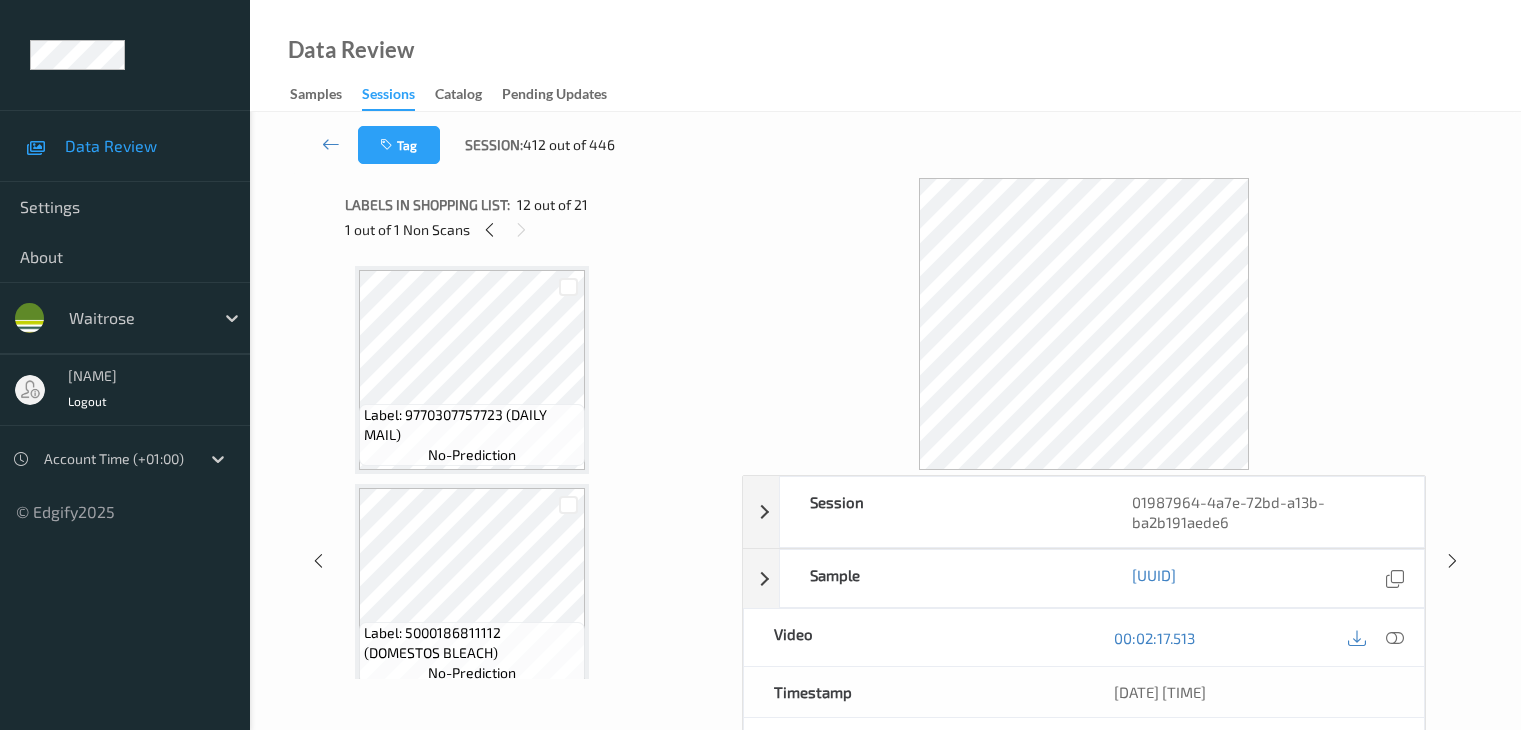 scroll, scrollTop: 0, scrollLeft: 0, axis: both 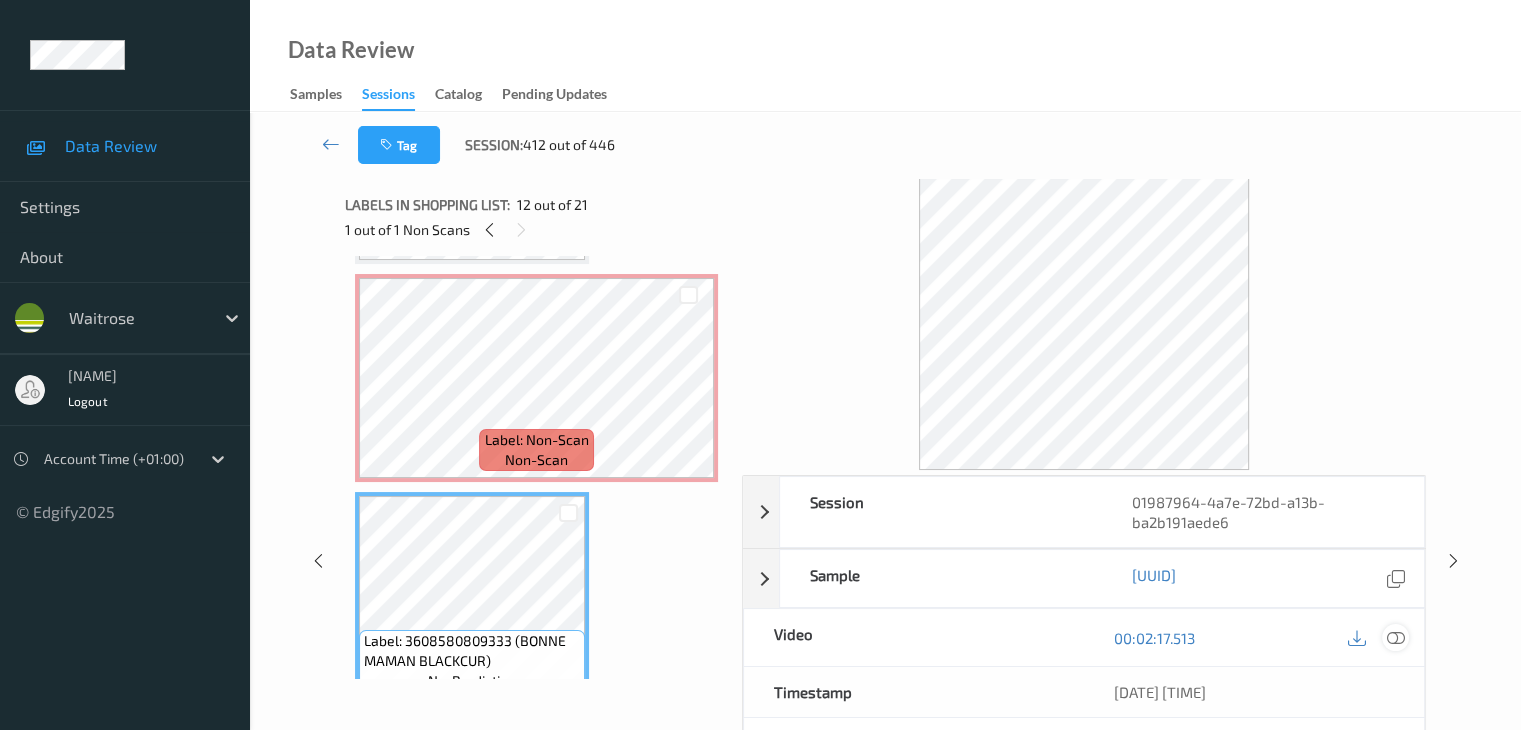 click at bounding box center [1395, 638] 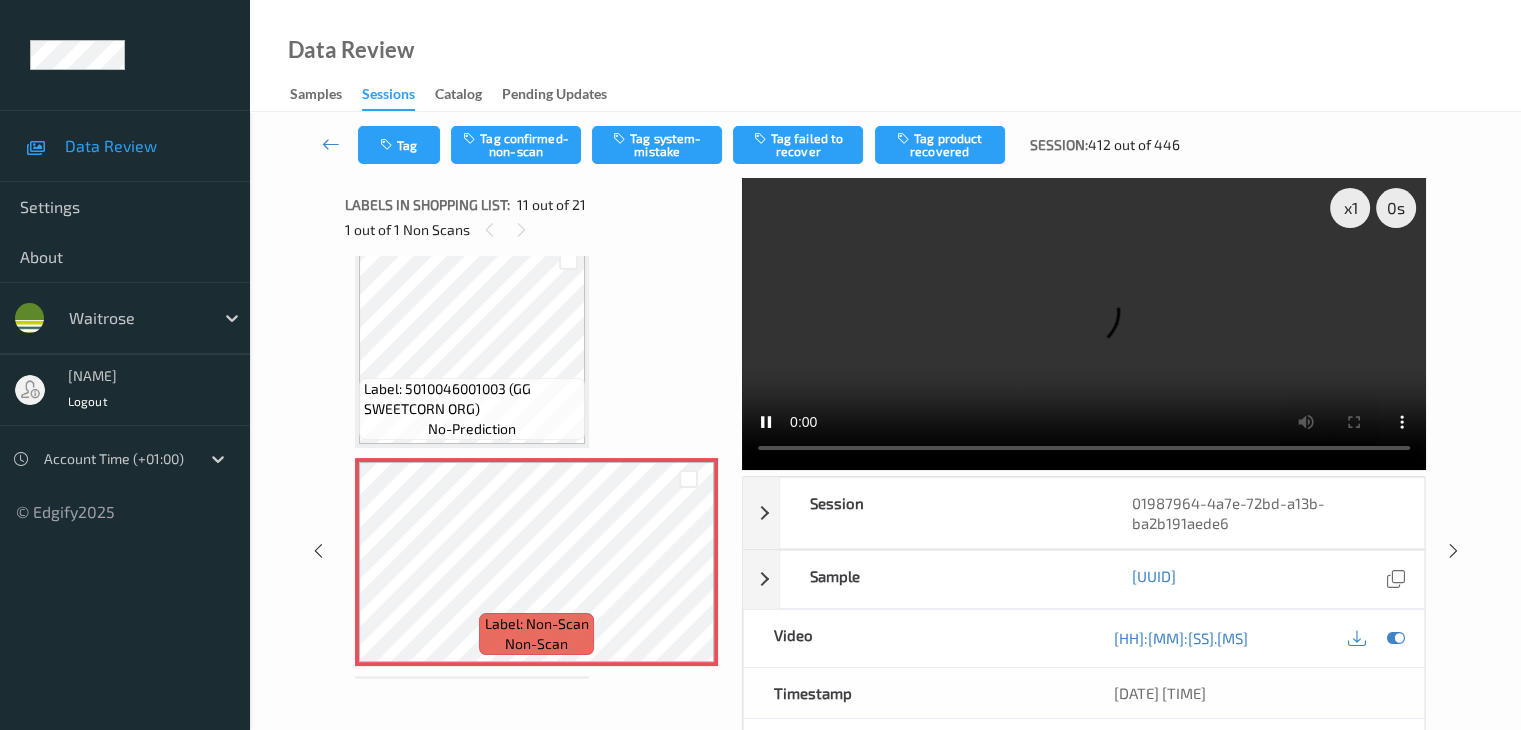 scroll, scrollTop: 1972, scrollLeft: 0, axis: vertical 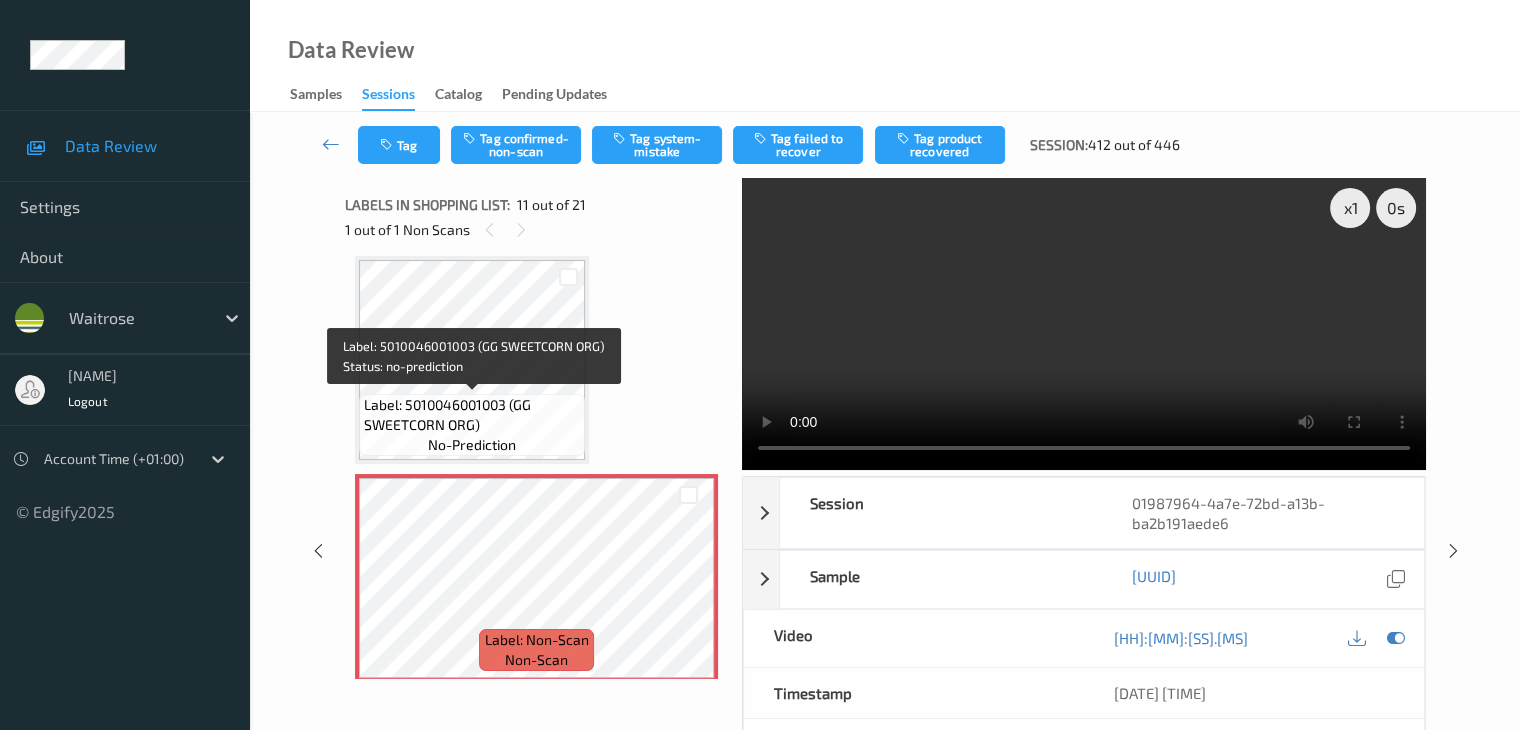 click on "Label: 5010046001003 (GG SWEETCORN ORG)" at bounding box center (472, 415) 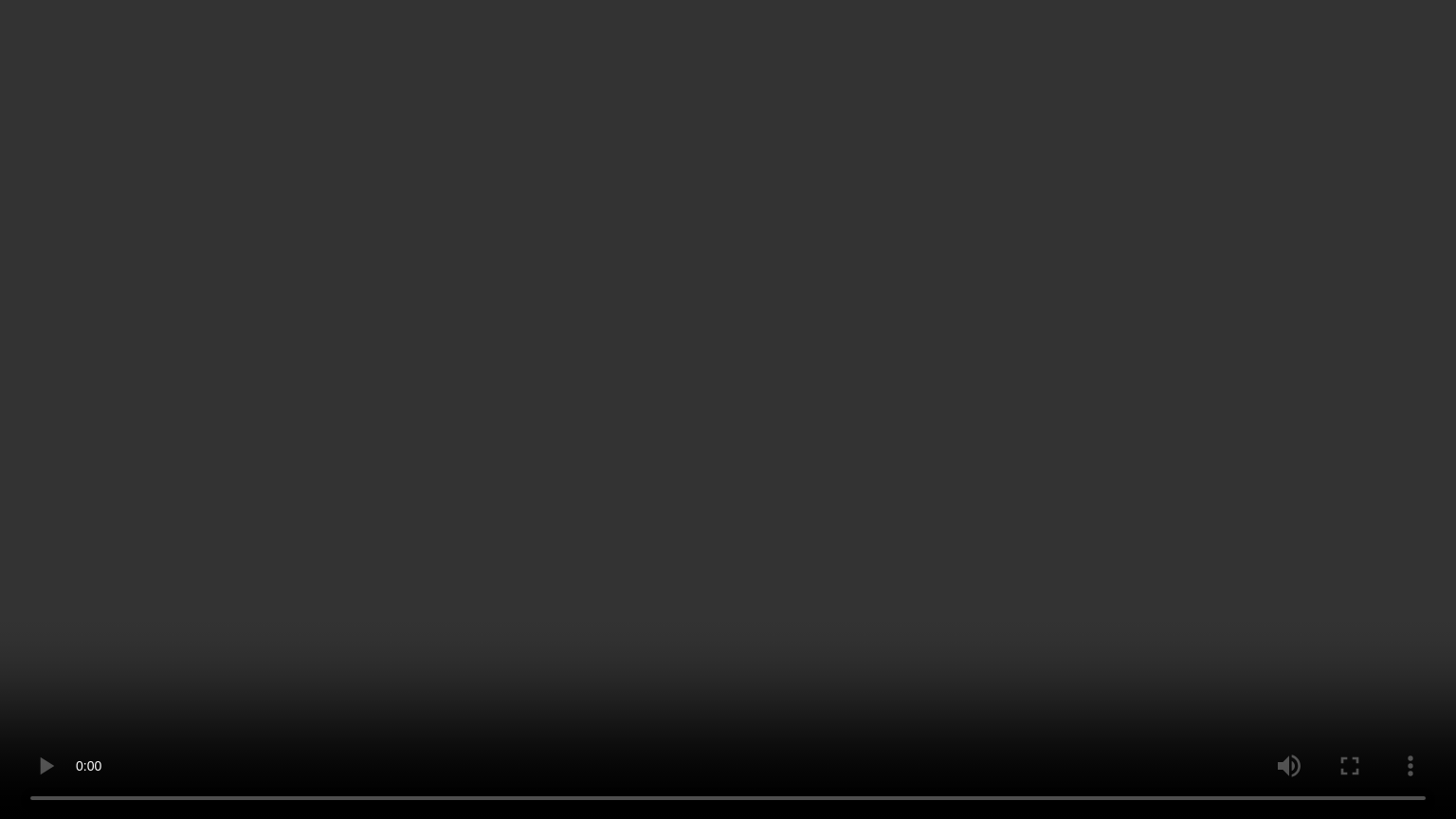 type 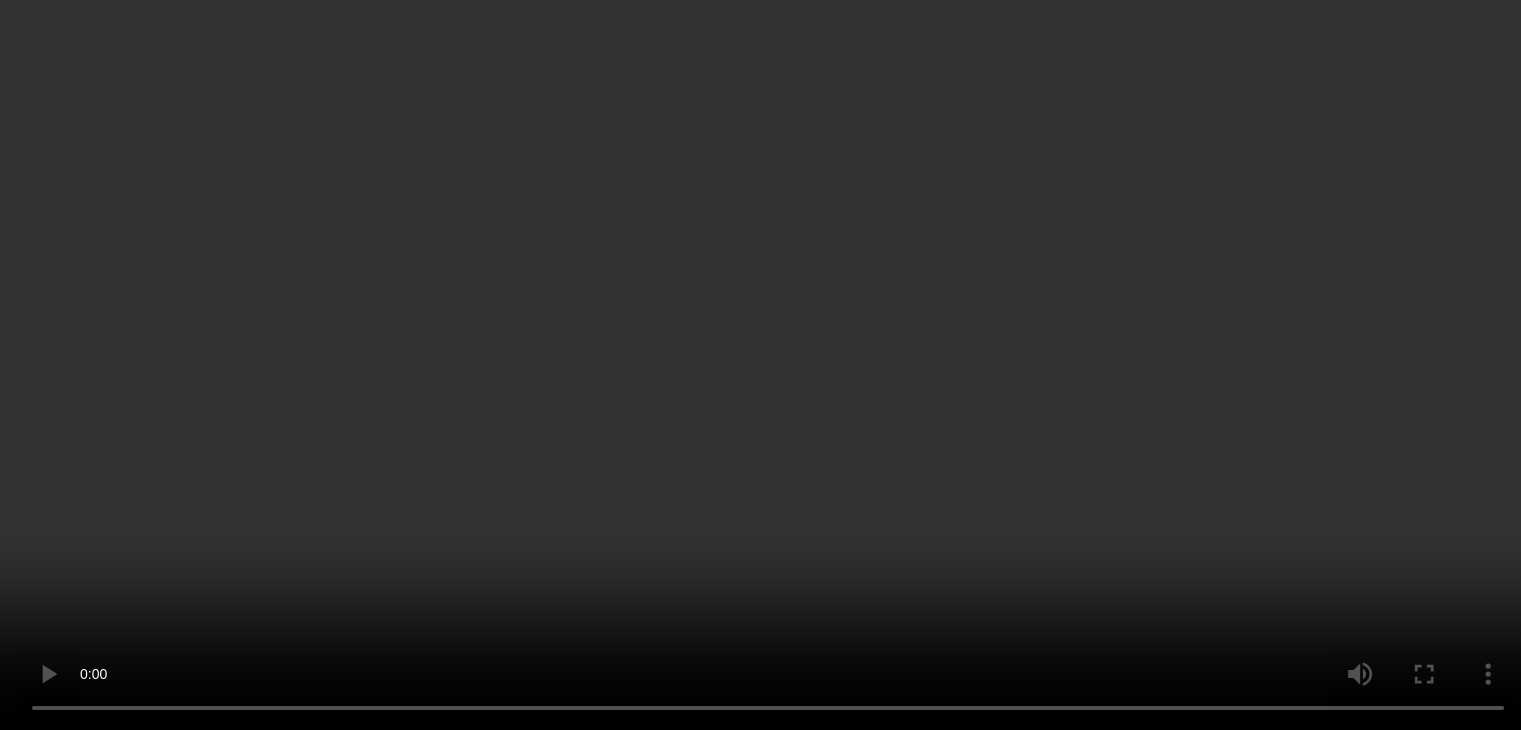 scroll, scrollTop: 2172, scrollLeft: 0, axis: vertical 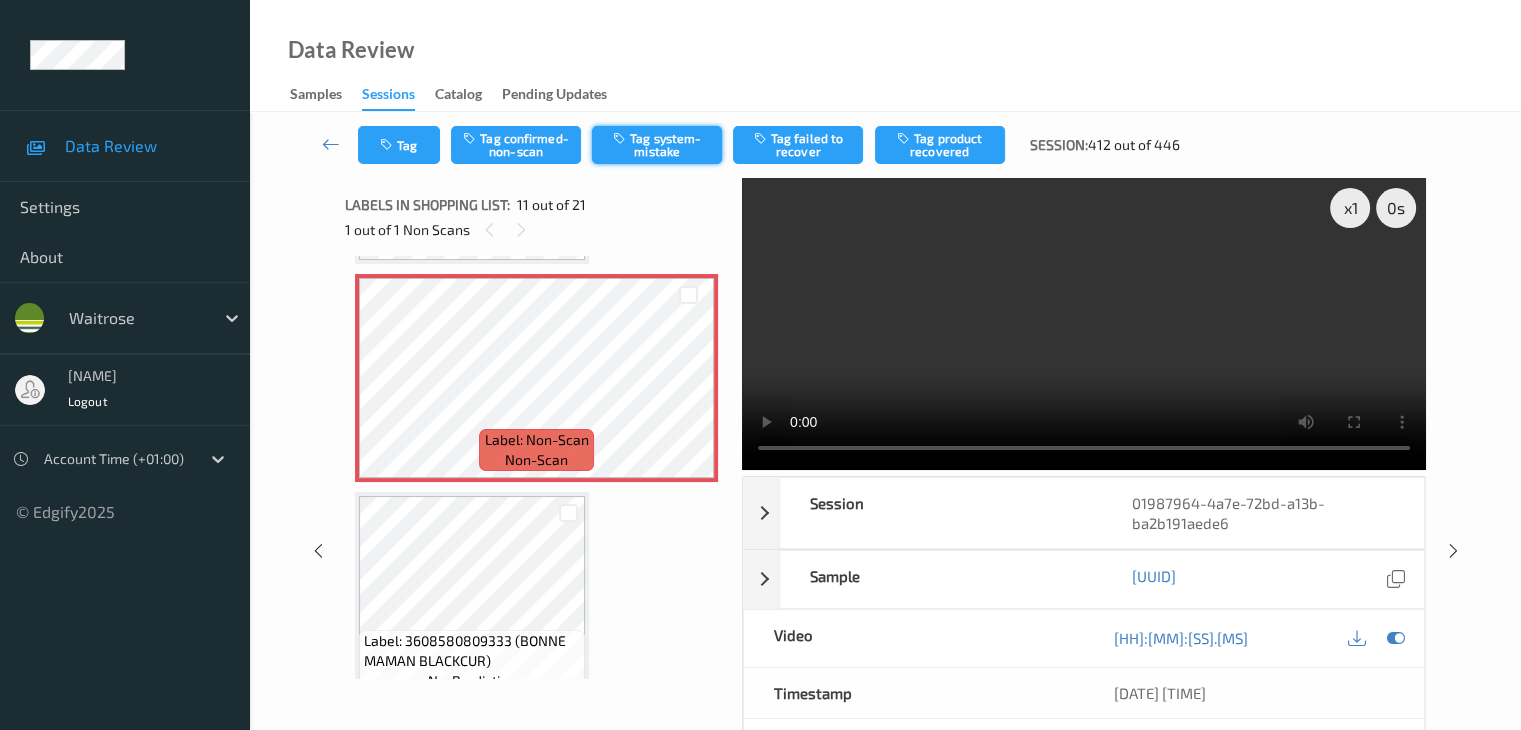 click on "Tag   system-mistake" at bounding box center (657, 145) 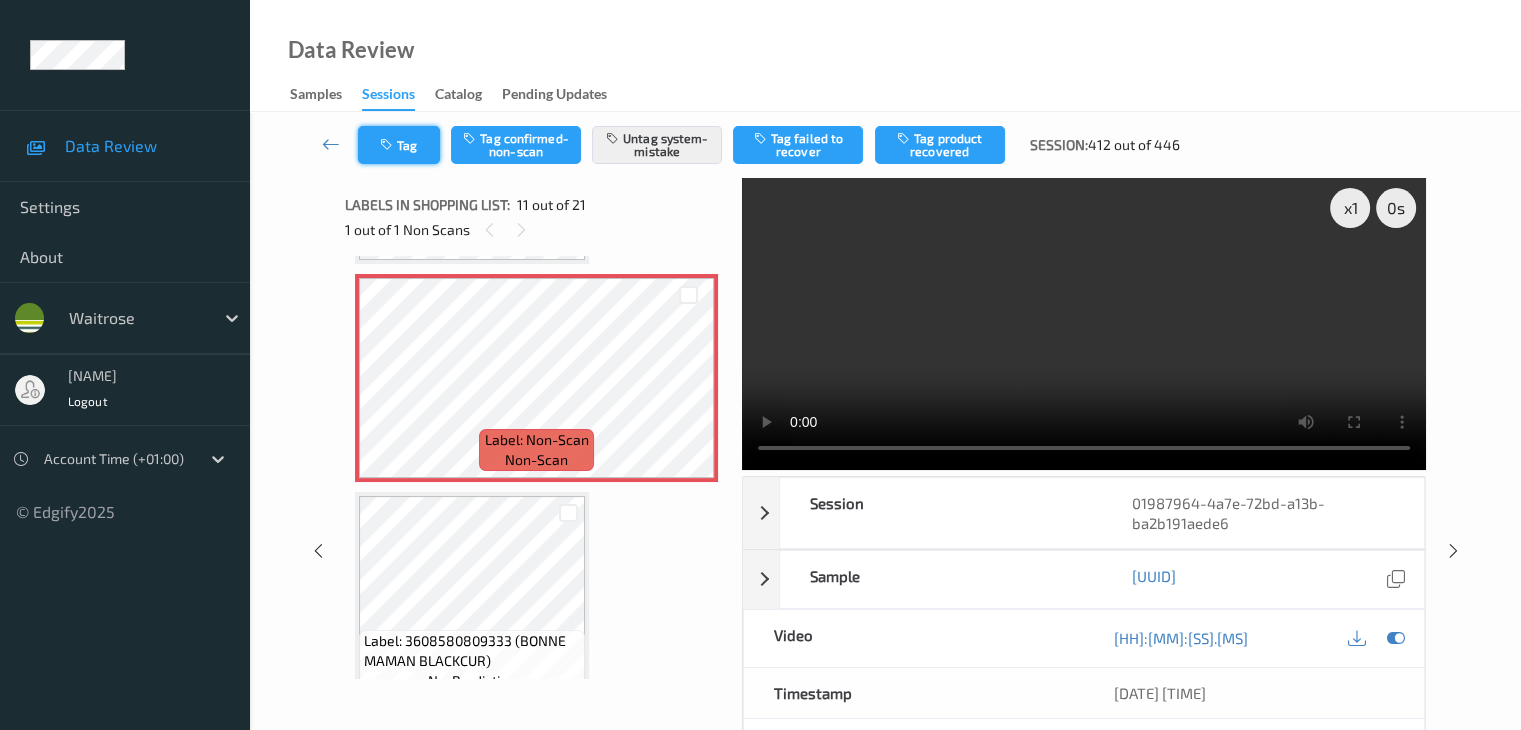 click on "Tag" at bounding box center [399, 145] 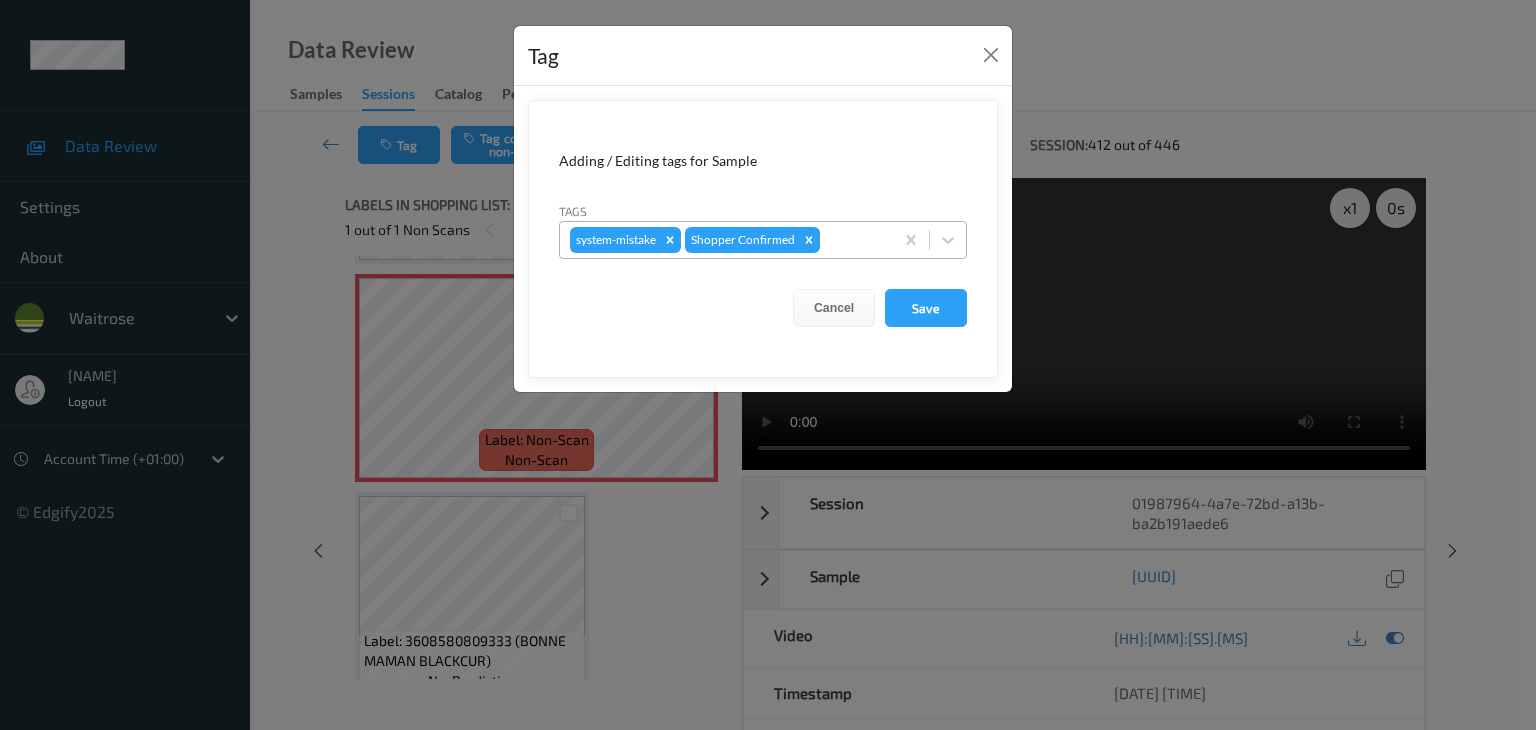 click at bounding box center [853, 240] 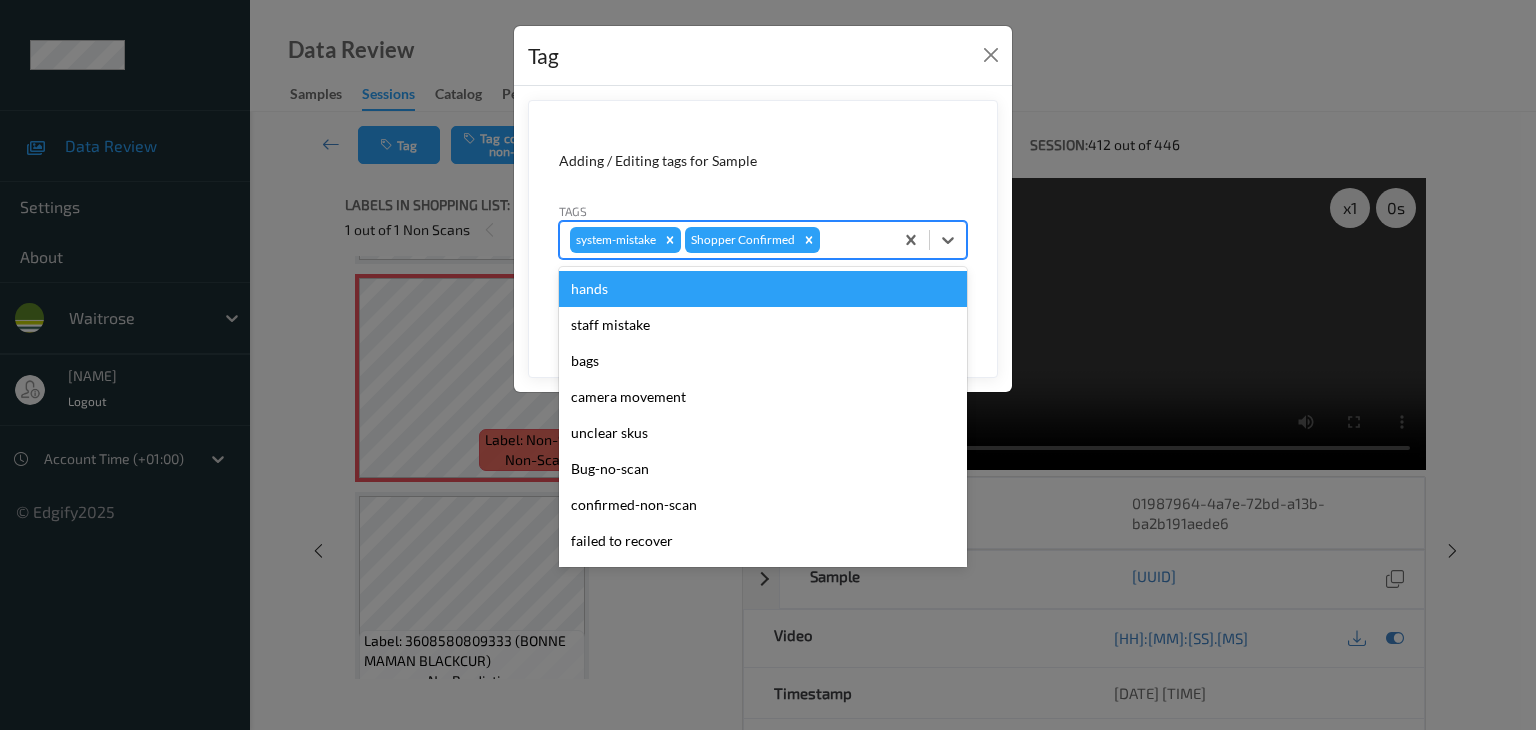 type on "u" 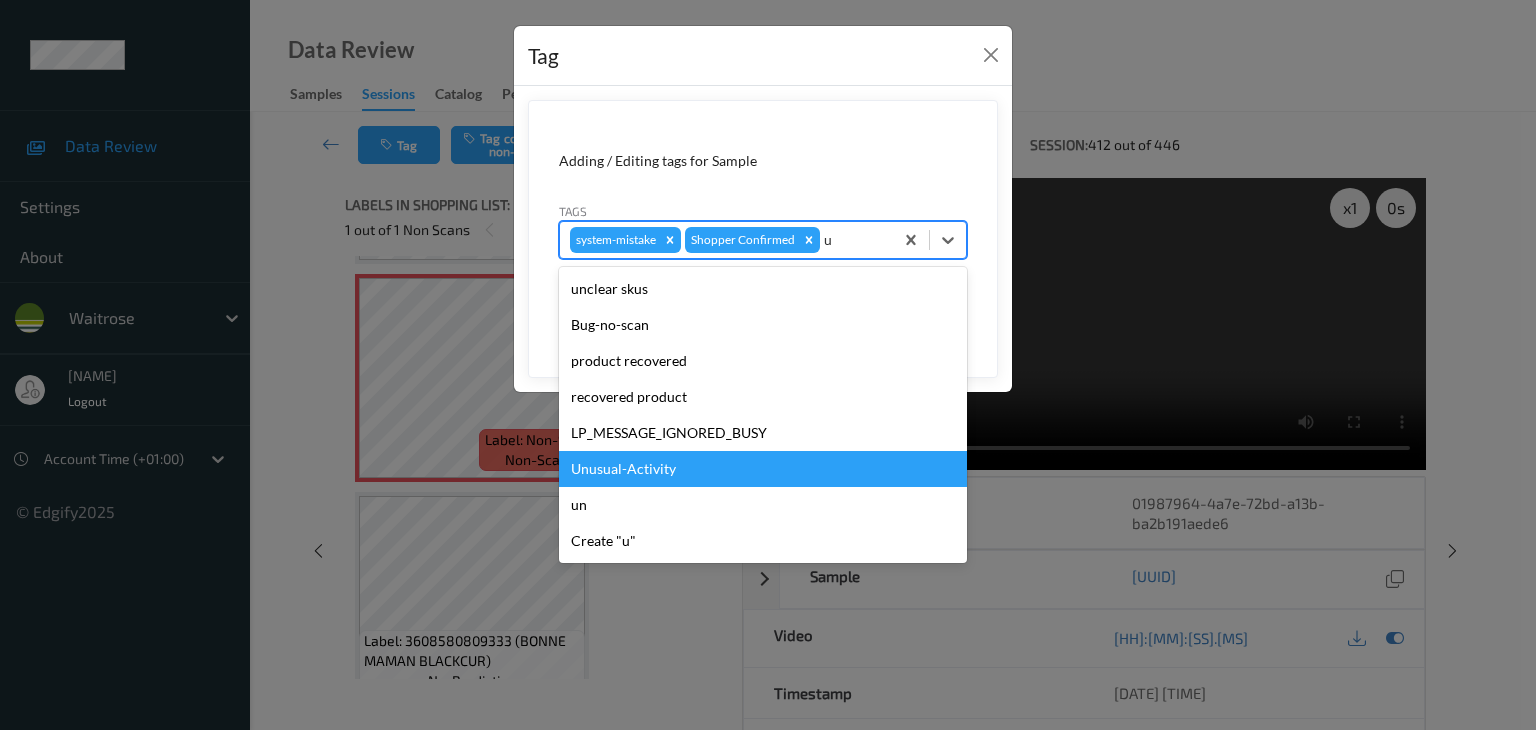 click on "Unusual-Activity" at bounding box center (763, 469) 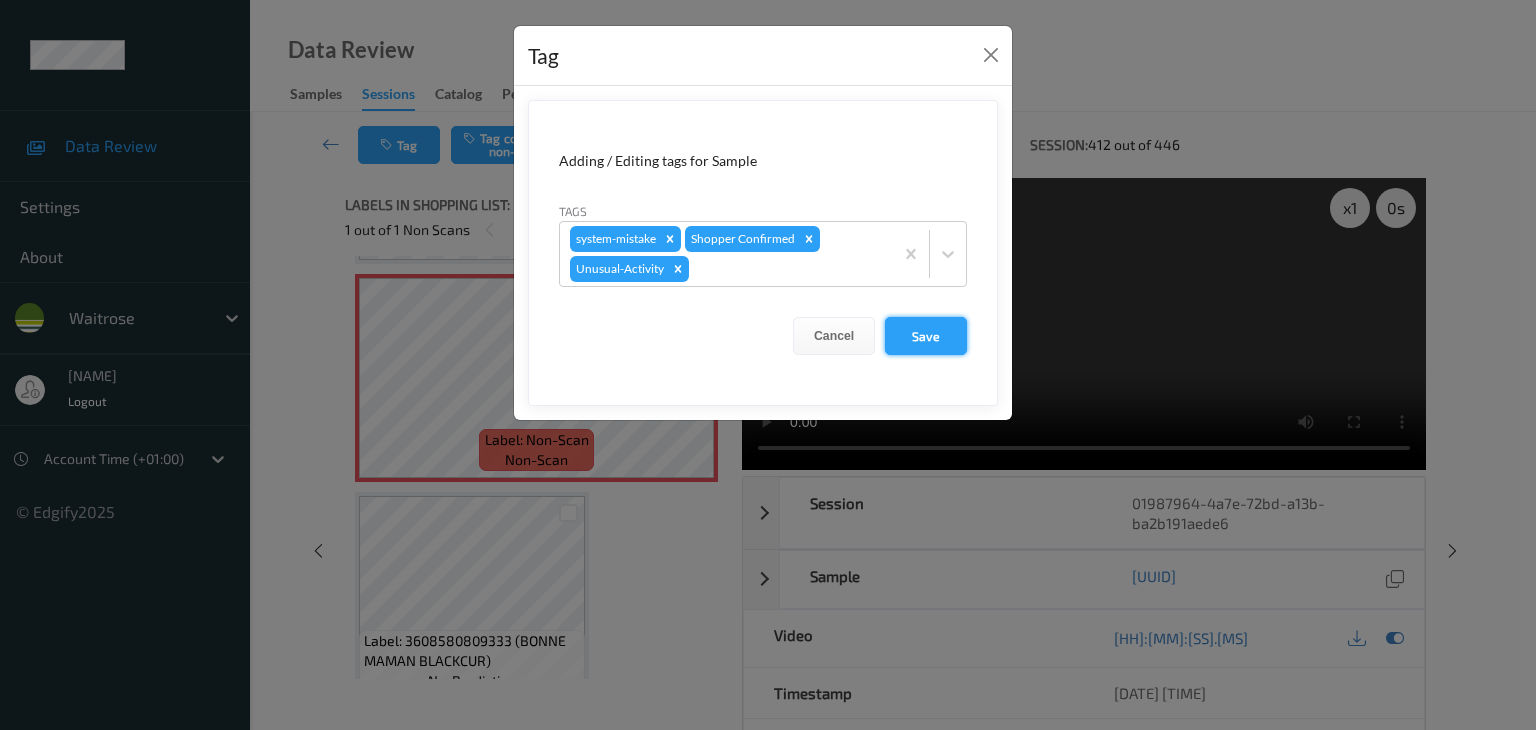 click on "Save" at bounding box center [926, 336] 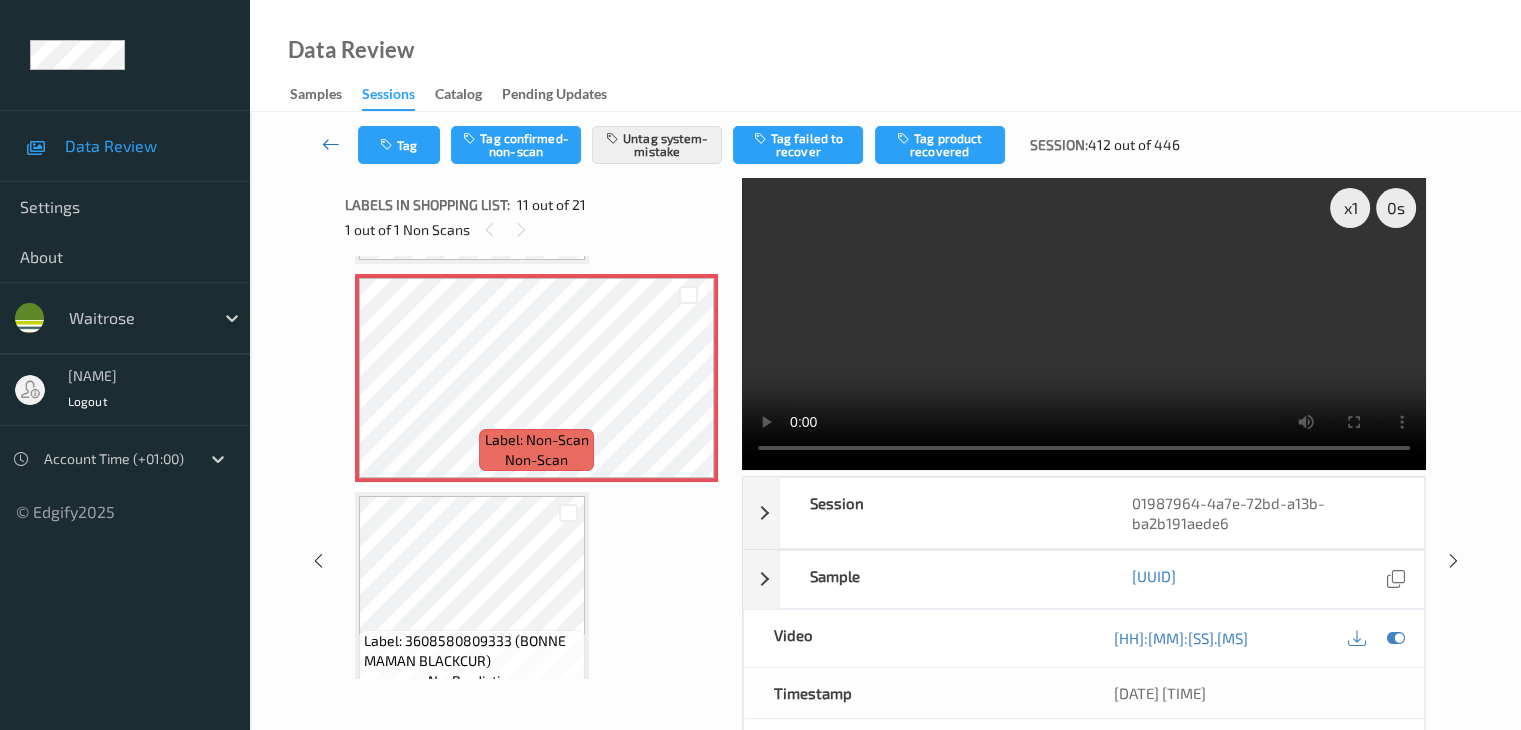 click at bounding box center (331, 144) 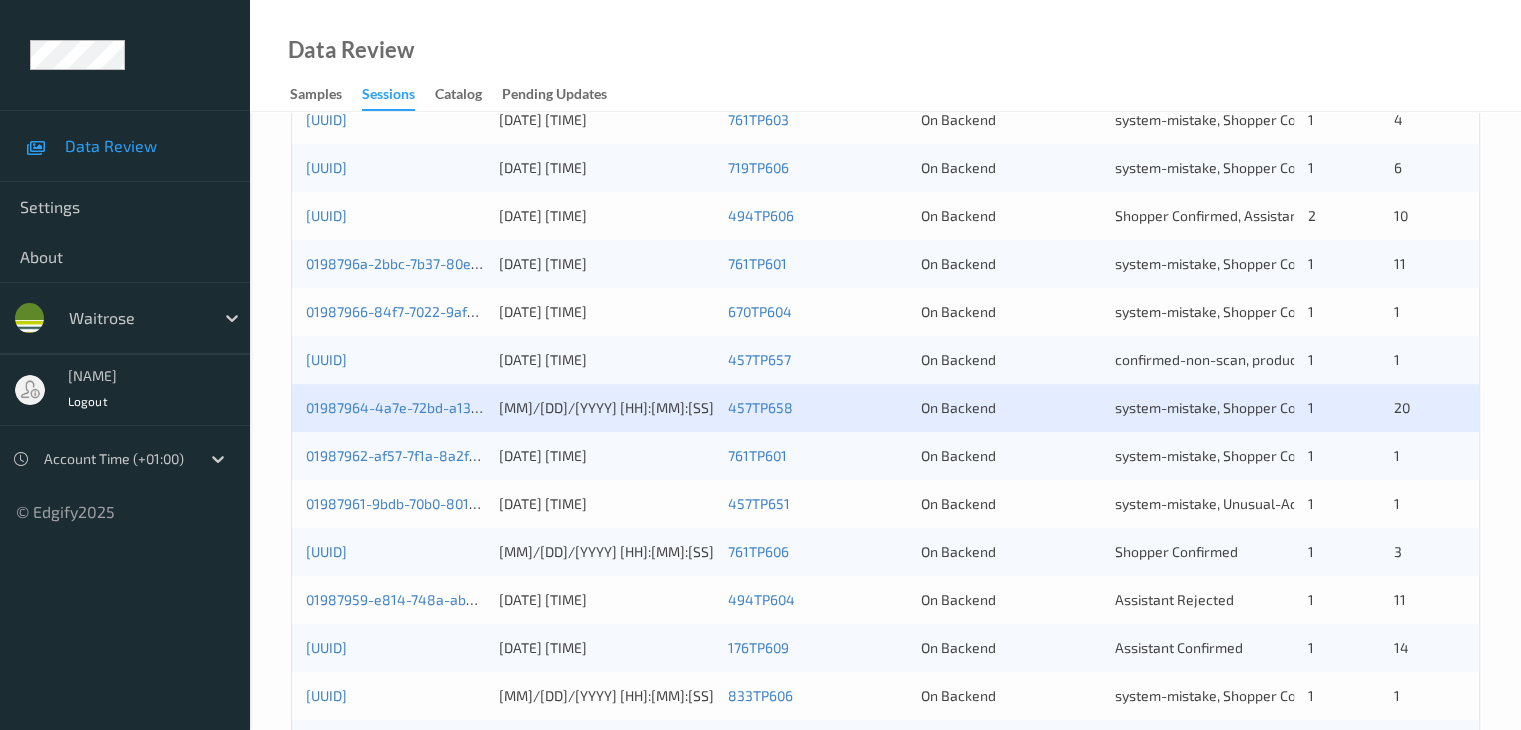scroll, scrollTop: 800, scrollLeft: 0, axis: vertical 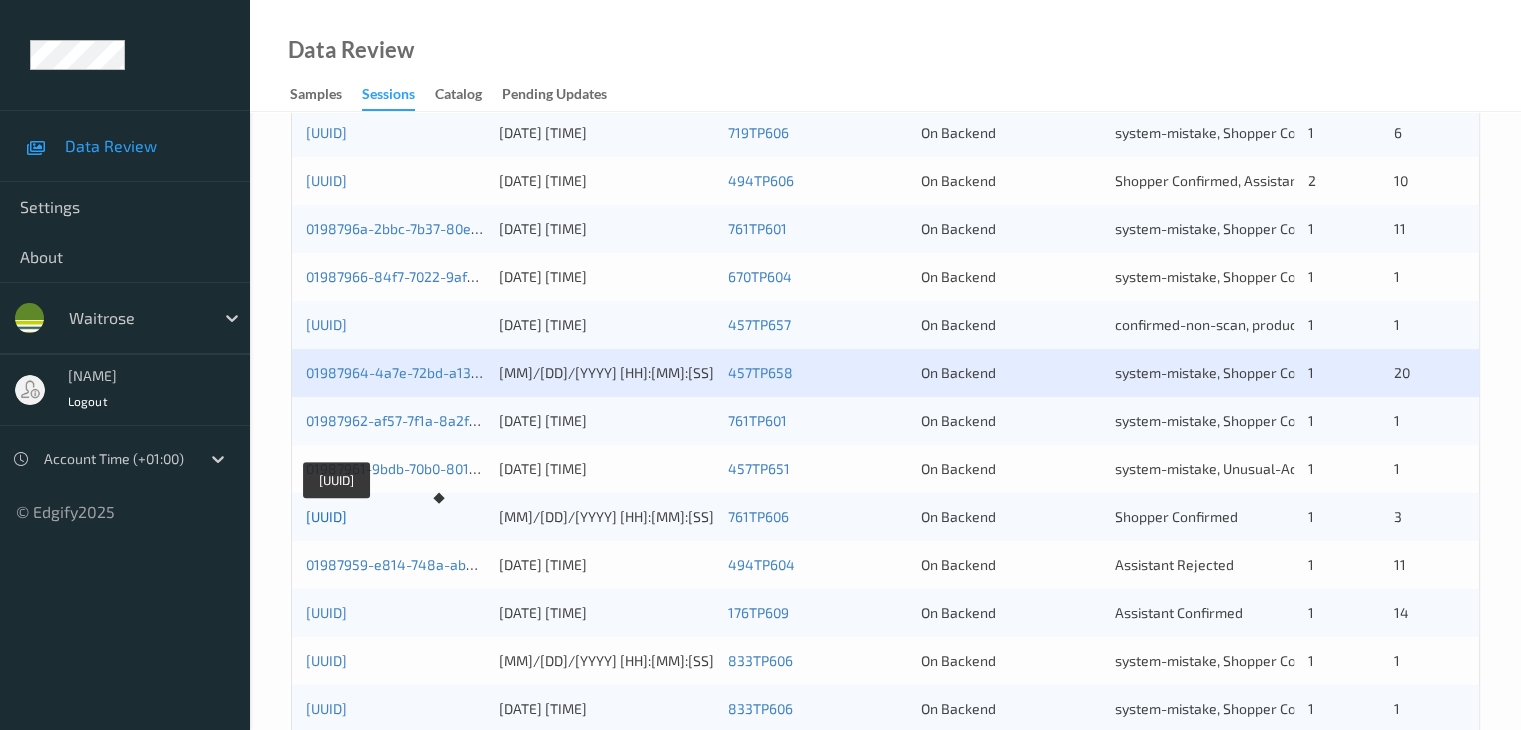 click on "[UUID]" at bounding box center (326, 516) 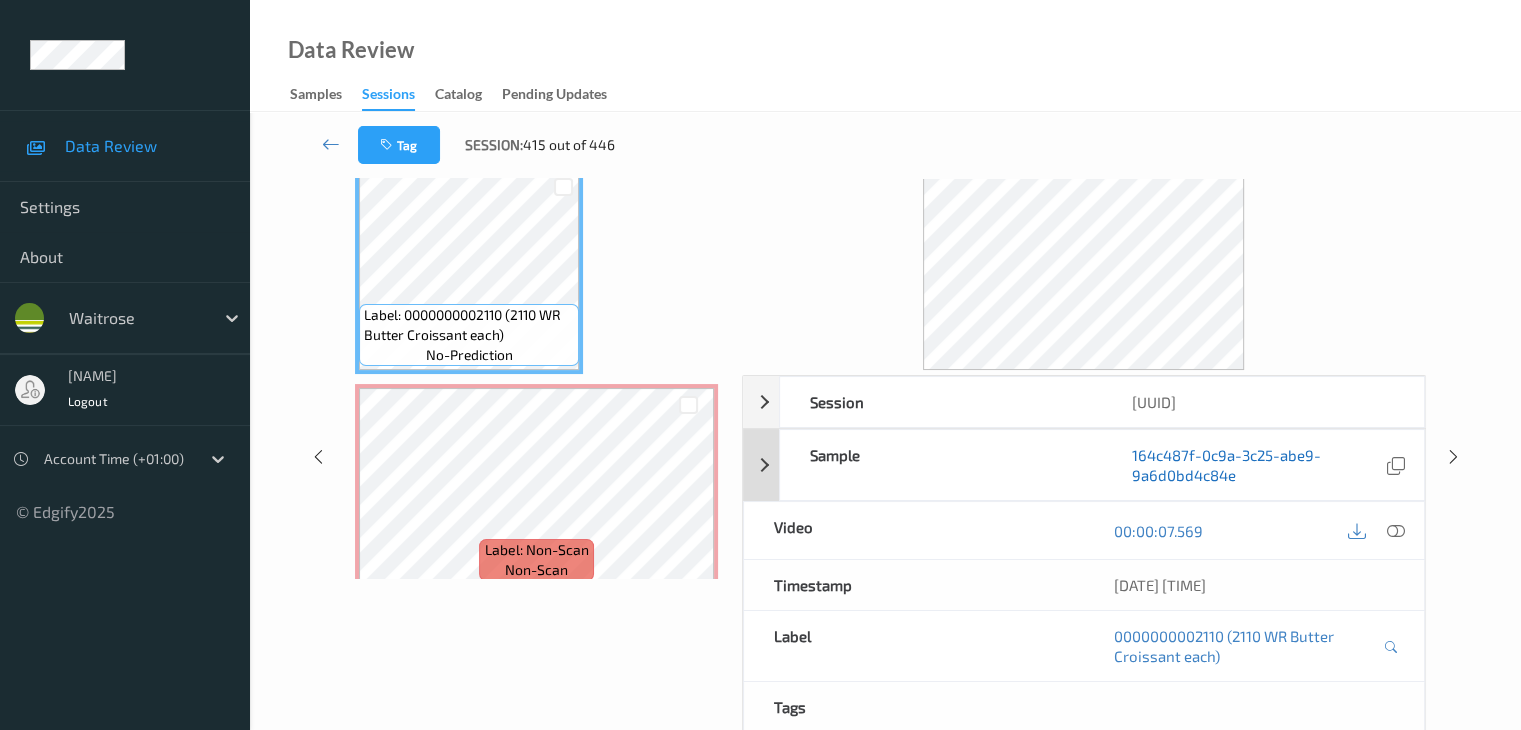scroll, scrollTop: 0, scrollLeft: 0, axis: both 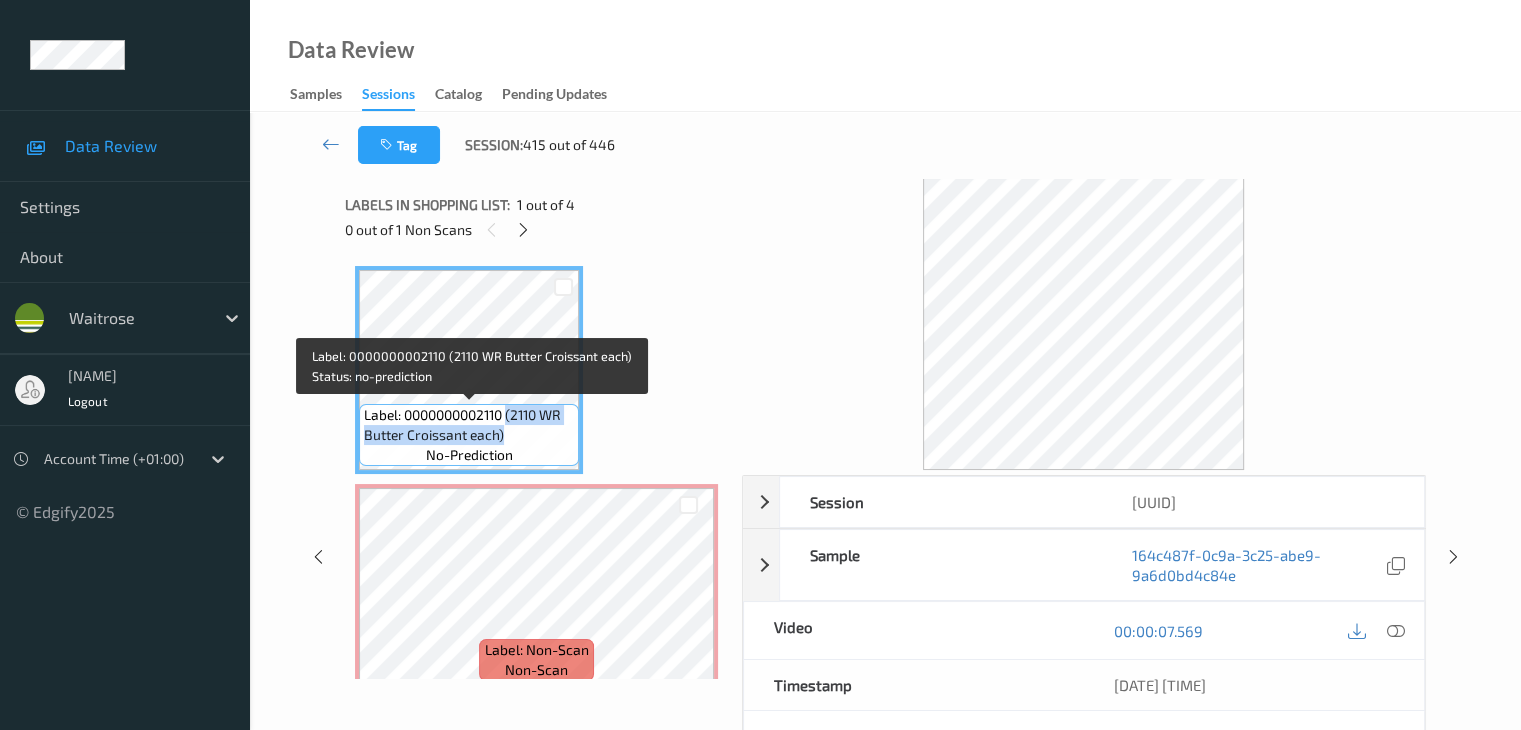 drag, startPoint x: 511, startPoint y: 414, endPoint x: 513, endPoint y: 432, distance: 18.110771 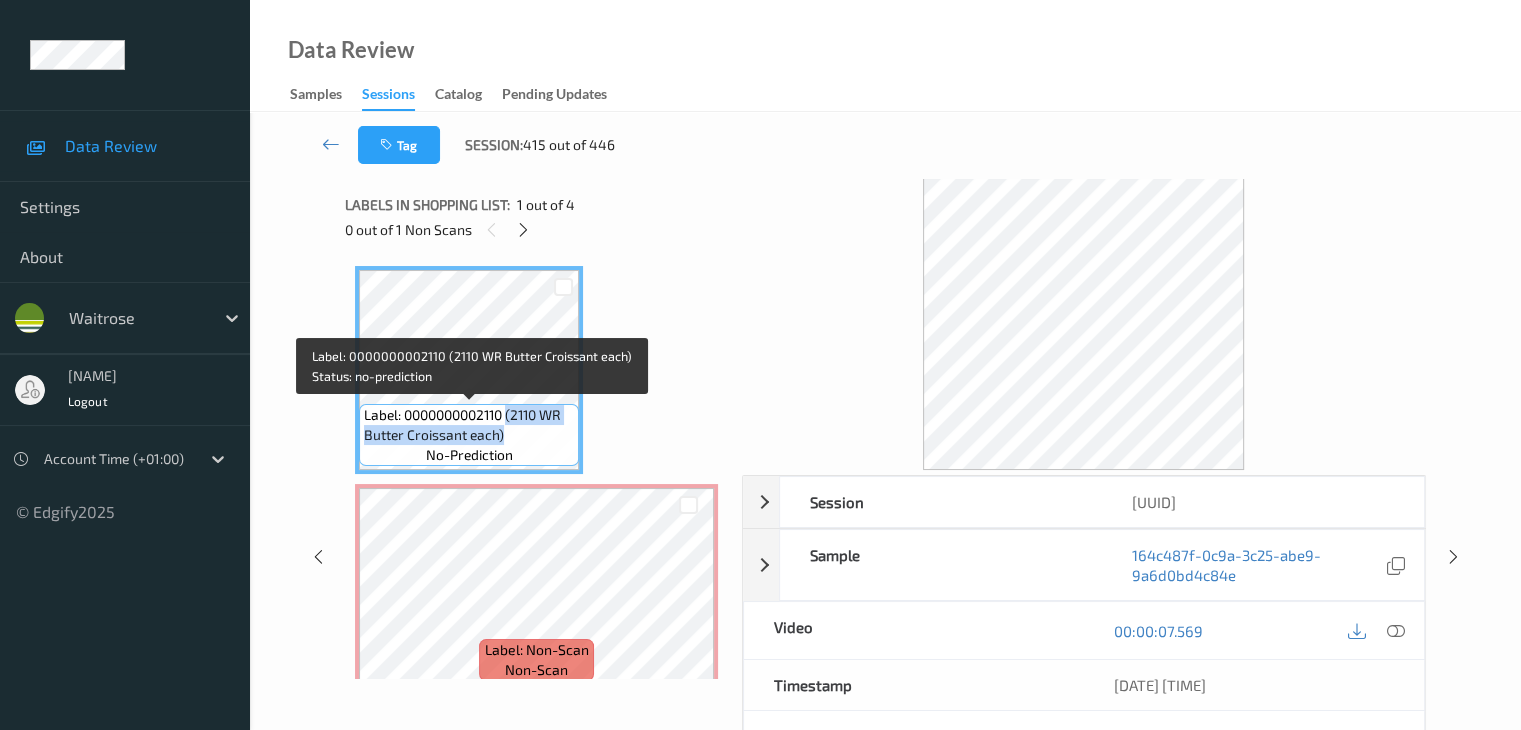 copy on "([PRODUCT] [PRODUCT])" 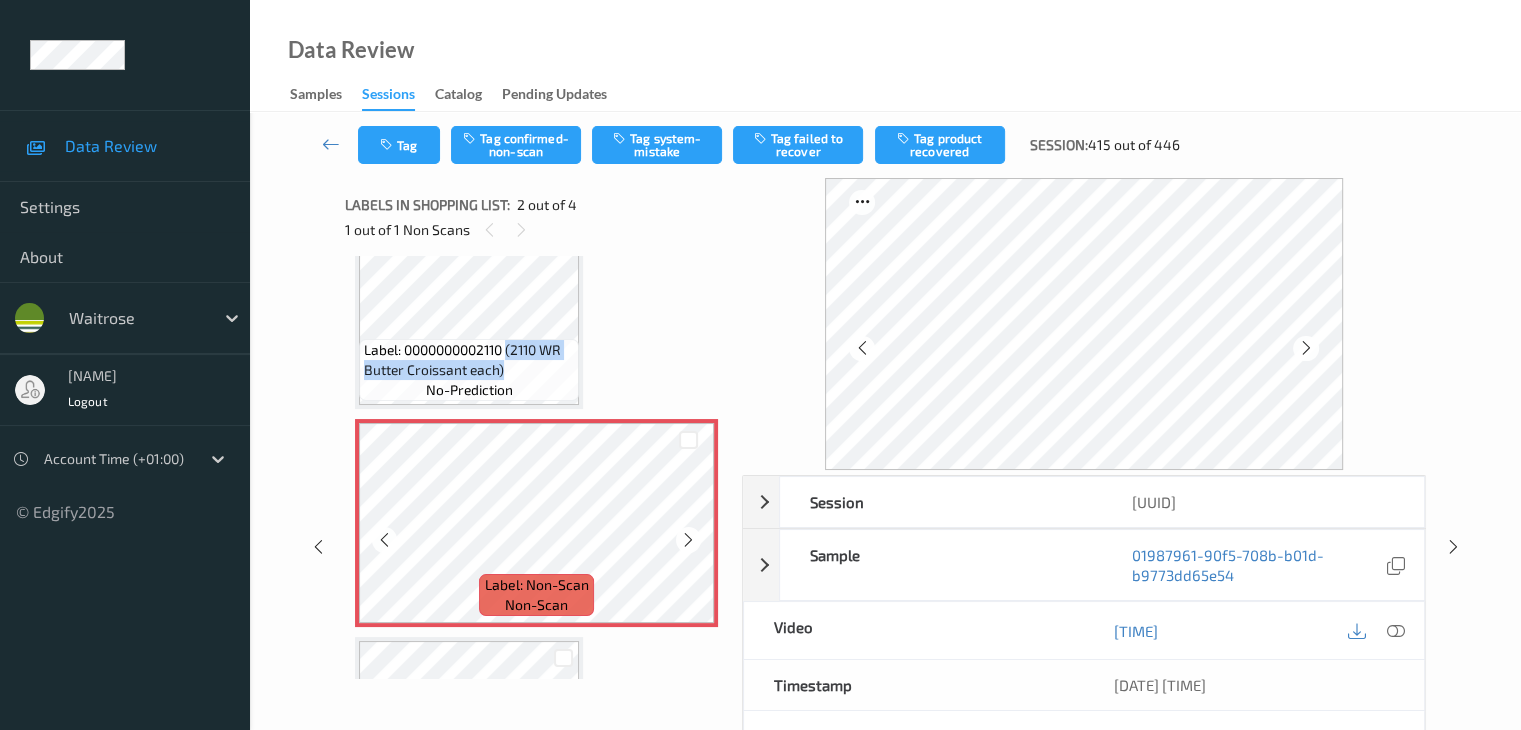 scroll, scrollTop: 100, scrollLeft: 0, axis: vertical 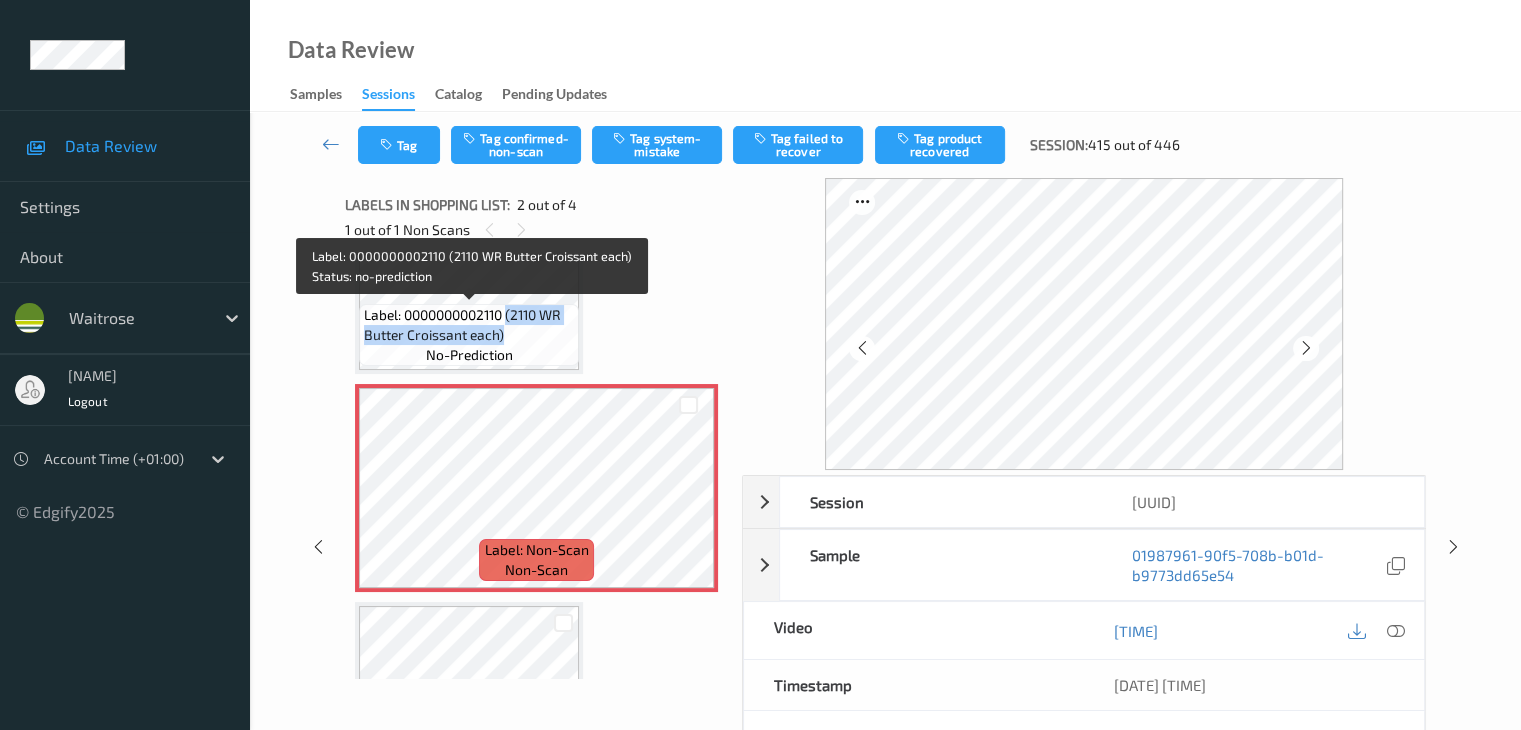 click on "Label: 0000000002110 (2110 WR Butter Croissant each) no-prediction" at bounding box center [469, 335] 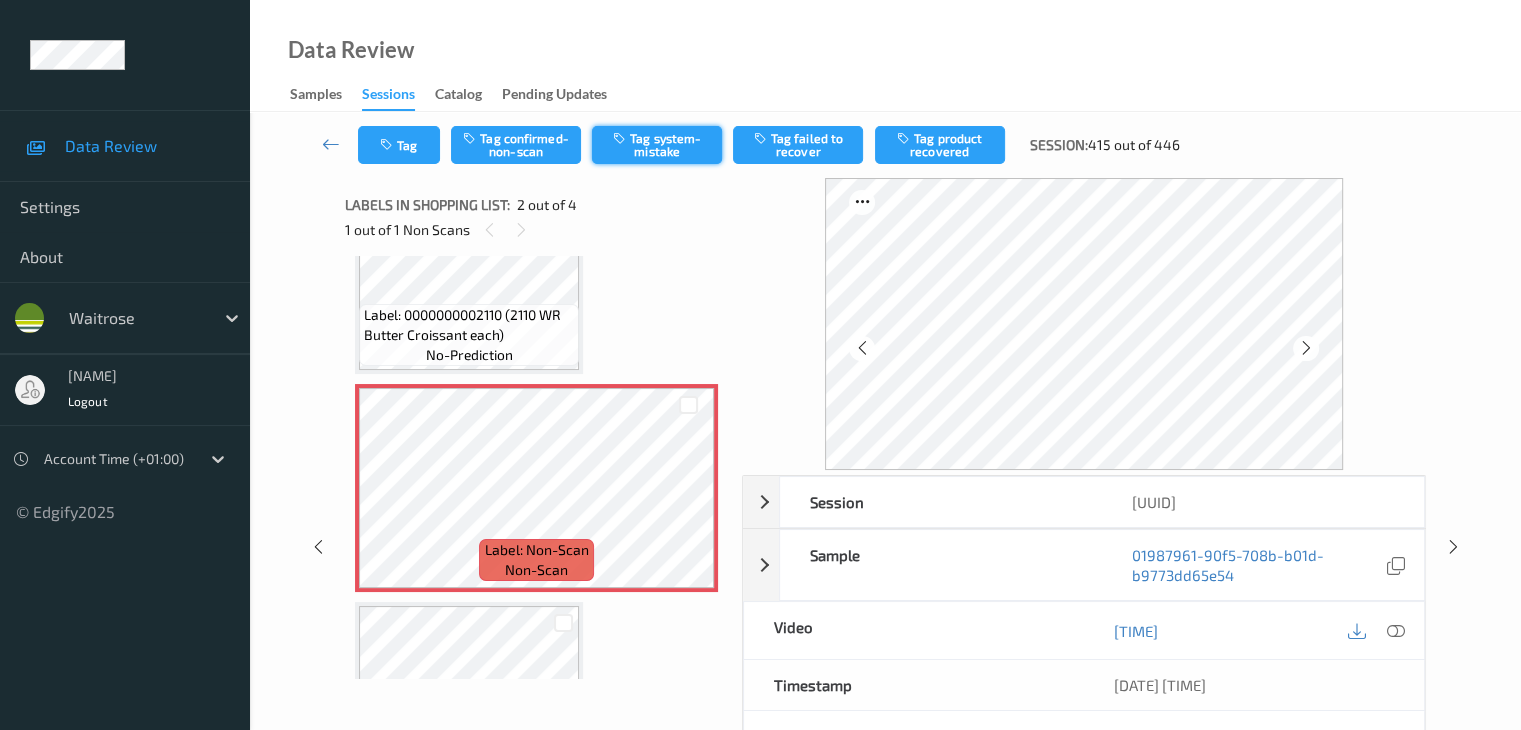 click on "Tag   system-mistake" at bounding box center (657, 145) 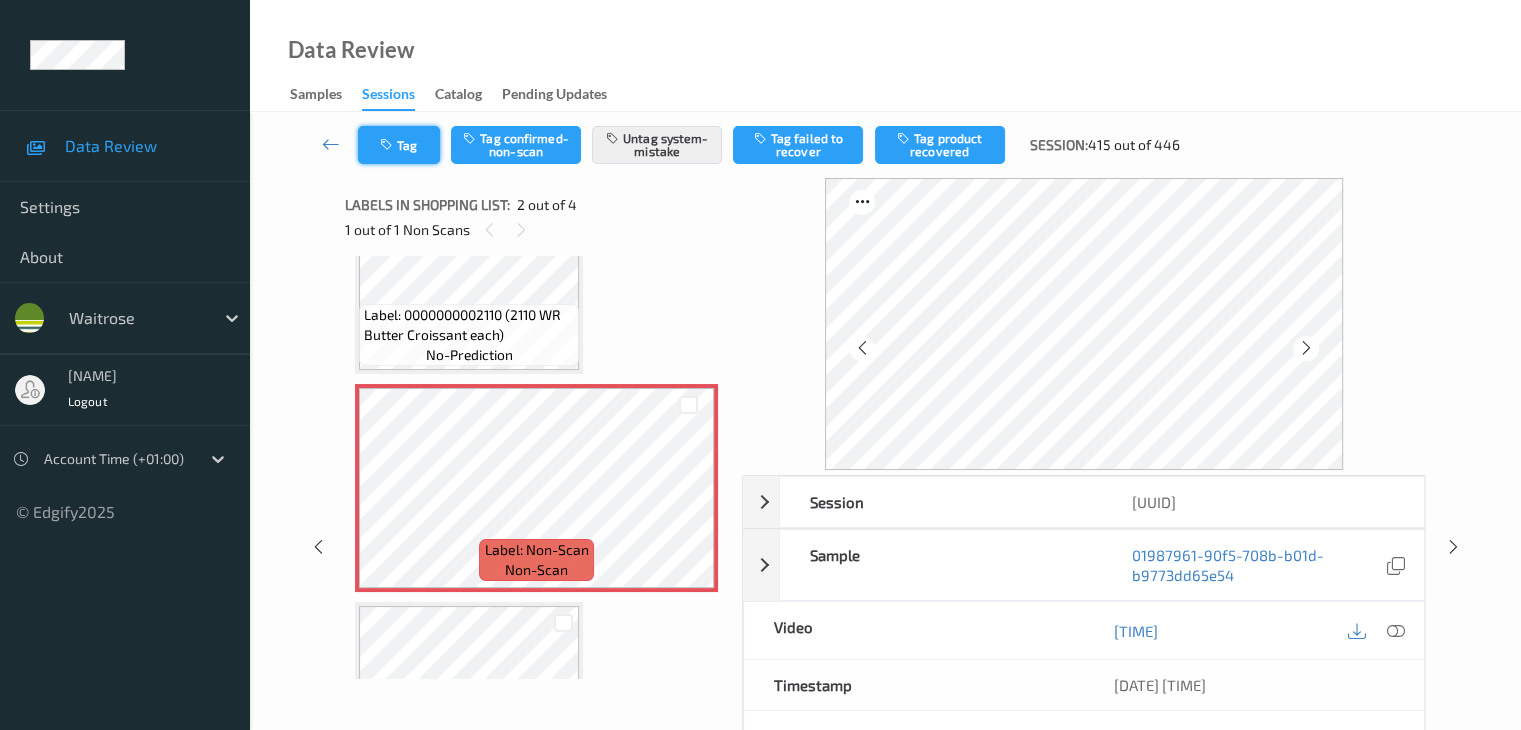 click on "Tag" at bounding box center [399, 145] 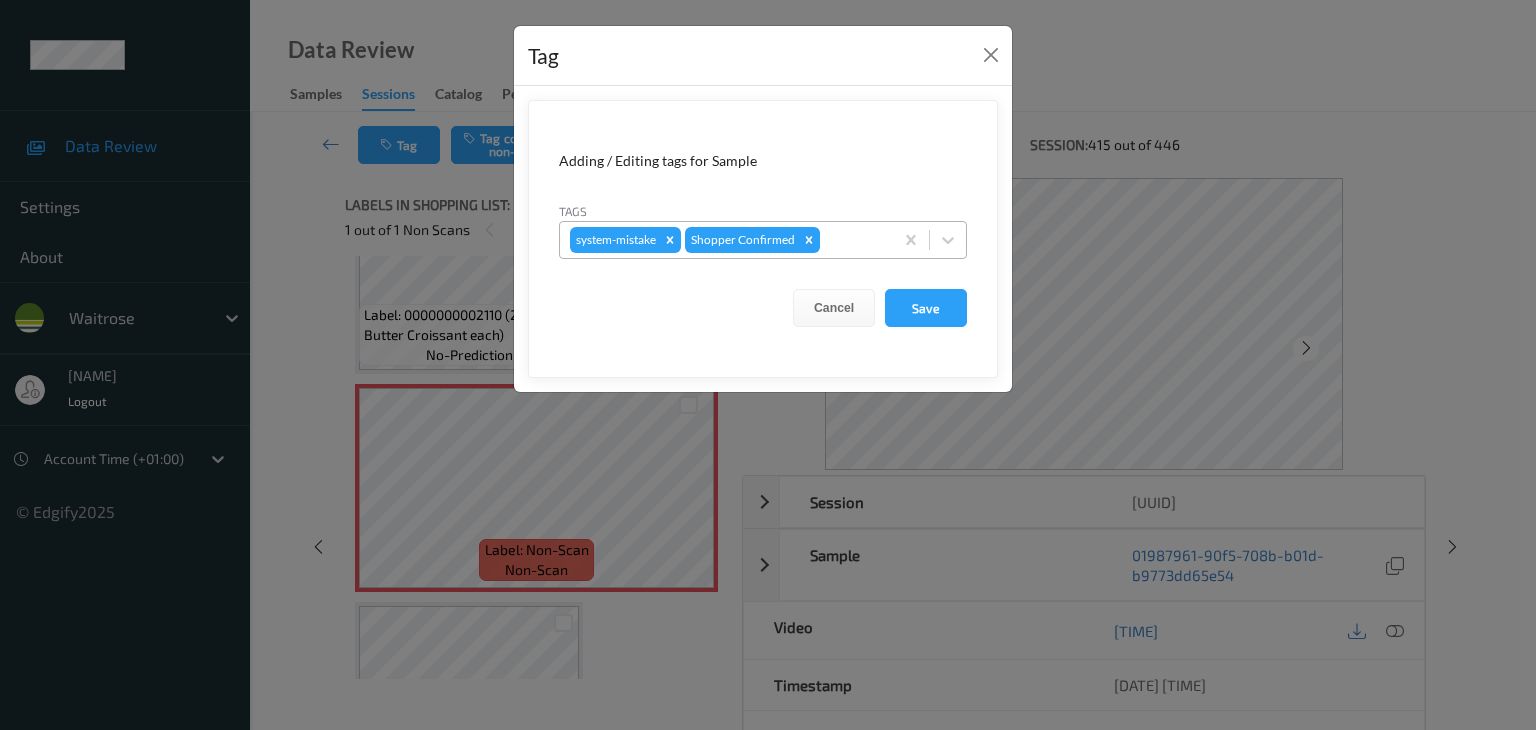 click at bounding box center [853, 240] 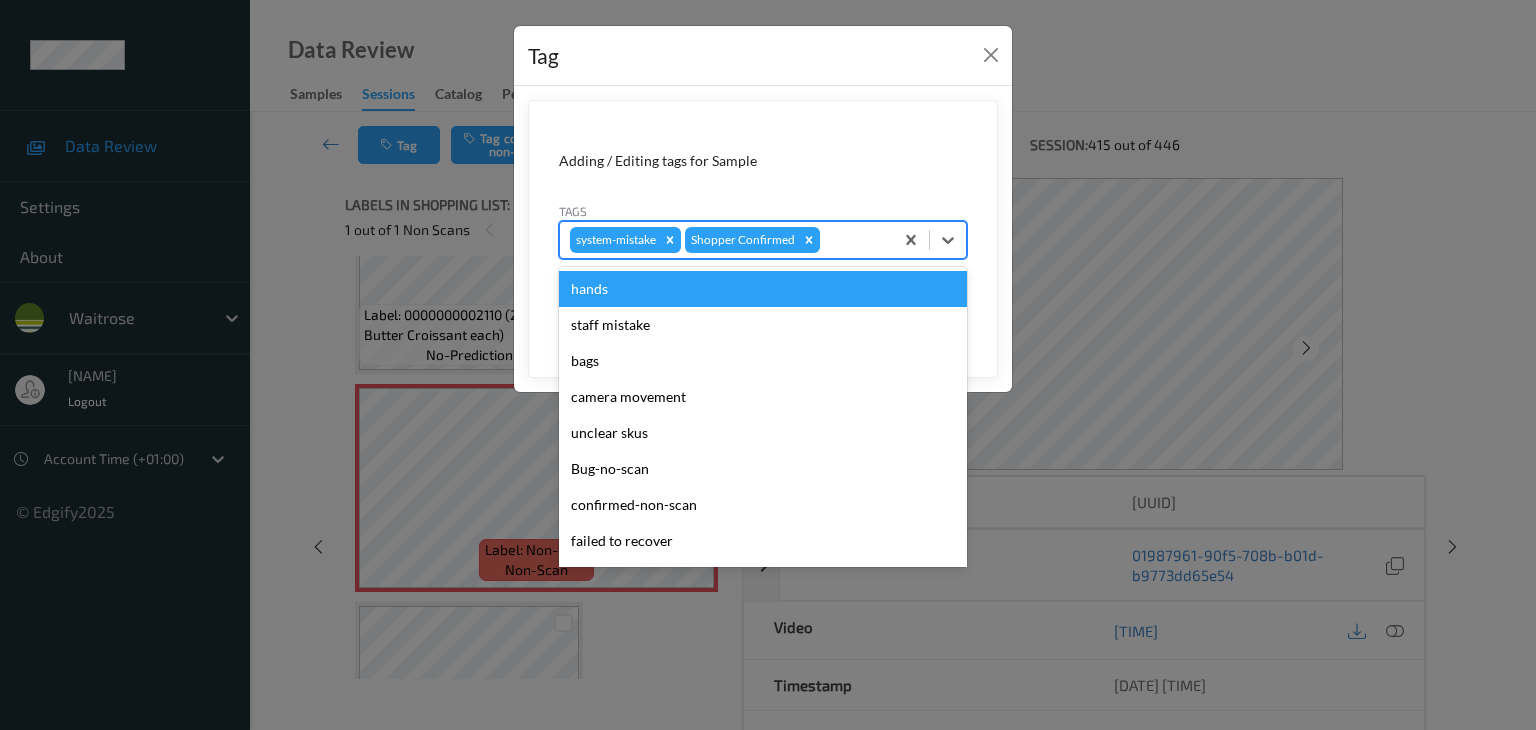 type on "u" 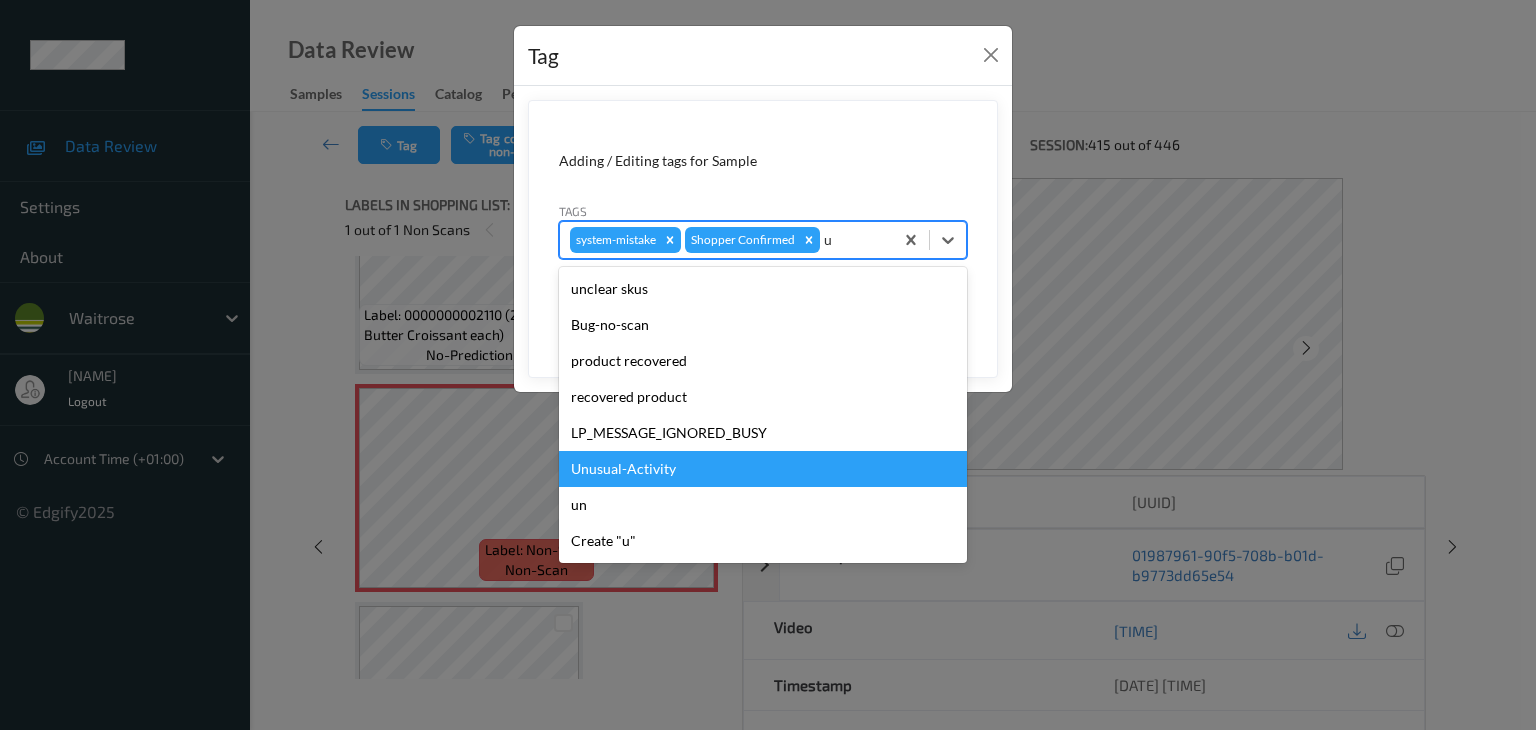 click on "Unusual-Activity" at bounding box center [763, 469] 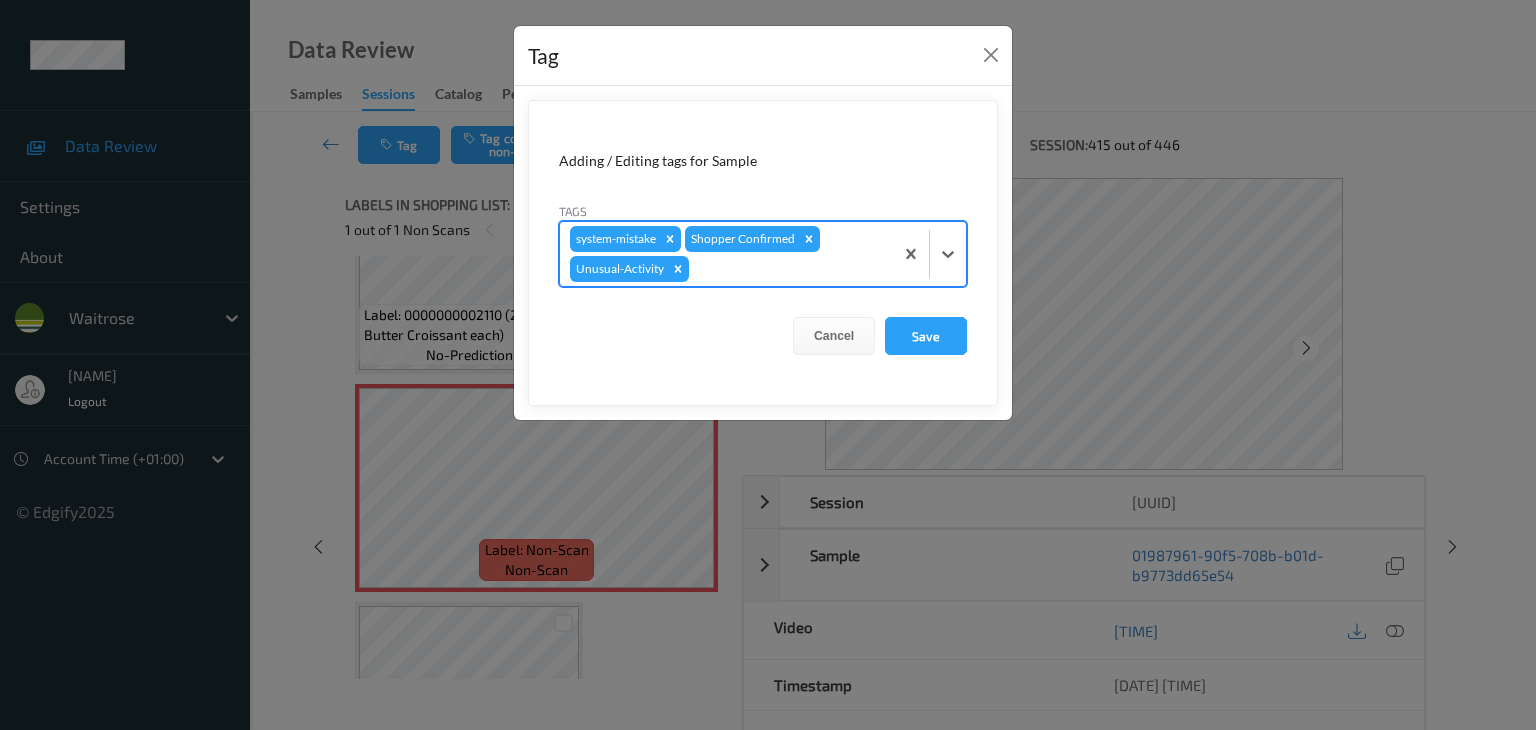 type on "p" 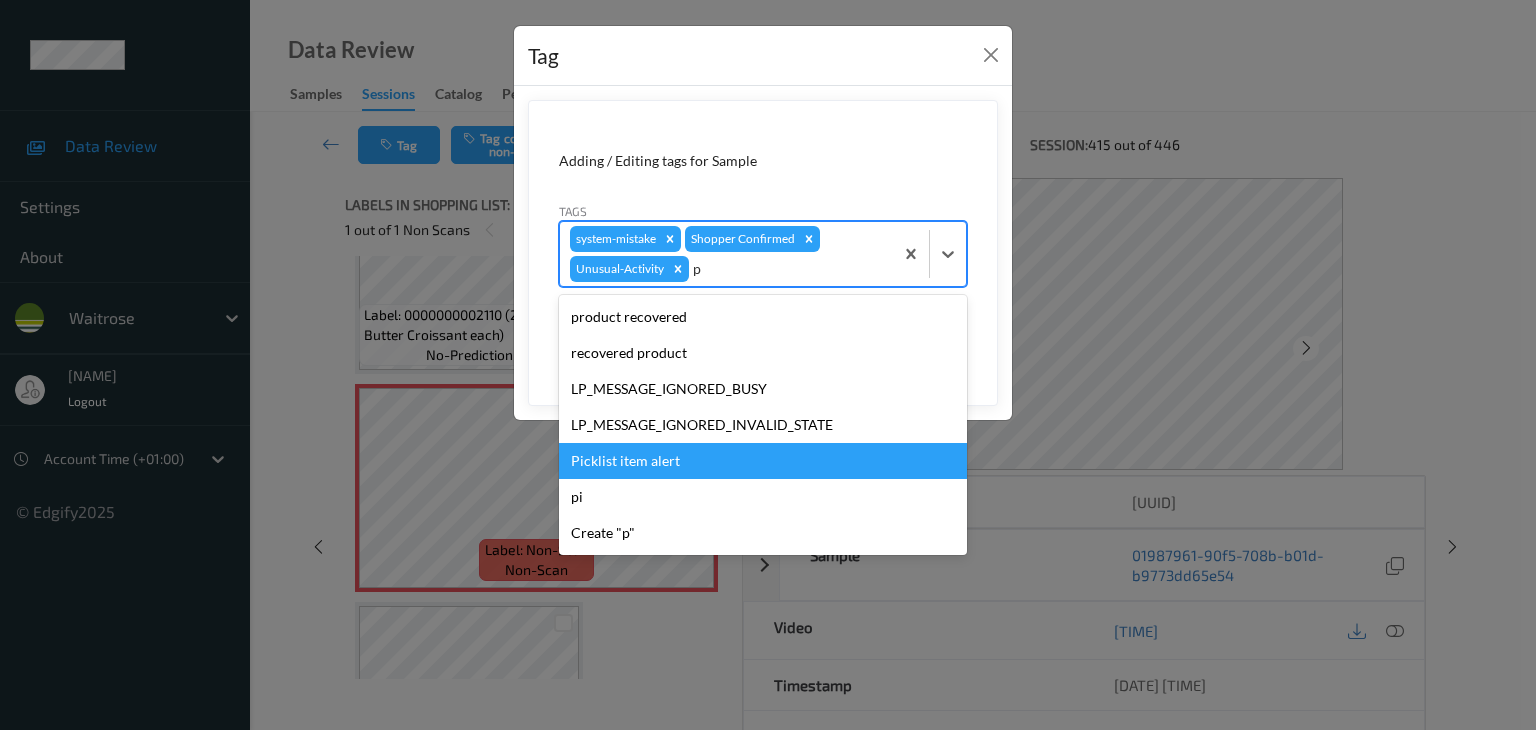 click on "Picklist item alert" at bounding box center [763, 461] 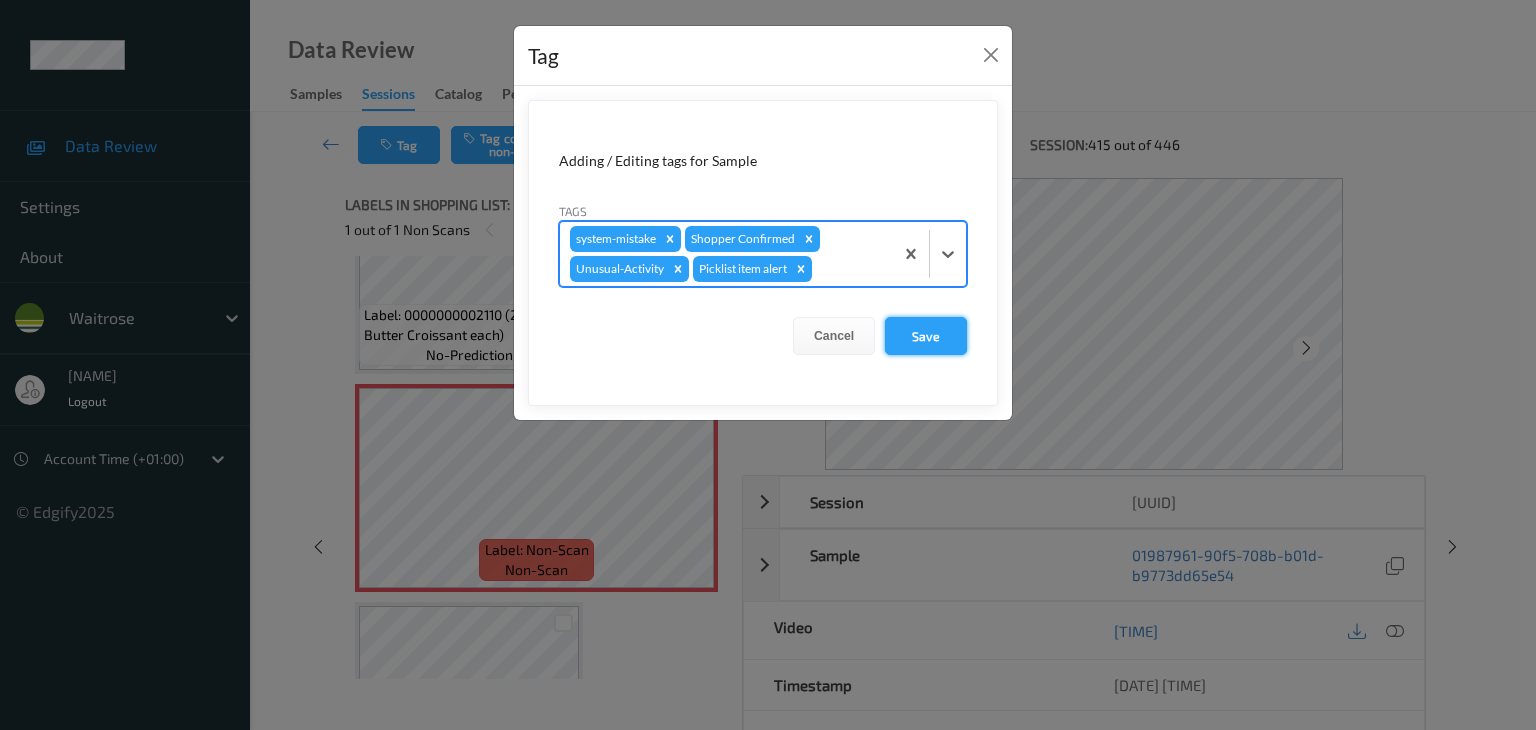 click on "Save" at bounding box center [926, 336] 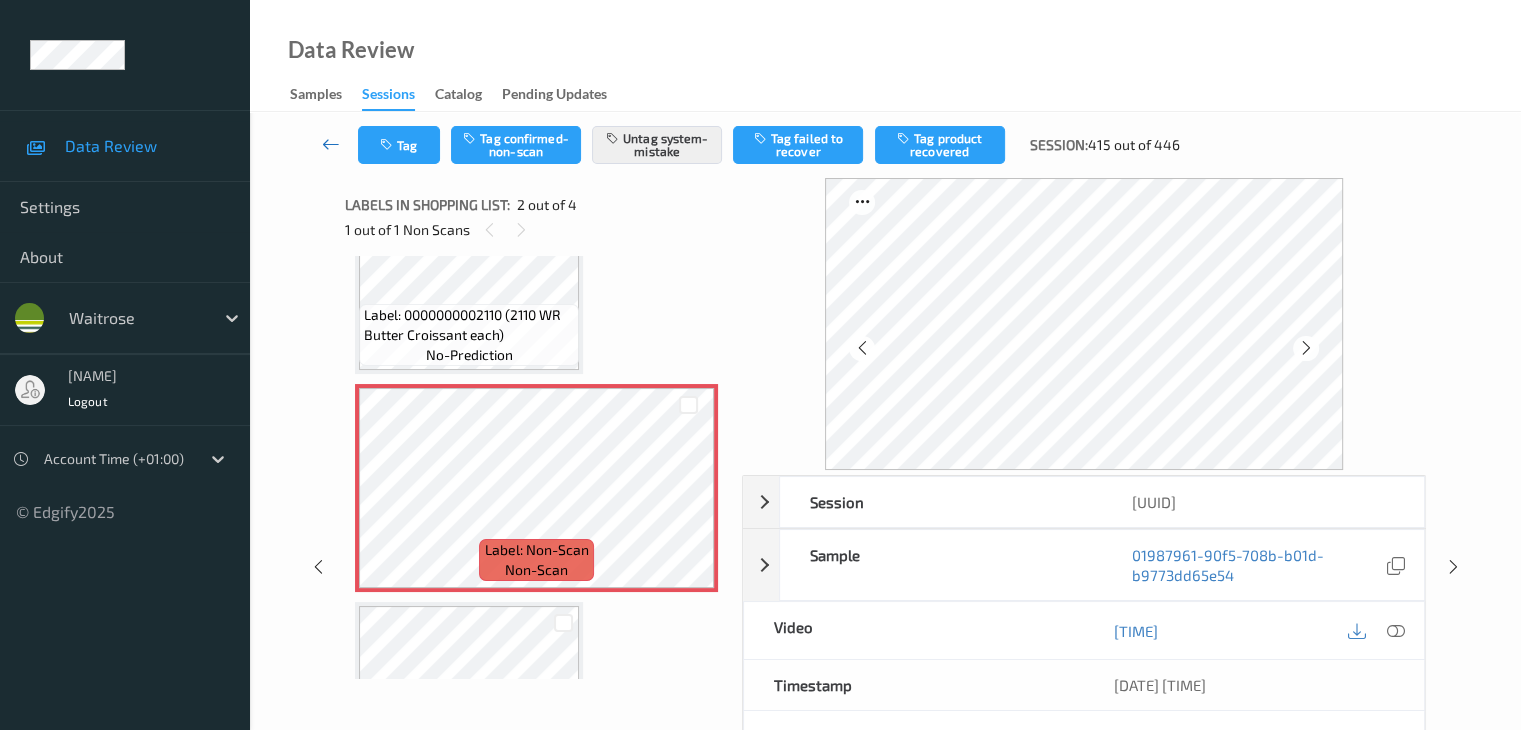 click at bounding box center [331, 144] 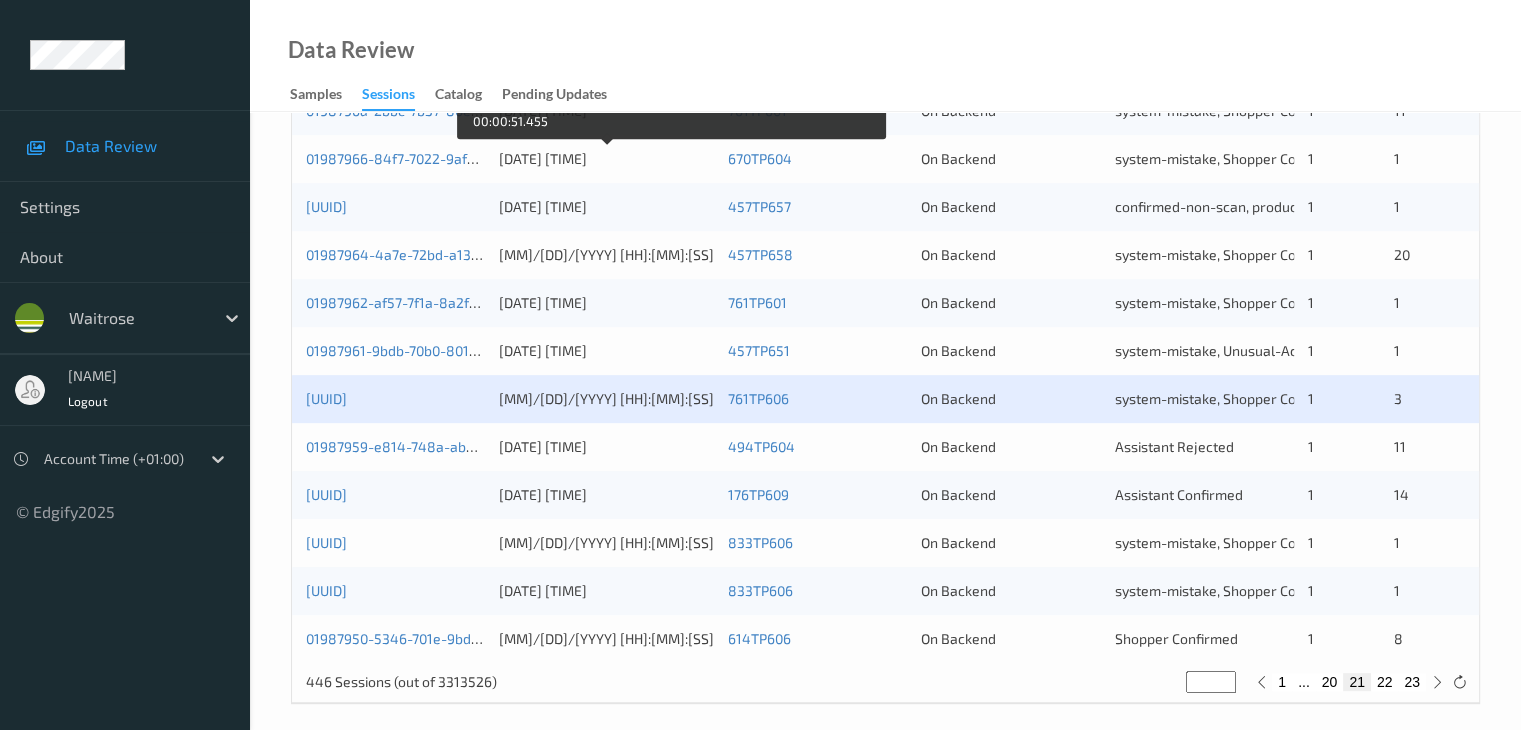 scroll, scrollTop: 932, scrollLeft: 0, axis: vertical 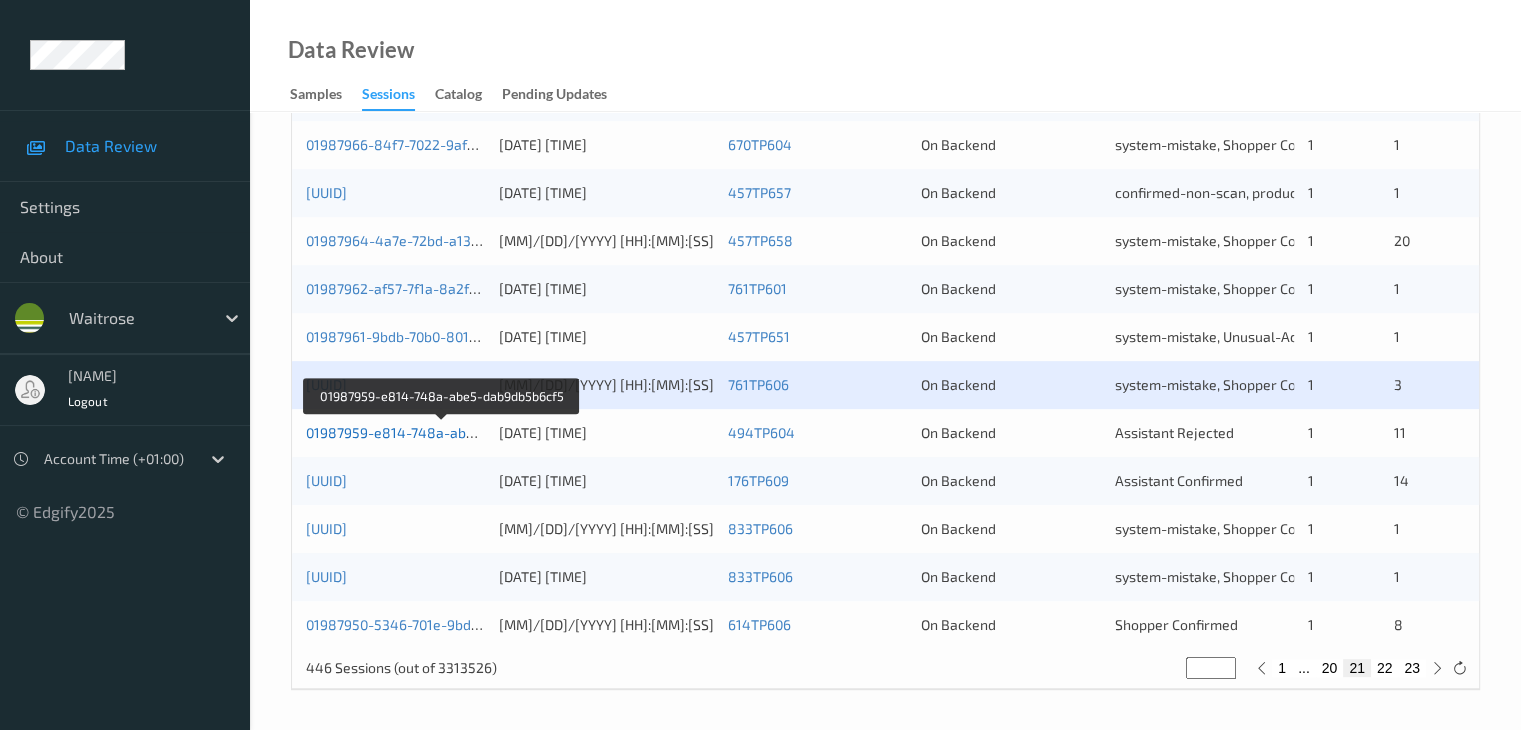 click on "01987959-e814-748a-abe5-dab9db5b6cf5" at bounding box center (443, 432) 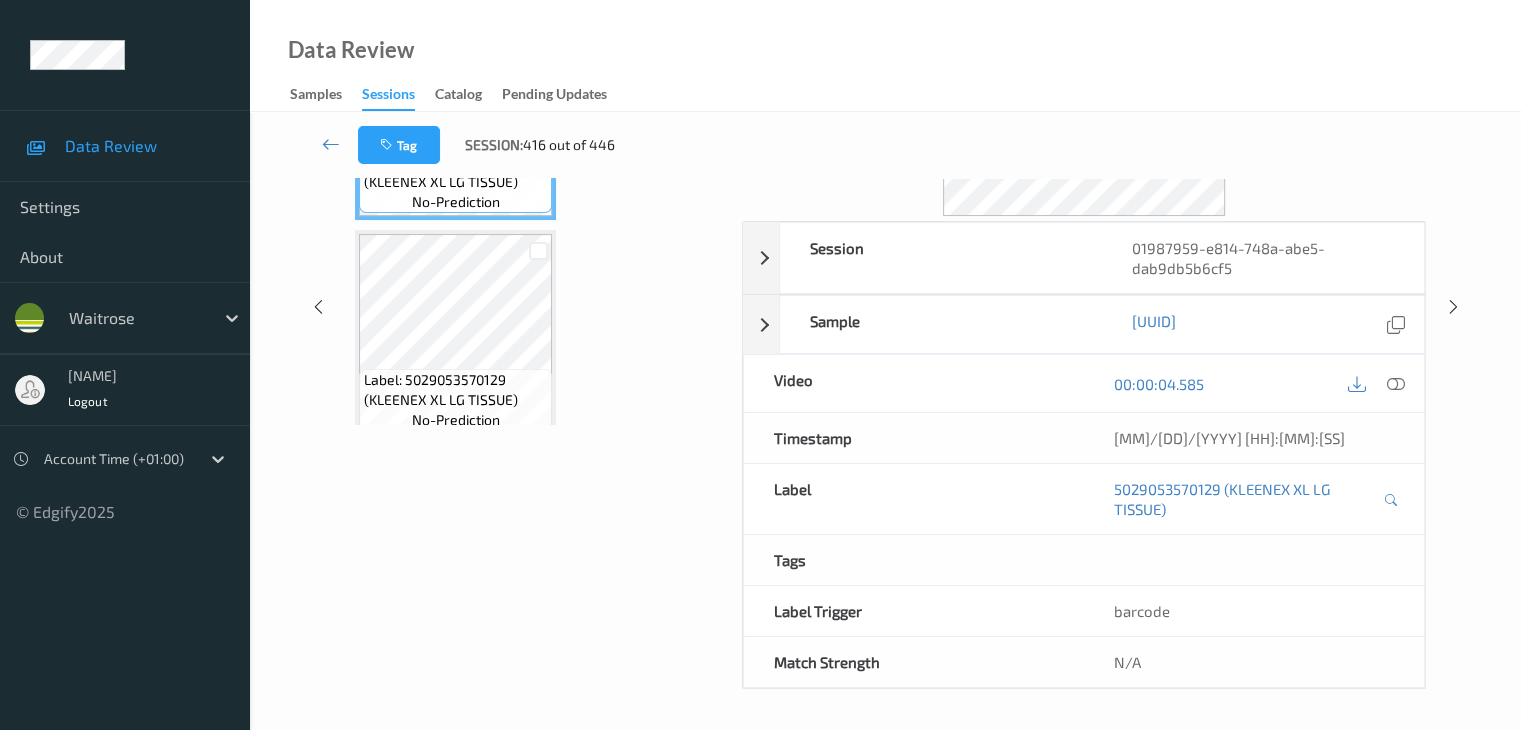 scroll, scrollTop: 0, scrollLeft: 0, axis: both 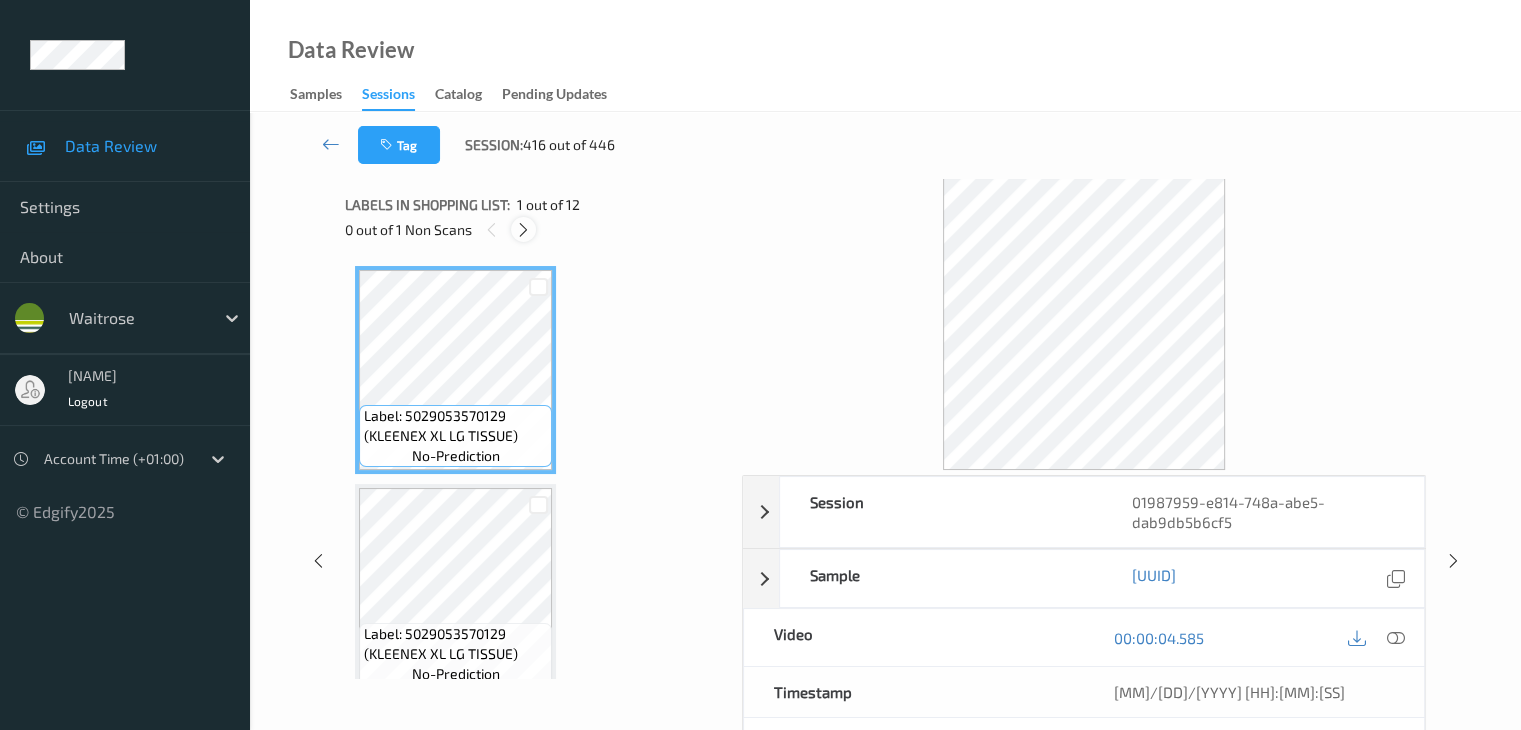 click at bounding box center (523, 230) 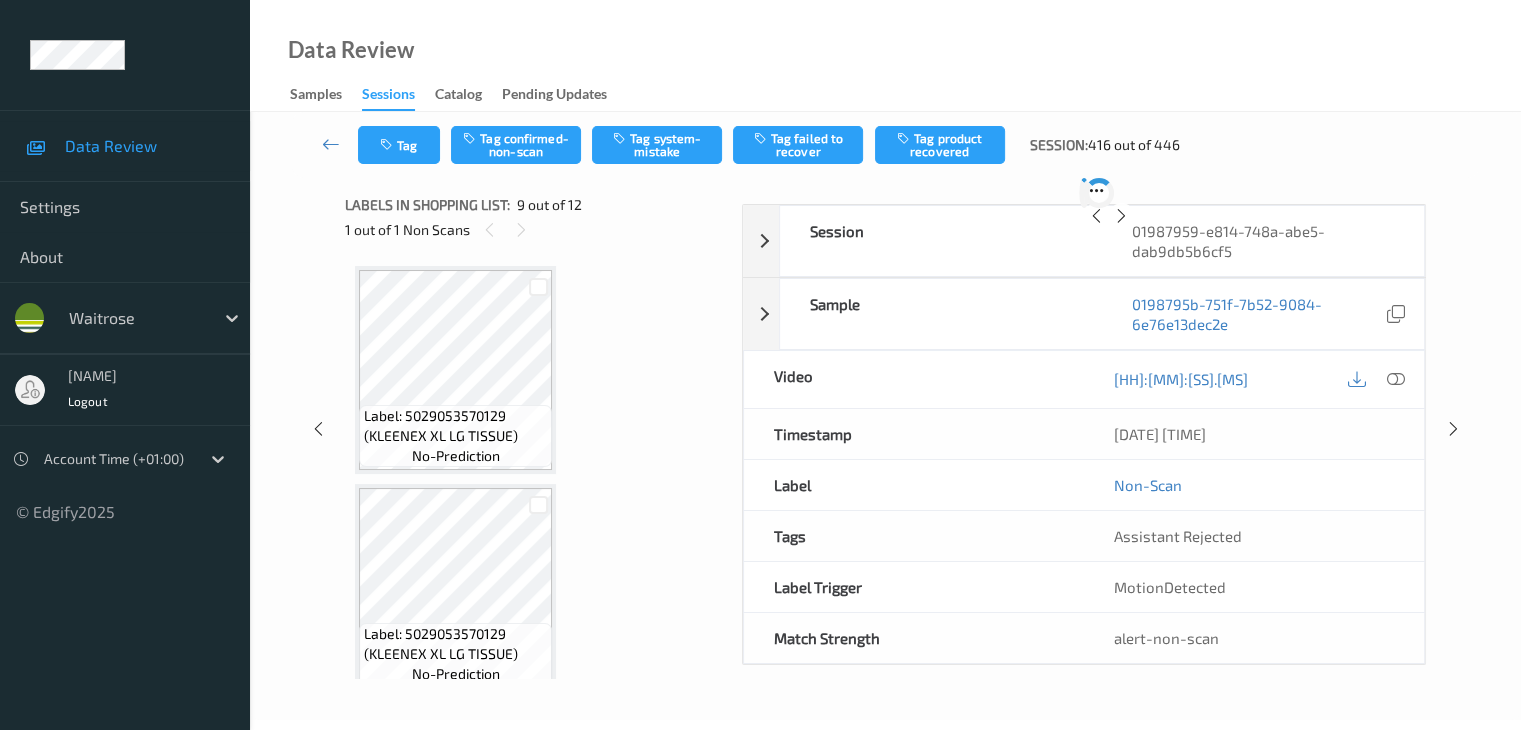 scroll, scrollTop: 1536, scrollLeft: 0, axis: vertical 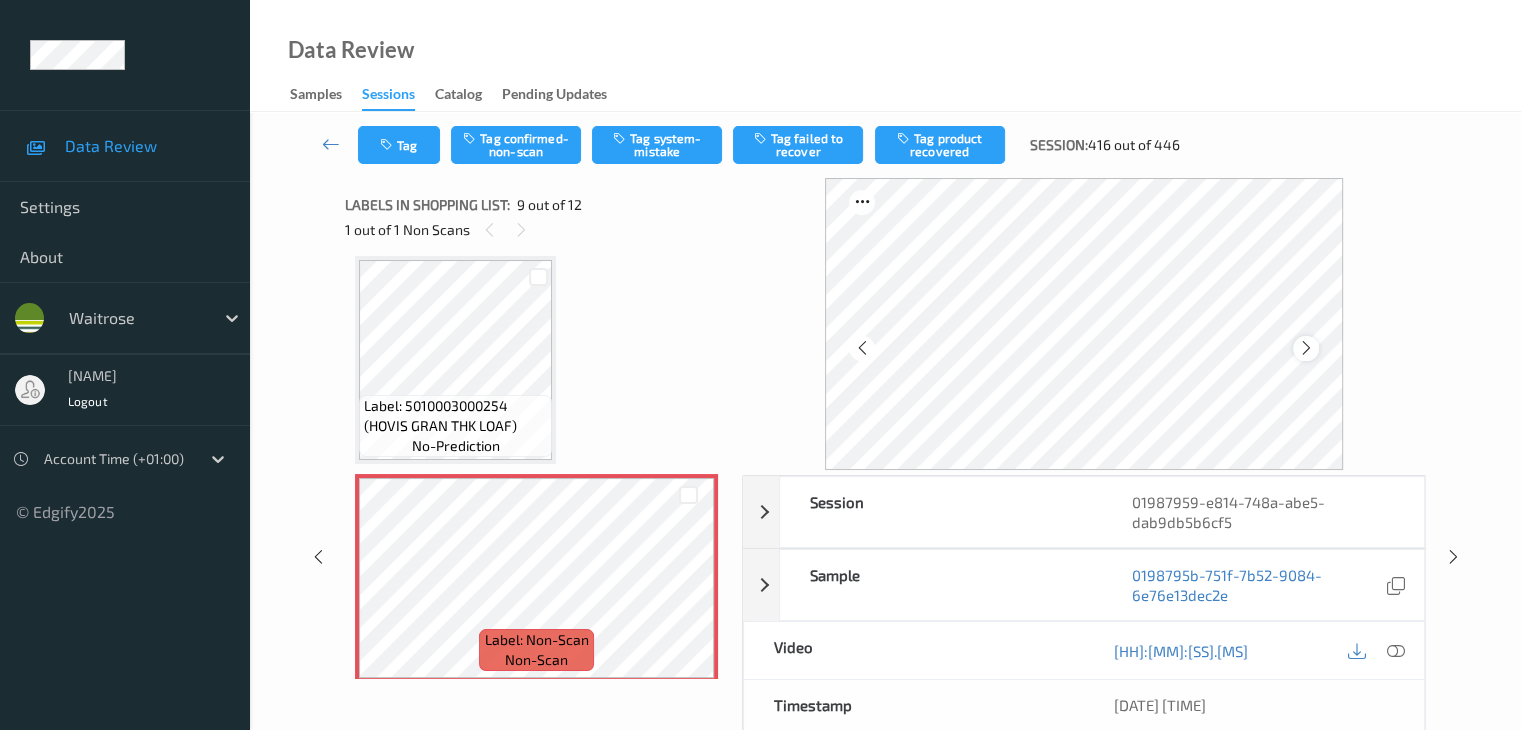 click at bounding box center [1305, 348] 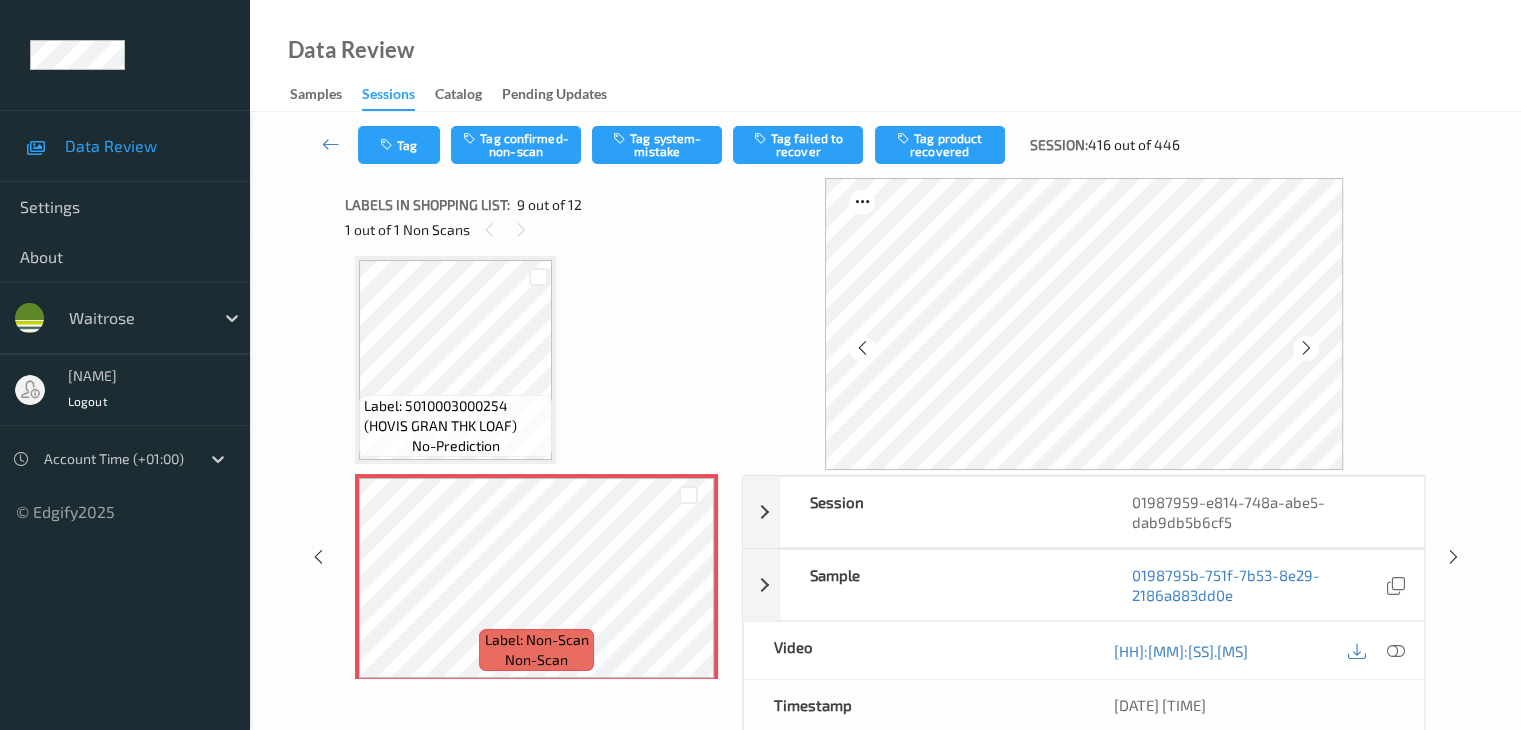 click at bounding box center (1305, 348) 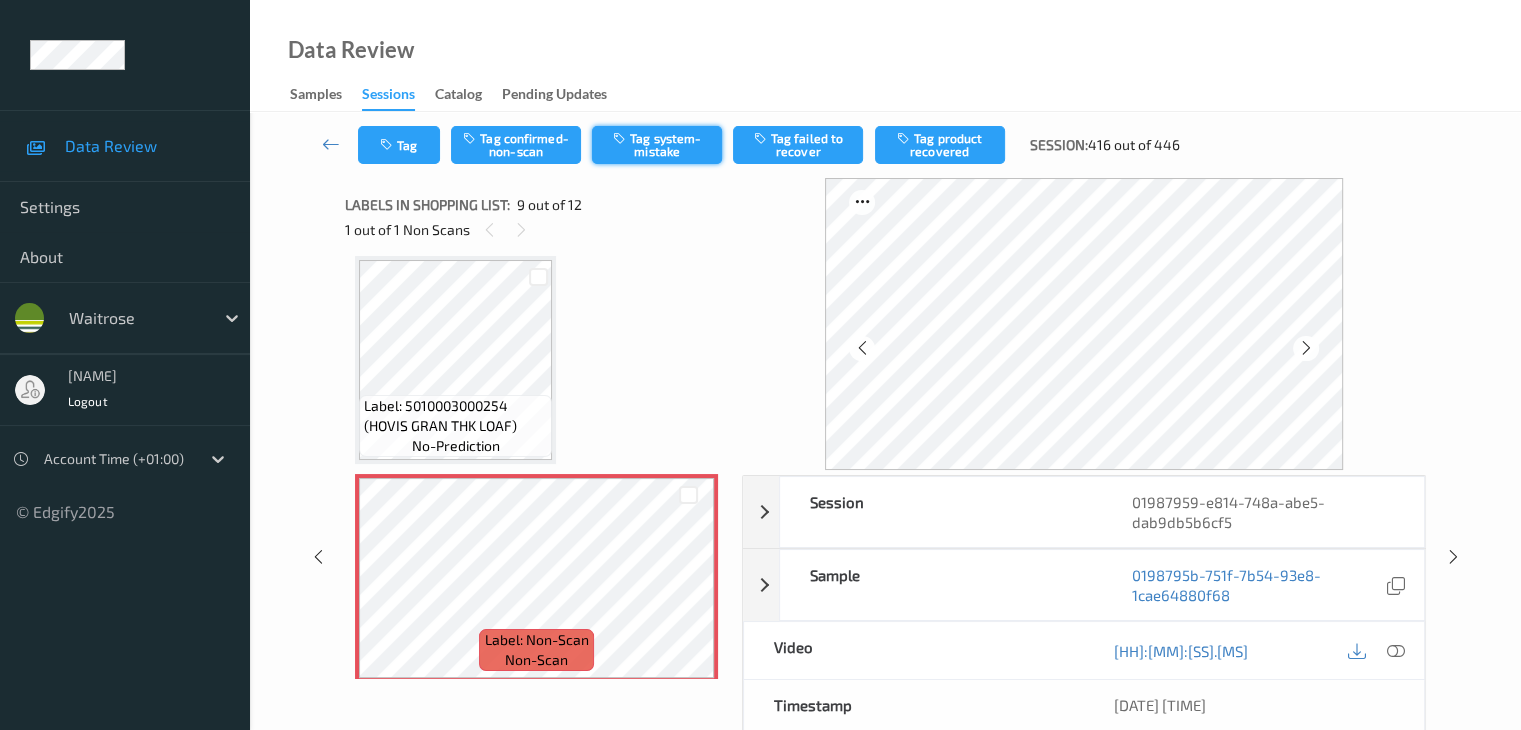 click on "Tag   system-mistake" at bounding box center [657, 145] 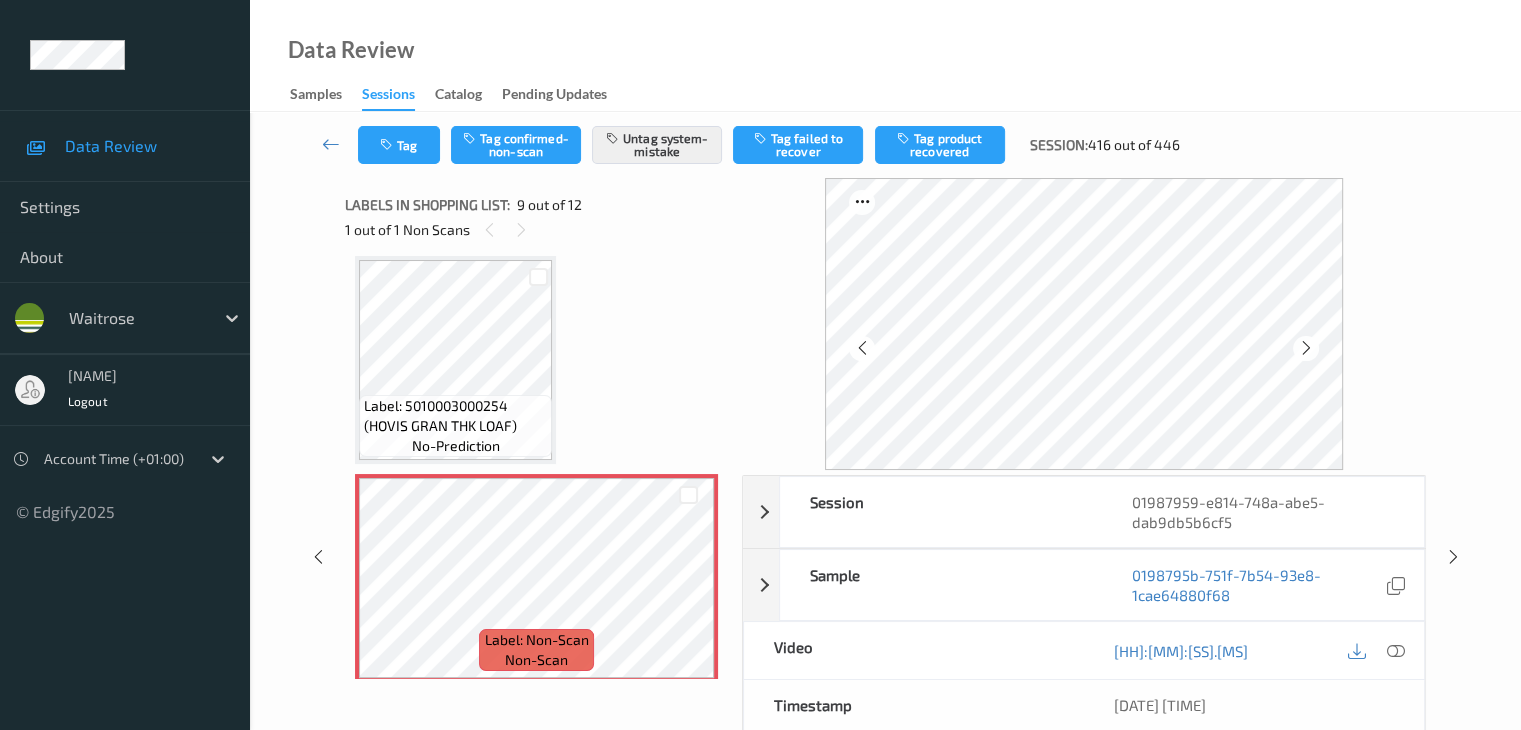 click on "Tag Tag   confirmed-non-scan Untag   system-mistake Tag   failed to recover Tag   product recovered Session: 416 out of 446" at bounding box center (885, 145) 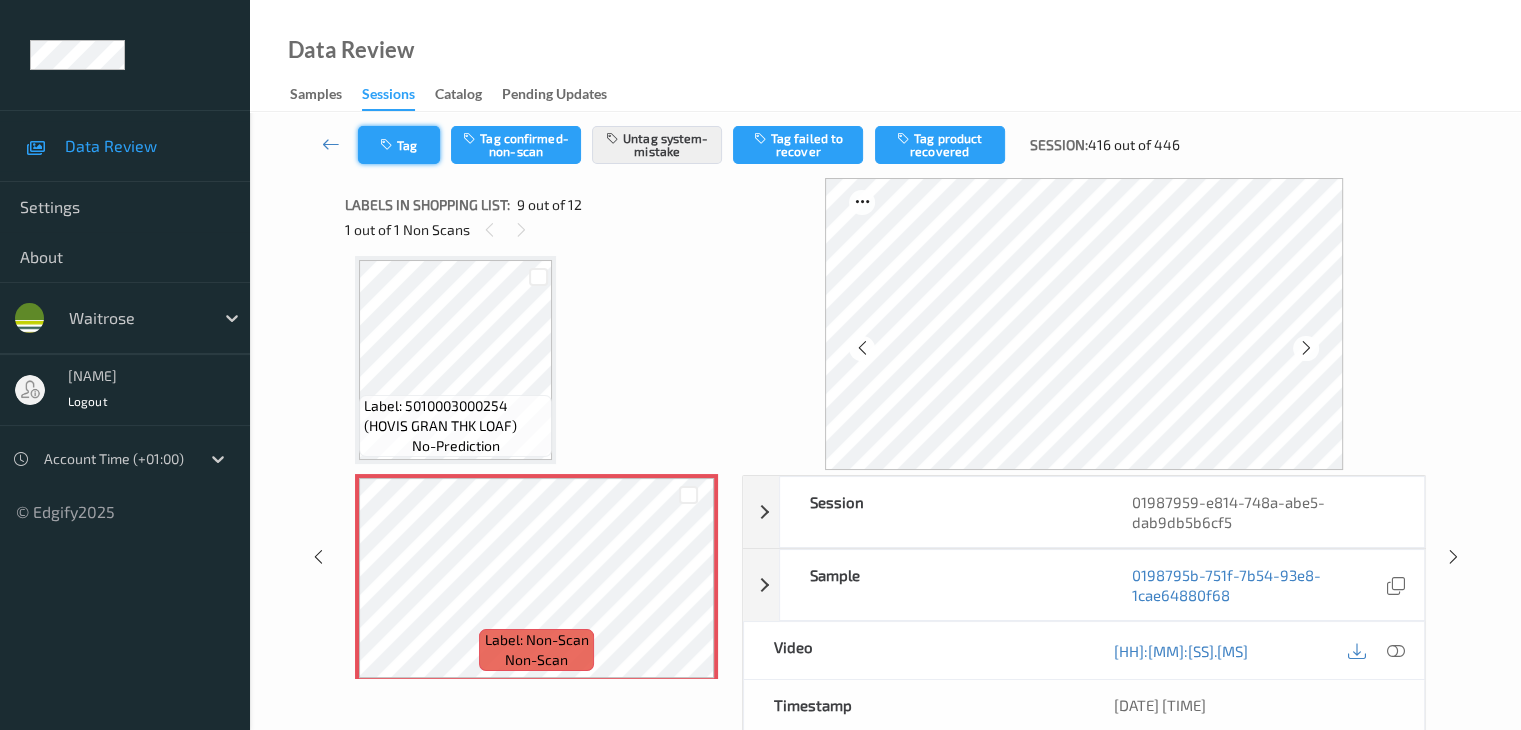 click on "Tag" at bounding box center (399, 145) 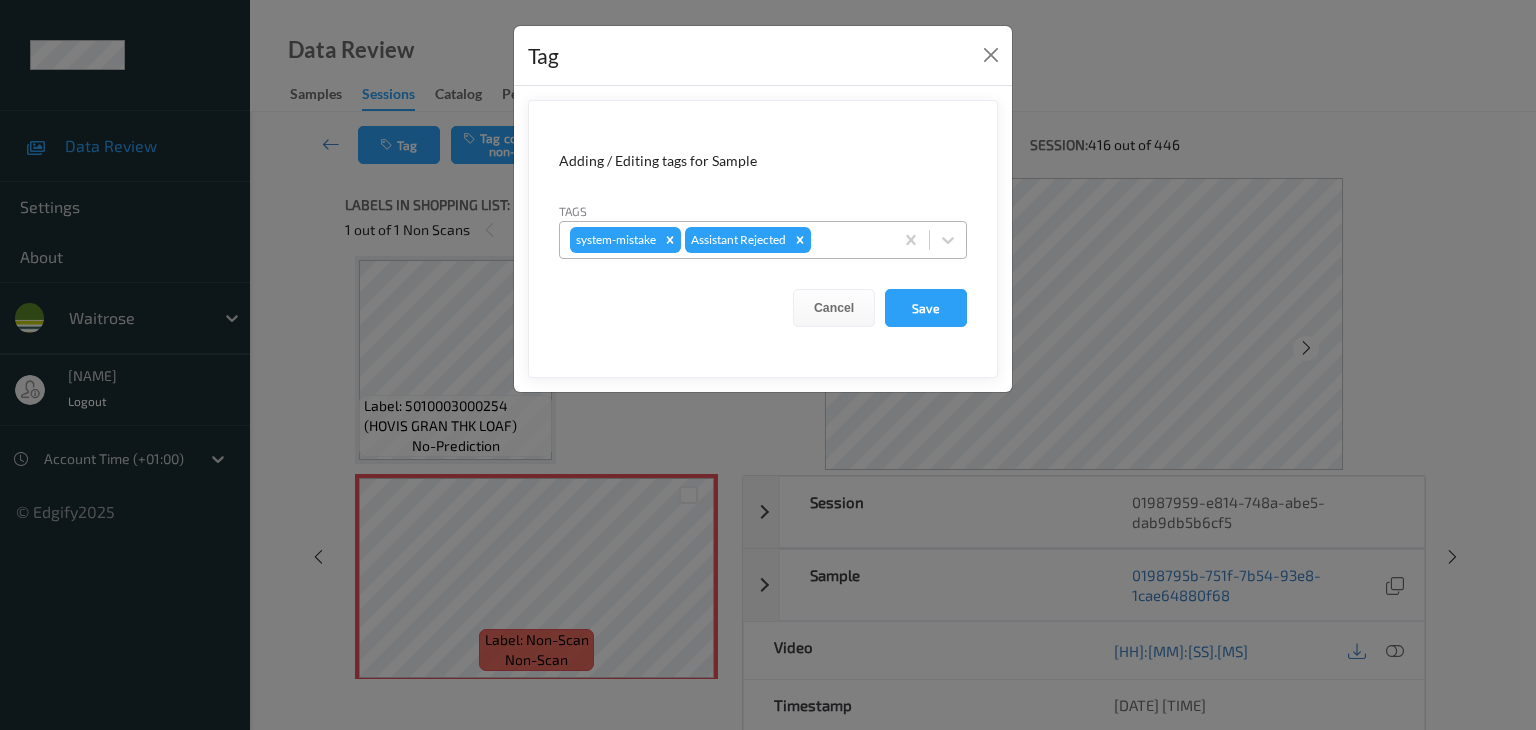click at bounding box center [849, 240] 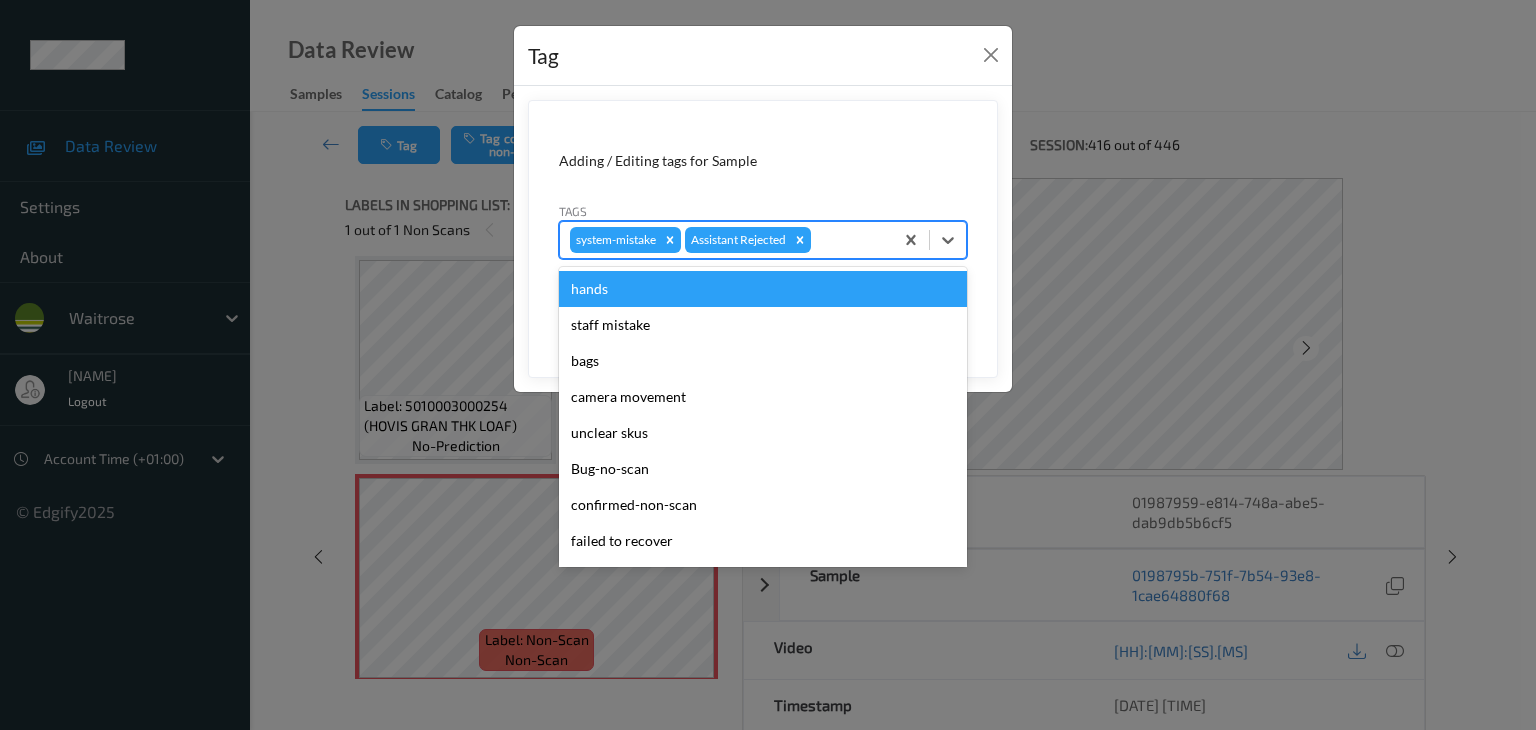type on "i" 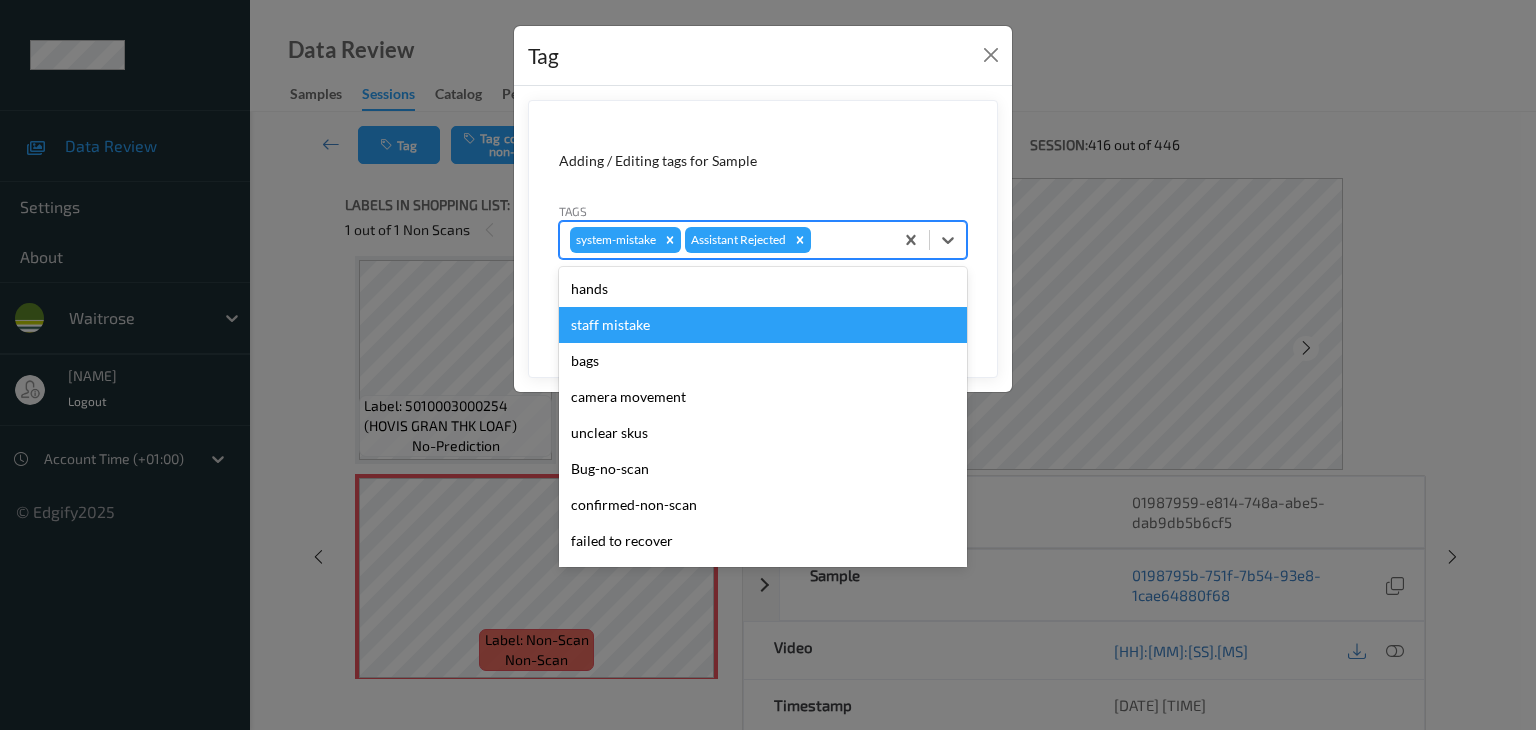 type on "u" 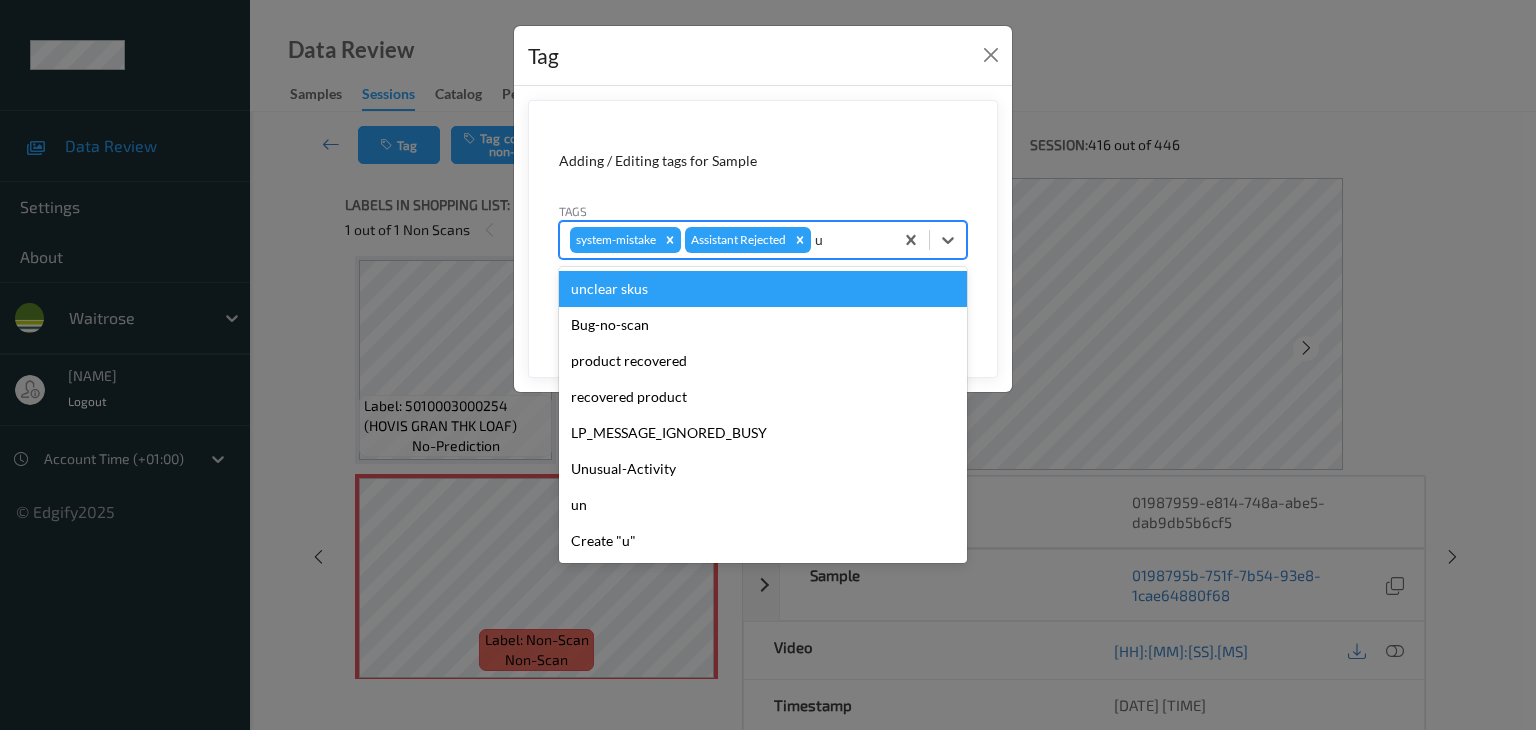 type 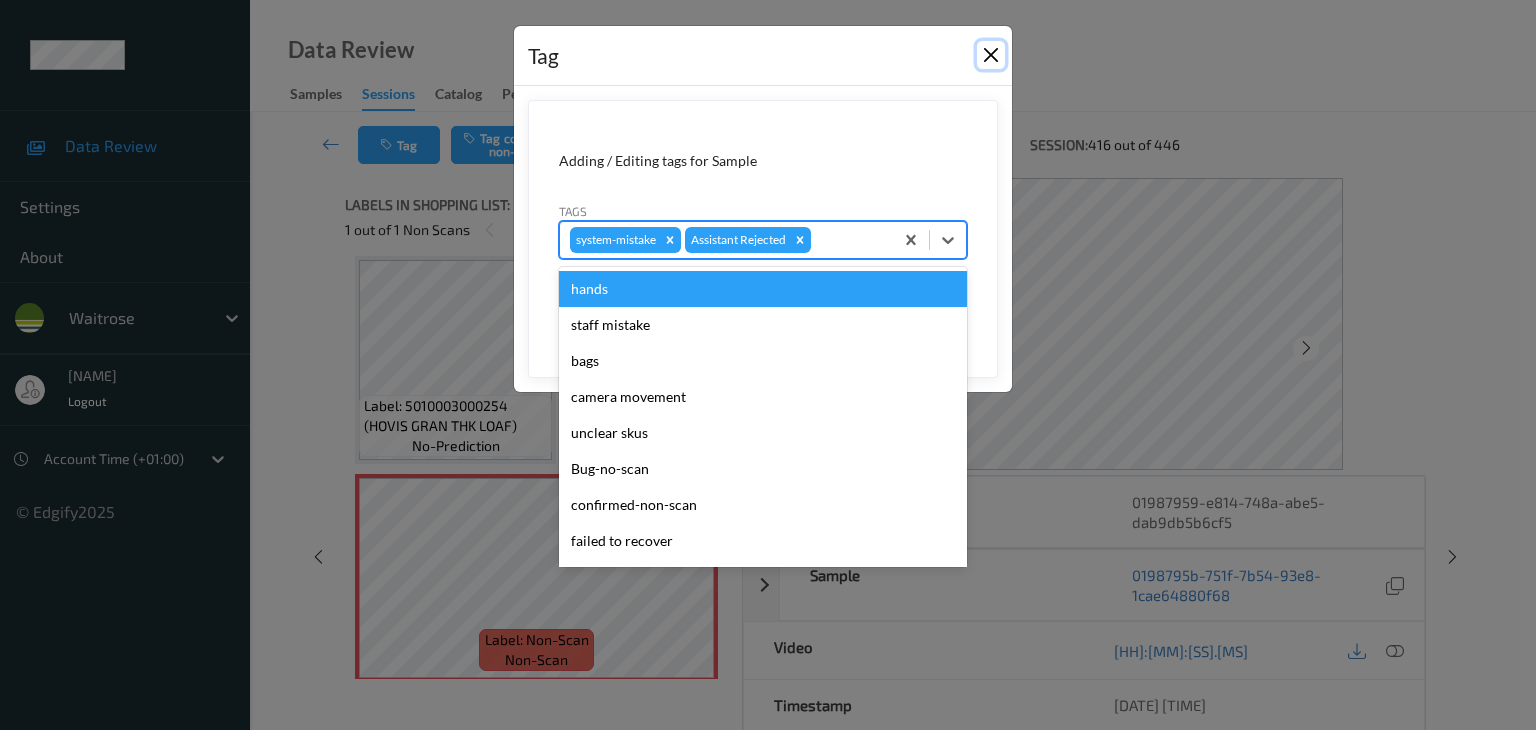 click at bounding box center [991, 55] 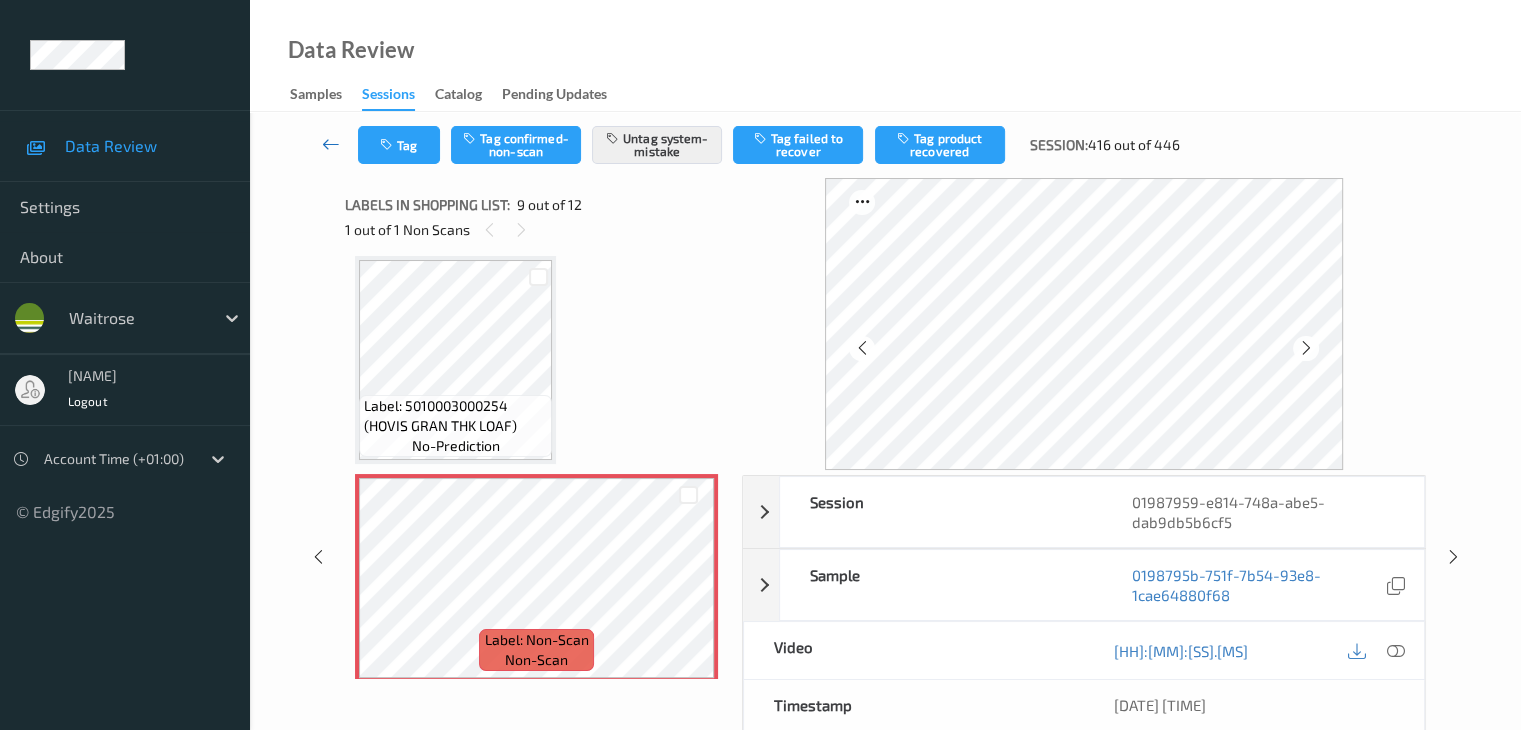 click at bounding box center (331, 144) 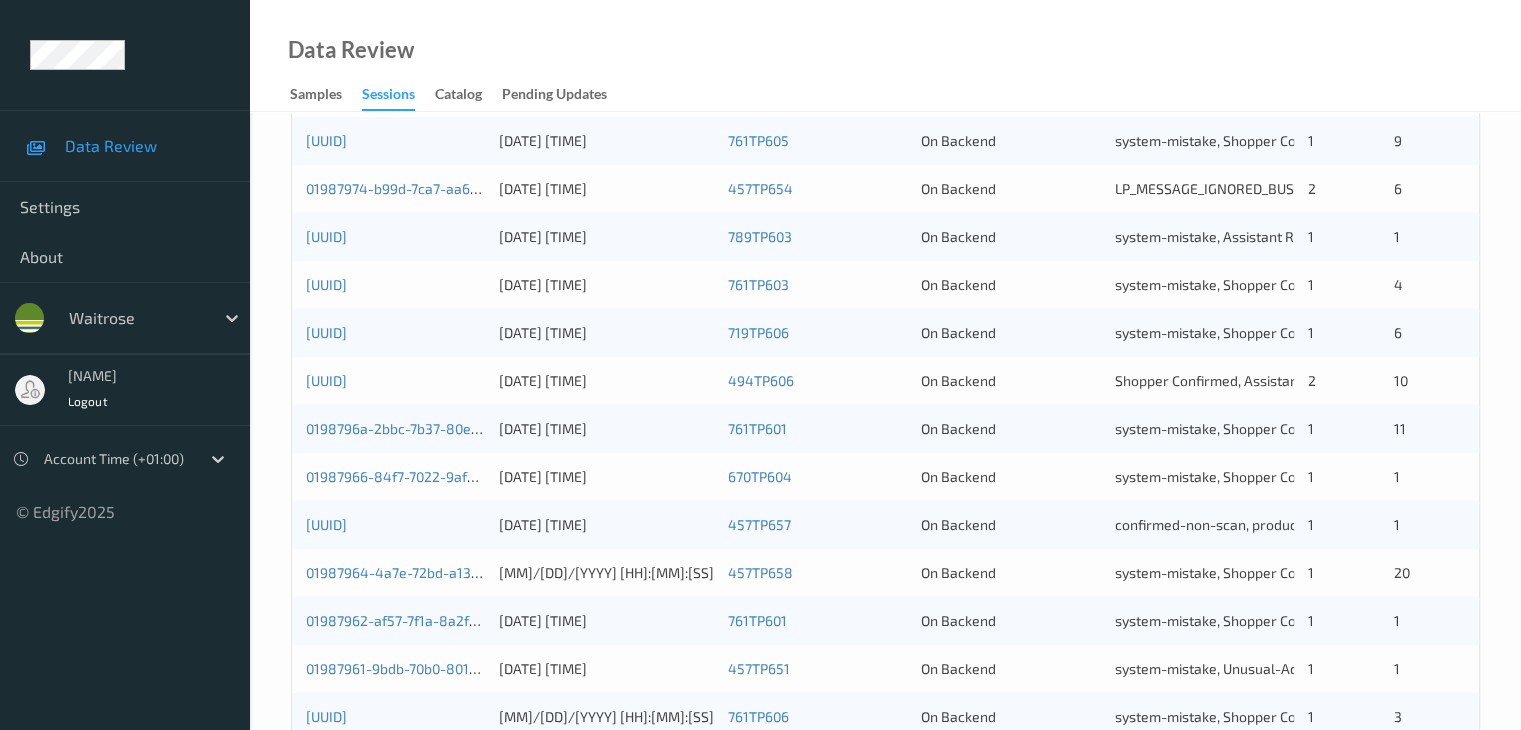 scroll, scrollTop: 900, scrollLeft: 0, axis: vertical 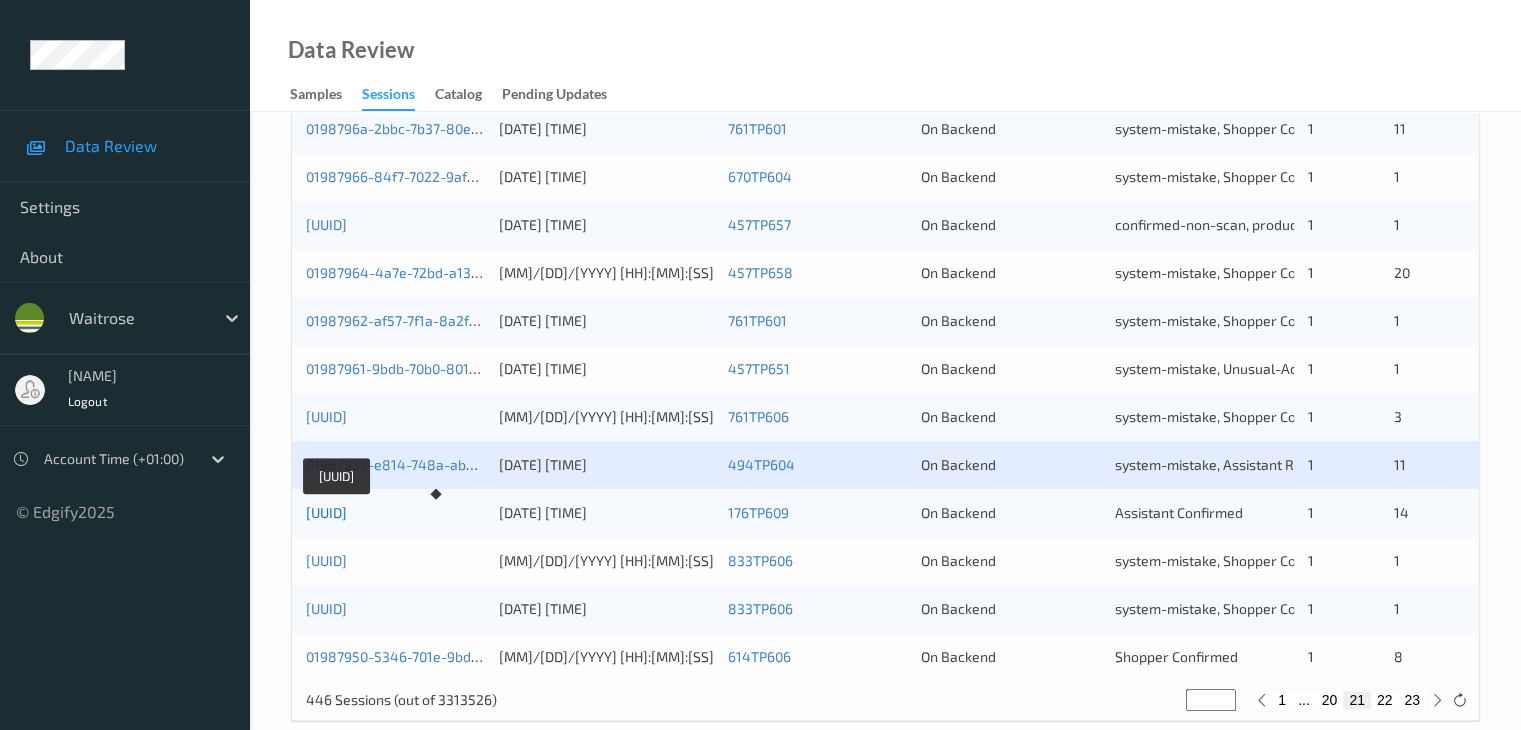click on "01987955-723e-719d-8f80-6567e1d1c54f" at bounding box center (326, 512) 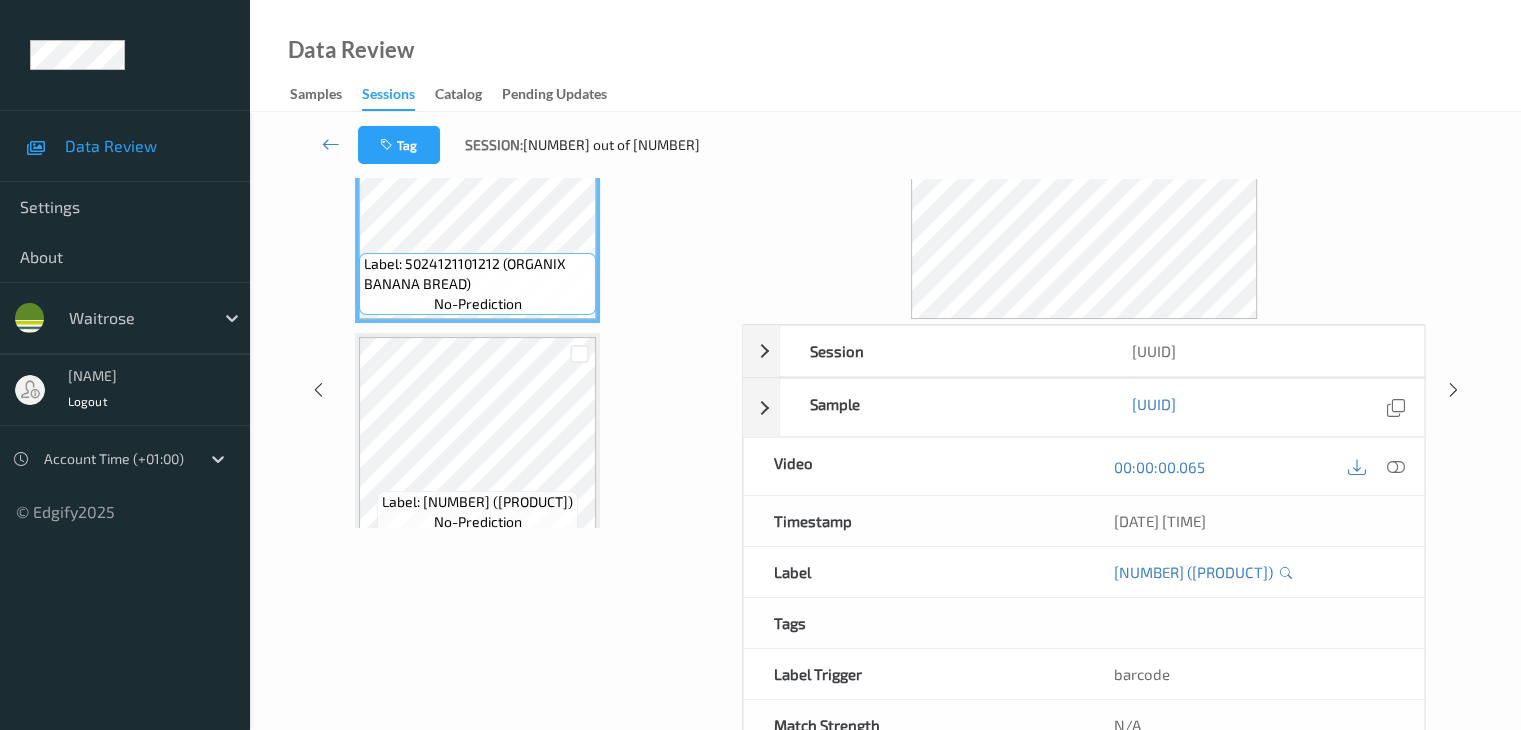 scroll, scrollTop: 0, scrollLeft: 0, axis: both 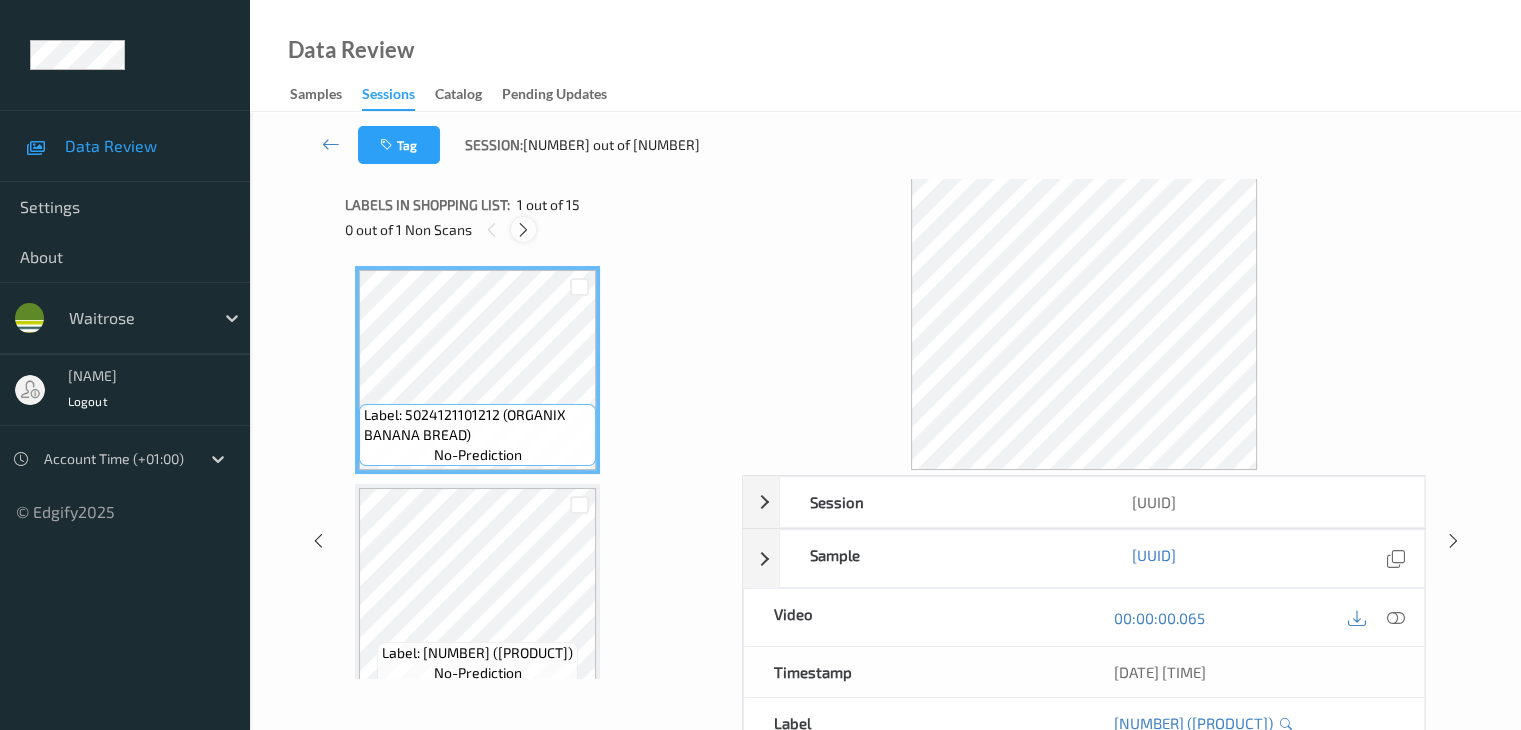 click at bounding box center [523, 229] 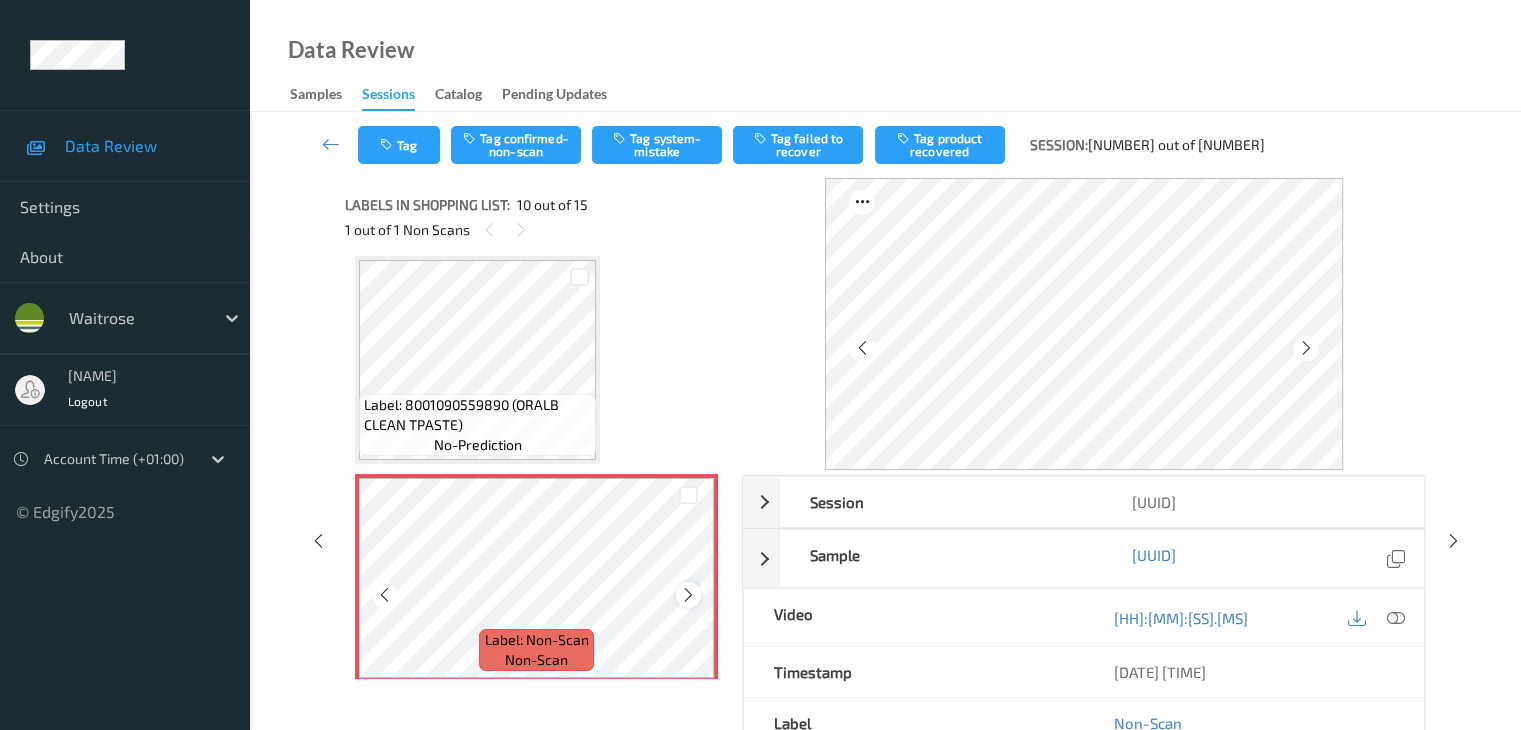 click at bounding box center [688, 595] 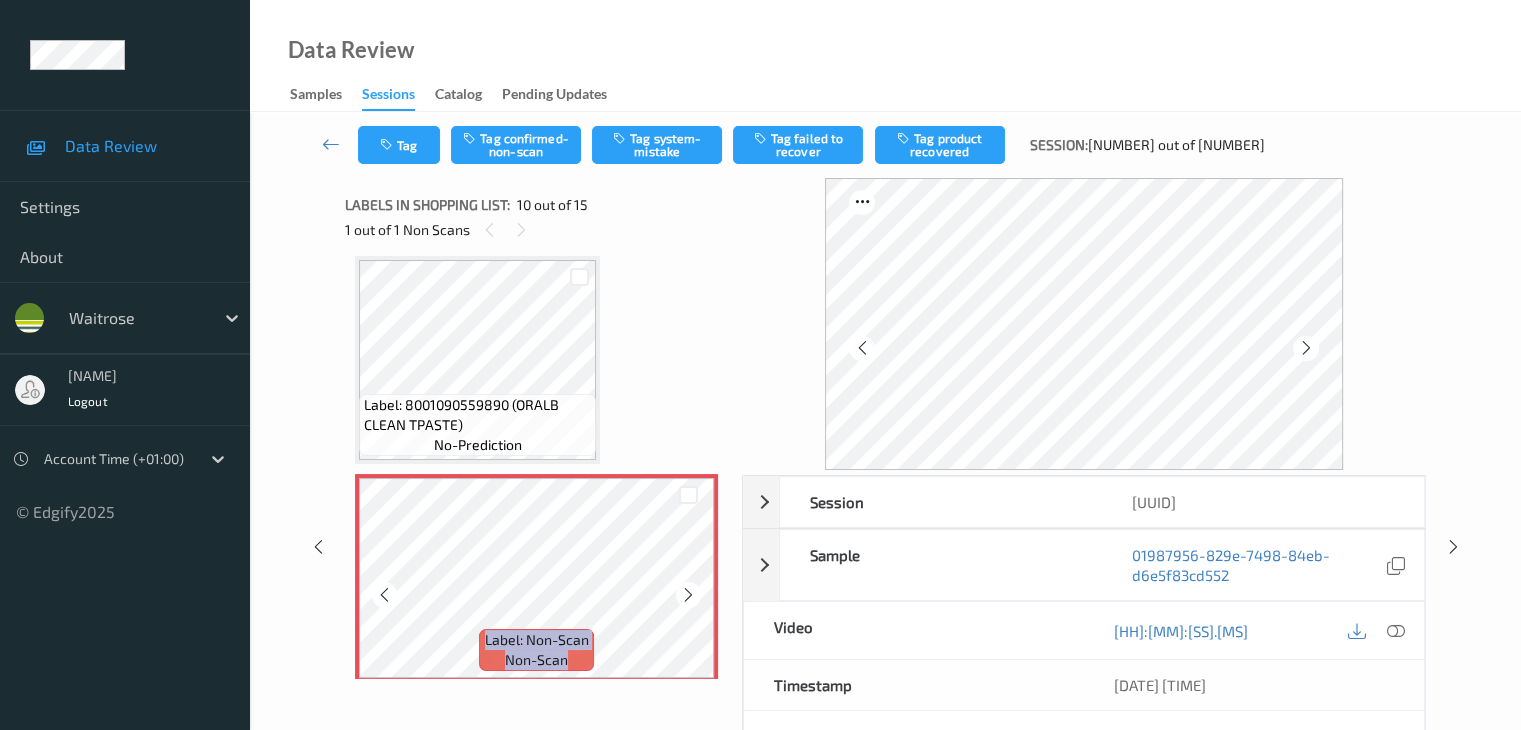 click at bounding box center [688, 595] 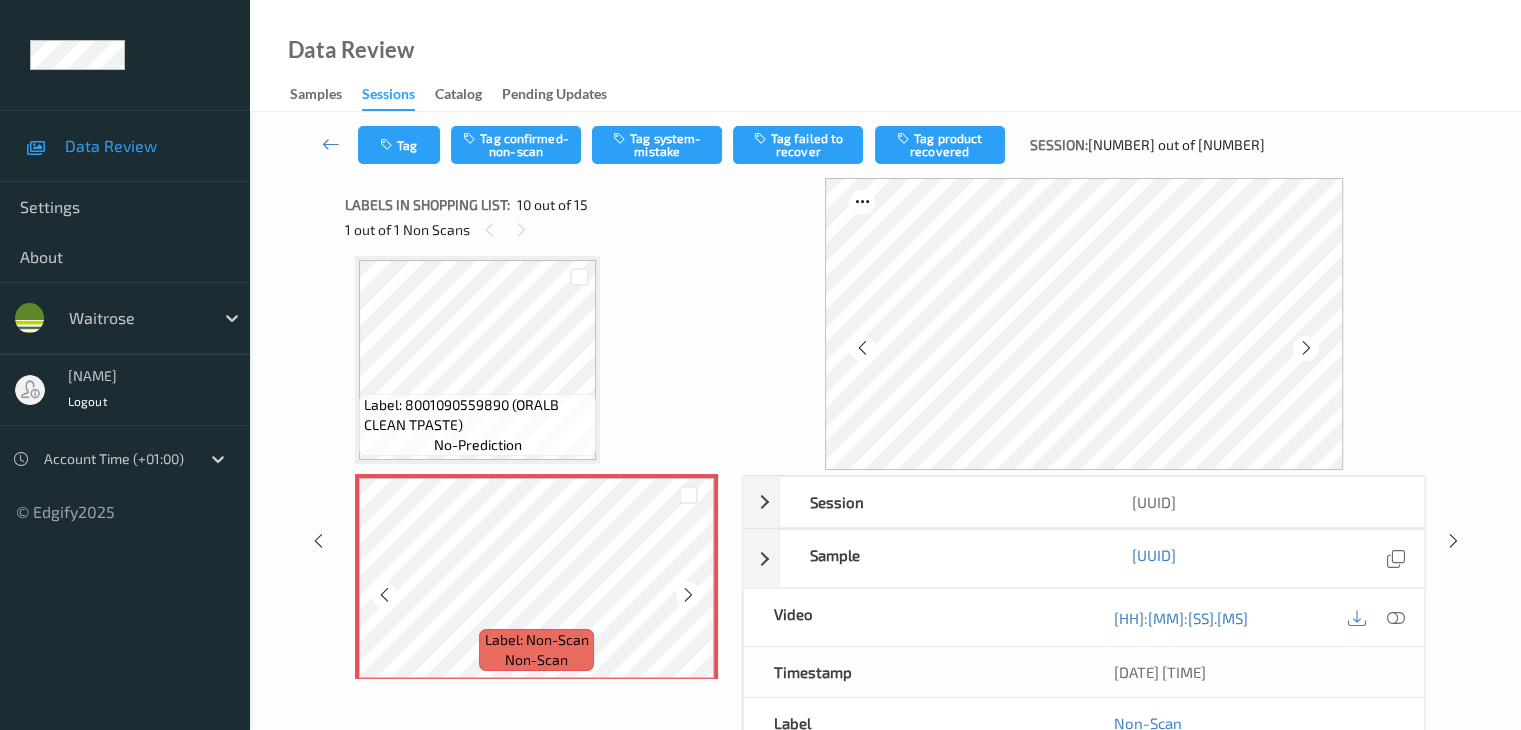 click at bounding box center (688, 595) 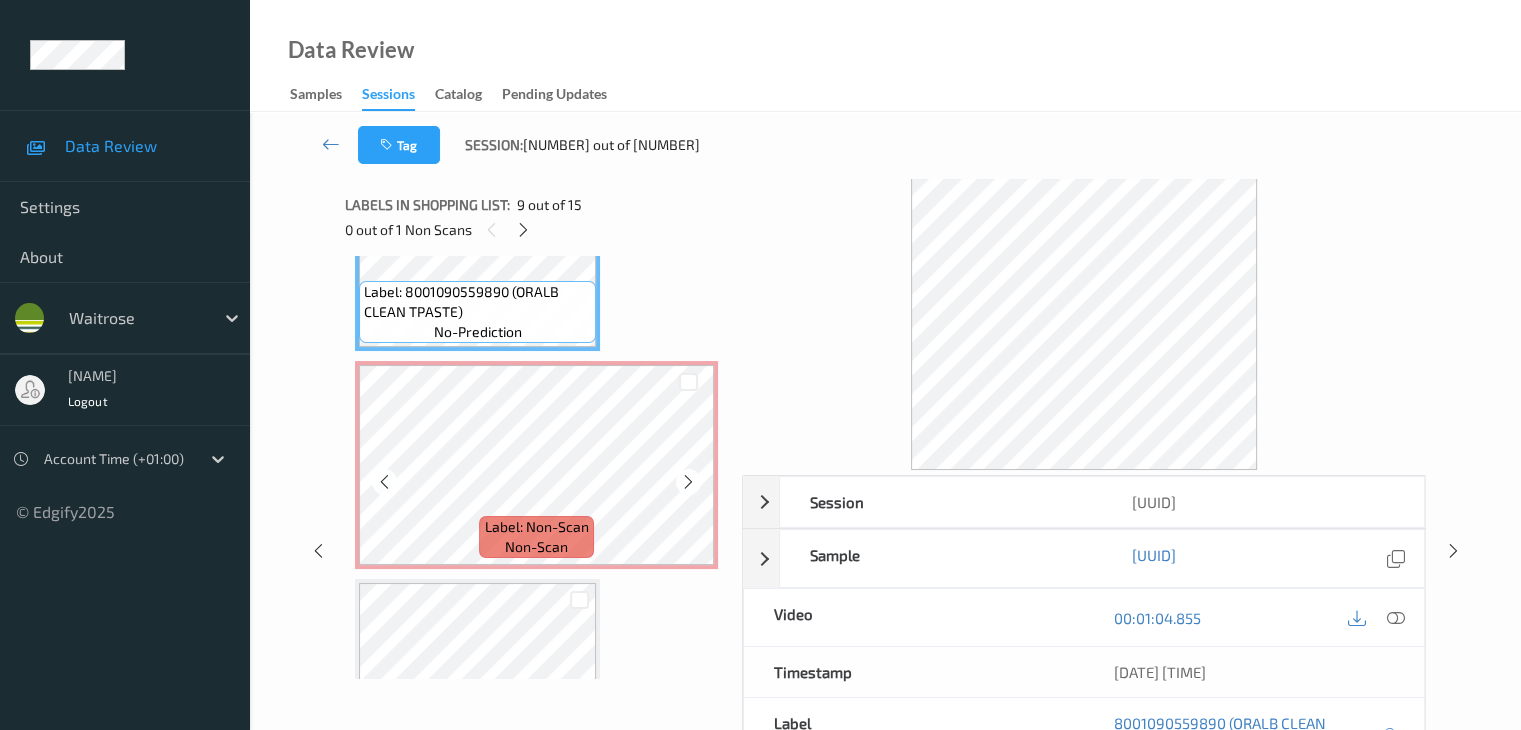 scroll, scrollTop: 1954, scrollLeft: 0, axis: vertical 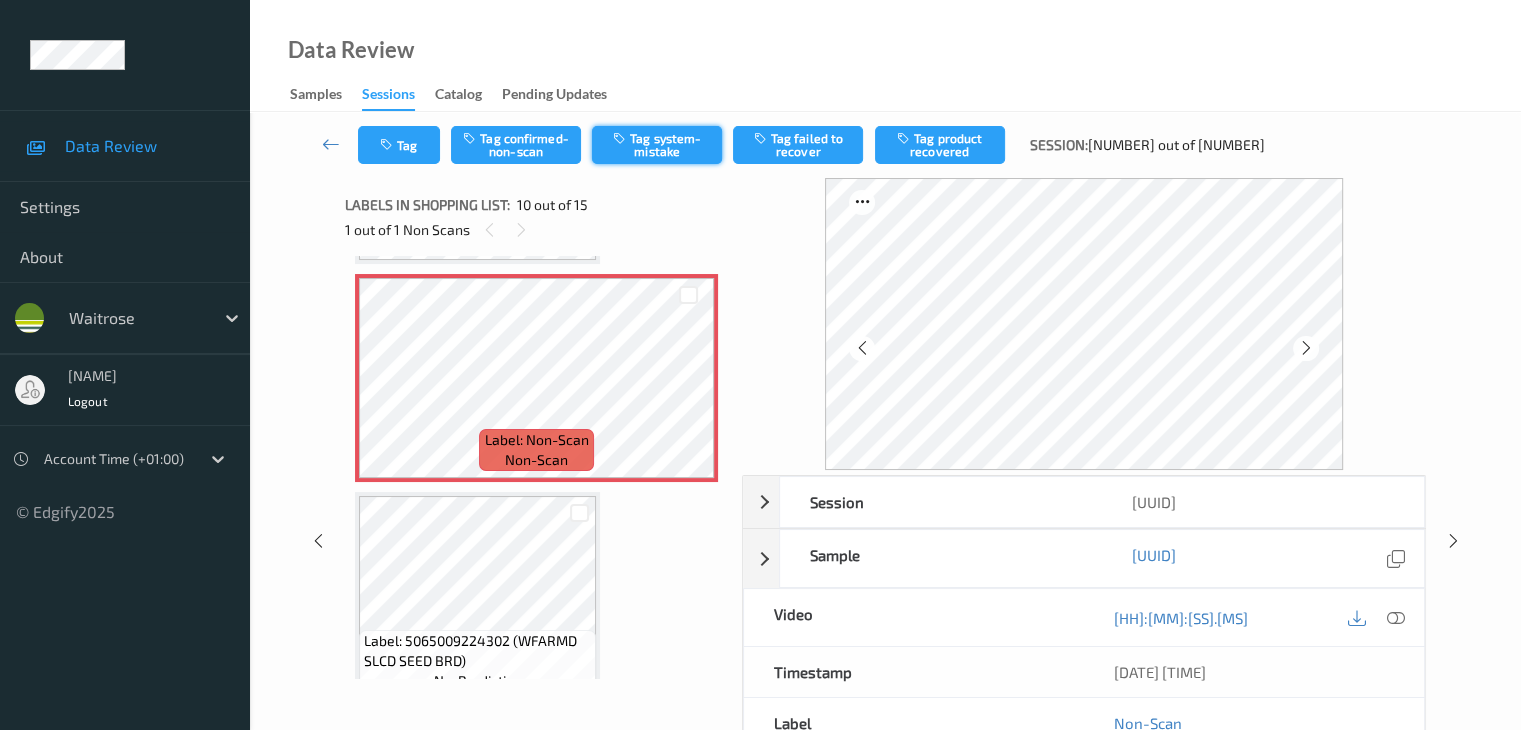 click on "Tag   system-mistake" at bounding box center [657, 145] 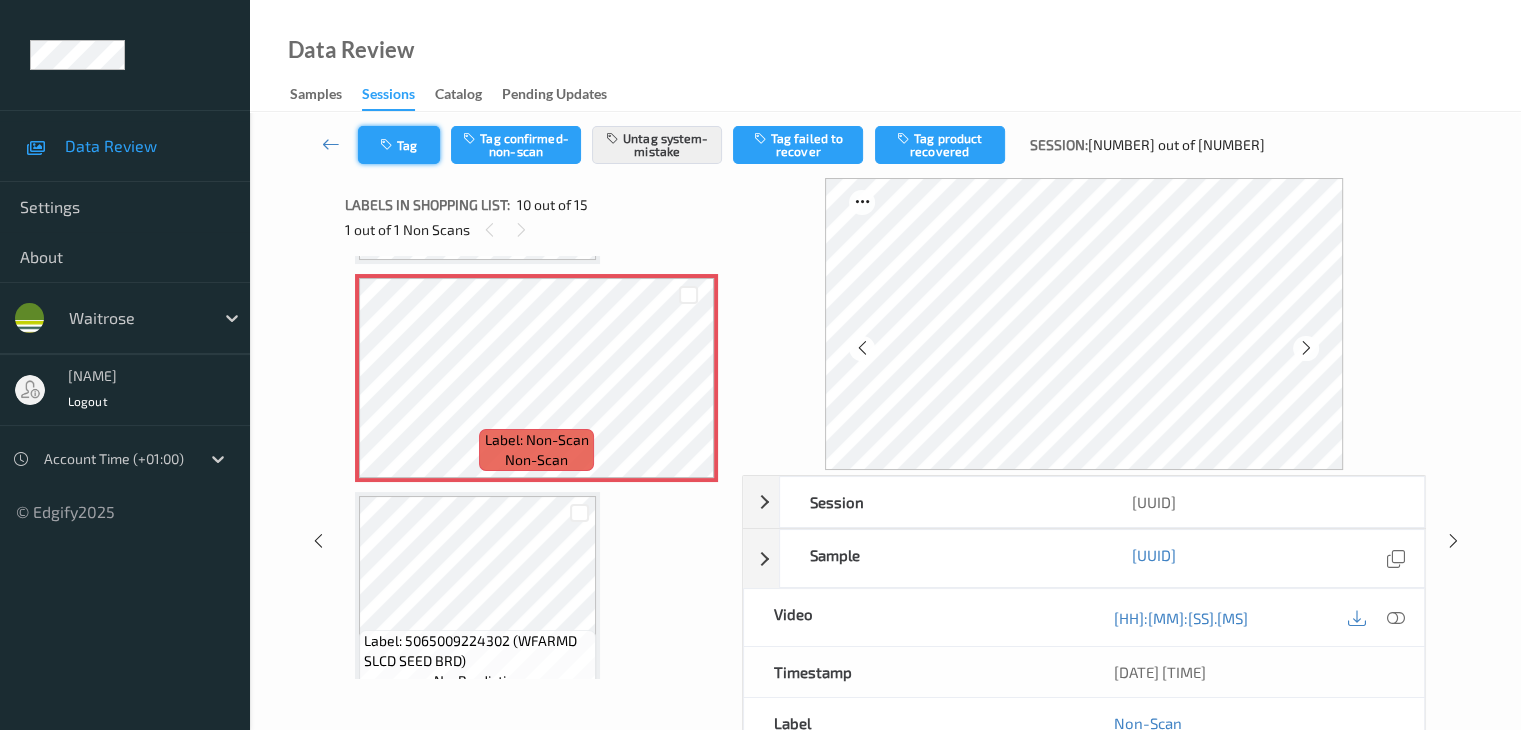 click on "Tag" at bounding box center (399, 145) 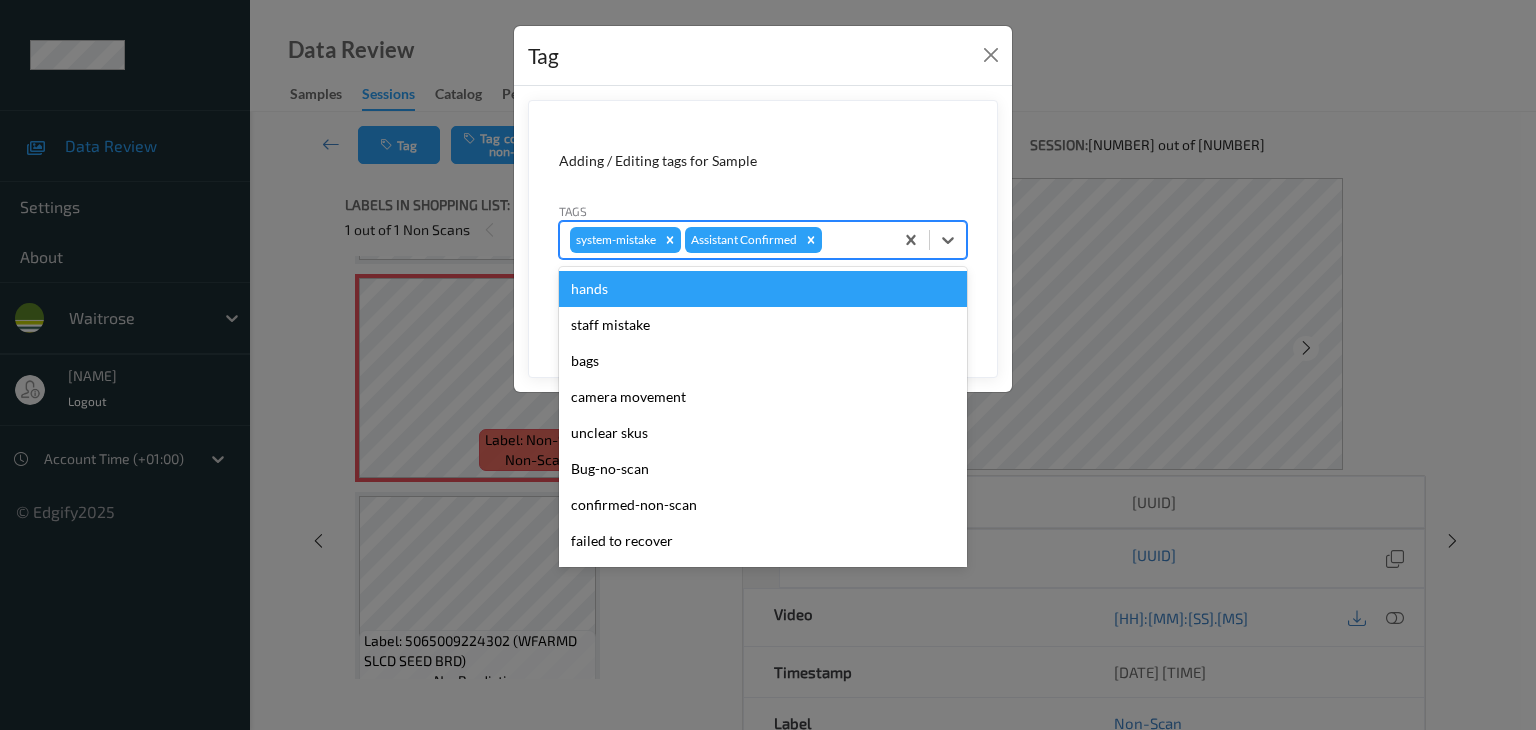 click at bounding box center [854, 240] 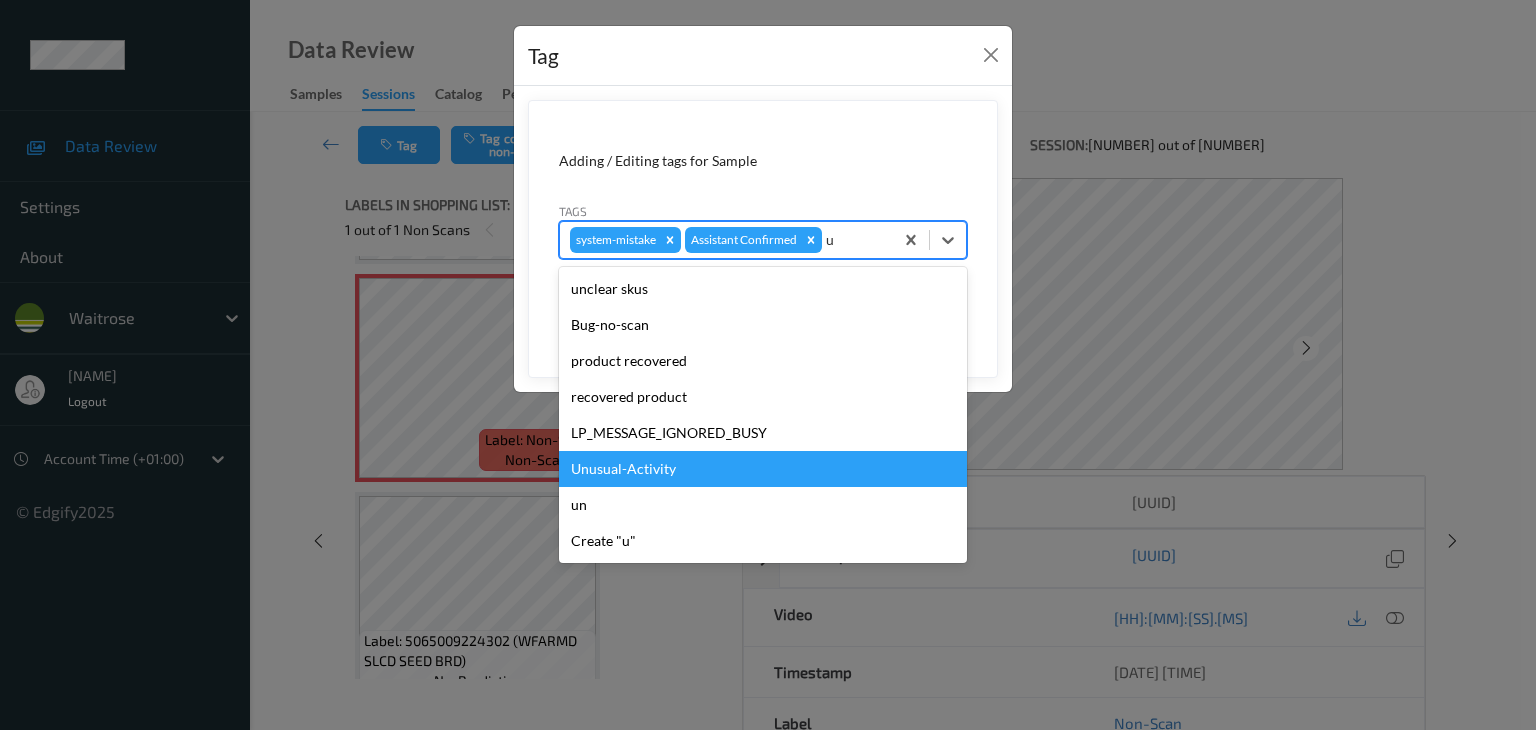 click on "Unusual-Activity" at bounding box center (763, 469) 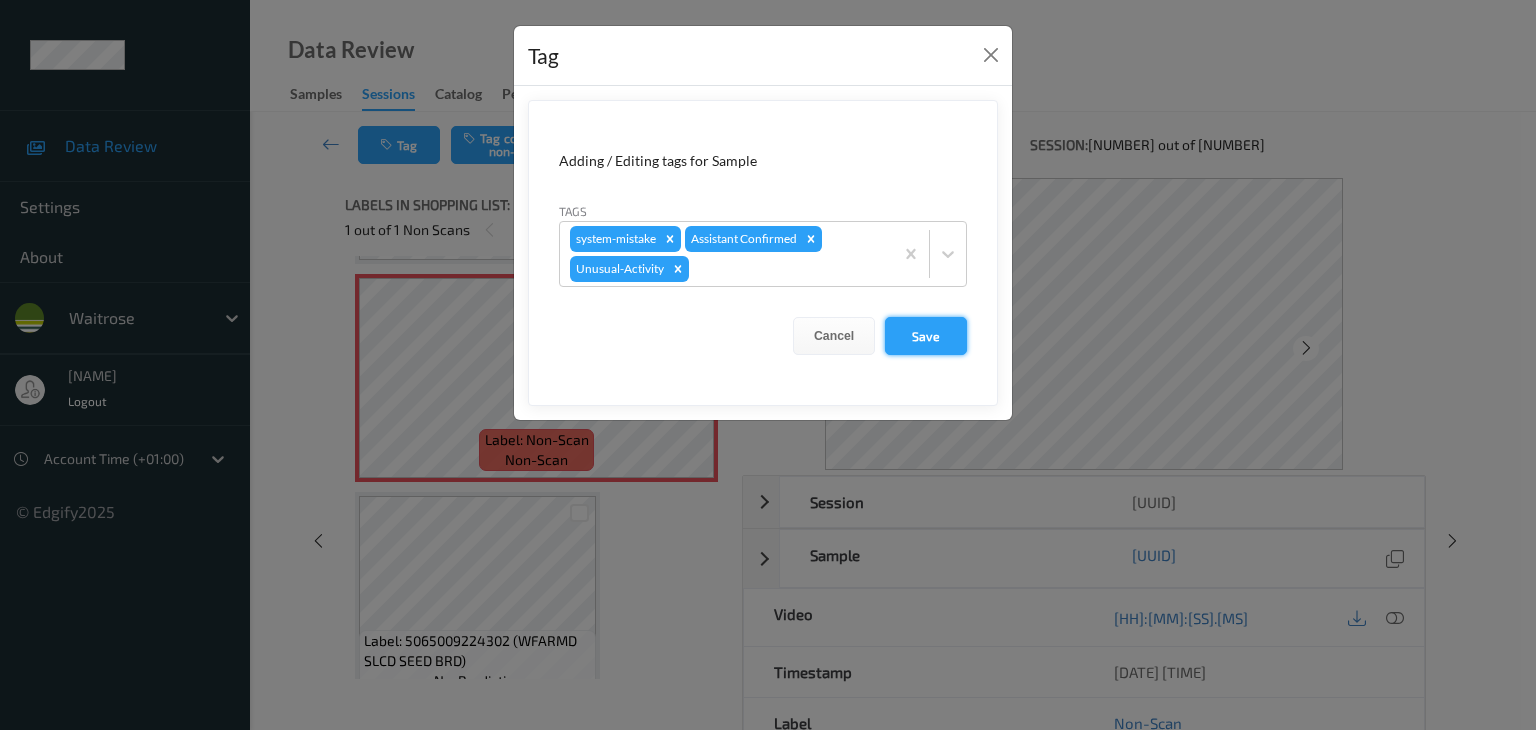 click on "Save" at bounding box center (926, 336) 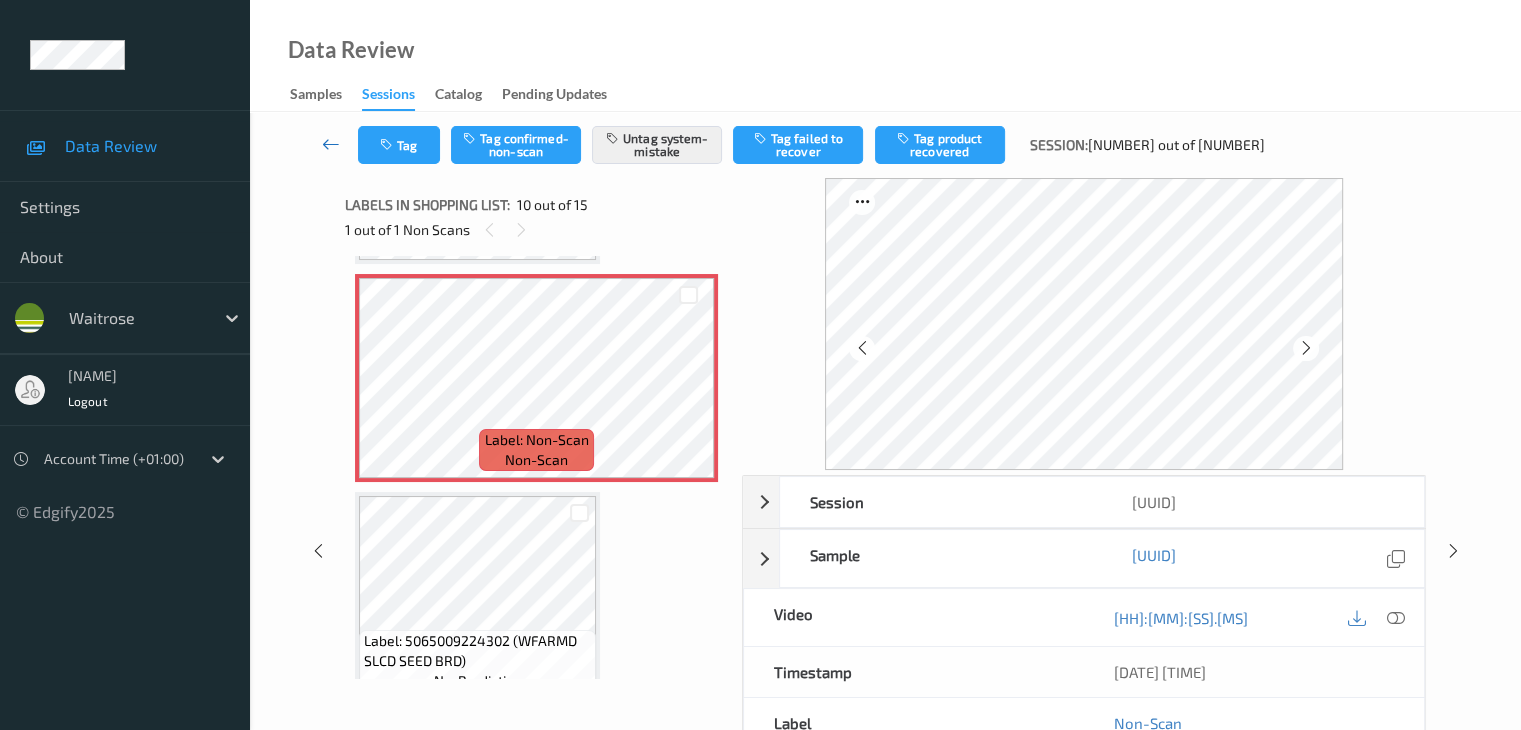 click at bounding box center [331, 144] 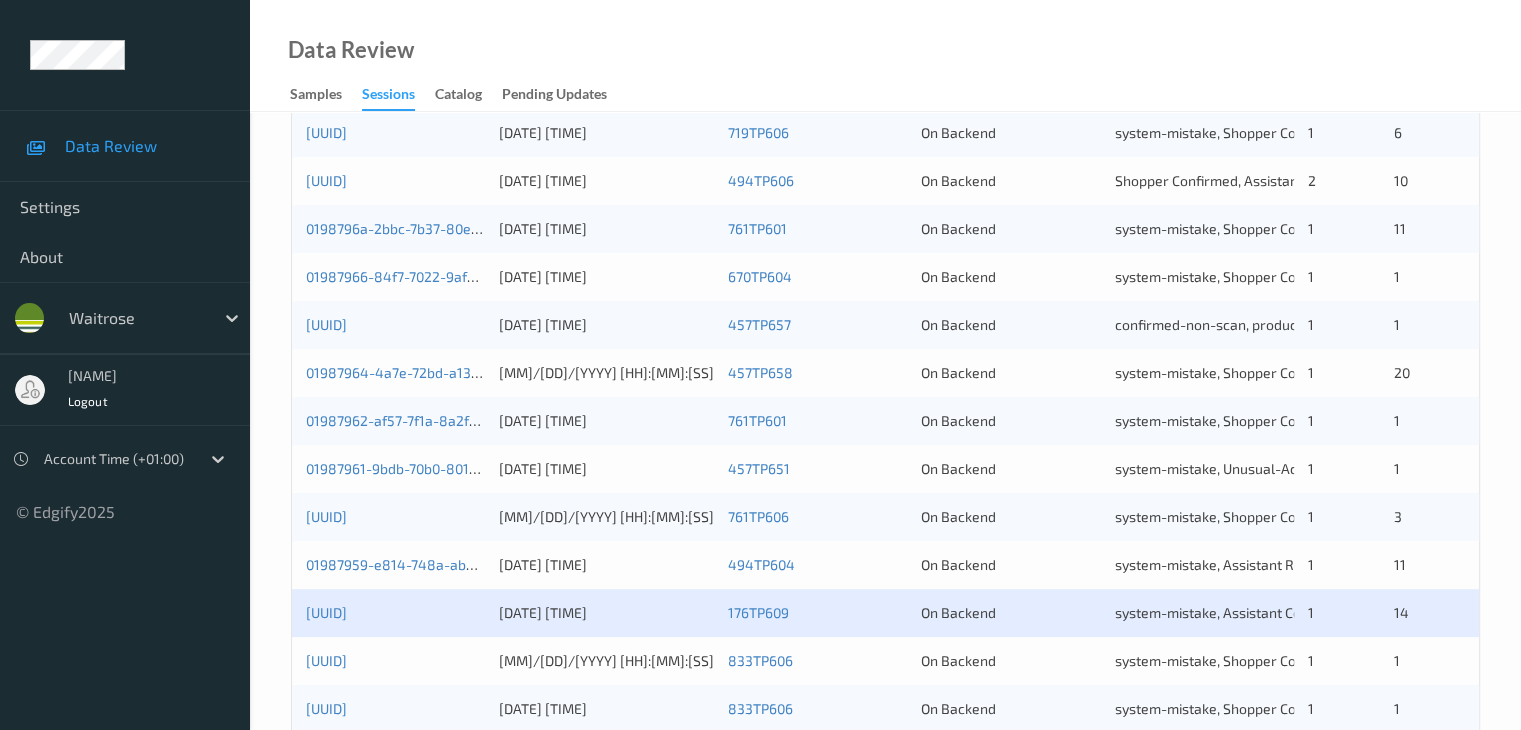 scroll, scrollTop: 900, scrollLeft: 0, axis: vertical 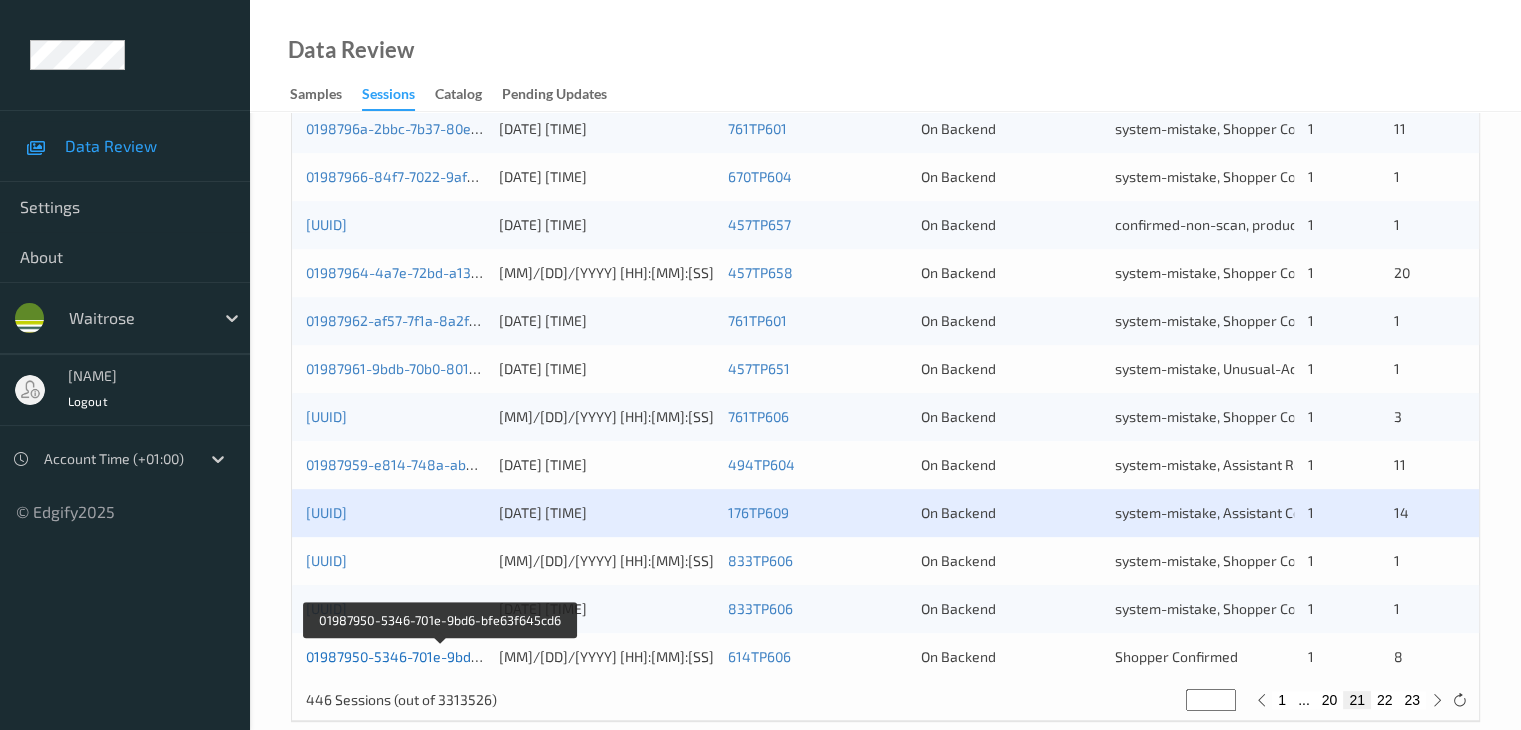 click on "01987950-5346-701e-9bd6-bfe63f645cd6" at bounding box center (440, 656) 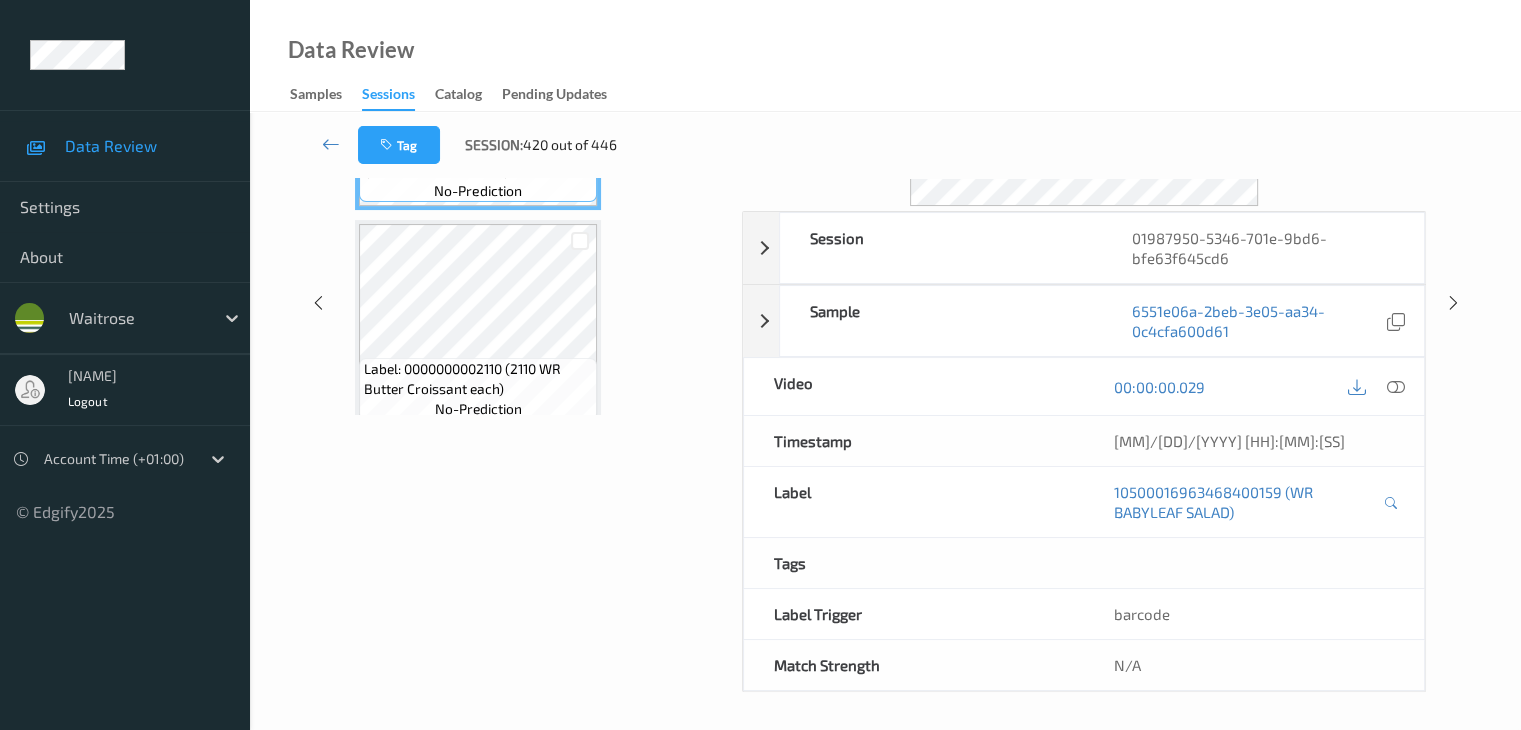 scroll, scrollTop: 0, scrollLeft: 0, axis: both 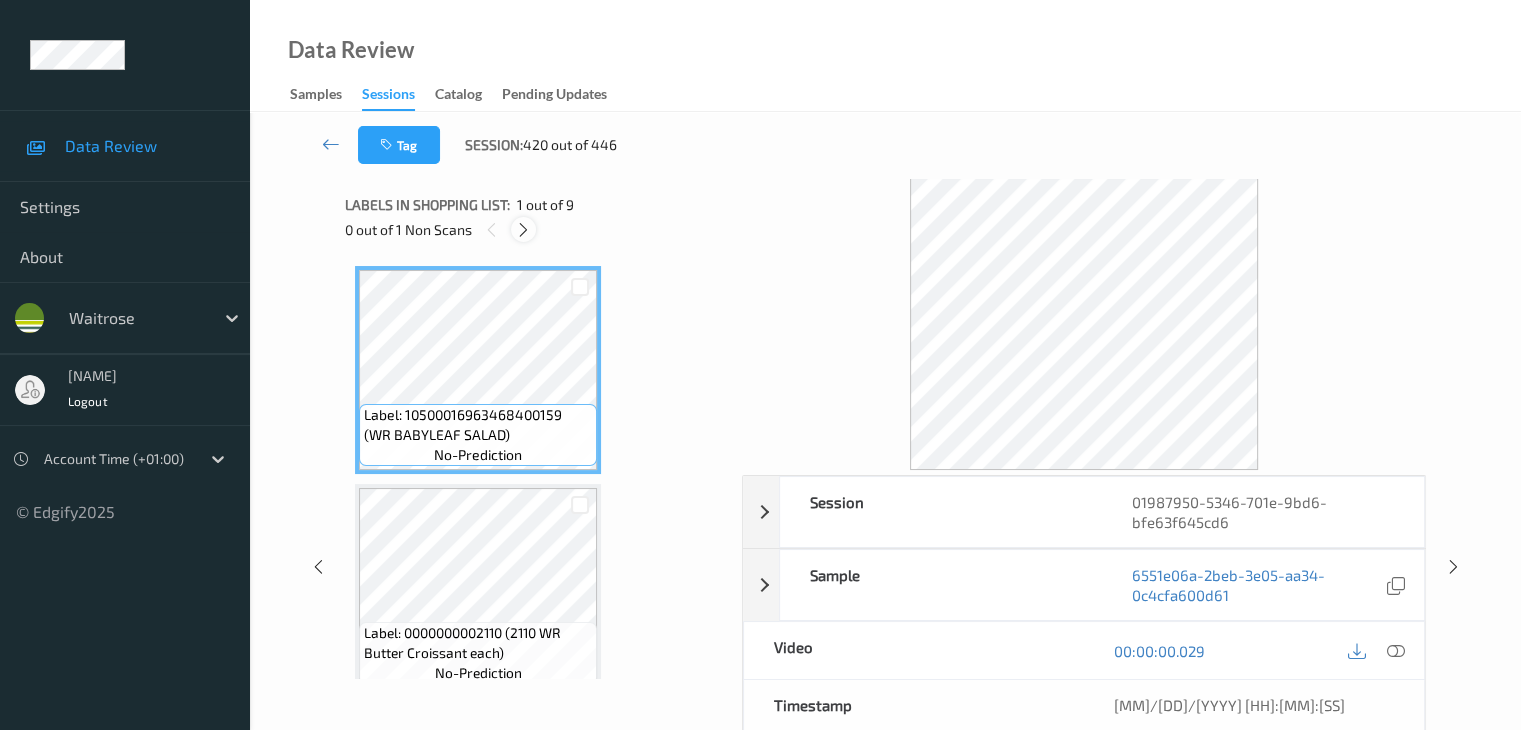 click at bounding box center [523, 230] 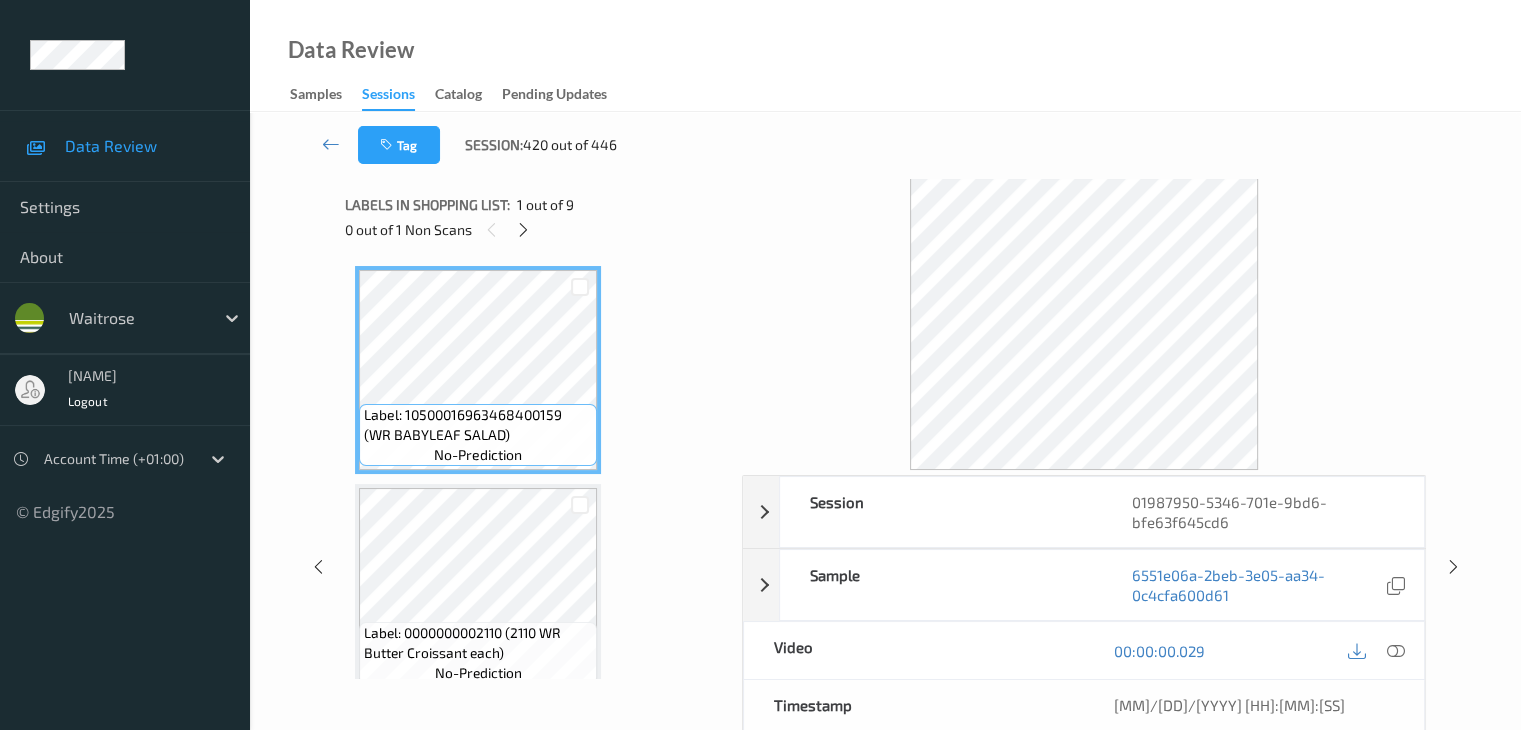 scroll, scrollTop: 228, scrollLeft: 0, axis: vertical 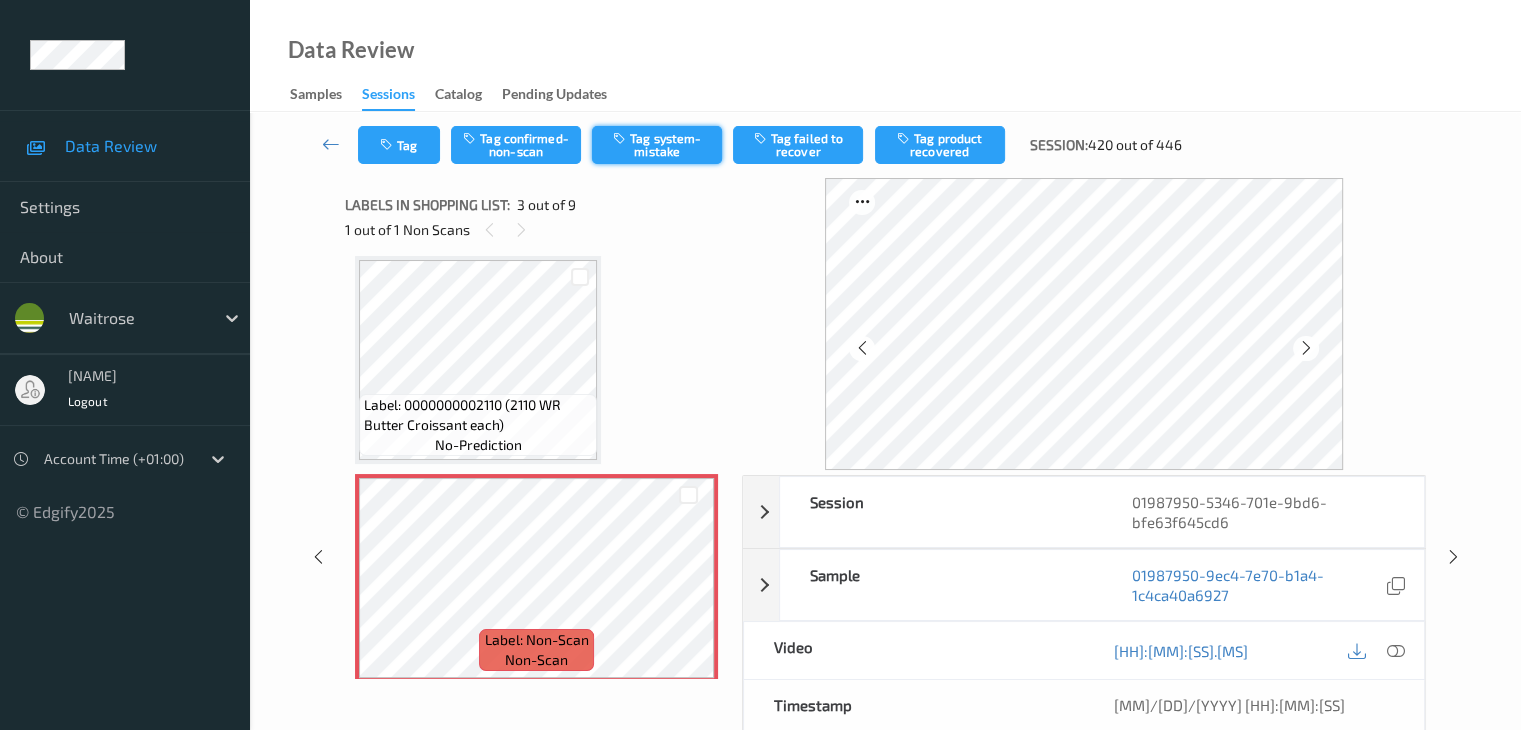 click on "Tag   system-mistake" at bounding box center (657, 145) 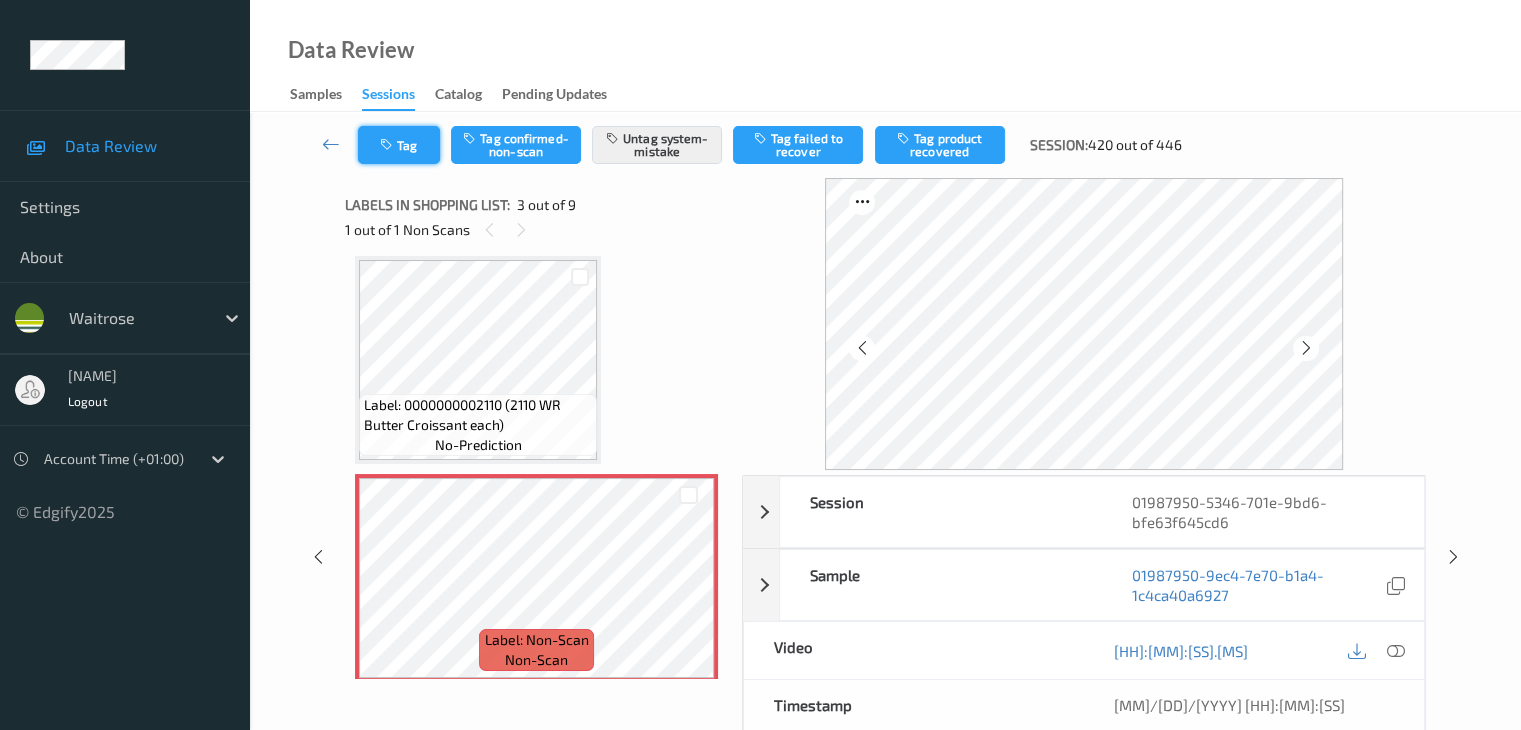 click on "Tag" at bounding box center (399, 145) 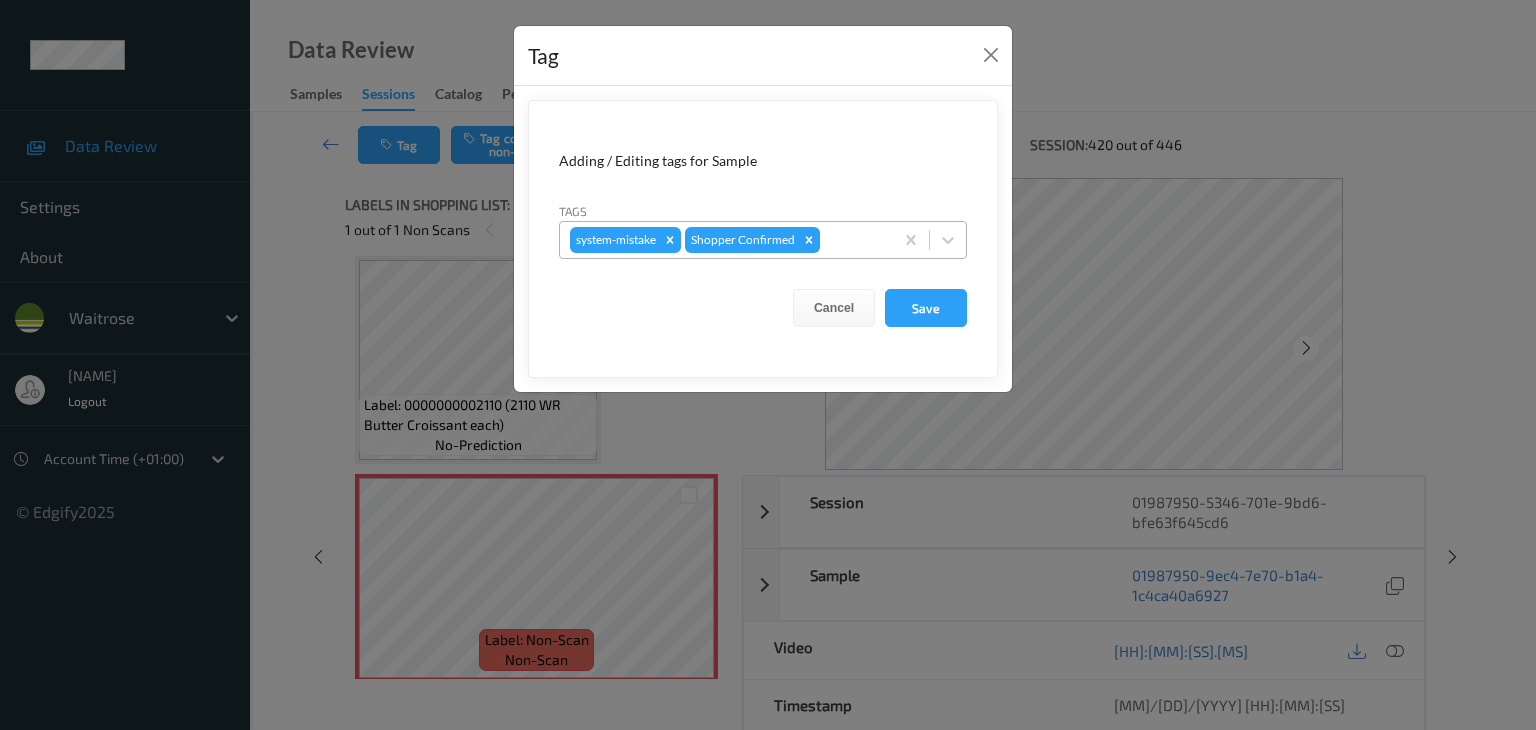 click at bounding box center (853, 240) 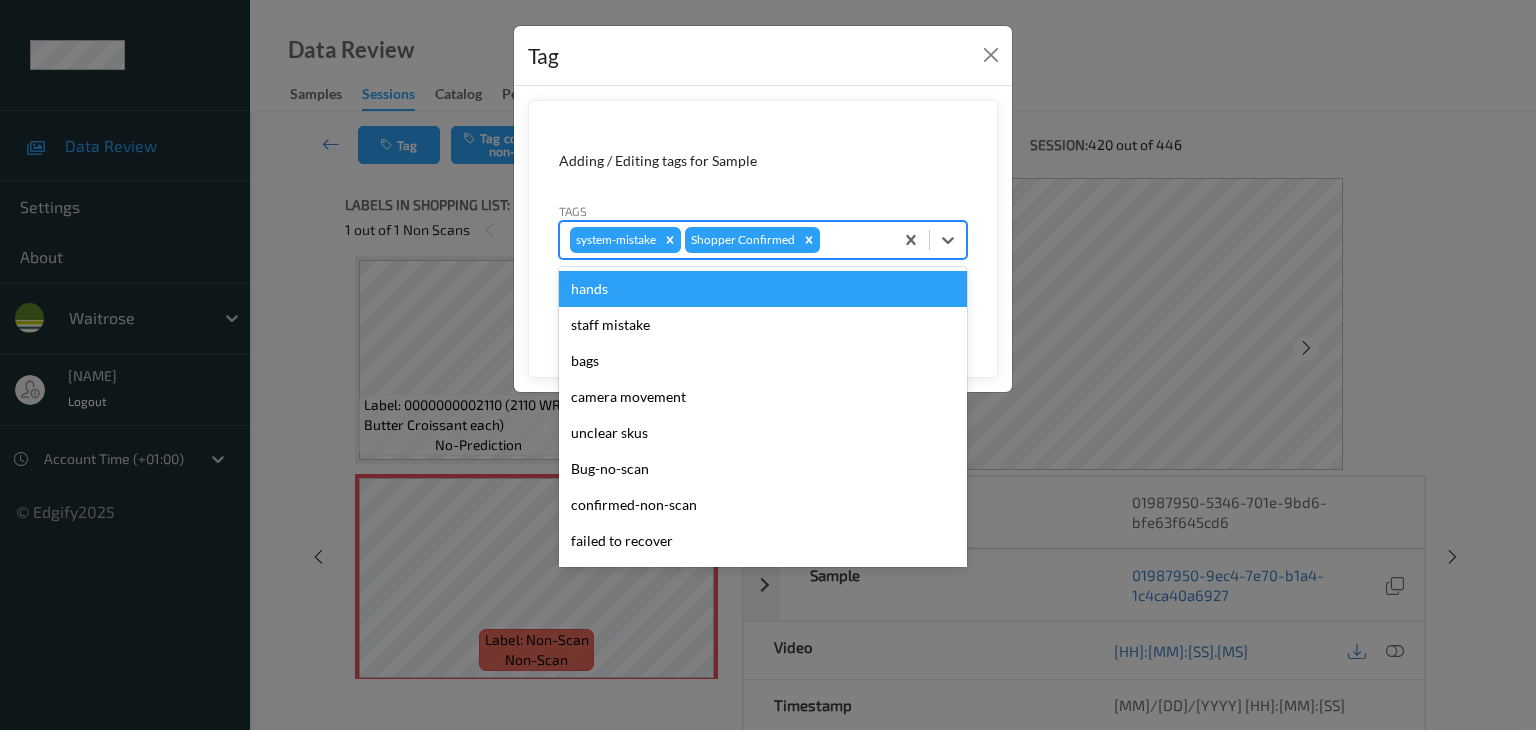 type on "u" 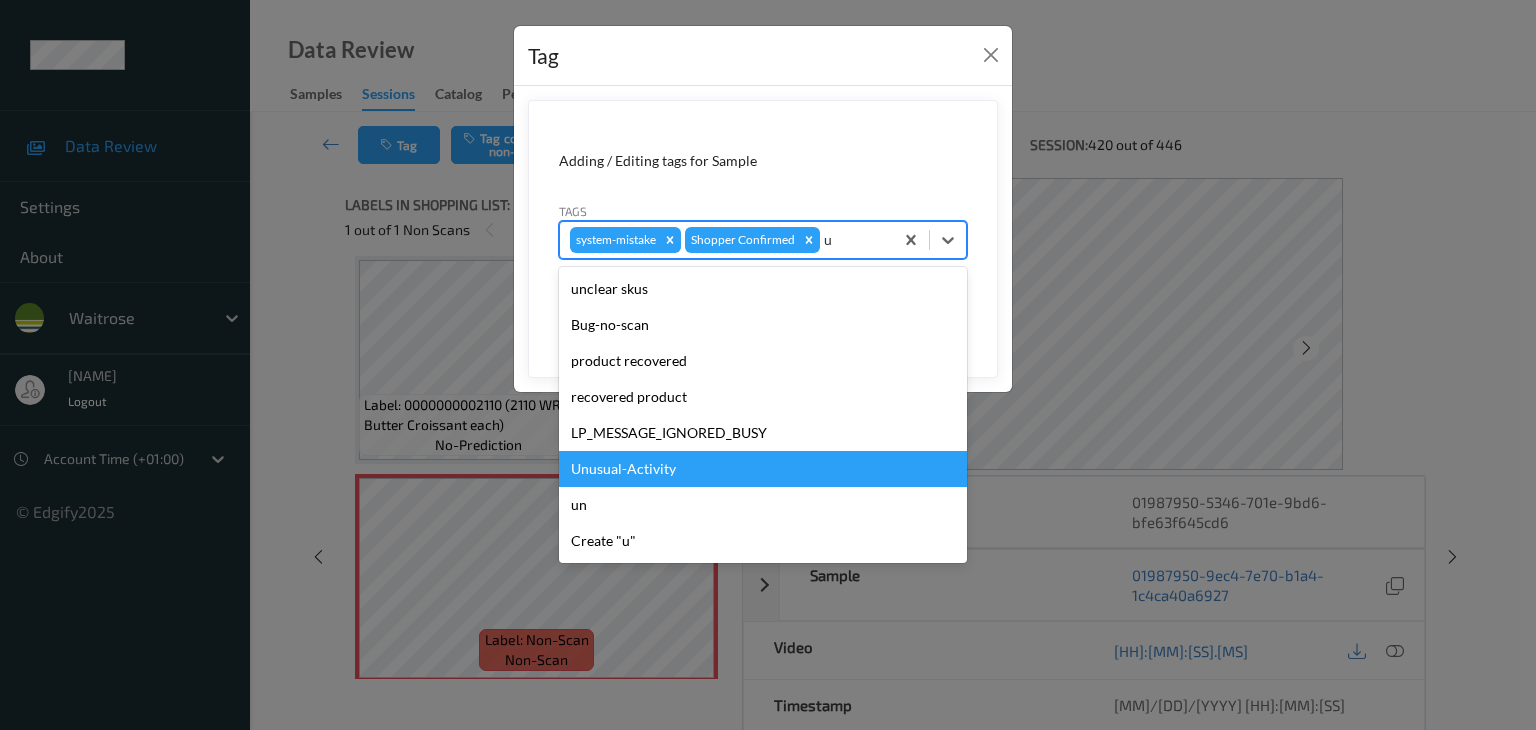 click on "Unusual-Activity" at bounding box center (763, 469) 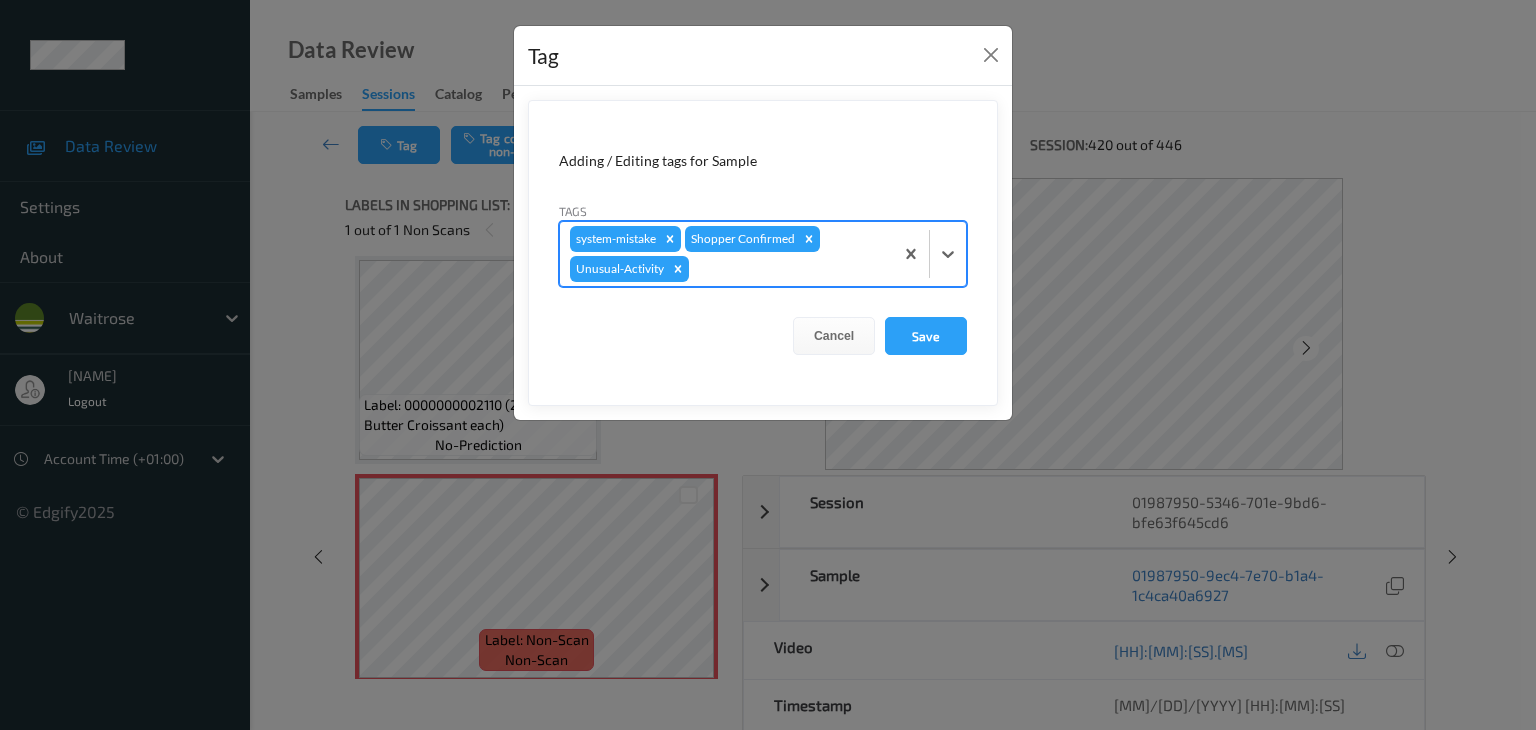 type on "p" 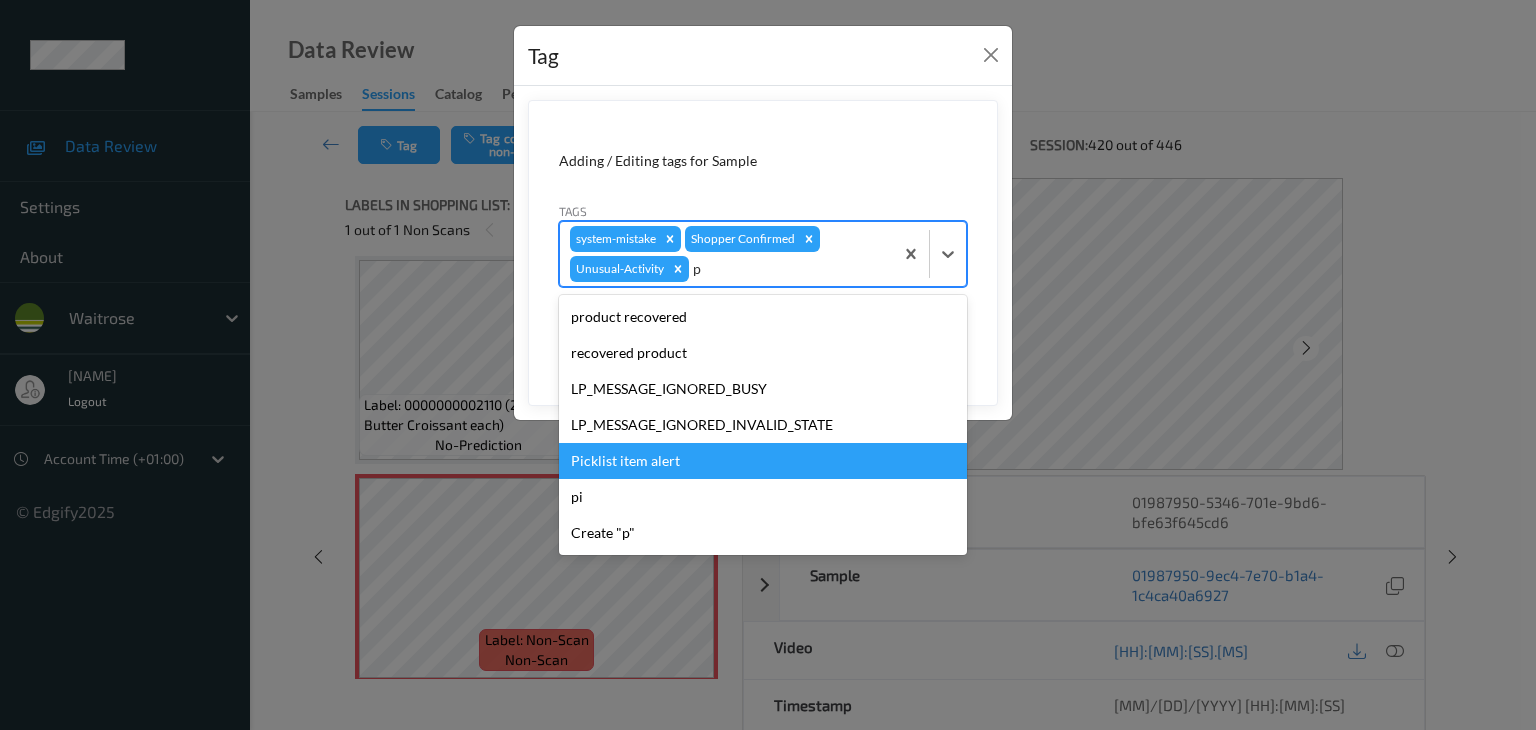 click on "Picklist item alert" at bounding box center (763, 461) 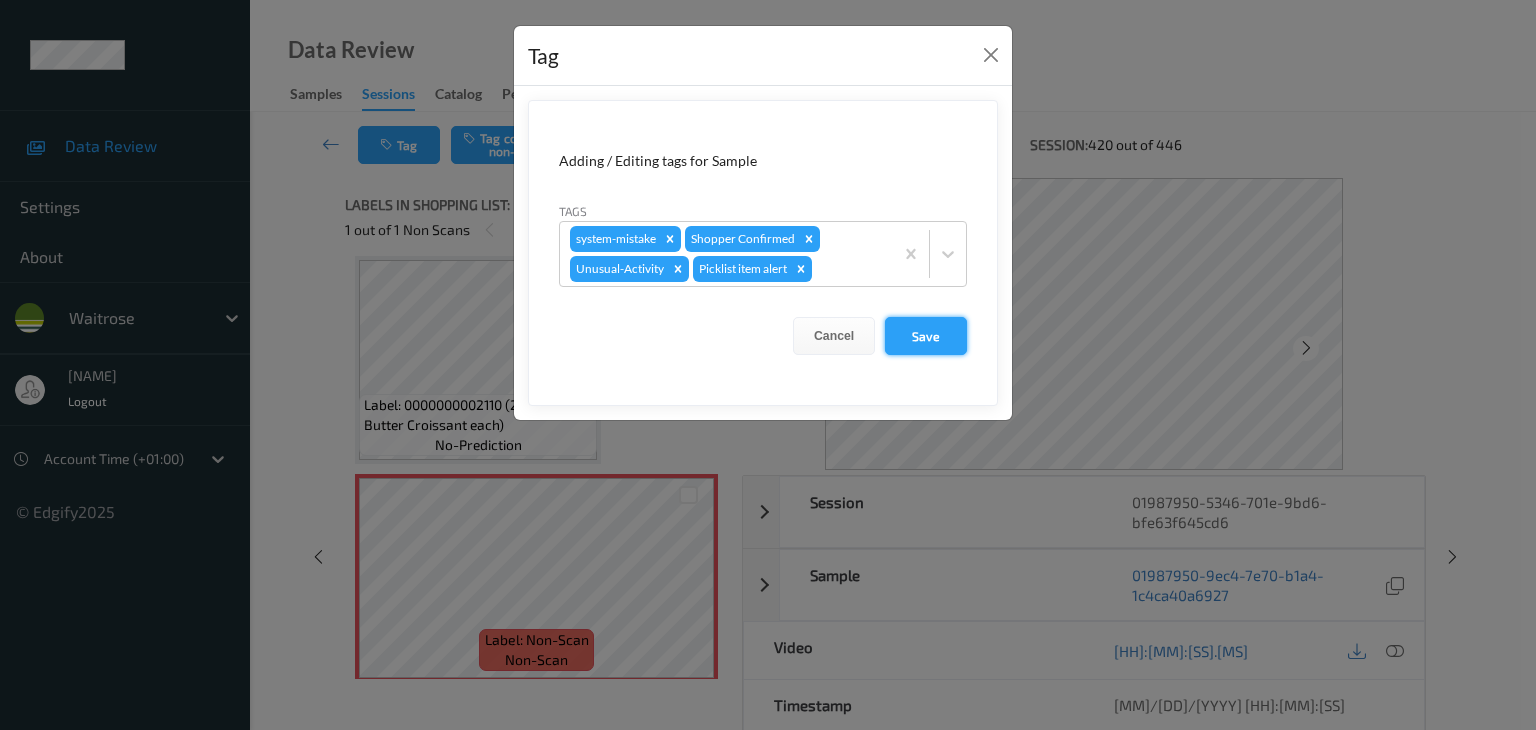 click on "Save" at bounding box center (926, 336) 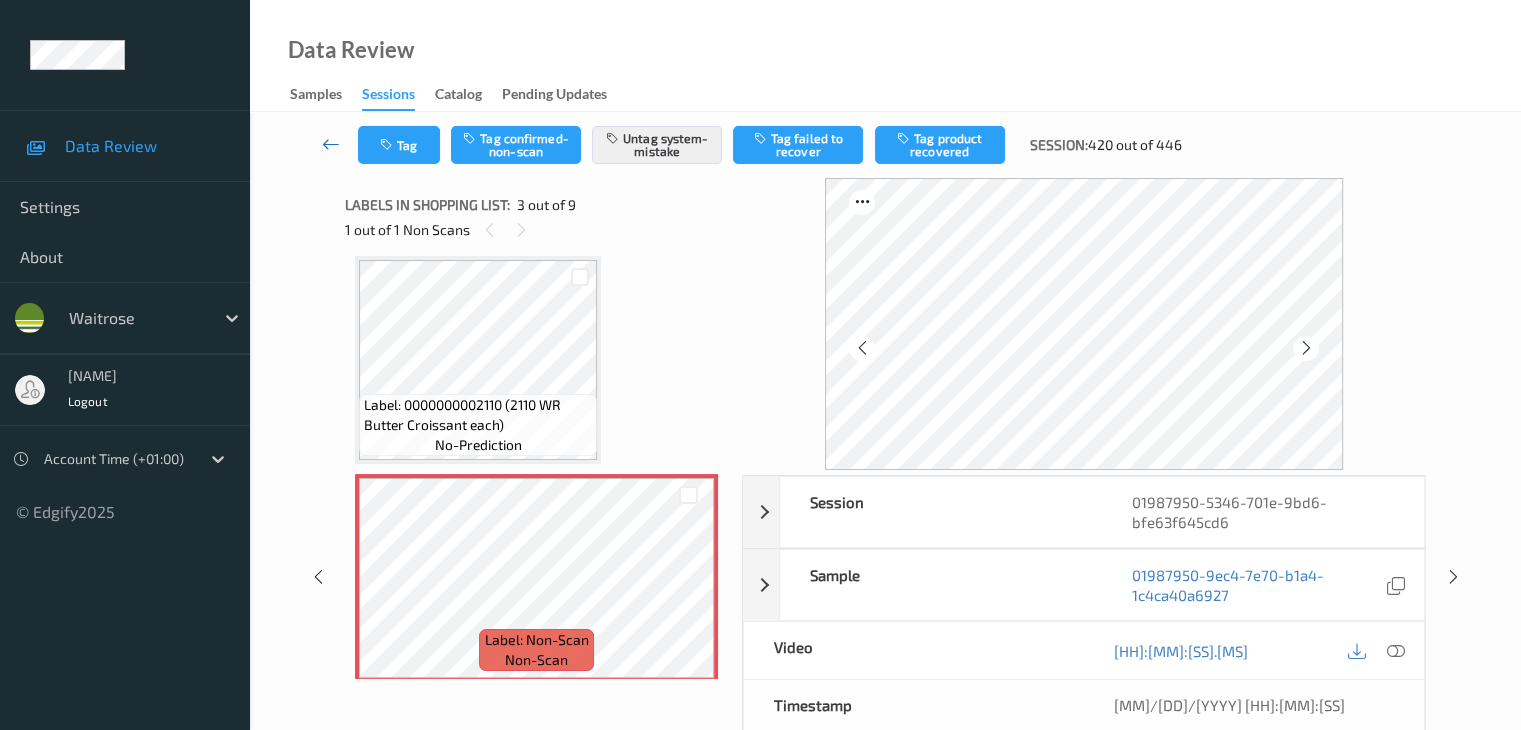 click at bounding box center (331, 144) 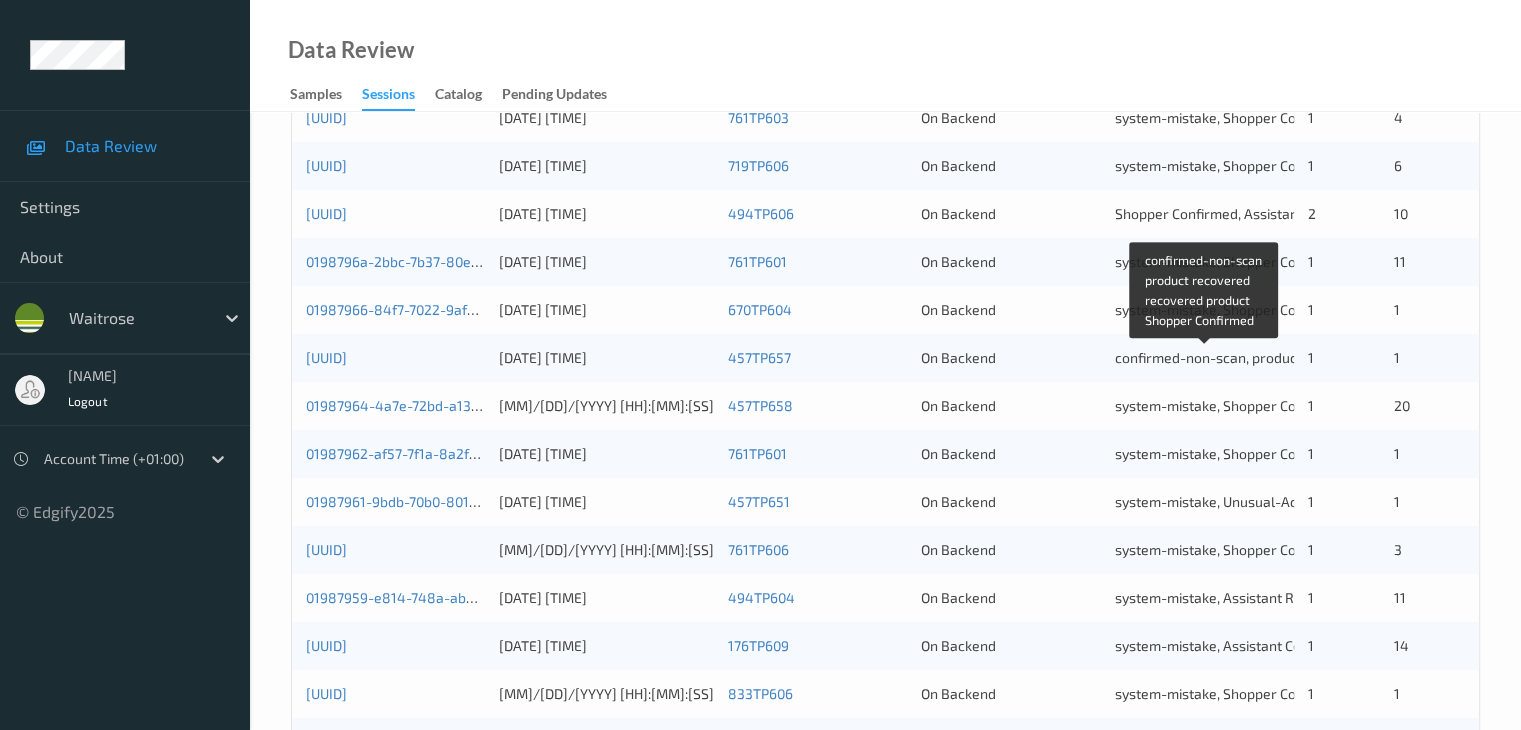 scroll, scrollTop: 732, scrollLeft: 0, axis: vertical 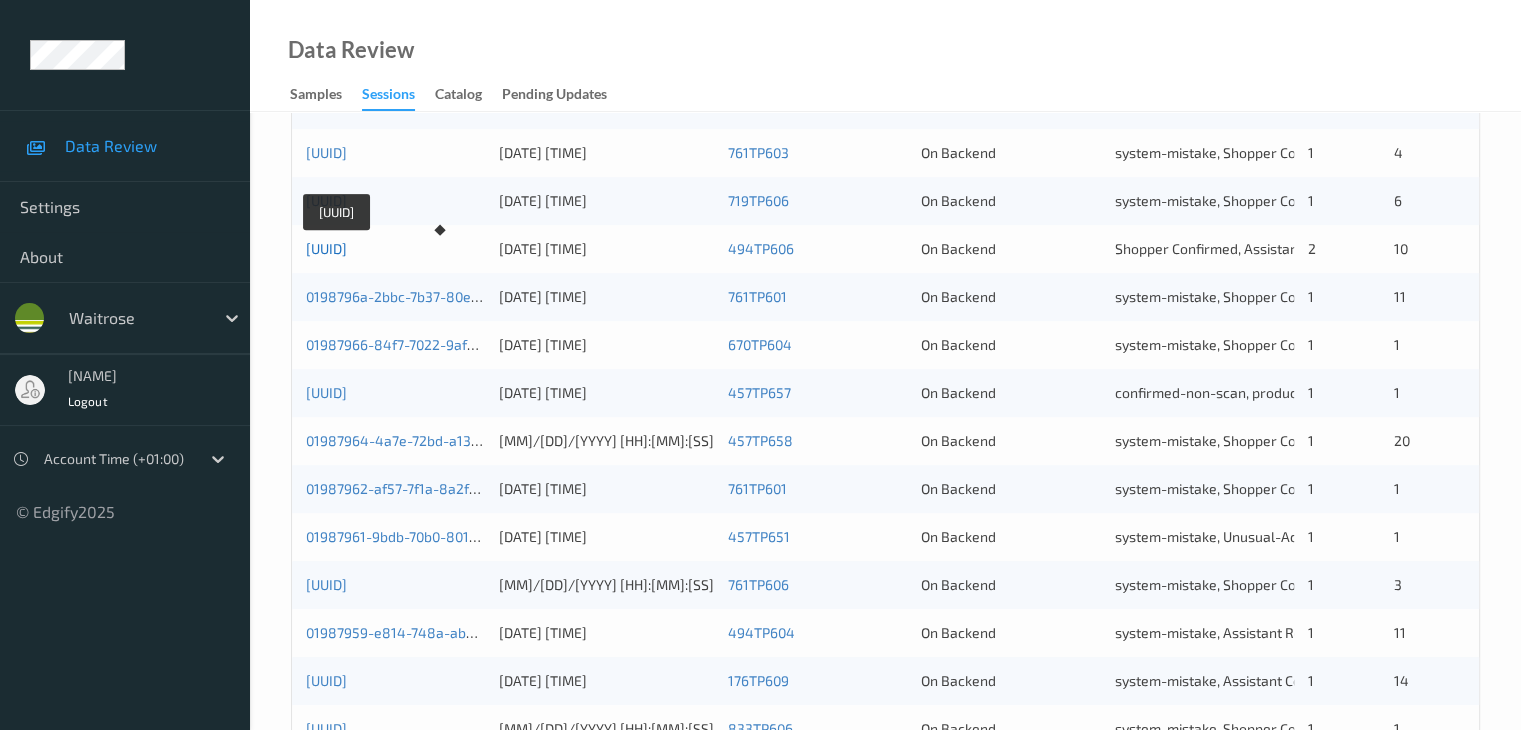 click on "0198796a-a6e6-73f2-8452-f87d1b343a2d" at bounding box center (326, 248) 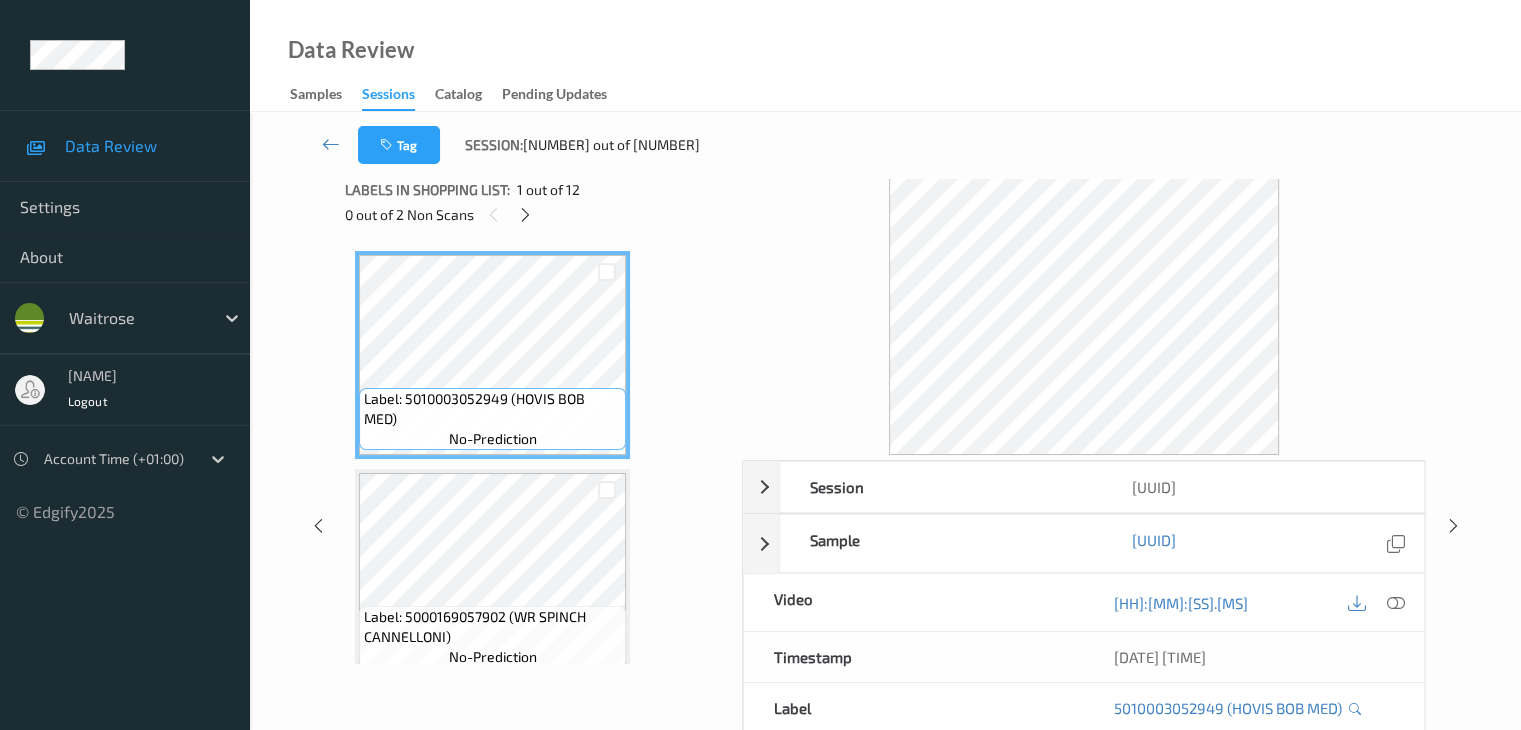 scroll, scrollTop: 0, scrollLeft: 0, axis: both 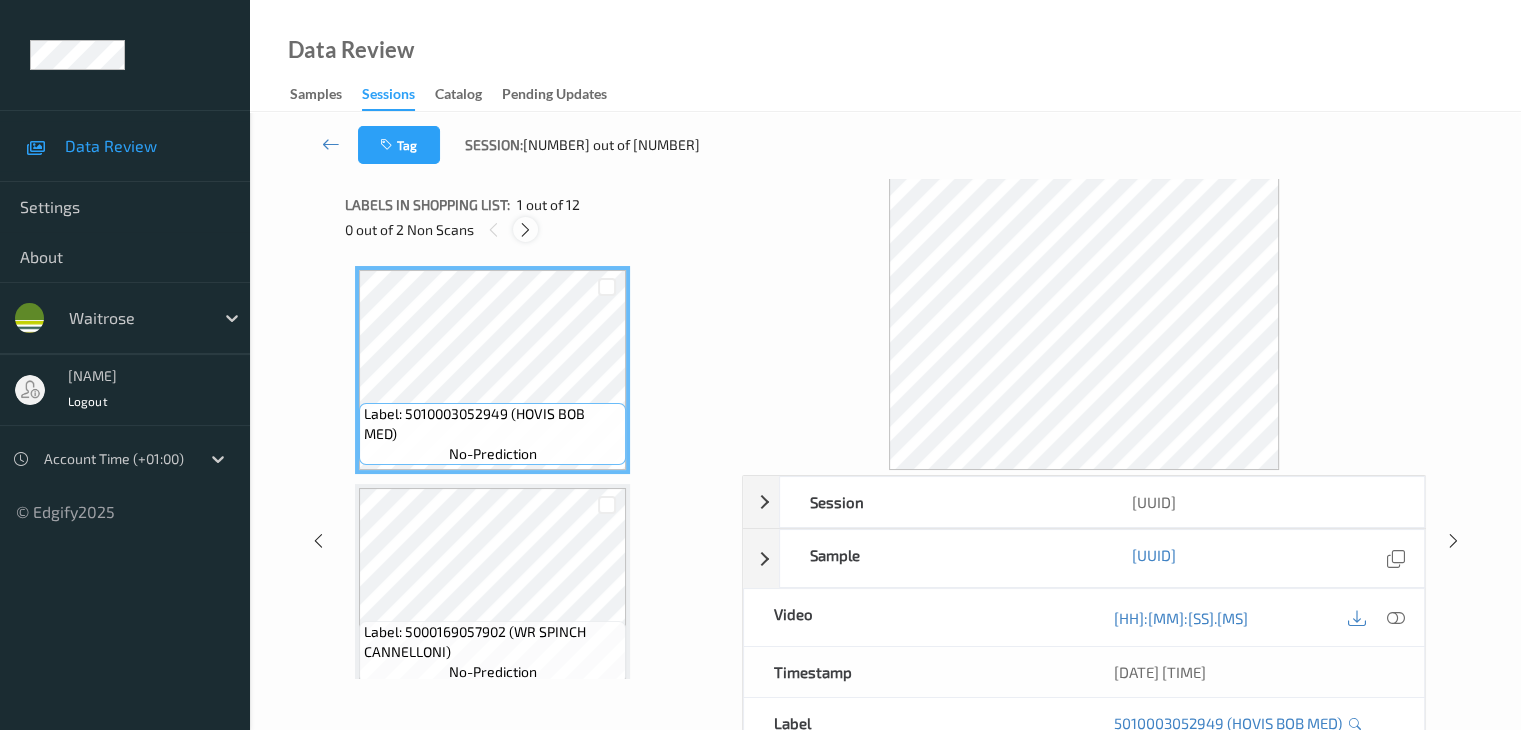 click at bounding box center (525, 230) 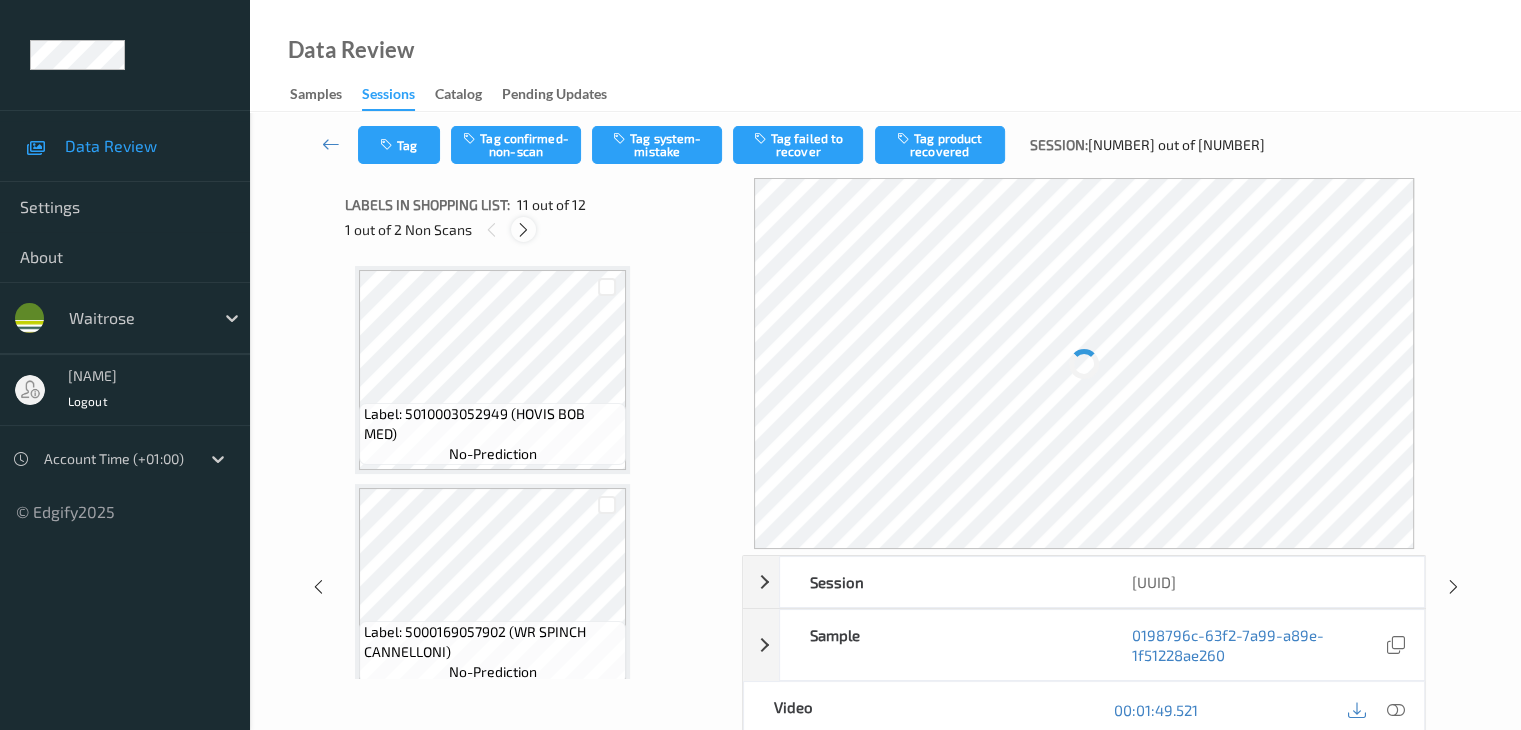 scroll, scrollTop: 1972, scrollLeft: 0, axis: vertical 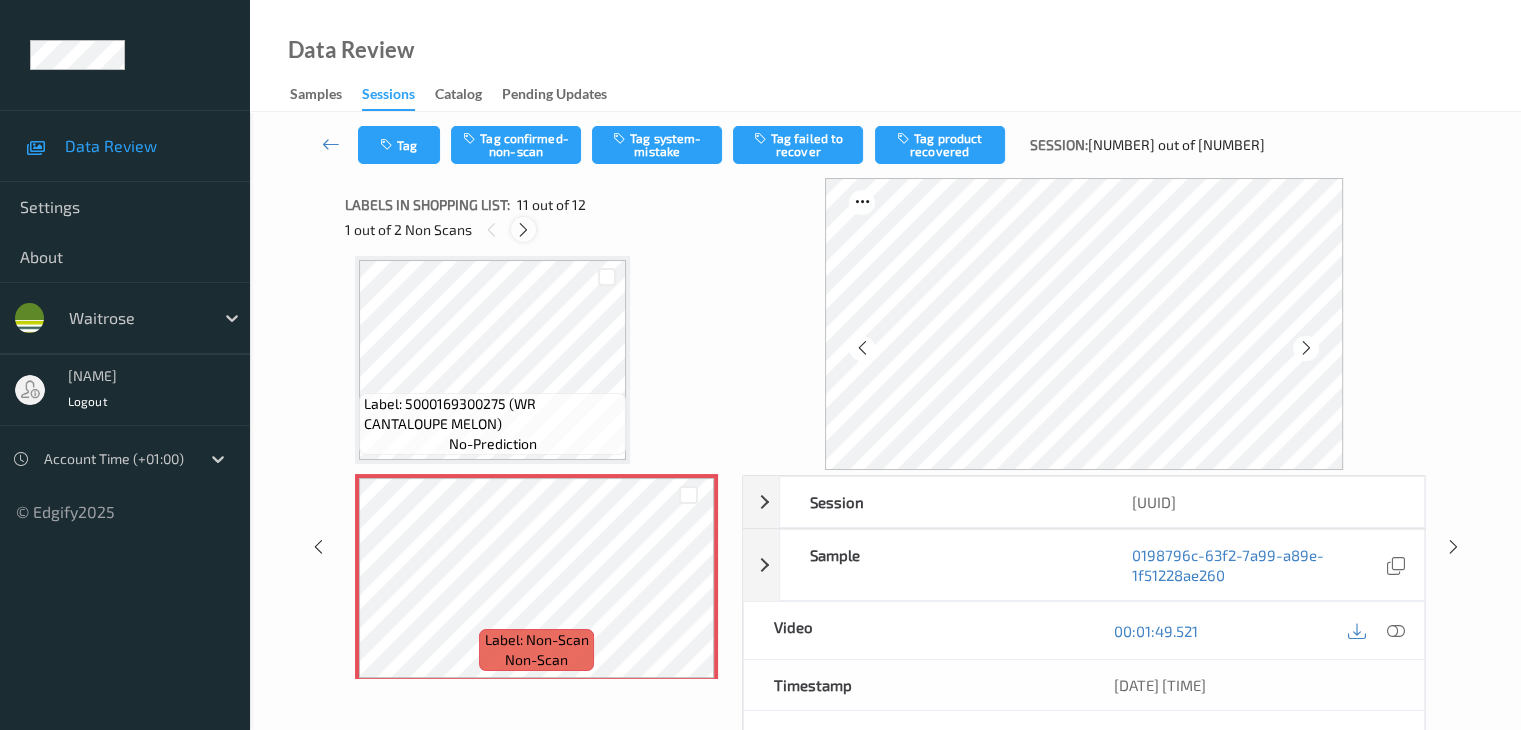 click at bounding box center (523, 230) 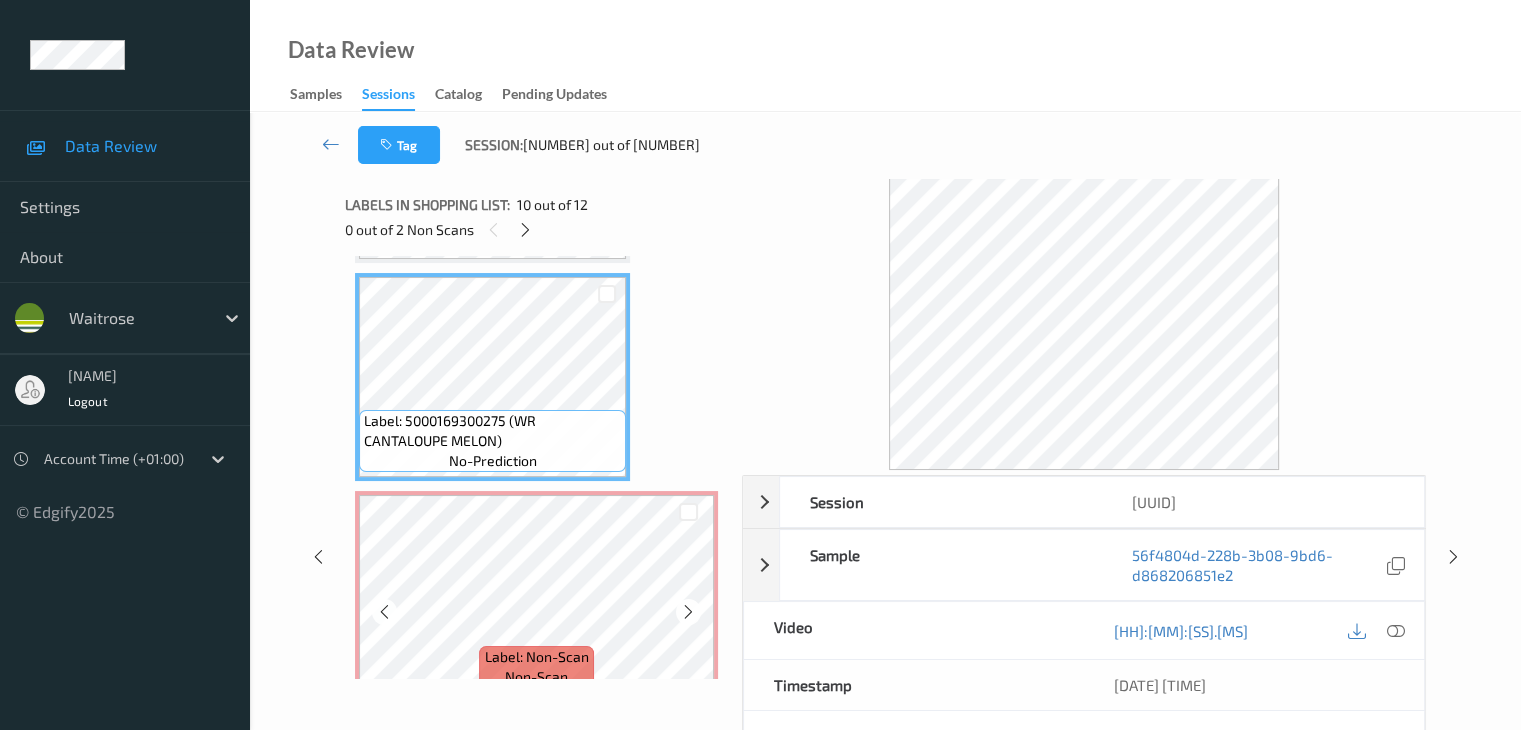 scroll, scrollTop: 1990, scrollLeft: 0, axis: vertical 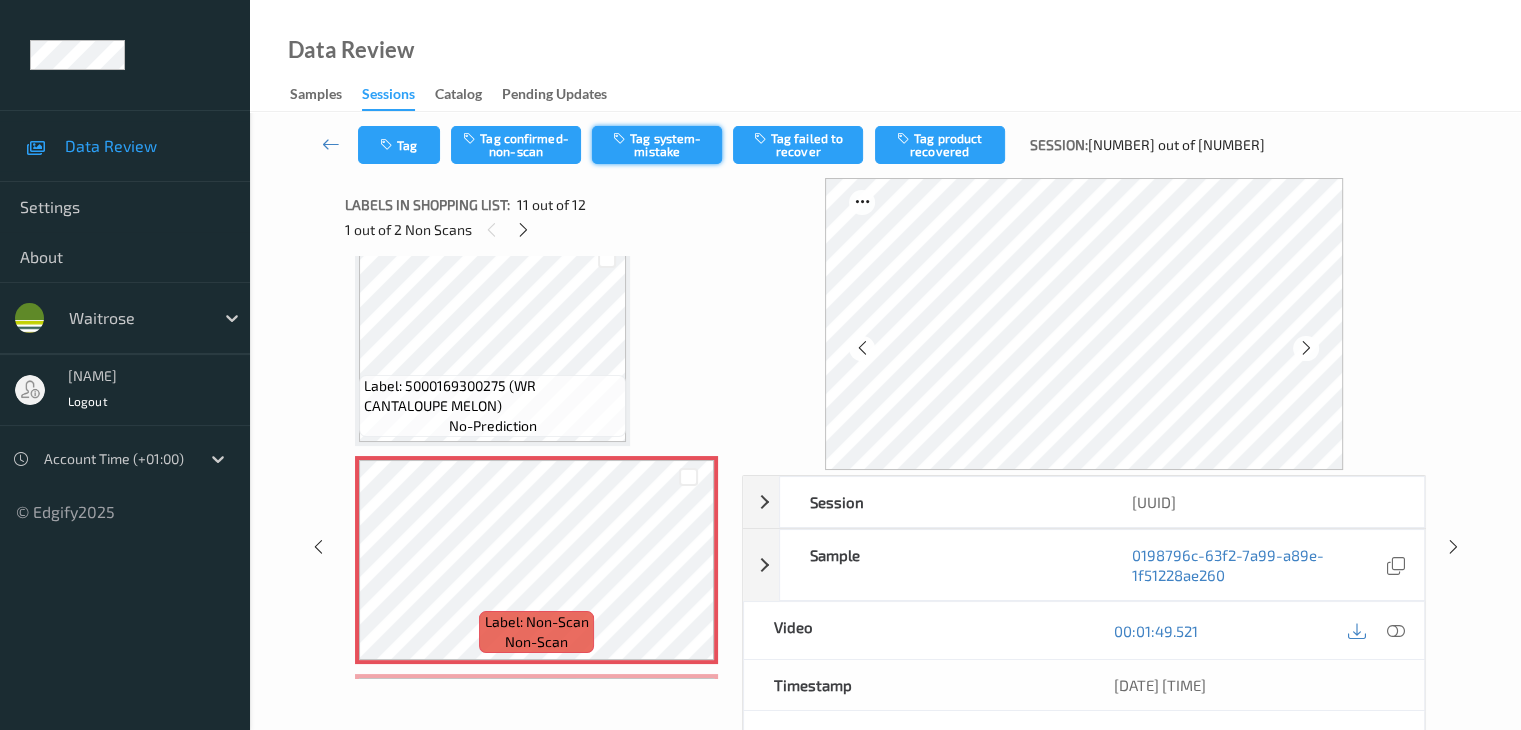 click on "Tag   system-mistake" at bounding box center (657, 145) 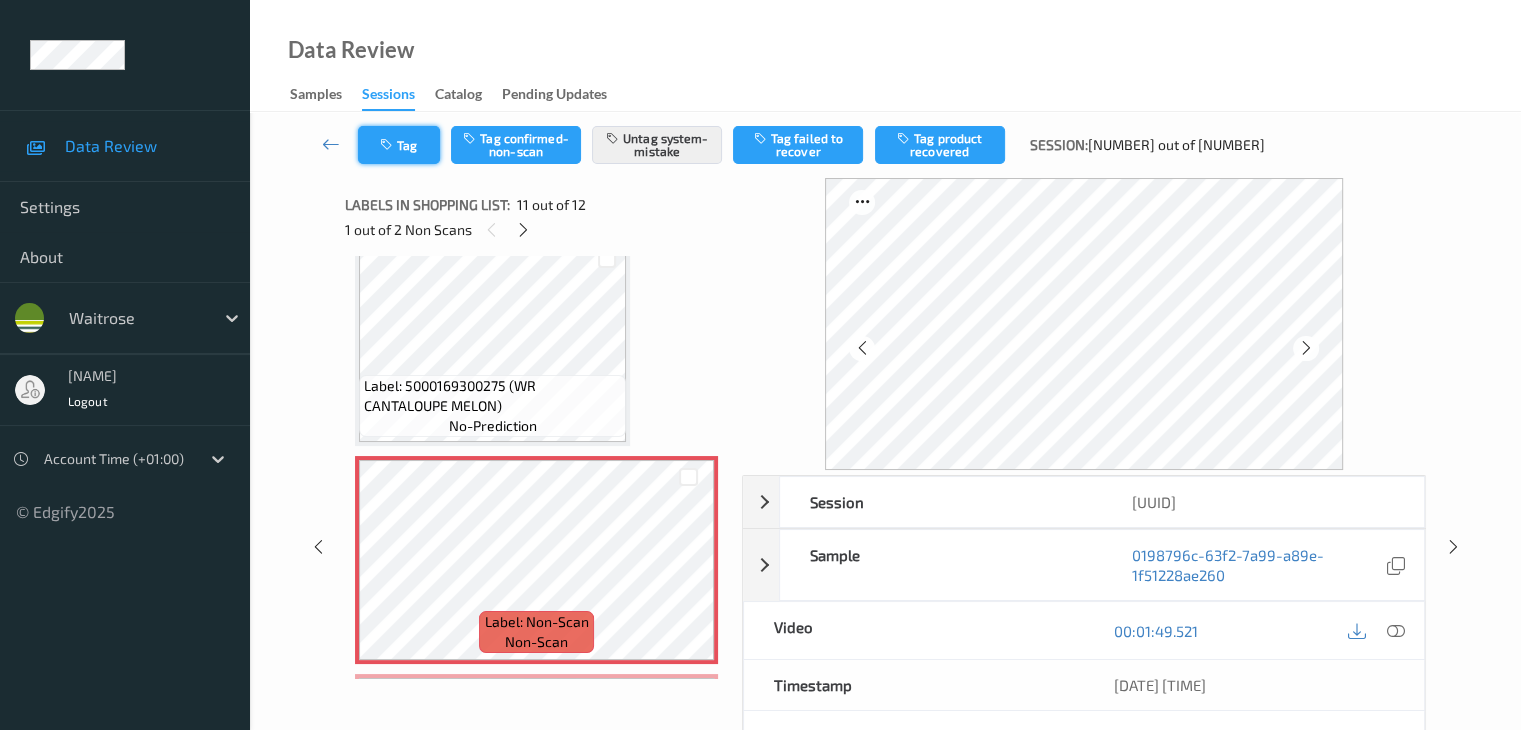 click on "Tag" at bounding box center [399, 145] 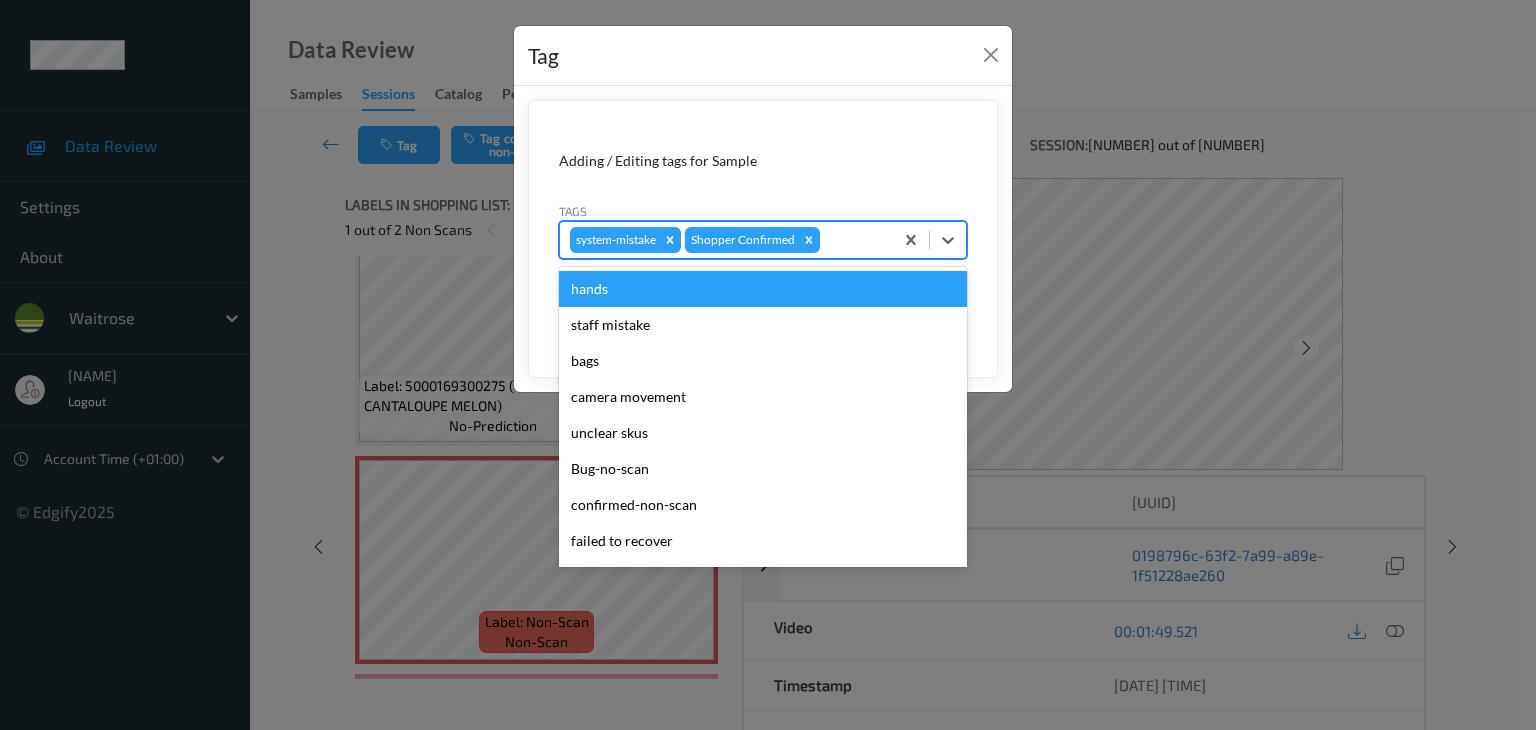 click at bounding box center [853, 240] 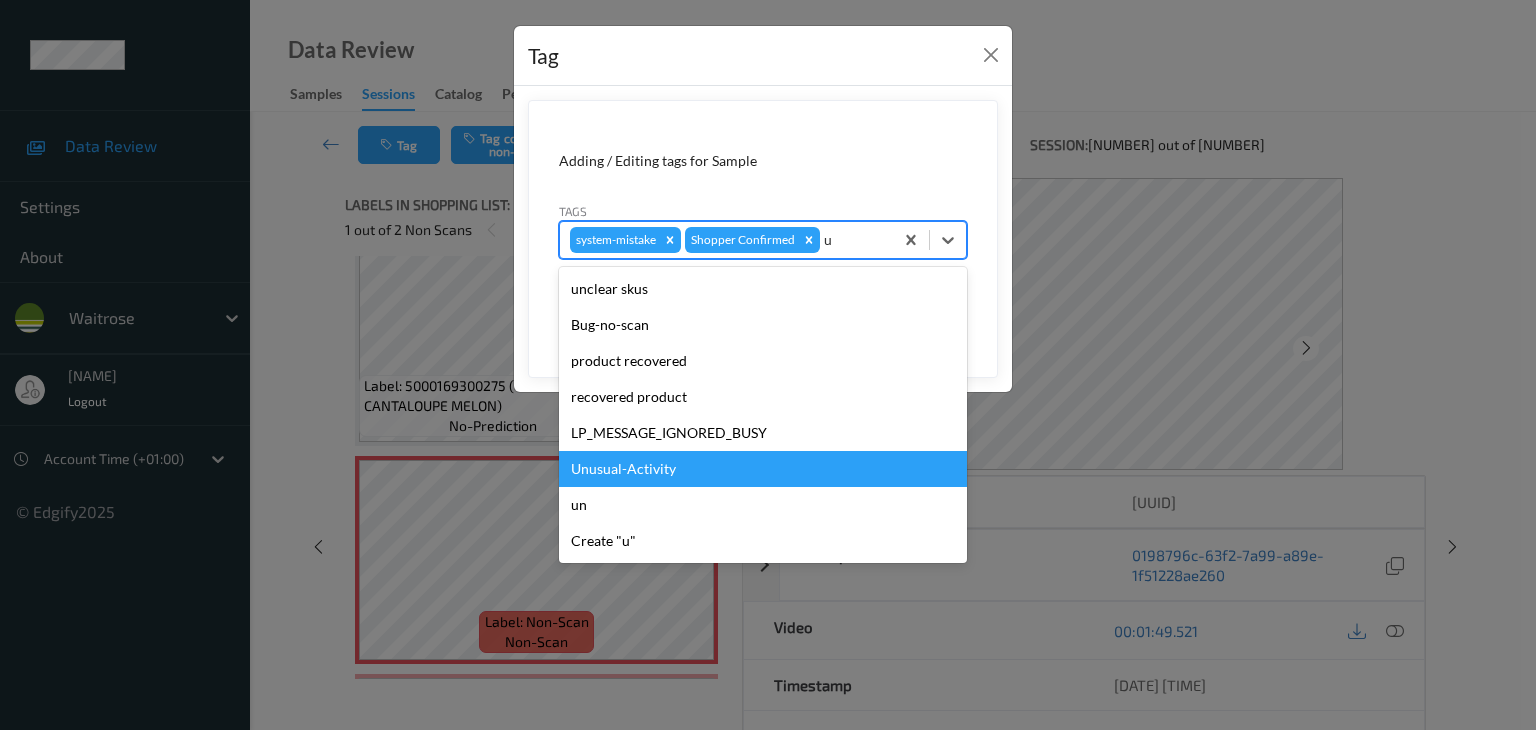 click on "Unusual-Activity" at bounding box center [763, 469] 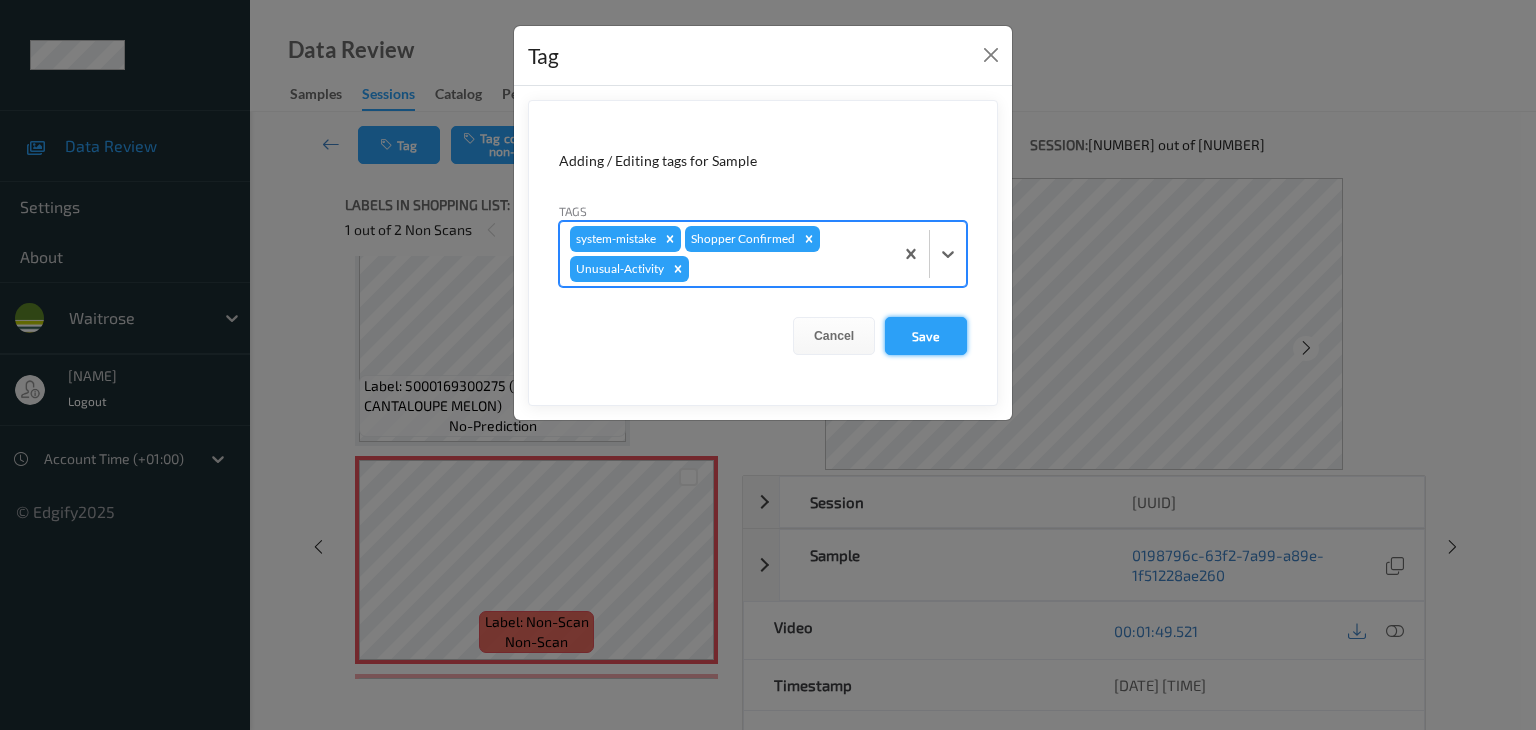 click on "Save" at bounding box center (926, 336) 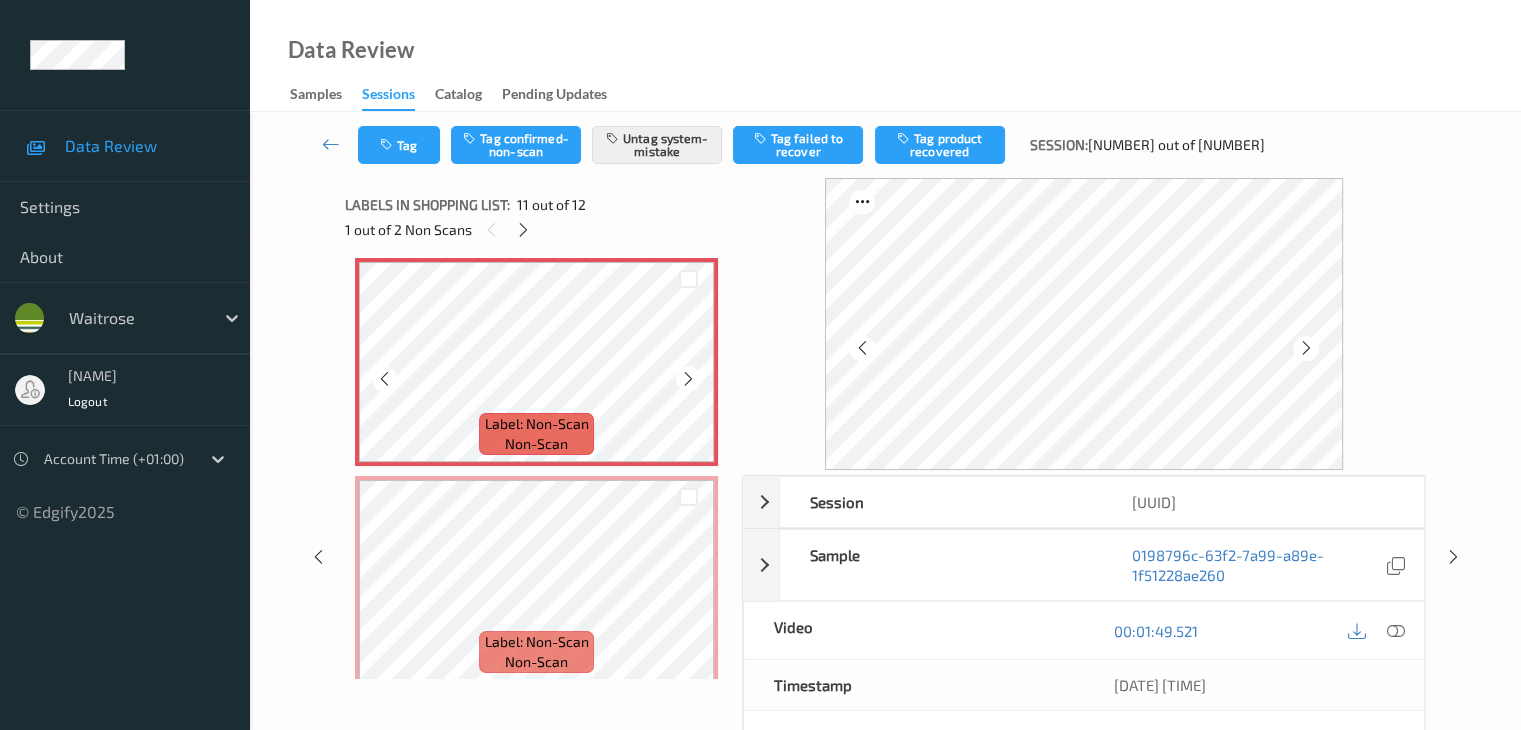scroll, scrollTop: 2190, scrollLeft: 0, axis: vertical 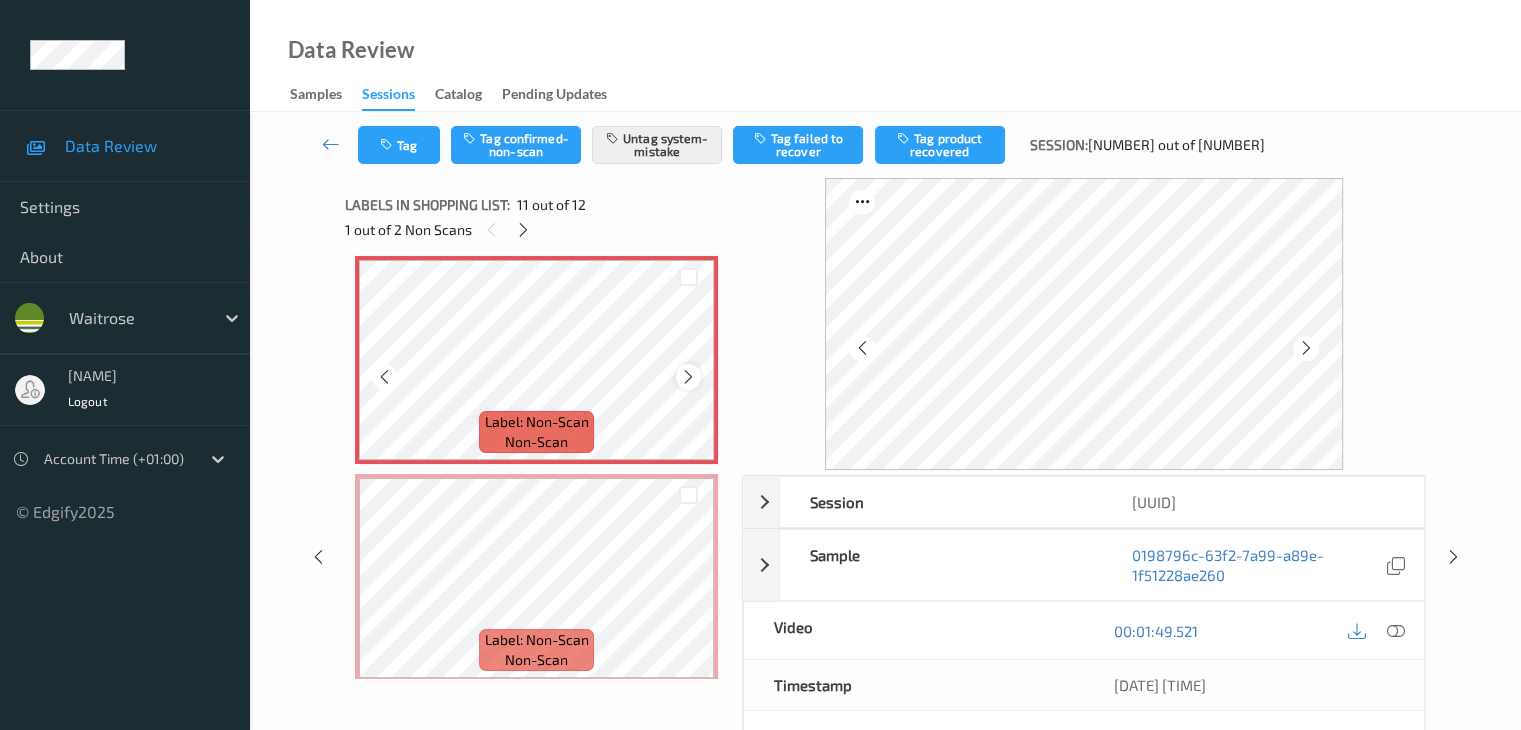 click at bounding box center [688, 377] 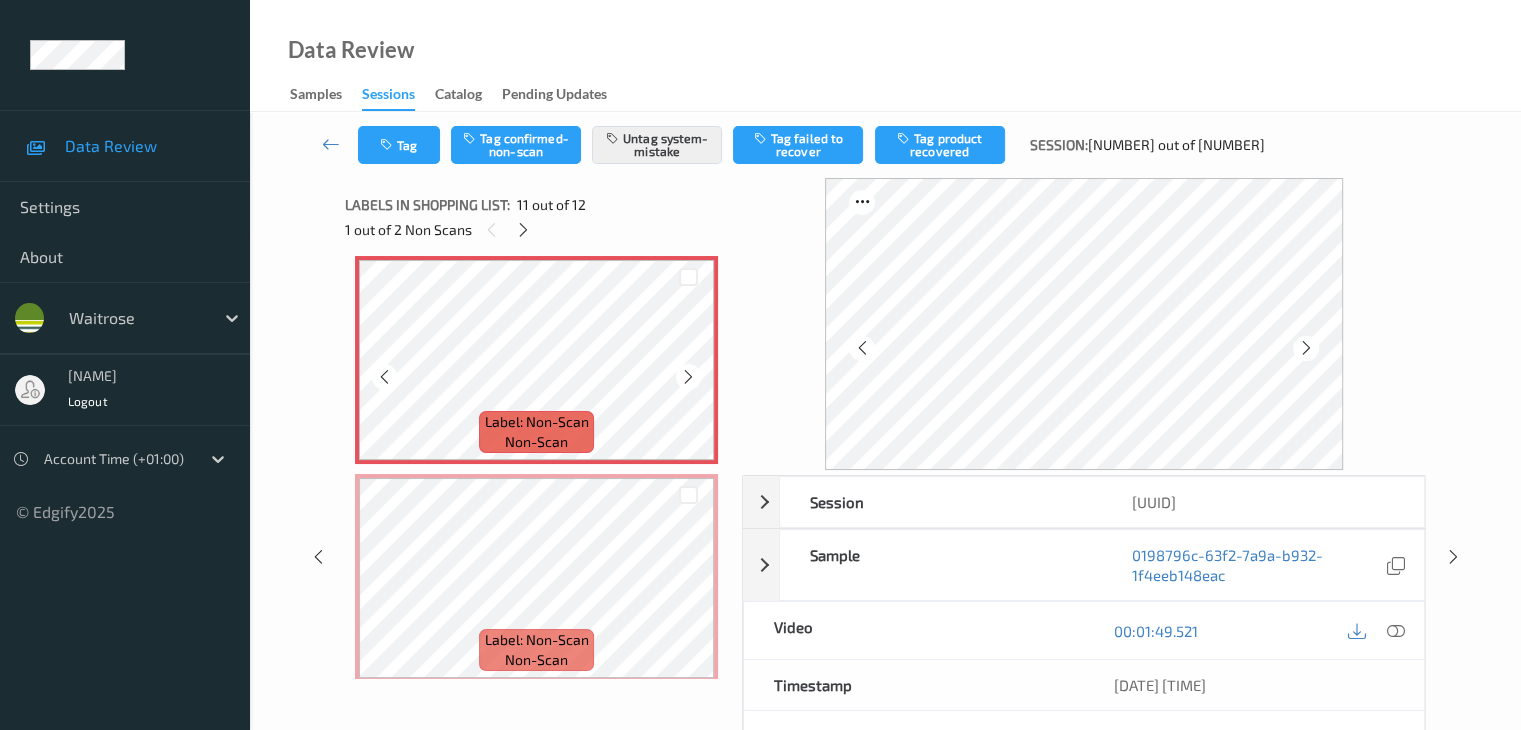 click at bounding box center [688, 377] 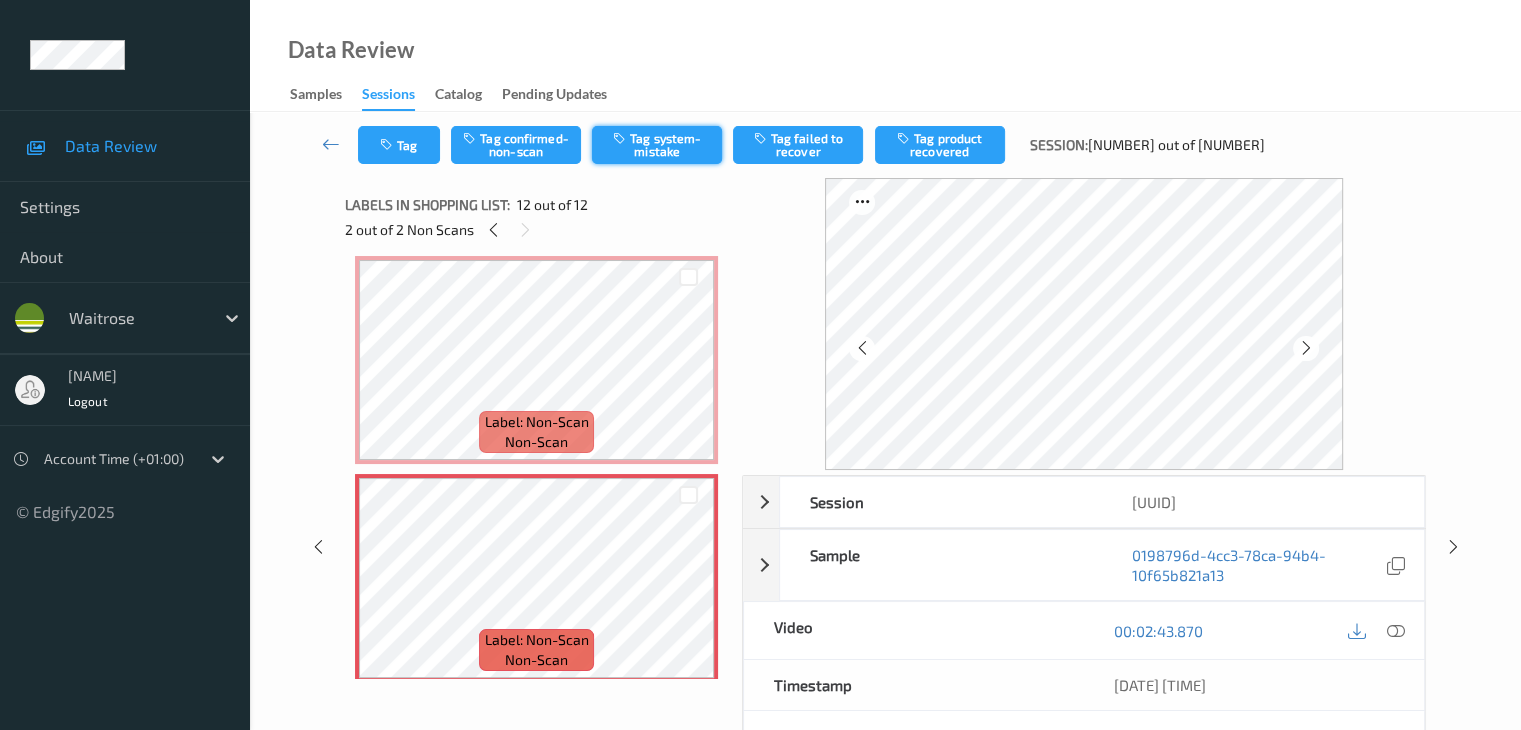 click on "Tag   system-mistake" at bounding box center (657, 145) 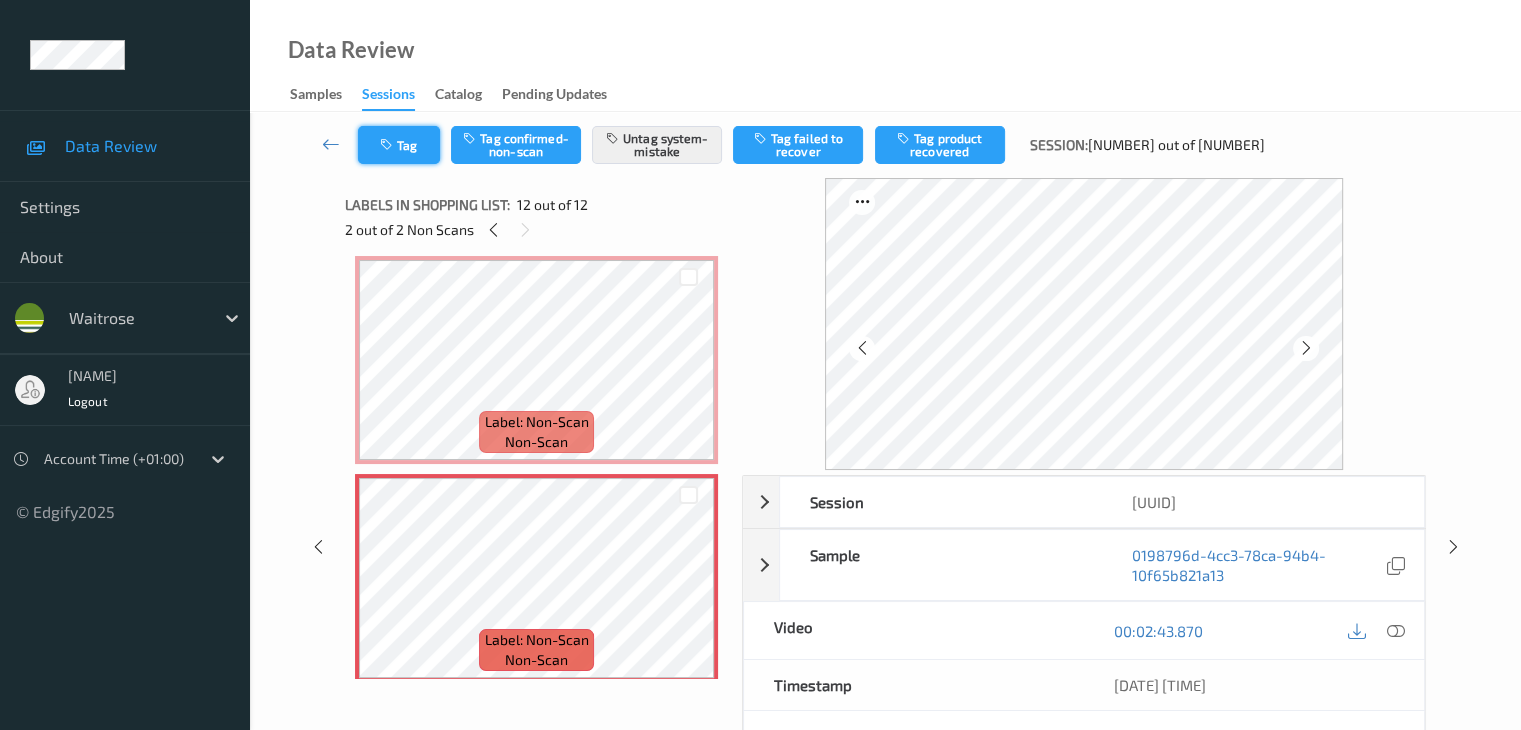 click on "Tag" at bounding box center (399, 145) 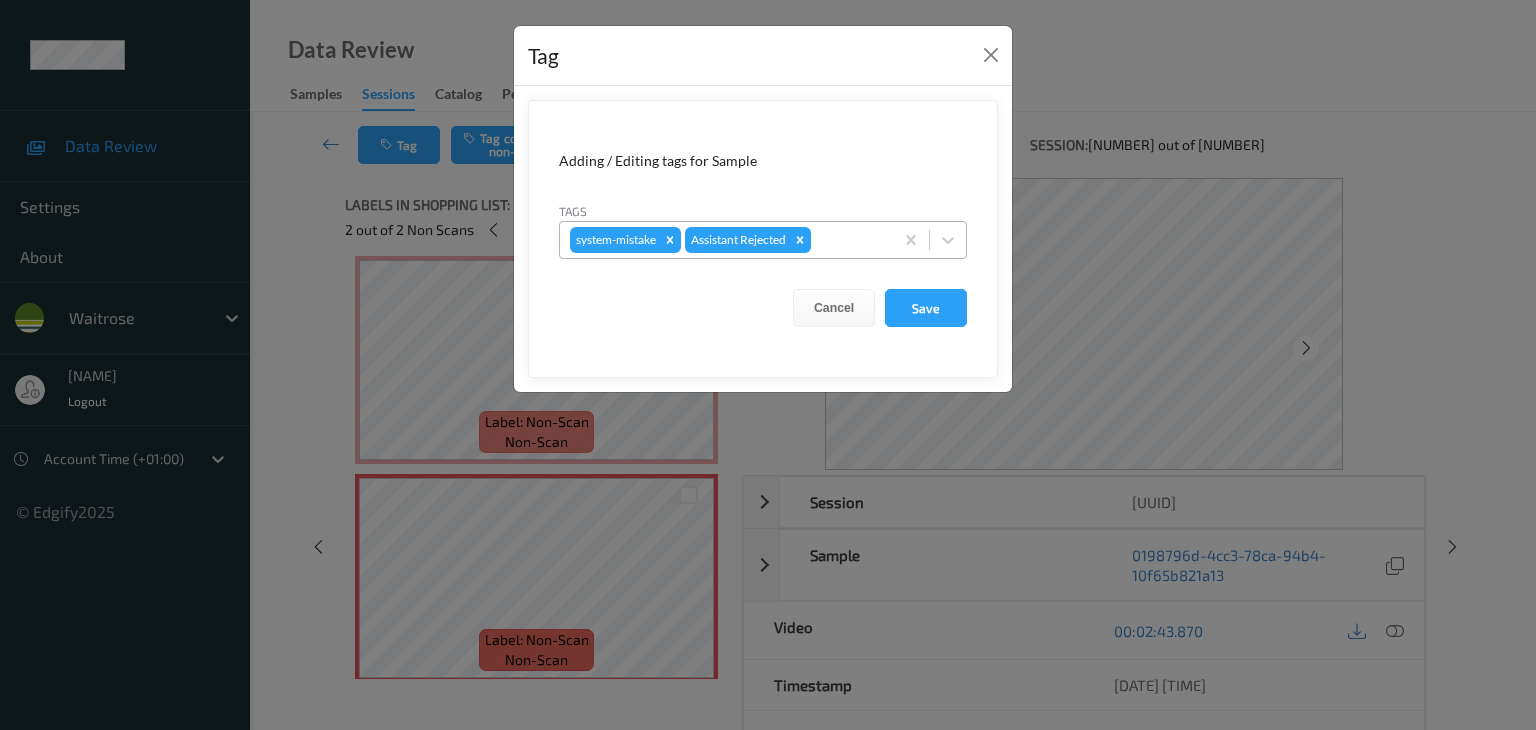 click at bounding box center (849, 240) 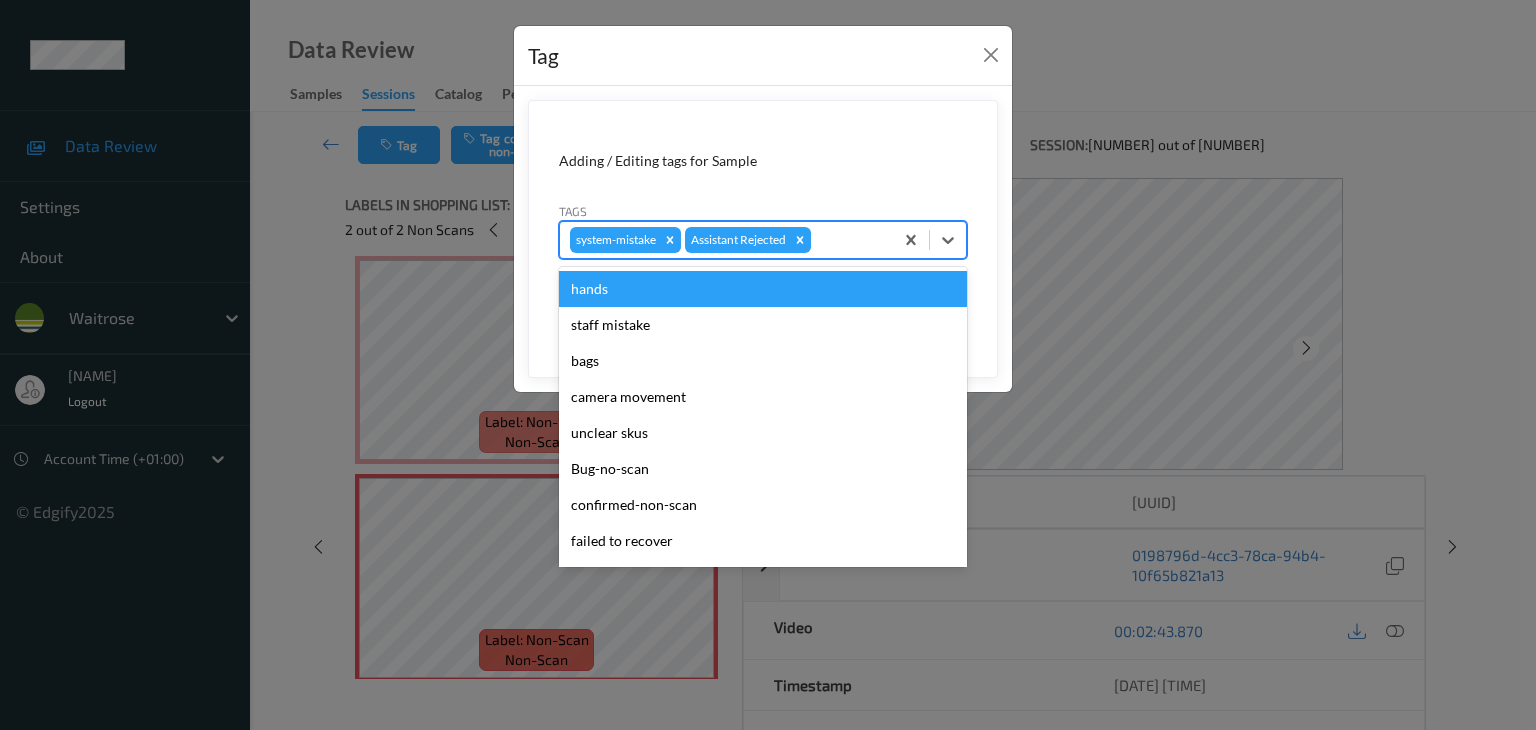type on "u" 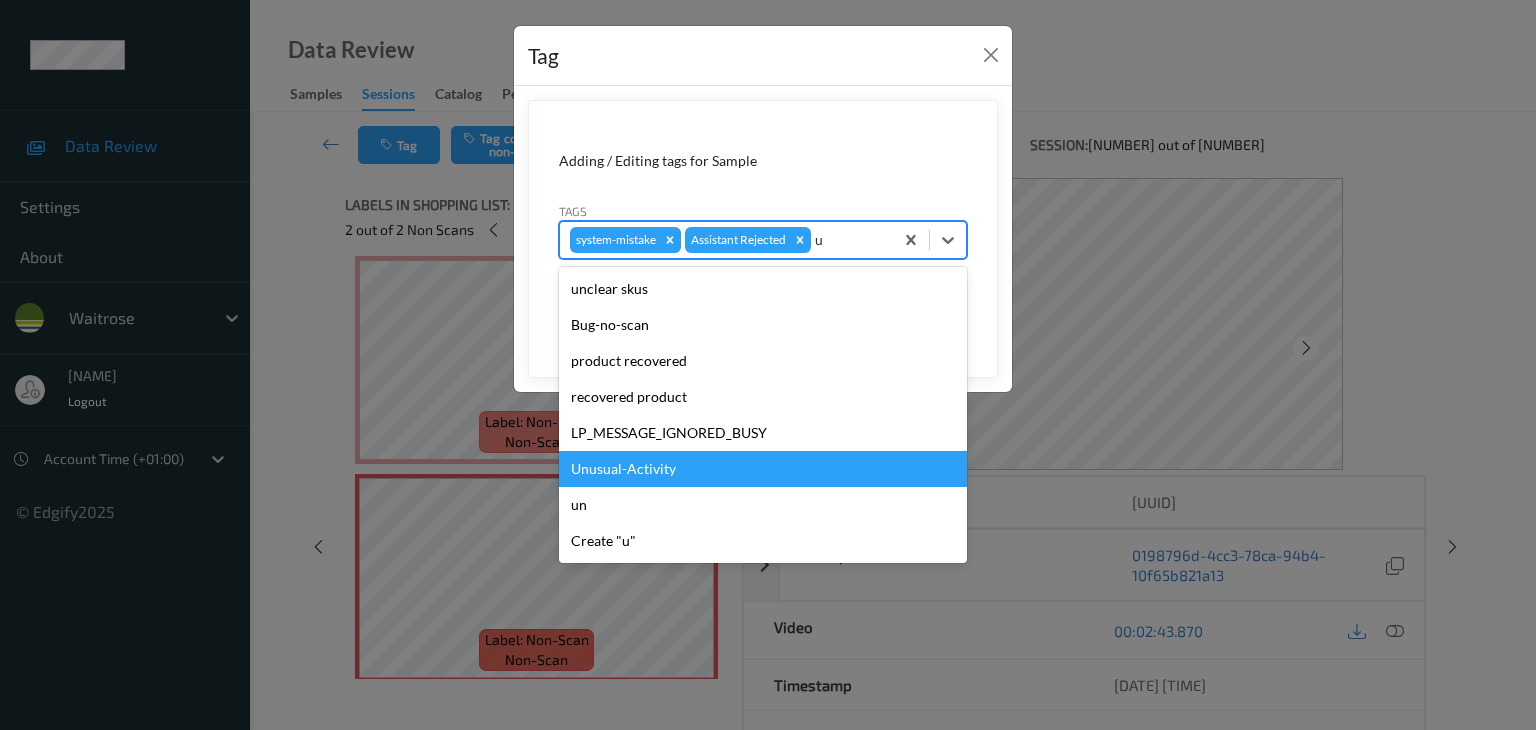 click on "Unusual-Activity" at bounding box center (763, 469) 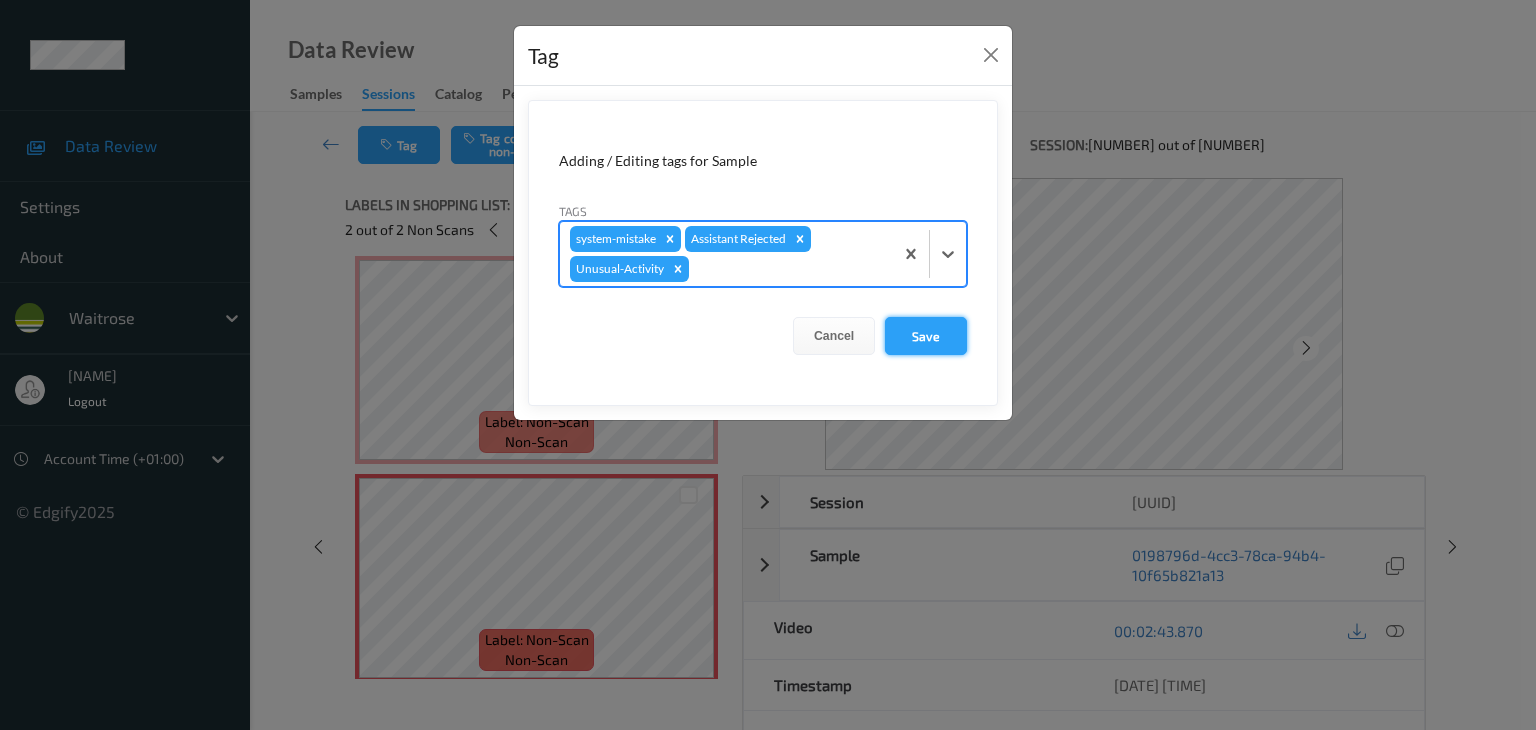 click on "Save" at bounding box center [926, 336] 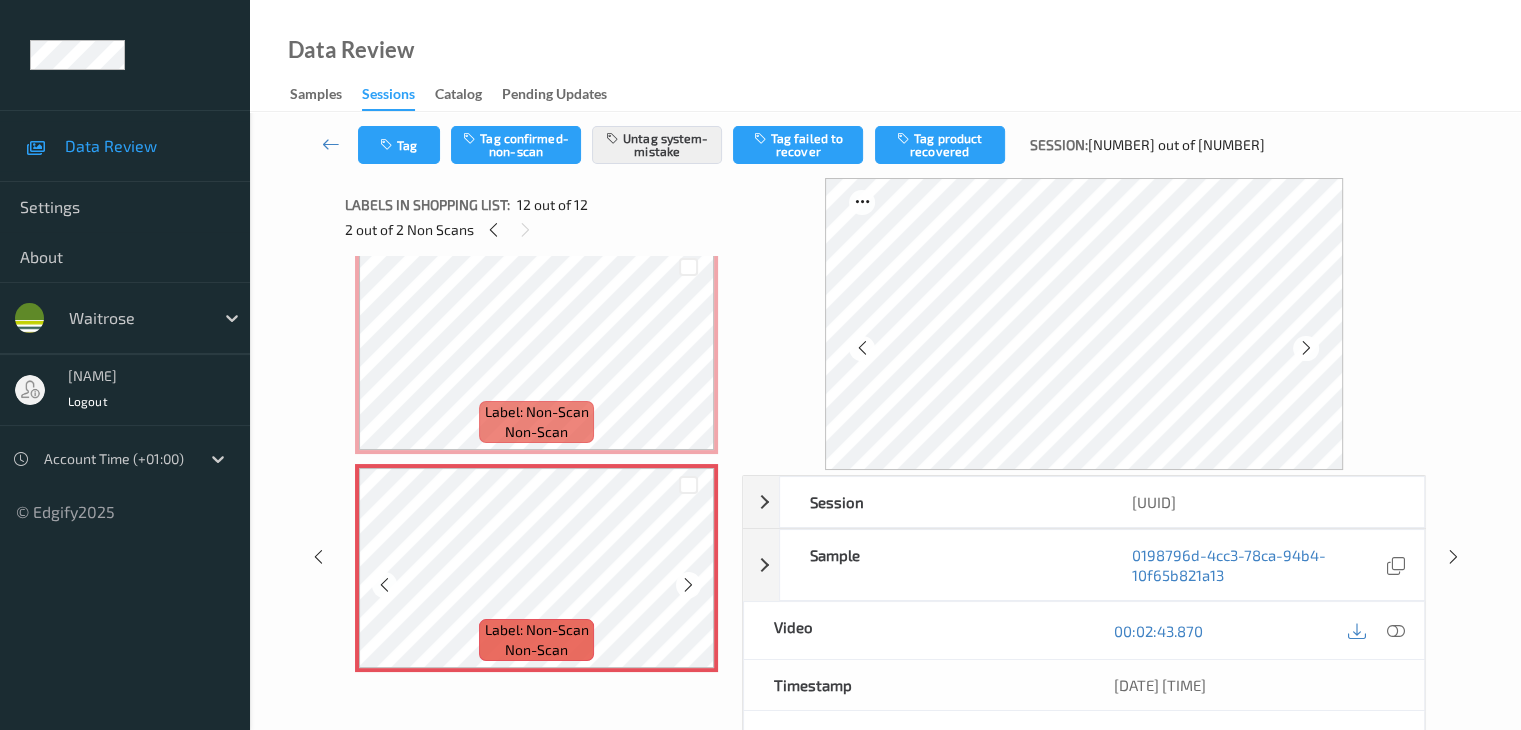 scroll, scrollTop: 2203, scrollLeft: 0, axis: vertical 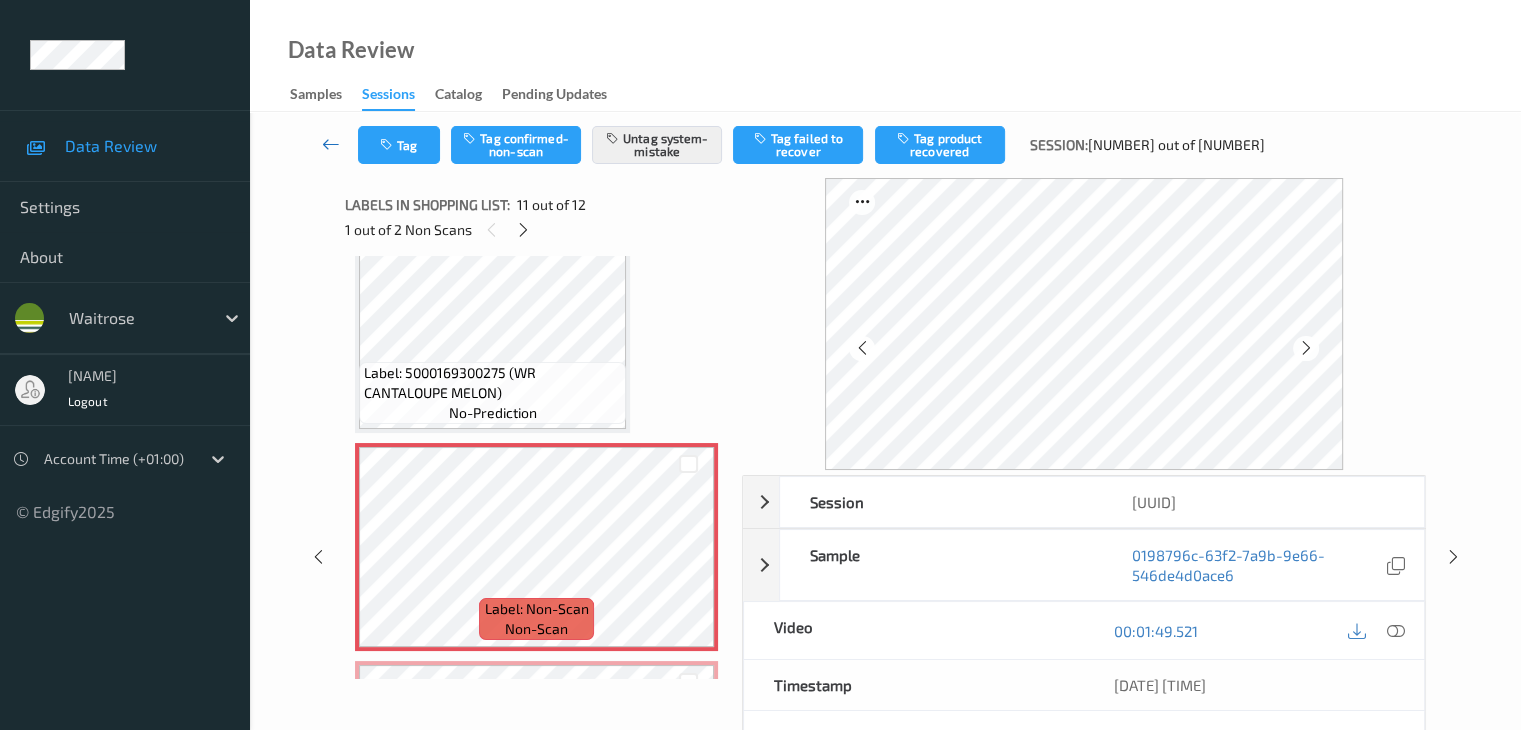 click at bounding box center [331, 144] 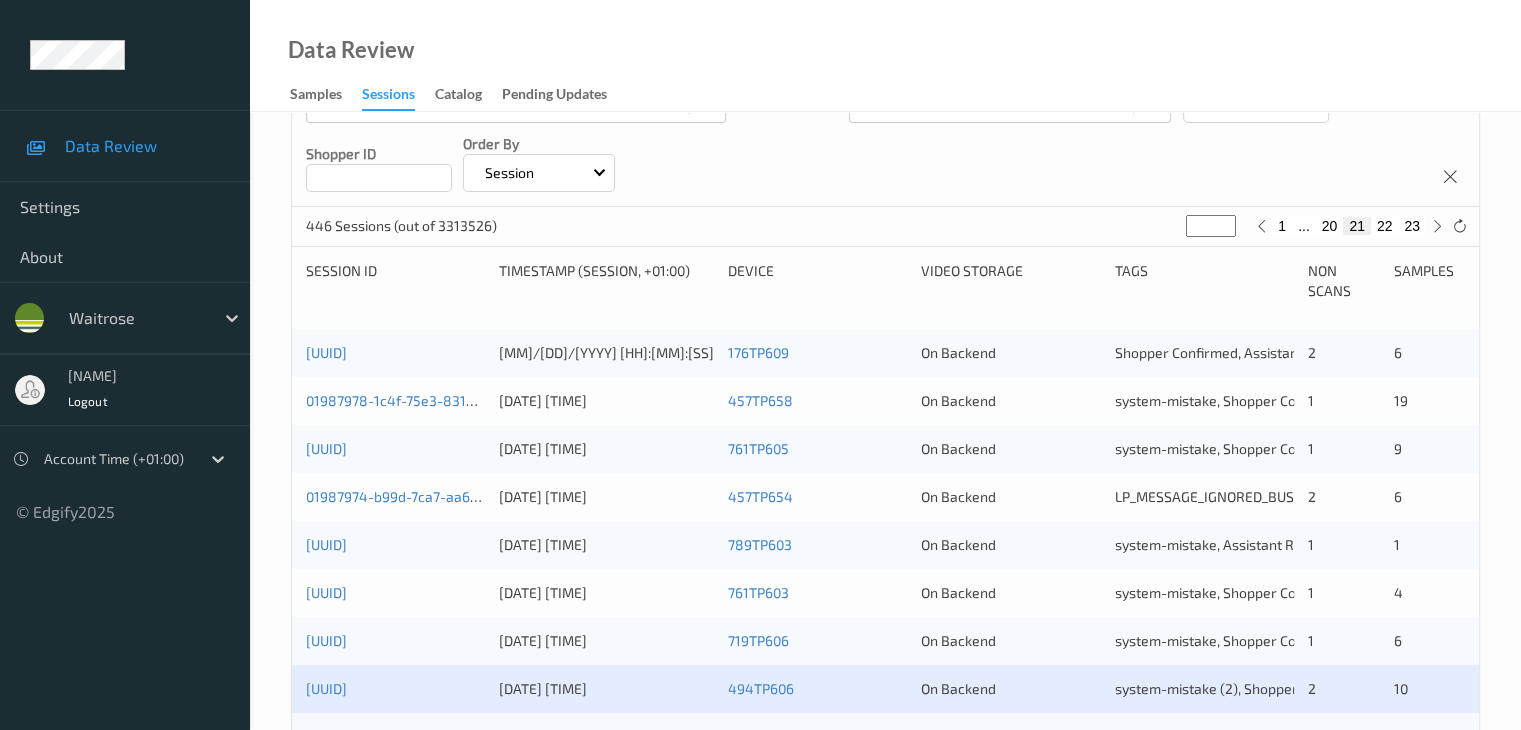 scroll, scrollTop: 300, scrollLeft: 0, axis: vertical 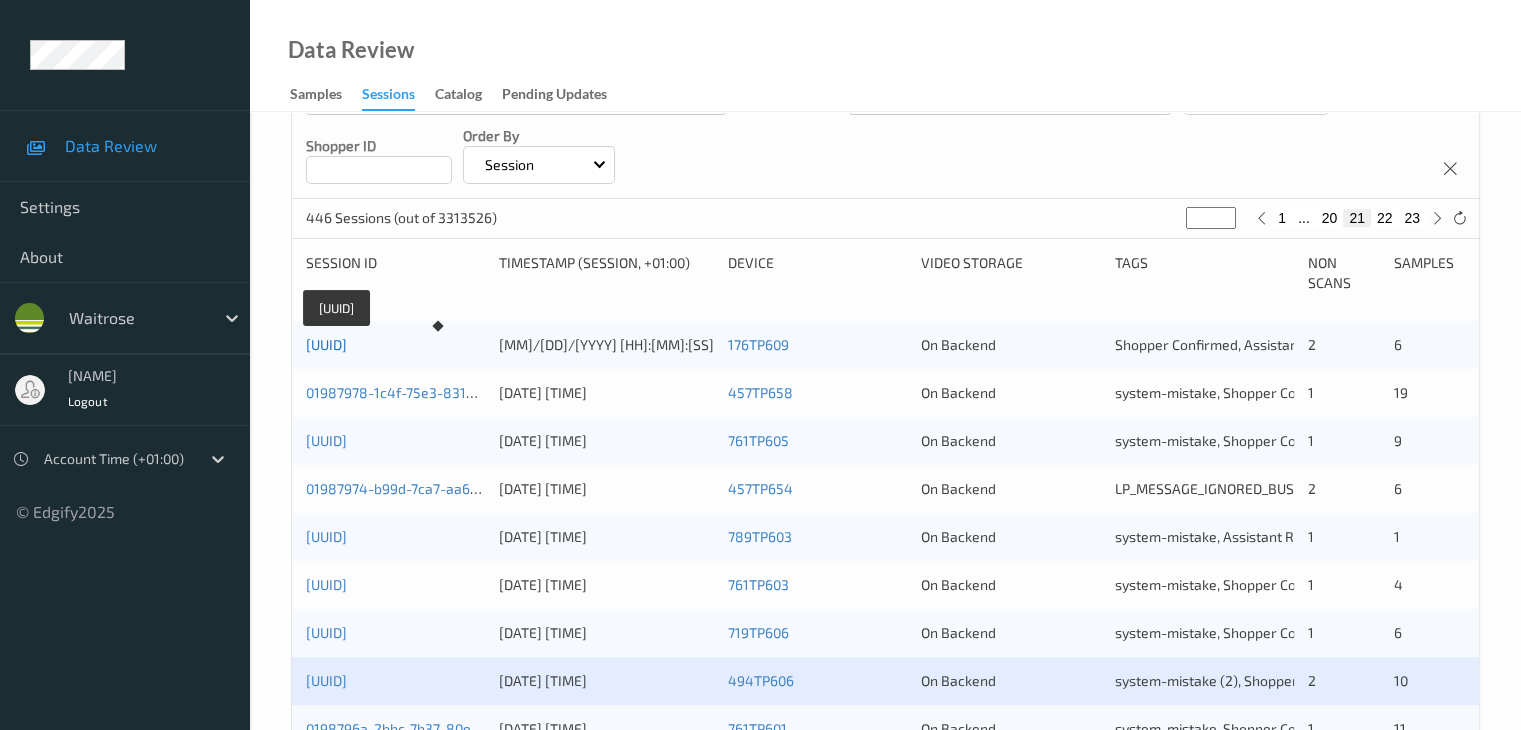 click on "01987978-62ee-7870-bf2c-21fbc2c0c0bb" at bounding box center [326, 344] 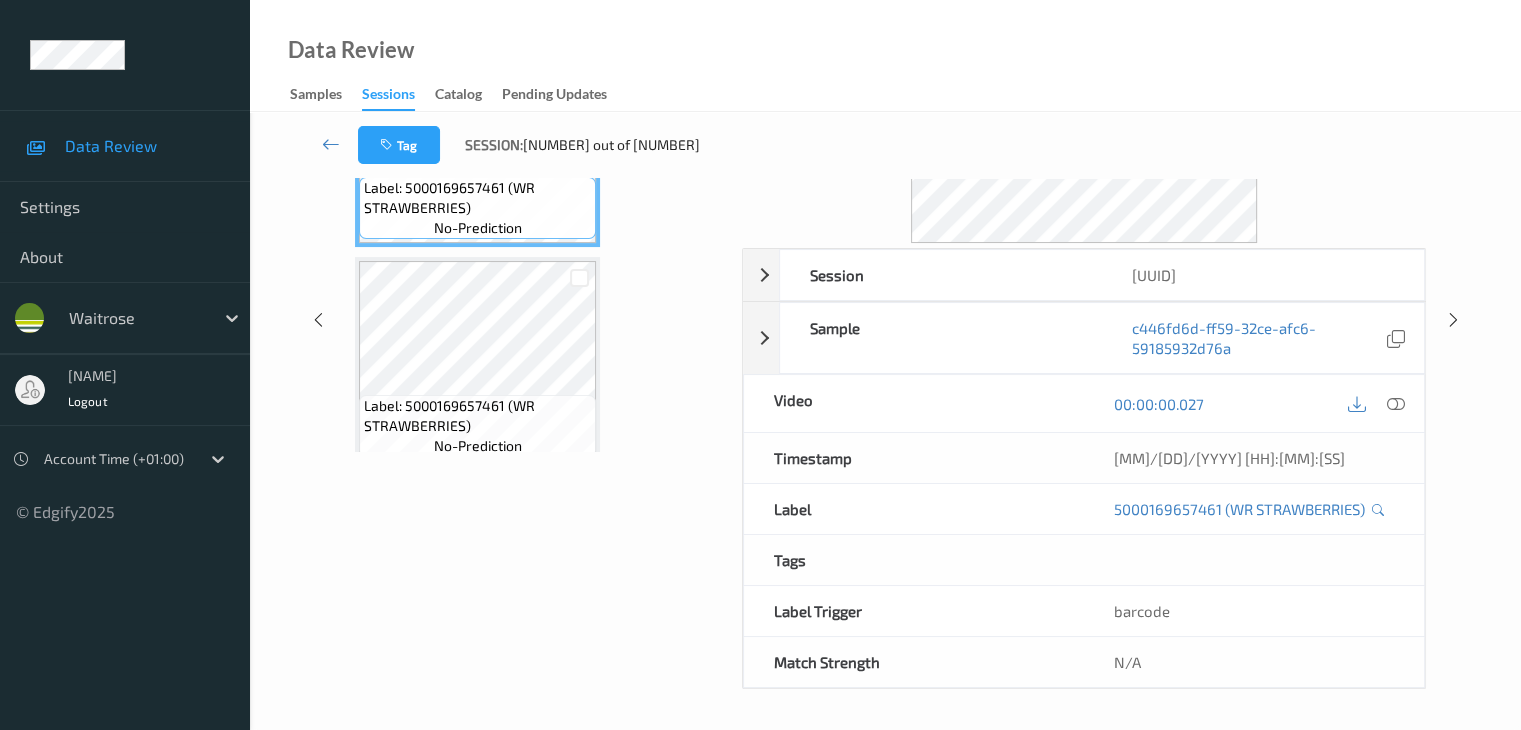 scroll, scrollTop: 0, scrollLeft: 0, axis: both 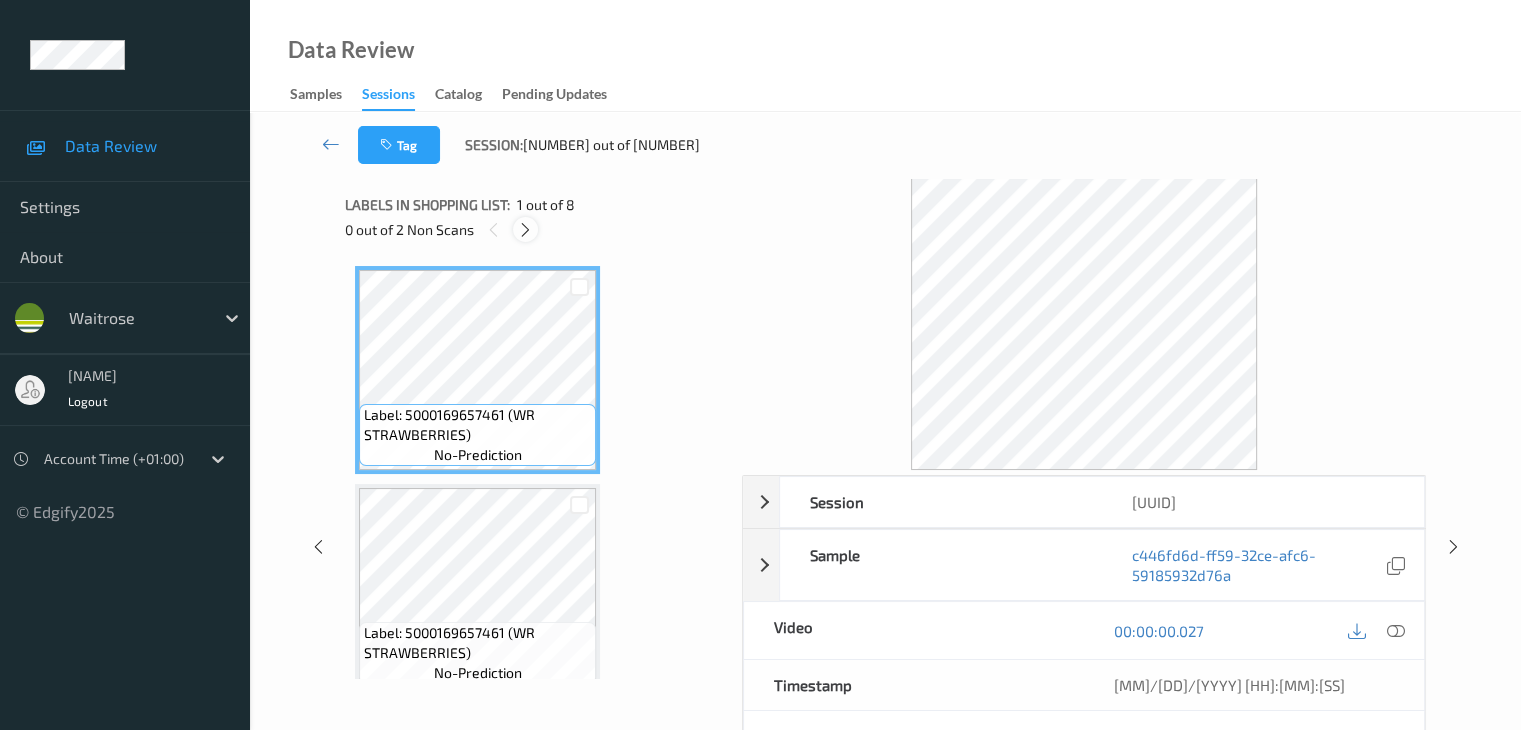 click at bounding box center [525, 230] 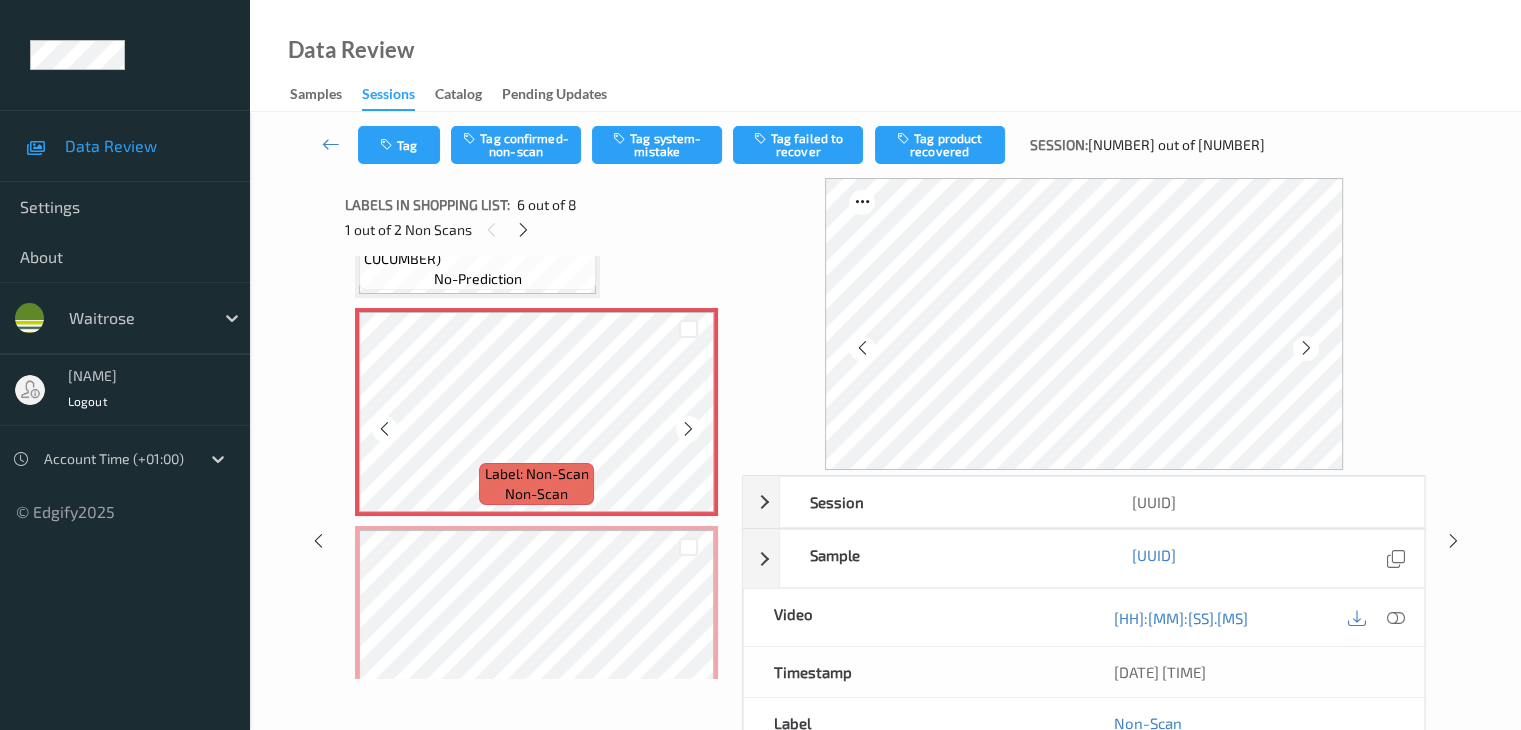 scroll, scrollTop: 1082, scrollLeft: 0, axis: vertical 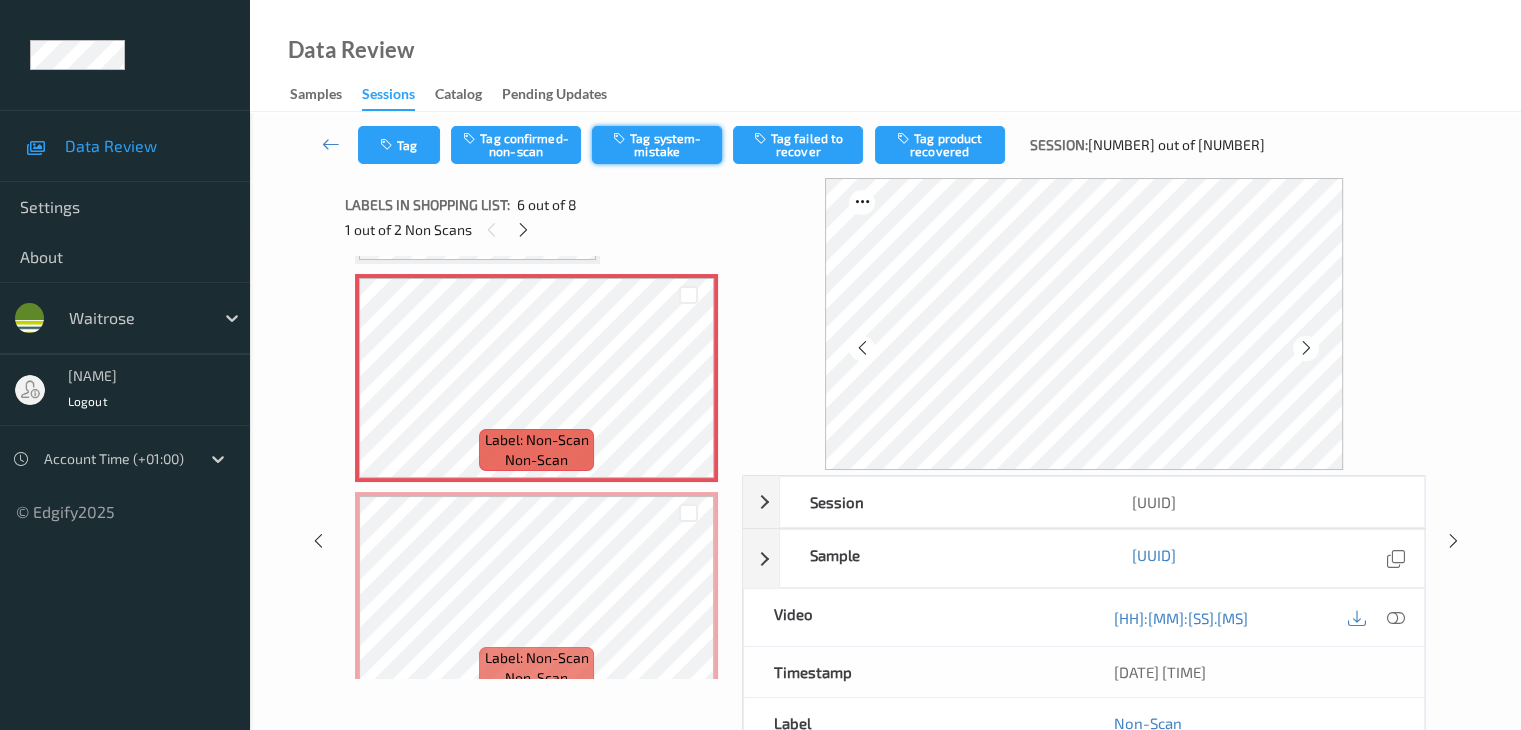 click on "Tag   system-mistake" at bounding box center [657, 145] 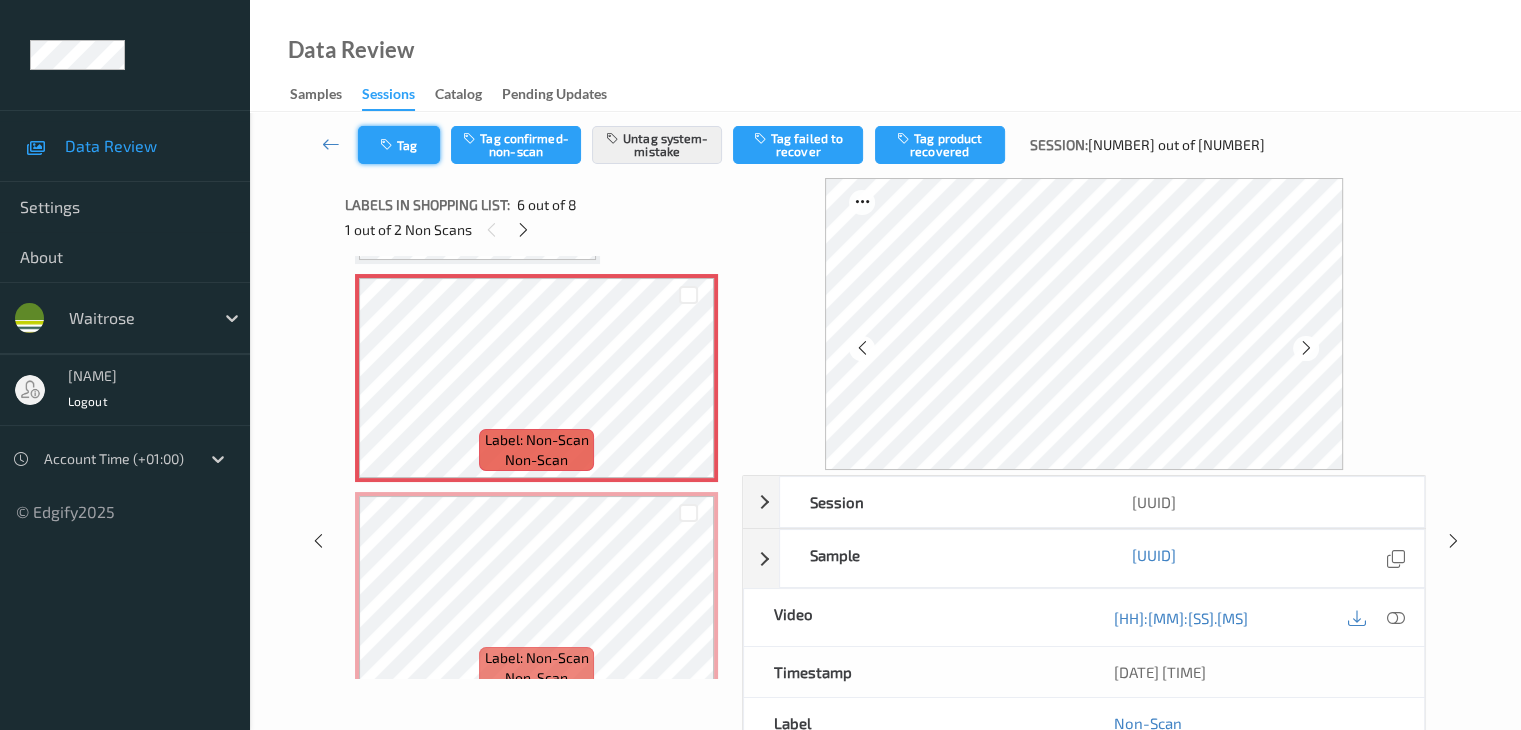 click on "Tag" at bounding box center [399, 145] 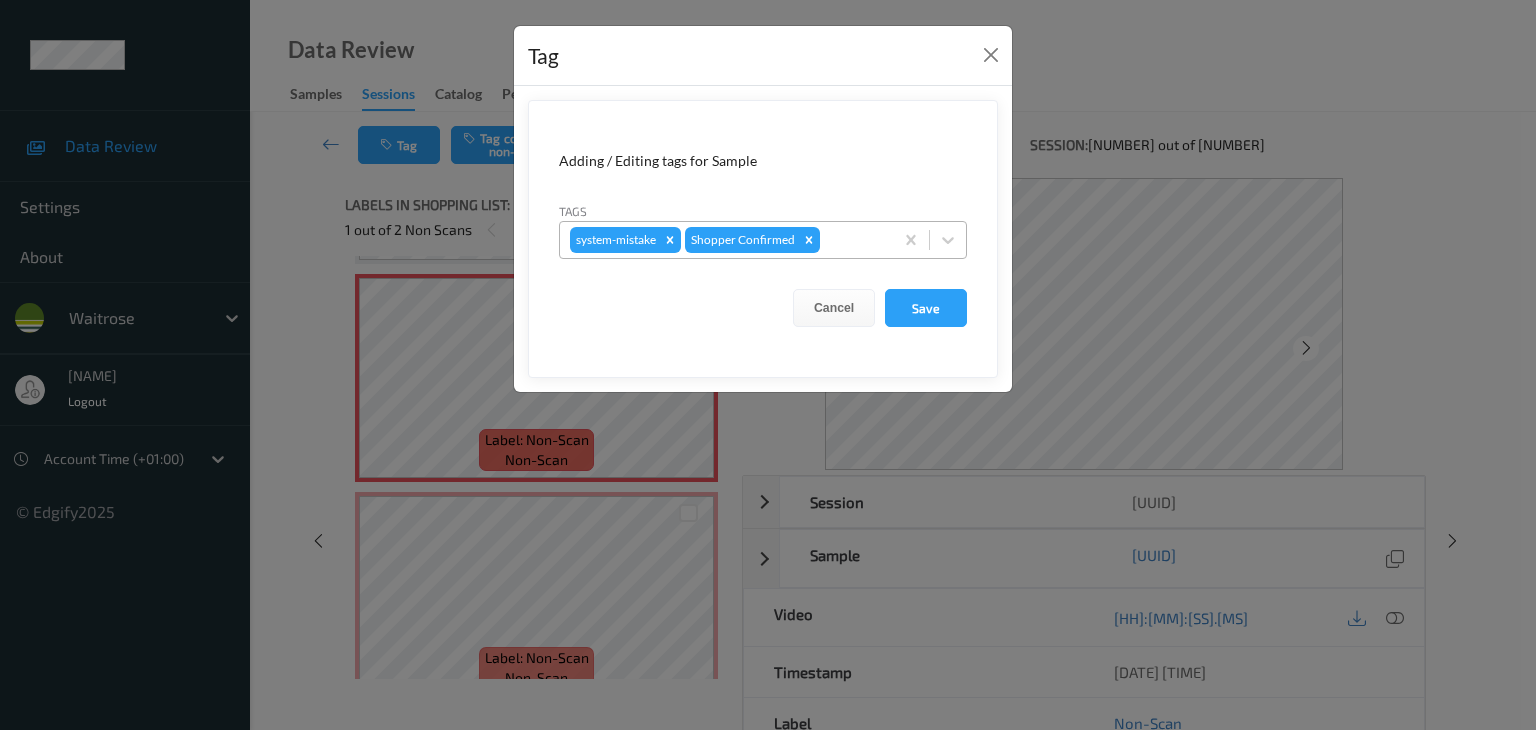 click at bounding box center [853, 240] 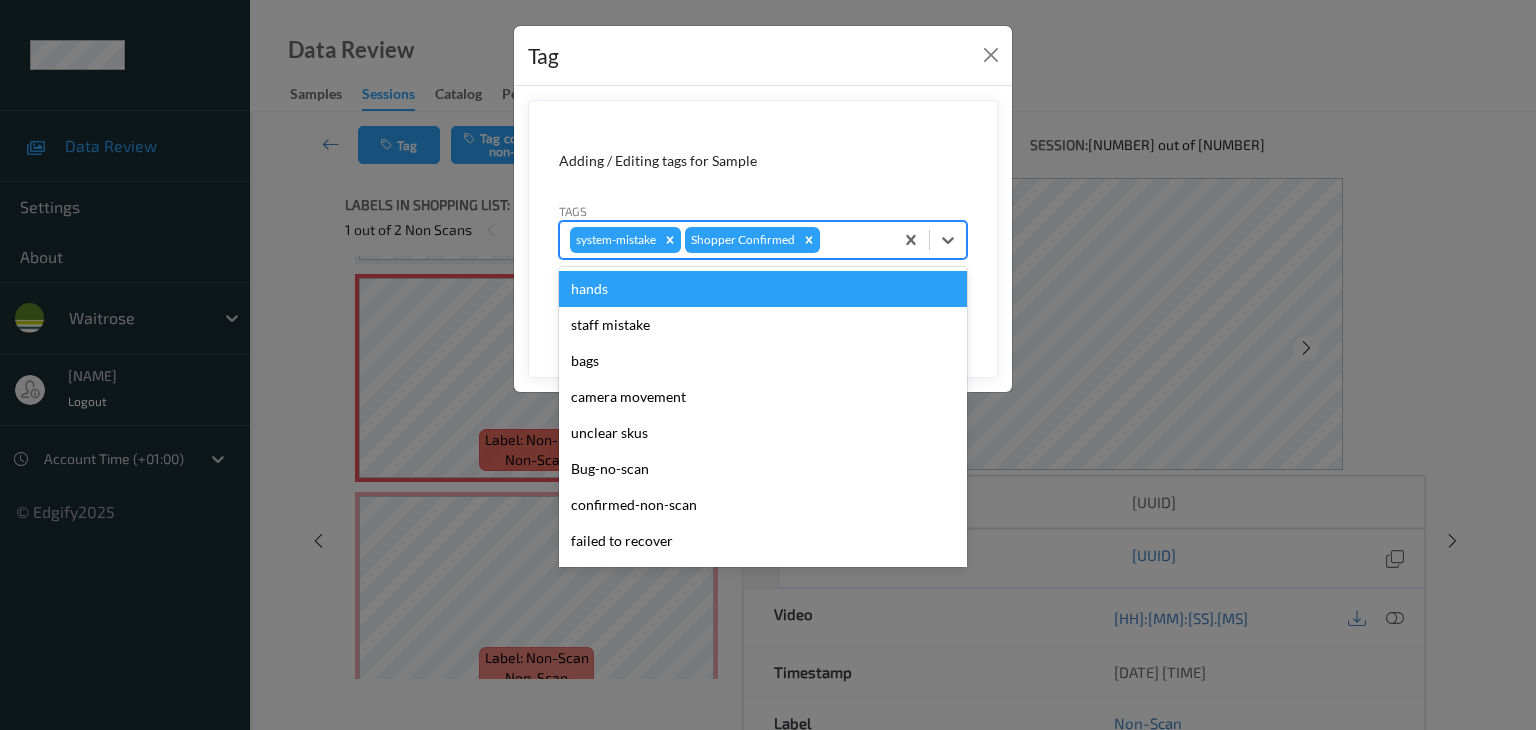 type on "u" 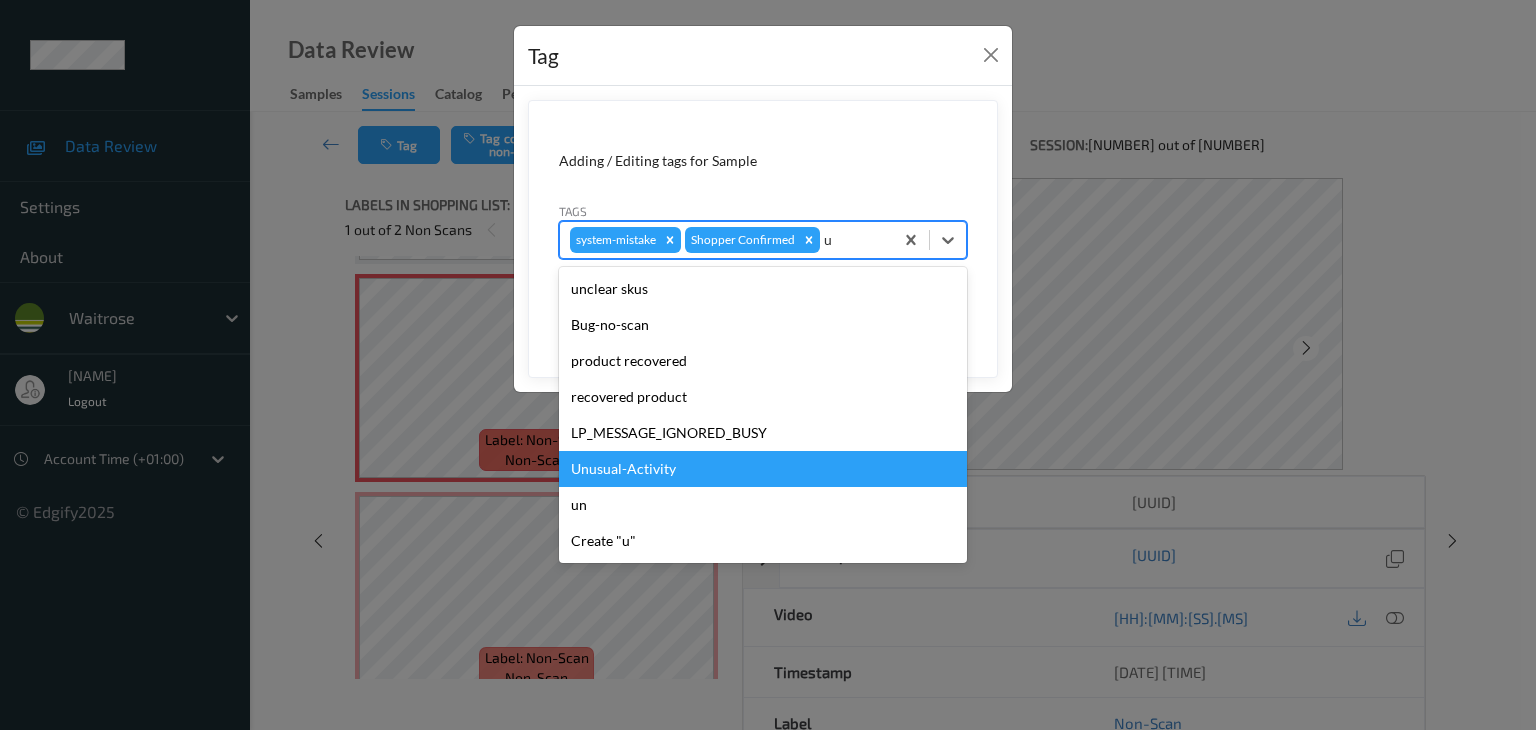 click on "Unusual-Activity" at bounding box center (763, 469) 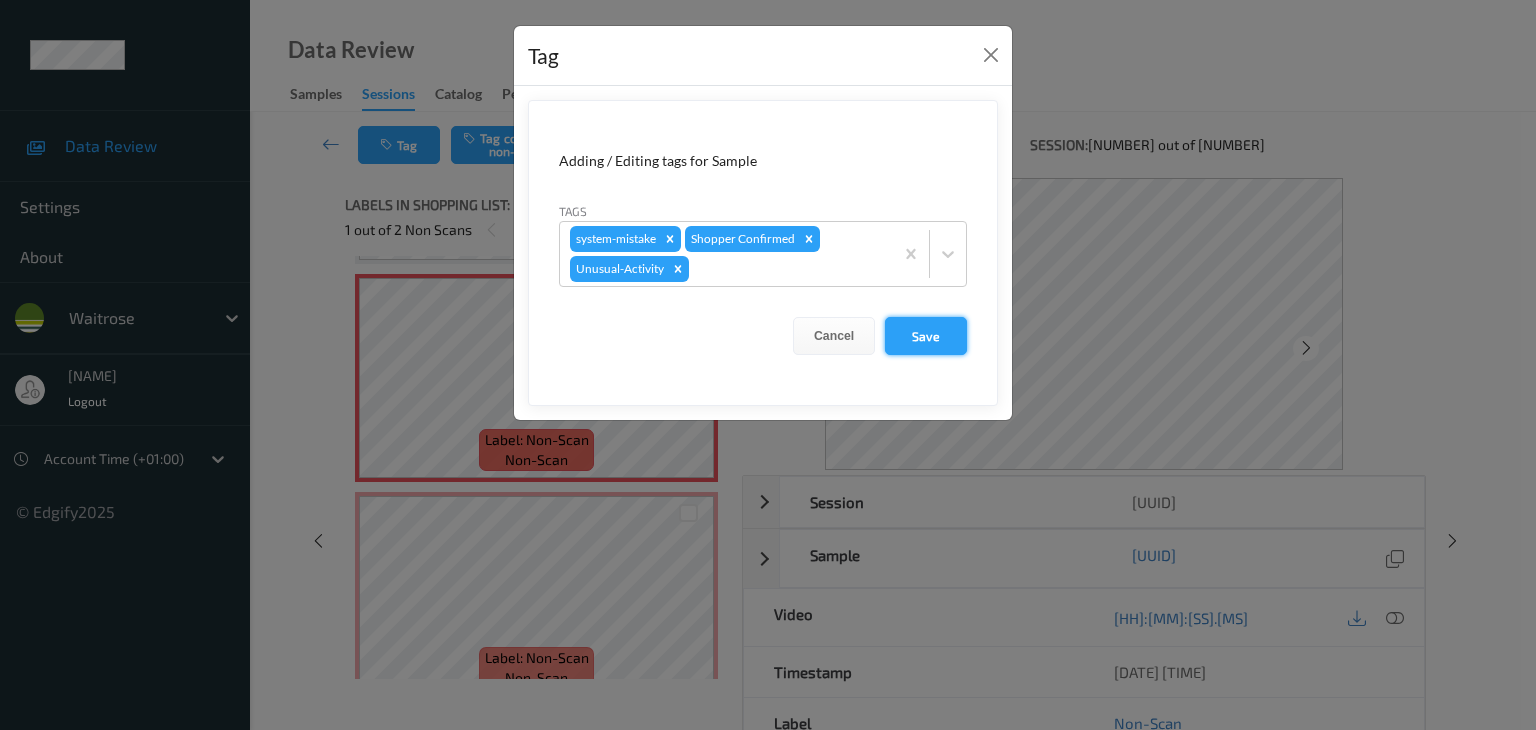 click on "Save" at bounding box center (926, 336) 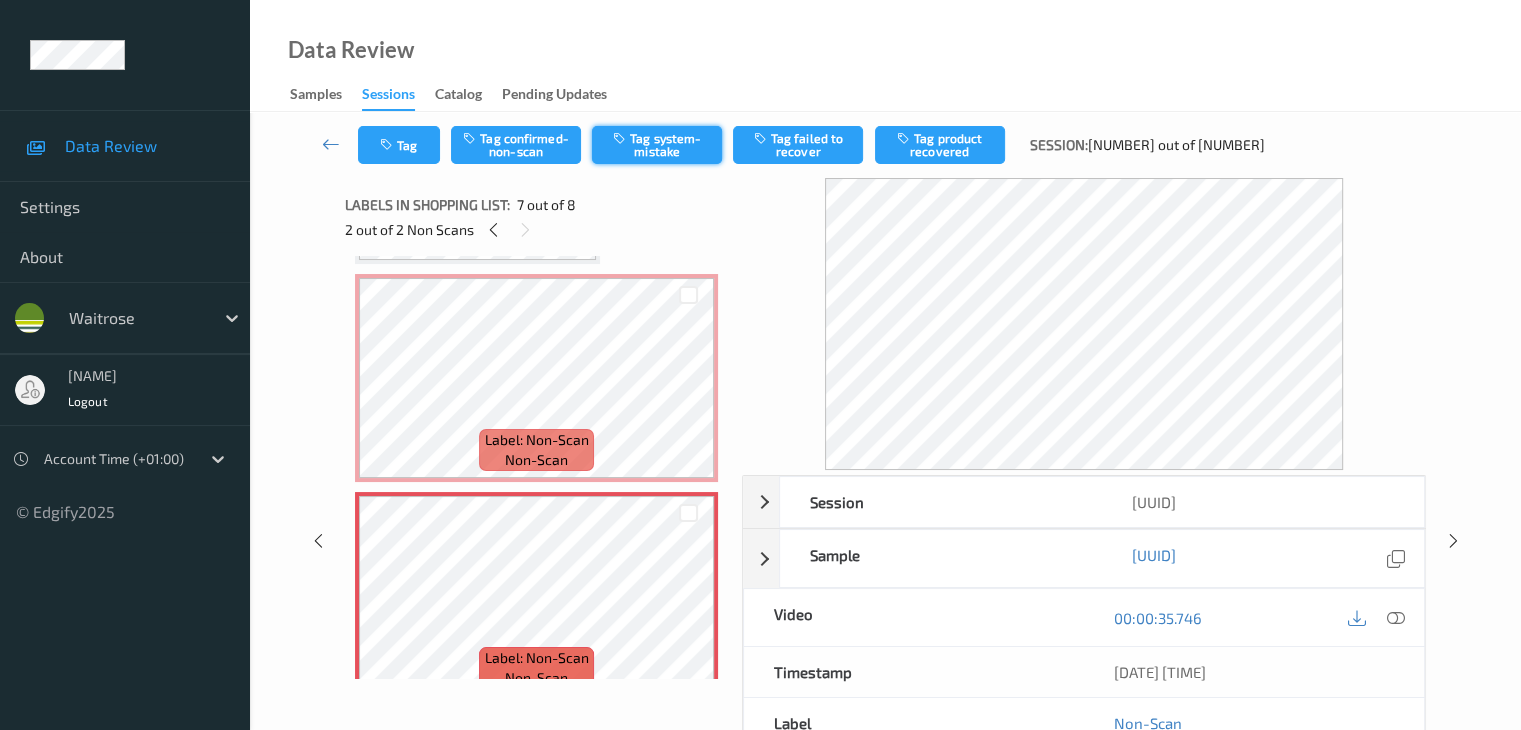 click on "Tag   system-mistake" at bounding box center (657, 145) 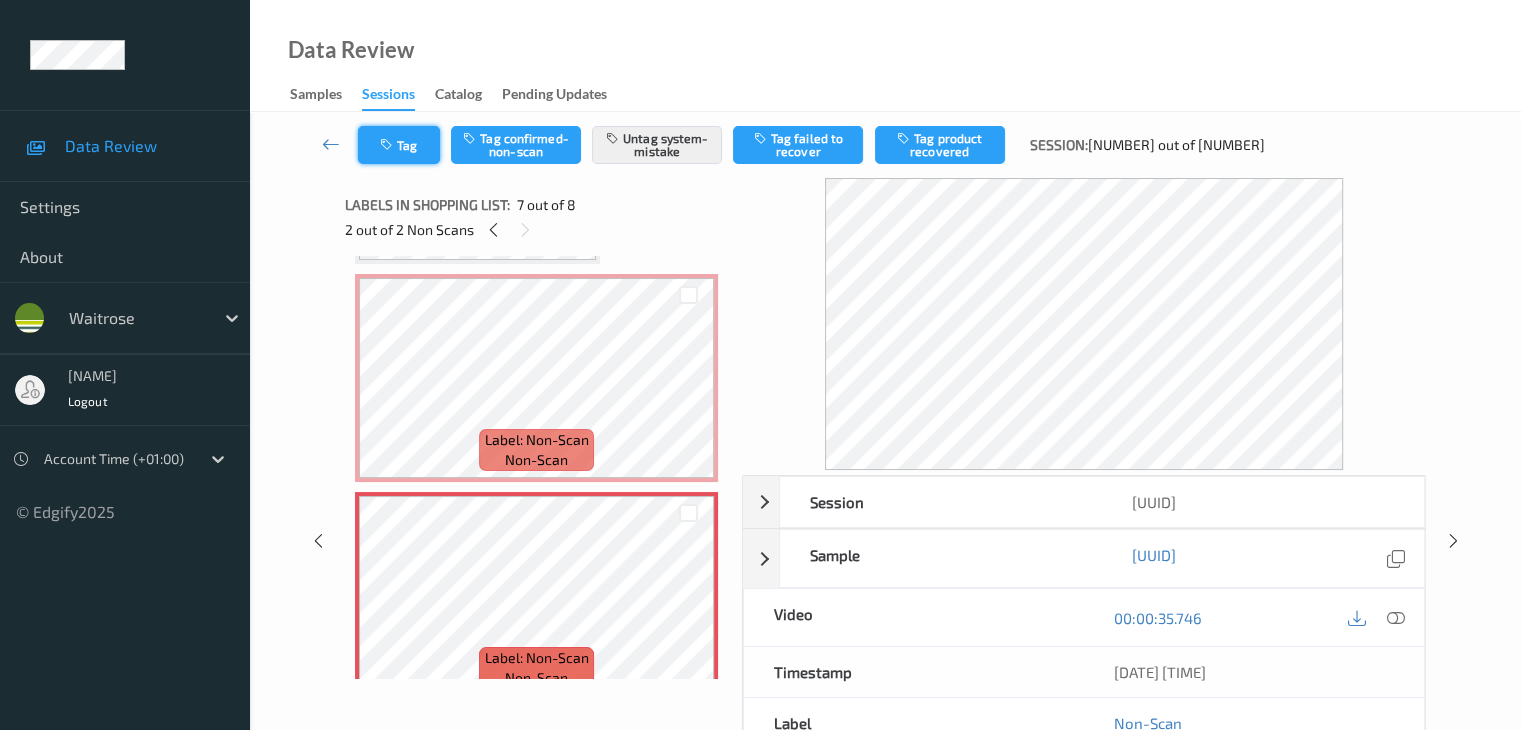 click on "Tag" at bounding box center [399, 145] 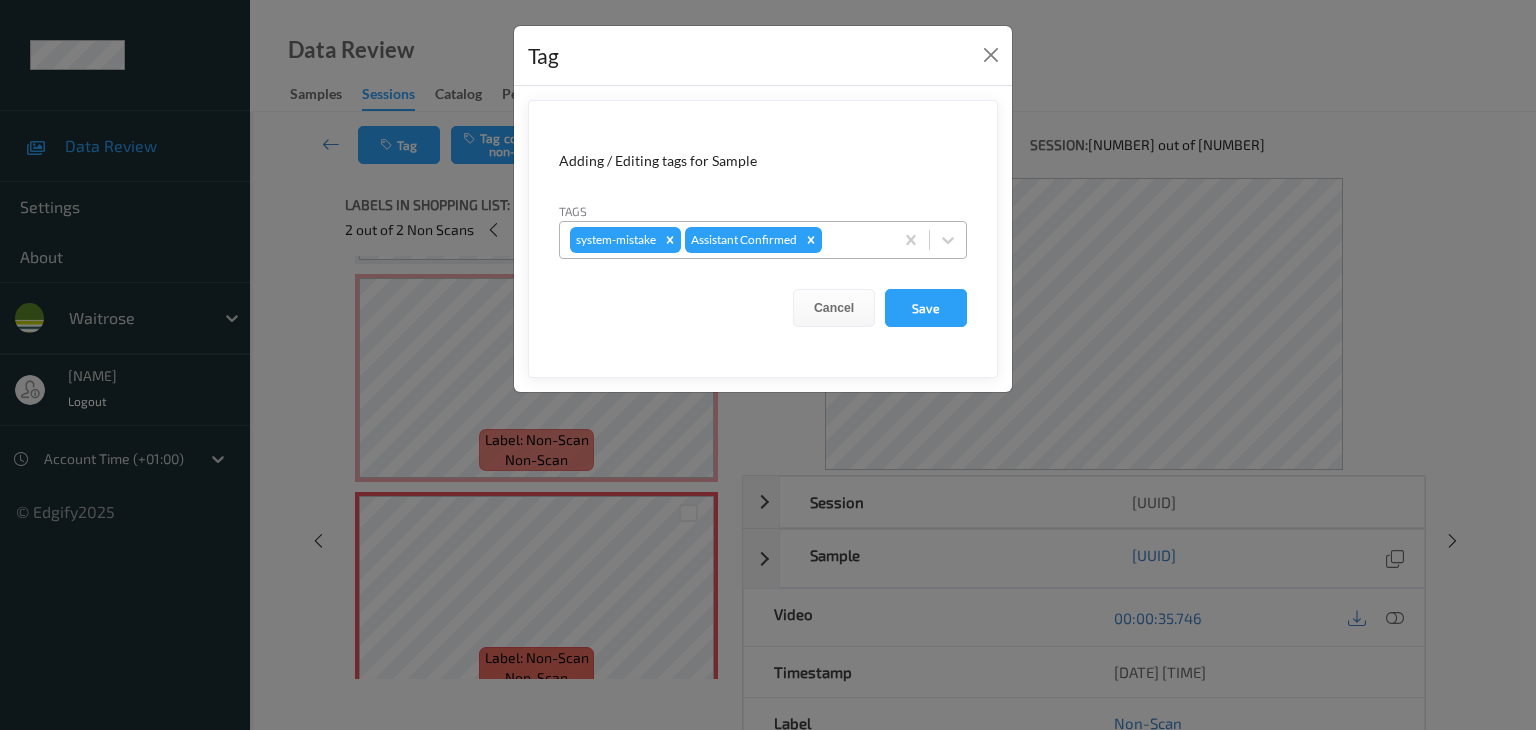 click at bounding box center (854, 240) 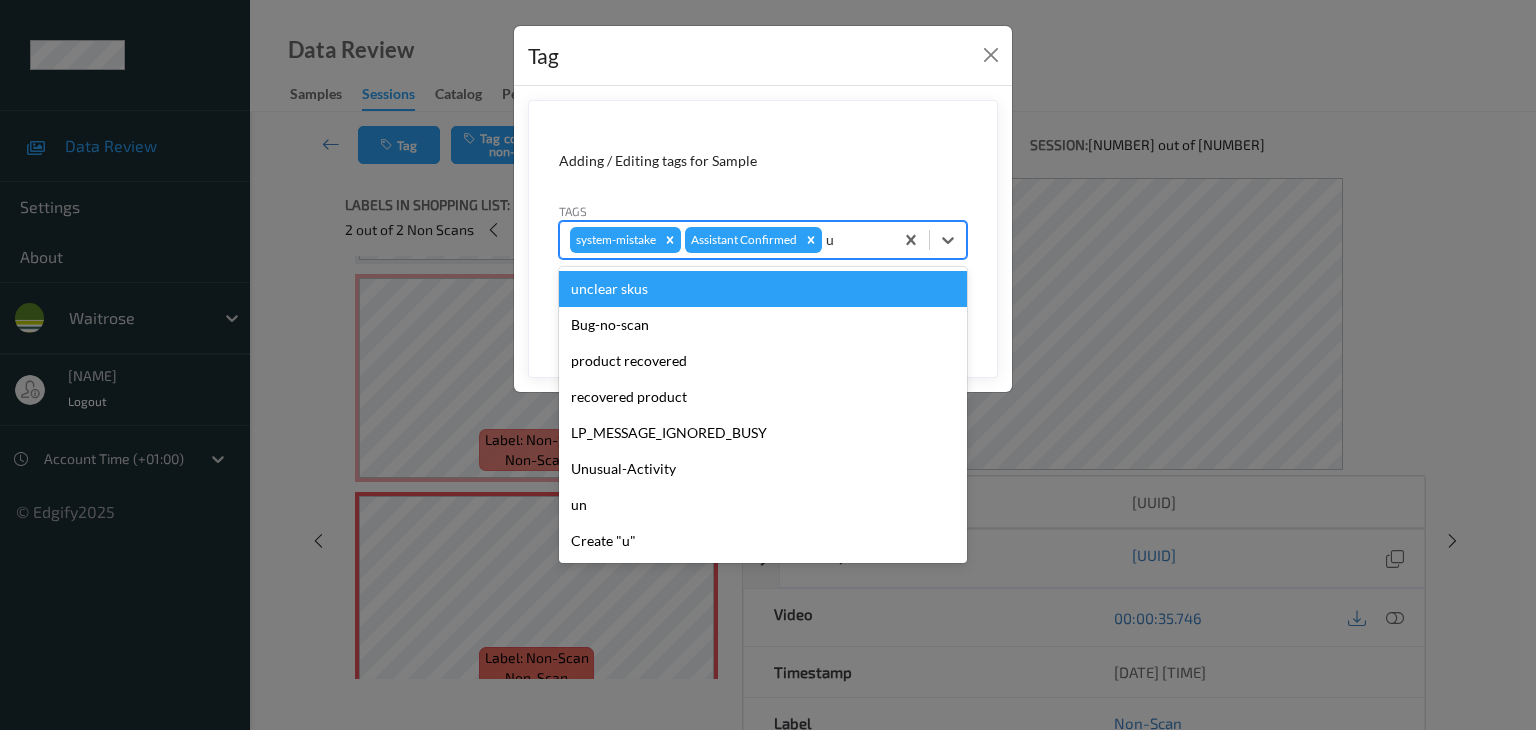 type on "u" 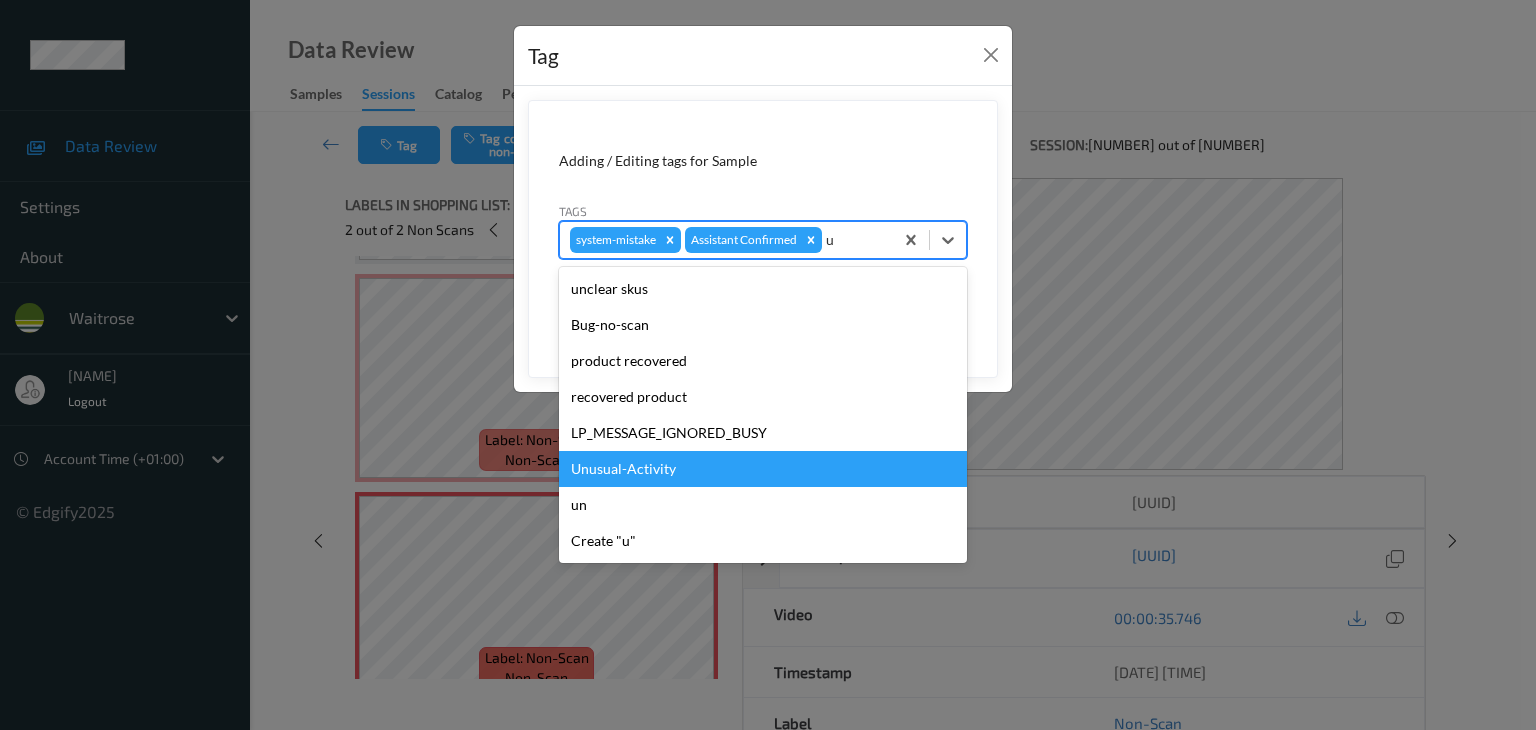 click on "Unusual-Activity" at bounding box center (763, 469) 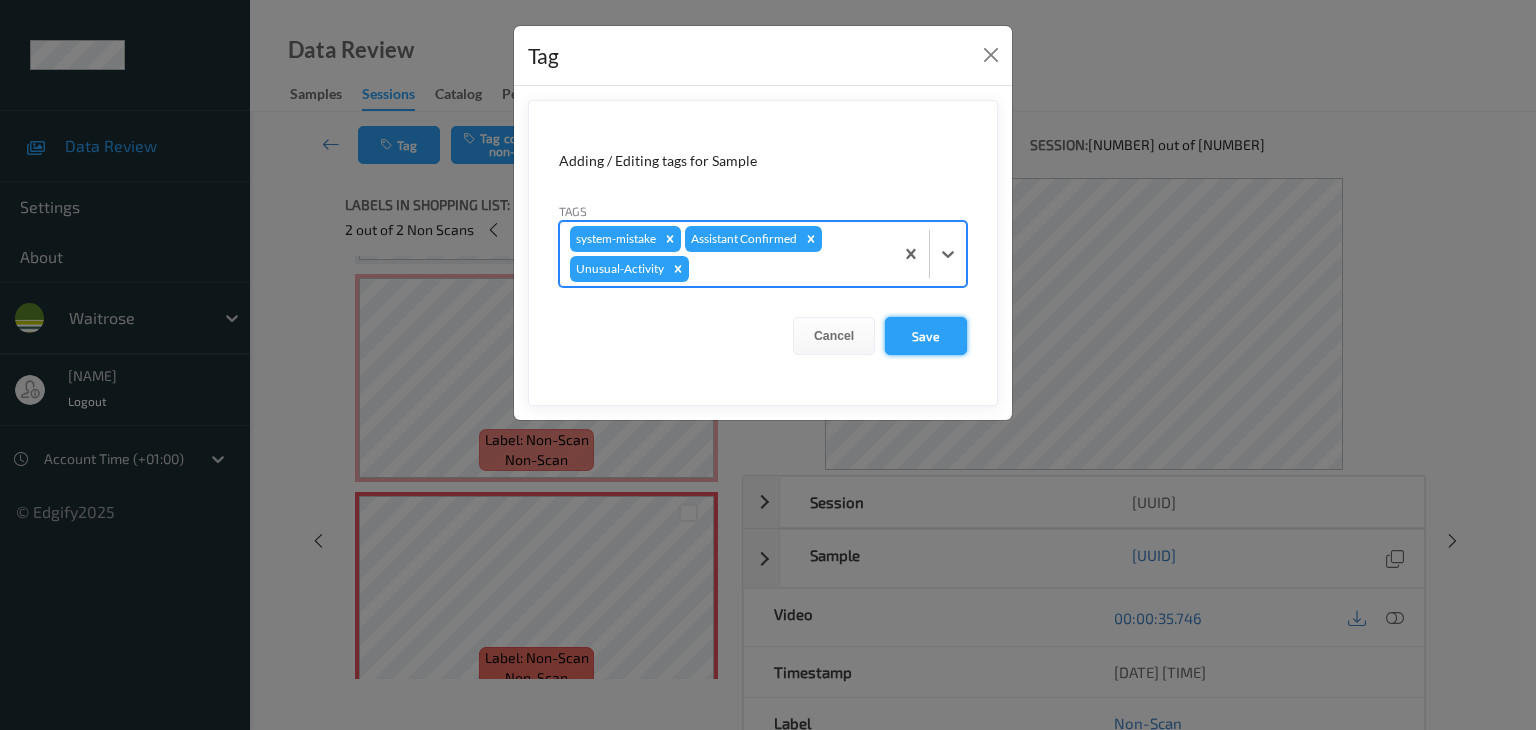 click on "Save" at bounding box center (926, 336) 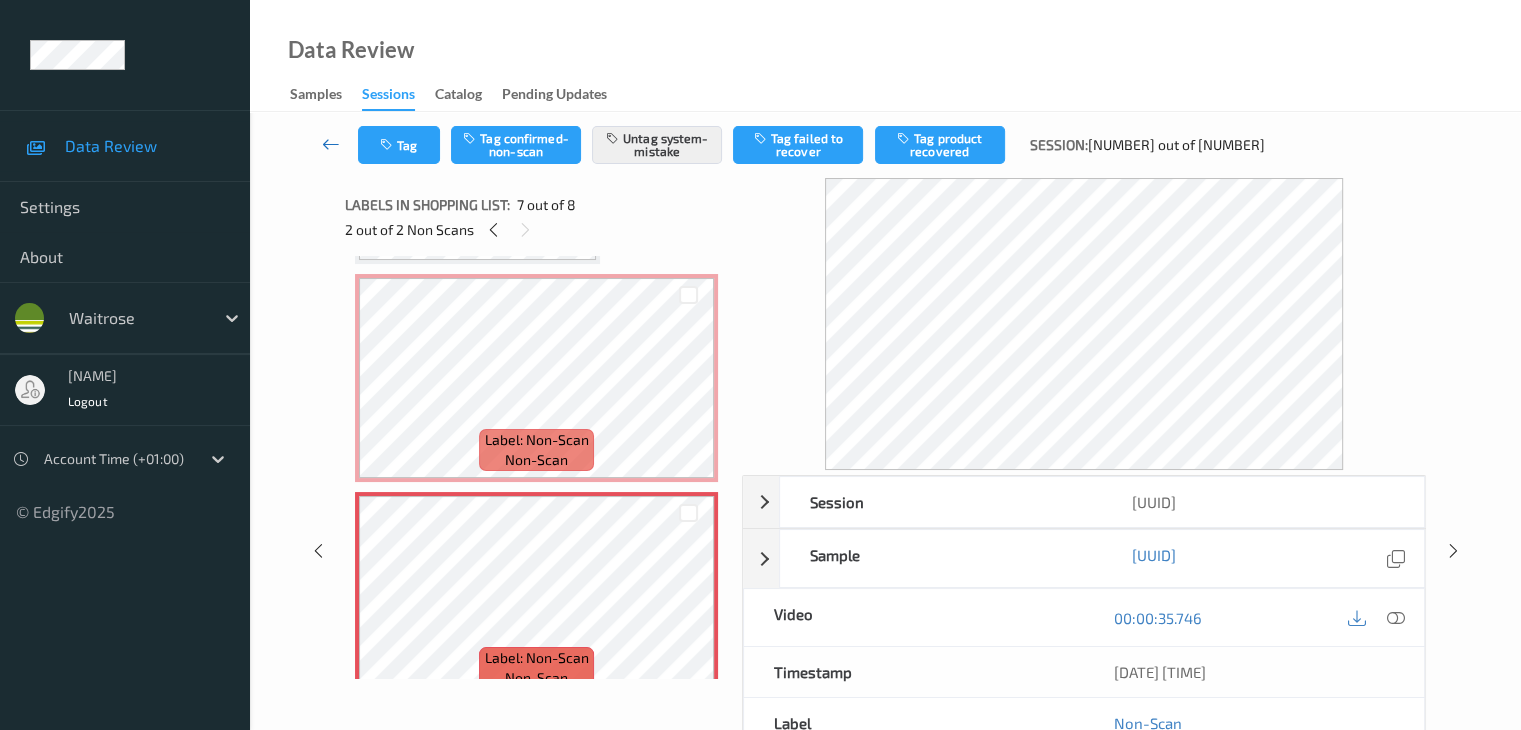click at bounding box center [331, 144] 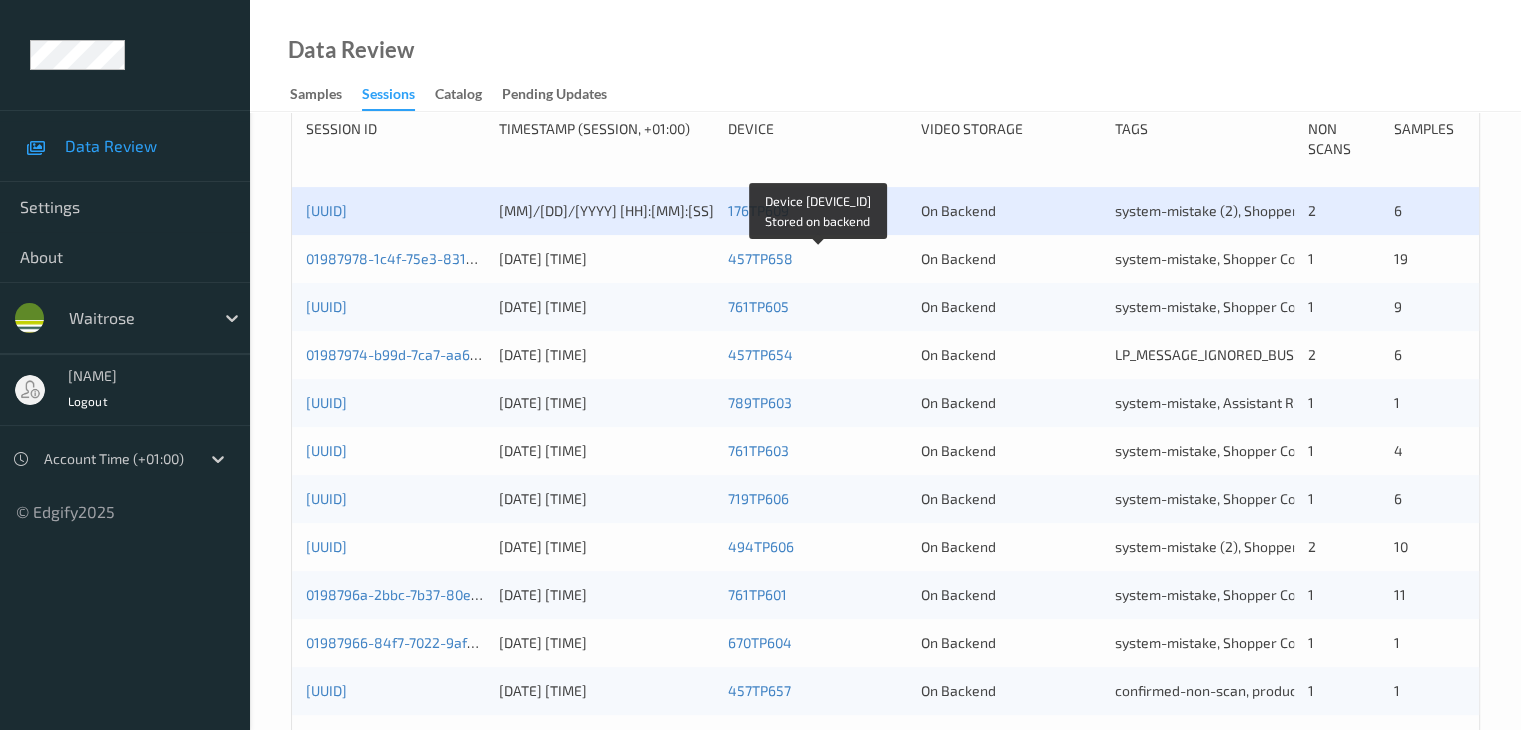 scroll, scrollTop: 400, scrollLeft: 0, axis: vertical 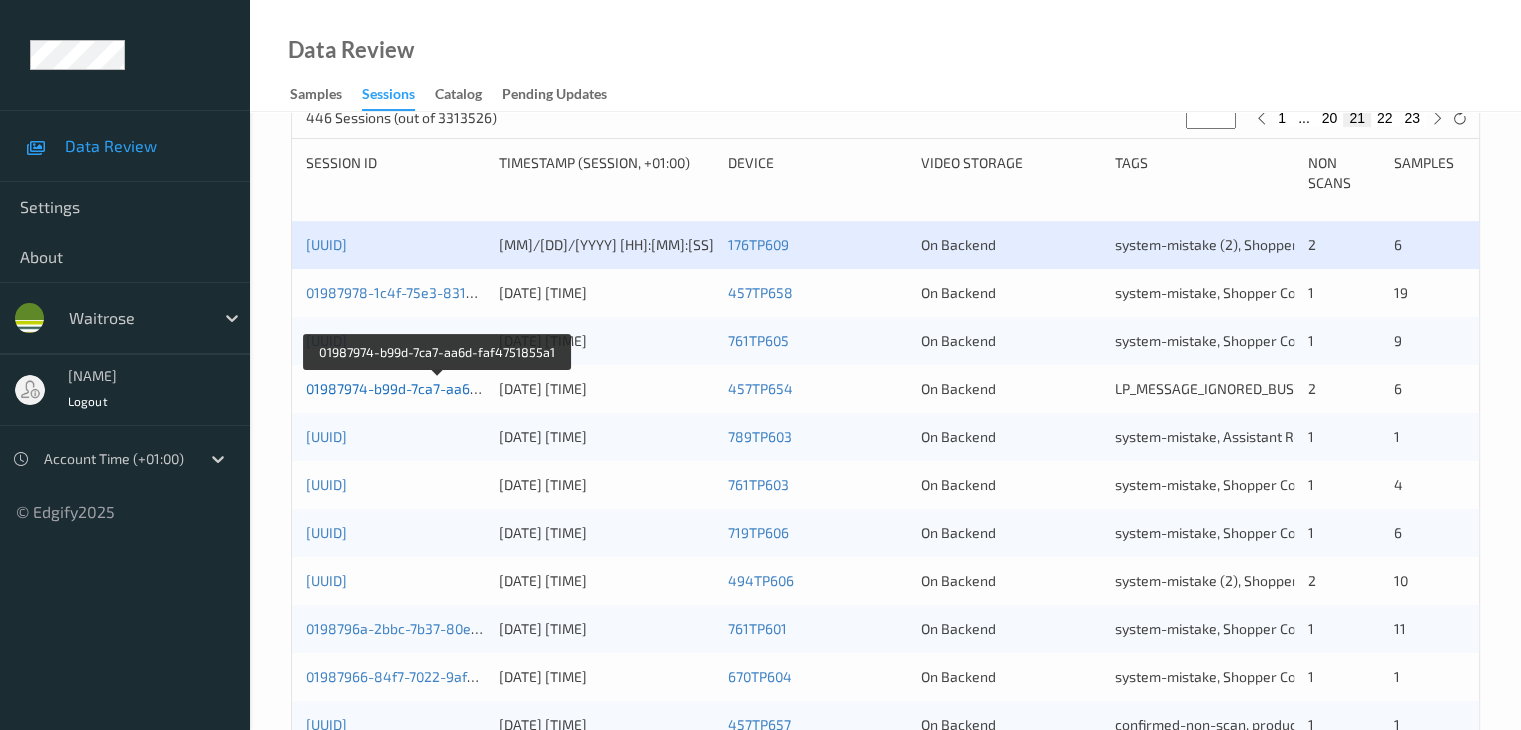 click on "01987974-b99d-7ca7-aa6d-faf4751855a1" at bounding box center [438, 388] 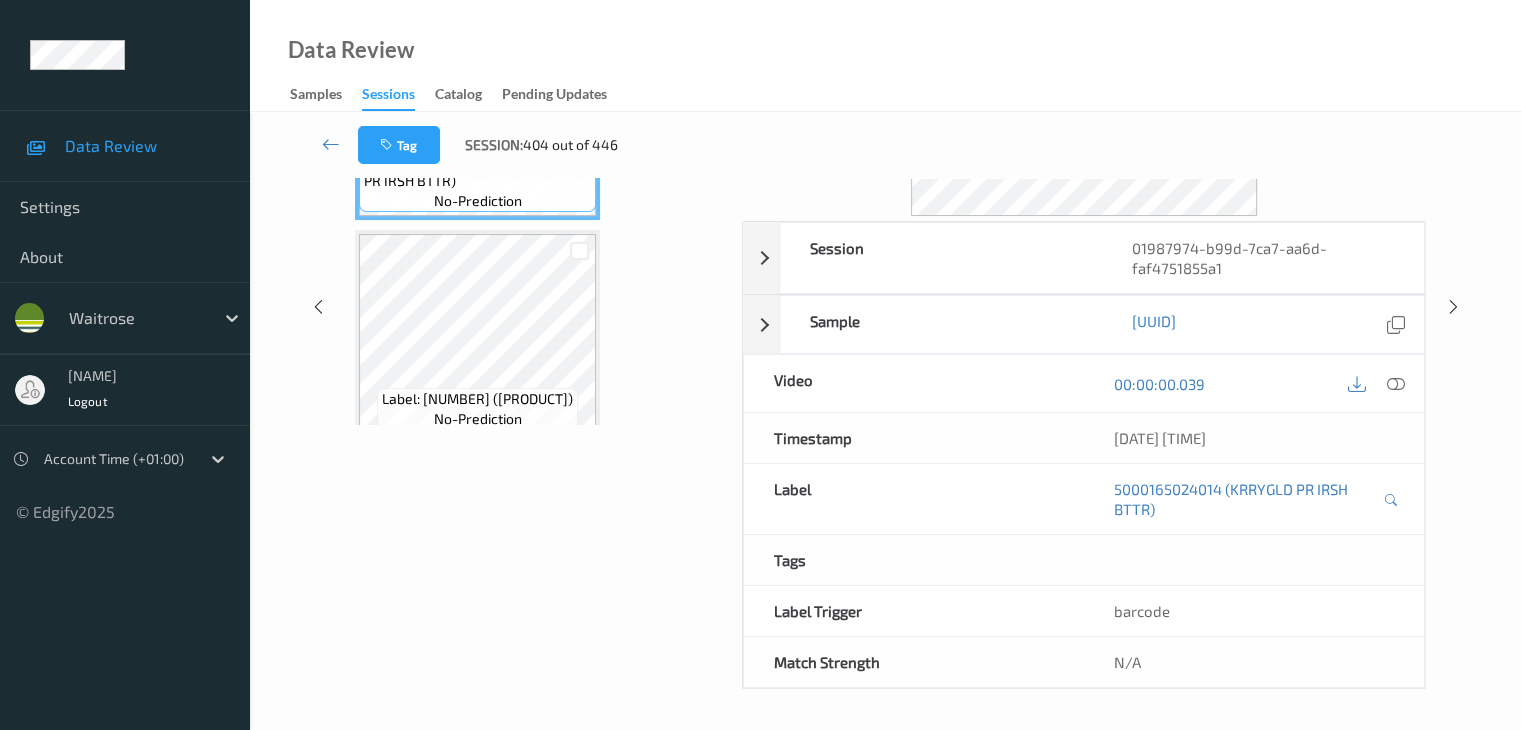 scroll, scrollTop: 0, scrollLeft: 0, axis: both 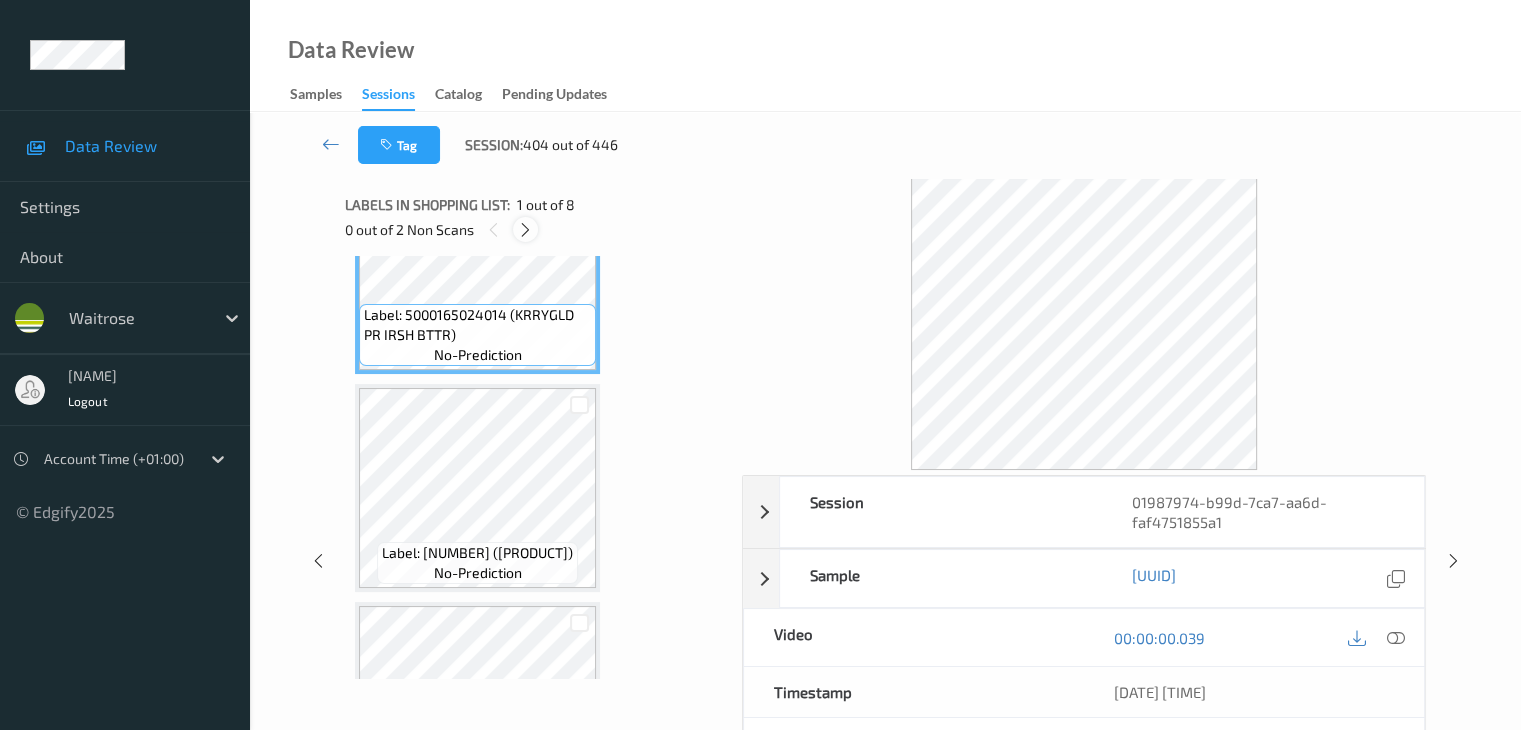 click at bounding box center (525, 230) 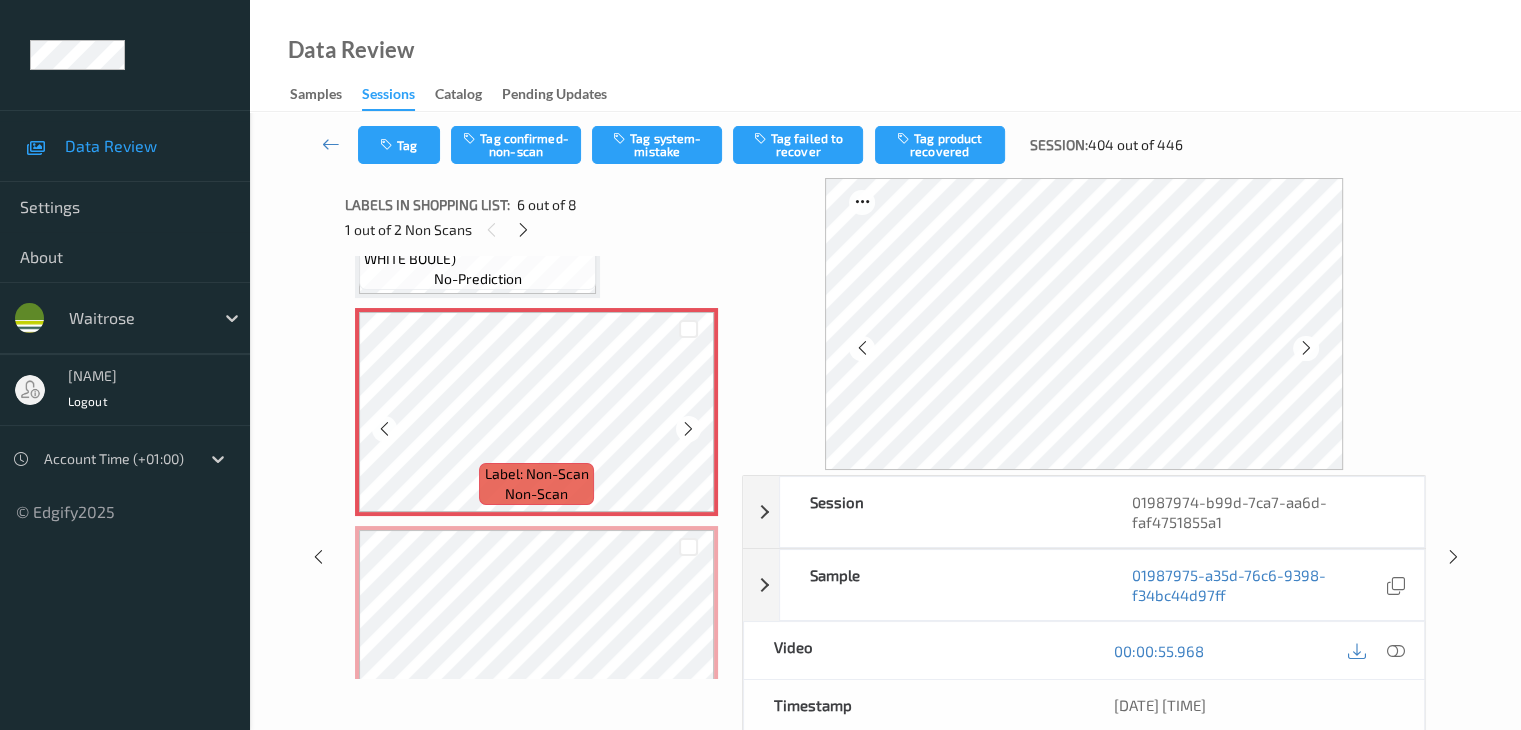 scroll, scrollTop: 1082, scrollLeft: 0, axis: vertical 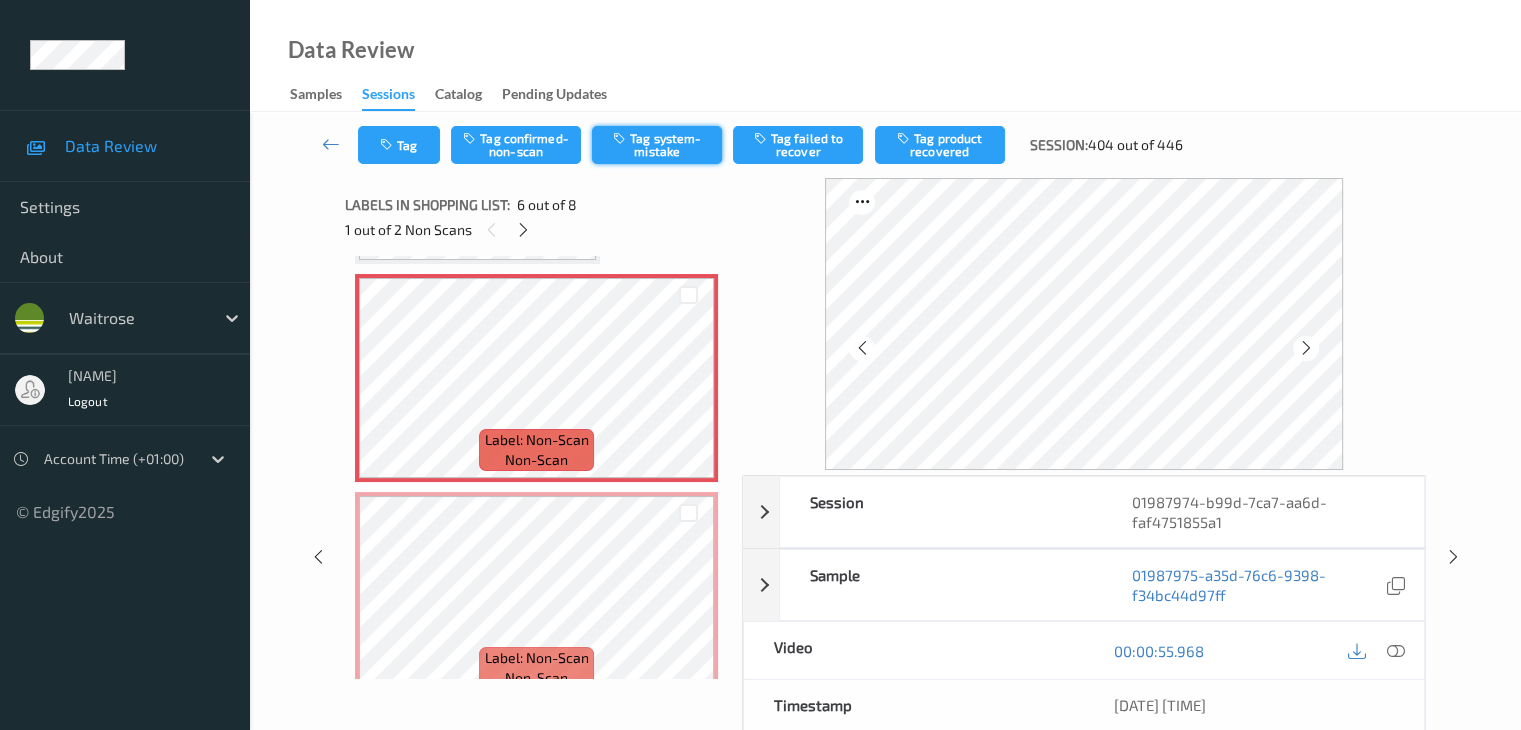 click on "Tag   system-mistake" at bounding box center (657, 145) 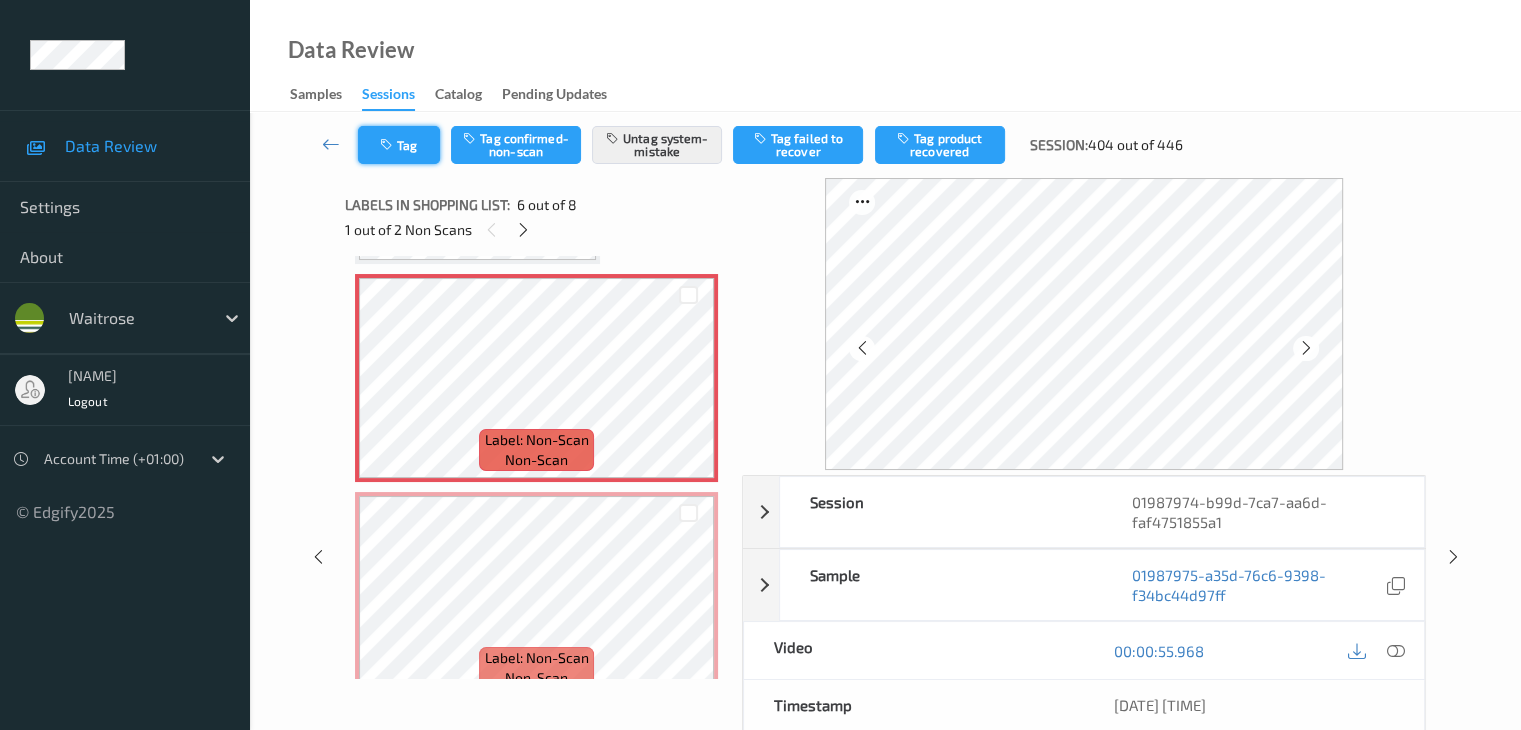 click on "Tag" at bounding box center (399, 145) 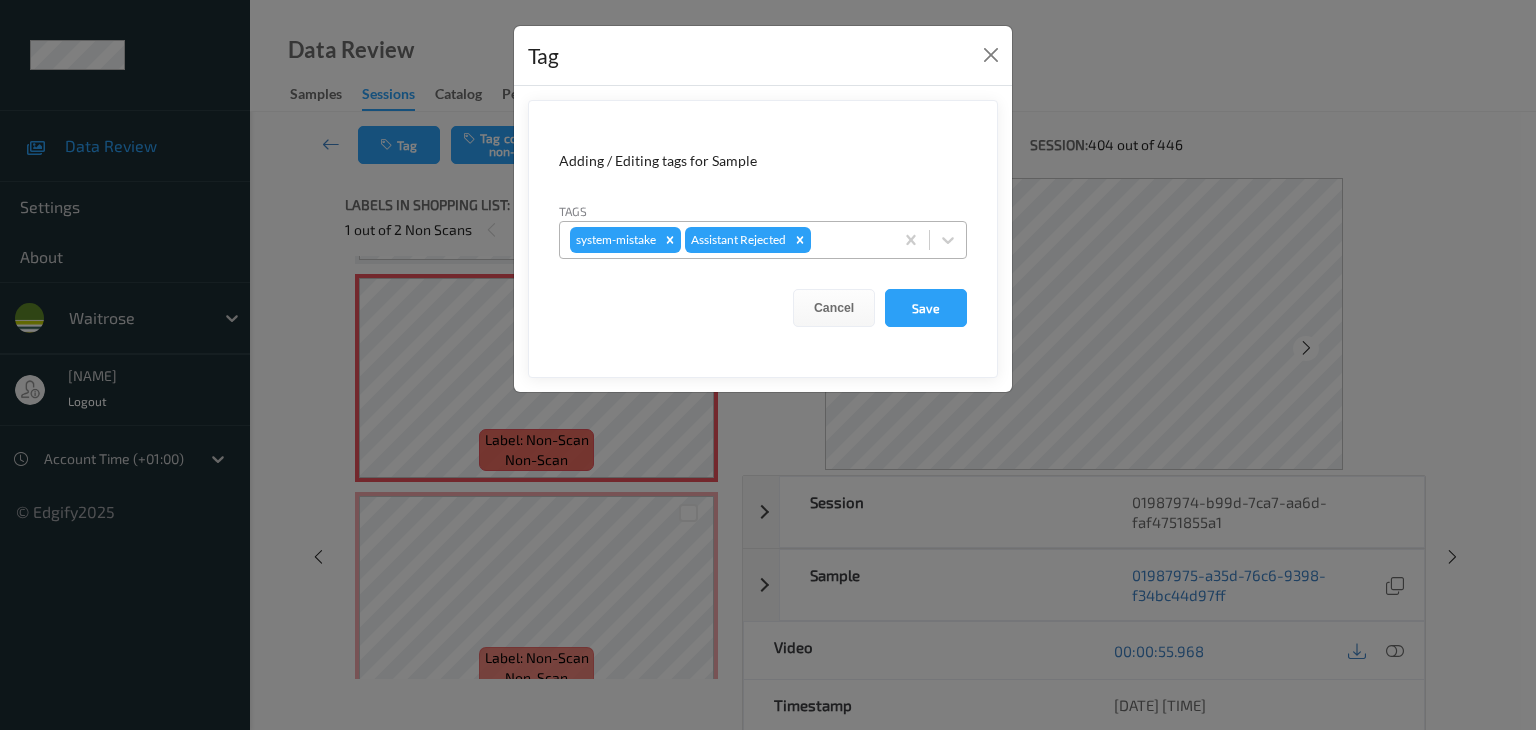 click at bounding box center (849, 240) 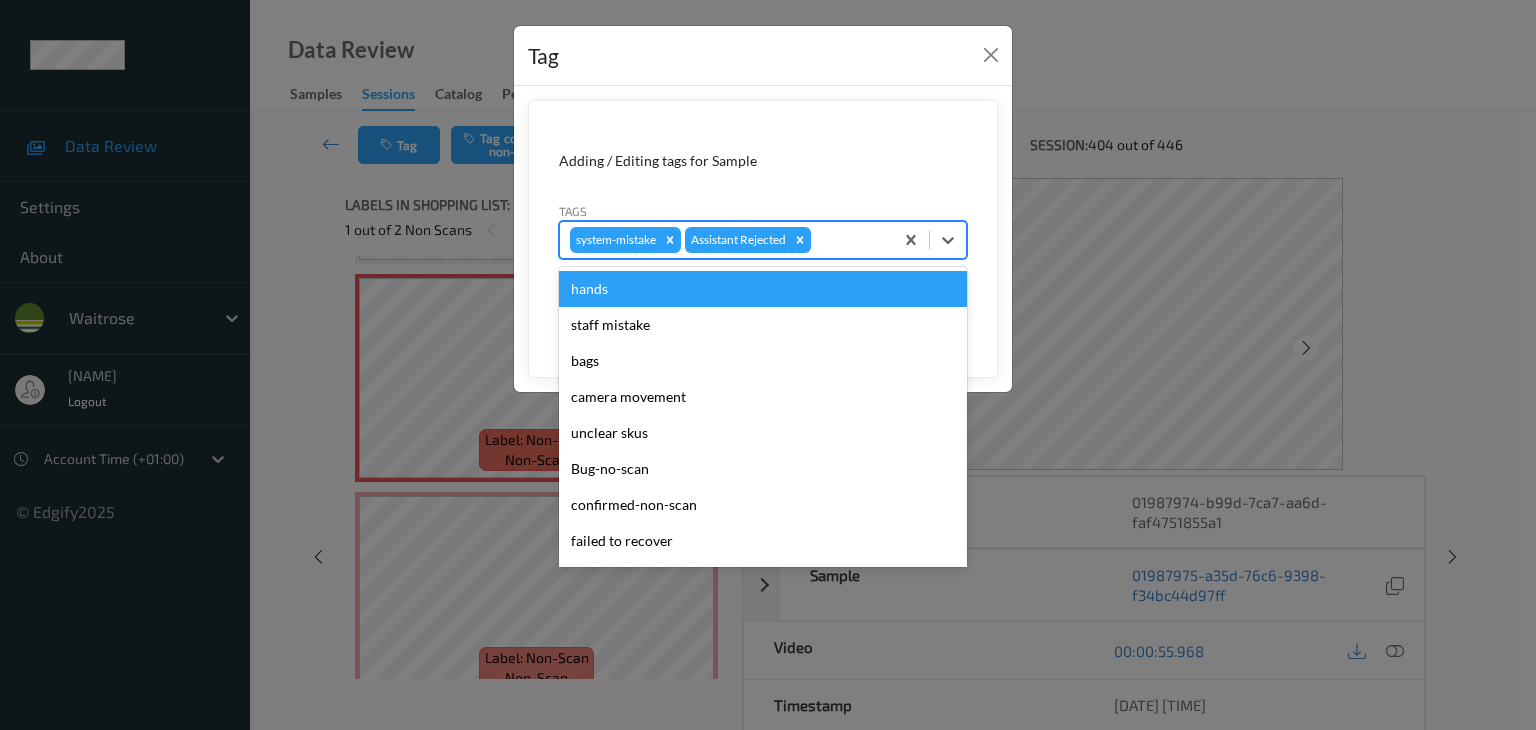 type on "u" 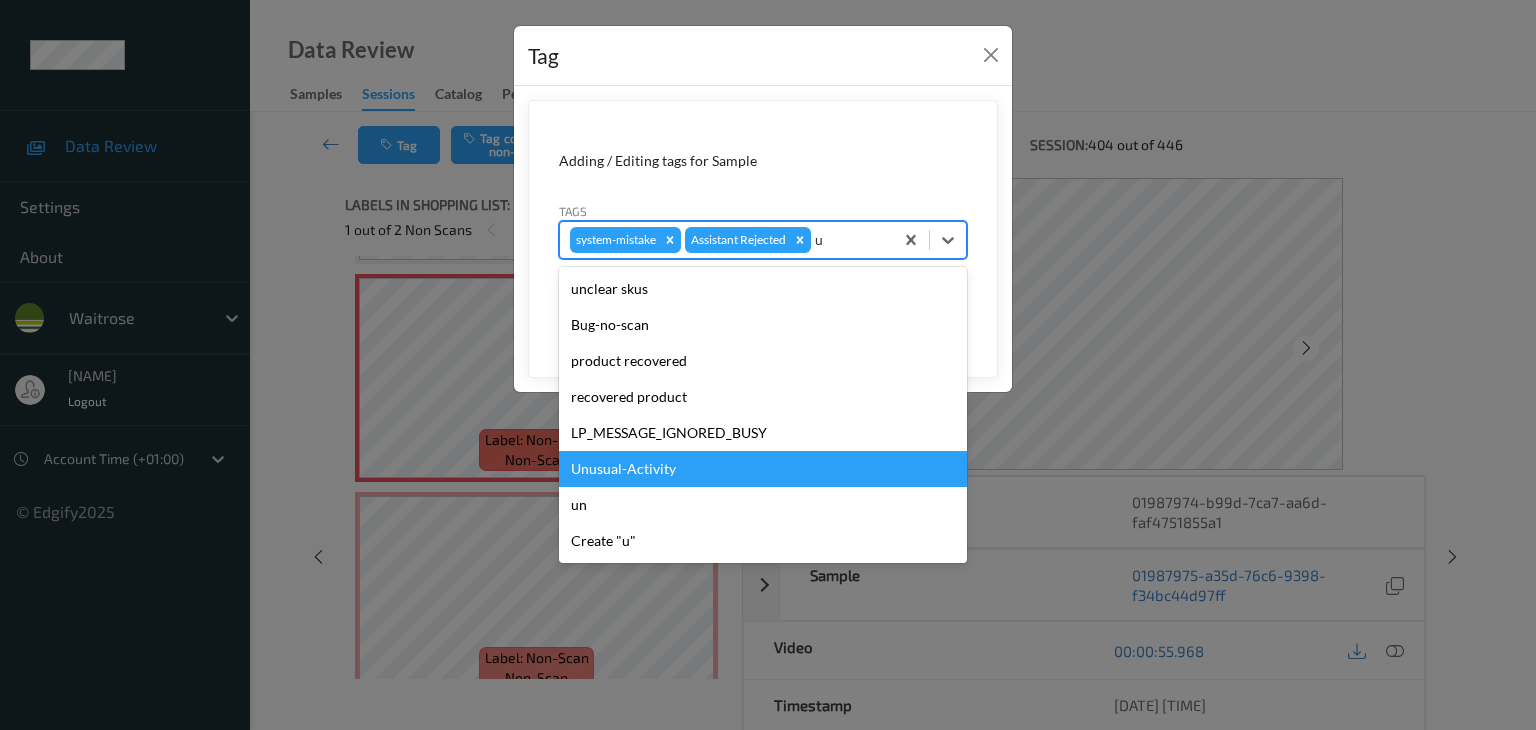 click on "Unusual-Activity" at bounding box center [763, 469] 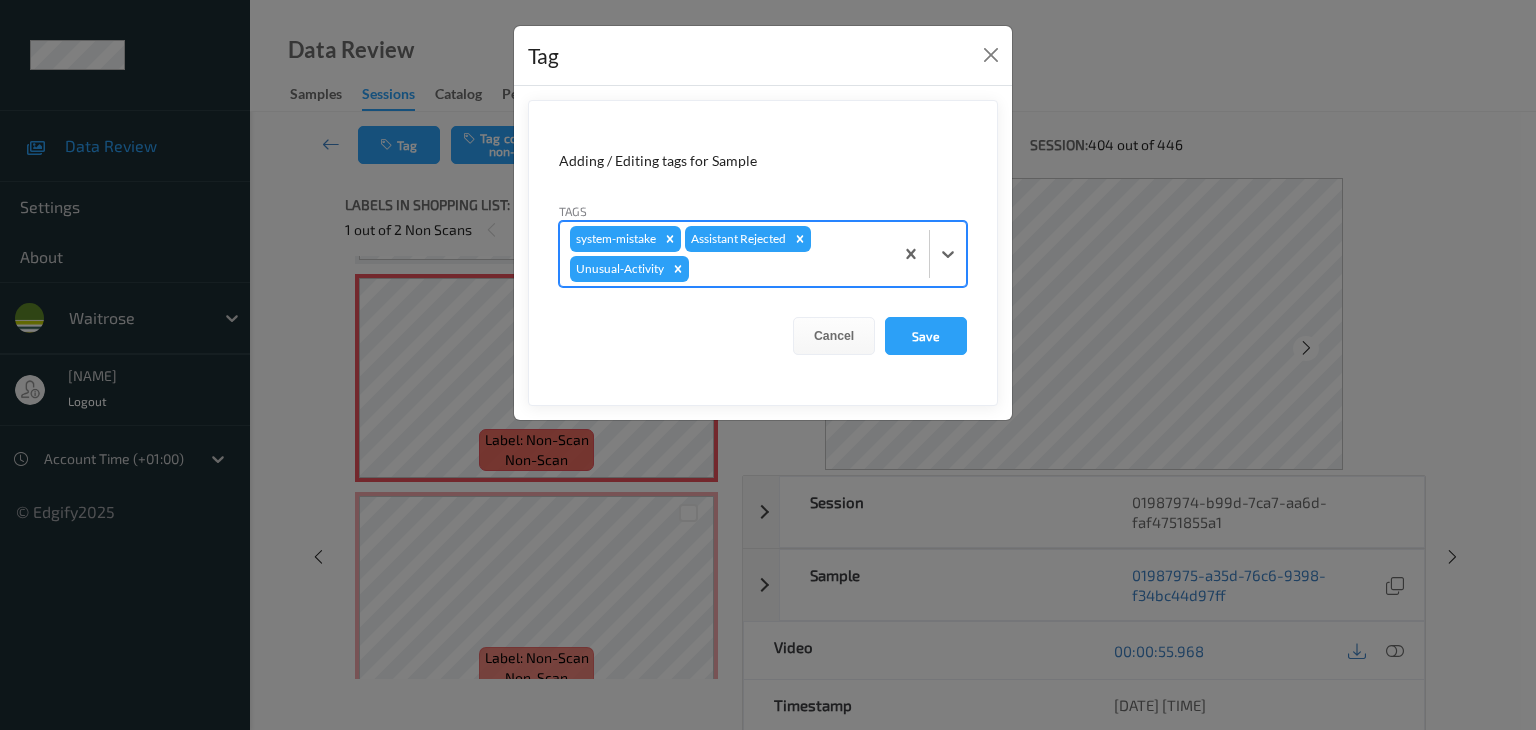 type on "p" 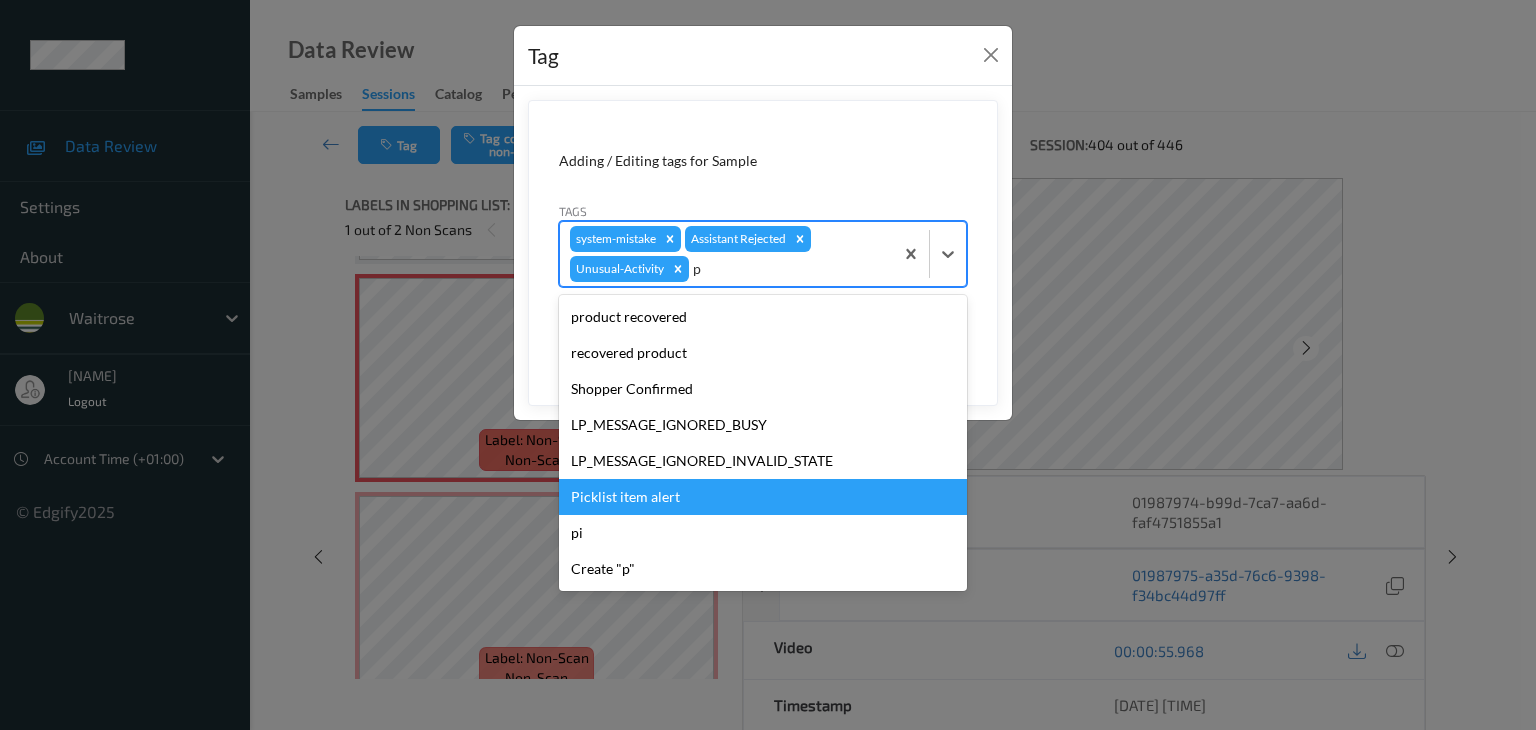 click on "Picklist item alert" at bounding box center [763, 497] 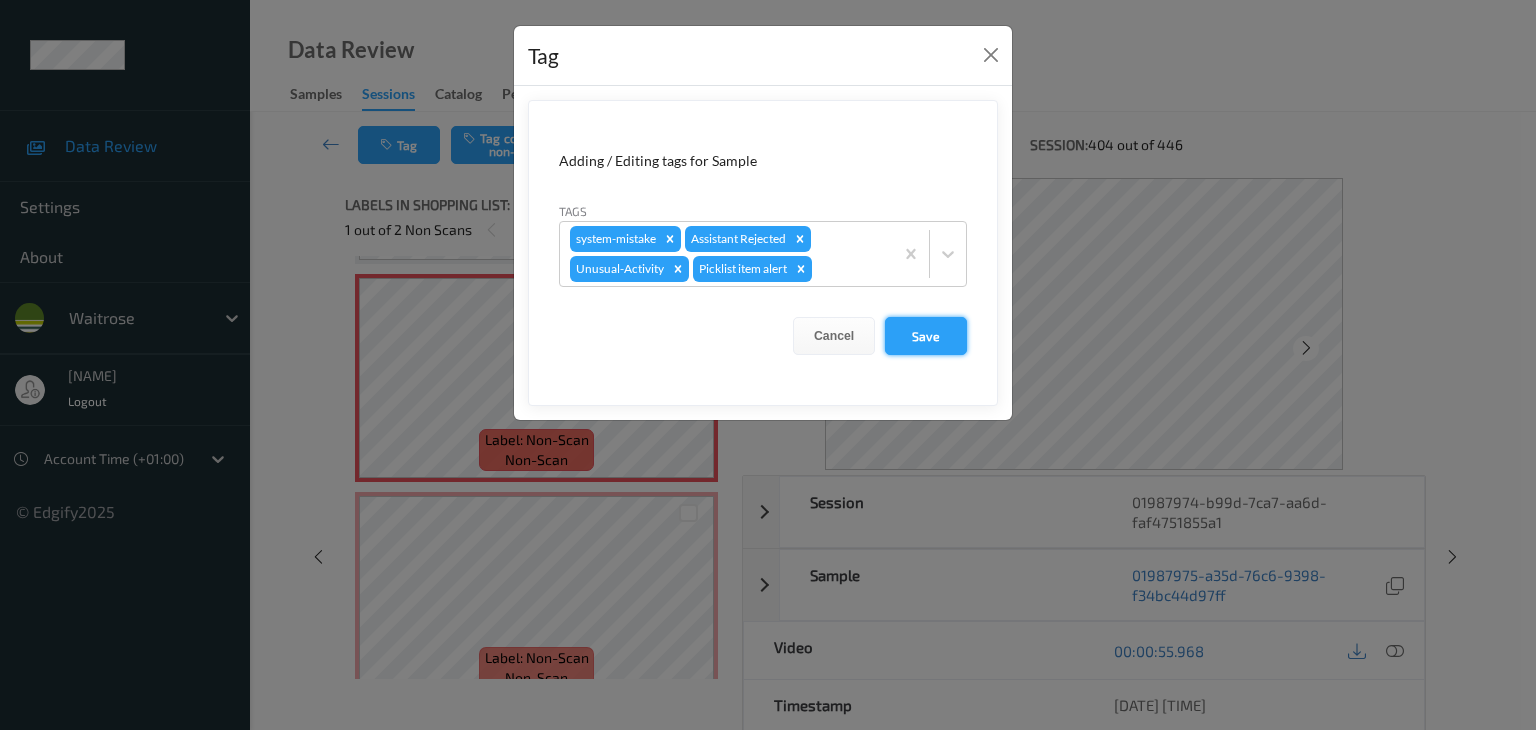 click on "Save" at bounding box center (926, 336) 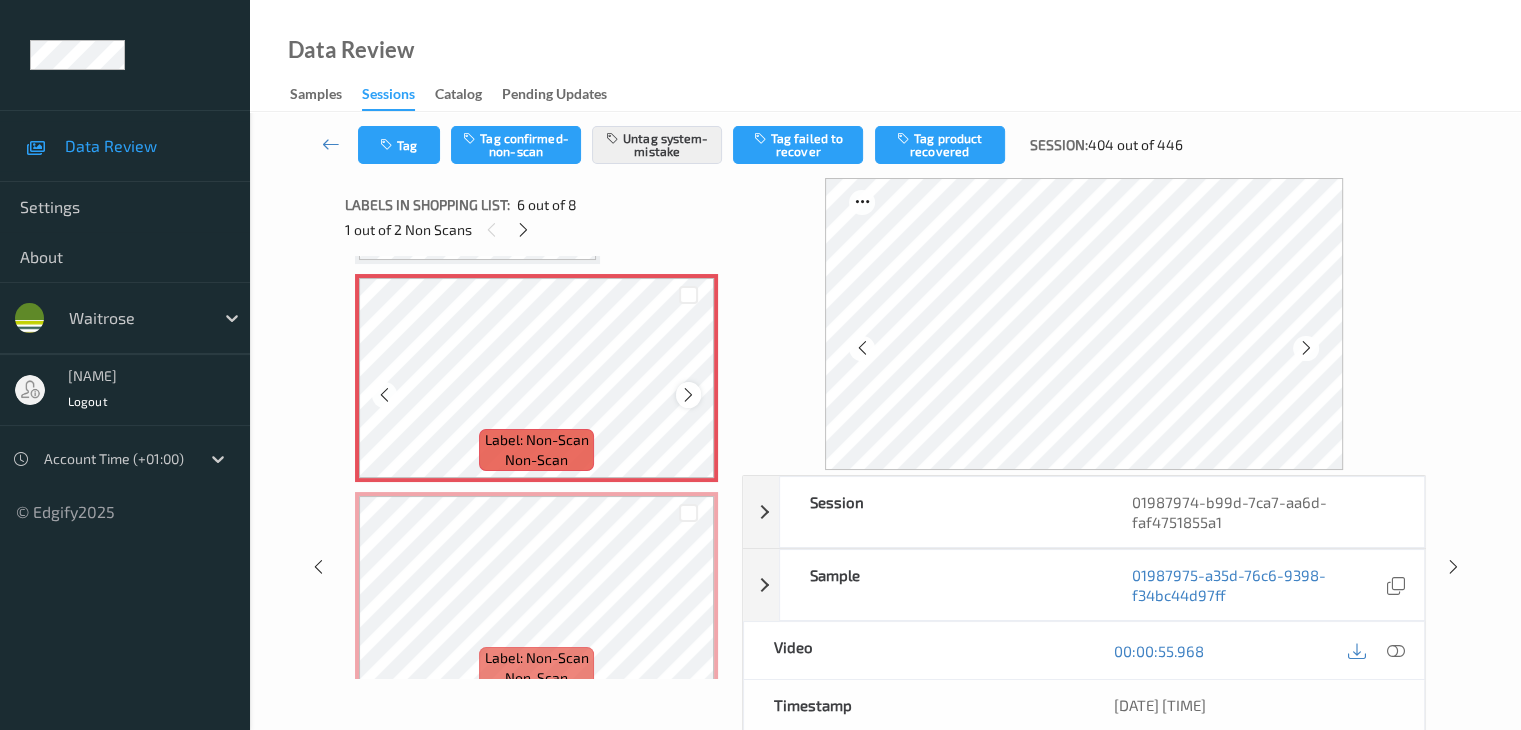 click at bounding box center (688, 395) 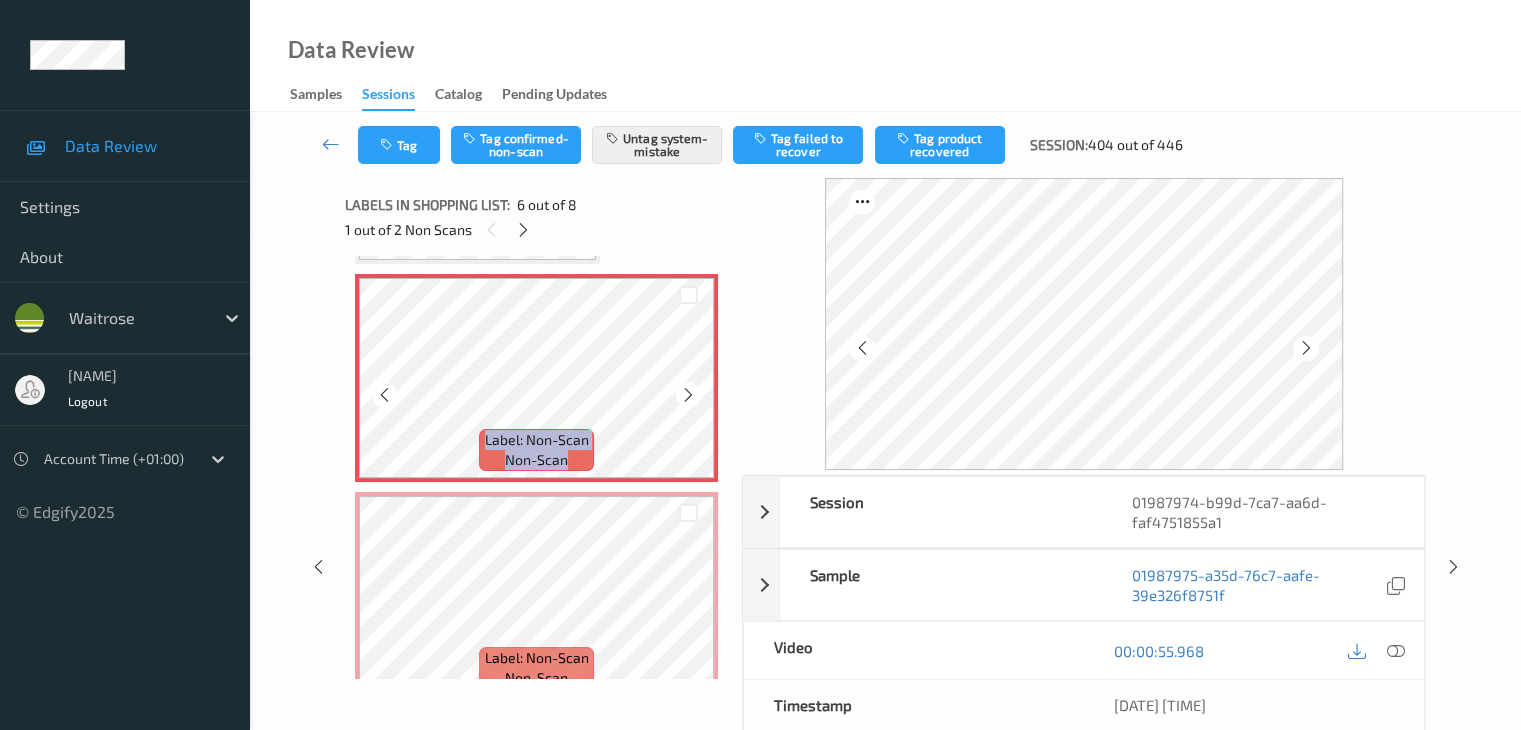 click at bounding box center (688, 395) 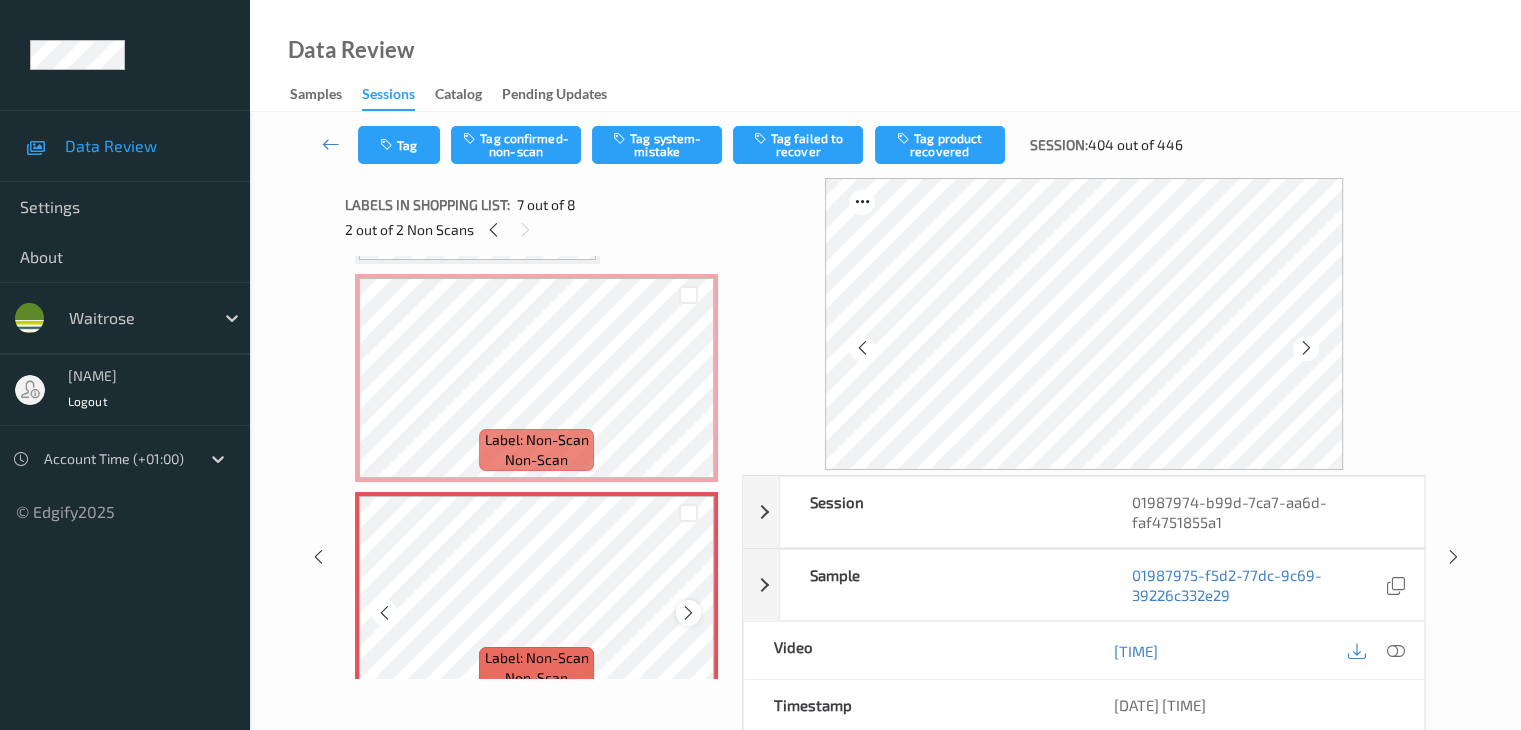 click at bounding box center (688, 613) 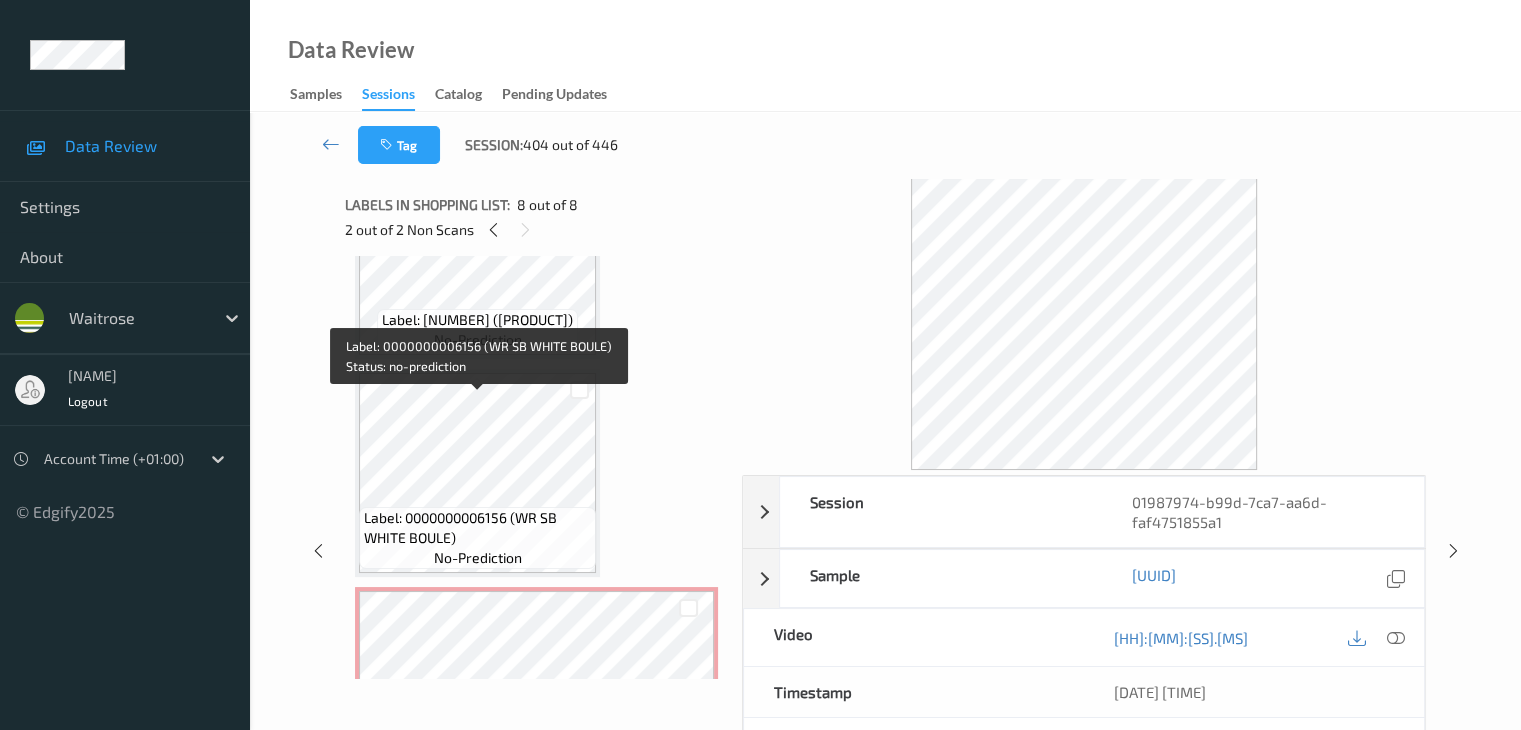 scroll, scrollTop: 682, scrollLeft: 0, axis: vertical 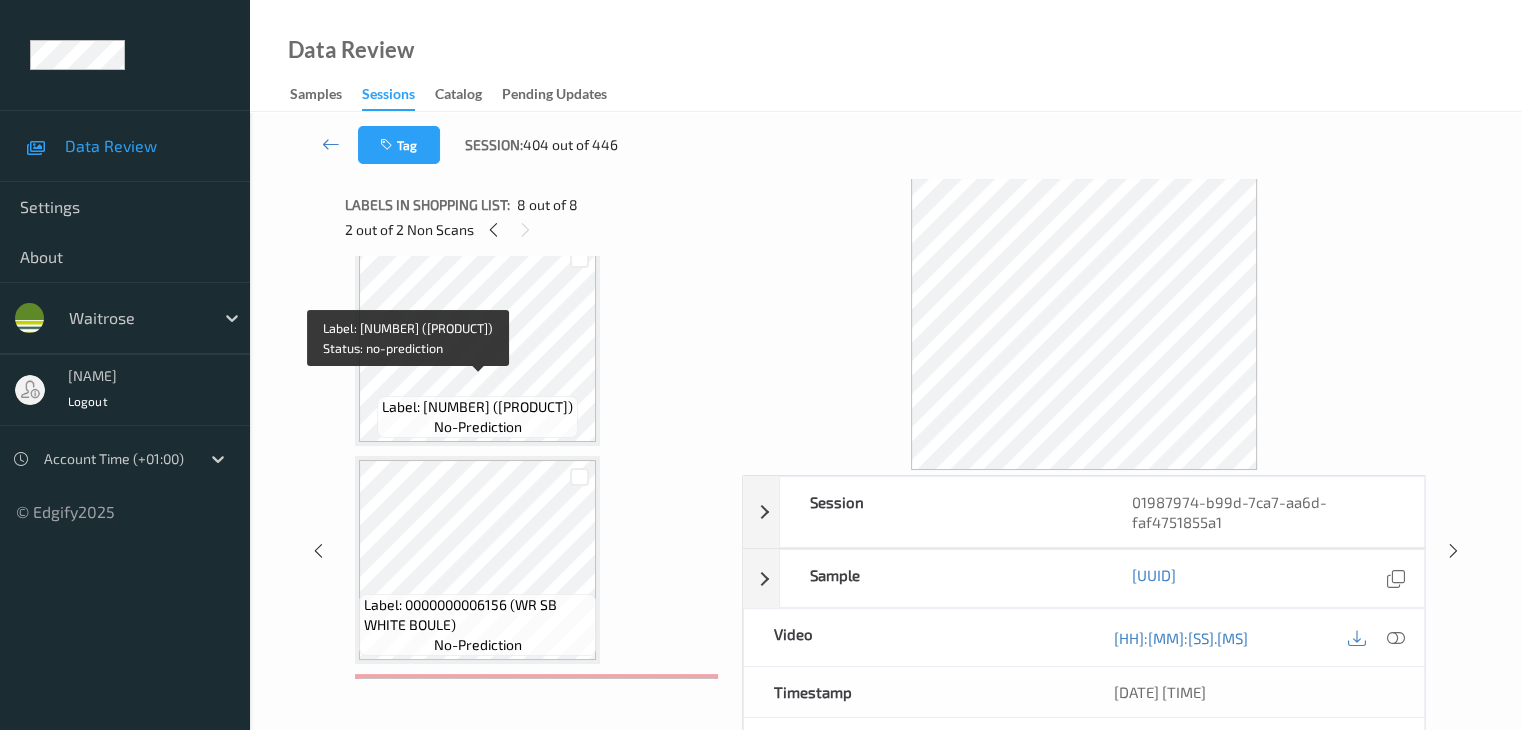 click on "Label: 10500016900157800119 (CHANTENAY CARROTS)" at bounding box center [477, 407] 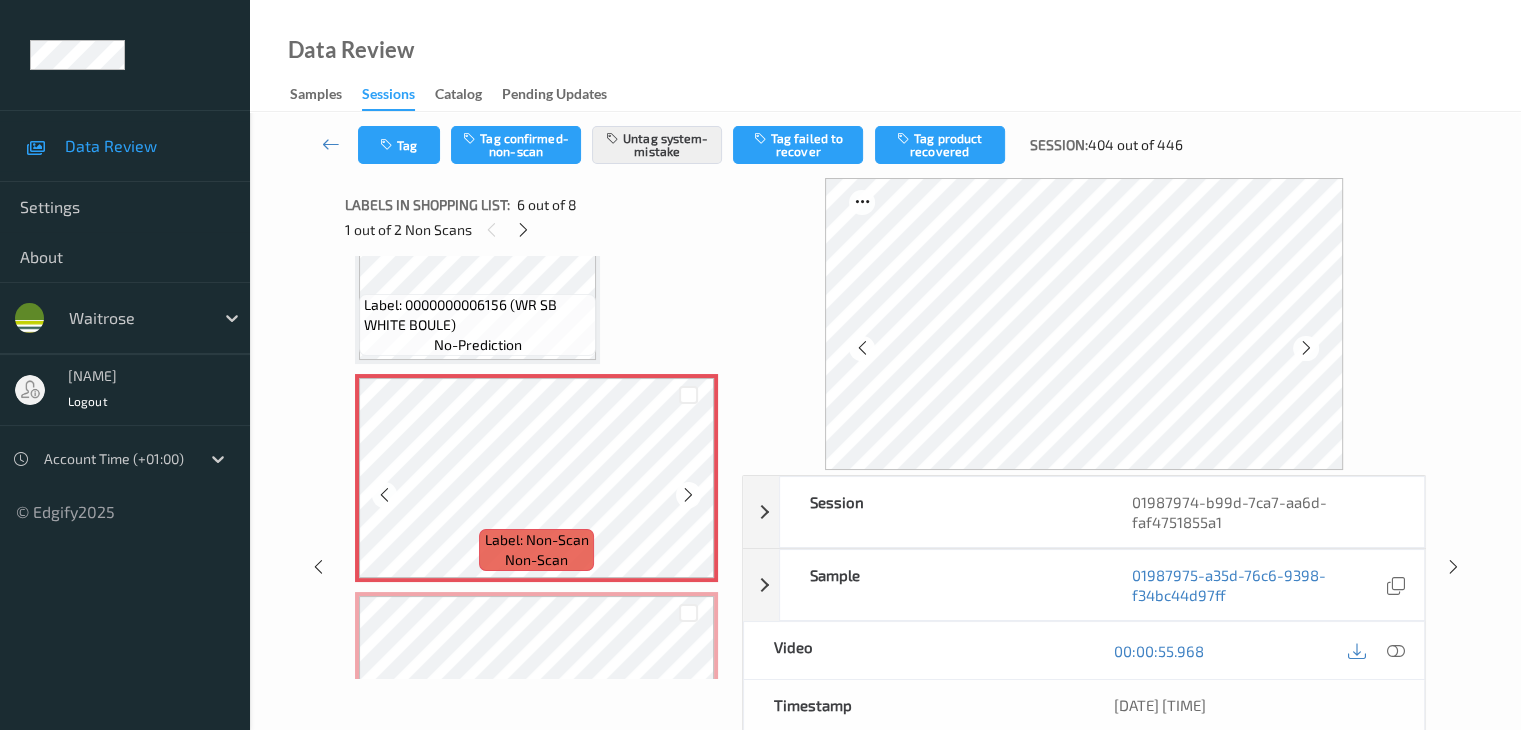 scroll, scrollTop: 1082, scrollLeft: 0, axis: vertical 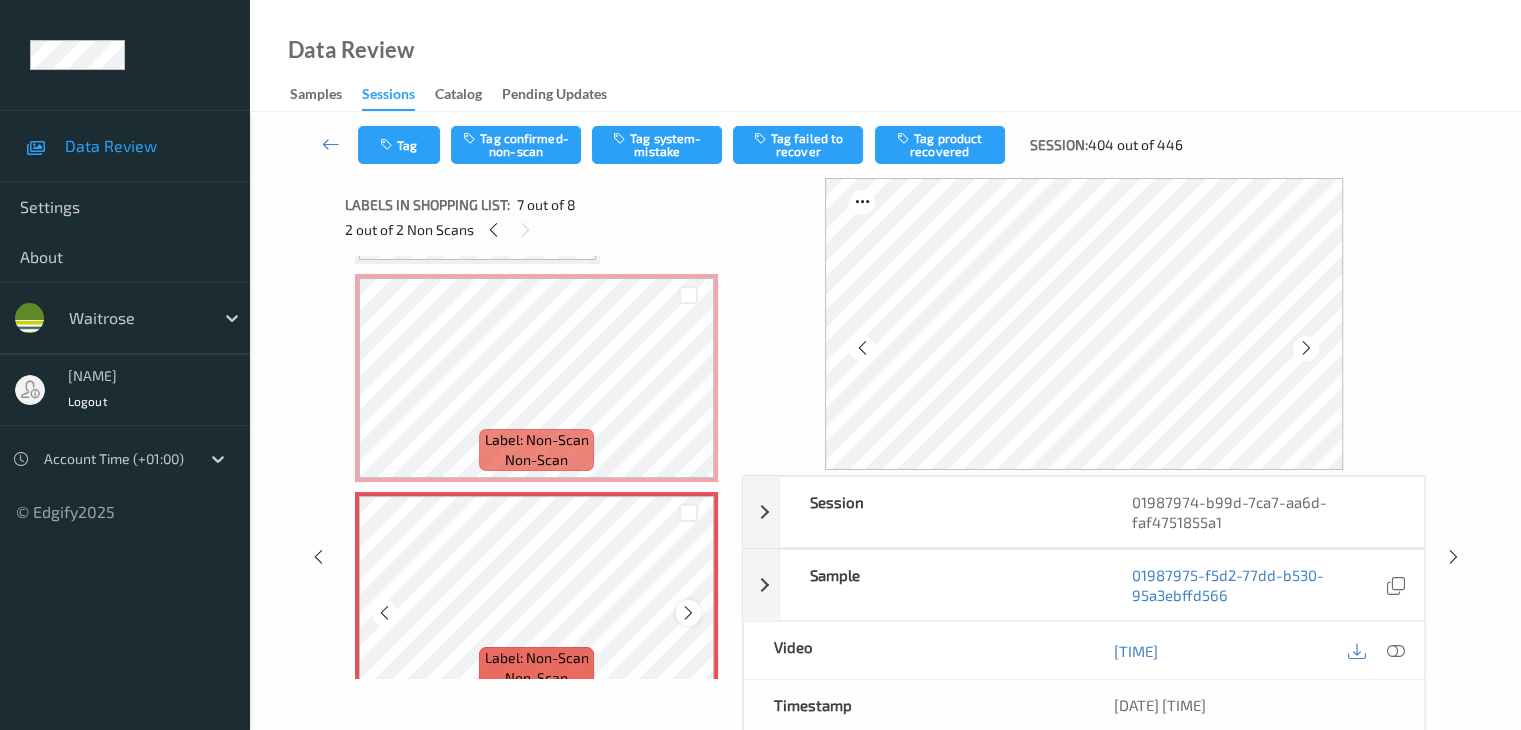 click at bounding box center (688, 613) 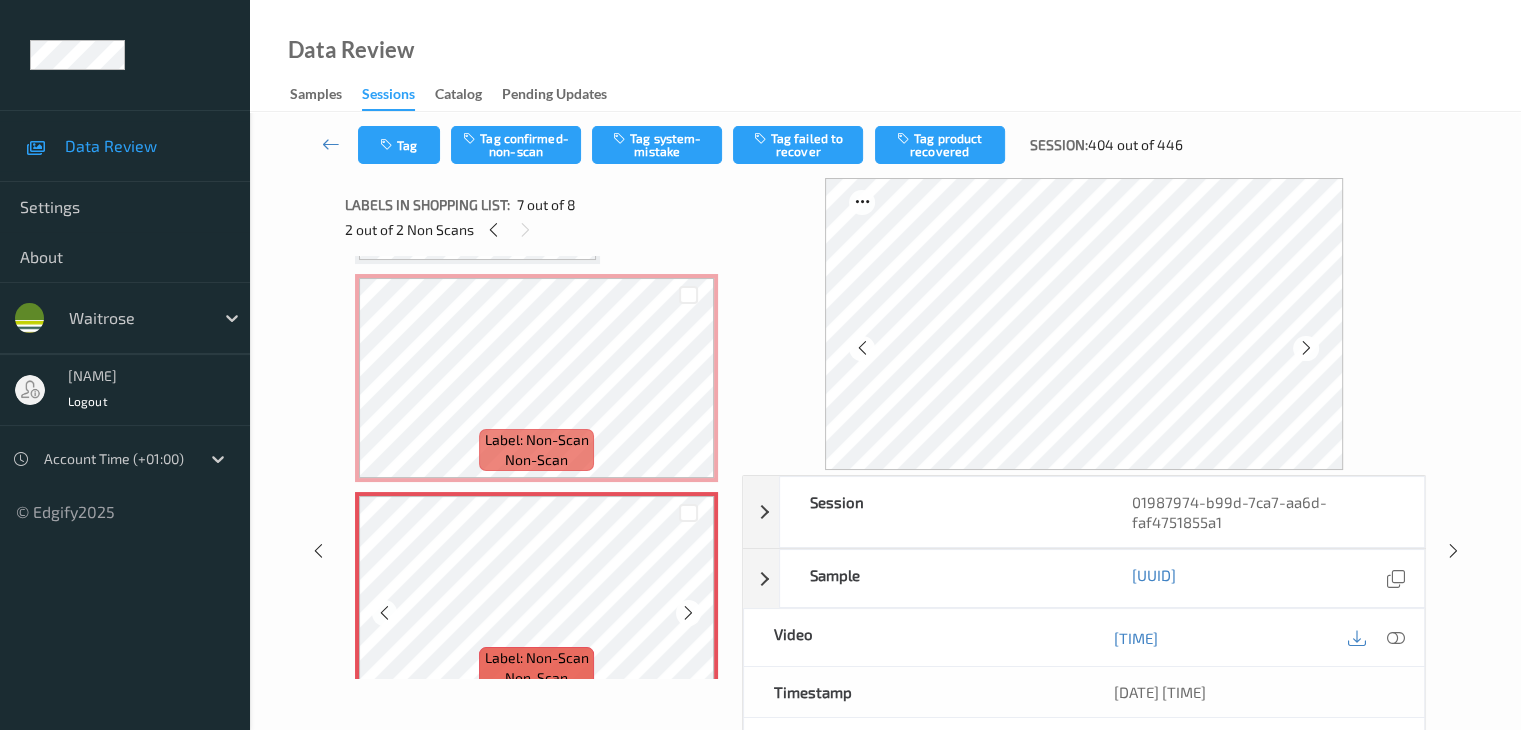 click at bounding box center (688, 613) 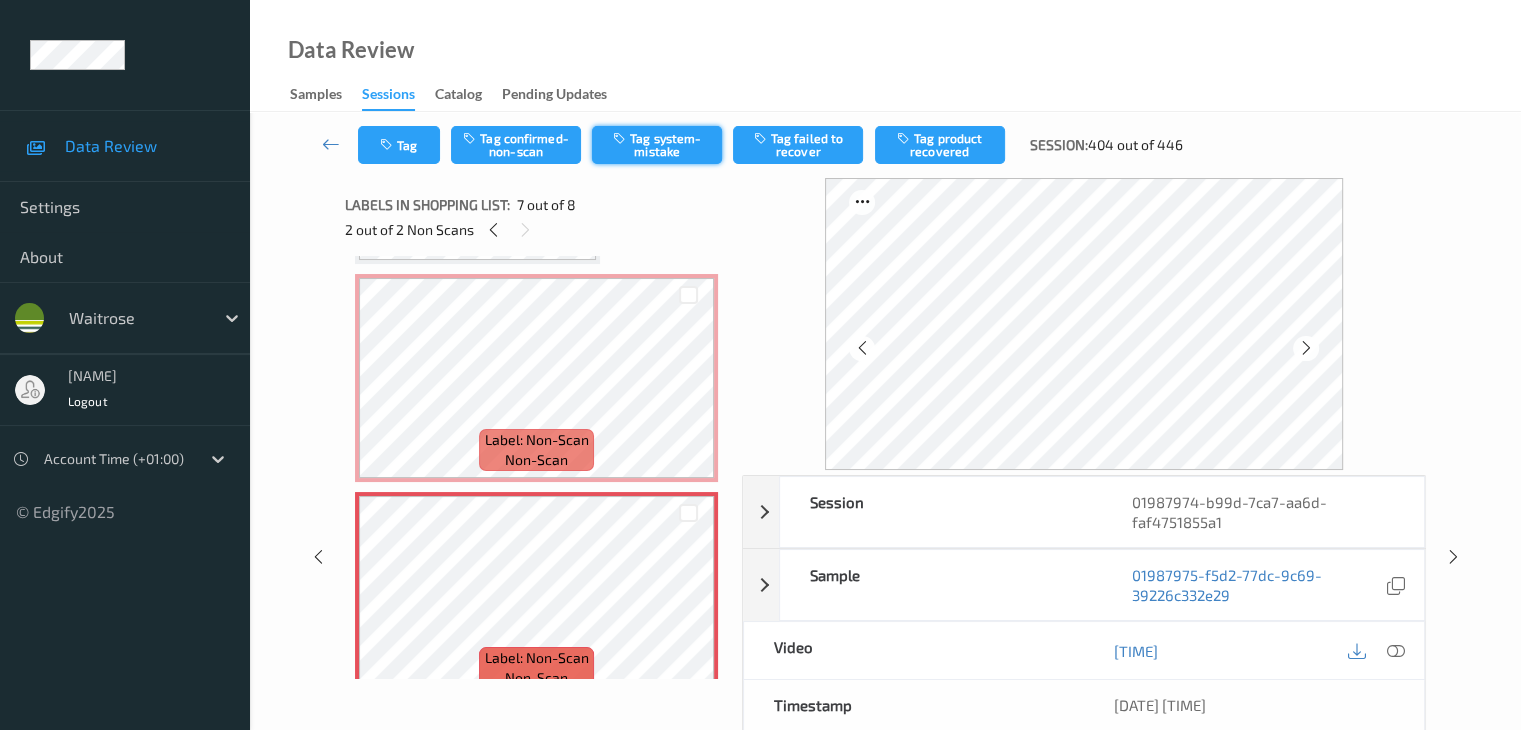 click on "Tag   system-mistake" at bounding box center (657, 145) 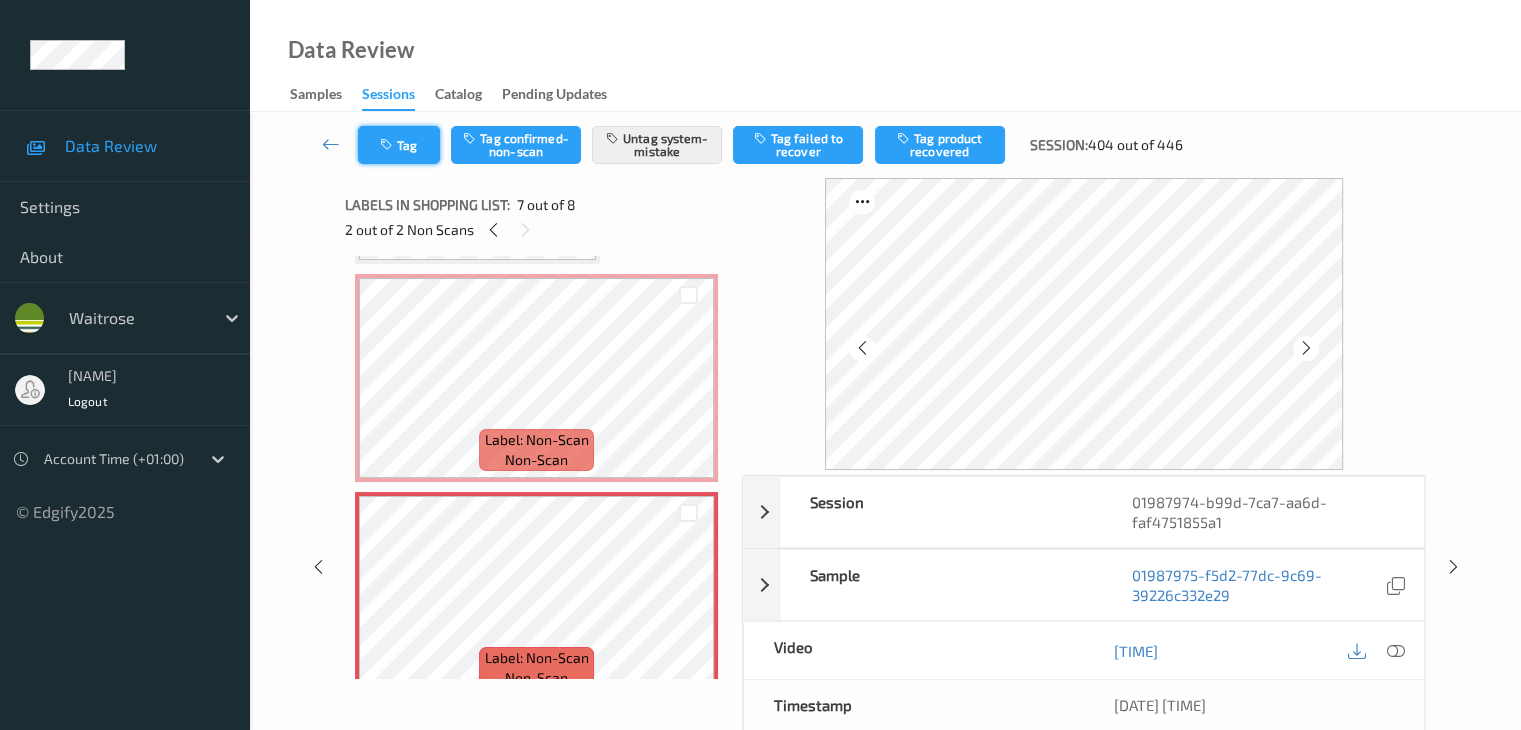 click at bounding box center (388, 145) 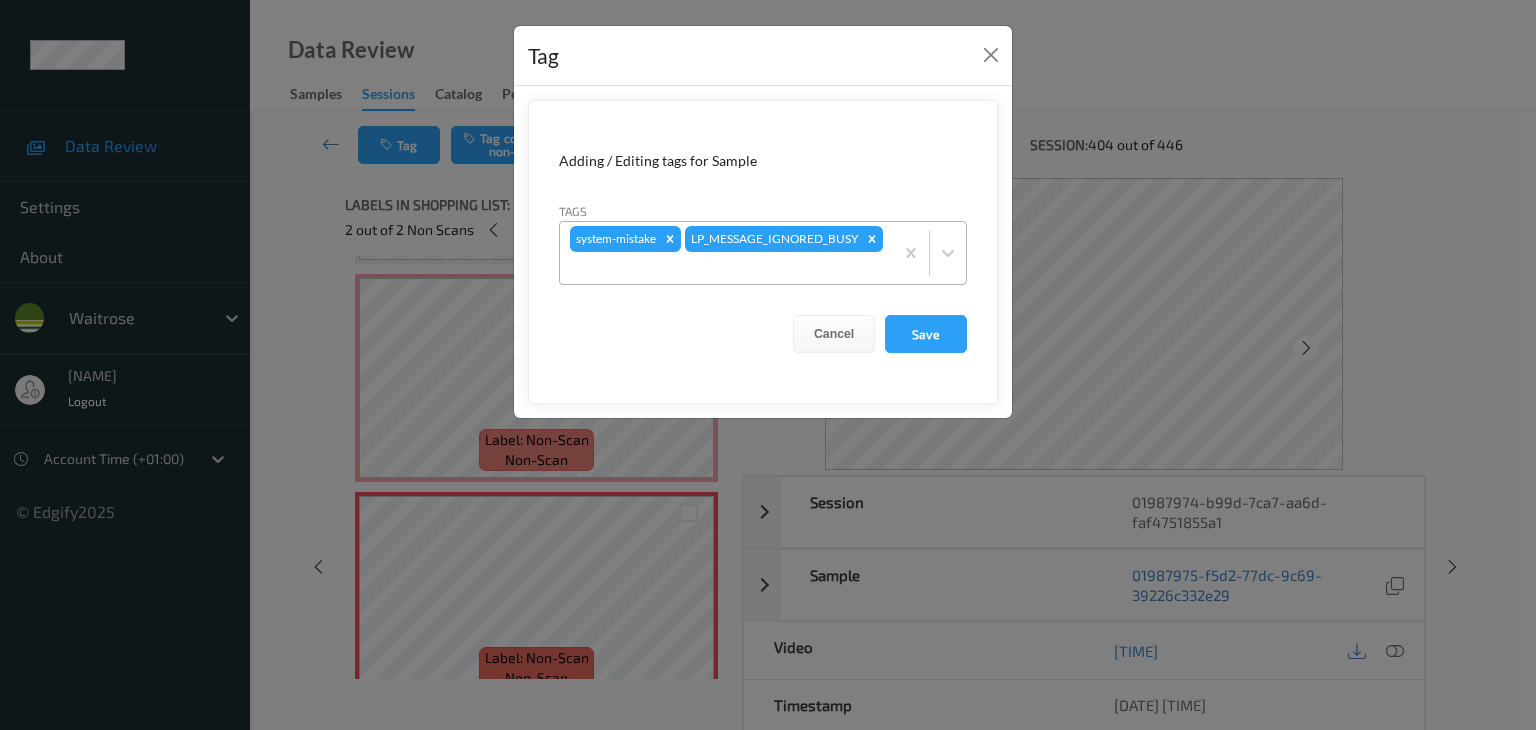 click on "system-mistake LP_MESSAGE_IGNORED_BUSY" at bounding box center (726, 253) 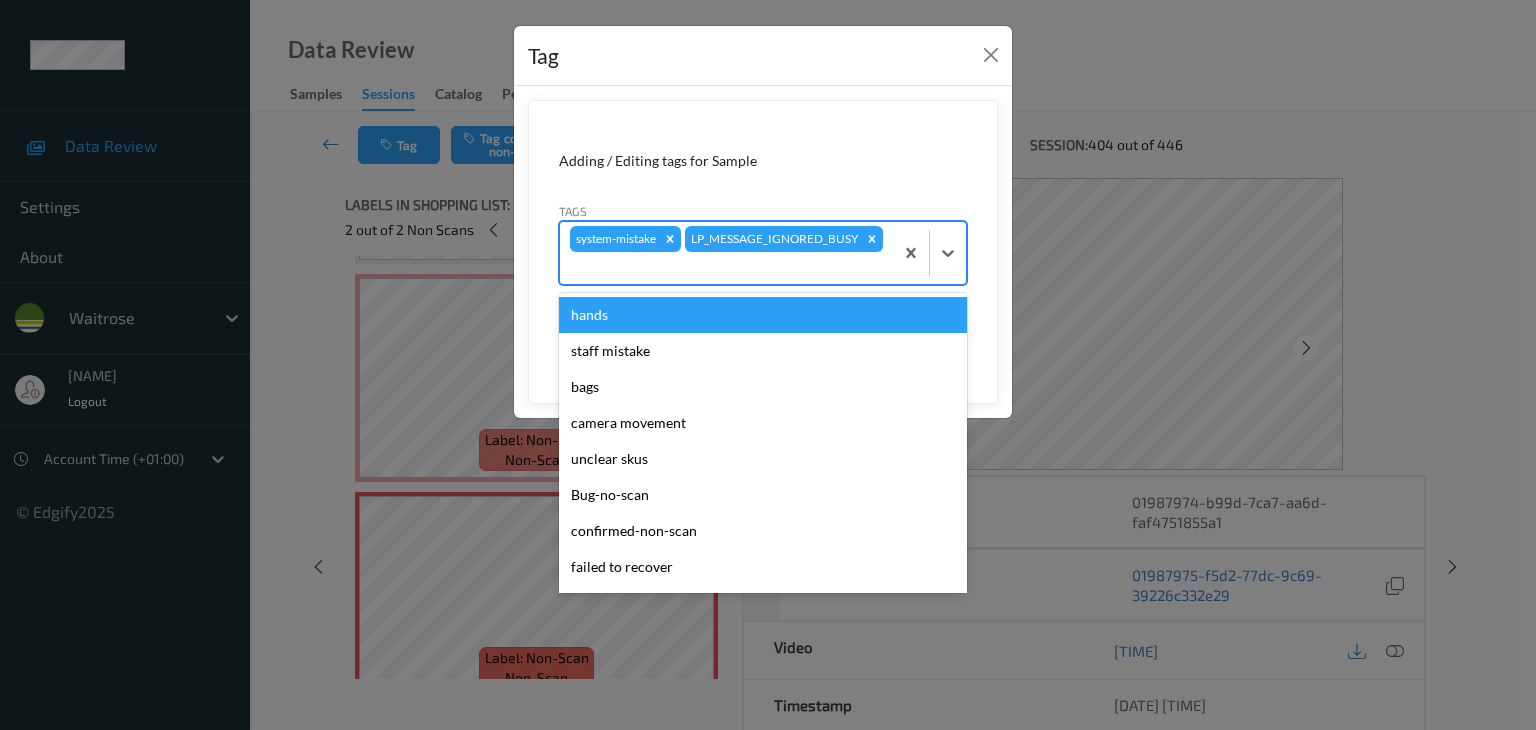 type on "u" 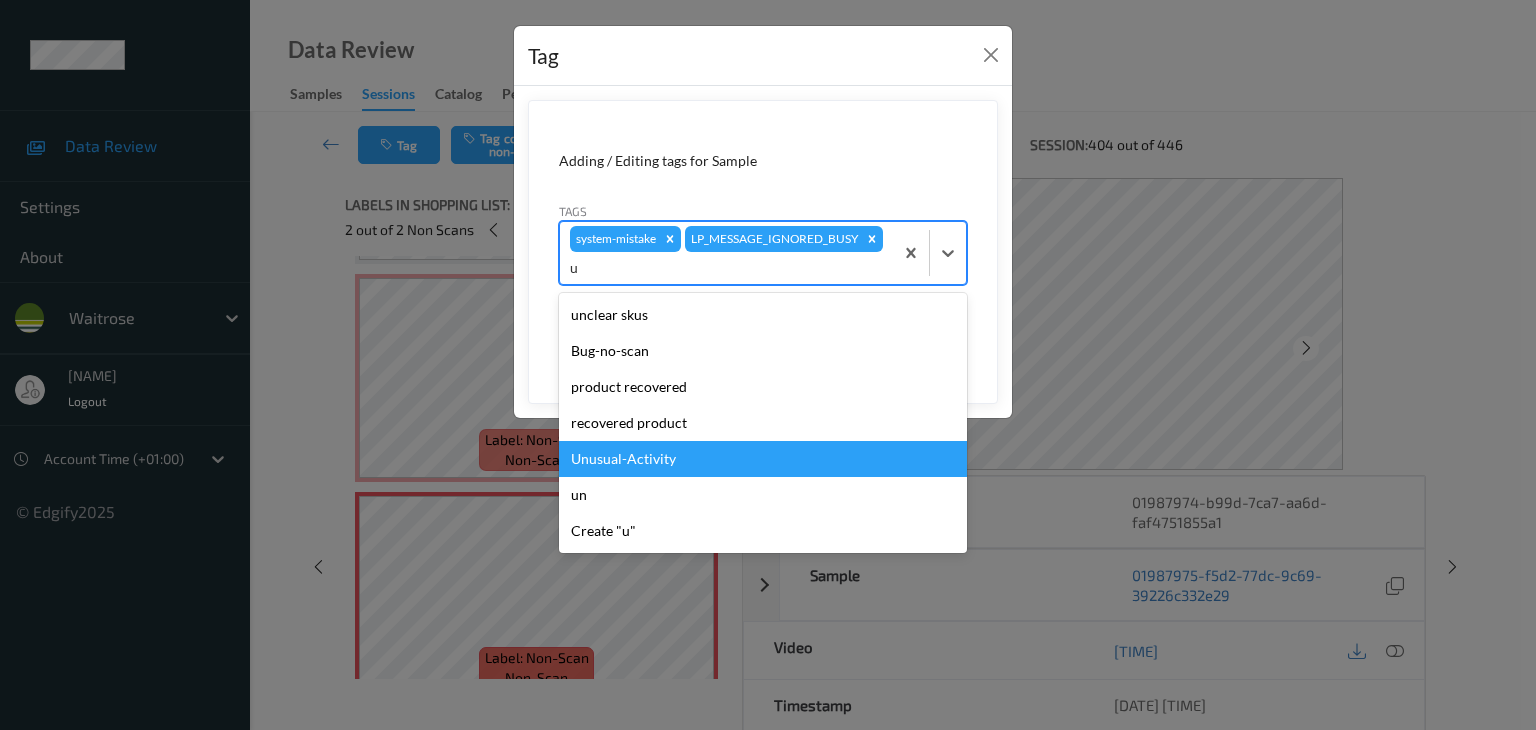 click on "Unusual-Activity" at bounding box center [763, 459] 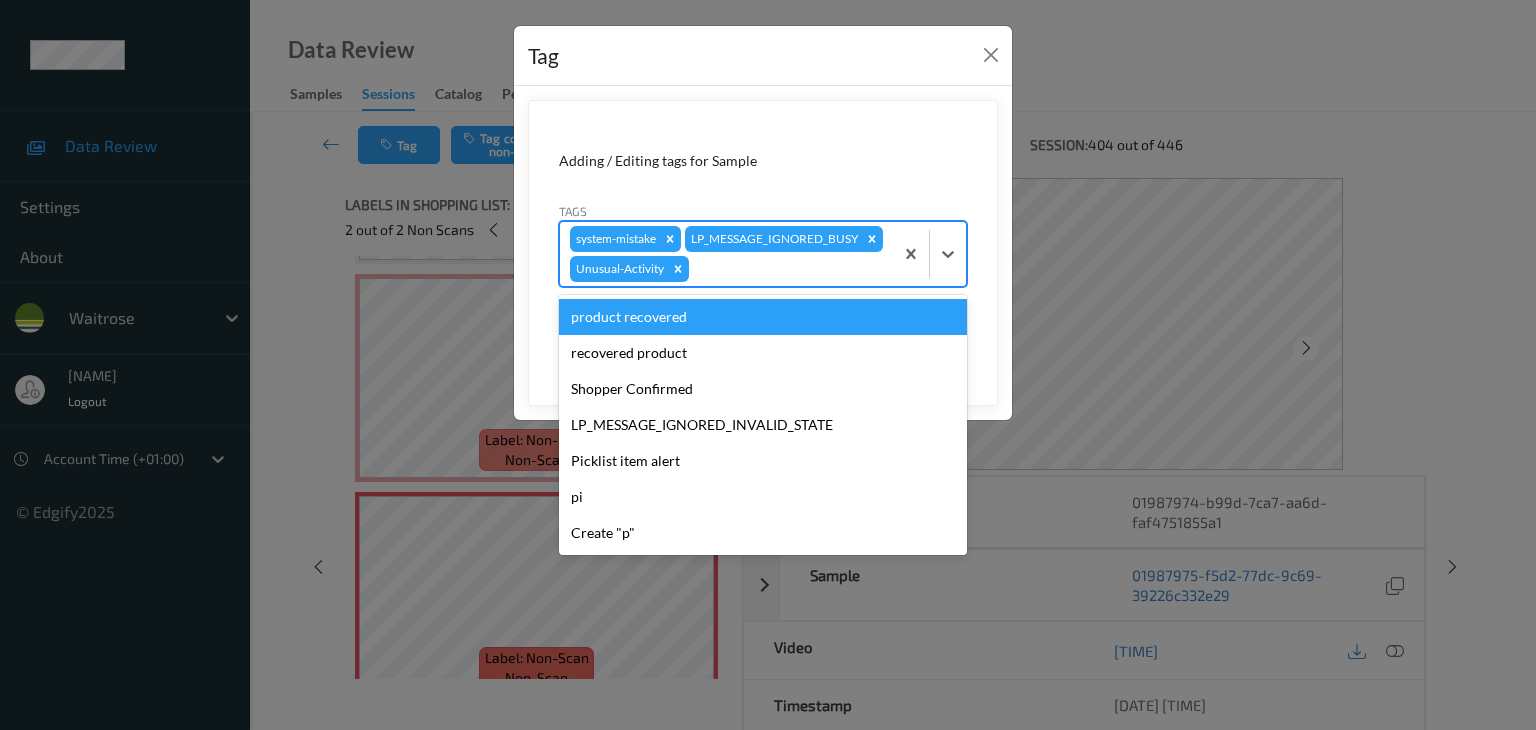 type on "p" 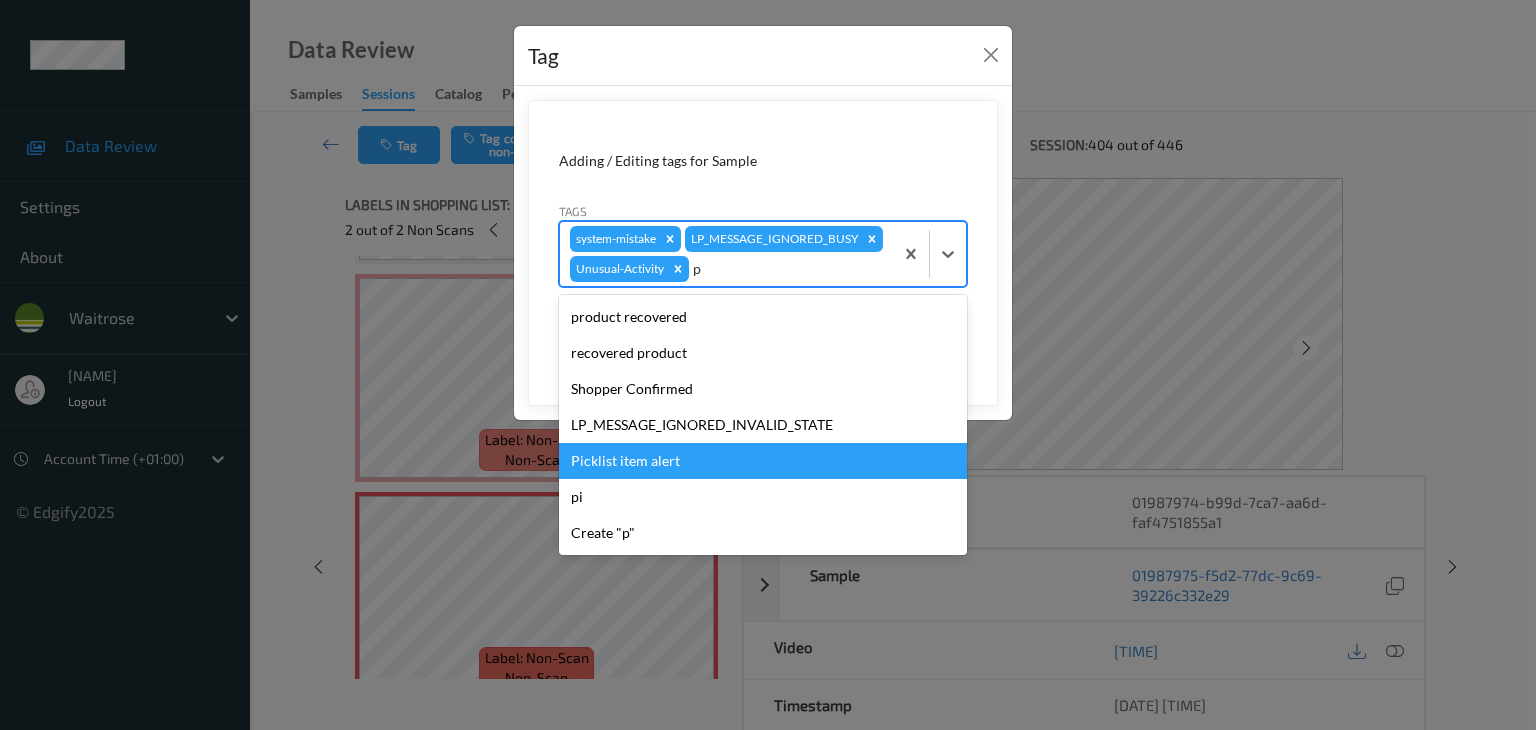 click on "Picklist item alert" at bounding box center [763, 461] 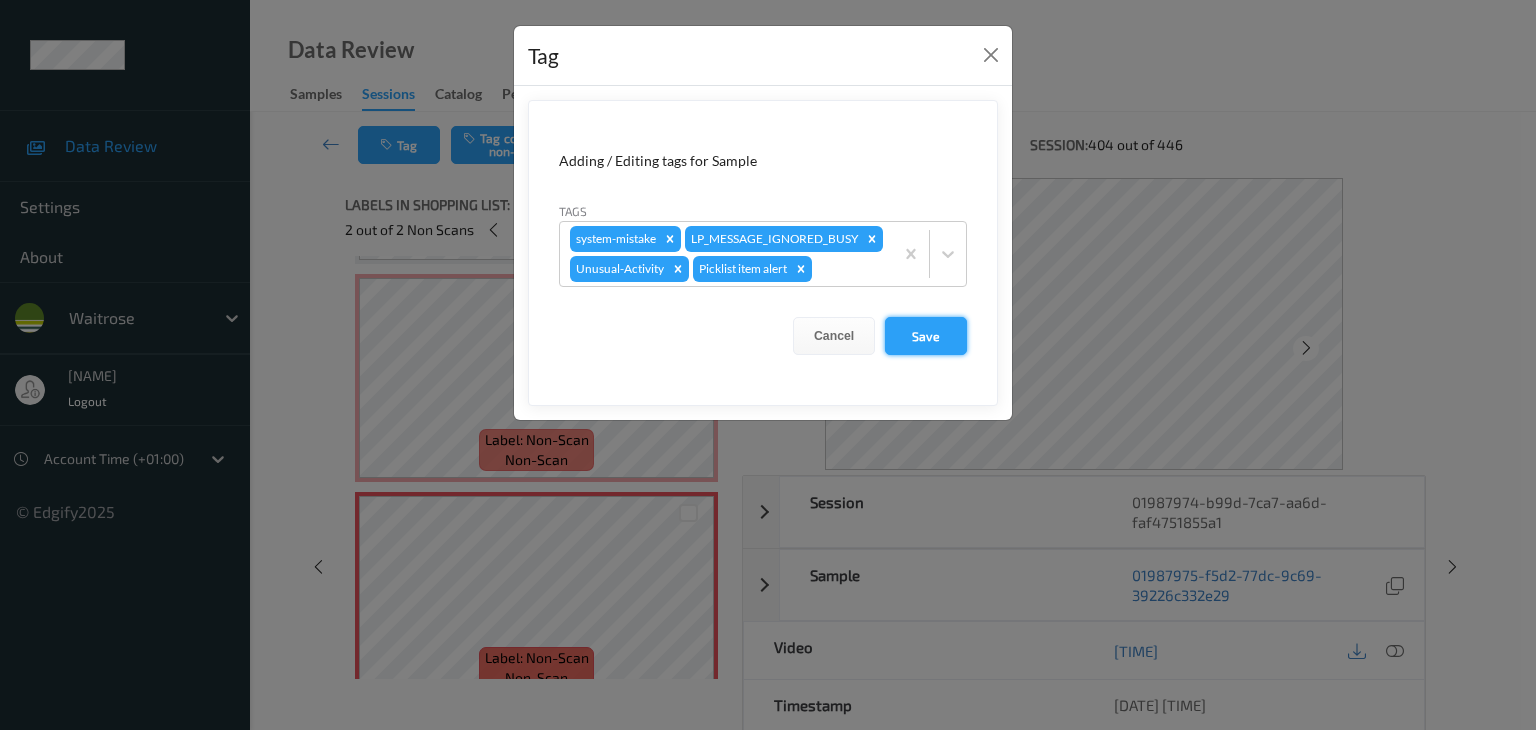 click on "Save" at bounding box center (926, 336) 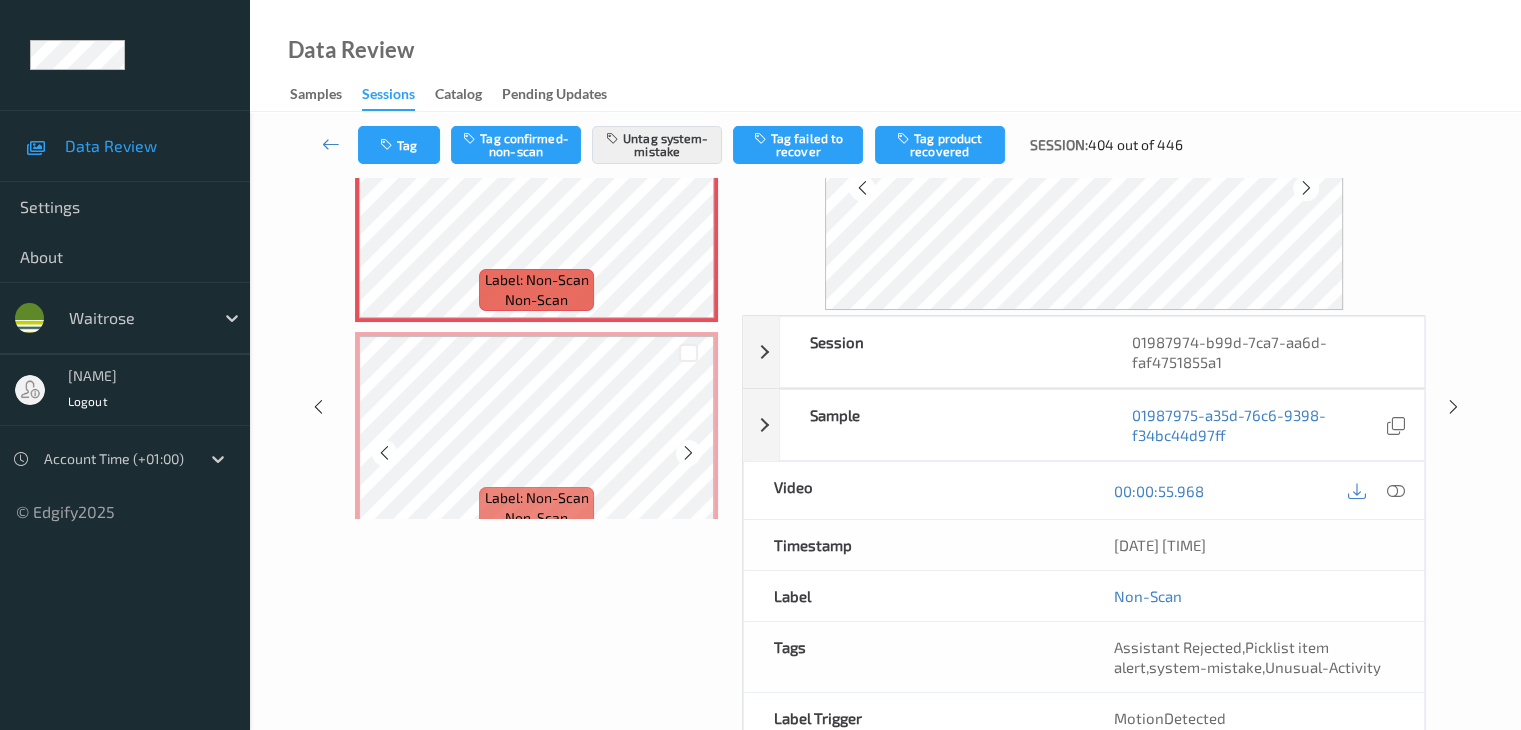 scroll, scrollTop: 64, scrollLeft: 0, axis: vertical 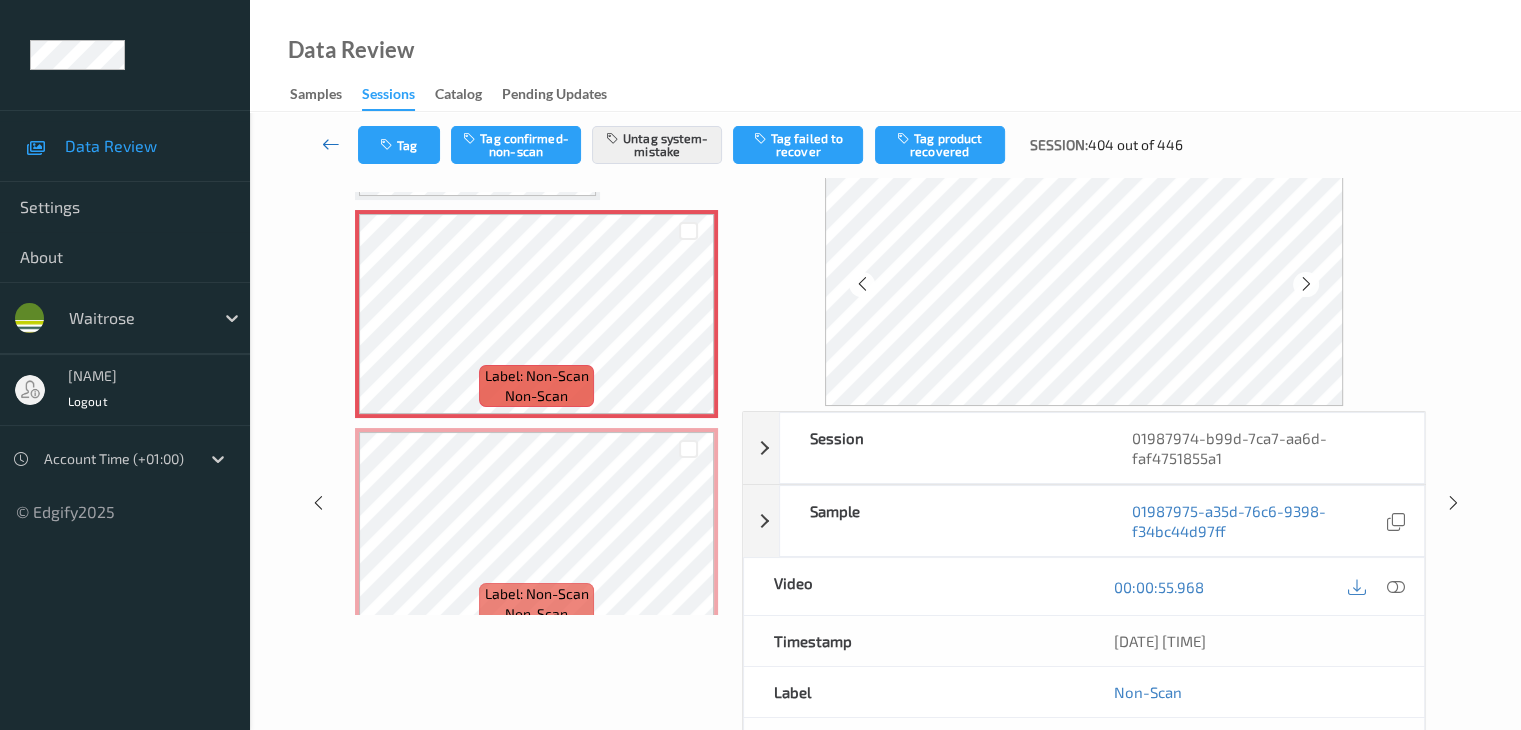 click at bounding box center [331, 144] 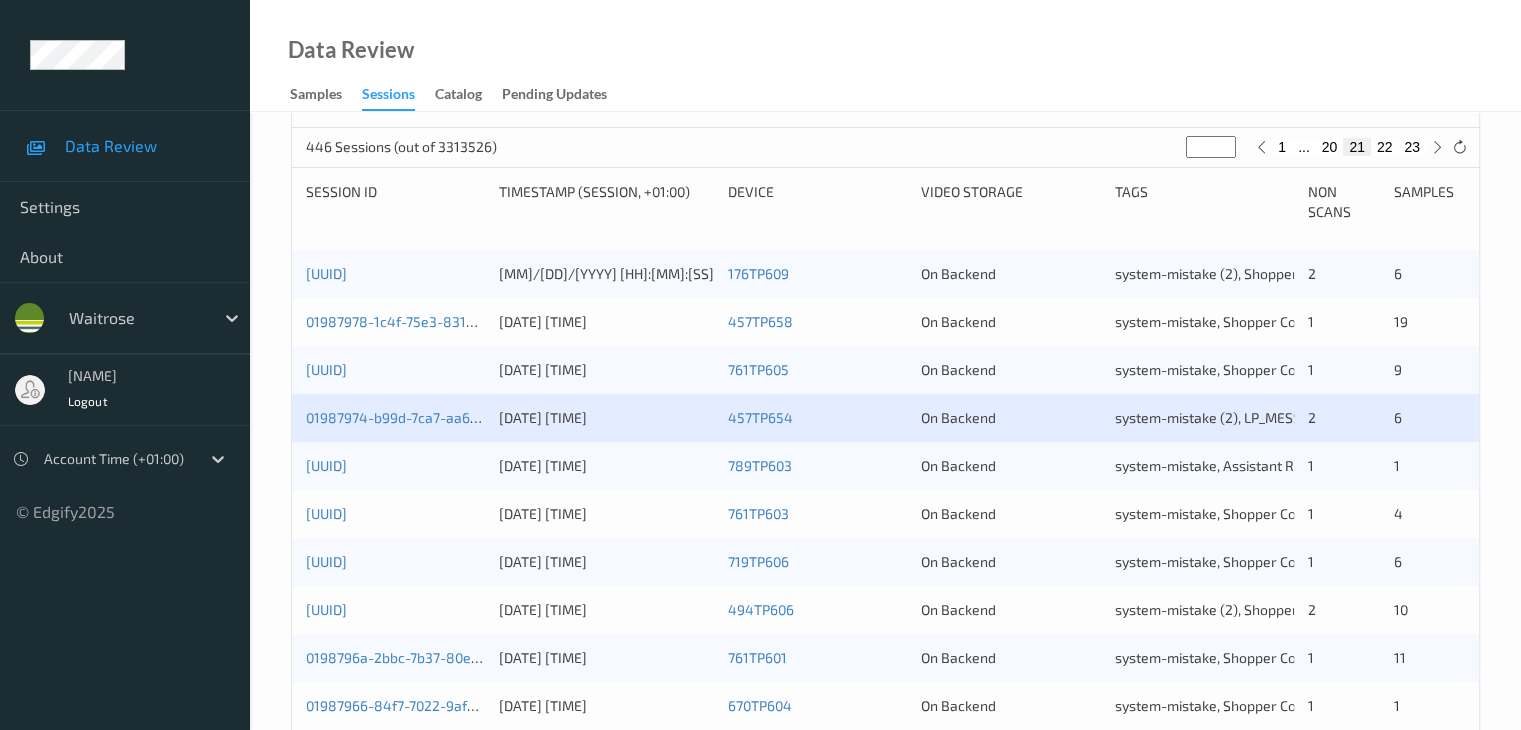 scroll, scrollTop: 200, scrollLeft: 0, axis: vertical 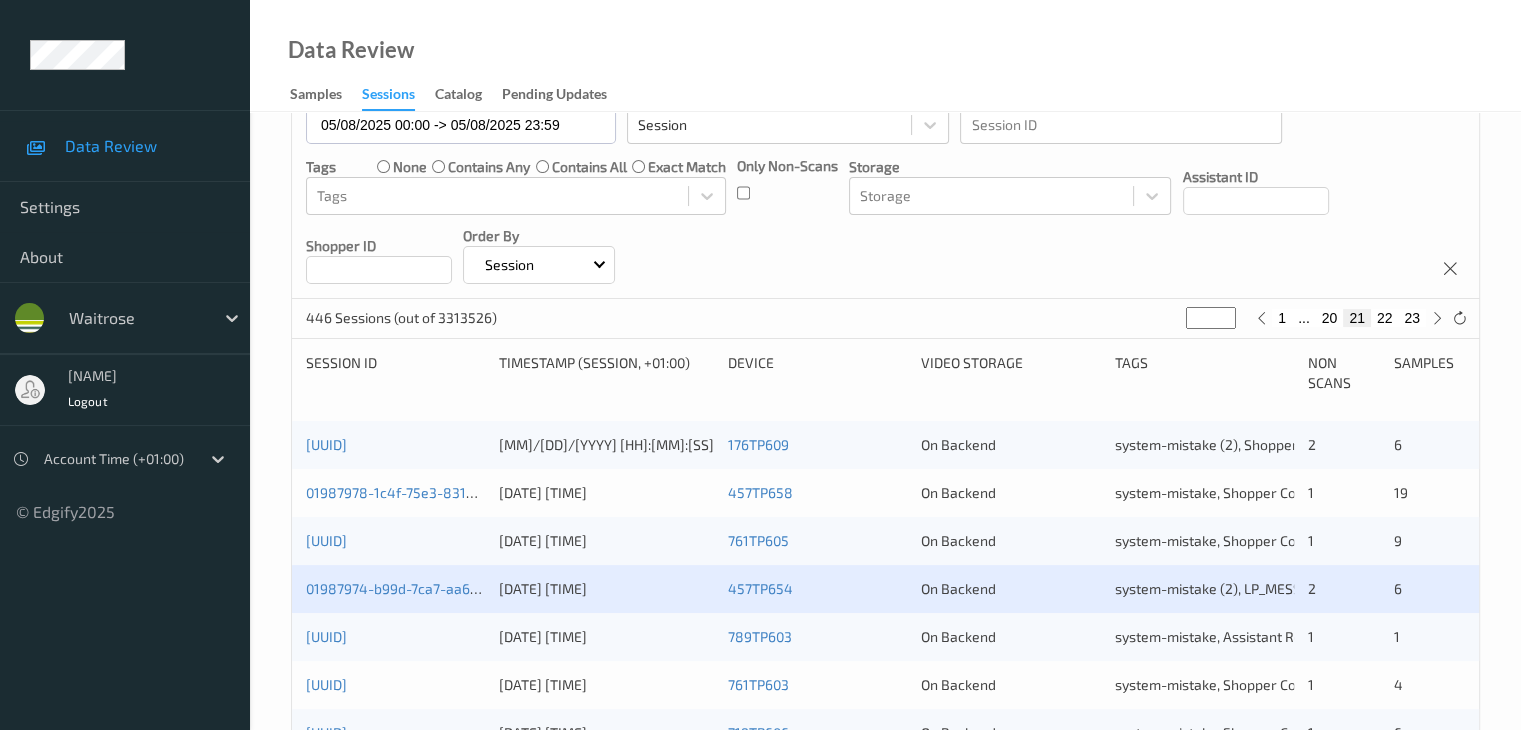 click on "22" at bounding box center [1385, 318] 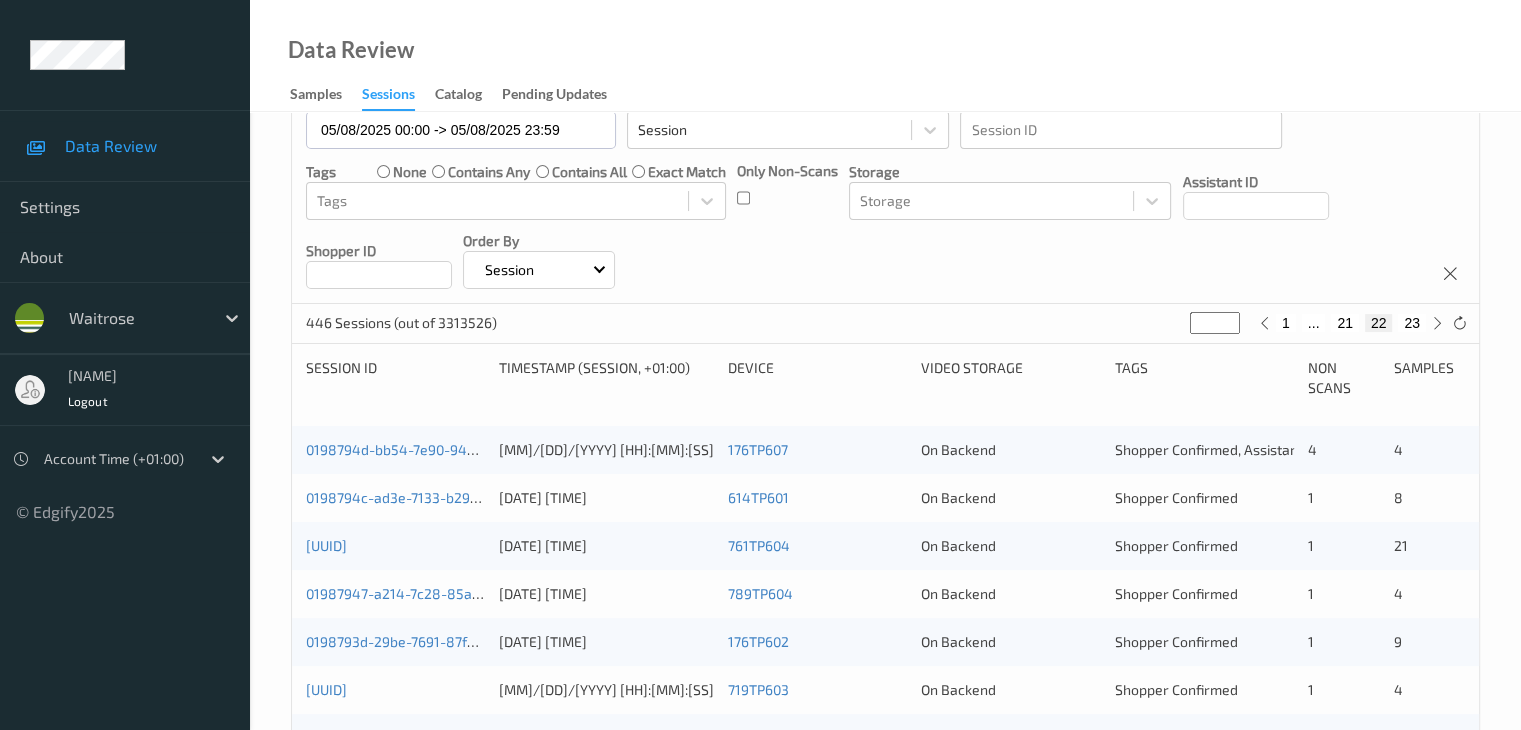scroll, scrollTop: 200, scrollLeft: 0, axis: vertical 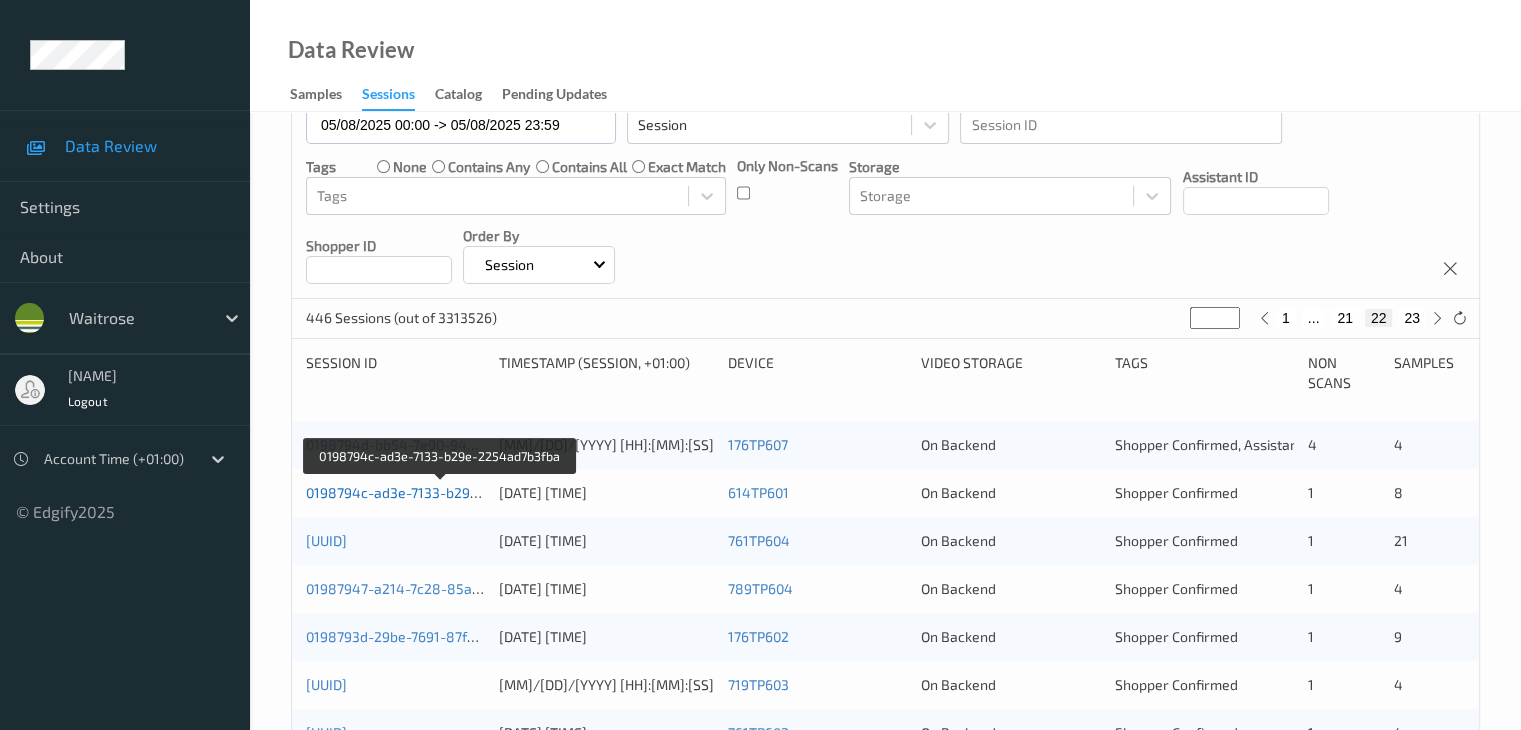 click on "0198794c-ad3e-7133-b29e-2254ad7b3fba" at bounding box center [441, 492] 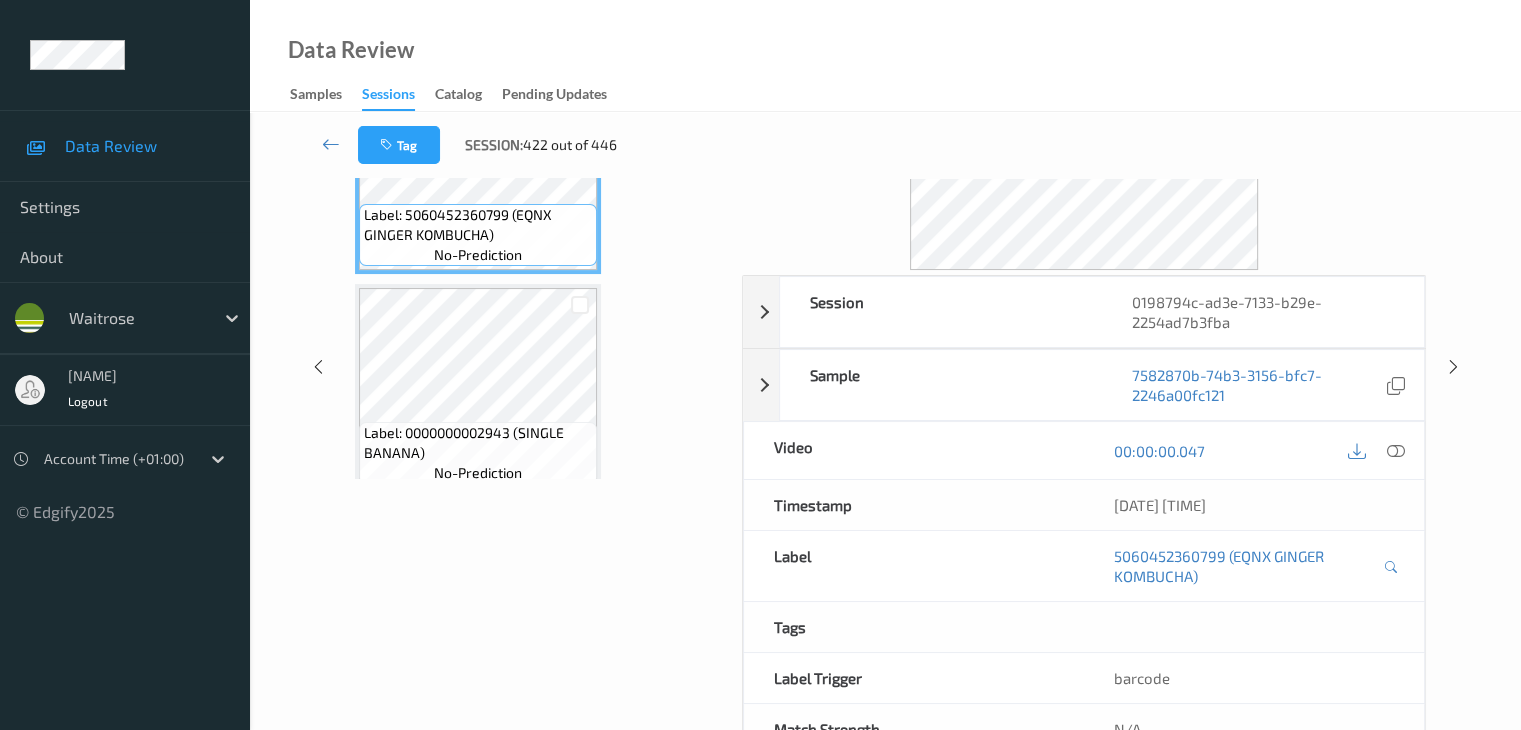 scroll, scrollTop: 0, scrollLeft: 0, axis: both 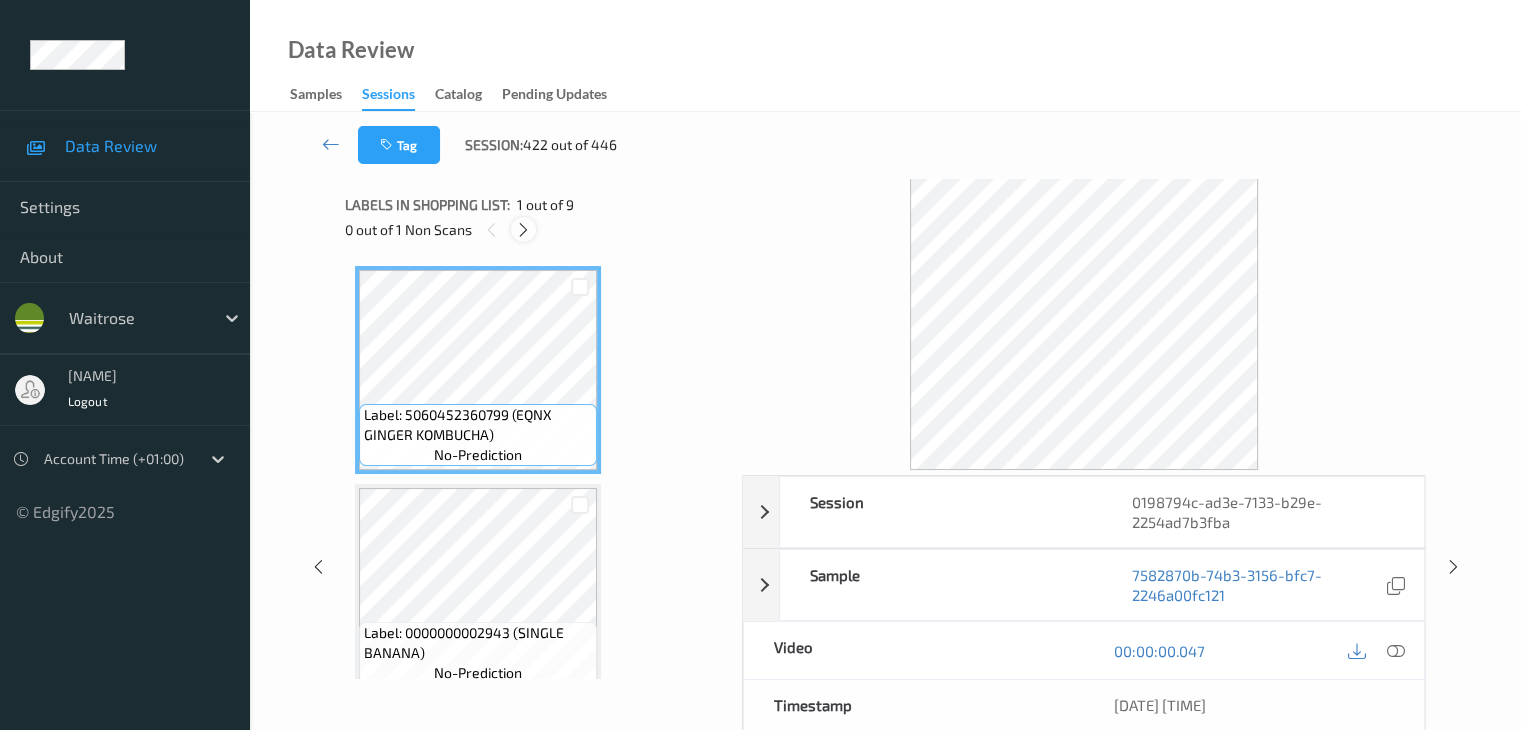 click at bounding box center [523, 230] 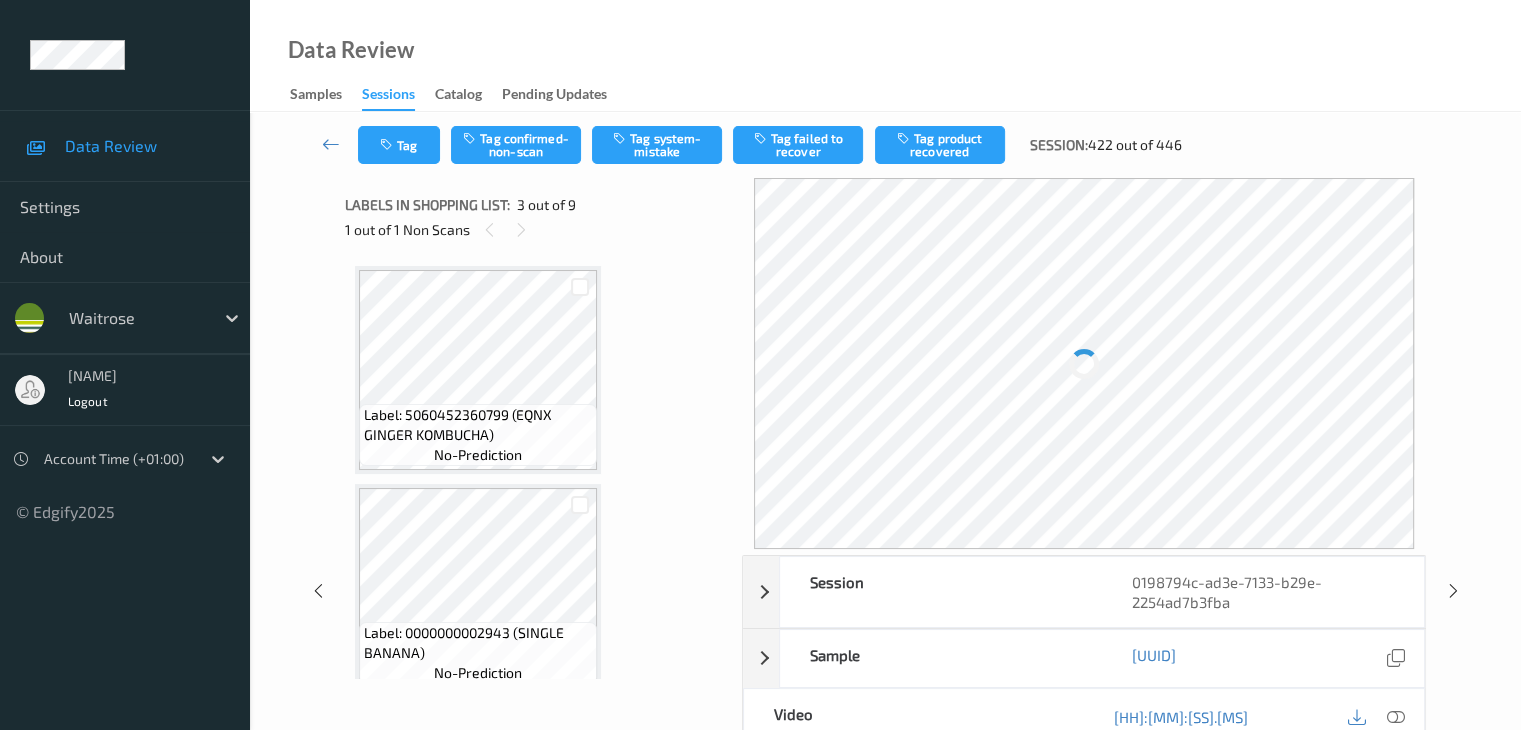 scroll, scrollTop: 228, scrollLeft: 0, axis: vertical 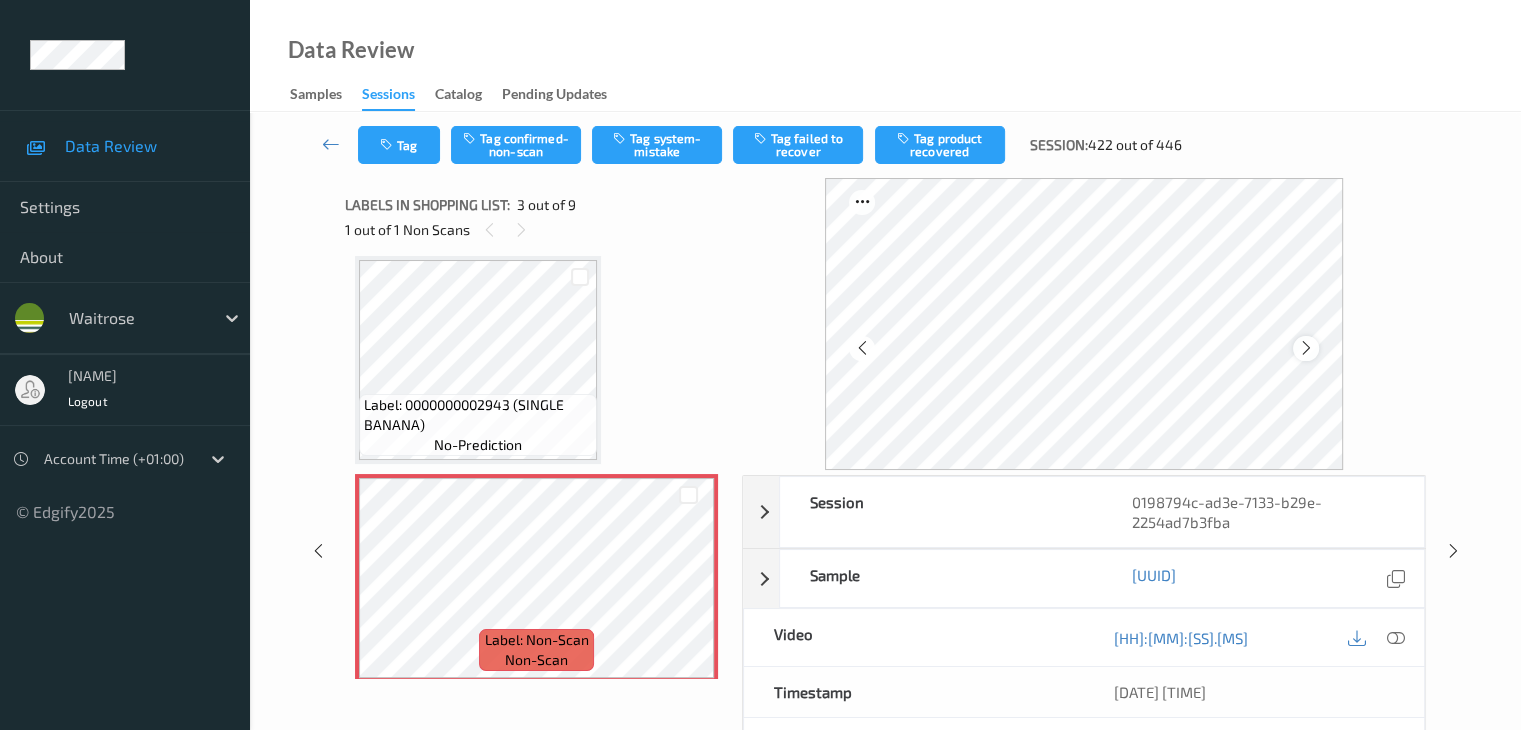 click at bounding box center (1306, 348) 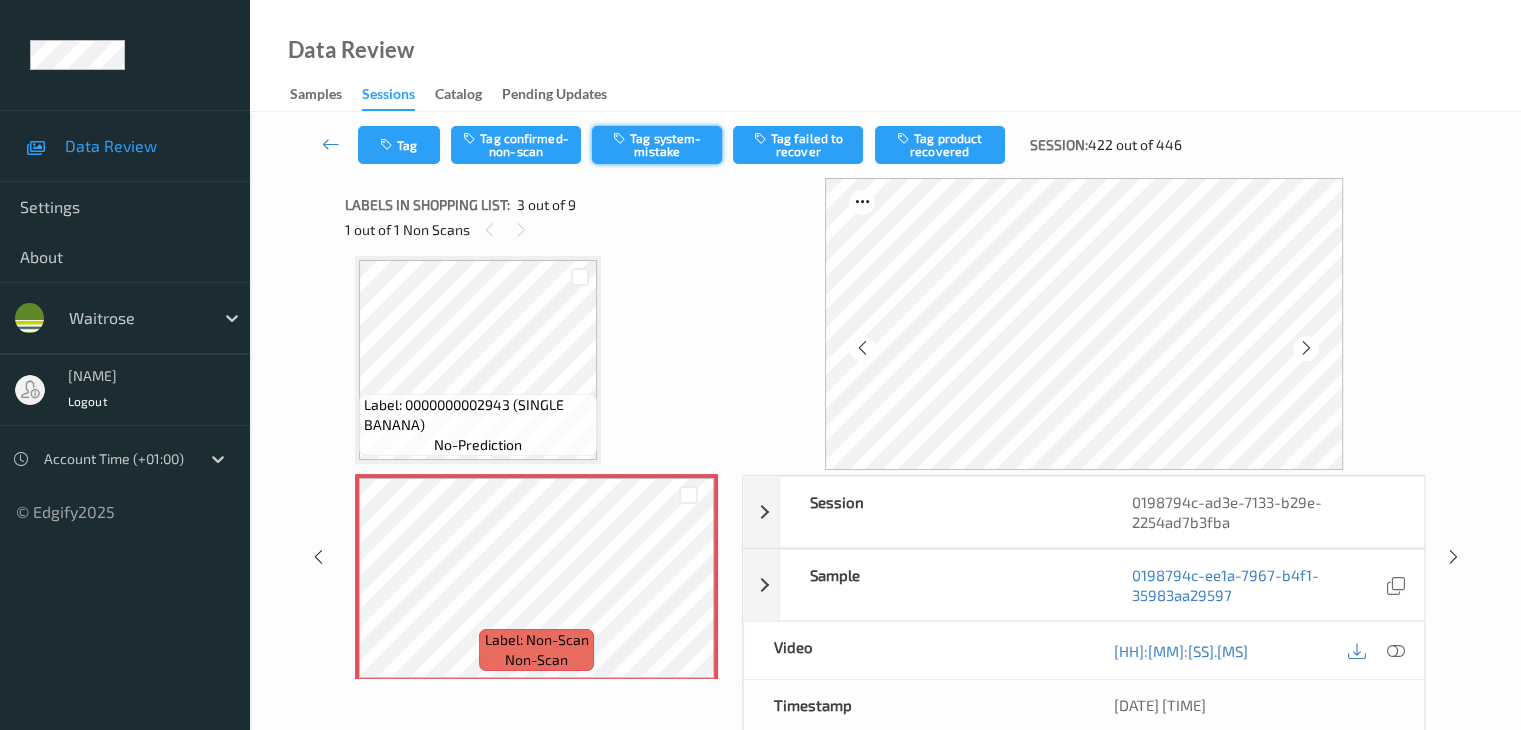 click on "Tag   system-mistake" at bounding box center [657, 145] 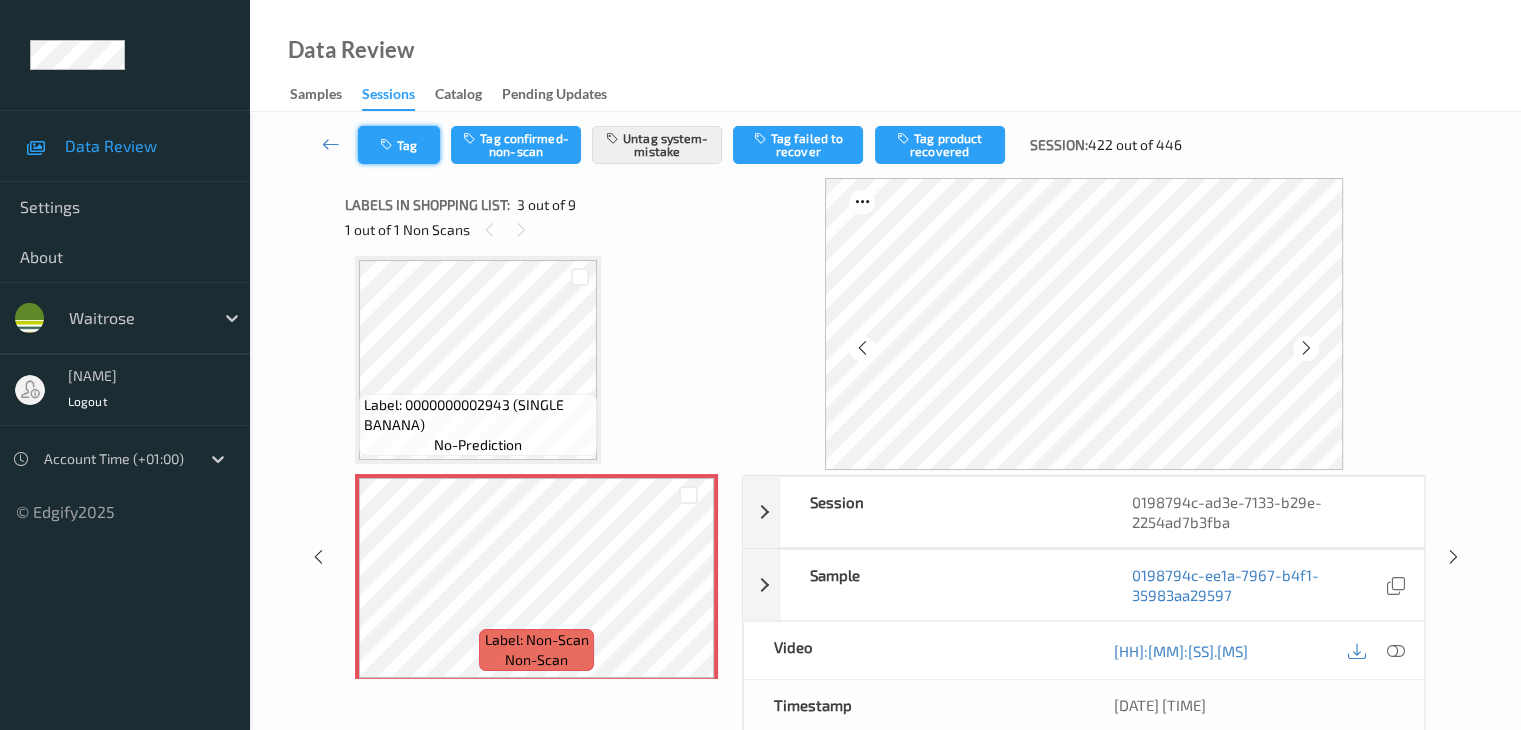 click on "Tag" at bounding box center [399, 145] 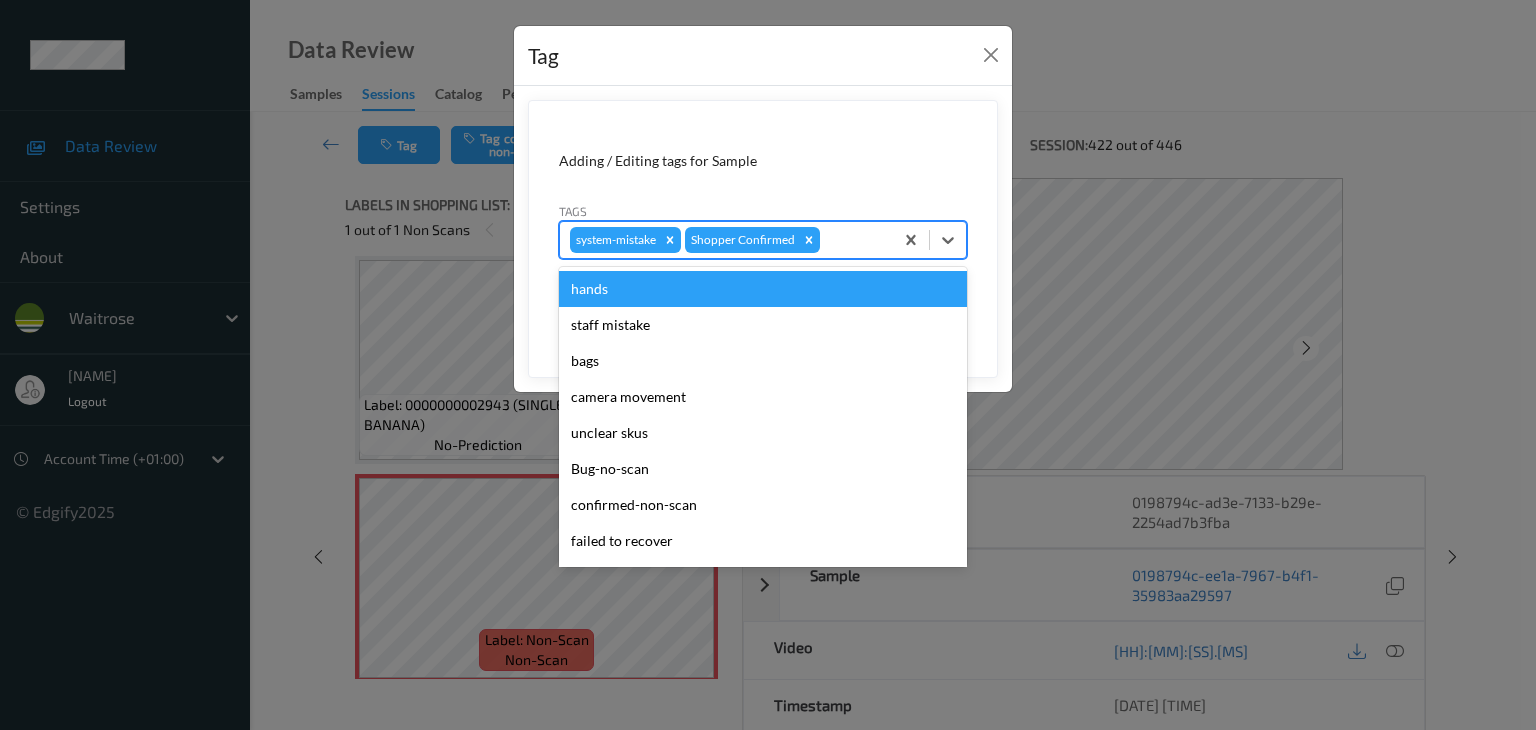 click at bounding box center (853, 240) 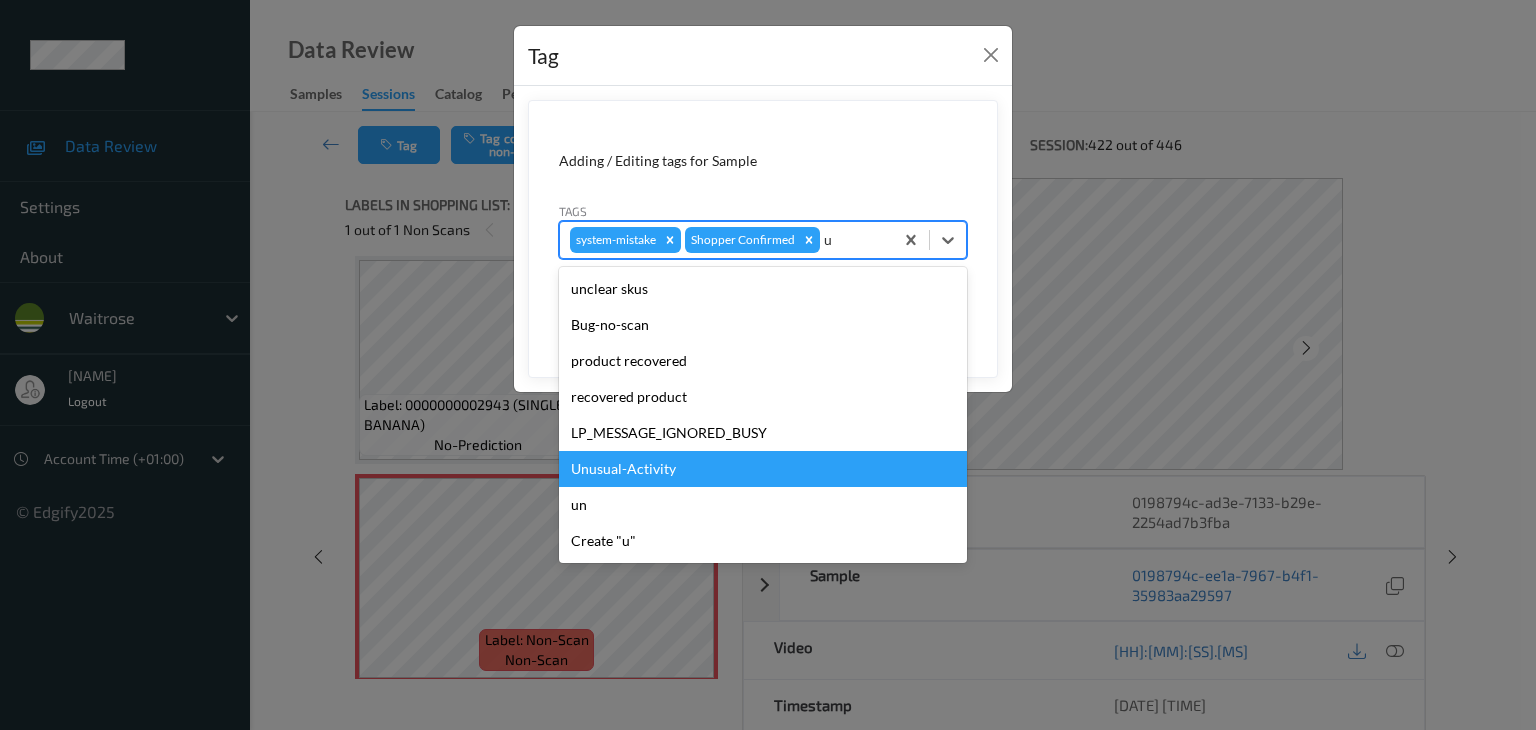 click on "Unusual-Activity" at bounding box center (763, 469) 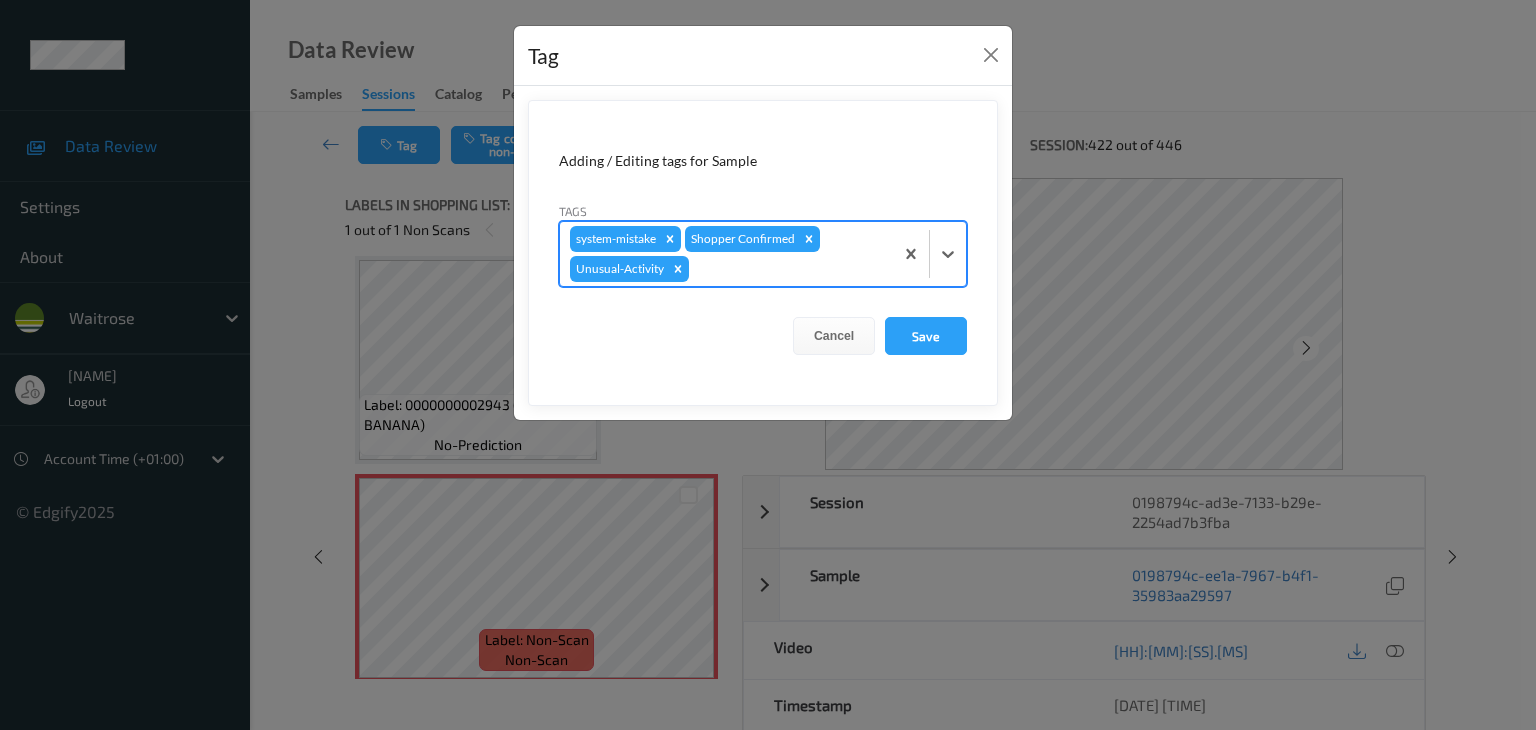 type on "p" 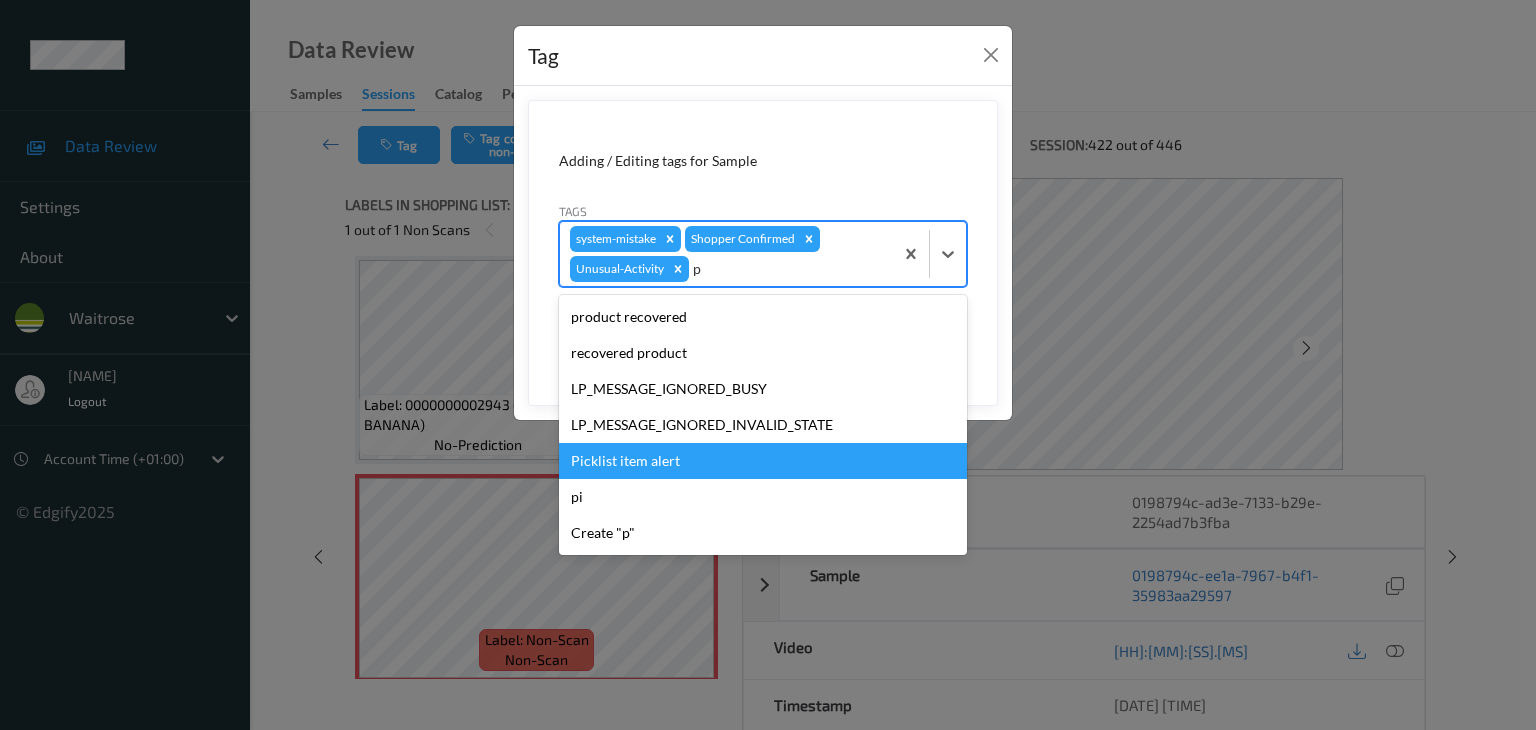 click on "Picklist item alert" at bounding box center (763, 461) 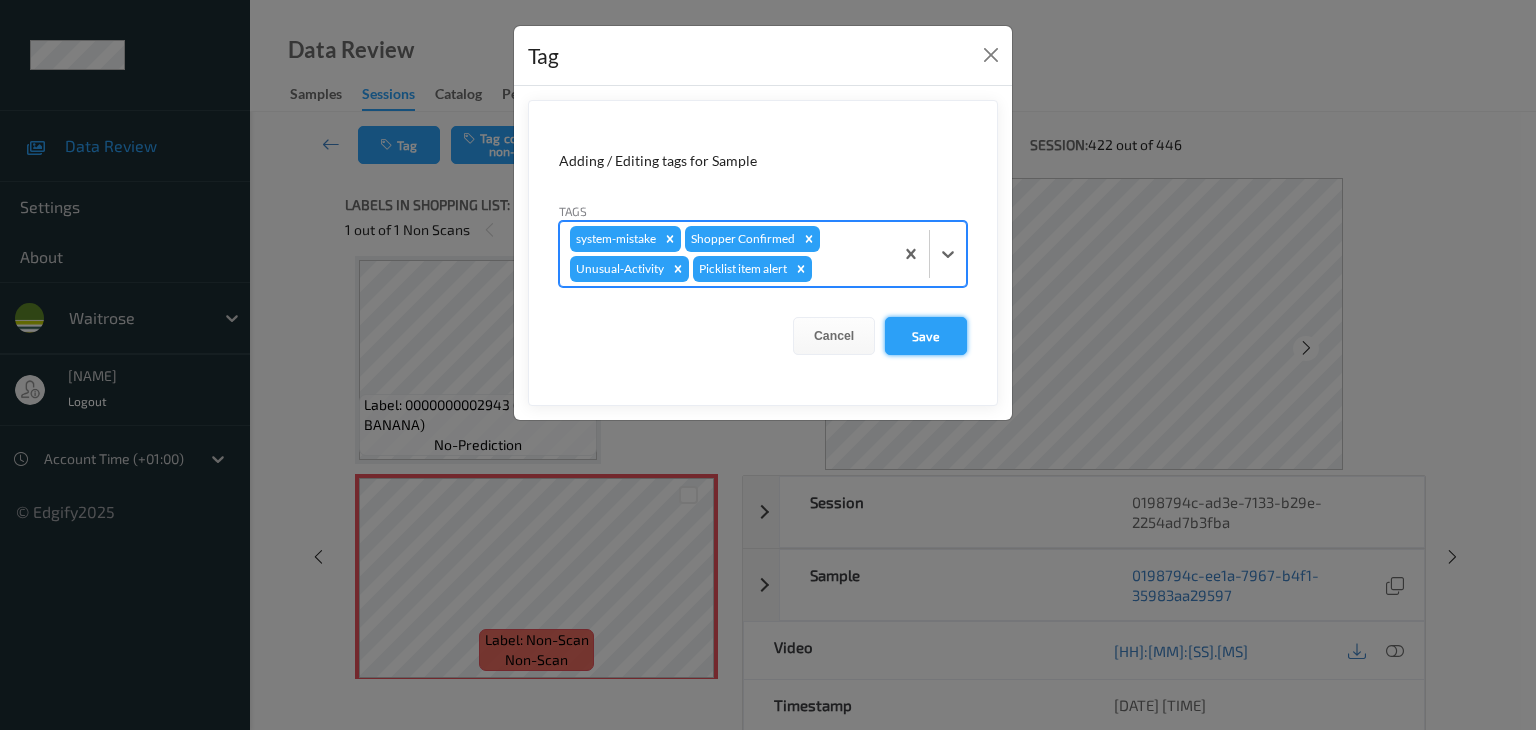 click on "Save" at bounding box center (926, 336) 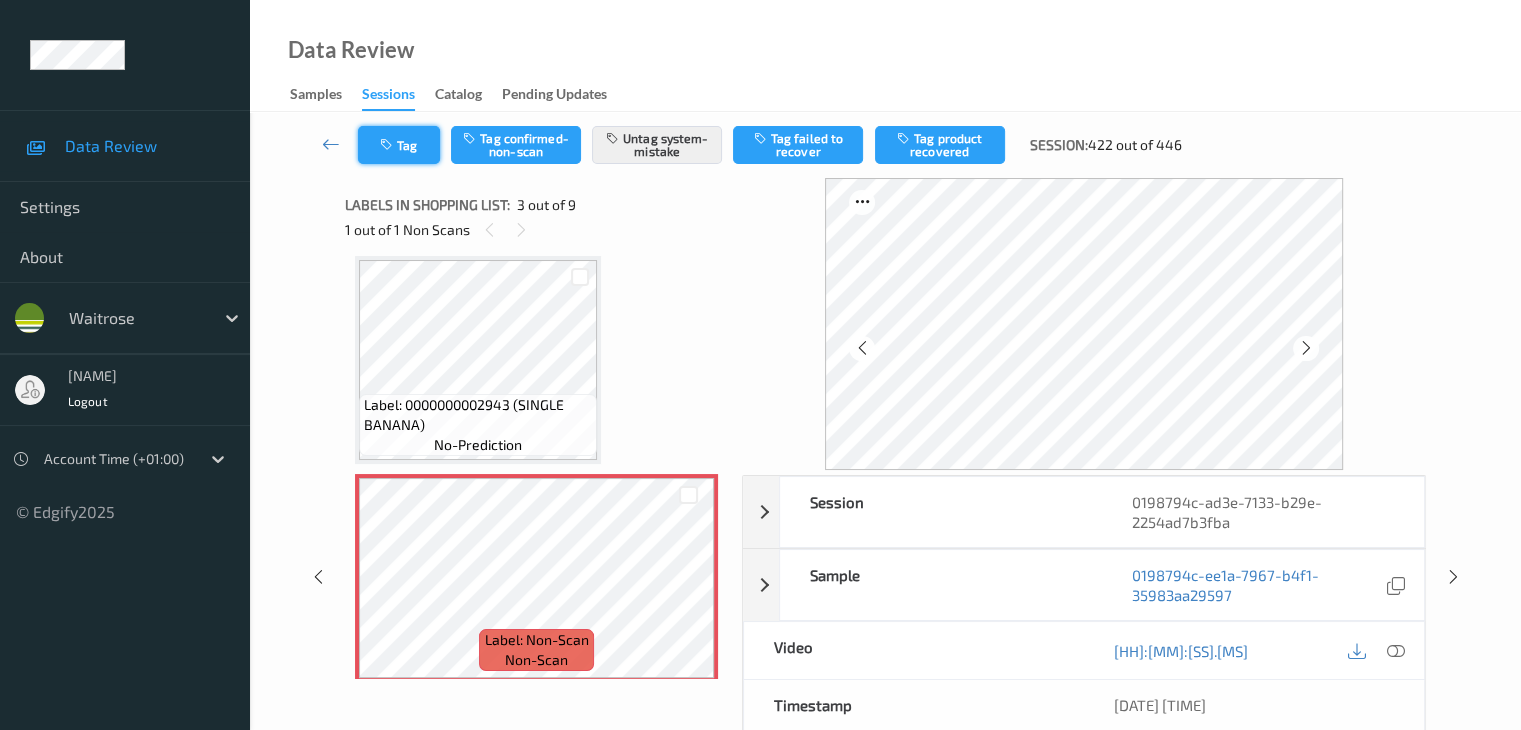 click at bounding box center (388, 145) 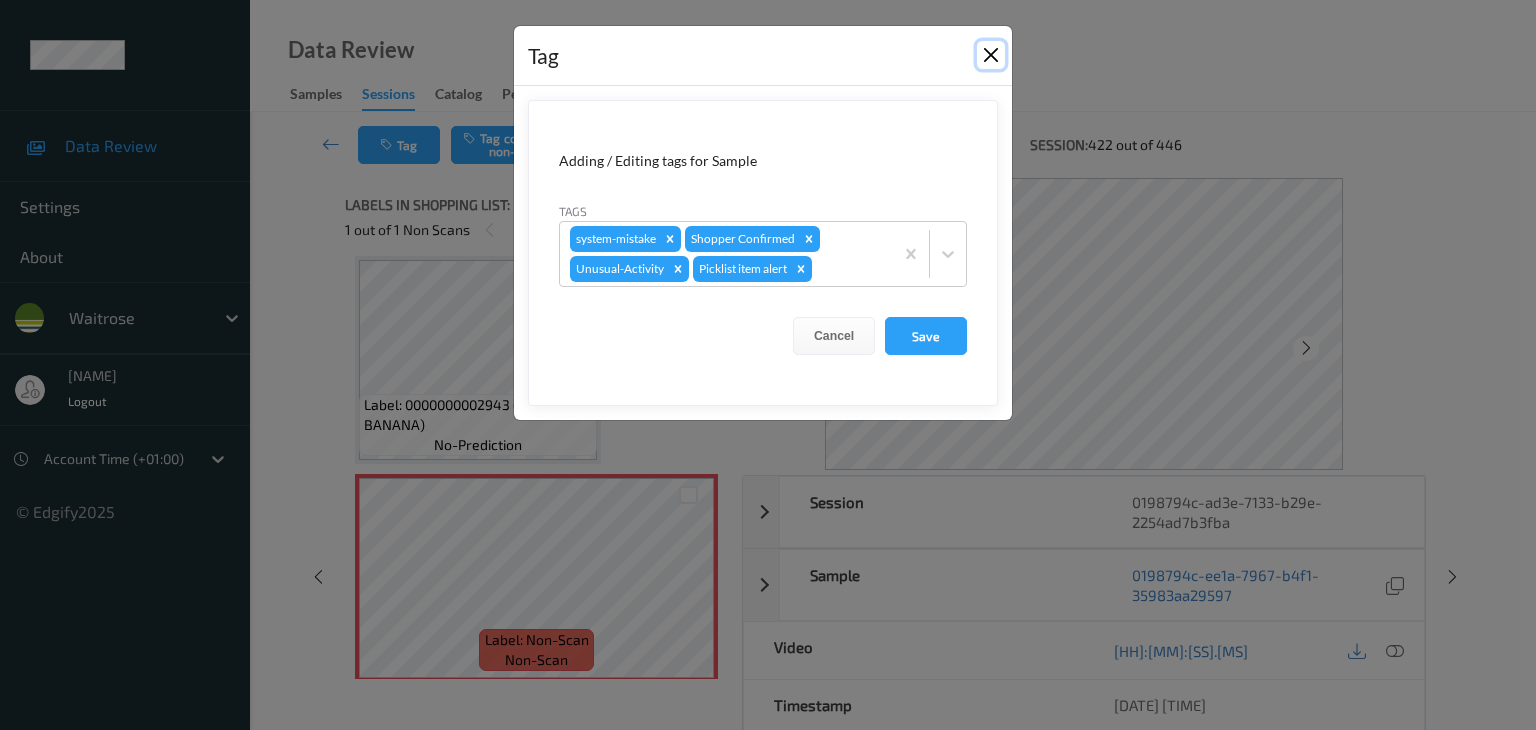 click at bounding box center [991, 55] 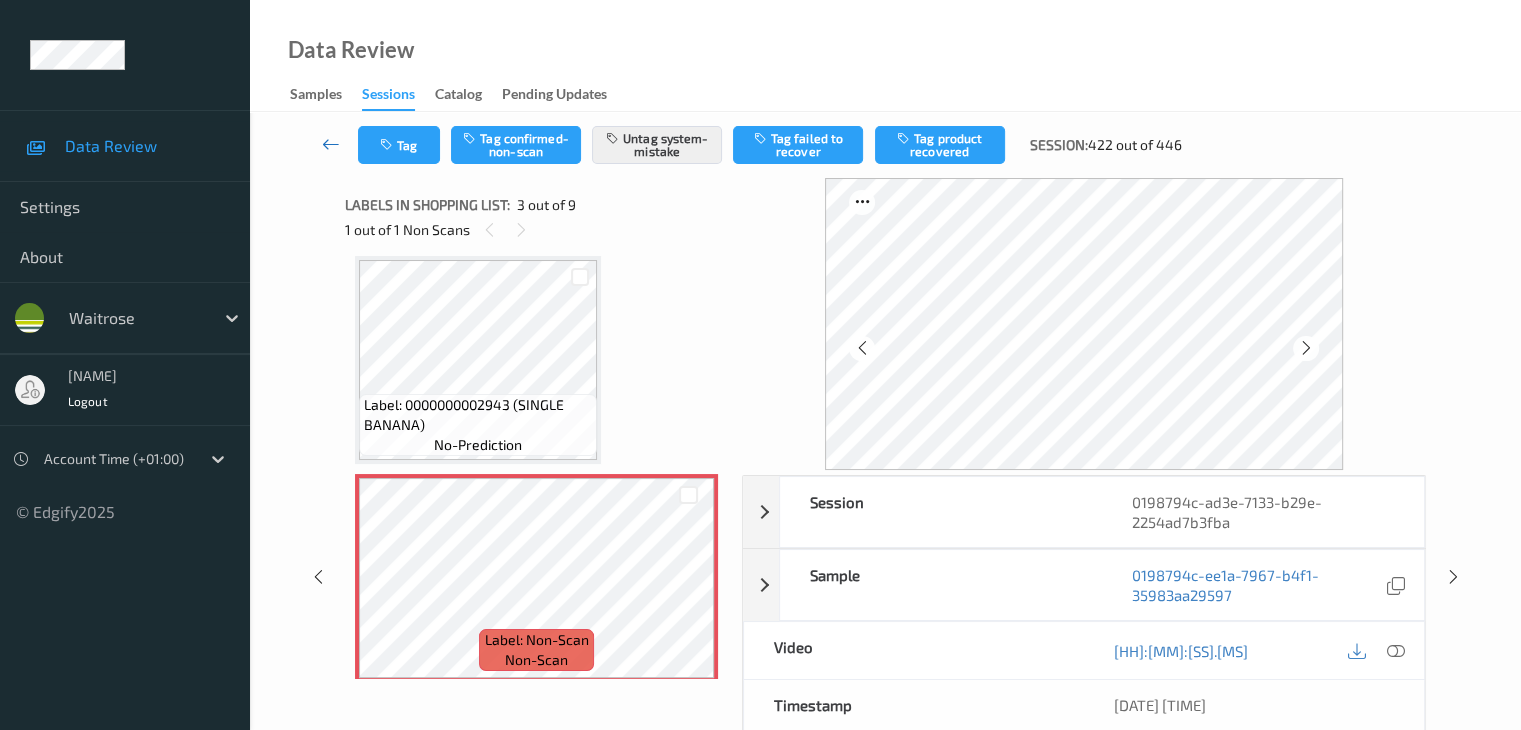 click at bounding box center [331, 144] 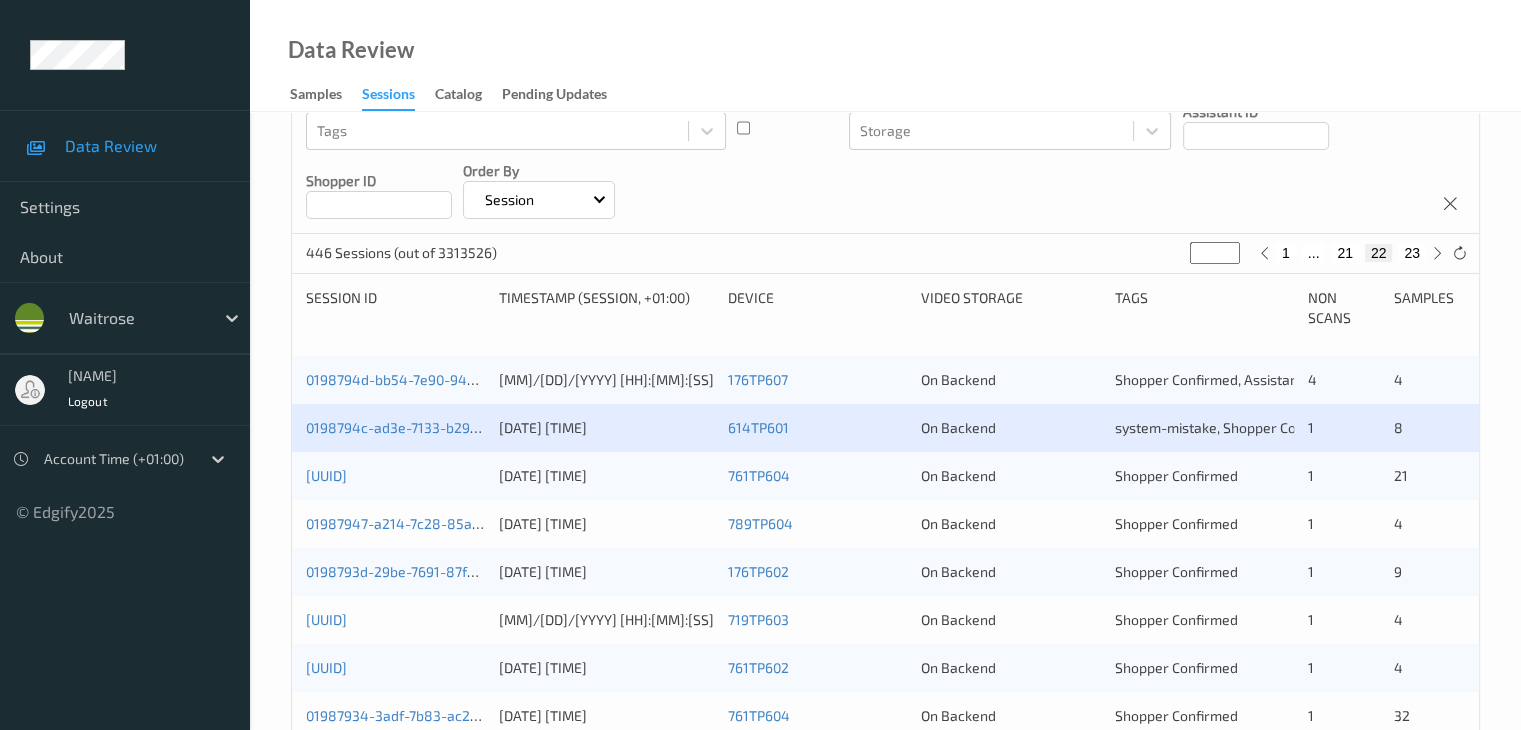 scroll, scrollTop: 300, scrollLeft: 0, axis: vertical 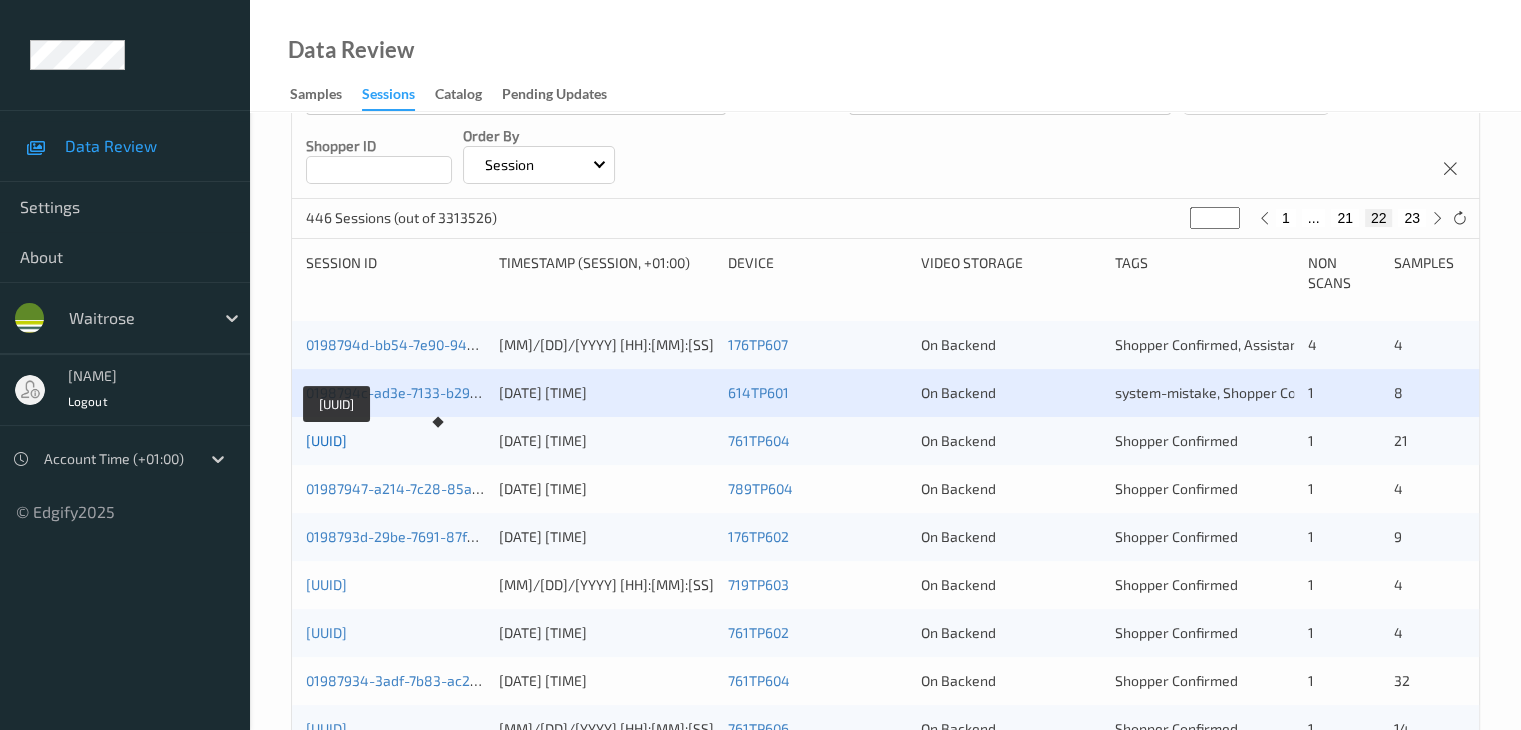 click on "0198794a-20f3-717c-94e4-5509a2c175a2" at bounding box center [326, 440] 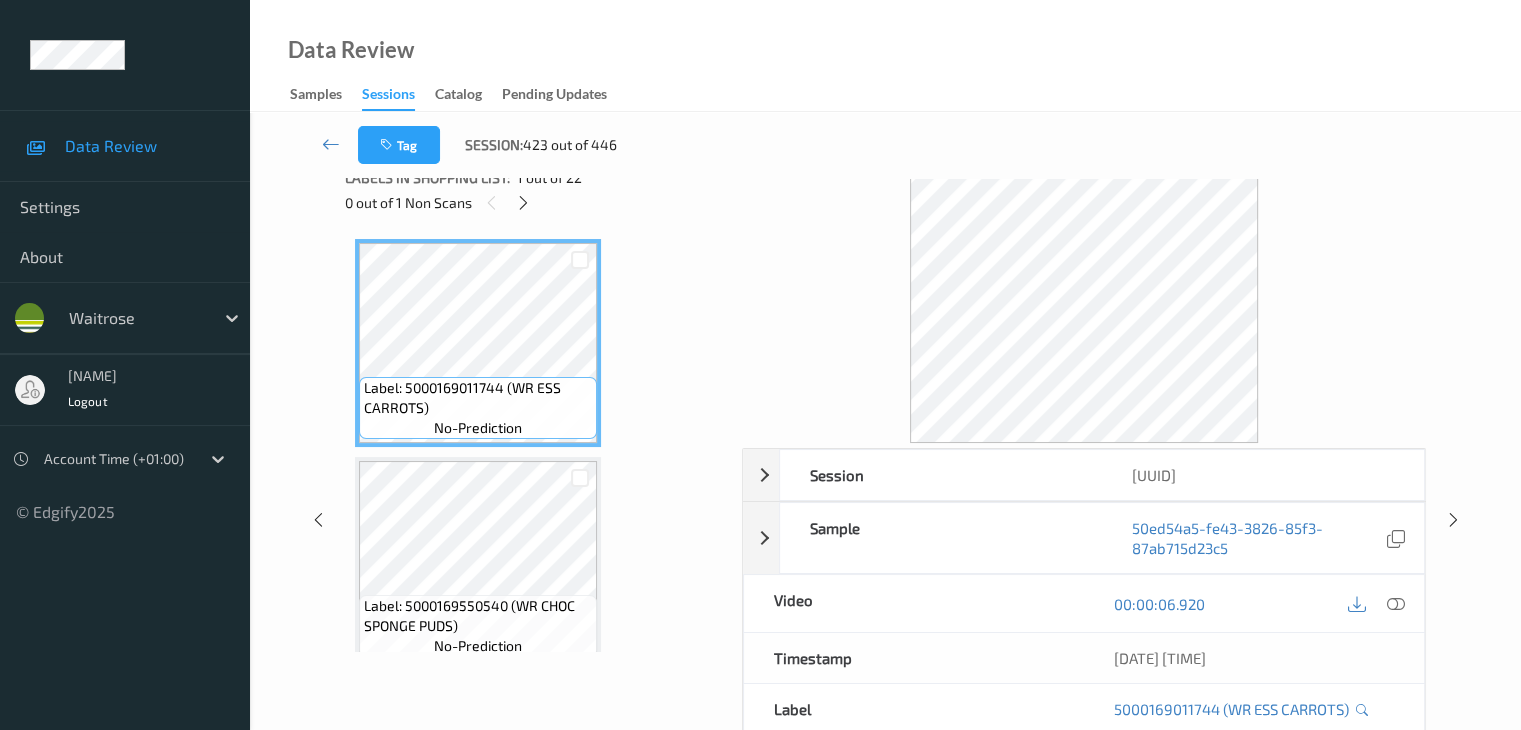 scroll, scrollTop: 0, scrollLeft: 0, axis: both 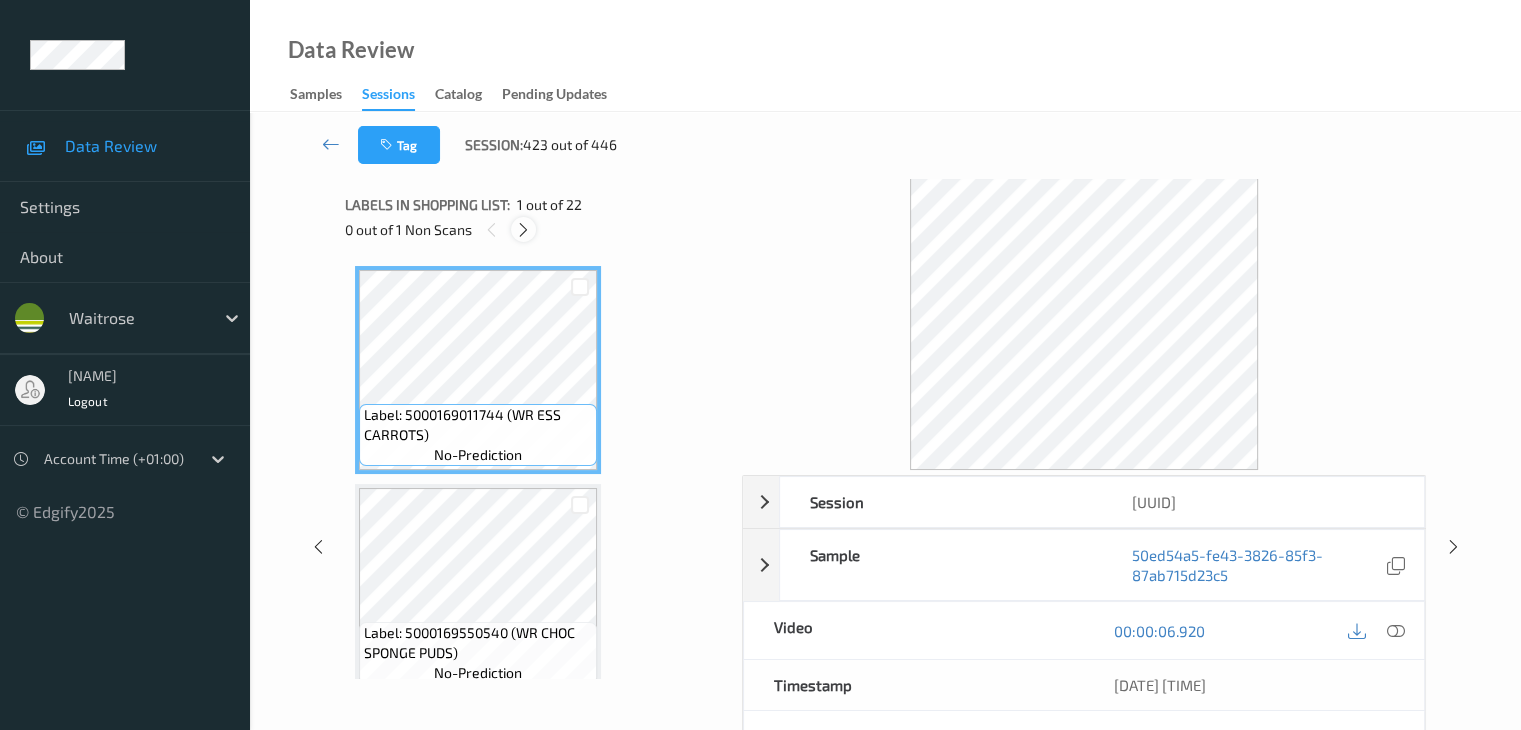 click at bounding box center (523, 230) 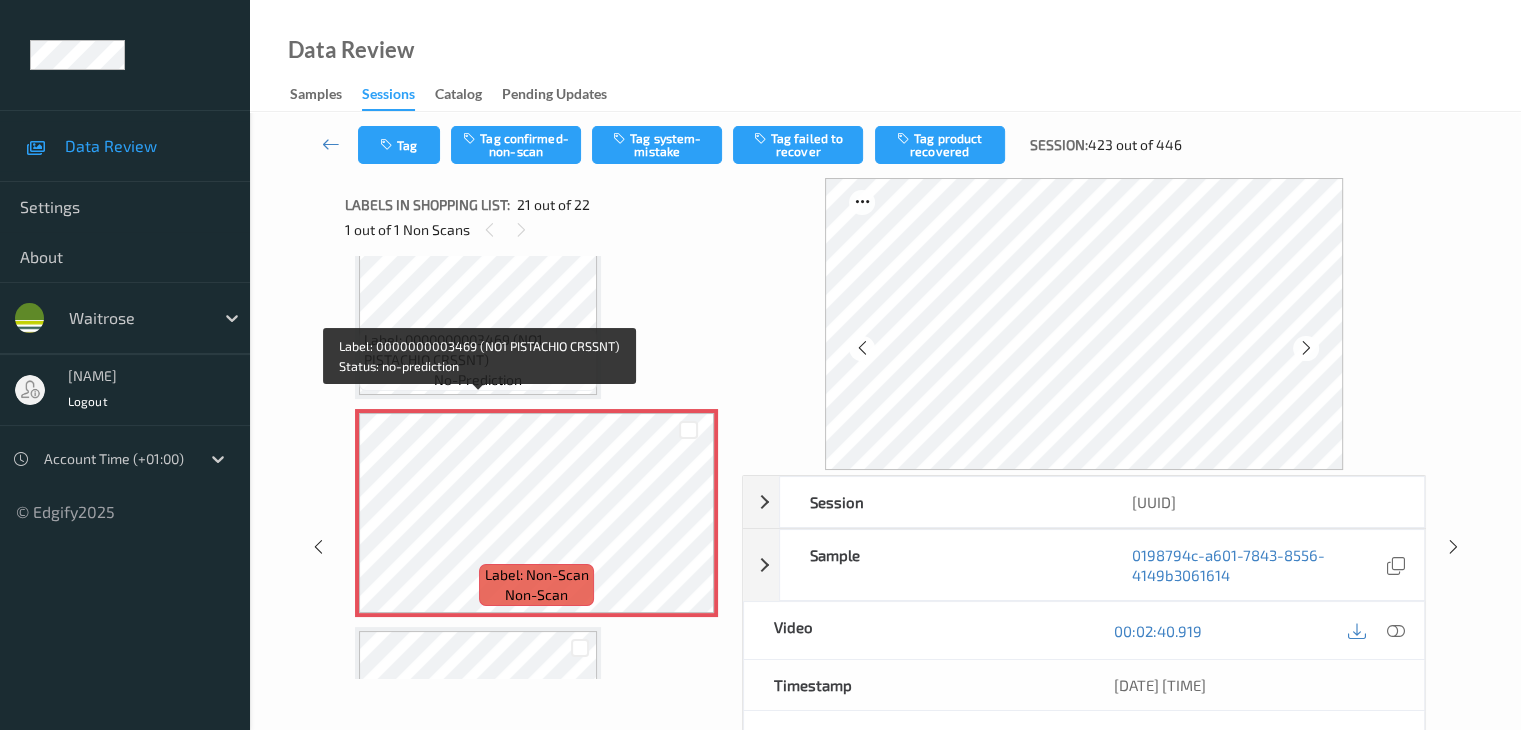 scroll, scrollTop: 4252, scrollLeft: 0, axis: vertical 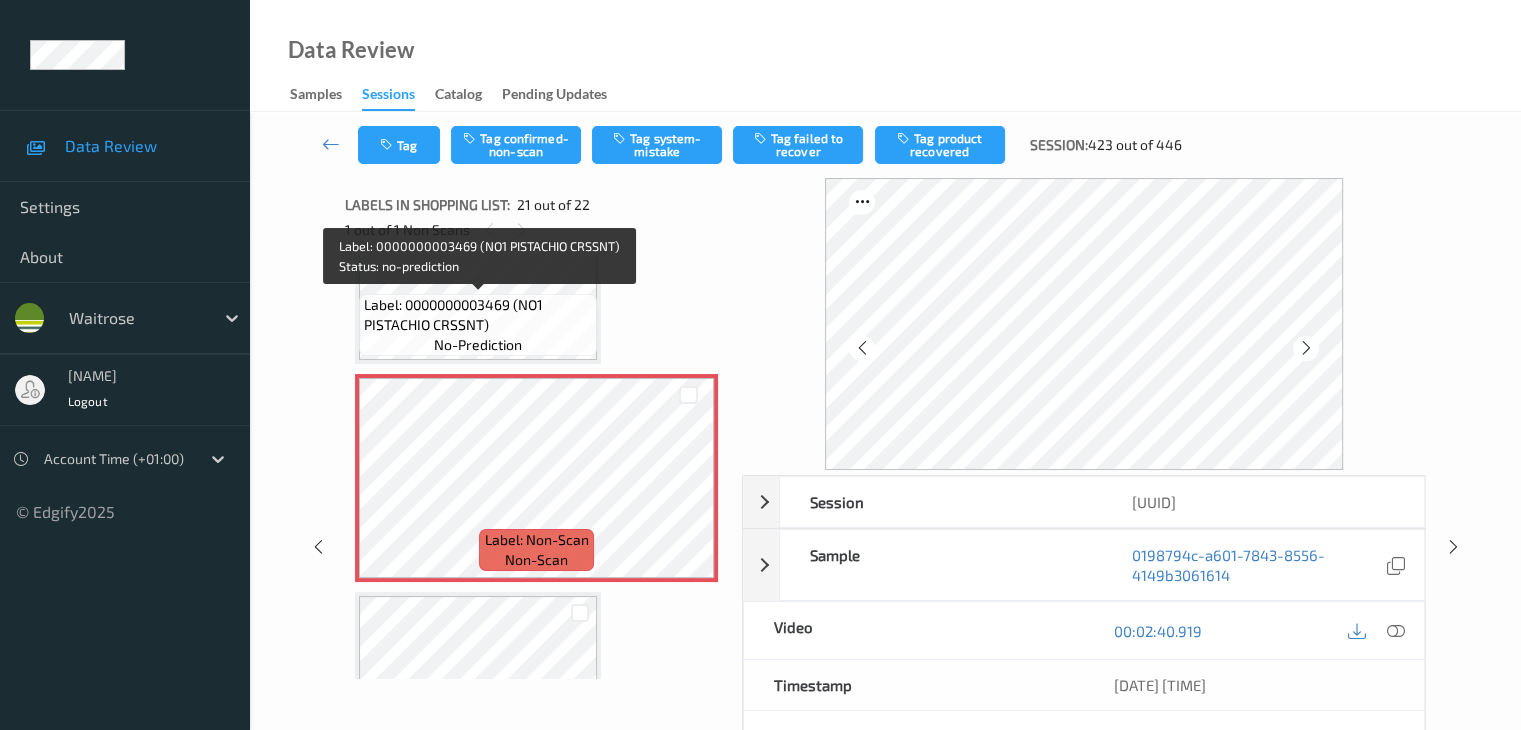 click on "Label: 0000000003469 (NO1 PISTACHIO CRSSNT)" at bounding box center (478, 315) 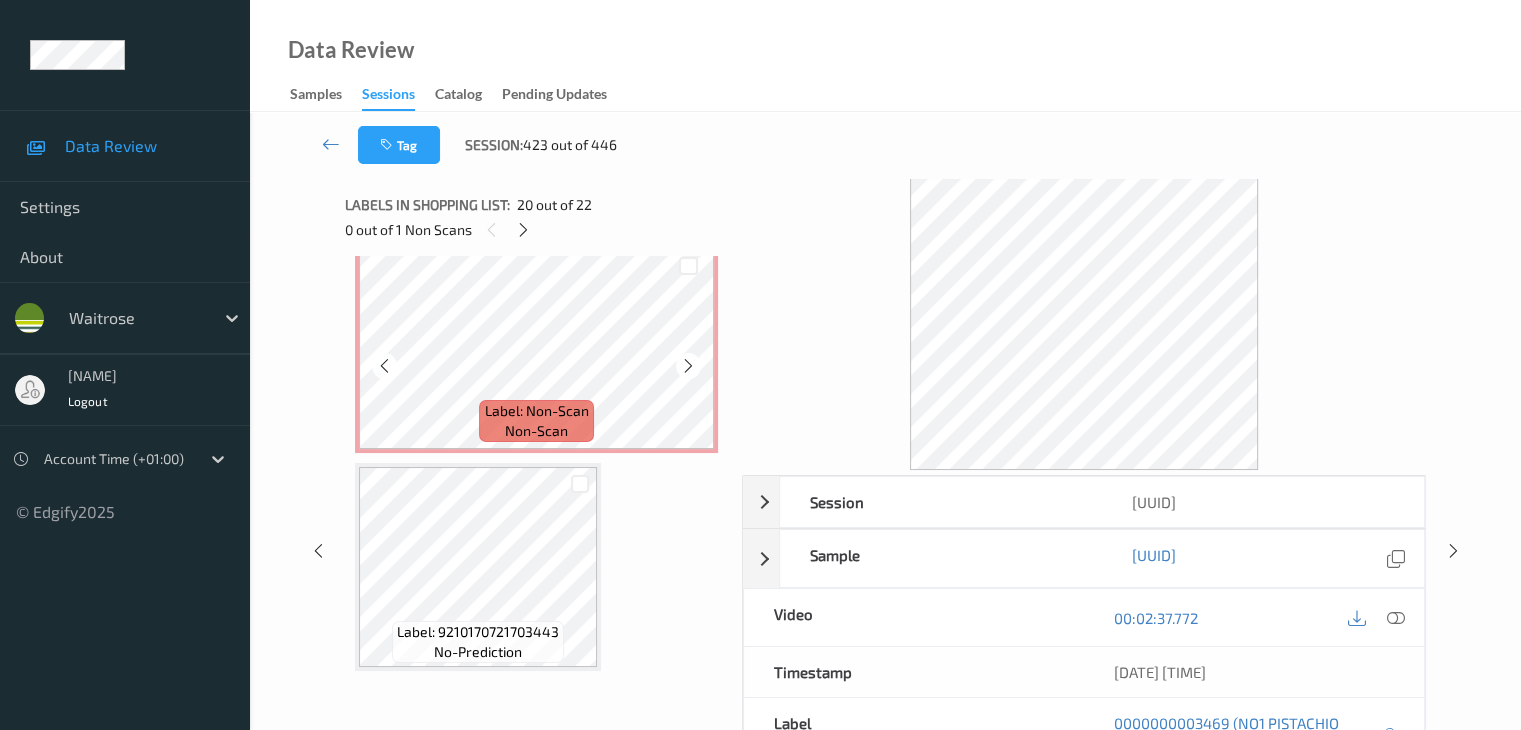 scroll, scrollTop: 4383, scrollLeft: 0, axis: vertical 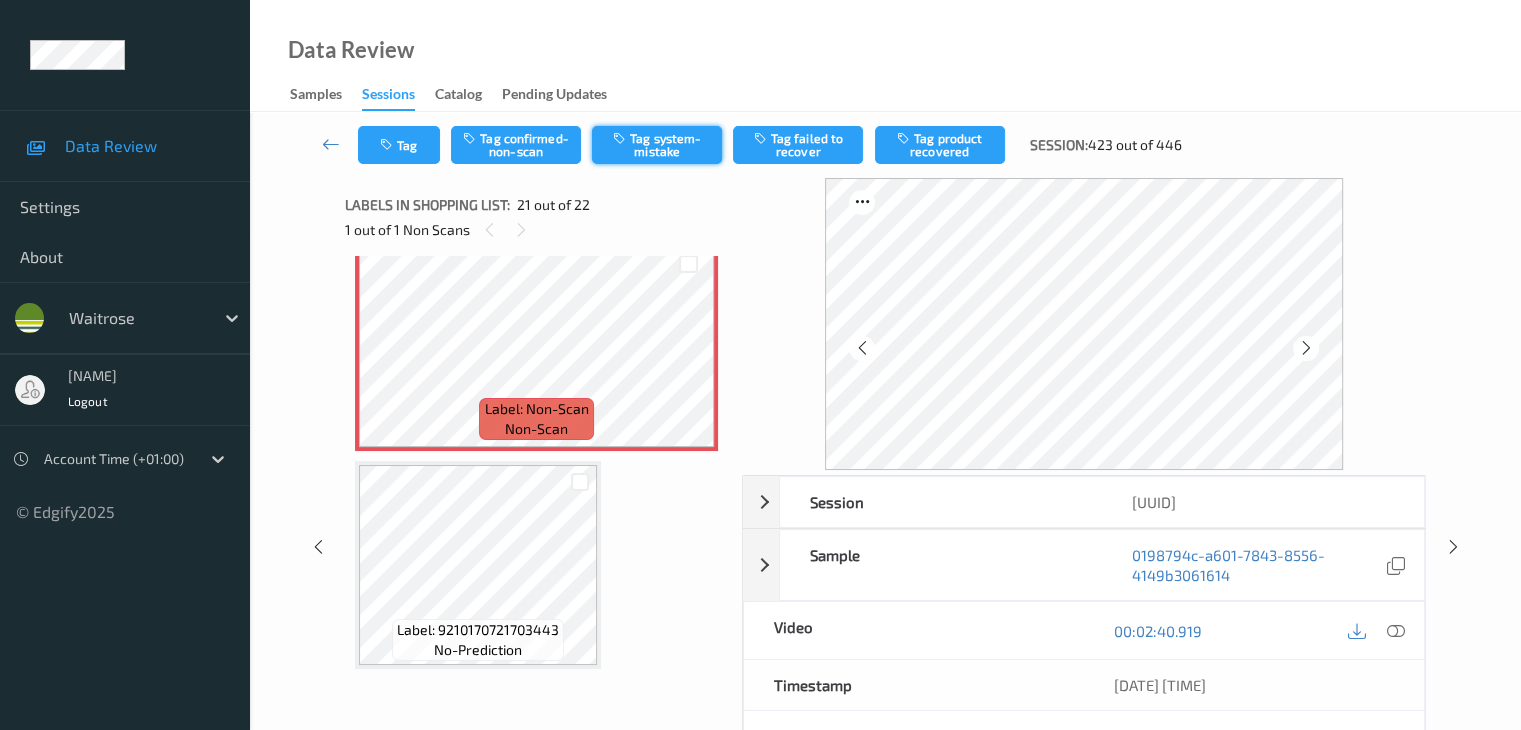 click at bounding box center (621, 138) 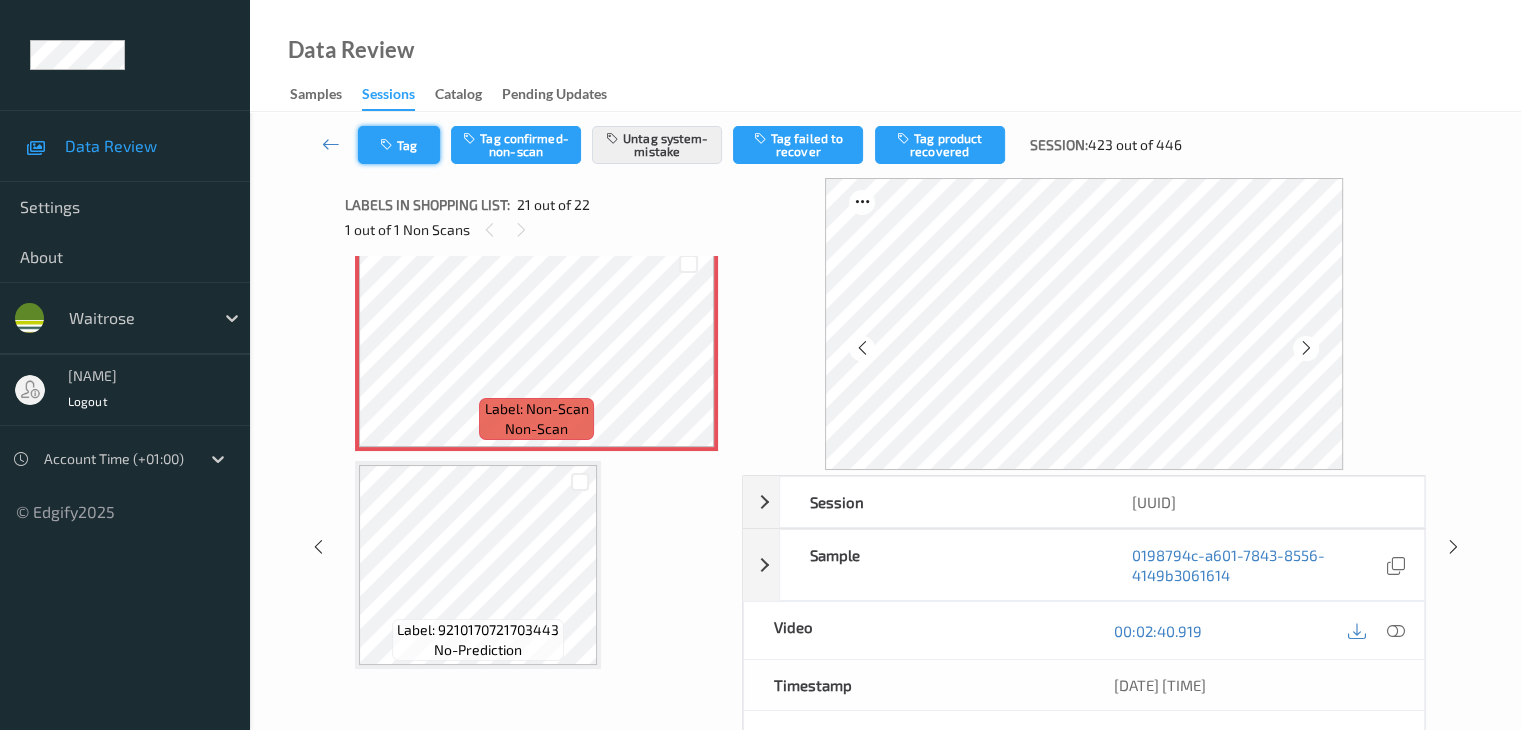 click on "Tag" at bounding box center [399, 145] 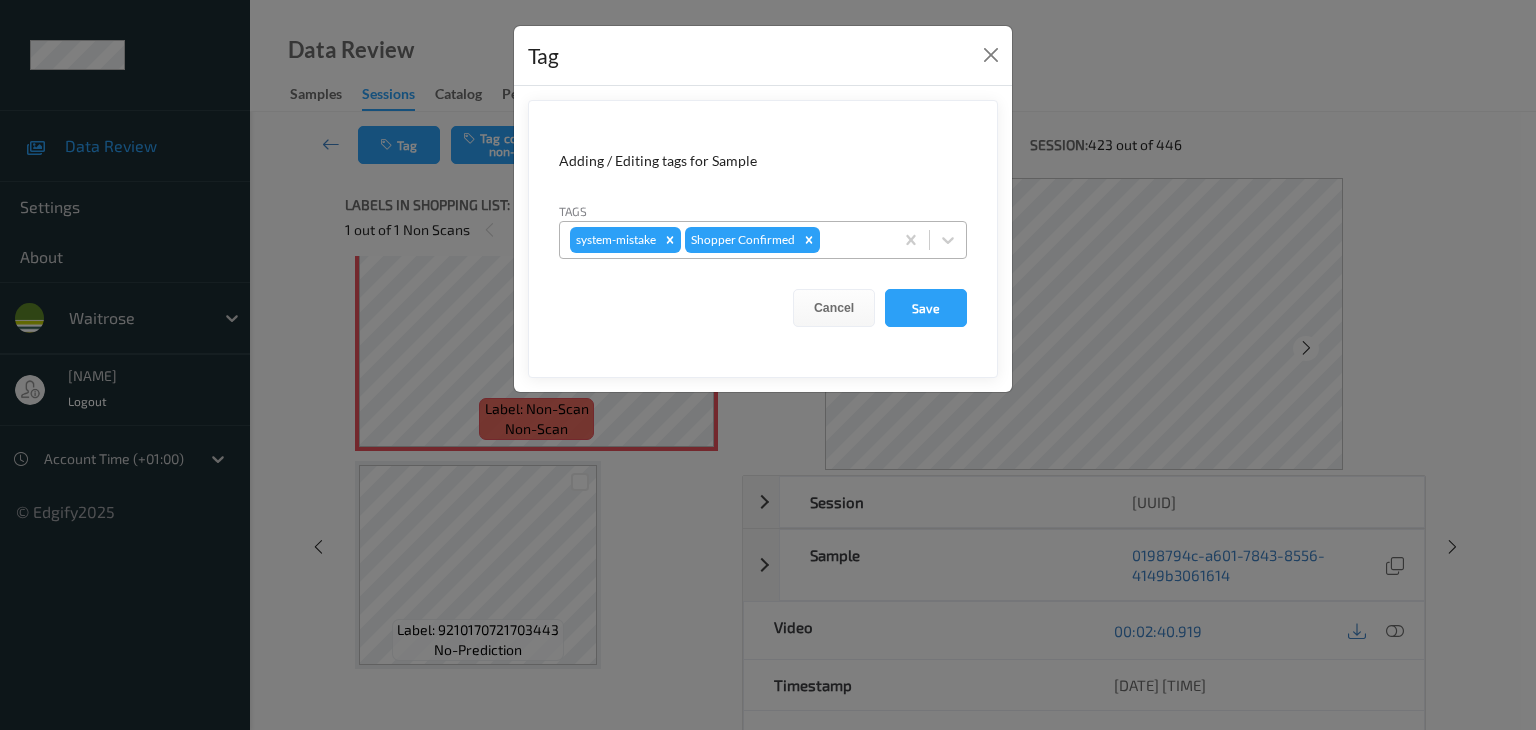 click at bounding box center [853, 240] 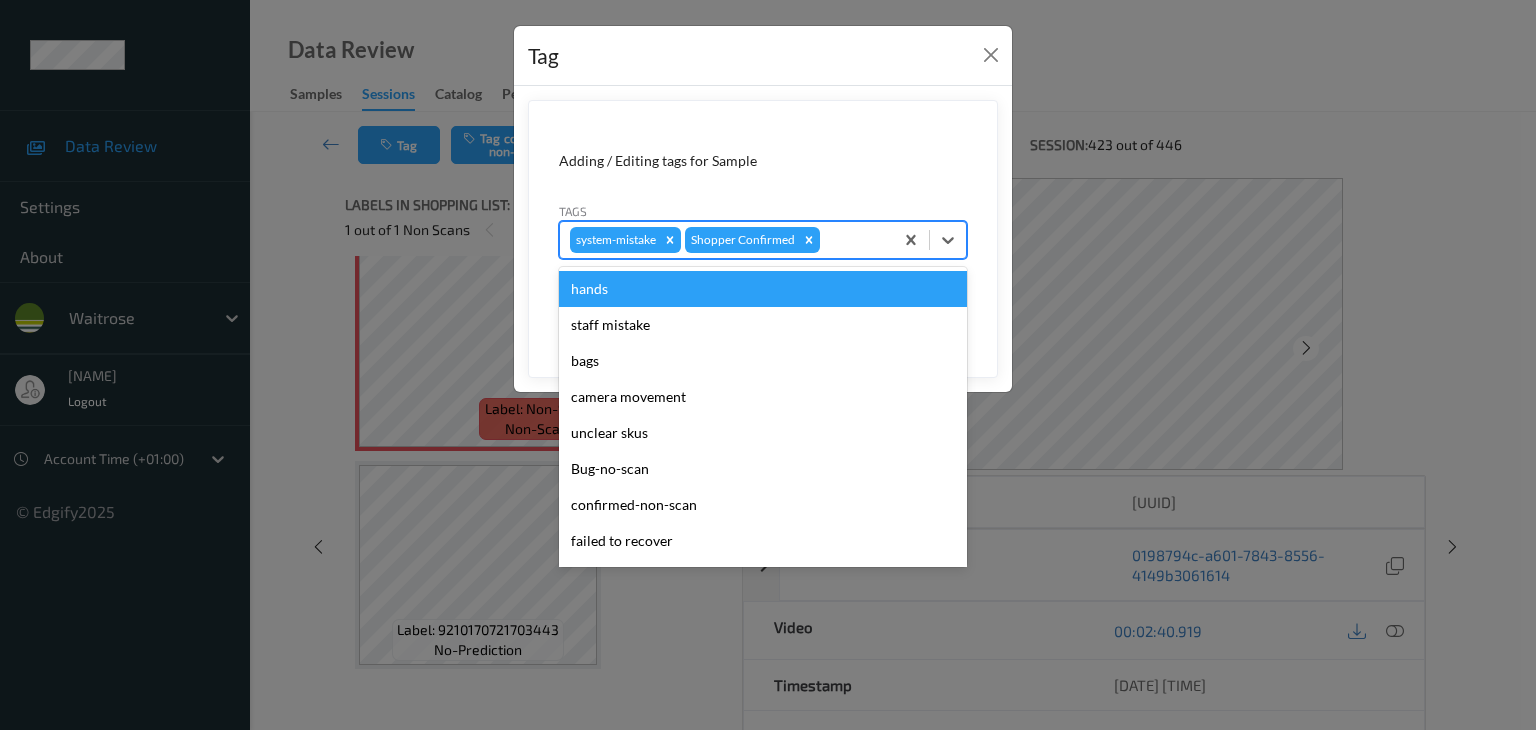 type on "u" 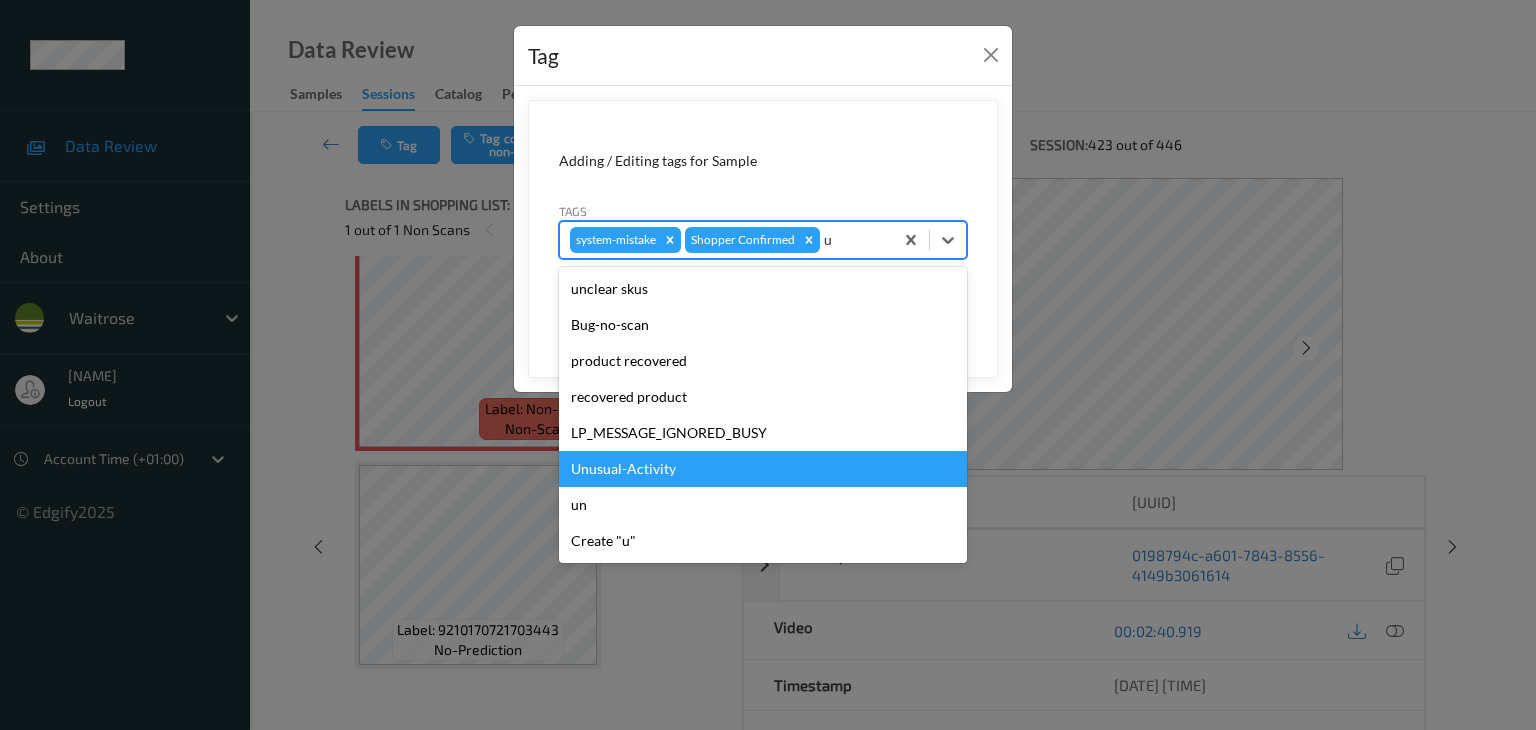 click on "Unusual-Activity" at bounding box center [763, 469] 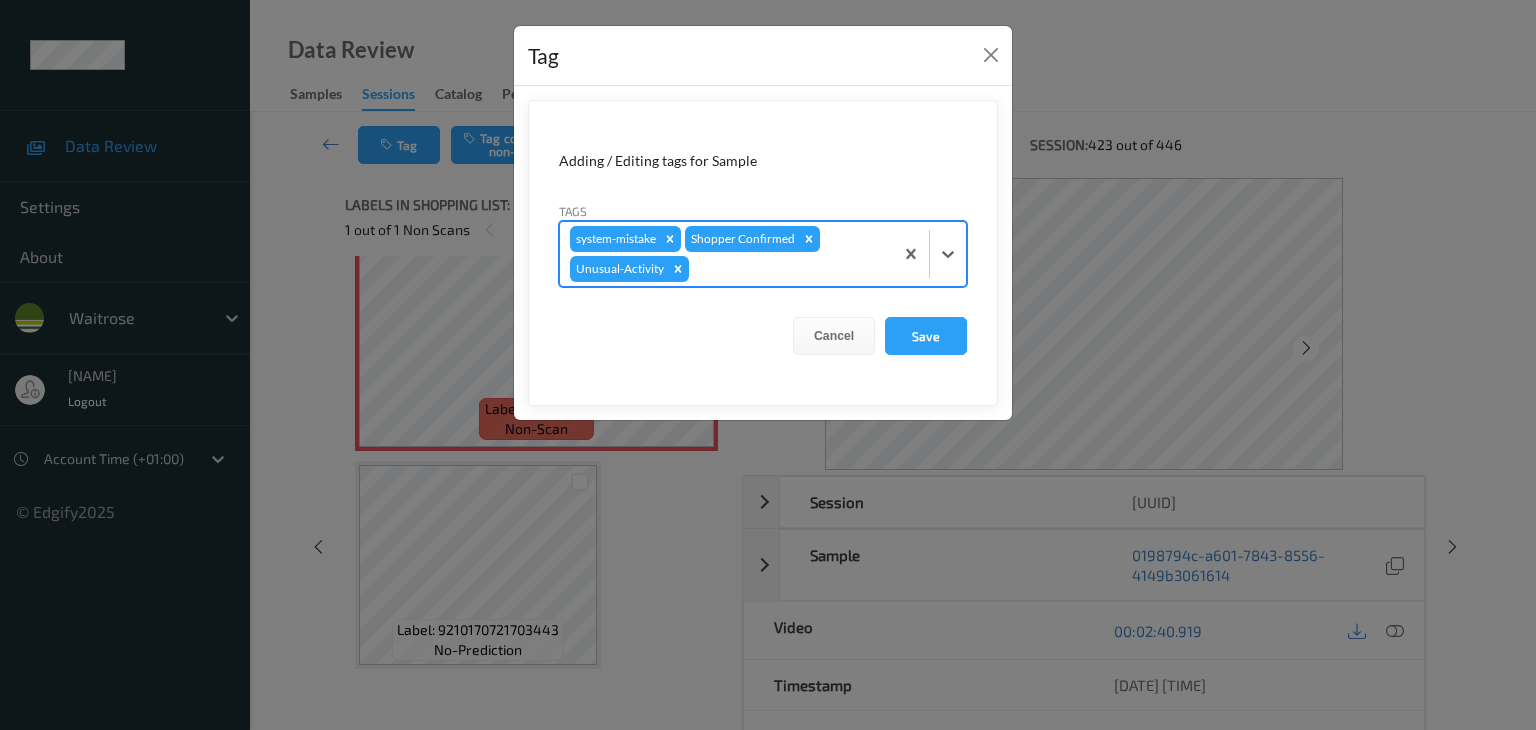 type on "p" 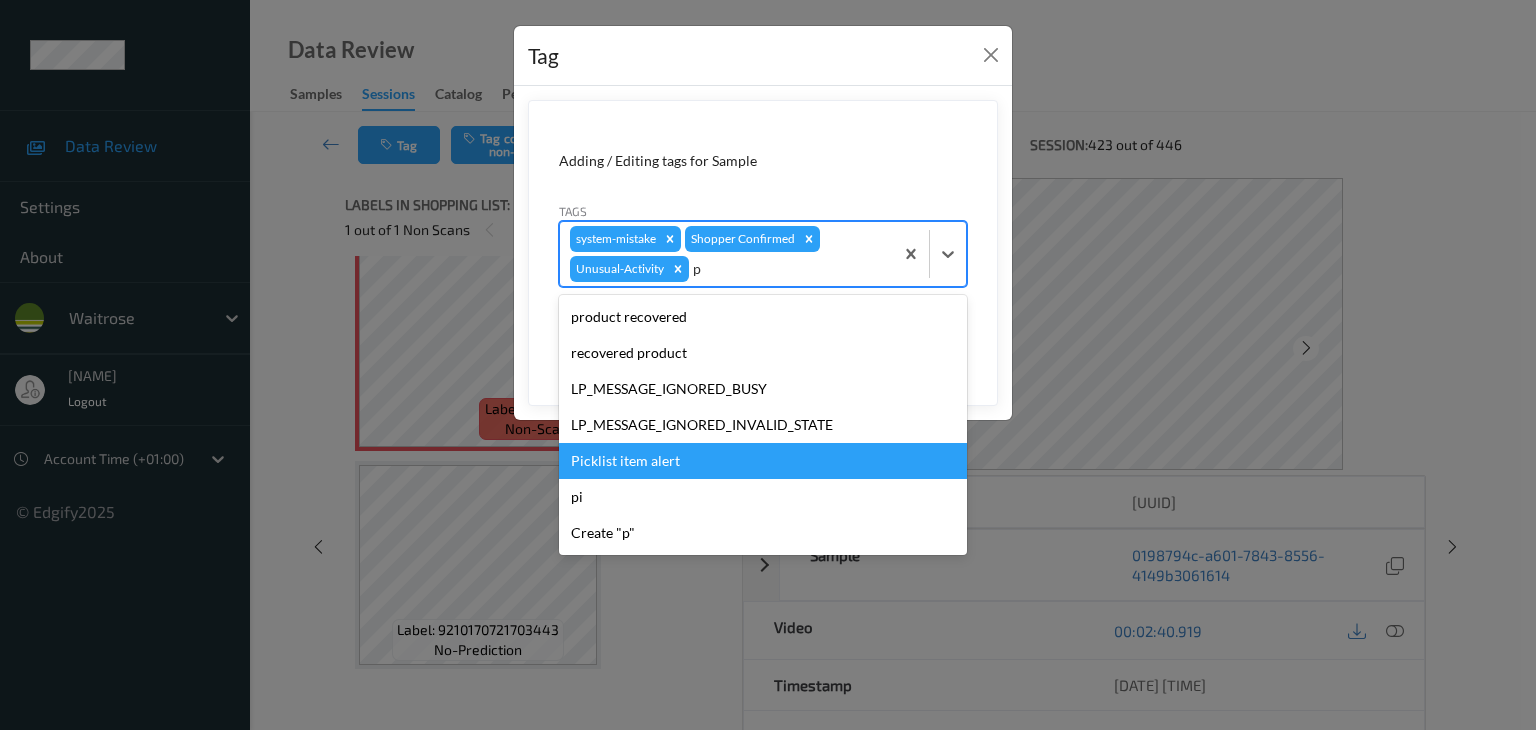 click on "Picklist item alert" at bounding box center [763, 461] 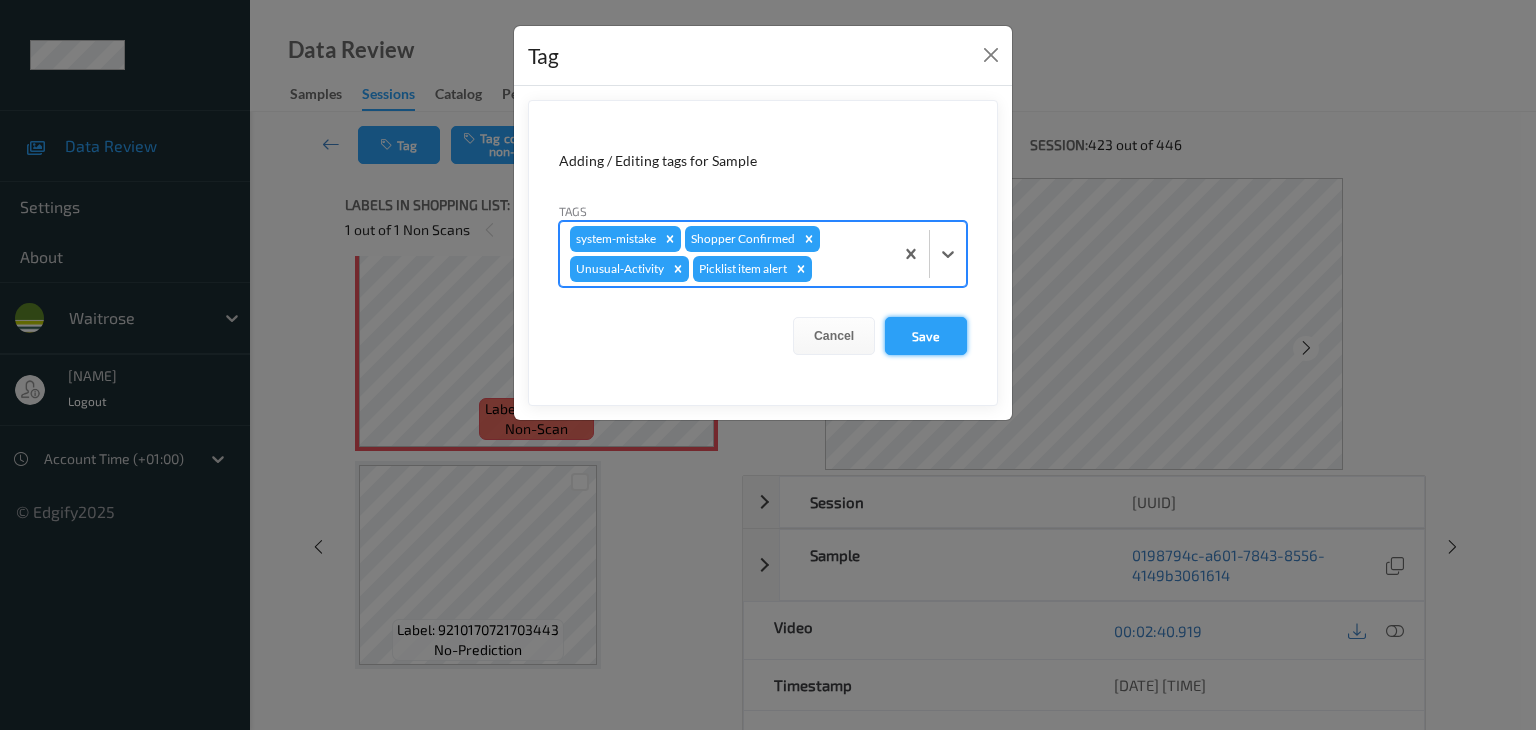 click on "Save" at bounding box center (926, 336) 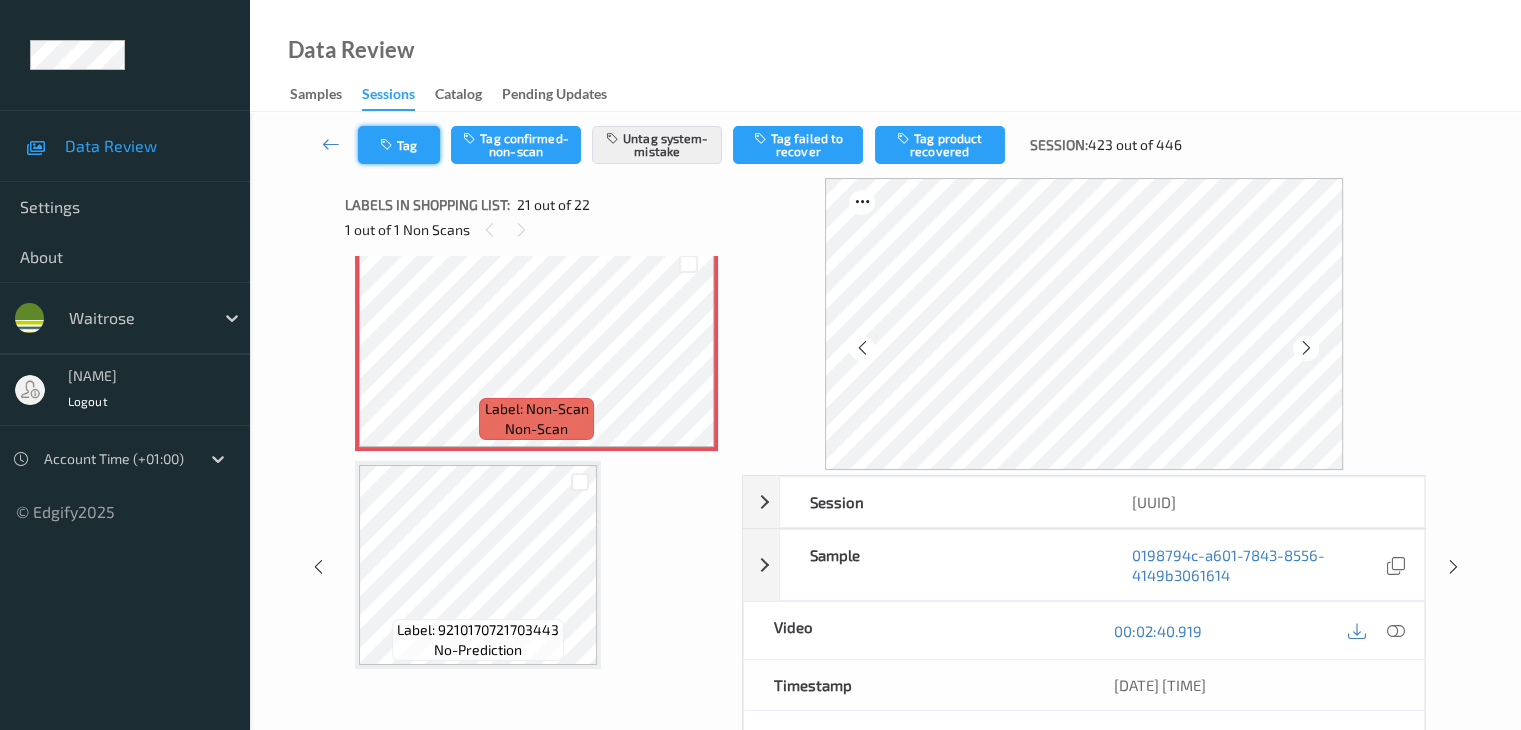 click on "Tag" at bounding box center (399, 145) 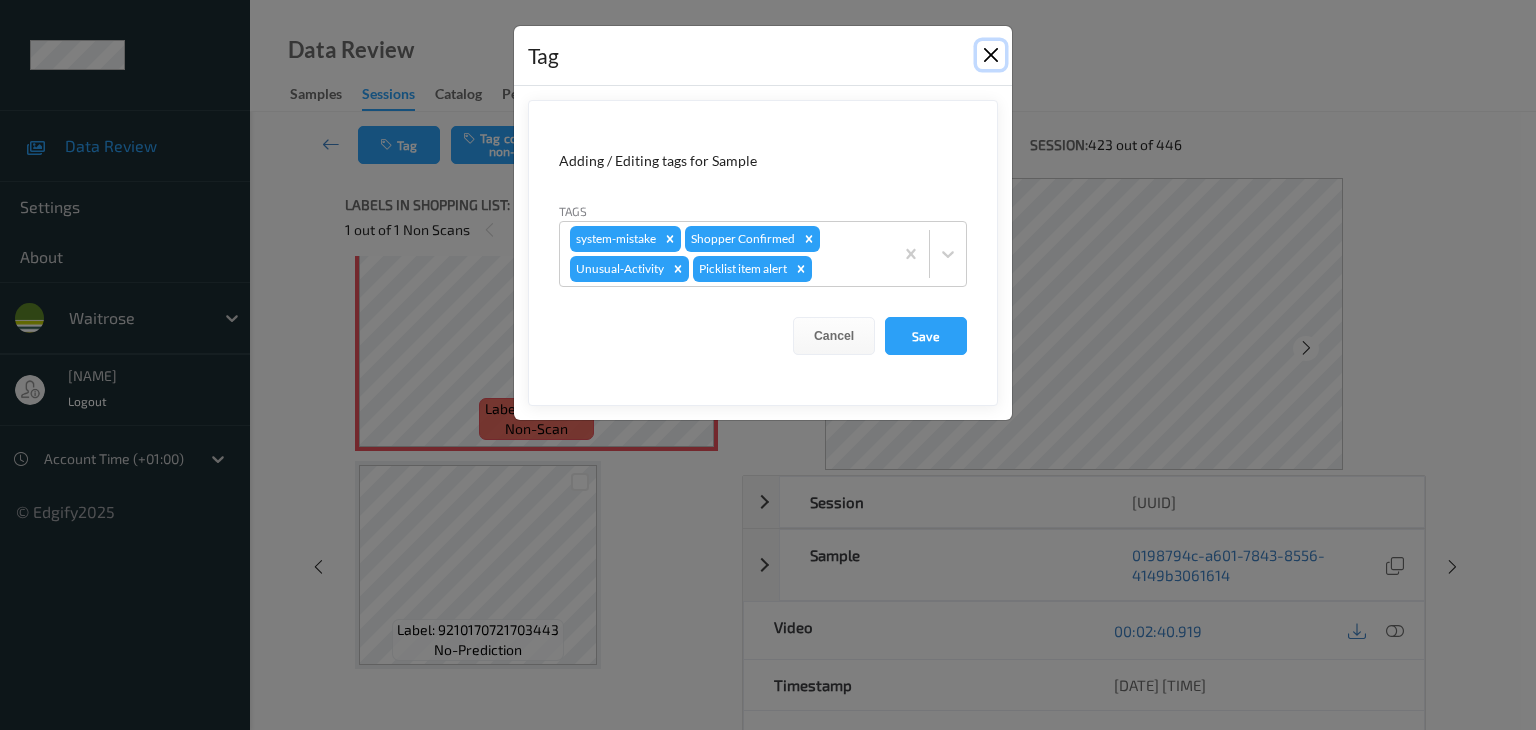click at bounding box center (991, 55) 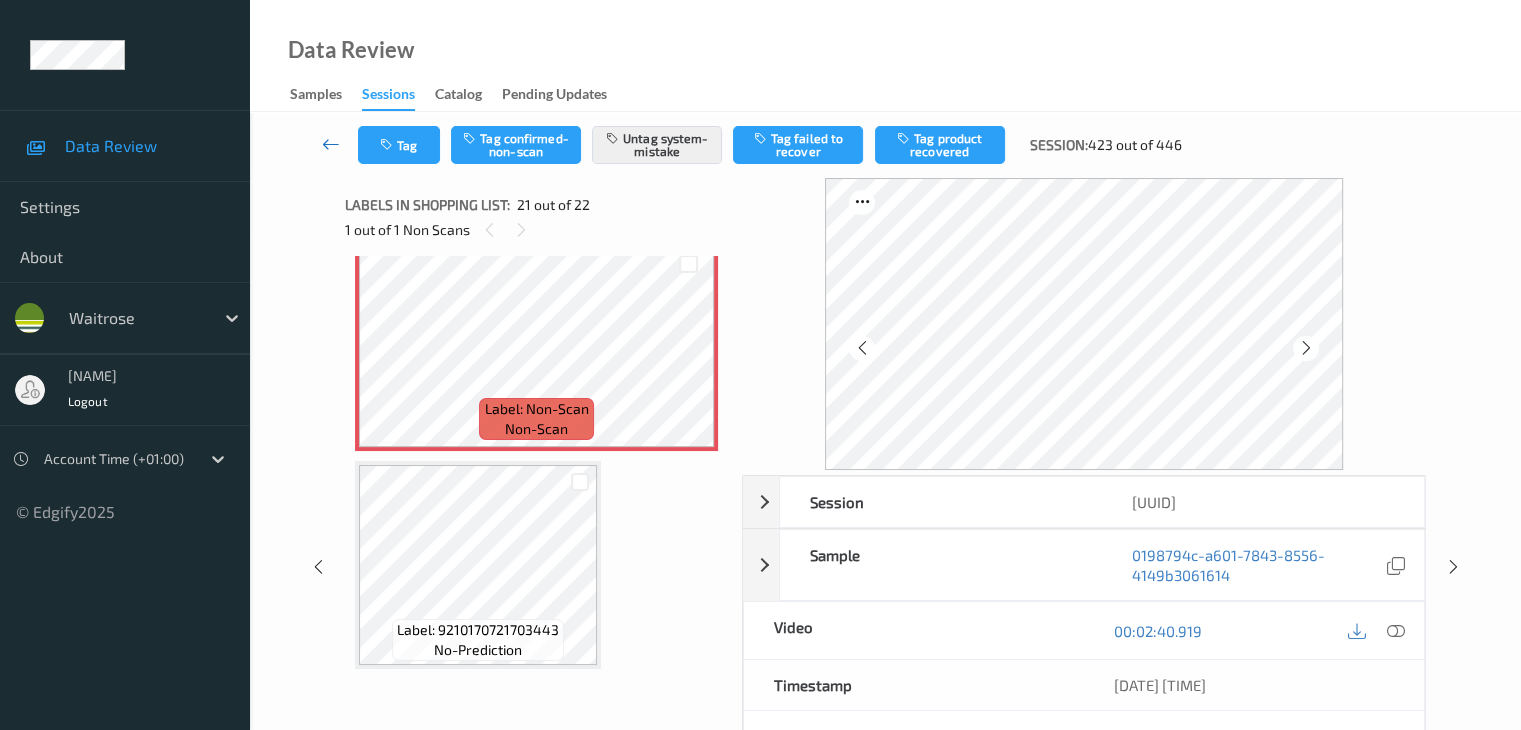 click at bounding box center (331, 144) 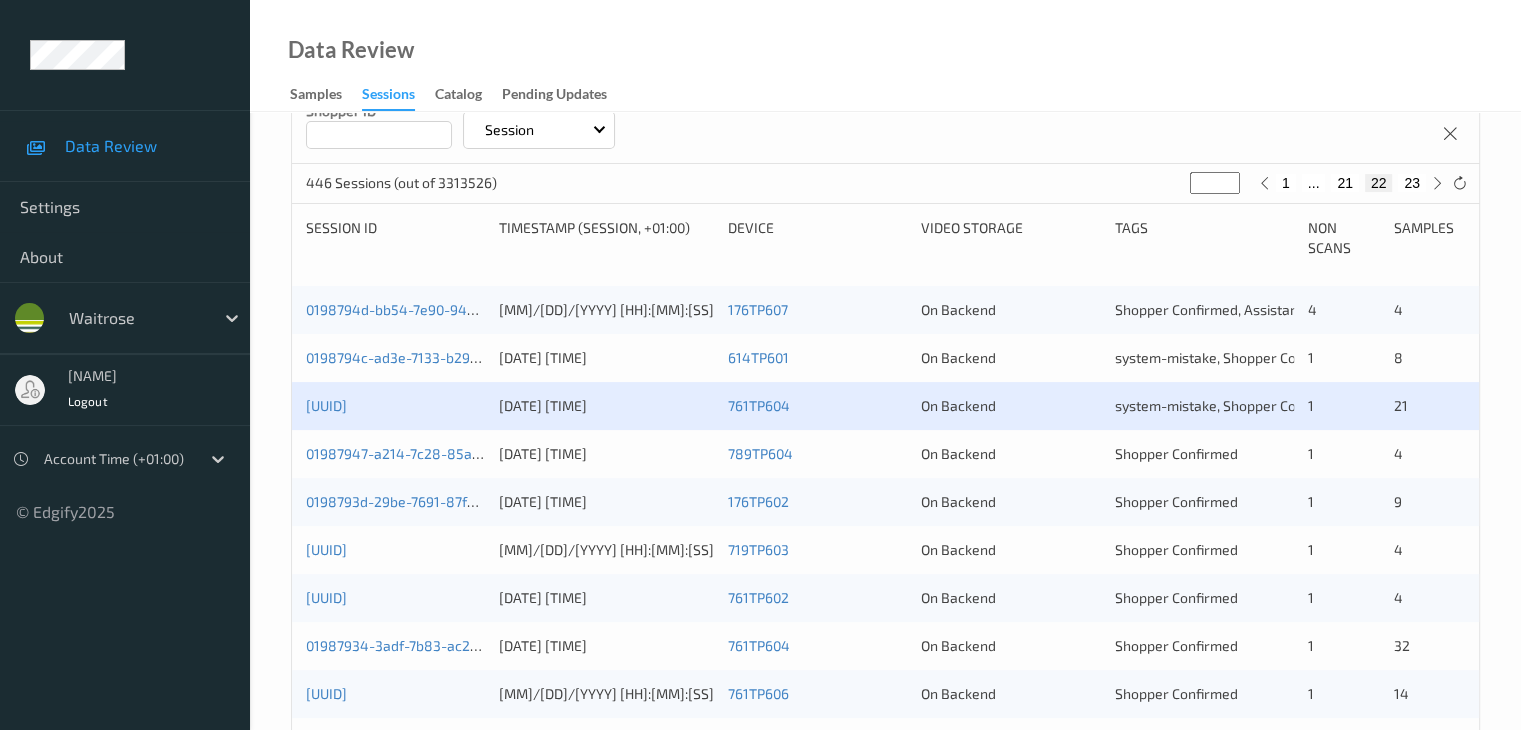 scroll, scrollTop: 500, scrollLeft: 0, axis: vertical 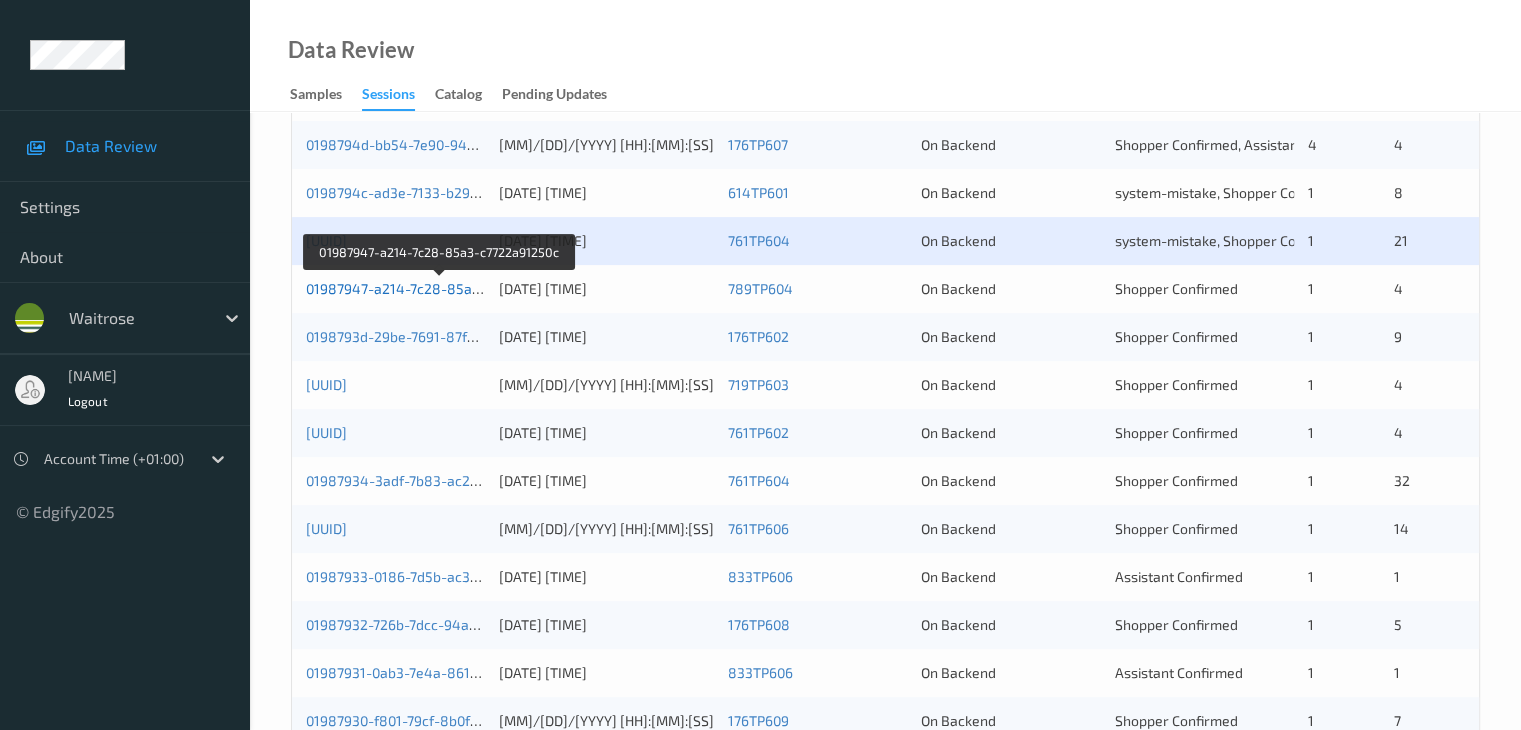 click on "01987947-a214-7c28-85a3-c7722a91250c" at bounding box center [441, 288] 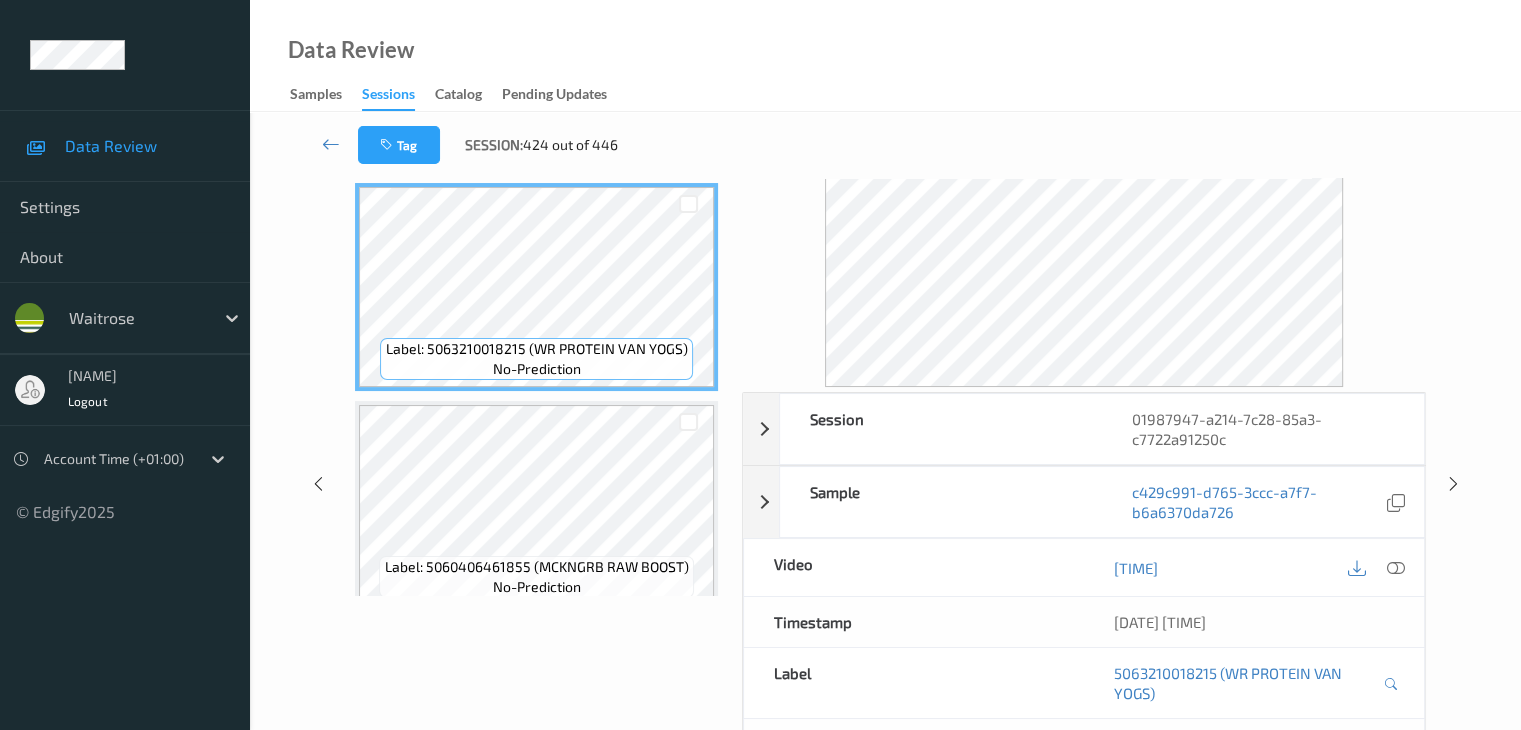 scroll, scrollTop: 0, scrollLeft: 0, axis: both 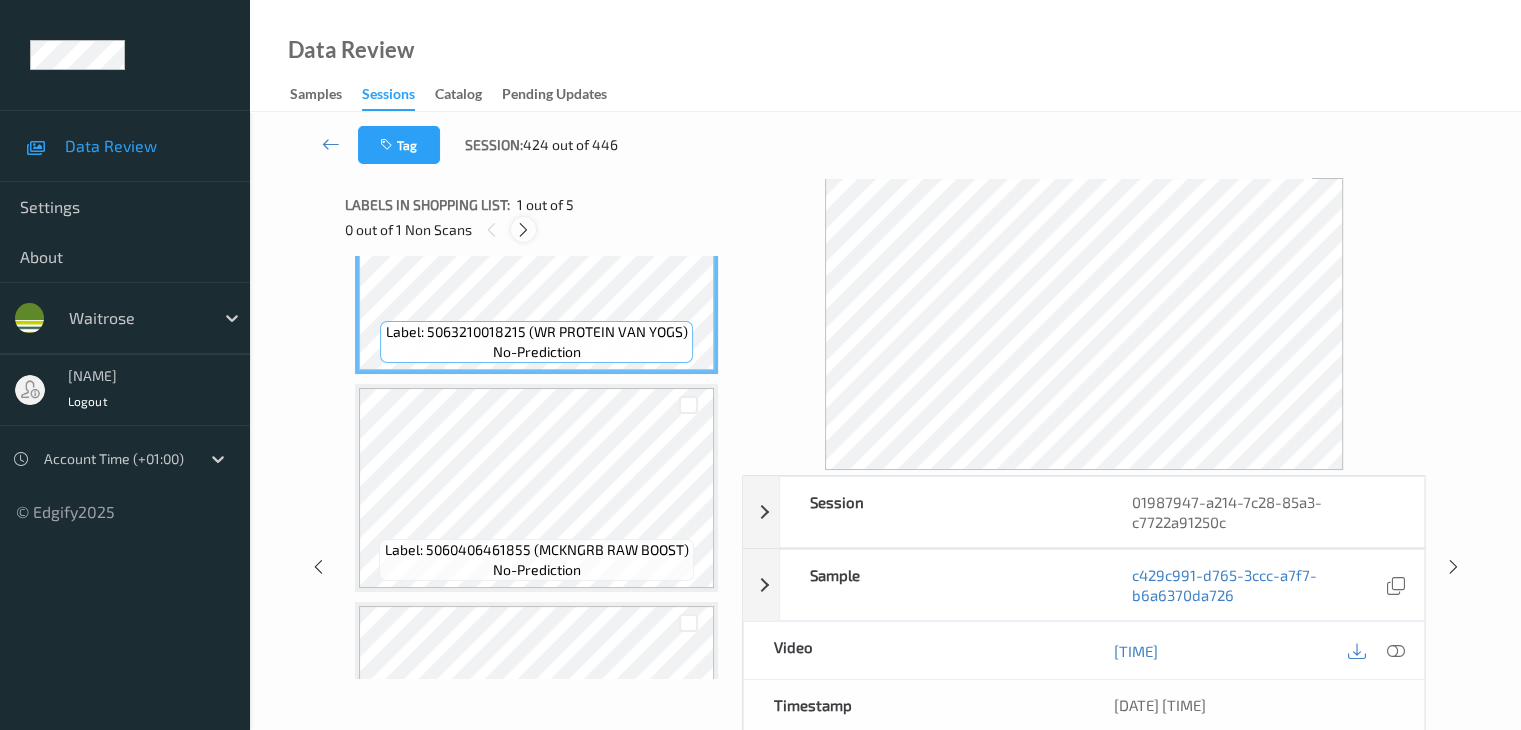 click at bounding box center (523, 230) 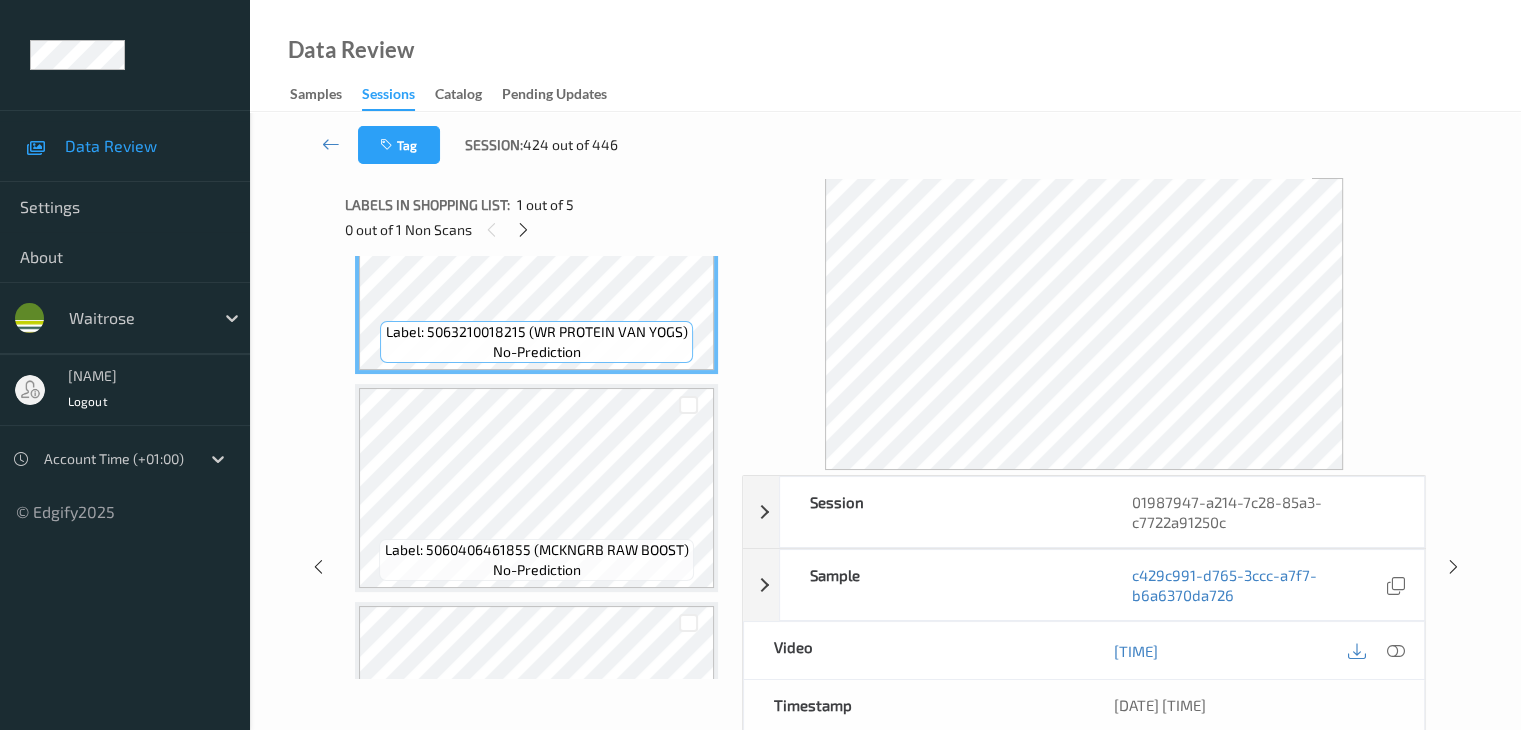 scroll, scrollTop: 446, scrollLeft: 0, axis: vertical 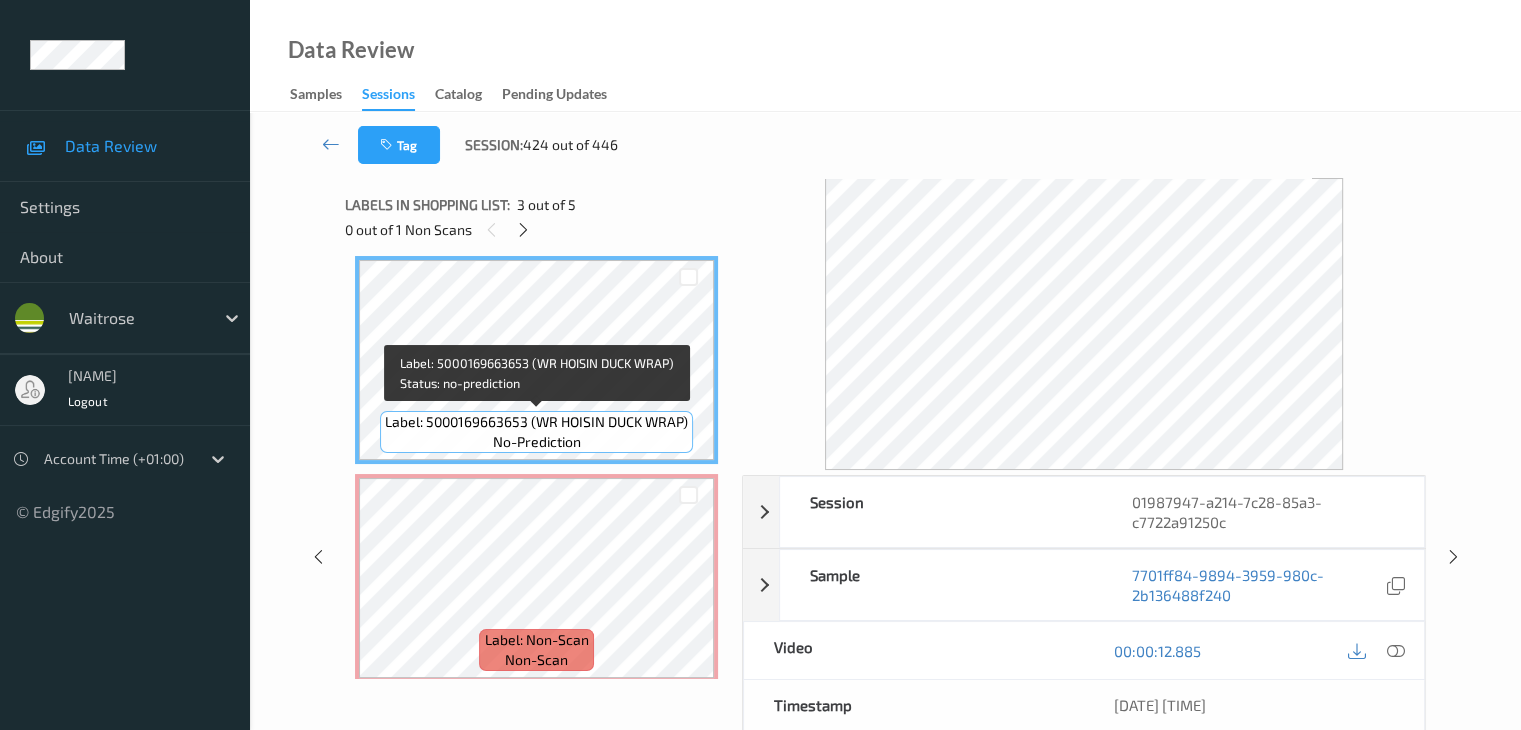 click on "Label: 5000169663653 (WR HOISIN DUCK WRAP)" at bounding box center (536, 422) 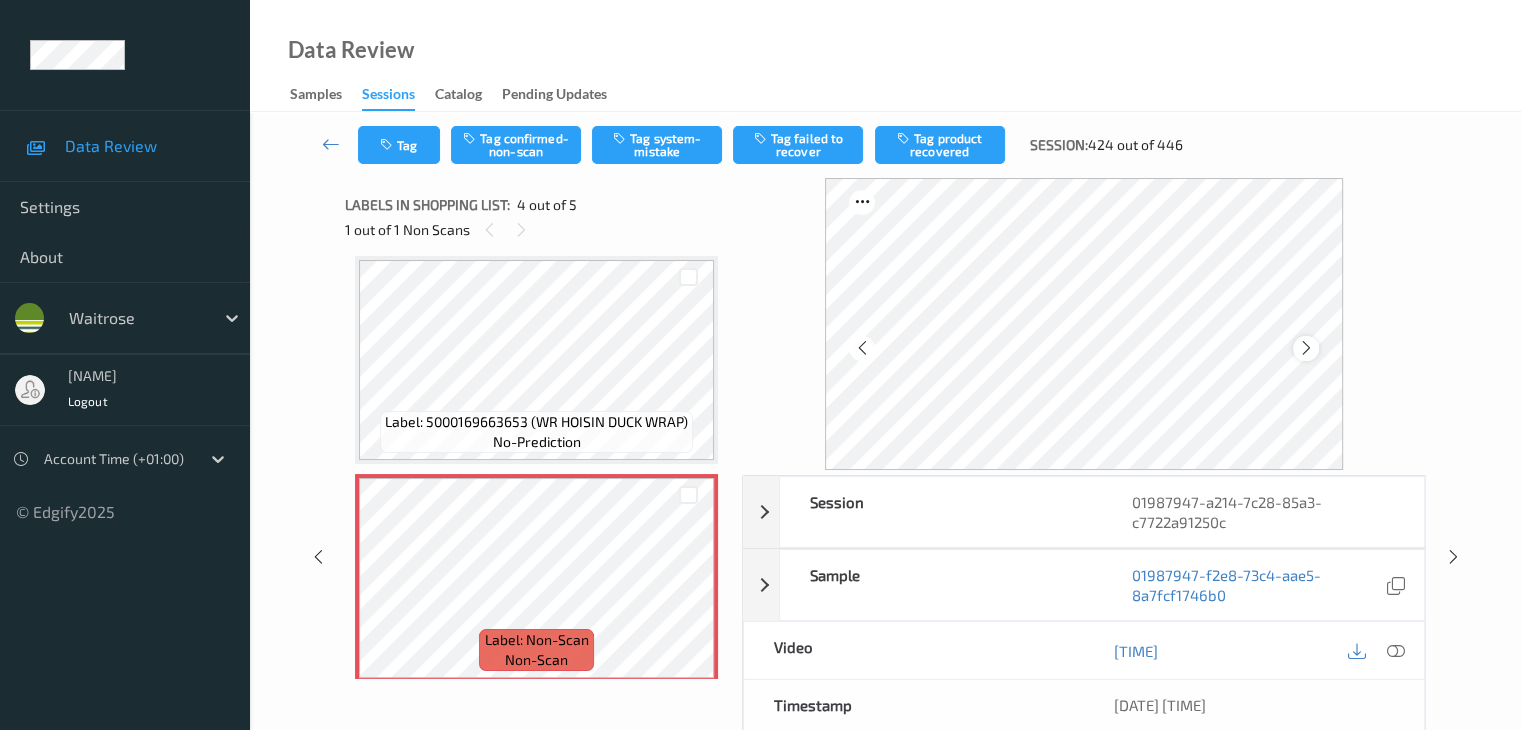 click at bounding box center (1306, 348) 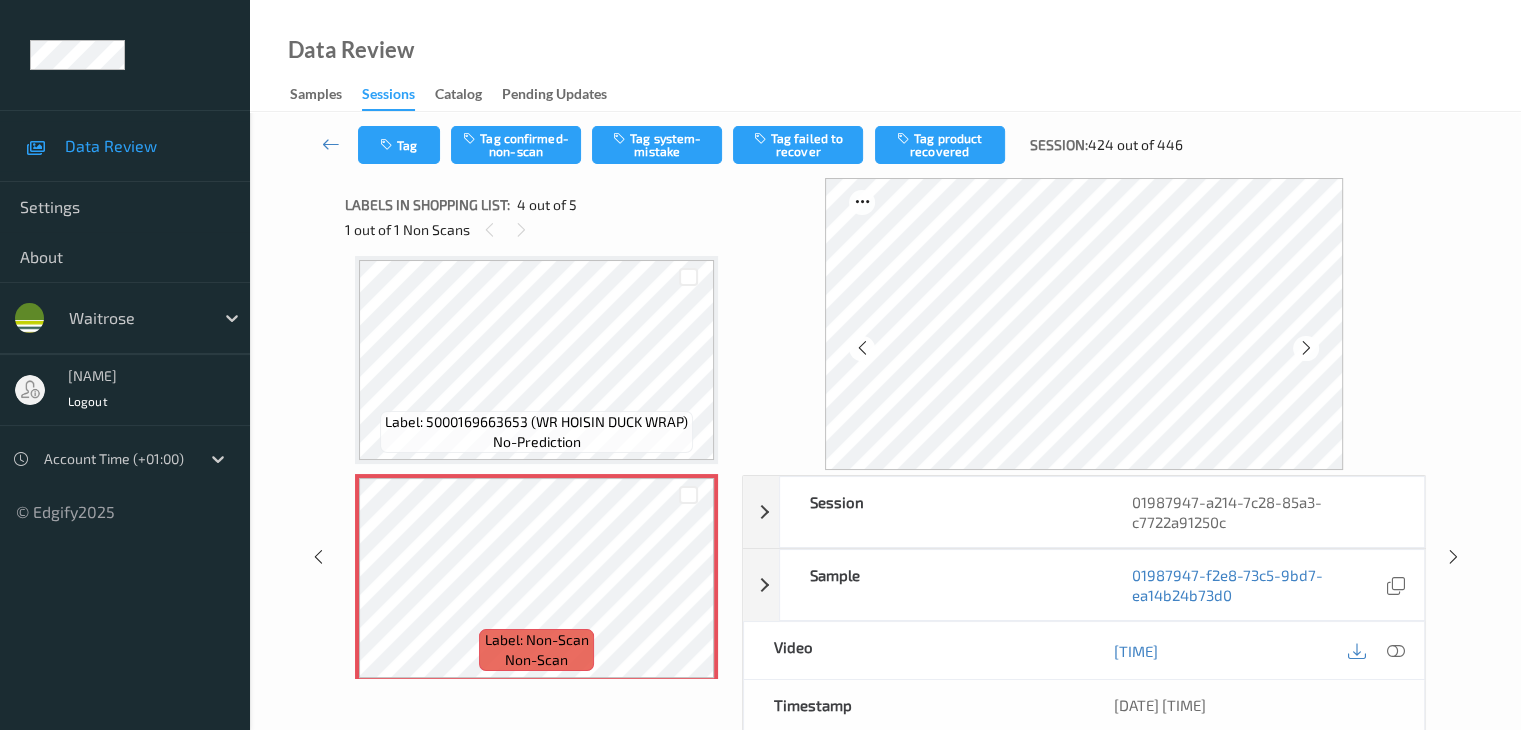 click at bounding box center (1306, 348) 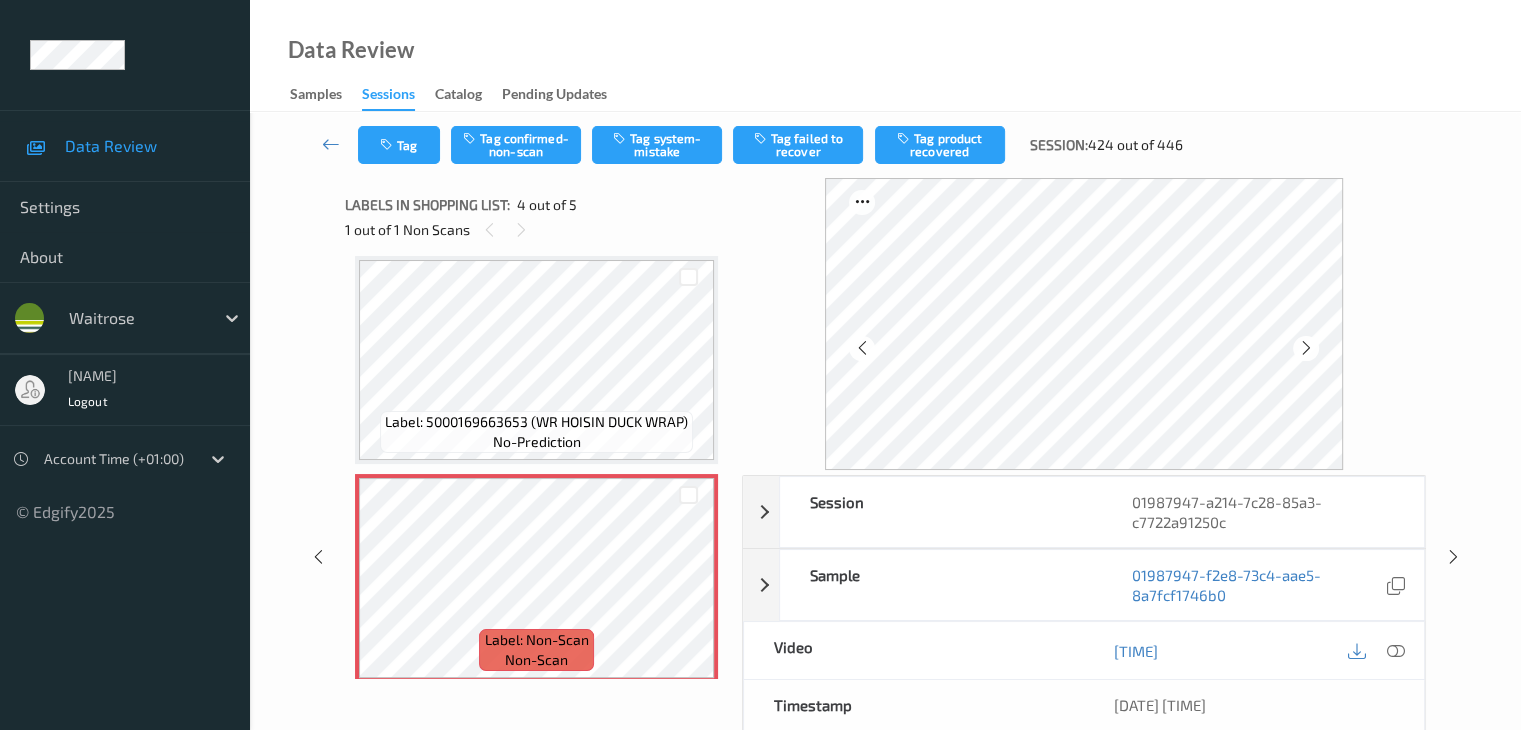 click at bounding box center [1306, 348] 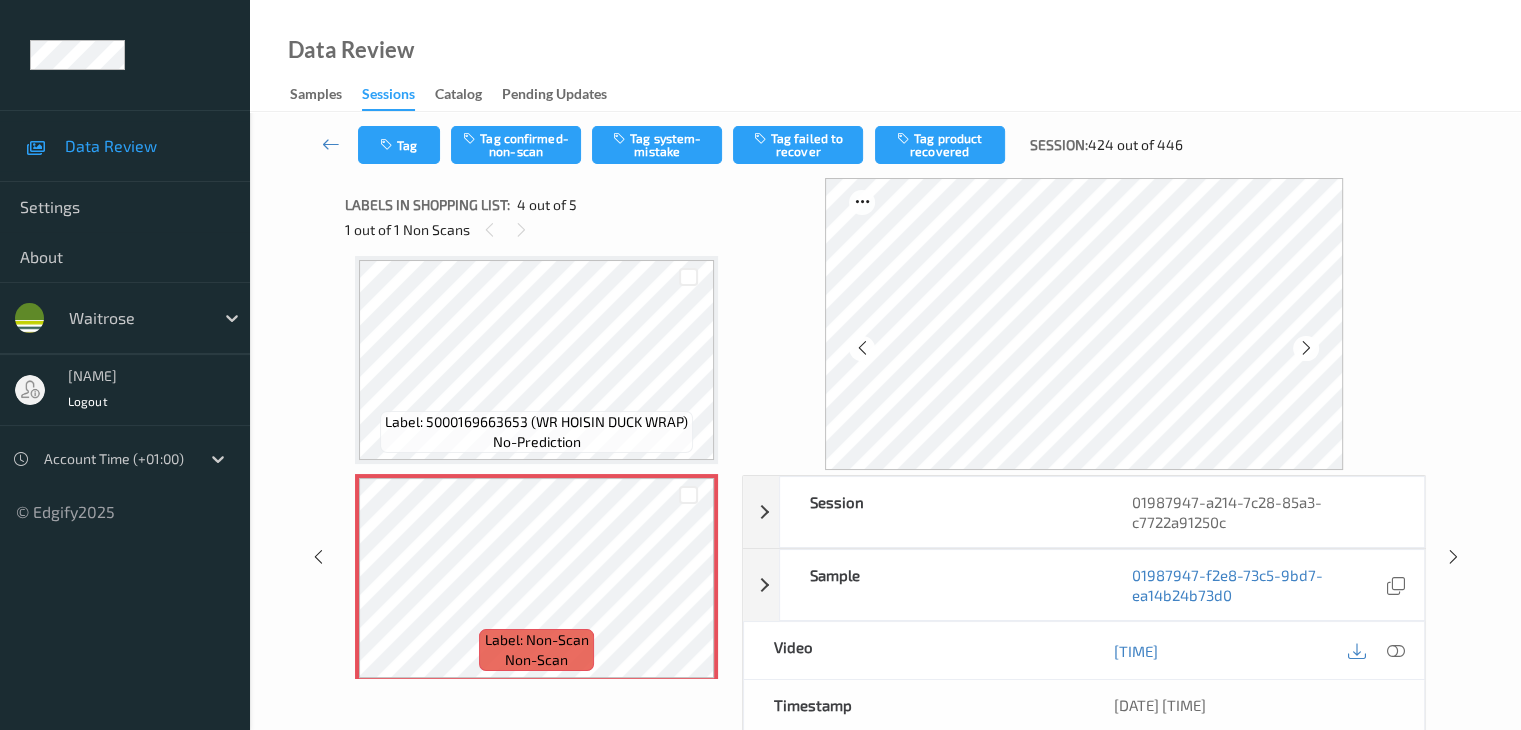click at bounding box center (1306, 348) 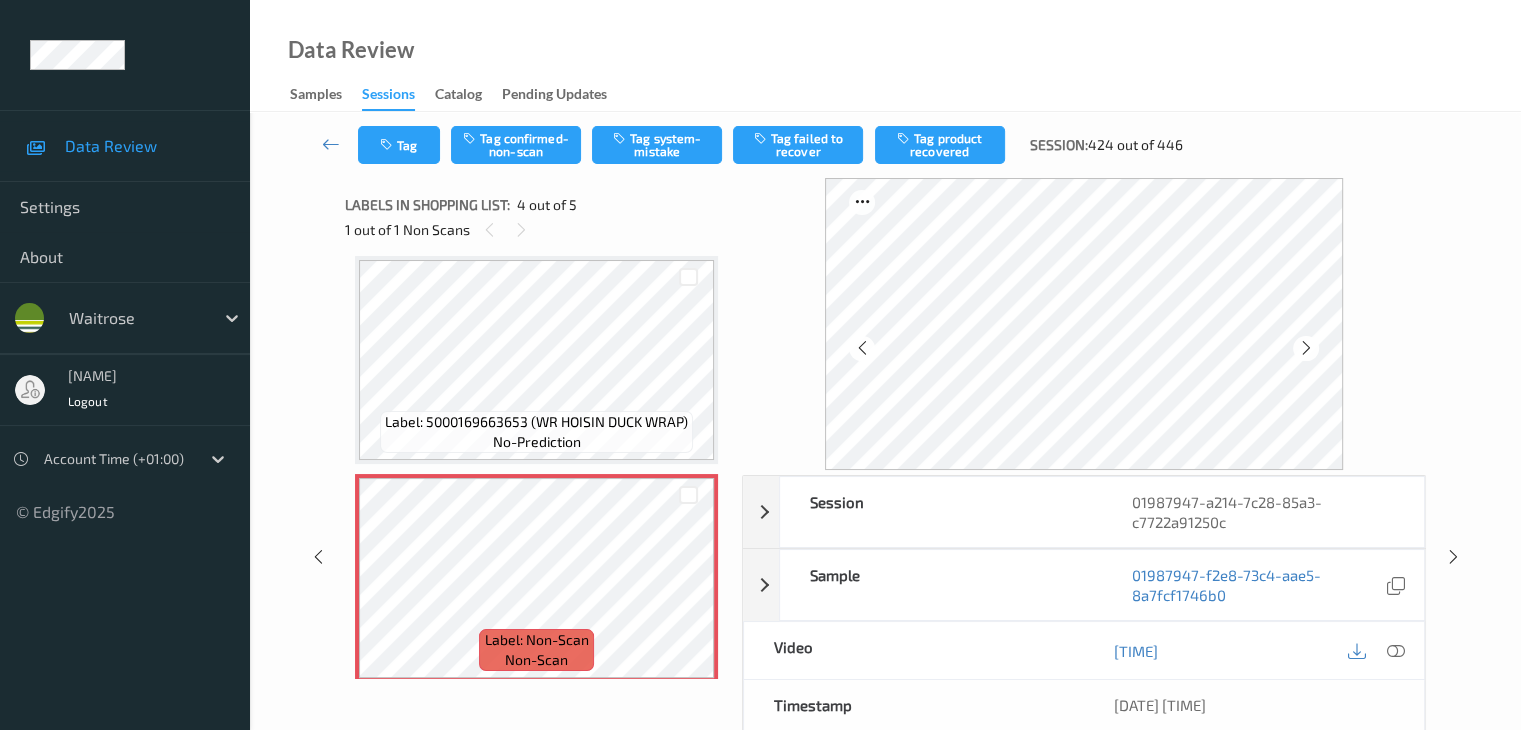 click at bounding box center (1306, 348) 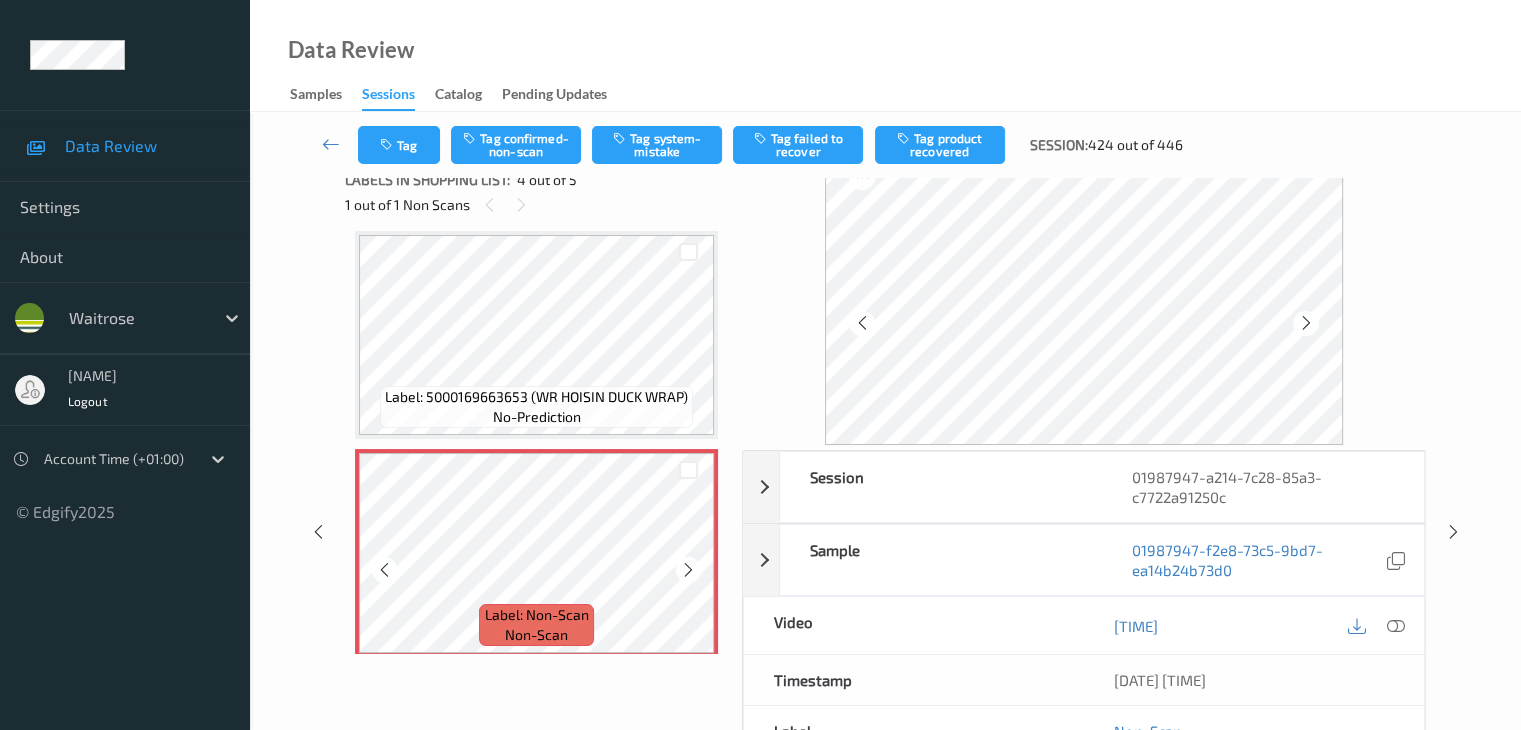 scroll, scrollTop: 0, scrollLeft: 0, axis: both 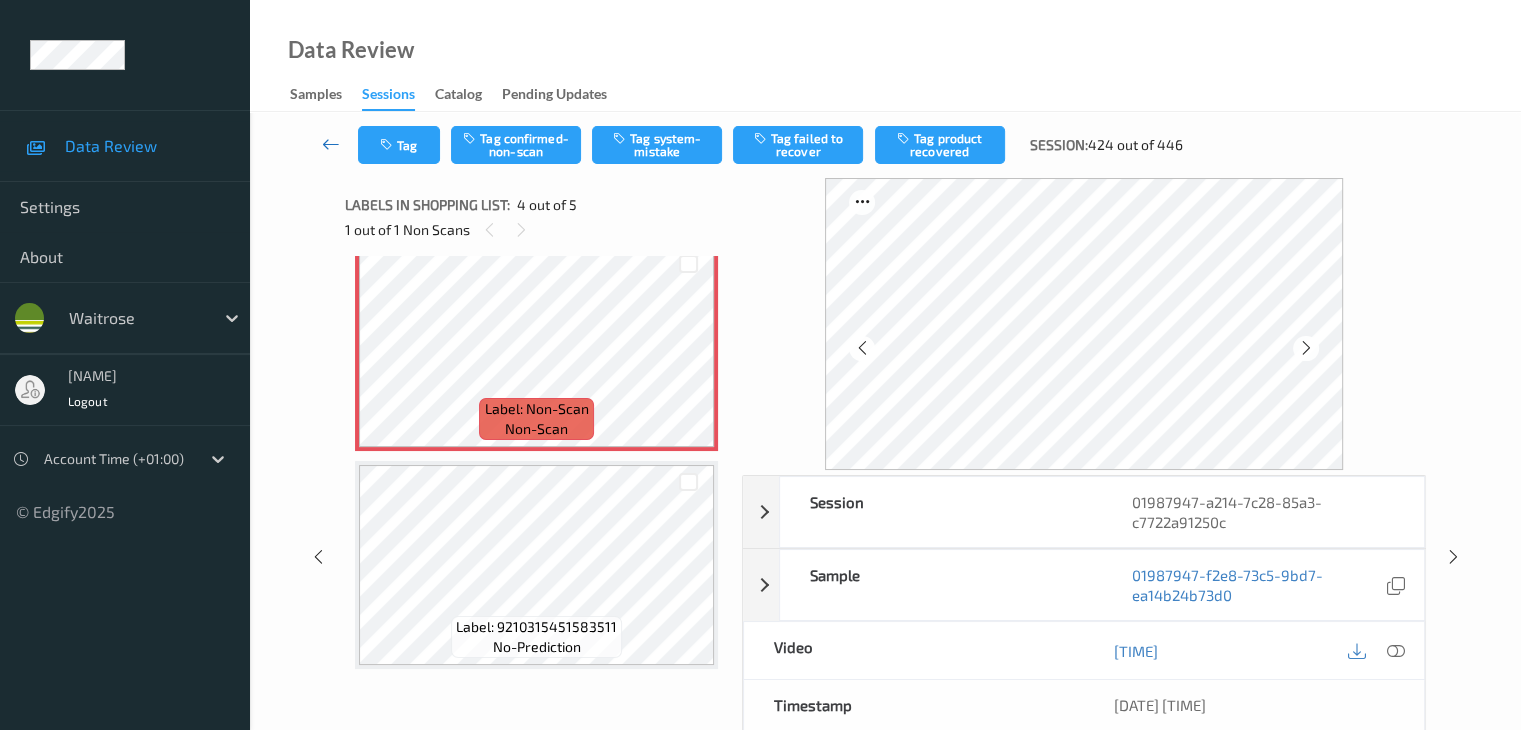 click at bounding box center (331, 144) 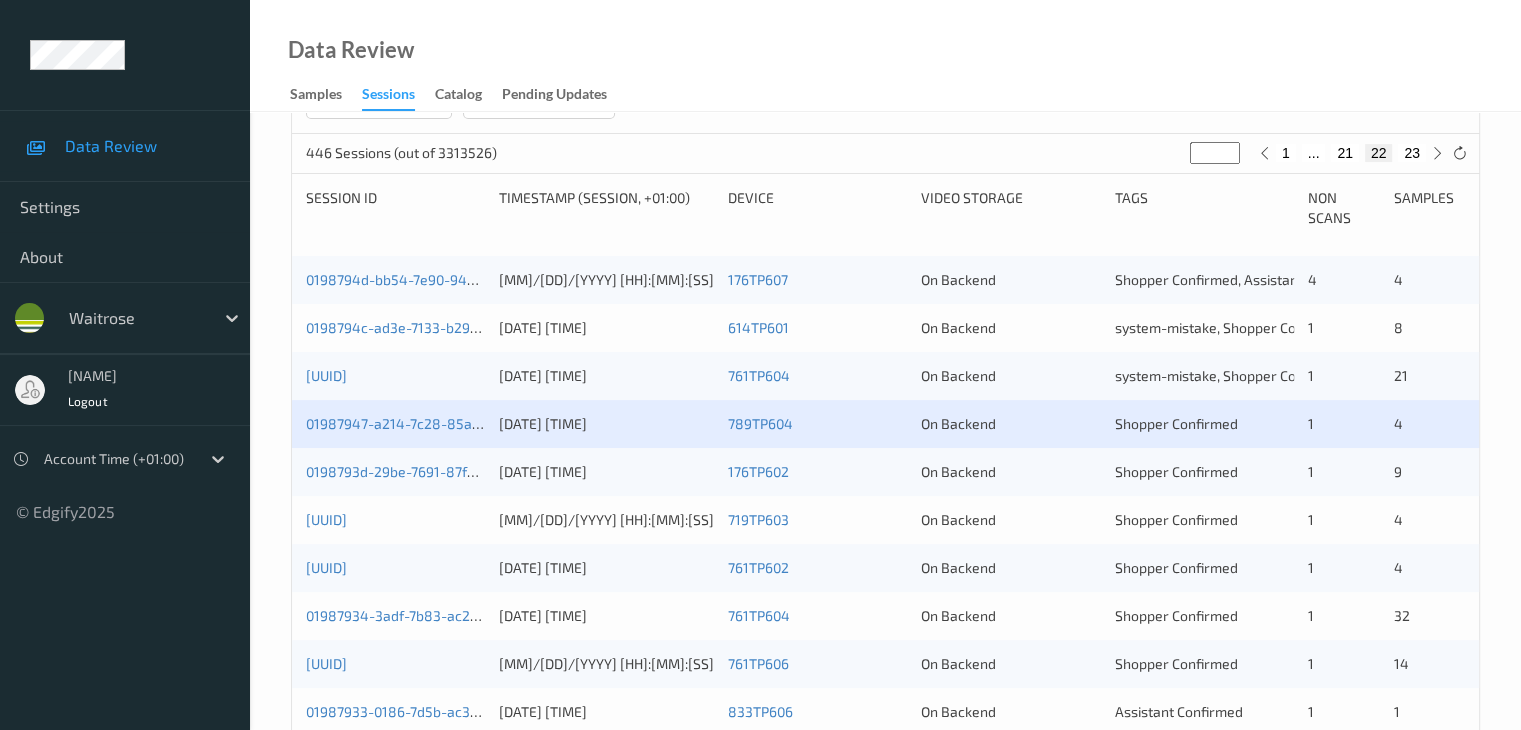 scroll, scrollTop: 400, scrollLeft: 0, axis: vertical 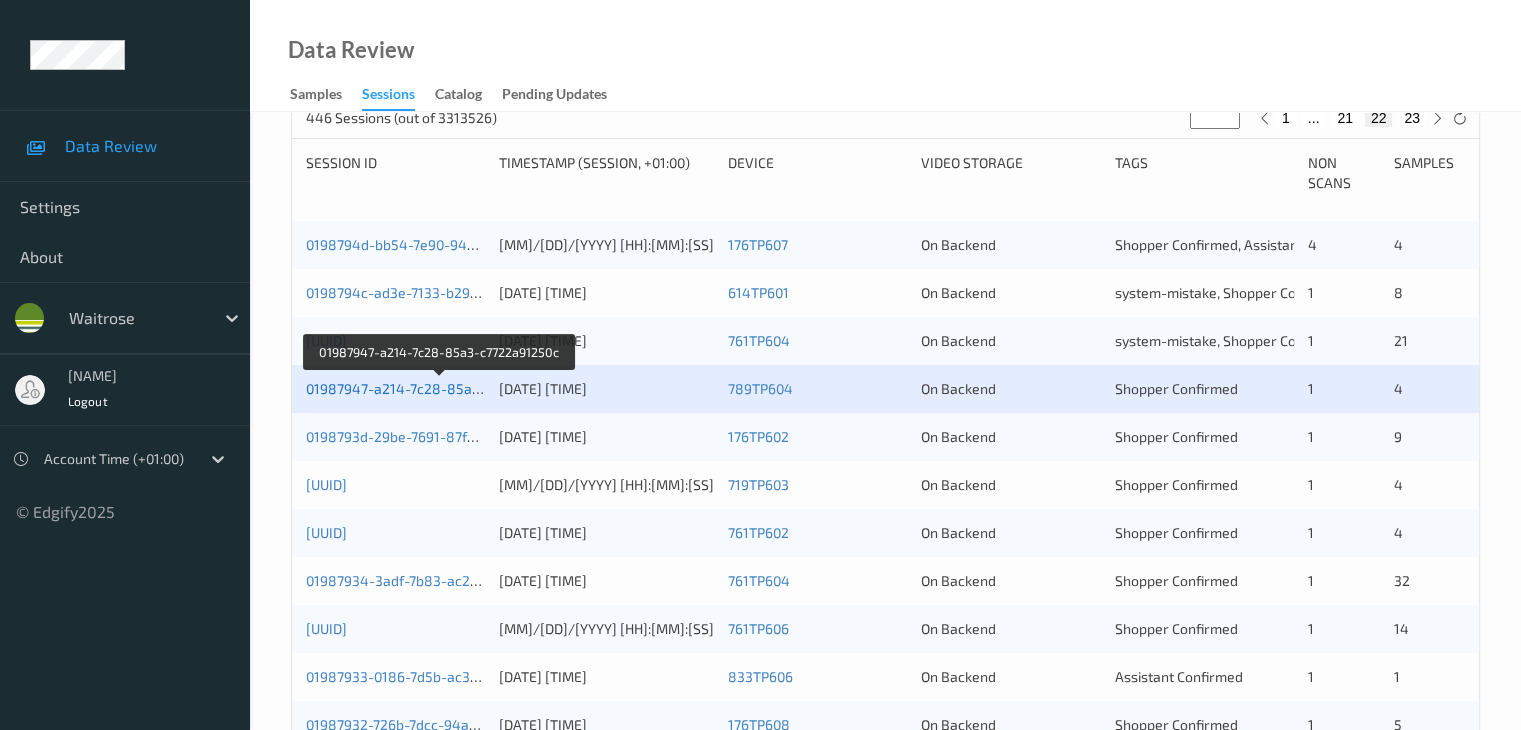 click on "01987947-a214-7c28-85a3-c7722a91250c" at bounding box center [441, 388] 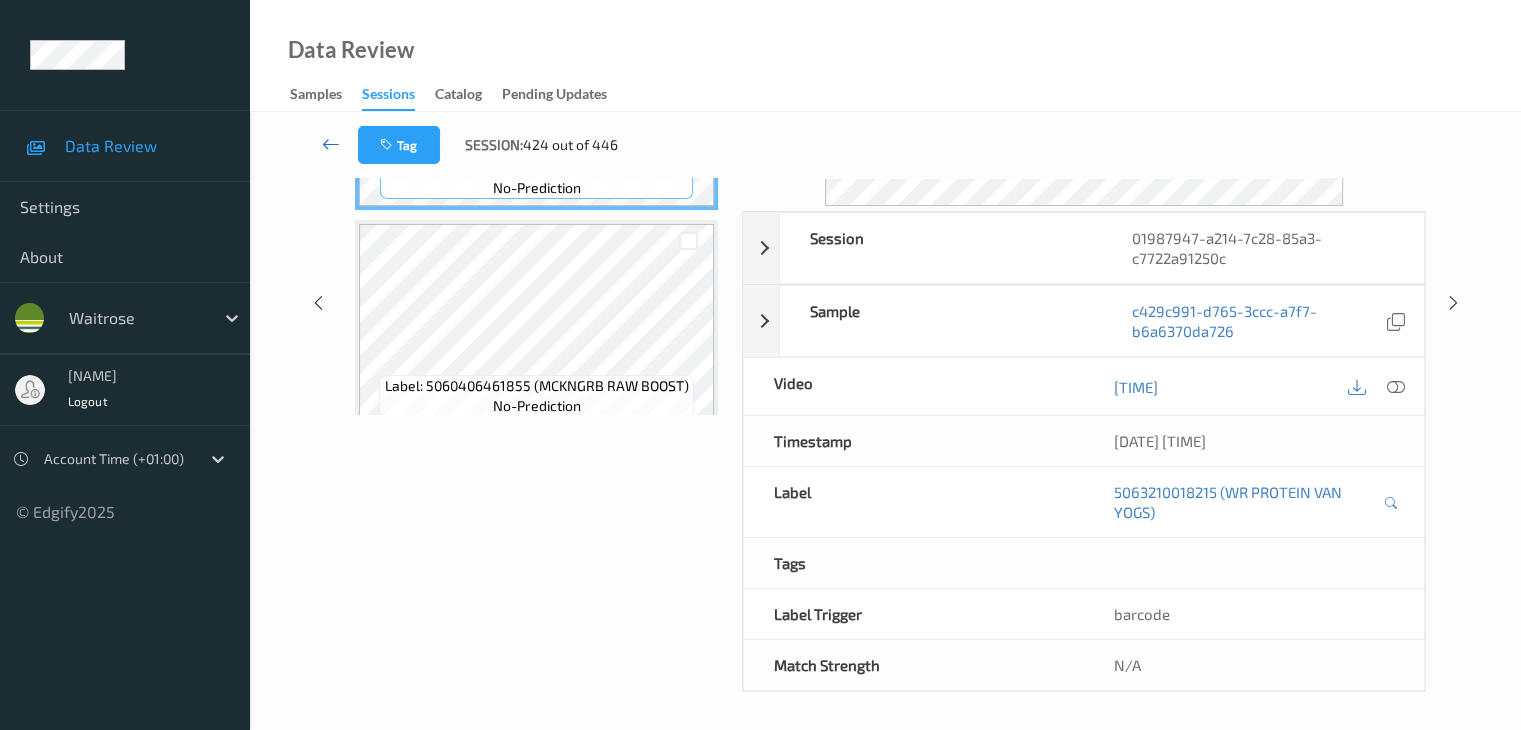 click at bounding box center [331, 144] 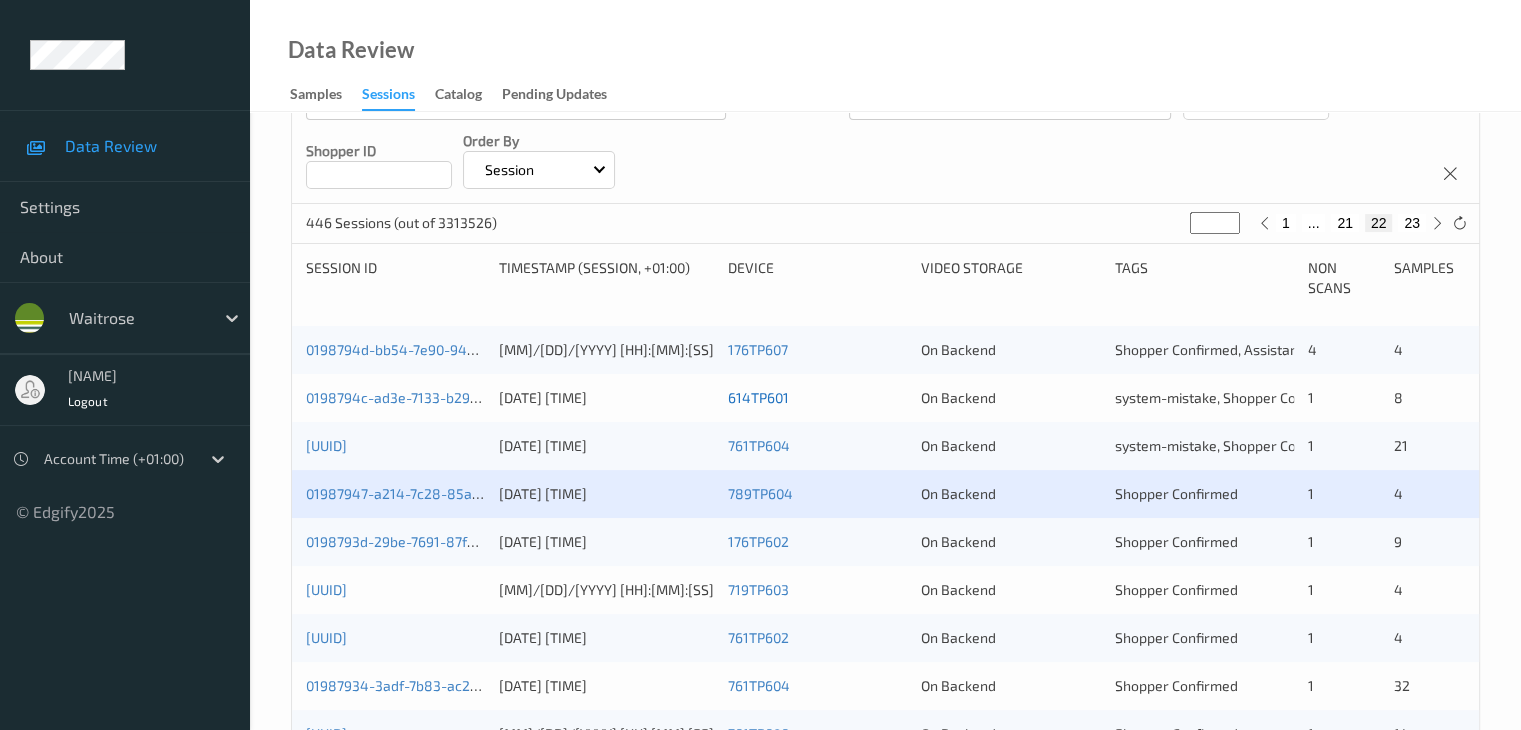 scroll, scrollTop: 300, scrollLeft: 0, axis: vertical 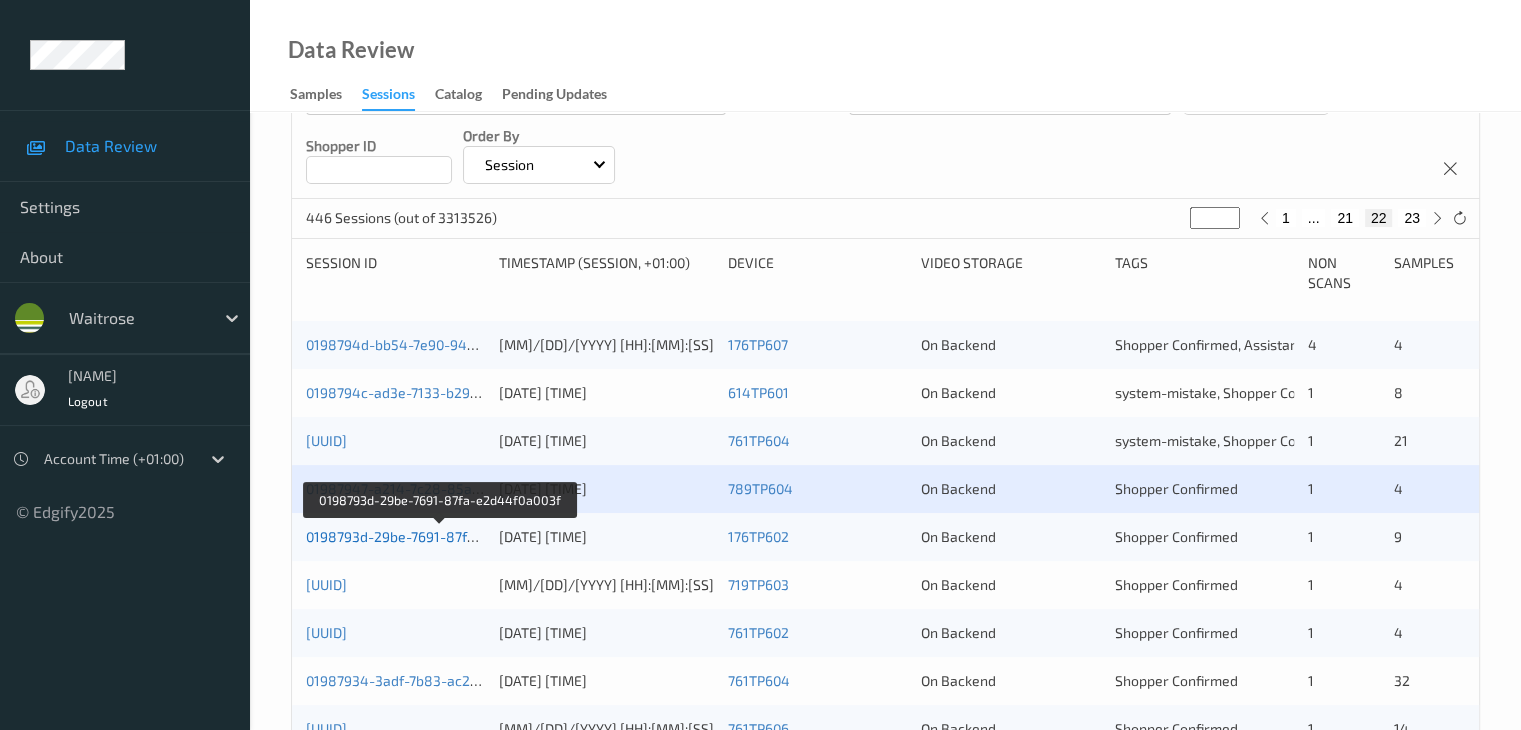 click on "0198793d-29be-7691-87fa-e2d44f0a003f" at bounding box center [439, 536] 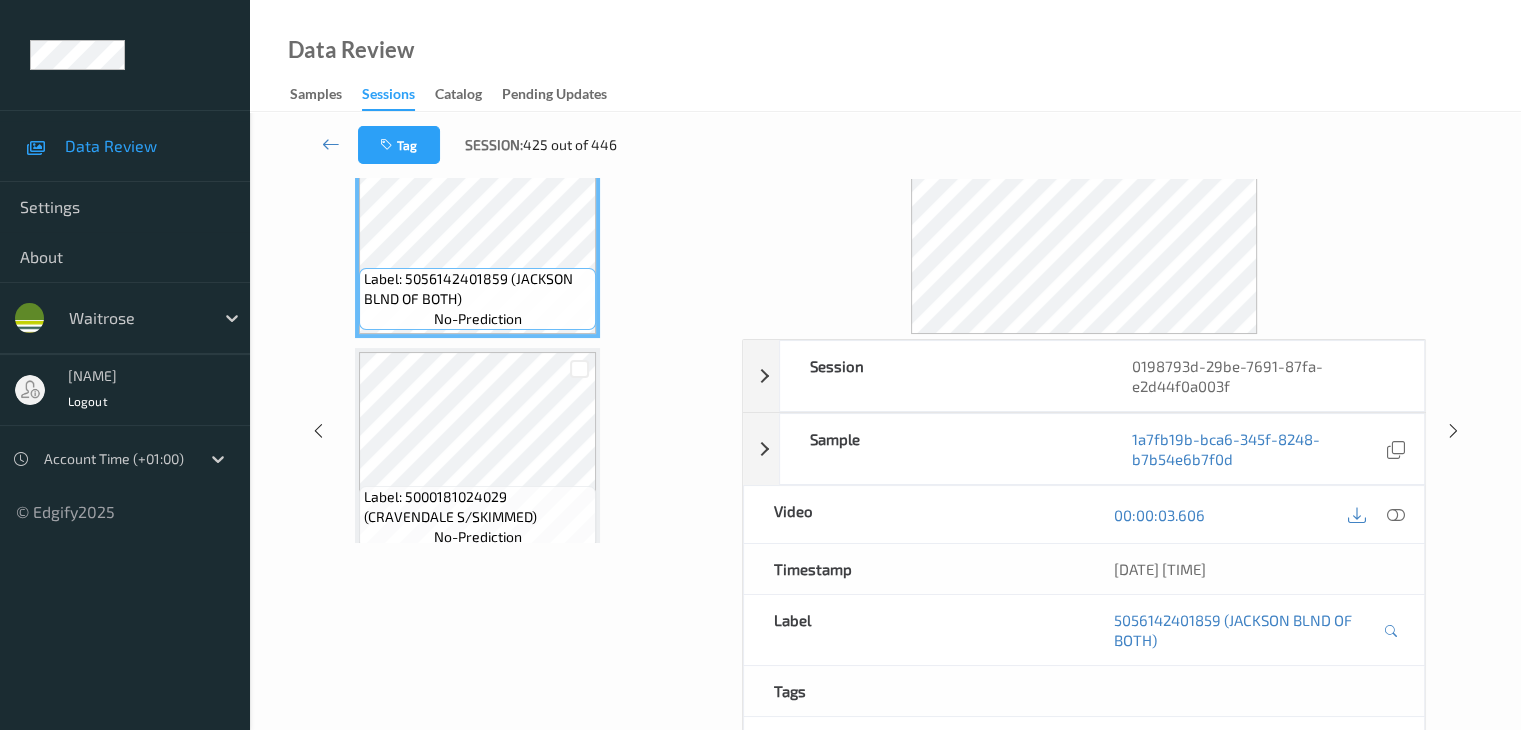 scroll, scrollTop: 0, scrollLeft: 0, axis: both 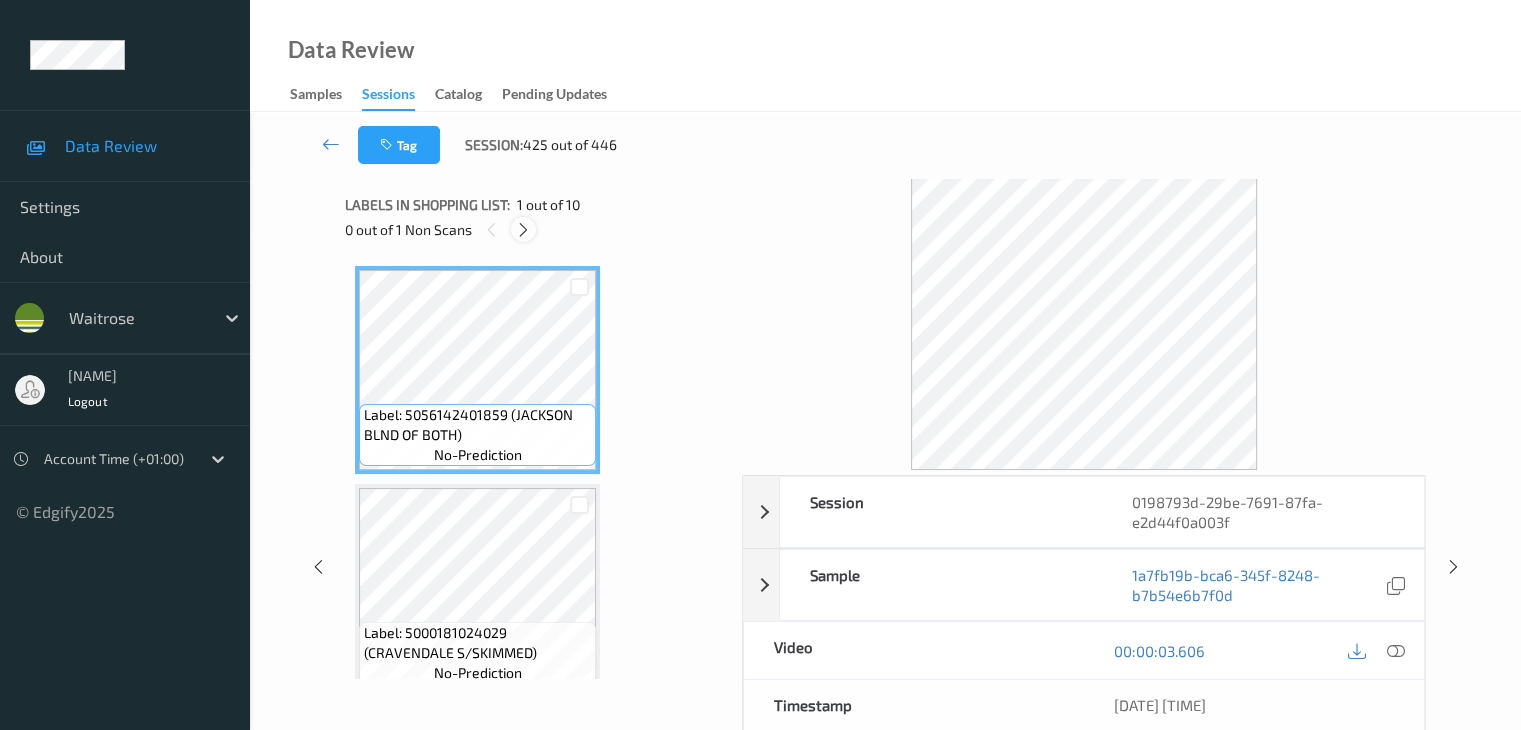 click at bounding box center (523, 230) 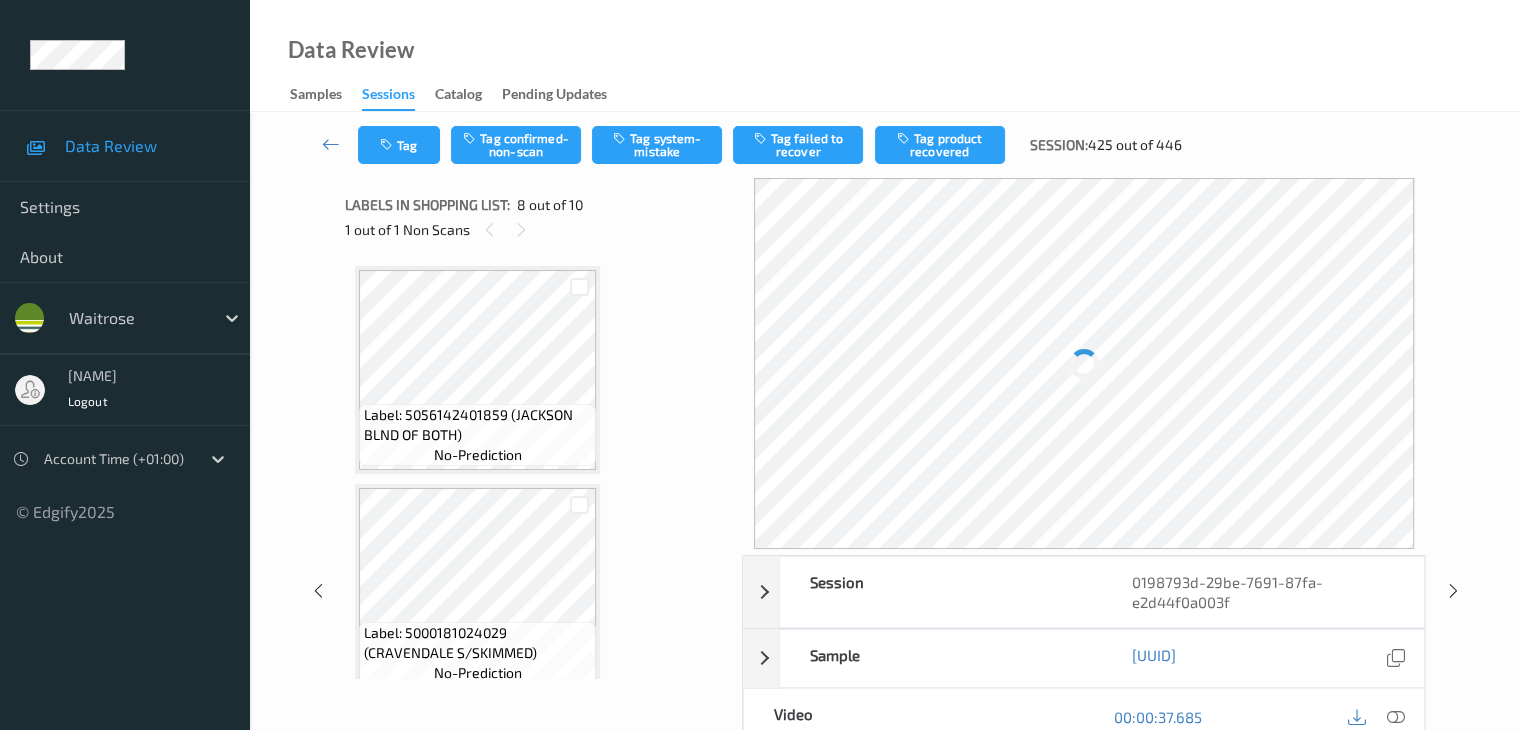 scroll, scrollTop: 1318, scrollLeft: 0, axis: vertical 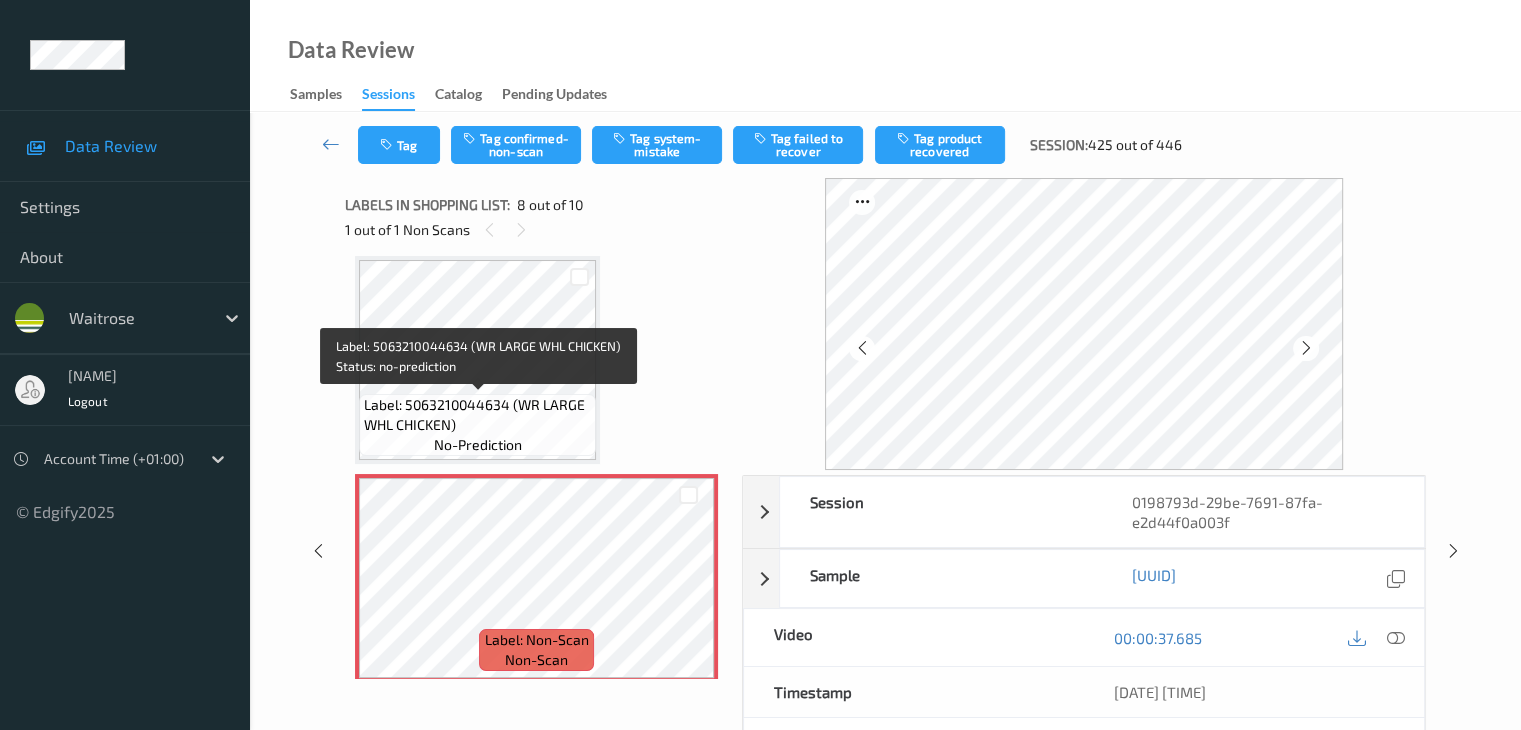 click on "Label: 5063210044634 (WR LARGE WHL CHICKEN)" at bounding box center [477, 415] 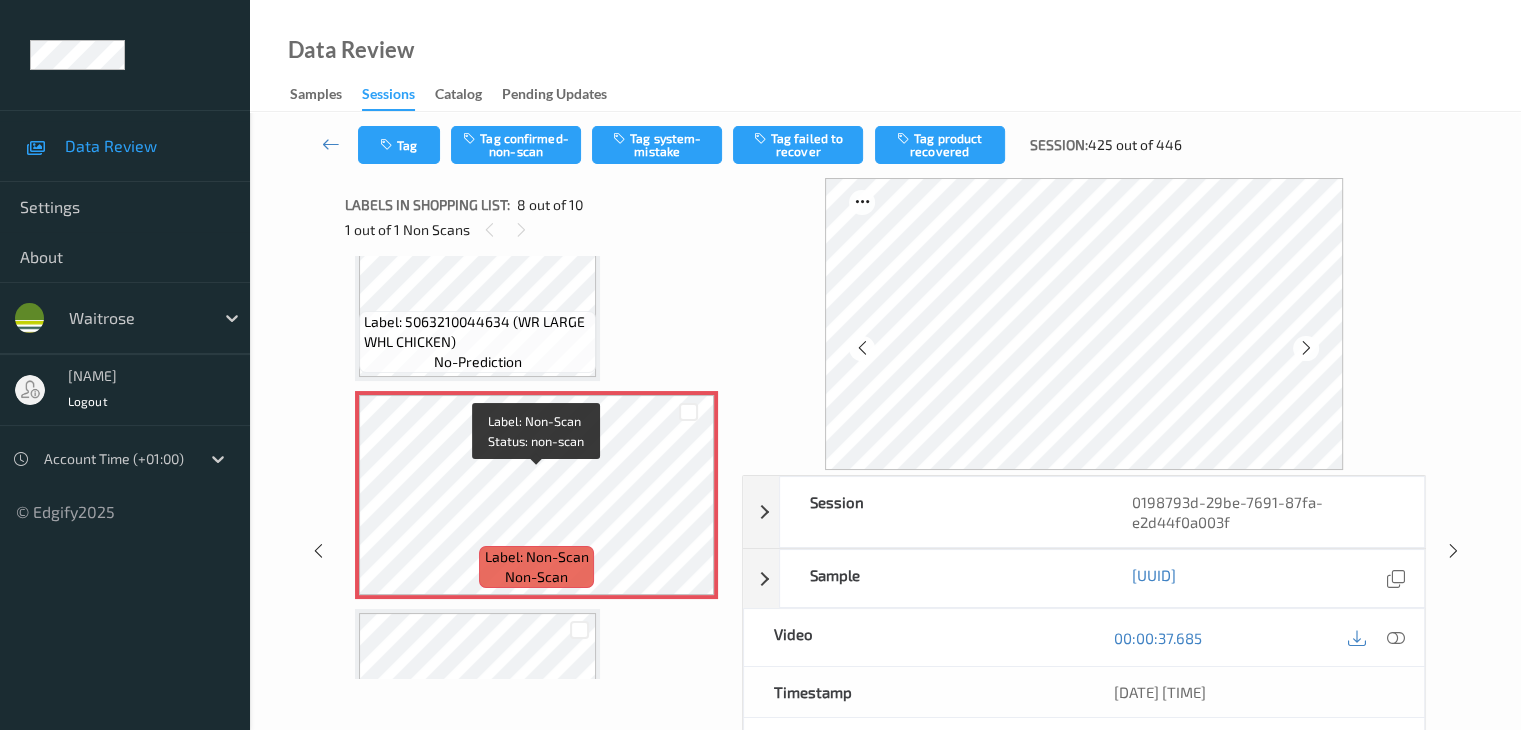 scroll, scrollTop: 1518, scrollLeft: 0, axis: vertical 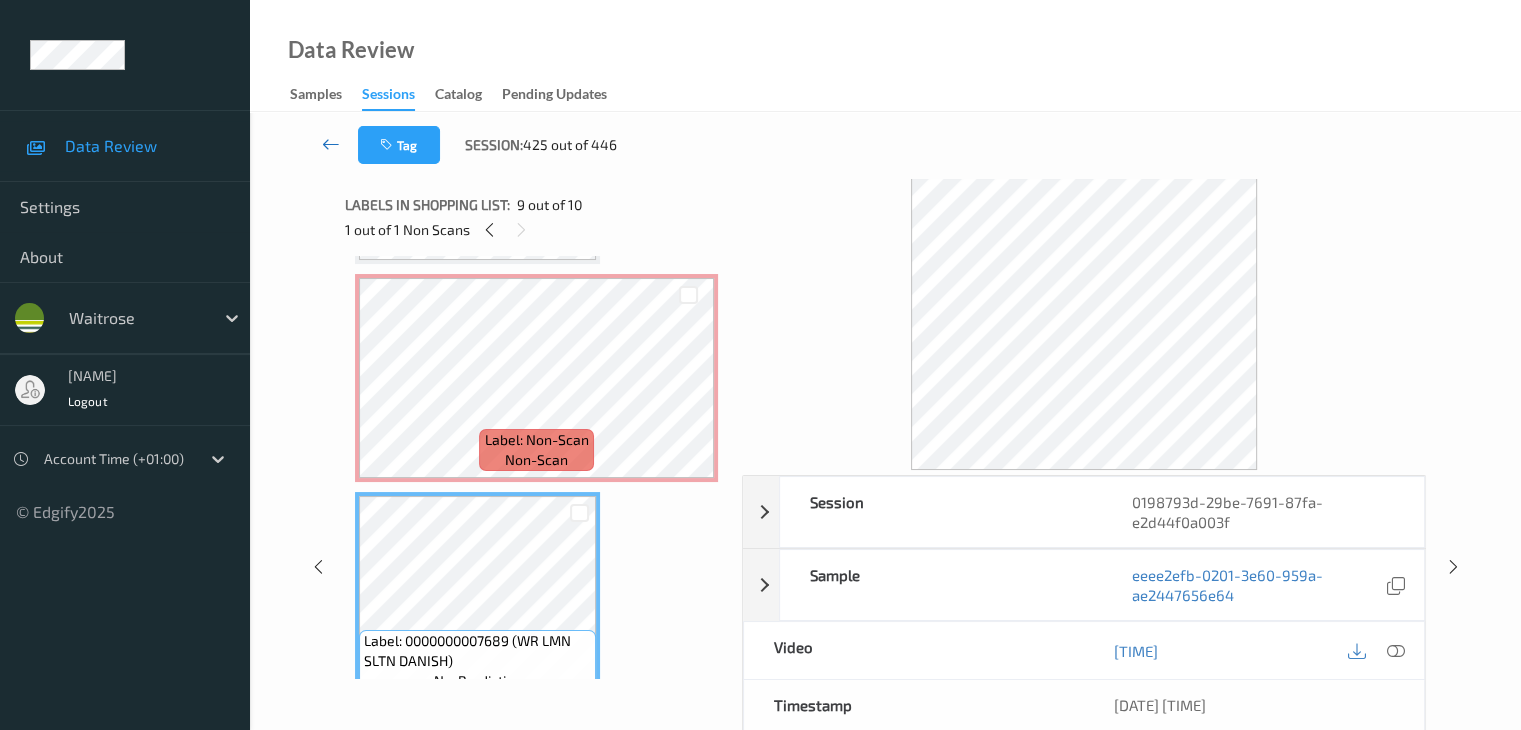 click at bounding box center [331, 144] 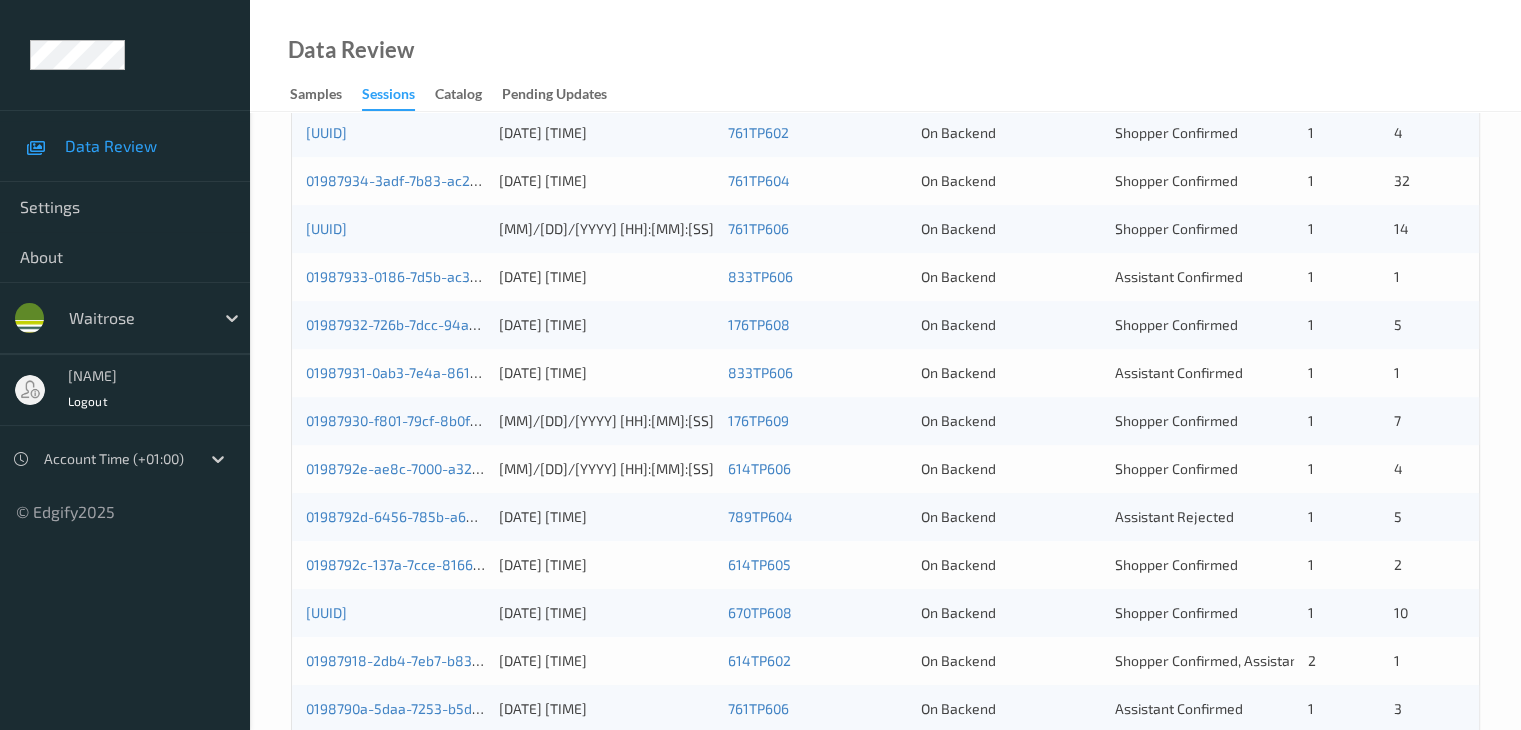 scroll, scrollTop: 700, scrollLeft: 0, axis: vertical 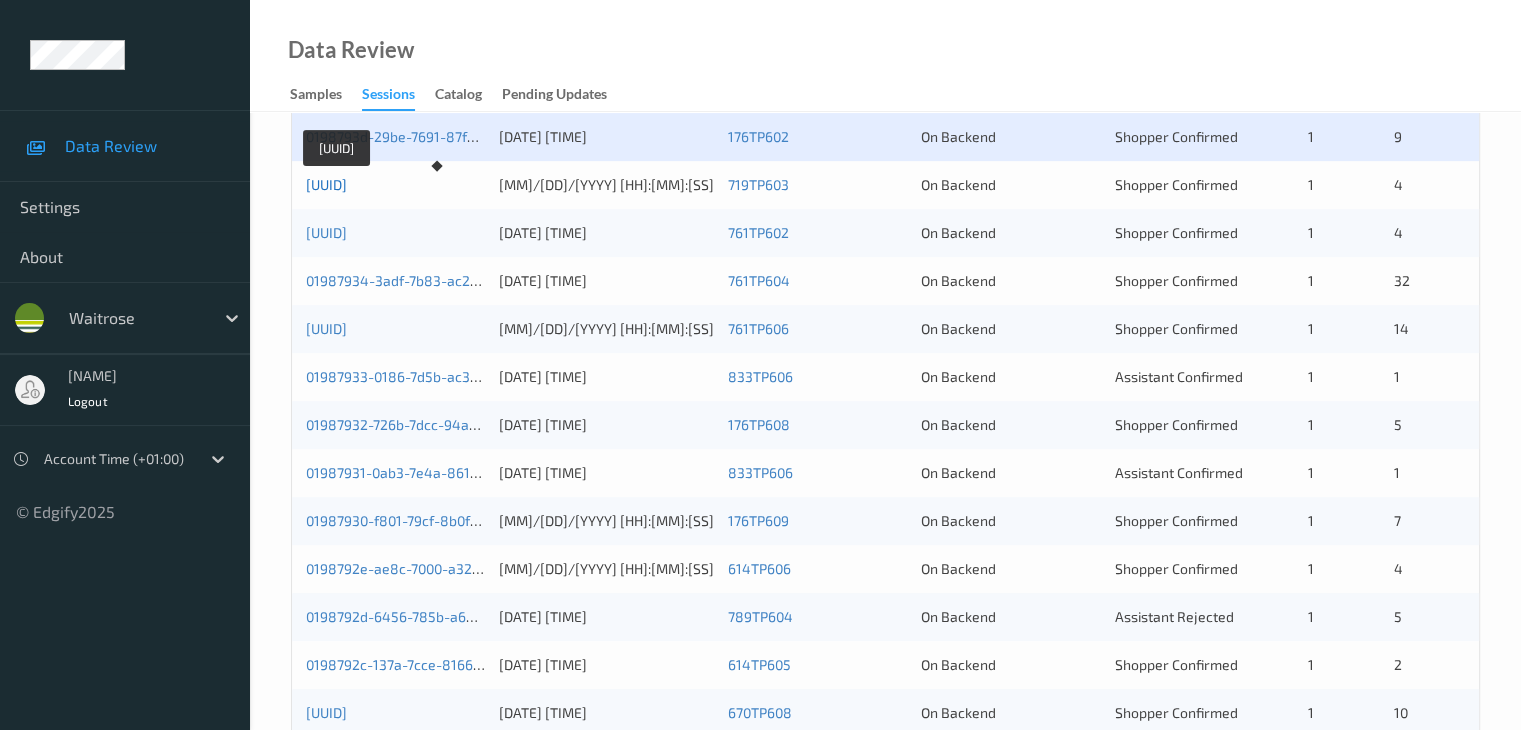 click on "0198793c-7630-71a5-bfe8-cf8db2cdddcd" at bounding box center [326, 184] 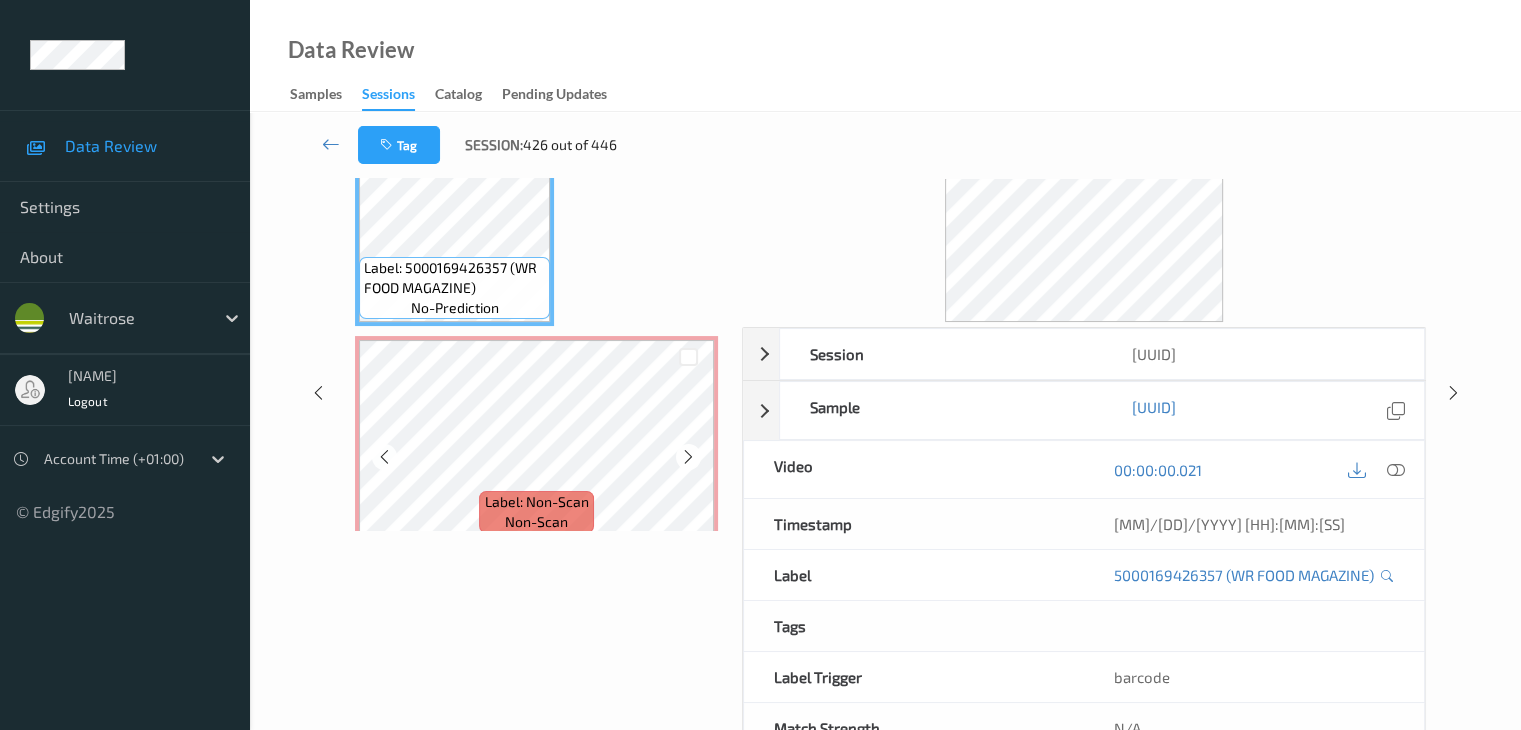 scroll, scrollTop: 0, scrollLeft: 0, axis: both 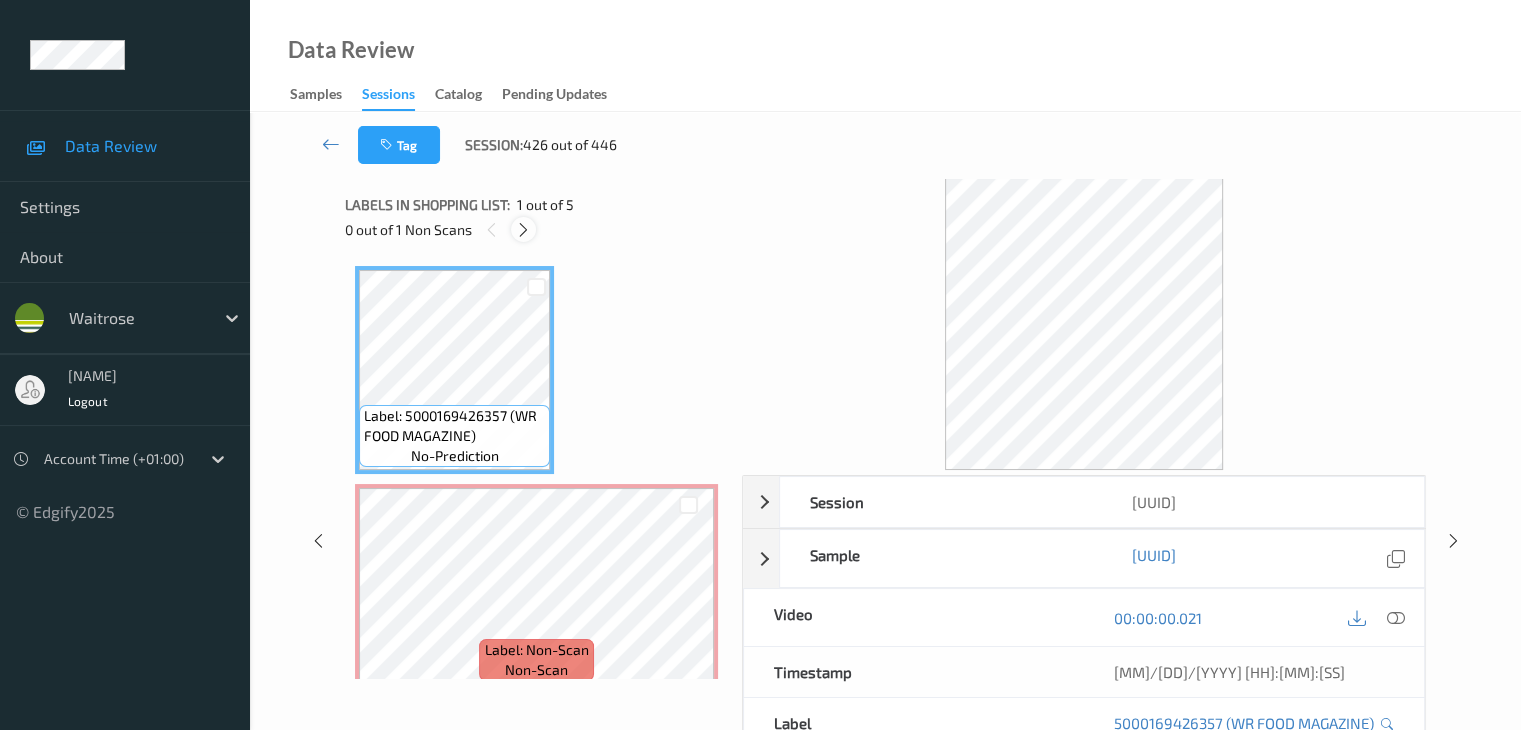 click at bounding box center [523, 230] 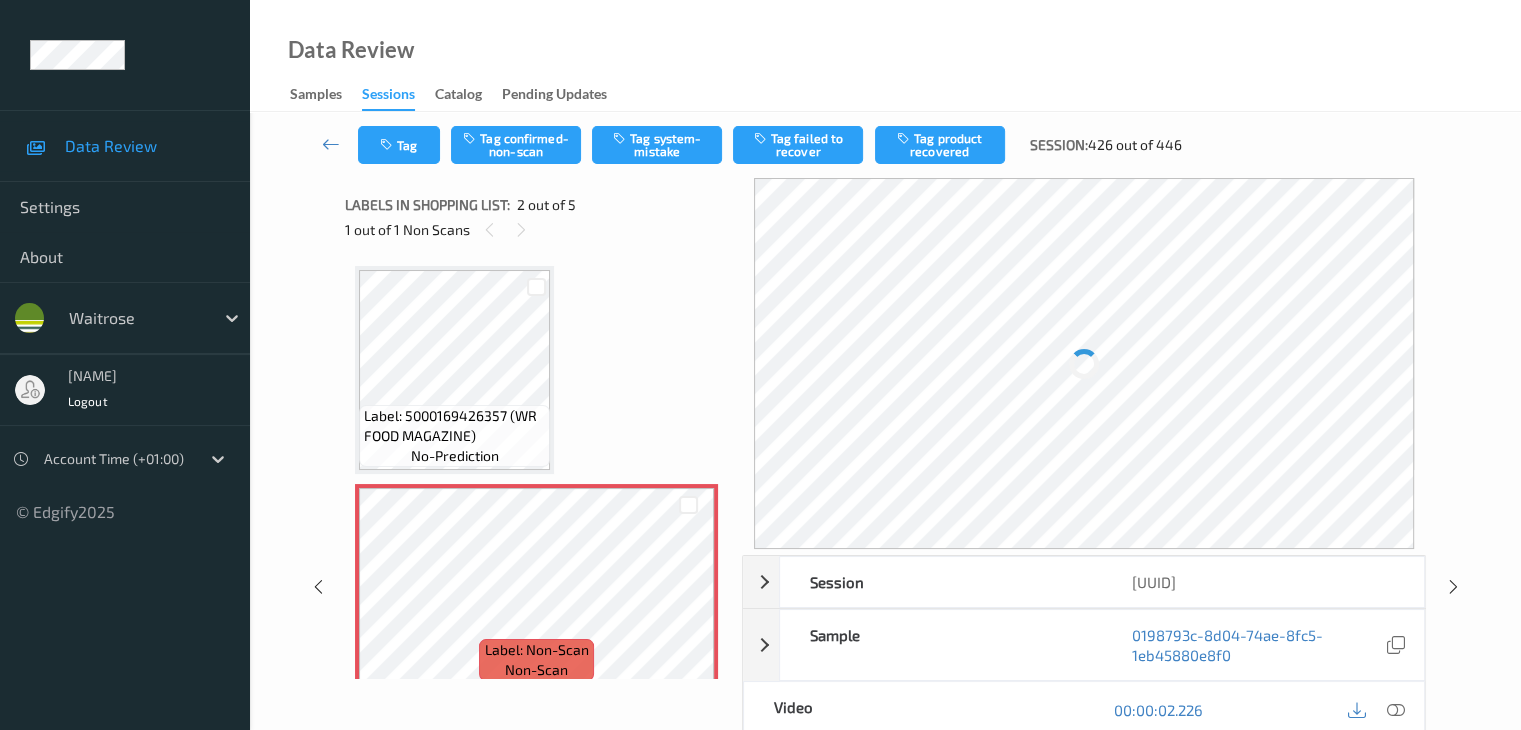 scroll, scrollTop: 10, scrollLeft: 0, axis: vertical 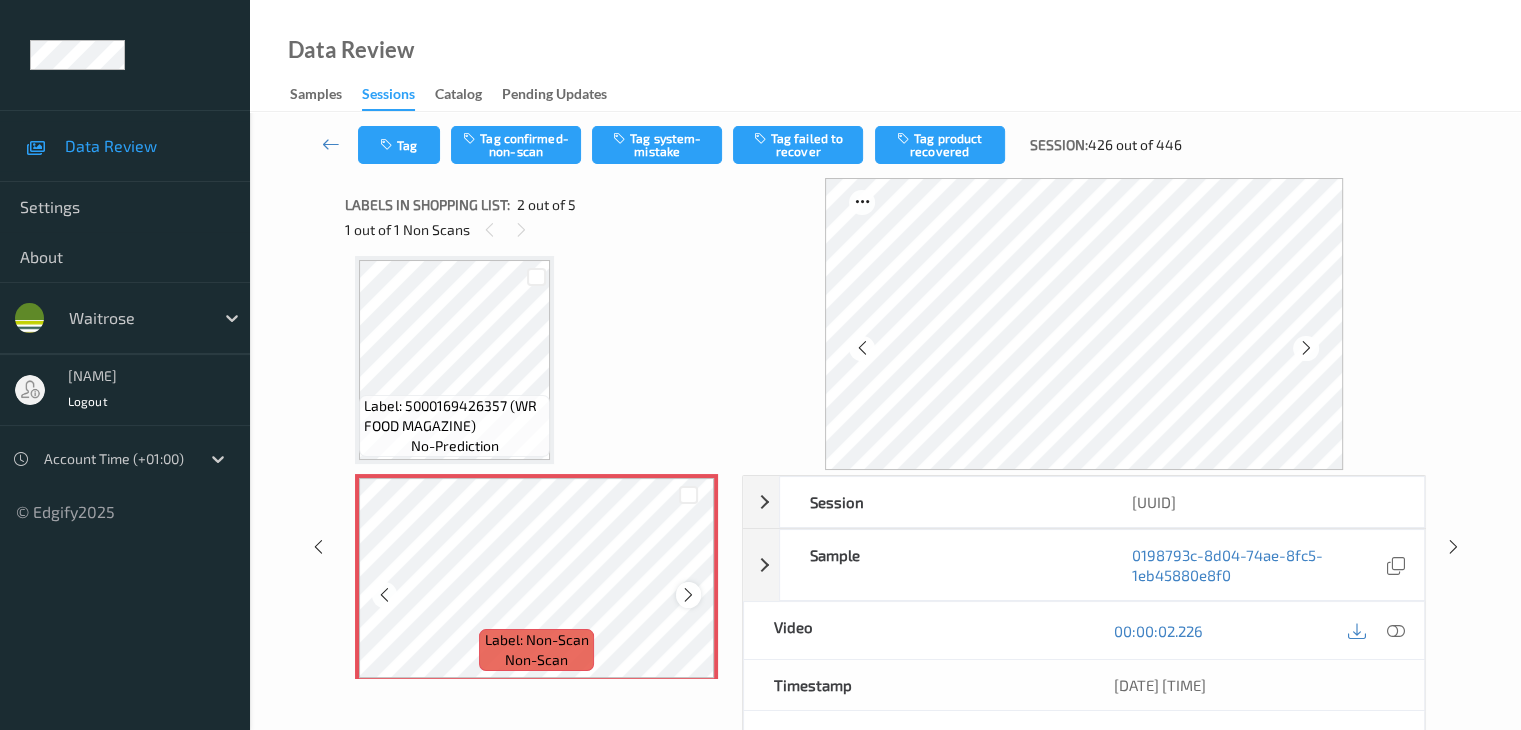 click at bounding box center (688, 595) 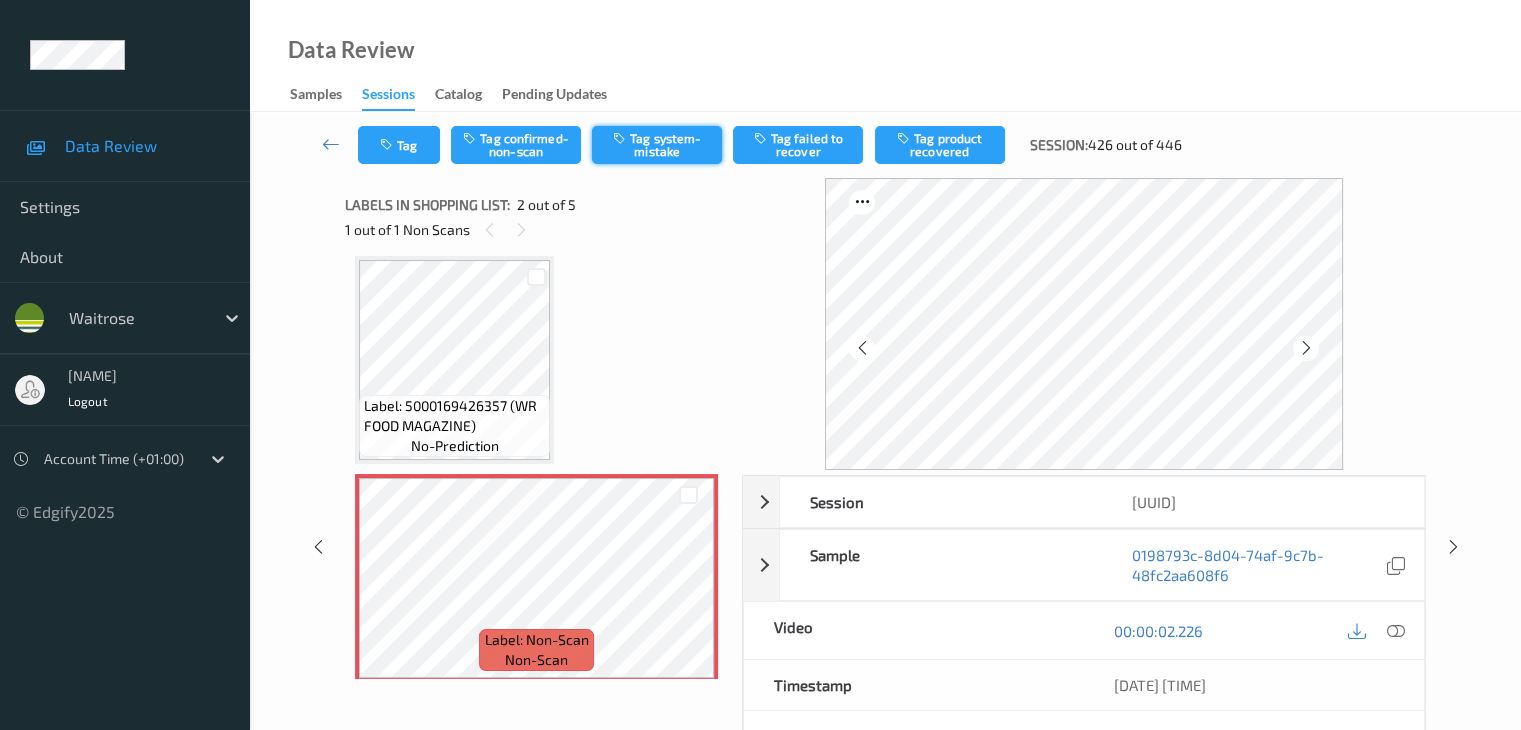 click on "Tag   system-mistake" at bounding box center [657, 145] 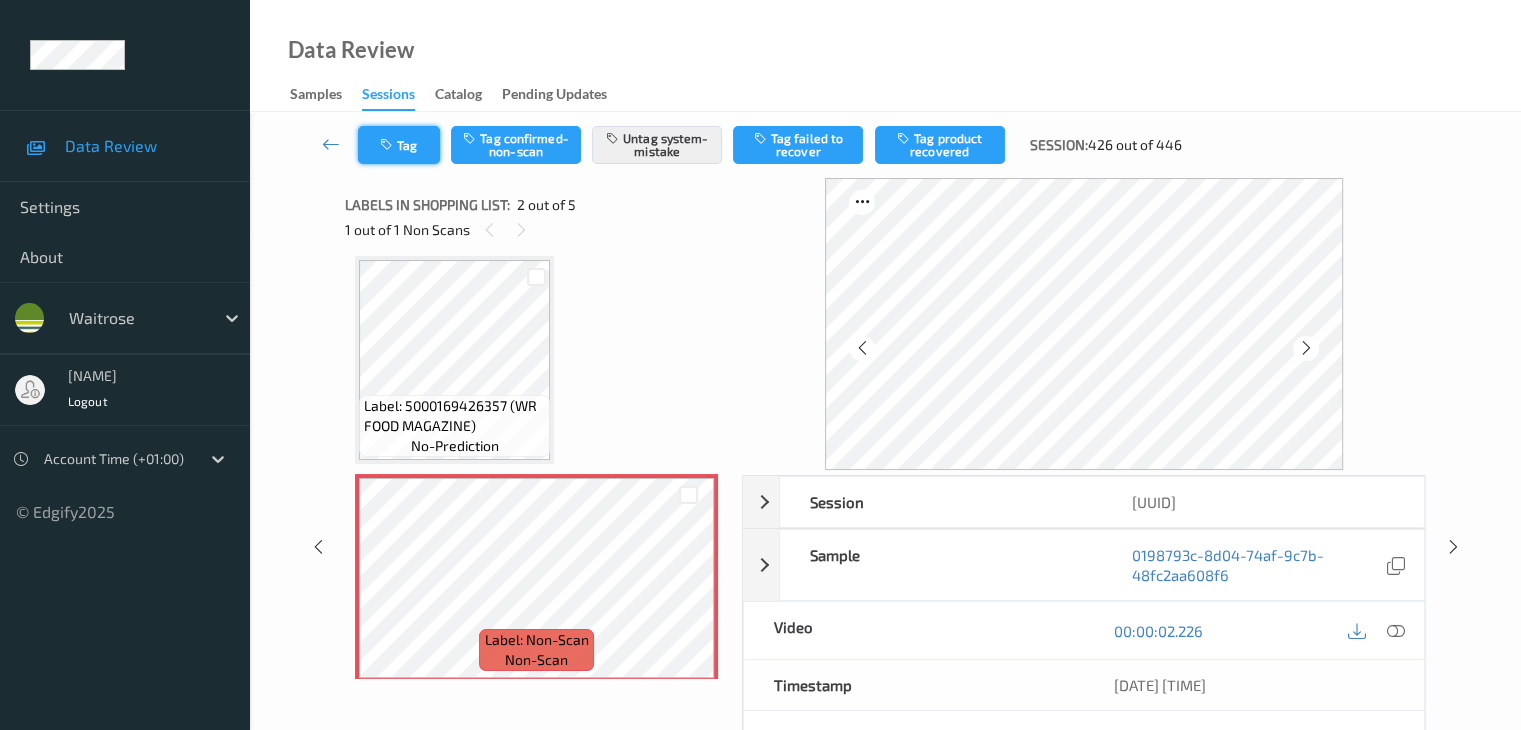click on "Tag" at bounding box center (399, 145) 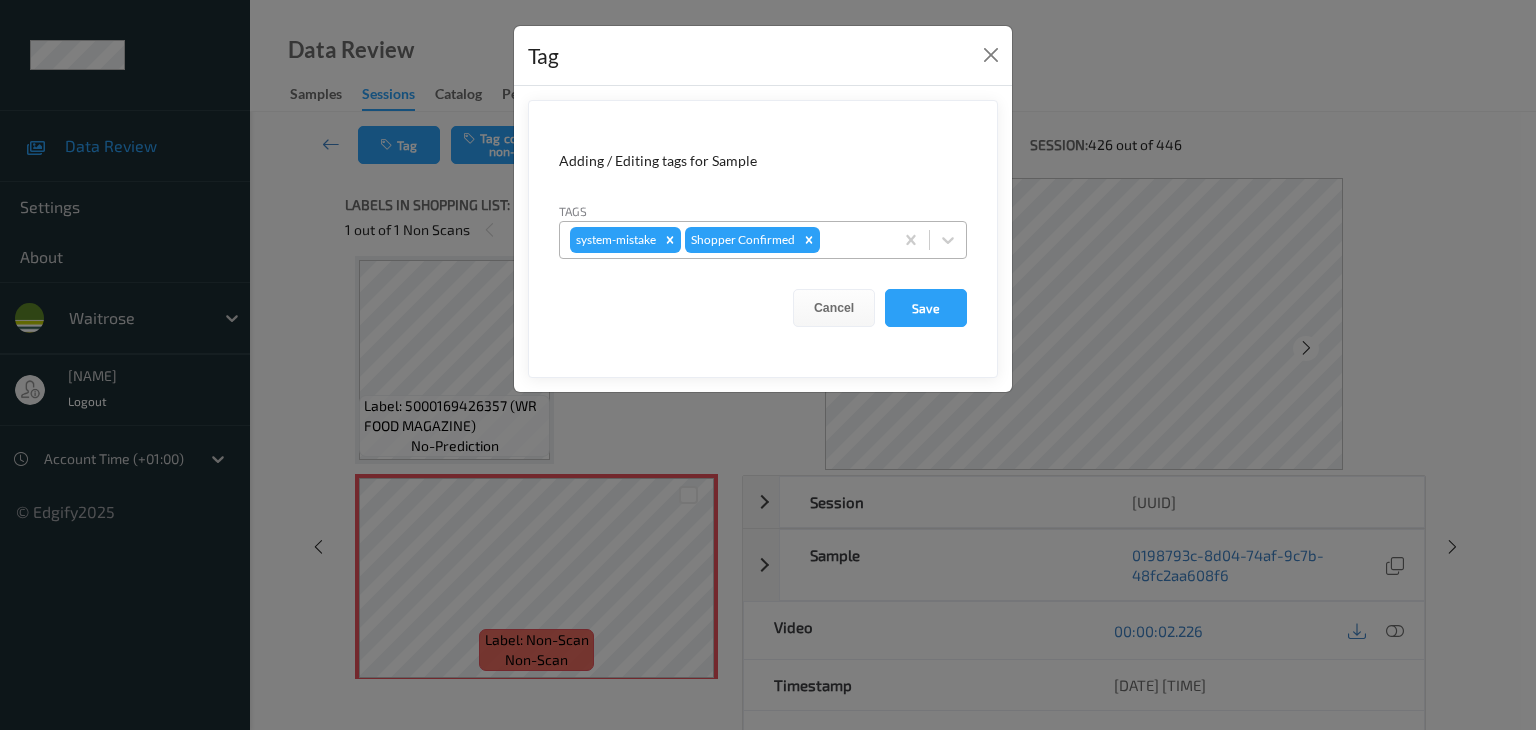 click at bounding box center (853, 240) 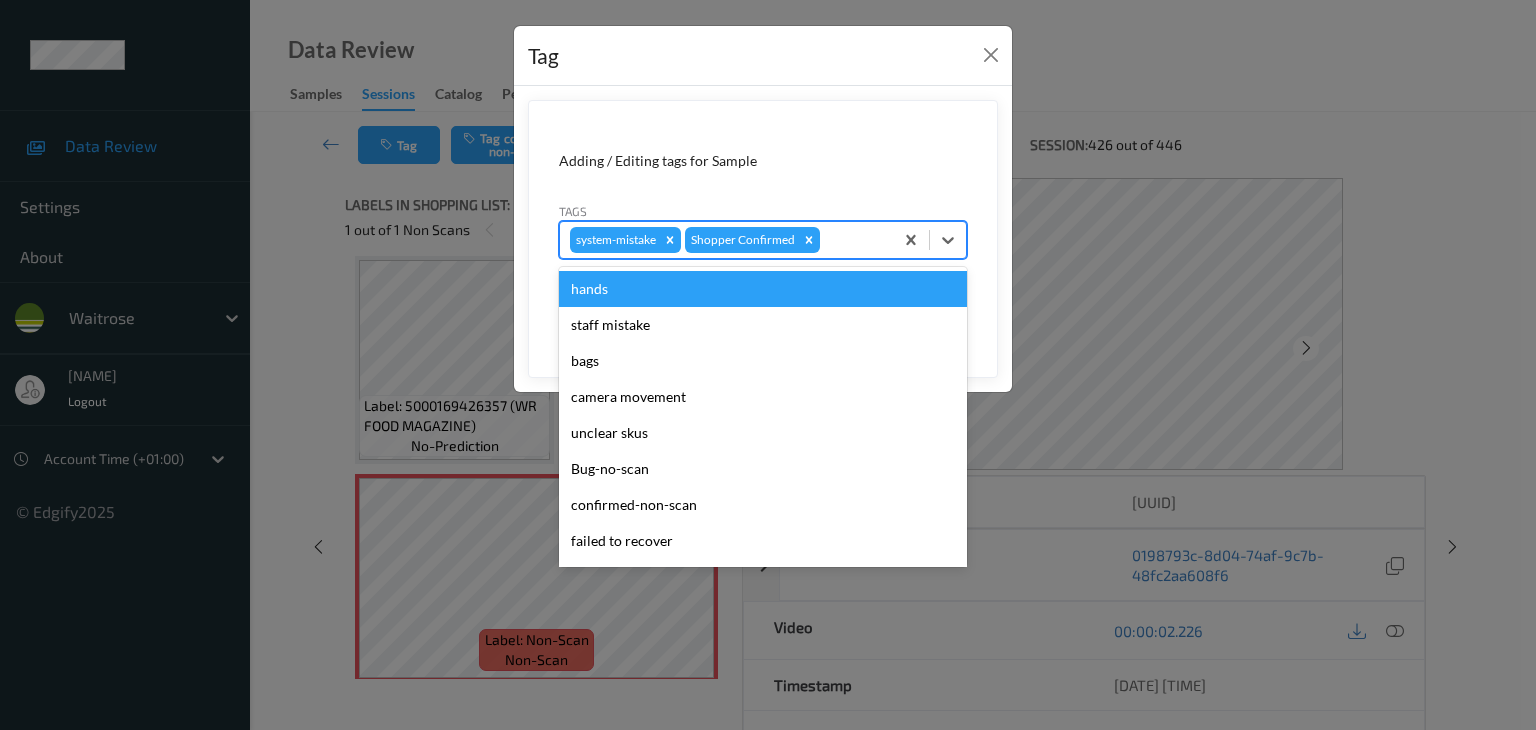 type on "u" 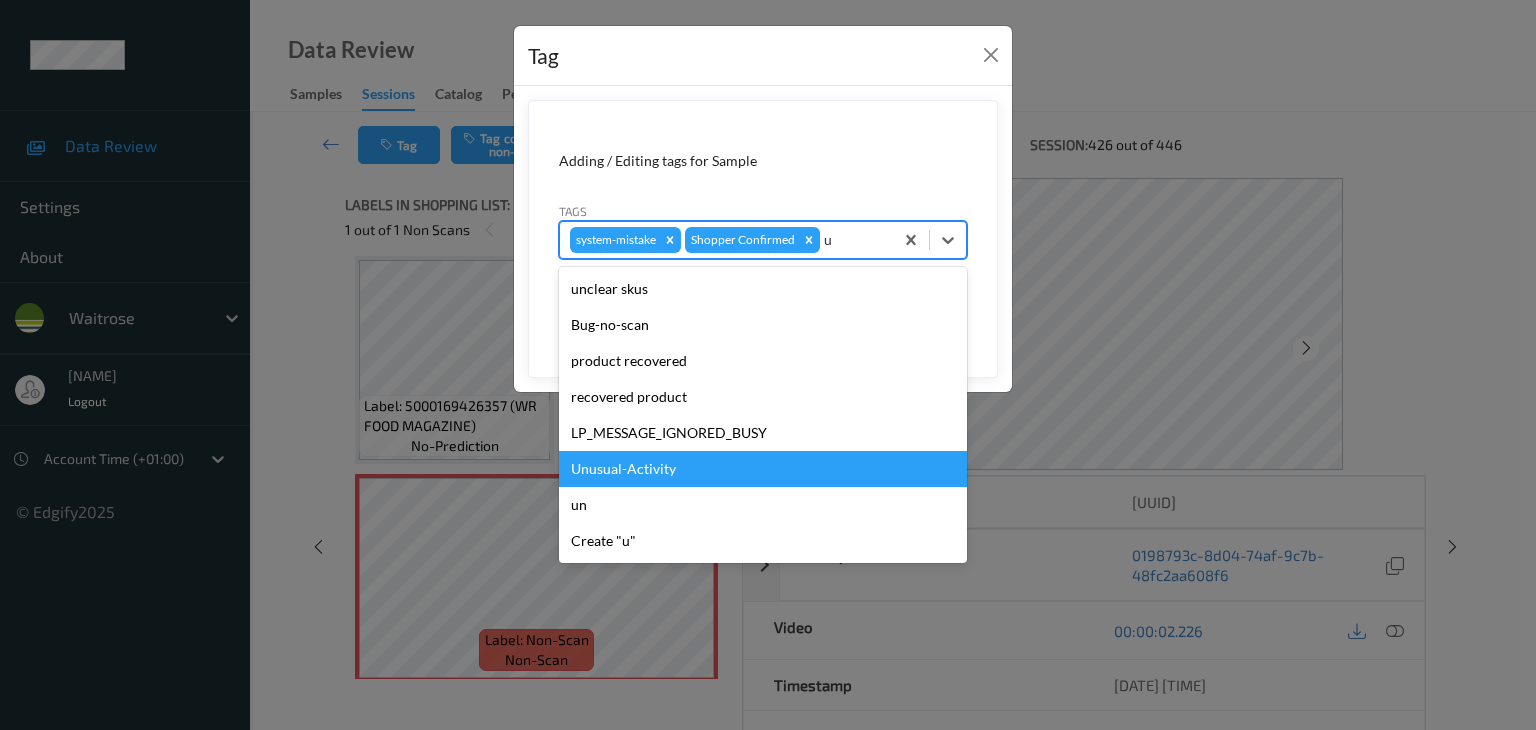 click on "Unusual-Activity" at bounding box center [763, 469] 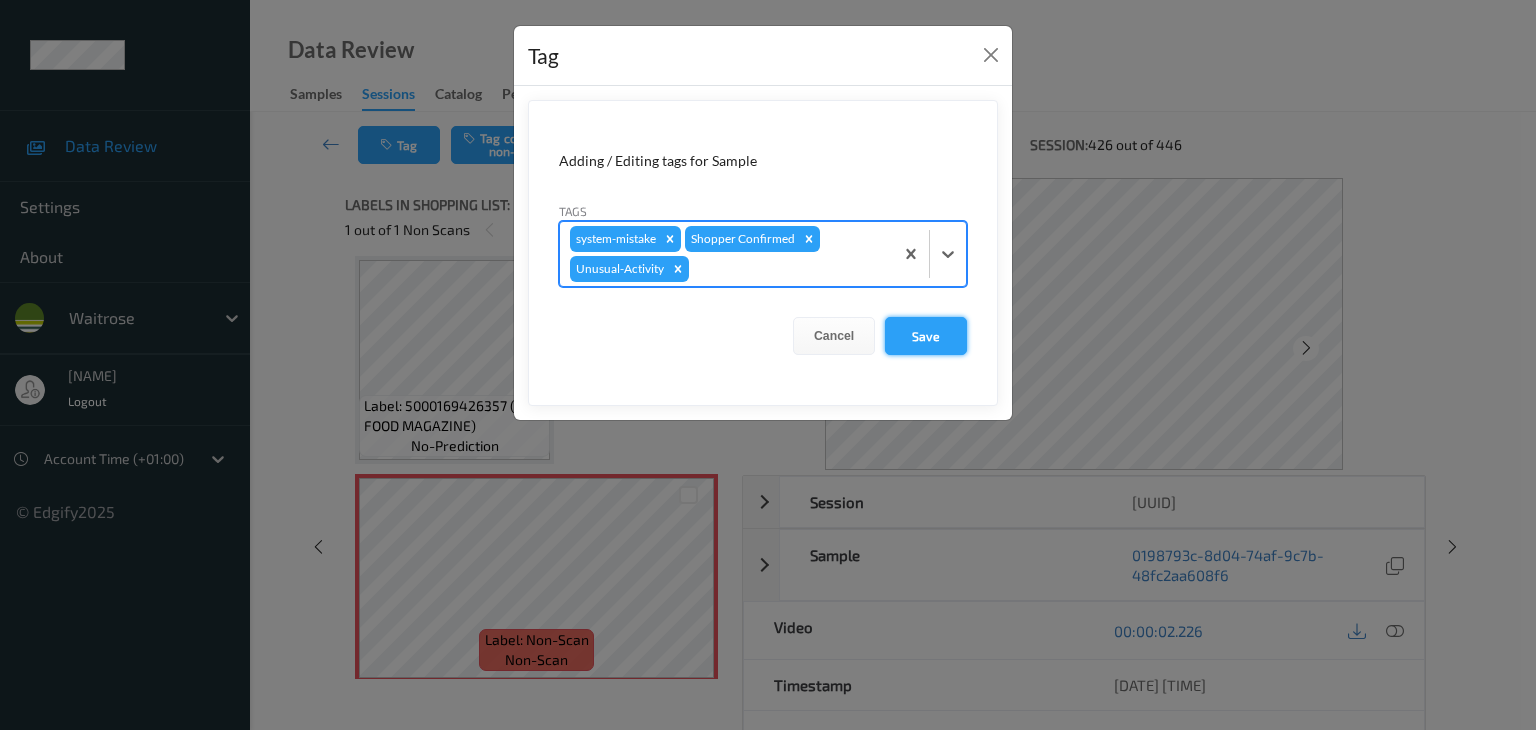 click on "Save" at bounding box center [926, 336] 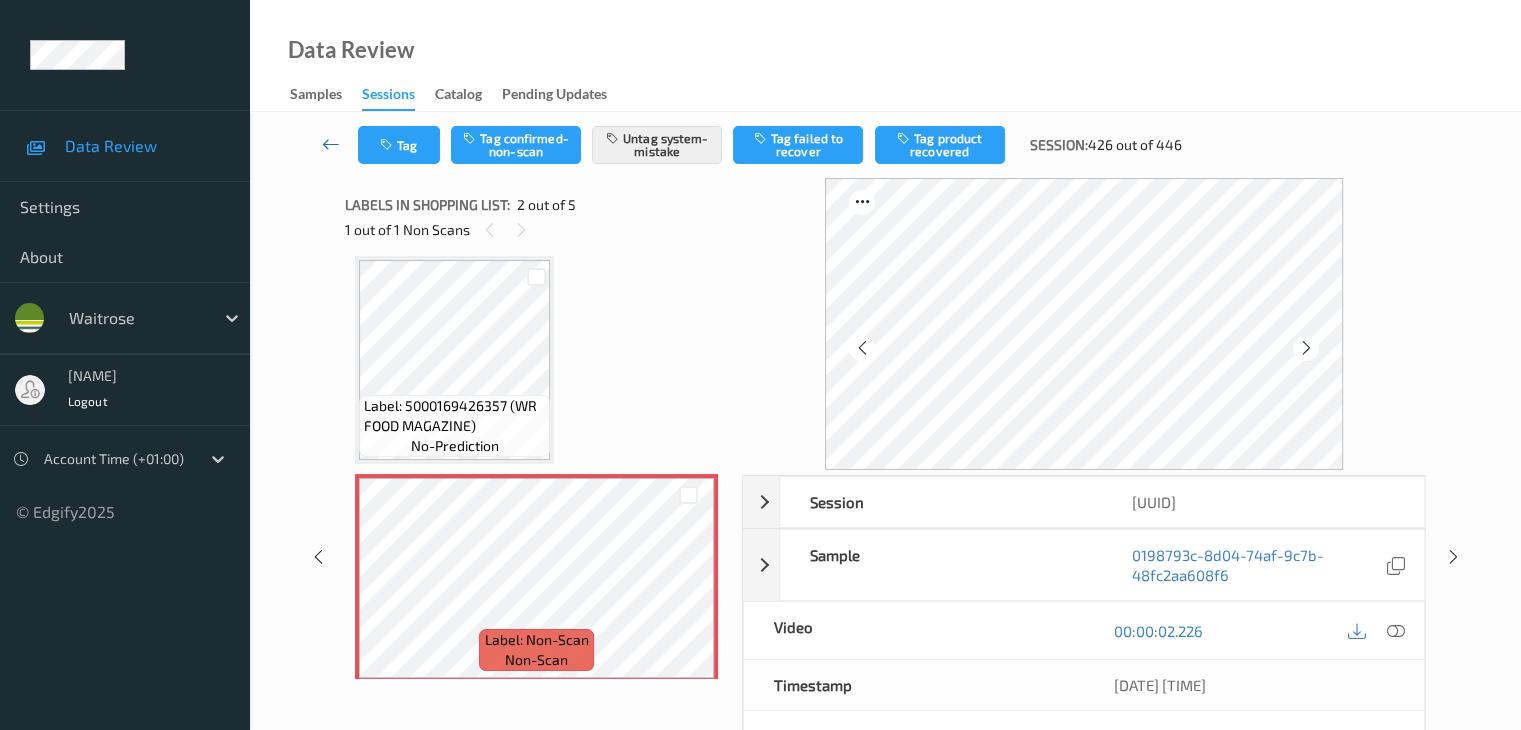 click at bounding box center [331, 144] 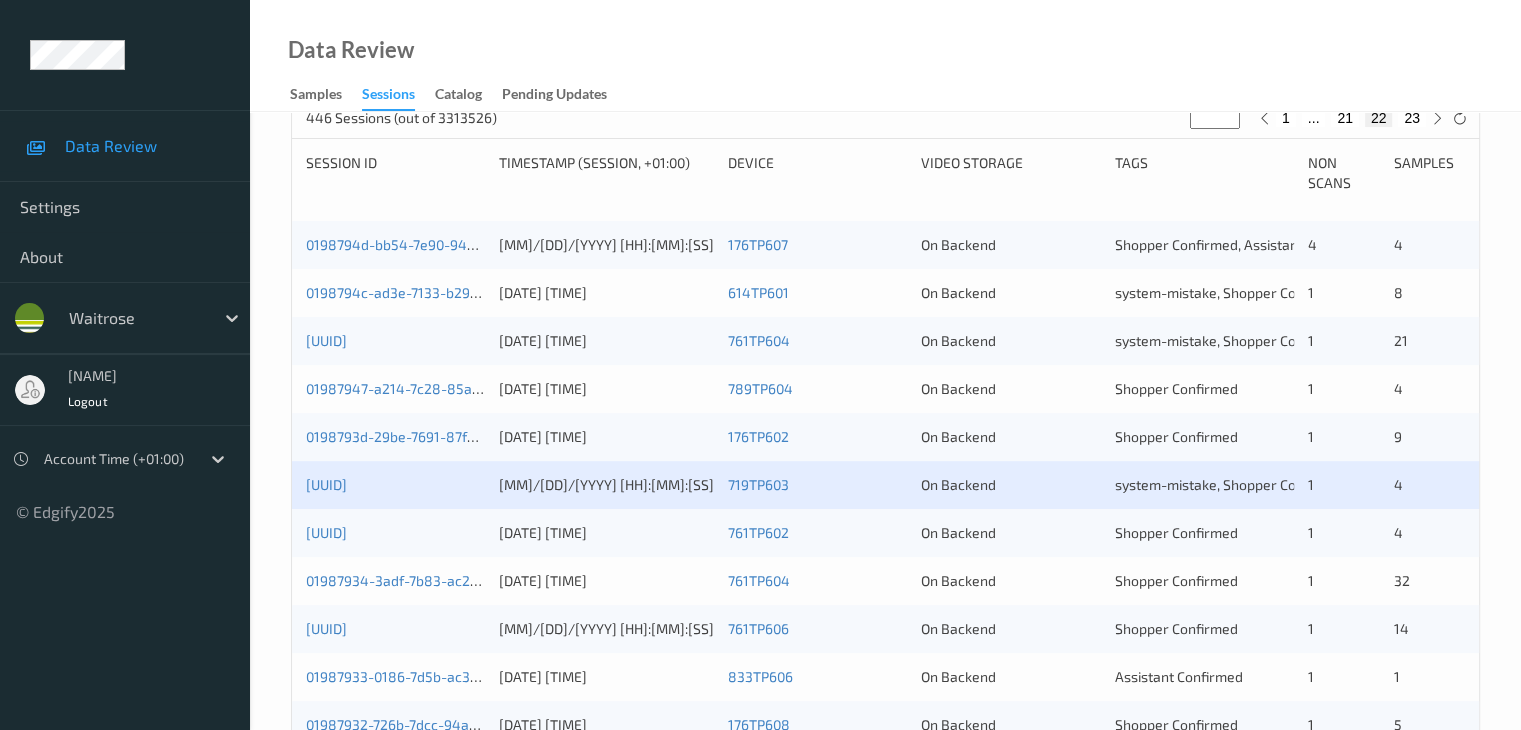 scroll, scrollTop: 600, scrollLeft: 0, axis: vertical 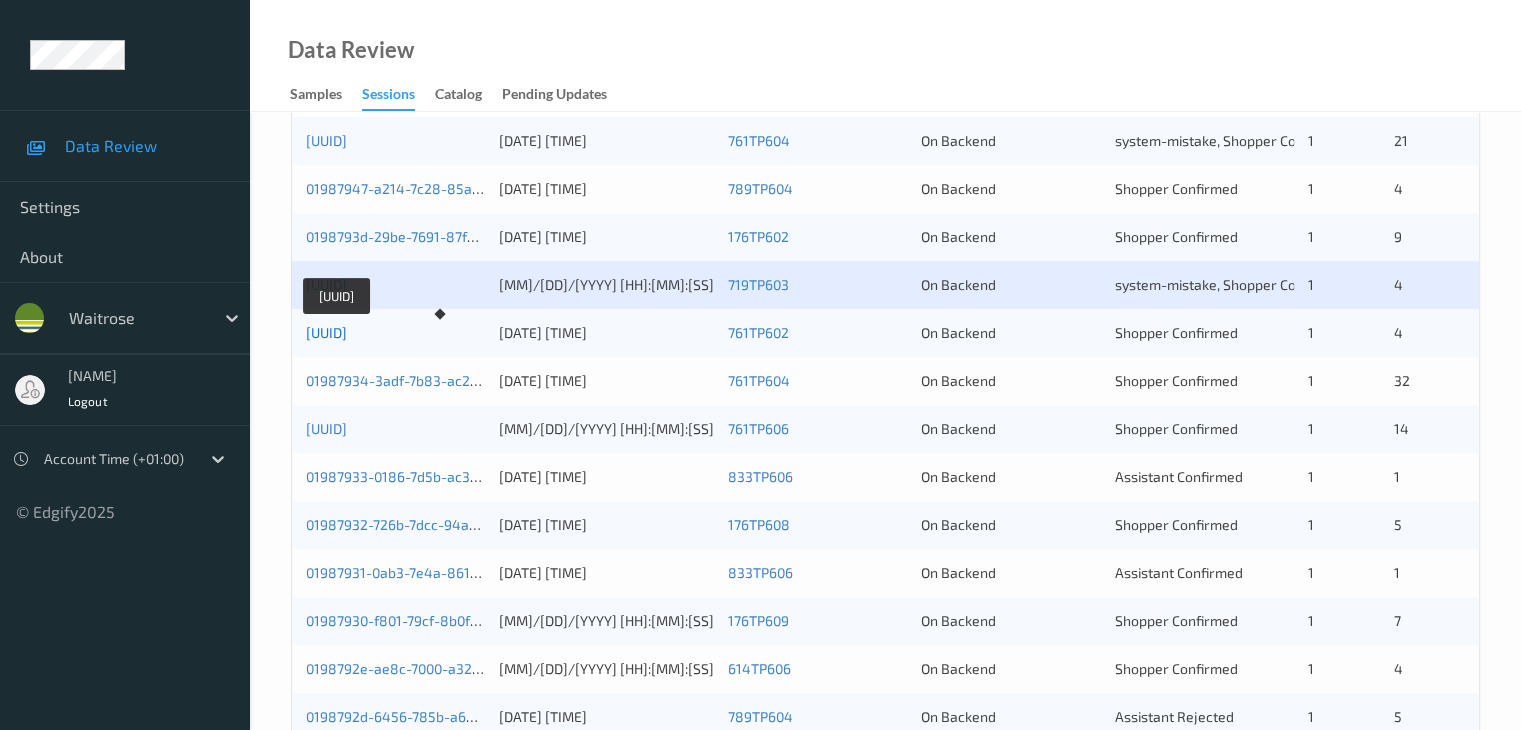 click on "0198793a-28cb-78fb-941f-e3e2609dd6a3" at bounding box center [326, 332] 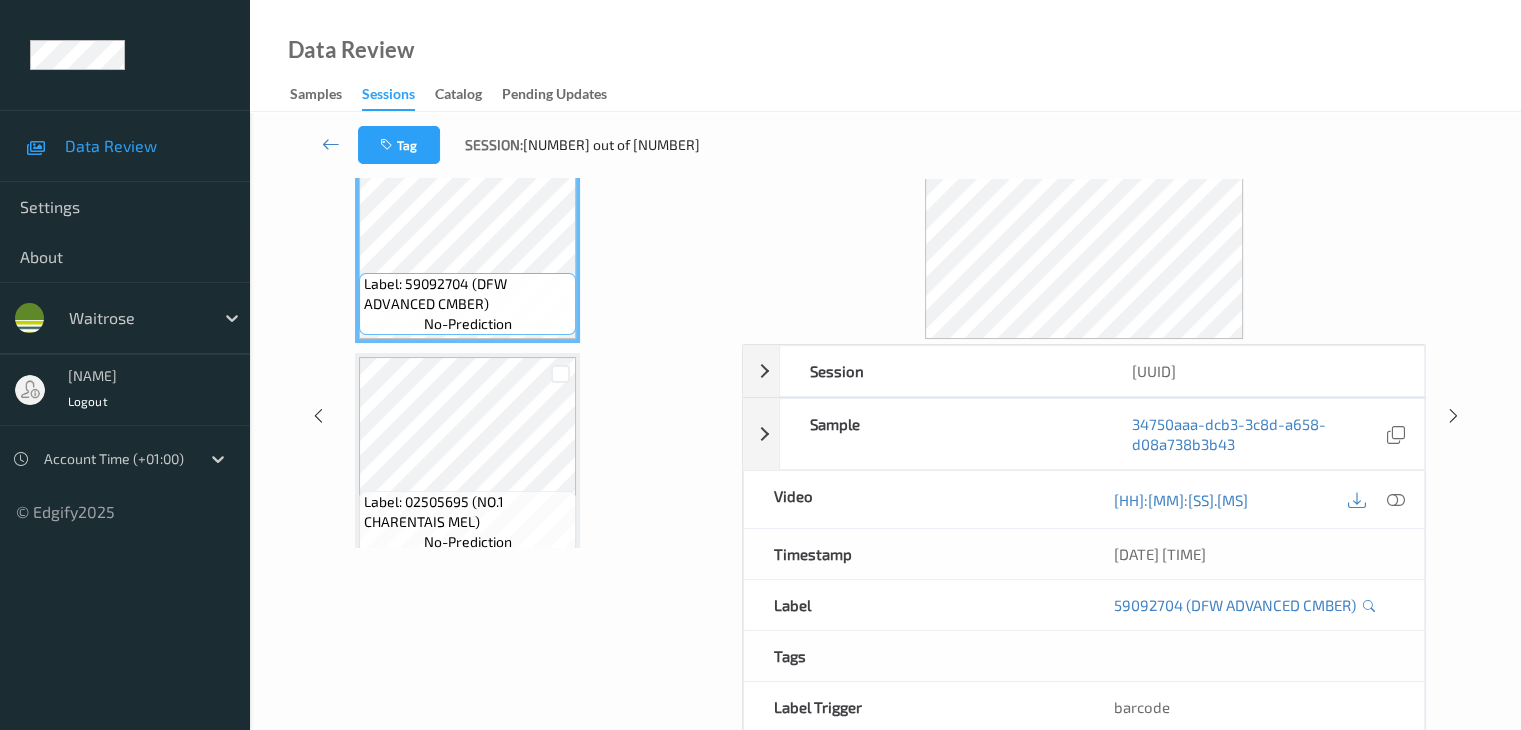 scroll, scrollTop: 0, scrollLeft: 0, axis: both 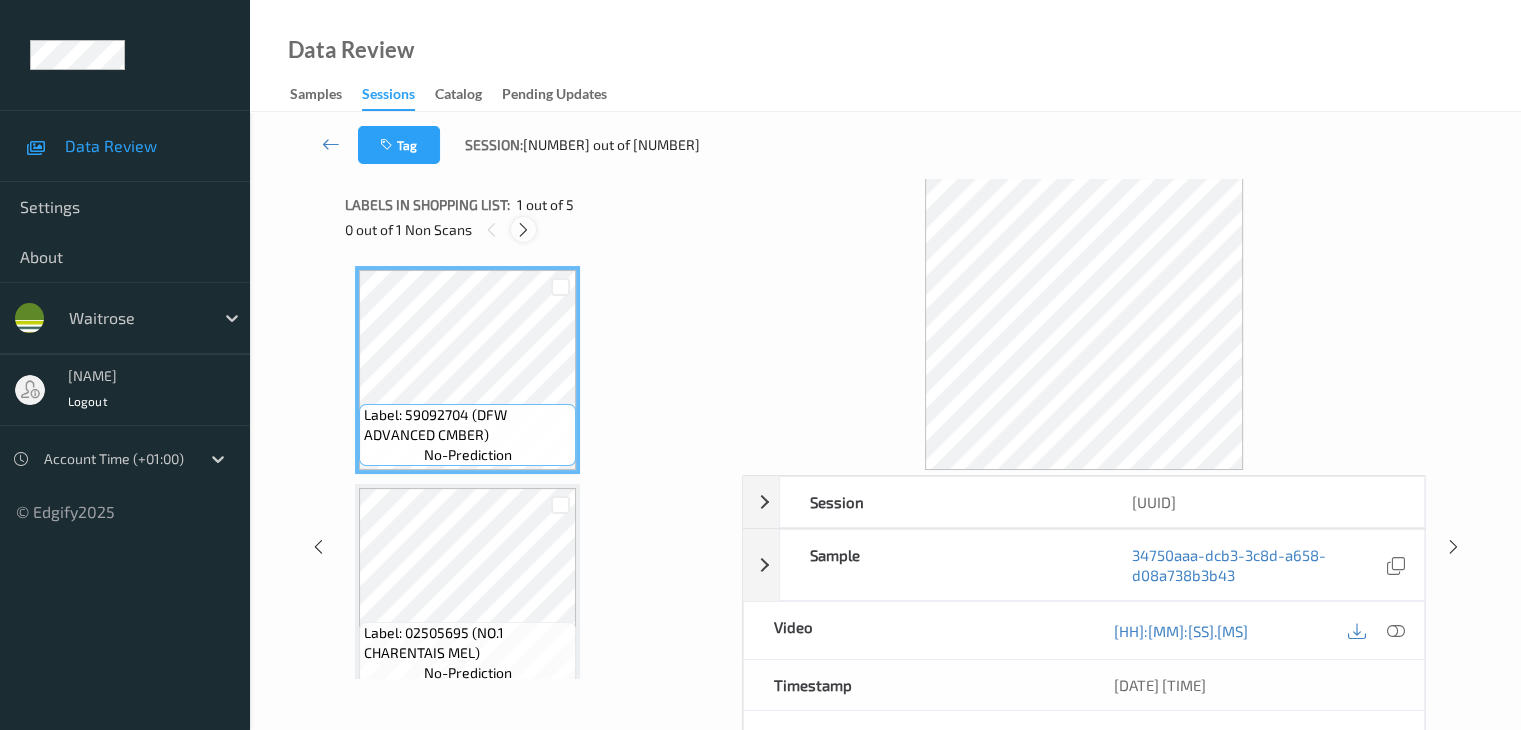 click at bounding box center [523, 230] 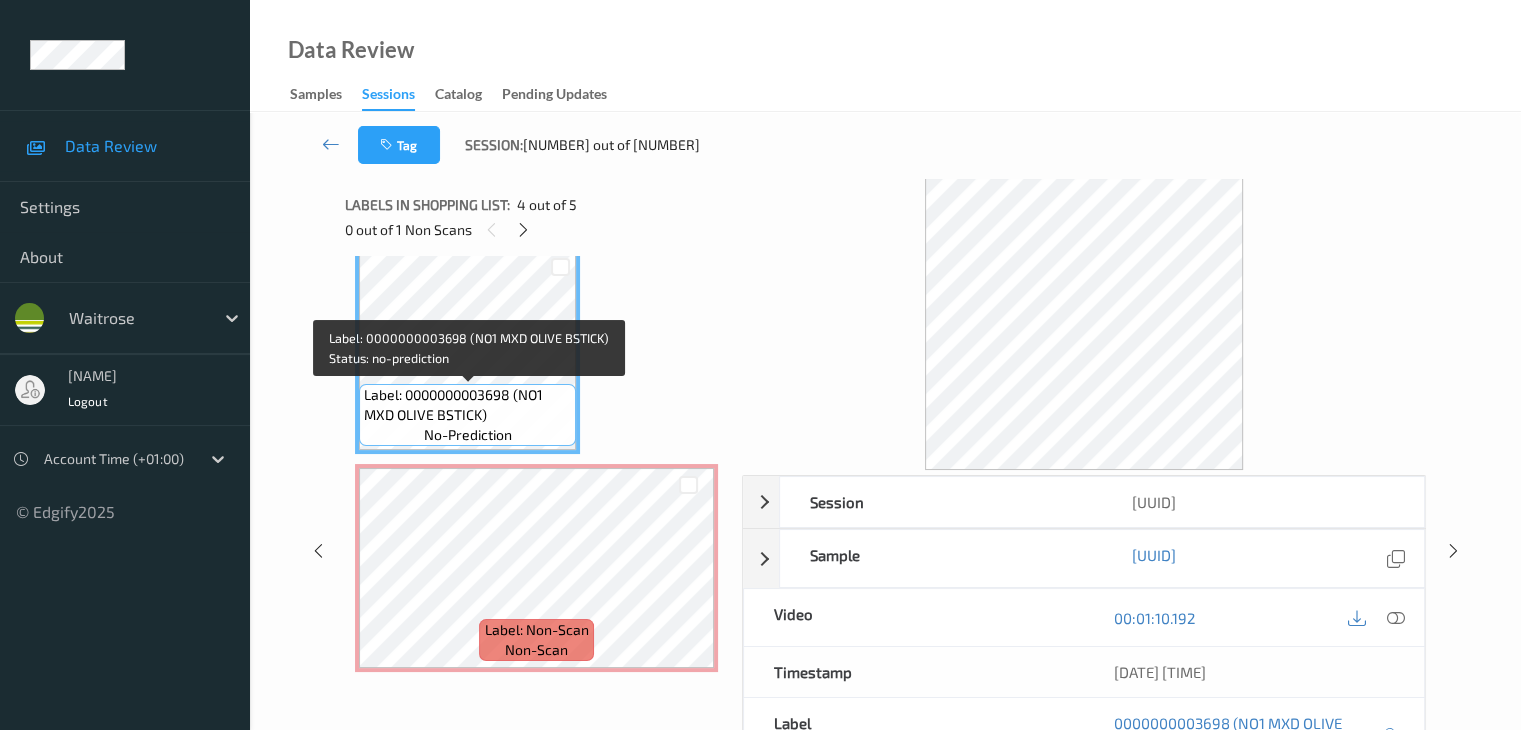 scroll, scrollTop: 677, scrollLeft: 0, axis: vertical 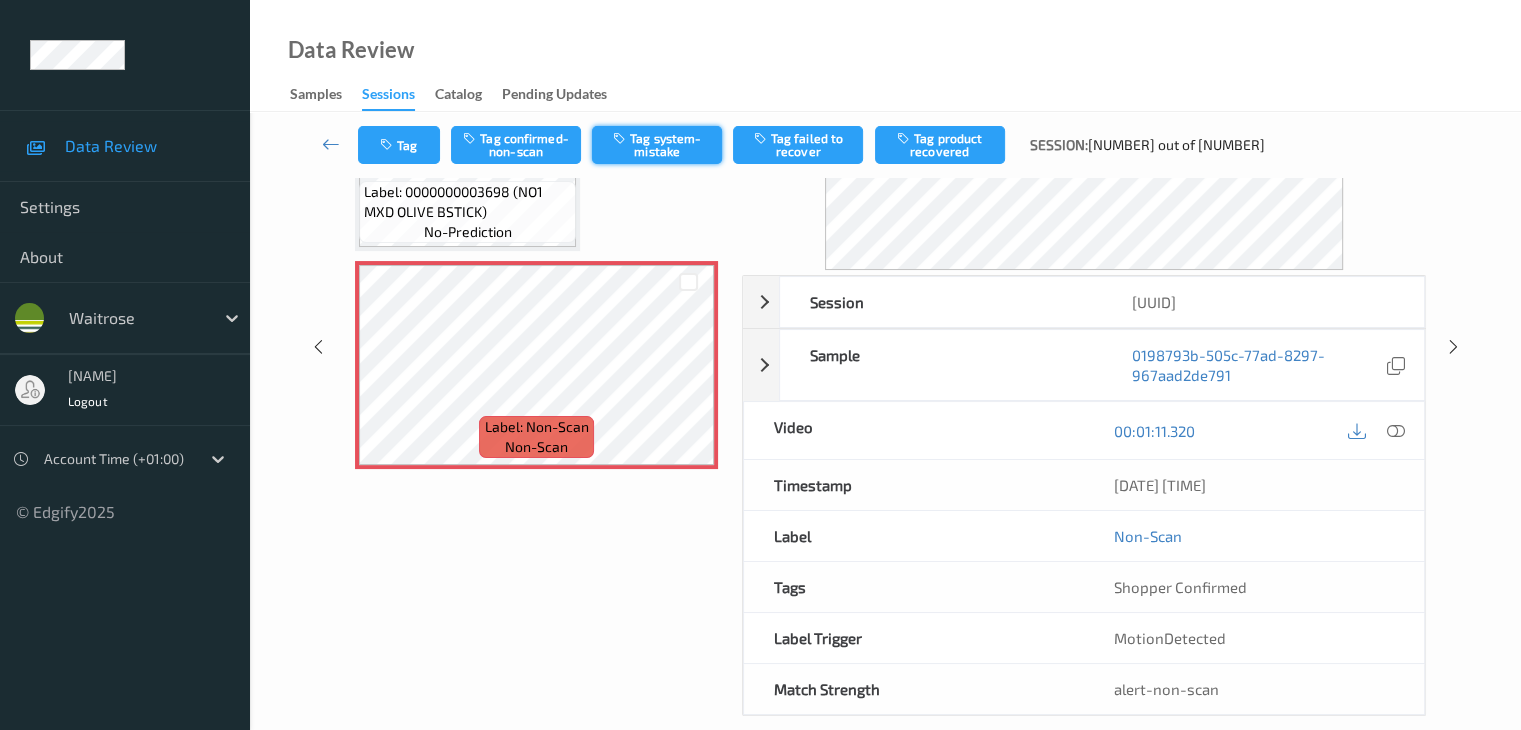 click on "Tag   system-mistake" at bounding box center (657, 145) 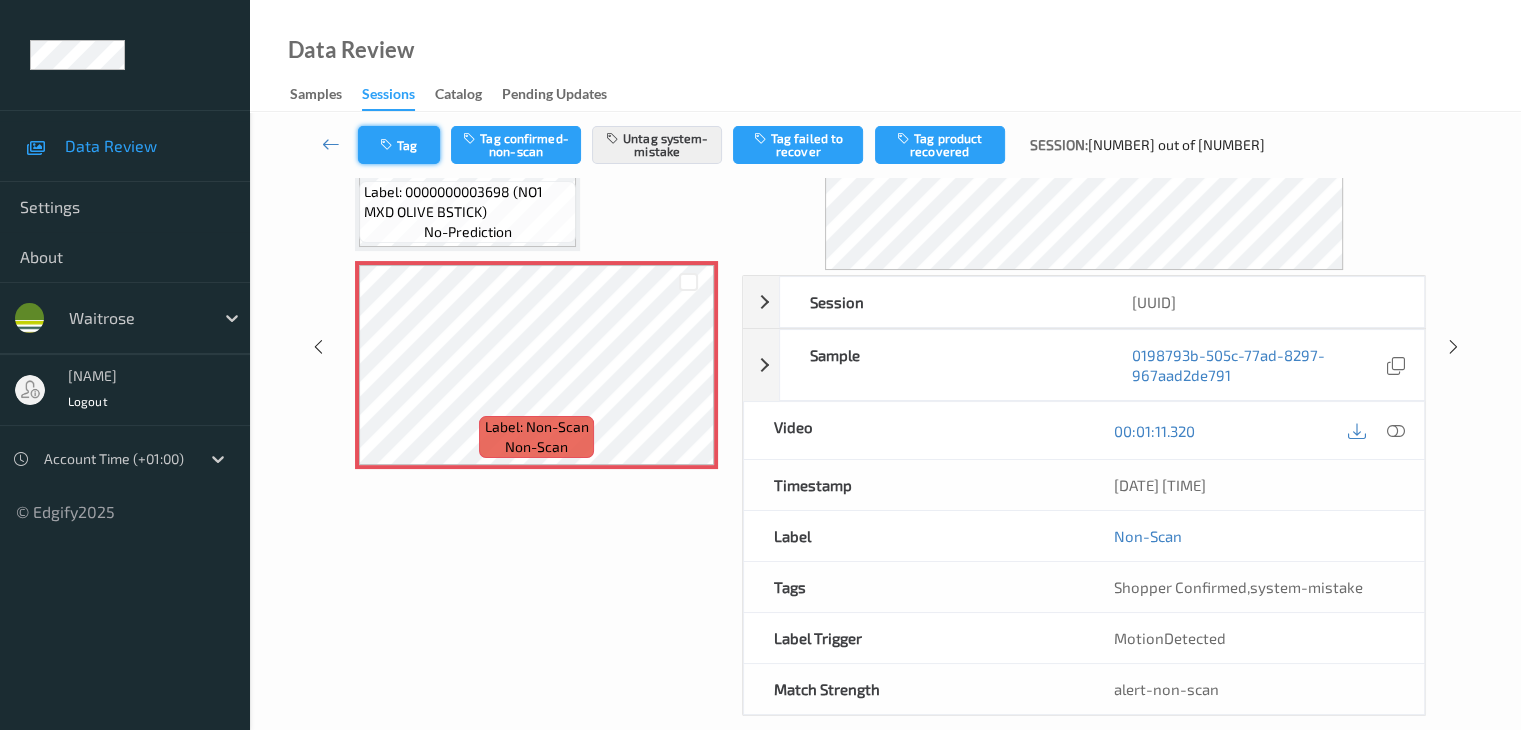 click on "Tag" at bounding box center (399, 145) 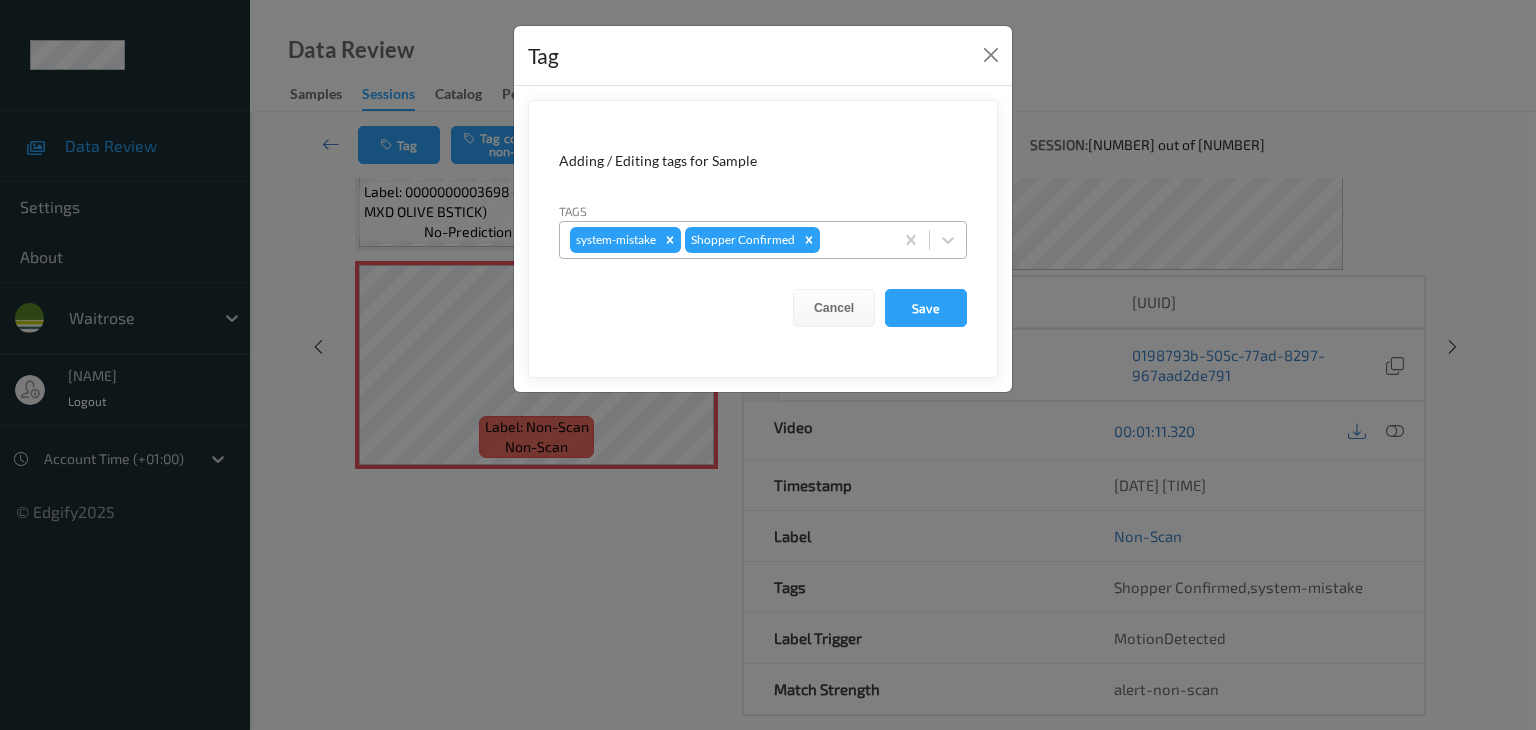 click at bounding box center (853, 240) 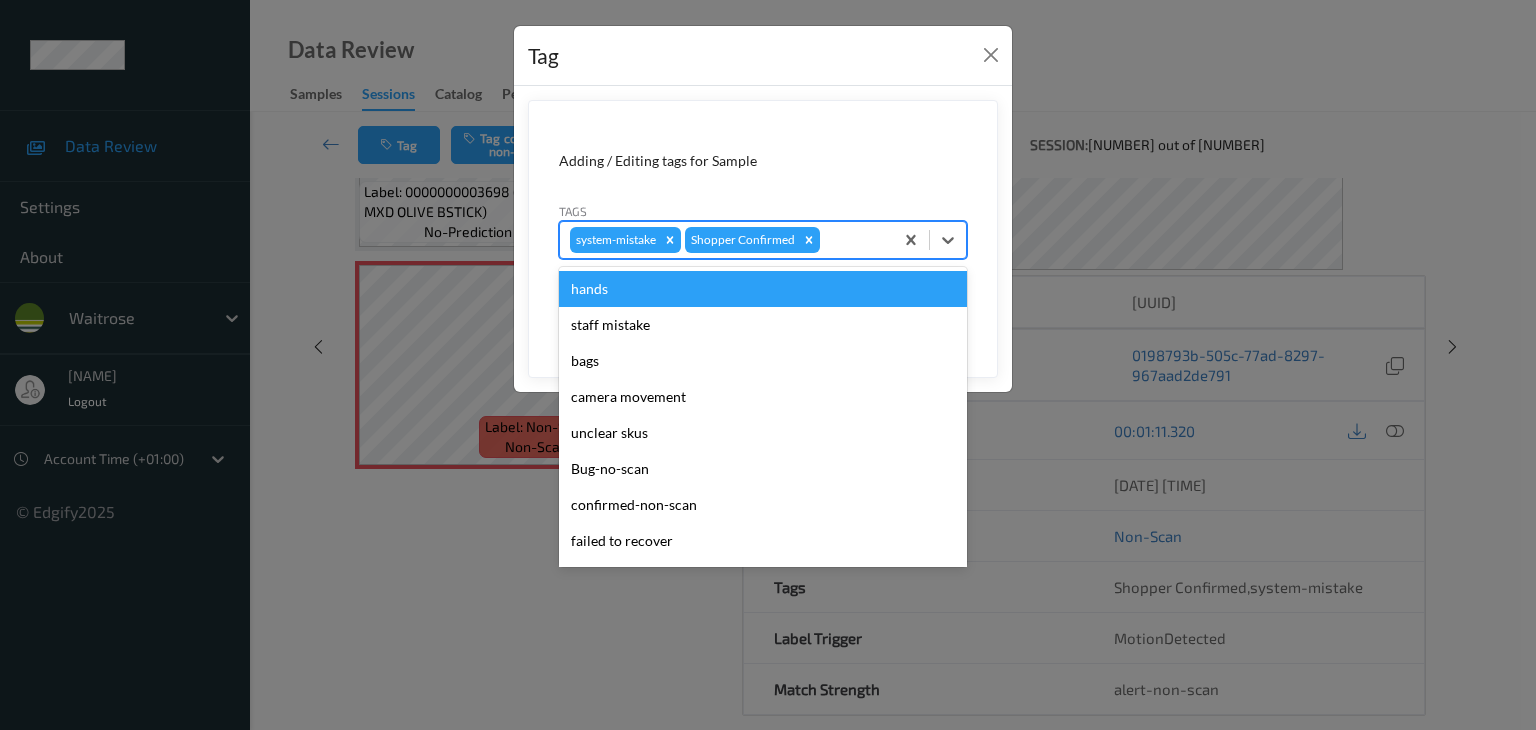 type on "u" 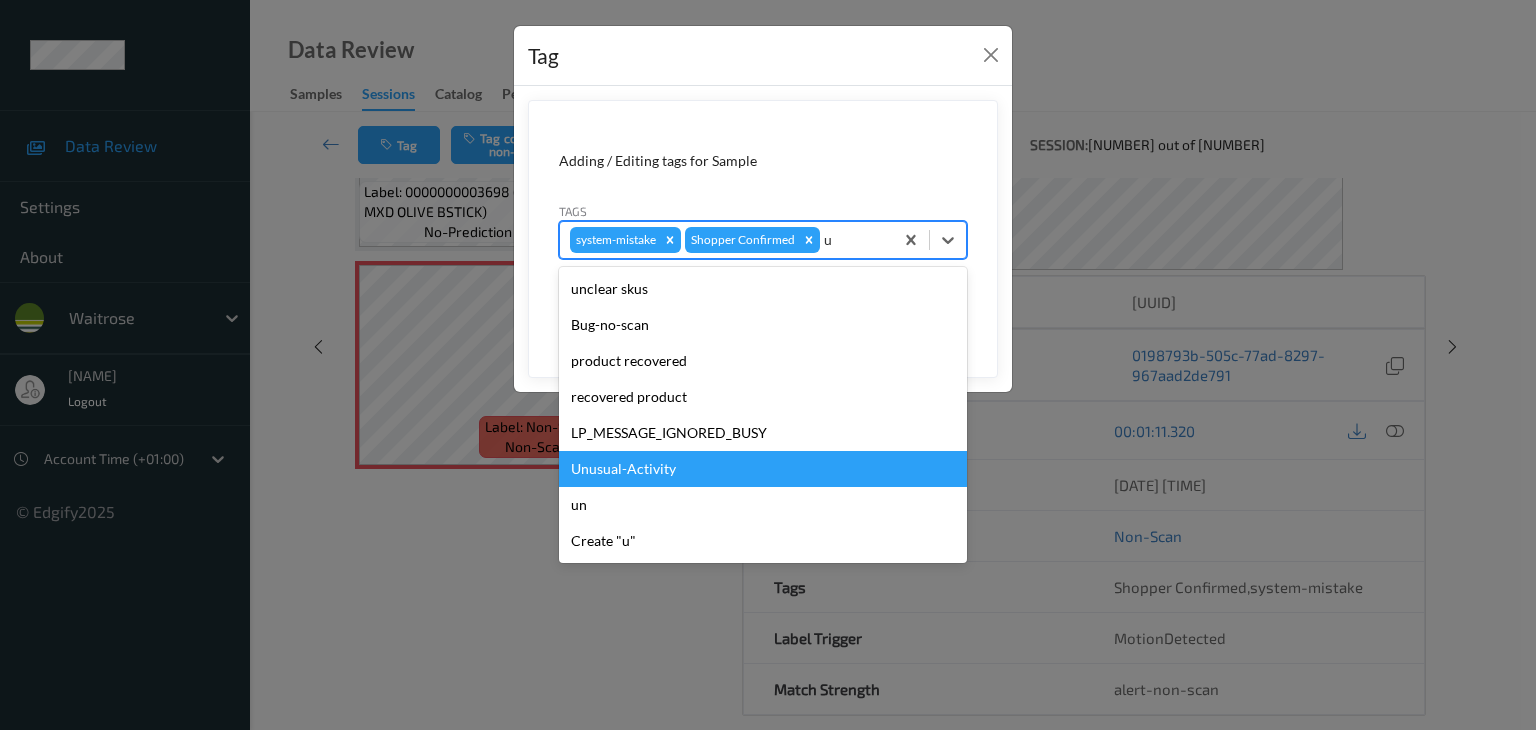 click on "Unusual-Activity" at bounding box center [763, 469] 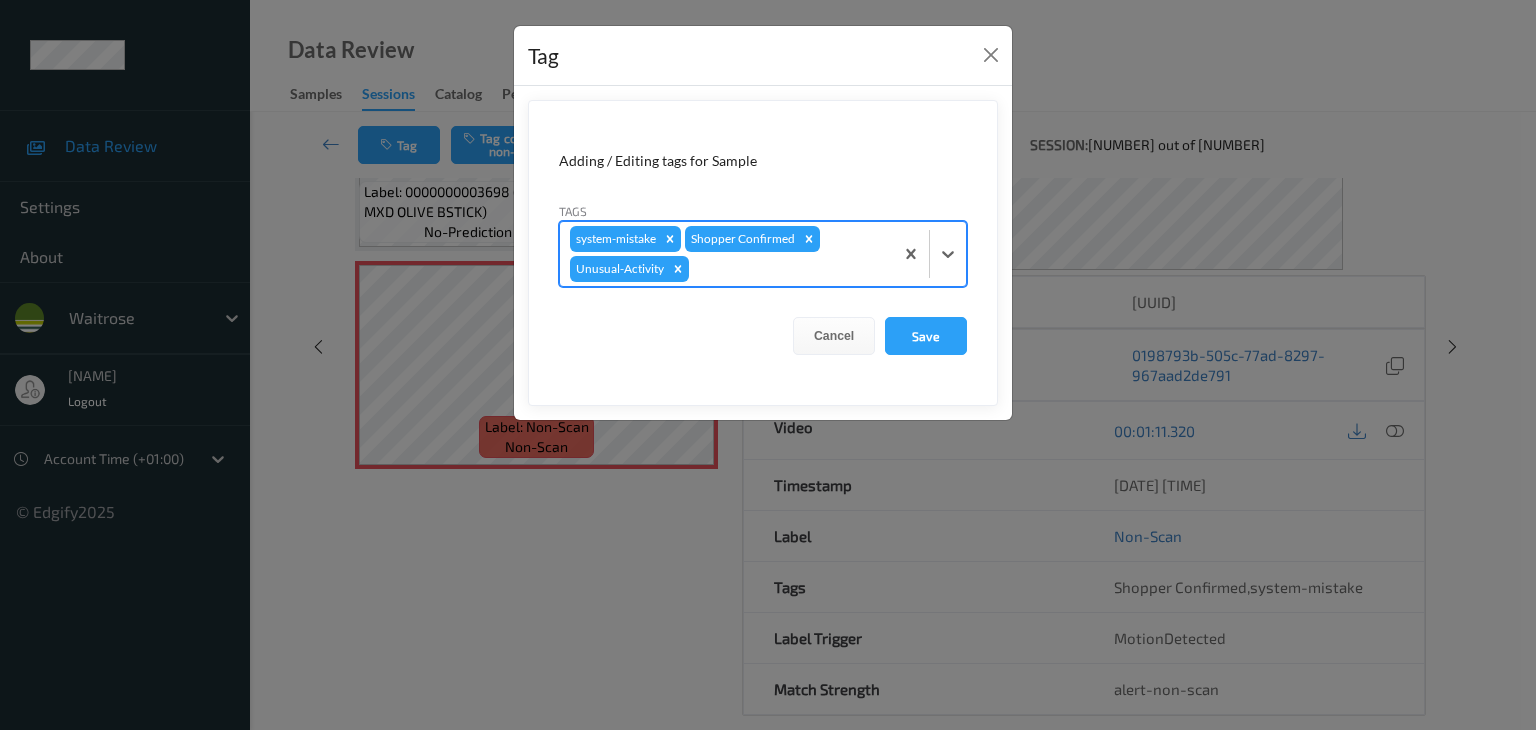 type on "p" 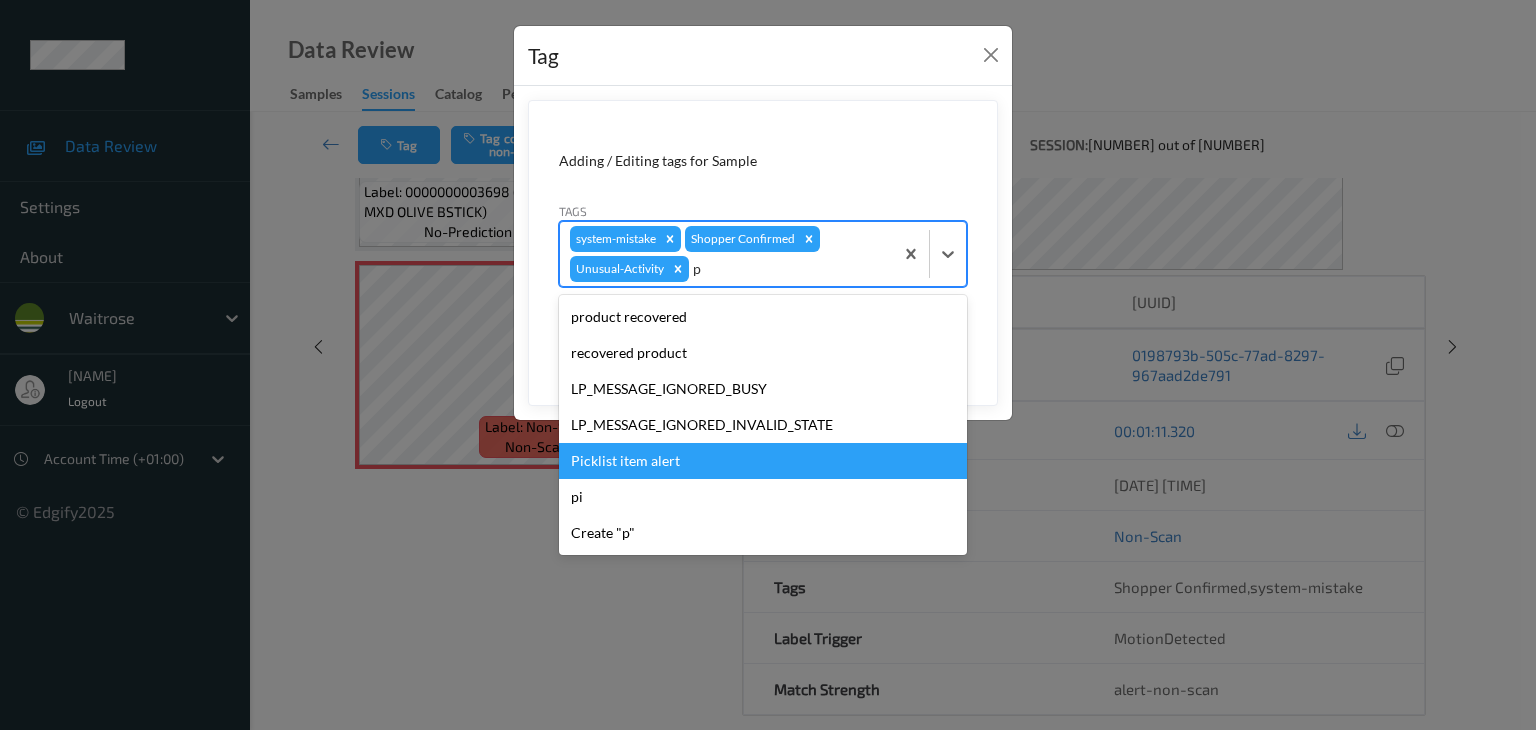 click on "Picklist item alert" at bounding box center (763, 461) 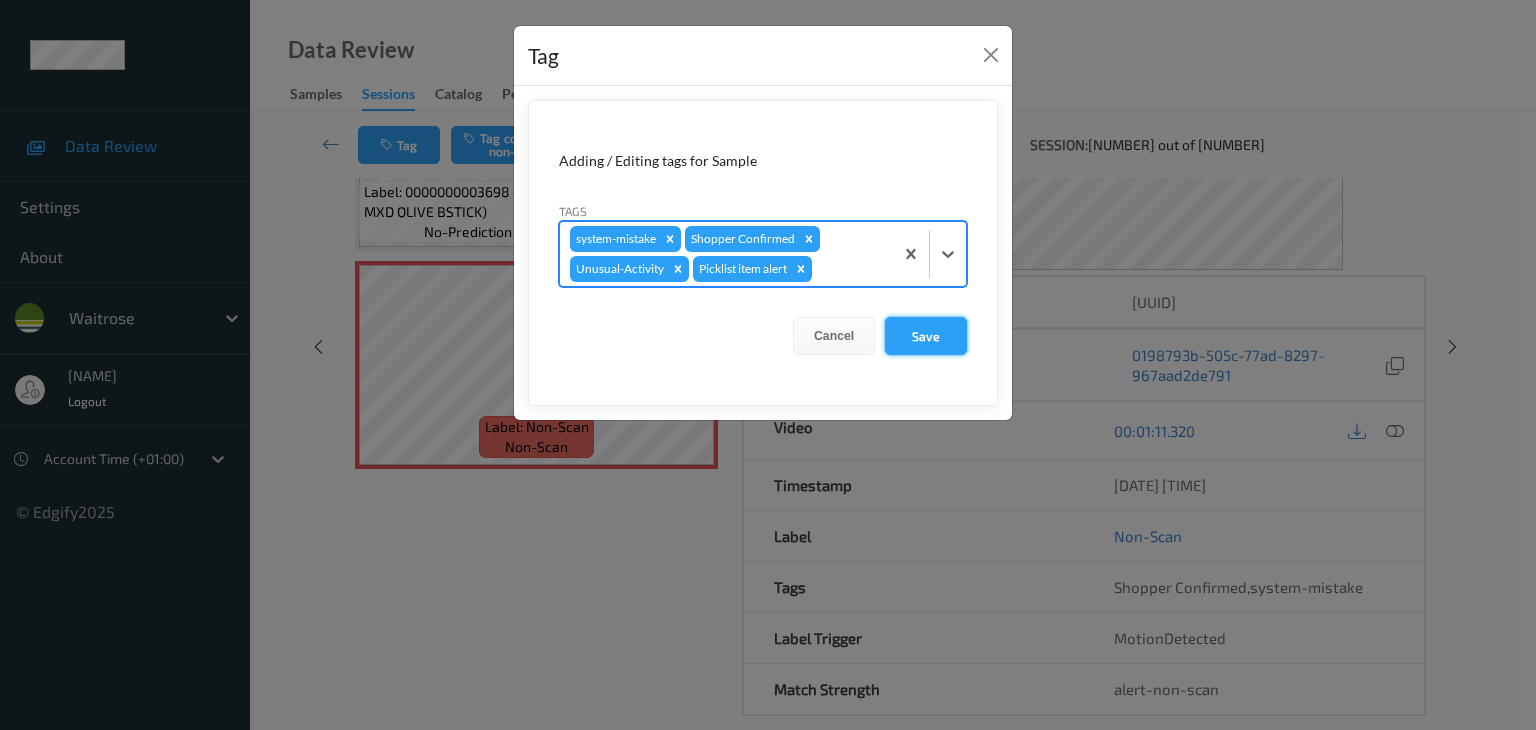 click on "Save" at bounding box center [926, 336] 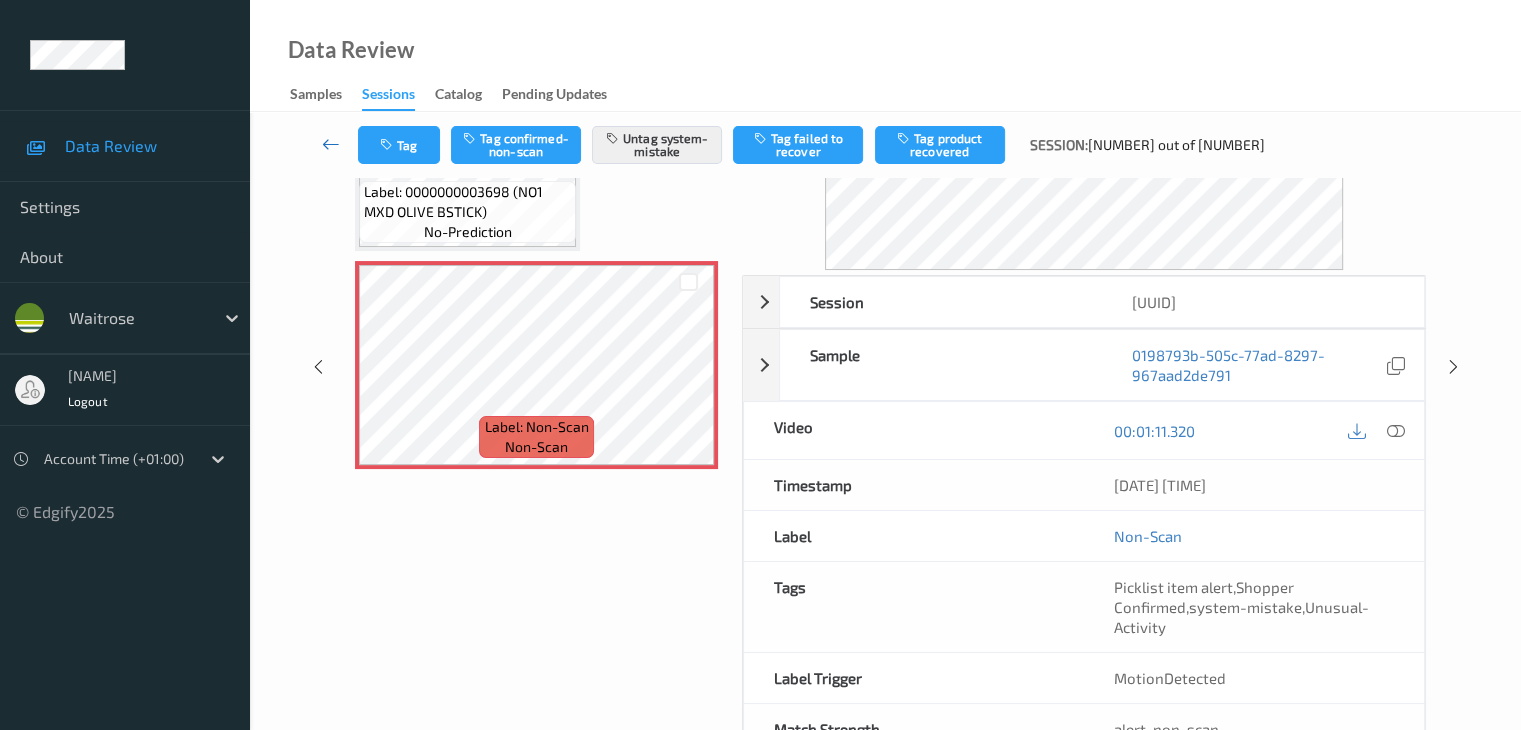 click at bounding box center [331, 144] 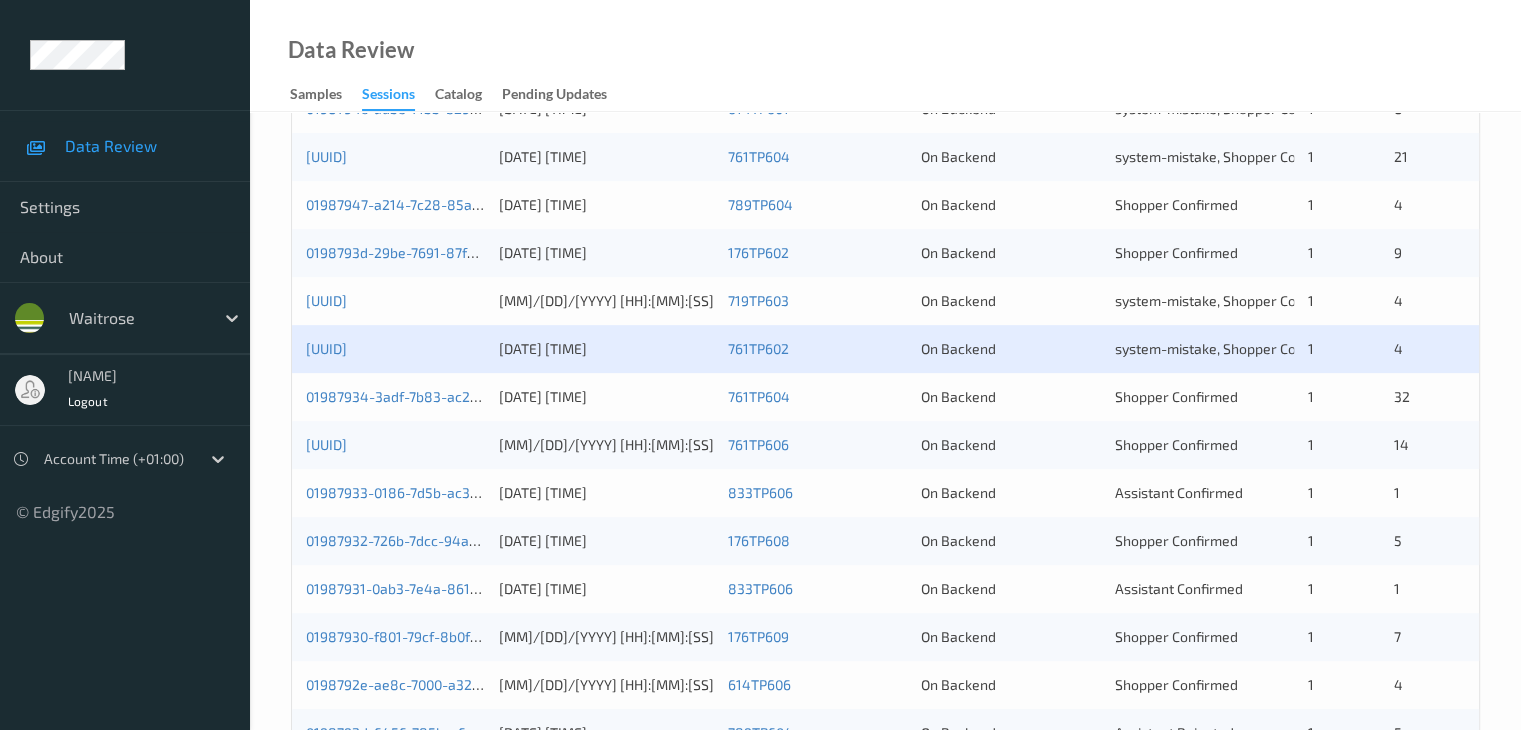 scroll, scrollTop: 600, scrollLeft: 0, axis: vertical 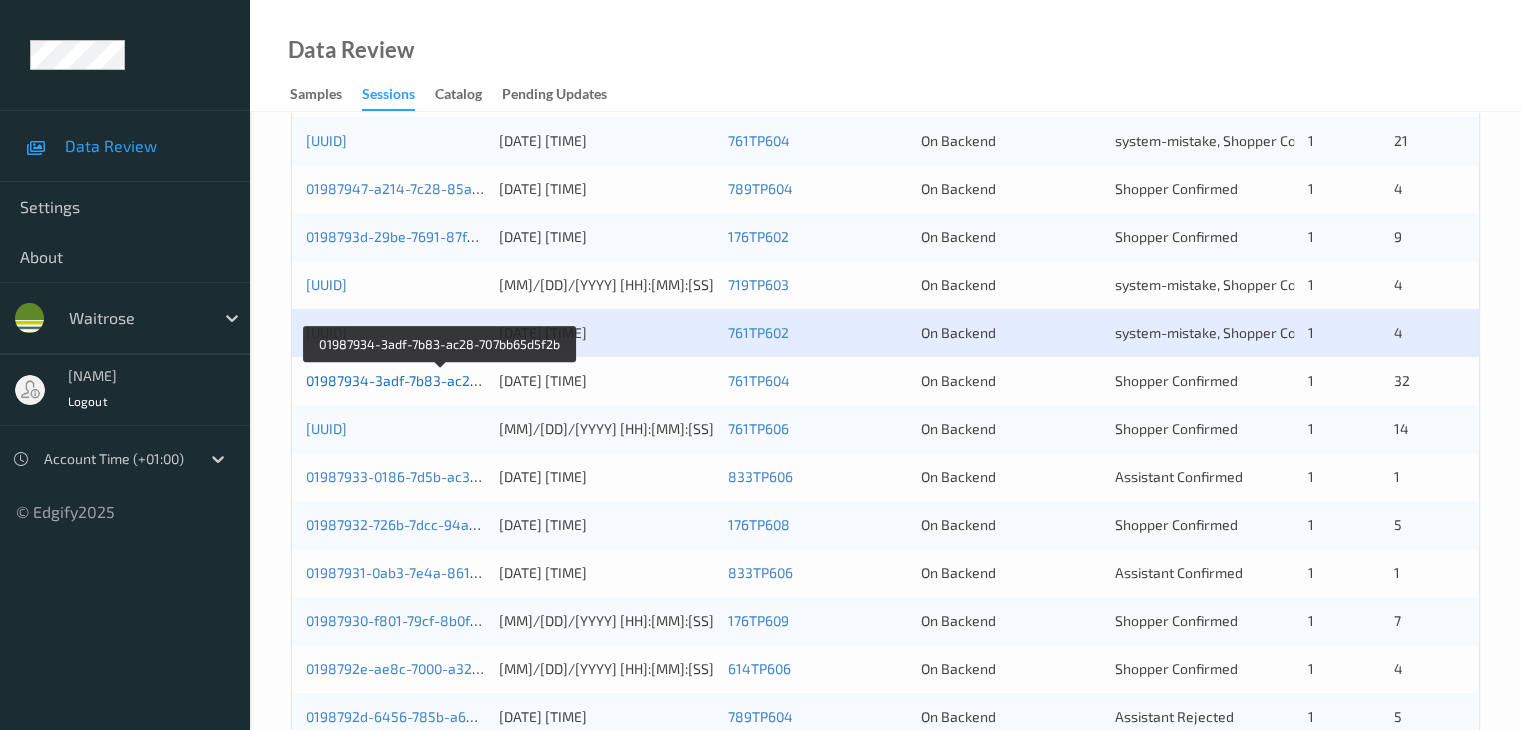 click on "01987934-3adf-7b83-ac28-707bb65d5f2b" at bounding box center (440, 380) 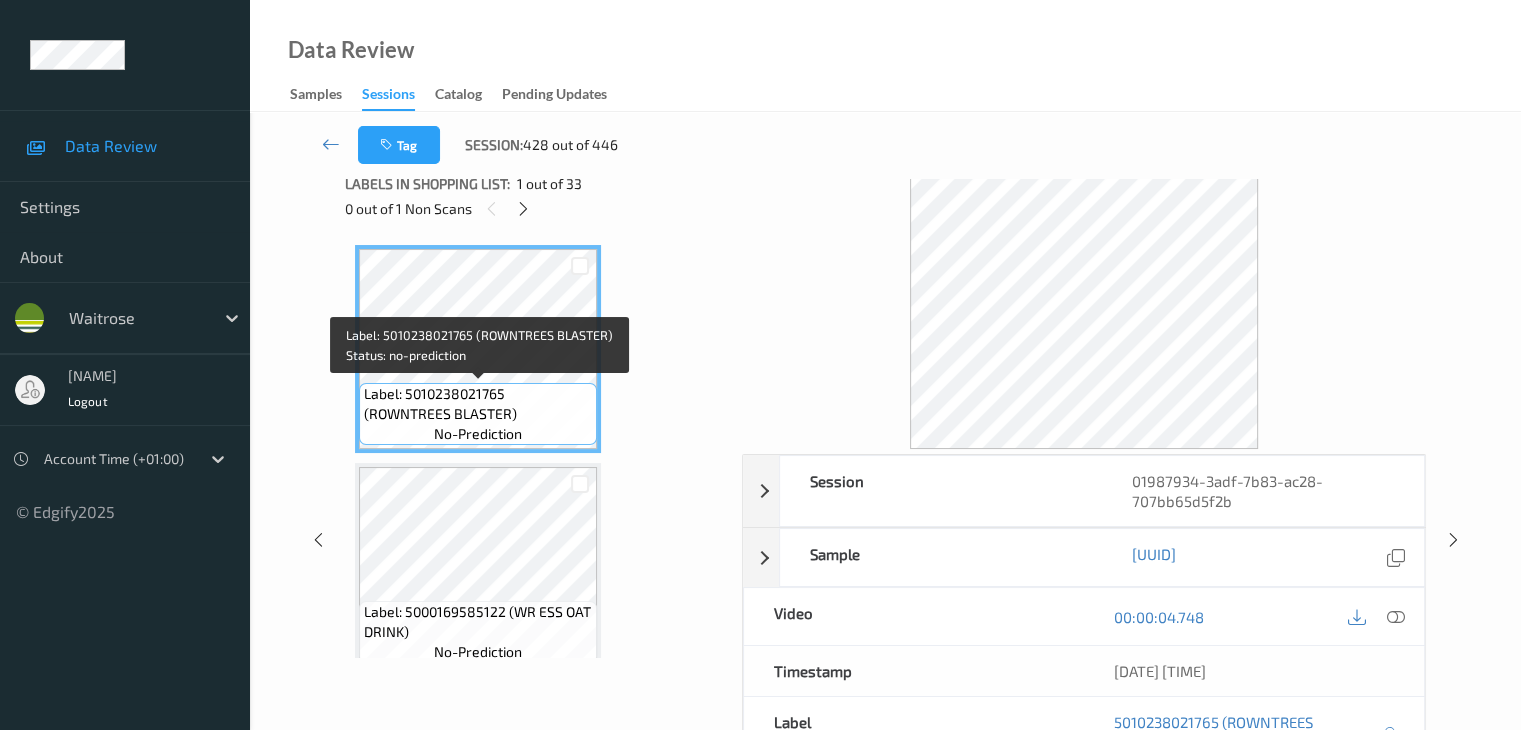 scroll, scrollTop: 0, scrollLeft: 0, axis: both 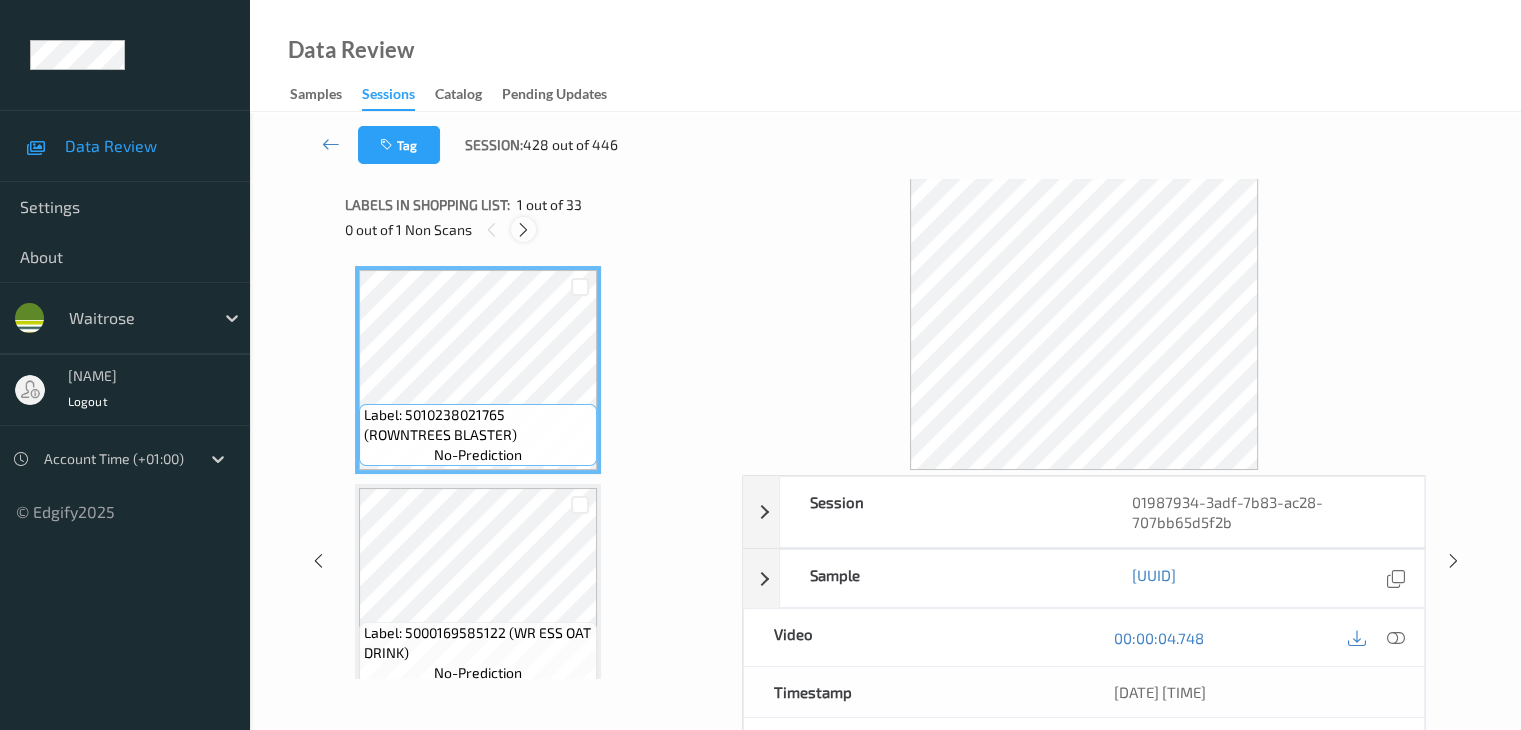 click at bounding box center (523, 230) 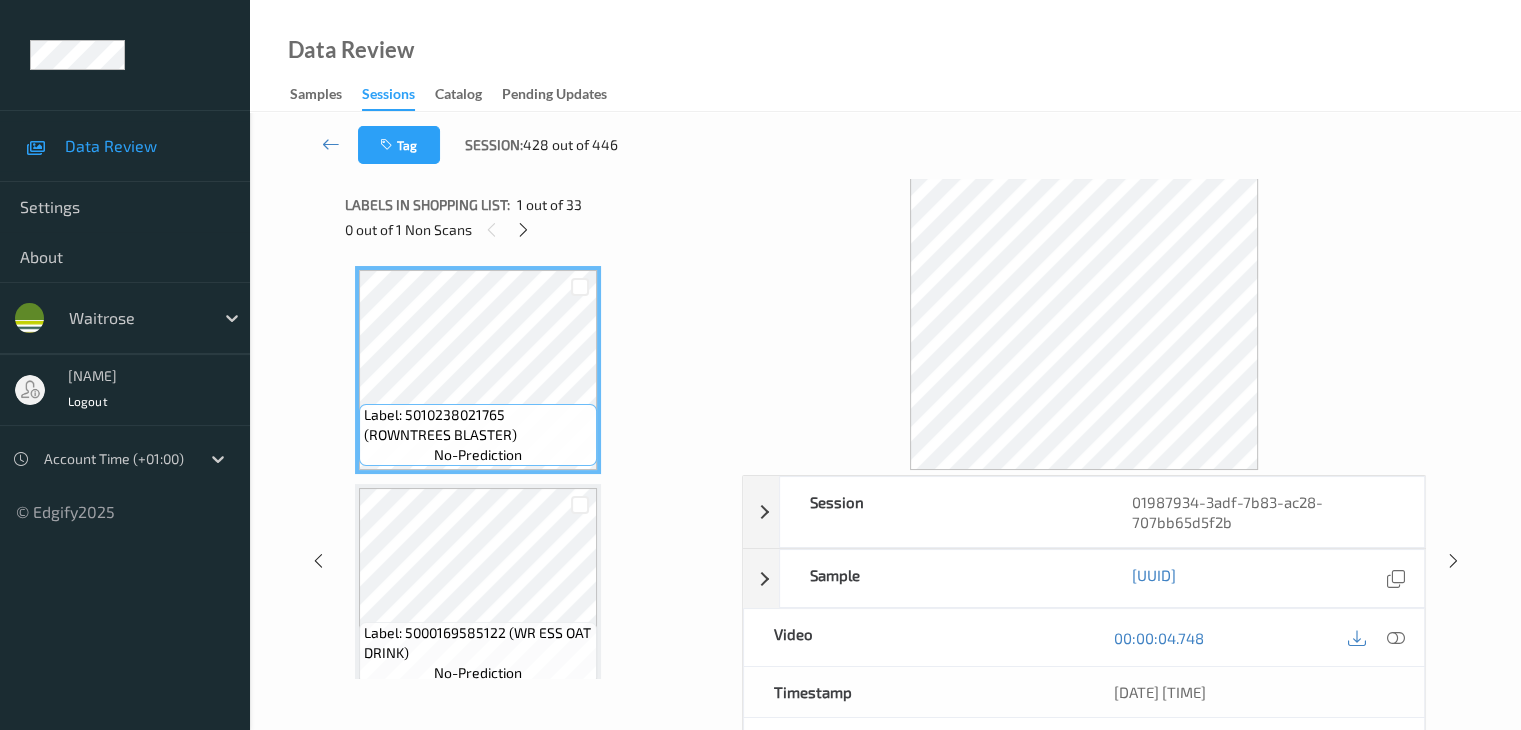 scroll, scrollTop: 4152, scrollLeft: 0, axis: vertical 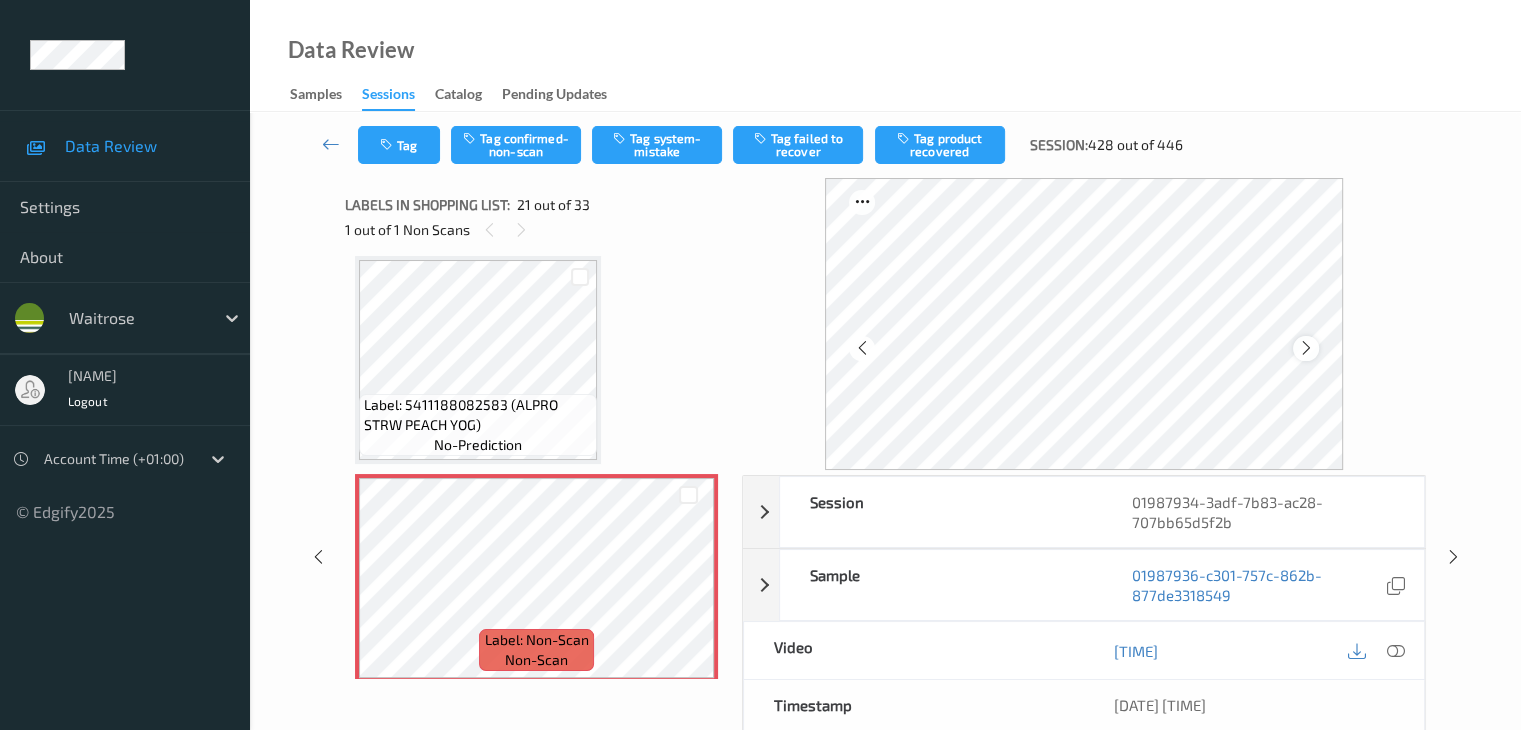 click at bounding box center [1306, 348] 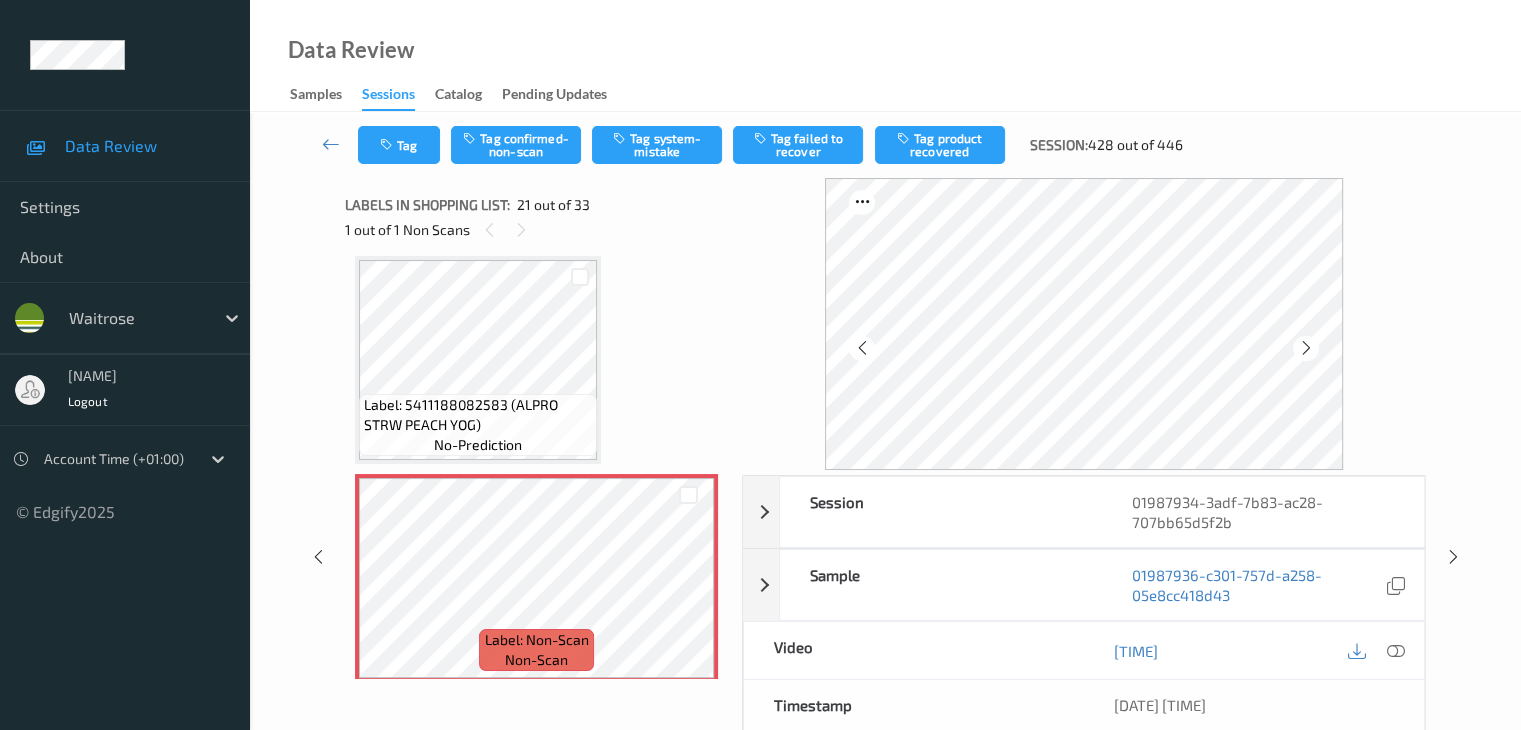 click at bounding box center (1306, 348) 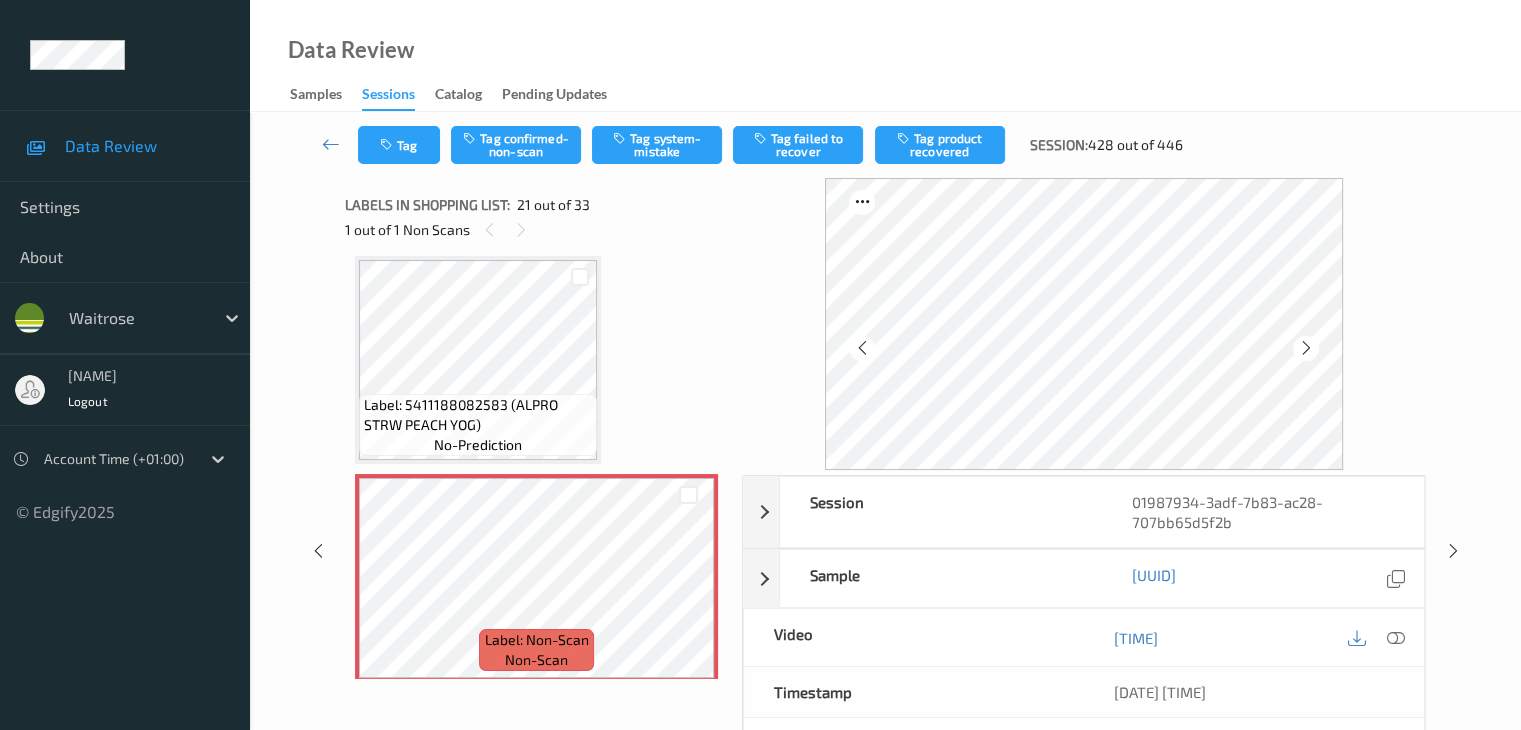 click at bounding box center [1306, 348] 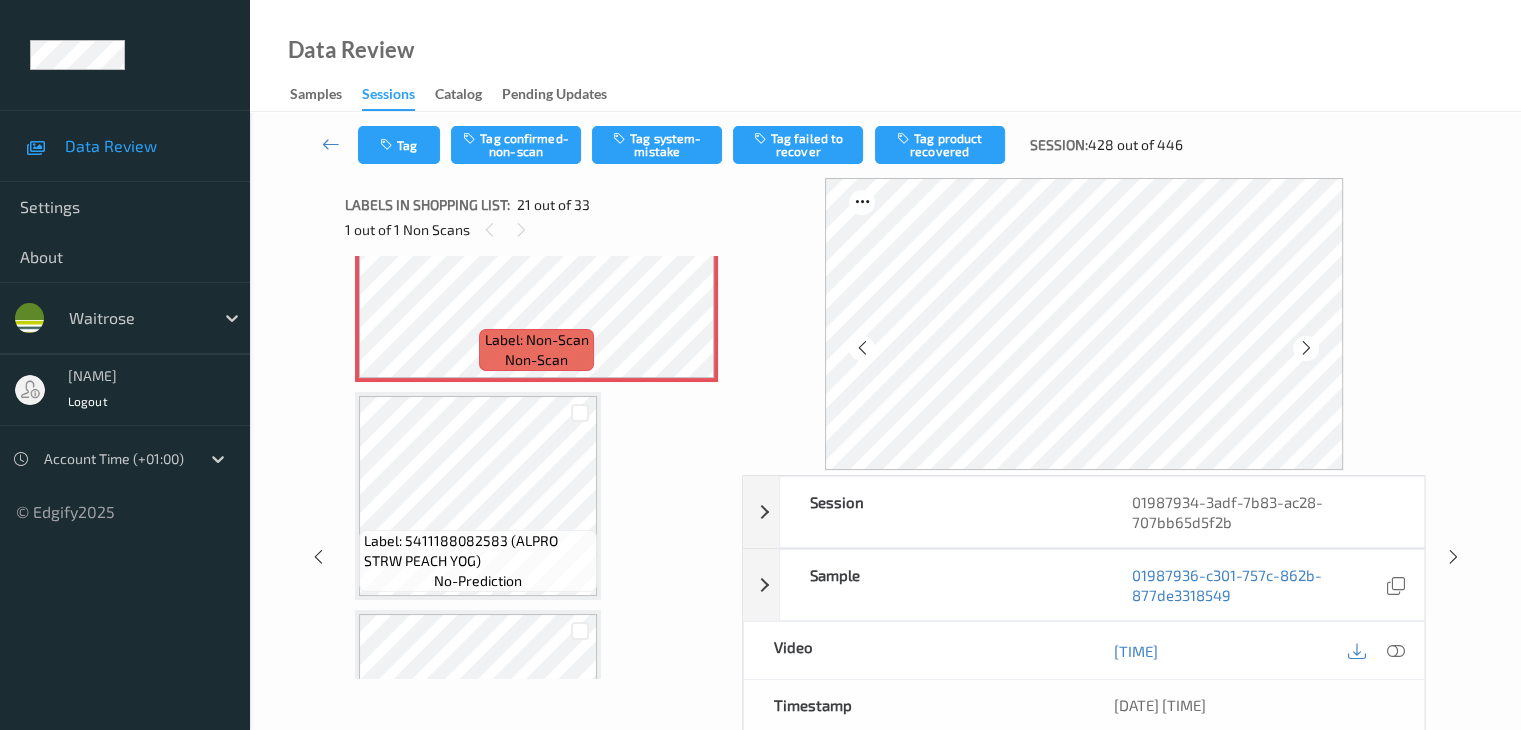 scroll, scrollTop: 4352, scrollLeft: 0, axis: vertical 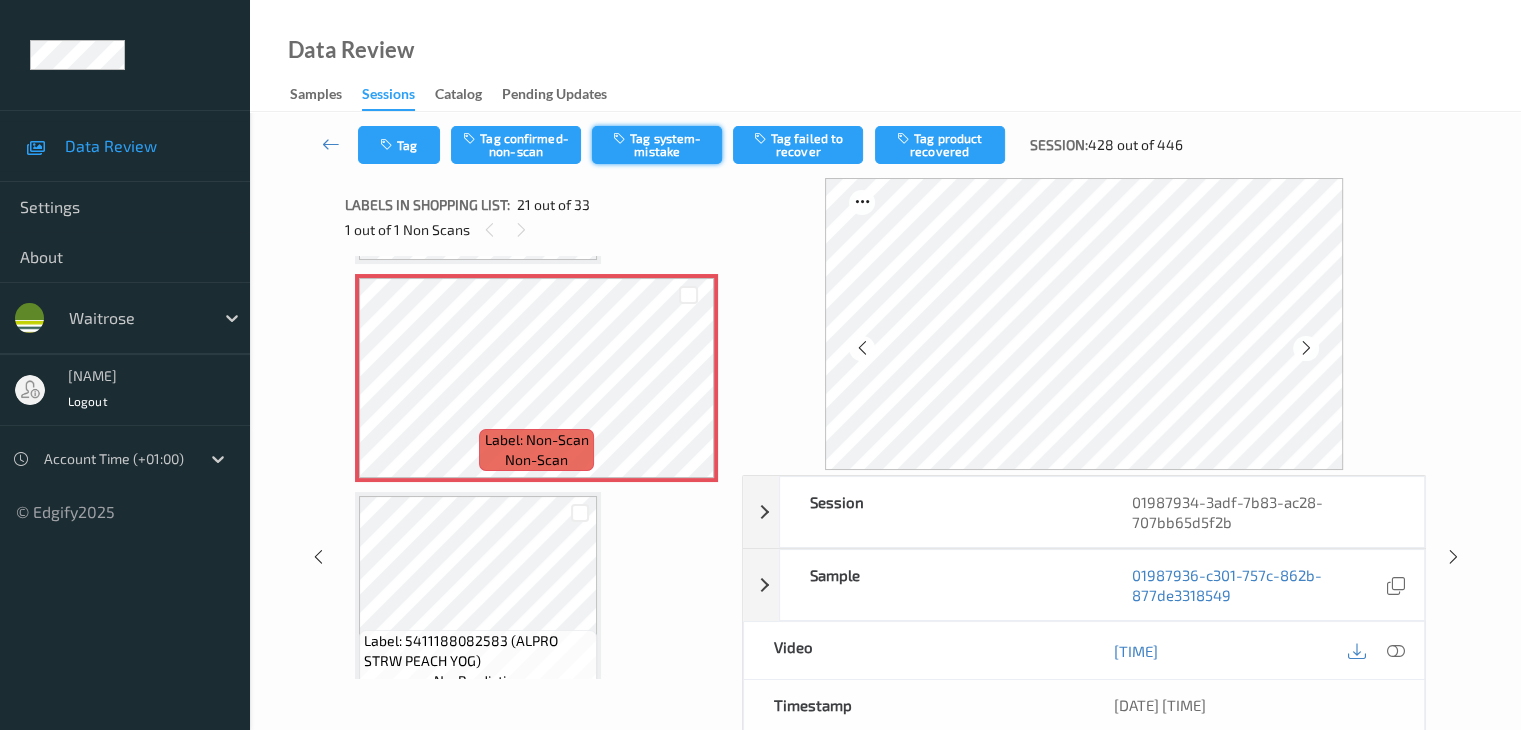 click on "Tag   system-mistake" at bounding box center (657, 145) 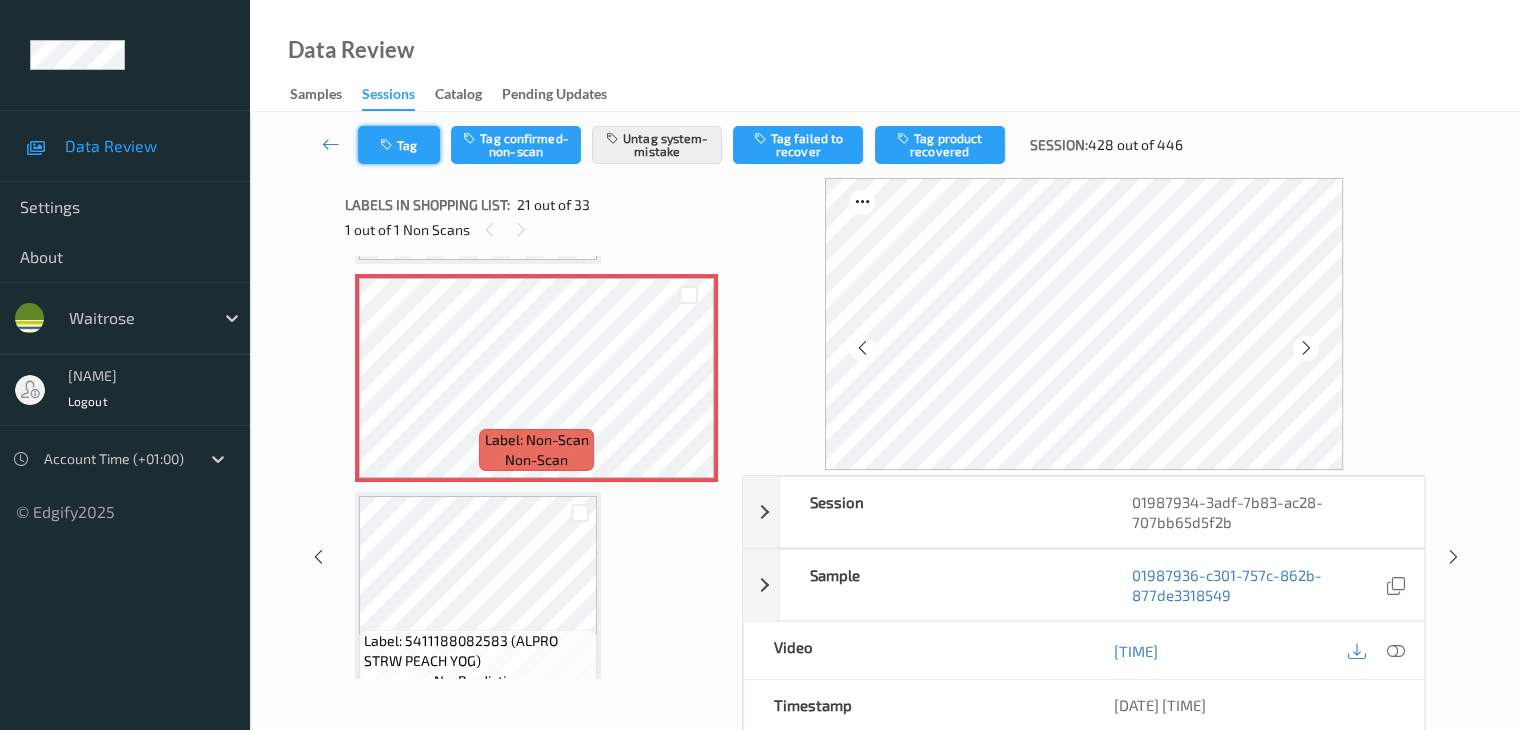 click on "Tag" at bounding box center (399, 145) 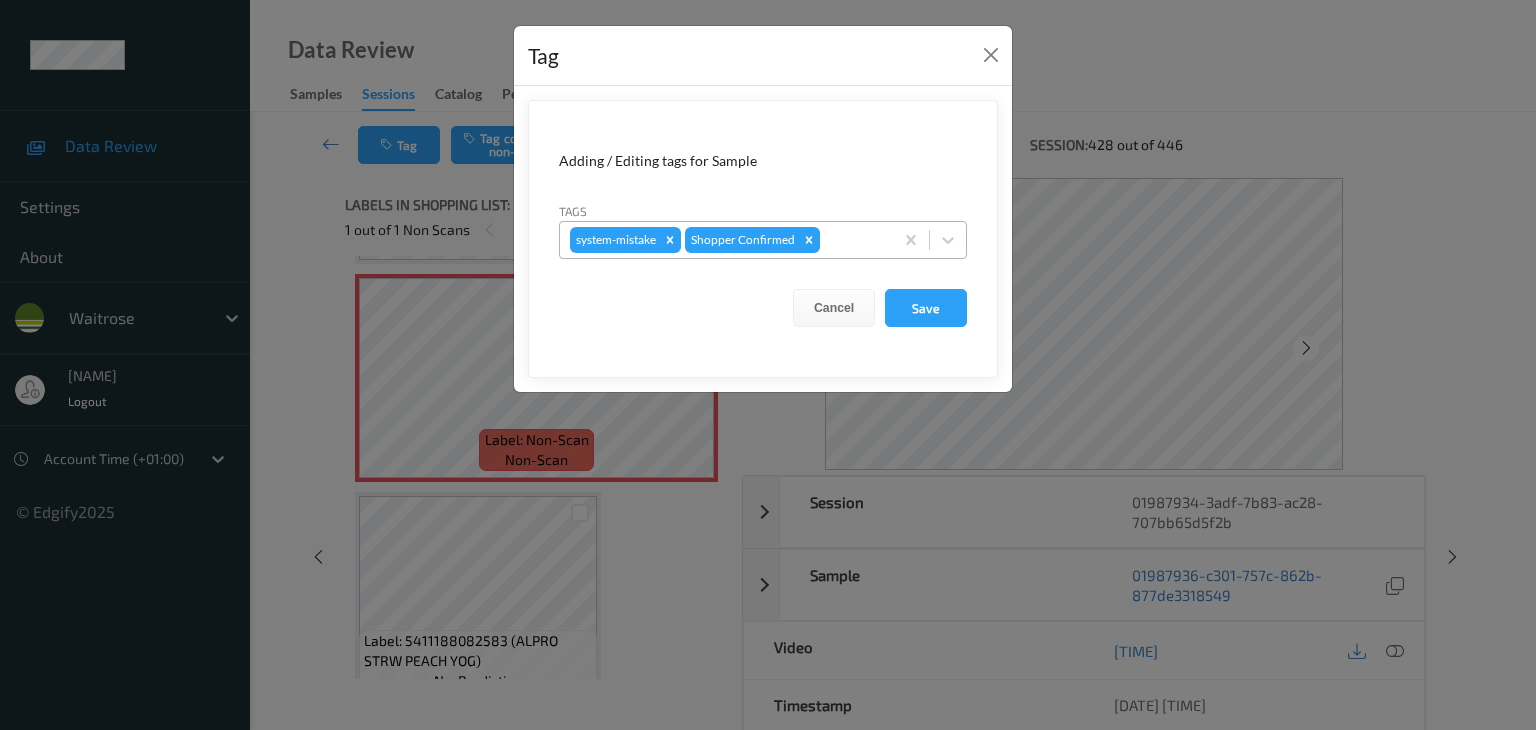 click at bounding box center [853, 240] 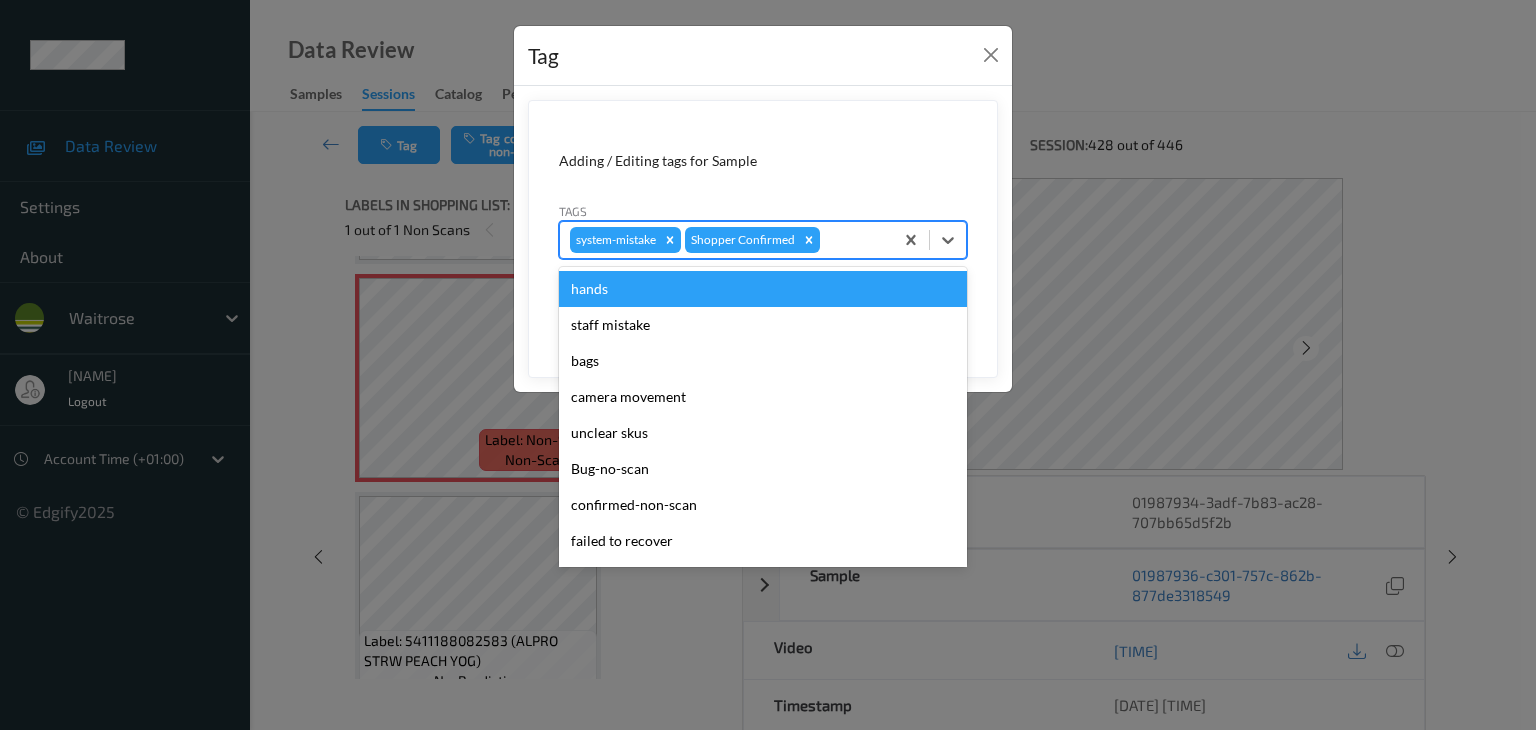 type on "u" 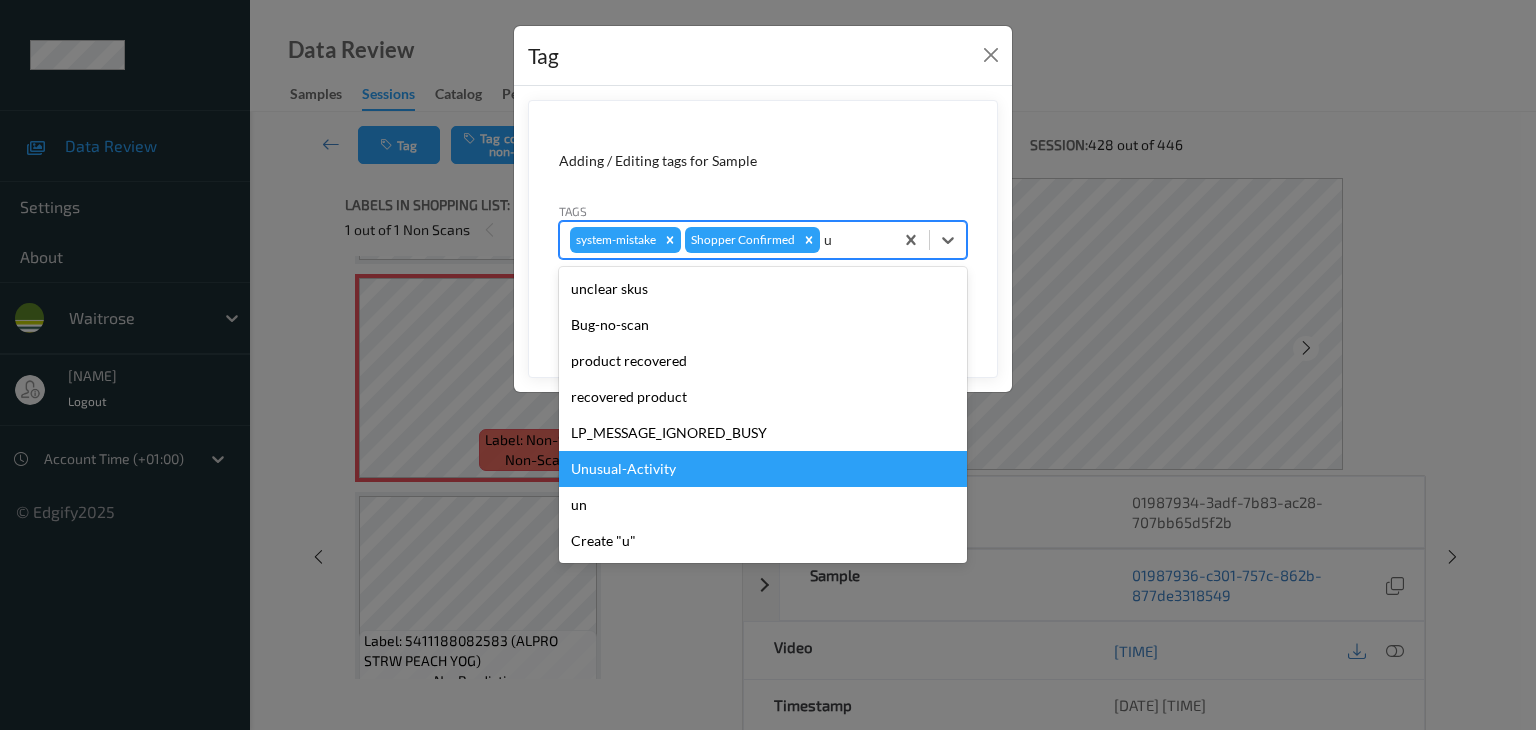 click on "Unusual-Activity" at bounding box center [763, 469] 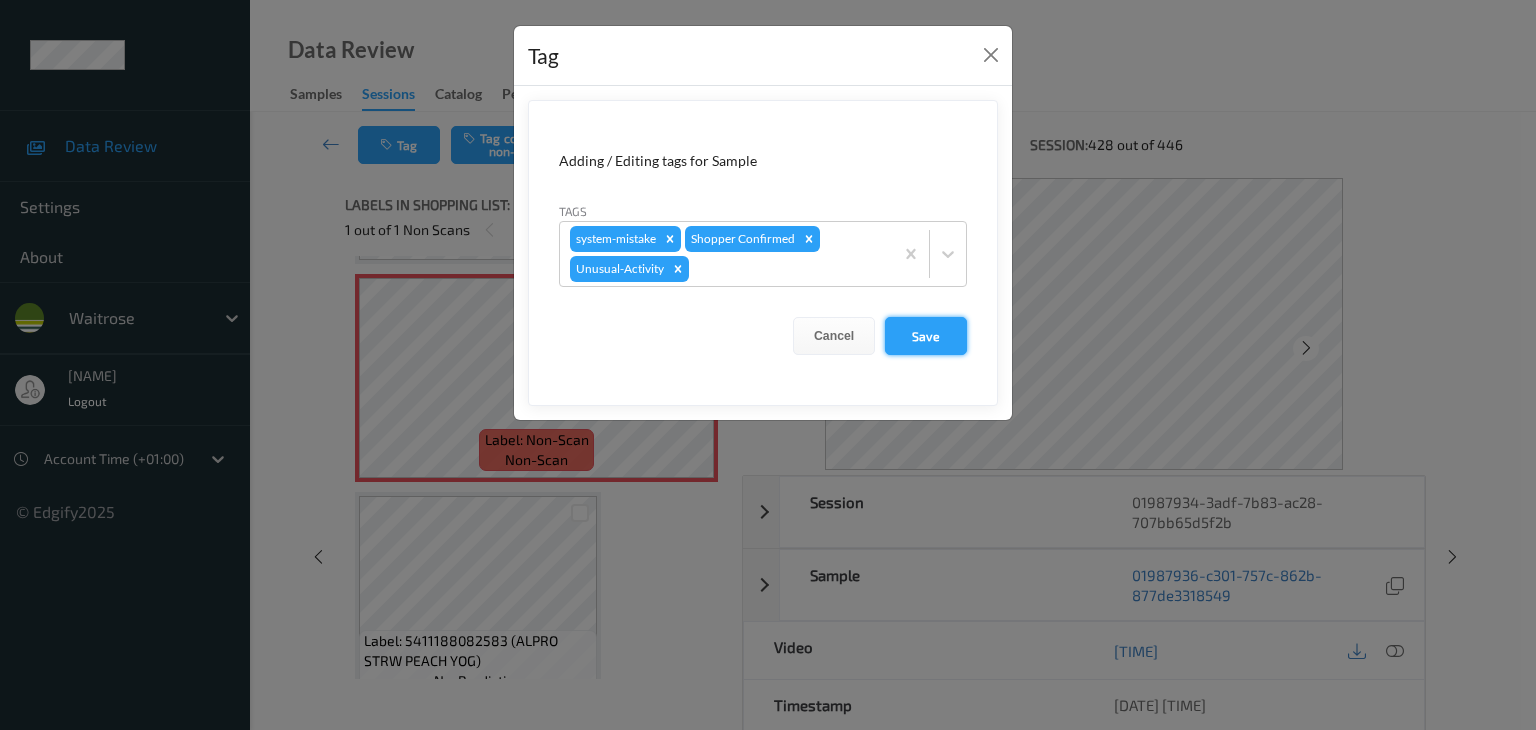 click on "Save" at bounding box center [926, 336] 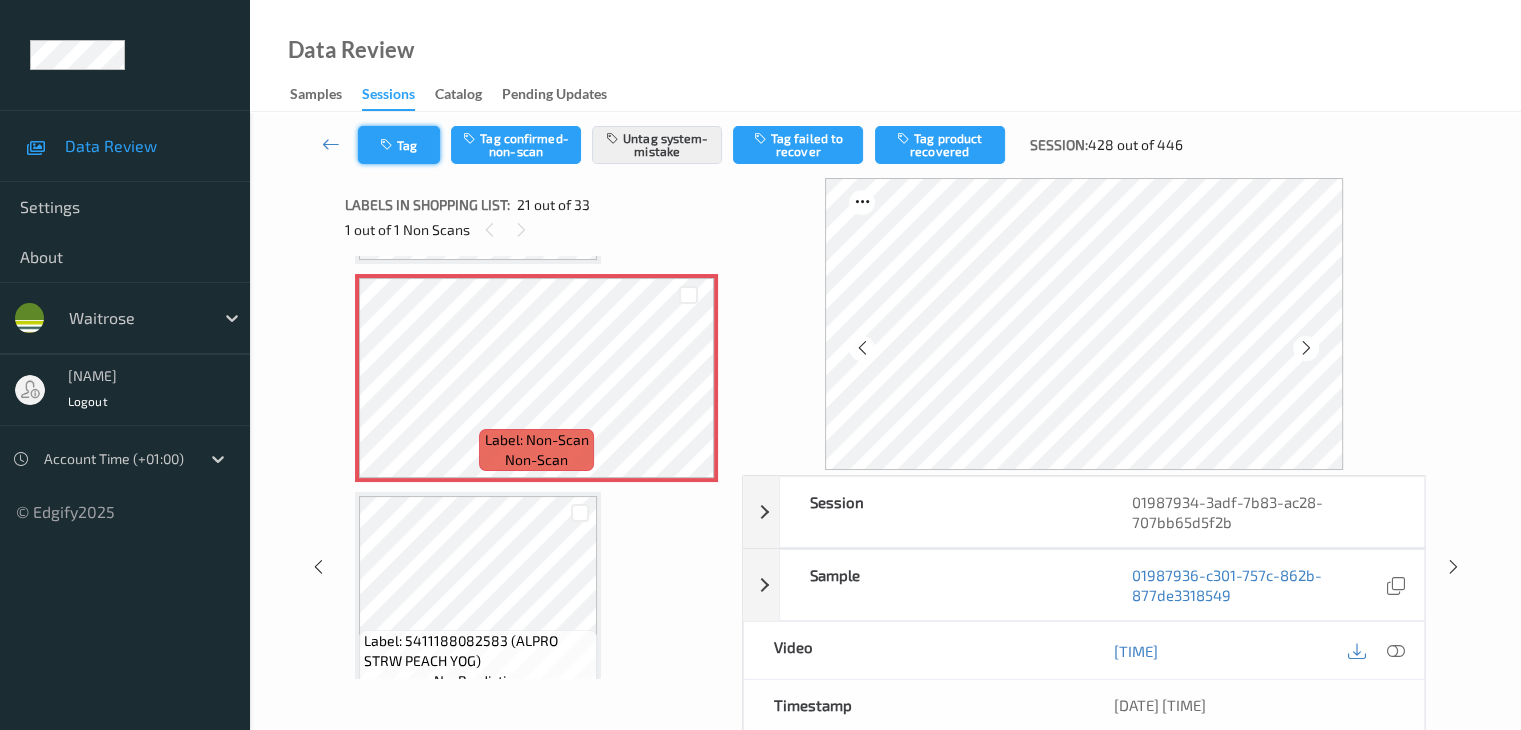click on "Tag" at bounding box center (399, 145) 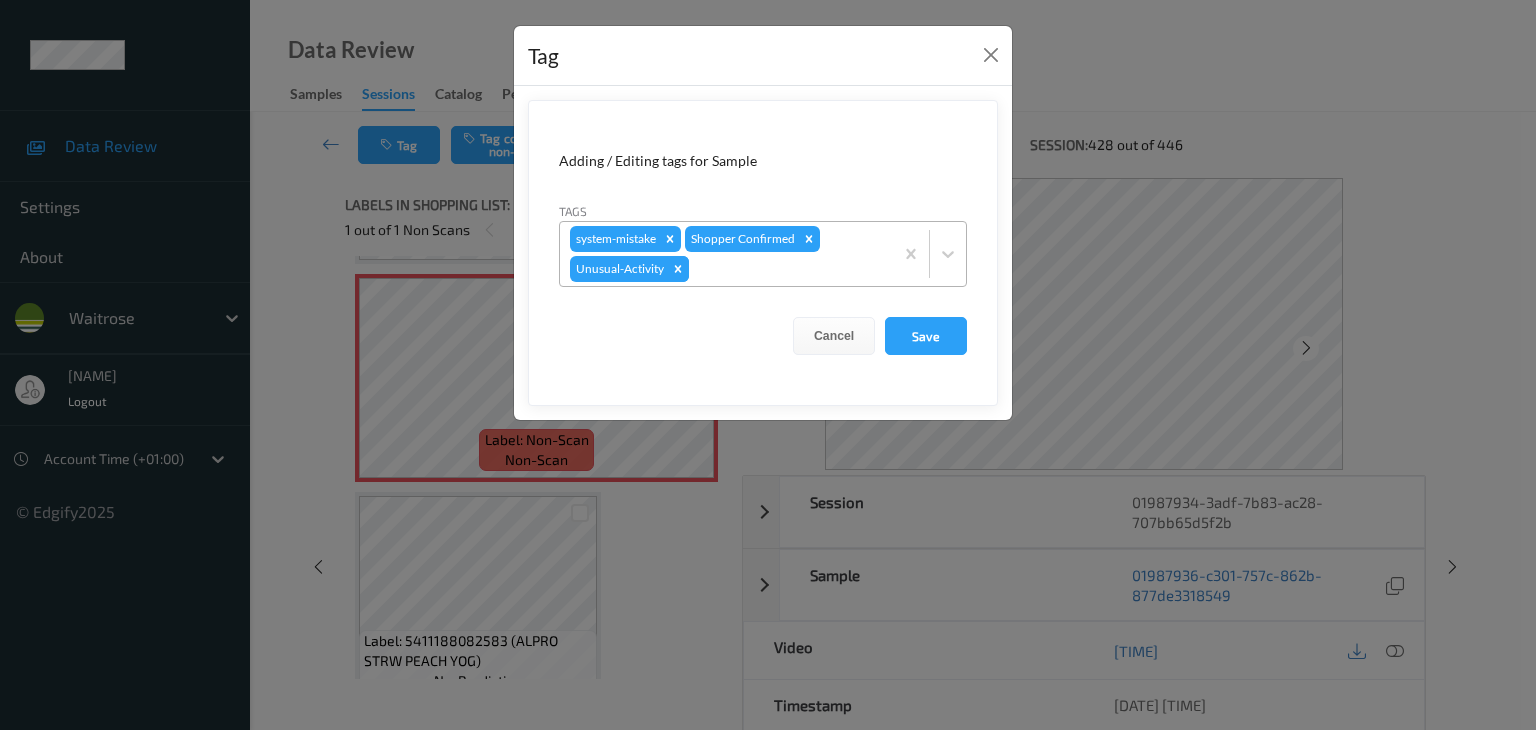 click 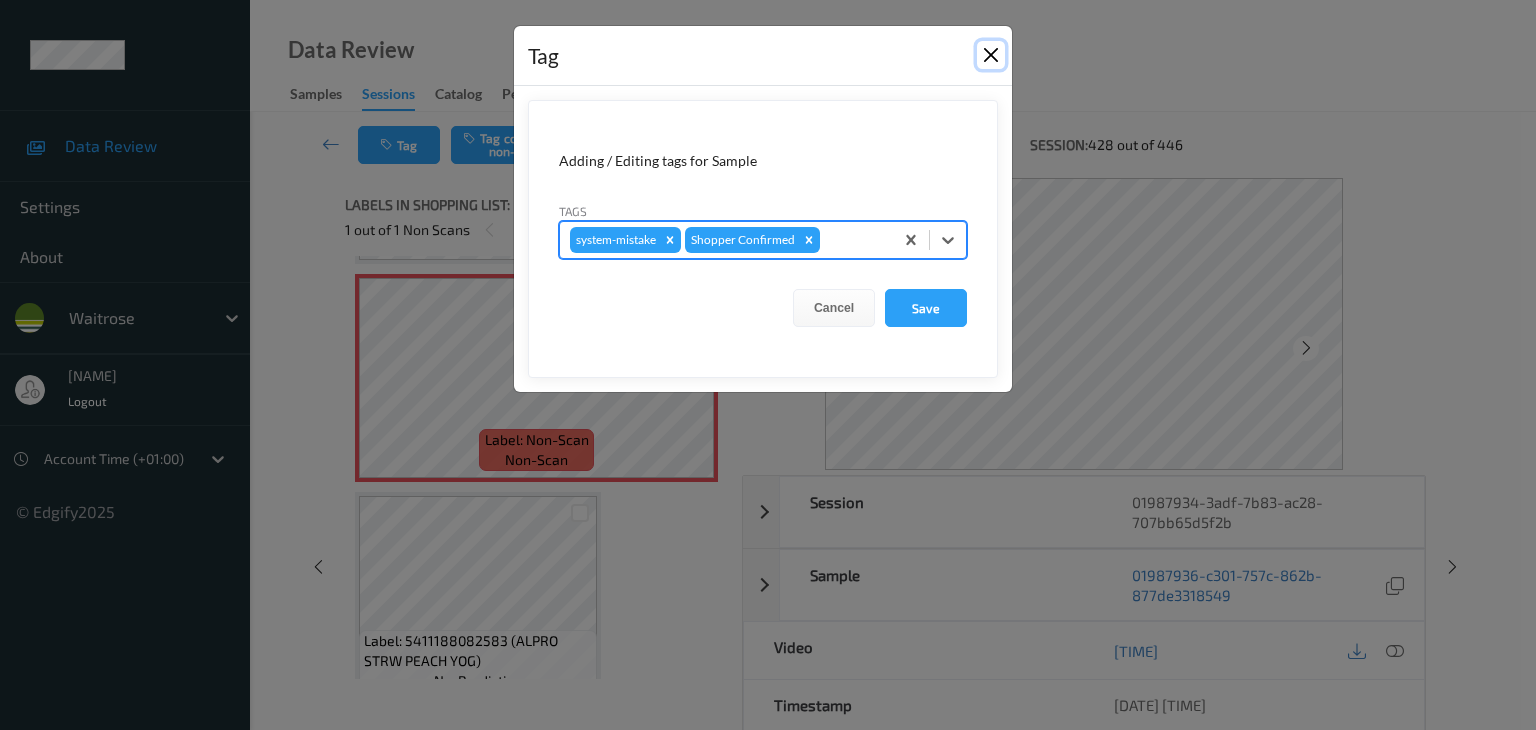 click at bounding box center [991, 55] 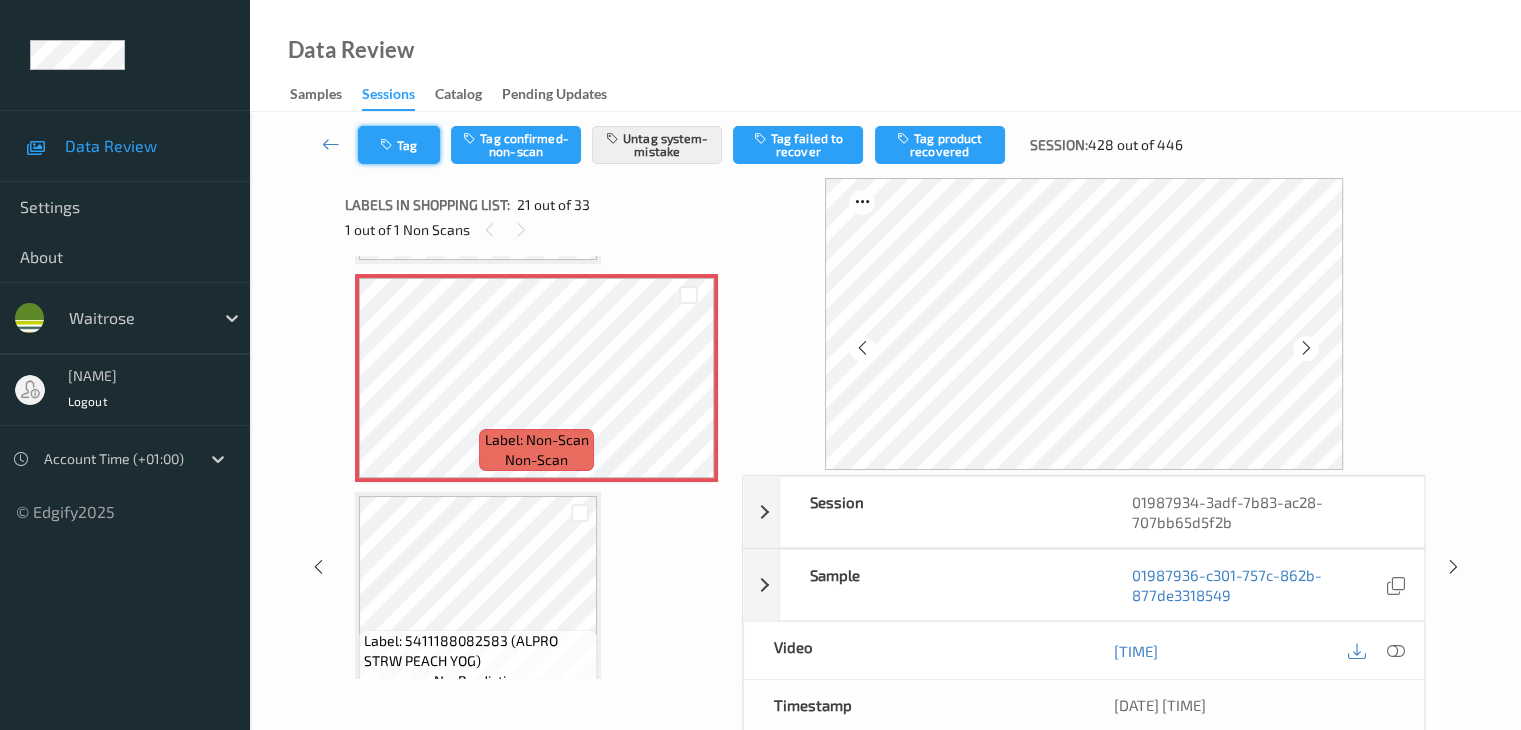 click on "Tag" at bounding box center [399, 145] 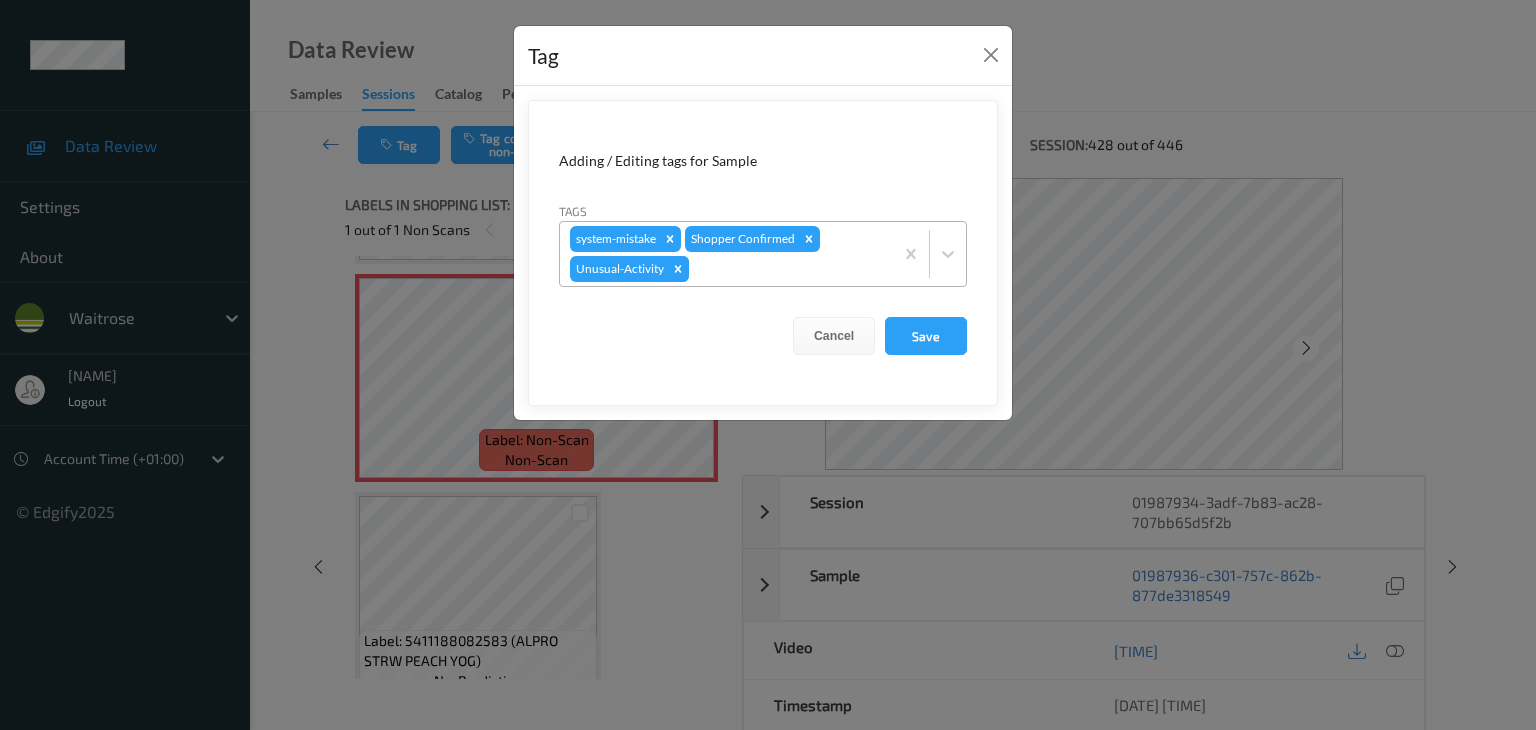 click 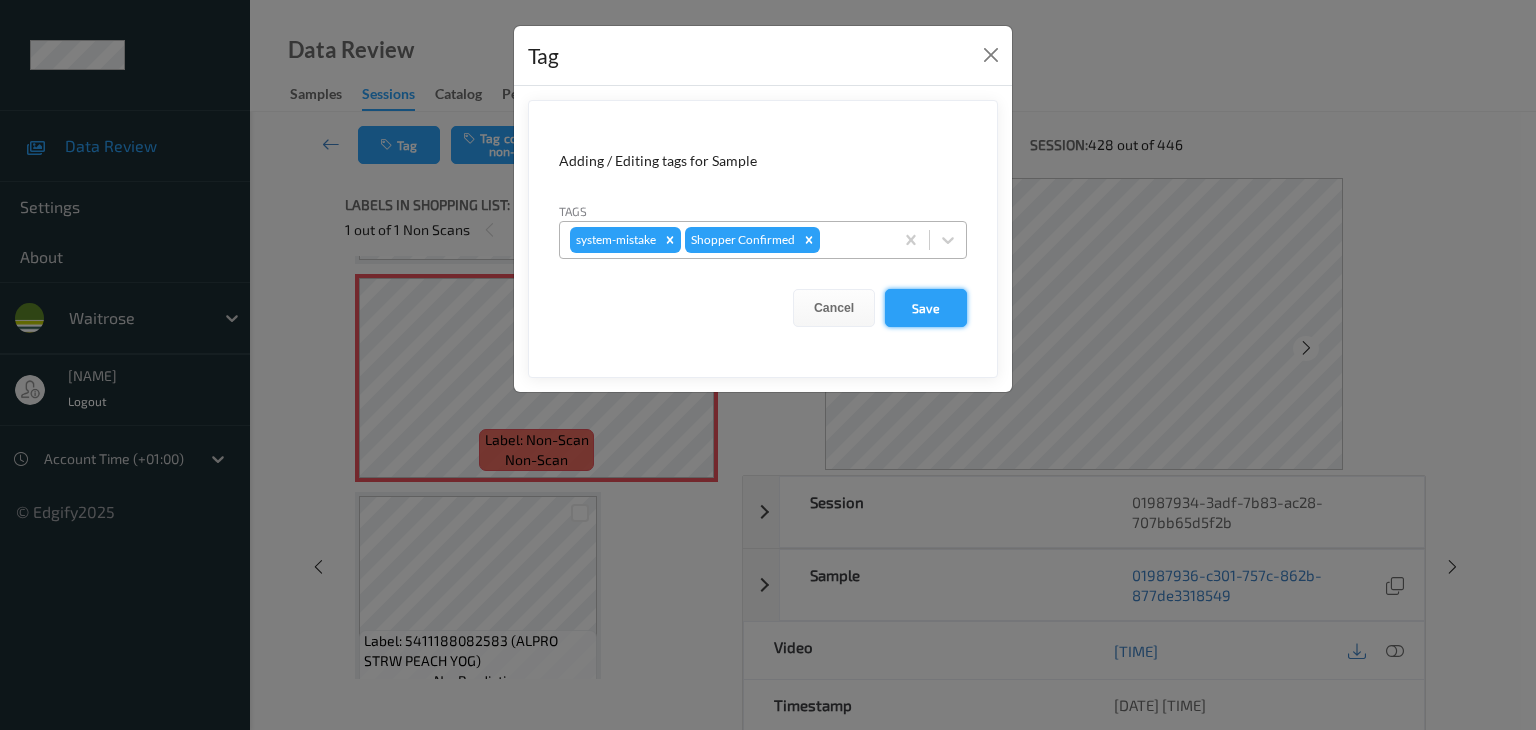 click on "Save" at bounding box center (926, 308) 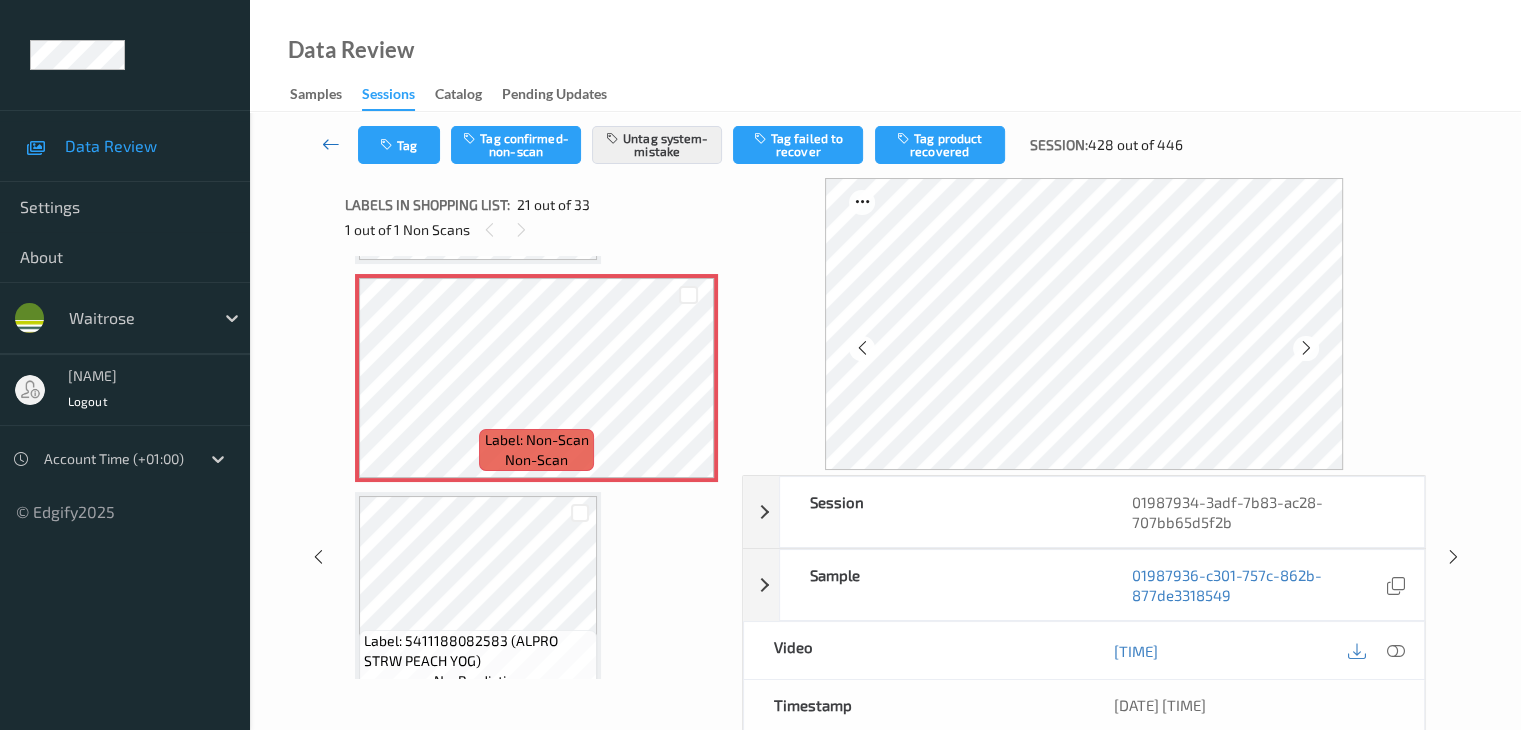 click at bounding box center [331, 144] 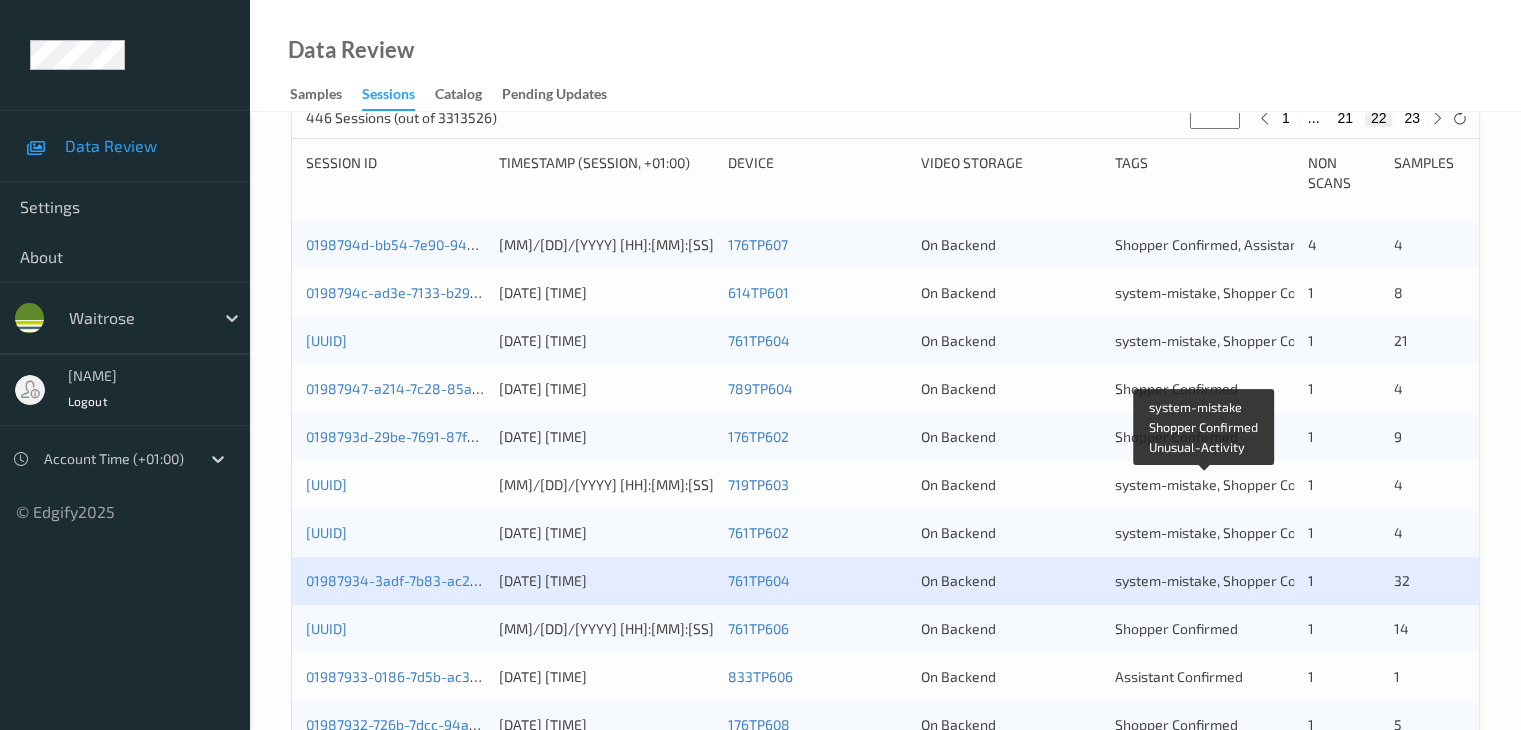 scroll, scrollTop: 600, scrollLeft: 0, axis: vertical 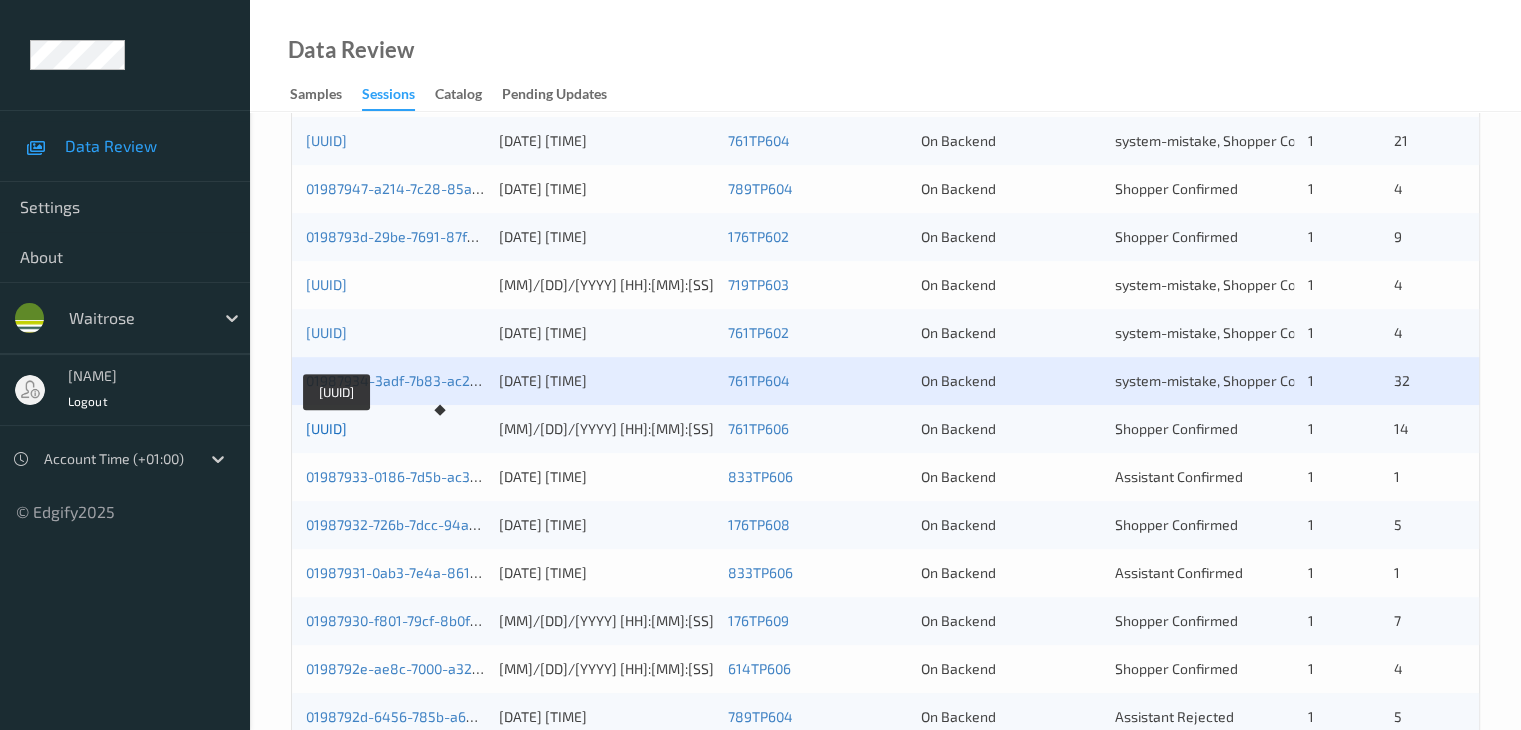 click on "01987933-35ba-752f-85b0-14ea285b828c" at bounding box center [326, 428] 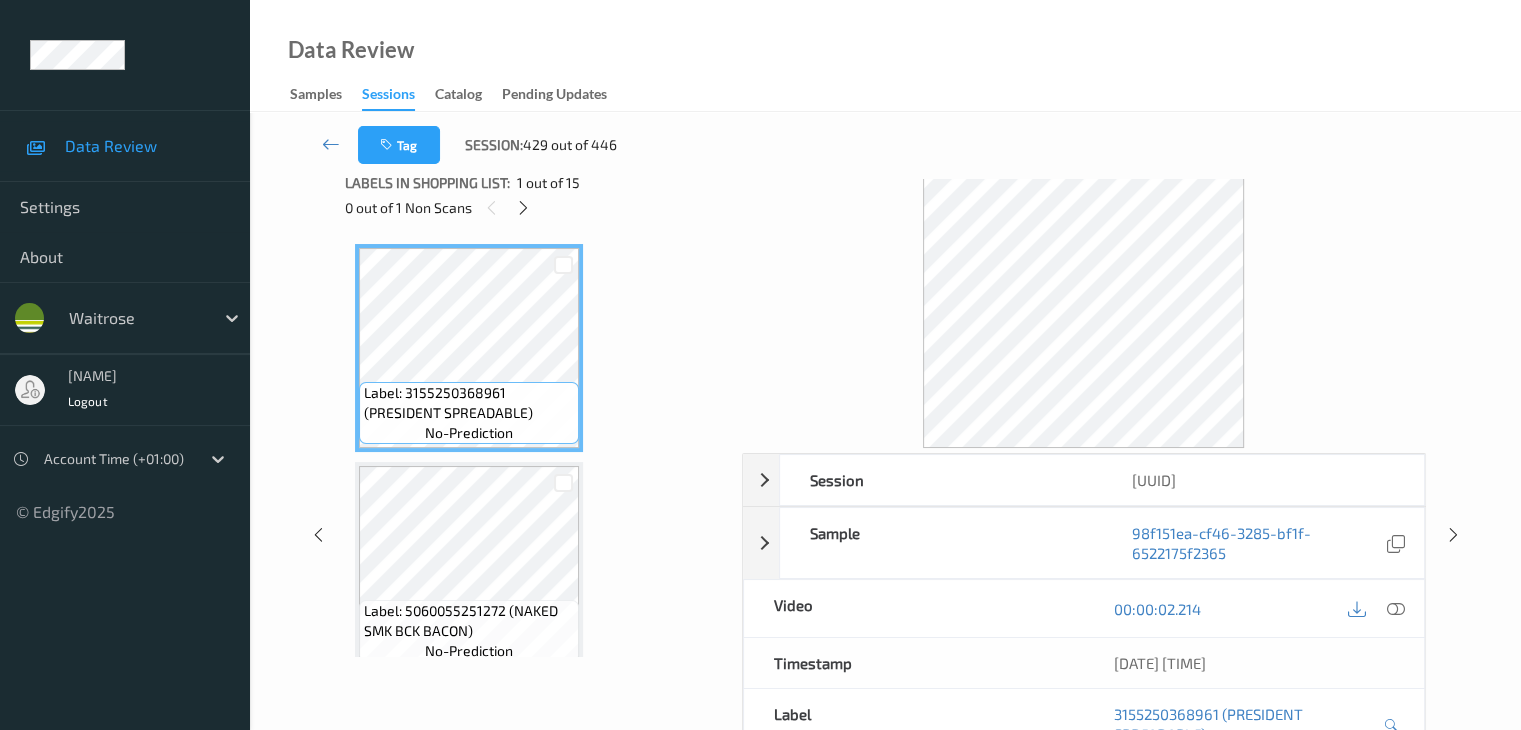 scroll, scrollTop: 0, scrollLeft: 0, axis: both 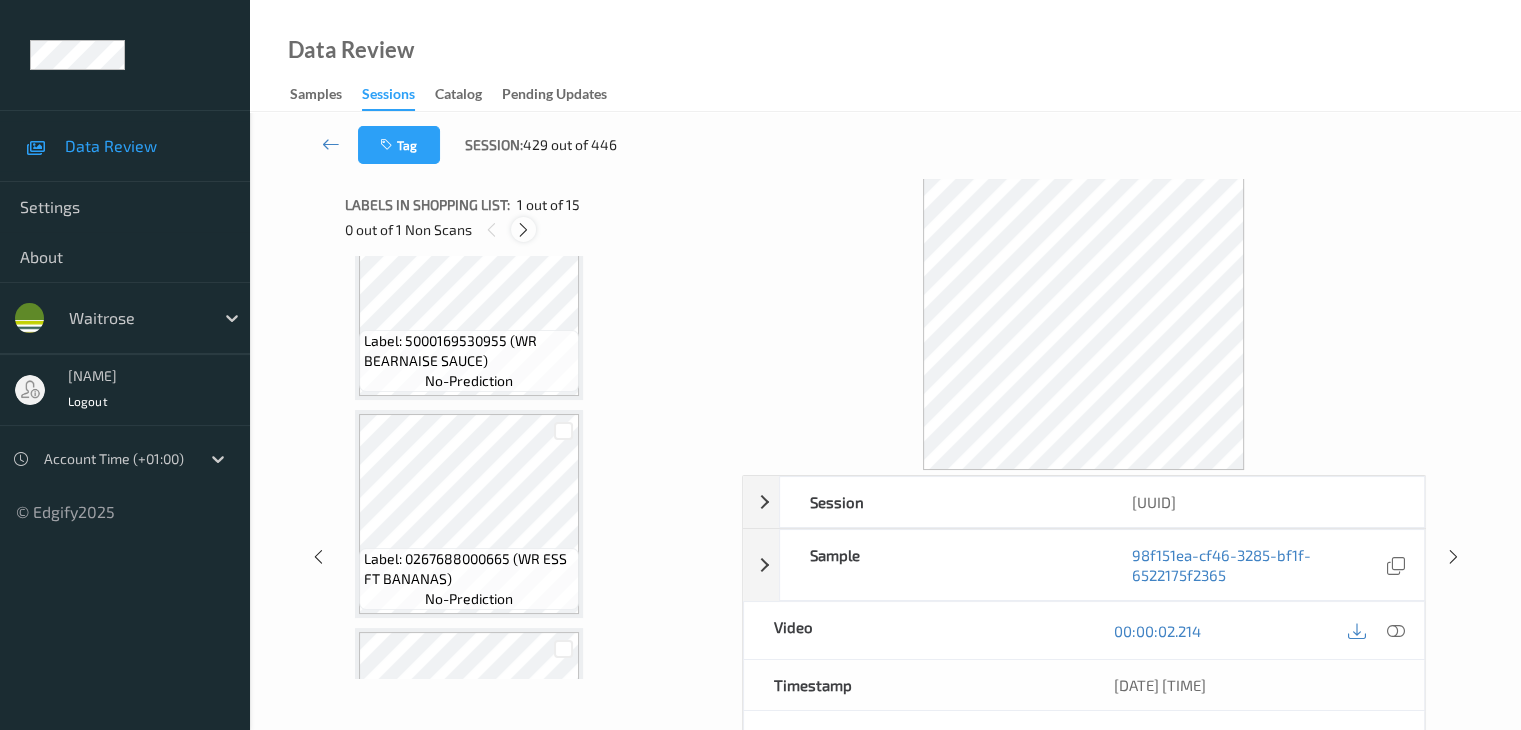 click at bounding box center [523, 230] 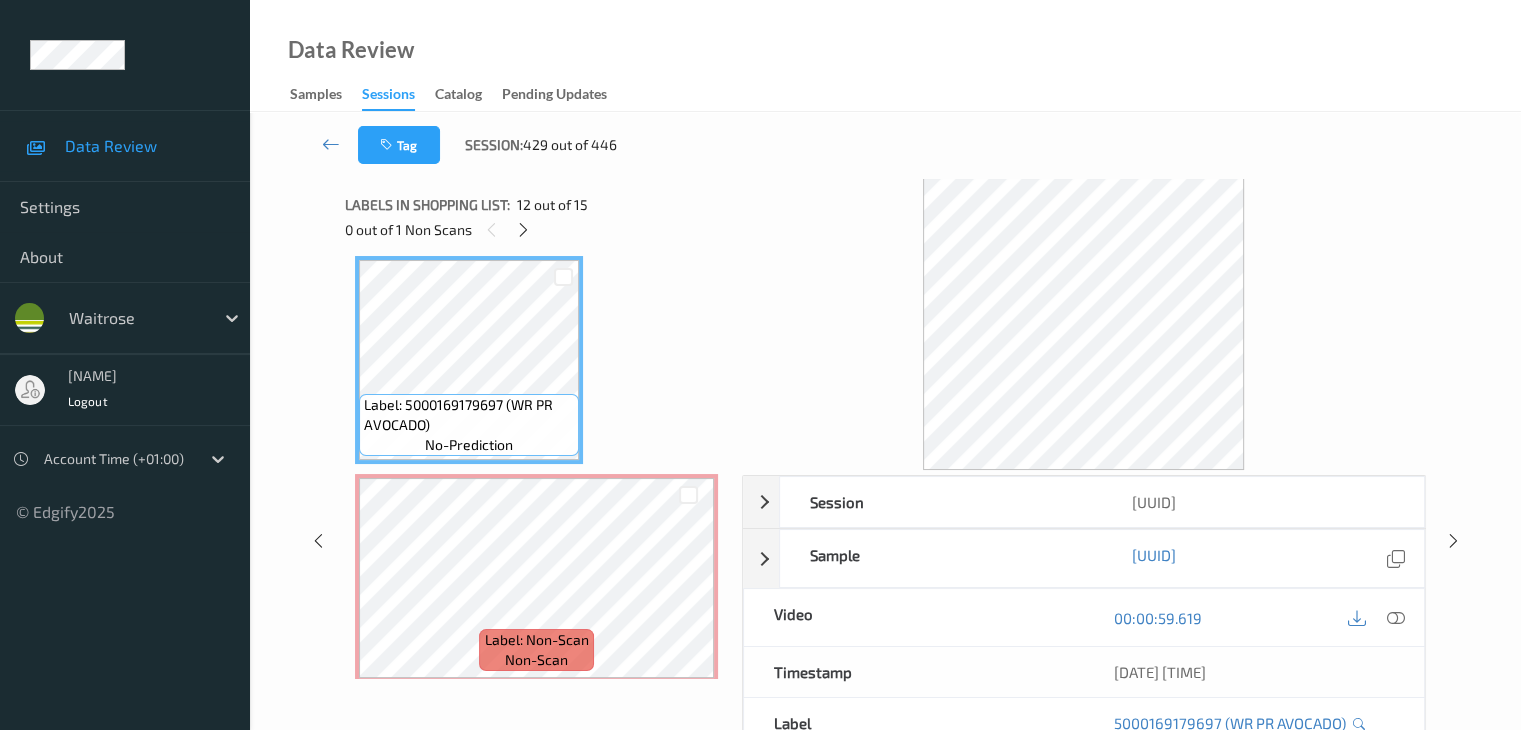 scroll, scrollTop: 2308, scrollLeft: 0, axis: vertical 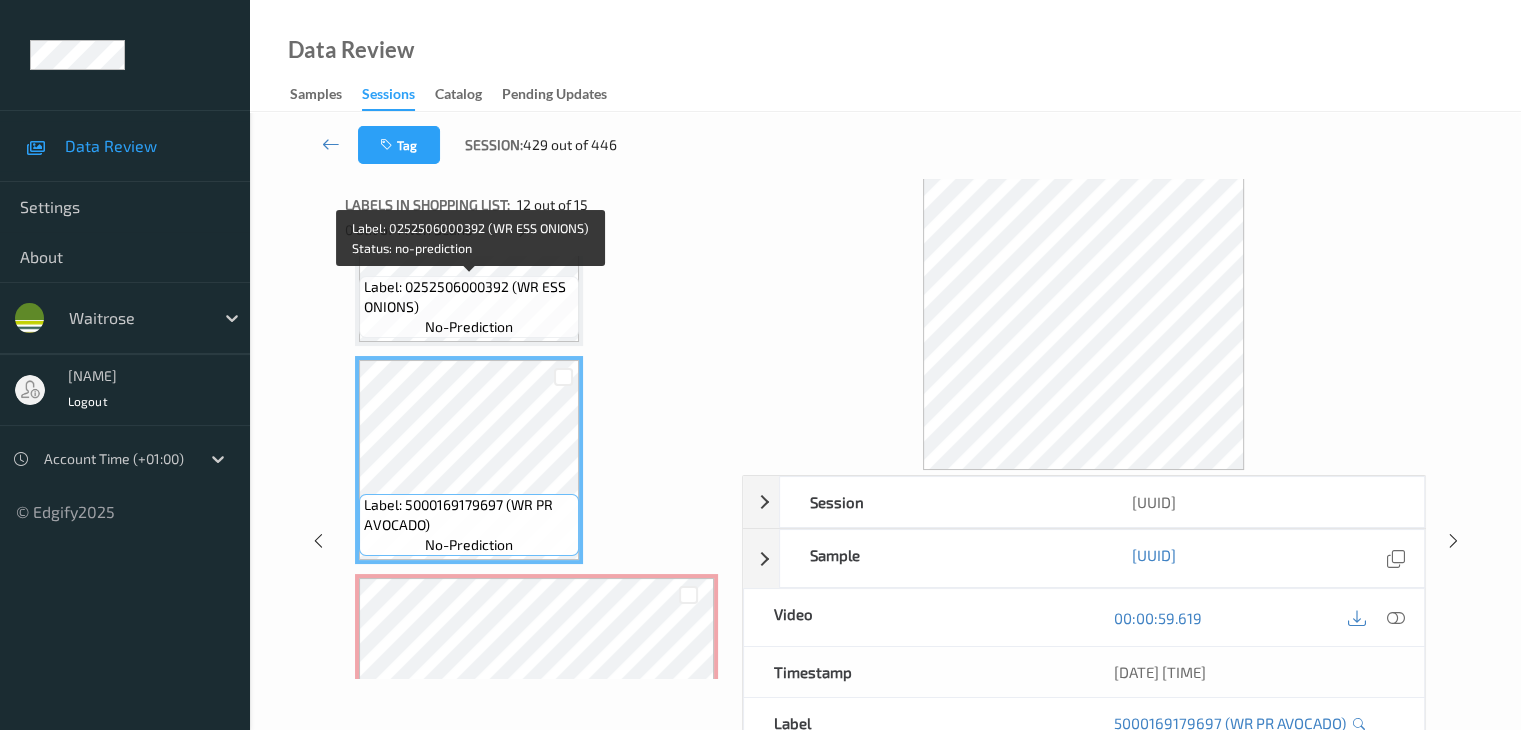 click on "no-prediction" at bounding box center (469, 327) 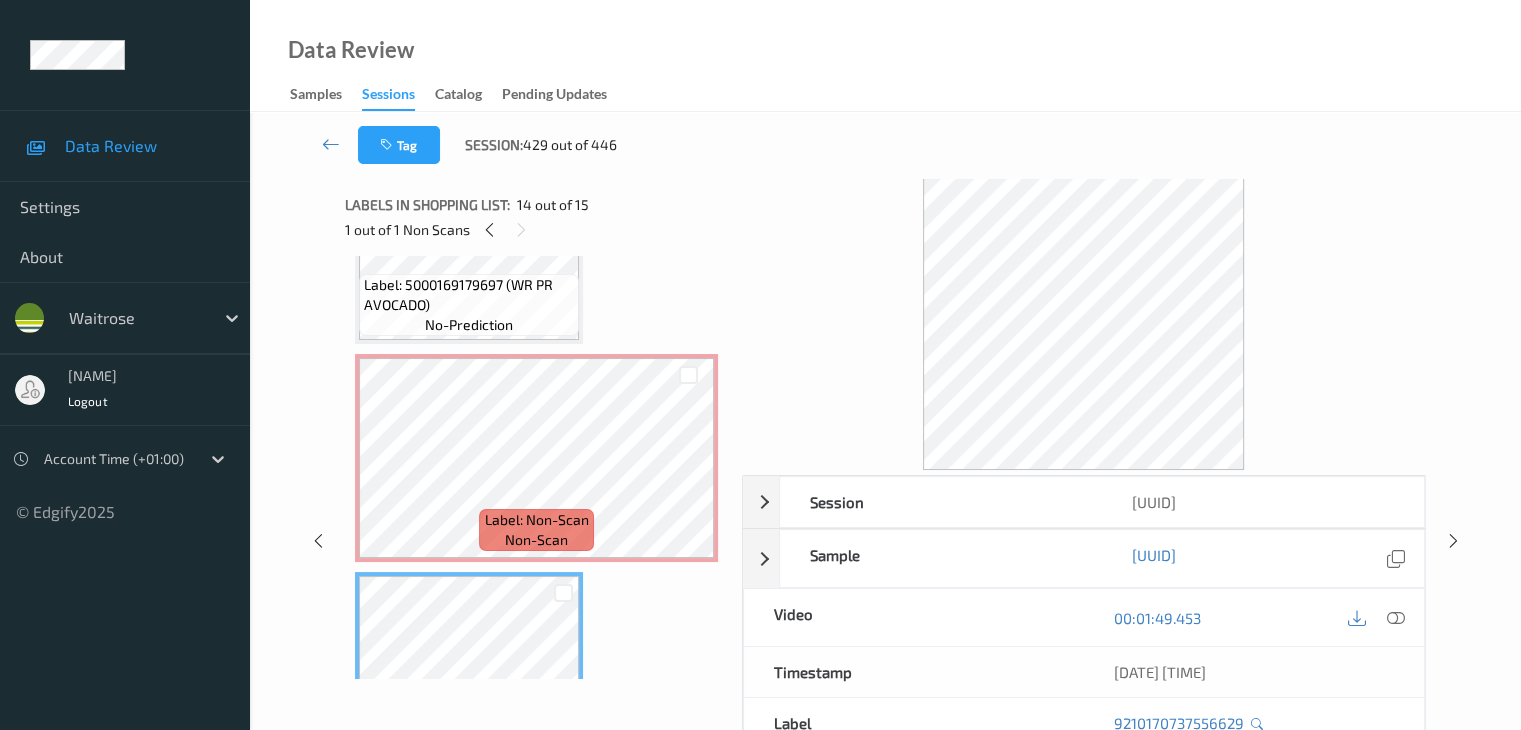 scroll, scrollTop: 2508, scrollLeft: 0, axis: vertical 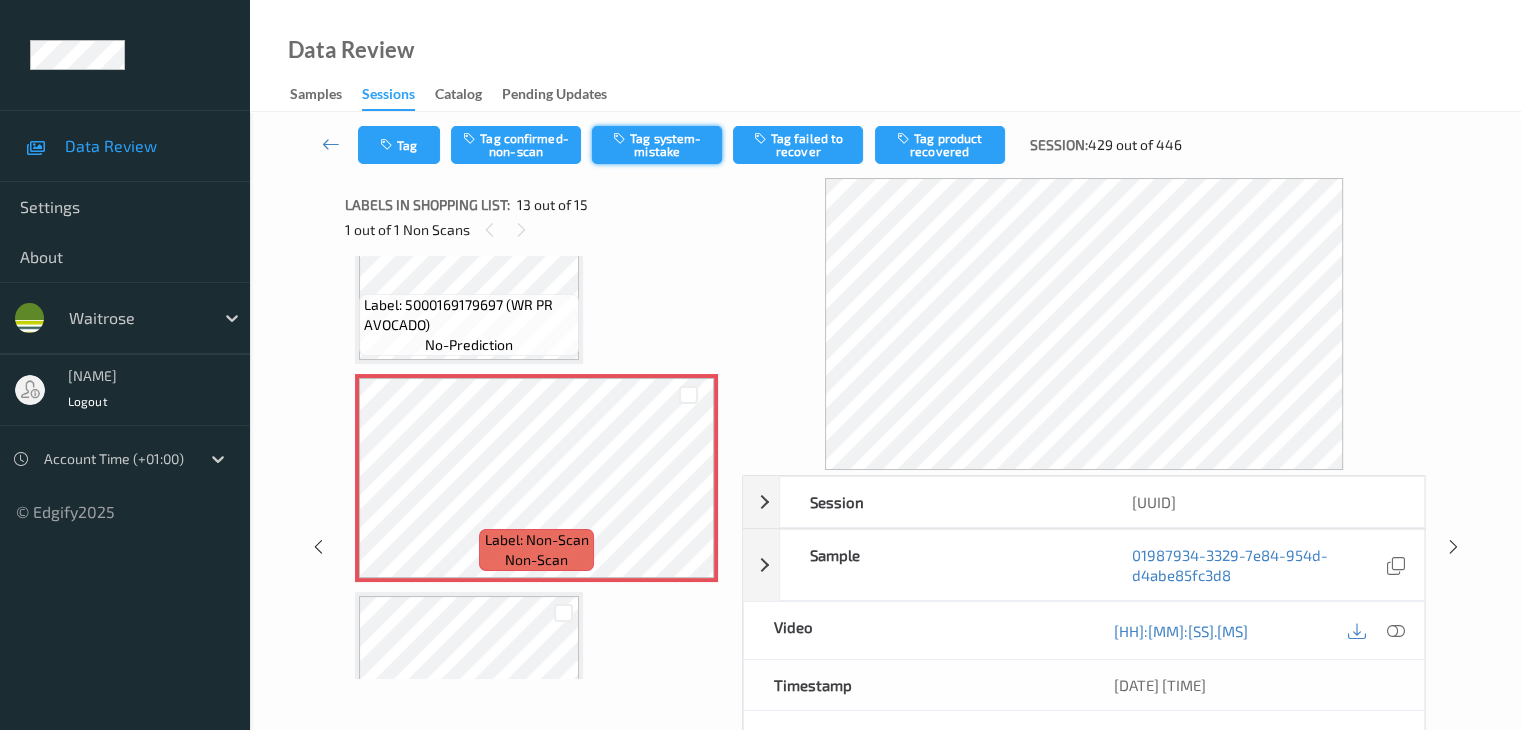 click on "Tag   system-mistake" at bounding box center (657, 145) 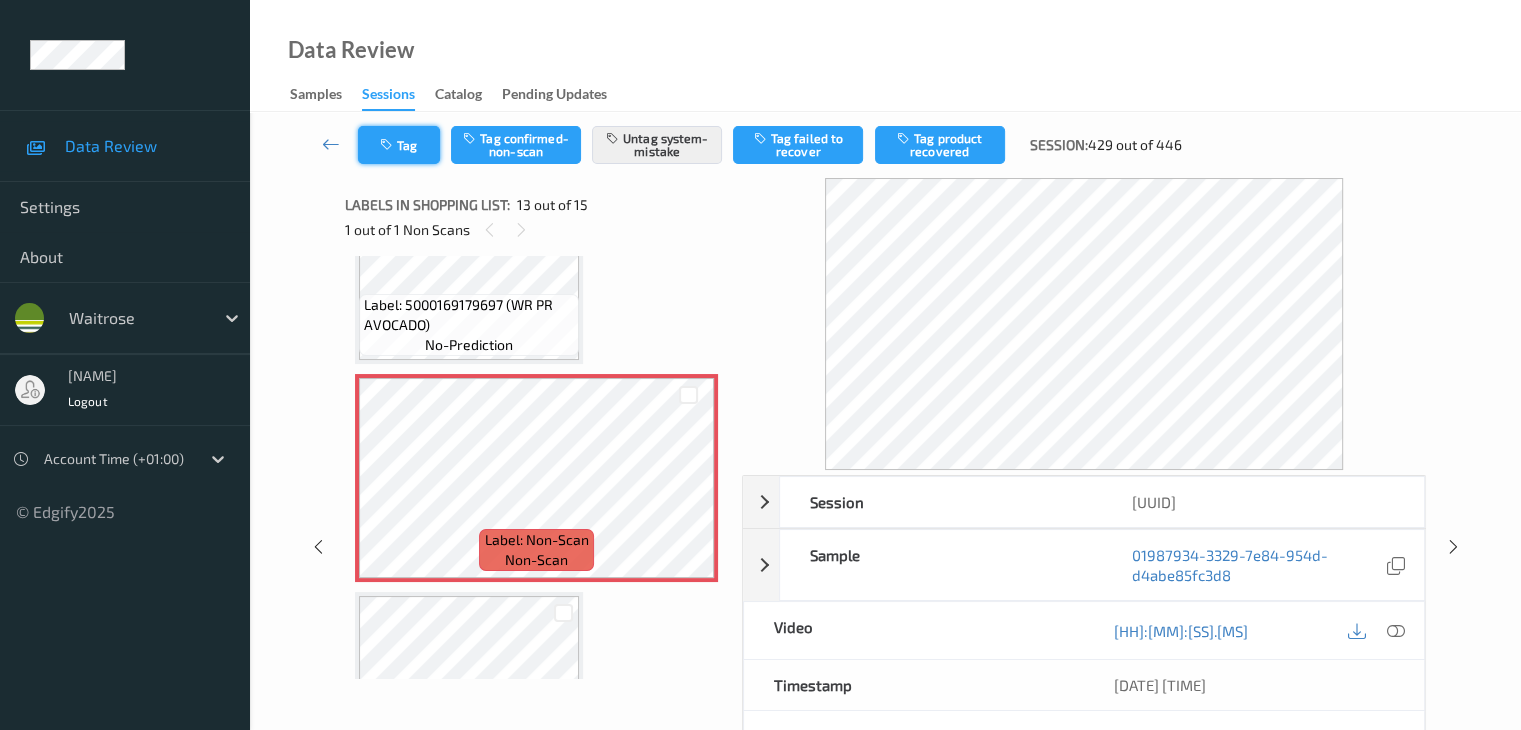 click at bounding box center (388, 145) 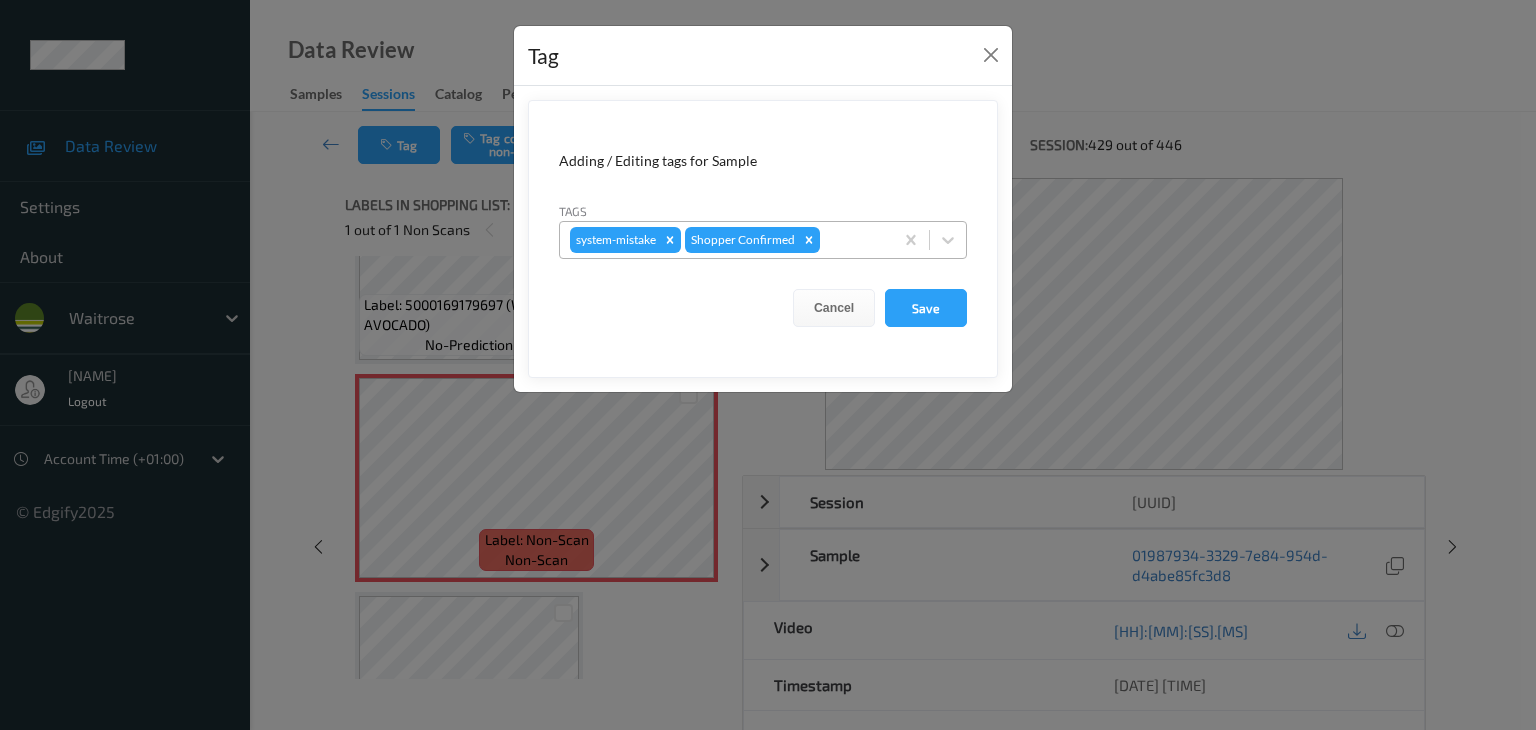 click at bounding box center (853, 240) 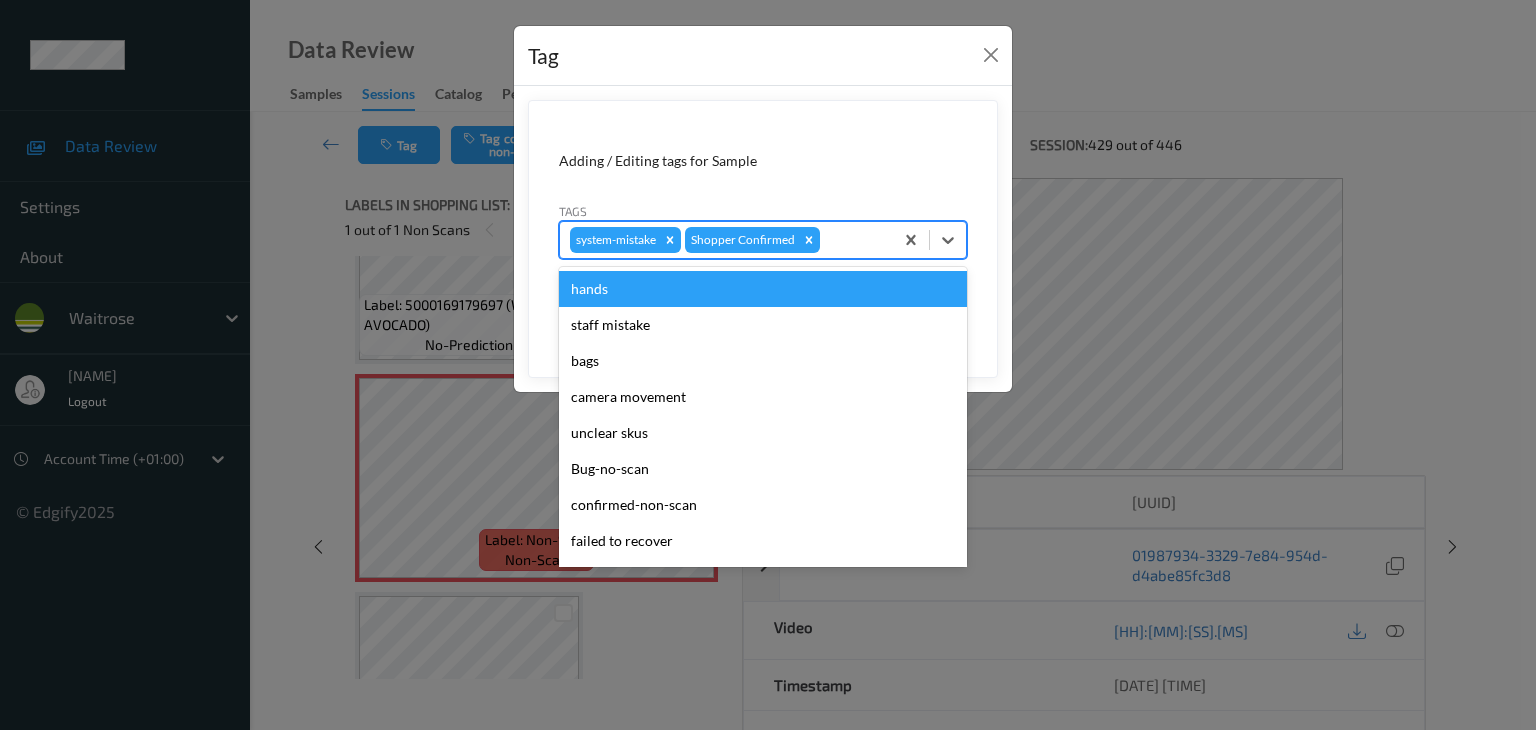 type on "u" 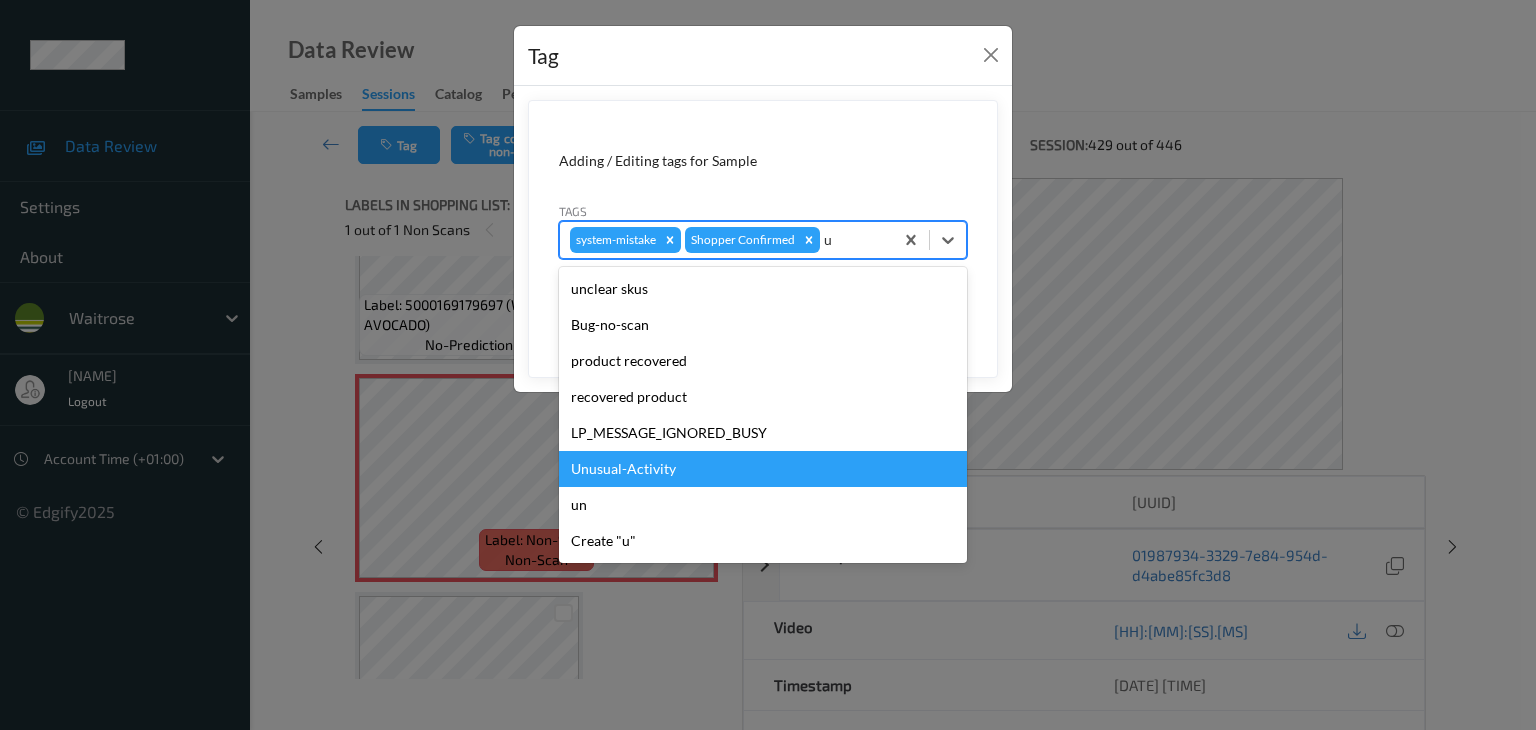 click on "Unusual-Activity" at bounding box center [763, 469] 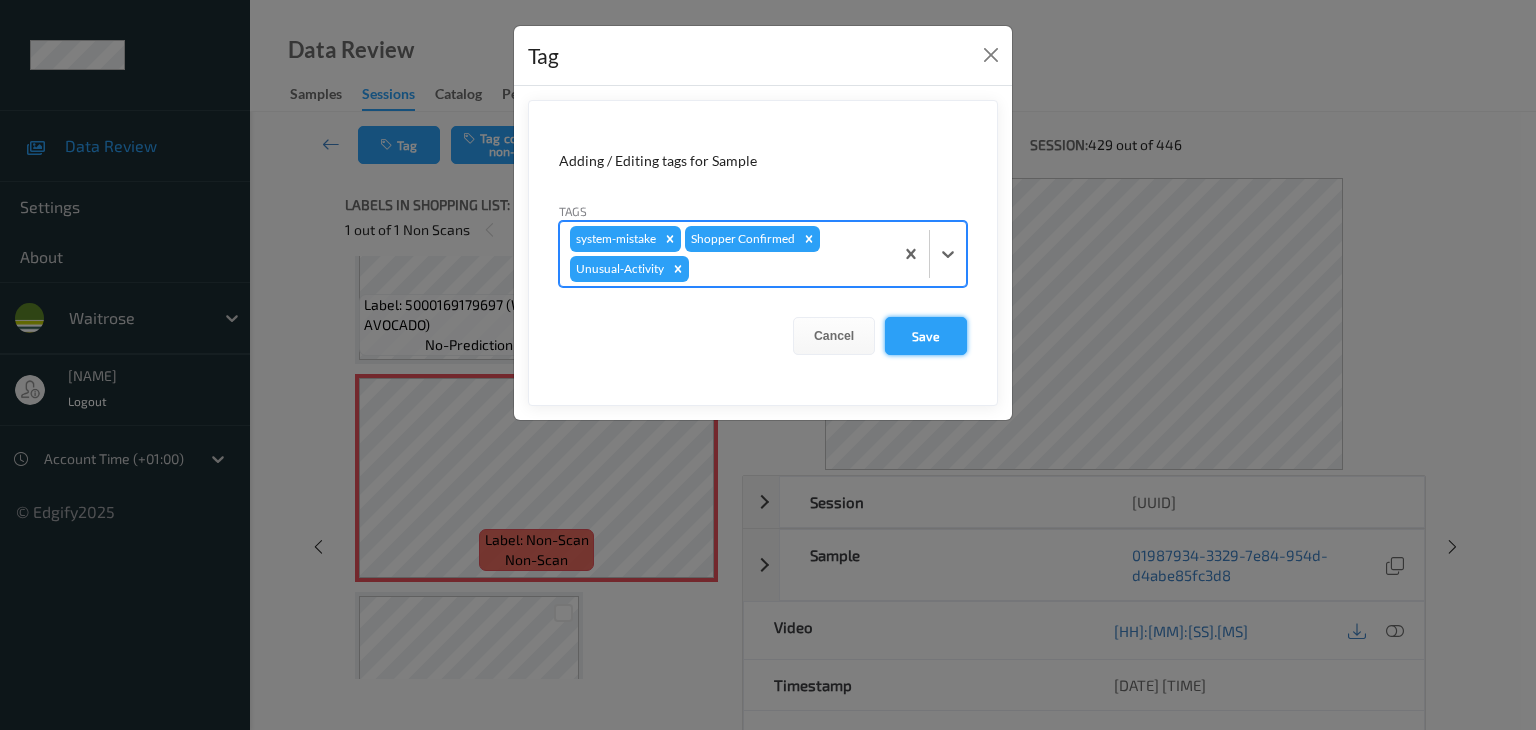 click on "Save" at bounding box center [926, 336] 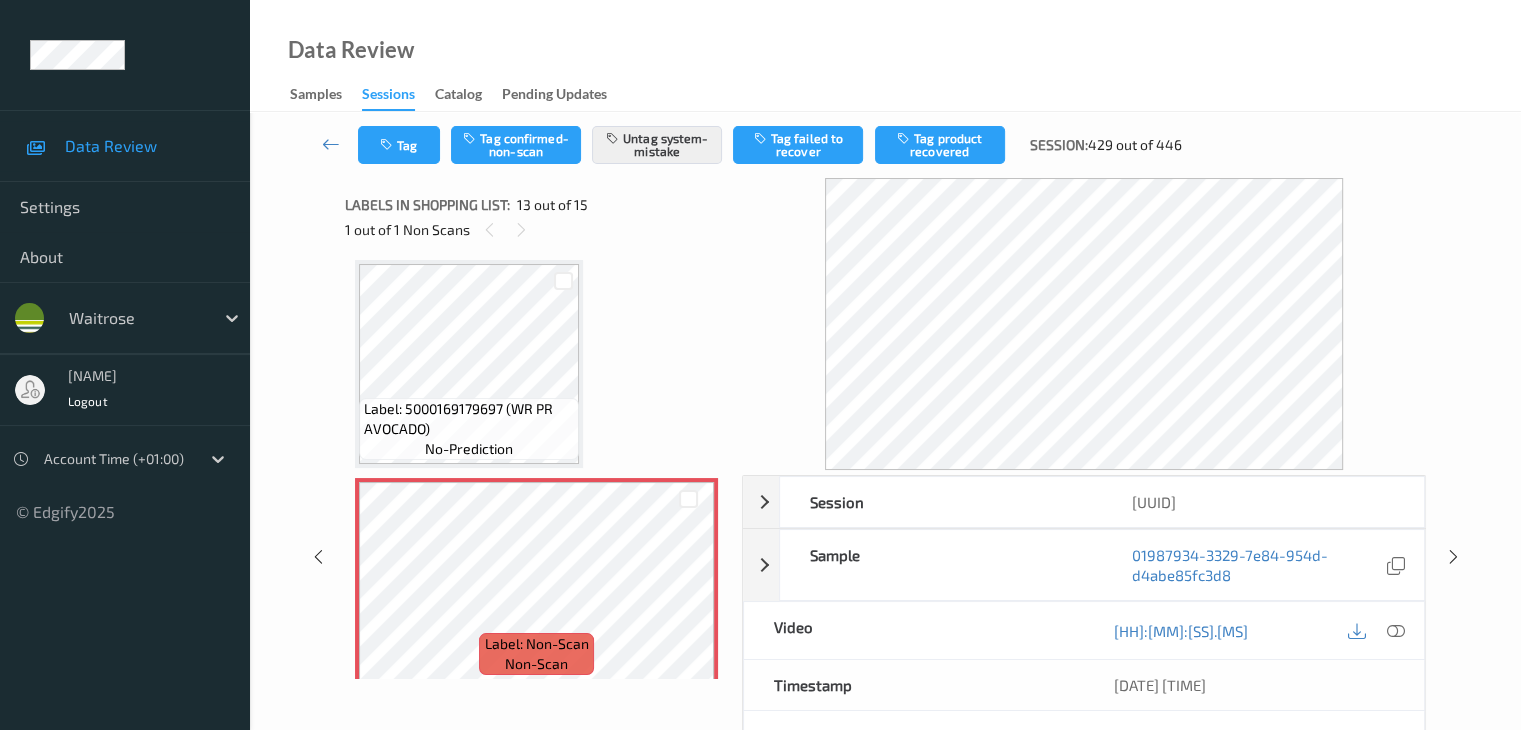 scroll, scrollTop: 2508, scrollLeft: 0, axis: vertical 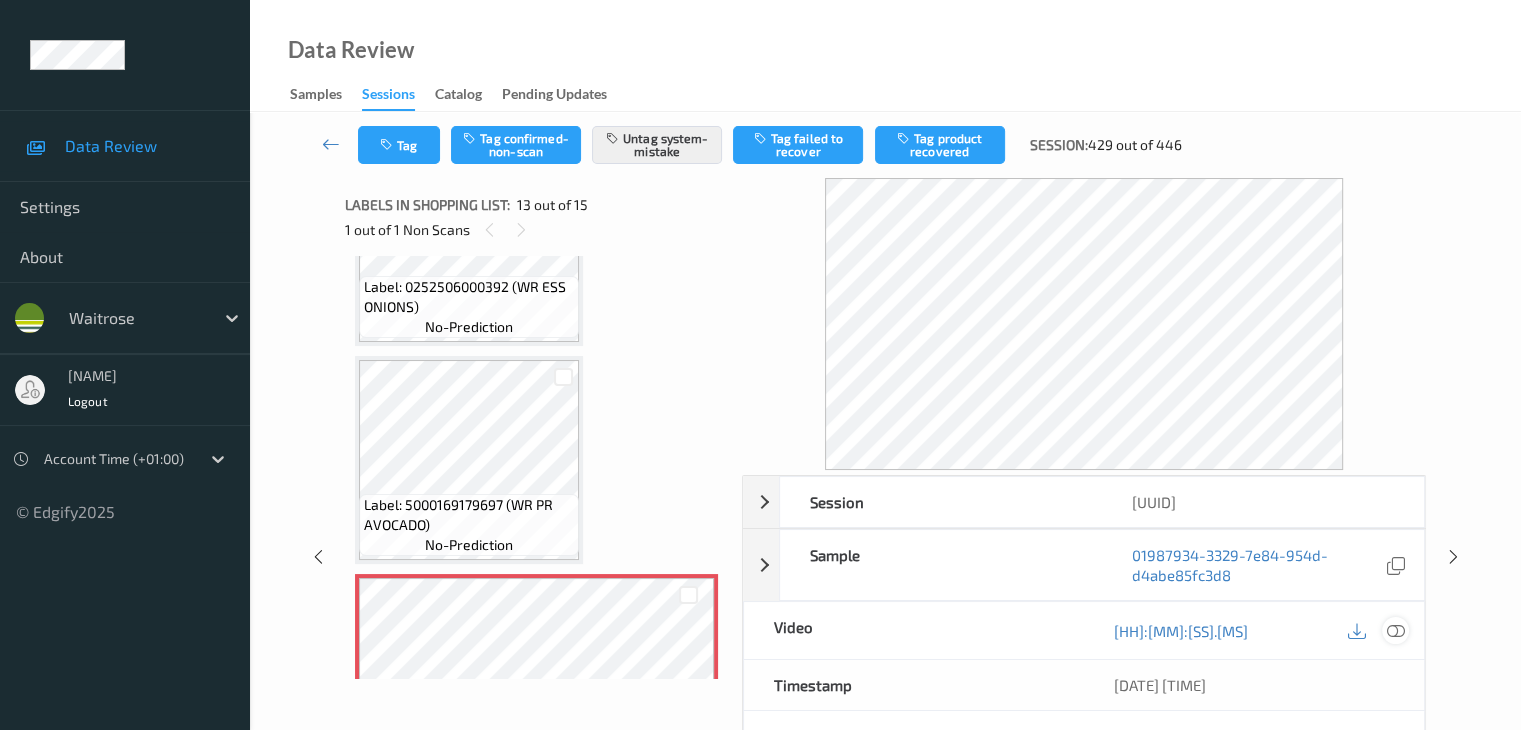 click at bounding box center [1395, 631] 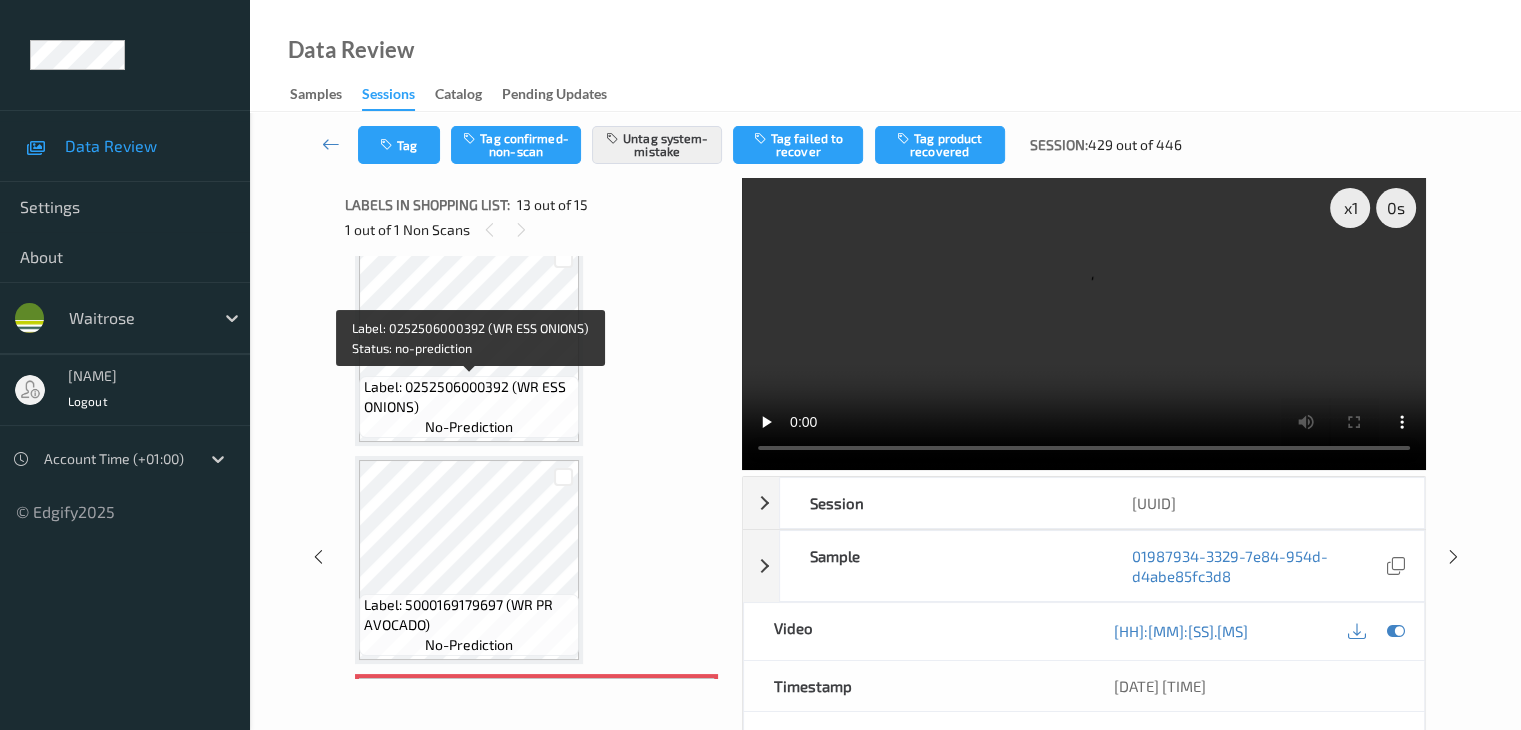 scroll, scrollTop: 2508, scrollLeft: 0, axis: vertical 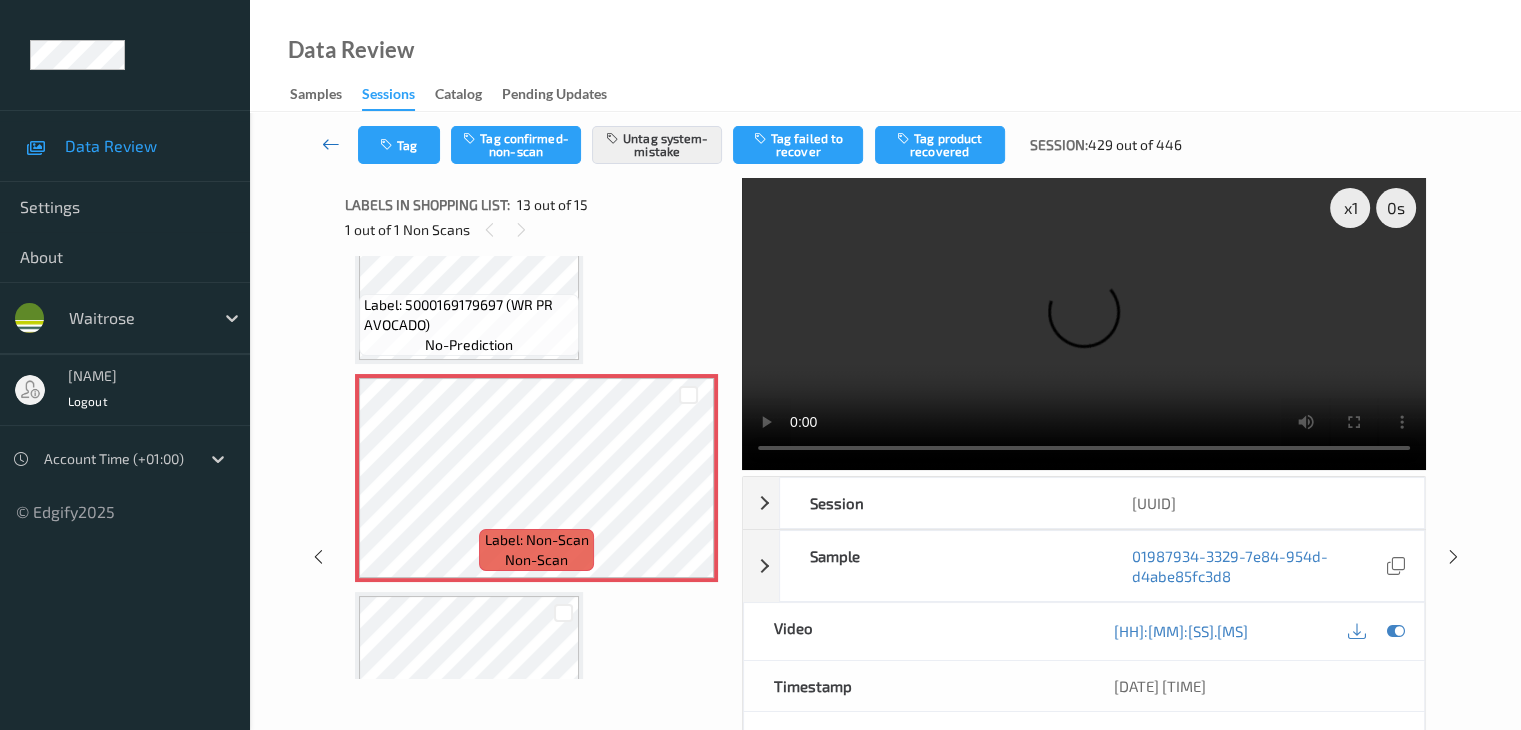click at bounding box center (331, 144) 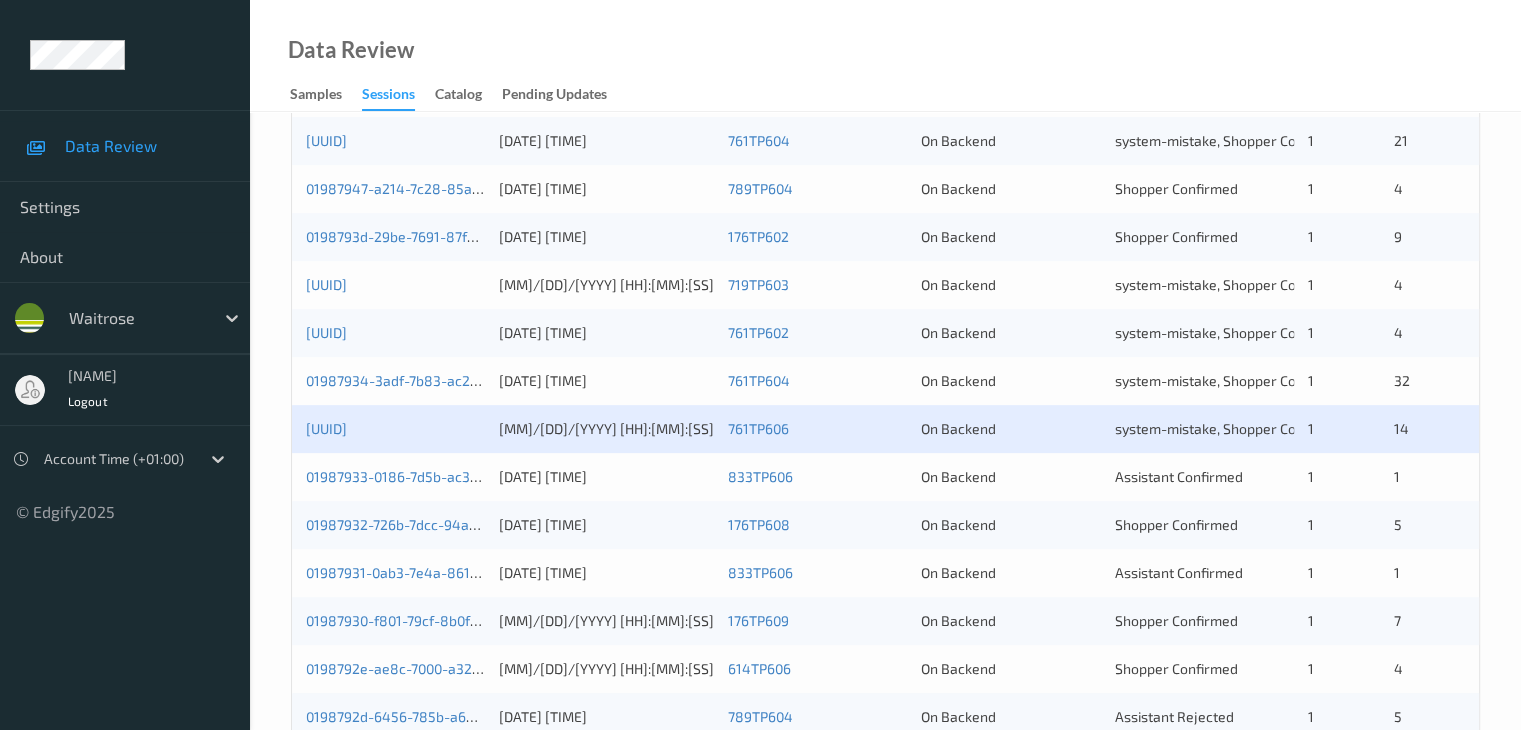 scroll, scrollTop: 700, scrollLeft: 0, axis: vertical 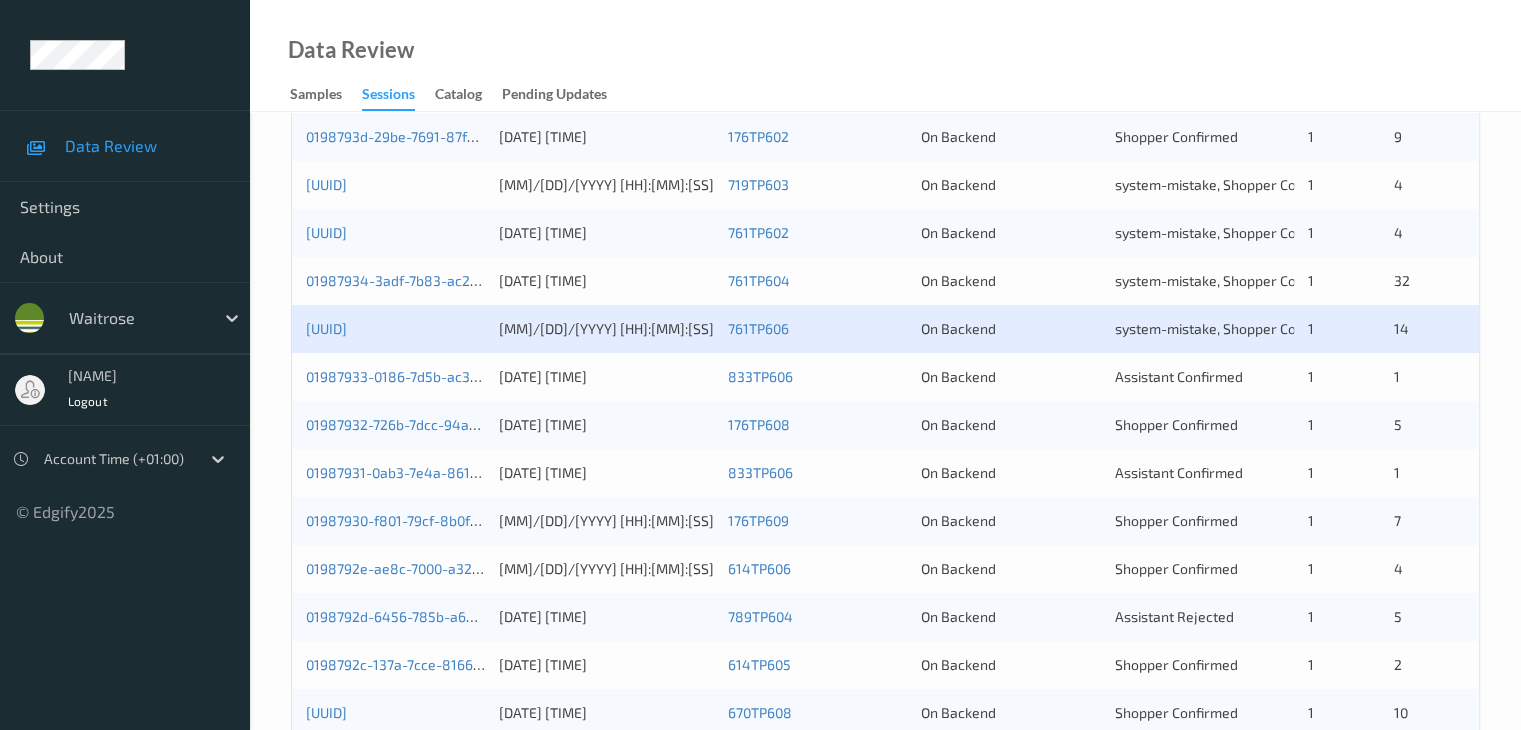 click on "01987933-35ba-752f-85b0-14ea285b828c 05/08/2025 08:47:36 761TP606 On Backend system-mistake, Shopper Confirmed, Unusual-Activity 1 14" at bounding box center (885, 329) 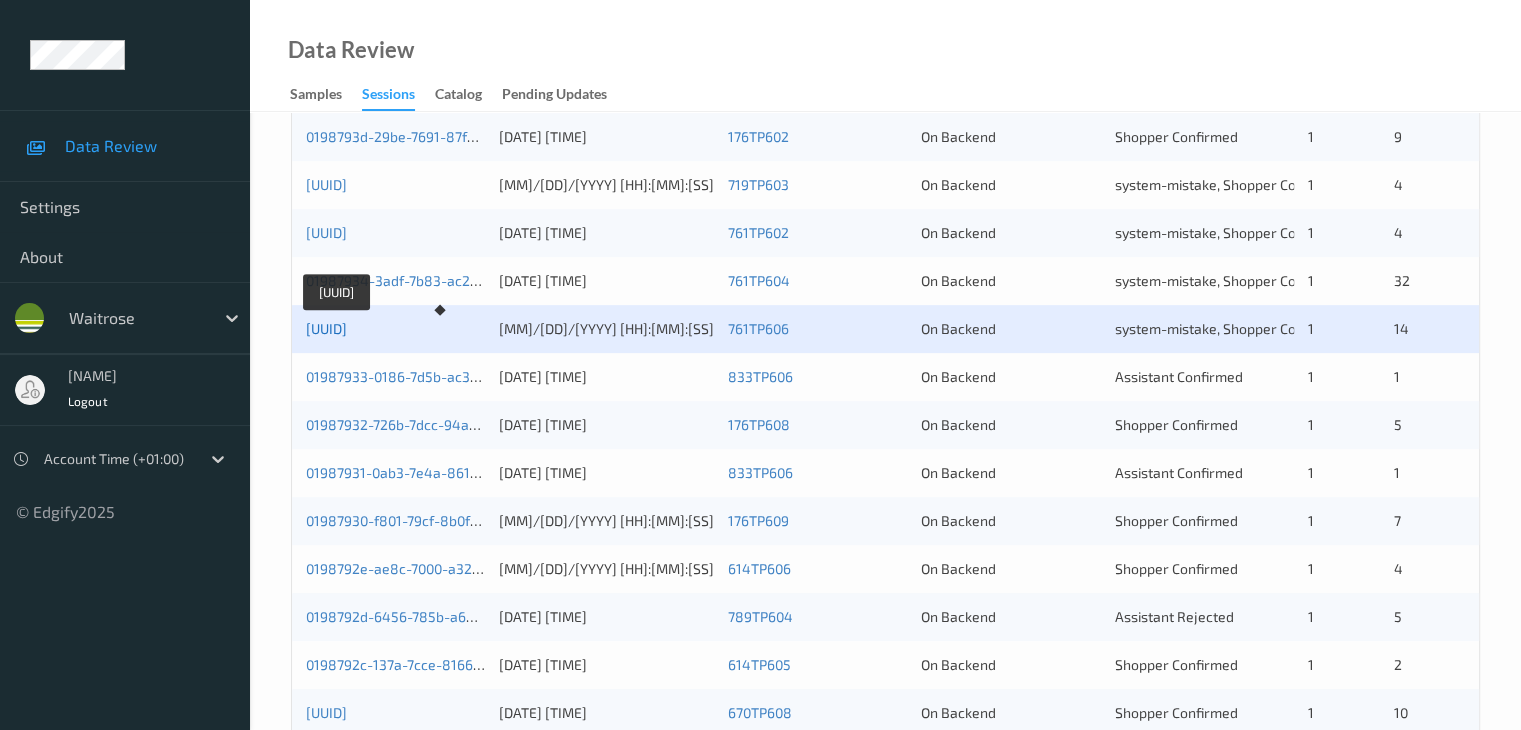 click on "01987933-35ba-752f-85b0-14ea285b828c" at bounding box center (326, 328) 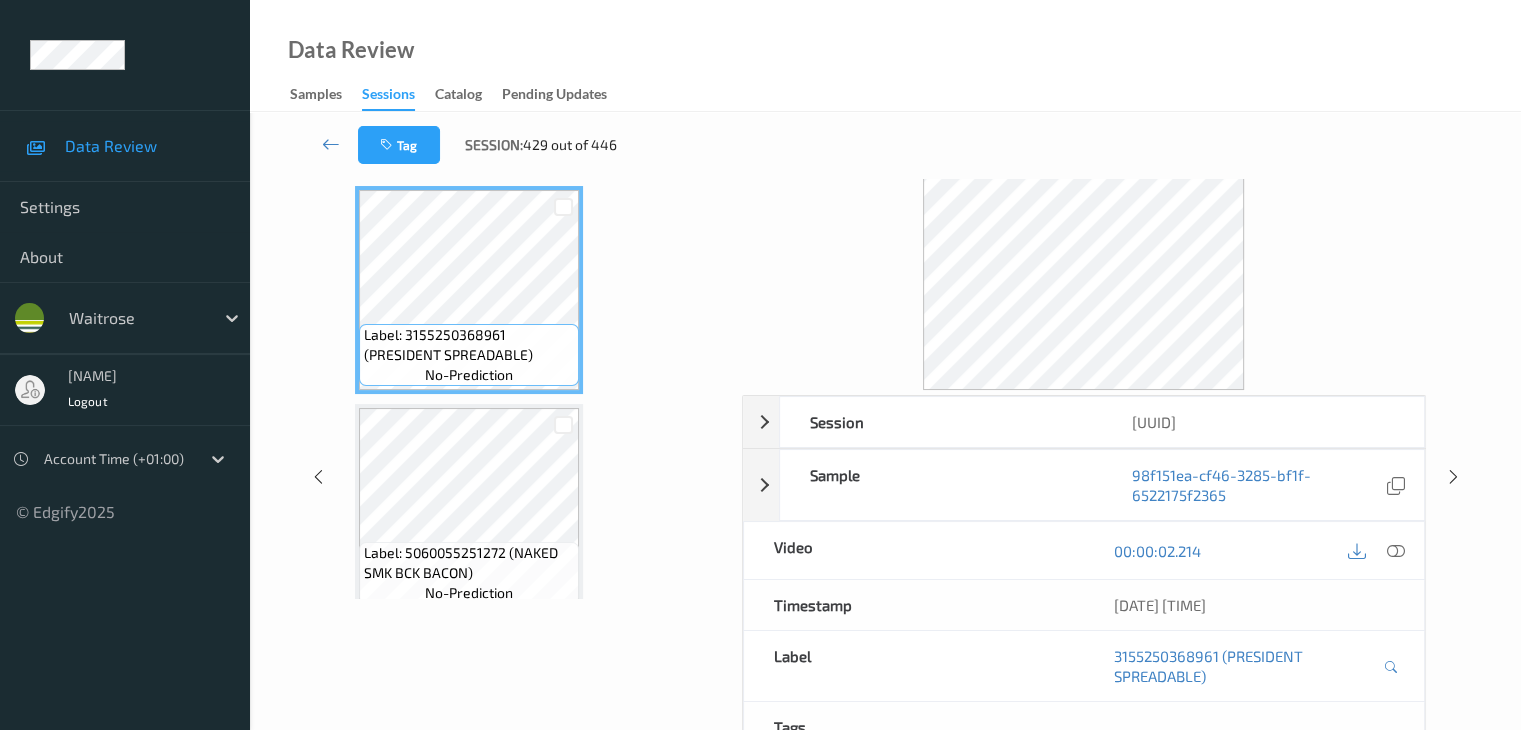 scroll, scrollTop: 0, scrollLeft: 0, axis: both 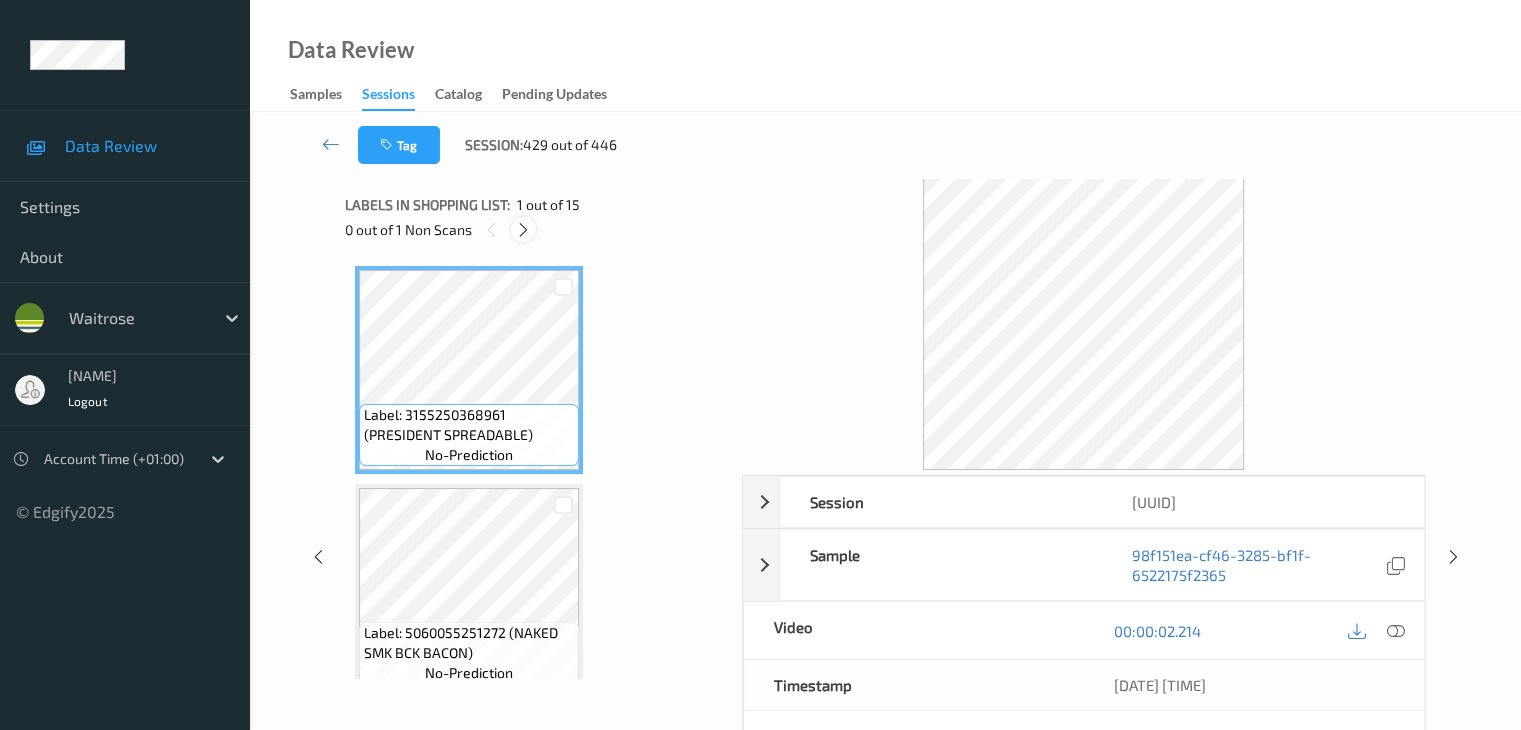 click at bounding box center (523, 230) 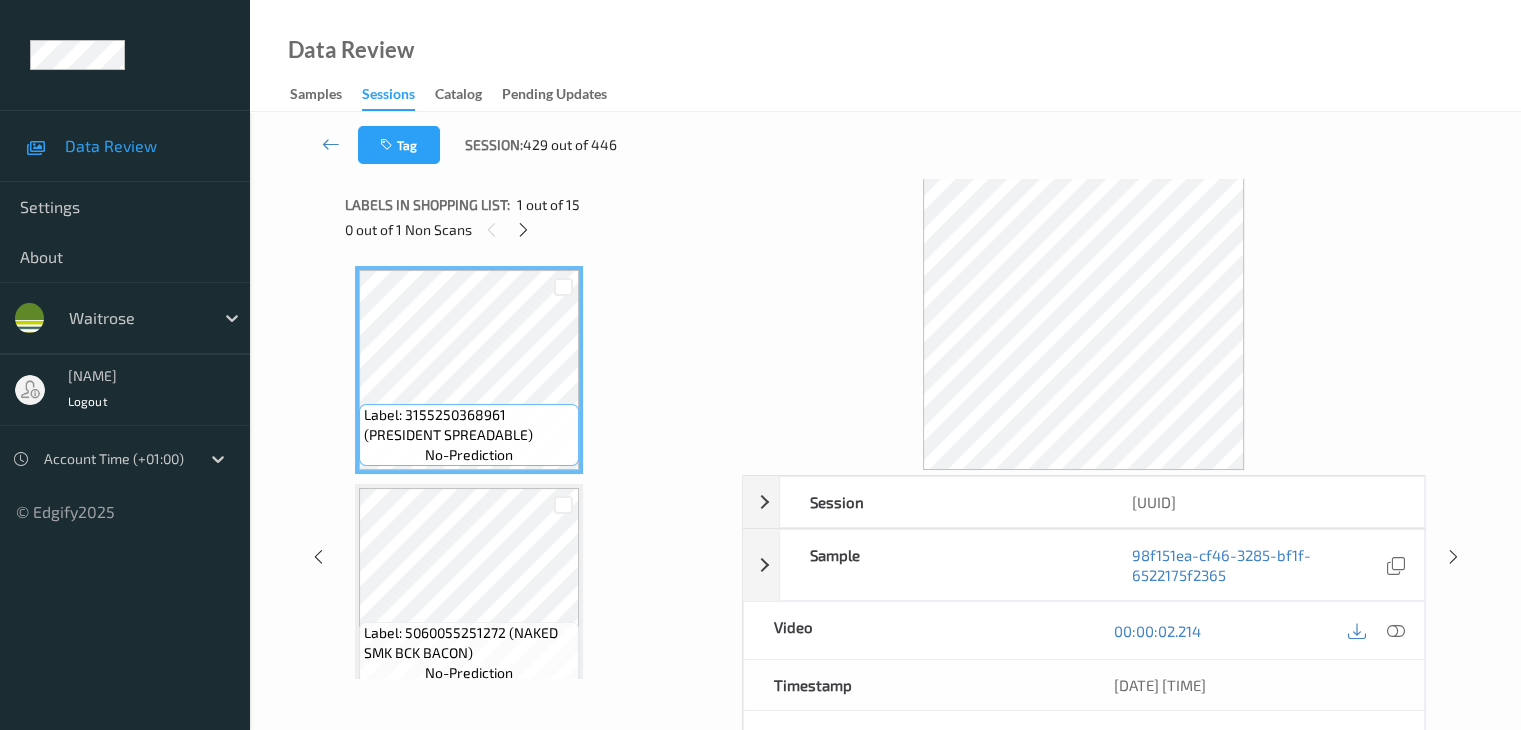 scroll, scrollTop: 2408, scrollLeft: 0, axis: vertical 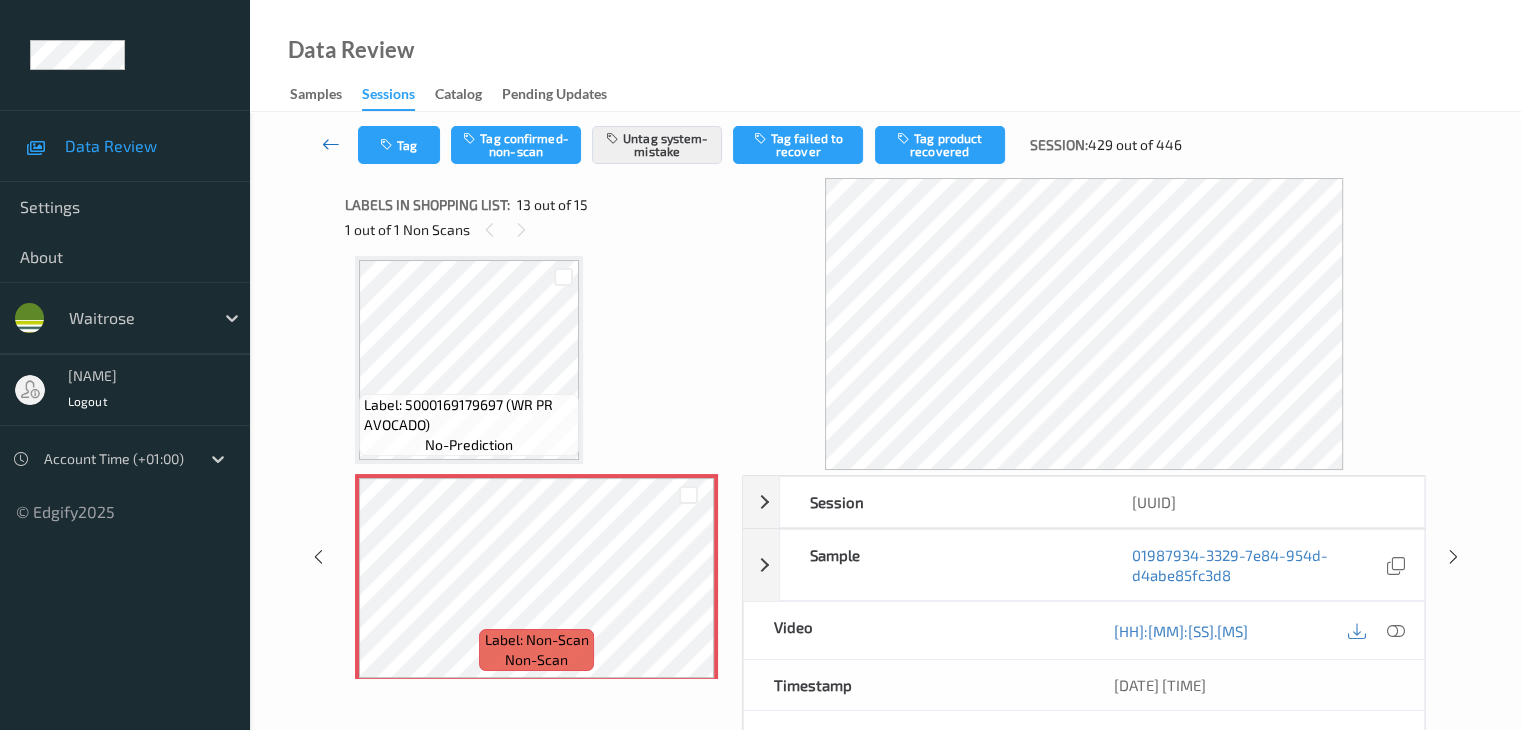 click at bounding box center [331, 144] 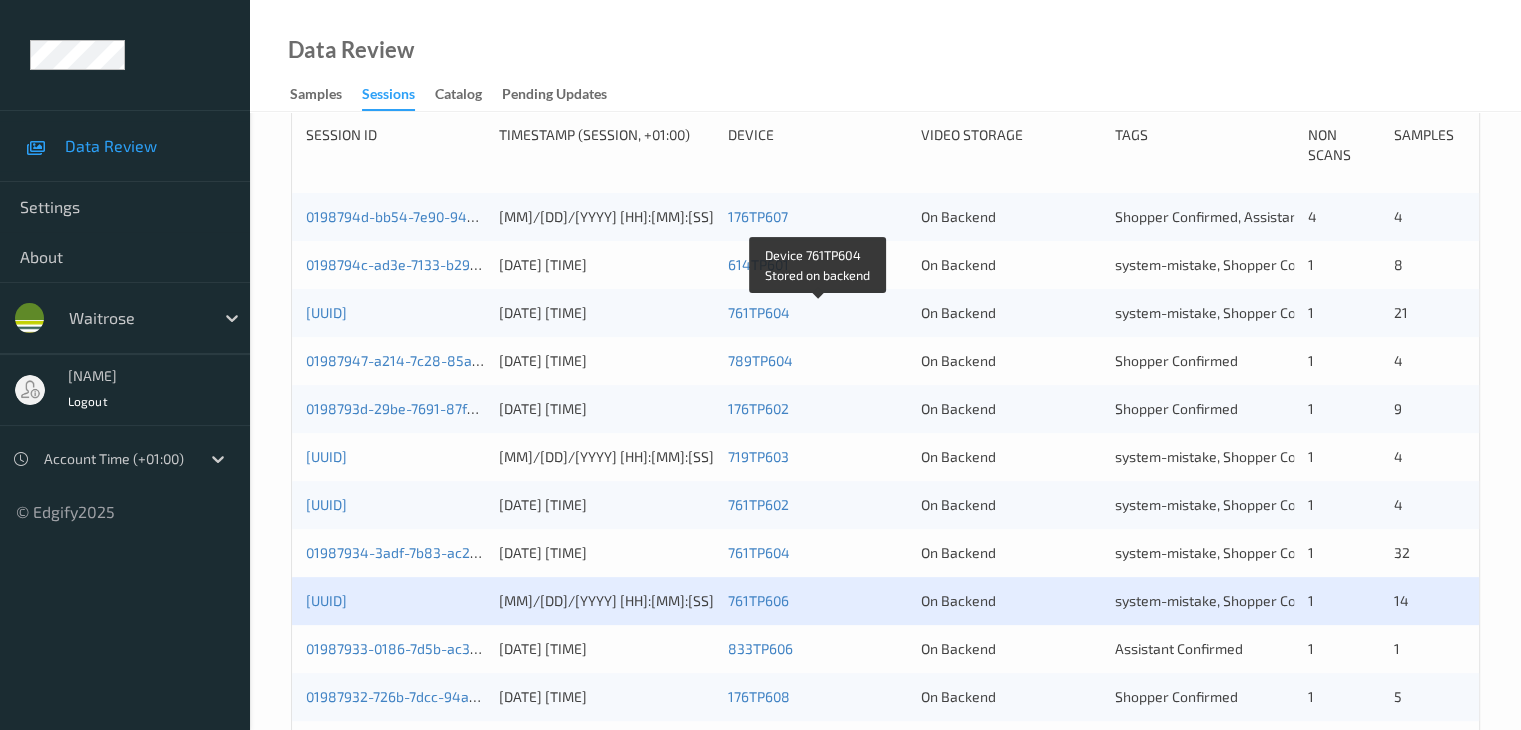 scroll, scrollTop: 600, scrollLeft: 0, axis: vertical 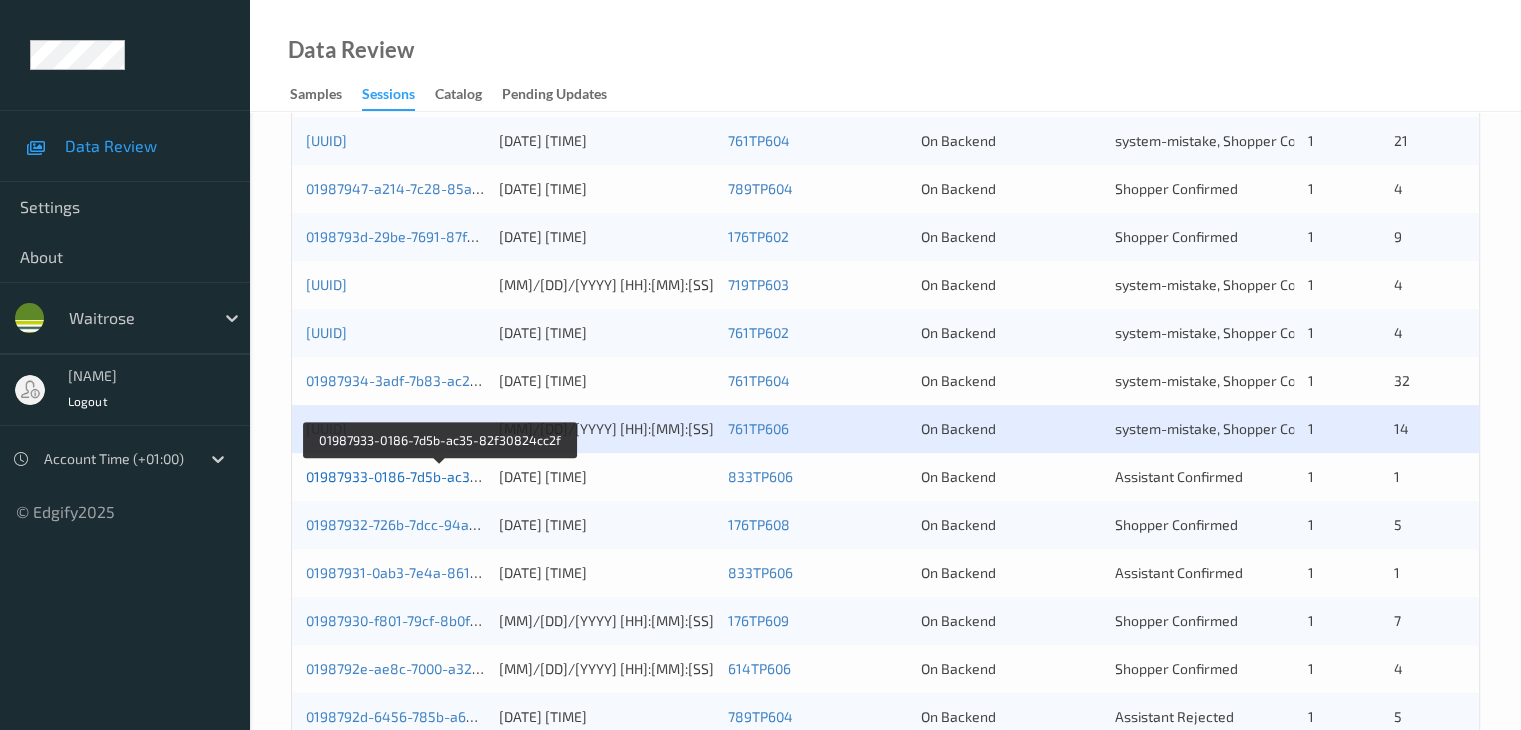 click on "01987933-0186-7d5b-ac35-82f30824cc2f" at bounding box center [440, 476] 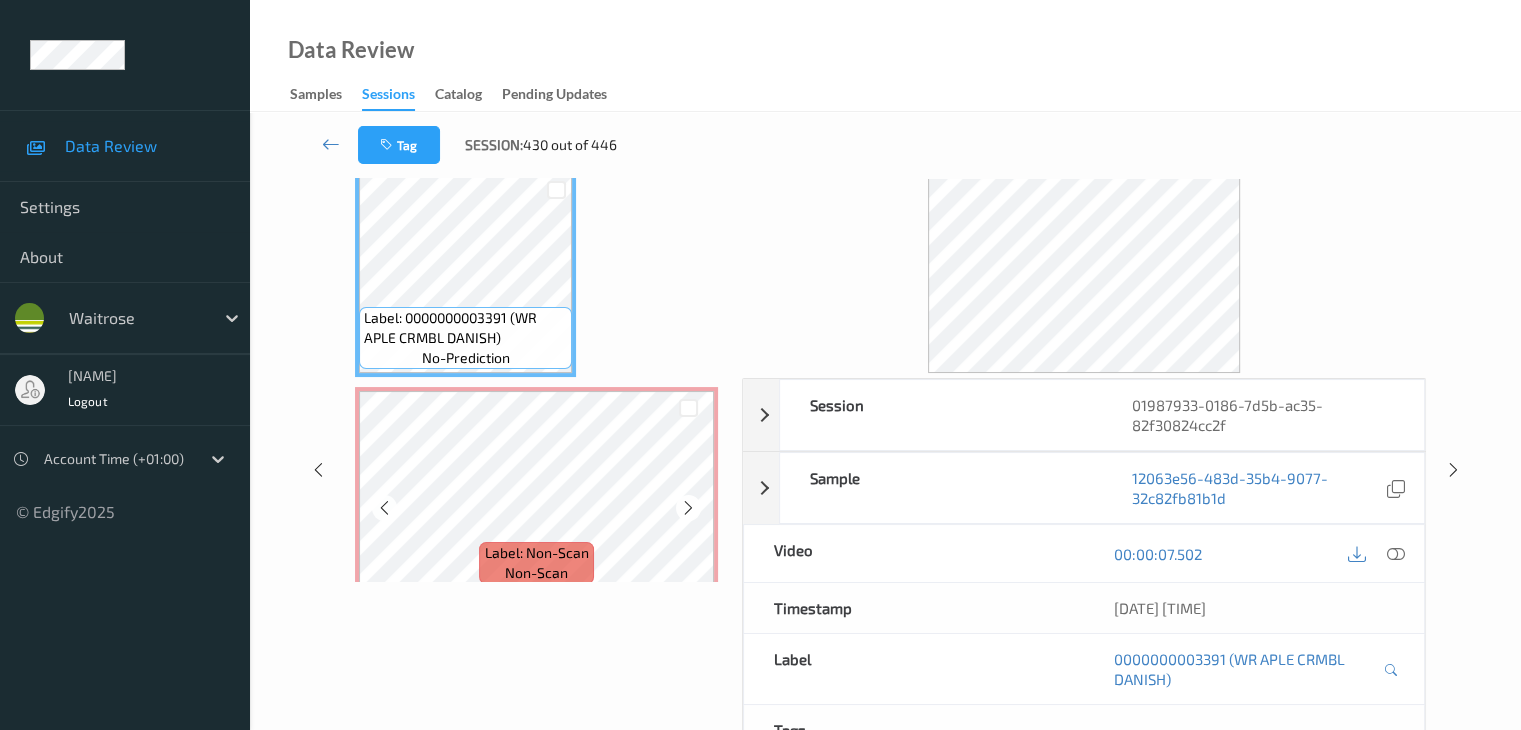 scroll, scrollTop: 0, scrollLeft: 0, axis: both 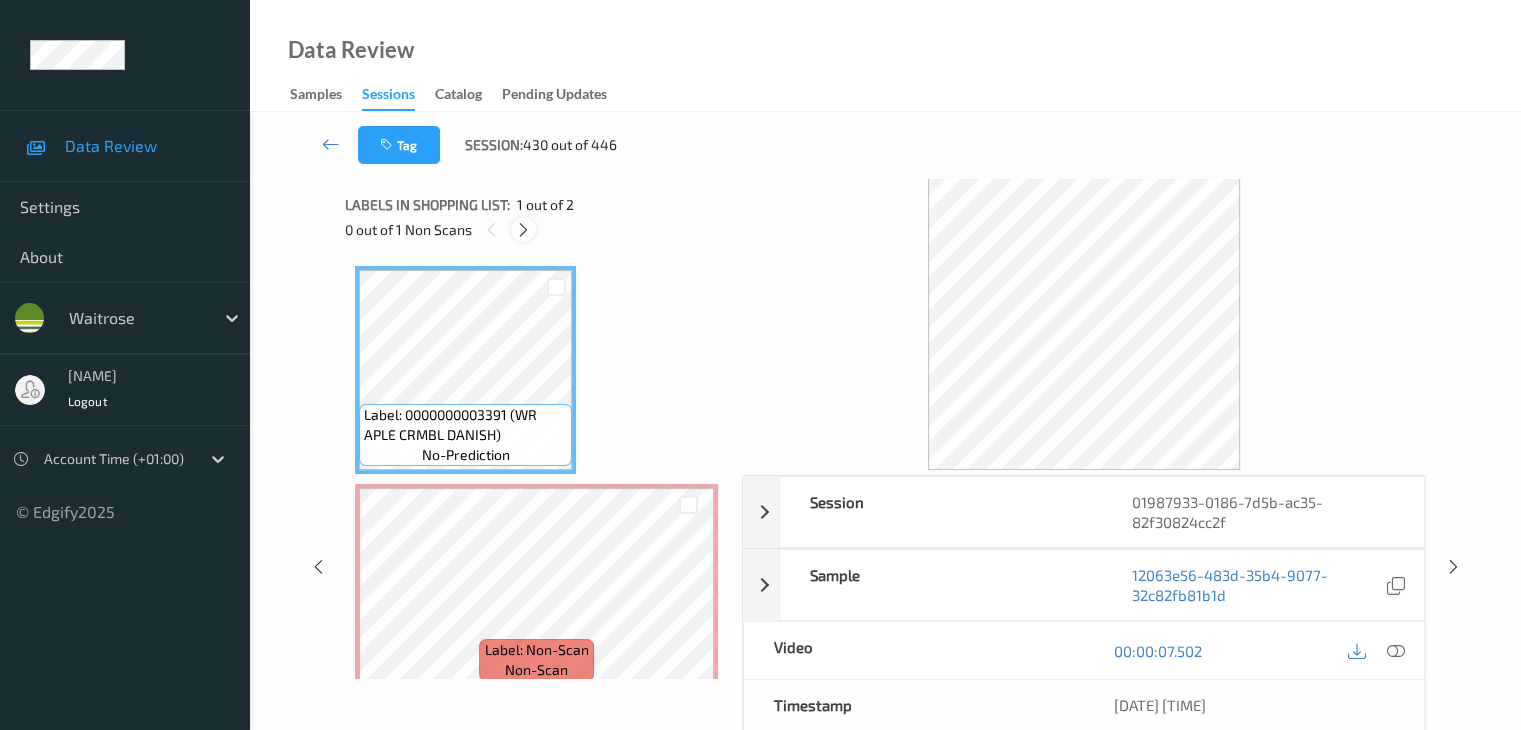 click at bounding box center [523, 230] 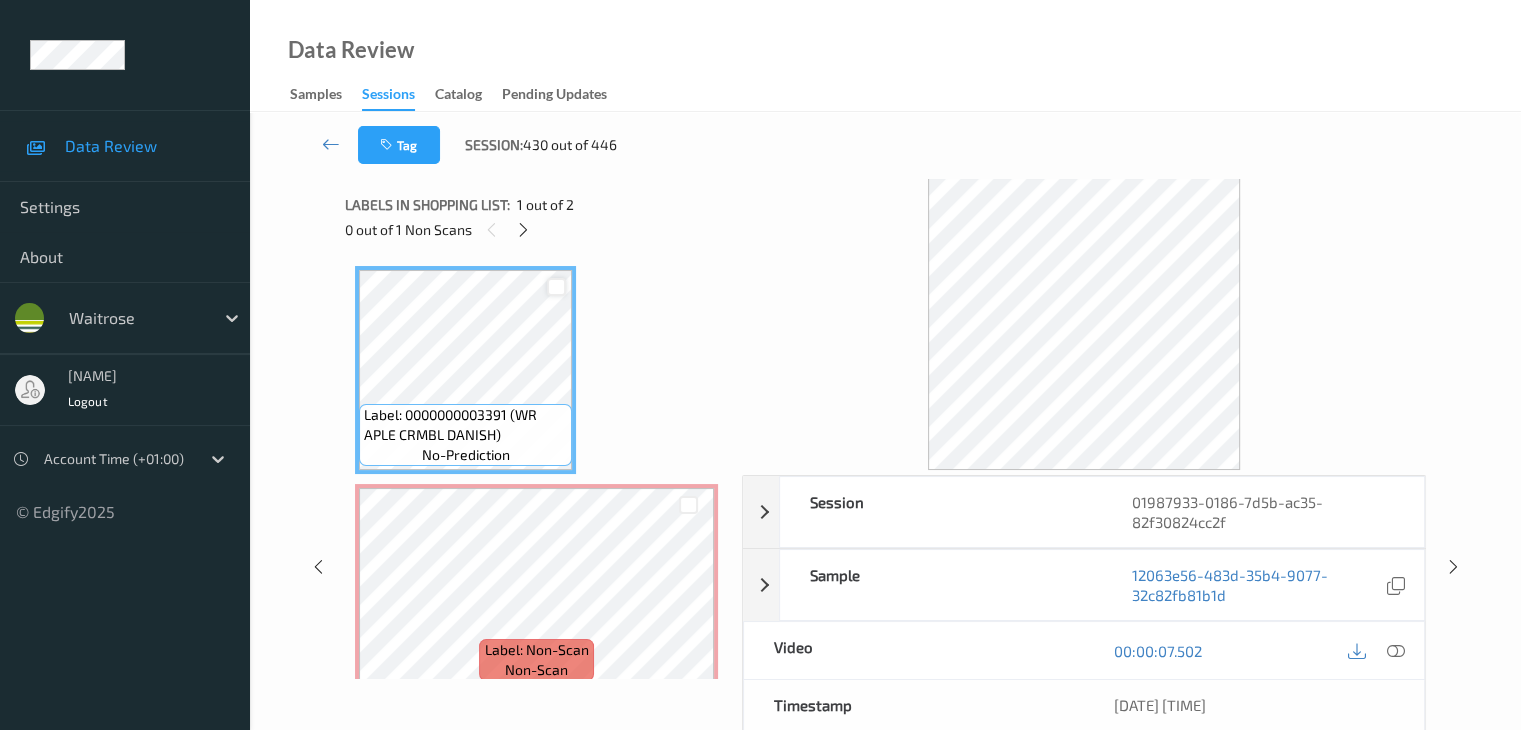 scroll, scrollTop: 10, scrollLeft: 0, axis: vertical 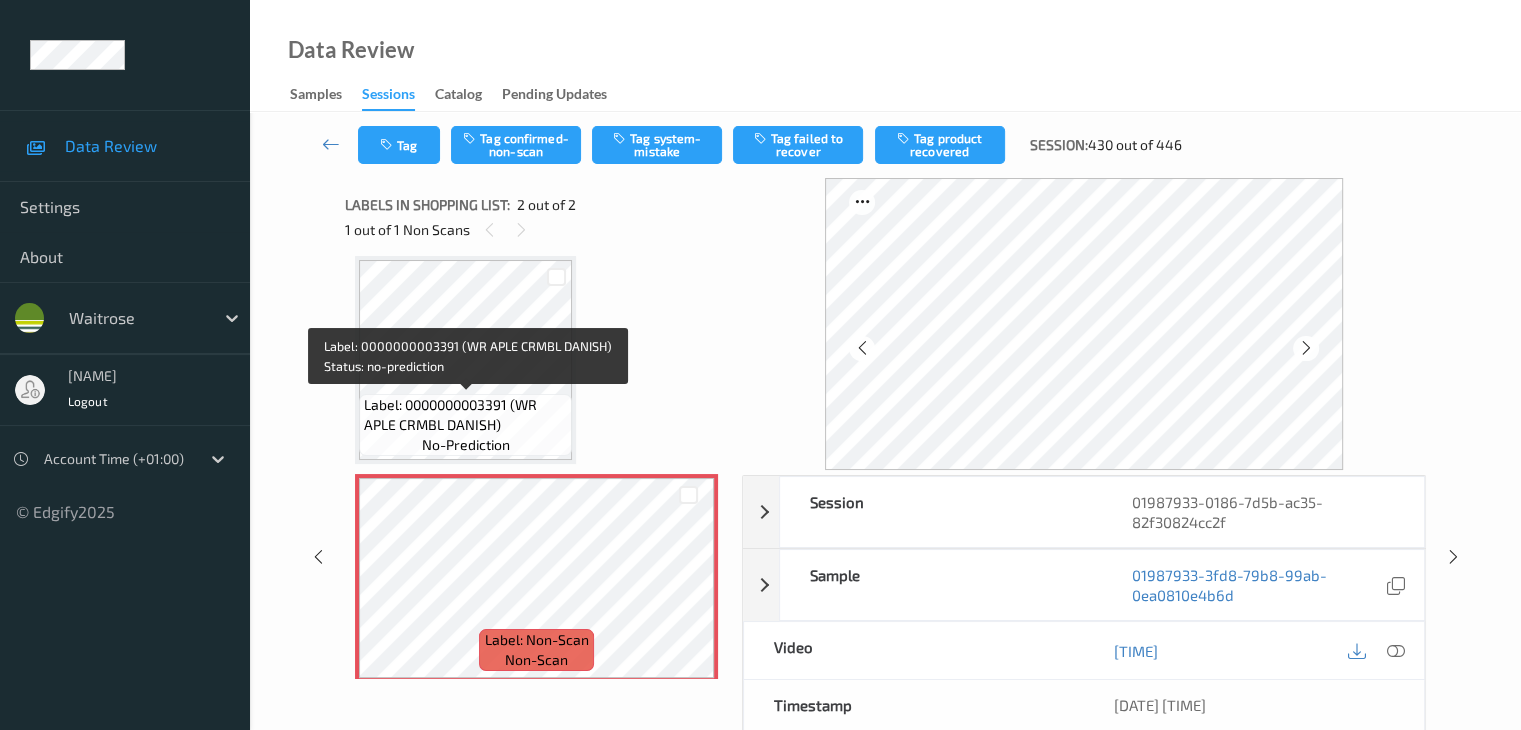 click on "Label: 0000000003391 (WR APLE CRMBL DANISH)" at bounding box center [465, 415] 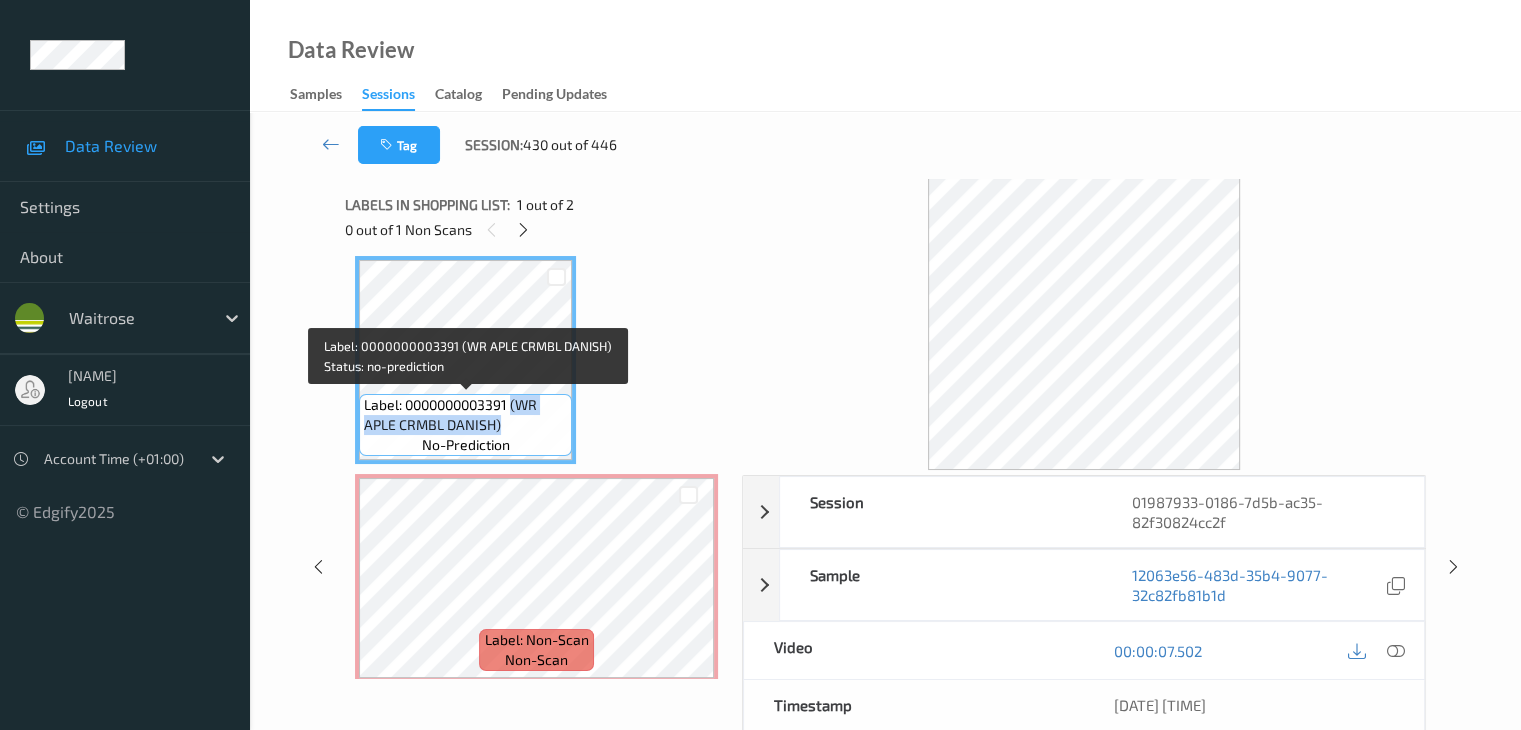 drag, startPoint x: 512, startPoint y: 406, endPoint x: 516, endPoint y: 428, distance: 22.36068 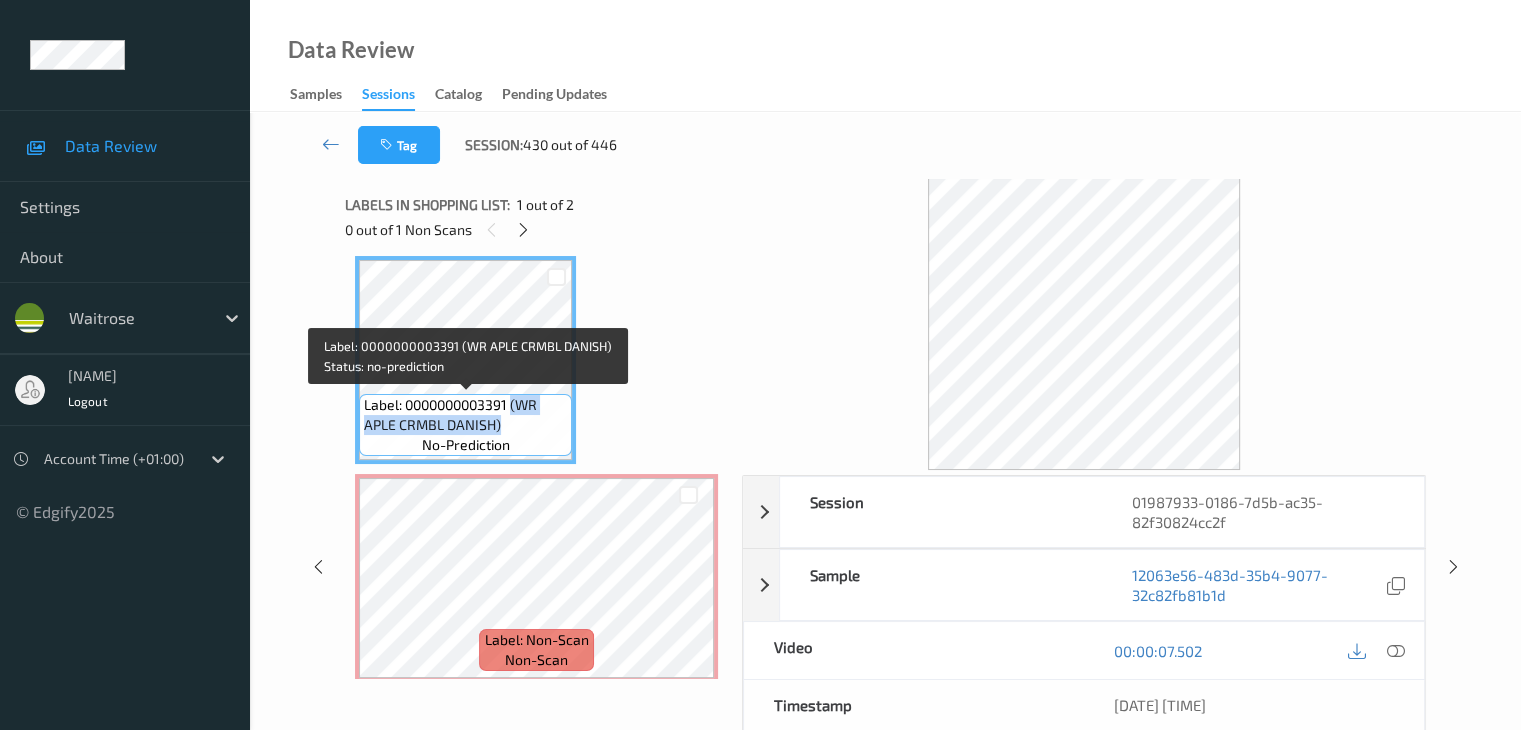 copy on "(WR APLE CRMBL DANISH)" 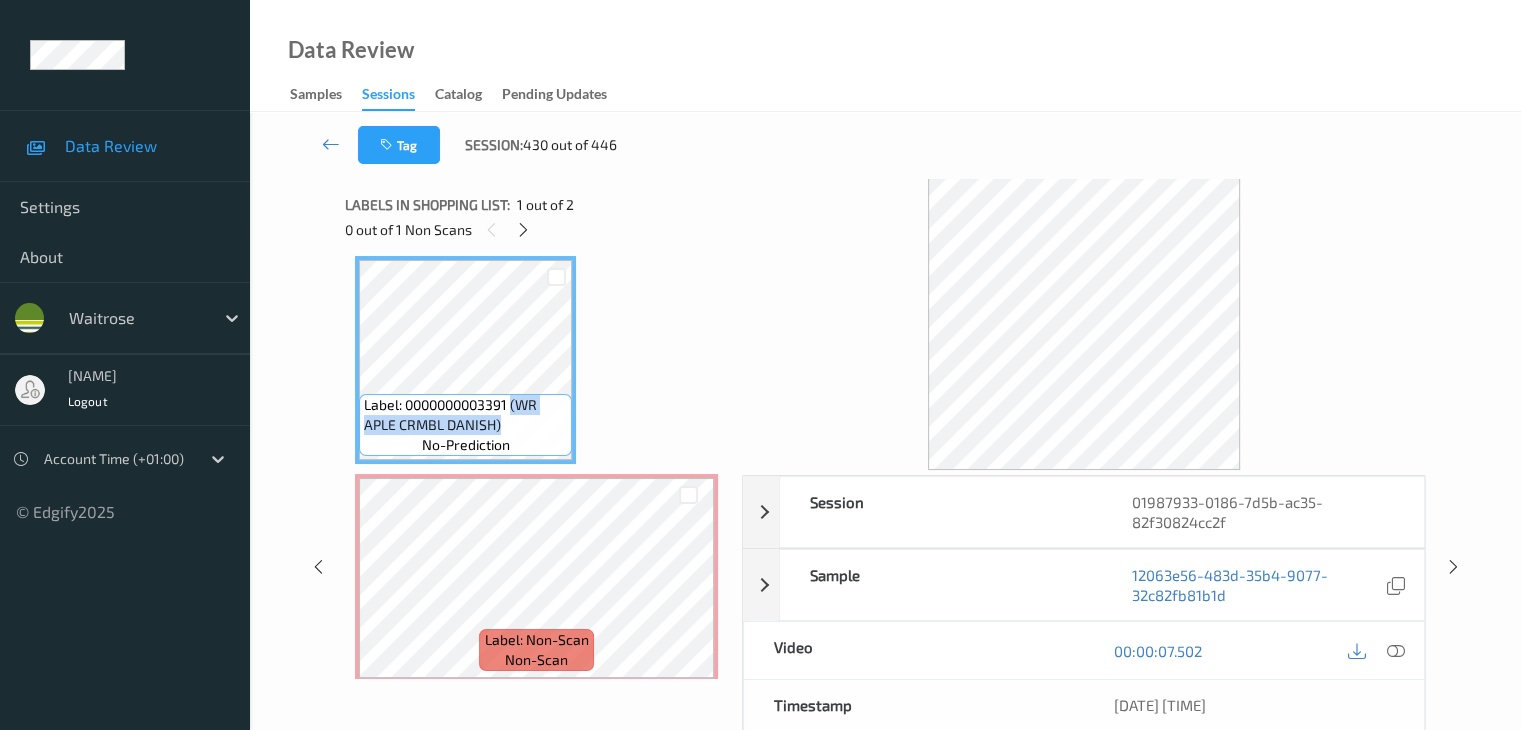 scroll, scrollTop: 23, scrollLeft: 0, axis: vertical 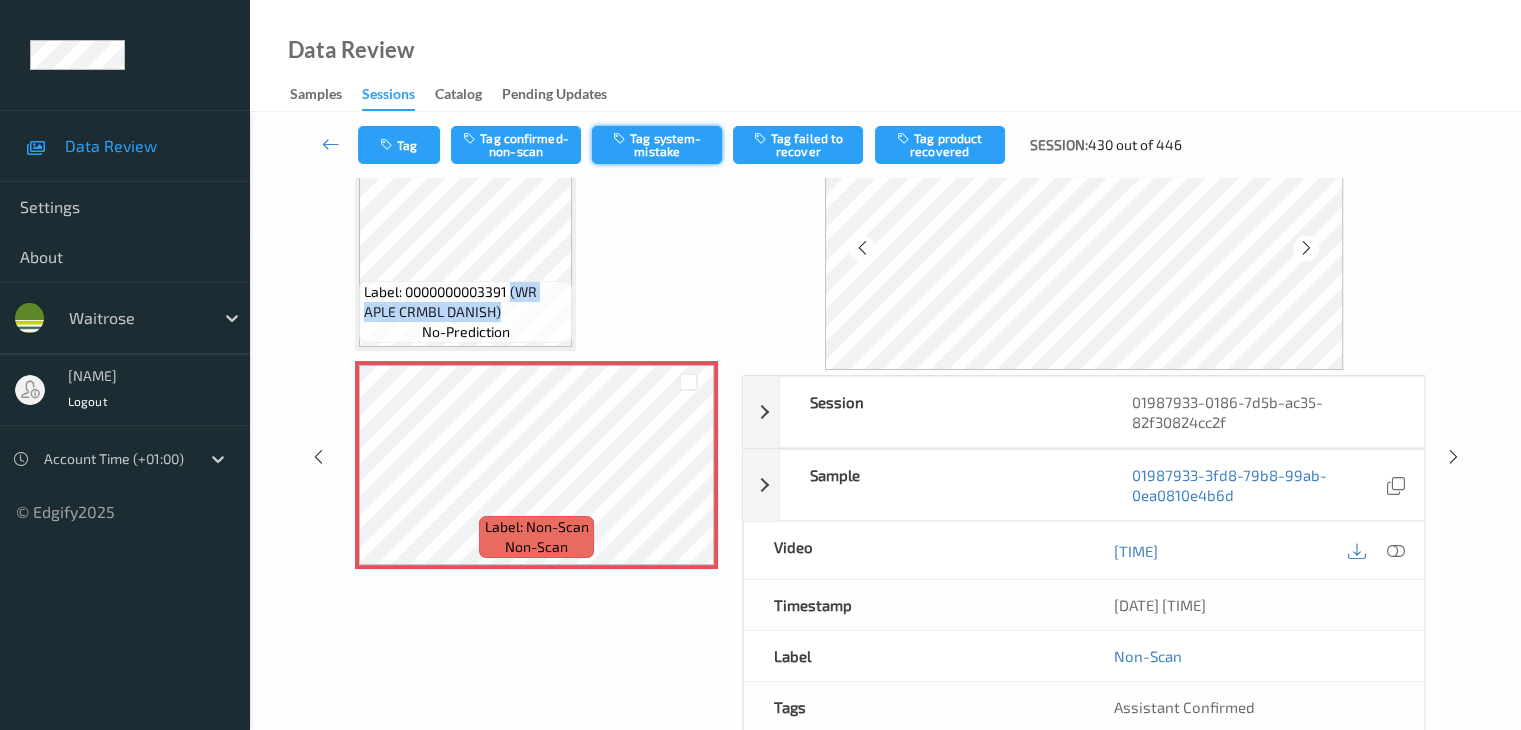 click on "Tag   system-mistake" at bounding box center [657, 145] 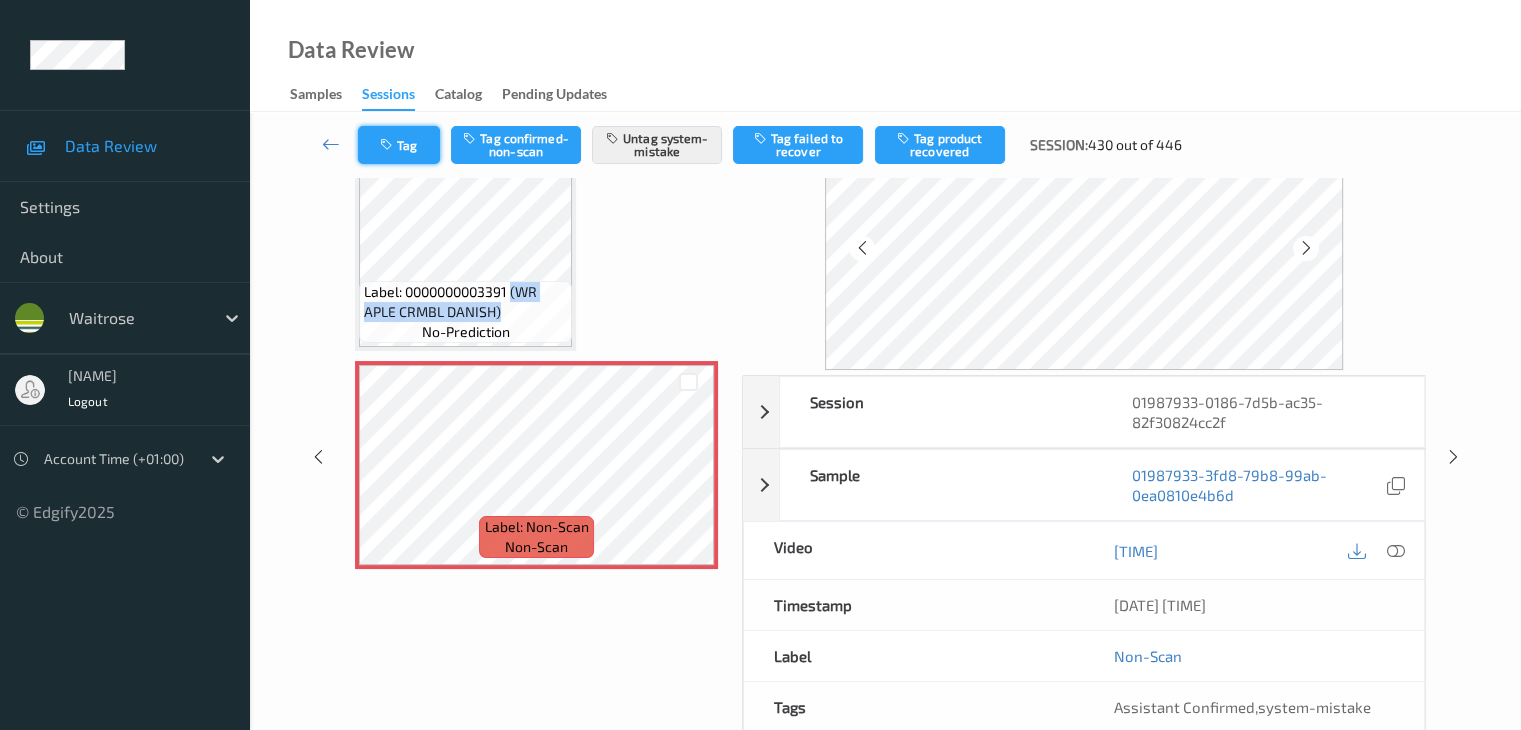 click on "Tag" at bounding box center (399, 145) 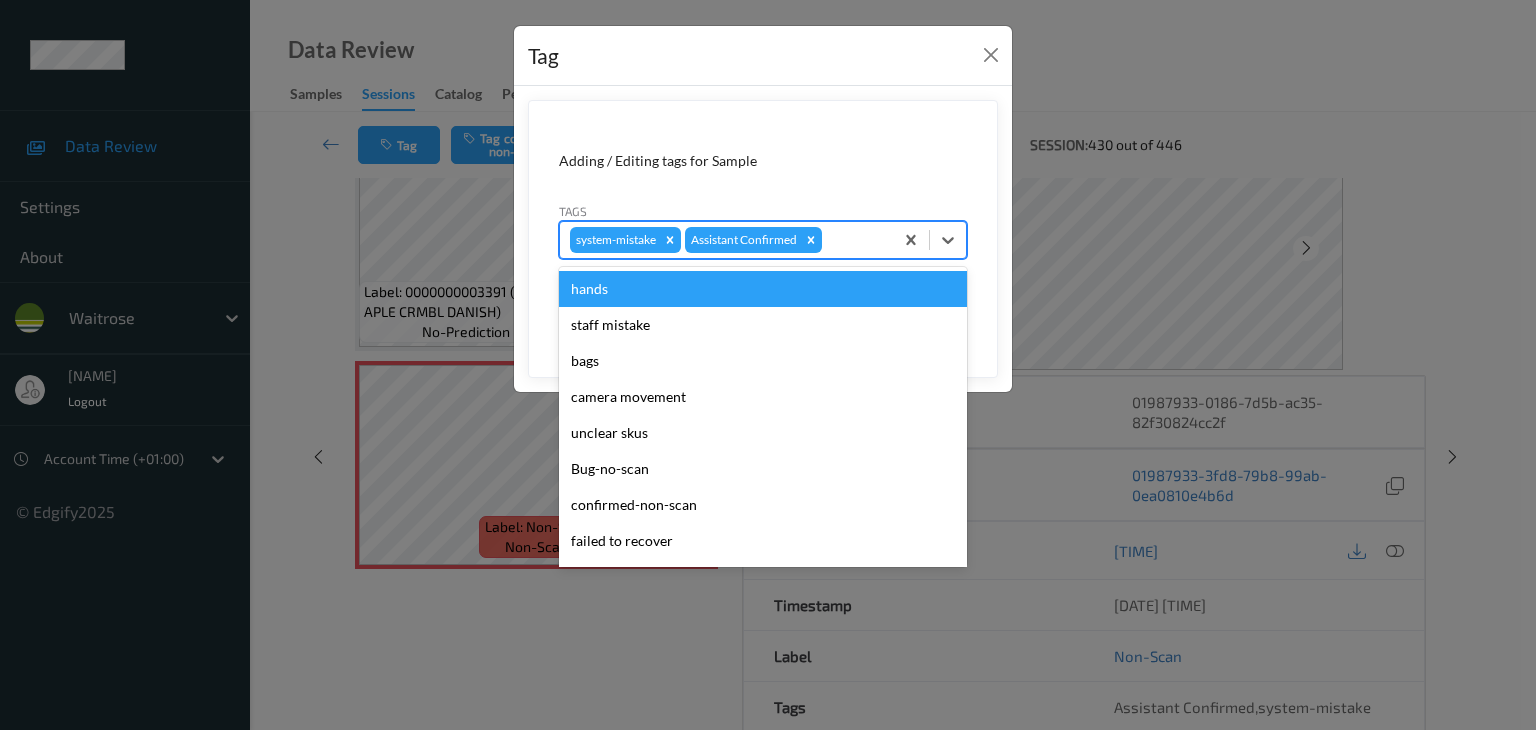 click at bounding box center [854, 240] 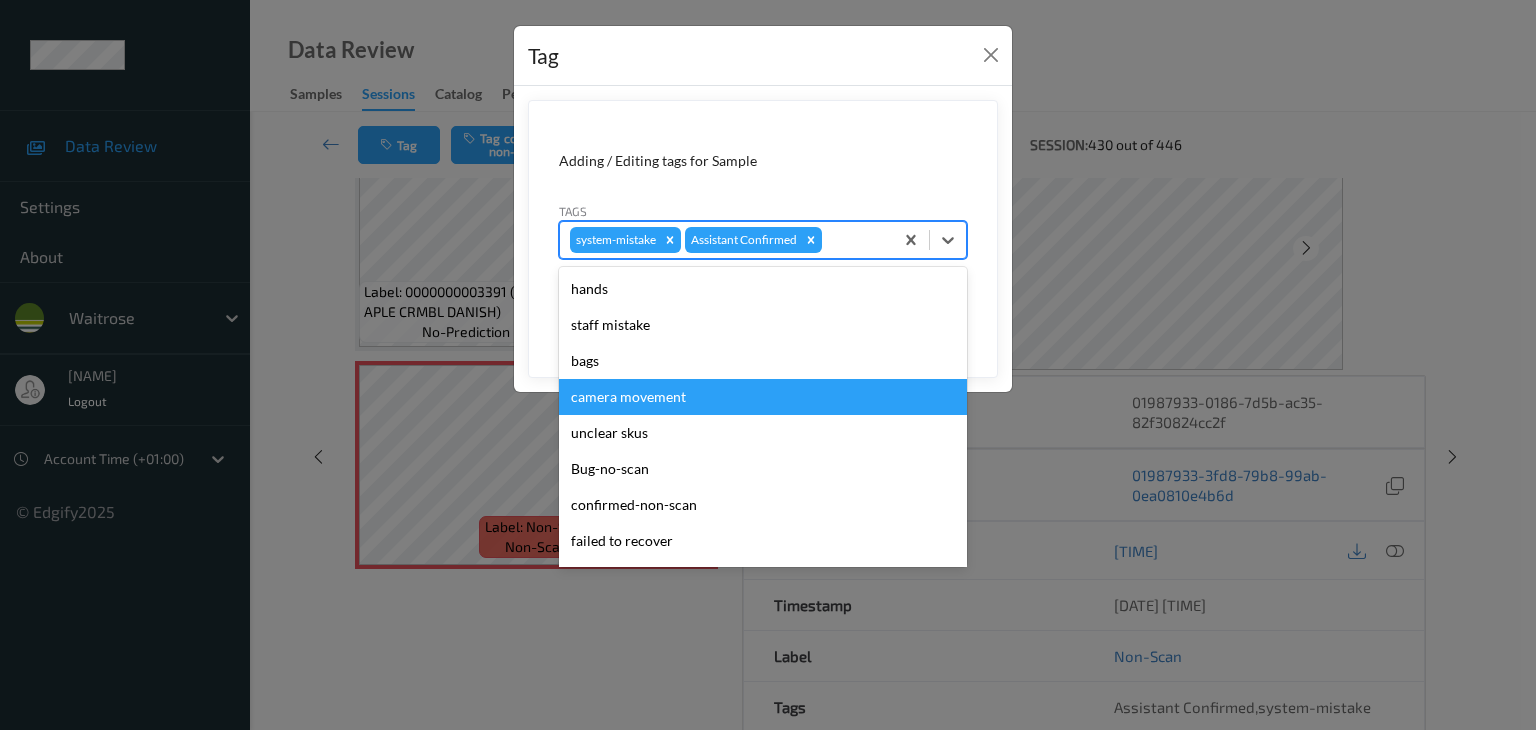 type on "u" 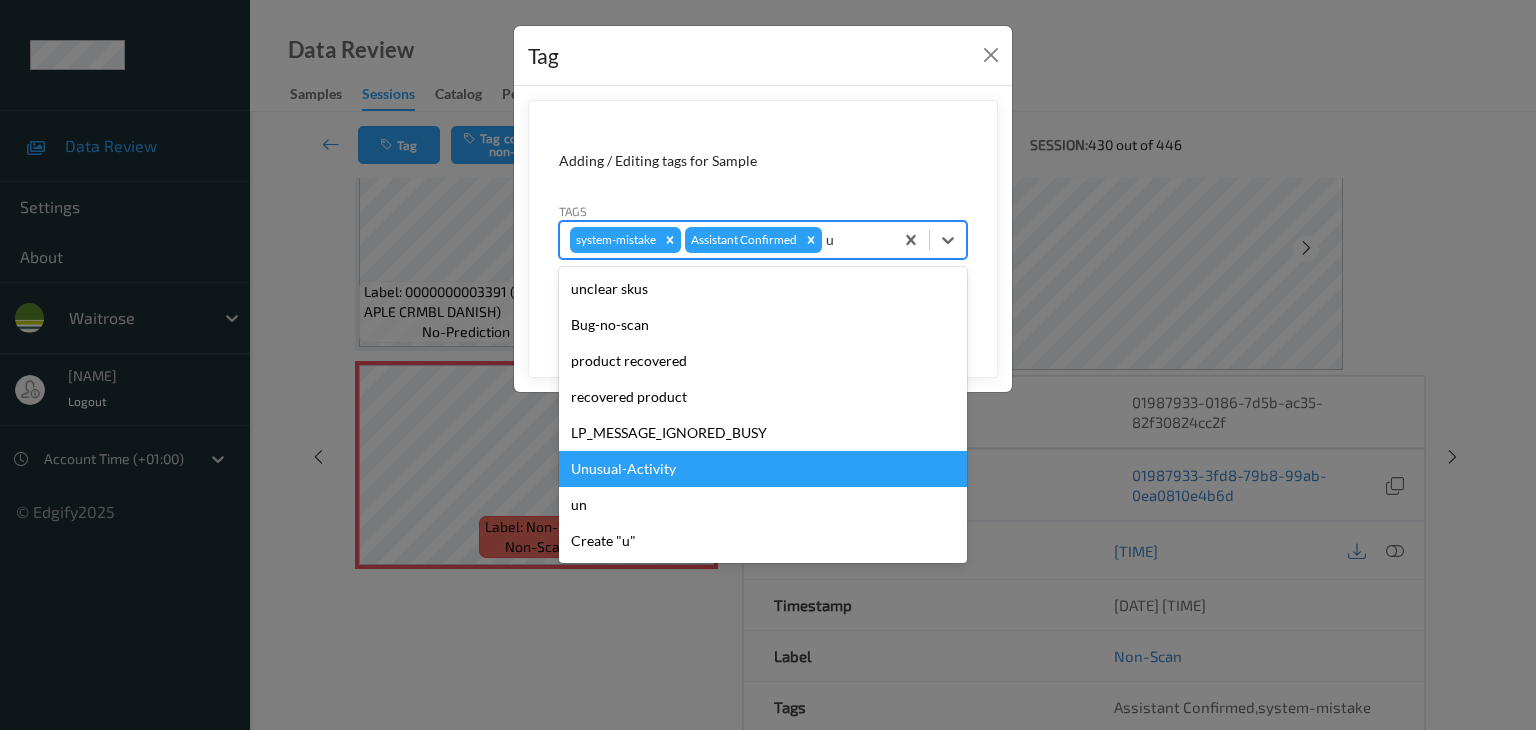 click on "Unusual-Activity" at bounding box center [763, 469] 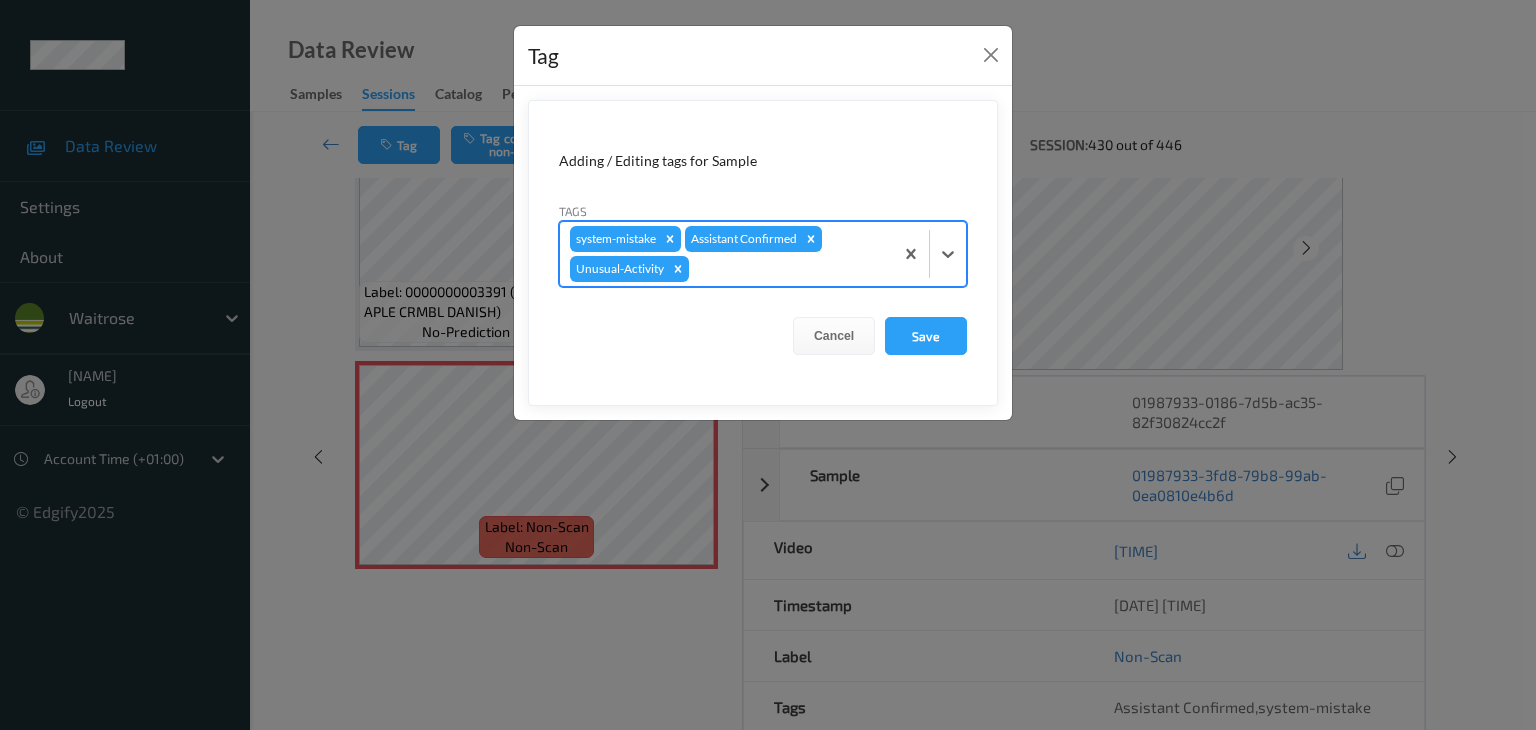 type on "p" 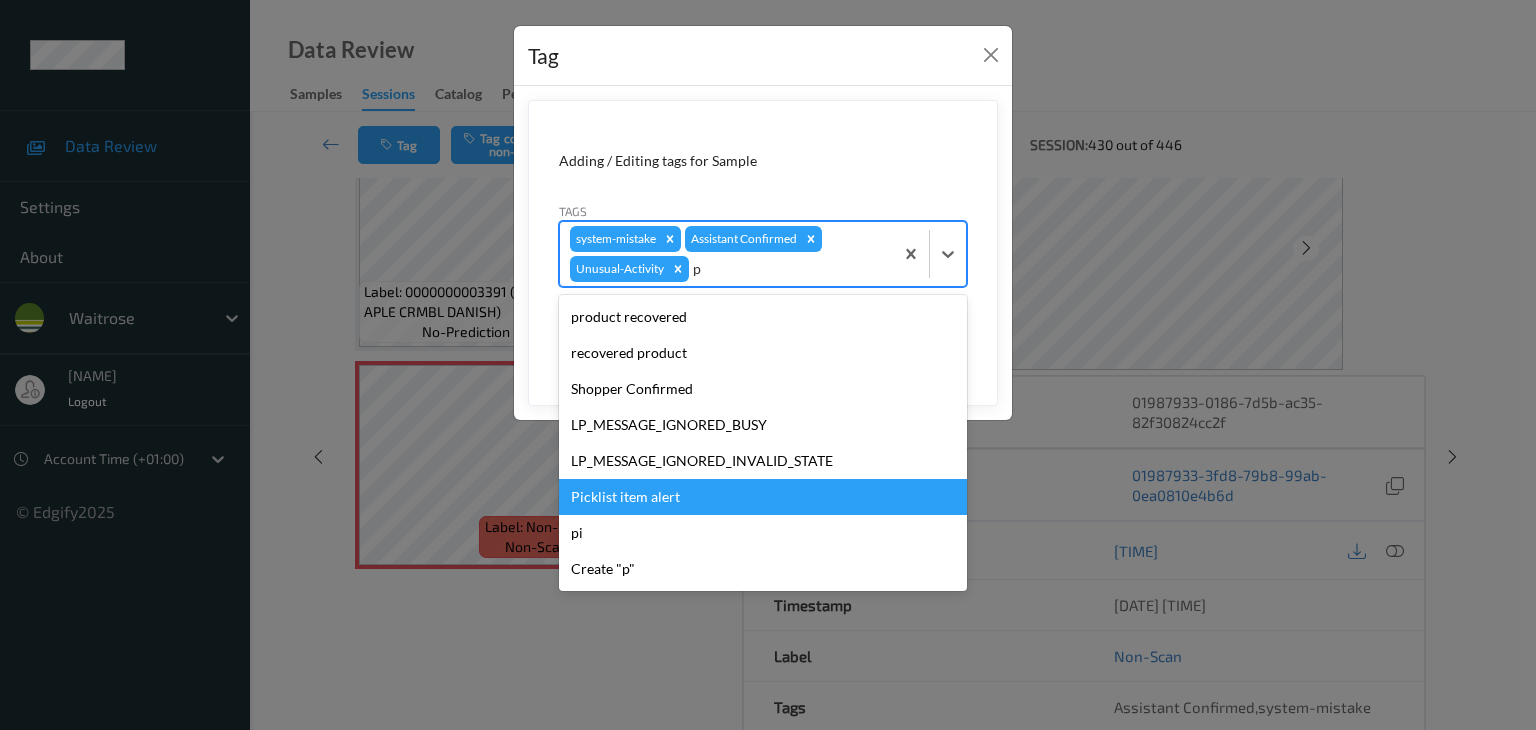 click on "Picklist item alert" at bounding box center (763, 497) 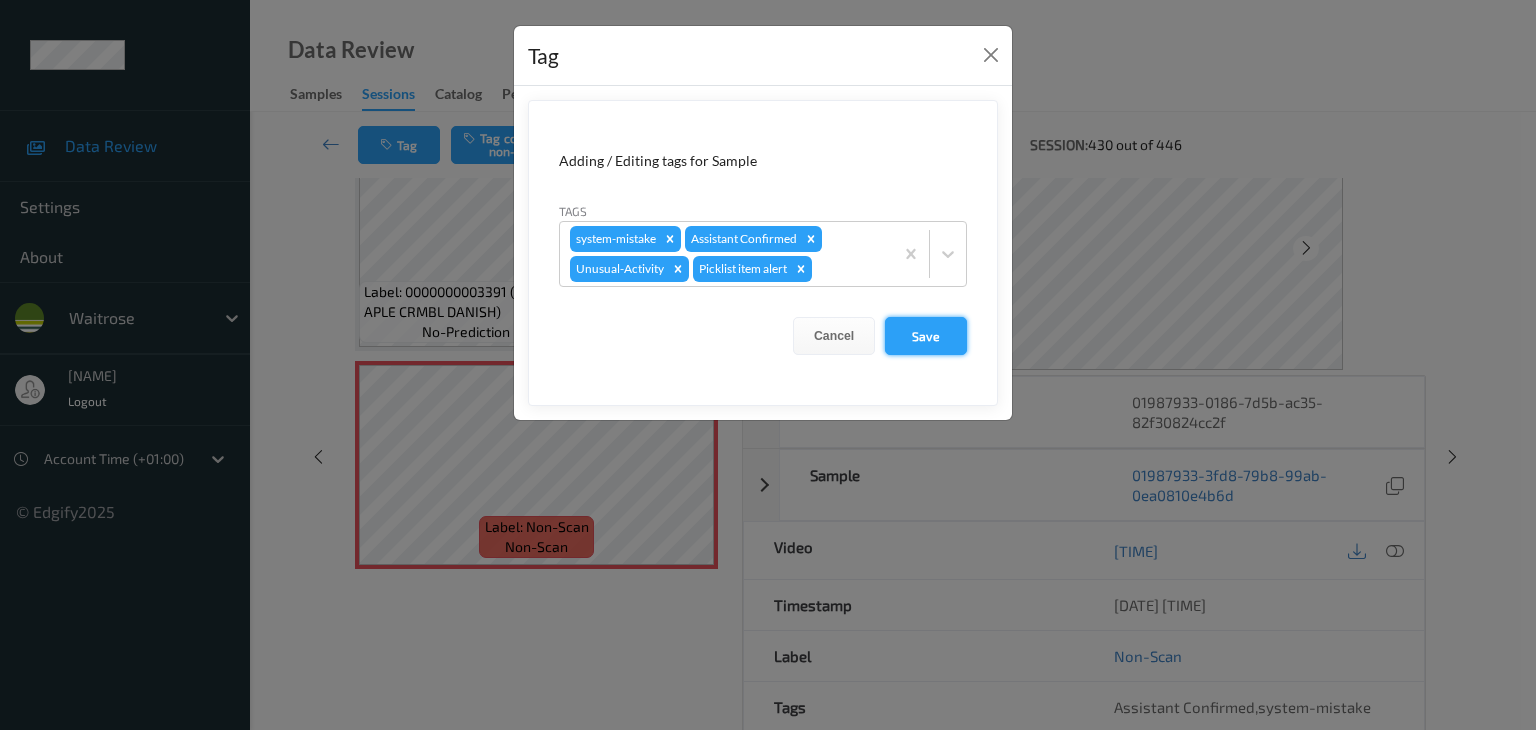 click on "Save" at bounding box center [926, 336] 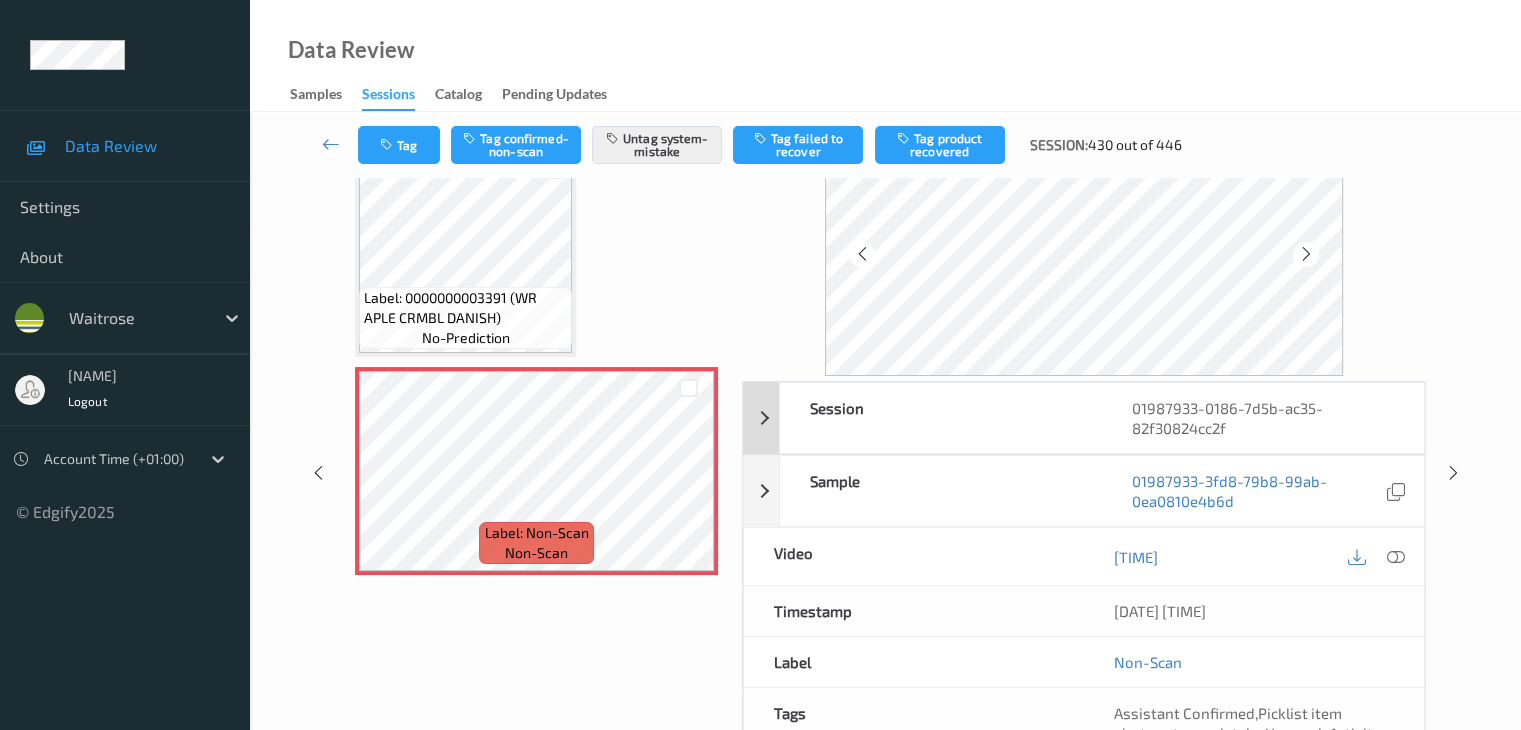 scroll, scrollTop: 0, scrollLeft: 0, axis: both 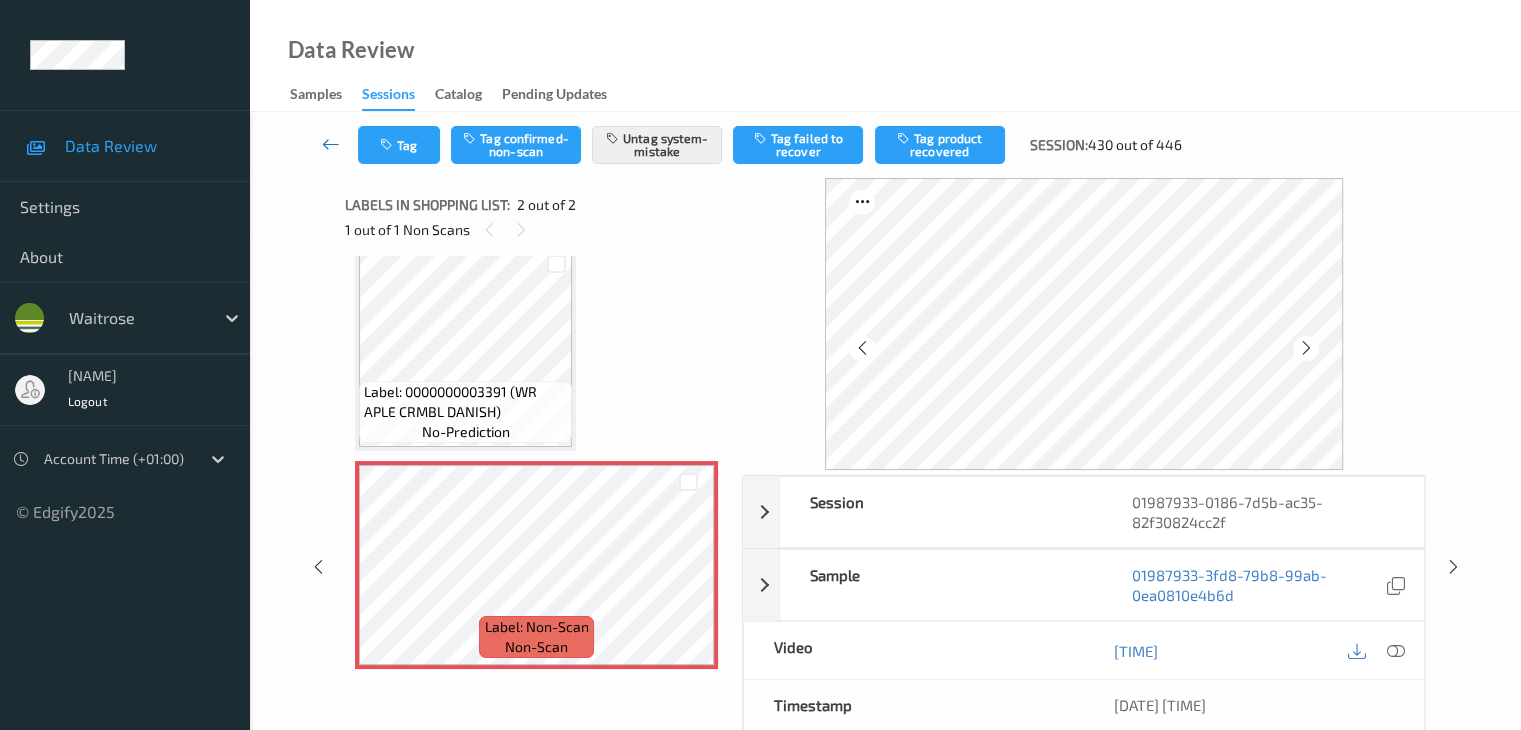 click at bounding box center [331, 144] 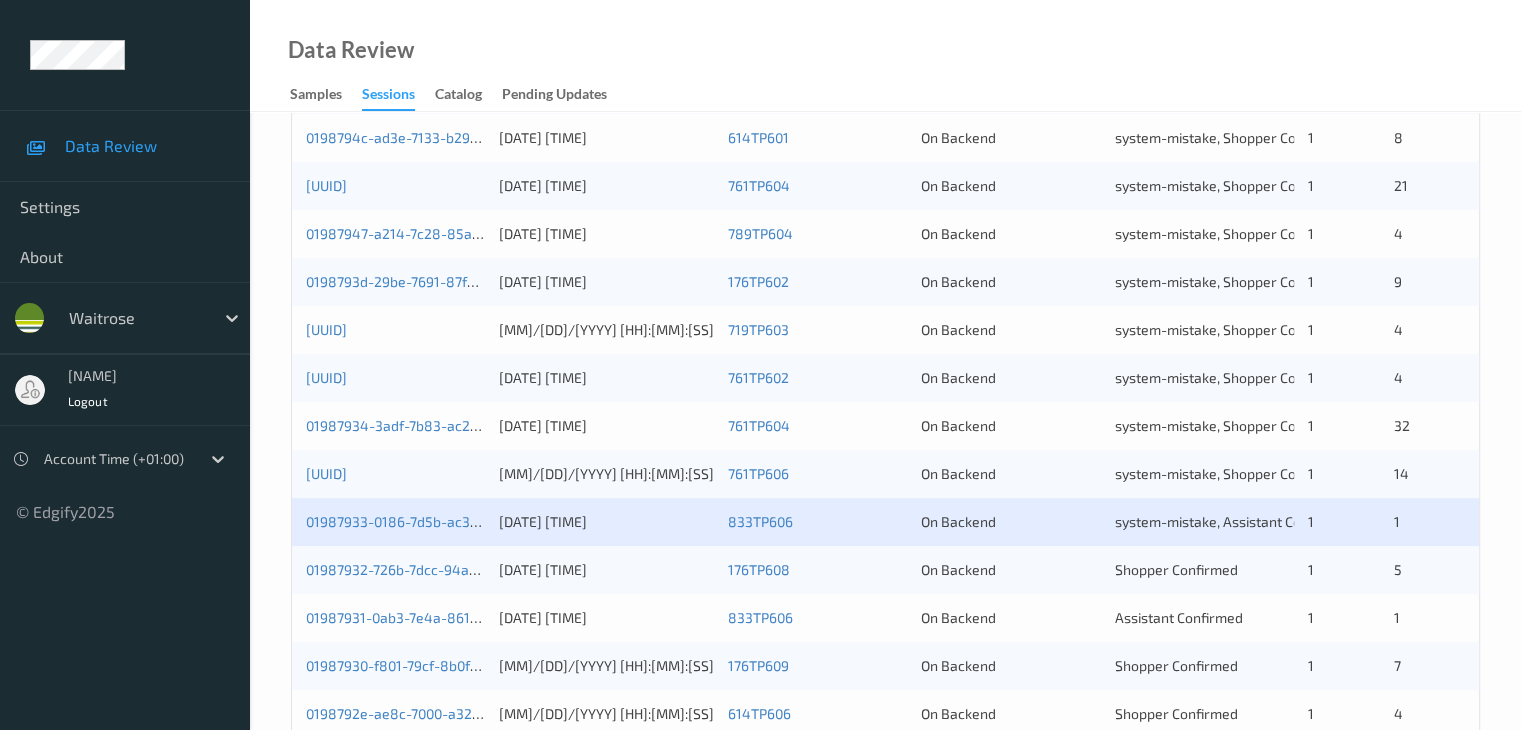 scroll, scrollTop: 700, scrollLeft: 0, axis: vertical 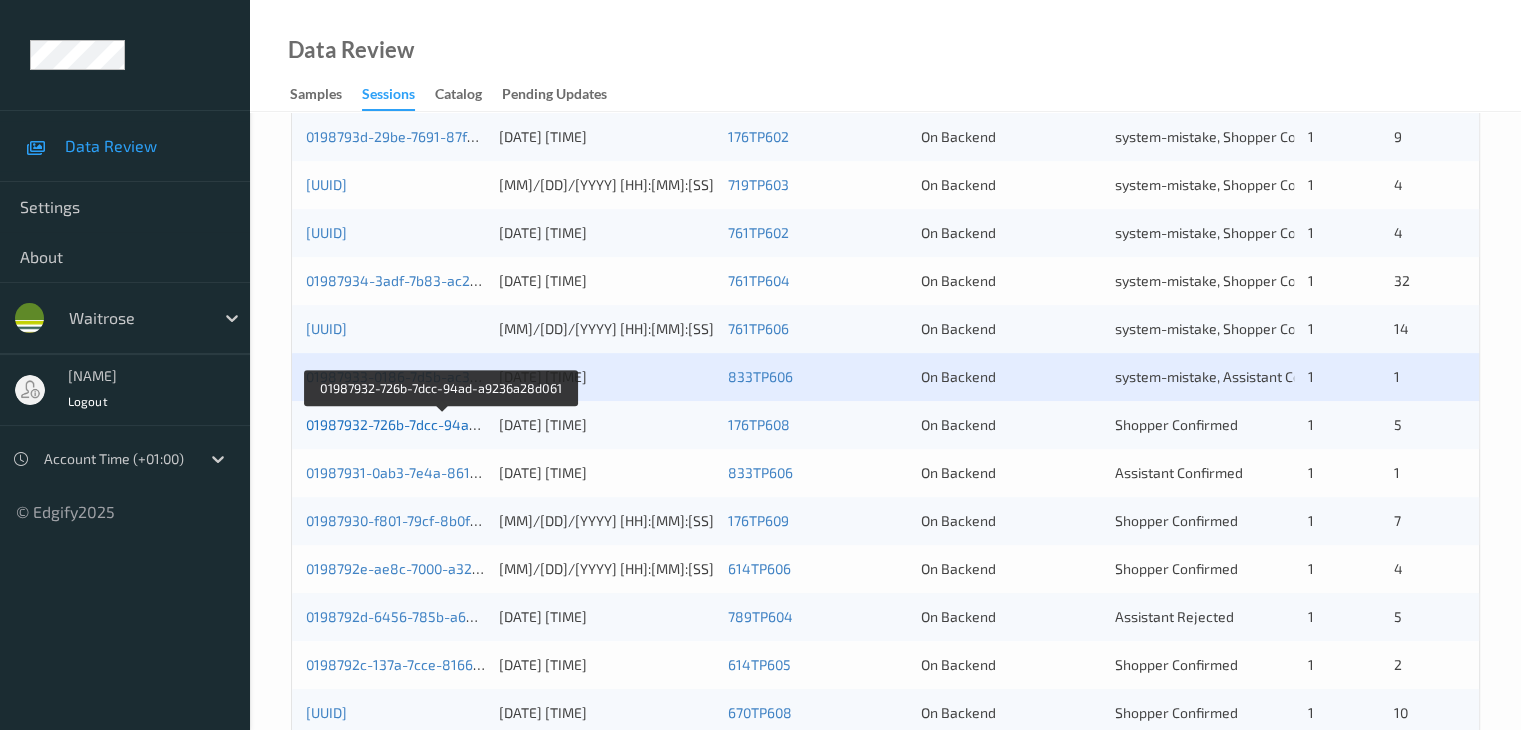 click on "01987932-726b-7dcc-94ad-a9236a28d061" at bounding box center [442, 424] 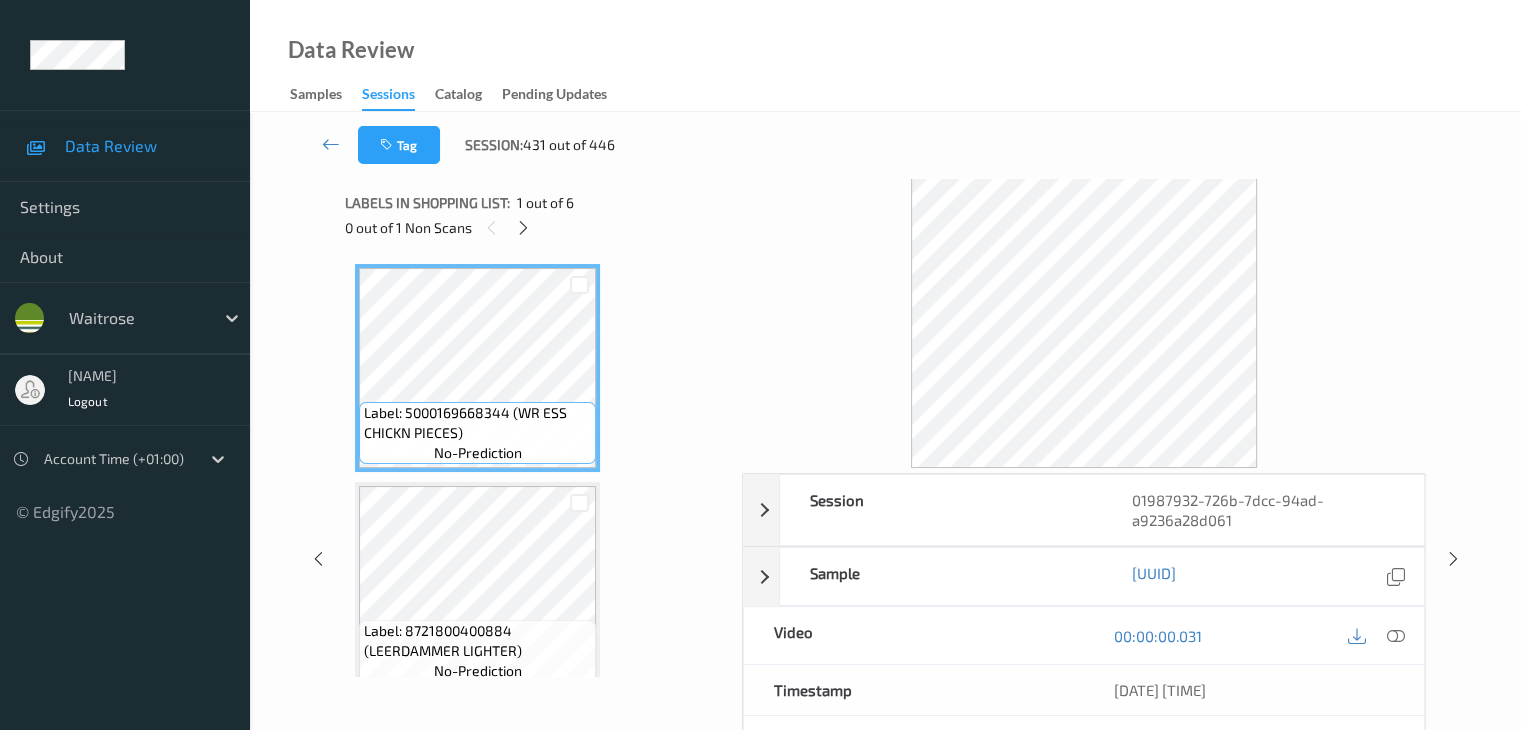 scroll, scrollTop: 0, scrollLeft: 0, axis: both 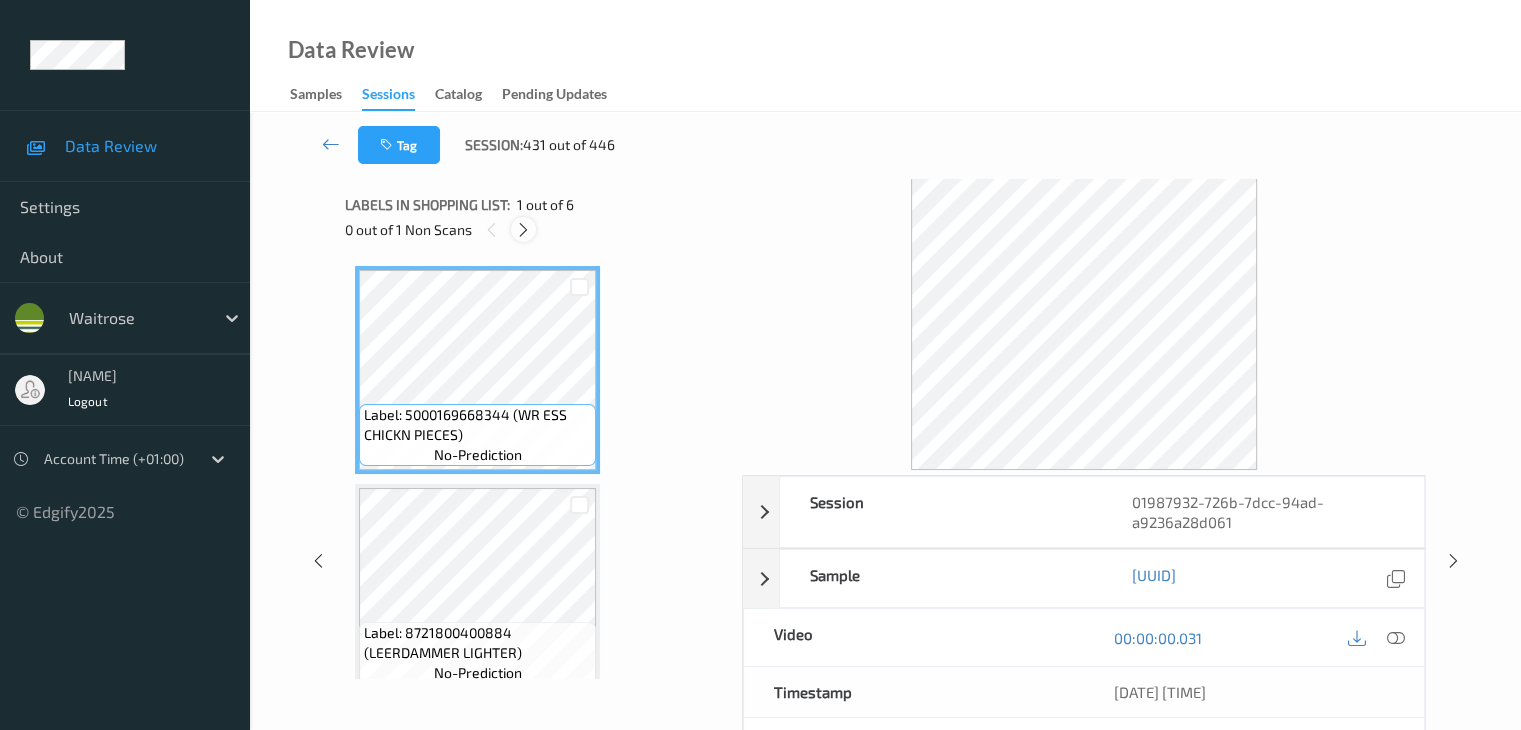 click at bounding box center (523, 230) 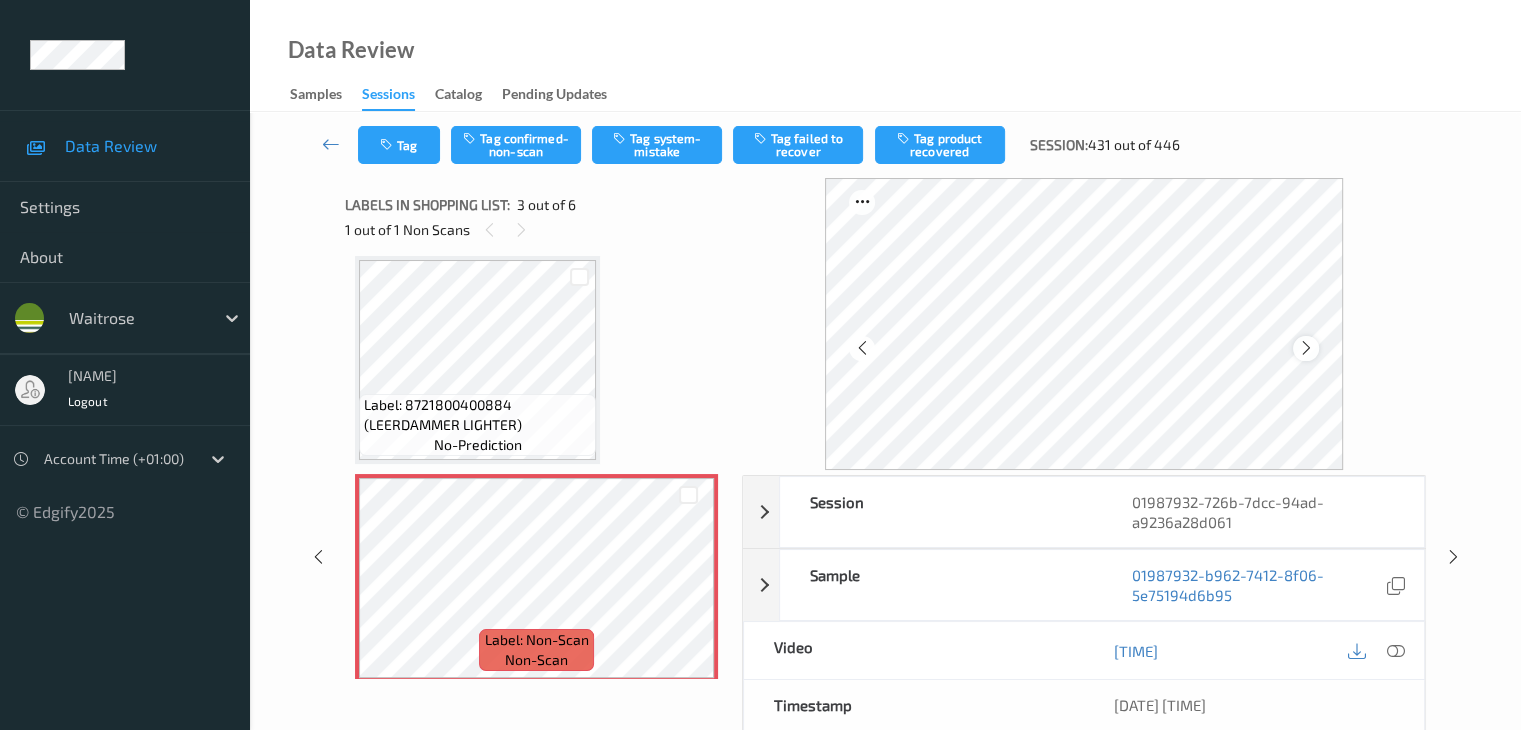 click at bounding box center [1306, 348] 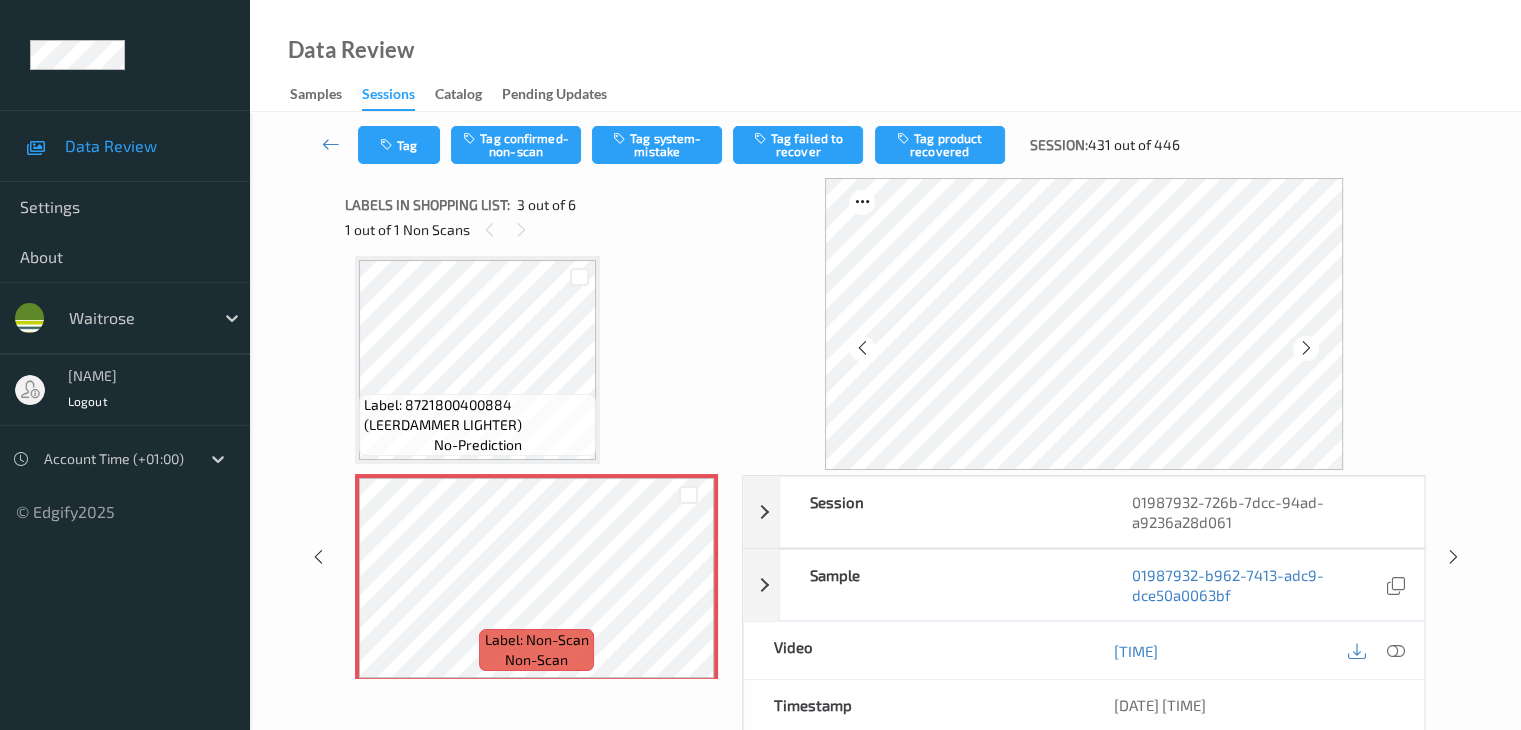 click at bounding box center (1306, 348) 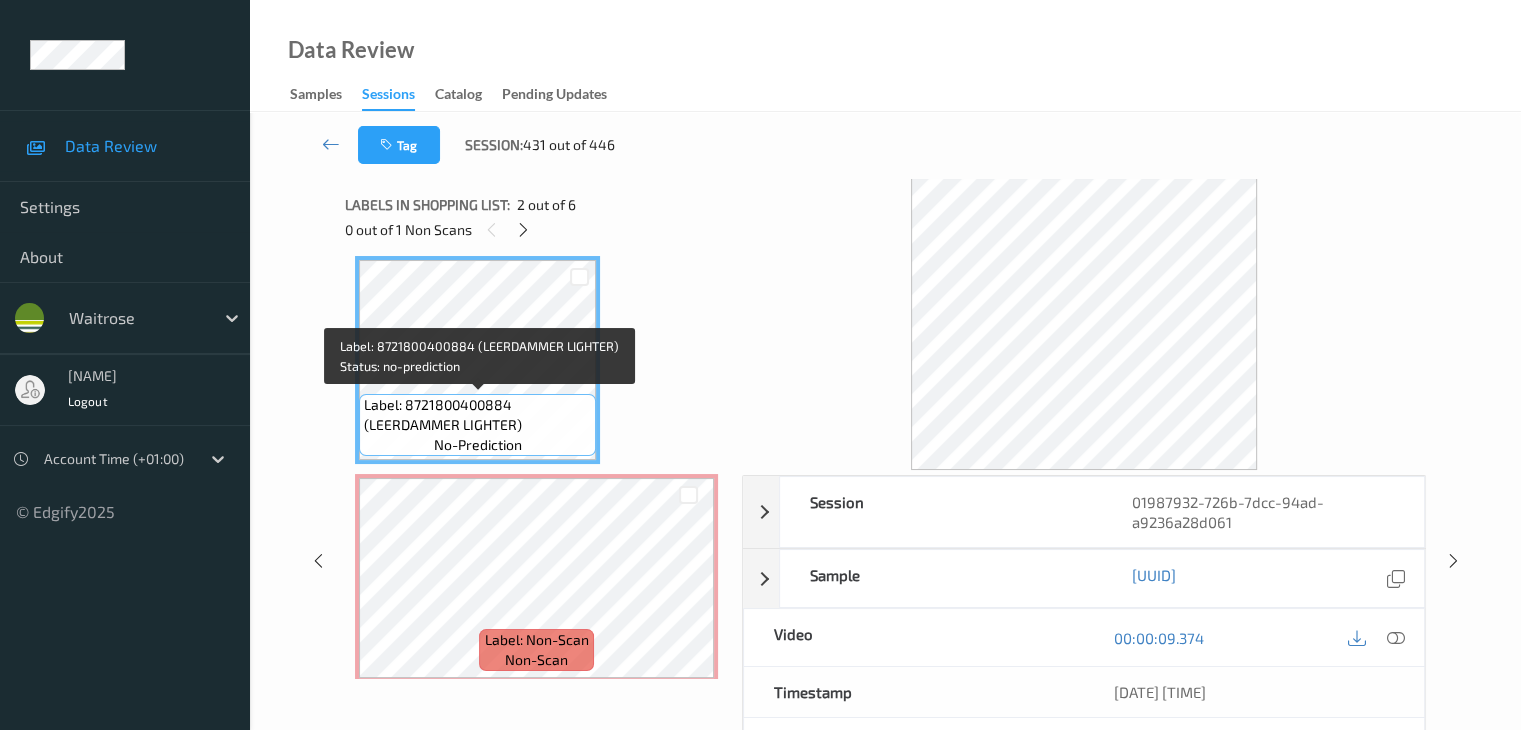 click on "Label: 8721800400884 (LEERDAMMER LIGHTER)" at bounding box center (477, 415) 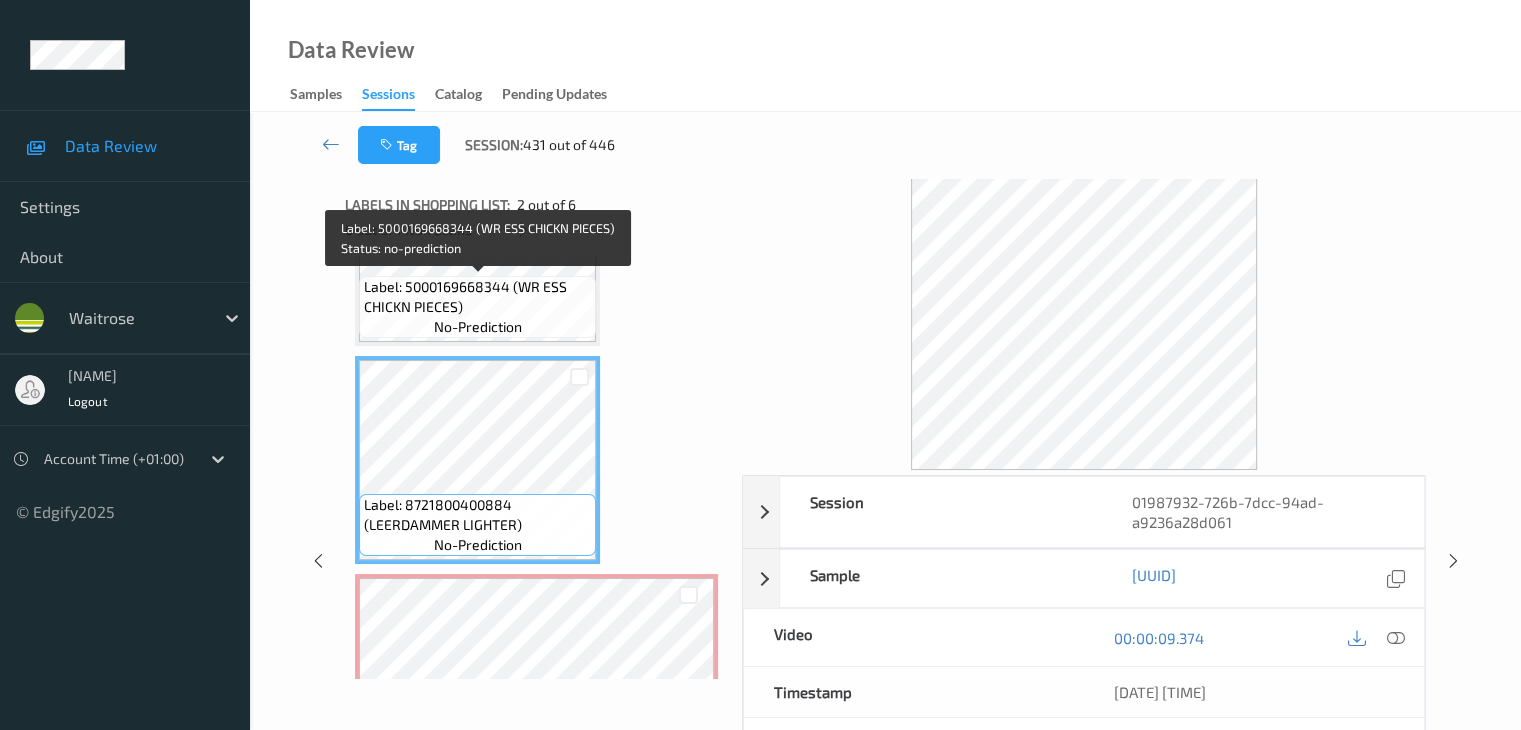 click on "Label: 5000169668344 (WR ESS CHICKN PIECES)" at bounding box center [477, 297] 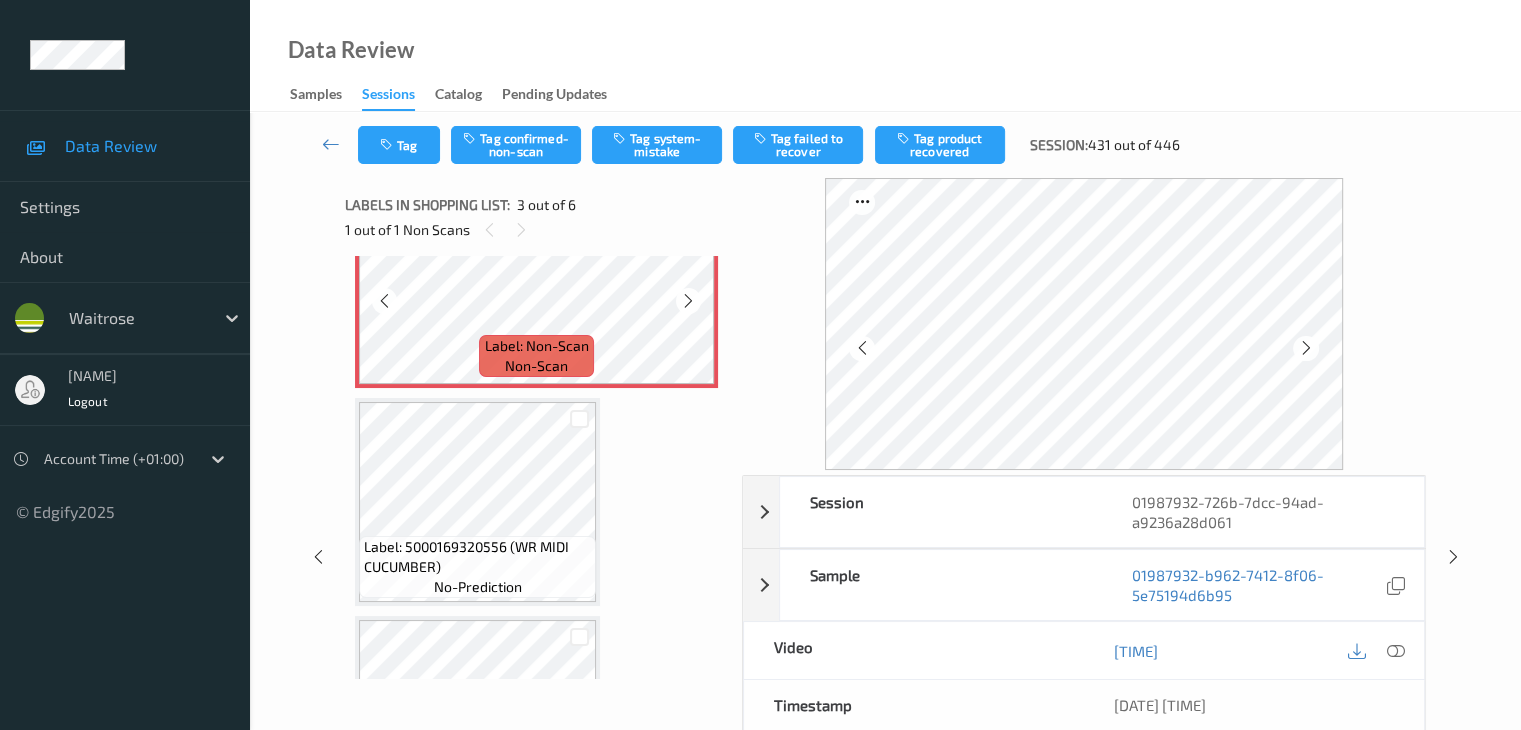 scroll, scrollTop: 528, scrollLeft: 0, axis: vertical 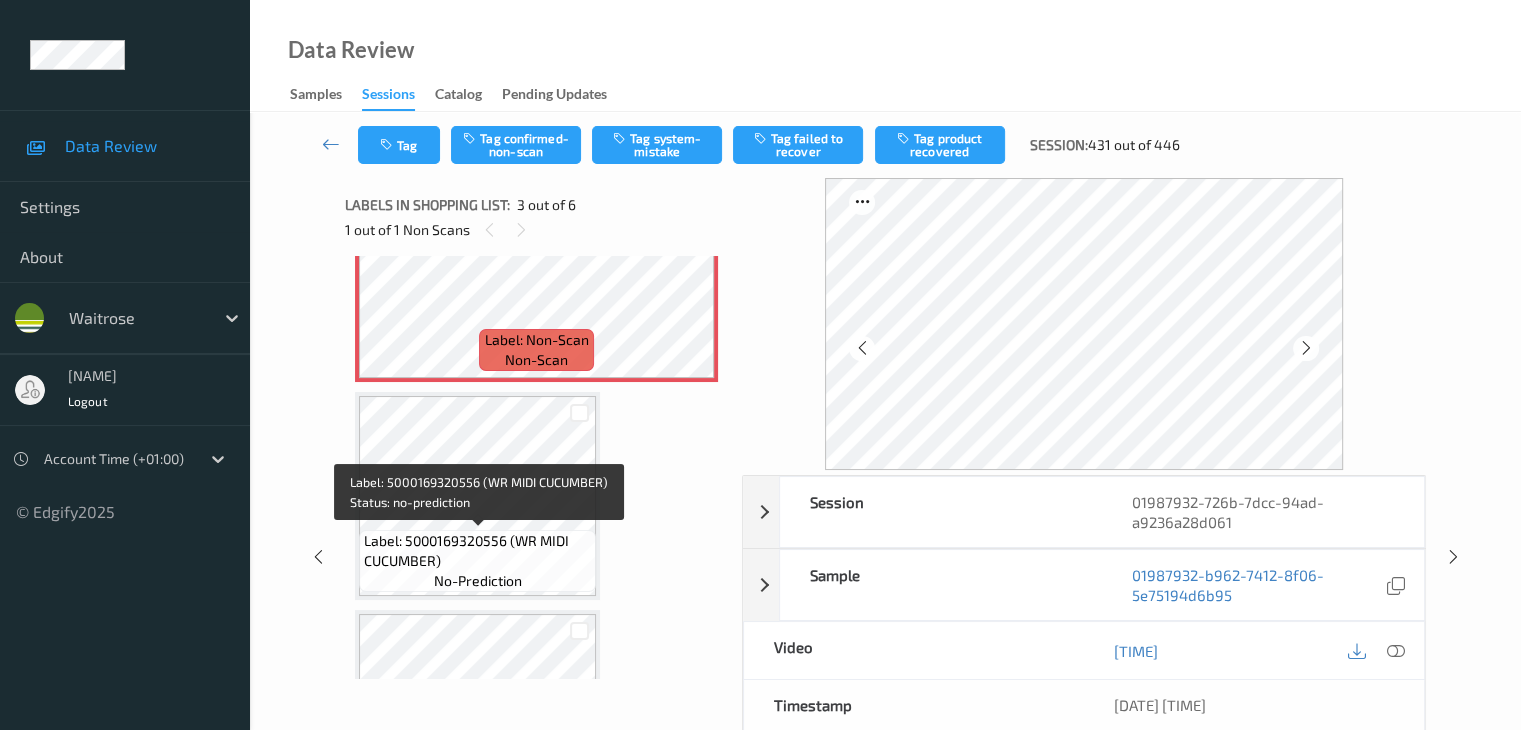 click on "Label: 5000169320556 (WR MIDI CUCUMBER)" at bounding box center (477, 551) 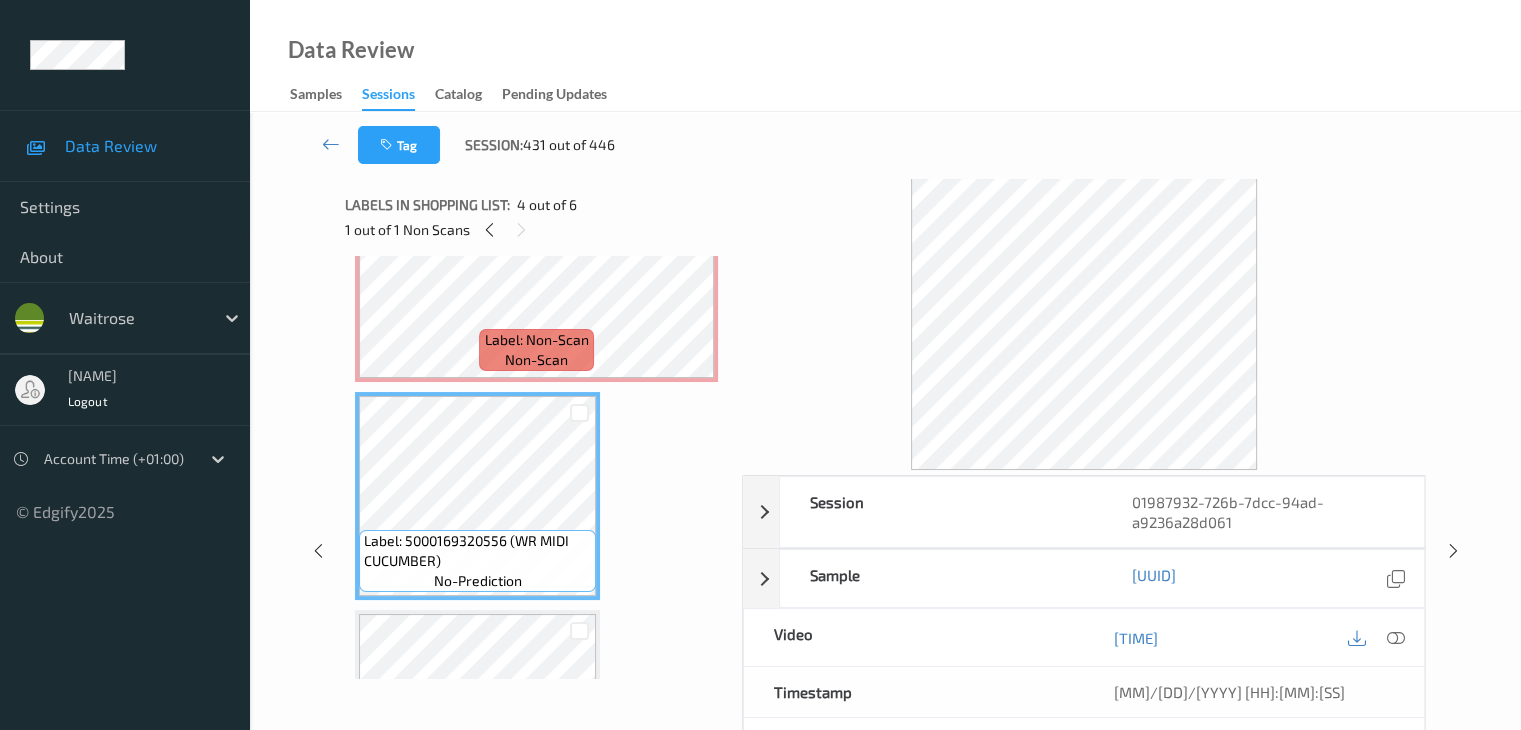 scroll, scrollTop: 428, scrollLeft: 0, axis: vertical 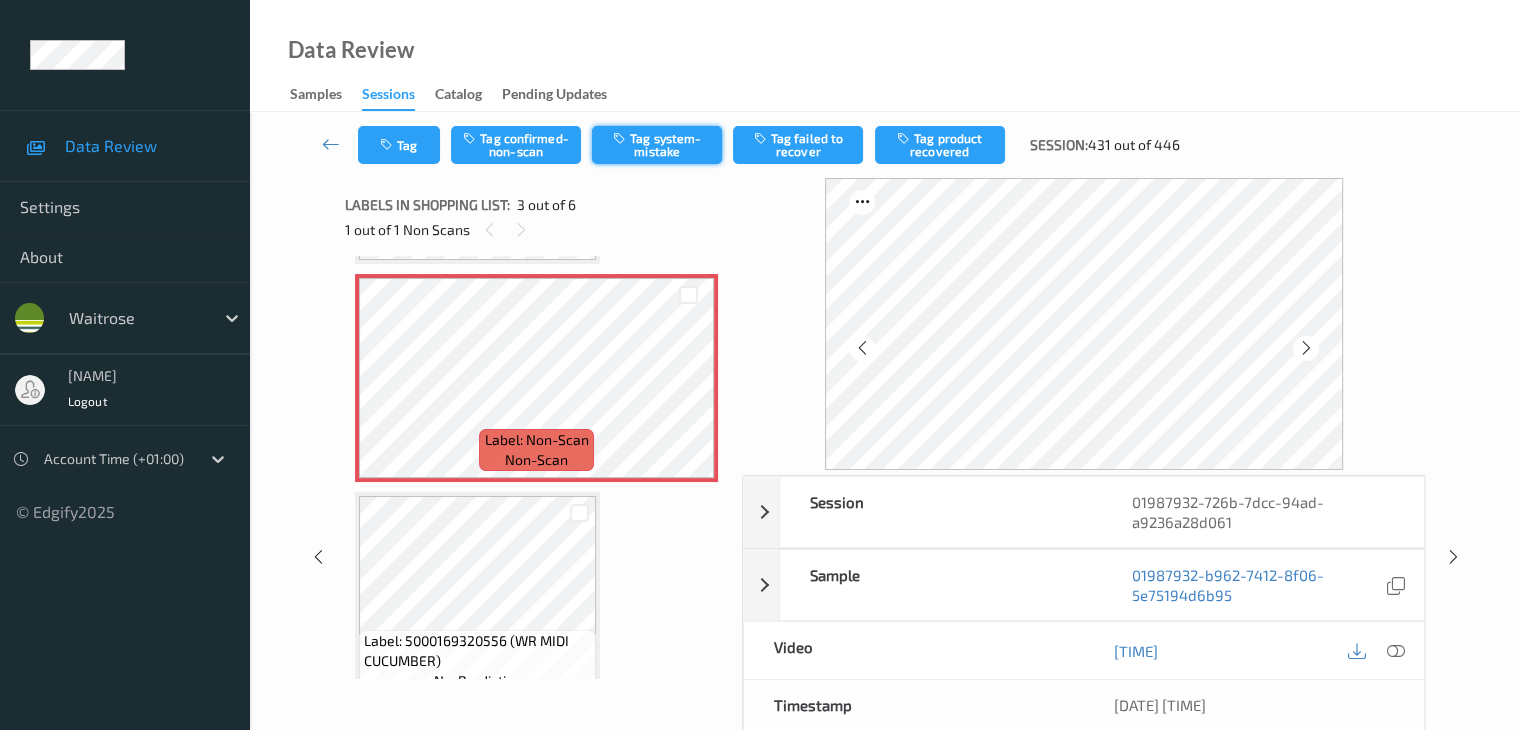 click on "Tag   system-mistake" at bounding box center (657, 145) 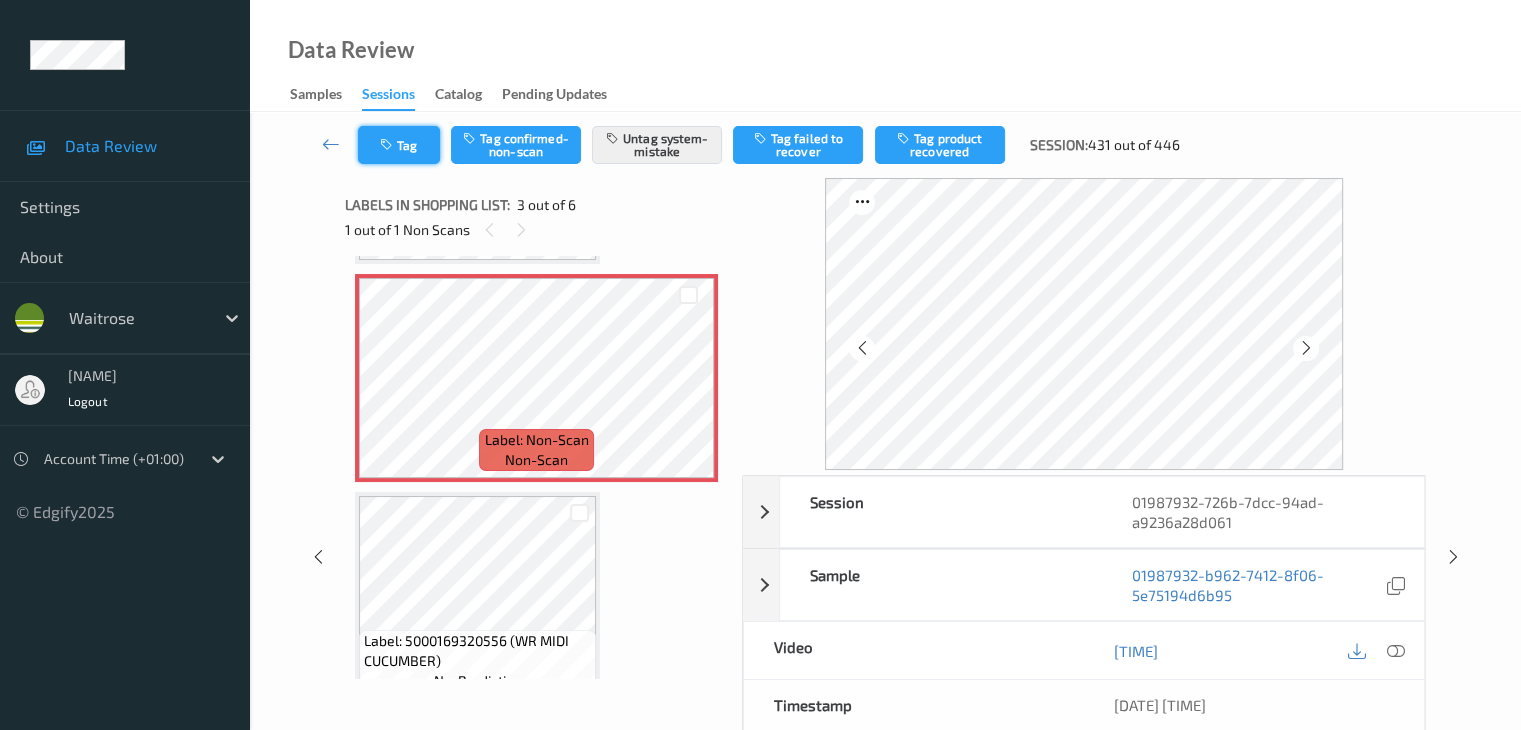 click on "Tag" at bounding box center (399, 145) 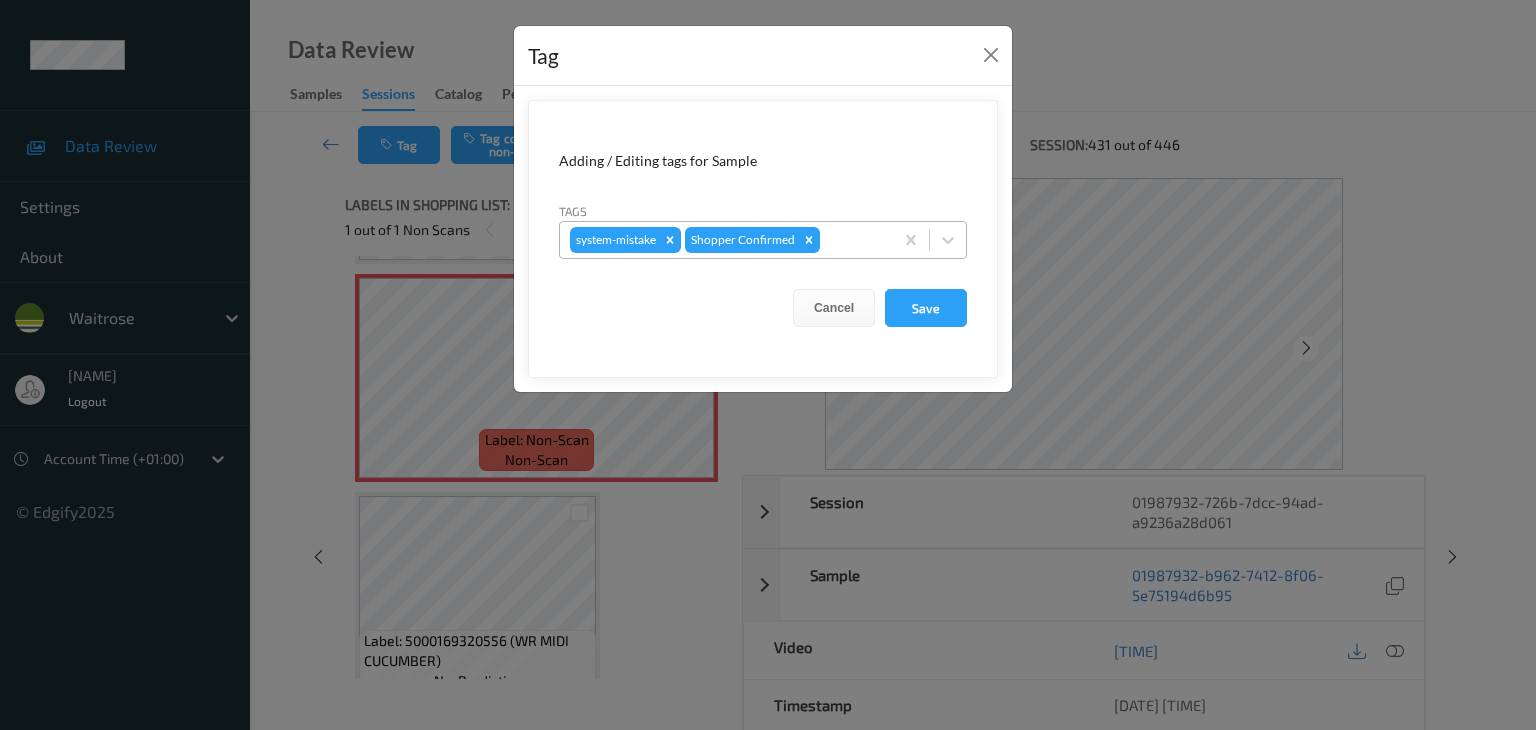 click at bounding box center [853, 240] 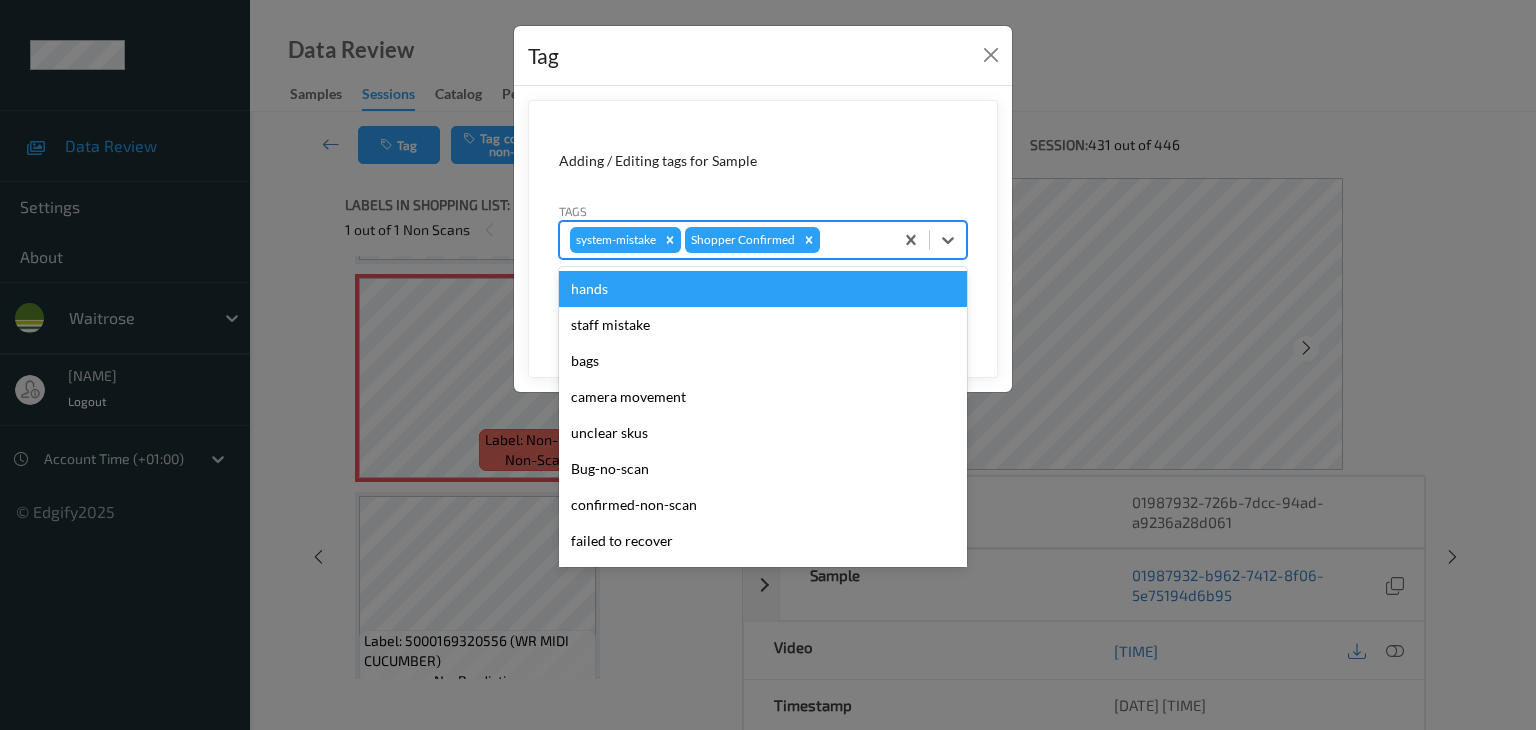 type on "u" 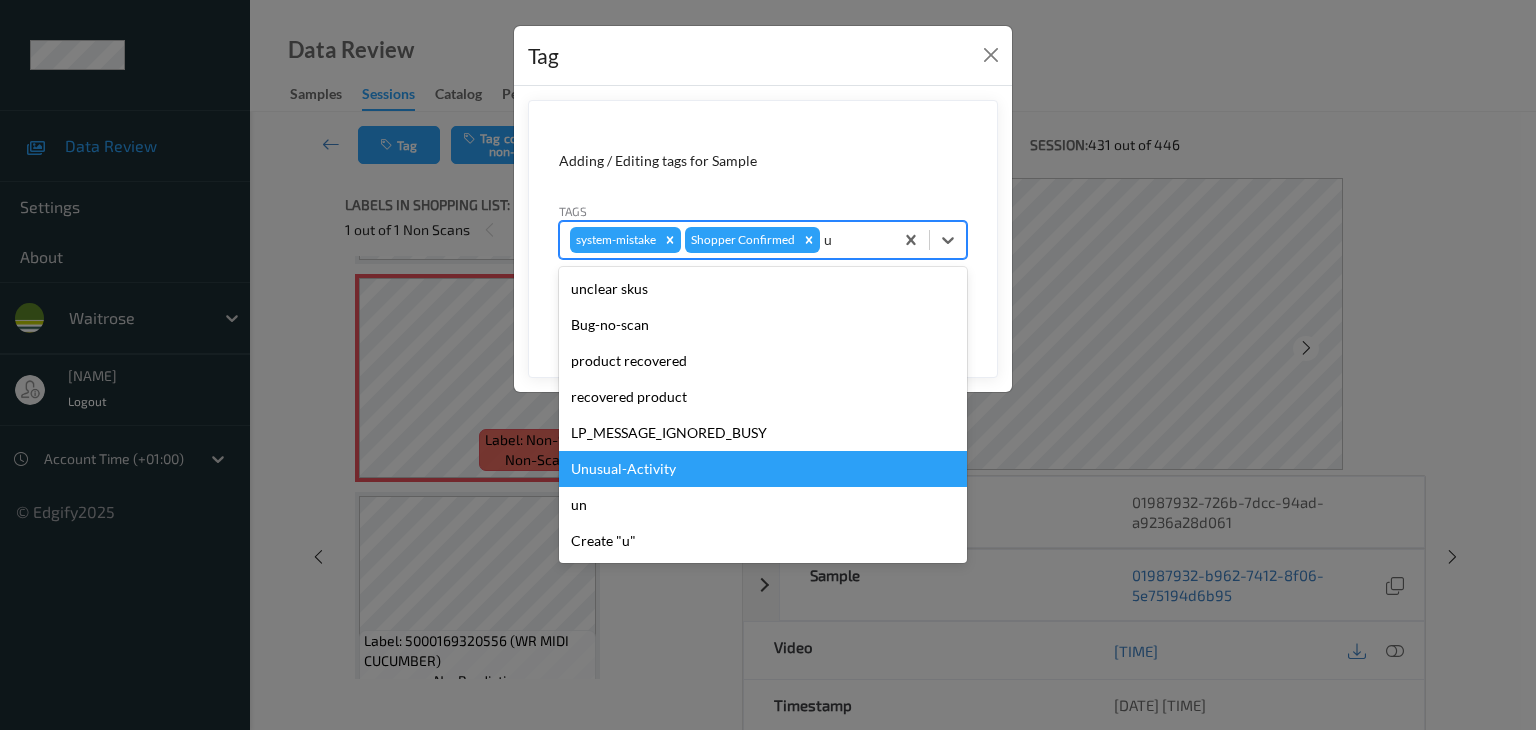 click on "Unusual-Activity" at bounding box center (763, 469) 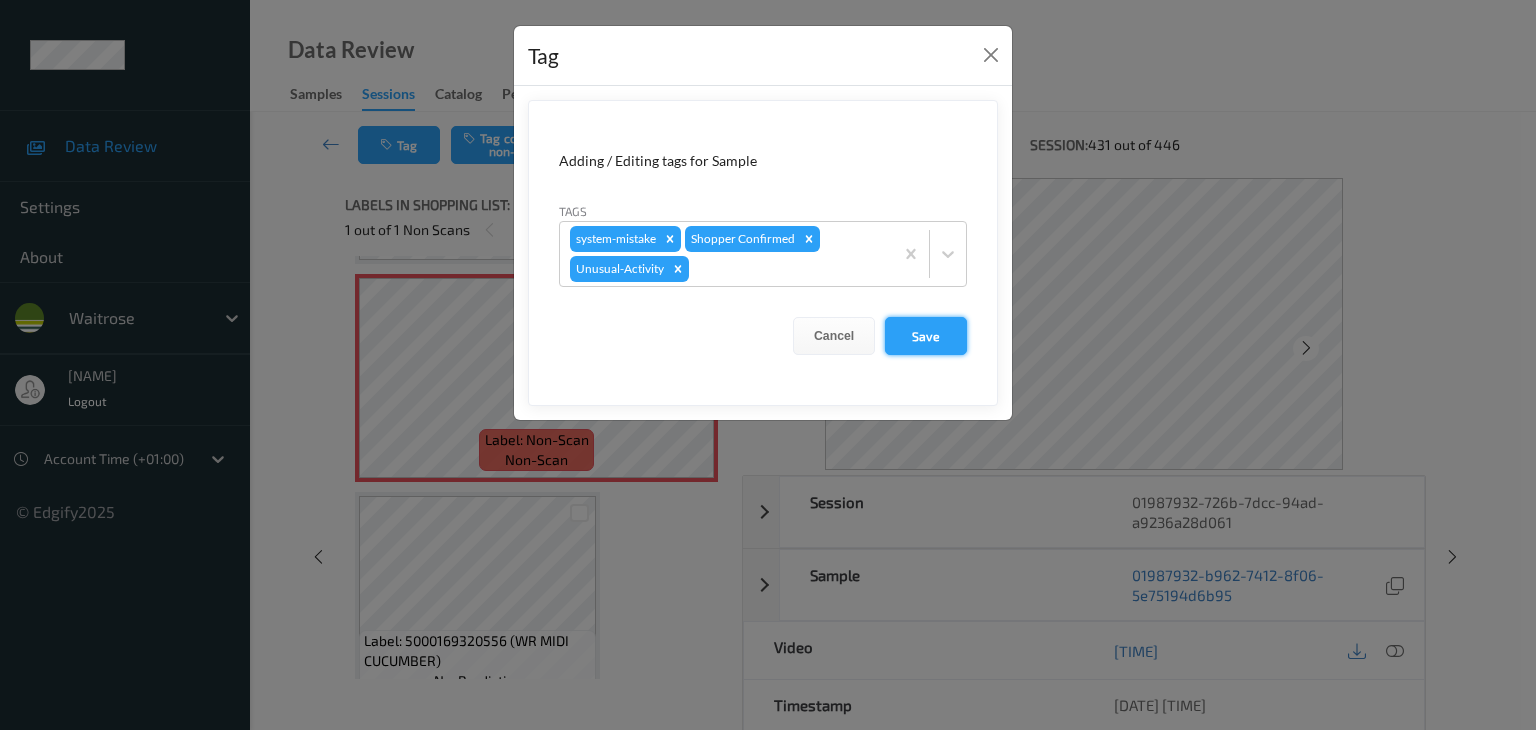 click on "Save" at bounding box center [926, 336] 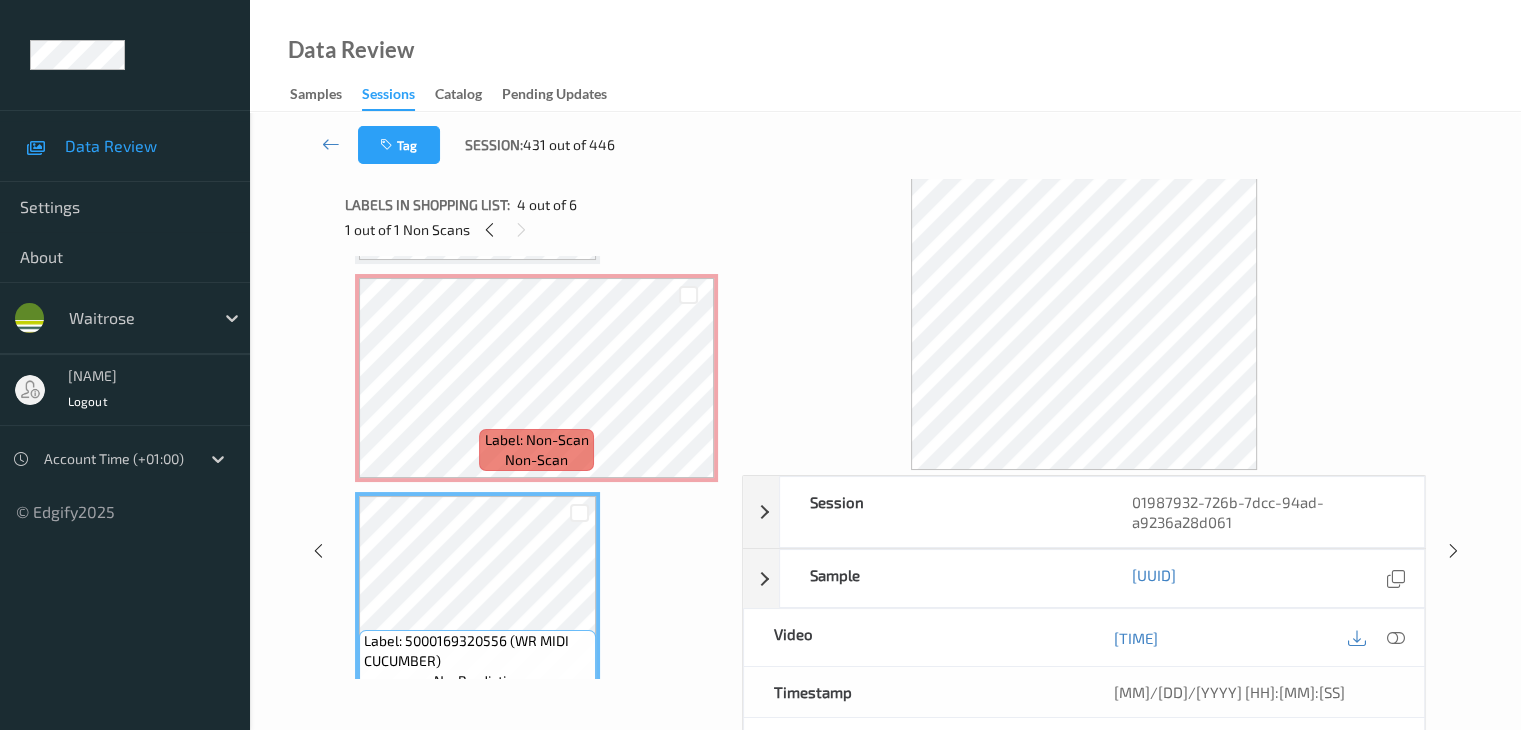 scroll, scrollTop: 228, scrollLeft: 0, axis: vertical 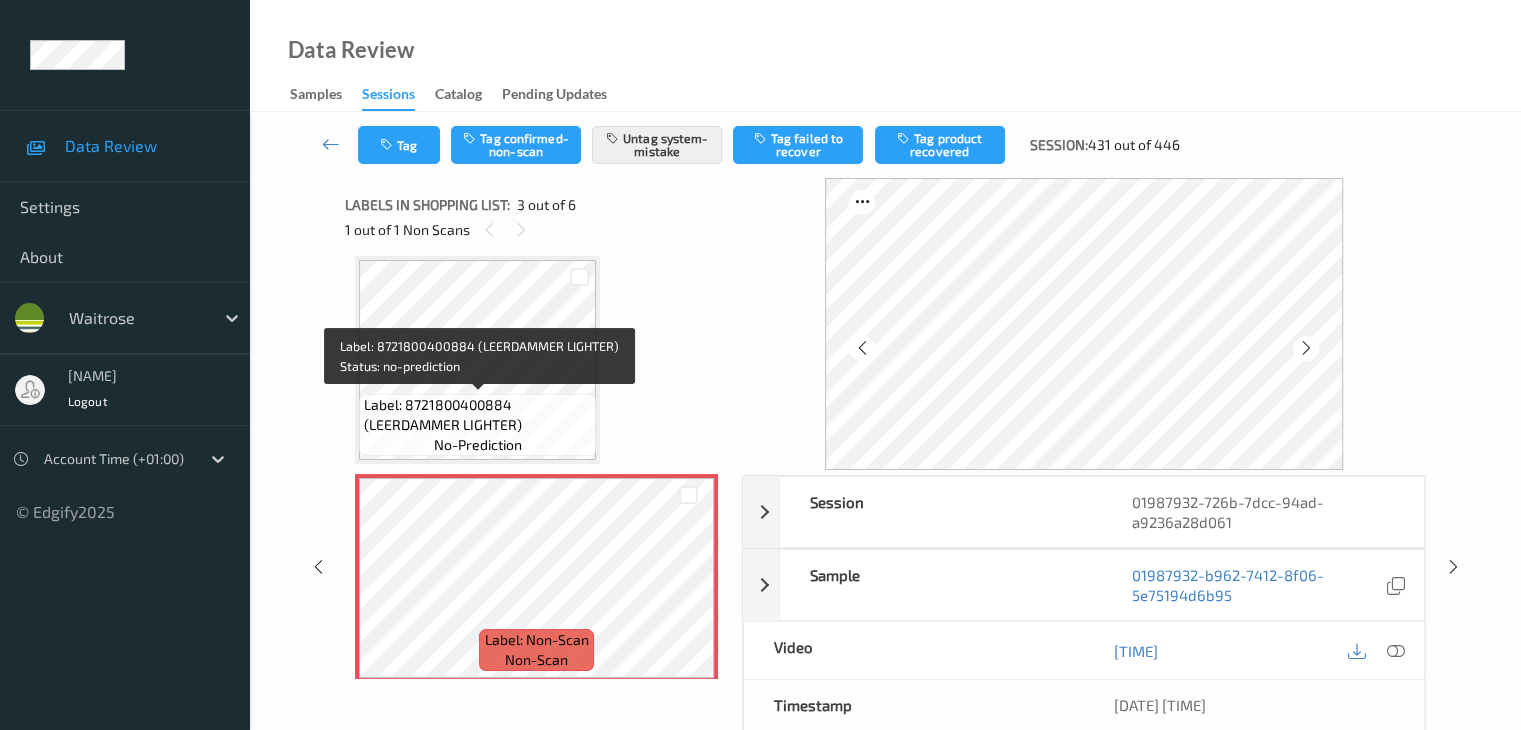 click on "Label: 8721800400884 (LEERDAMMER LIGHTER)" at bounding box center (477, 415) 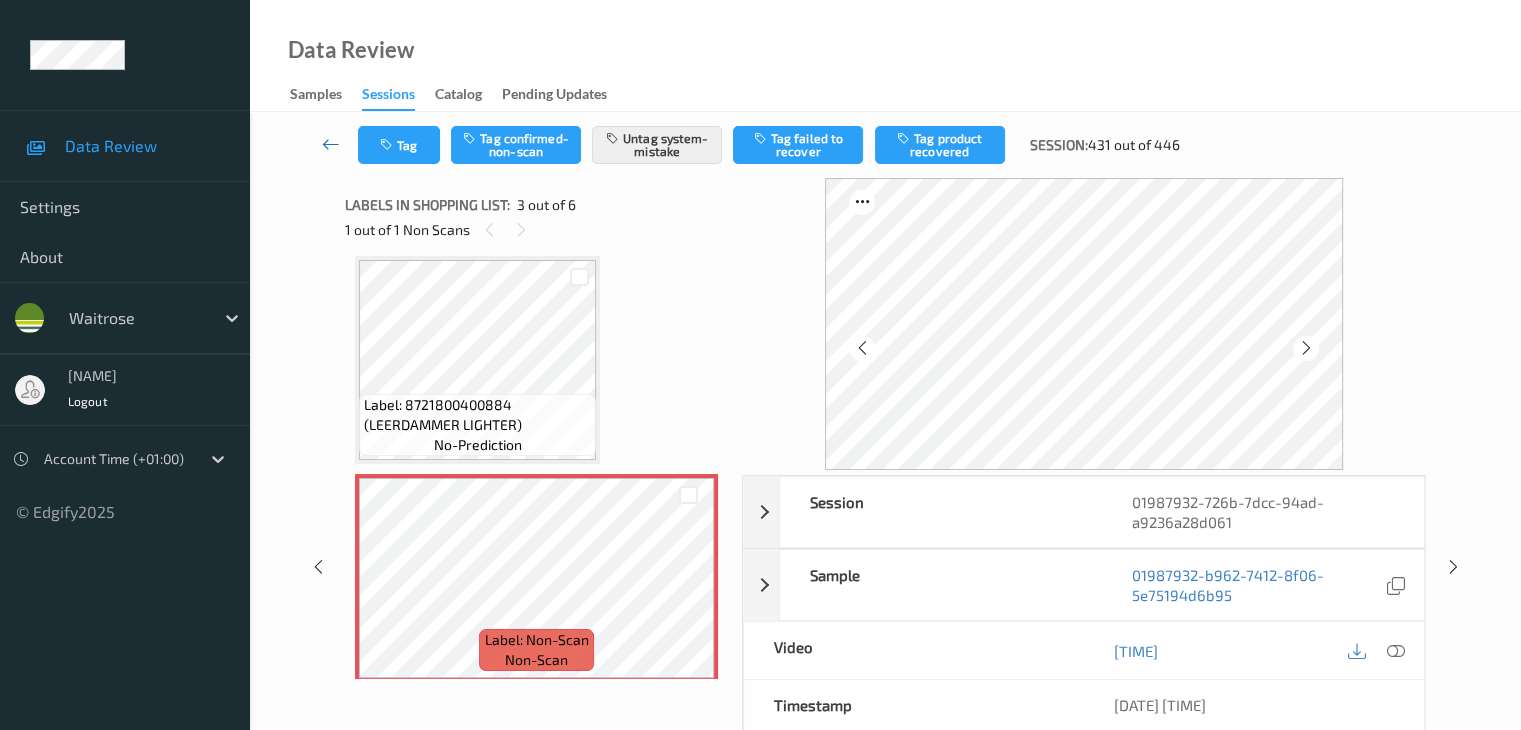 click at bounding box center (331, 144) 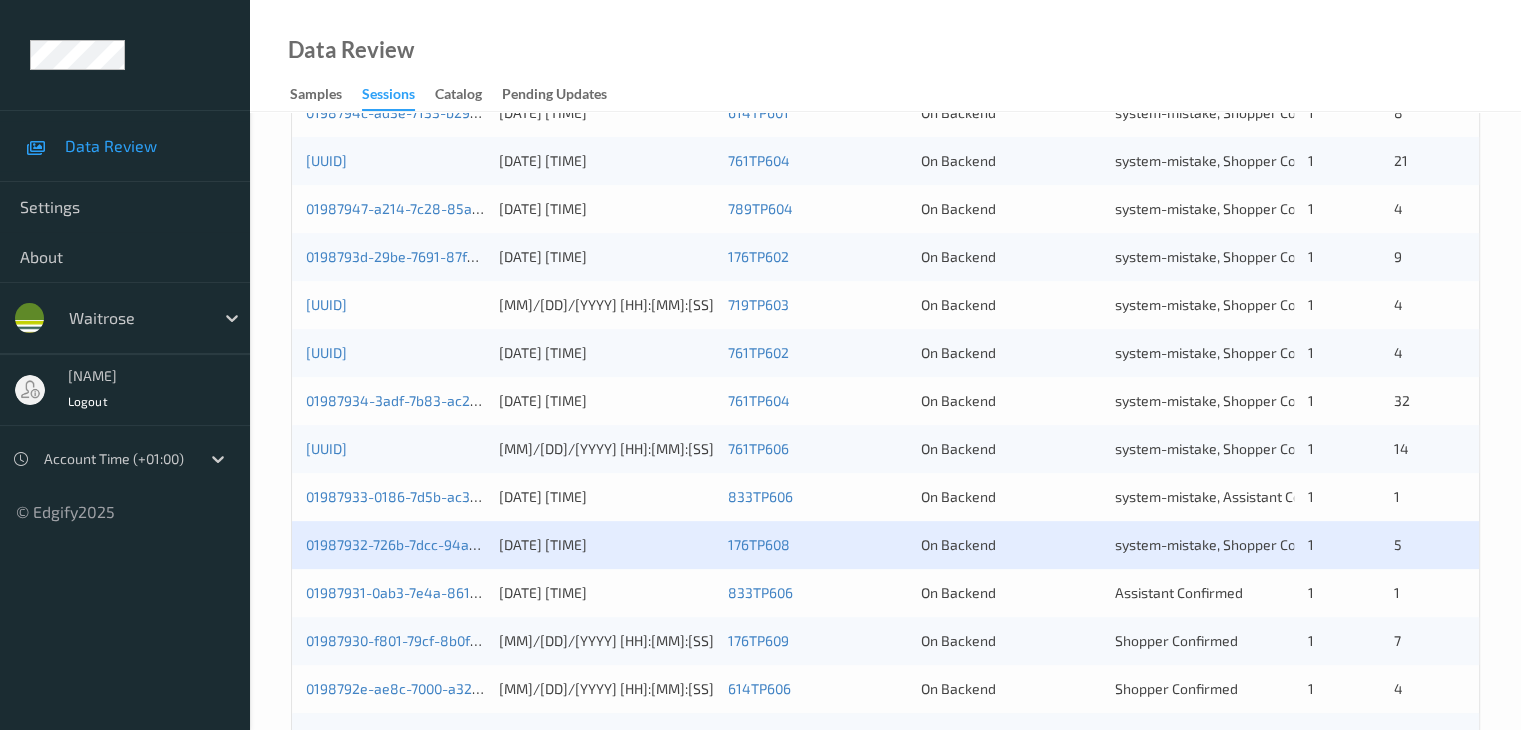 scroll, scrollTop: 600, scrollLeft: 0, axis: vertical 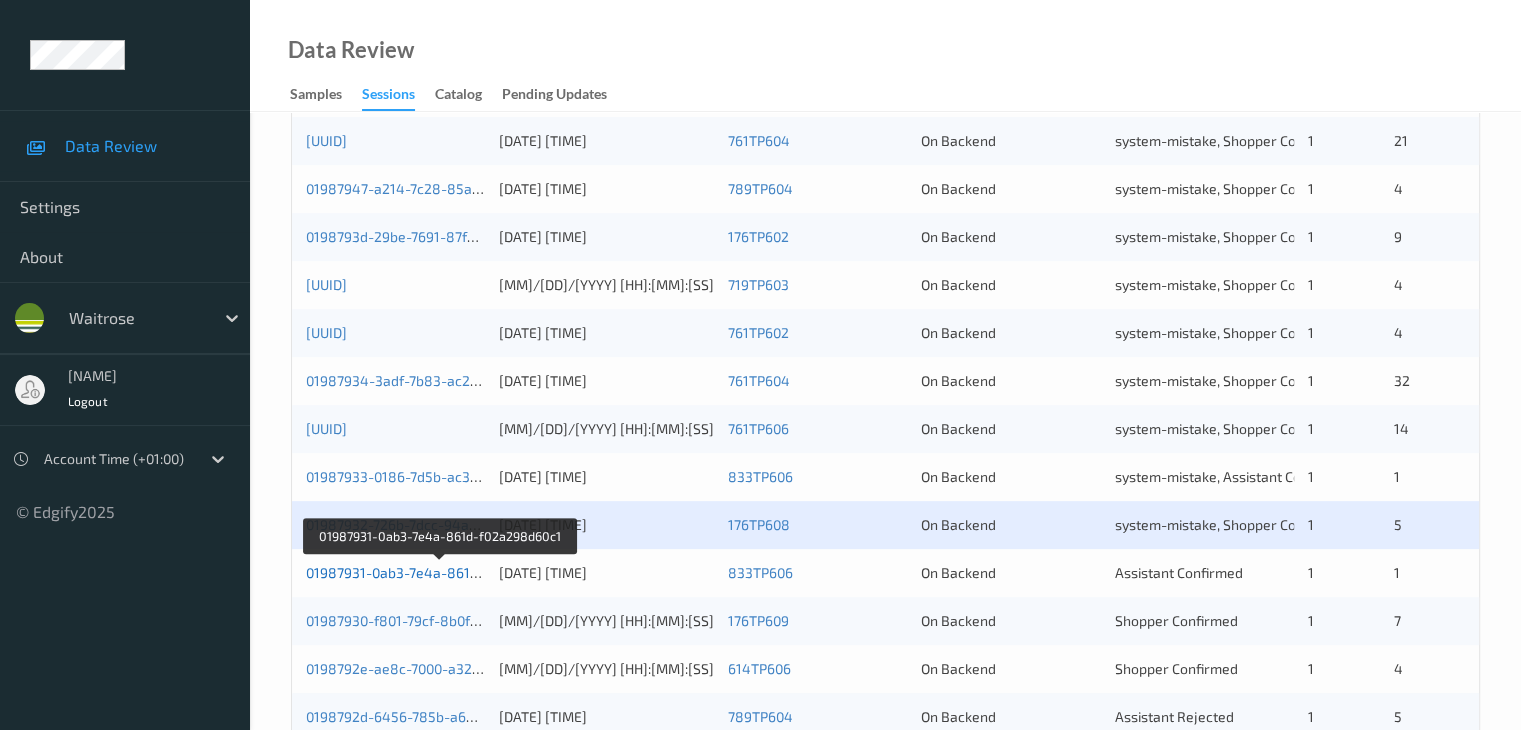 click on "01987931-0ab3-7e4a-861d-f02a298d60c1" at bounding box center (440, 572) 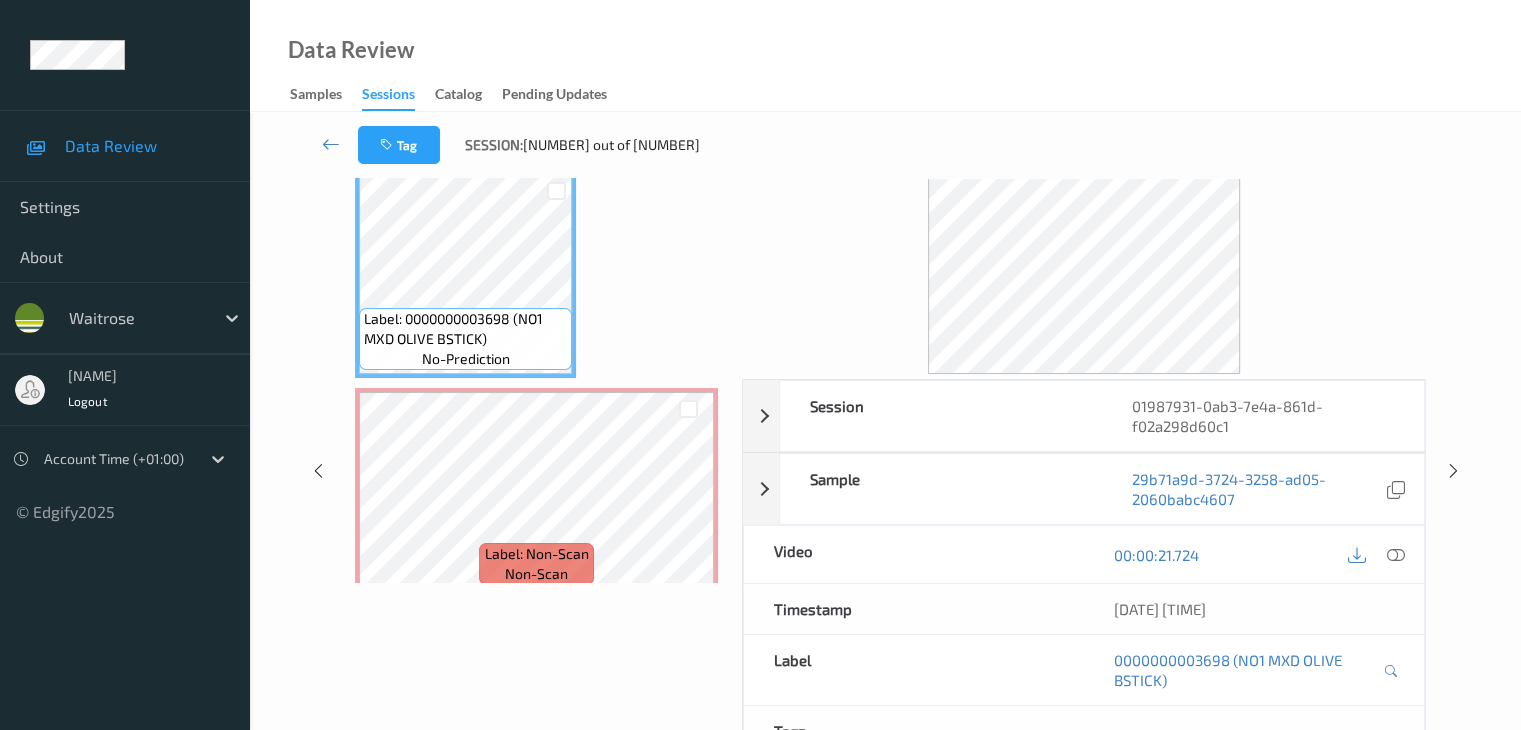 scroll, scrollTop: 0, scrollLeft: 0, axis: both 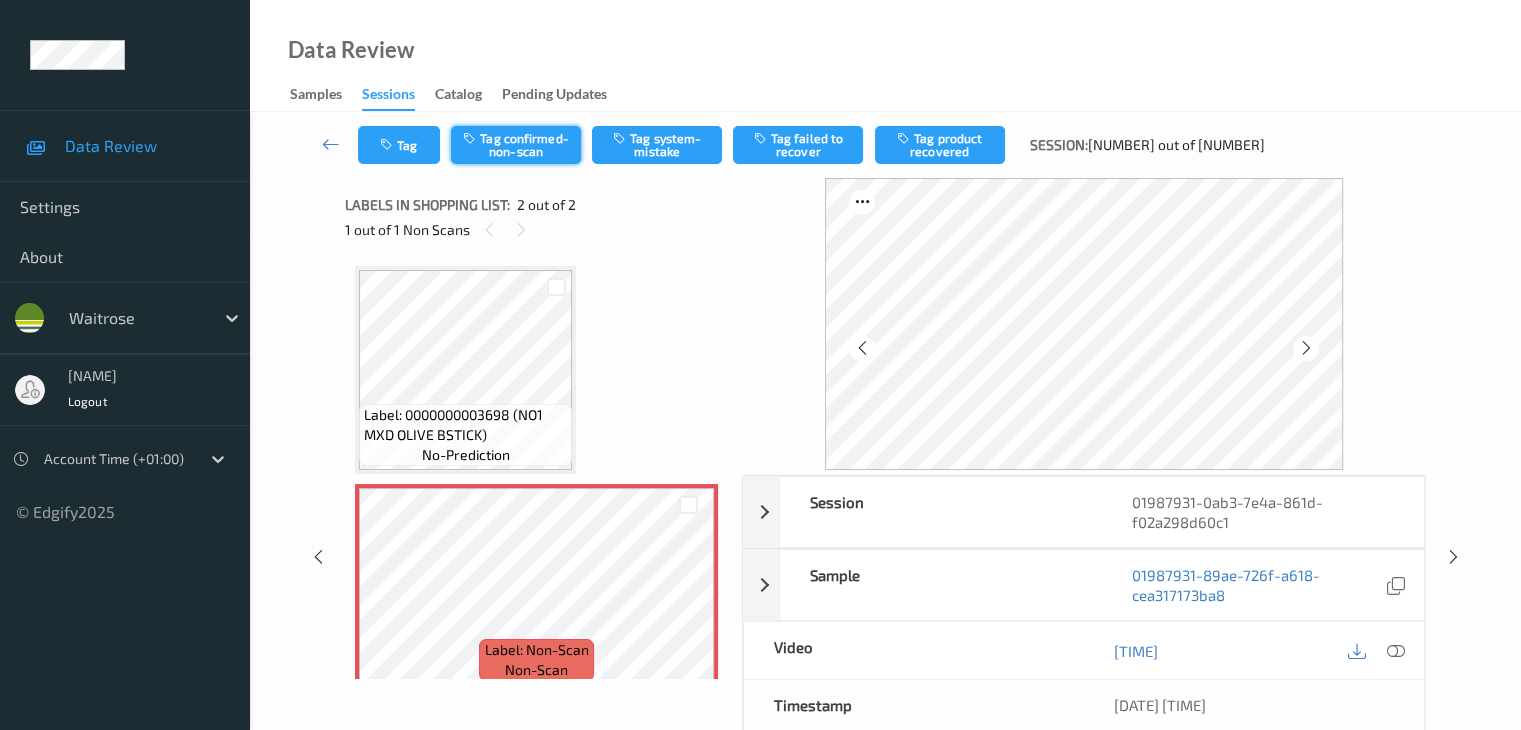click on "Tag   confirmed-non-scan" at bounding box center [516, 145] 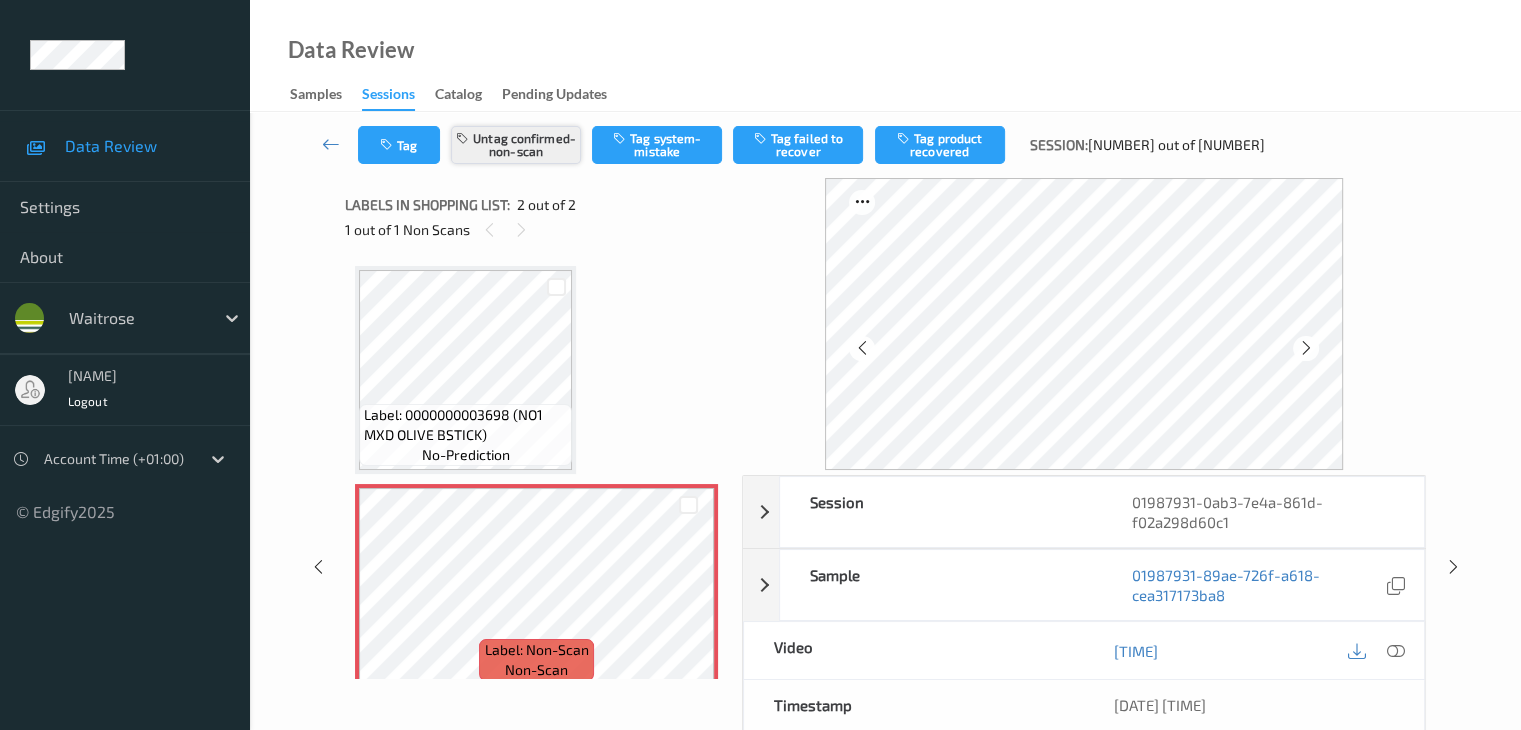 click on "Untag   confirmed-non-scan" at bounding box center [516, 145] 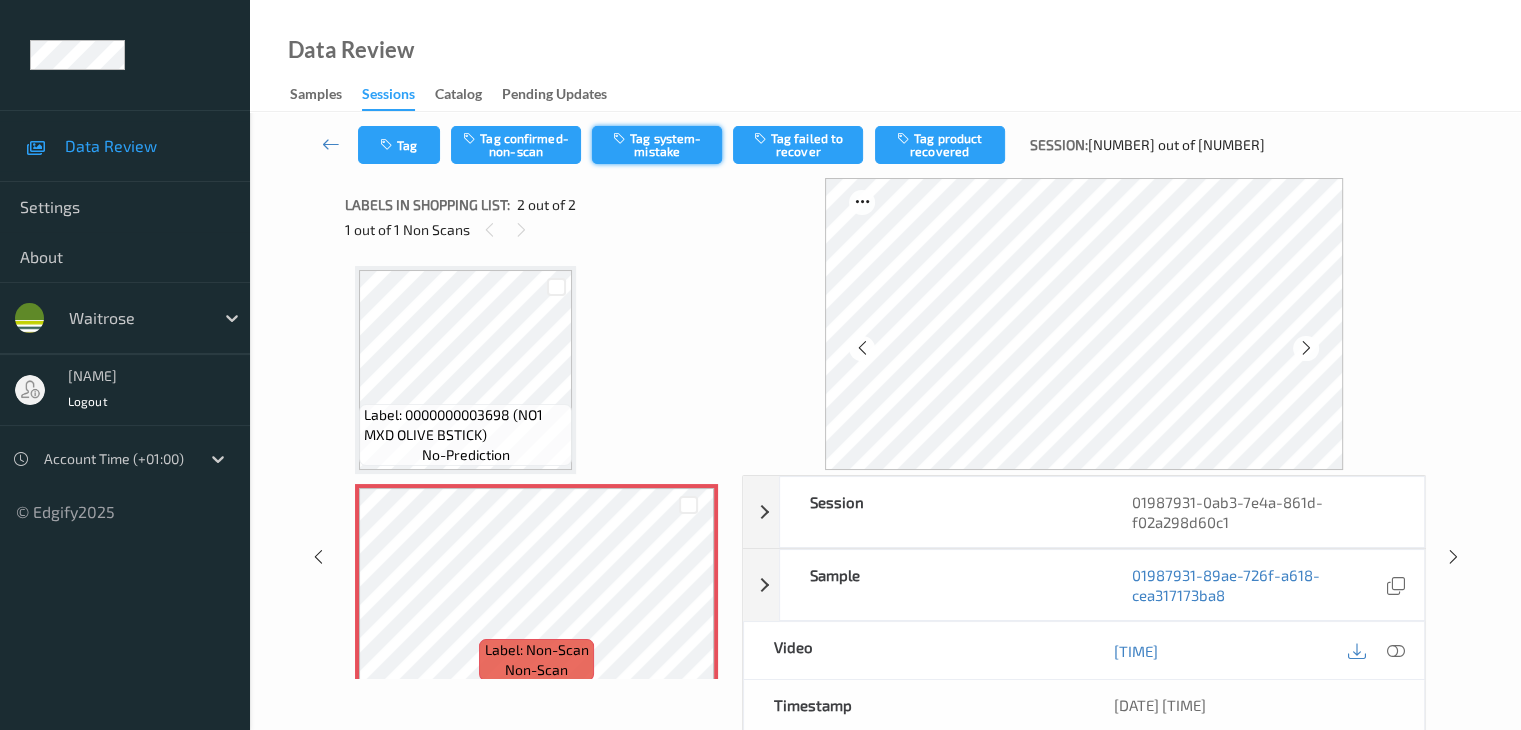 click on "Tag   system-mistake" at bounding box center [657, 145] 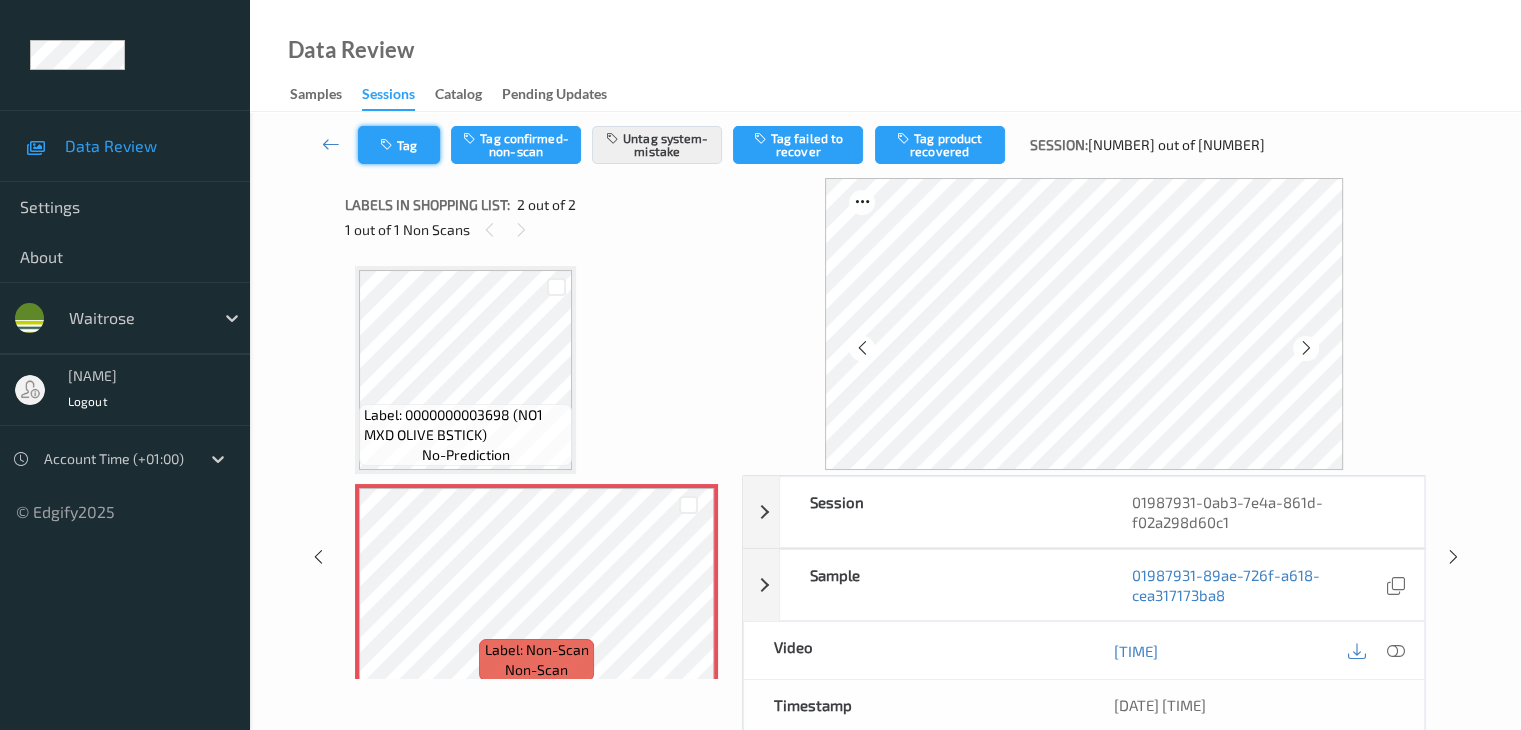 click on "Tag" at bounding box center [399, 145] 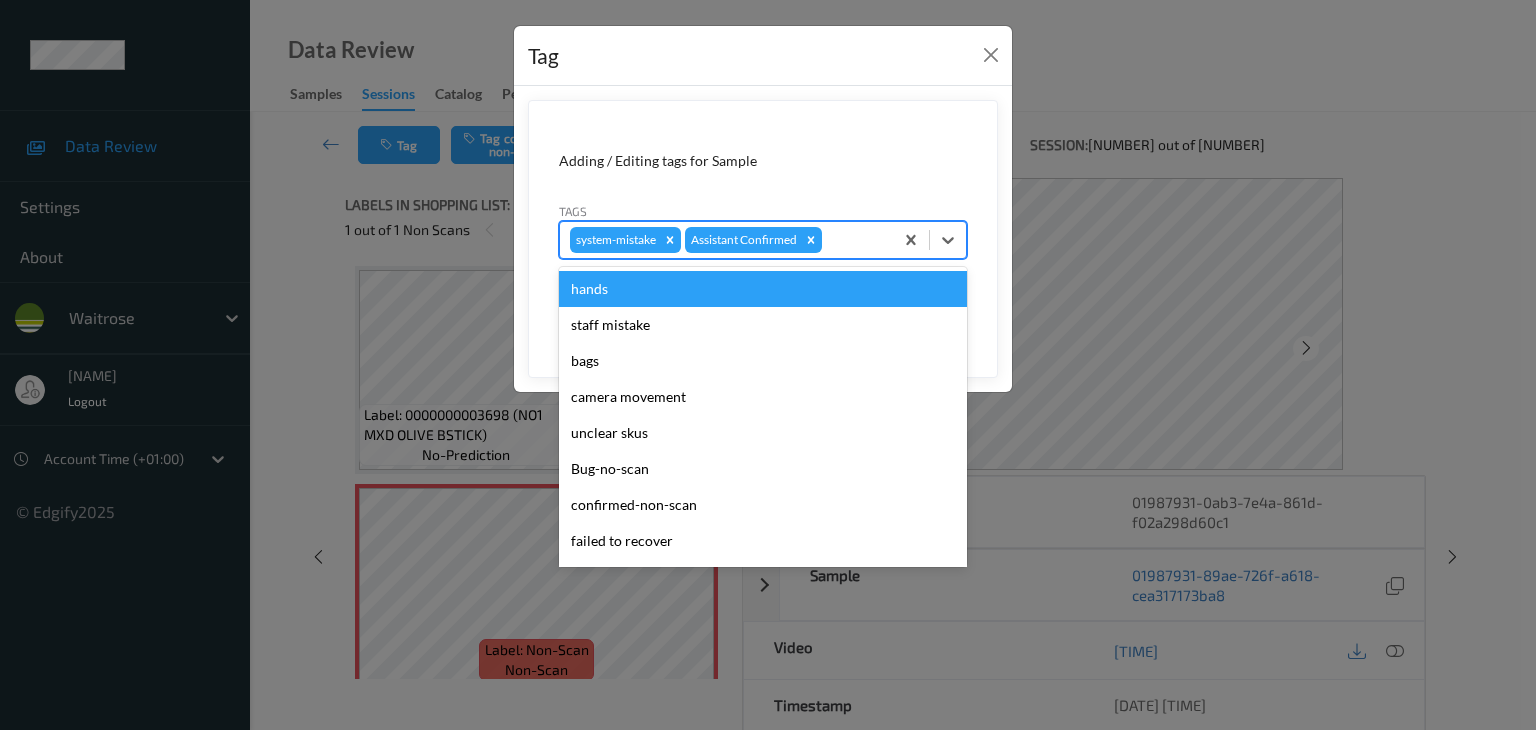 click at bounding box center (854, 240) 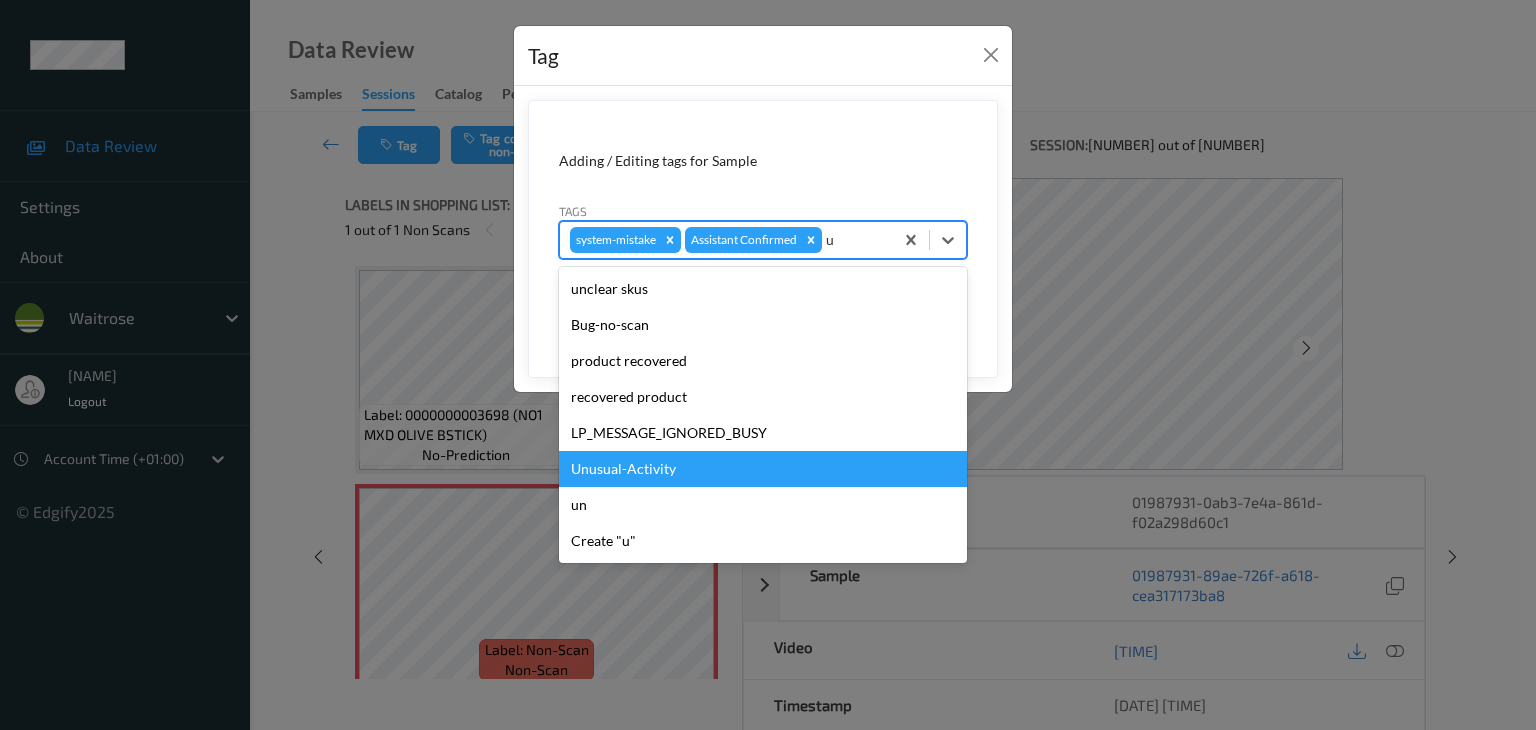 click on "Unusual-Activity" at bounding box center [763, 469] 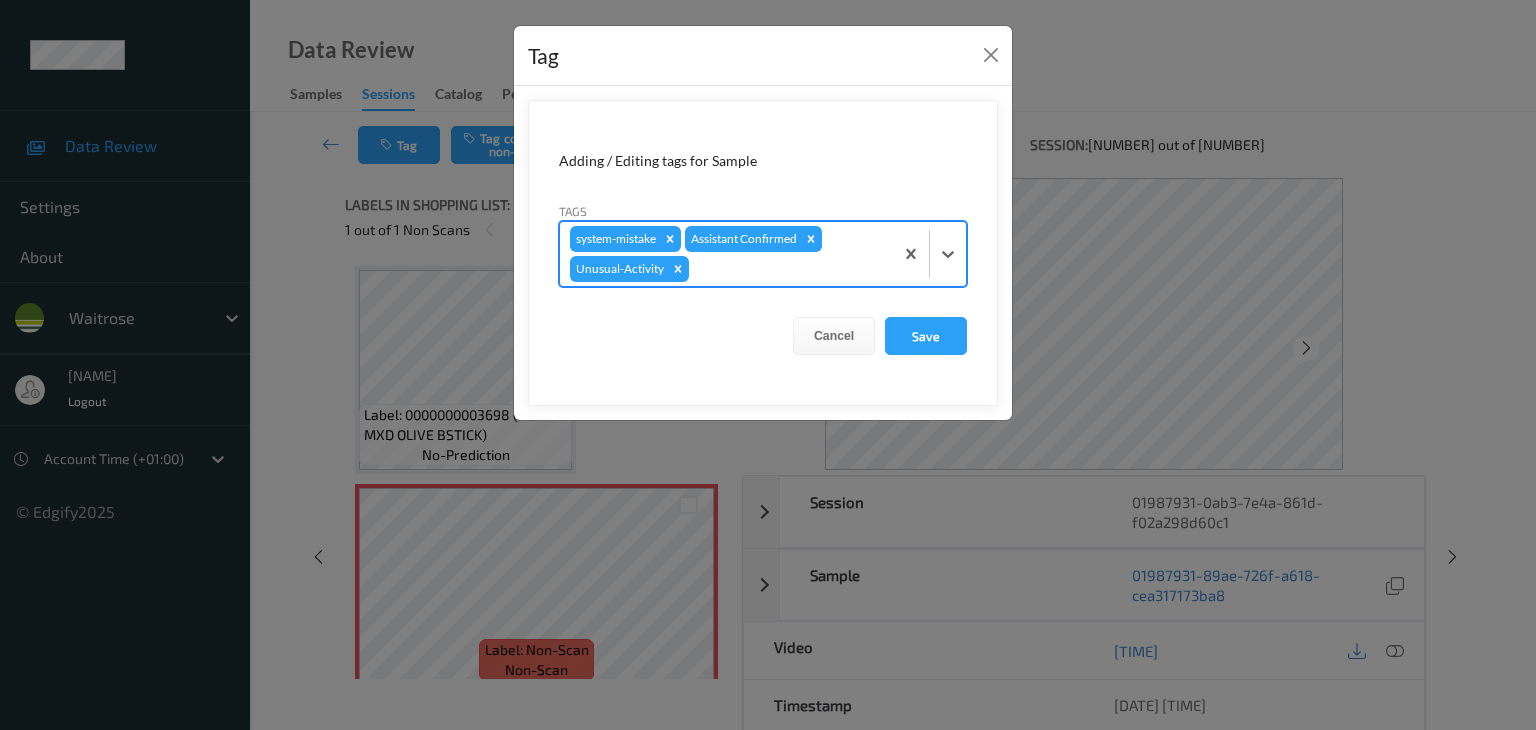 type on "p" 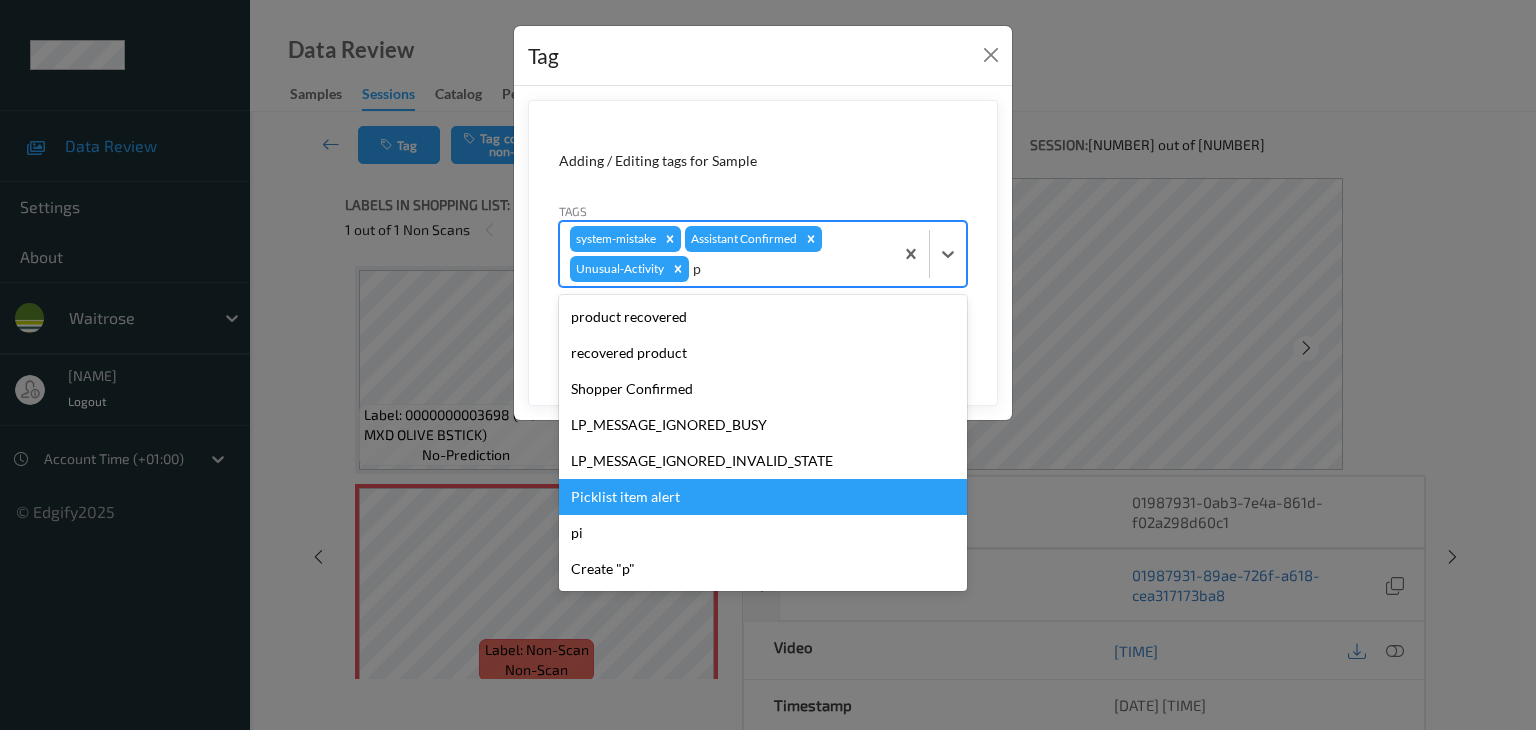 click on "Picklist item alert" at bounding box center (763, 497) 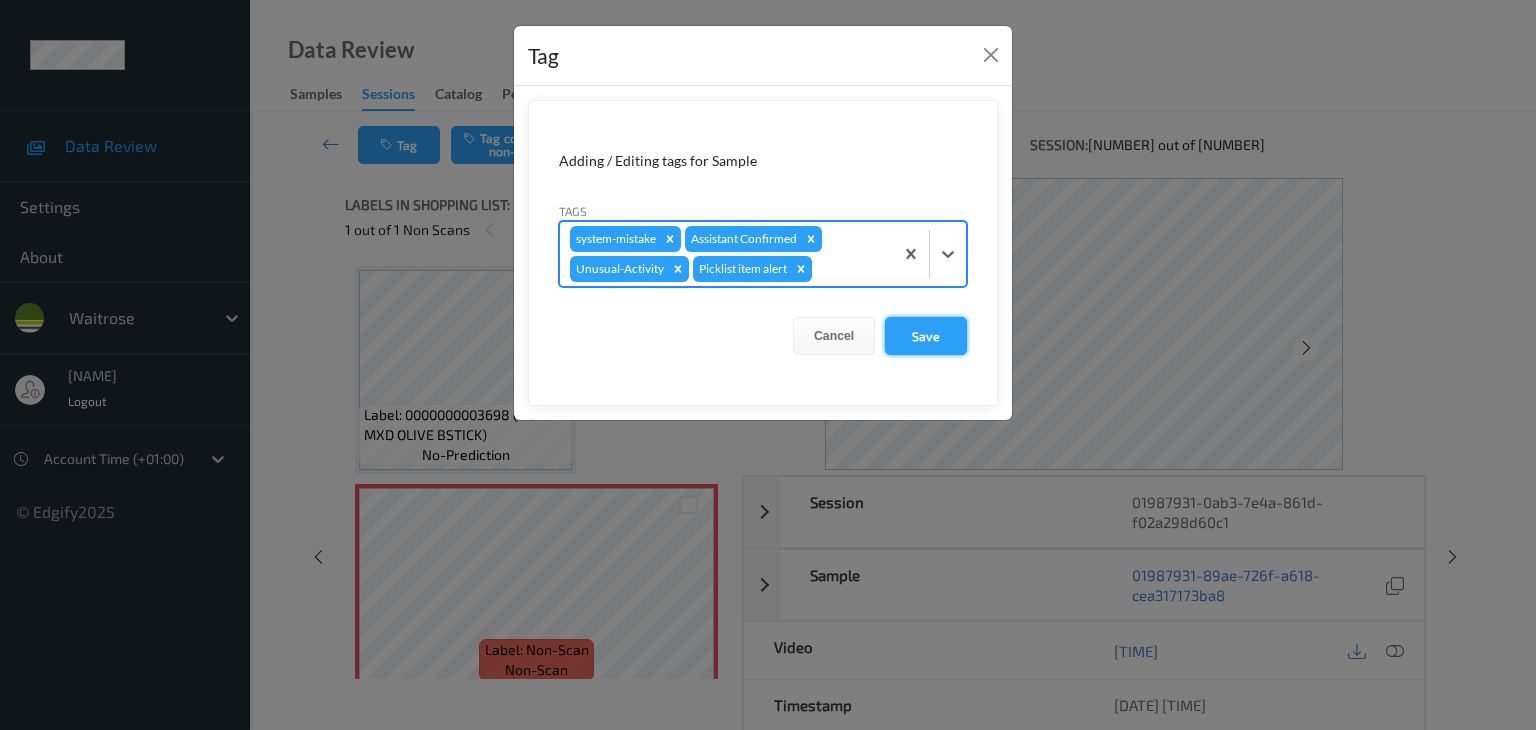 click on "Save" at bounding box center (926, 336) 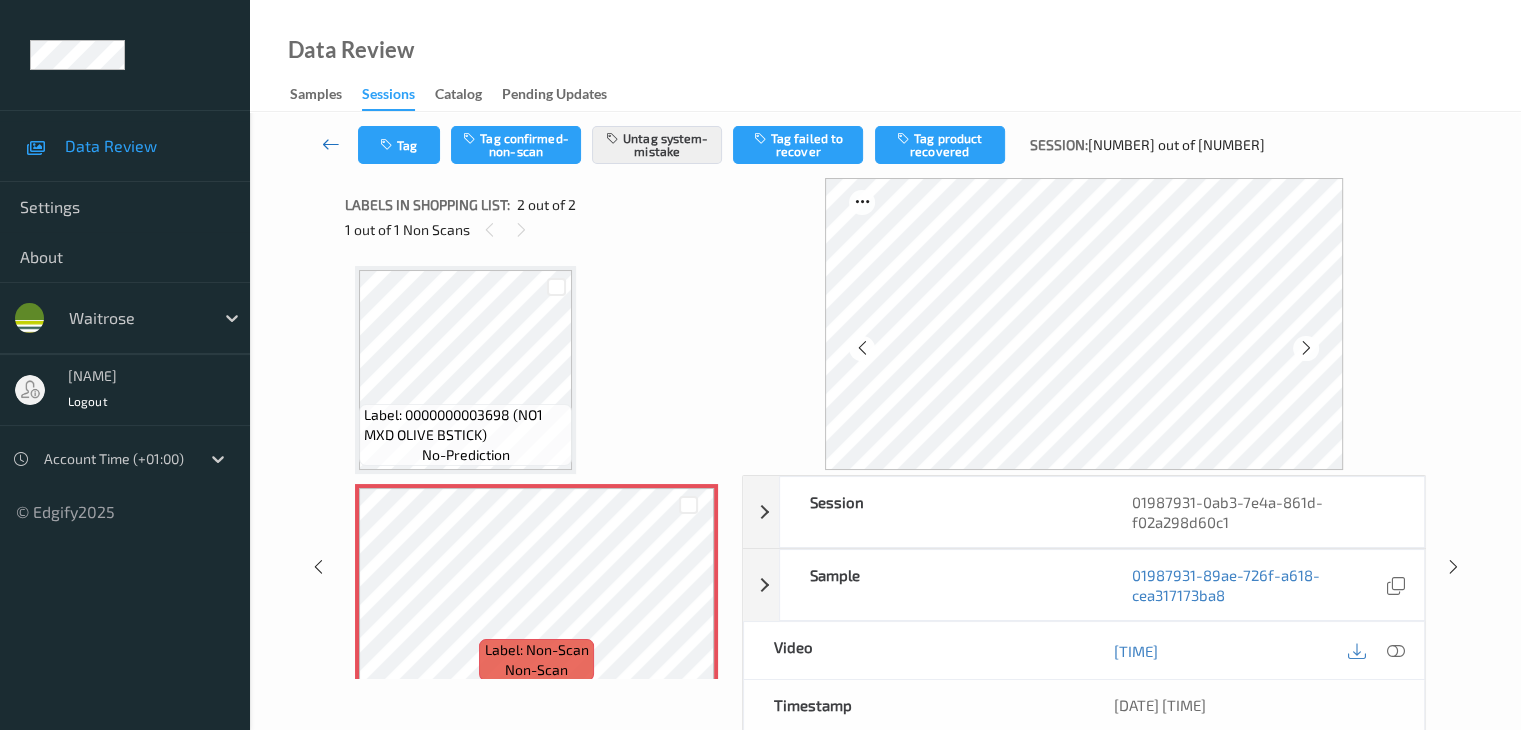 click at bounding box center (331, 144) 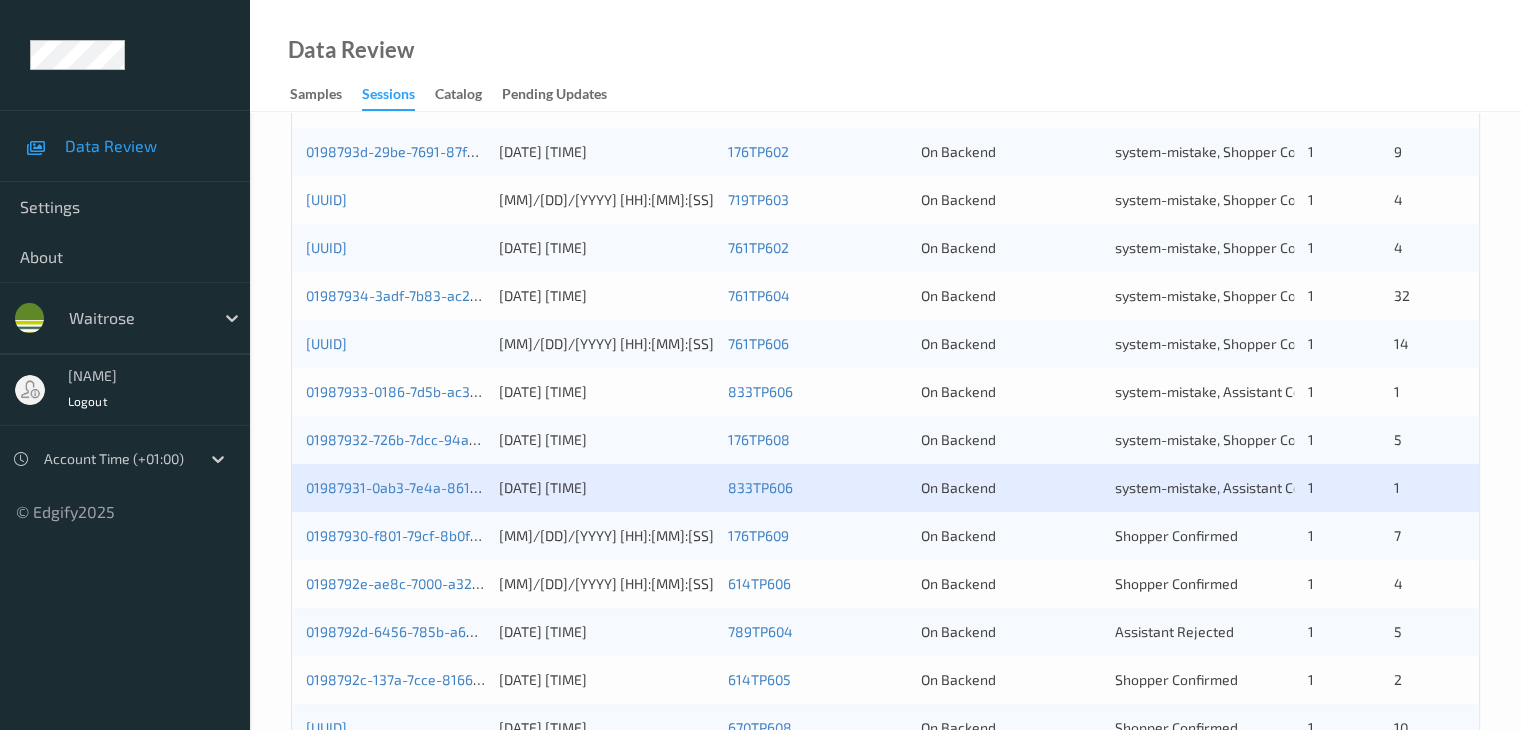 scroll, scrollTop: 900, scrollLeft: 0, axis: vertical 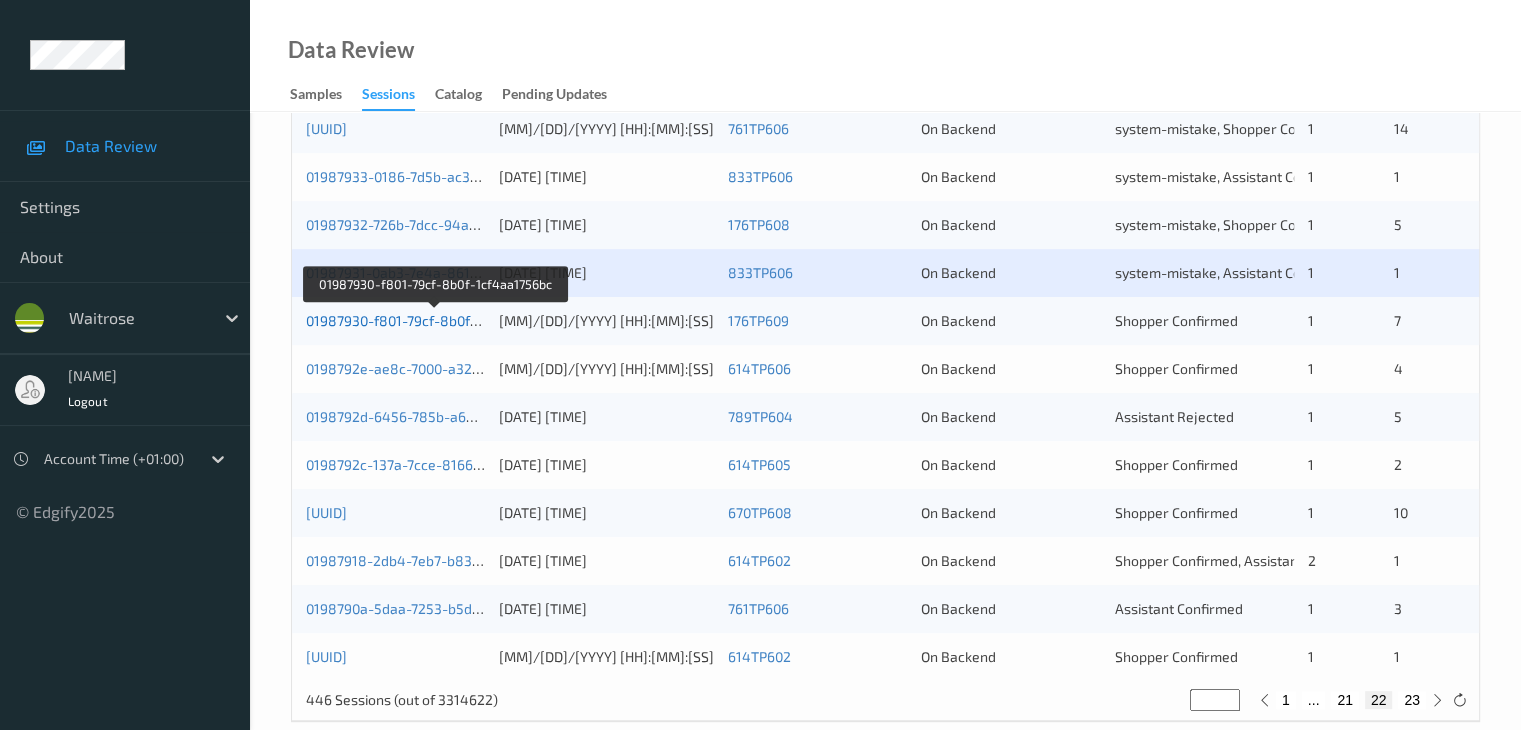 click on "01987930-f801-79cf-8b0f-1cf4aa1756bc" at bounding box center (434, 320) 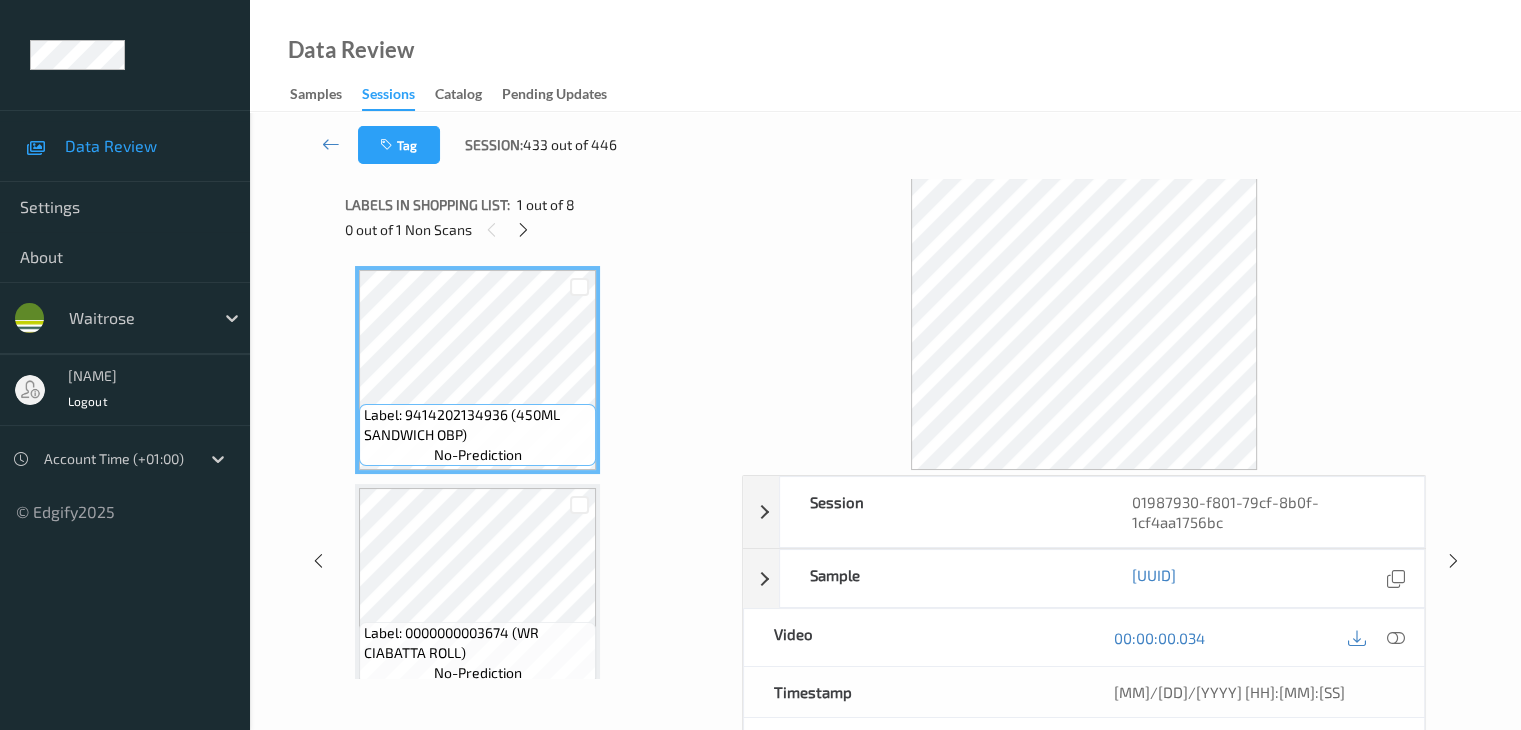 scroll, scrollTop: 0, scrollLeft: 0, axis: both 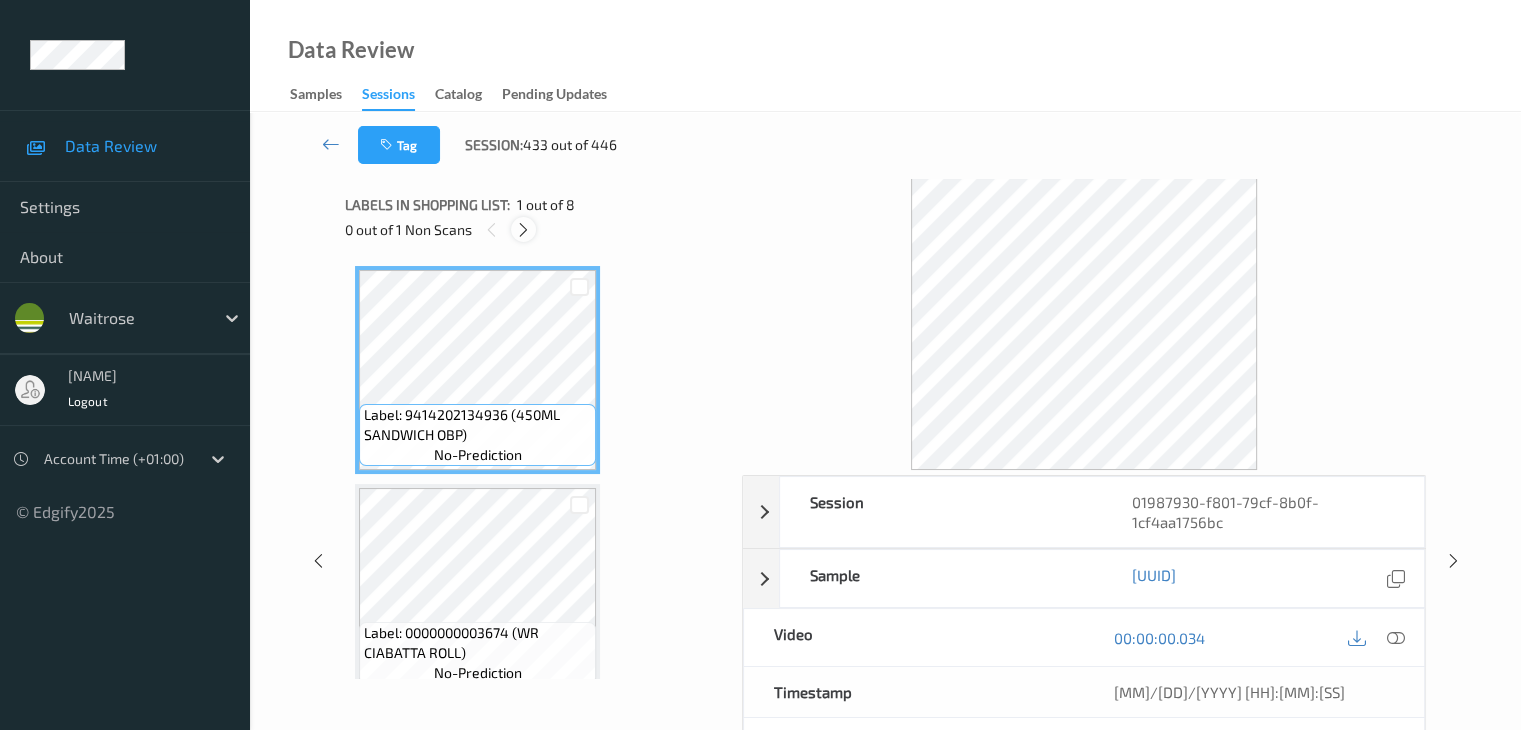 click at bounding box center [523, 230] 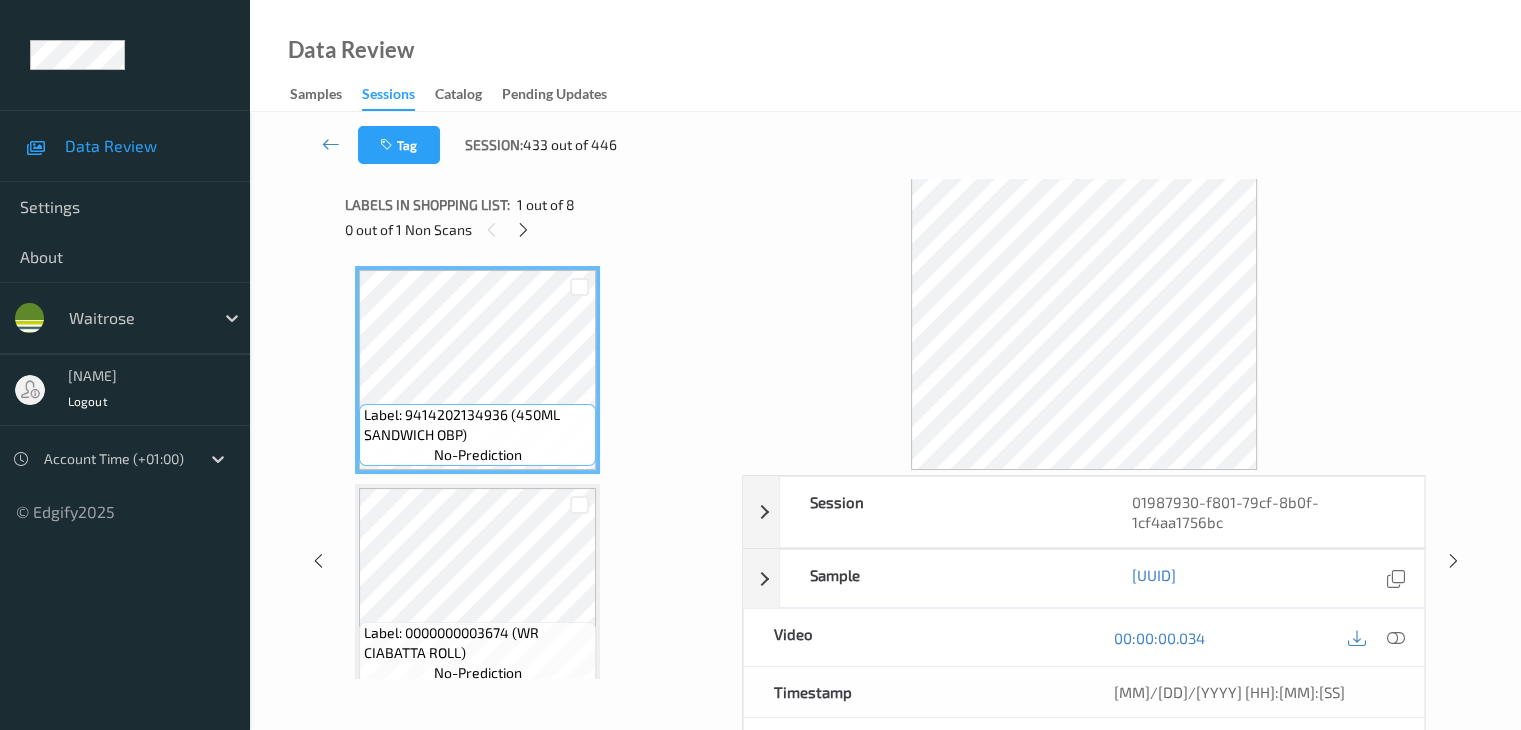 scroll, scrollTop: 228, scrollLeft: 0, axis: vertical 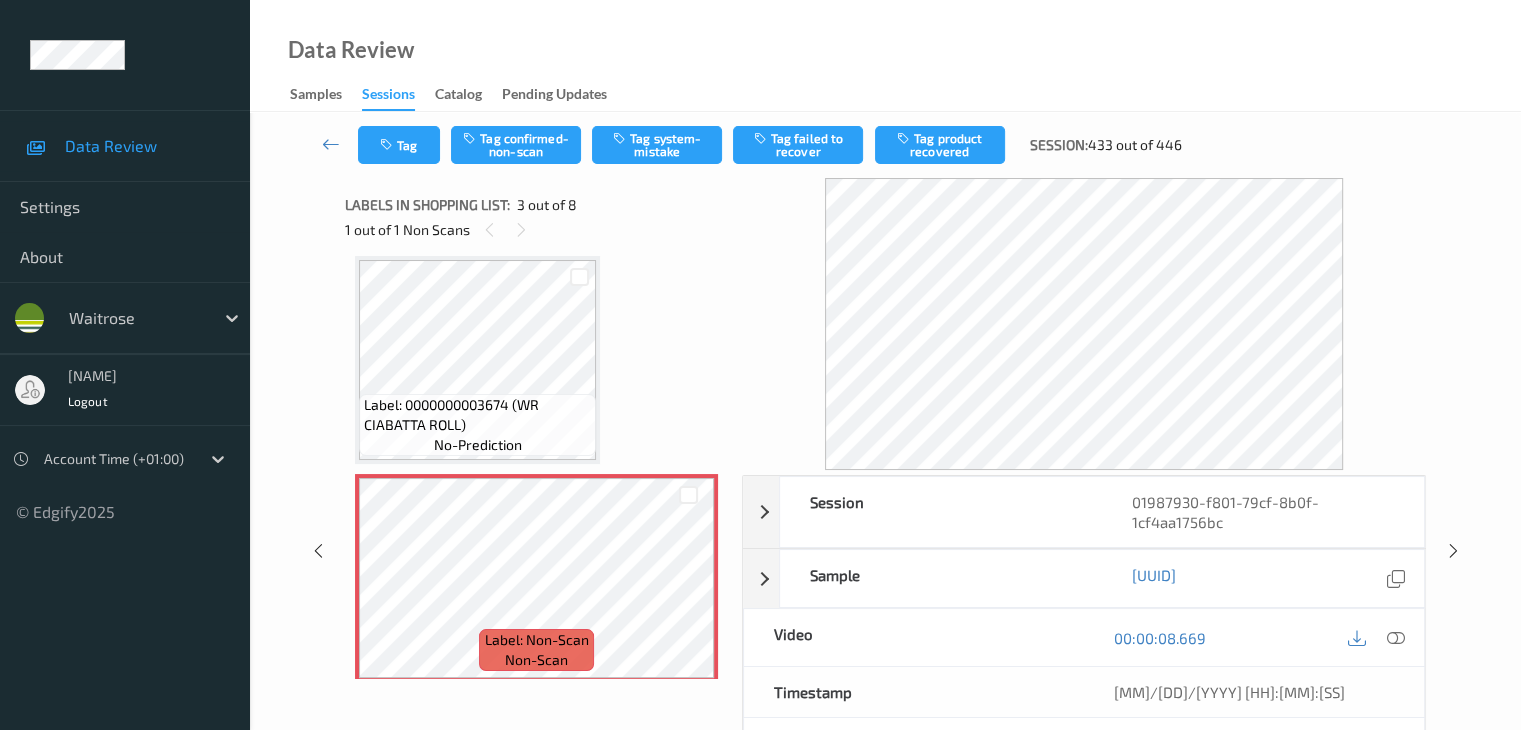 click on "Tag Tag   confirmed-non-scan Tag   system-mistake Tag   failed to recover Tag   product recovered Session: 433 out of 446" at bounding box center (885, 145) 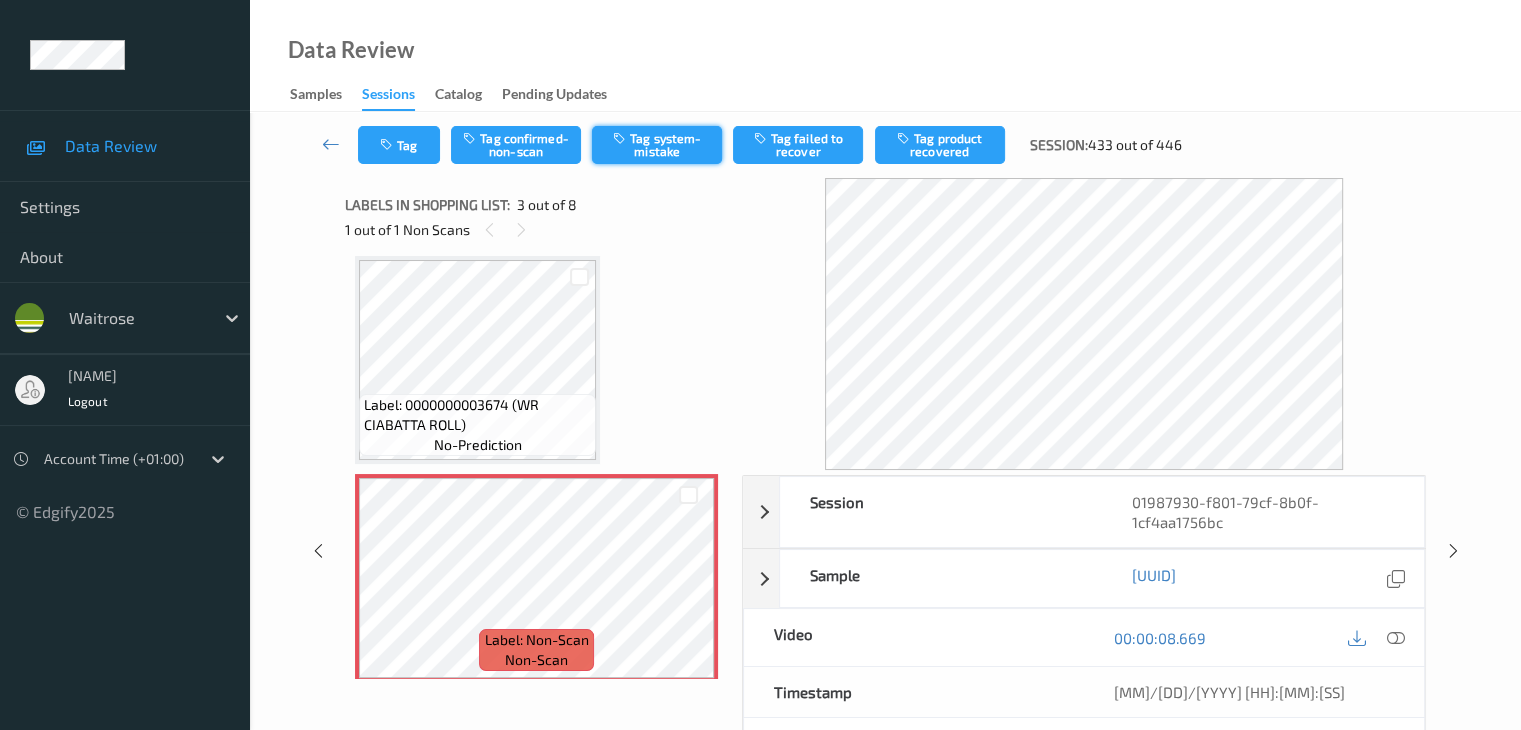 click on "Tag   system-mistake" at bounding box center [657, 145] 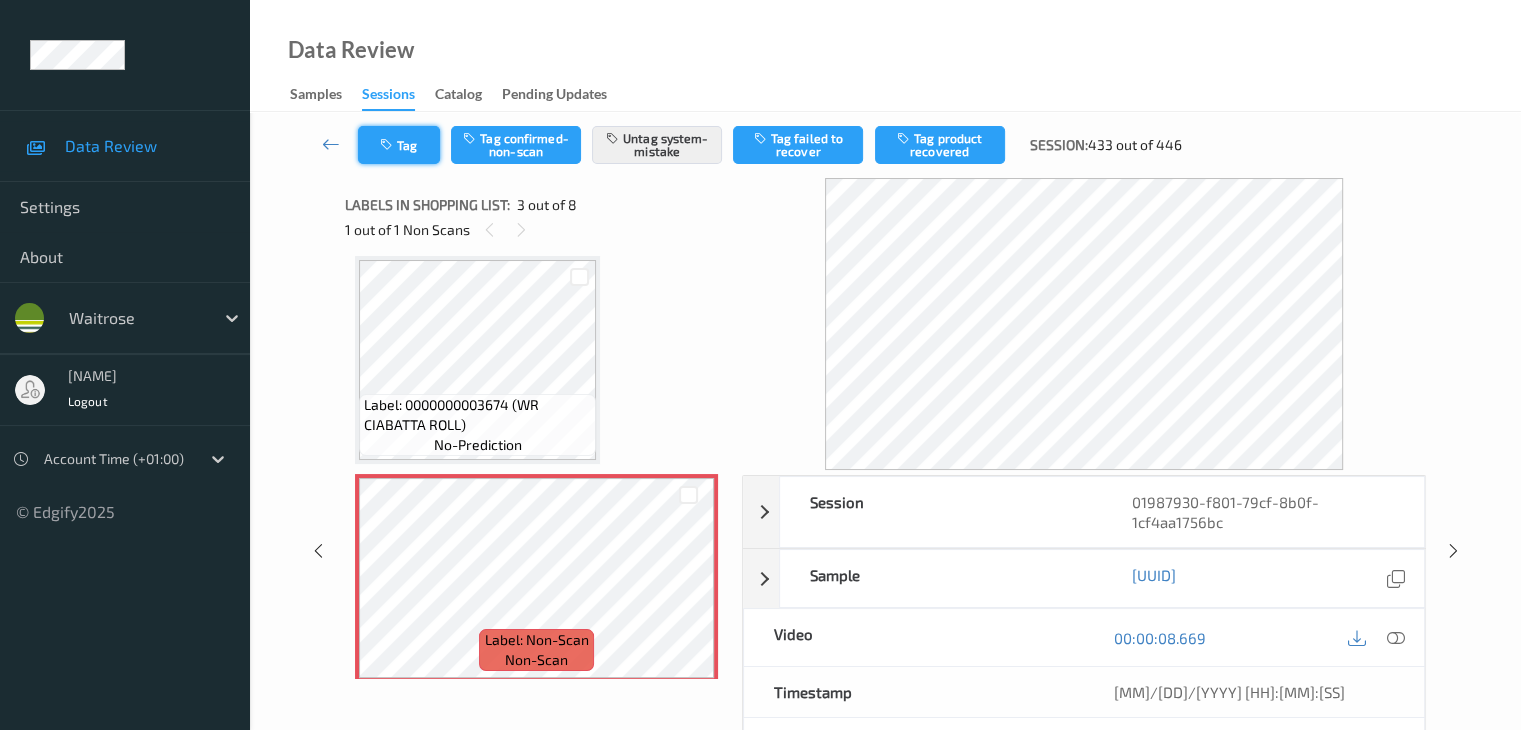 click on "Tag" at bounding box center (399, 145) 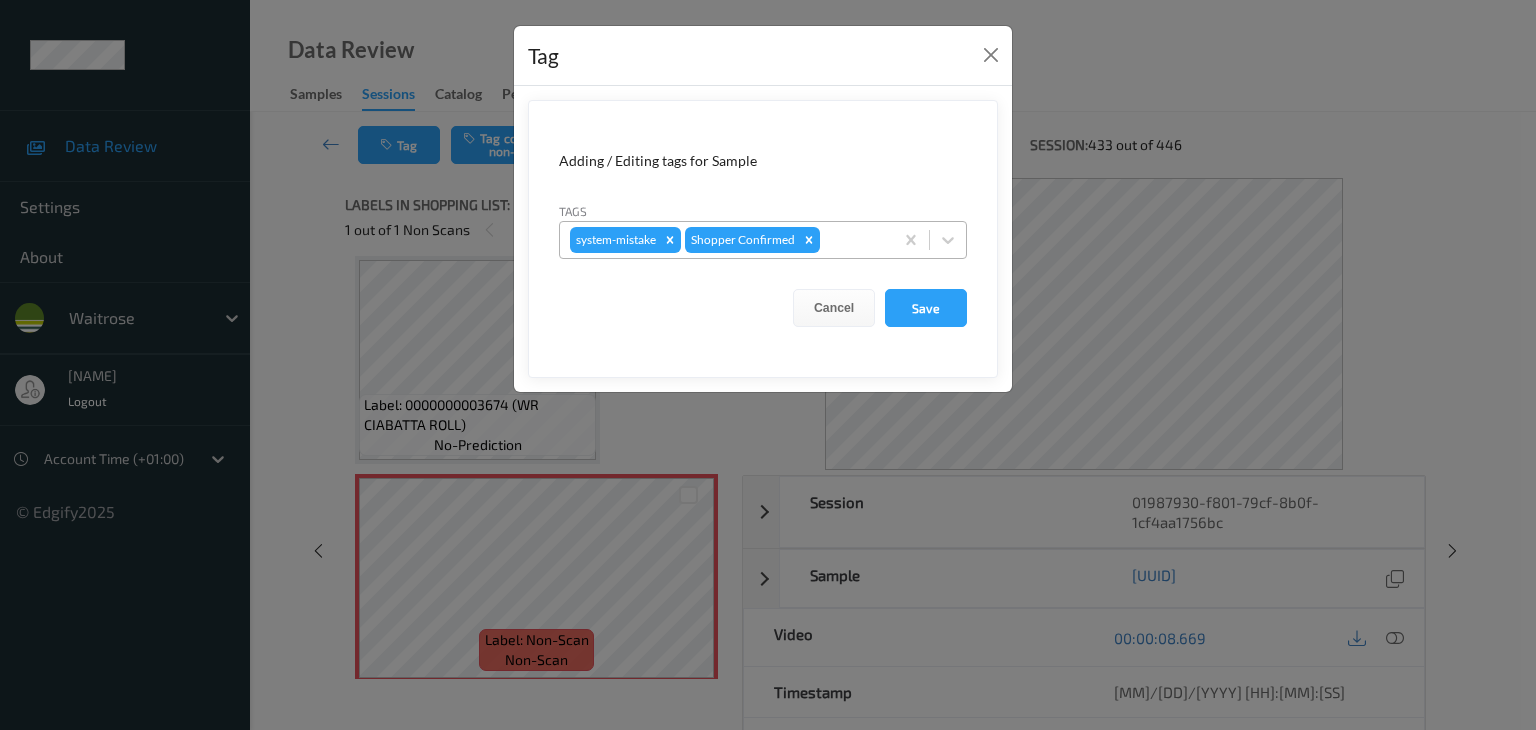 click at bounding box center [853, 240] 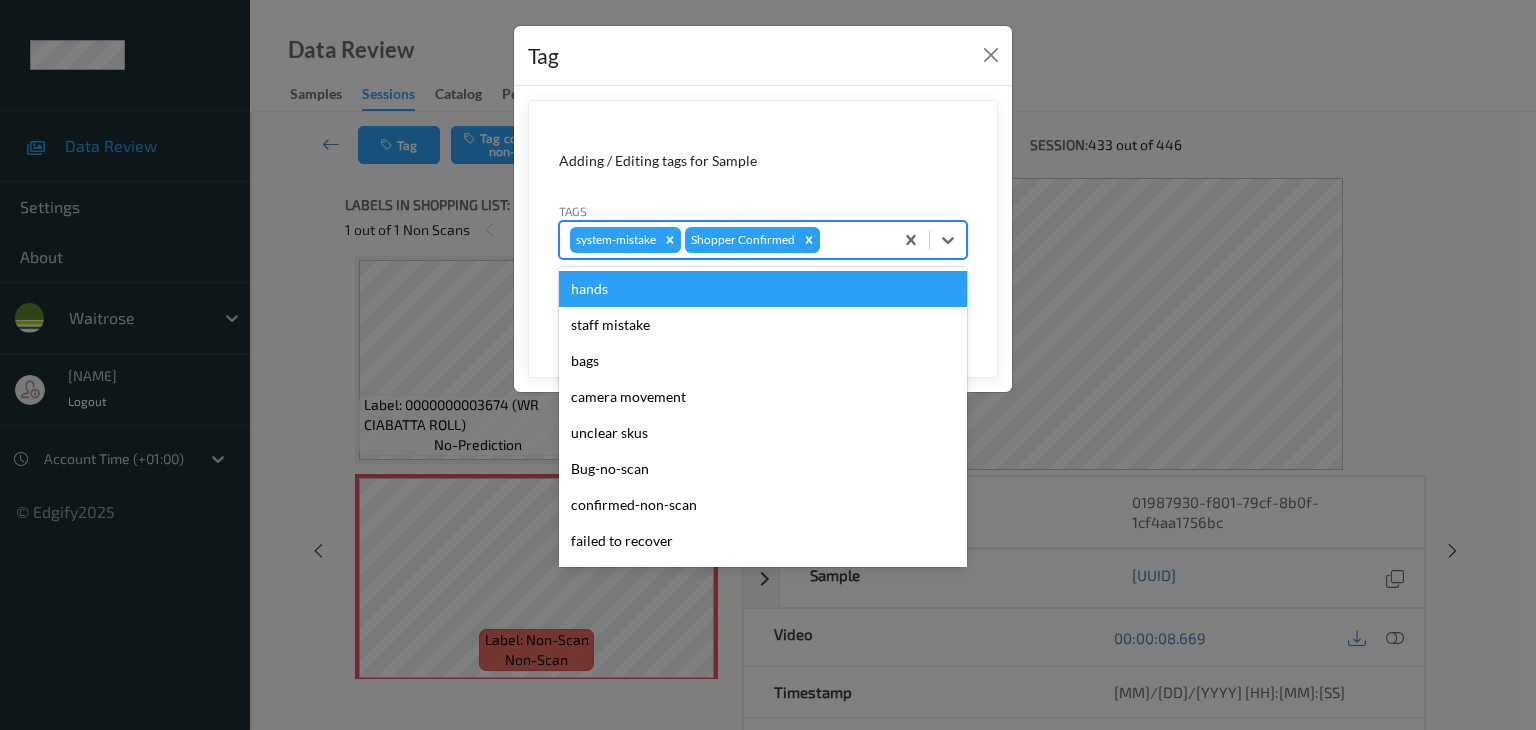 type on "u" 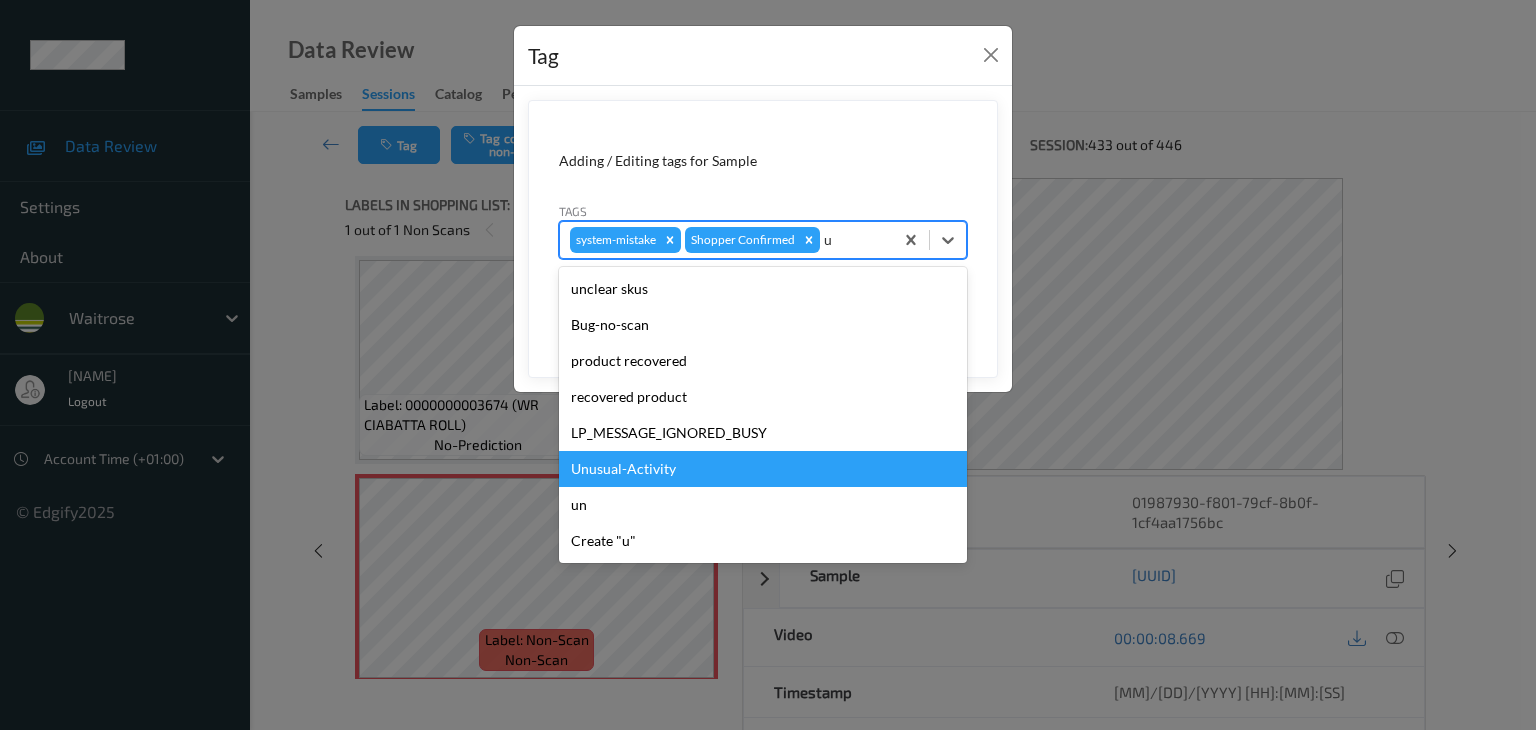 click on "Unusual-Activity" at bounding box center (763, 469) 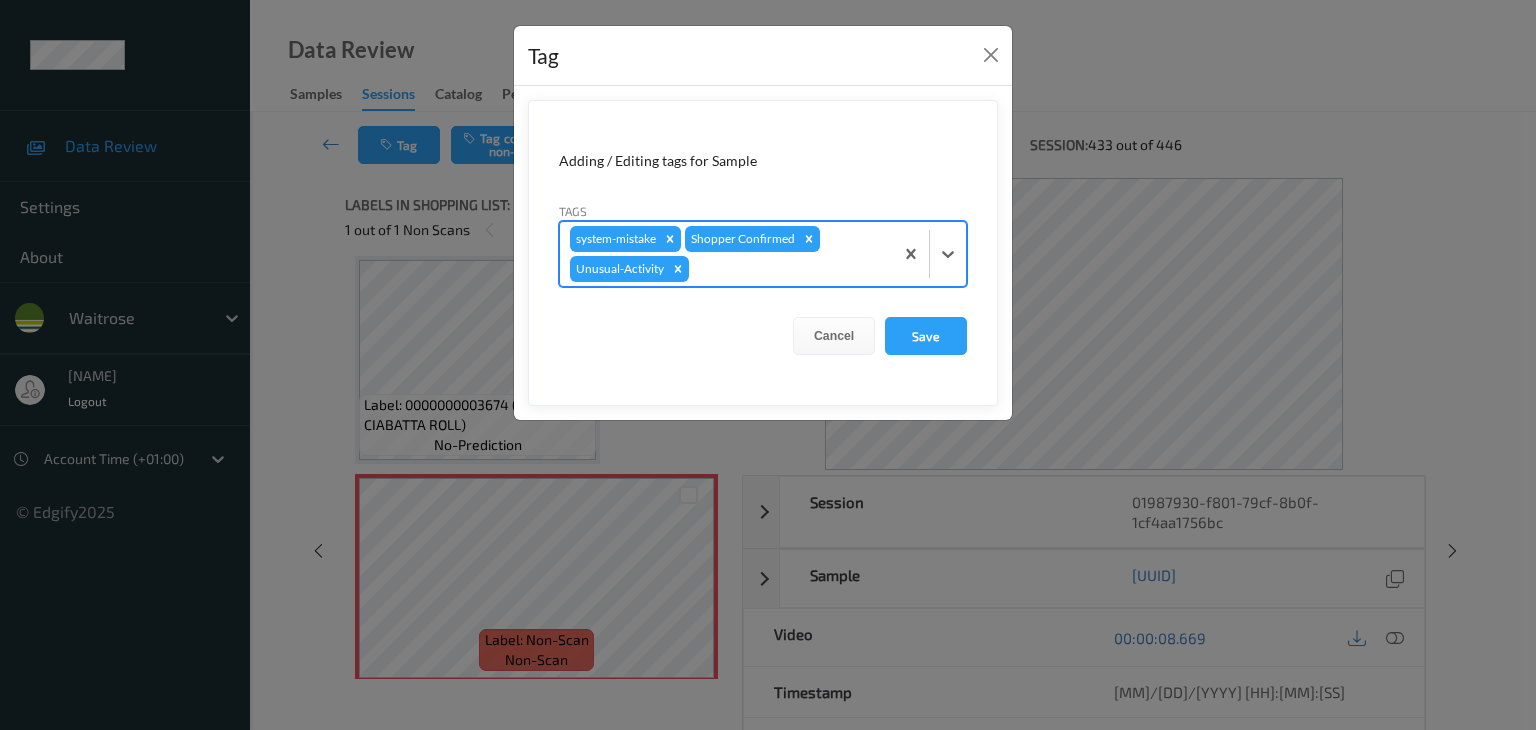 type on "p" 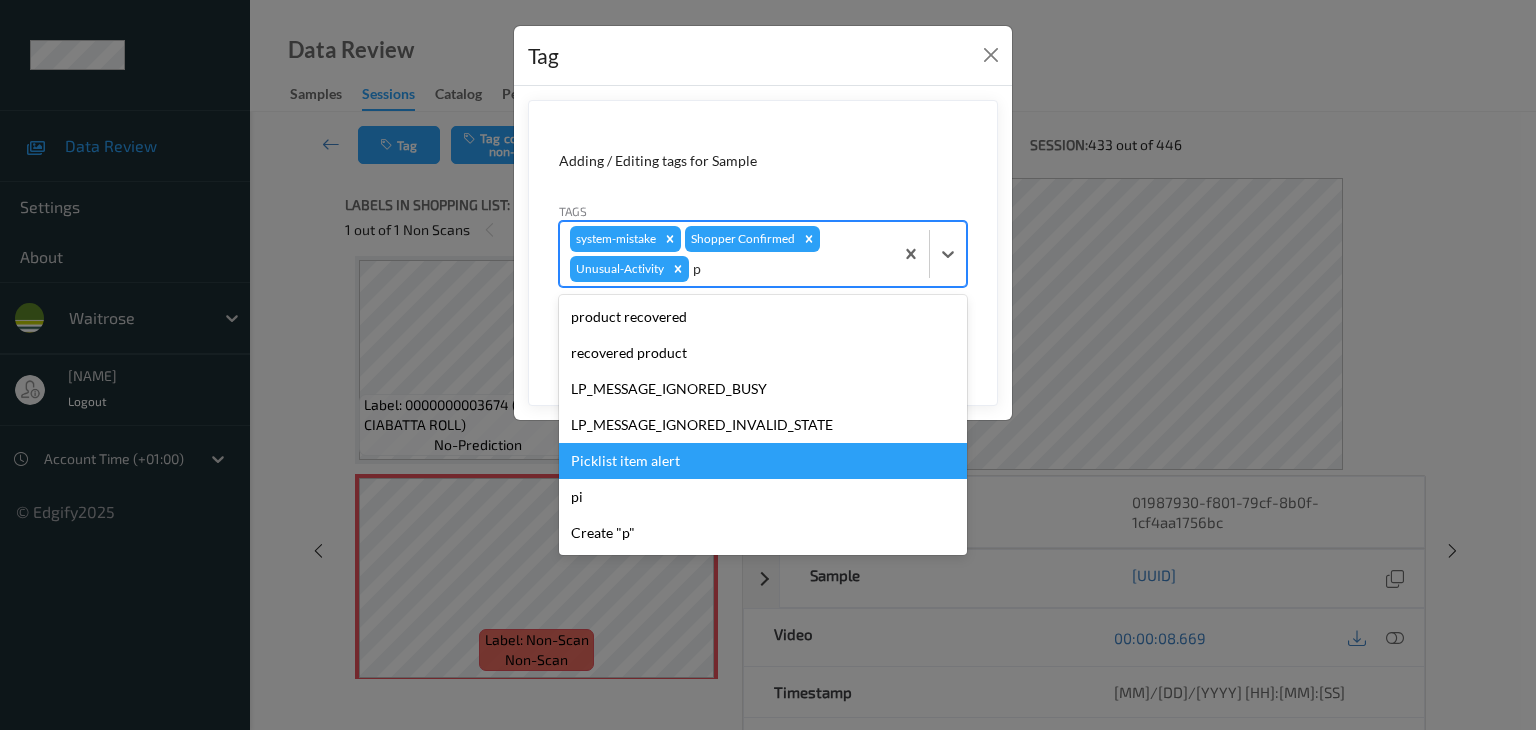 click on "Picklist item alert" at bounding box center (763, 461) 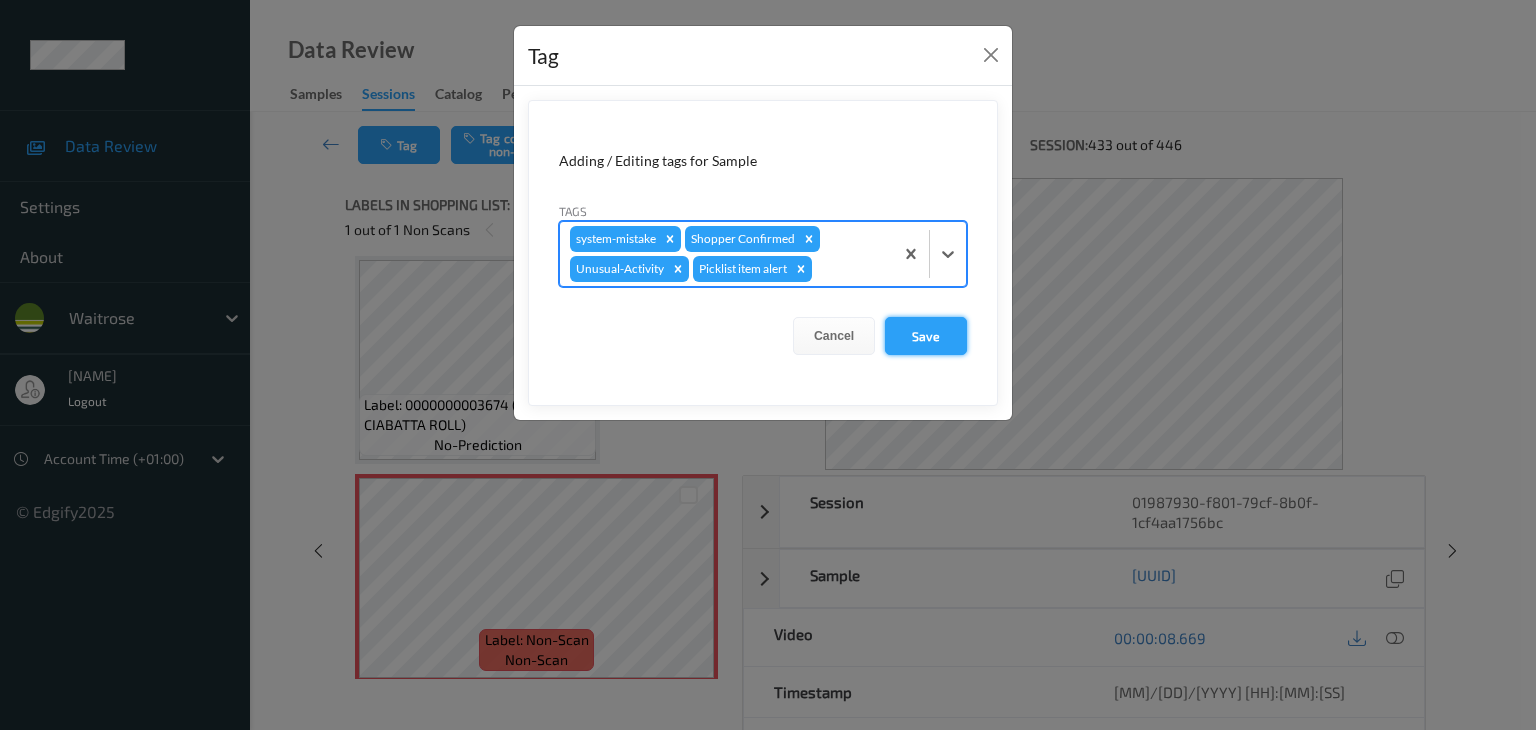 click on "Save" at bounding box center [926, 336] 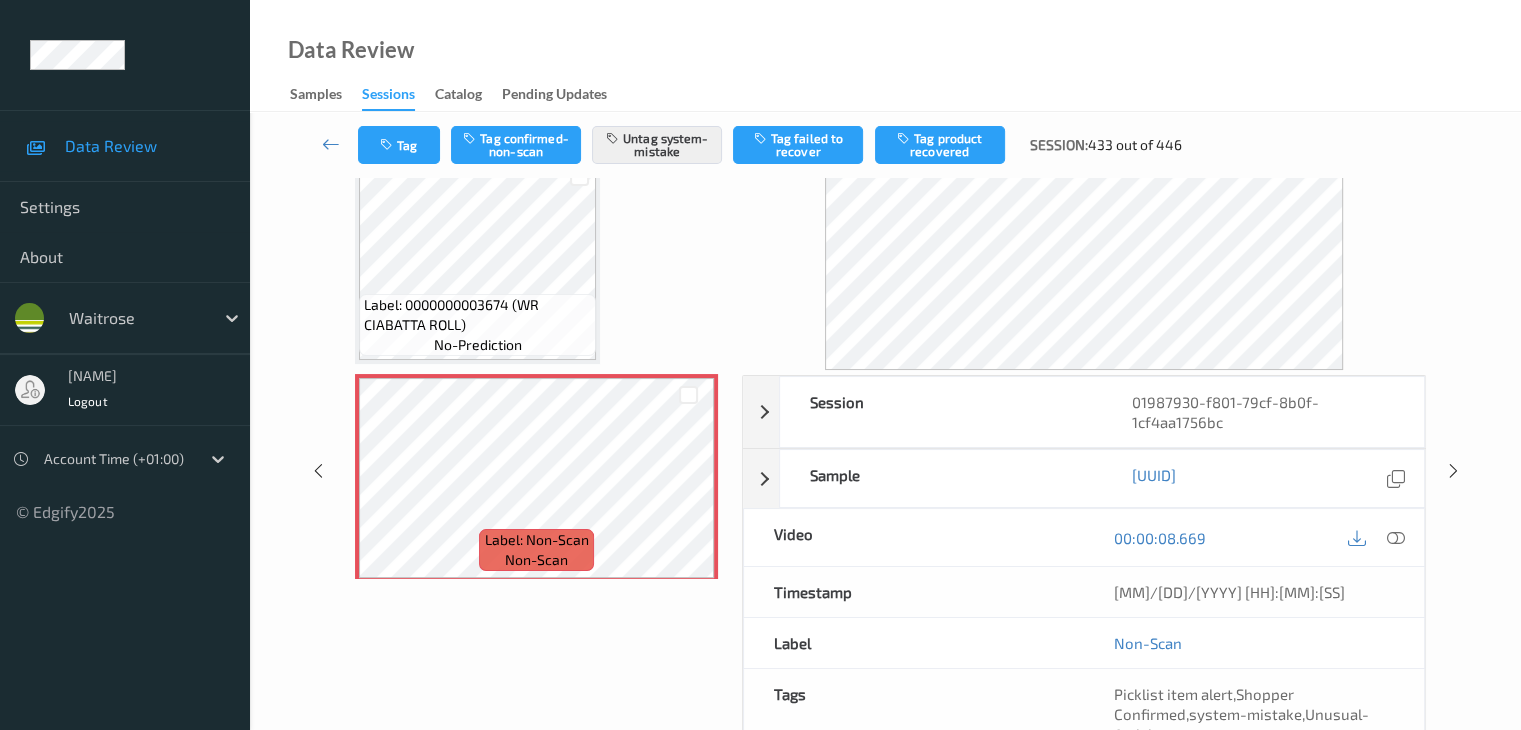 scroll, scrollTop: 284, scrollLeft: 0, axis: vertical 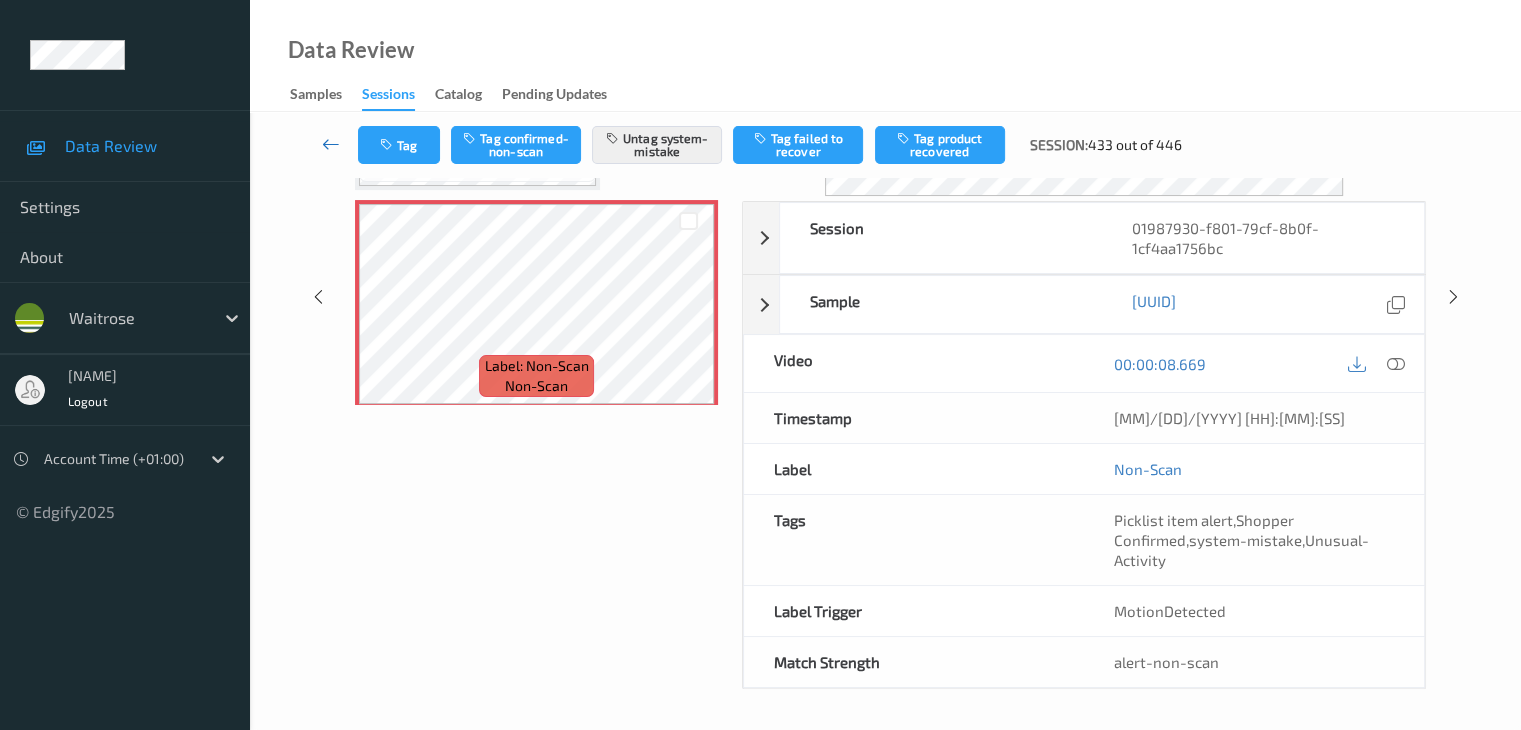 click at bounding box center [331, 144] 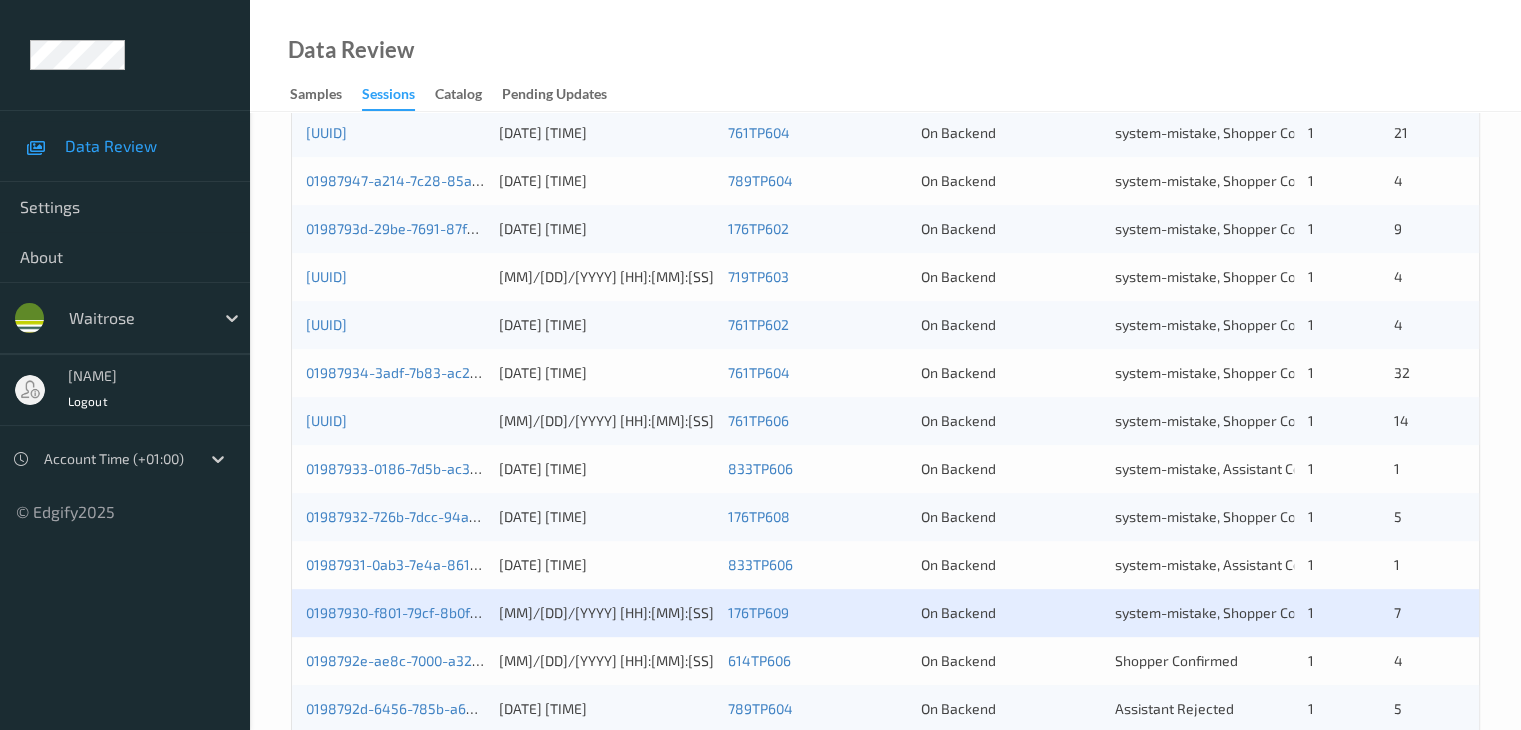 scroll, scrollTop: 932, scrollLeft: 0, axis: vertical 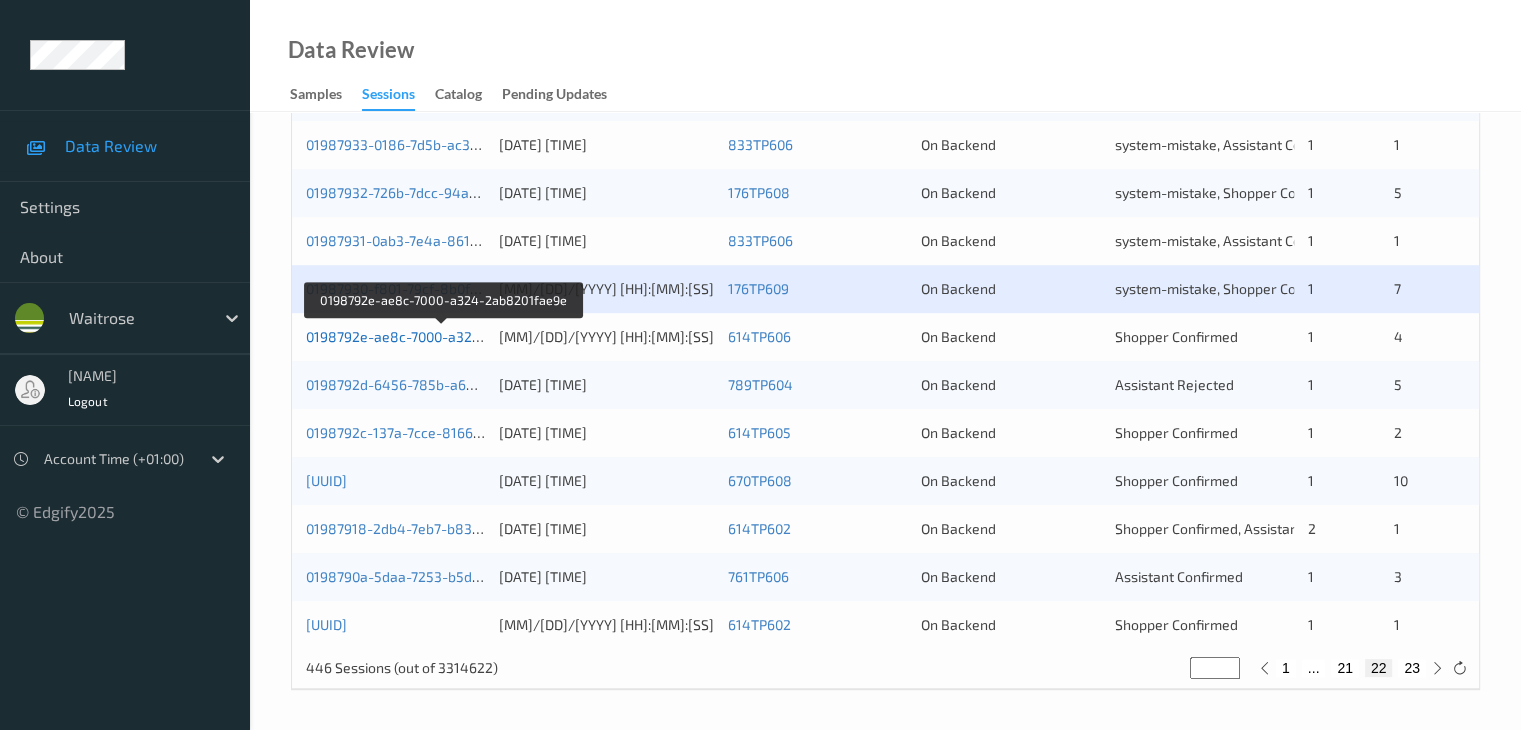click on "0198792e-ae8c-7000-a324-2ab8201fae9e" at bounding box center (442, 336) 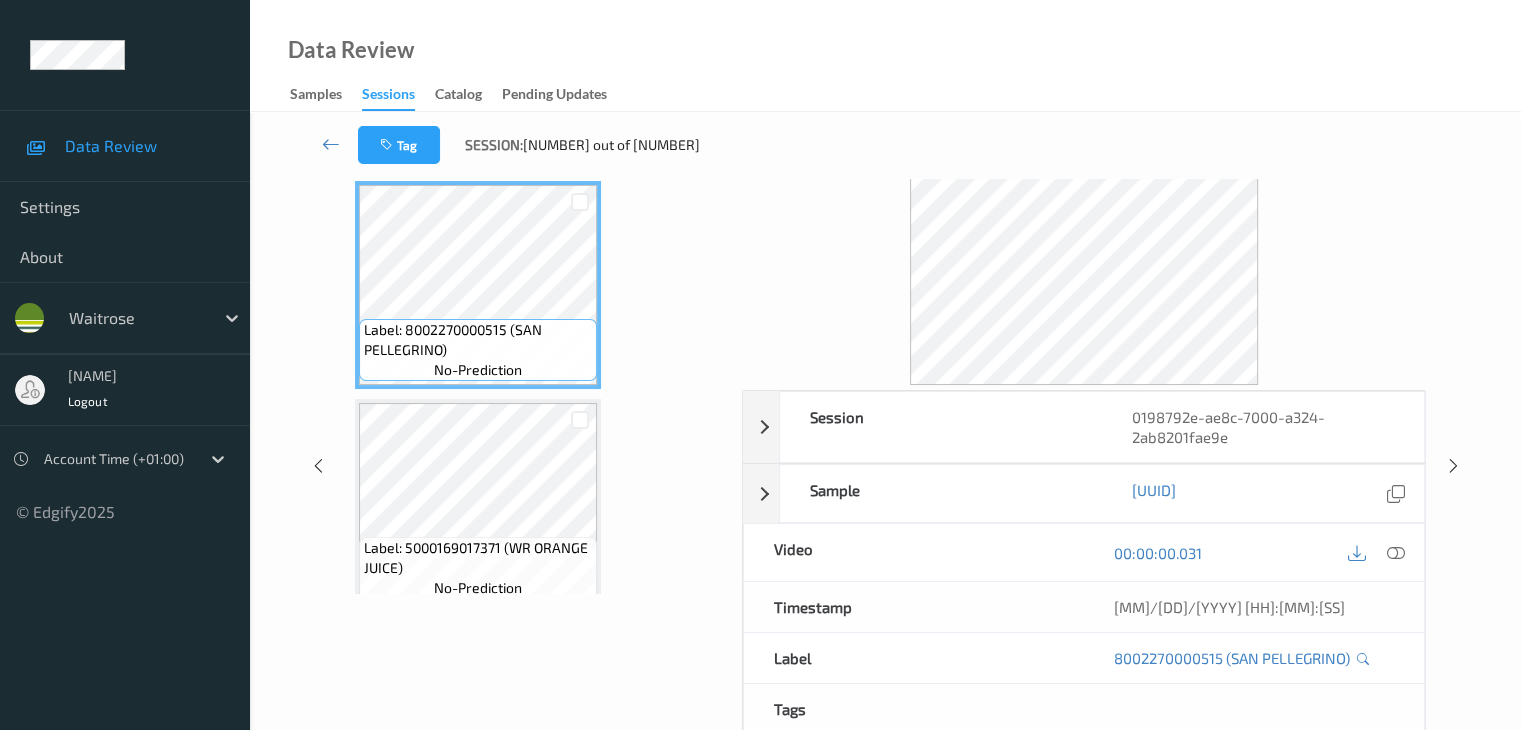 scroll, scrollTop: 0, scrollLeft: 0, axis: both 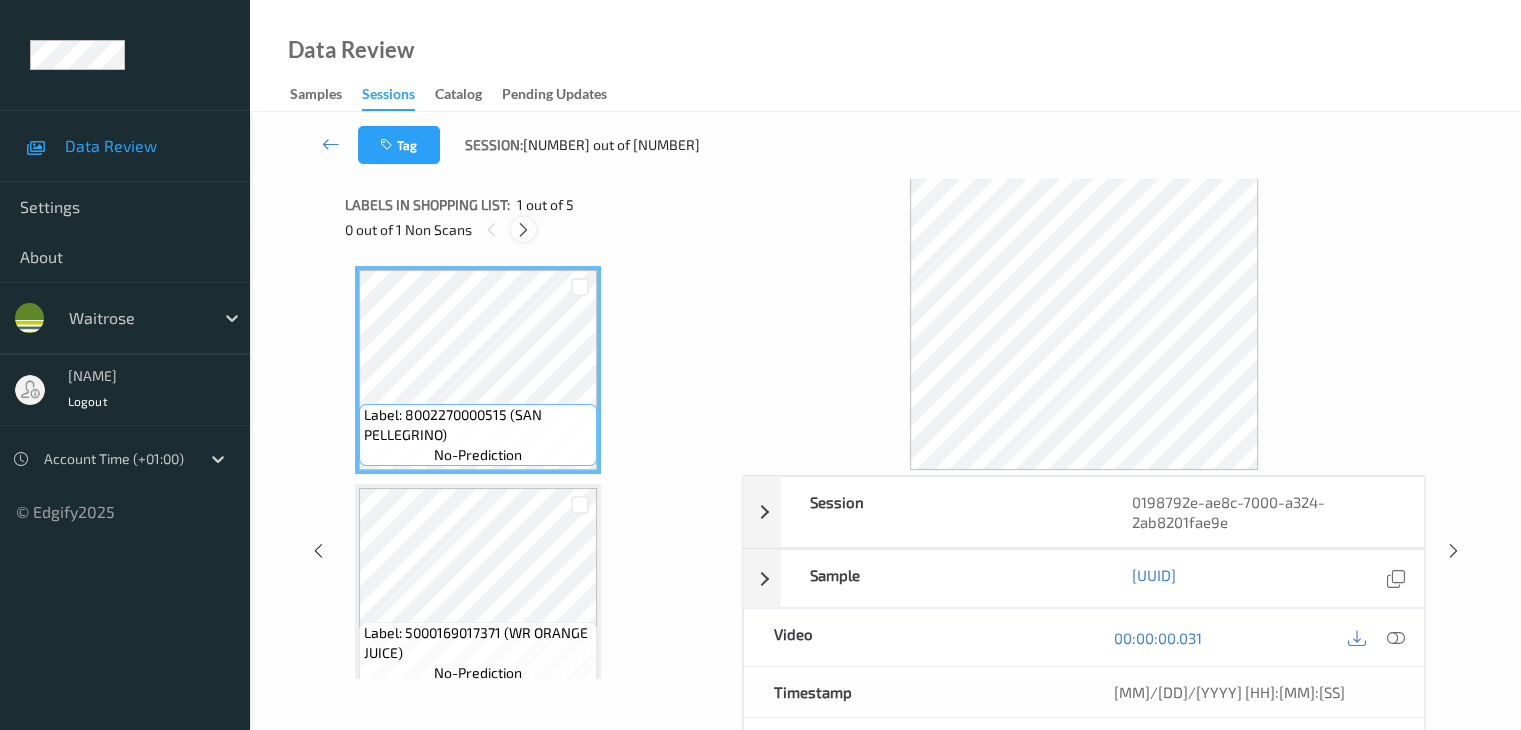 click at bounding box center [523, 230] 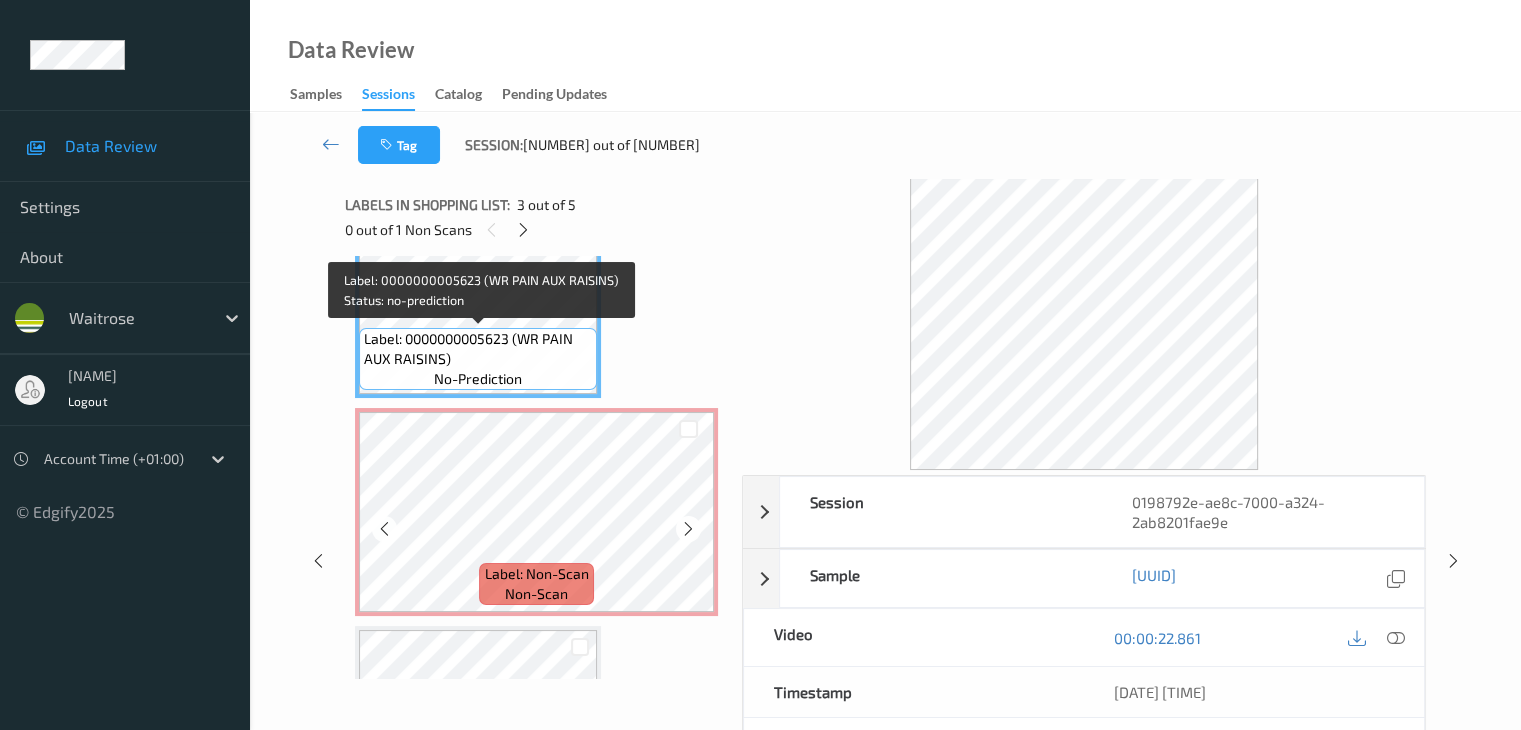 scroll, scrollTop: 646, scrollLeft: 0, axis: vertical 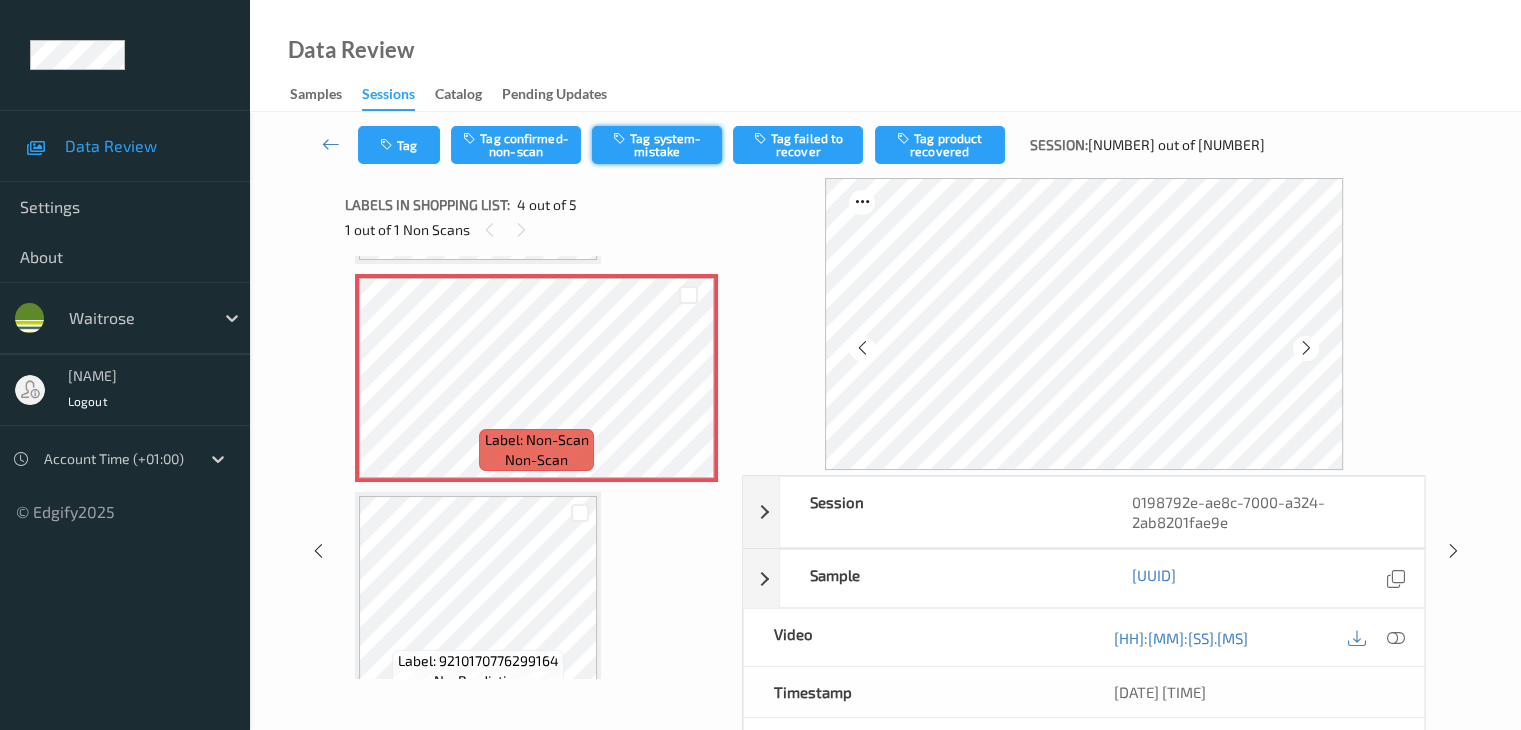 click on "Tag   system-mistake" at bounding box center (657, 145) 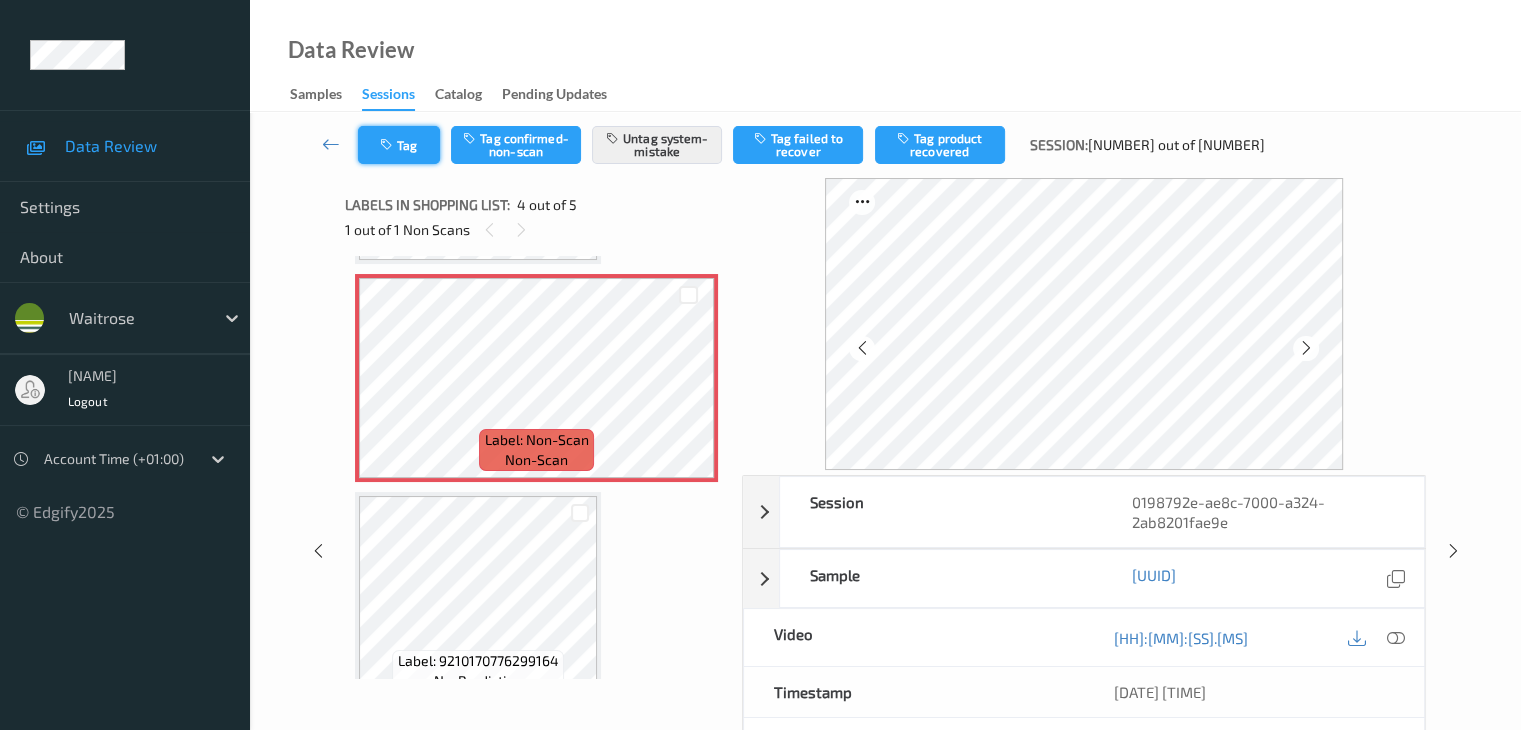click on "Tag" at bounding box center (399, 145) 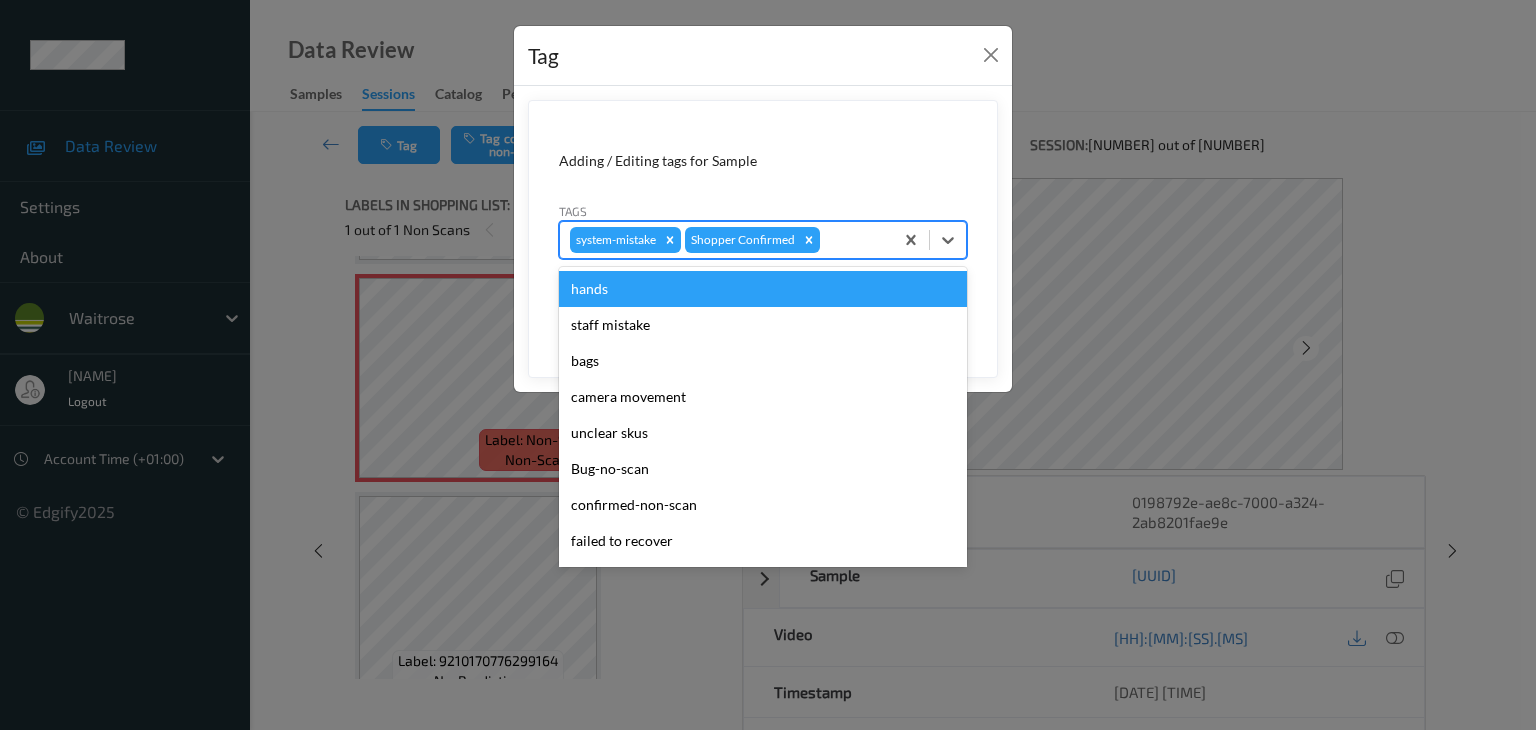 click at bounding box center [853, 240] 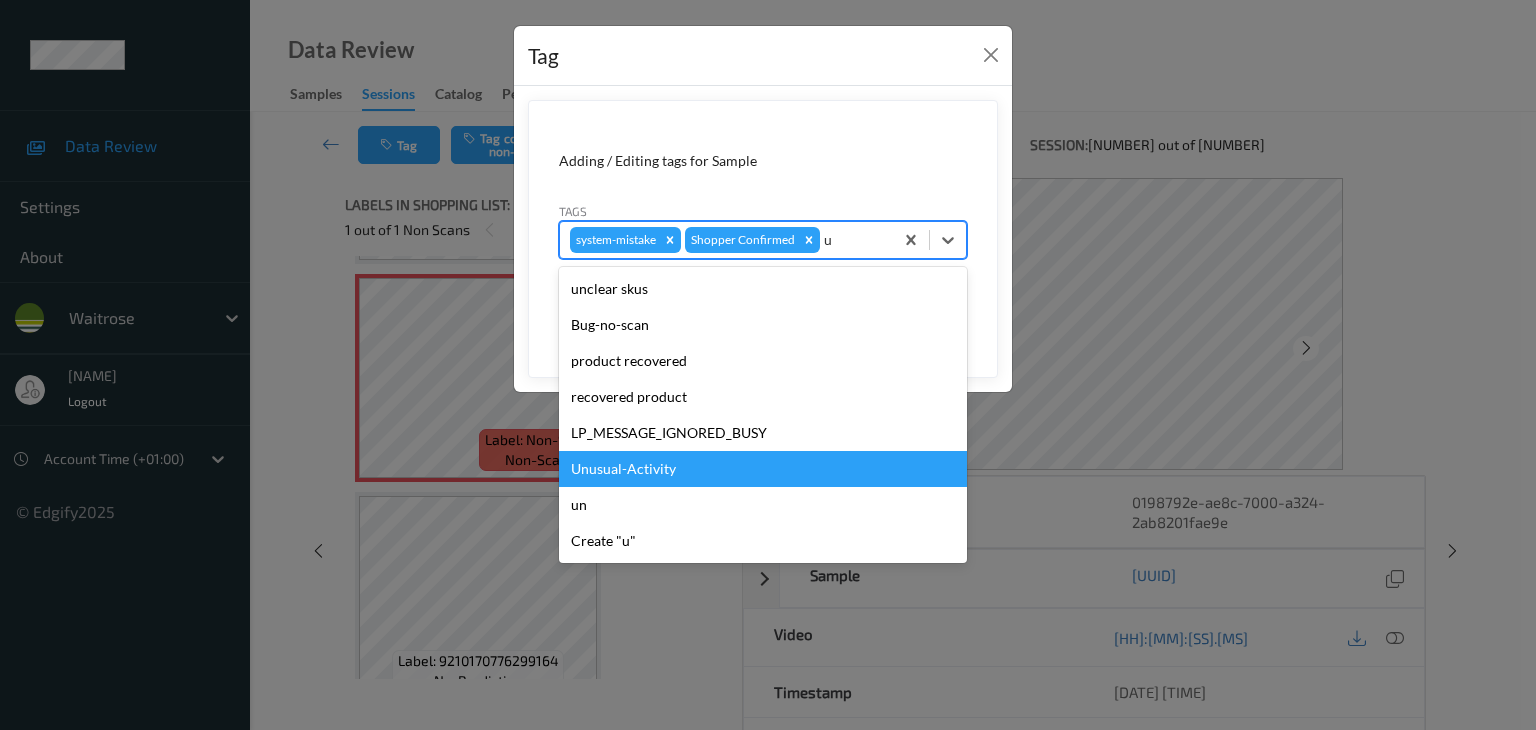 click on "Unusual-Activity" at bounding box center [763, 469] 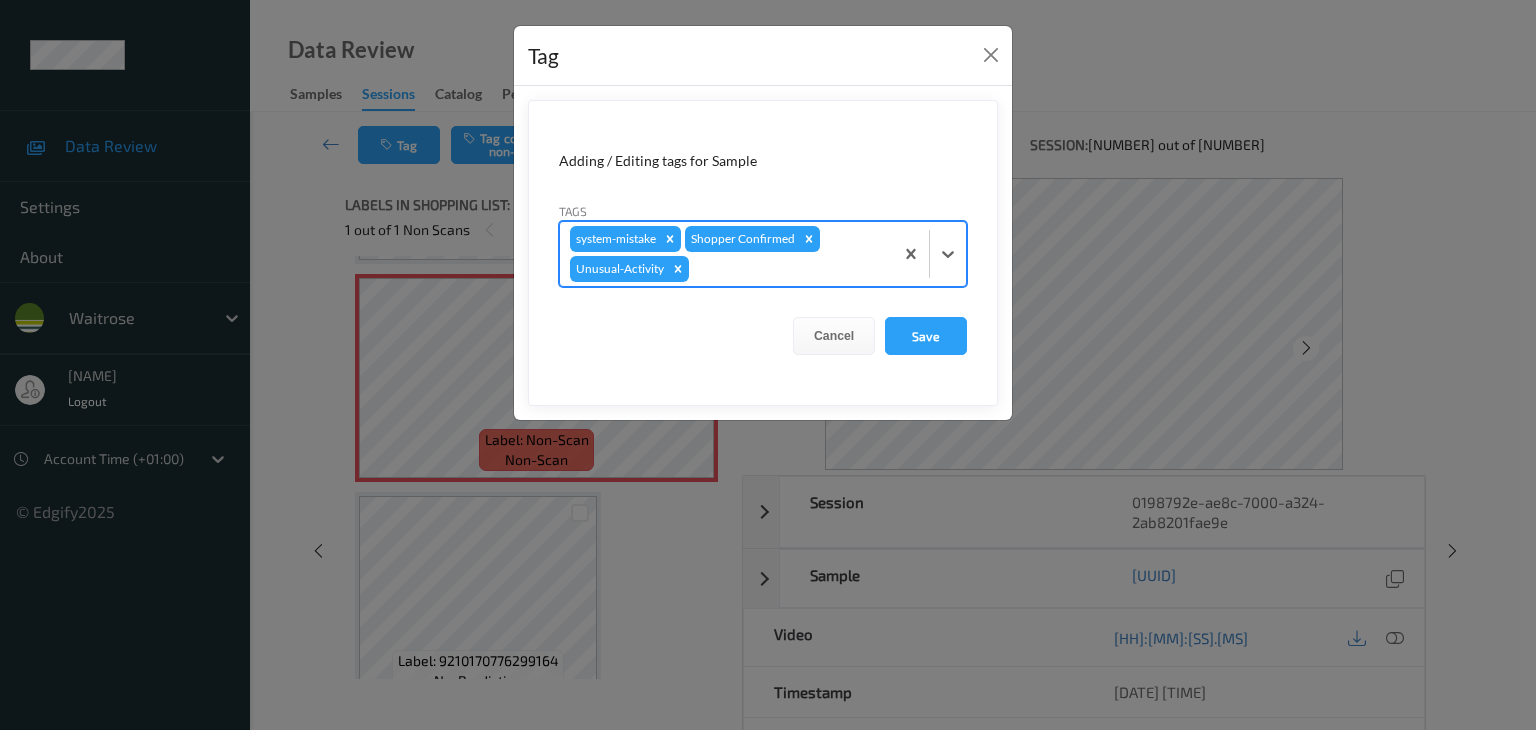 type on "p" 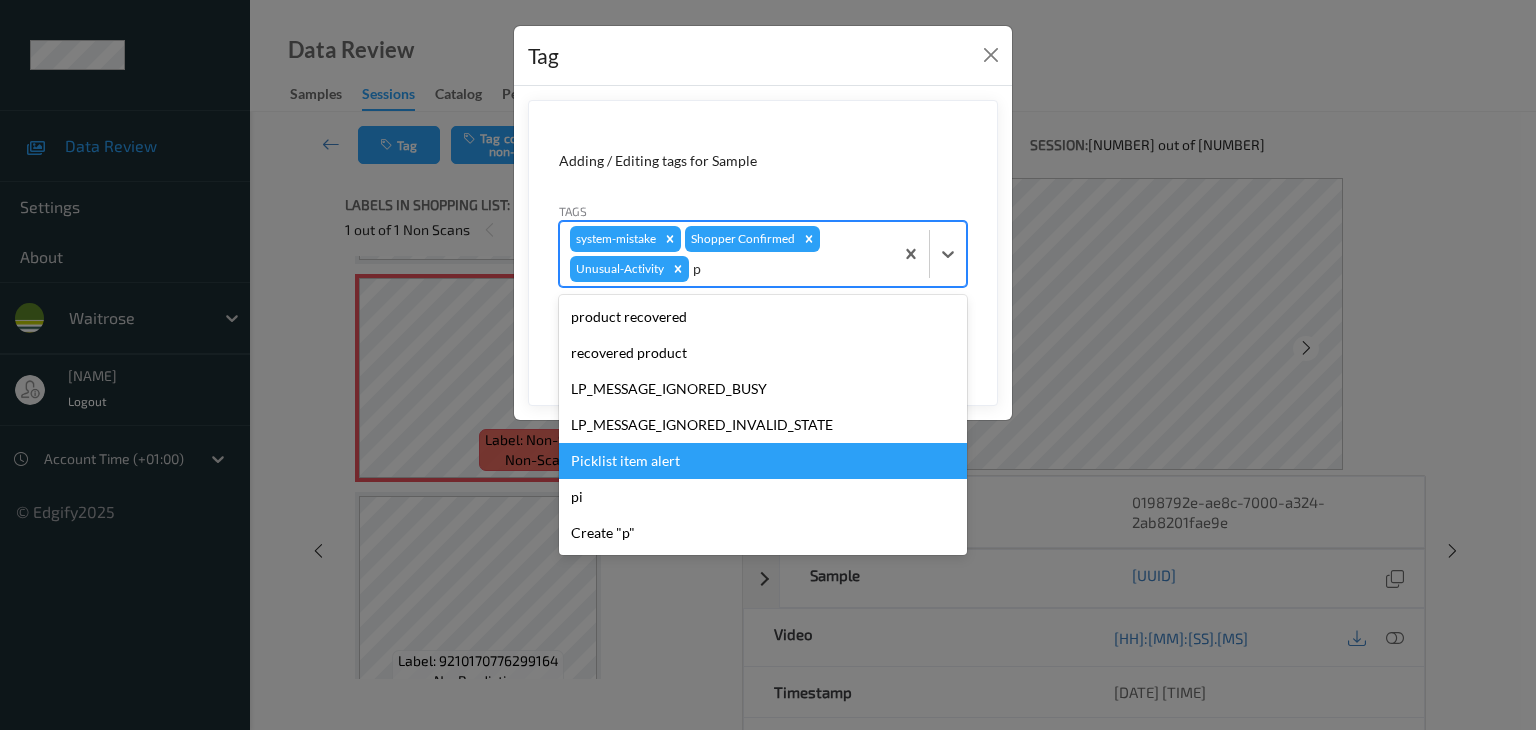 click on "Picklist item alert" at bounding box center (763, 461) 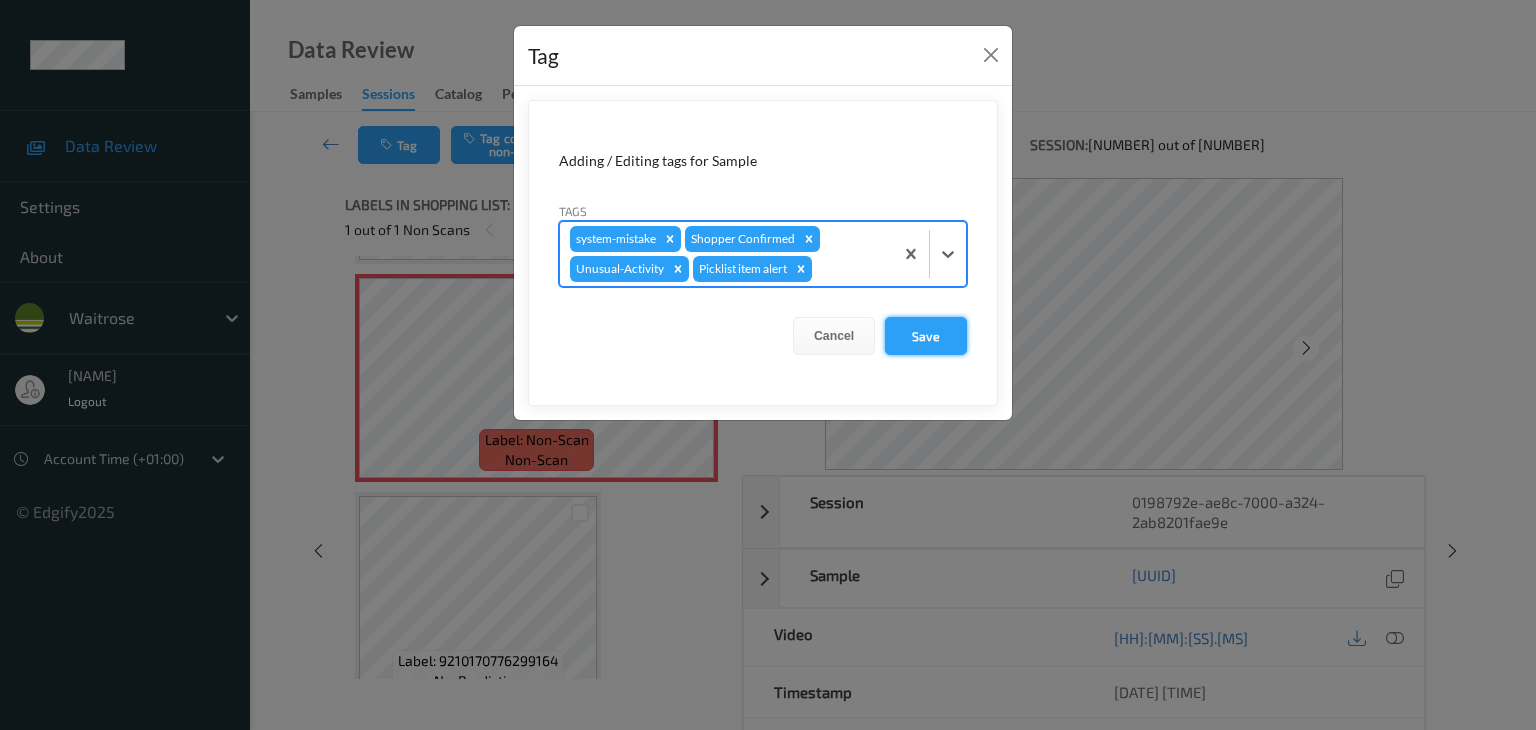 click on "Save" at bounding box center [926, 336] 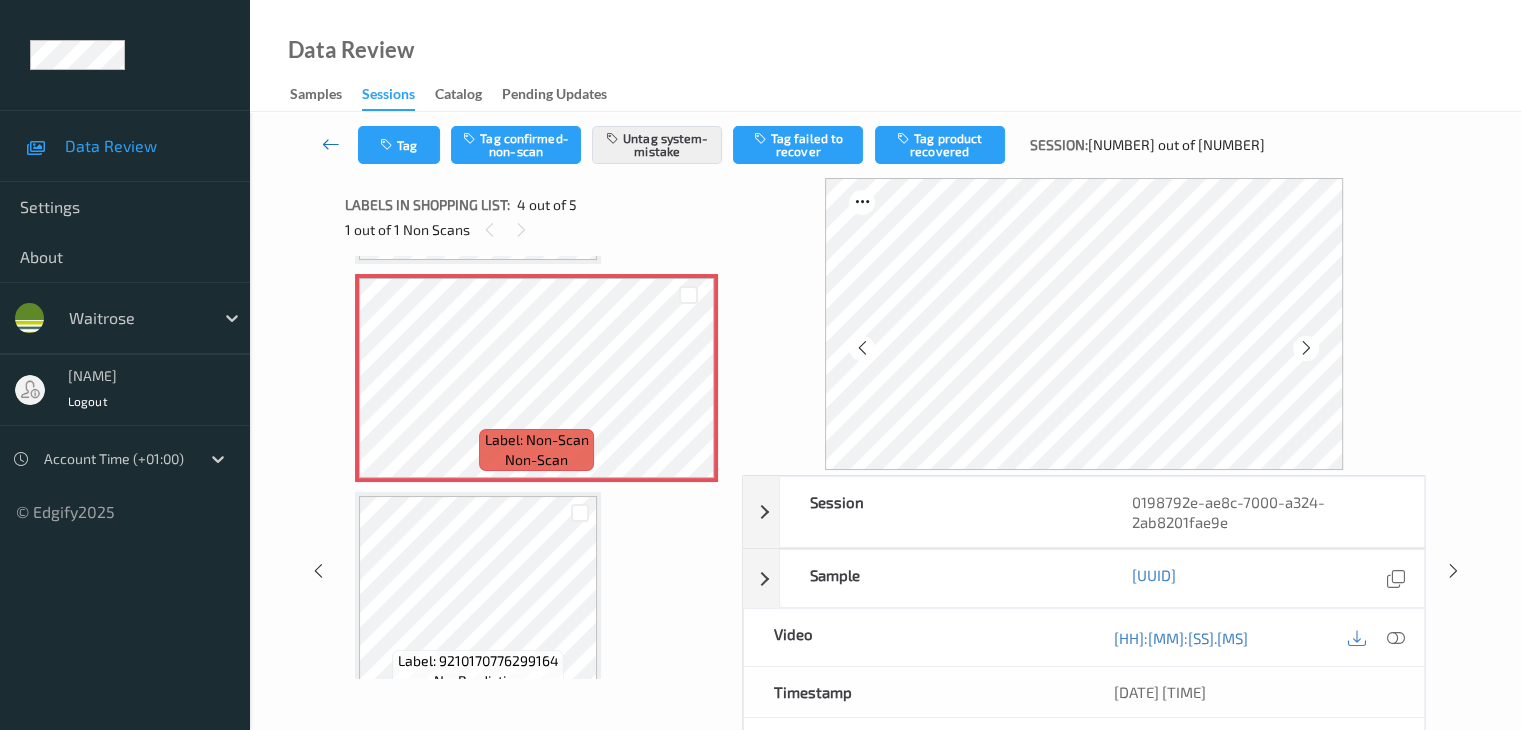 click at bounding box center [331, 144] 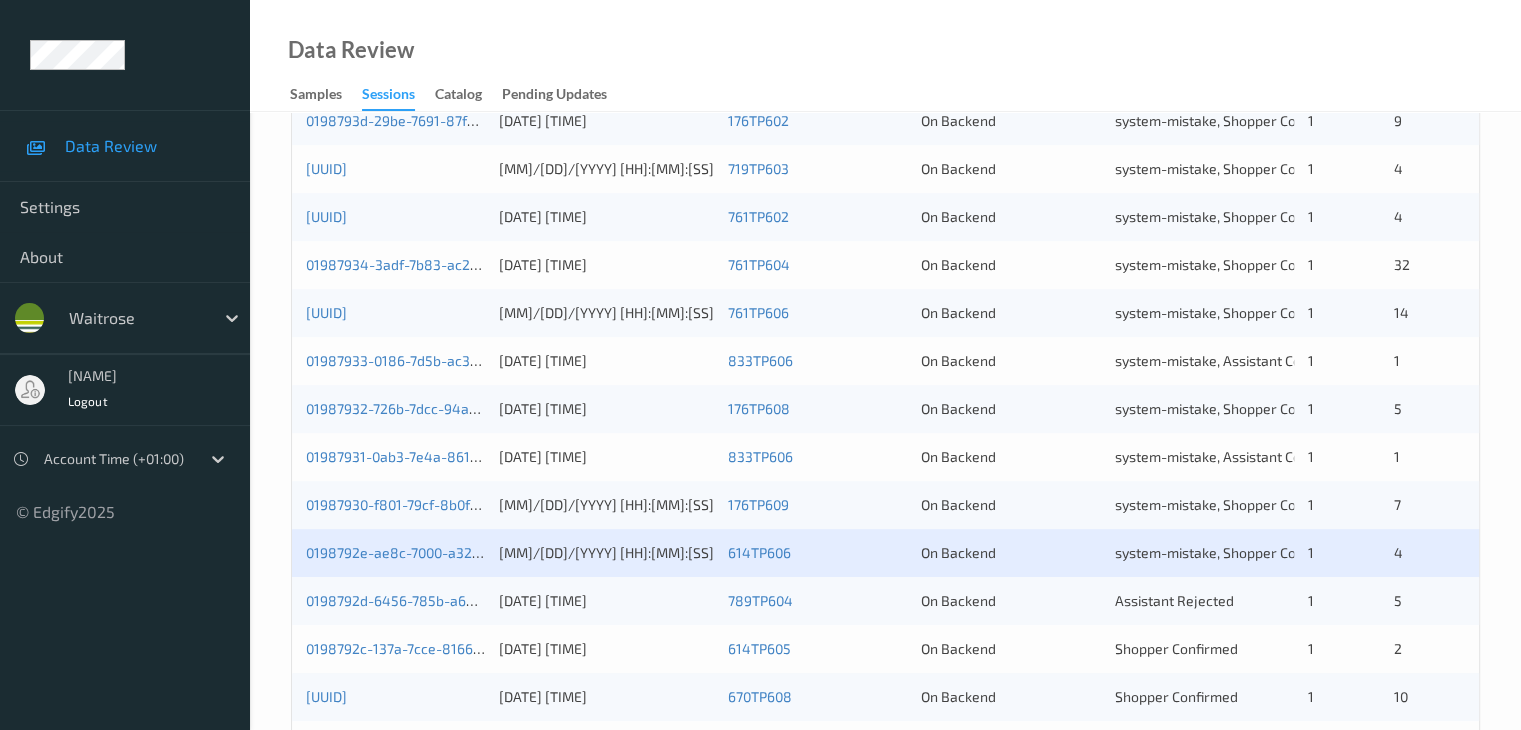 scroll, scrollTop: 800, scrollLeft: 0, axis: vertical 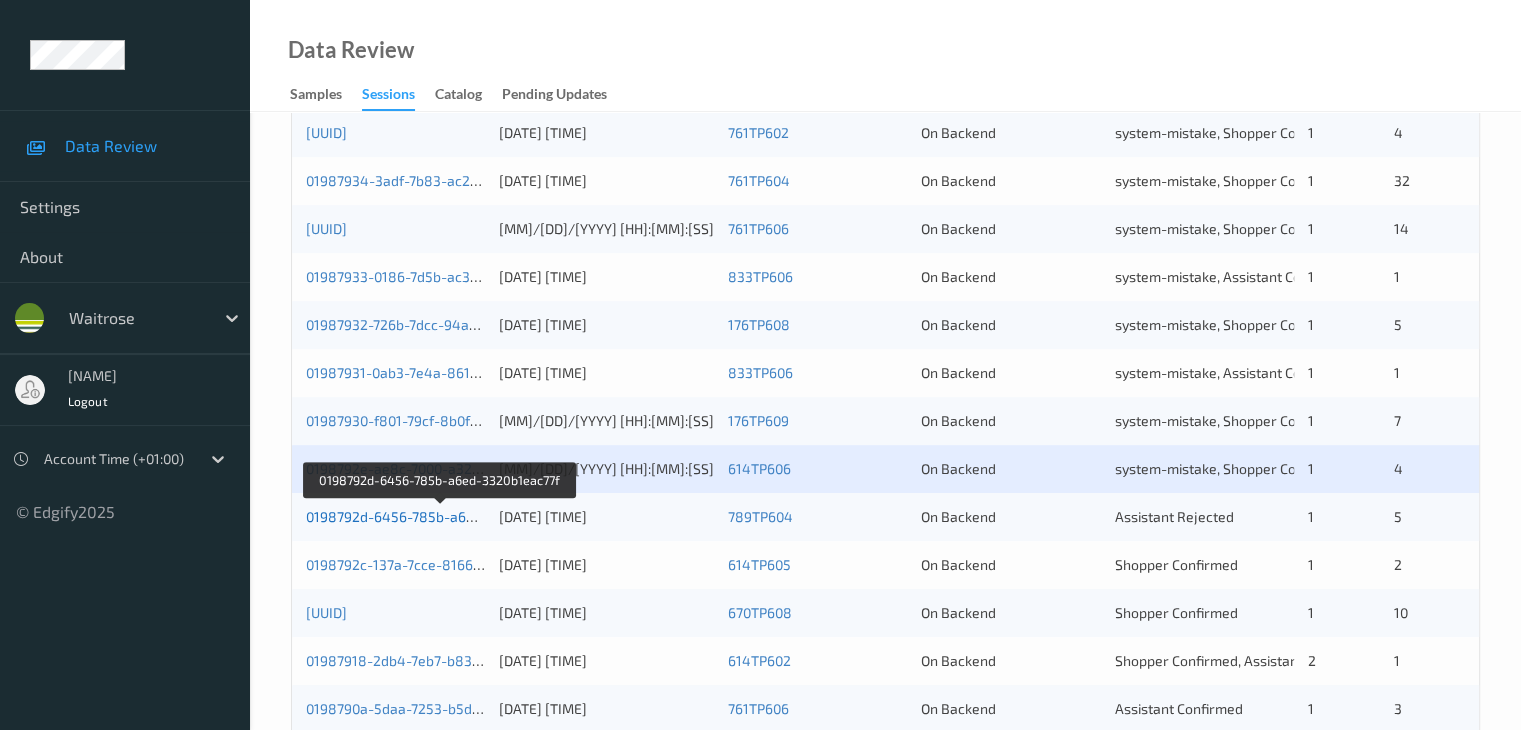 click on "0198792d-6456-785b-a6ed-3320b1eac77f" at bounding box center (441, 516) 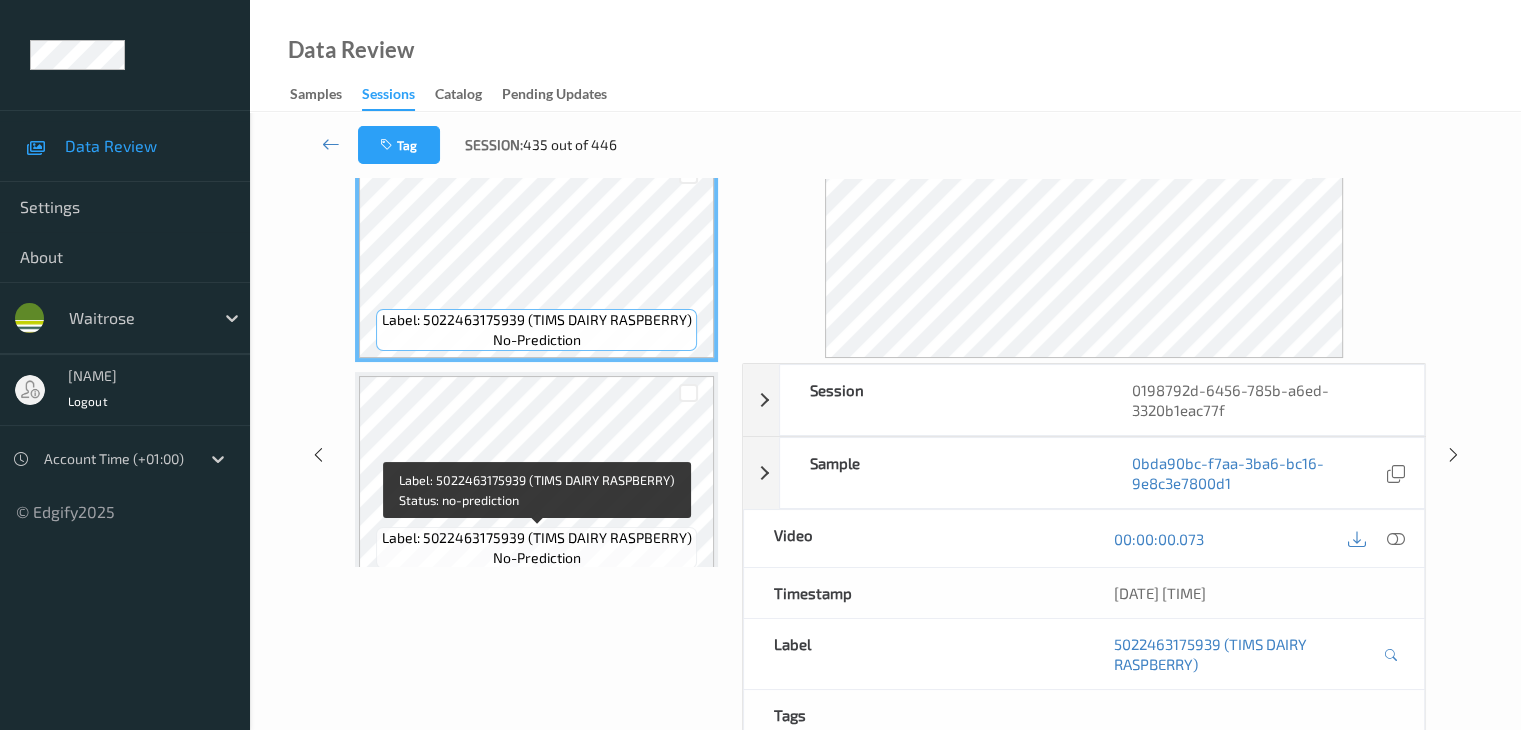 scroll, scrollTop: 0, scrollLeft: 0, axis: both 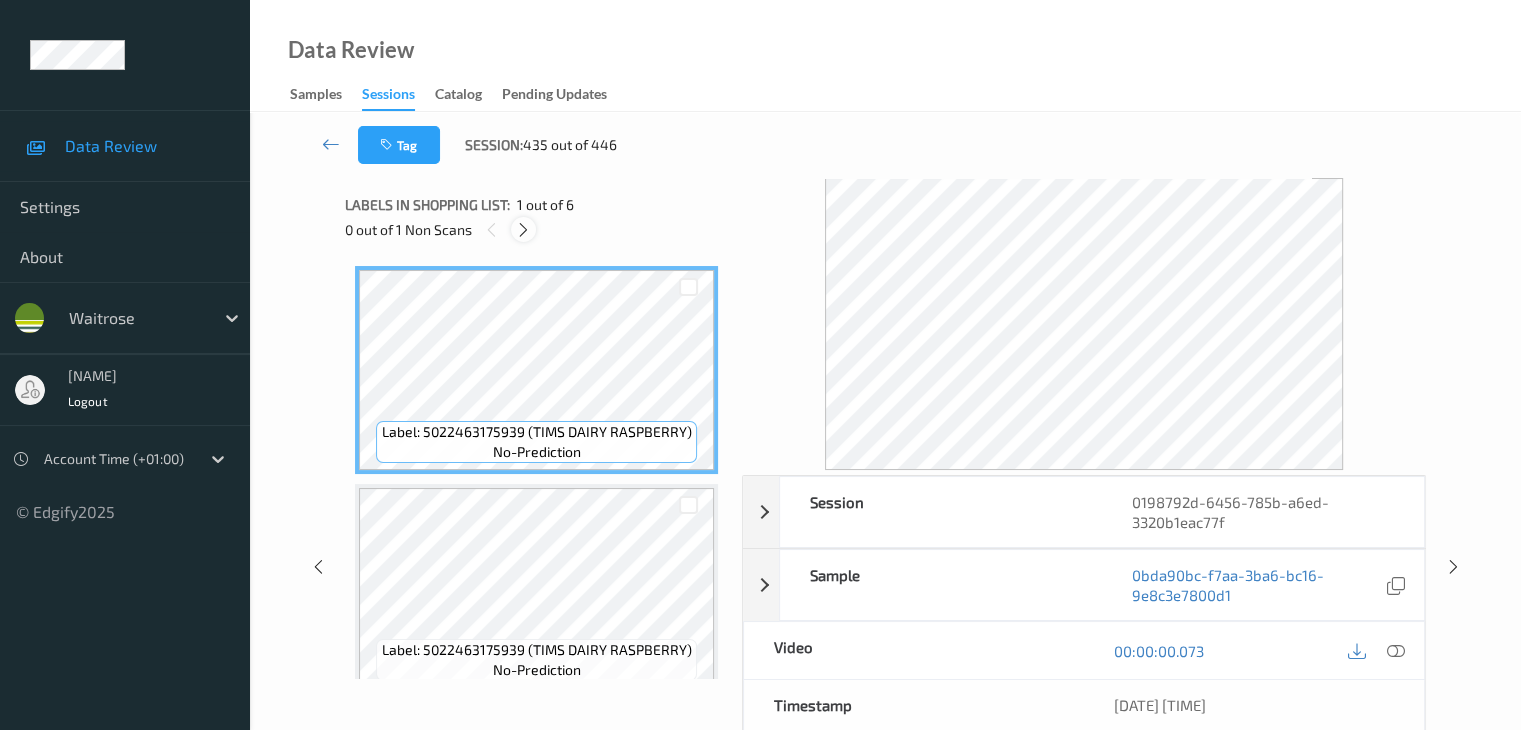 click at bounding box center (523, 230) 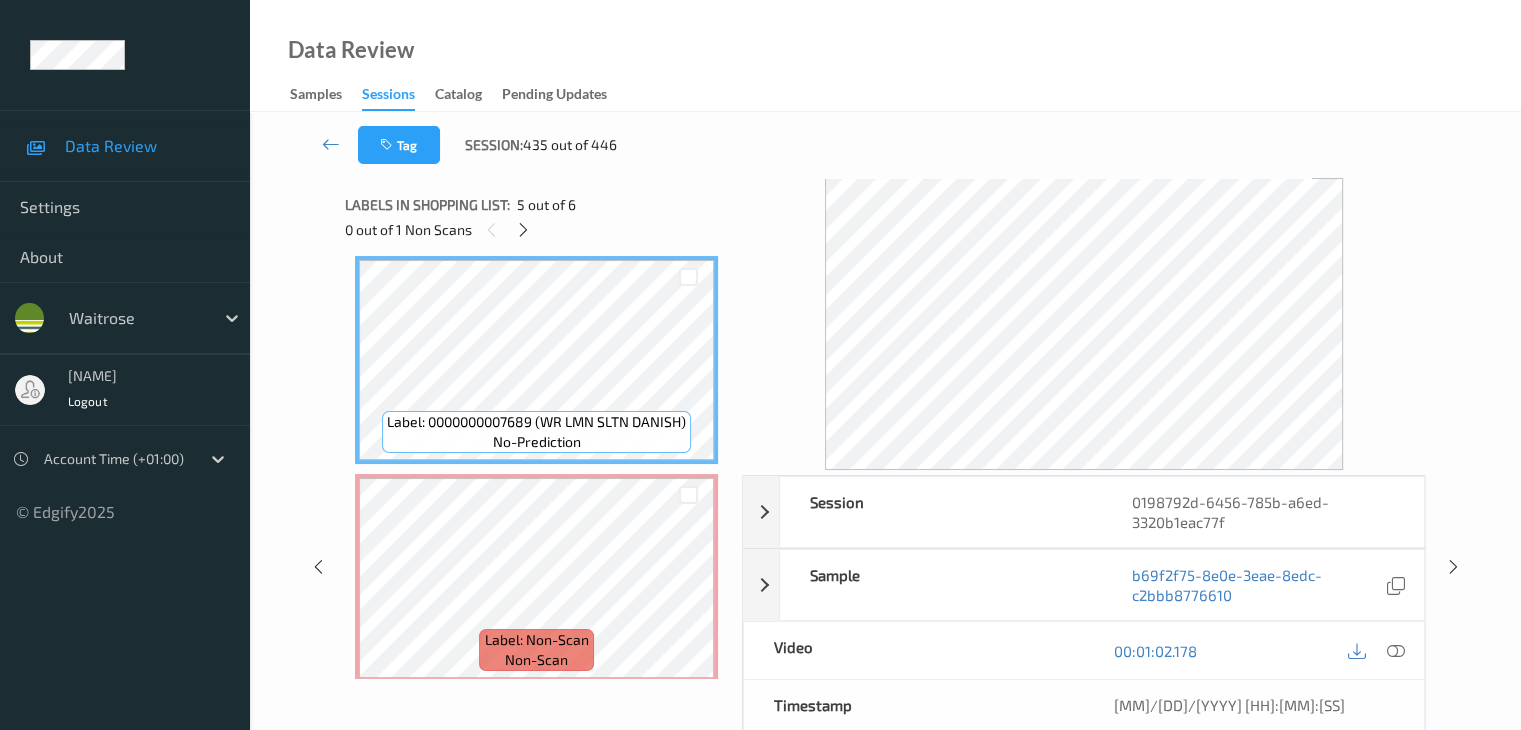 scroll, scrollTop: 782, scrollLeft: 0, axis: vertical 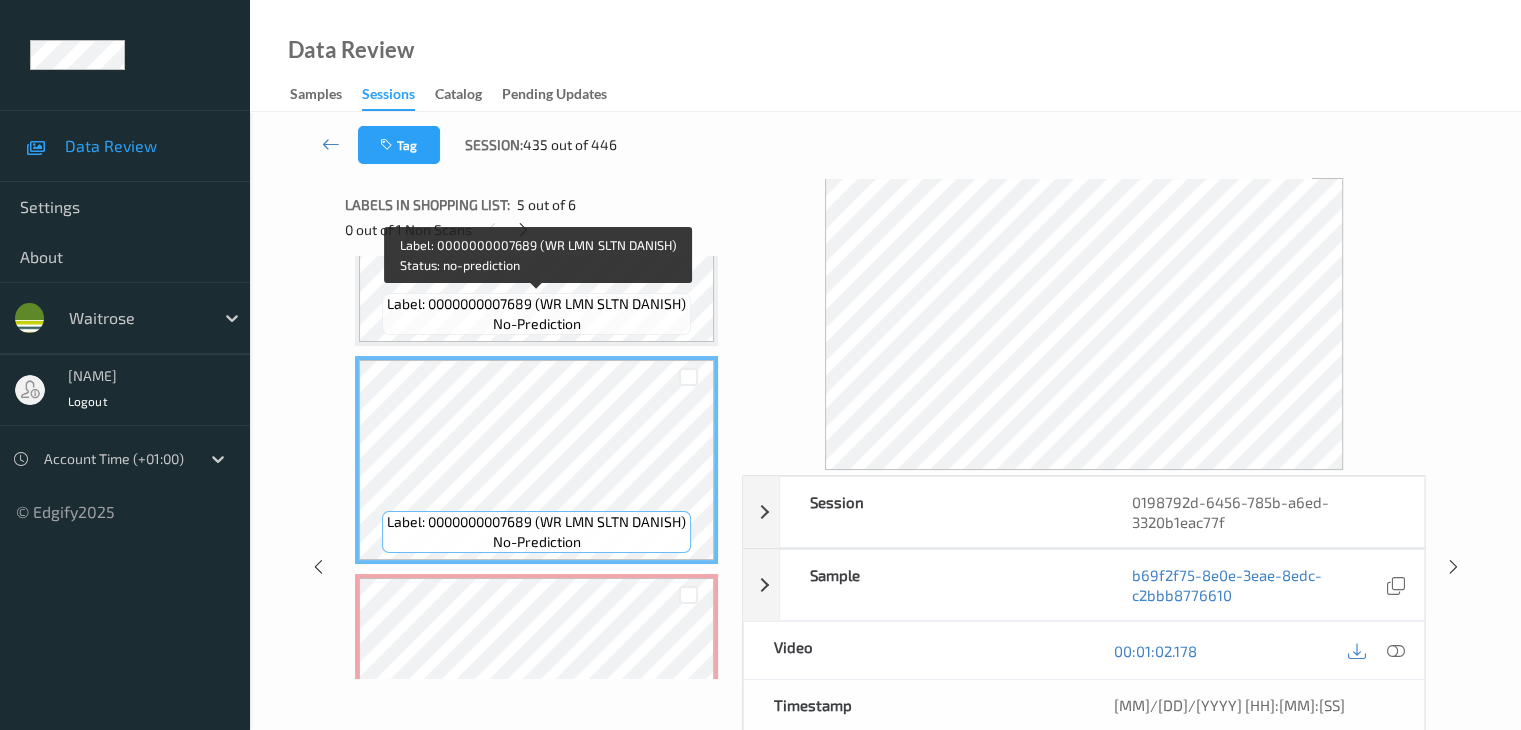 click on "no-prediction" at bounding box center (537, 324) 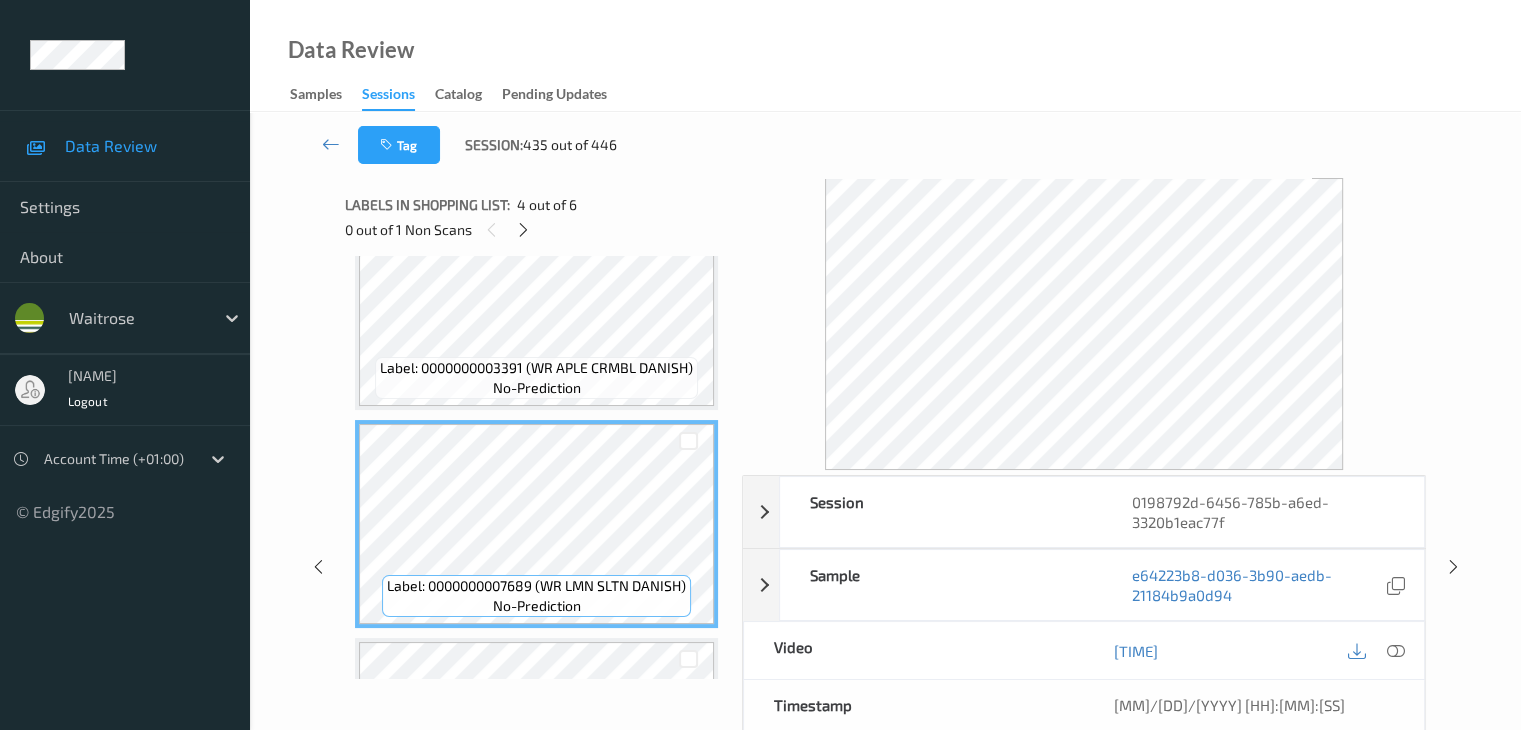 scroll, scrollTop: 400, scrollLeft: 0, axis: vertical 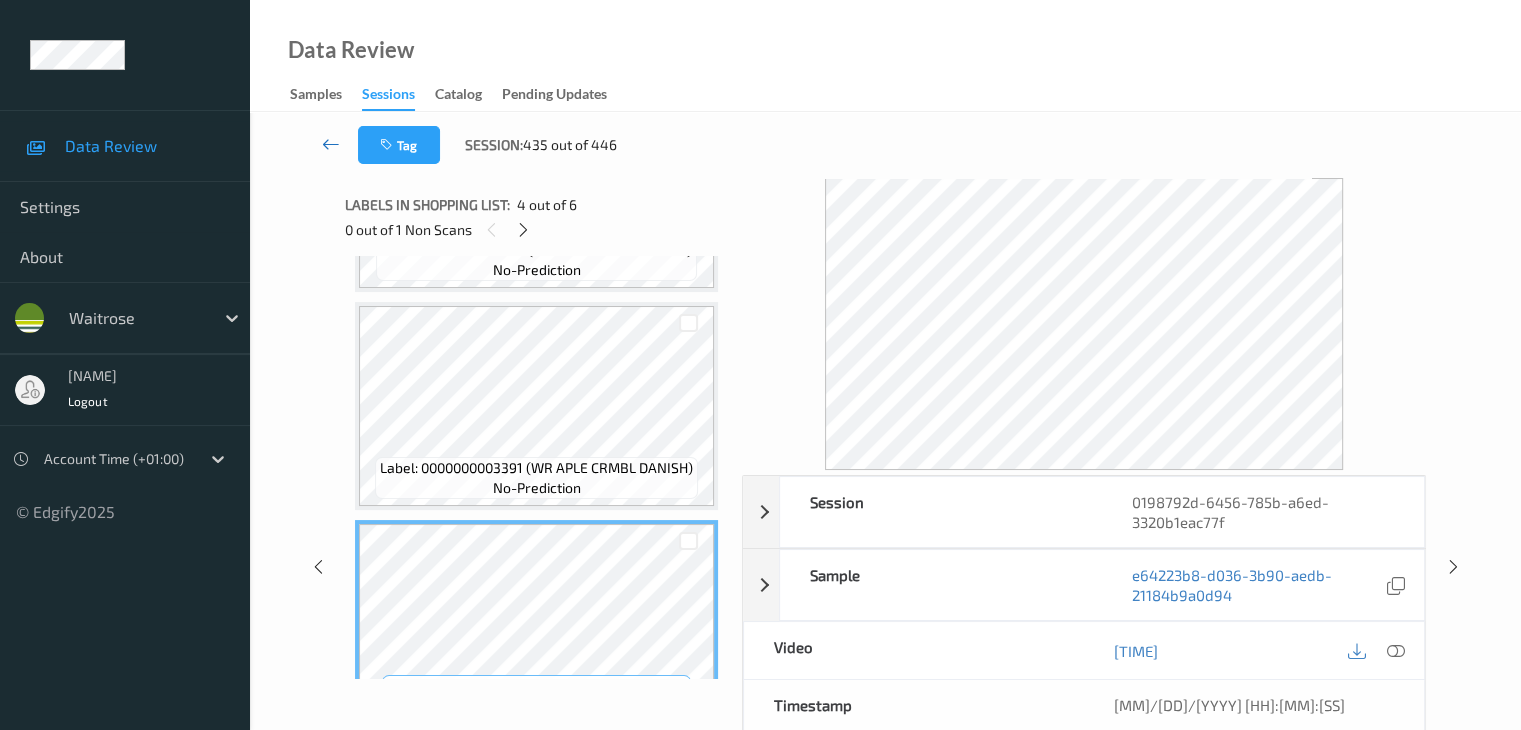 click at bounding box center [331, 144] 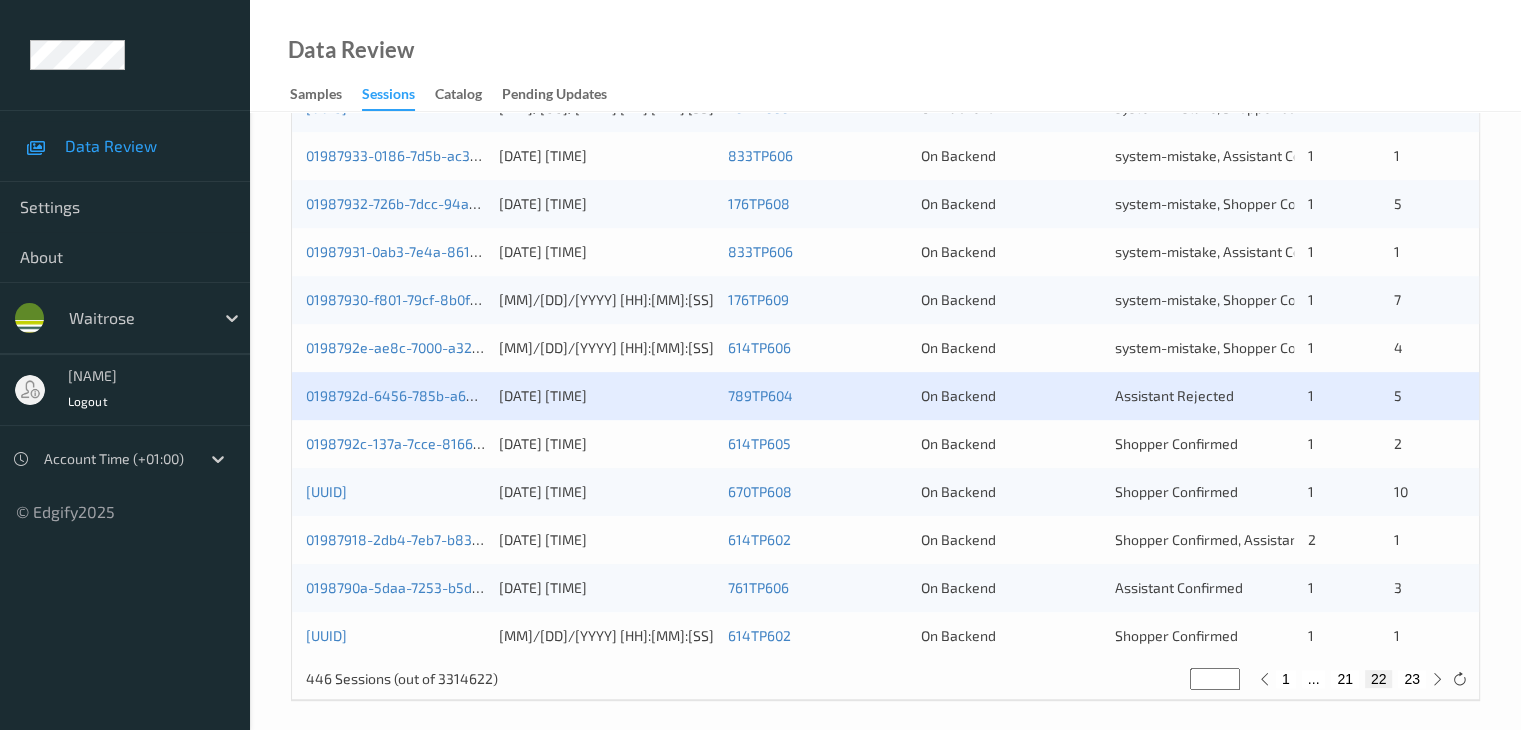 scroll, scrollTop: 932, scrollLeft: 0, axis: vertical 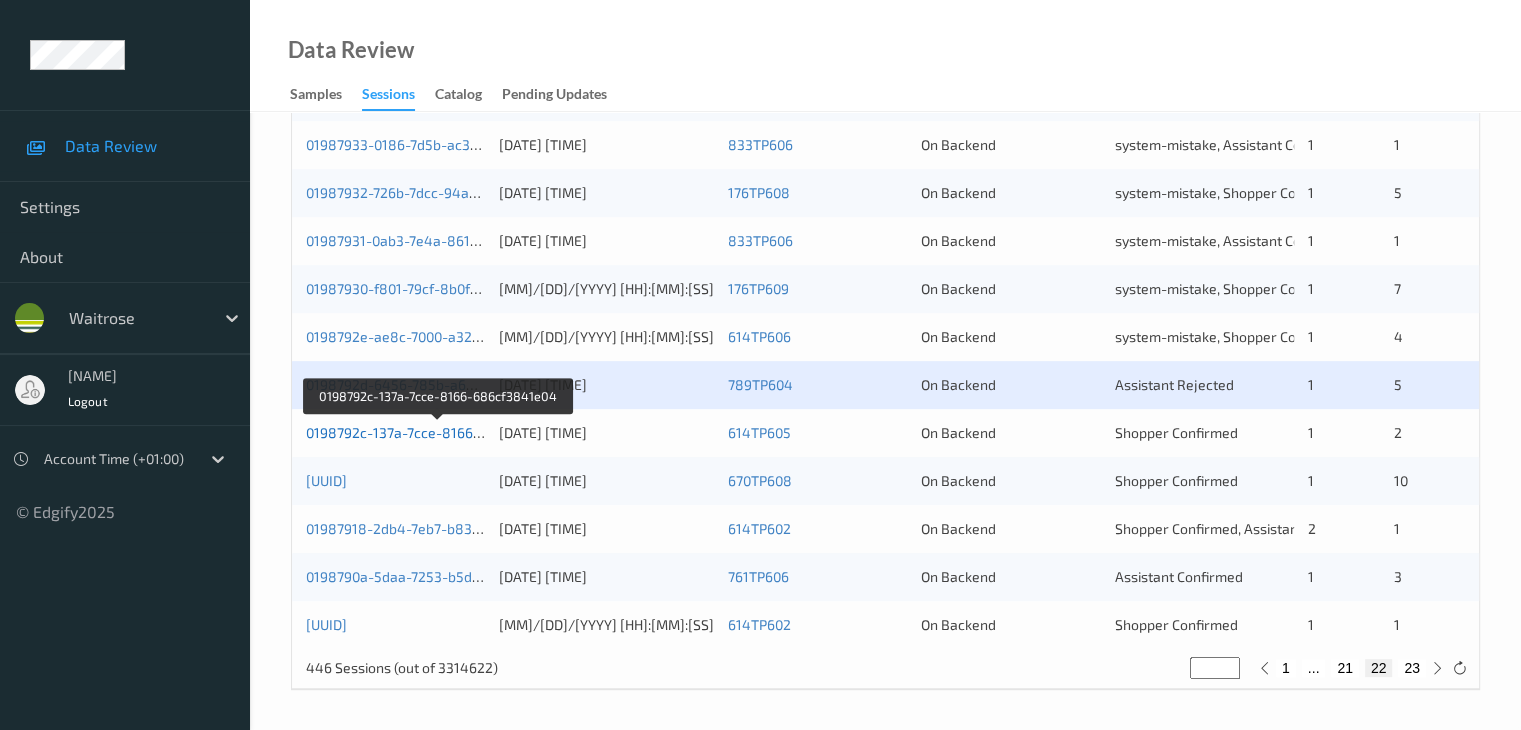 click on "0198792c-137a-7cce-8166-686cf3841e04" at bounding box center (439, 432) 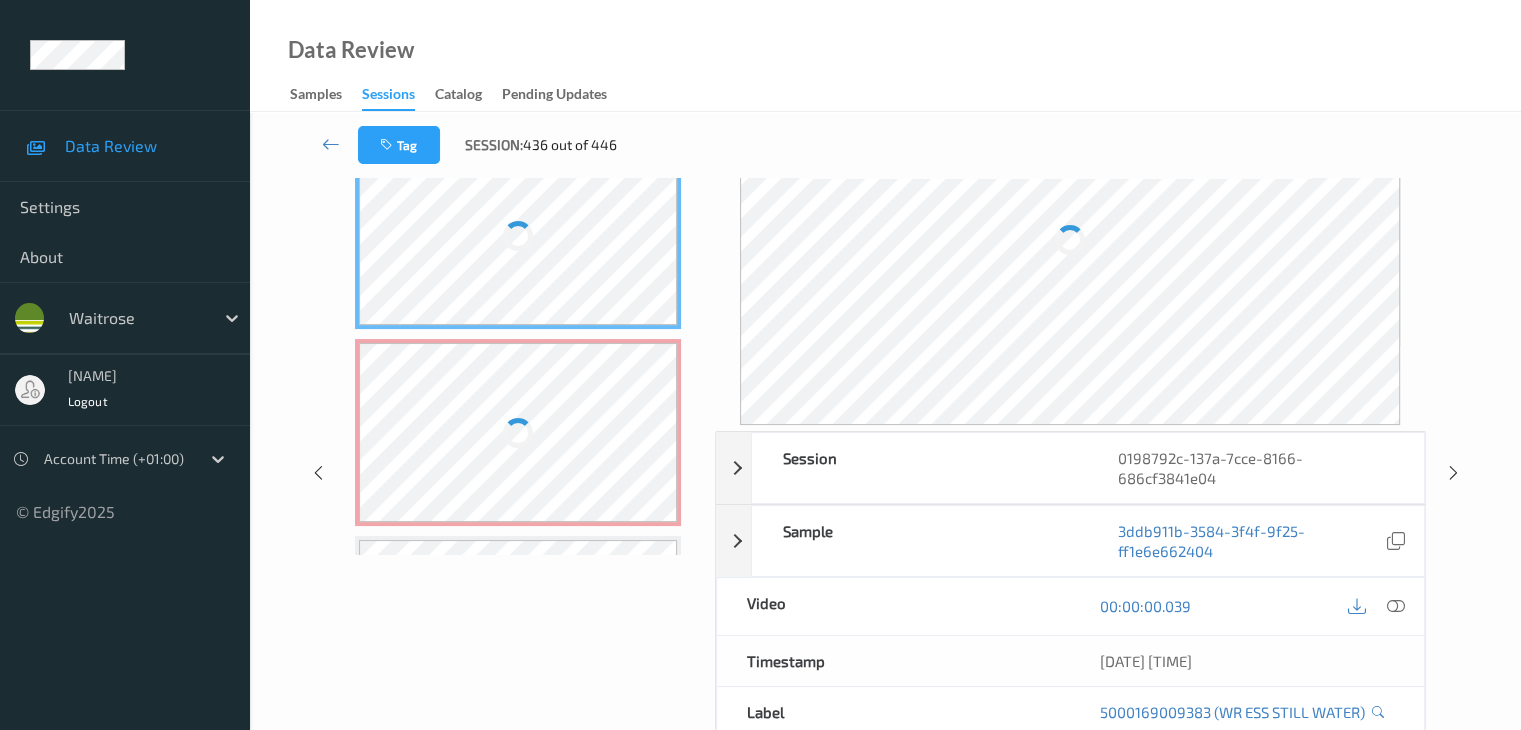 scroll, scrollTop: 0, scrollLeft: 0, axis: both 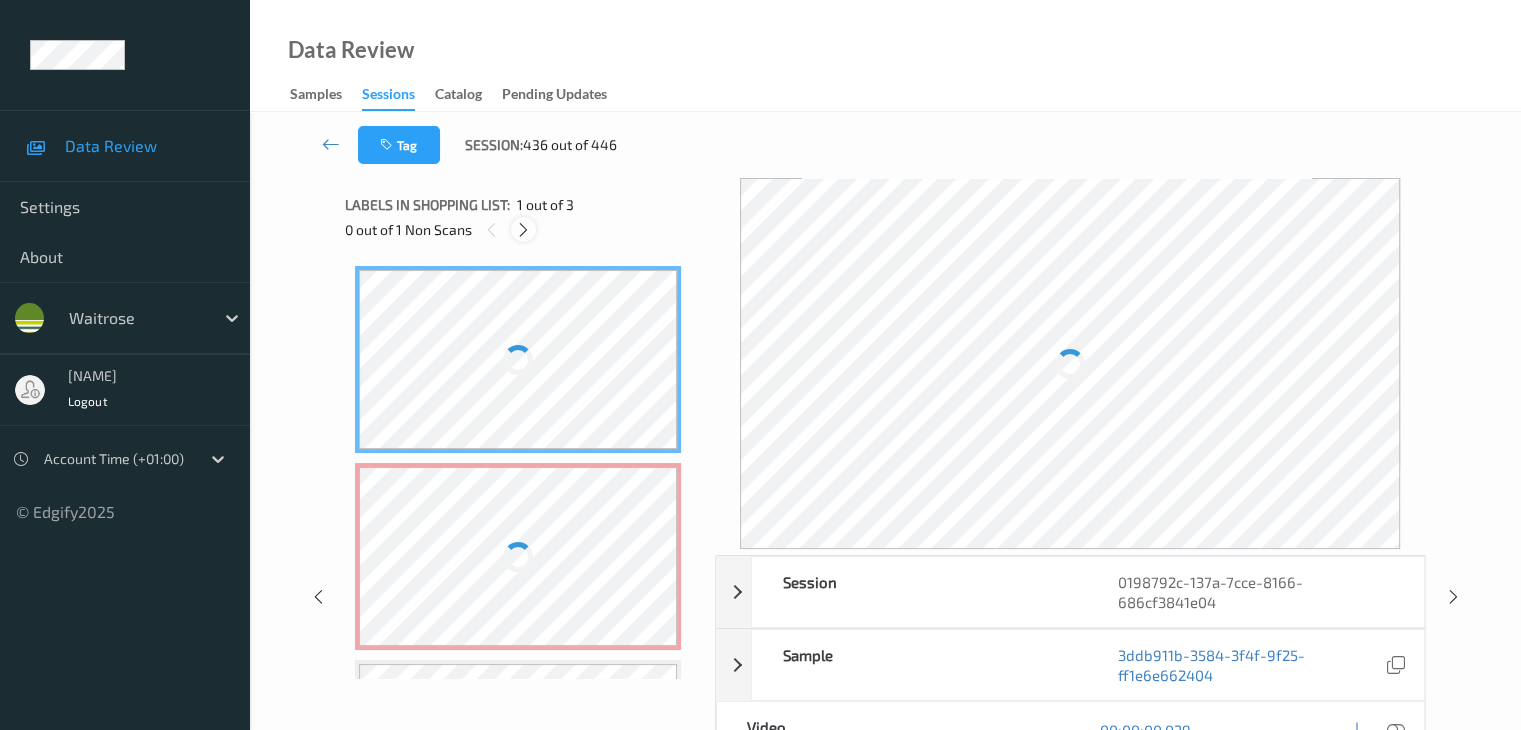 click at bounding box center [523, 230] 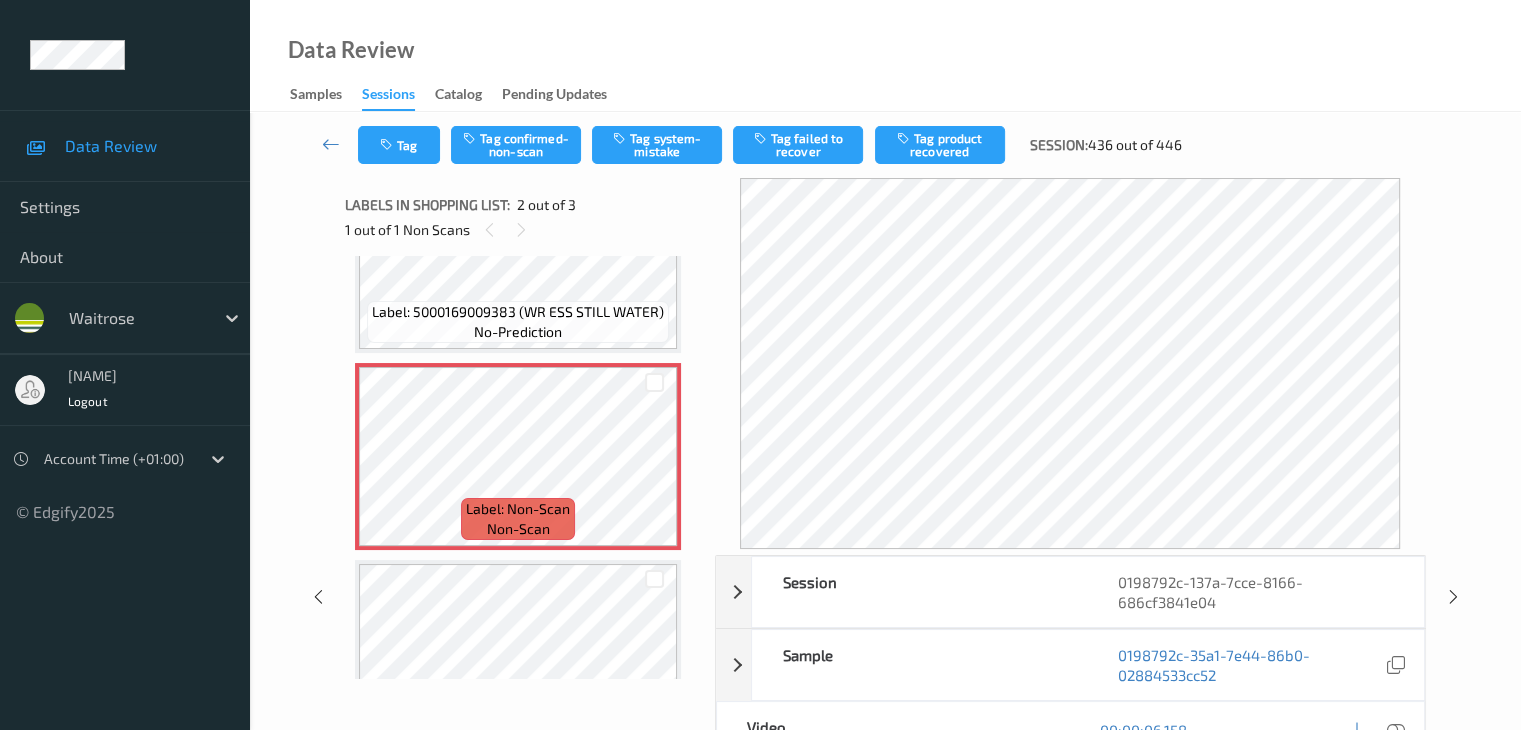 scroll, scrollTop: 0, scrollLeft: 0, axis: both 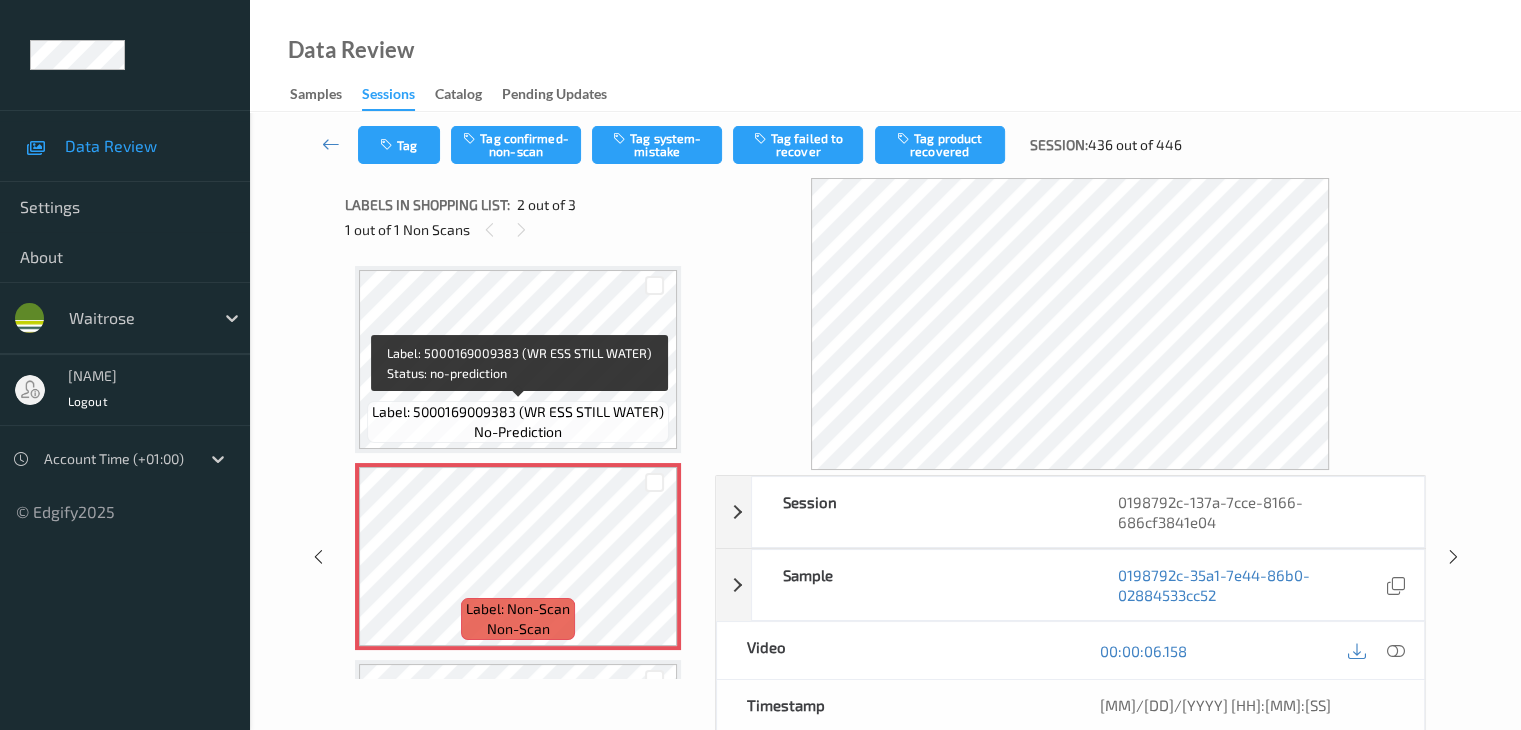 click on "Label: 5000169009383 (WR ESS STILL WATER)" at bounding box center [518, 412] 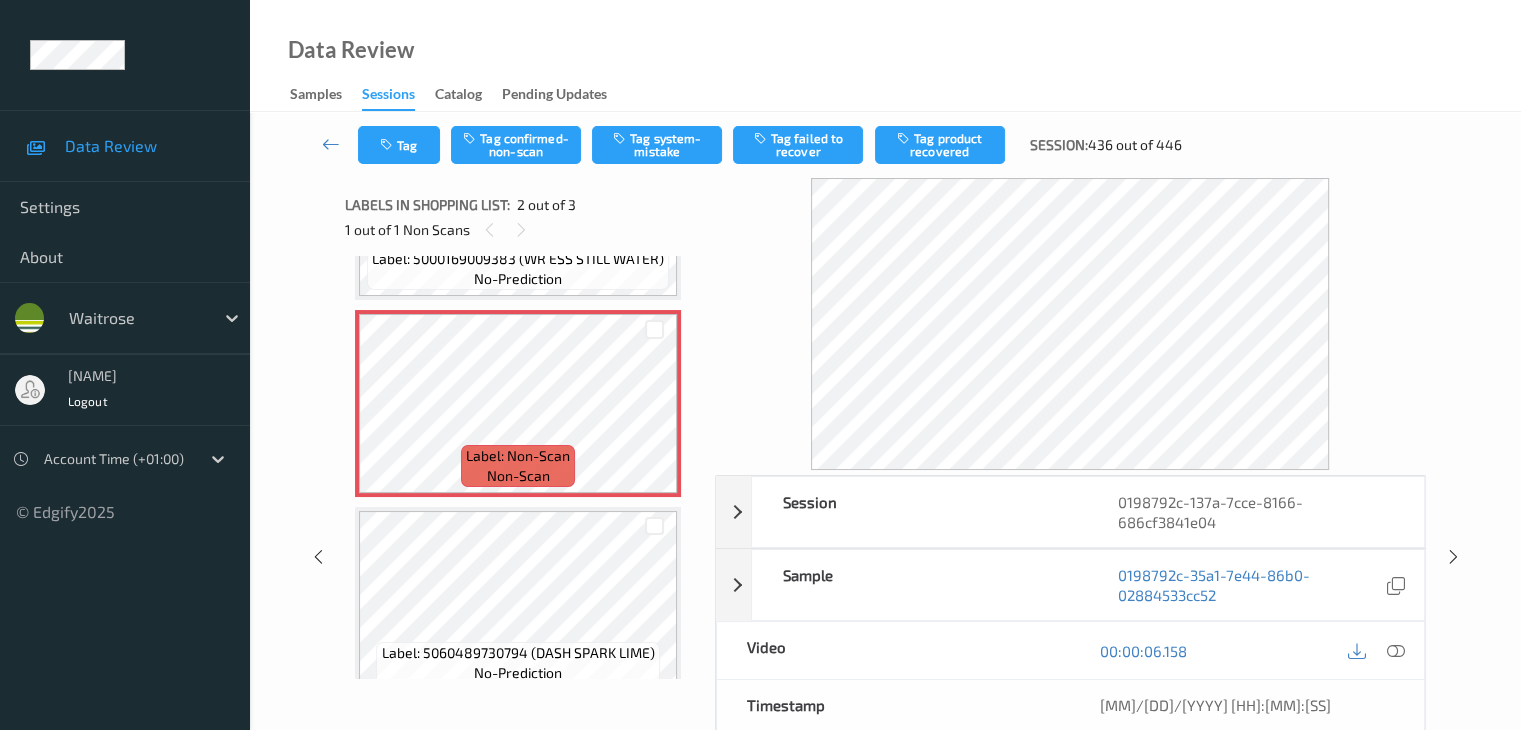 scroll, scrollTop: 177, scrollLeft: 0, axis: vertical 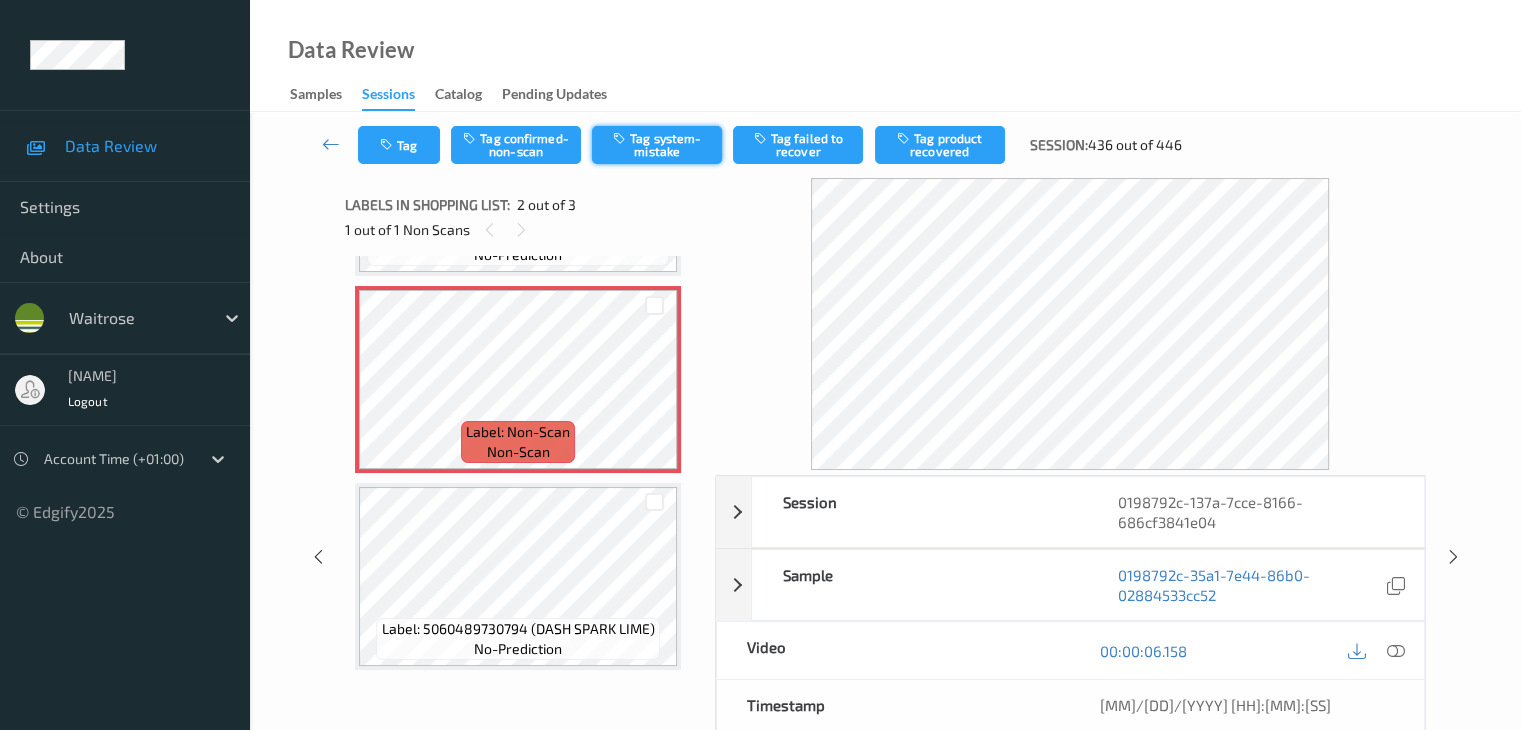 click on "Tag   system-mistake" at bounding box center (657, 145) 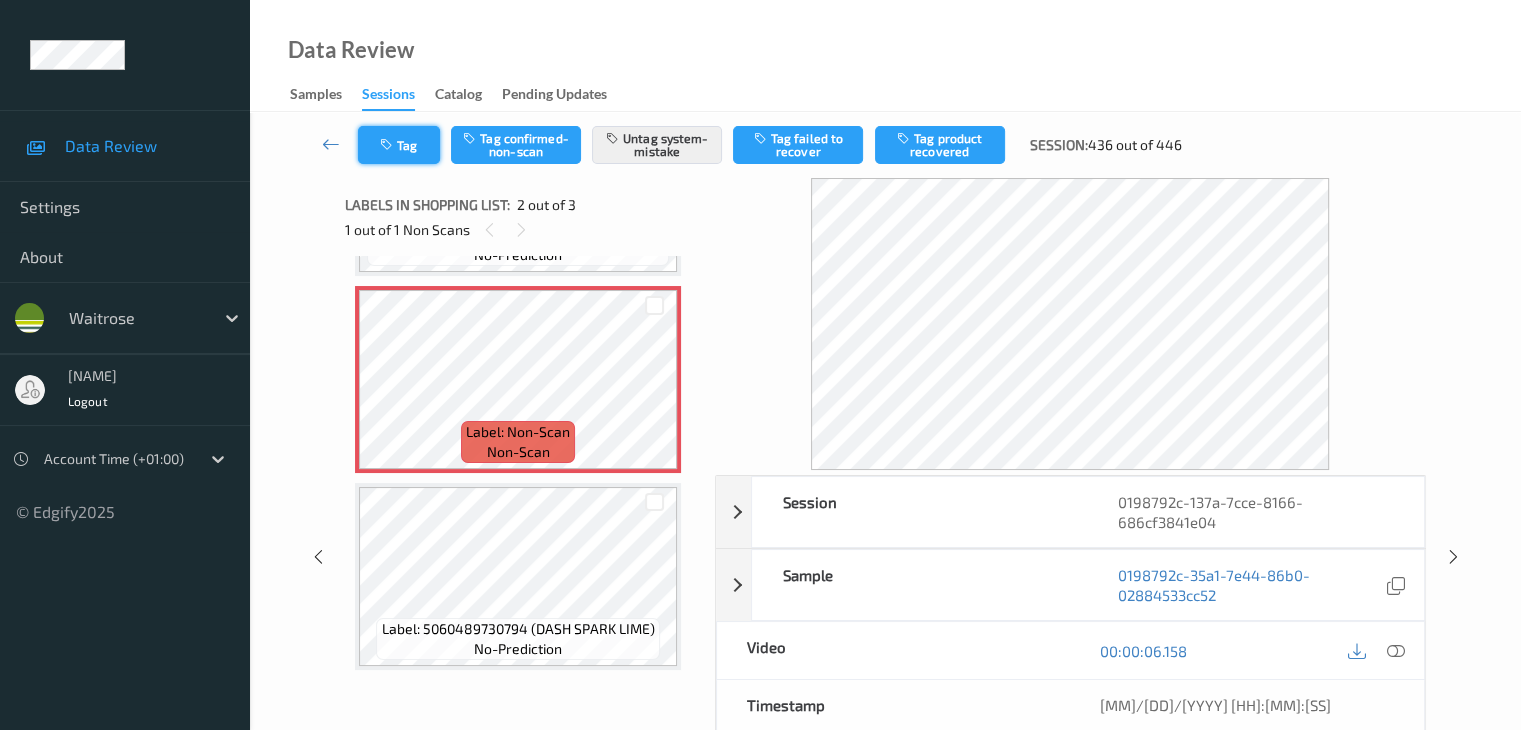 click on "Tag" at bounding box center [399, 145] 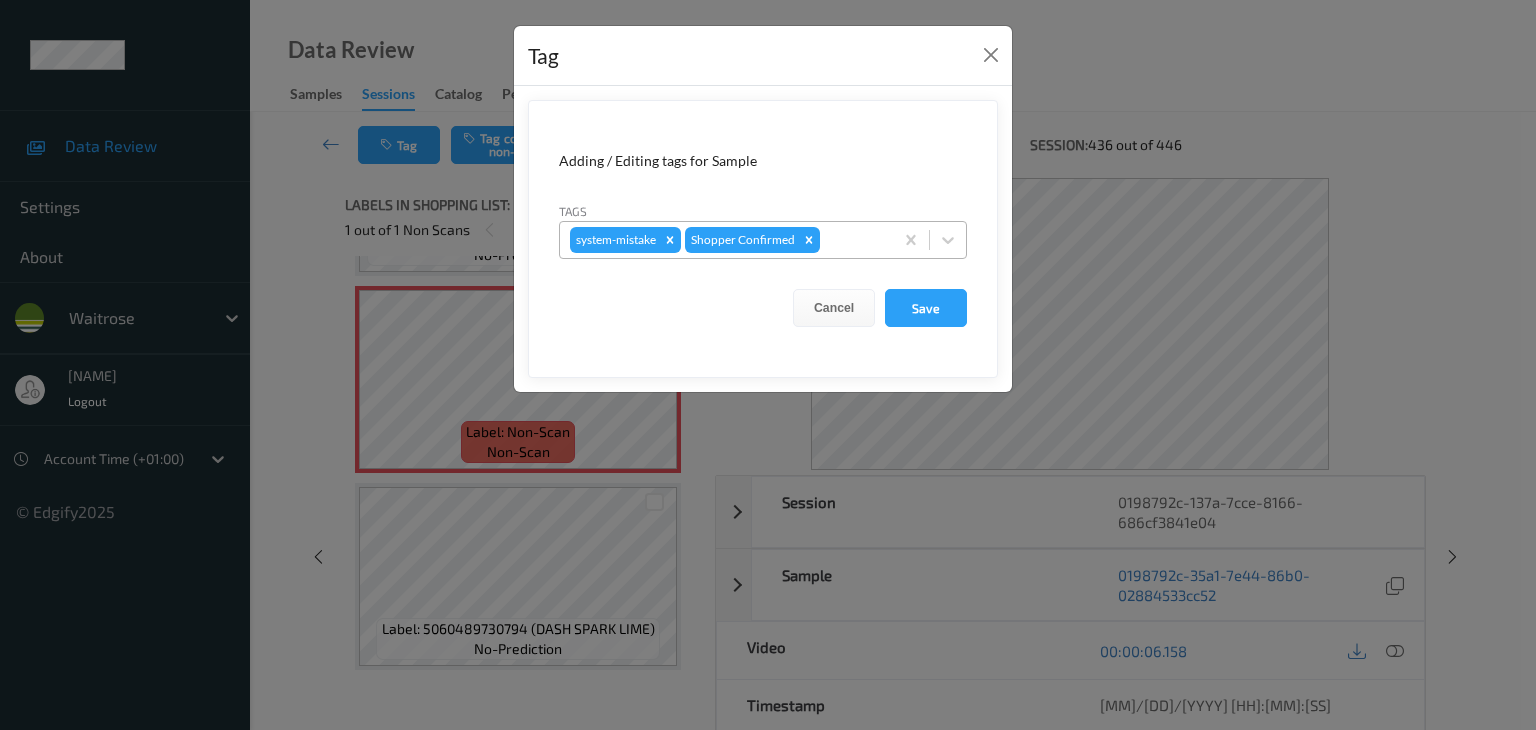 click at bounding box center (853, 240) 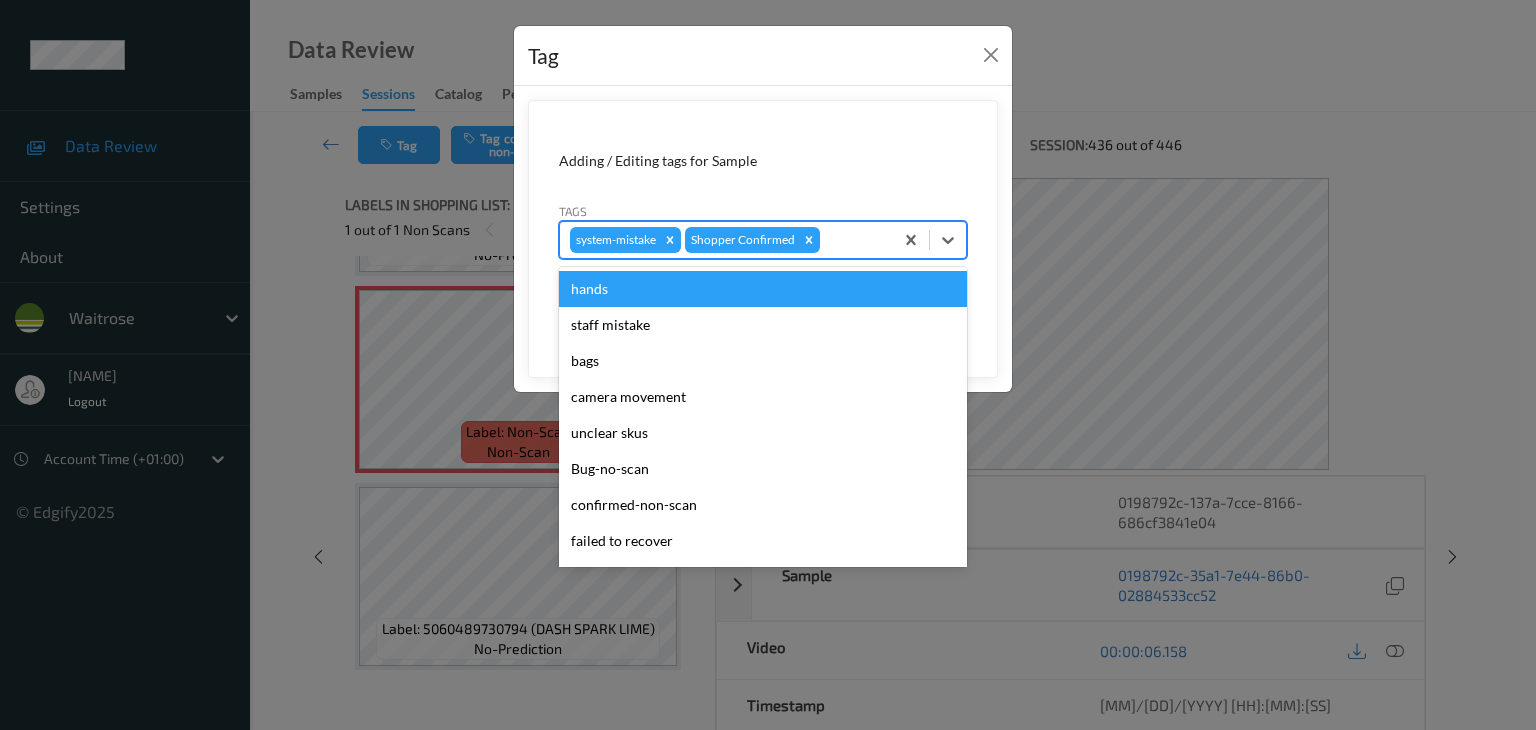 type on "u" 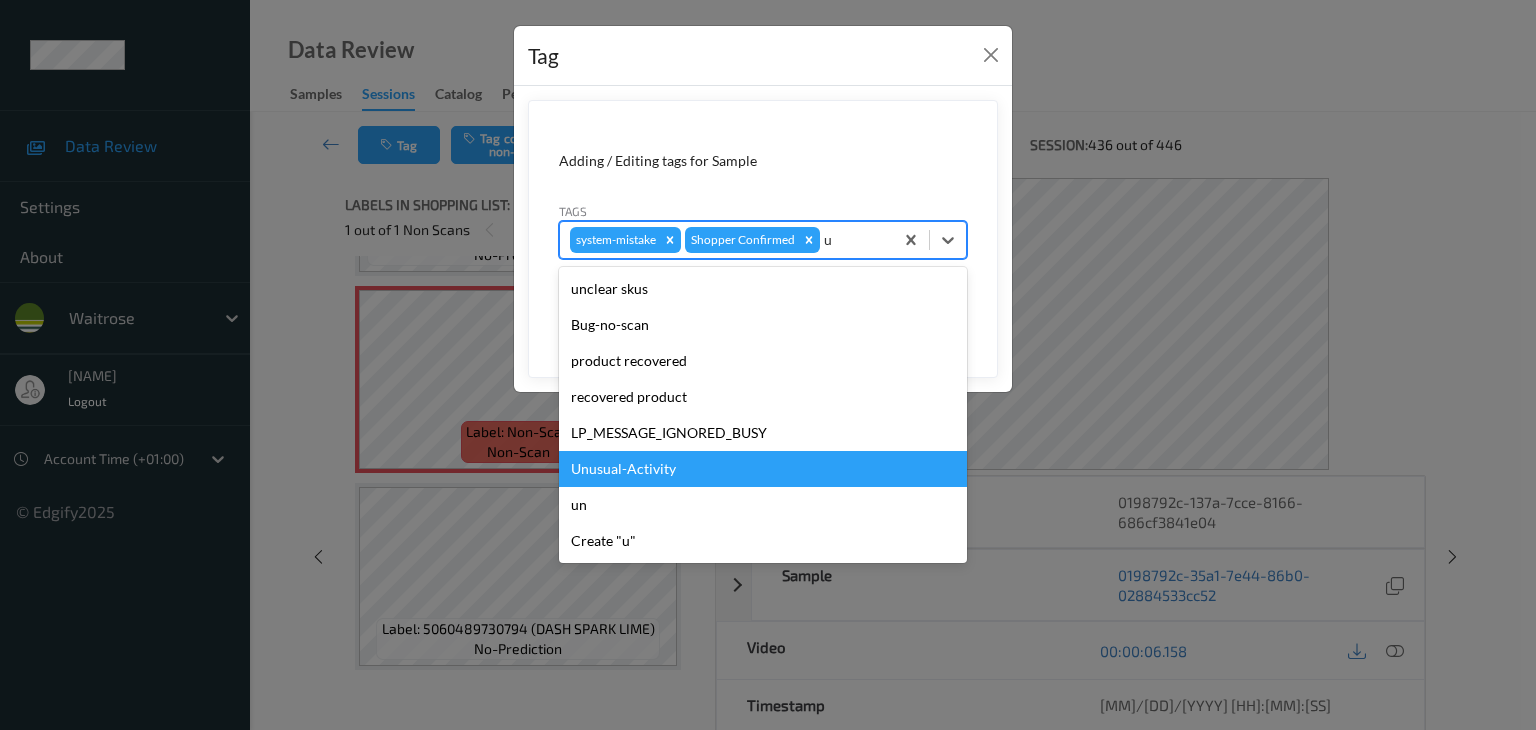 click on "Unusual-Activity" at bounding box center [763, 469] 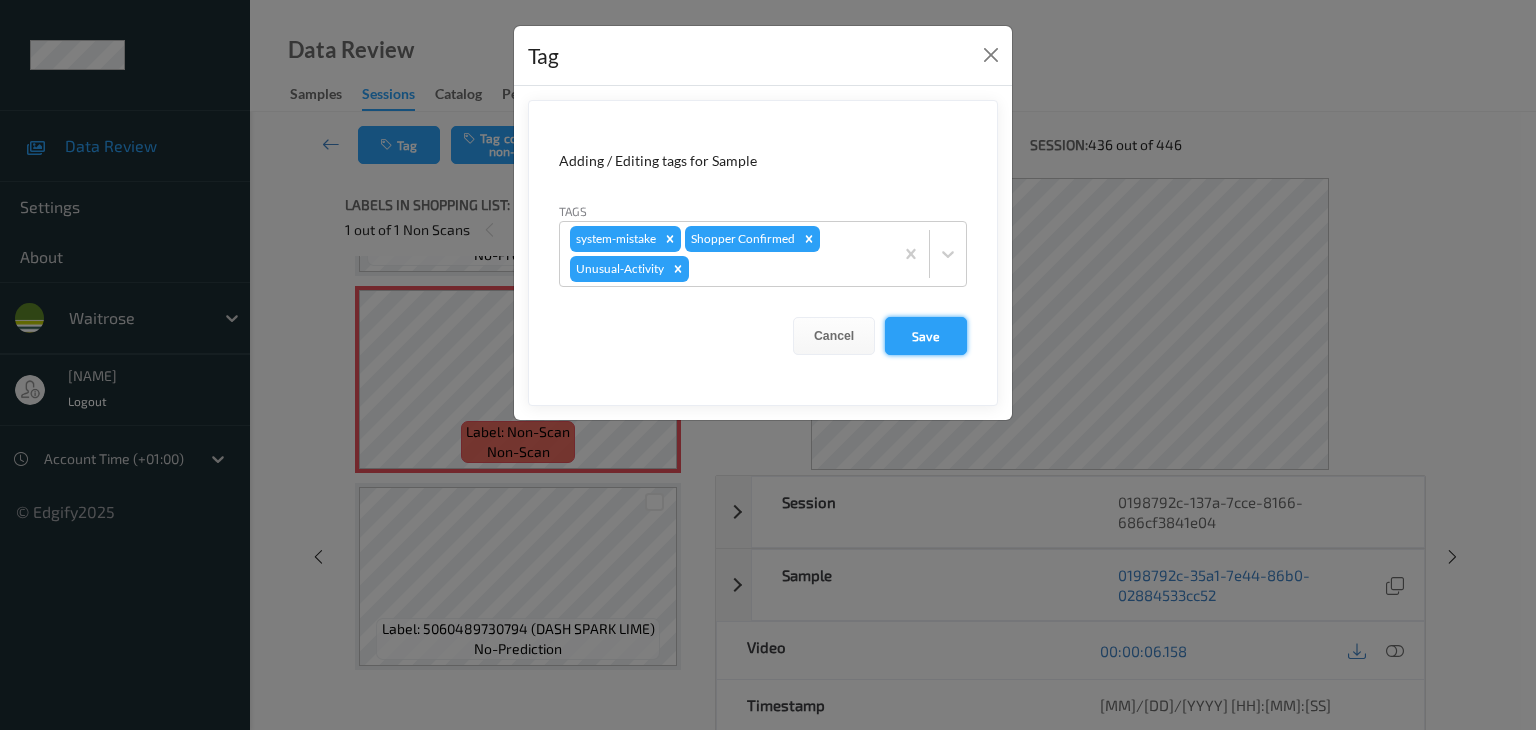 click on "Save" at bounding box center [926, 336] 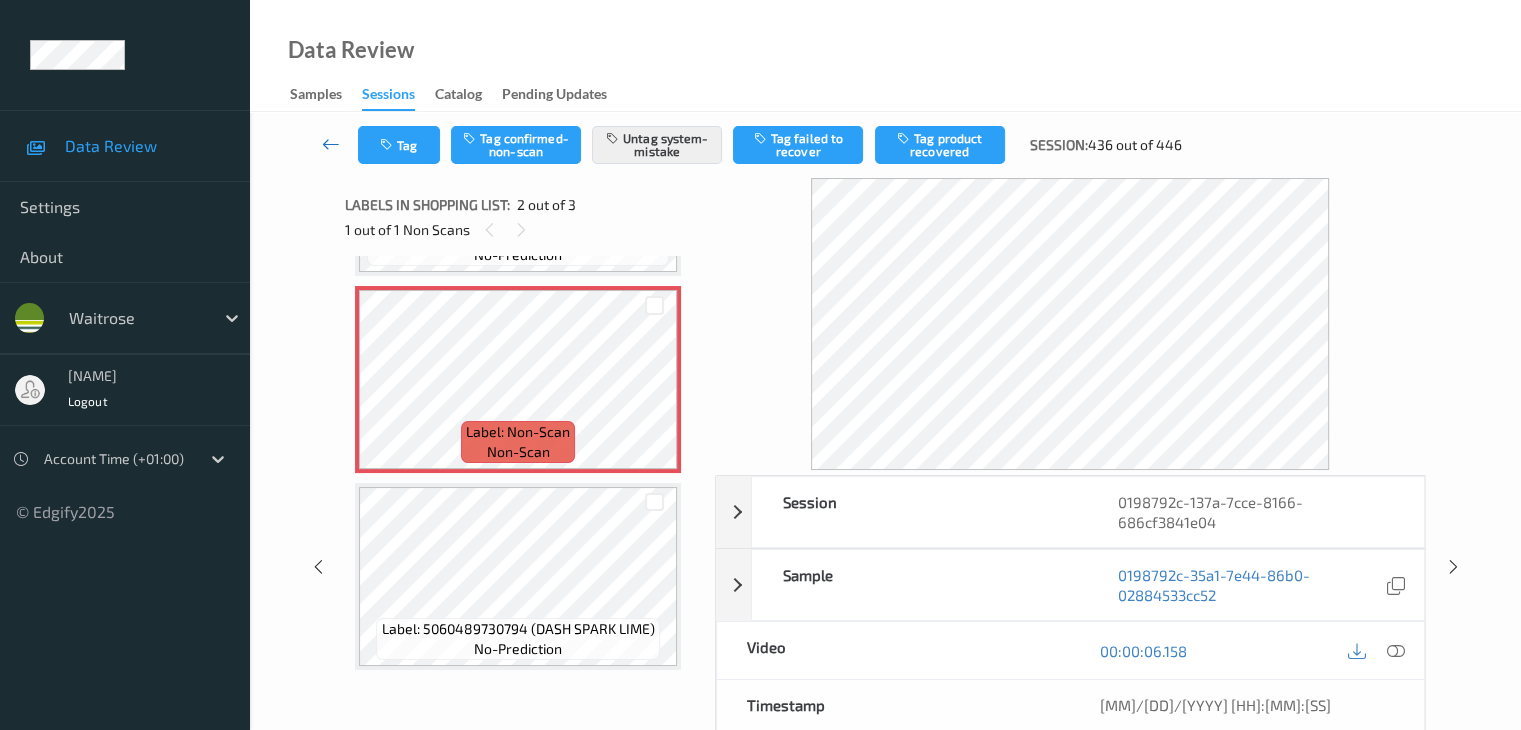 click at bounding box center (331, 145) 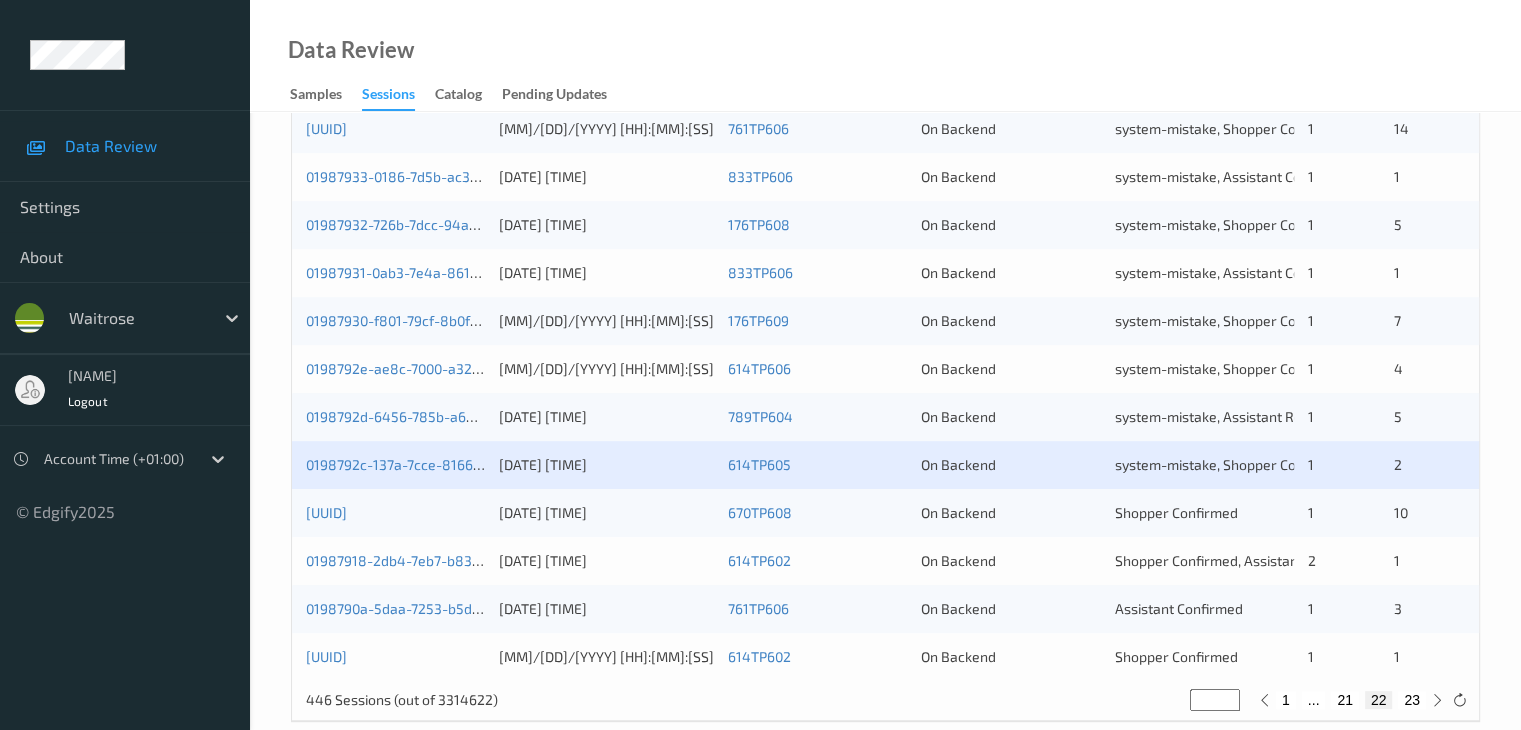 scroll, scrollTop: 932, scrollLeft: 0, axis: vertical 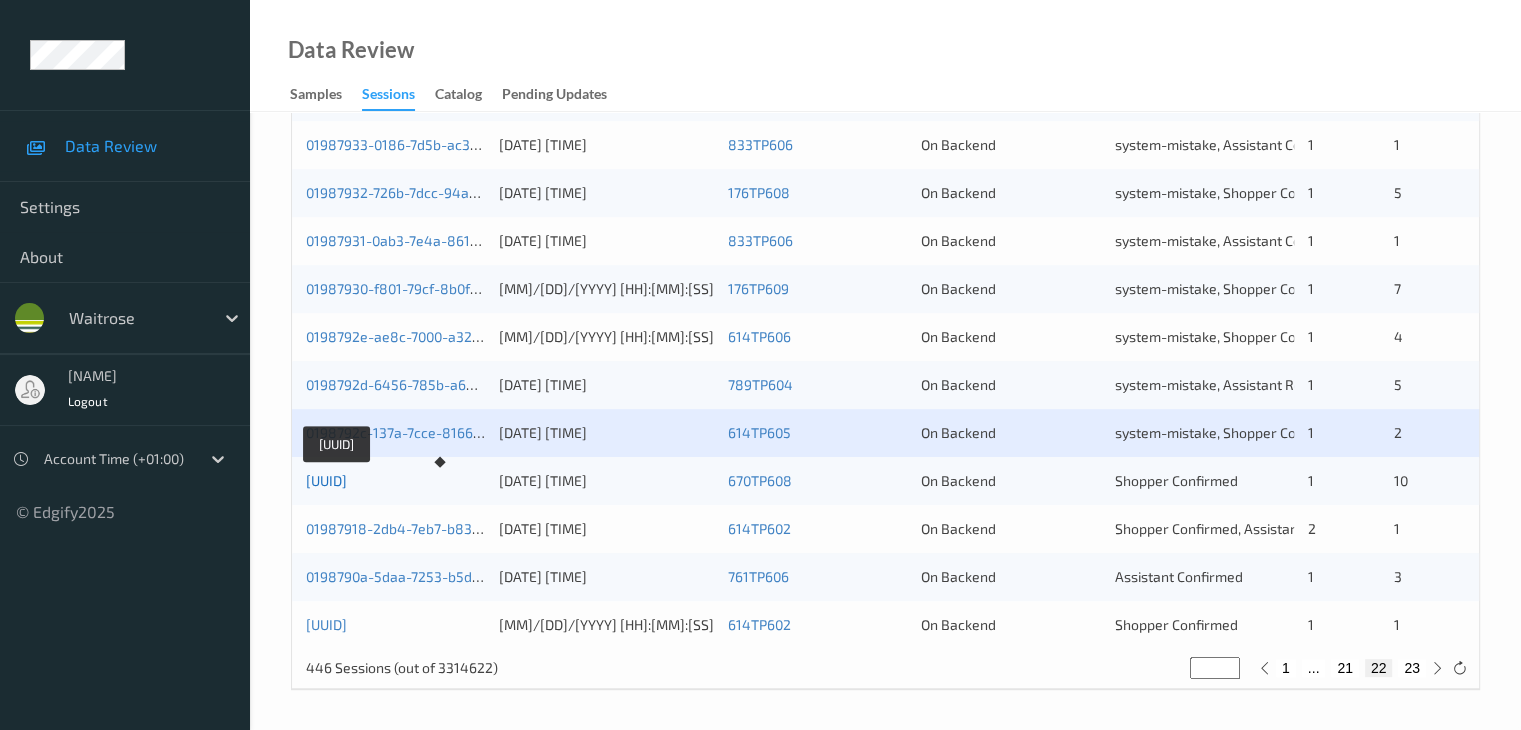 click on "01987922-ccba-7716-98ae-8aa597cd6585" at bounding box center (326, 480) 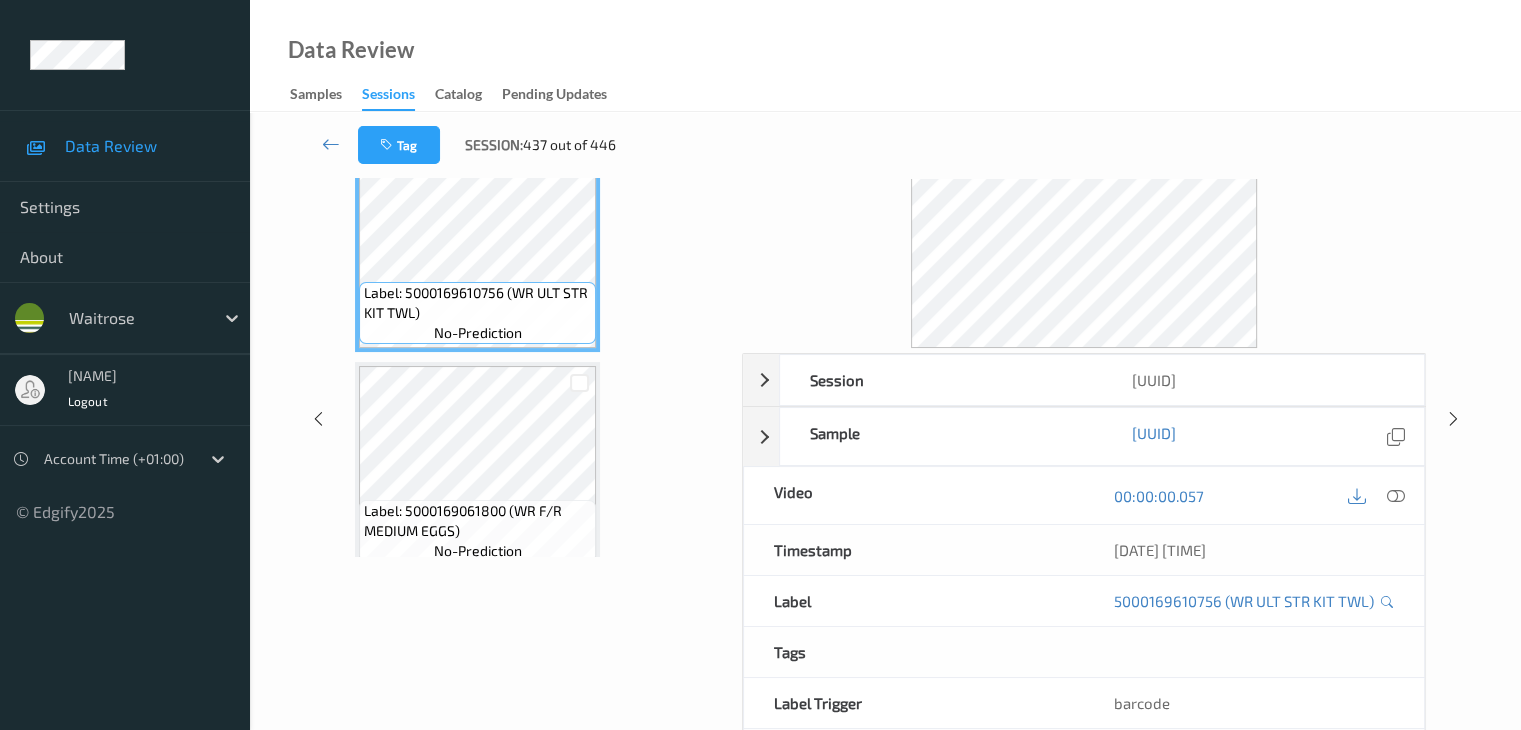 scroll, scrollTop: 44, scrollLeft: 0, axis: vertical 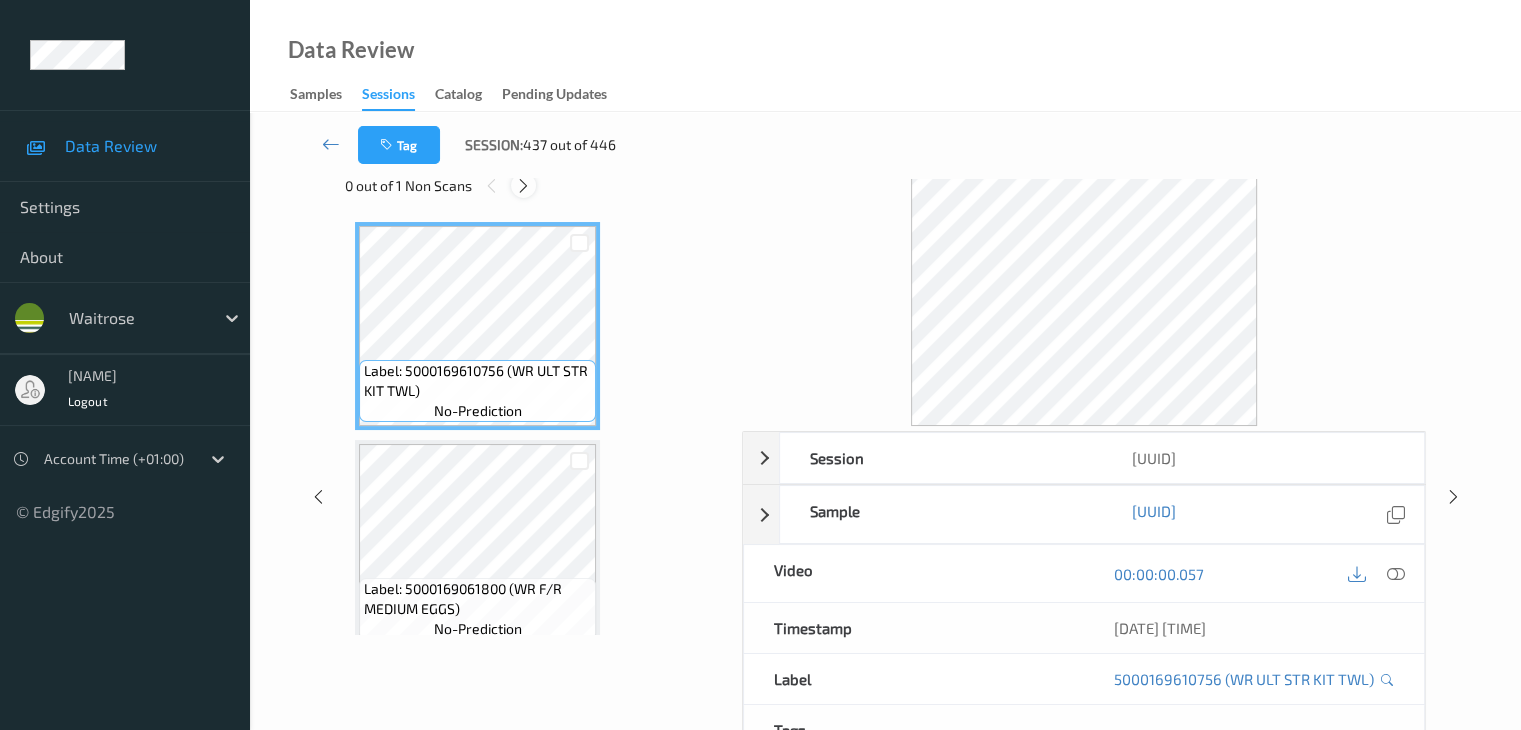 click at bounding box center (523, 185) 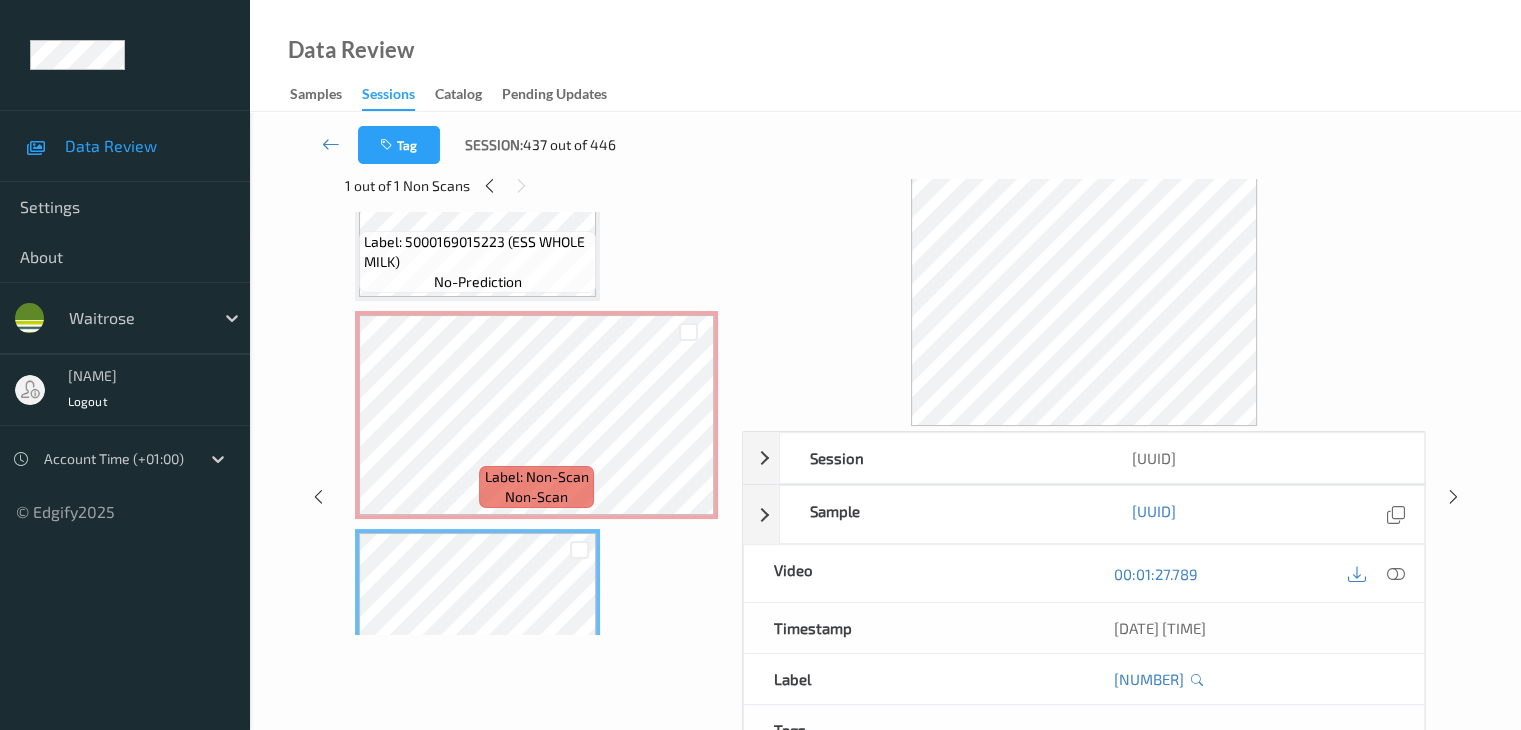 scroll, scrollTop: 1636, scrollLeft: 0, axis: vertical 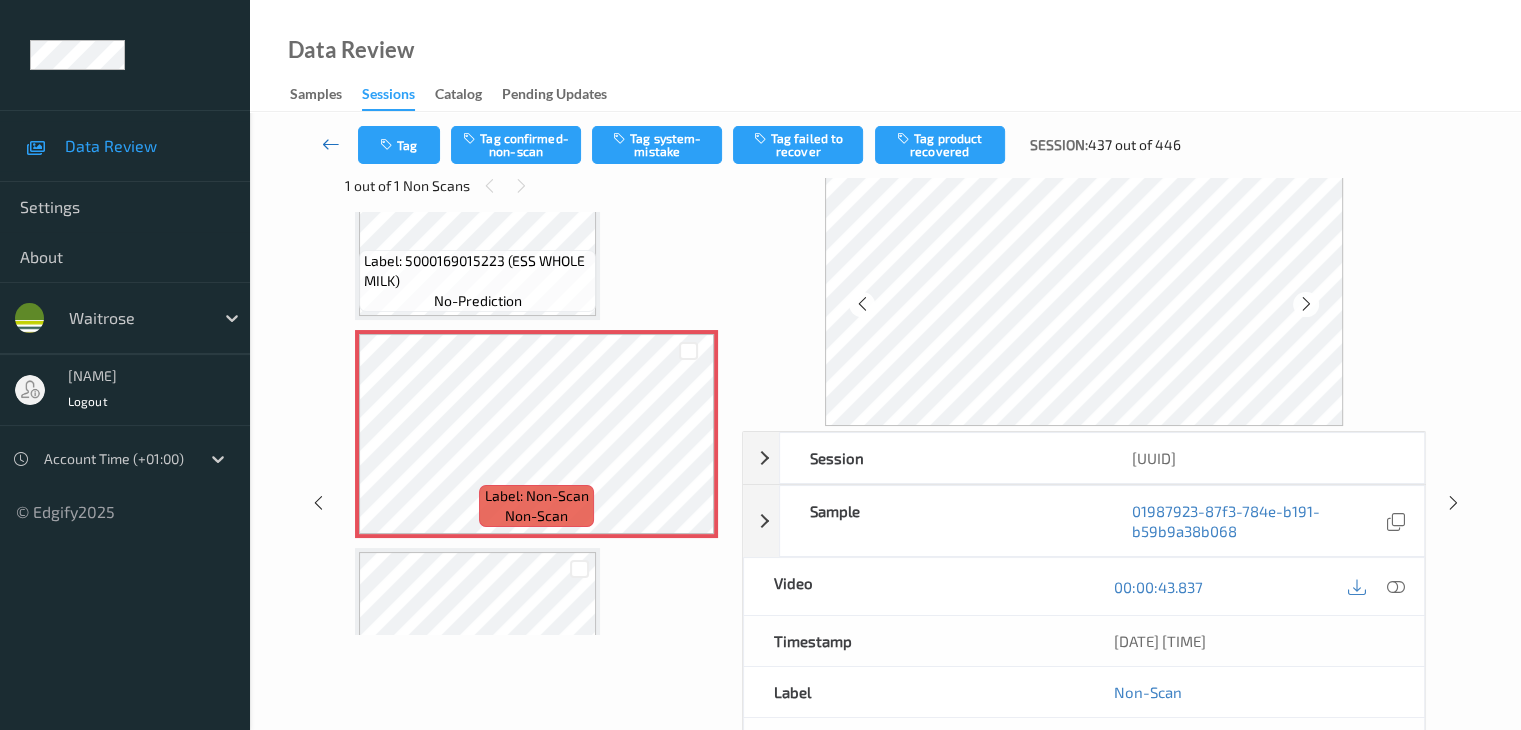 click at bounding box center (331, 144) 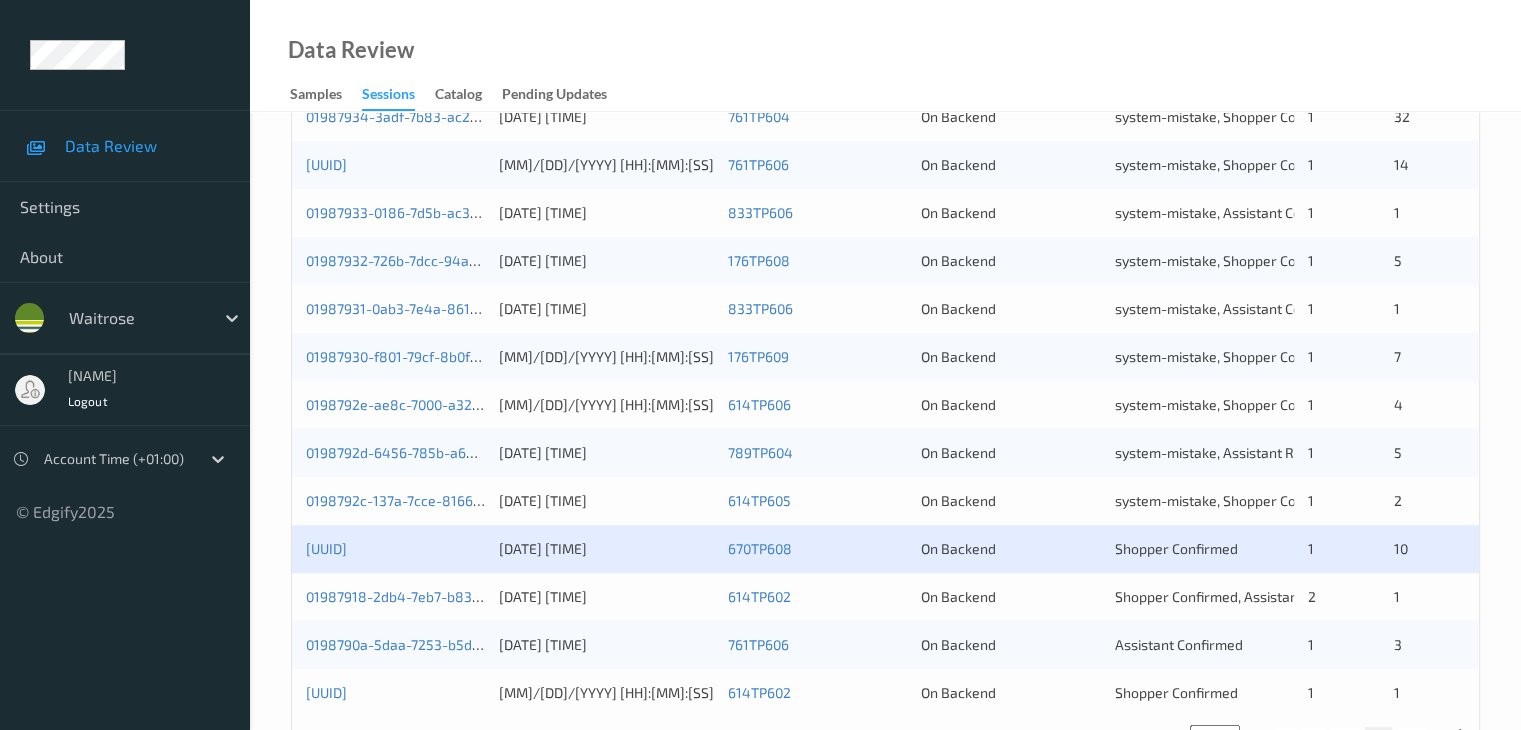 scroll, scrollTop: 900, scrollLeft: 0, axis: vertical 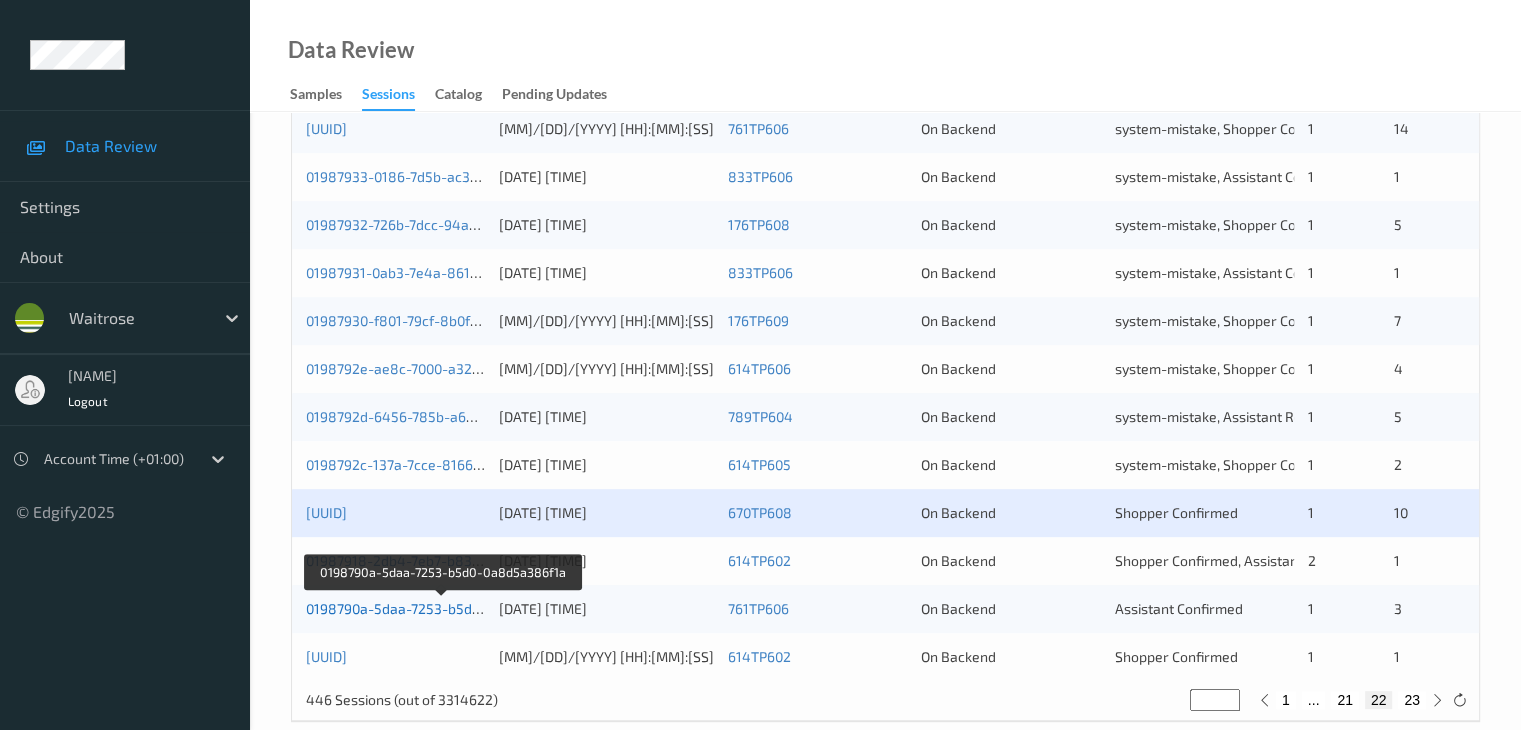 click on "0198790a-5daa-7253-b5d0-0a8d5a386f1a" at bounding box center [442, 608] 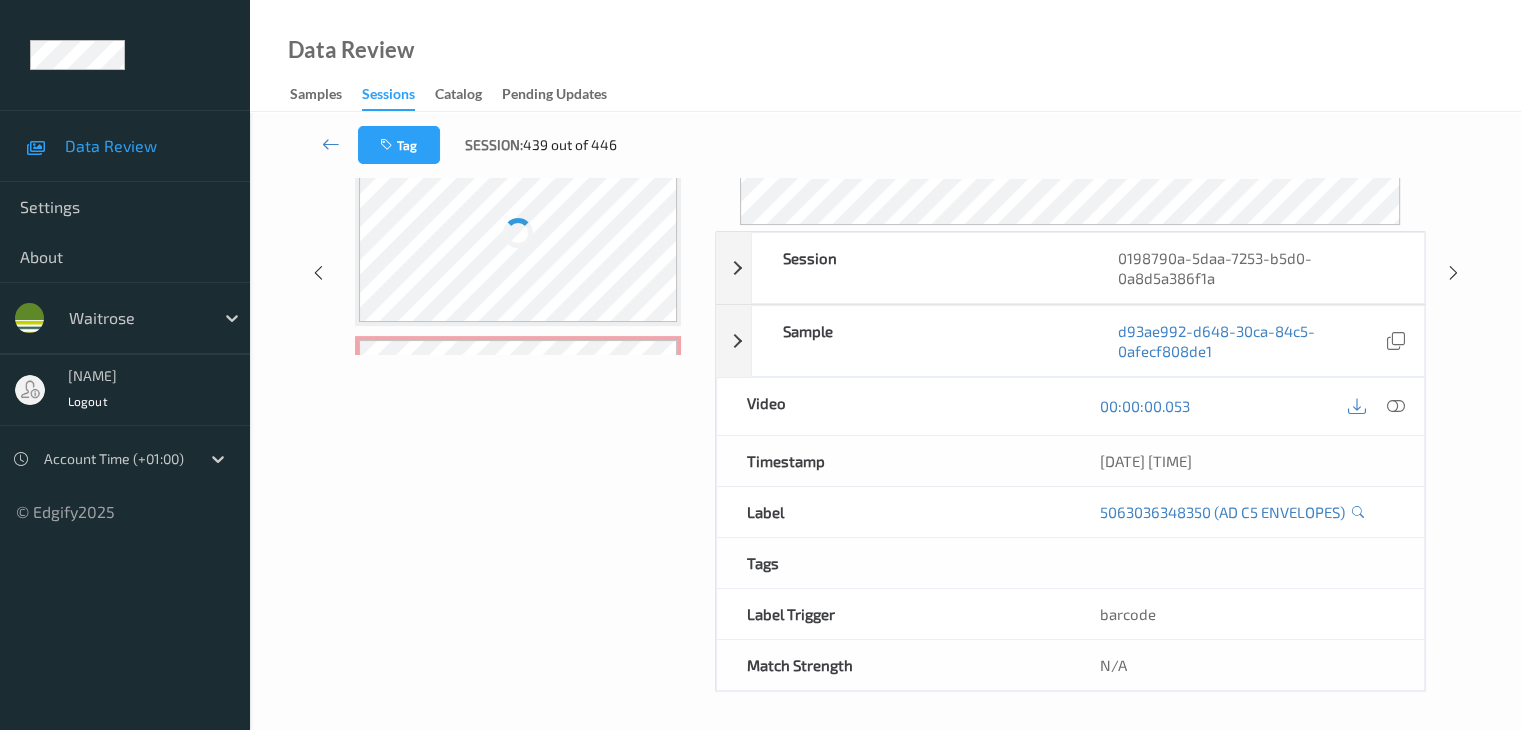 scroll, scrollTop: 244, scrollLeft: 0, axis: vertical 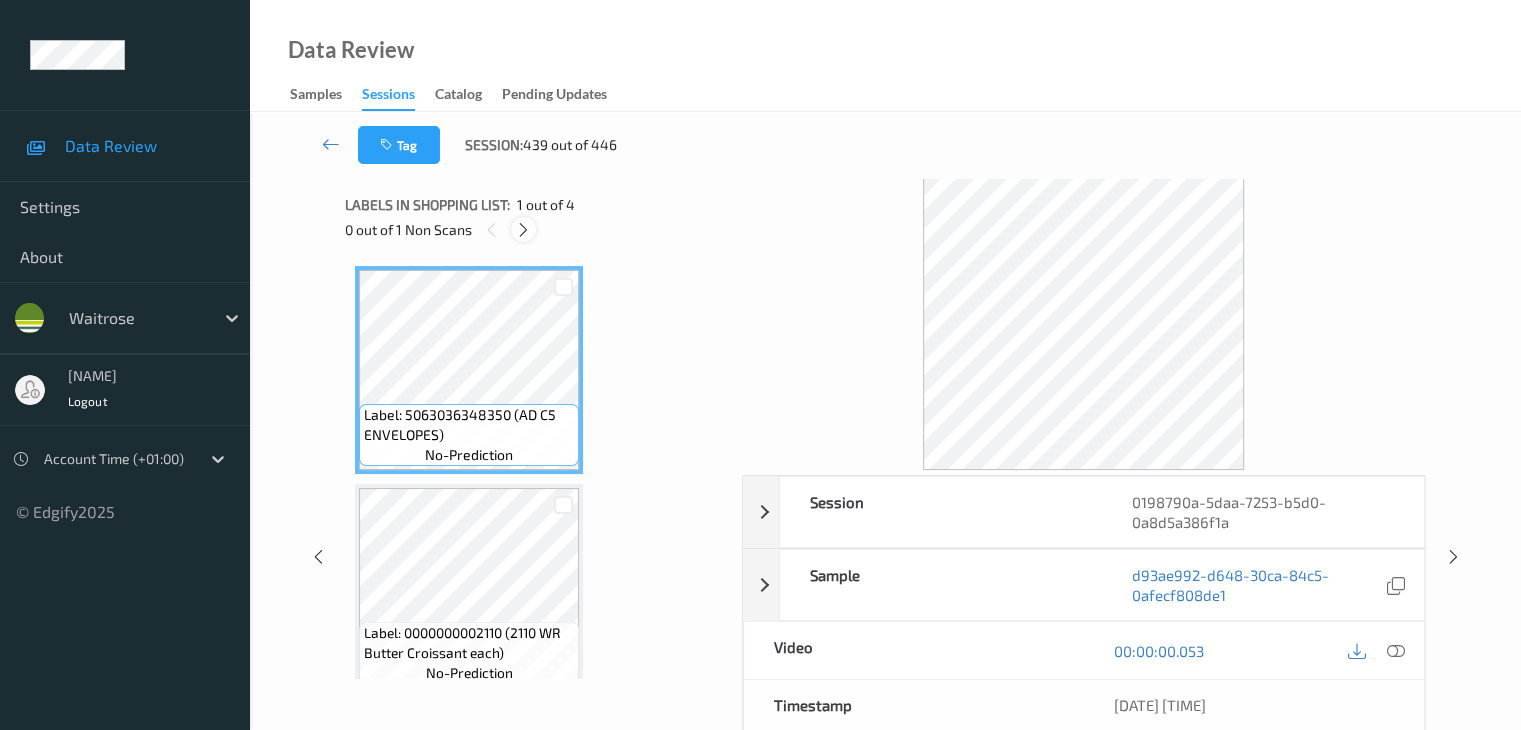 click at bounding box center (523, 230) 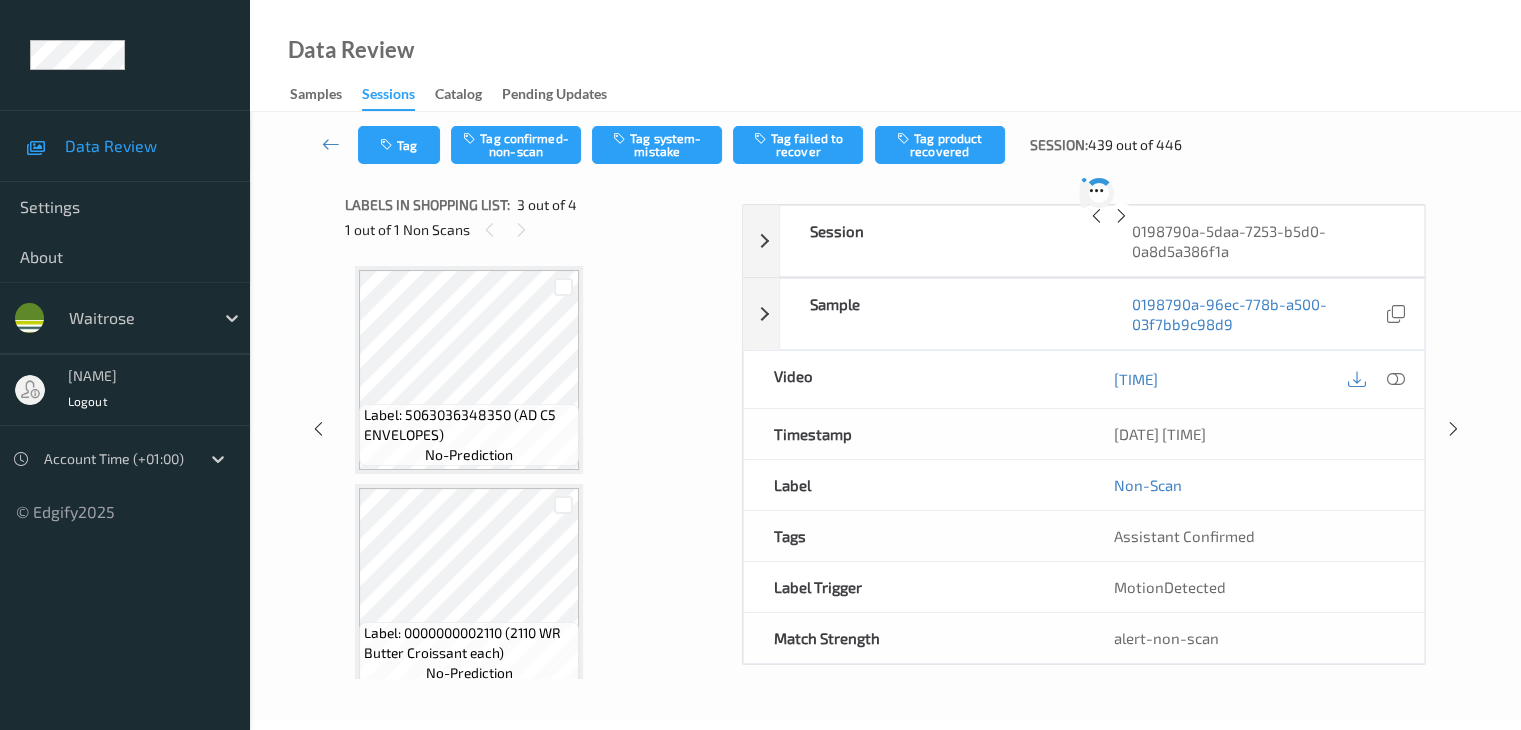 scroll, scrollTop: 228, scrollLeft: 0, axis: vertical 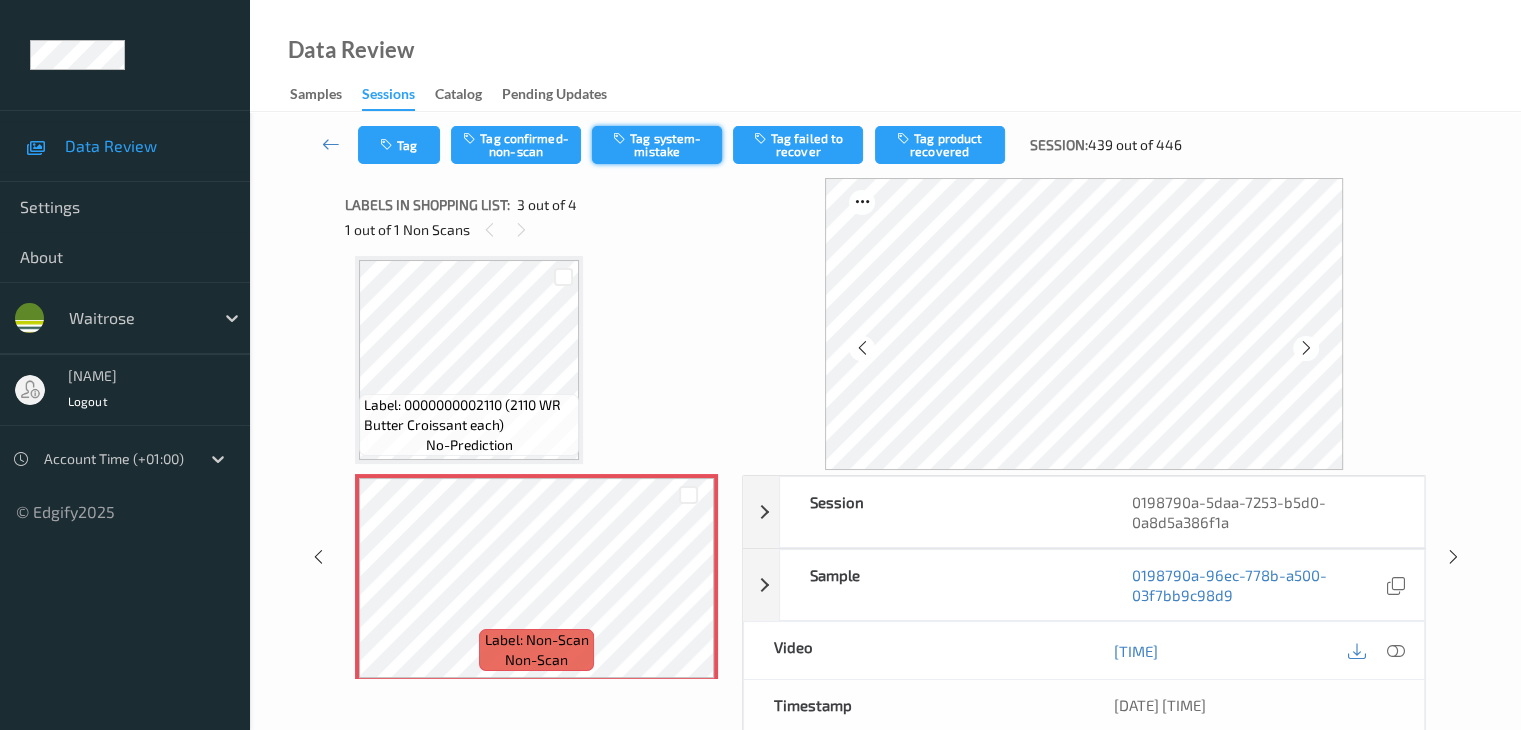 click on "Tag   system-mistake" at bounding box center (657, 145) 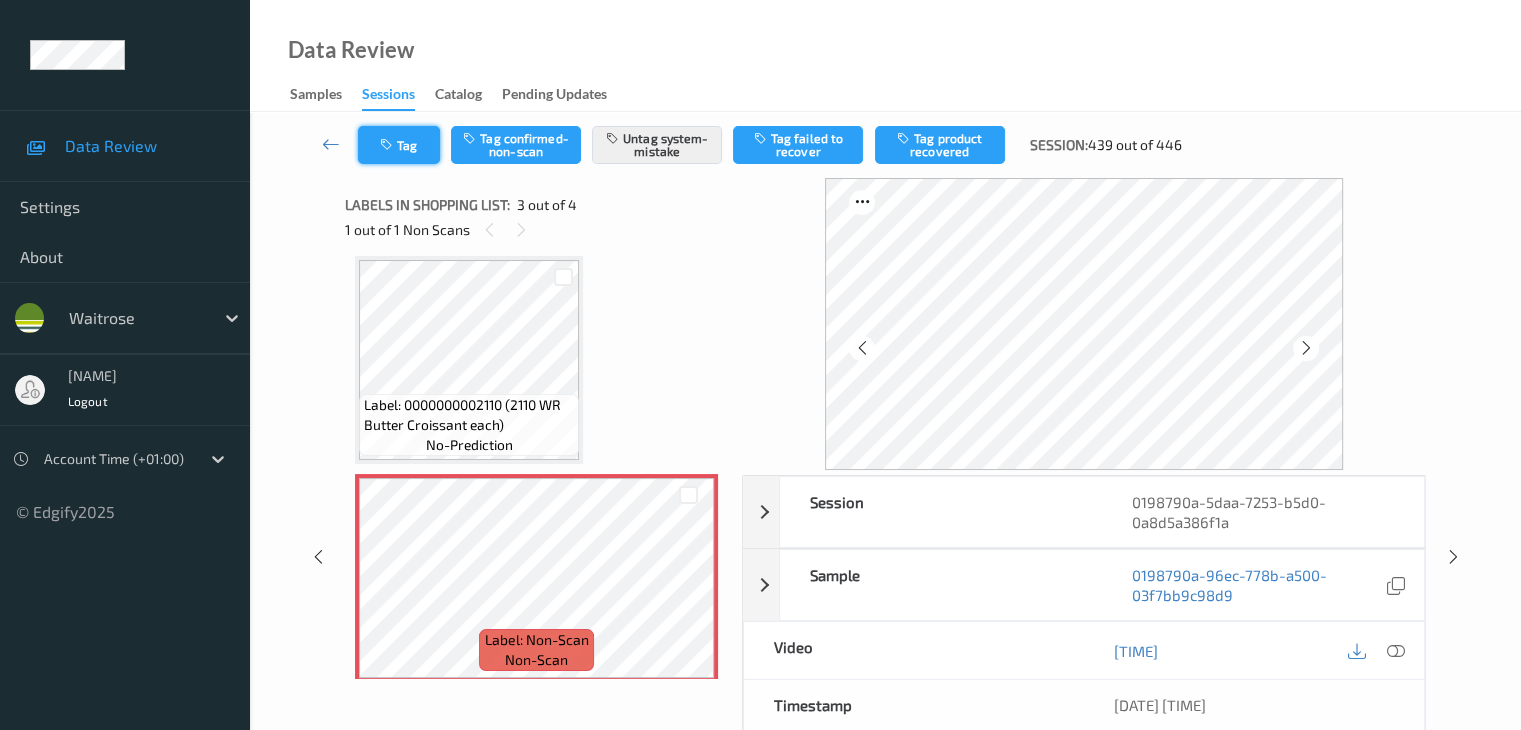 click on "Tag" at bounding box center [399, 145] 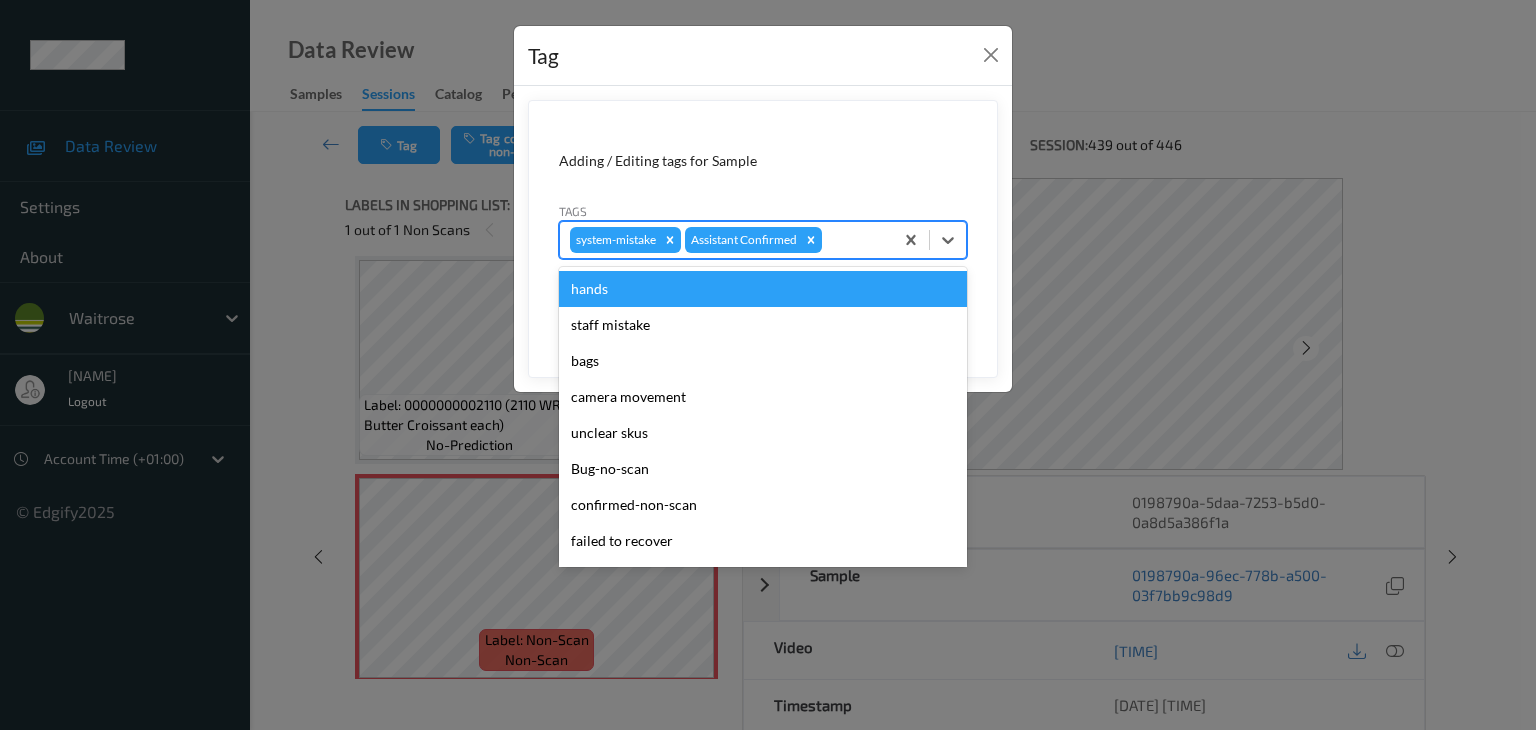 click at bounding box center [854, 240] 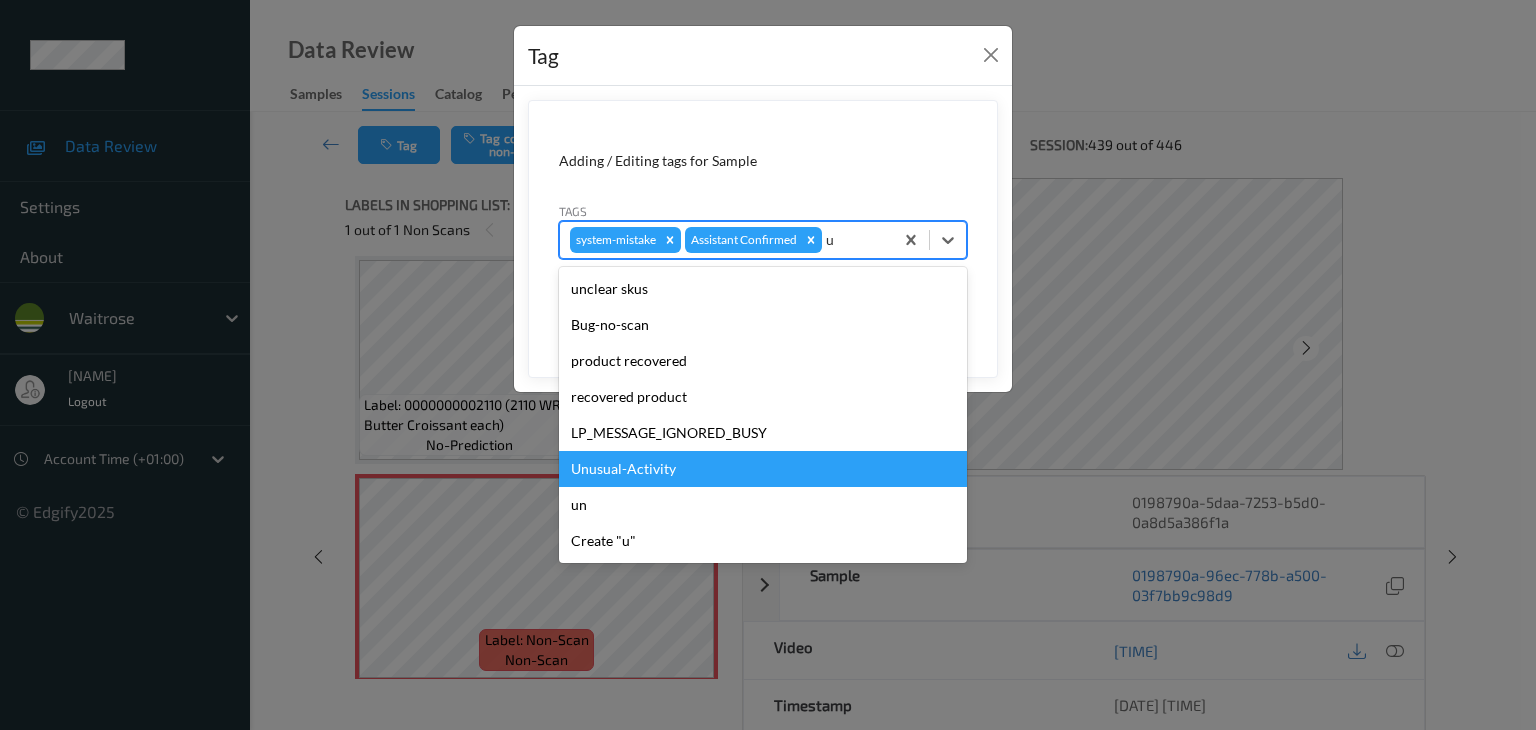 click on "Unusual-Activity" at bounding box center [763, 469] 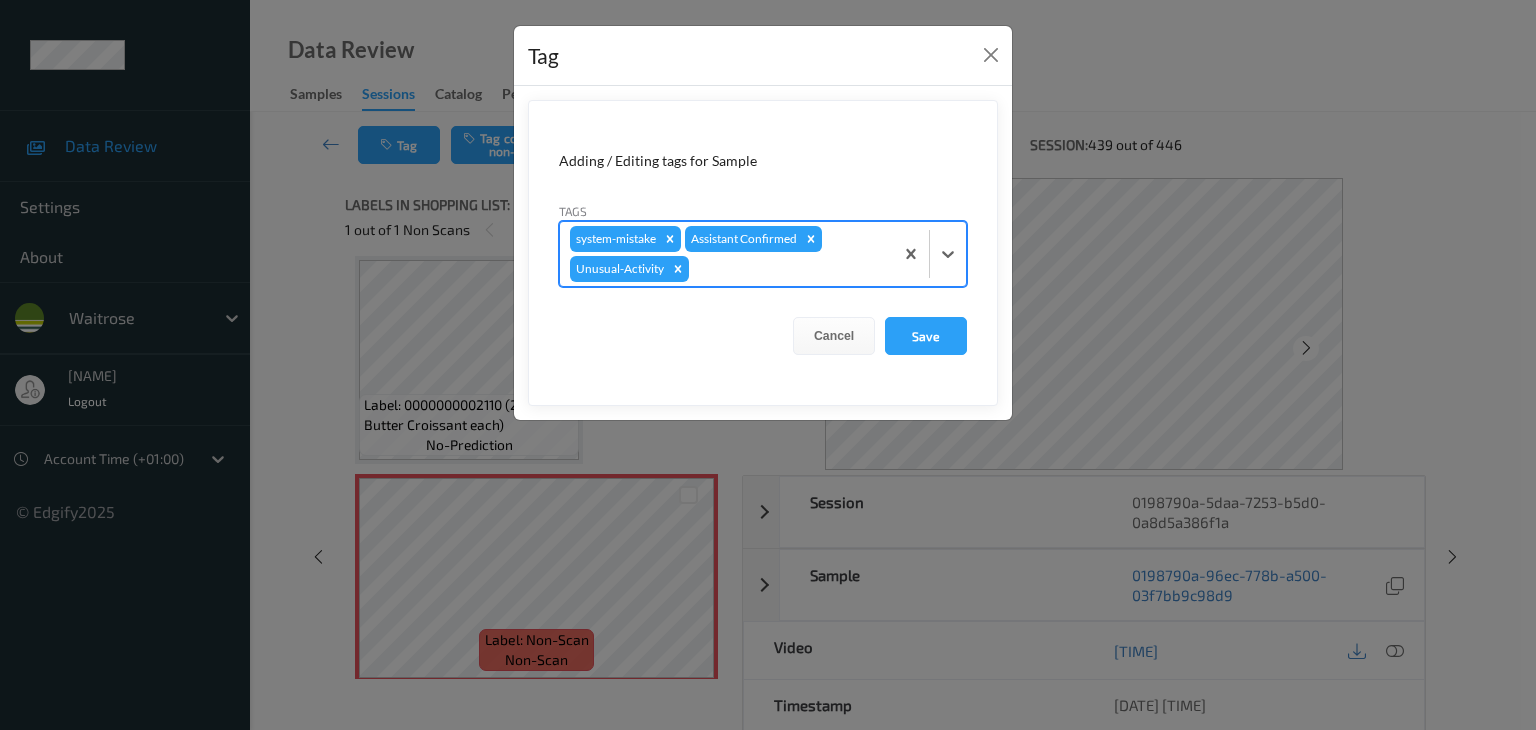 type on "p" 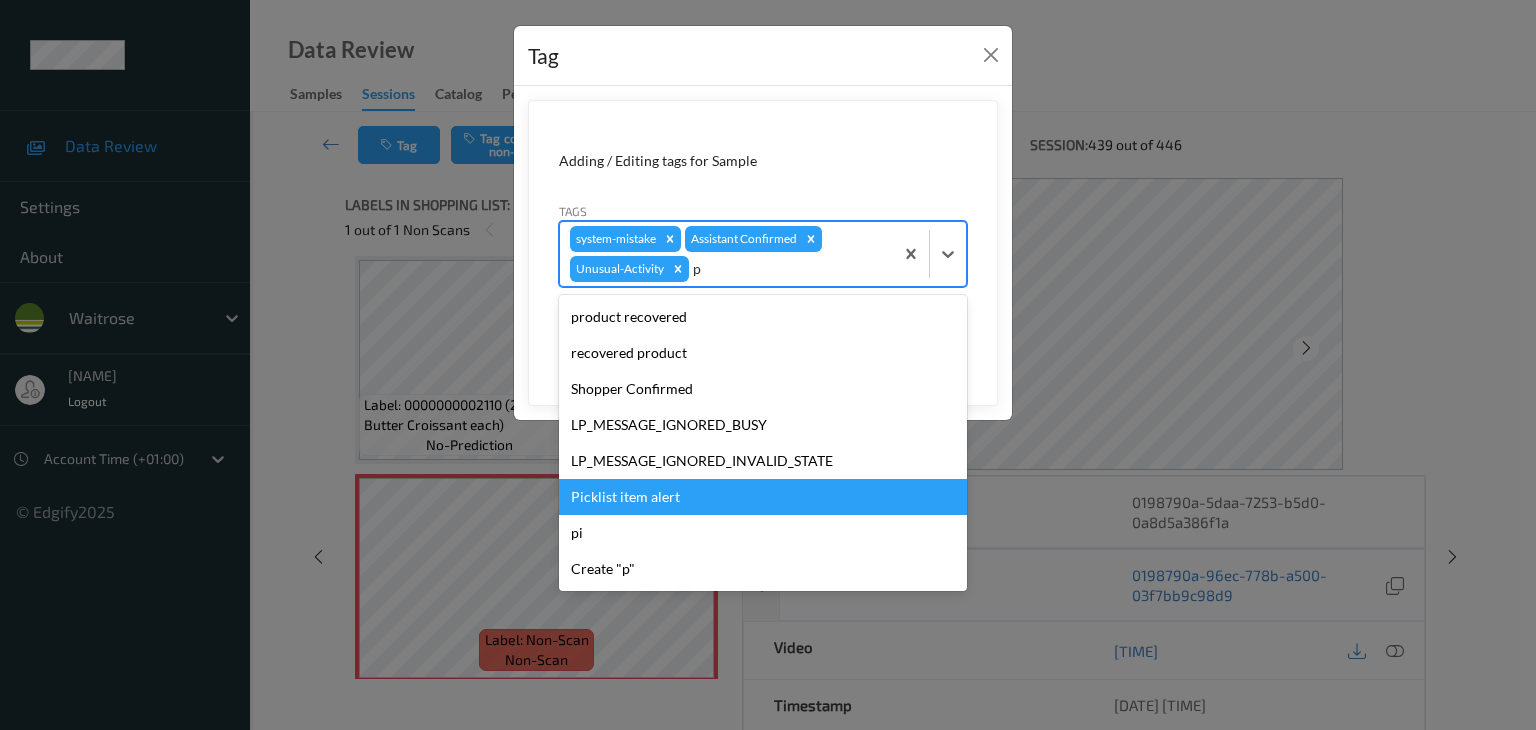 click on "Picklist item alert" at bounding box center (763, 497) 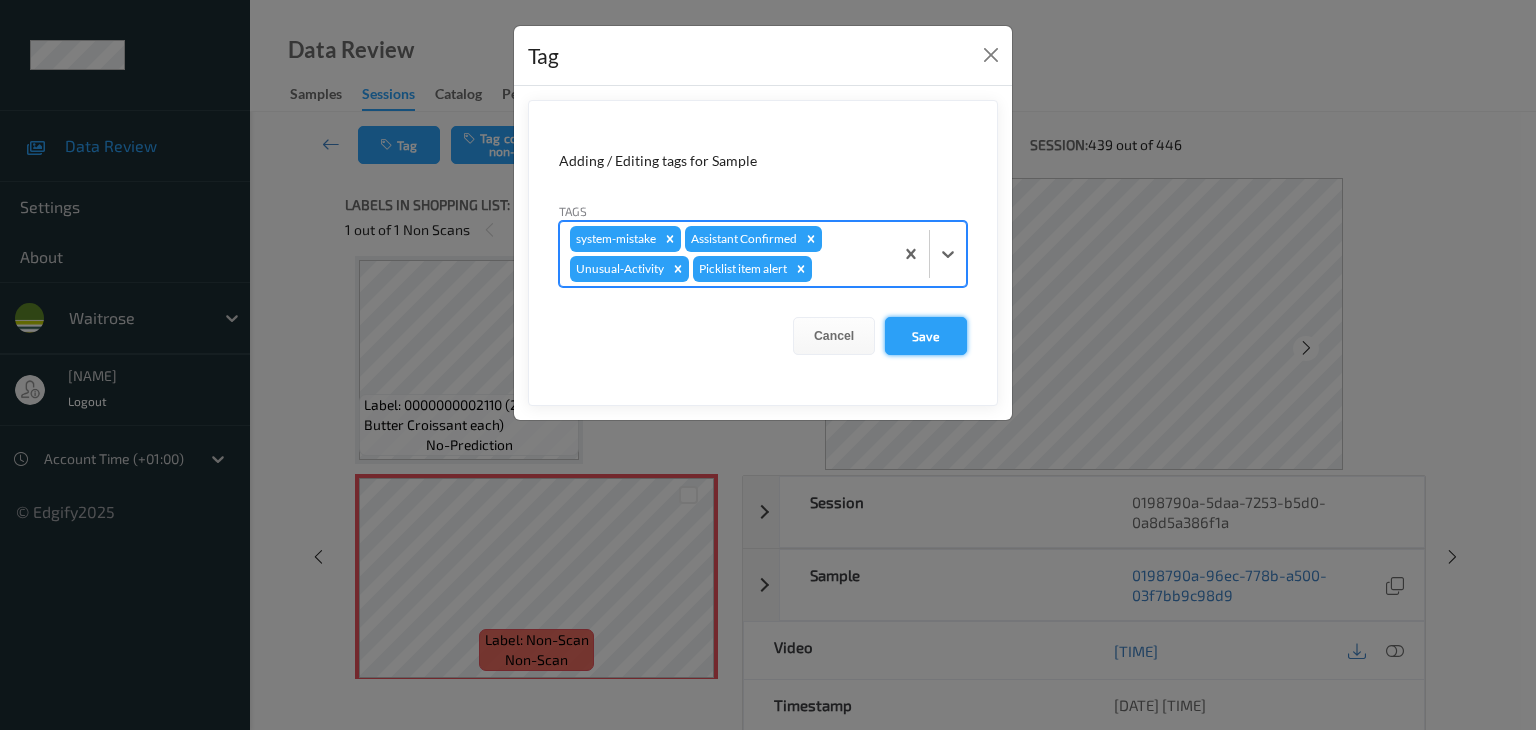 click on "Save" at bounding box center [926, 336] 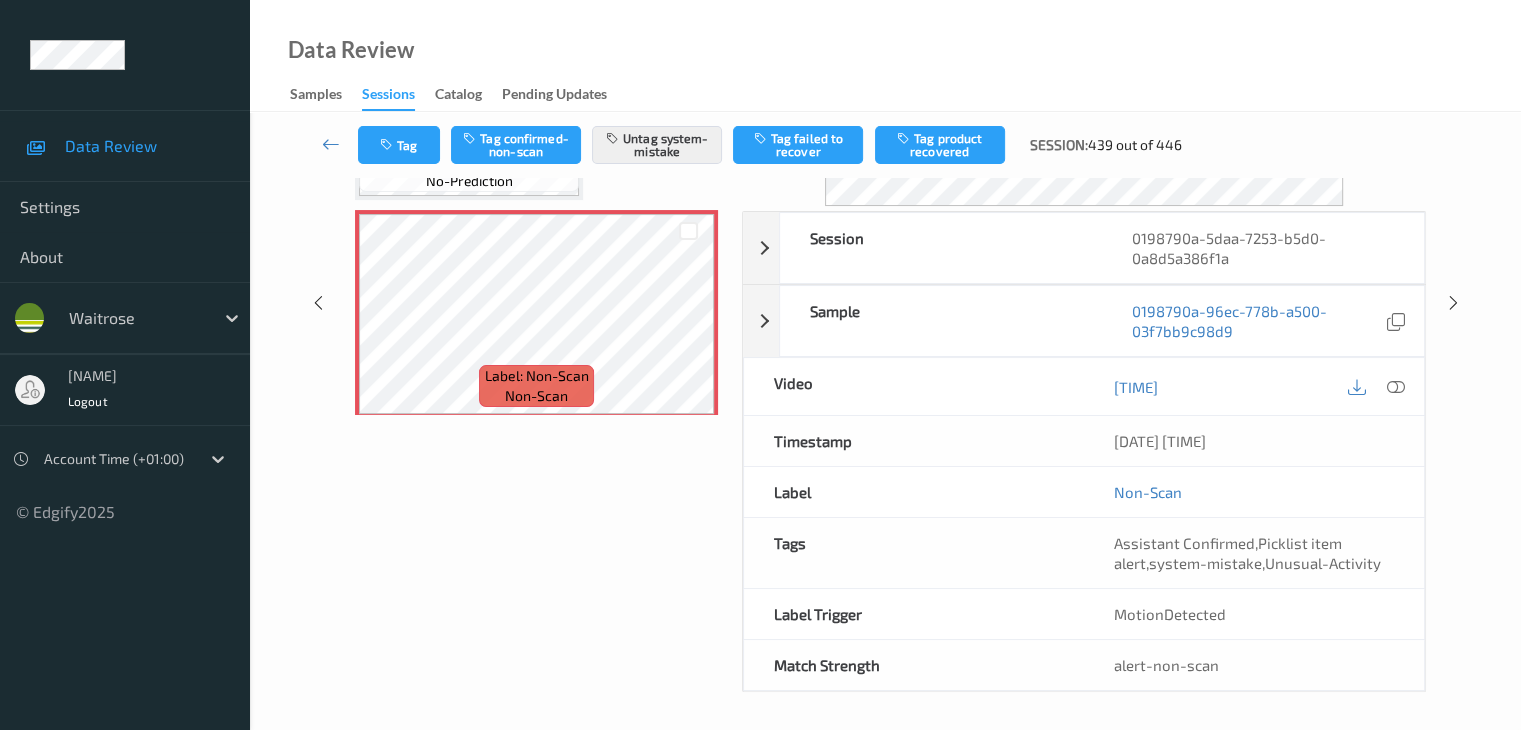 scroll, scrollTop: 0, scrollLeft: 0, axis: both 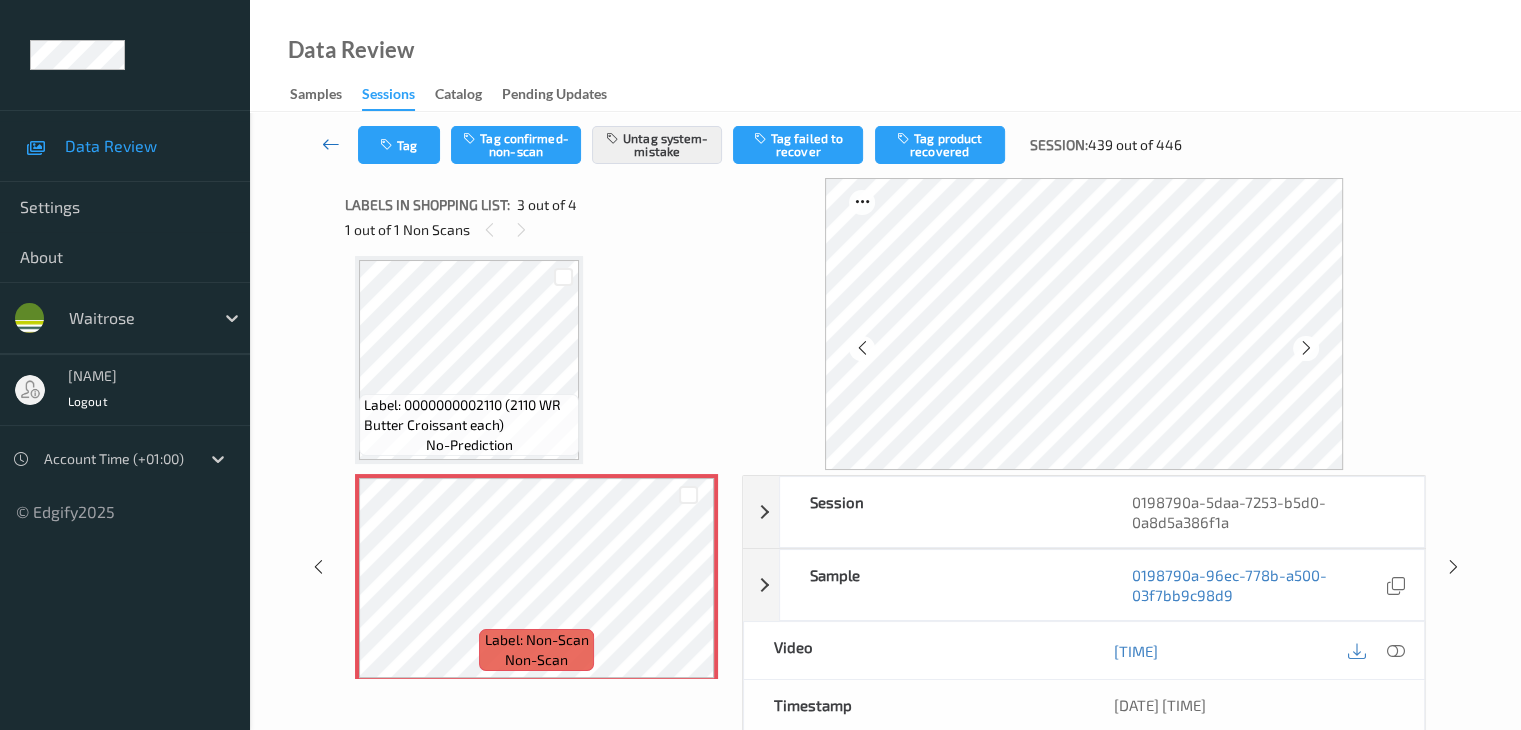 click at bounding box center [331, 144] 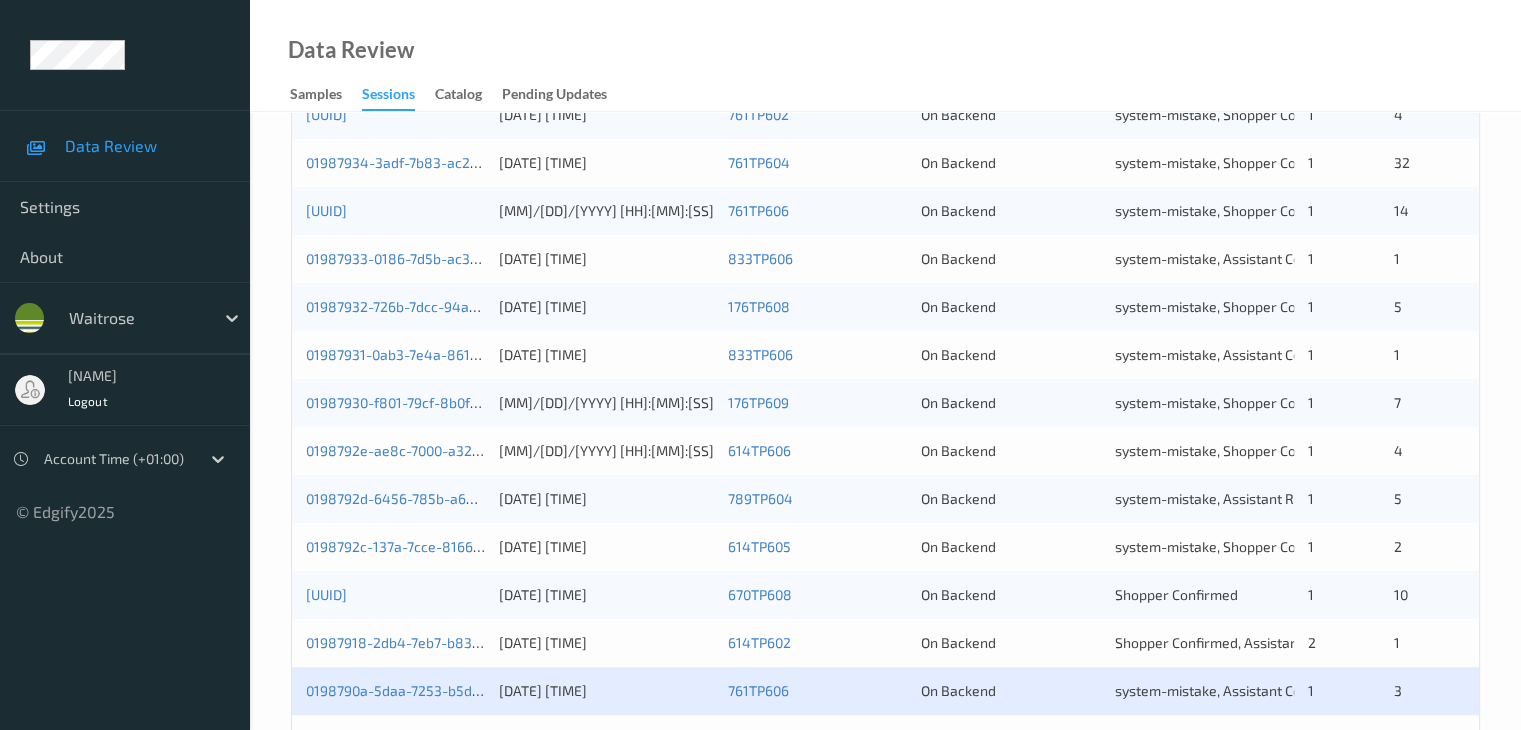 scroll, scrollTop: 932, scrollLeft: 0, axis: vertical 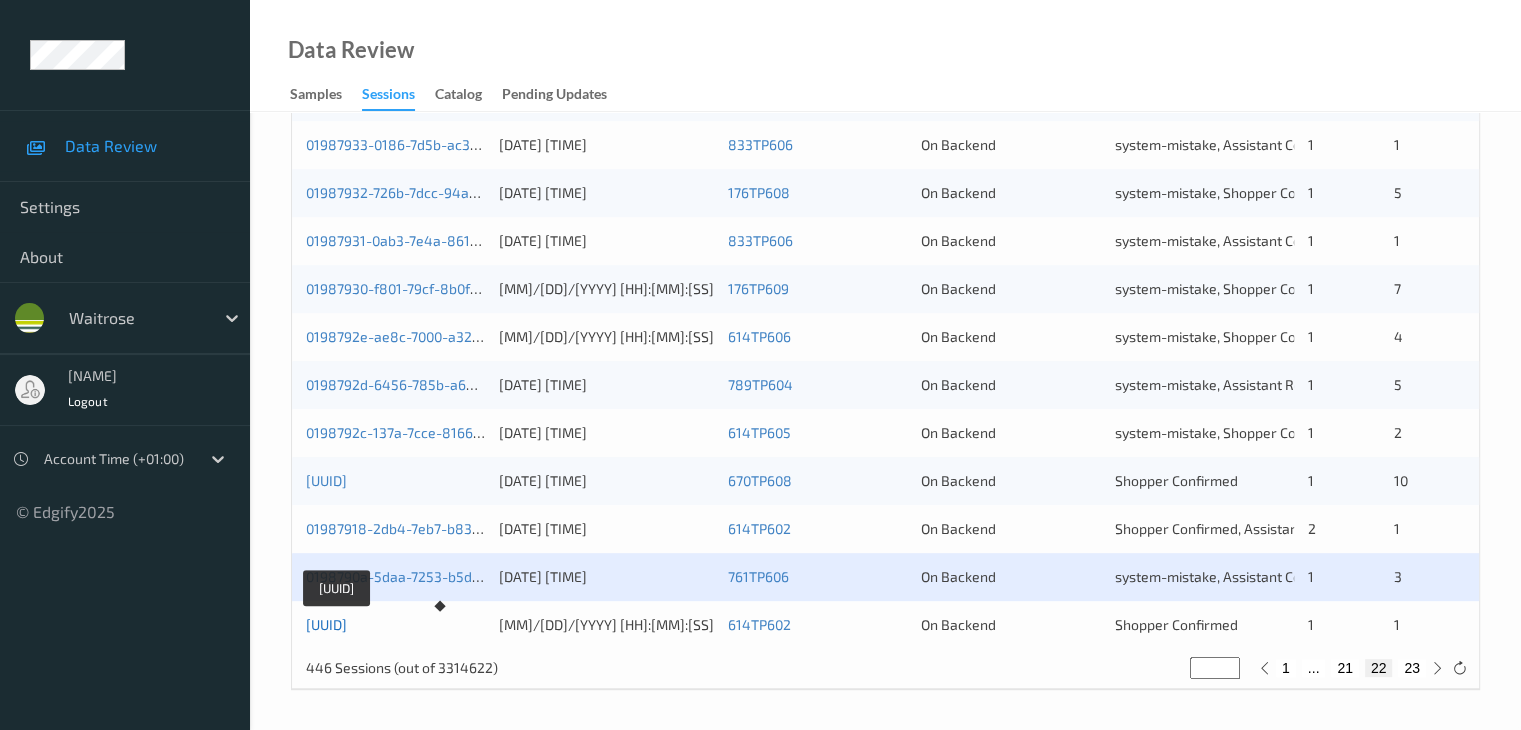 click on "01987909-f2c9-7028-a3d6-34b6cb5fec08" at bounding box center [326, 624] 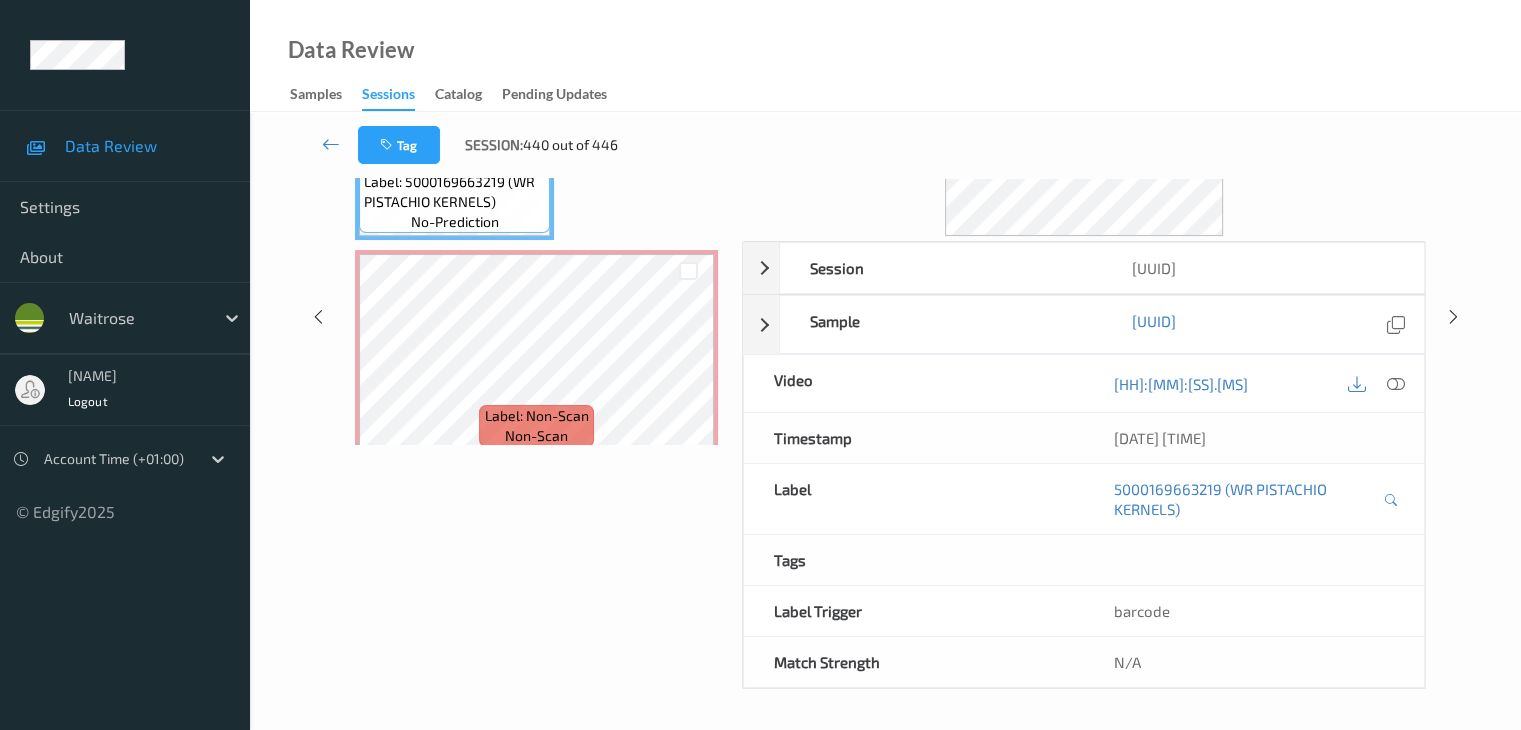 scroll, scrollTop: 0, scrollLeft: 0, axis: both 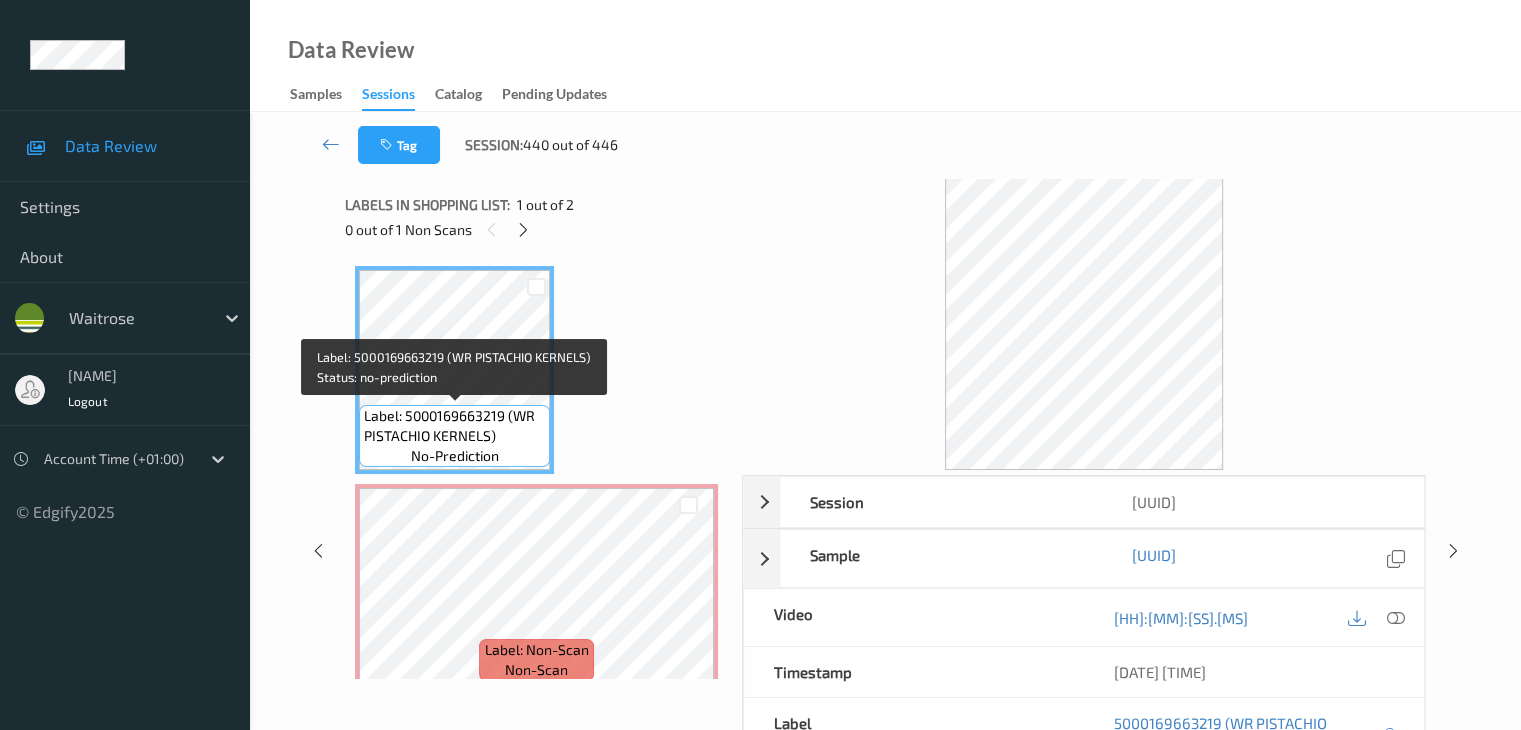 click on "no-prediction" at bounding box center (455, 456) 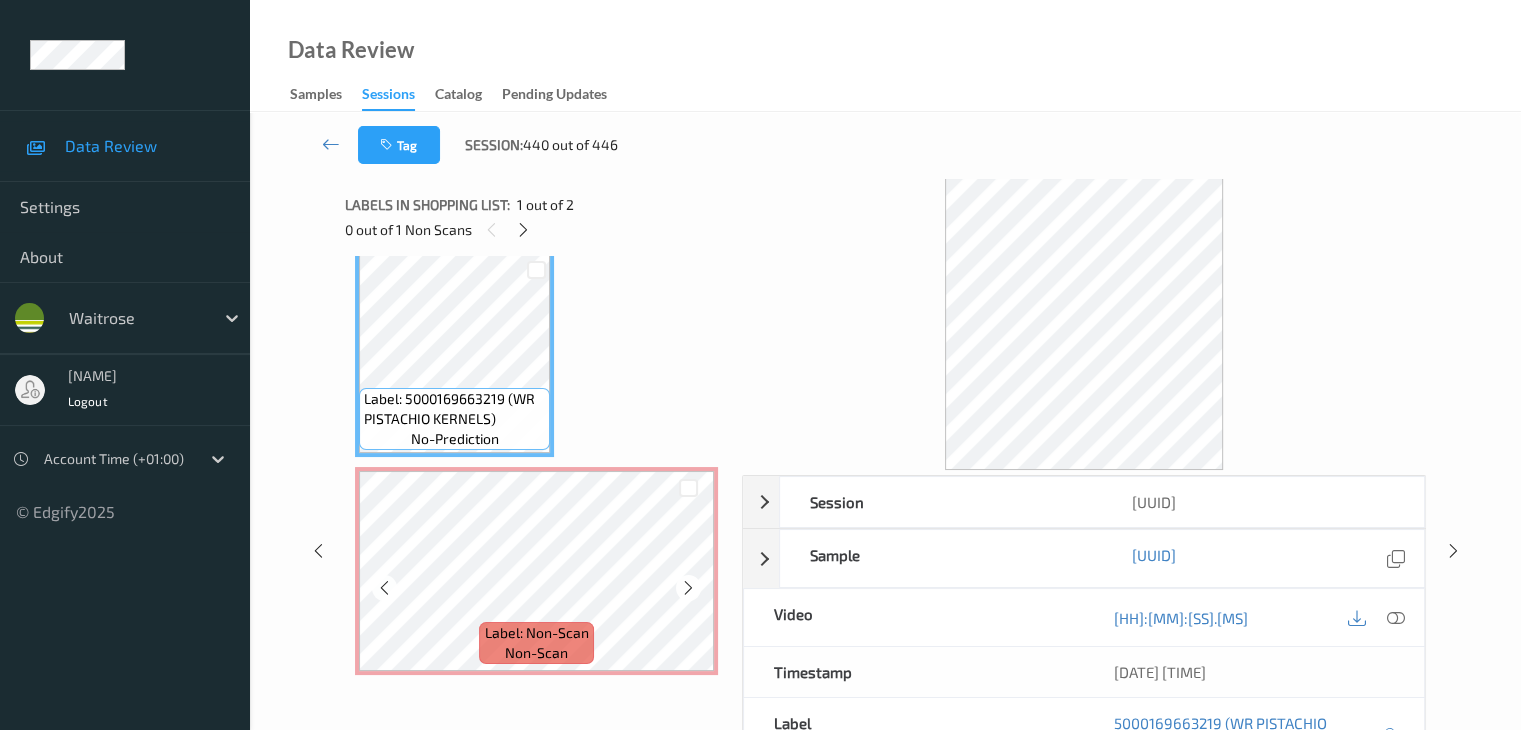 scroll, scrollTop: 23, scrollLeft: 0, axis: vertical 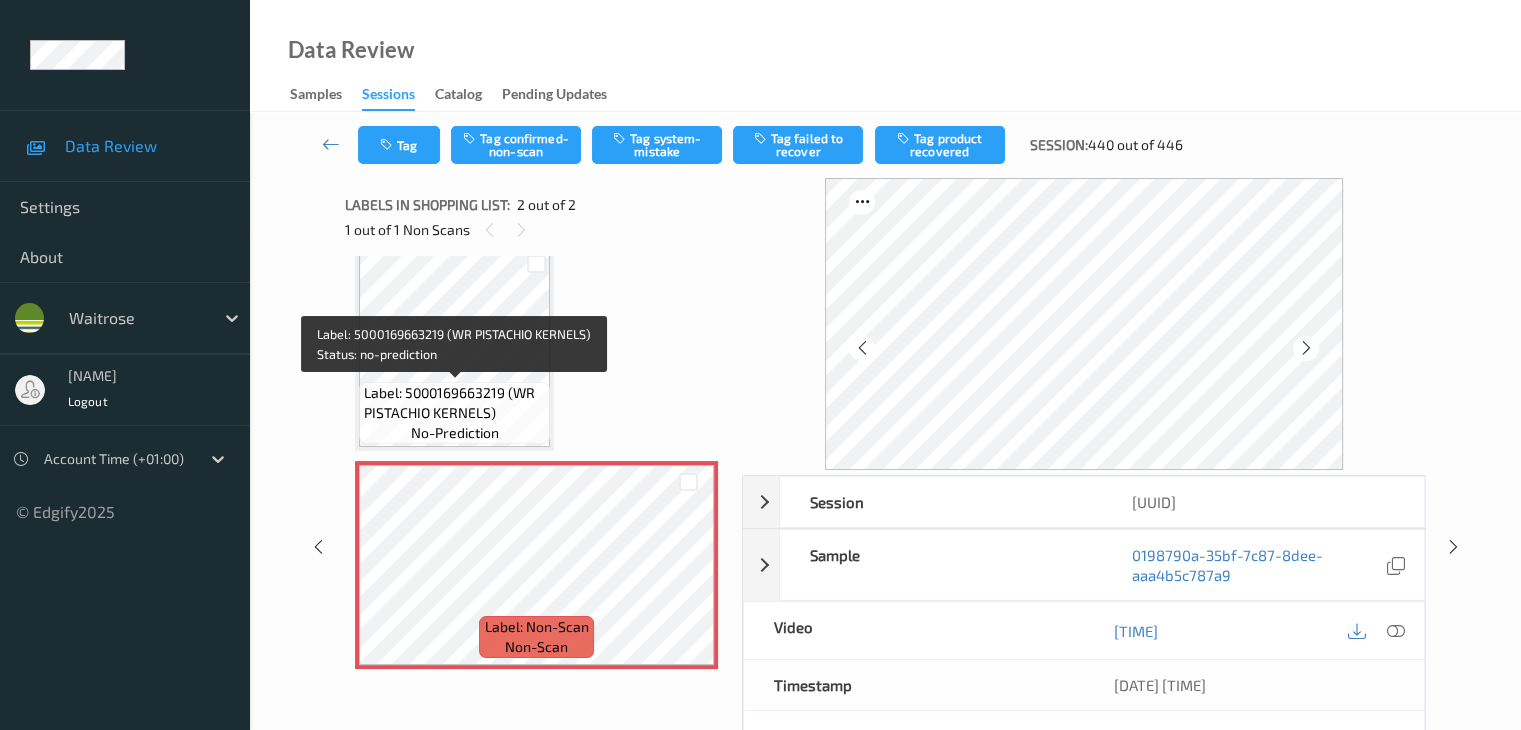 click on "Label: 5000169663219 (WR PISTACHIO KERNELS)" at bounding box center [454, 403] 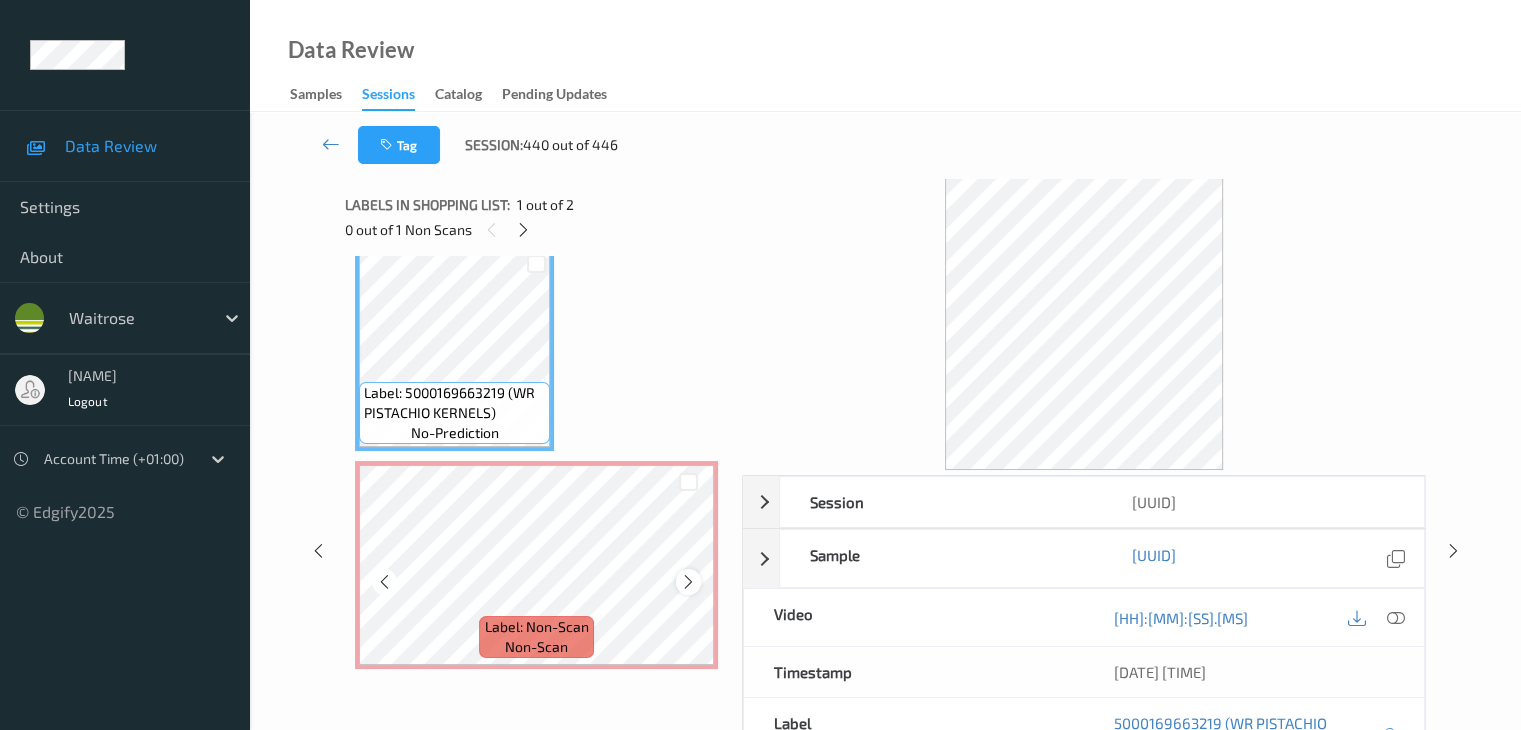 click at bounding box center [688, 582] 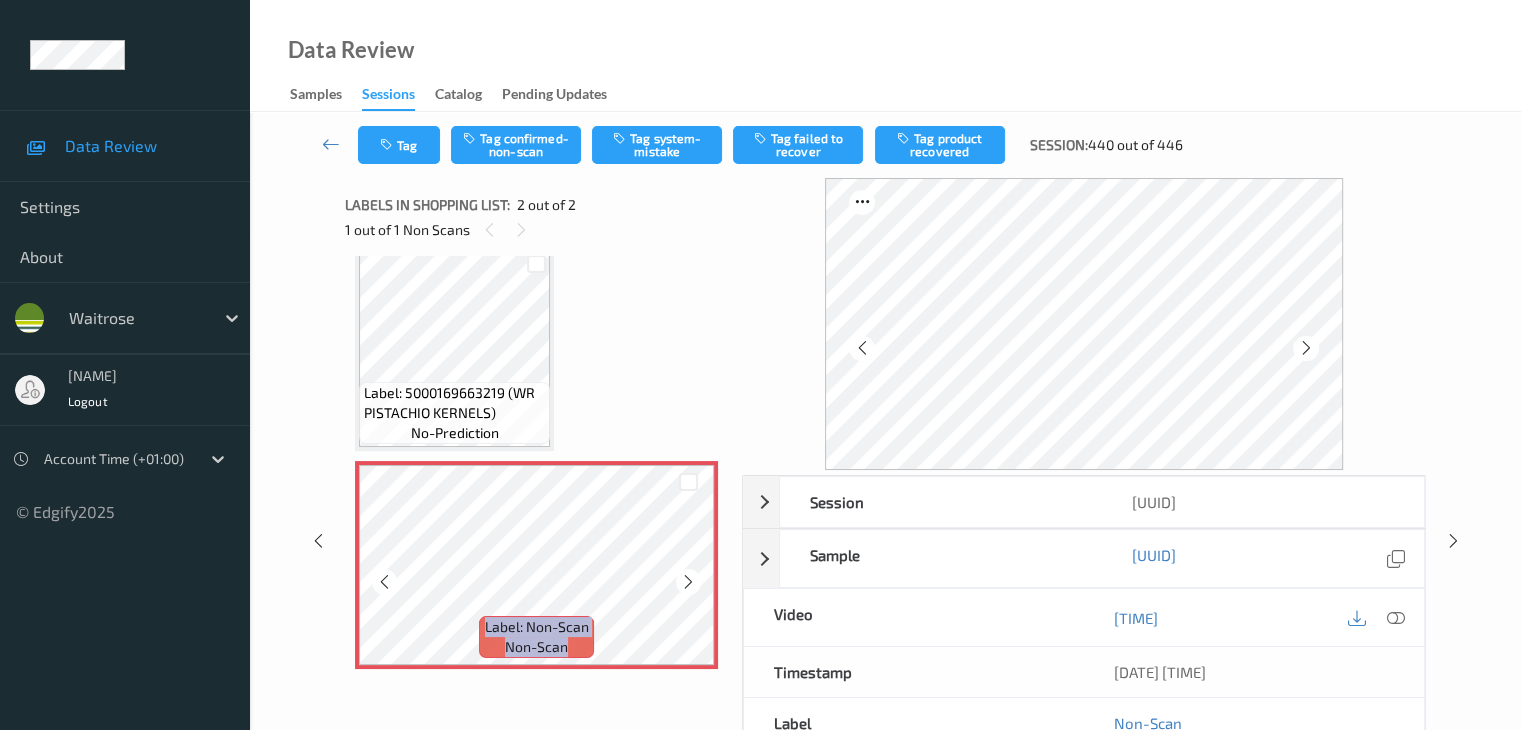 click at bounding box center (688, 582) 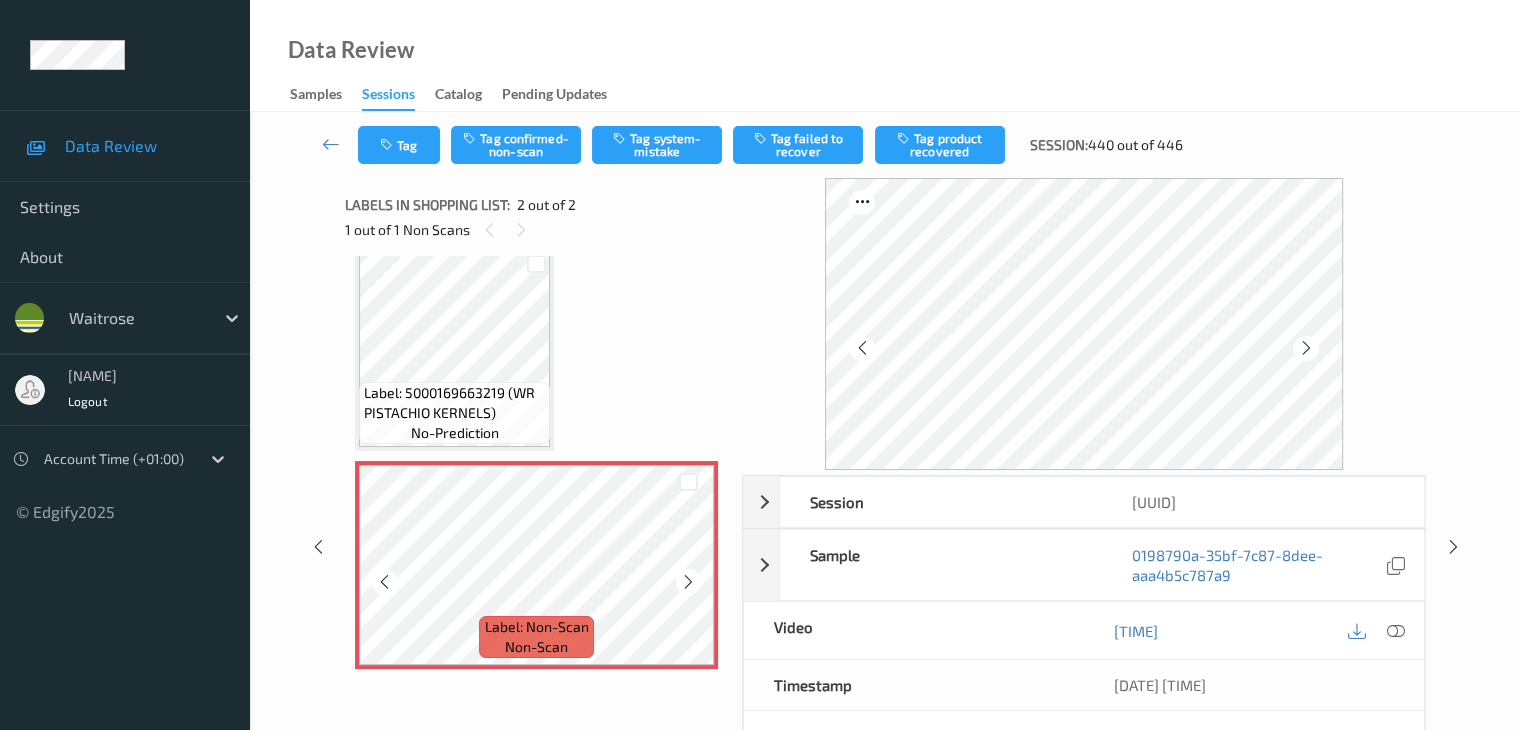 click at bounding box center (688, 582) 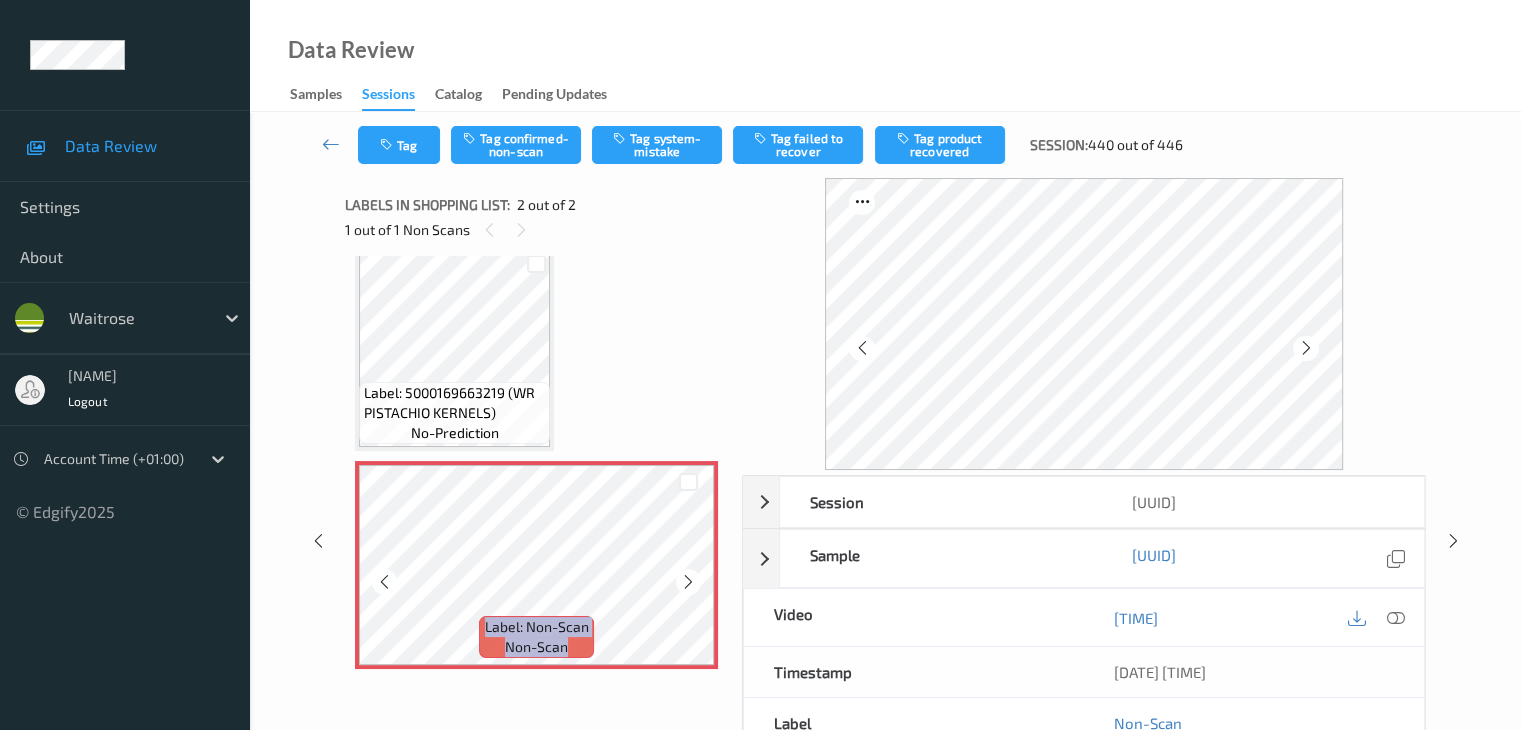 click at bounding box center (688, 582) 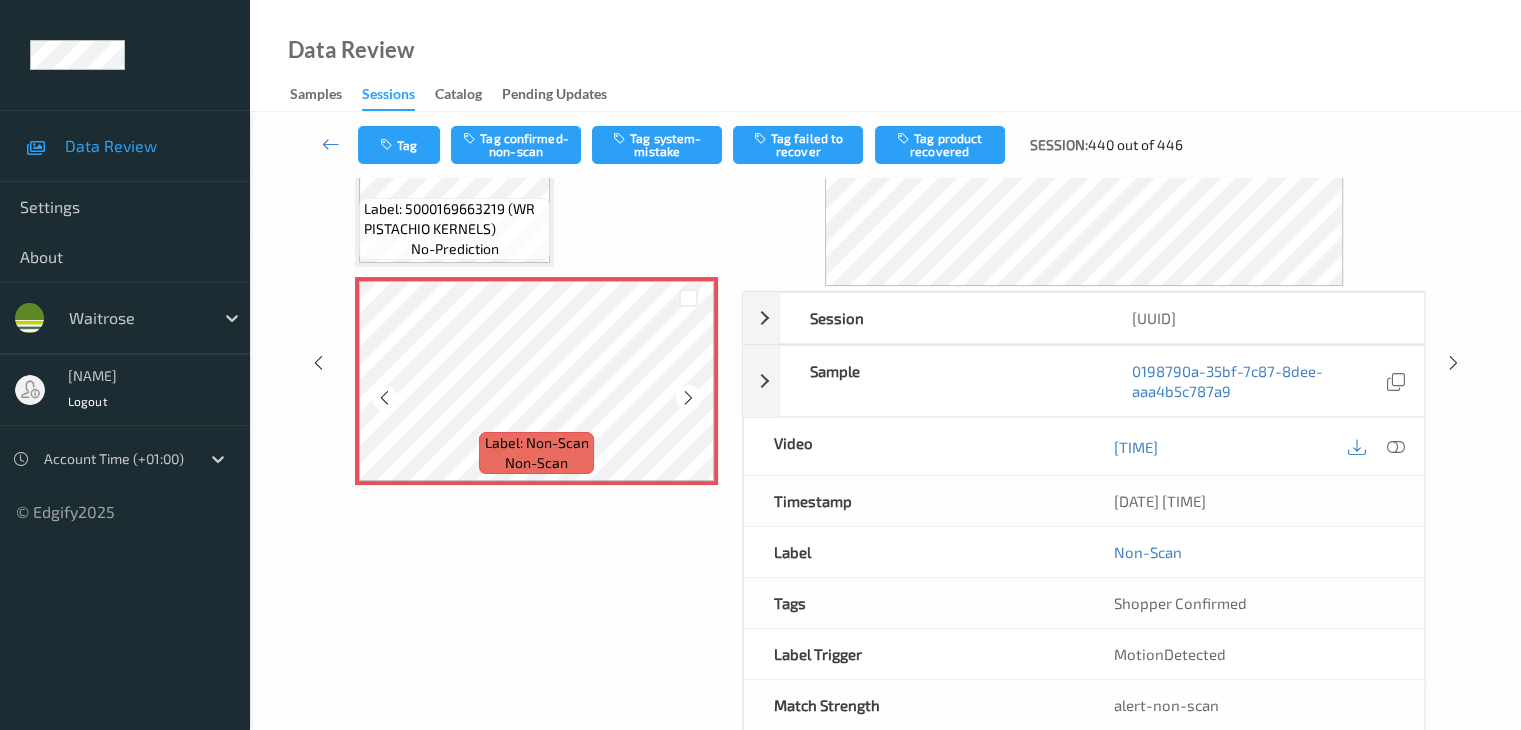 scroll, scrollTop: 200, scrollLeft: 0, axis: vertical 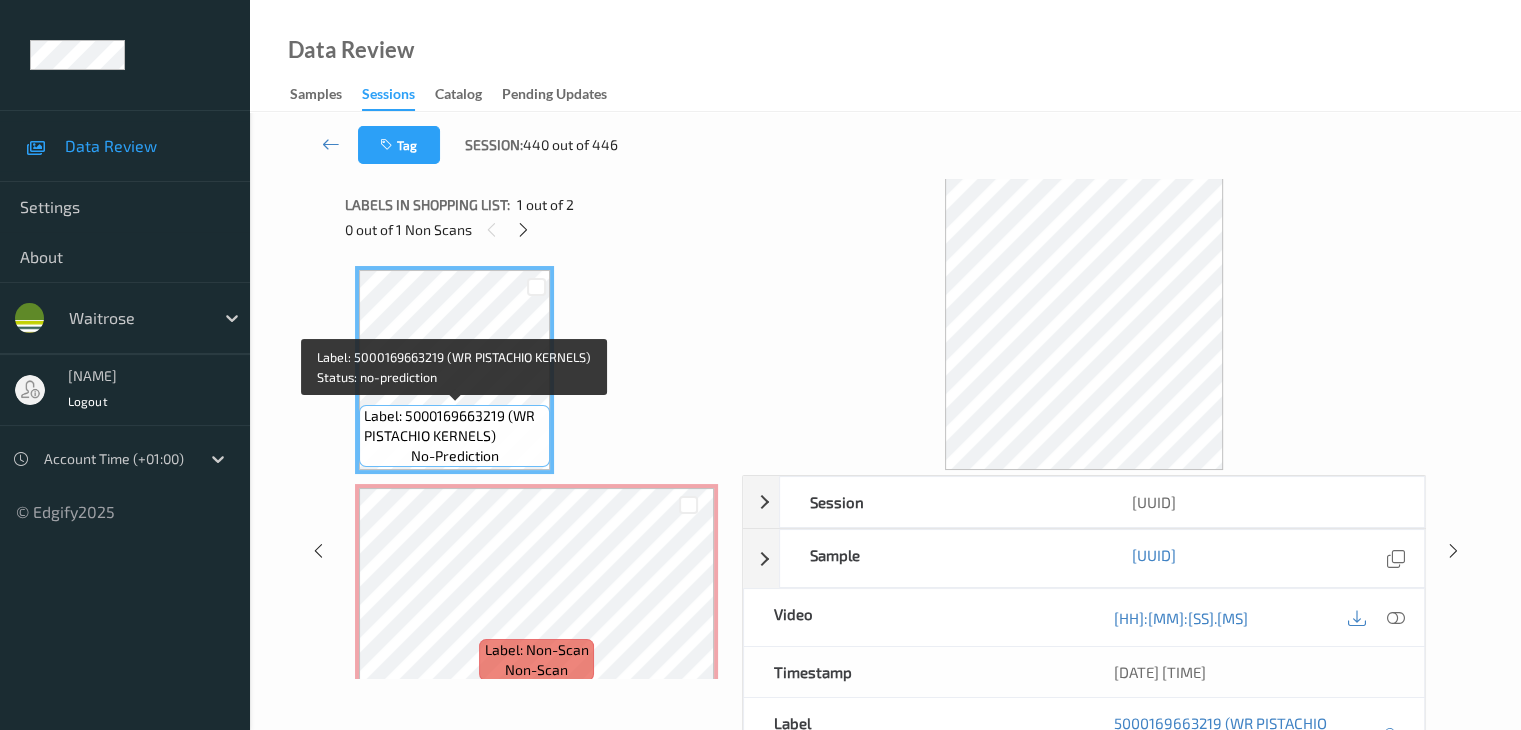 click on "Label: 5000169663219 (WR PISTACHIO KERNELS)" at bounding box center [454, 426] 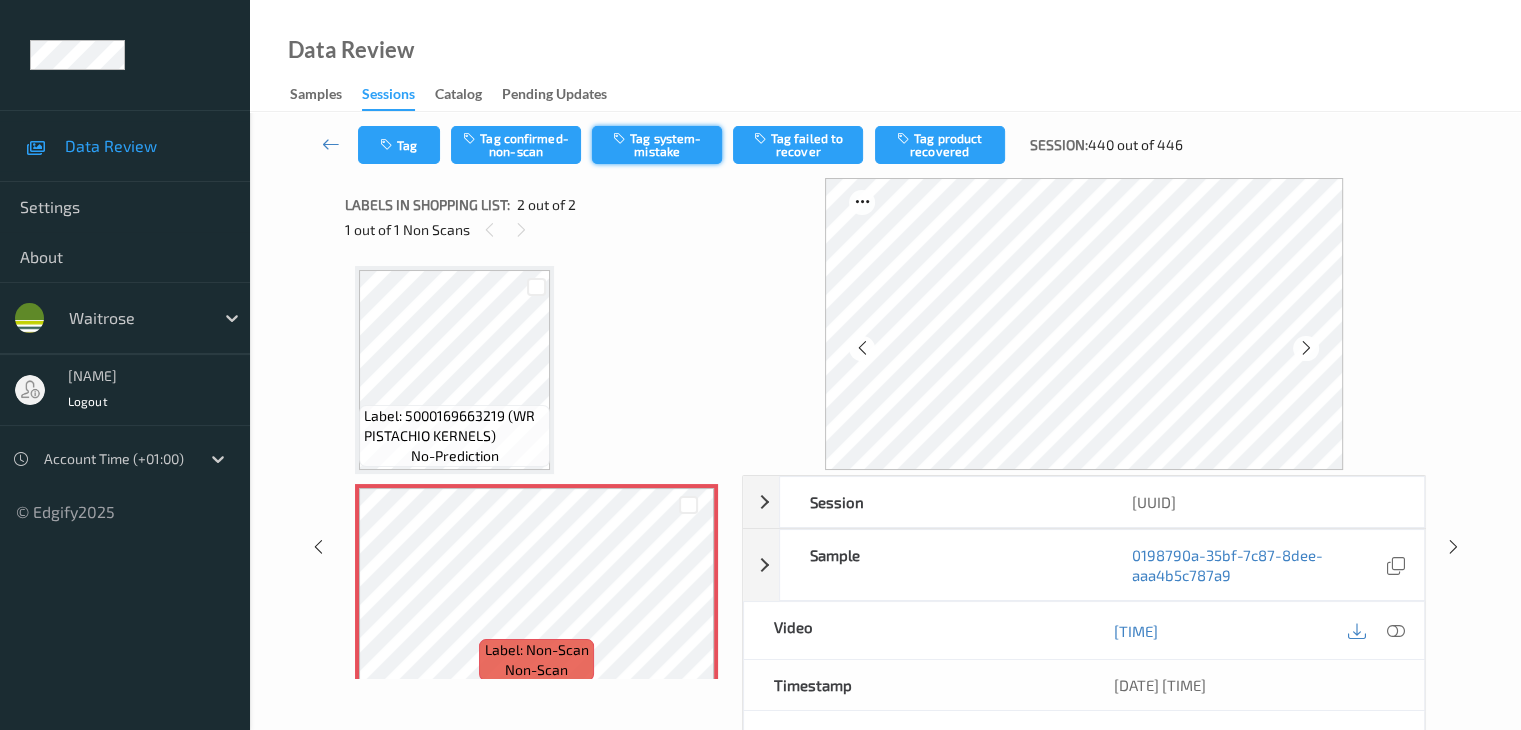 click on "Tag   system-mistake" at bounding box center [657, 145] 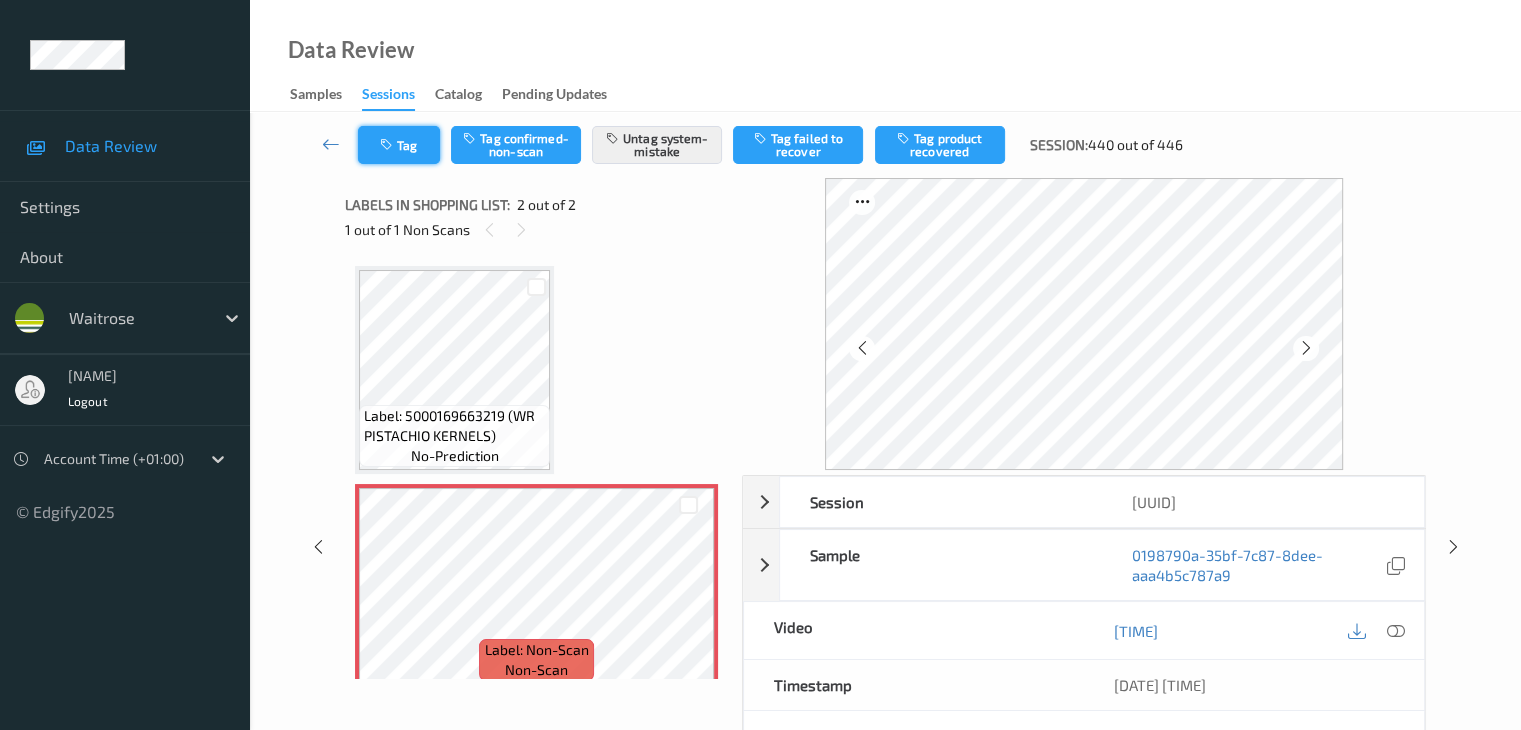 click at bounding box center [388, 145] 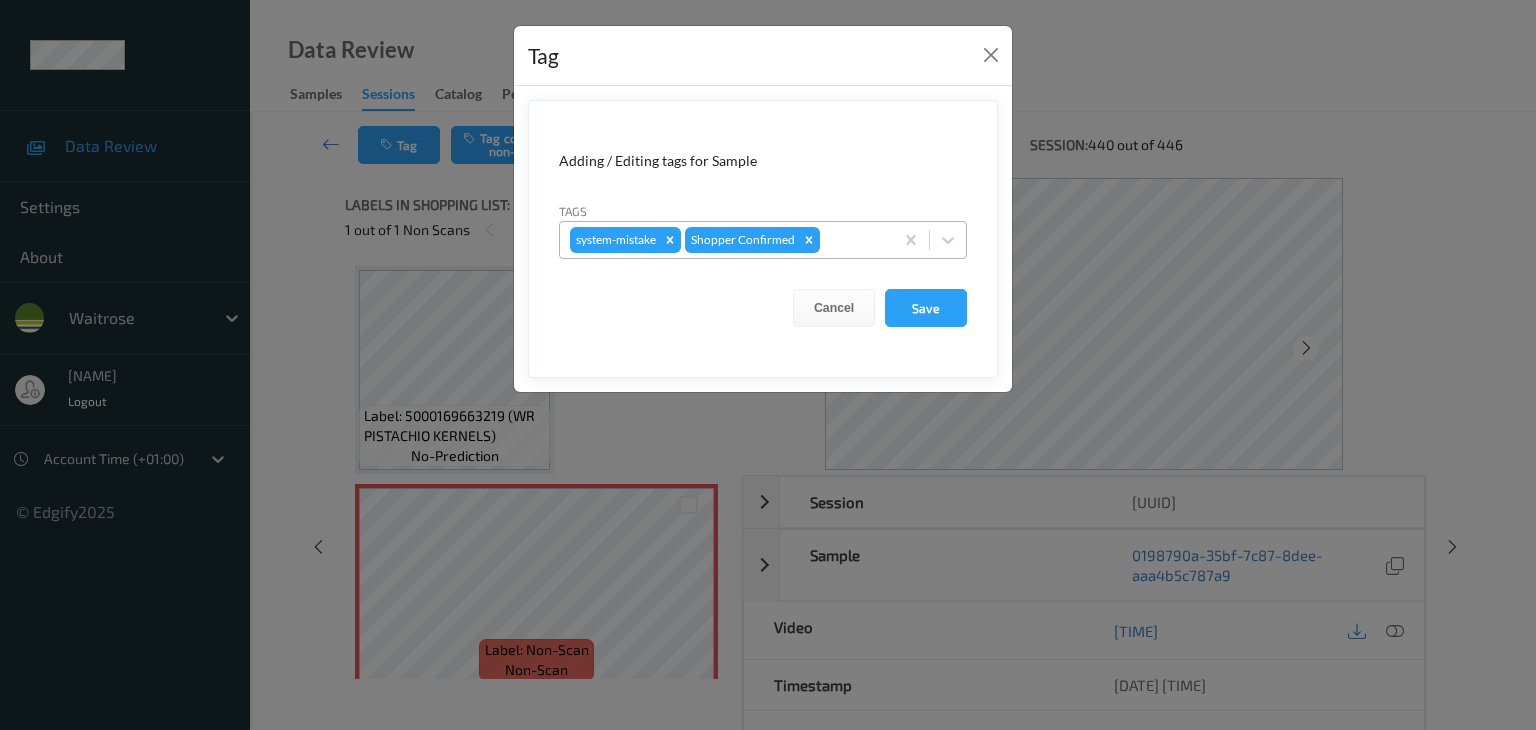 click at bounding box center (853, 240) 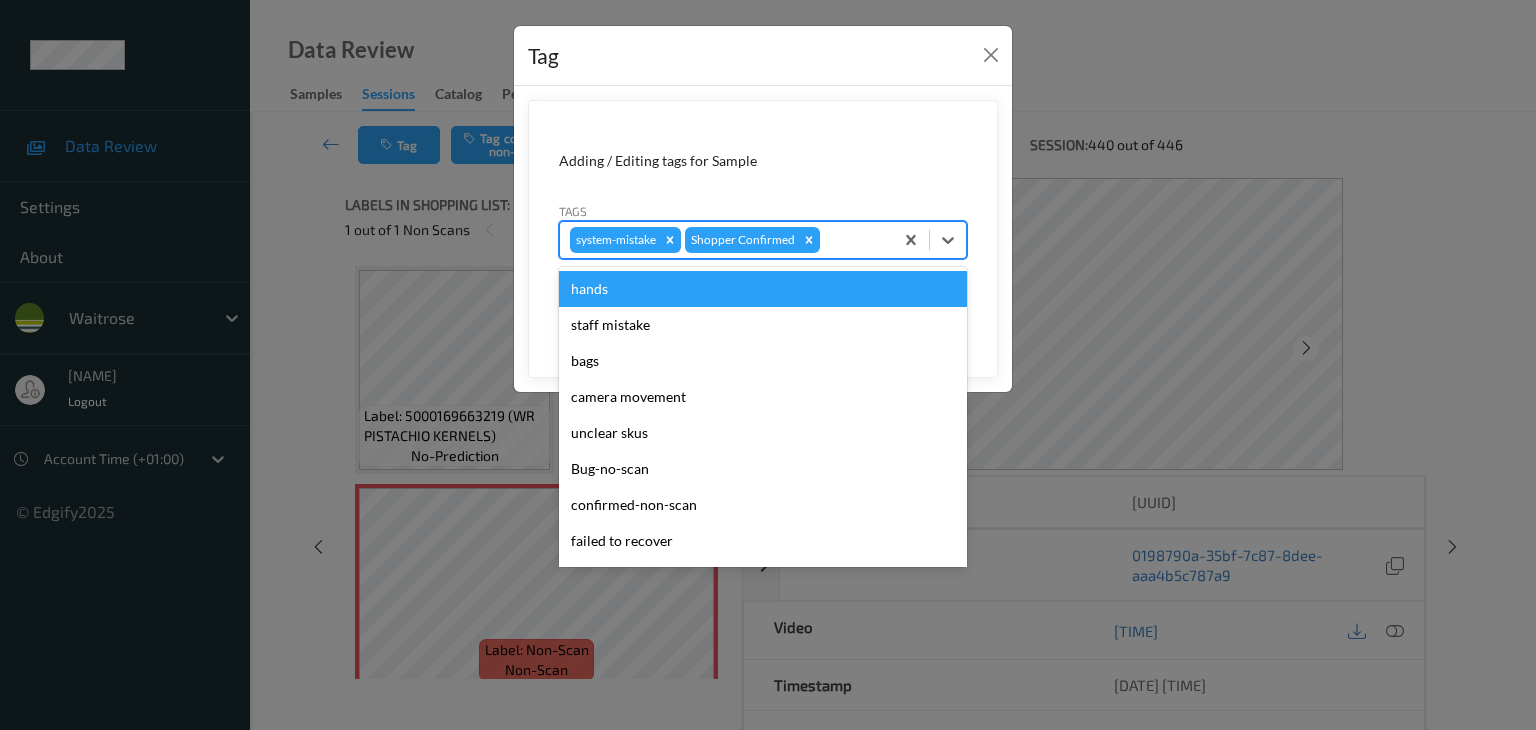 type on "u" 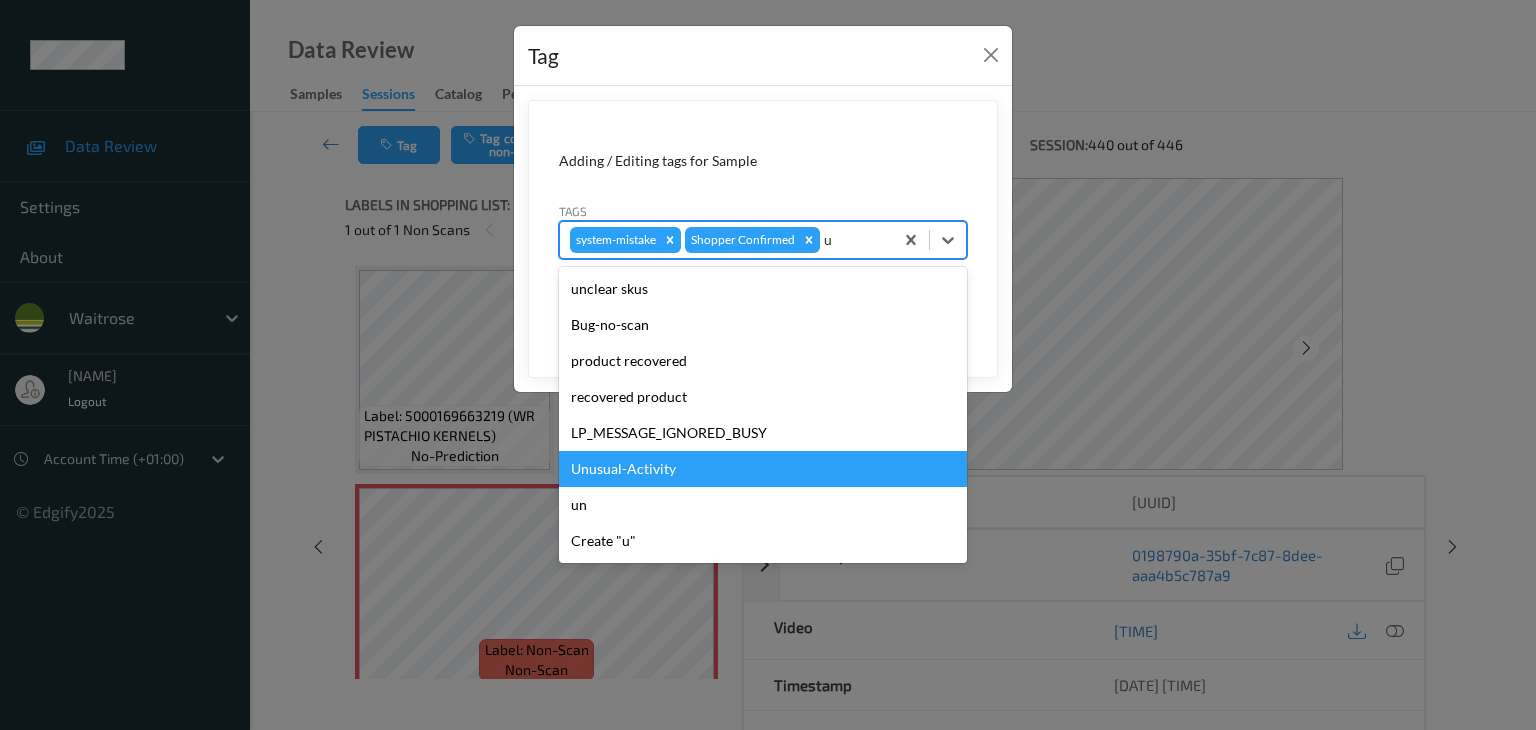 click on "Unusual-Activity" at bounding box center [763, 469] 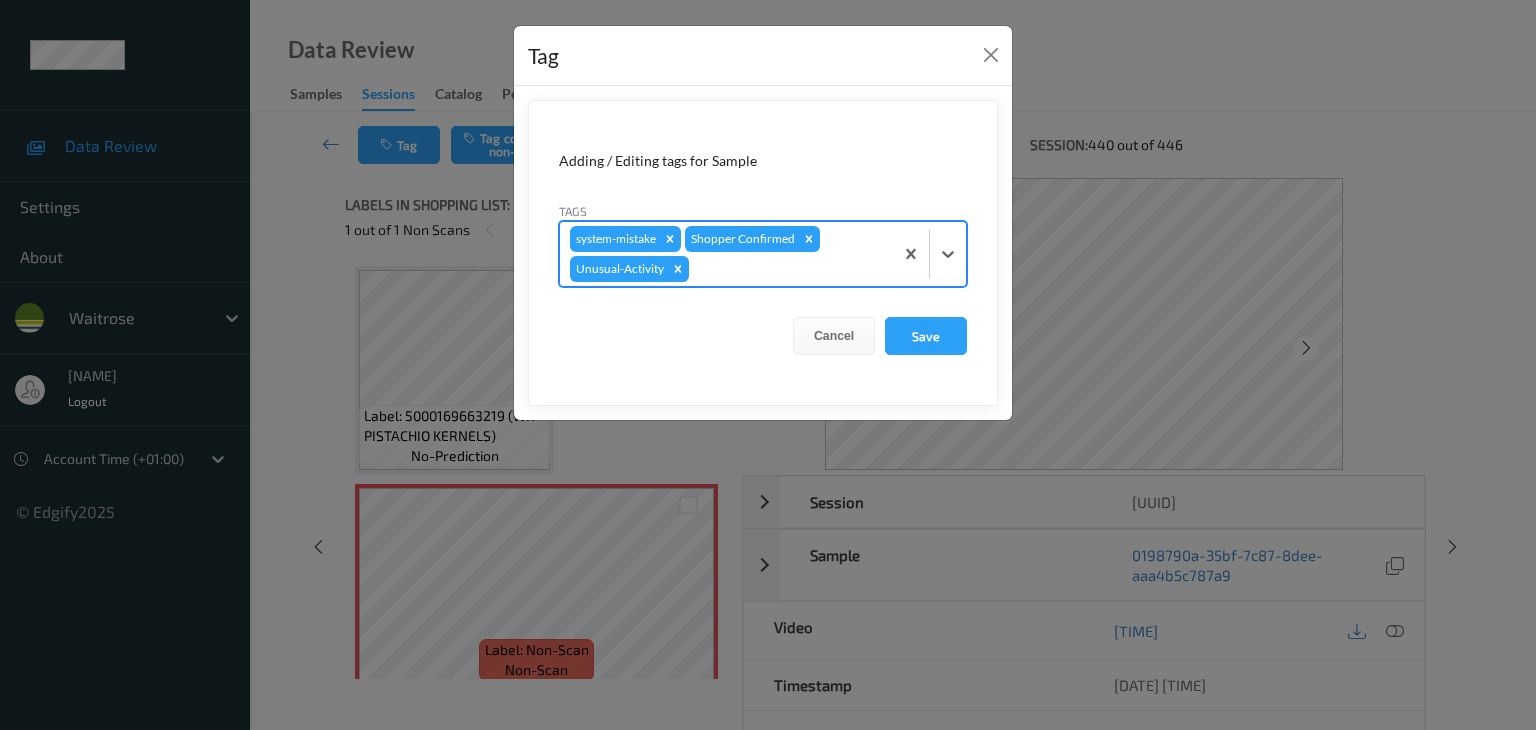 type on "p" 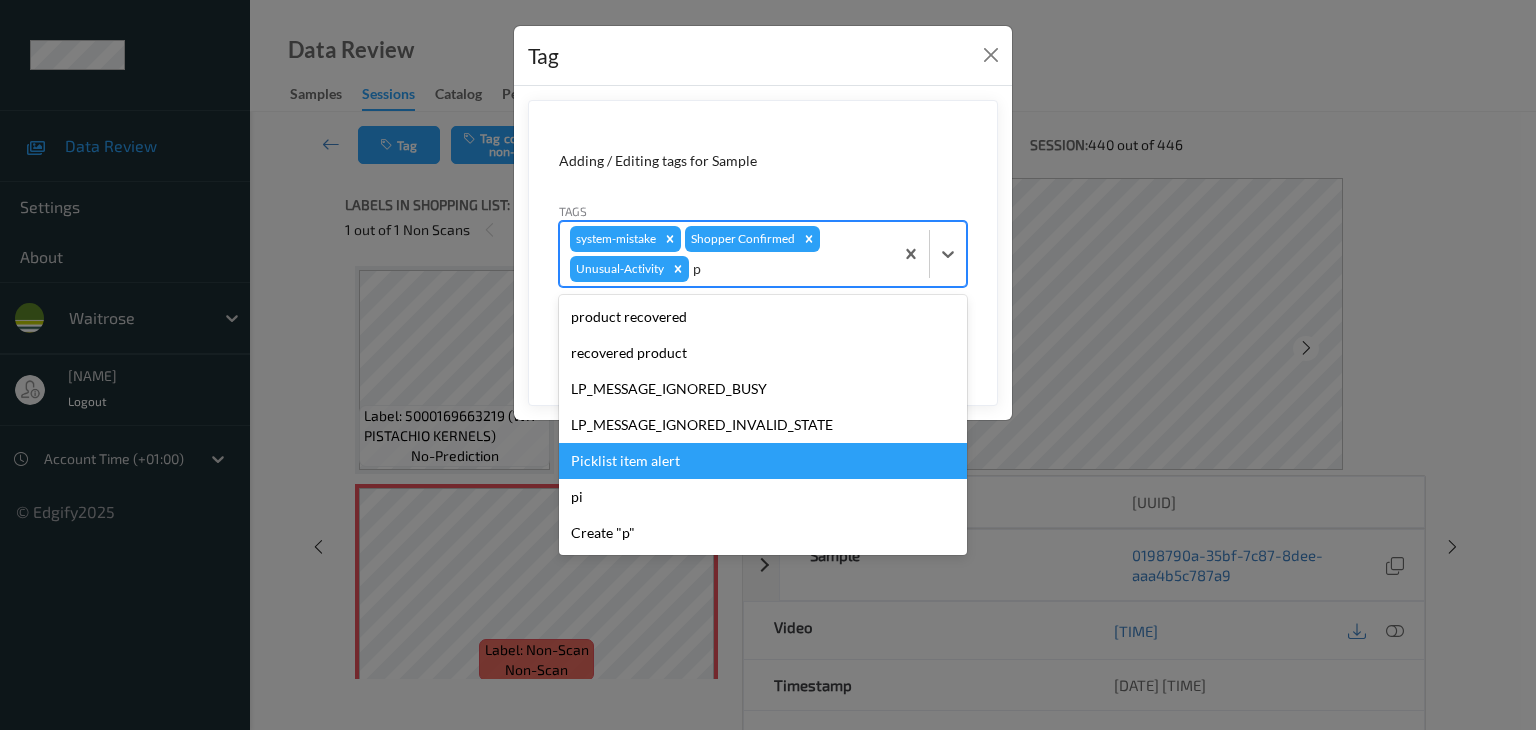 click on "Picklist item alert" at bounding box center [763, 461] 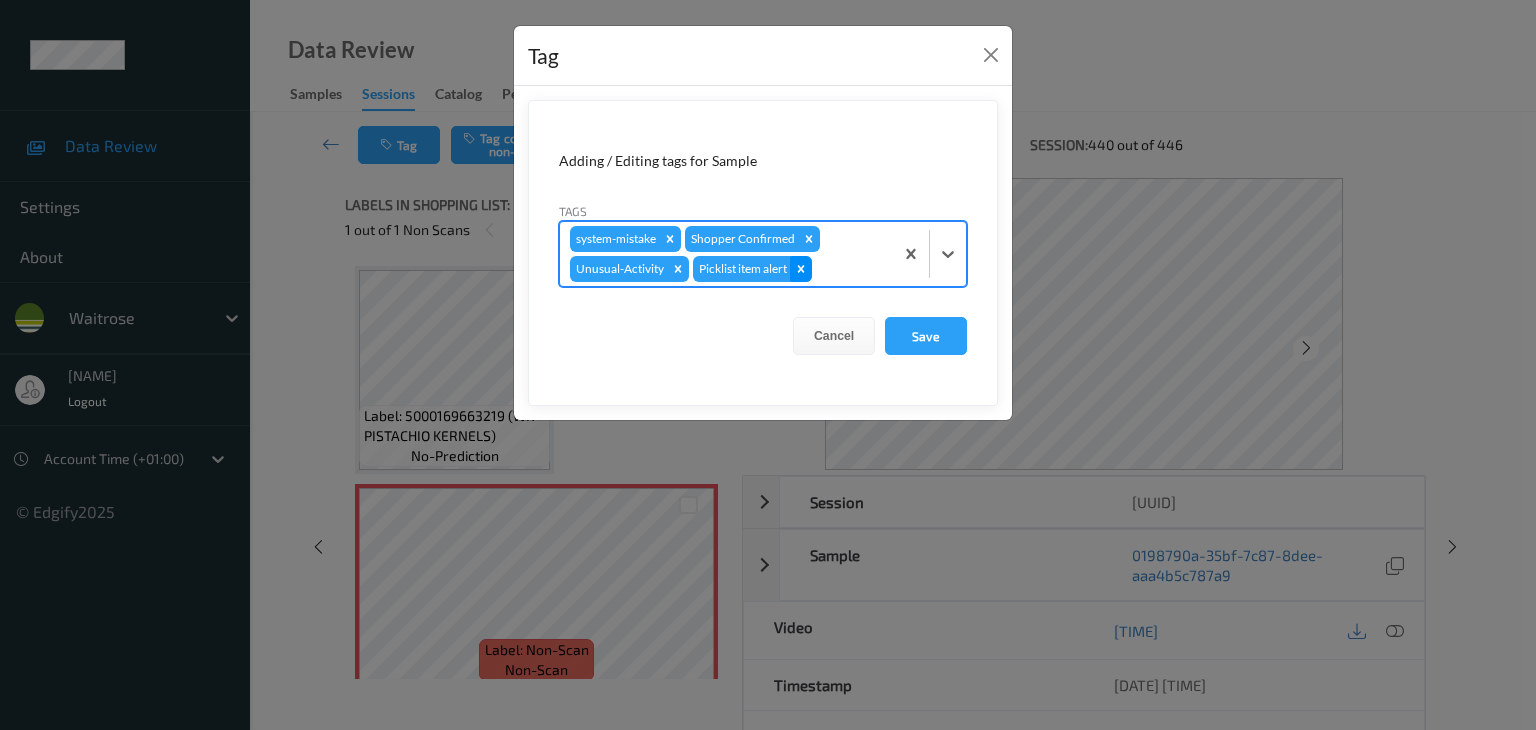 click 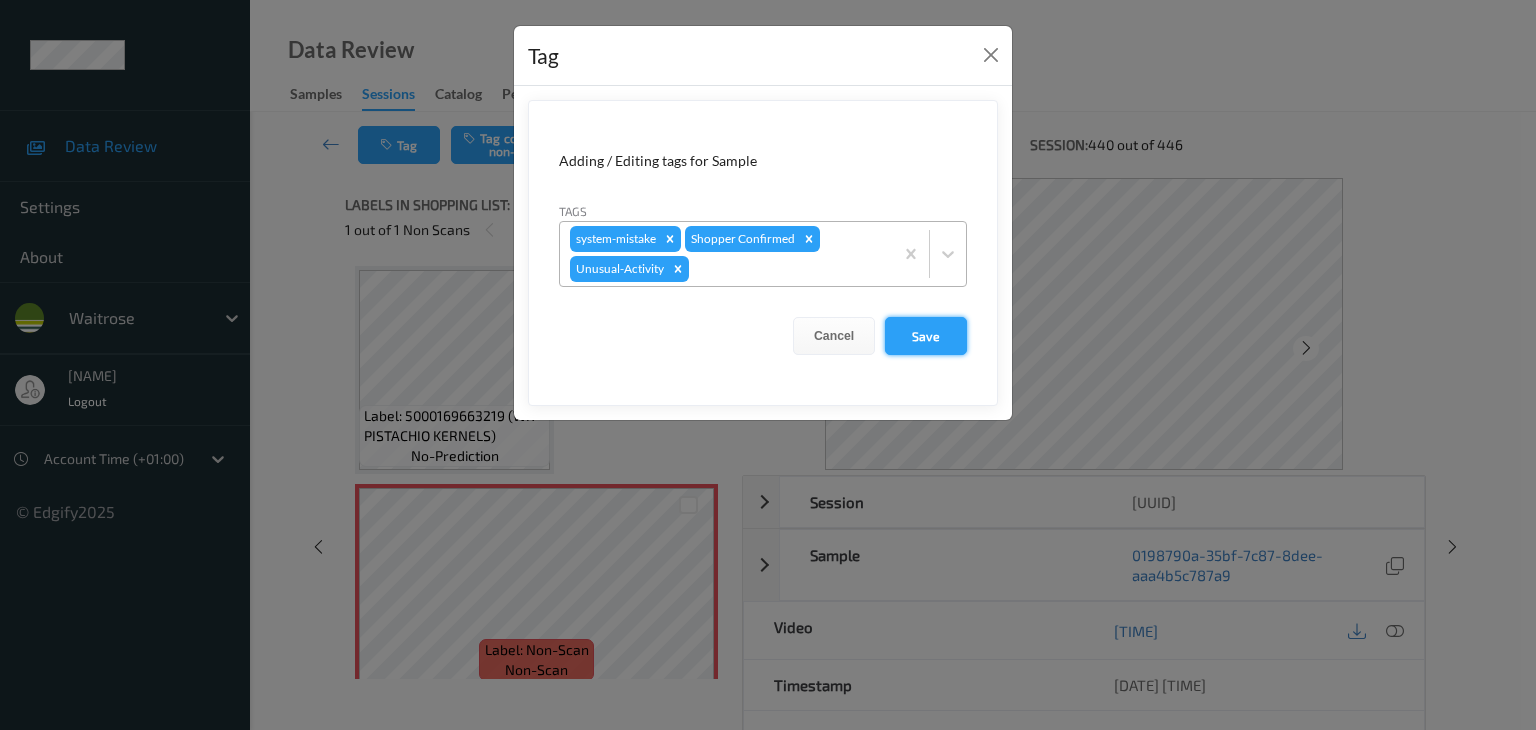 click on "Save" at bounding box center (926, 336) 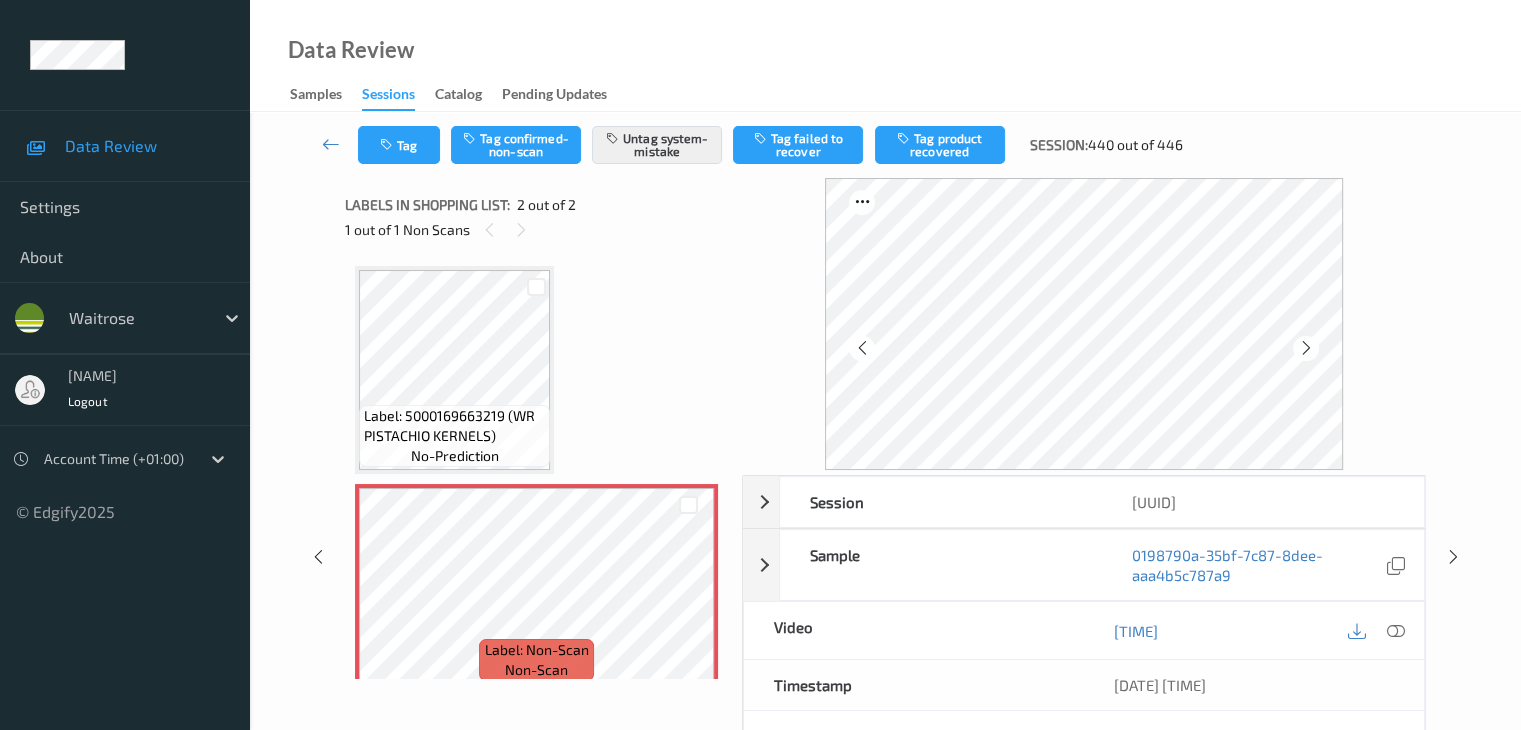 type 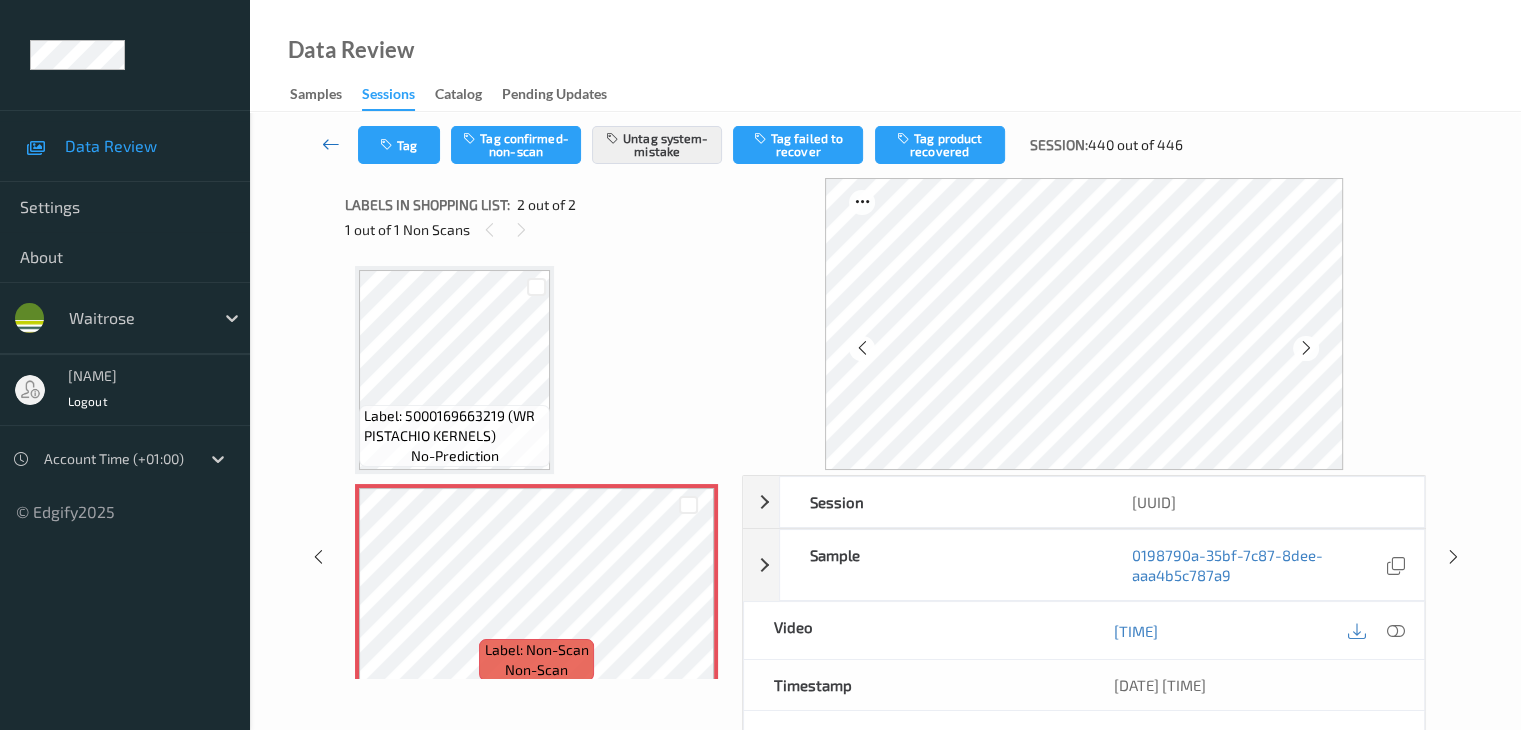 click at bounding box center (331, 144) 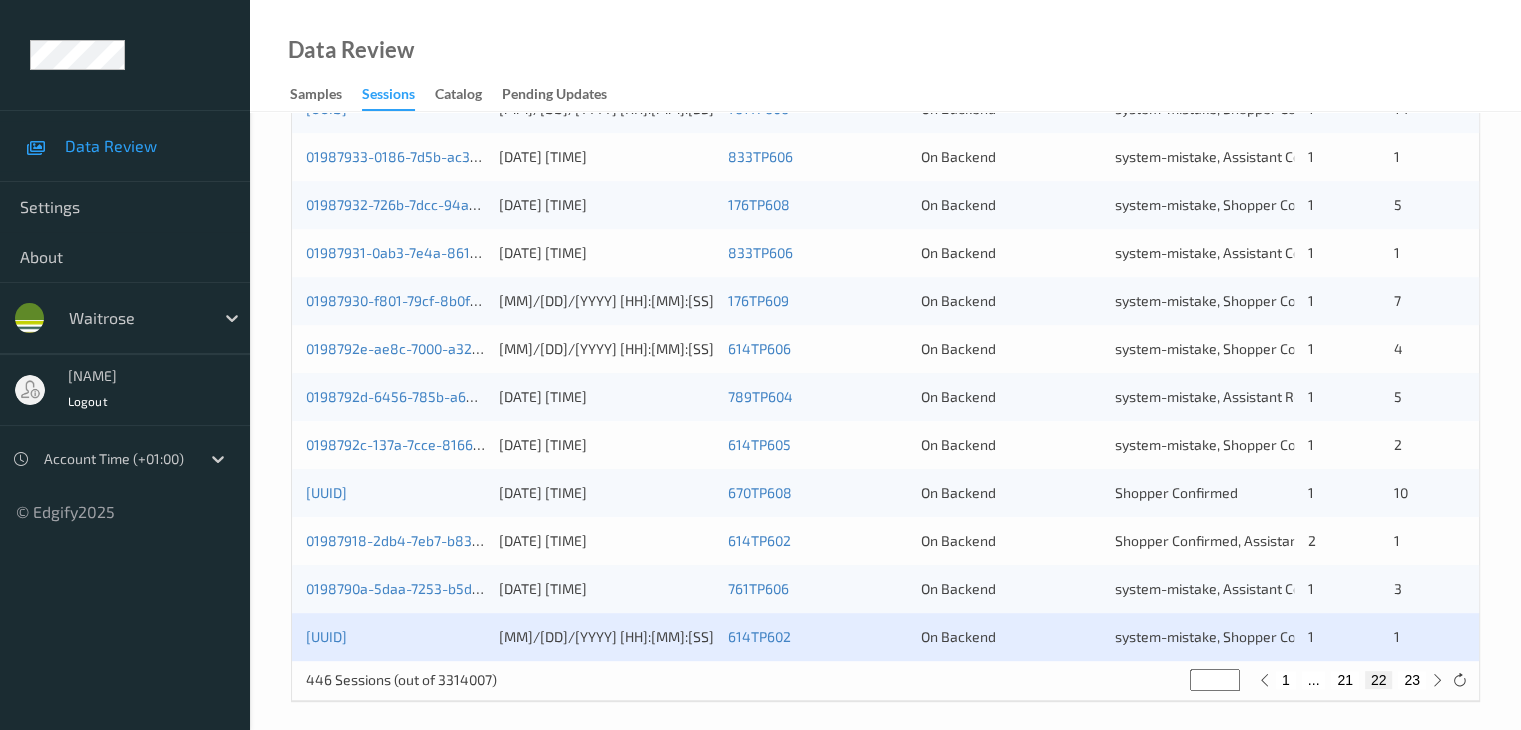scroll, scrollTop: 932, scrollLeft: 0, axis: vertical 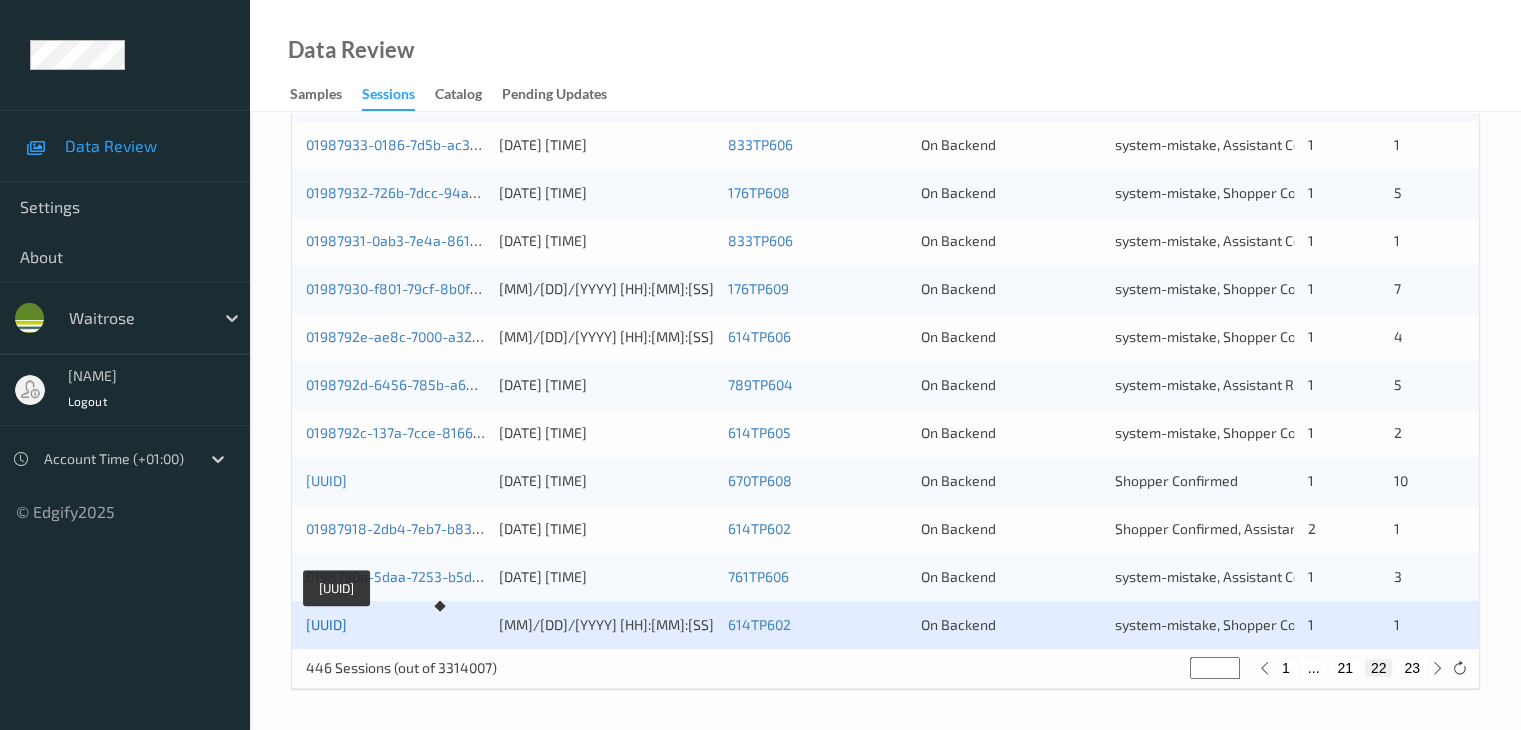 click on "01987909-f2c9-7028-a3d6-34b6cb5fec08" at bounding box center (326, 624) 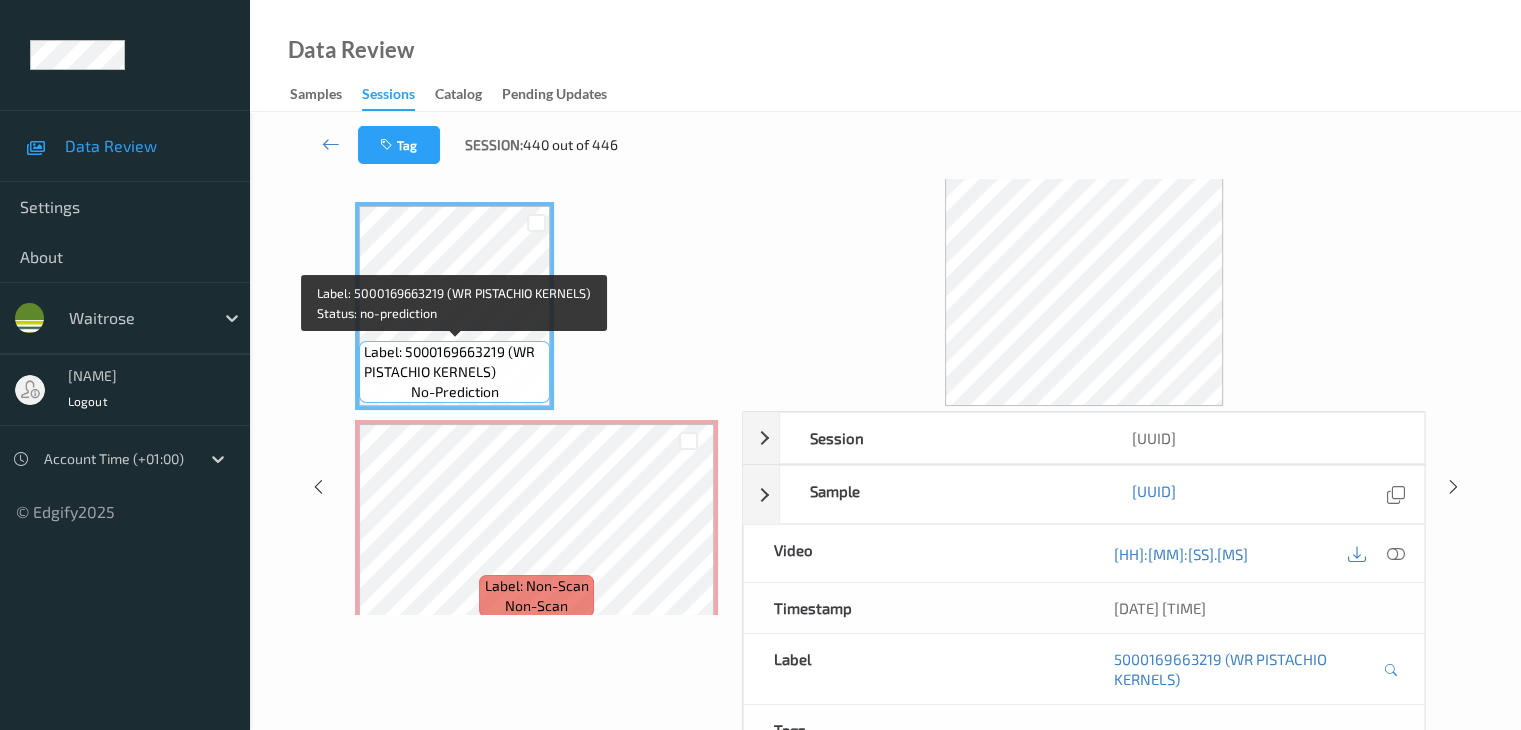 scroll, scrollTop: 0, scrollLeft: 0, axis: both 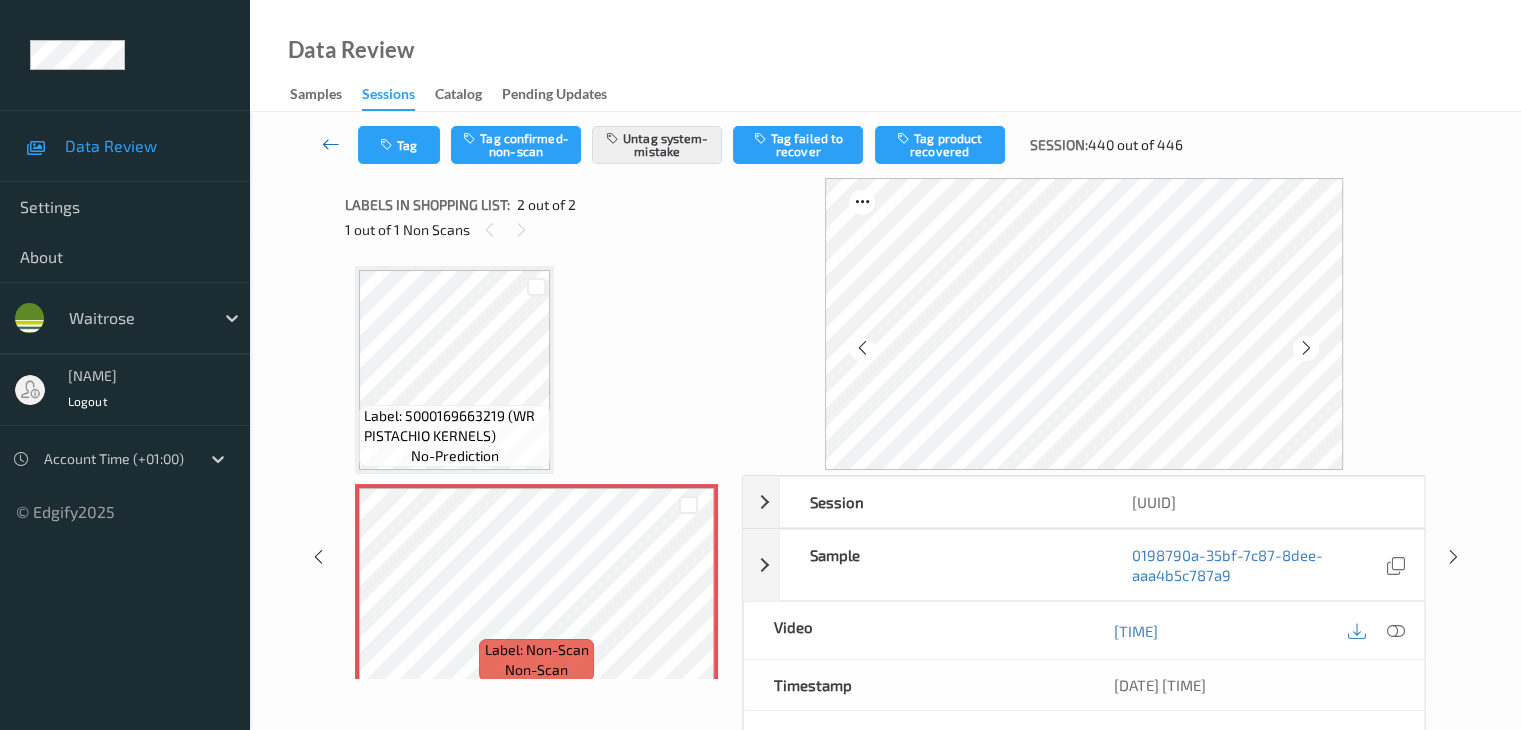 click at bounding box center (331, 144) 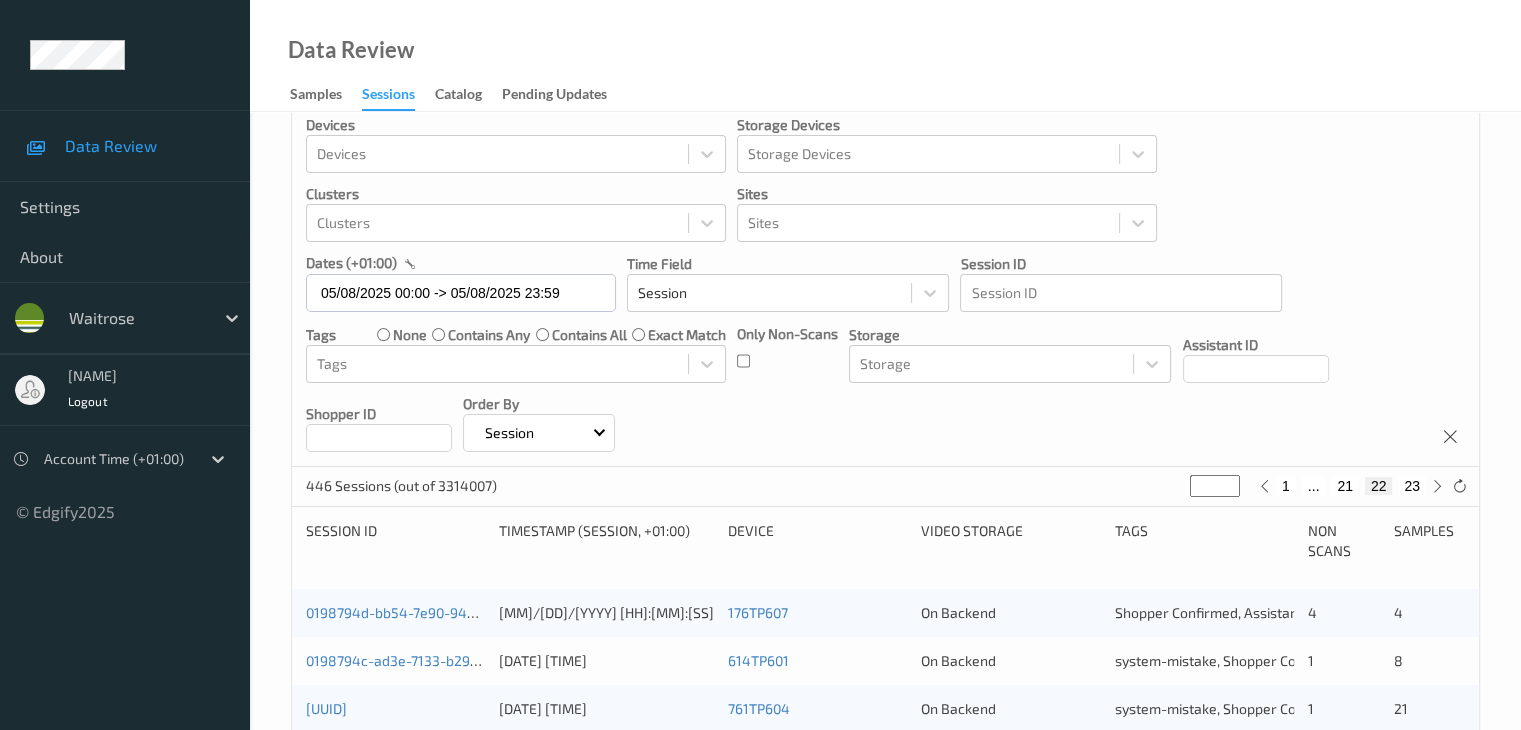 scroll, scrollTop: 100, scrollLeft: 0, axis: vertical 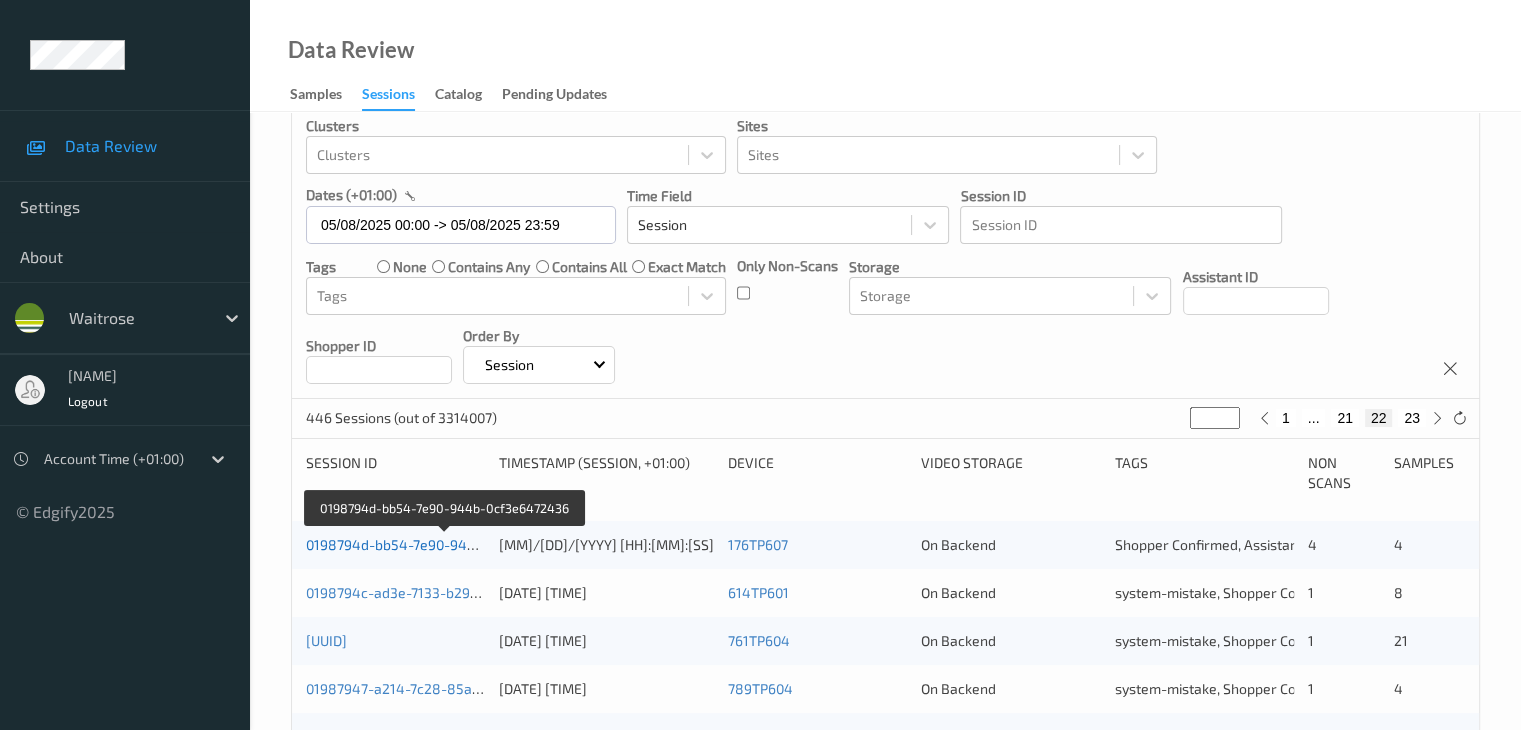 click on "0198794d-bb54-7e90-944b-0cf3e6472436" at bounding box center [444, 544] 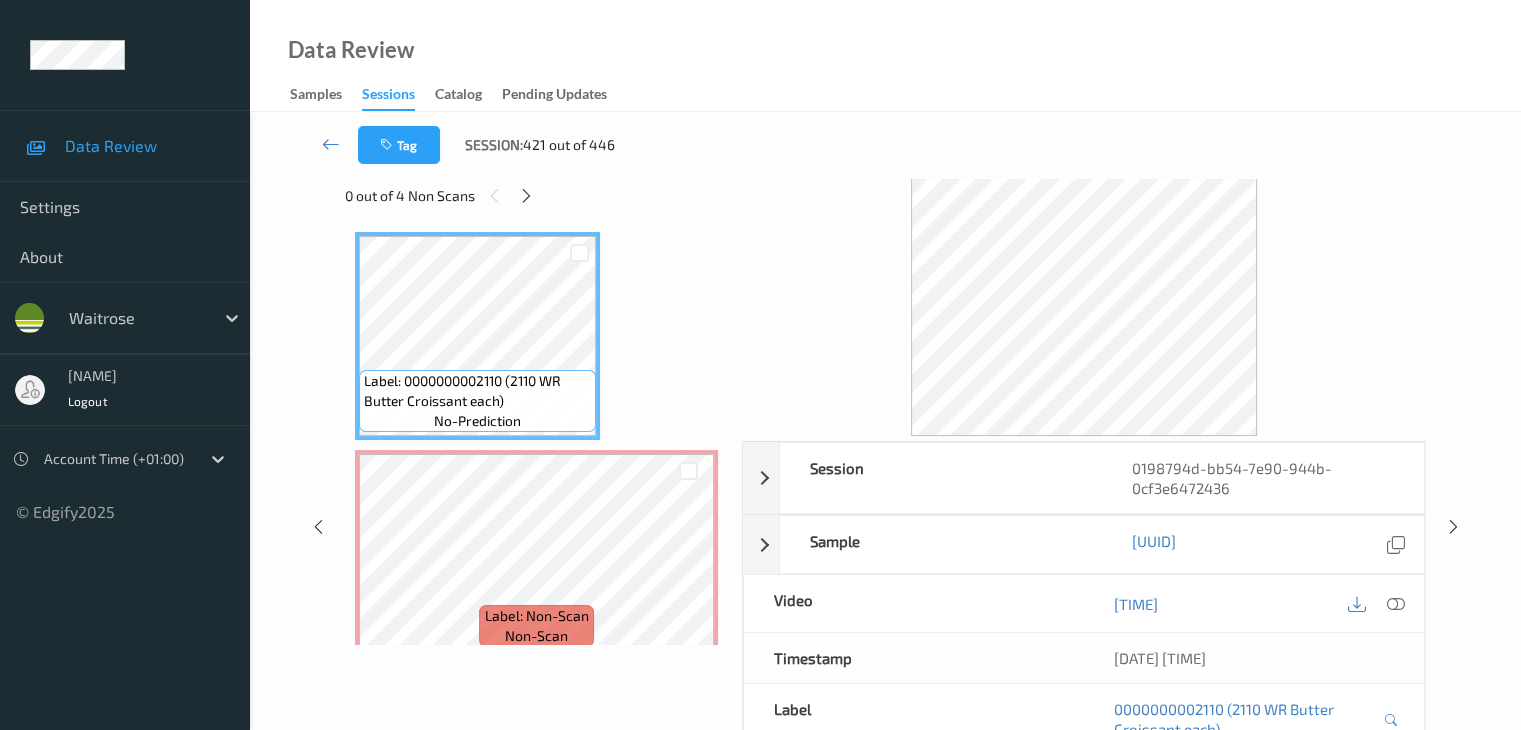 scroll, scrollTop: 0, scrollLeft: 0, axis: both 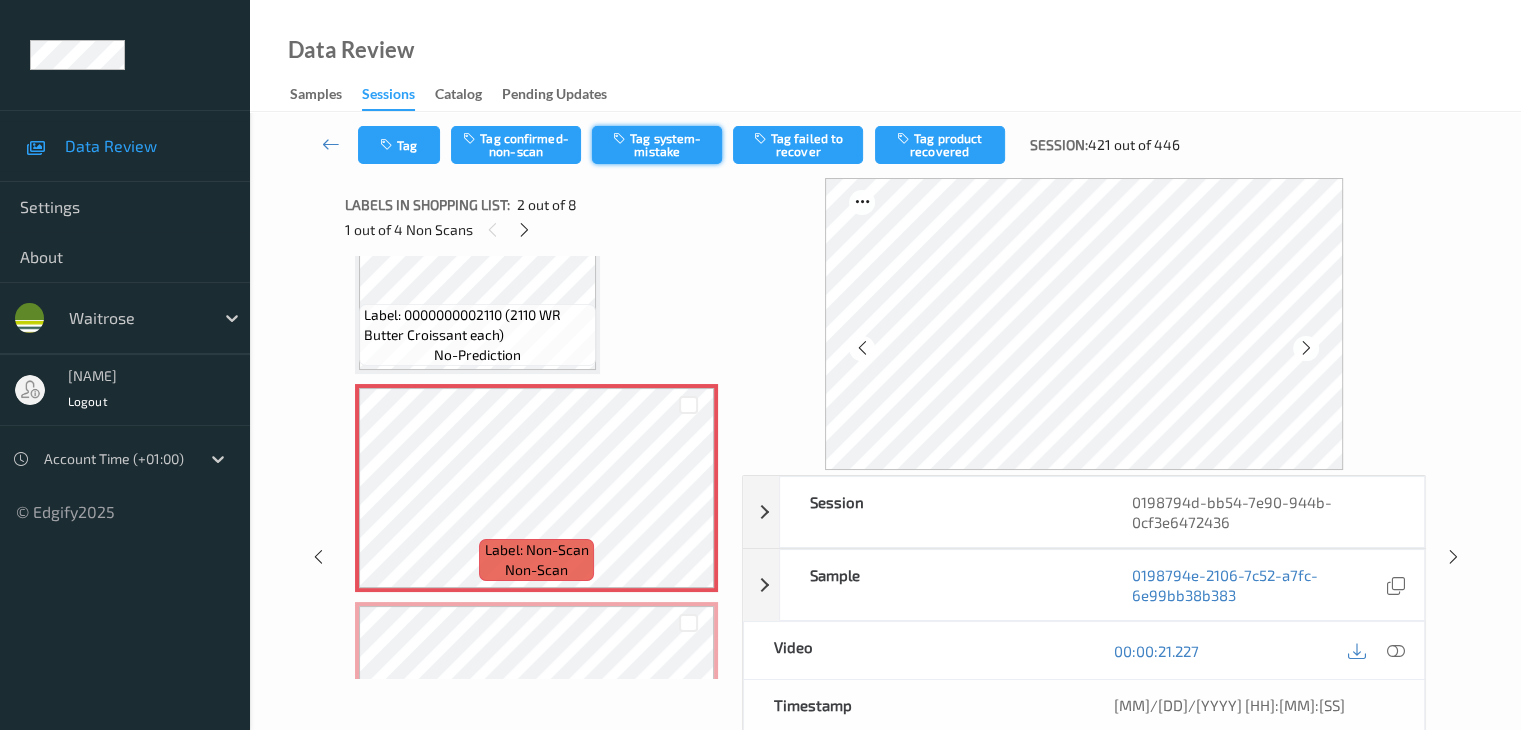 click on "Tag   system-mistake" at bounding box center (657, 145) 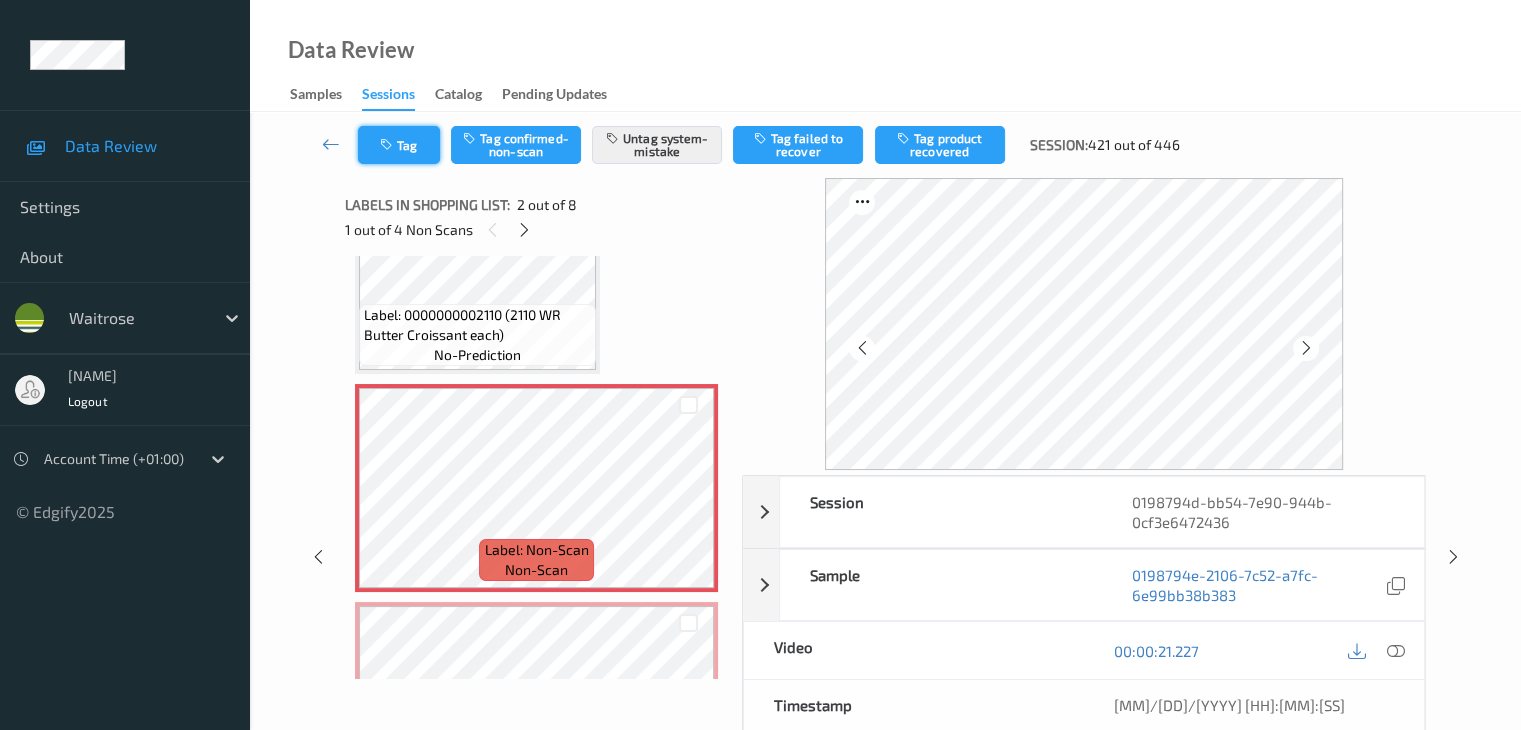 click on "Tag" at bounding box center [399, 145] 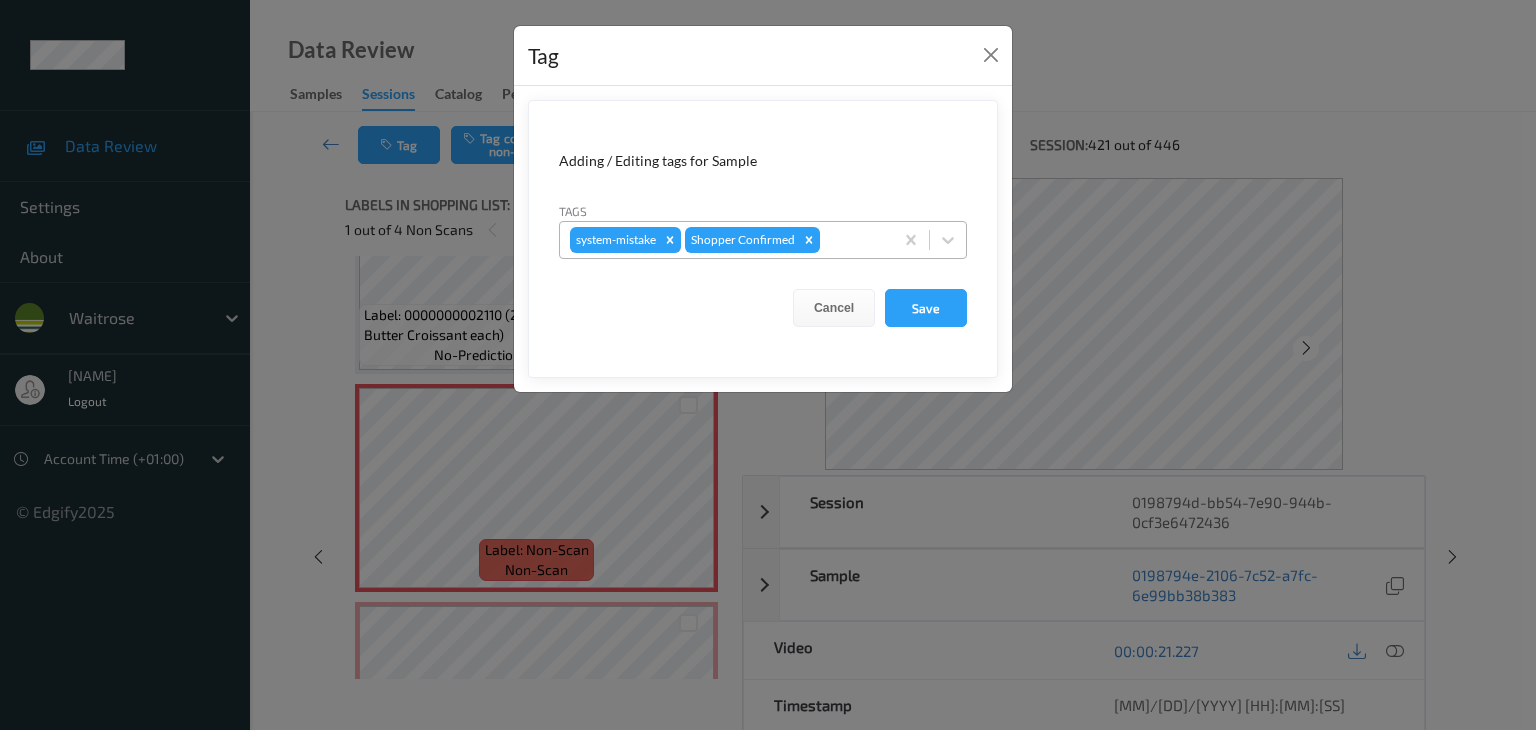 click at bounding box center (853, 240) 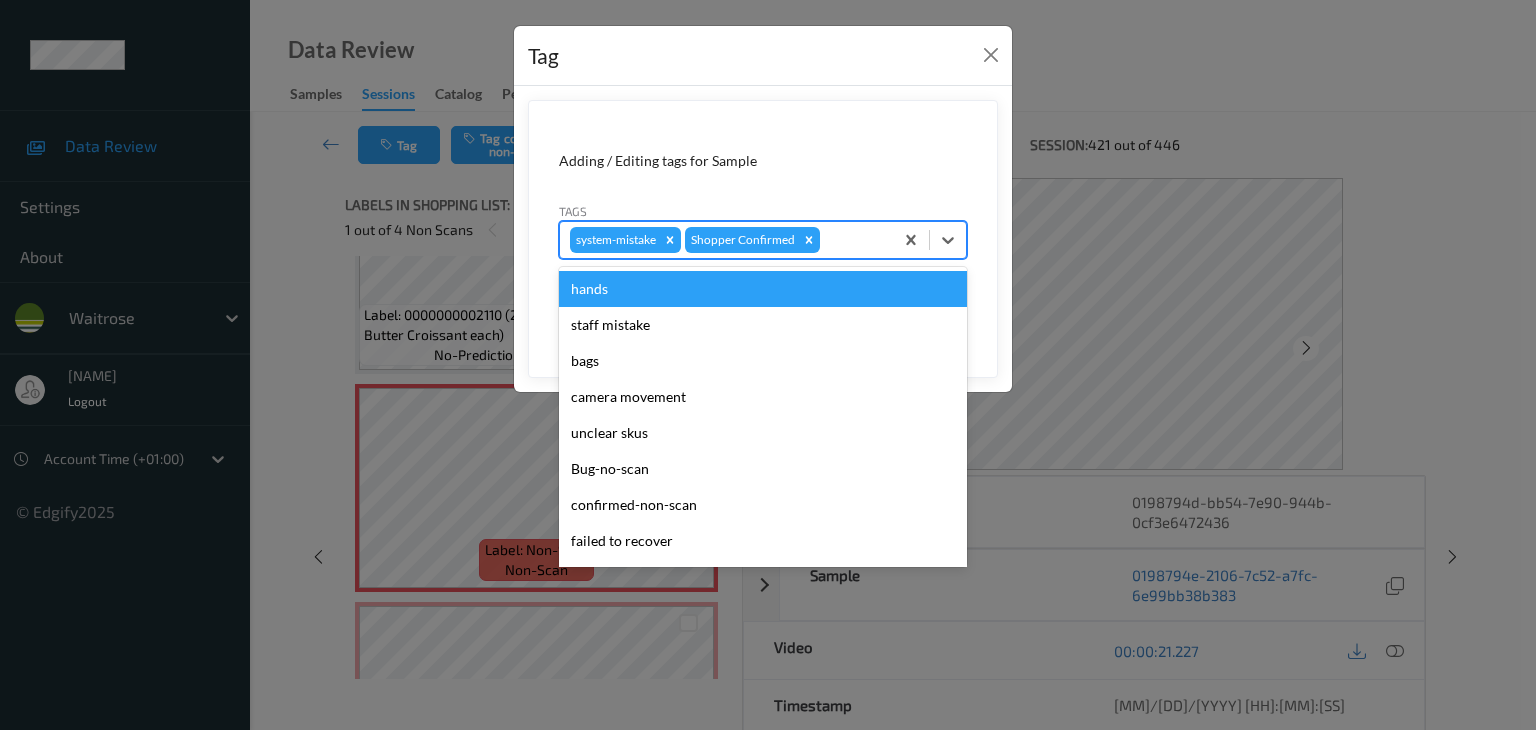type on "u" 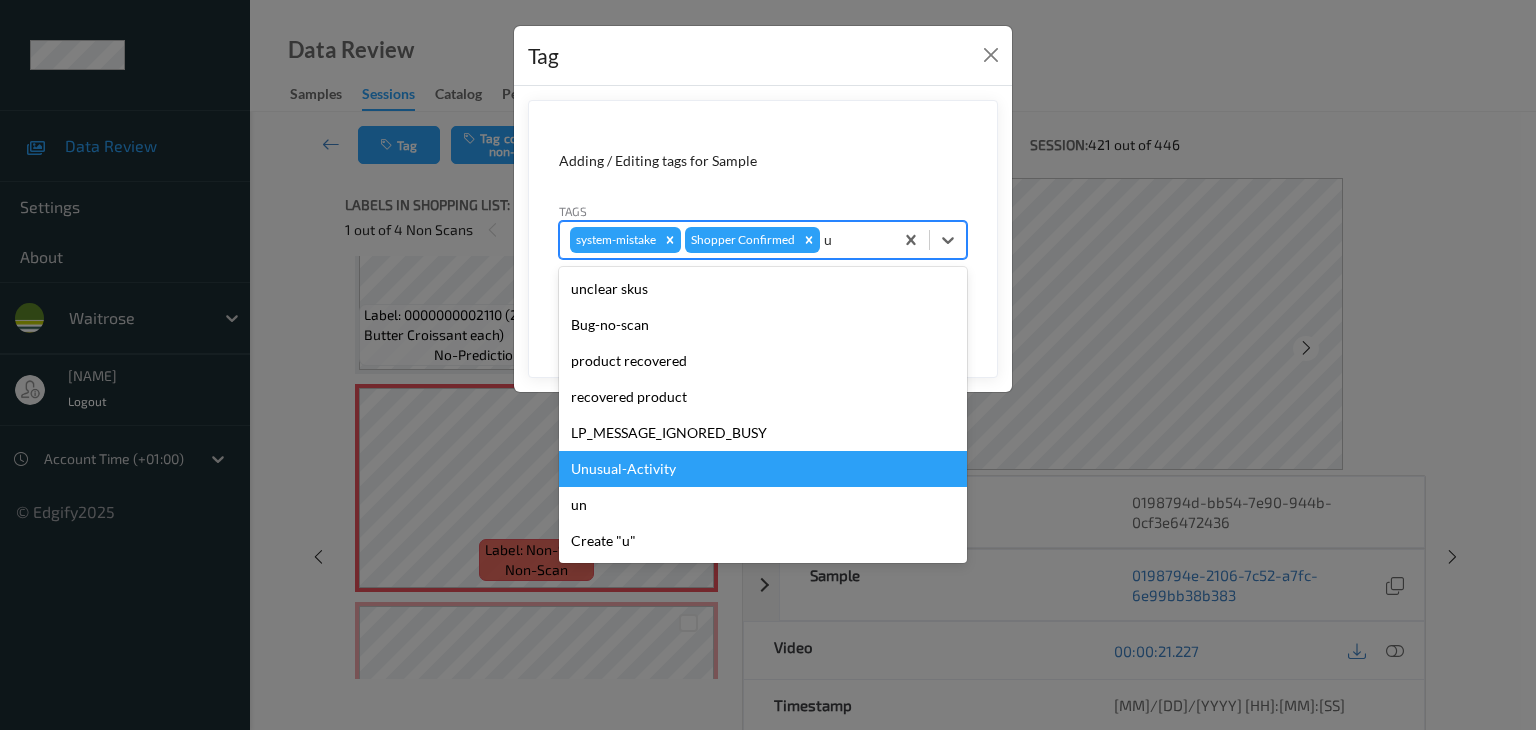 click on "Unusual-Activity" at bounding box center (763, 469) 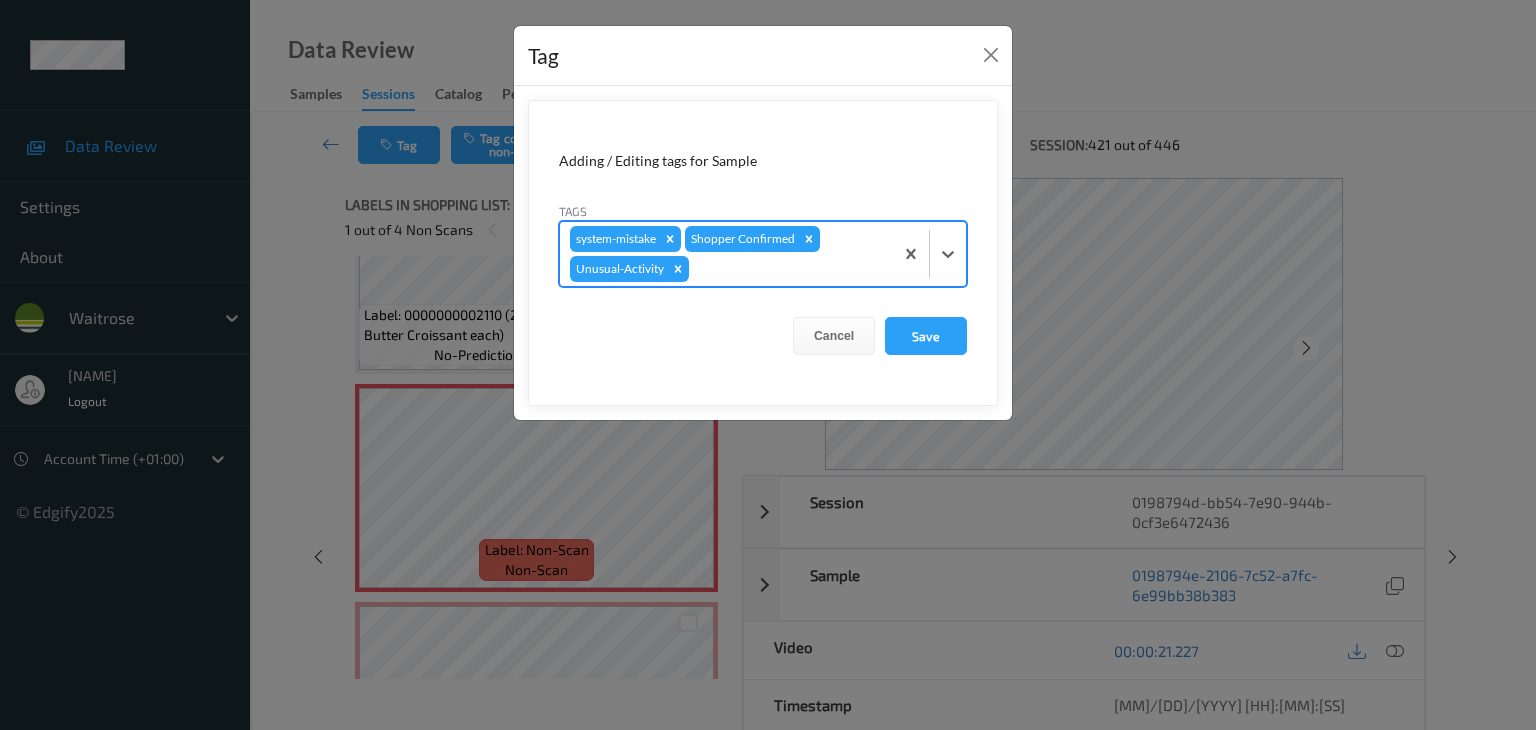 type on "p" 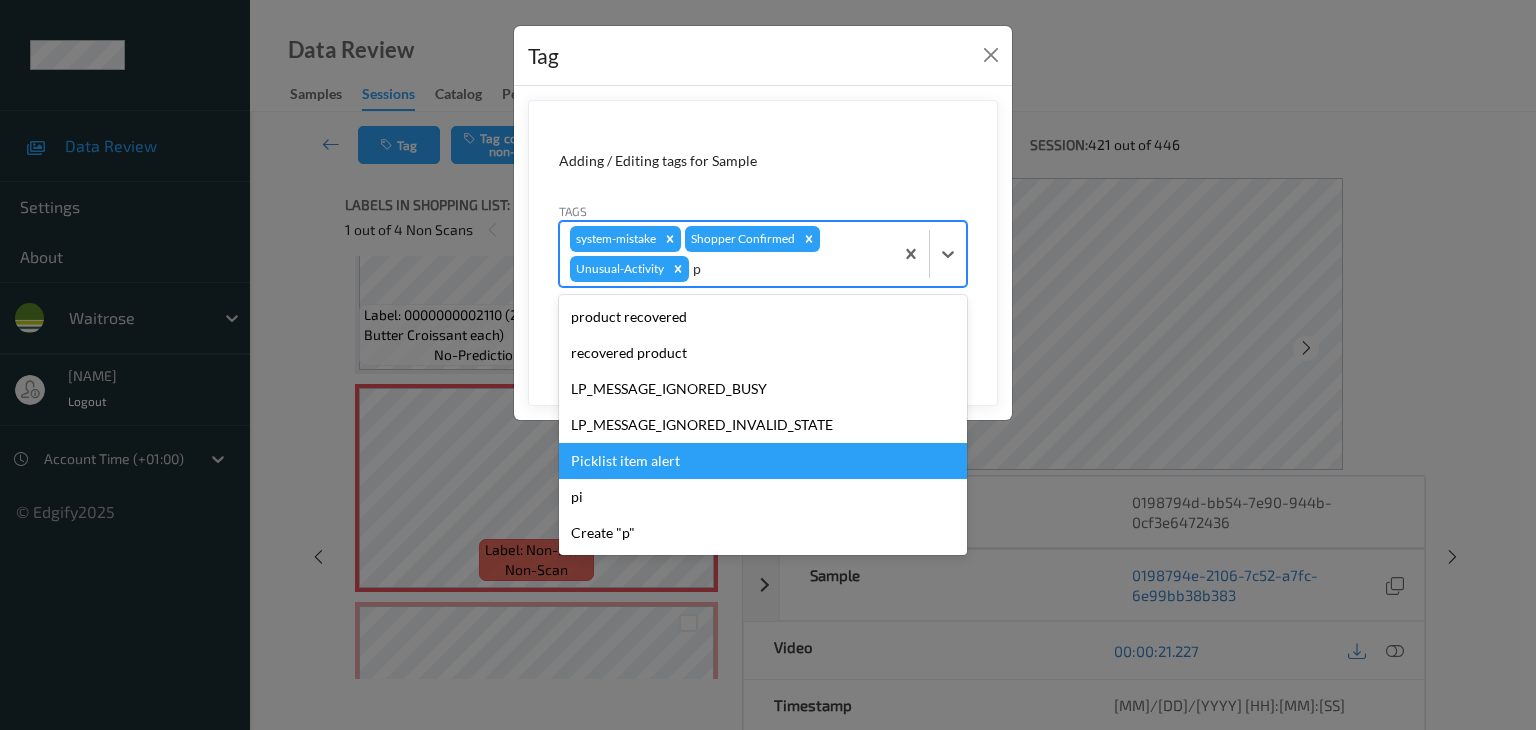 click on "Picklist item alert" at bounding box center (763, 461) 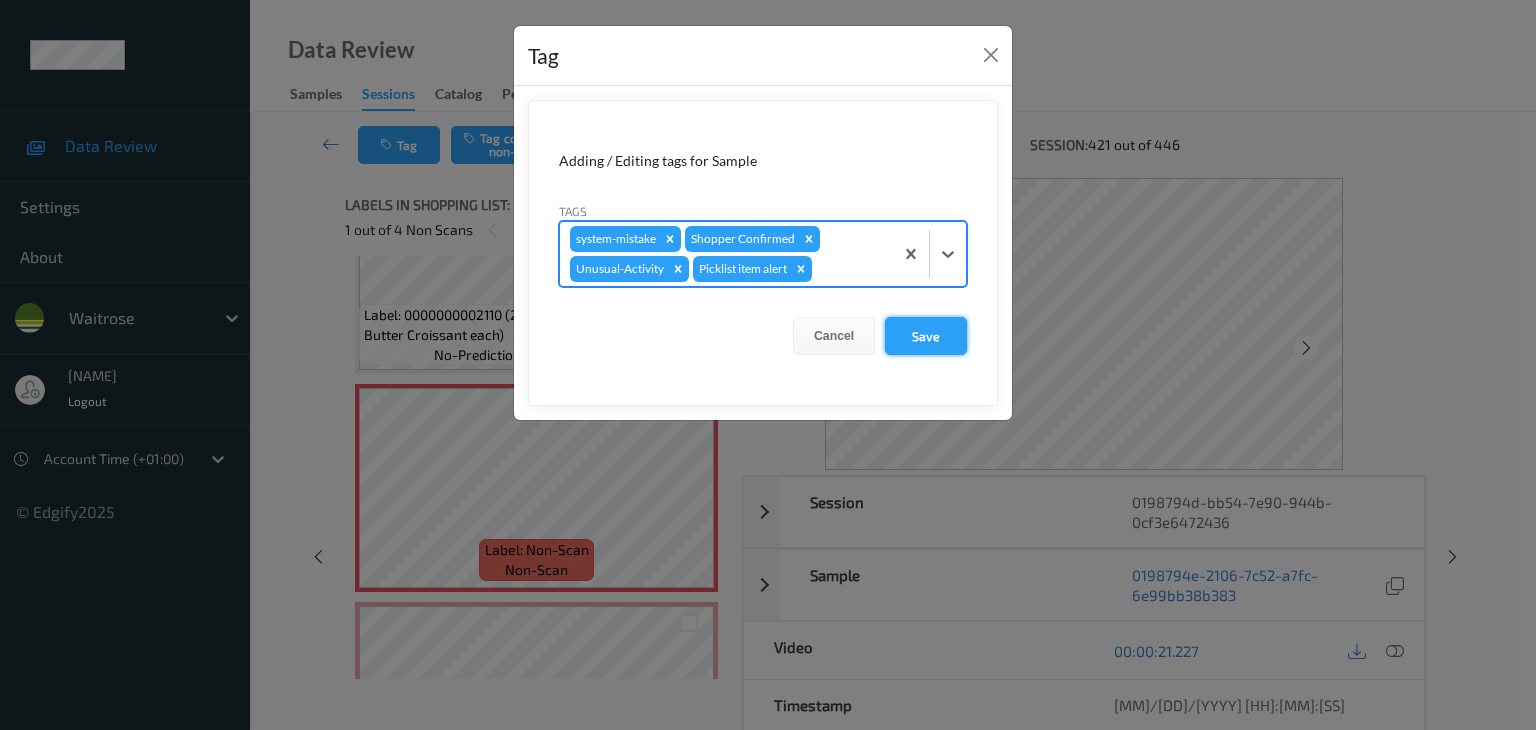 click on "Save" at bounding box center [926, 336] 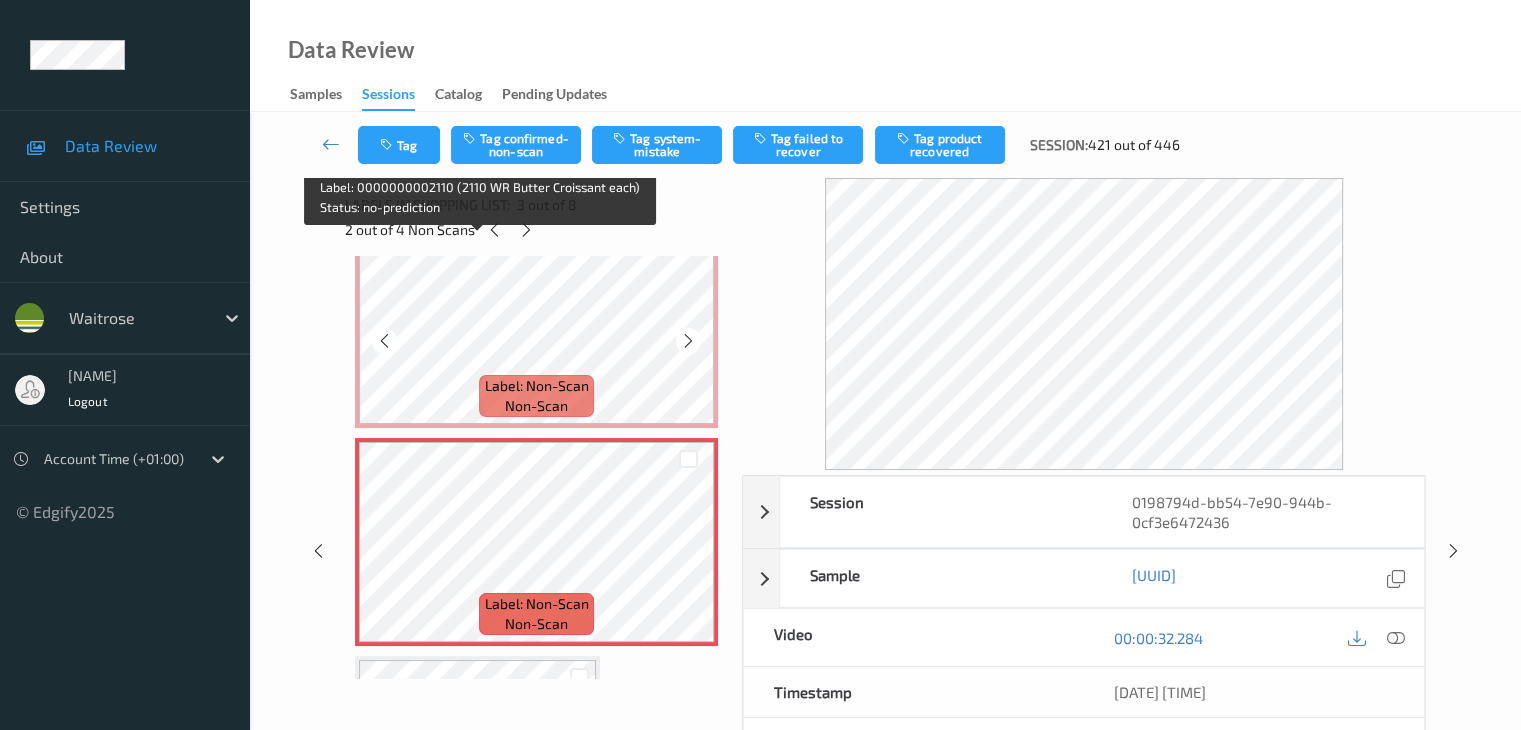 scroll, scrollTop: 300, scrollLeft: 0, axis: vertical 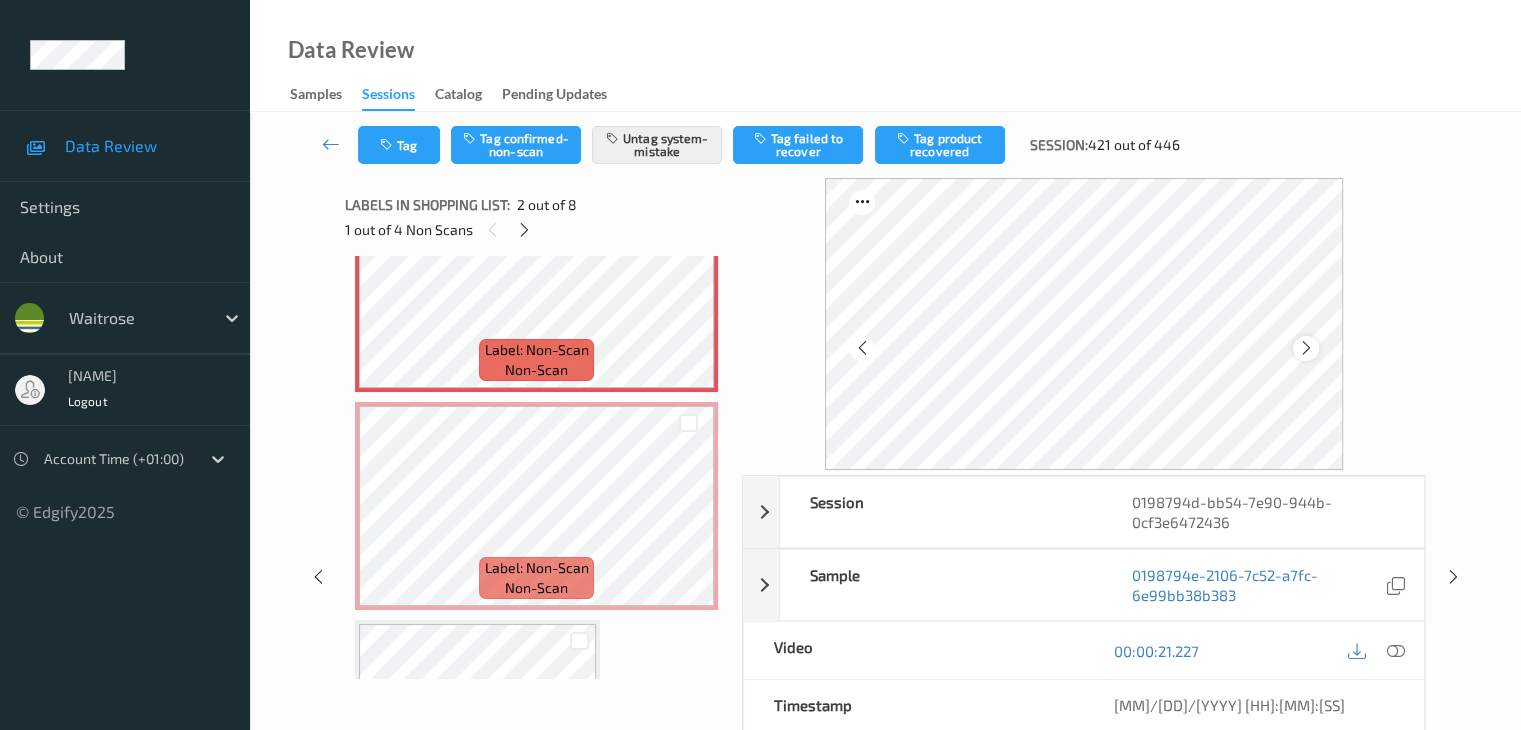 click at bounding box center (1306, 348) 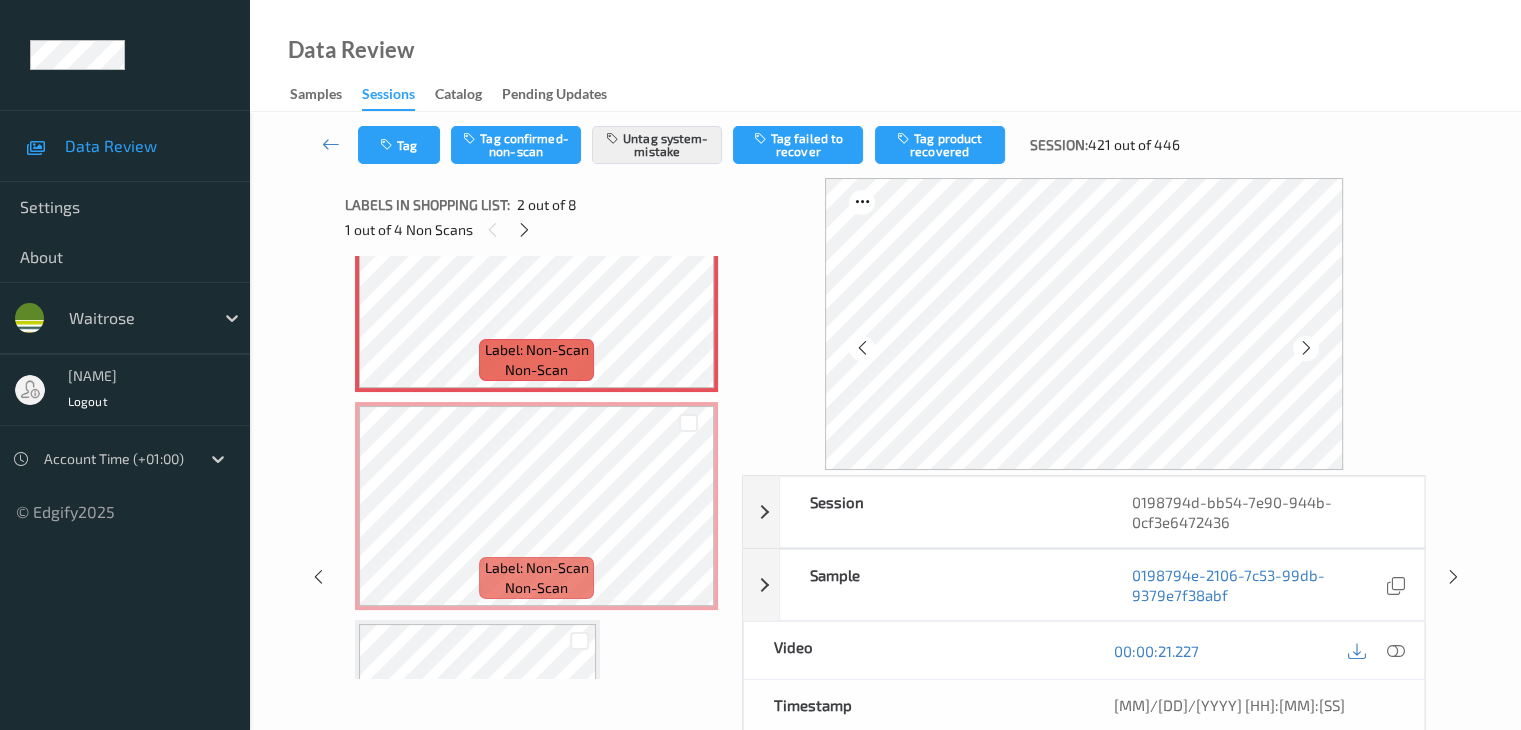 click at bounding box center (1306, 348) 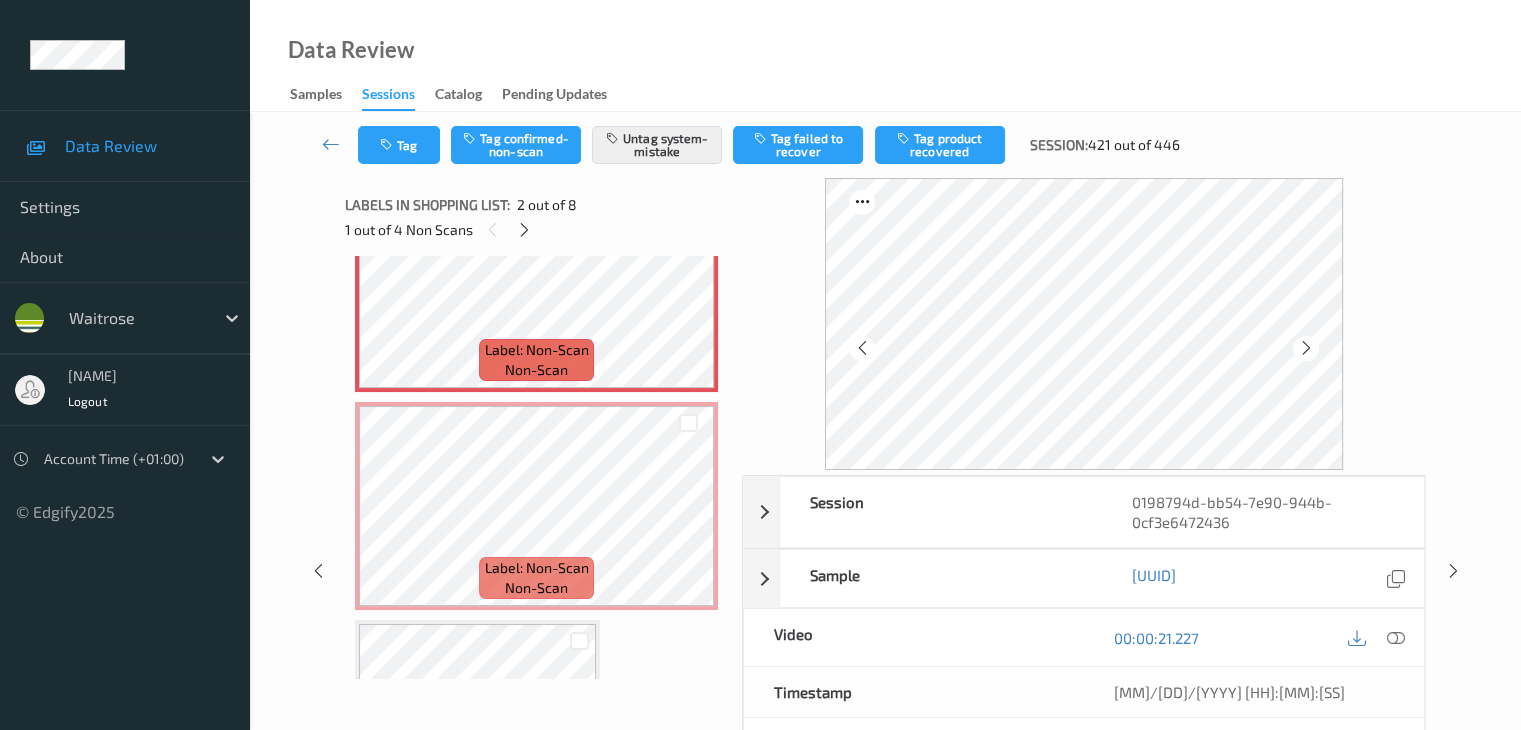 click at bounding box center (1306, 348) 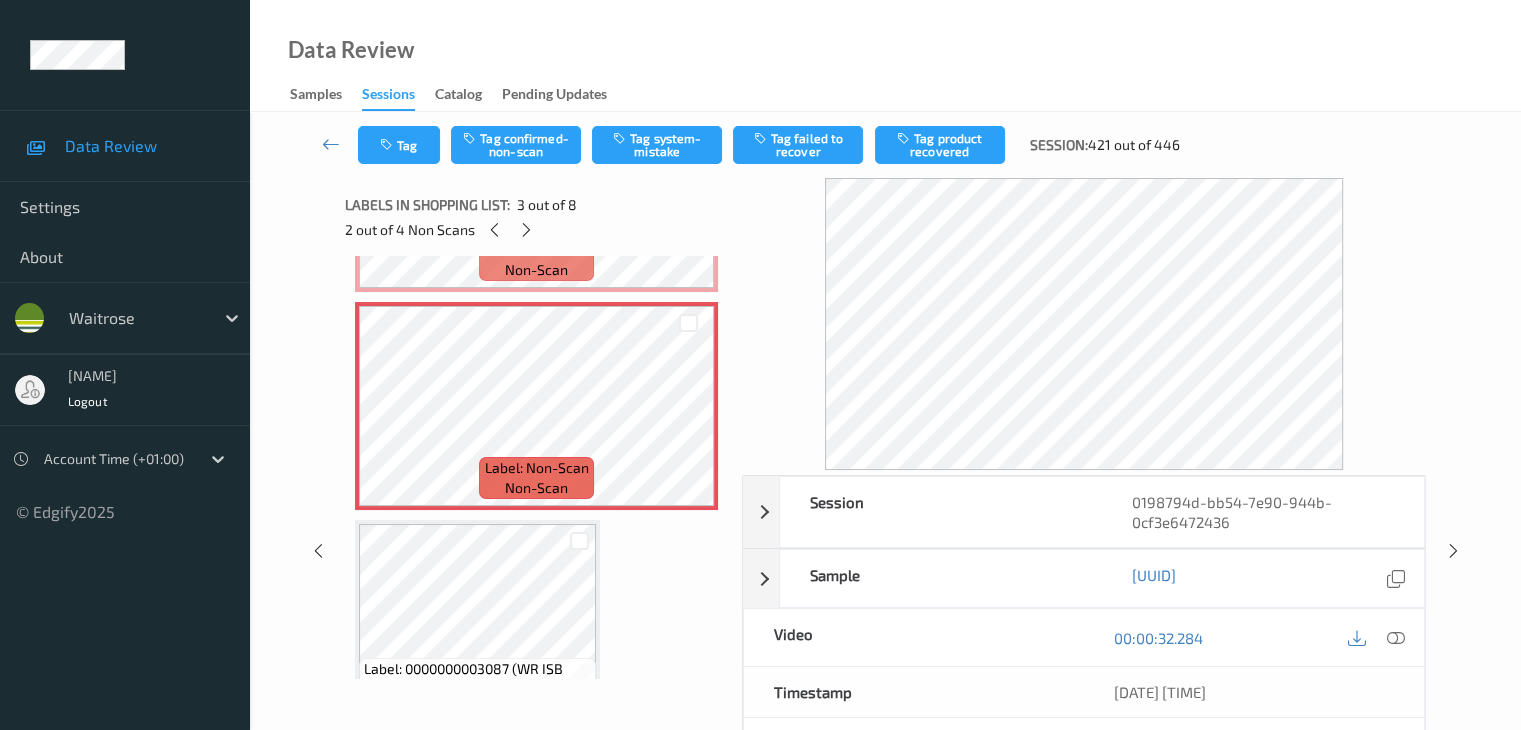 scroll, scrollTop: 400, scrollLeft: 0, axis: vertical 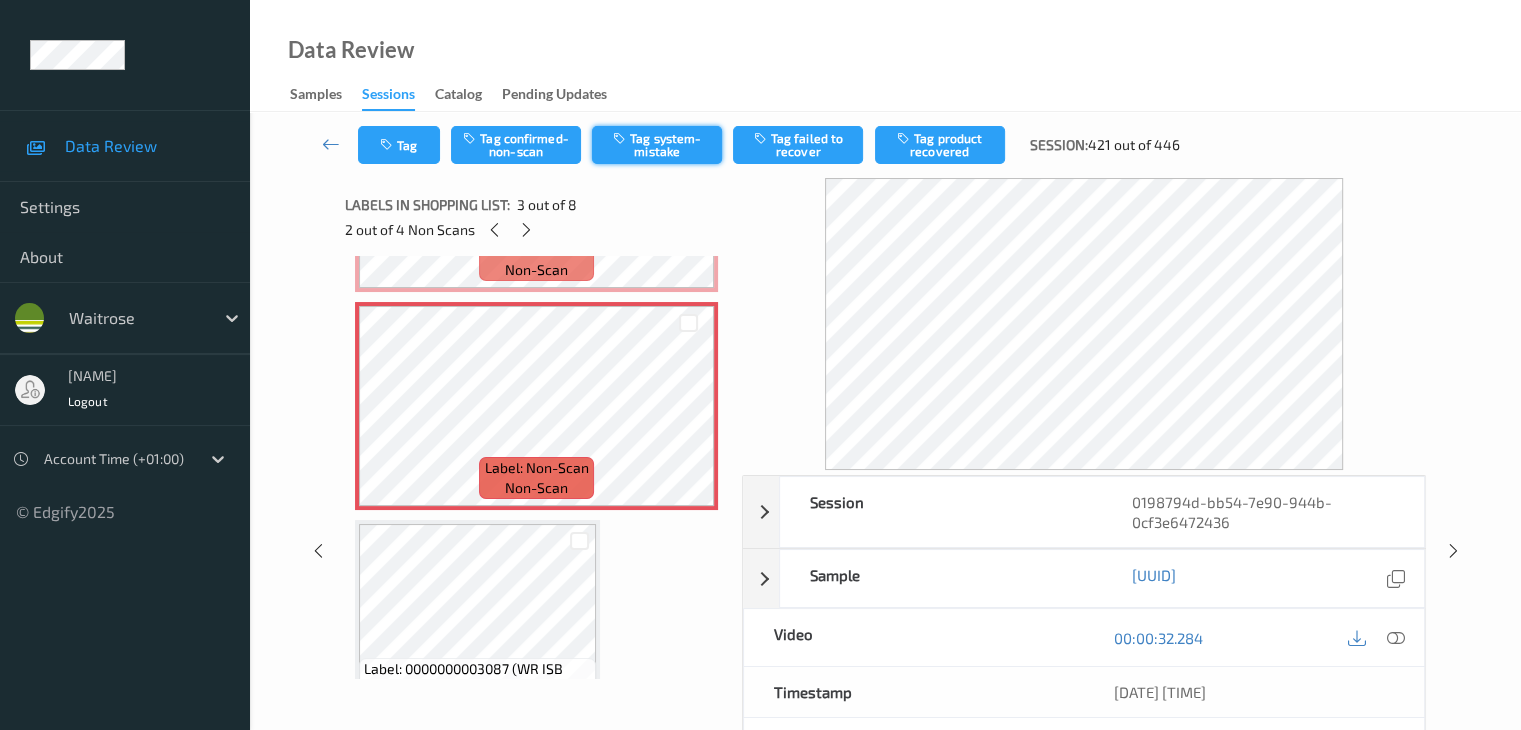 click on "Tag   system-mistake" at bounding box center [657, 145] 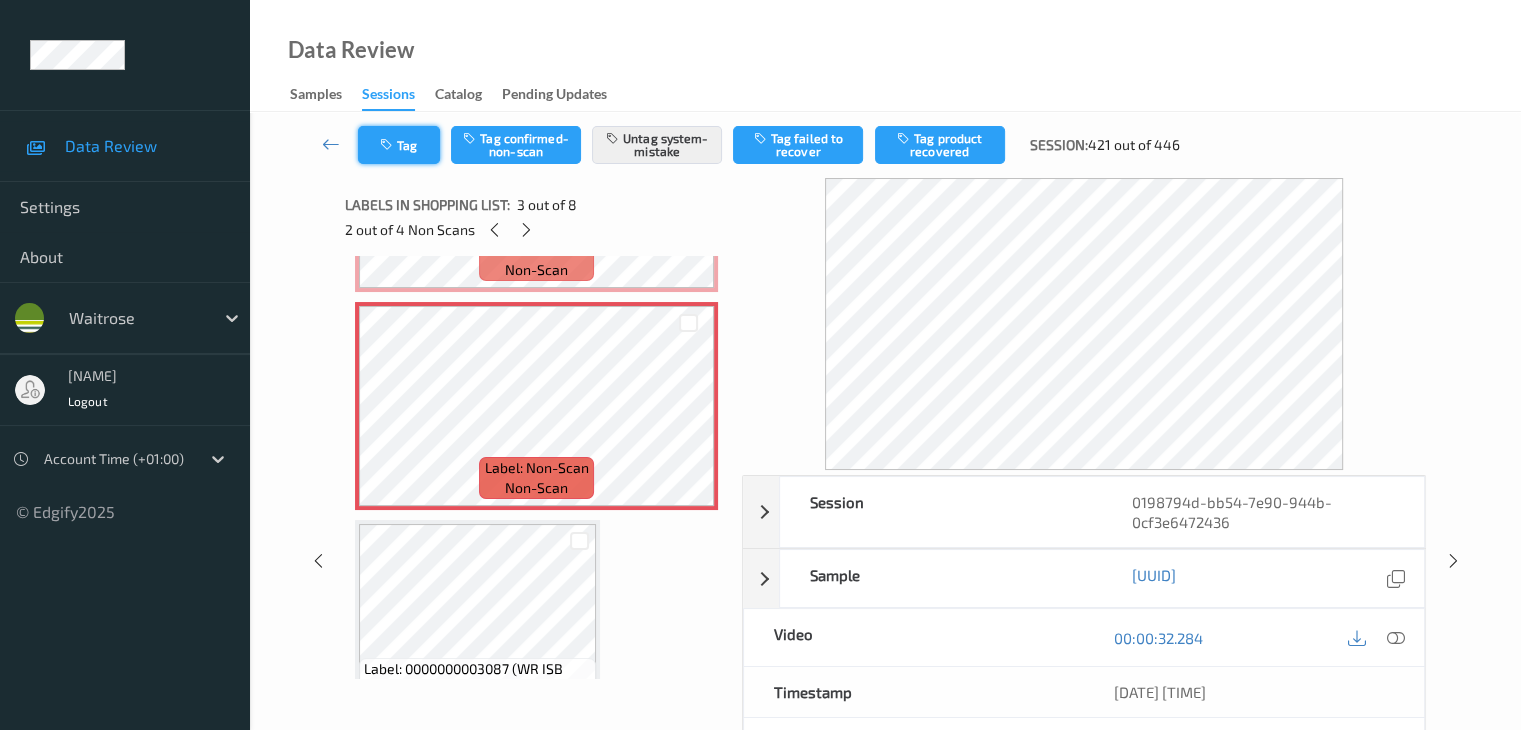 click at bounding box center (388, 145) 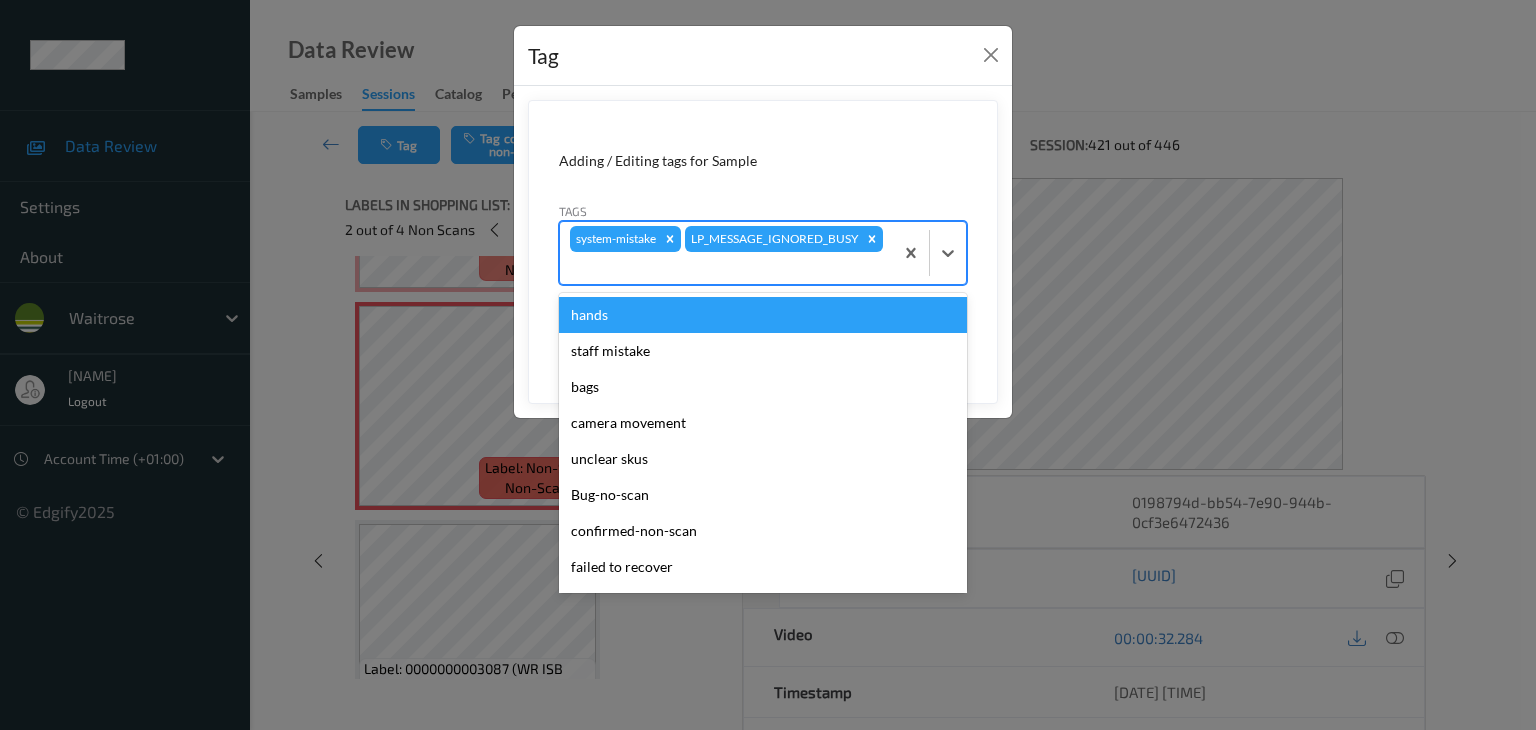 click at bounding box center (726, 268) 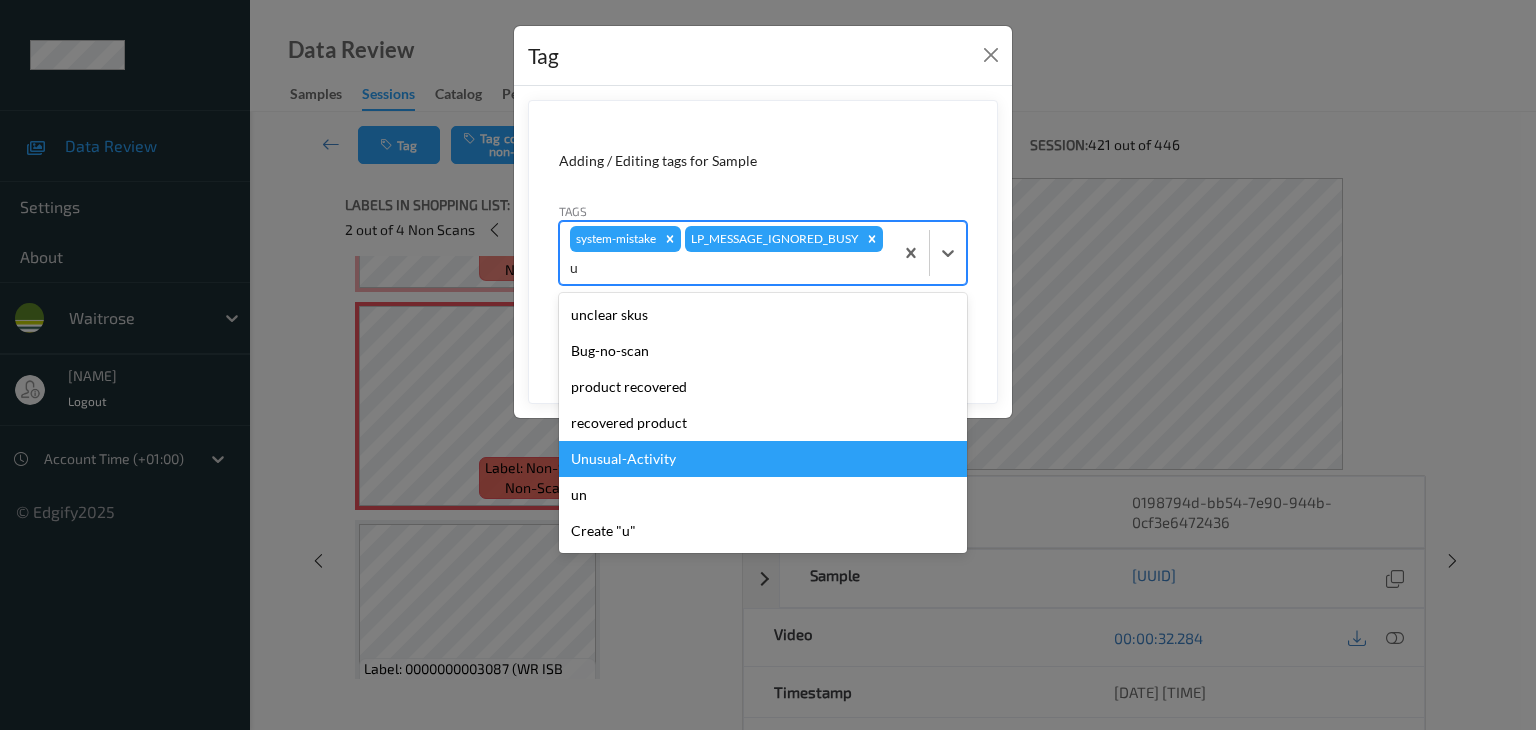 click on "Unusual-Activity" at bounding box center [763, 459] 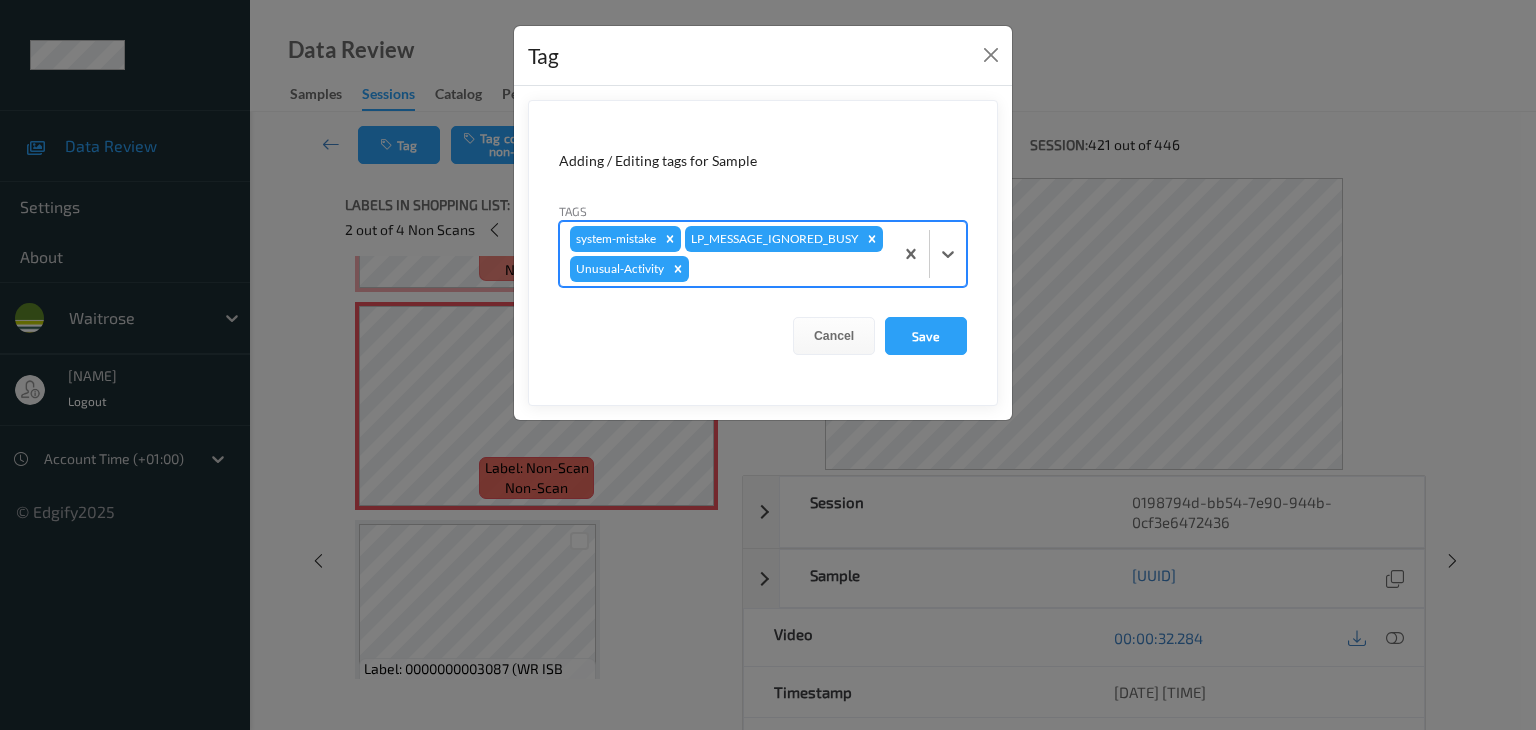 type on "p" 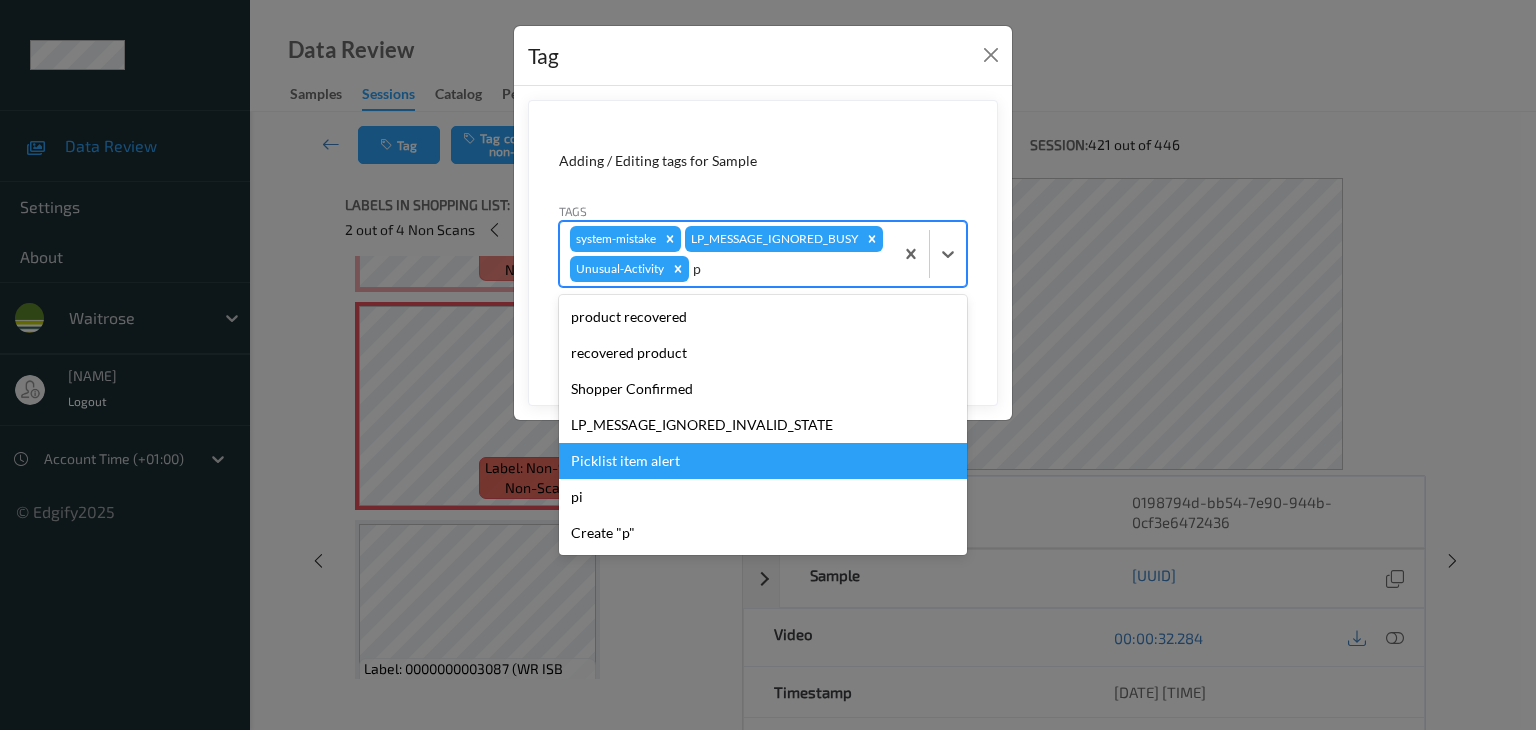 click on "Picklist item alert" at bounding box center (763, 461) 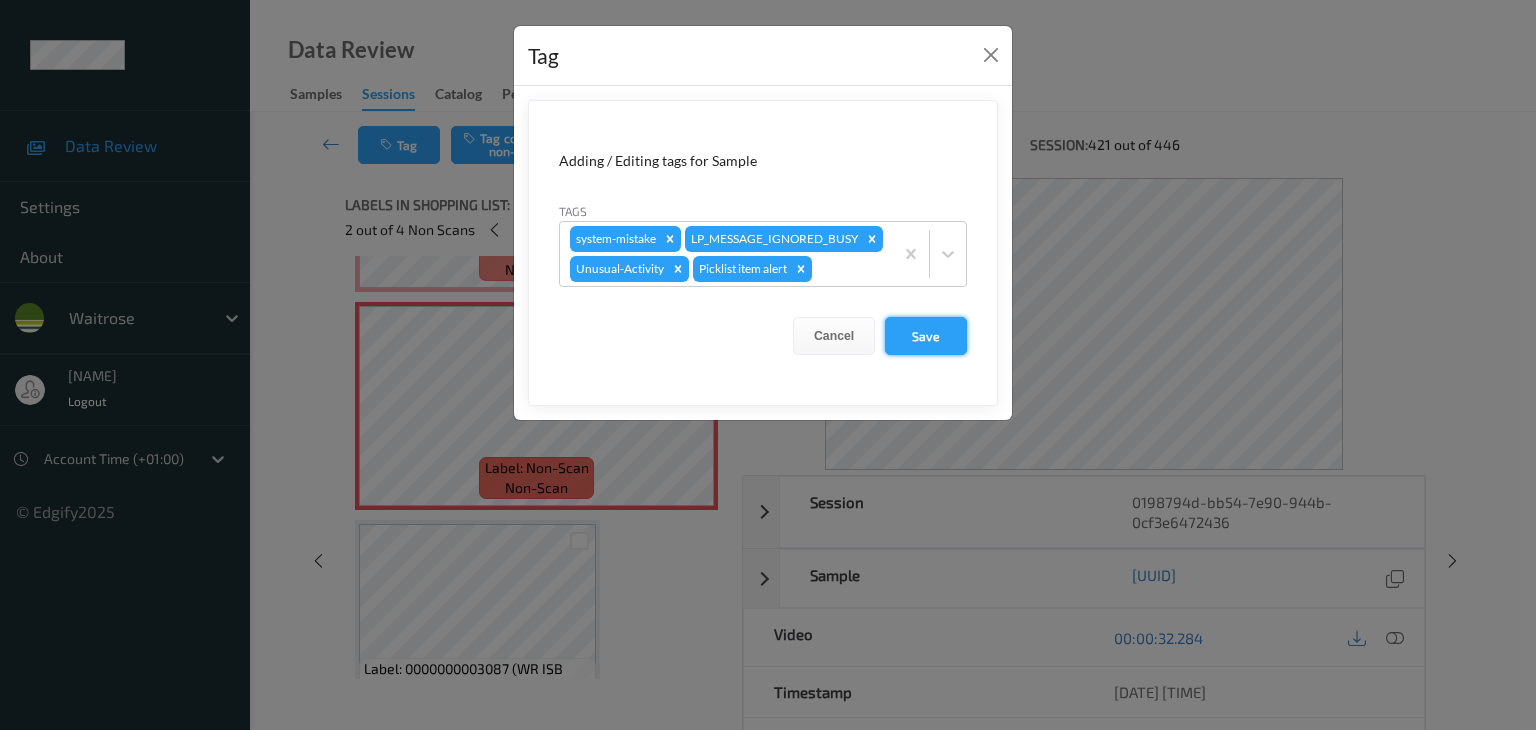 click on "Save" at bounding box center [926, 336] 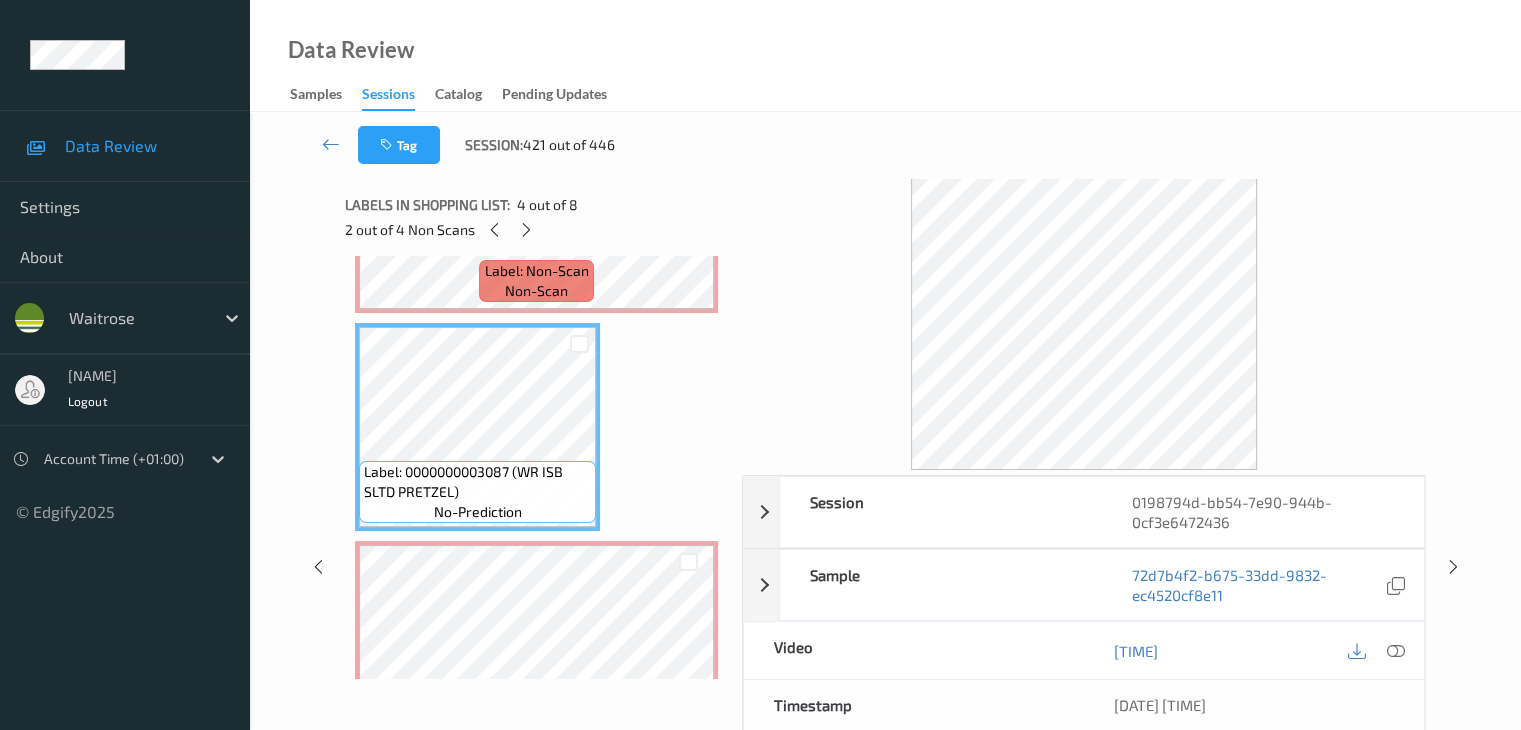 scroll, scrollTop: 600, scrollLeft: 0, axis: vertical 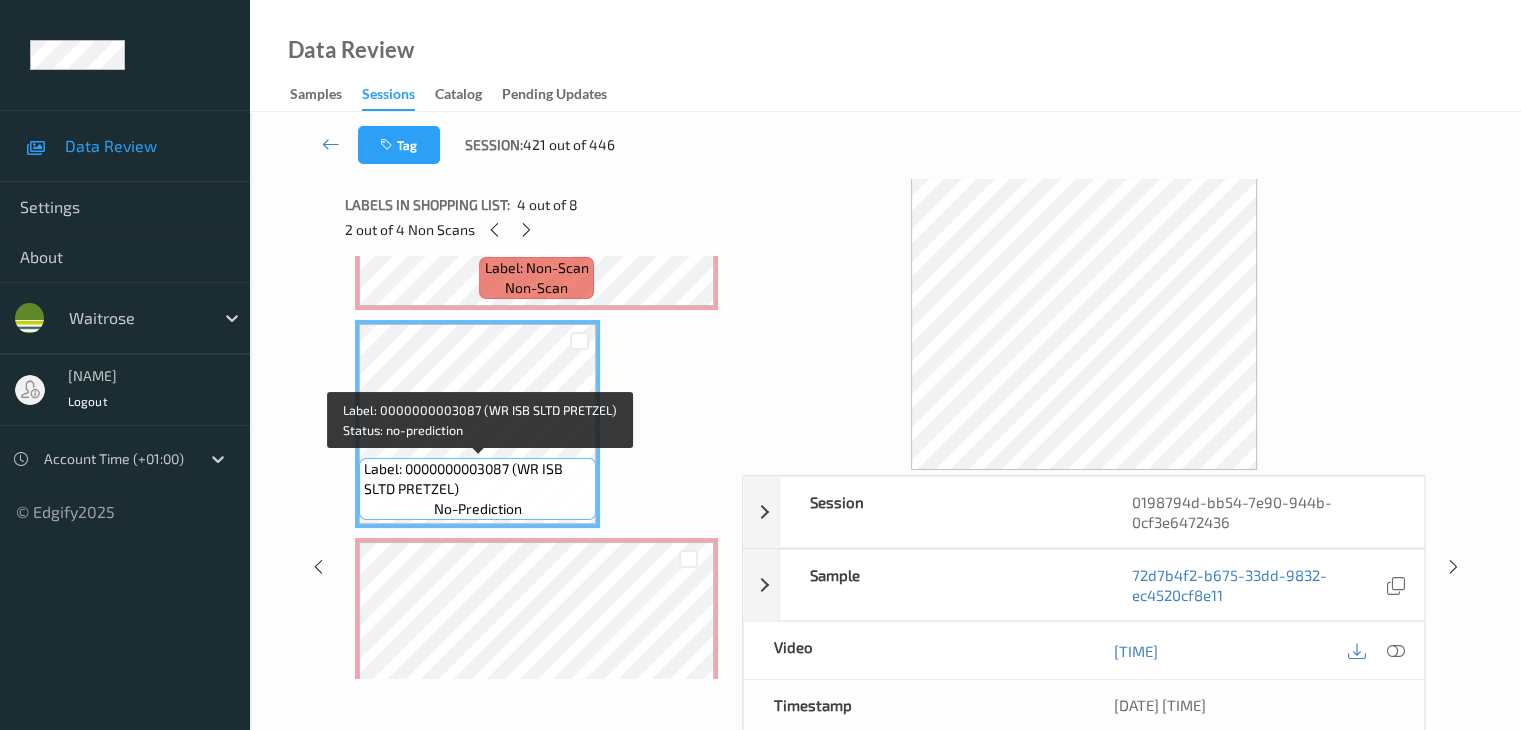 click on "Label: 0000000003087 (WR ISB SLTD PRETZEL) no-prediction" at bounding box center (477, 489) 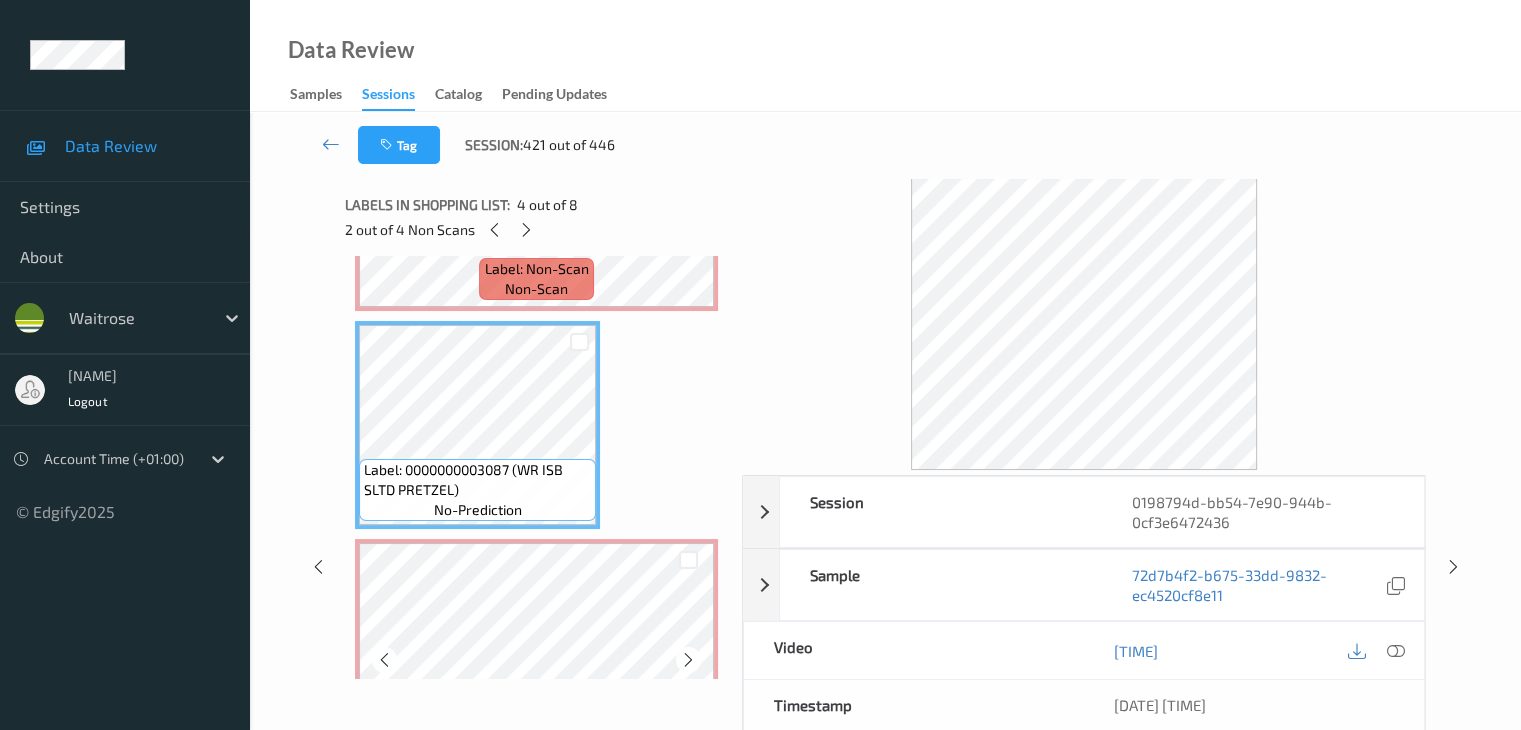 scroll, scrollTop: 600, scrollLeft: 0, axis: vertical 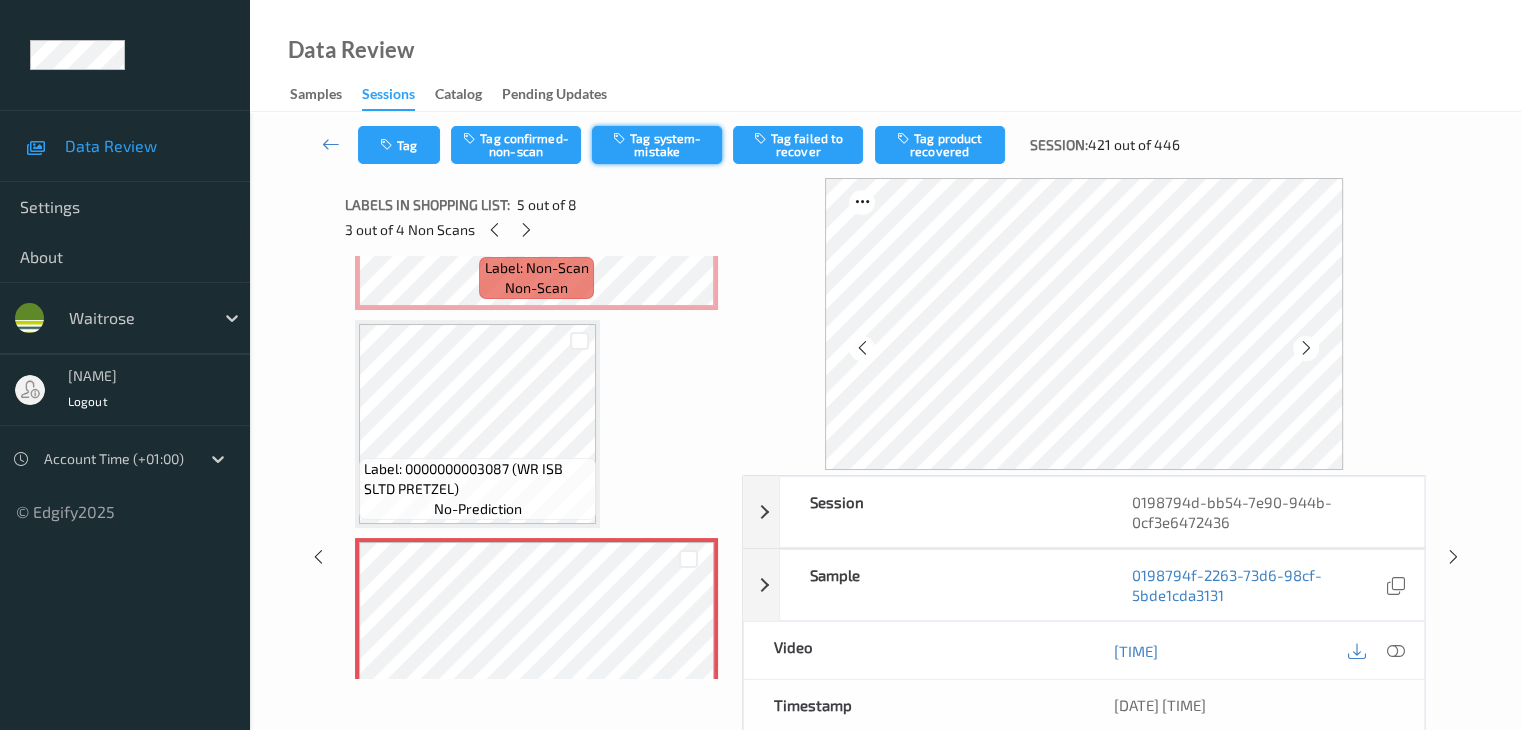 click on "Tag   system-mistake" at bounding box center (657, 145) 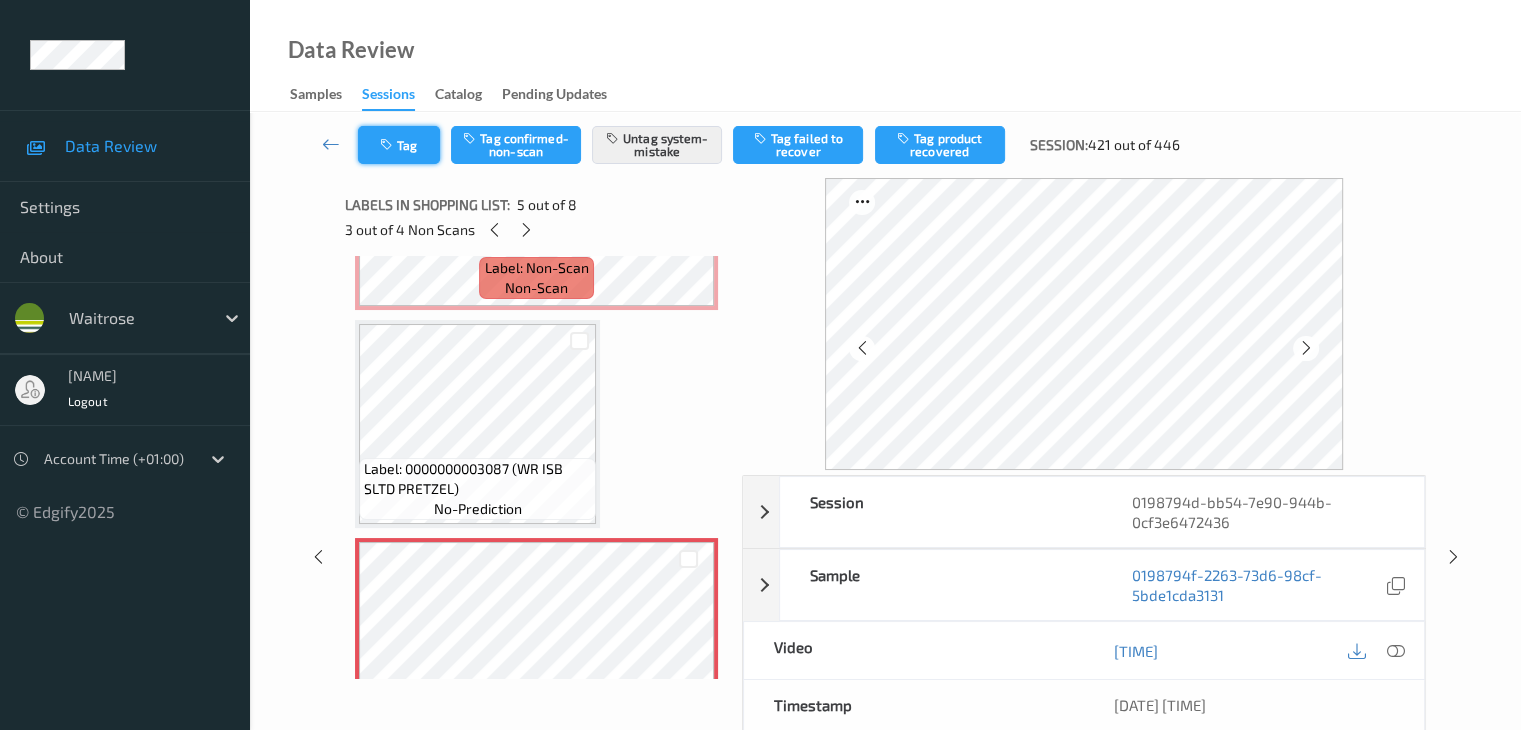 click on "Tag" at bounding box center (399, 145) 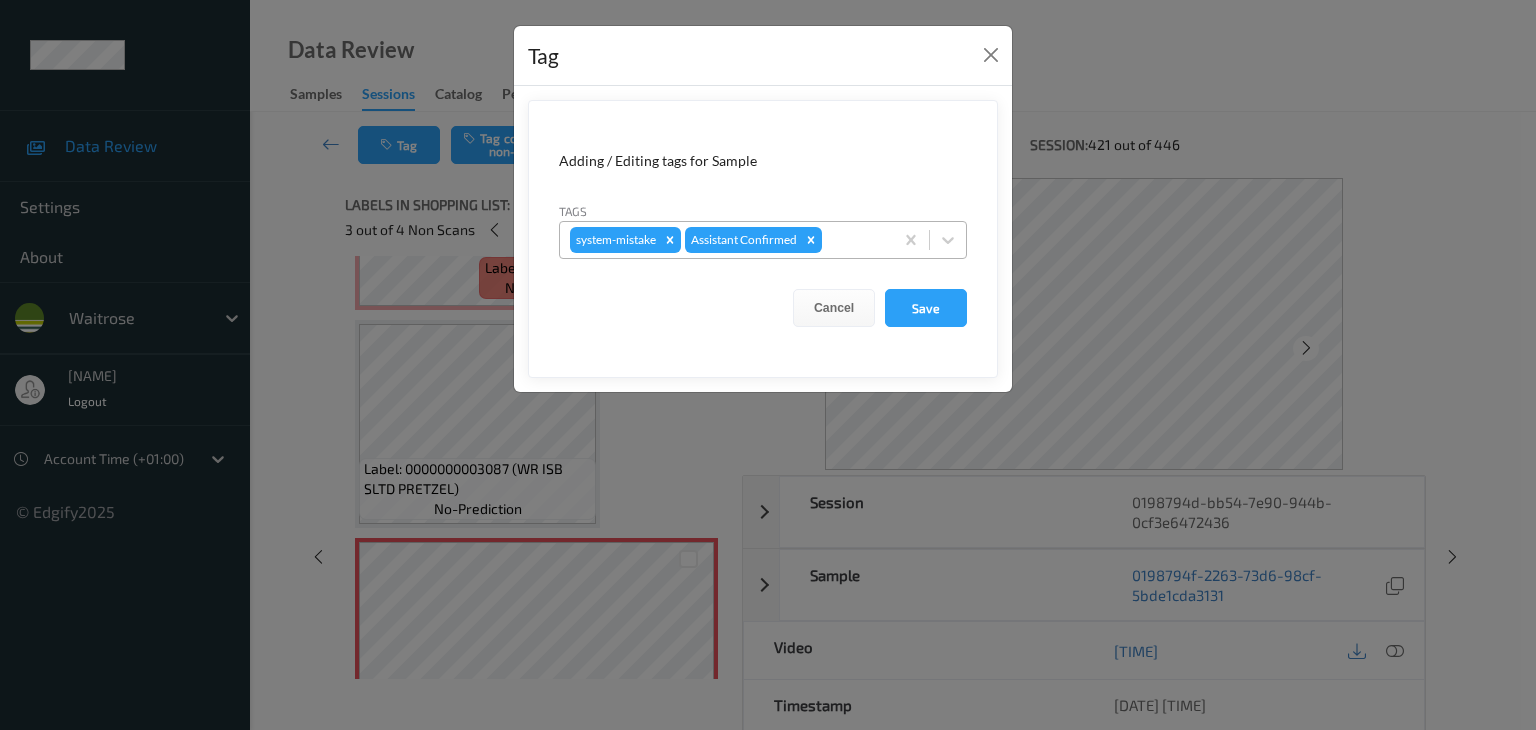 click at bounding box center (854, 240) 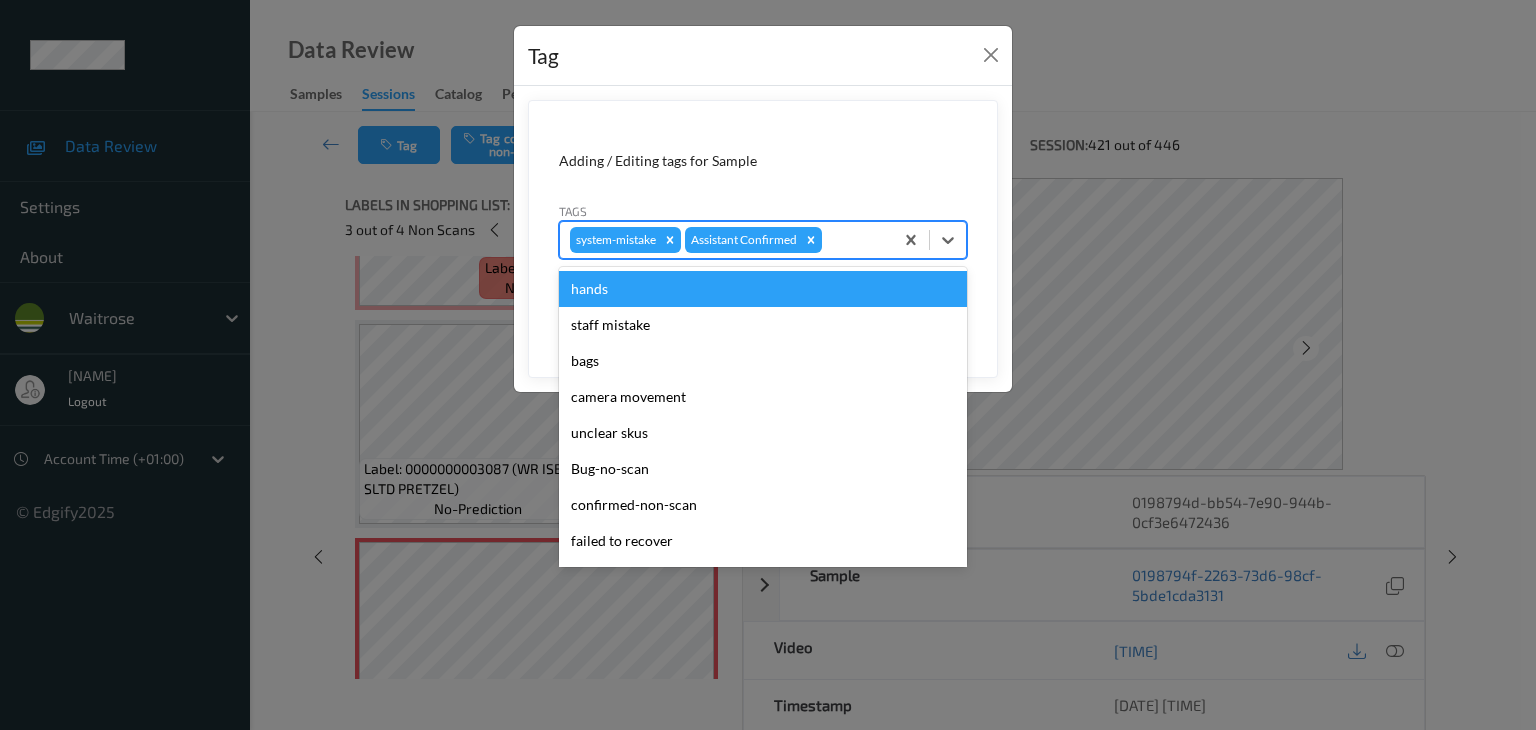 type on "u" 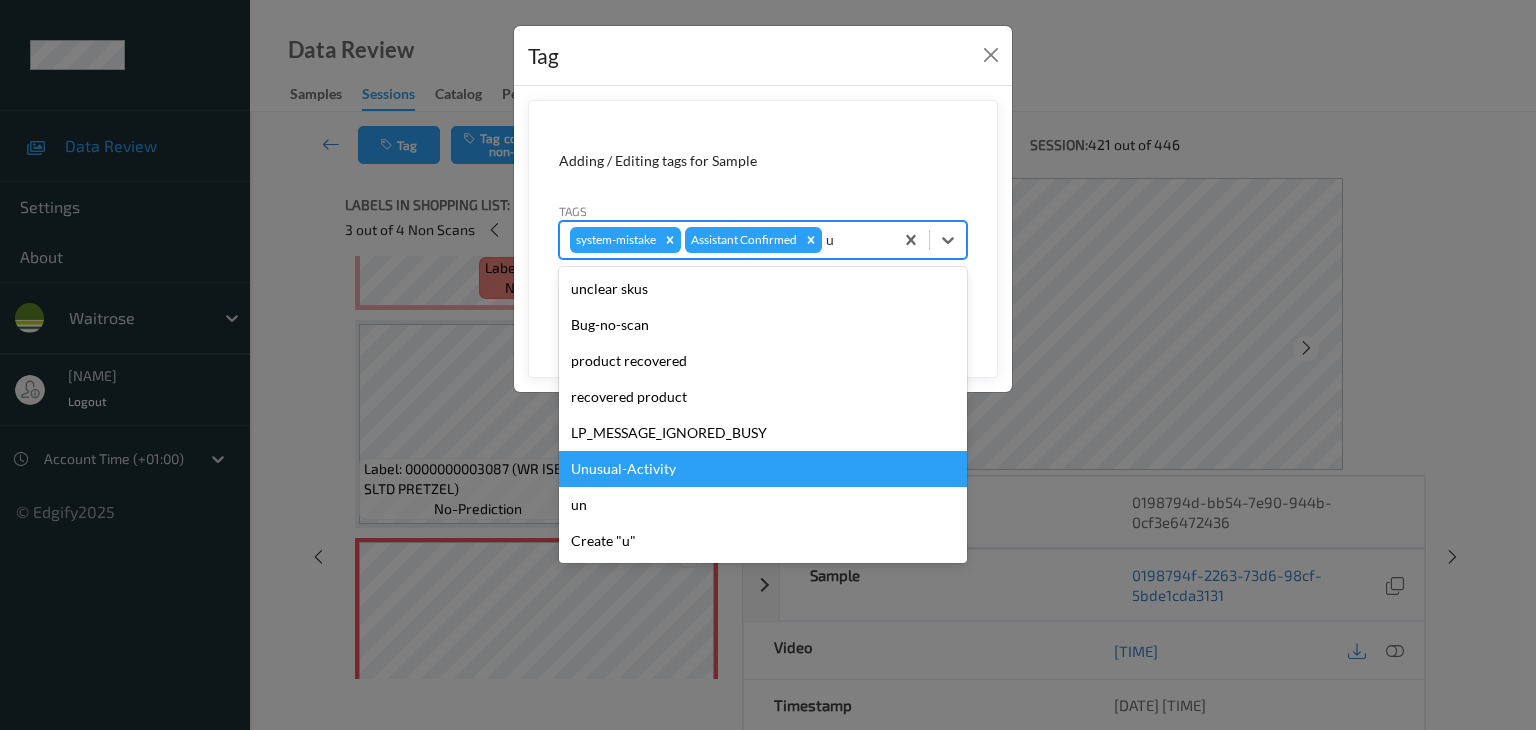 click on "Unusual-Activity" at bounding box center (763, 469) 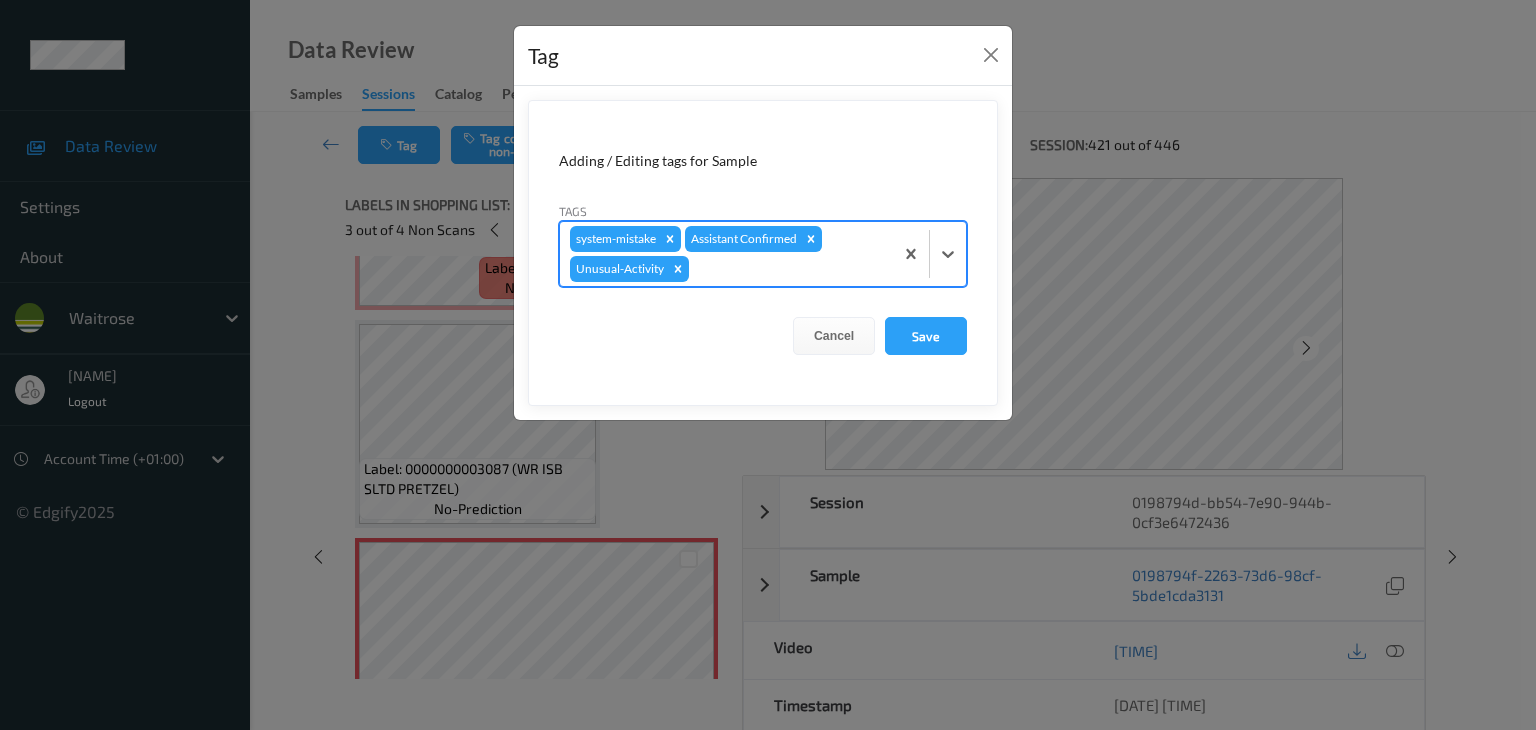 type on "p" 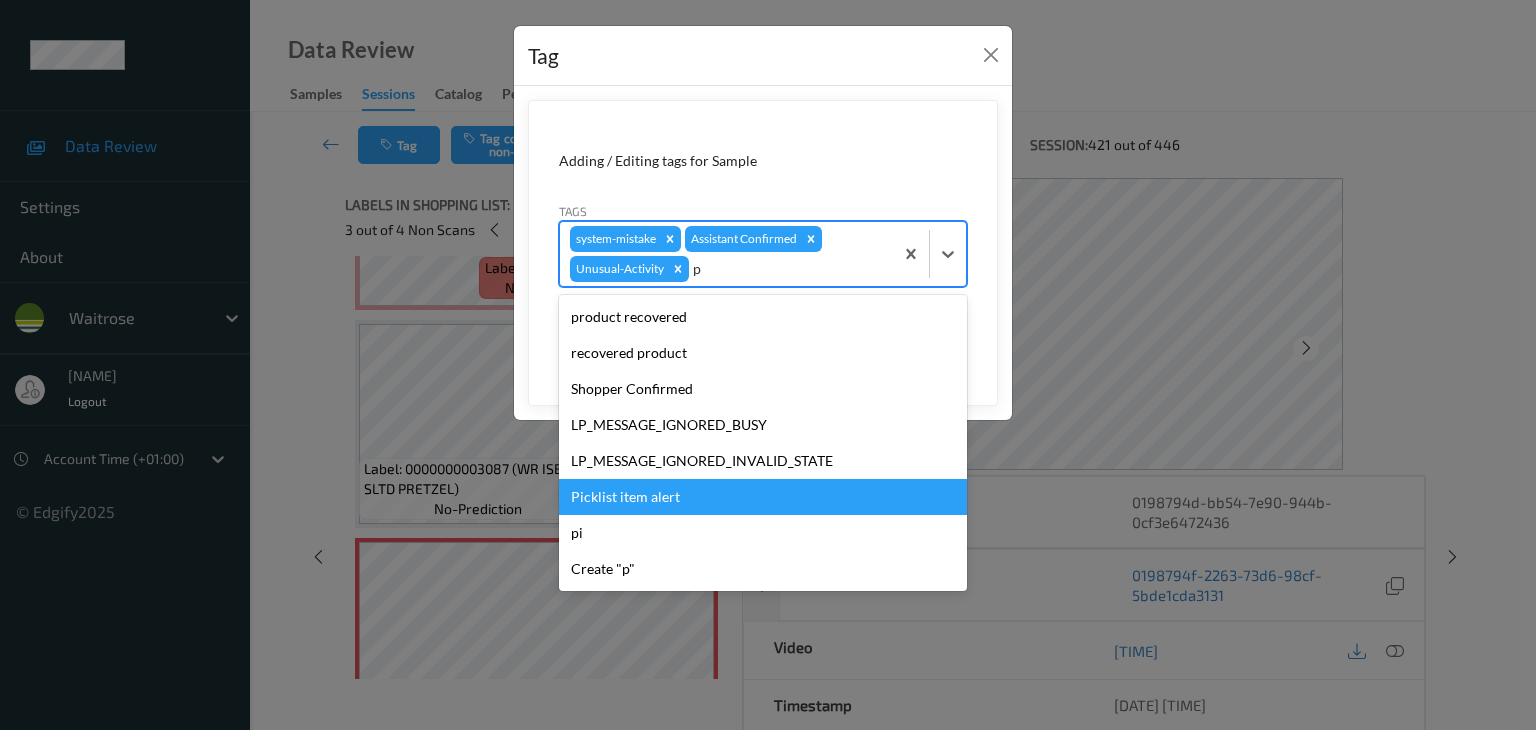 click on "Picklist item alert" at bounding box center (763, 497) 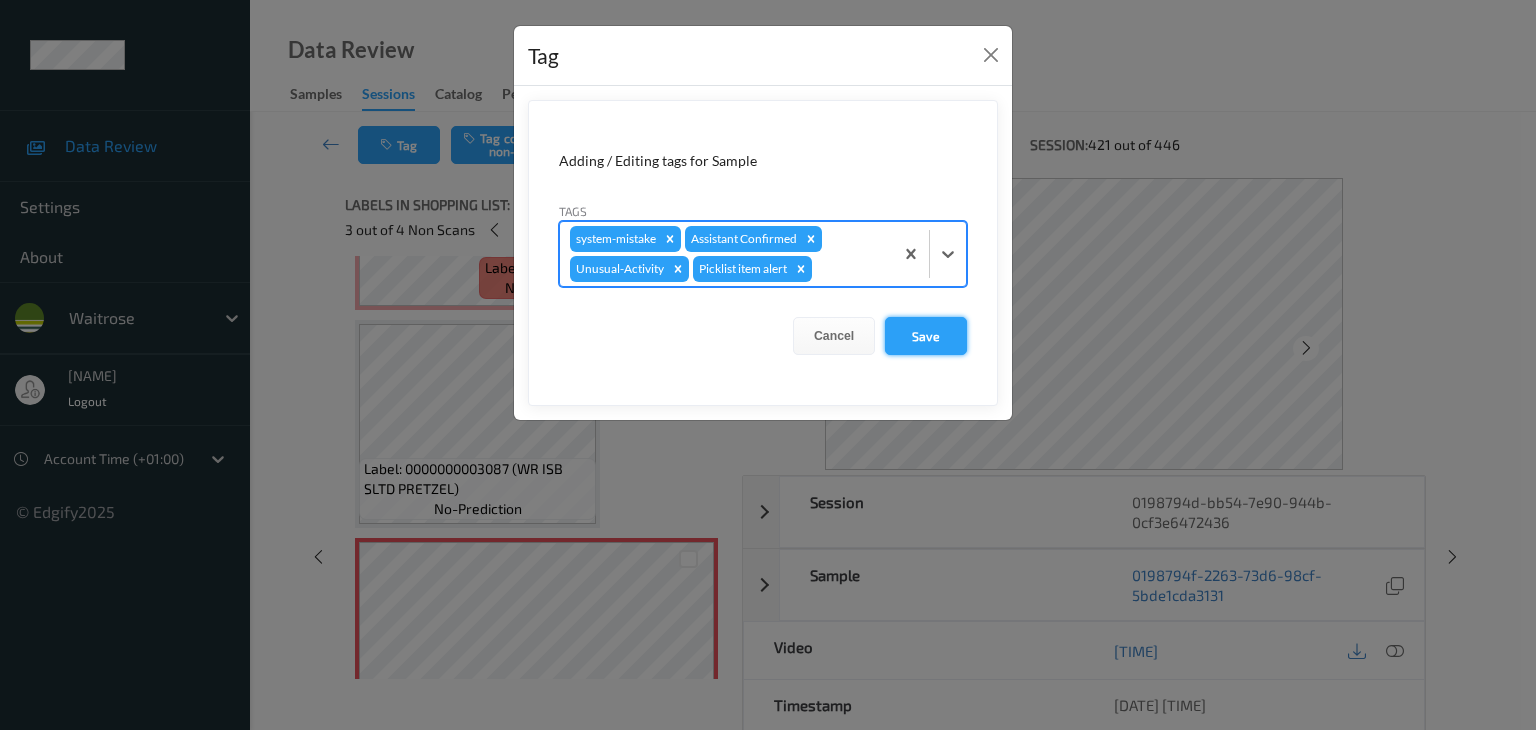 click on "Save" at bounding box center [926, 336] 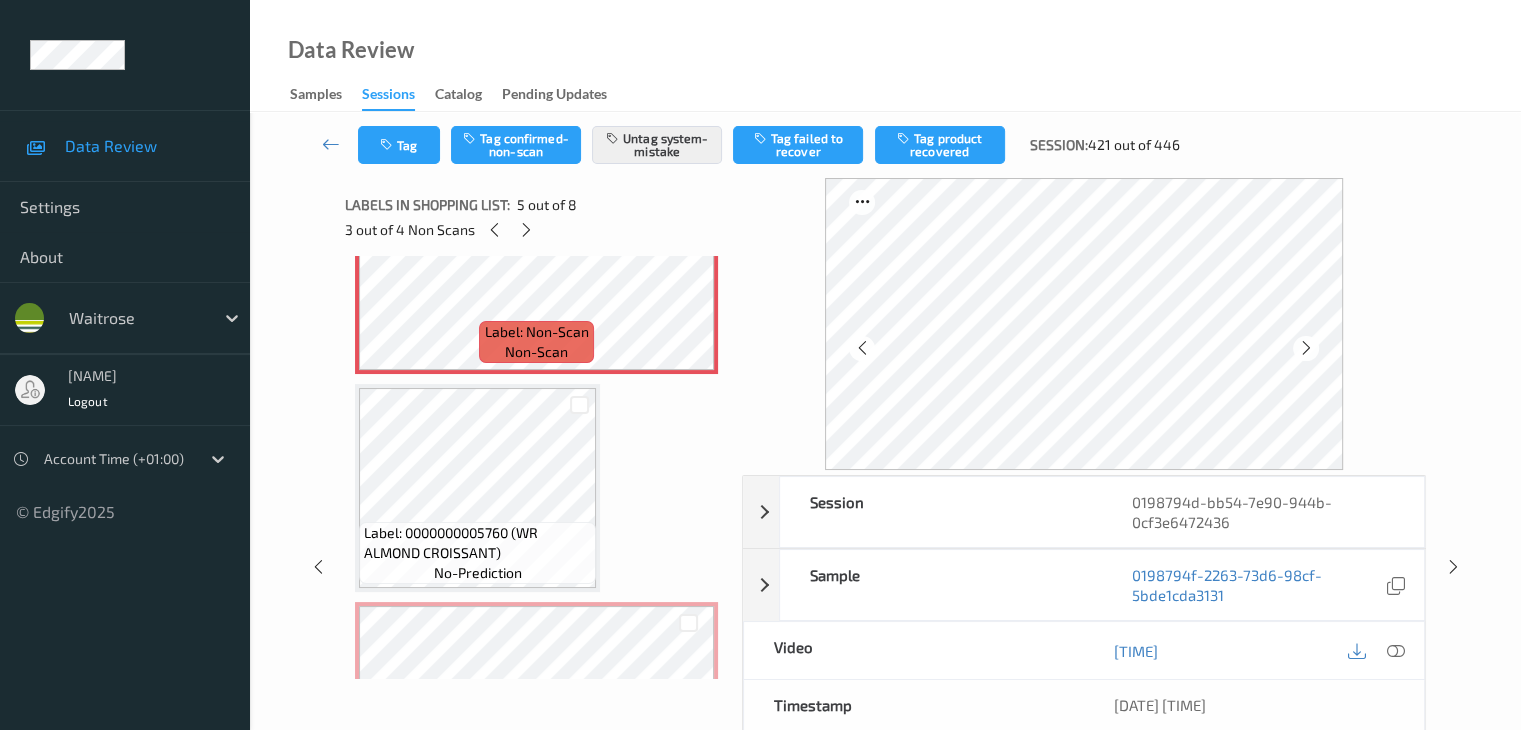 scroll, scrollTop: 1100, scrollLeft: 0, axis: vertical 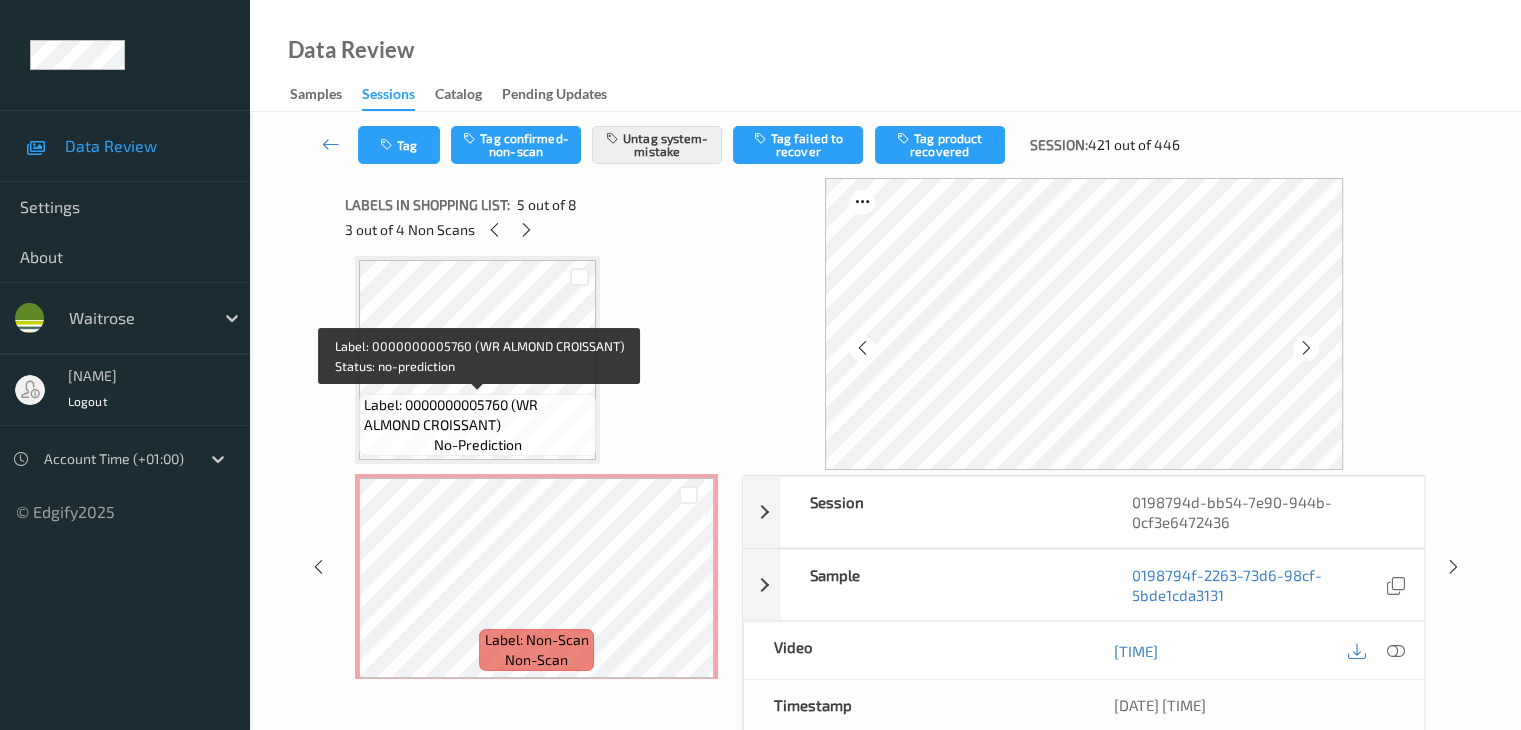 click on "Label: 0000000005760 (WR ALMOND CROISSANT)" at bounding box center (477, 415) 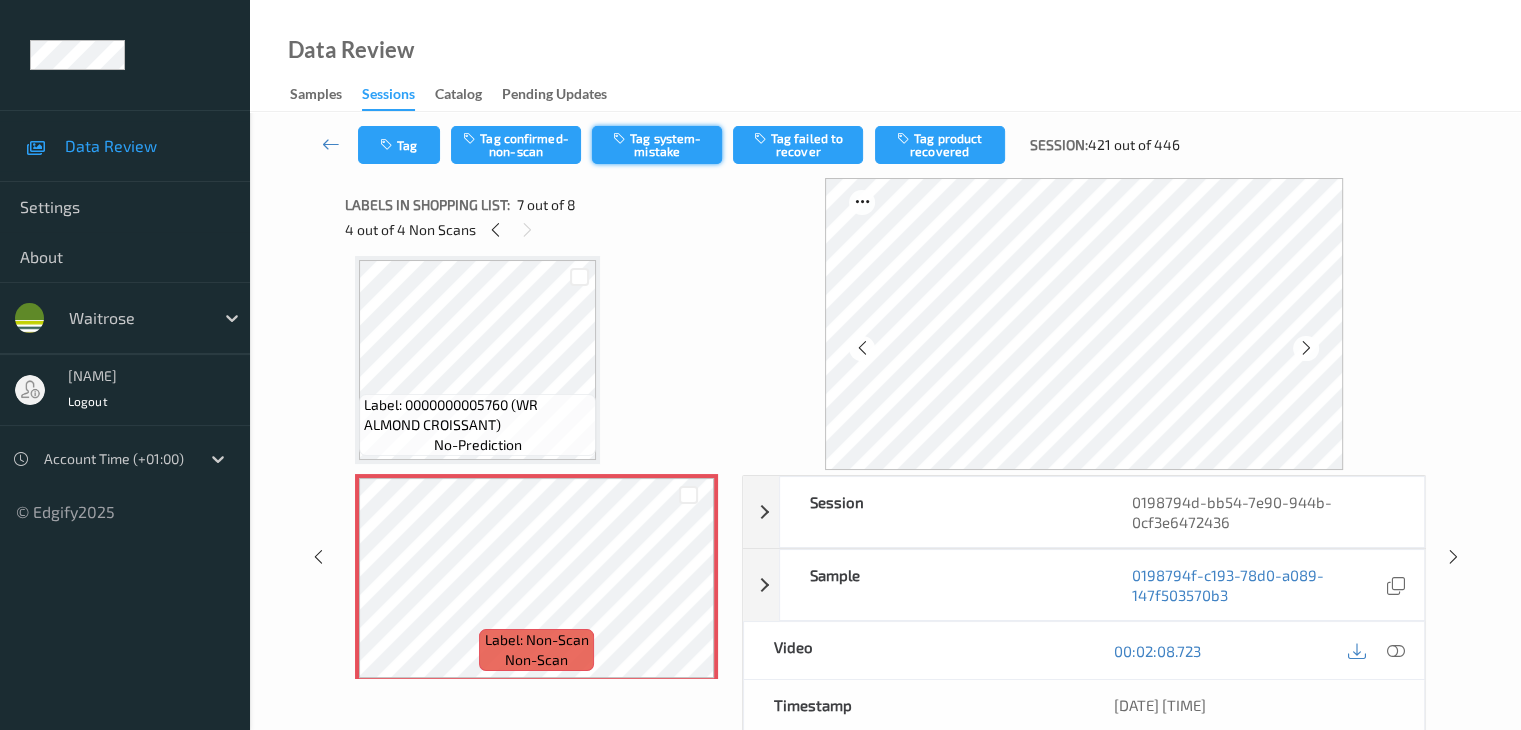 click on "Tag   system-mistake" at bounding box center (657, 145) 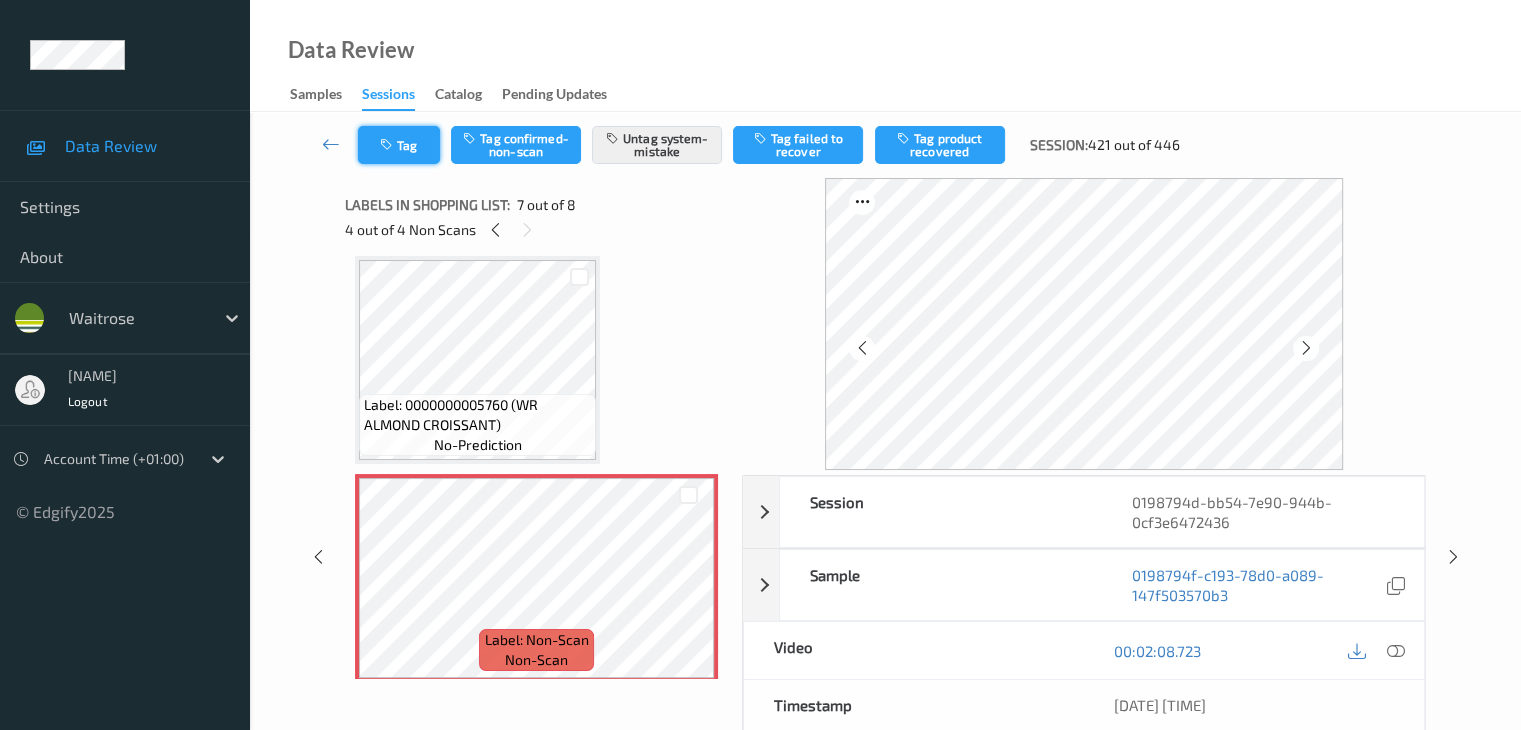 click on "Tag" at bounding box center [399, 145] 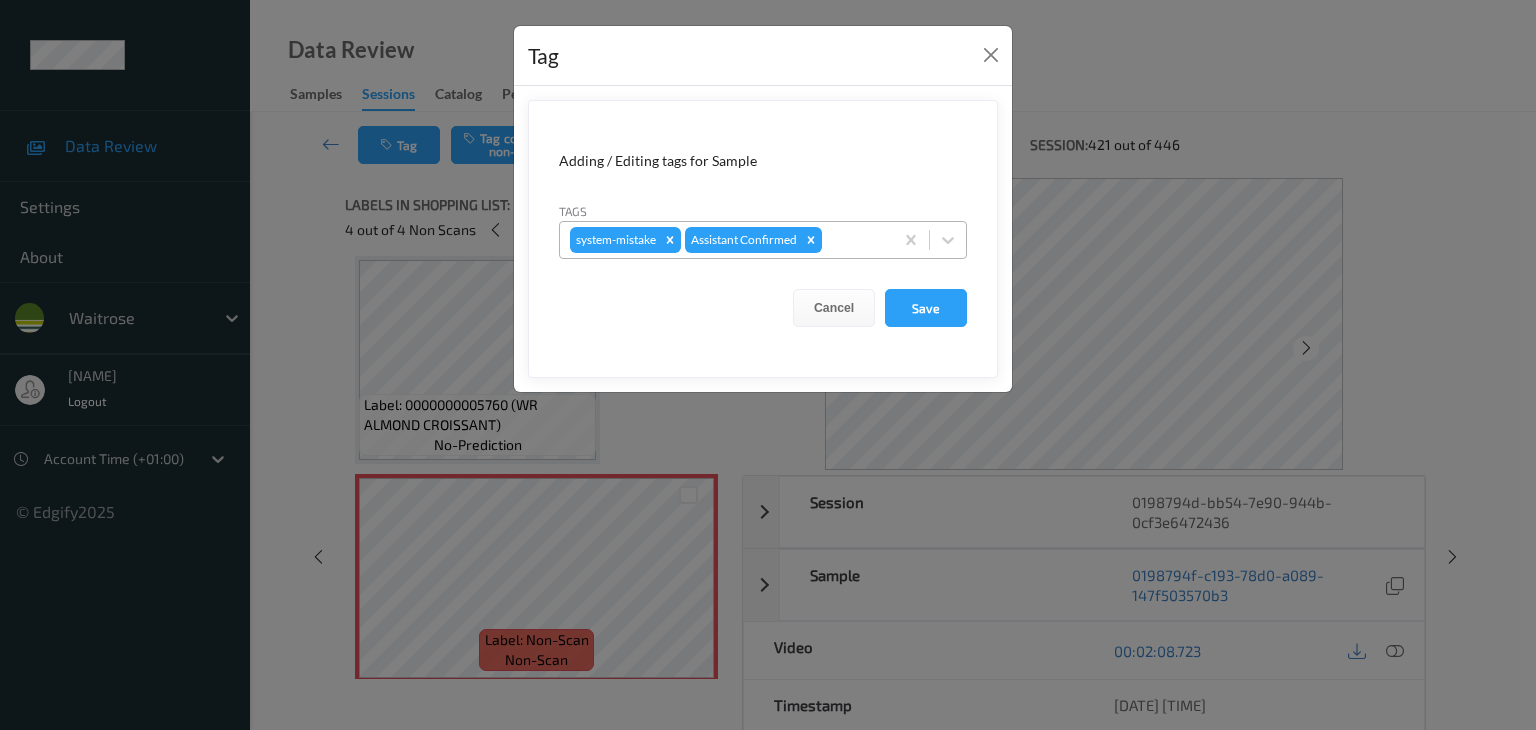 click at bounding box center [854, 240] 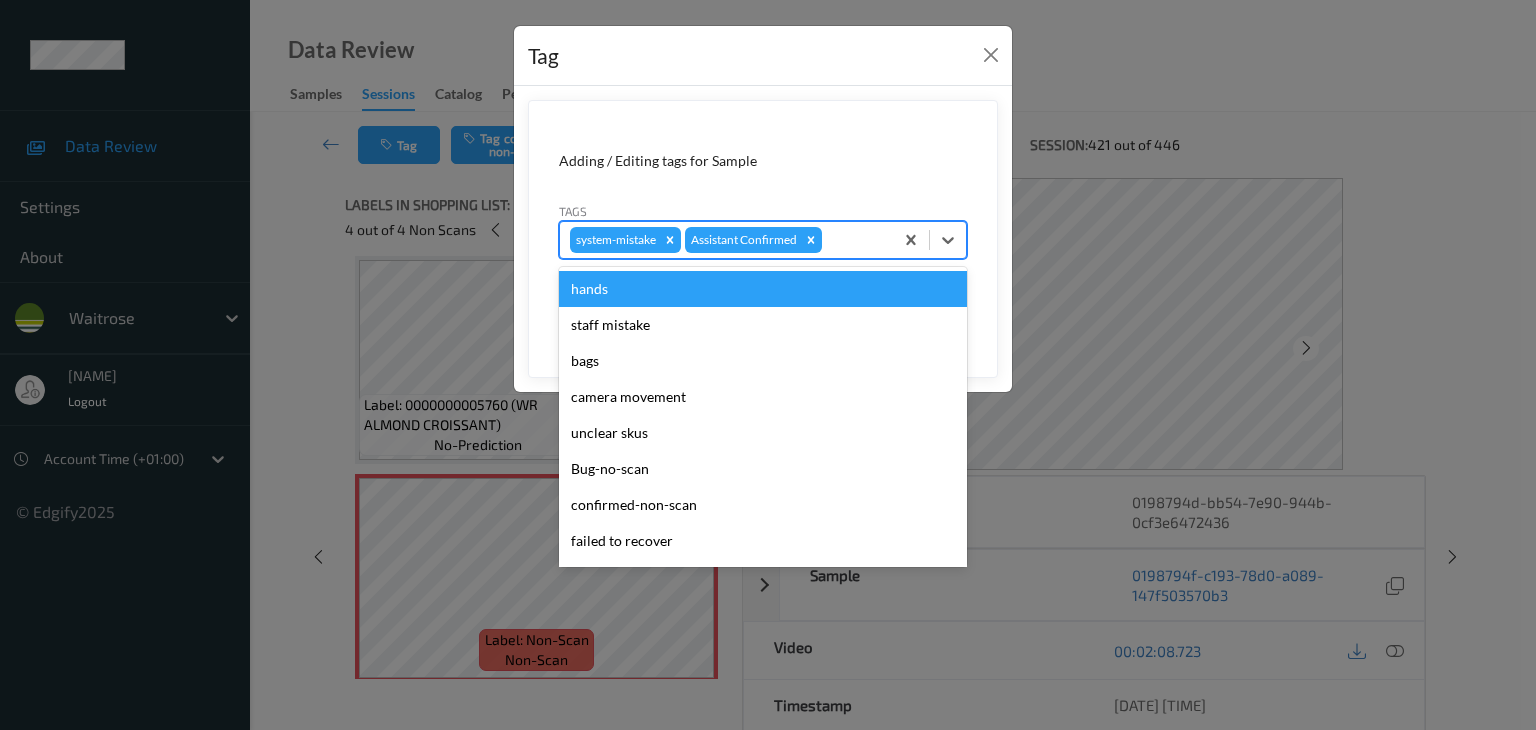 type on "u" 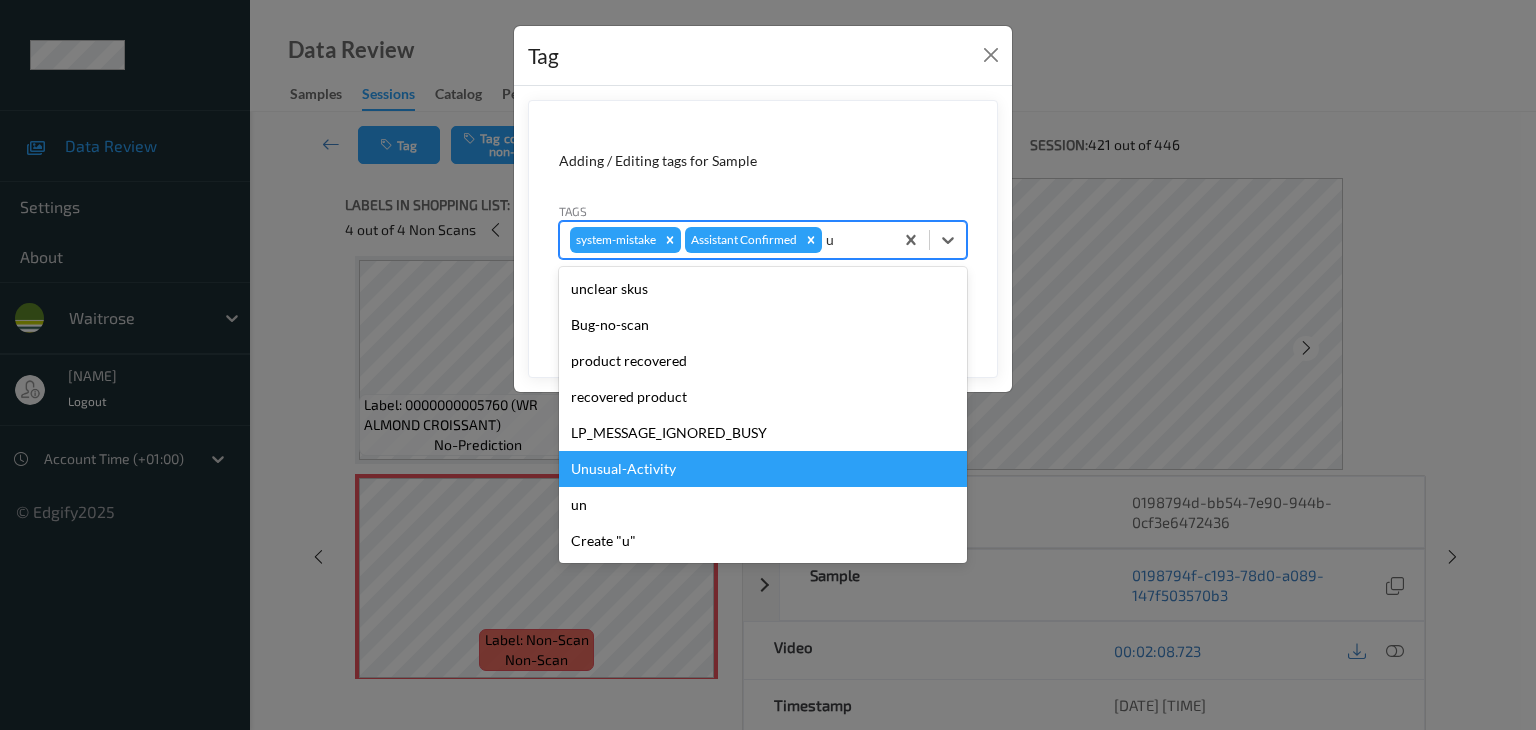 click on "Unusual-Activity" at bounding box center (763, 469) 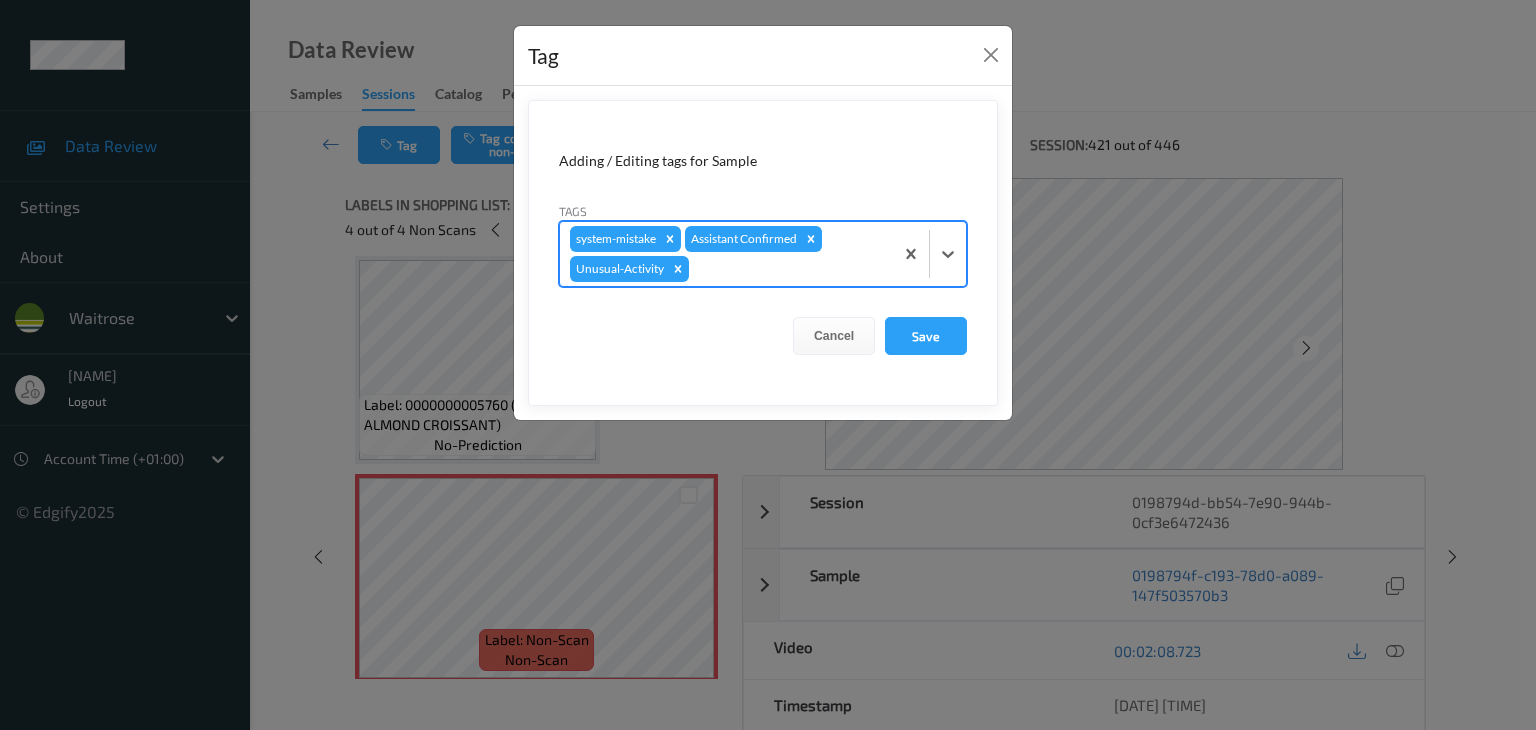 type on "p" 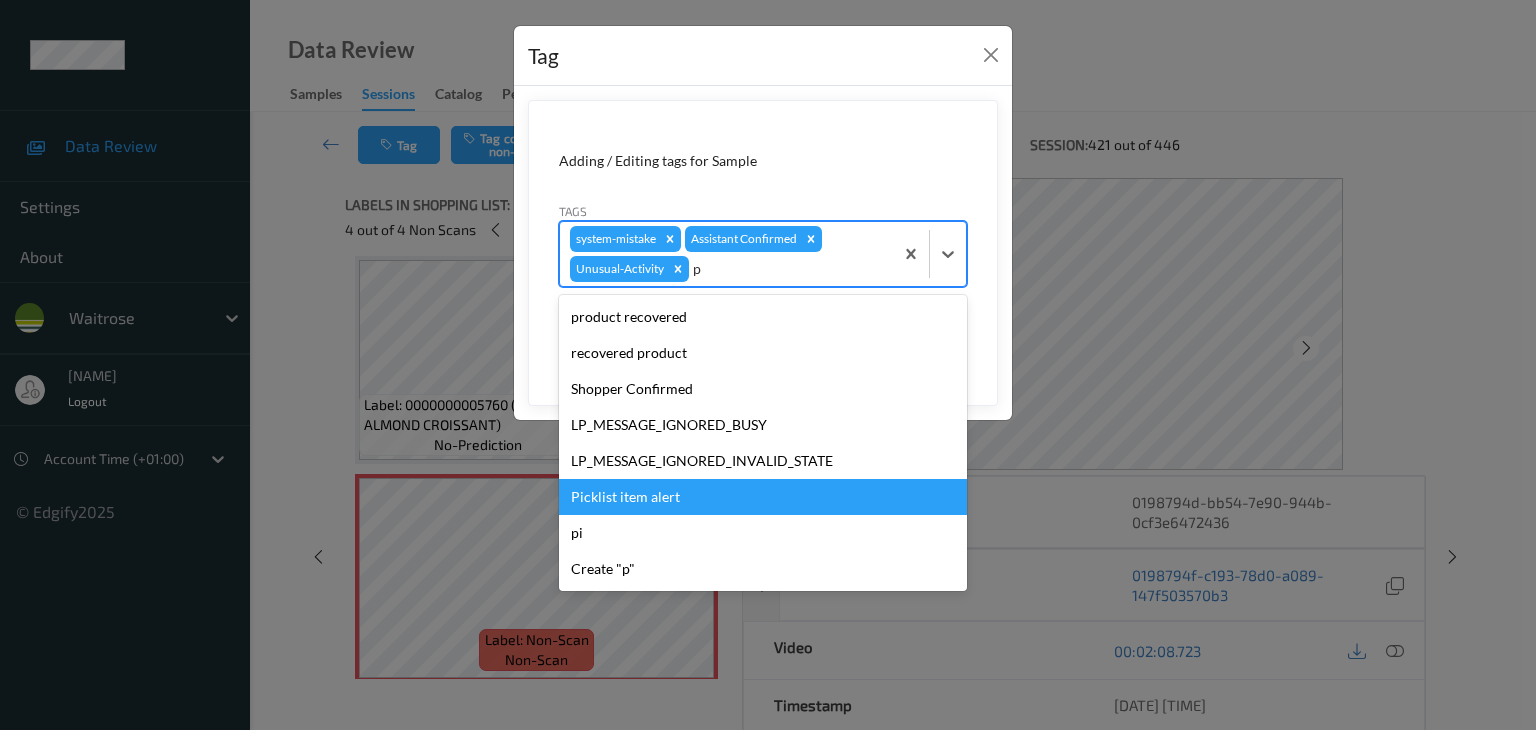 click on "Picklist item alert" at bounding box center (763, 497) 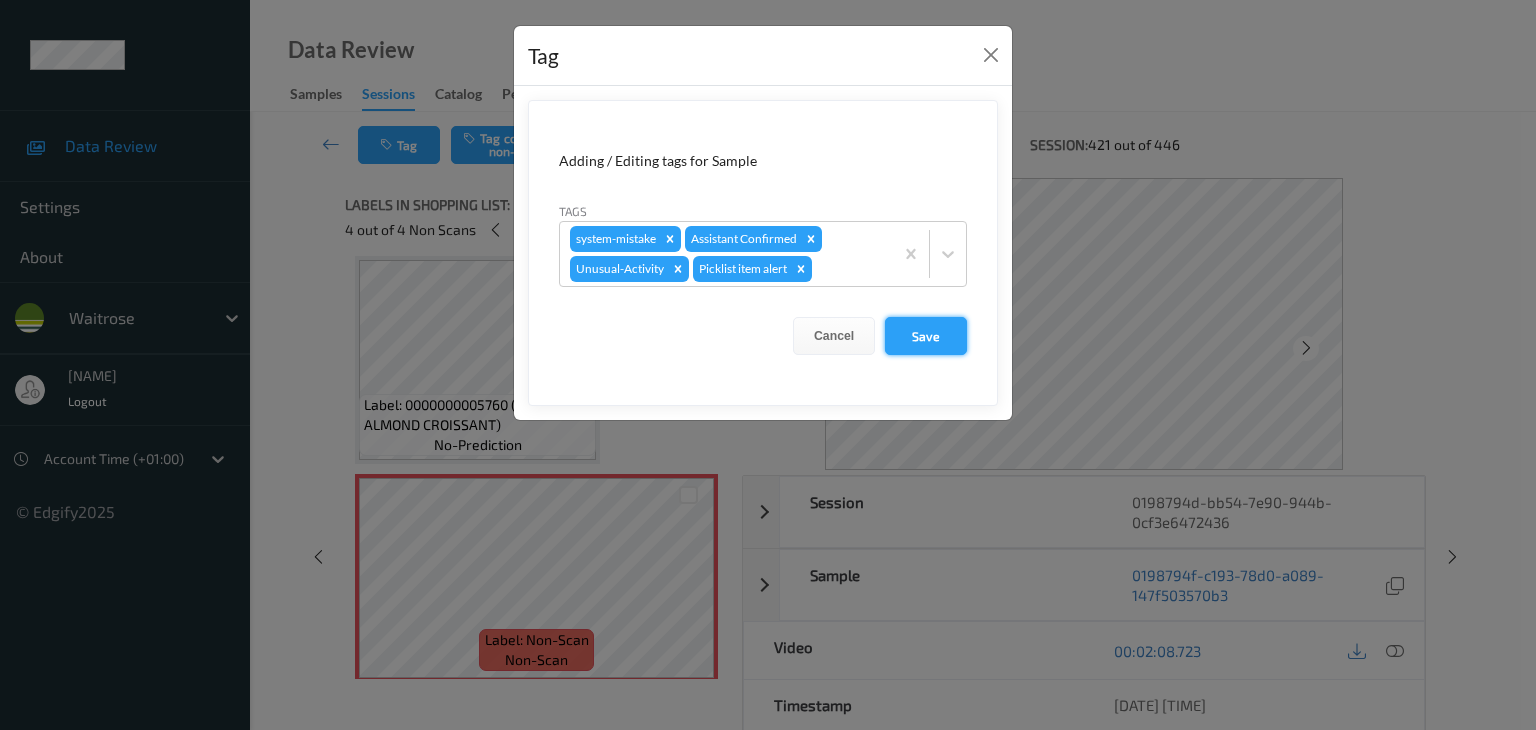 click on "Save" at bounding box center [926, 336] 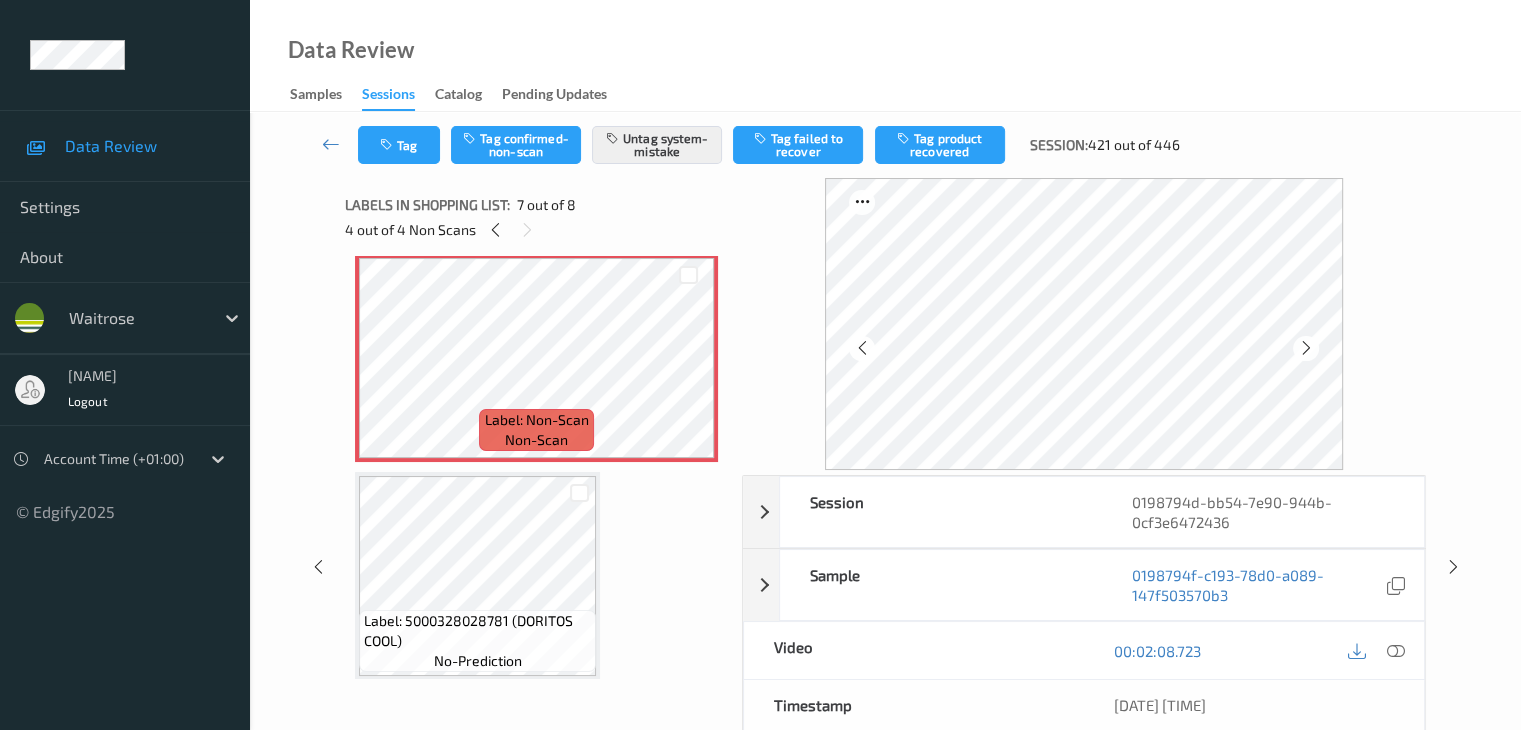 scroll, scrollTop: 1331, scrollLeft: 0, axis: vertical 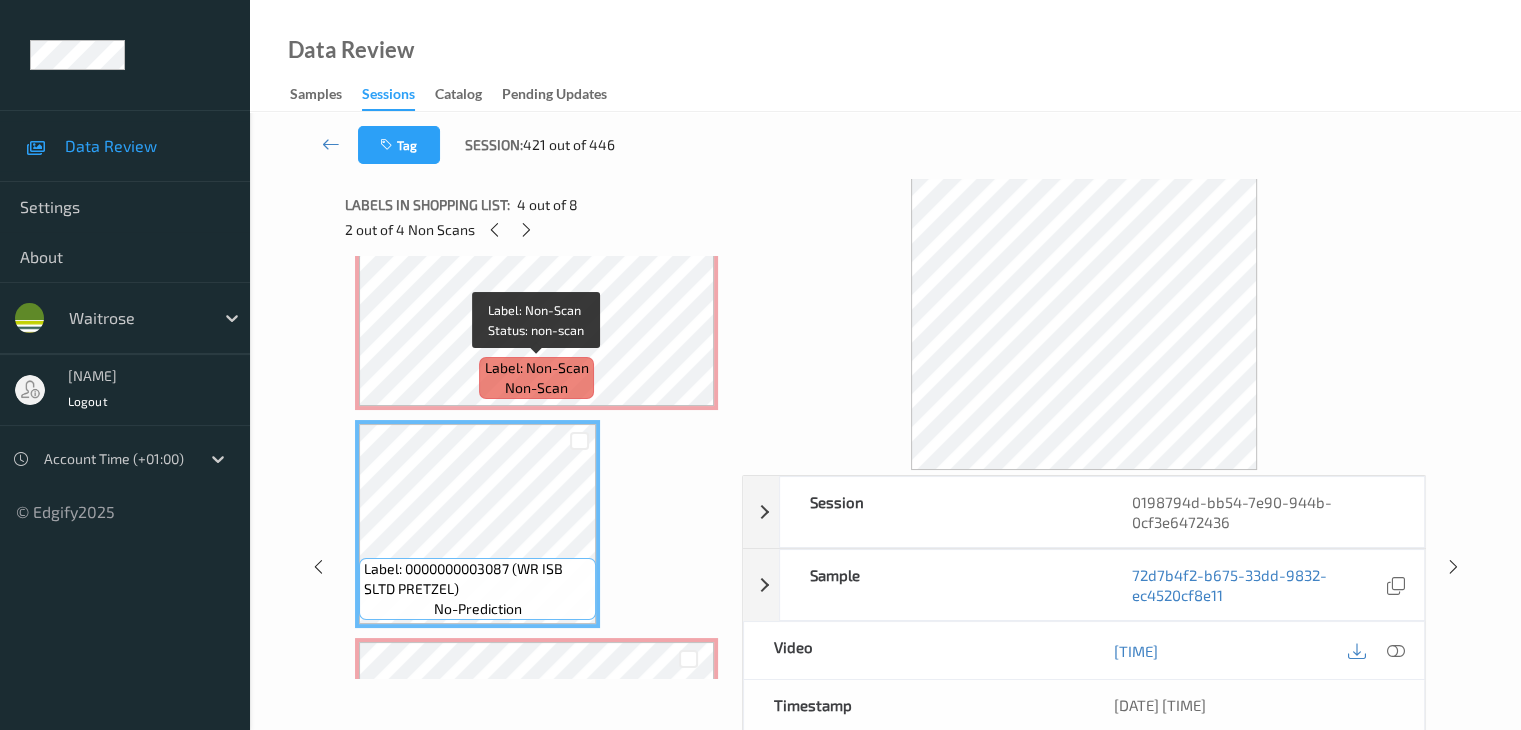 click on "Label: Non-Scan" at bounding box center [537, 368] 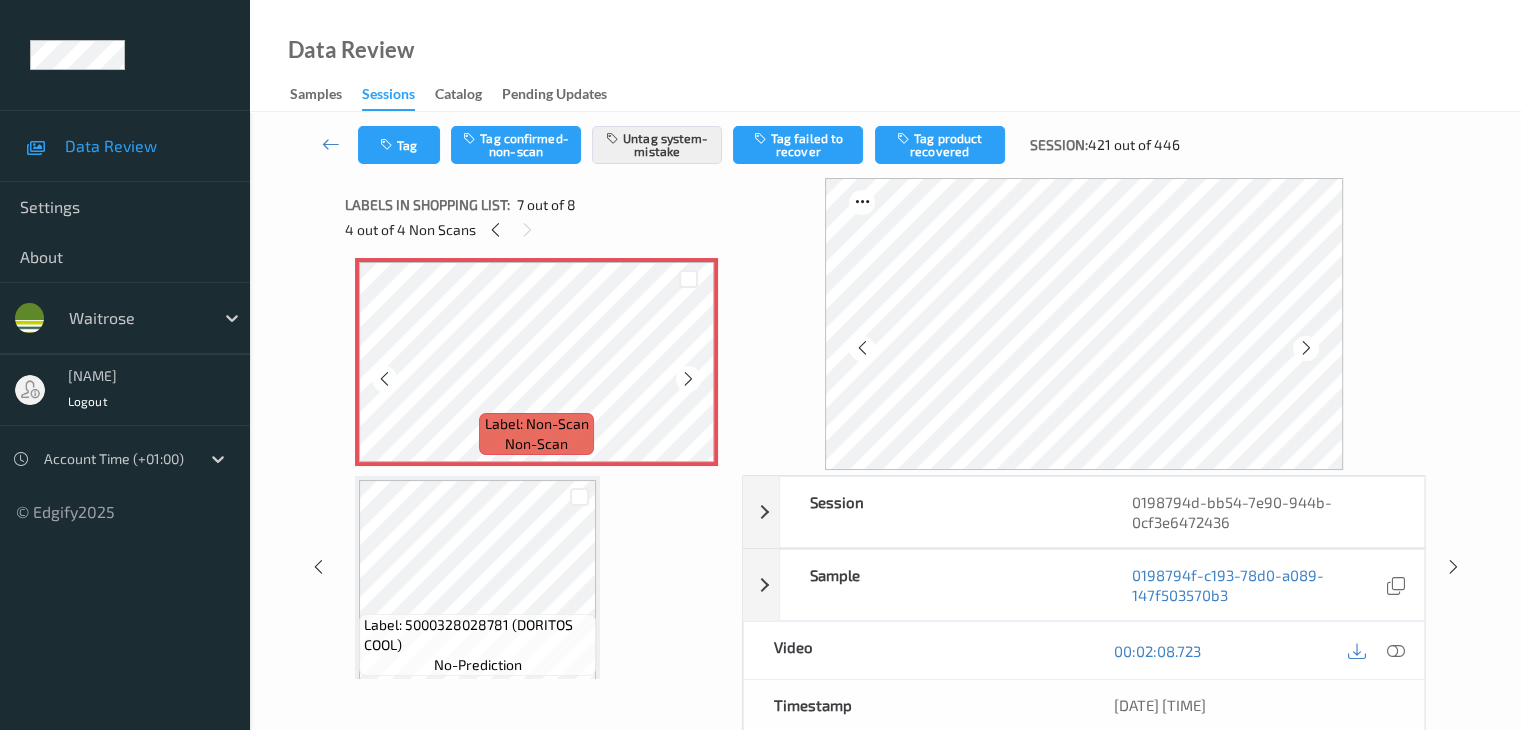 scroll, scrollTop: 1331, scrollLeft: 0, axis: vertical 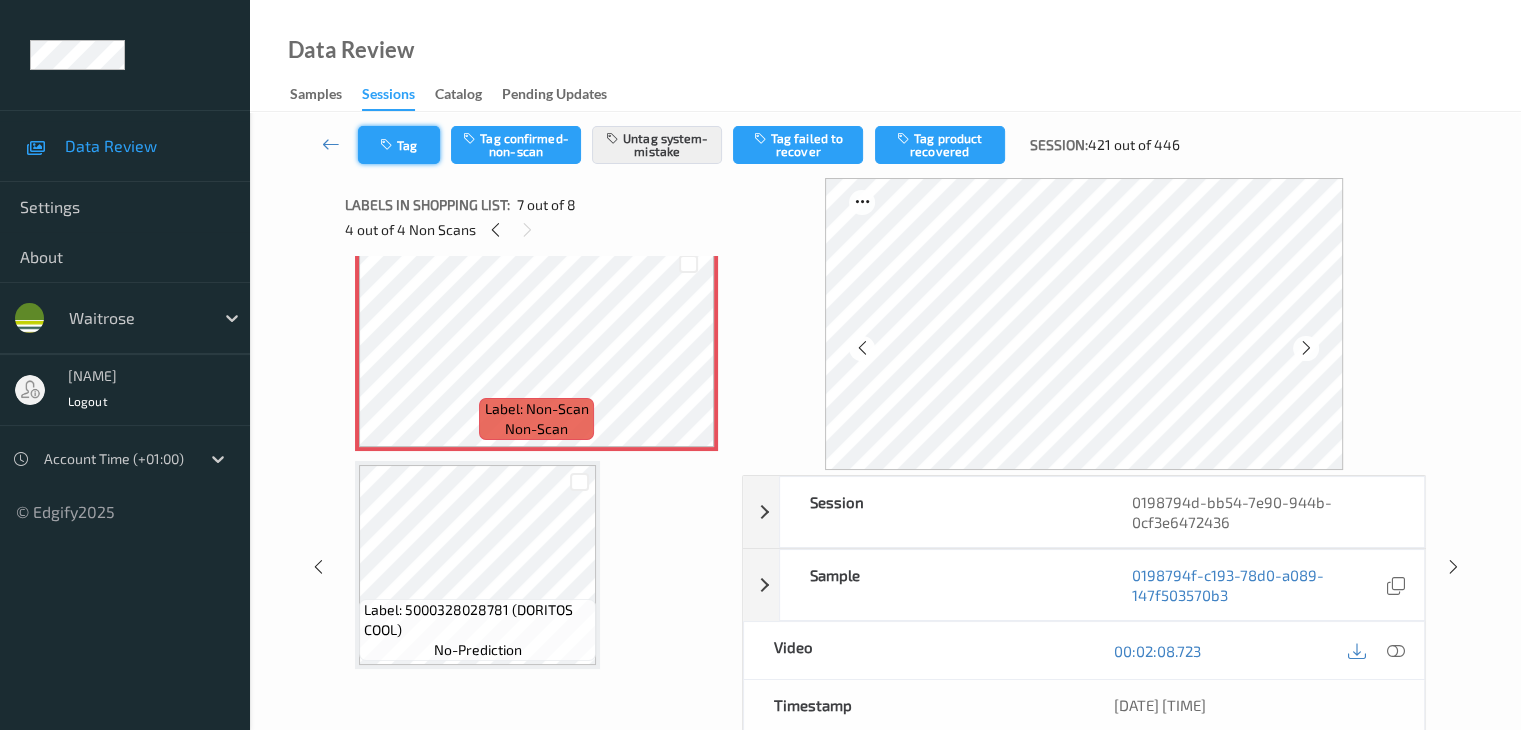 click on "Tag" at bounding box center (399, 145) 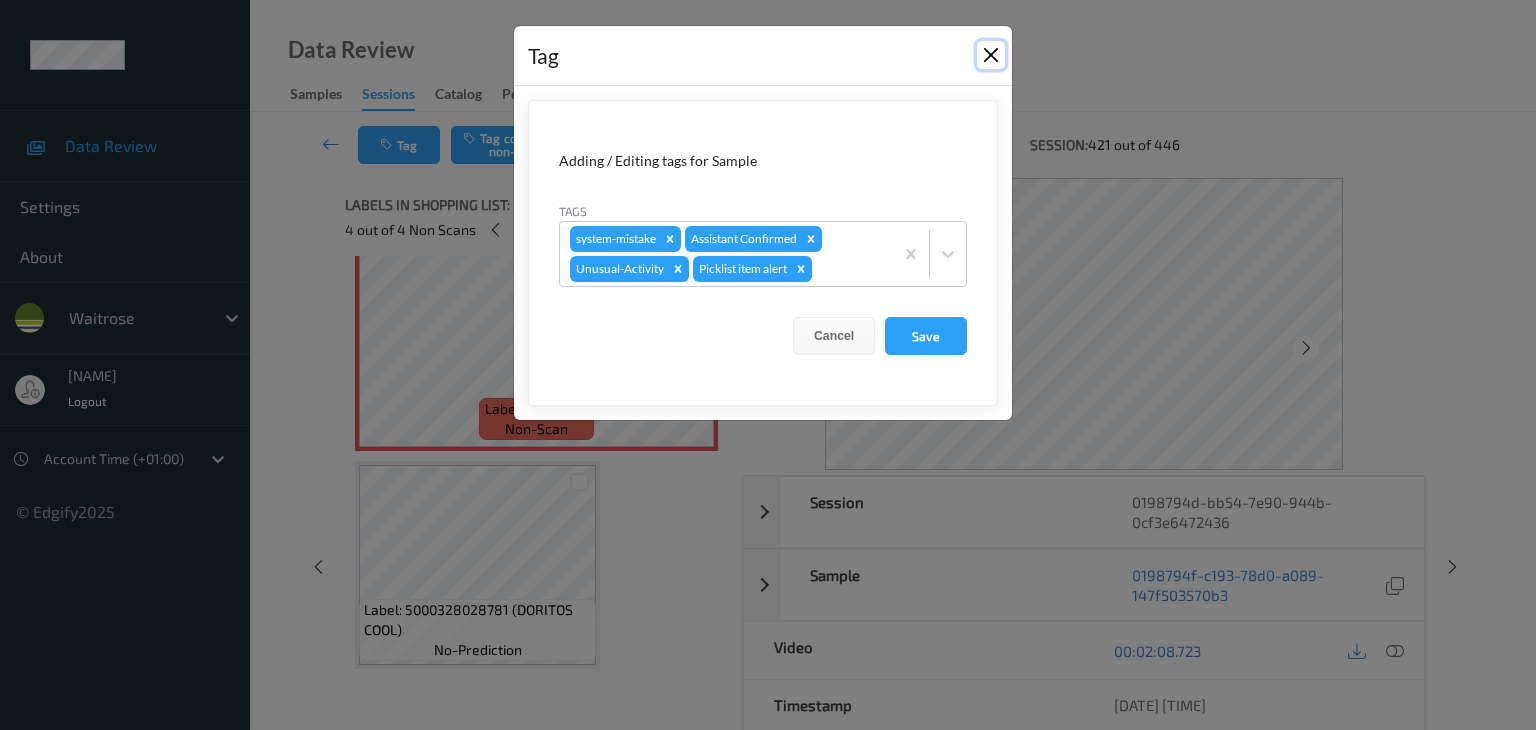click at bounding box center (991, 55) 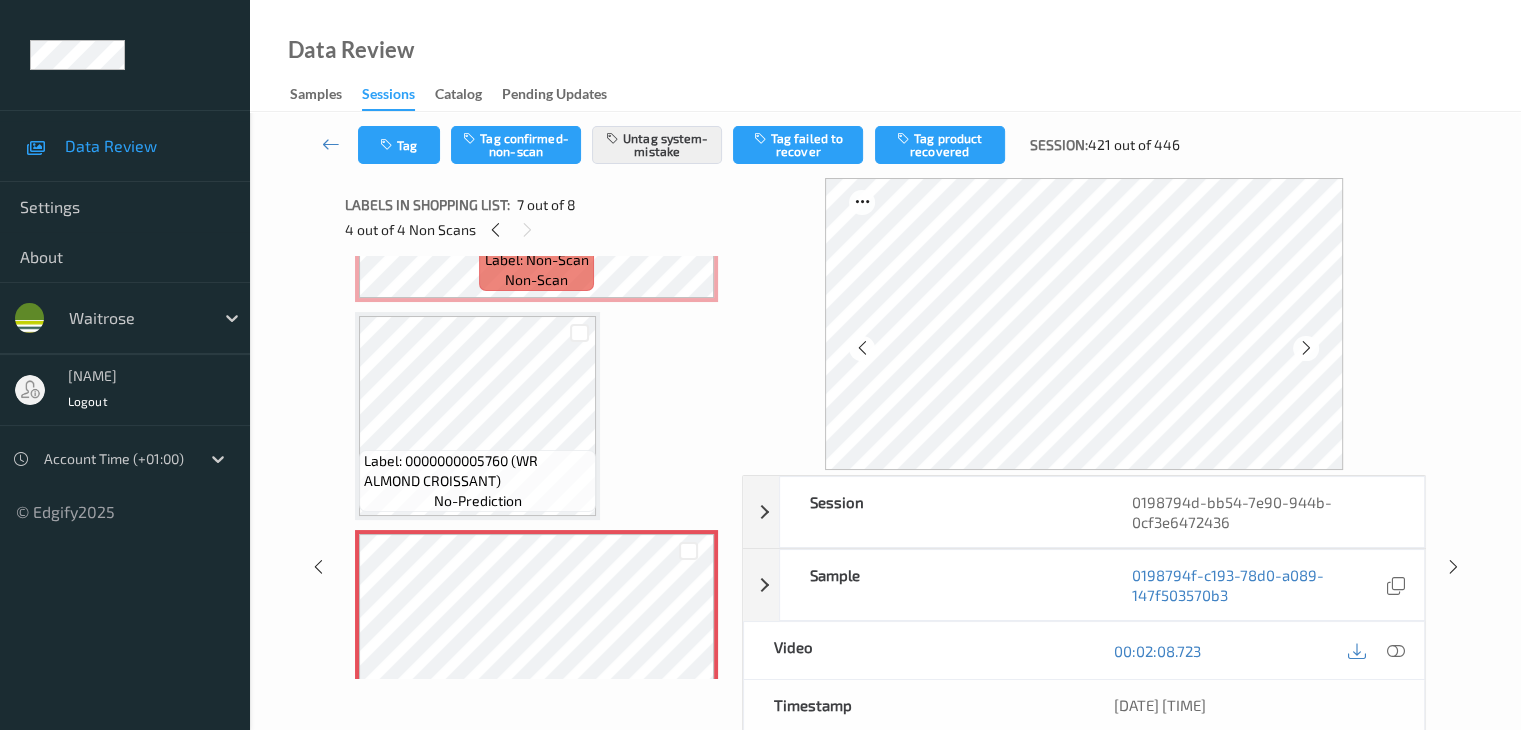 scroll, scrollTop: 931, scrollLeft: 0, axis: vertical 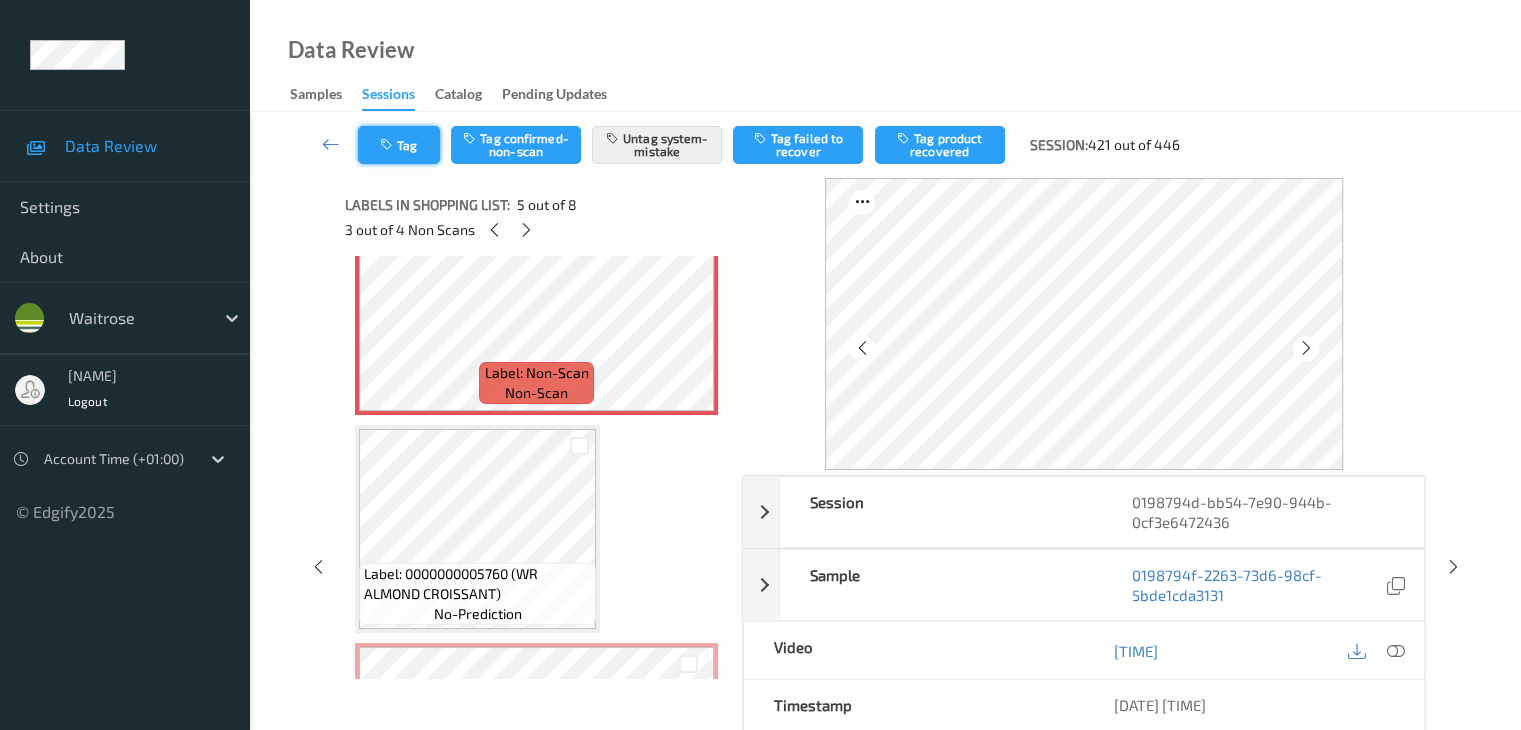 click on "Tag" at bounding box center (399, 145) 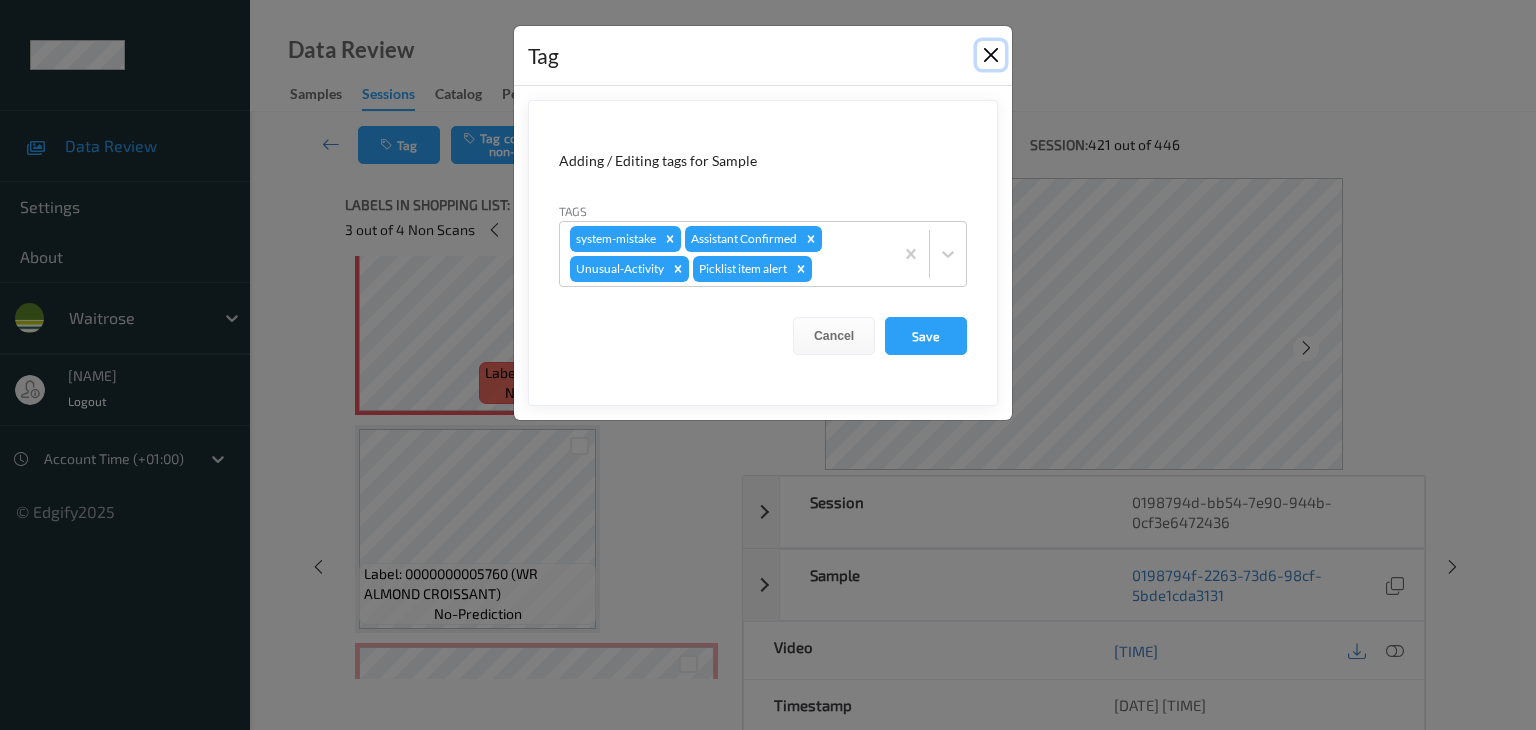 click at bounding box center [991, 55] 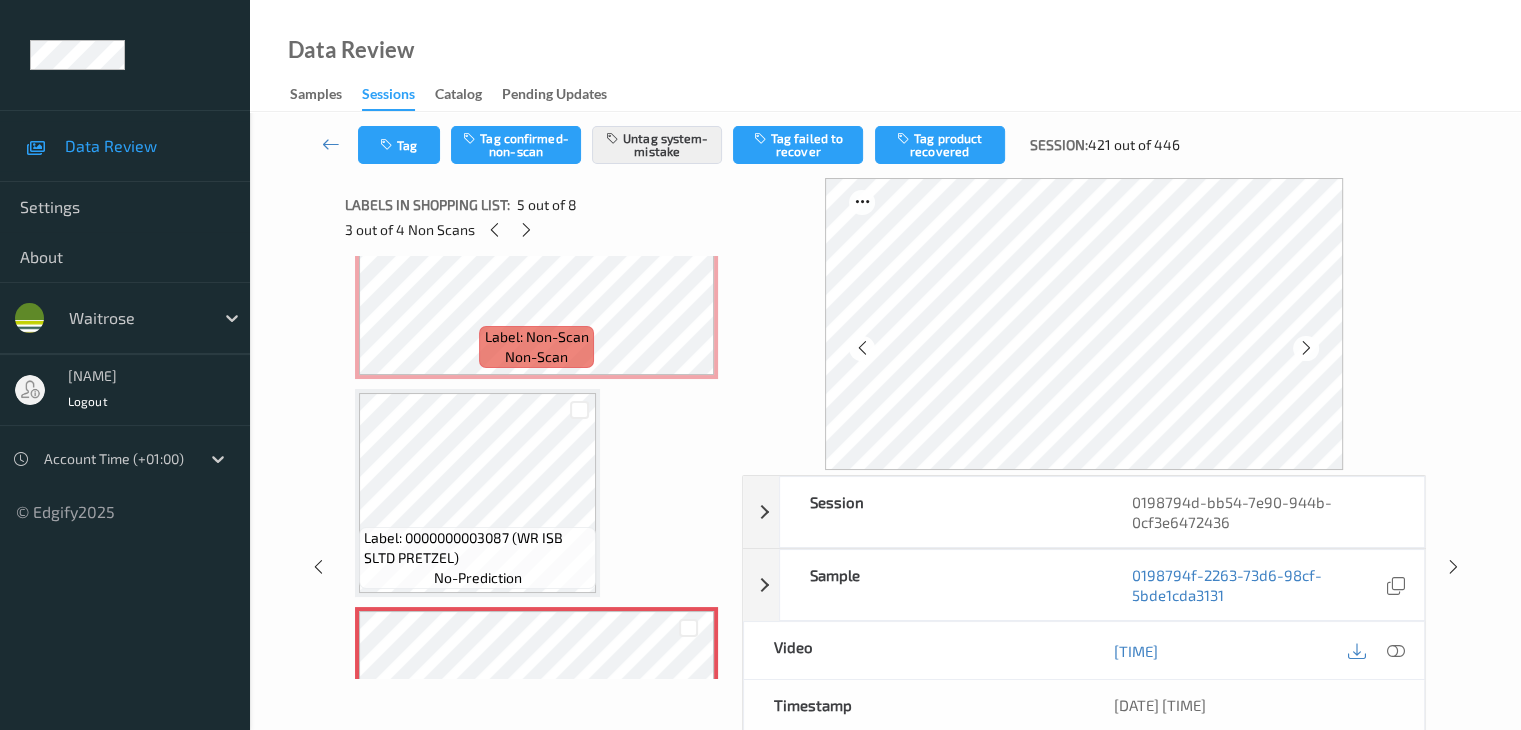 scroll, scrollTop: 331, scrollLeft: 0, axis: vertical 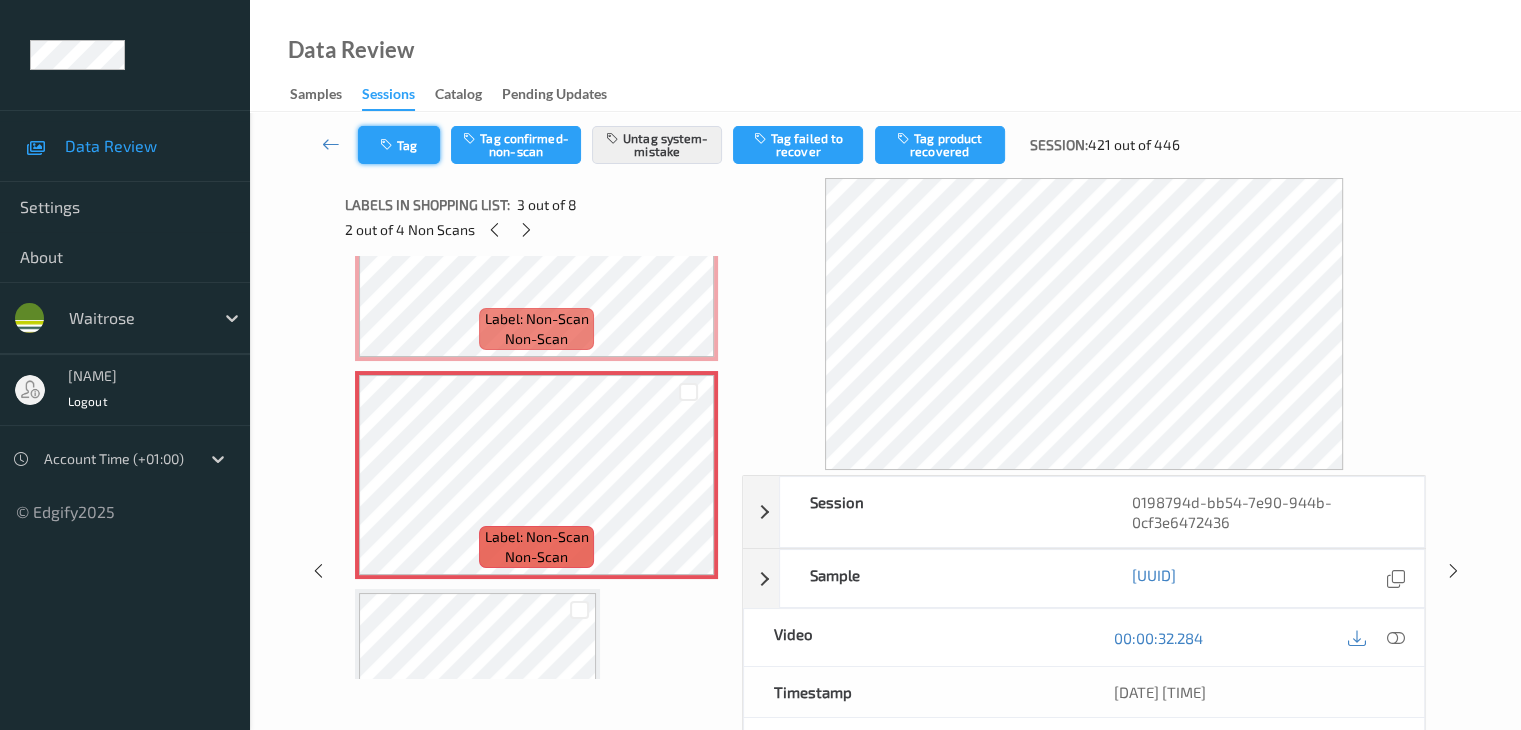 click on "Tag" at bounding box center [399, 145] 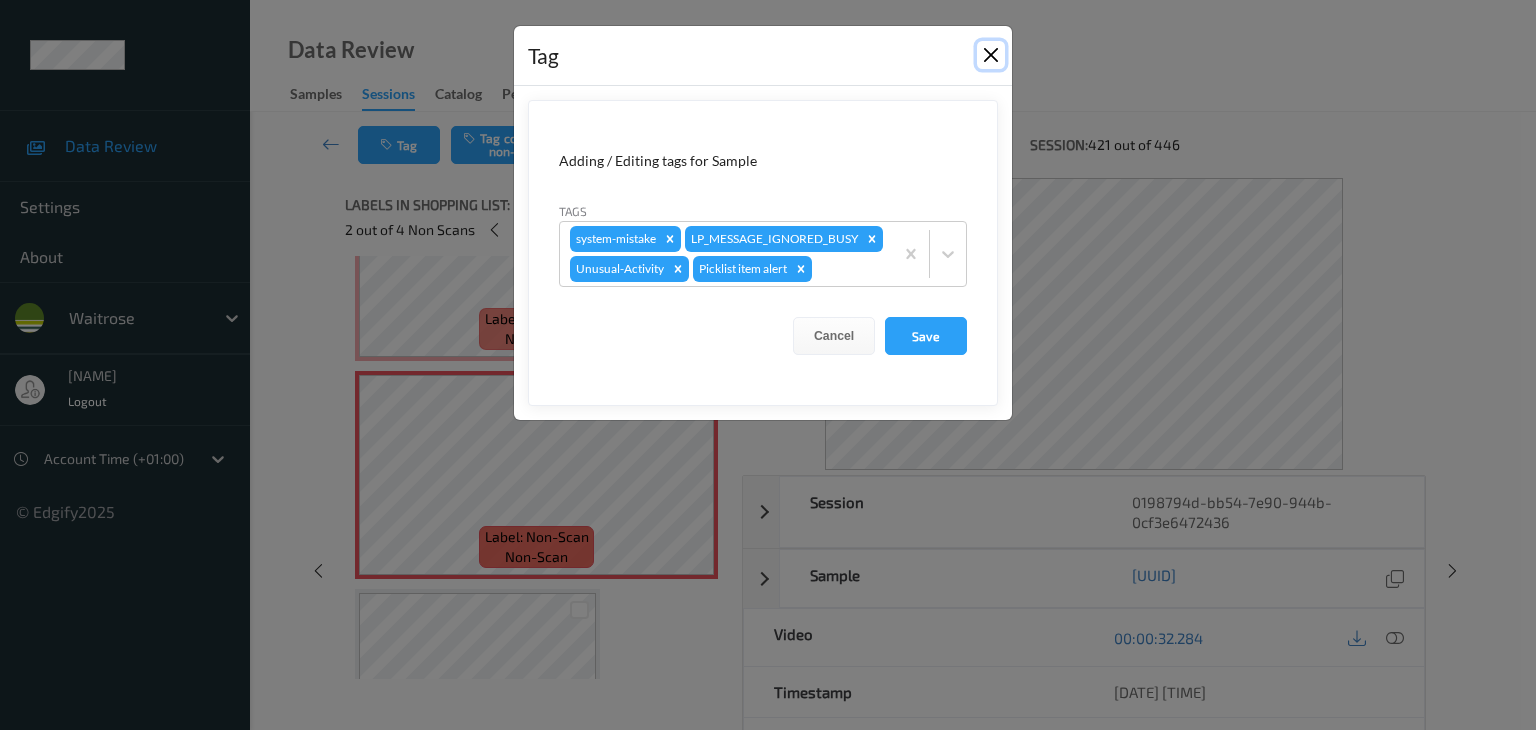 click at bounding box center [991, 55] 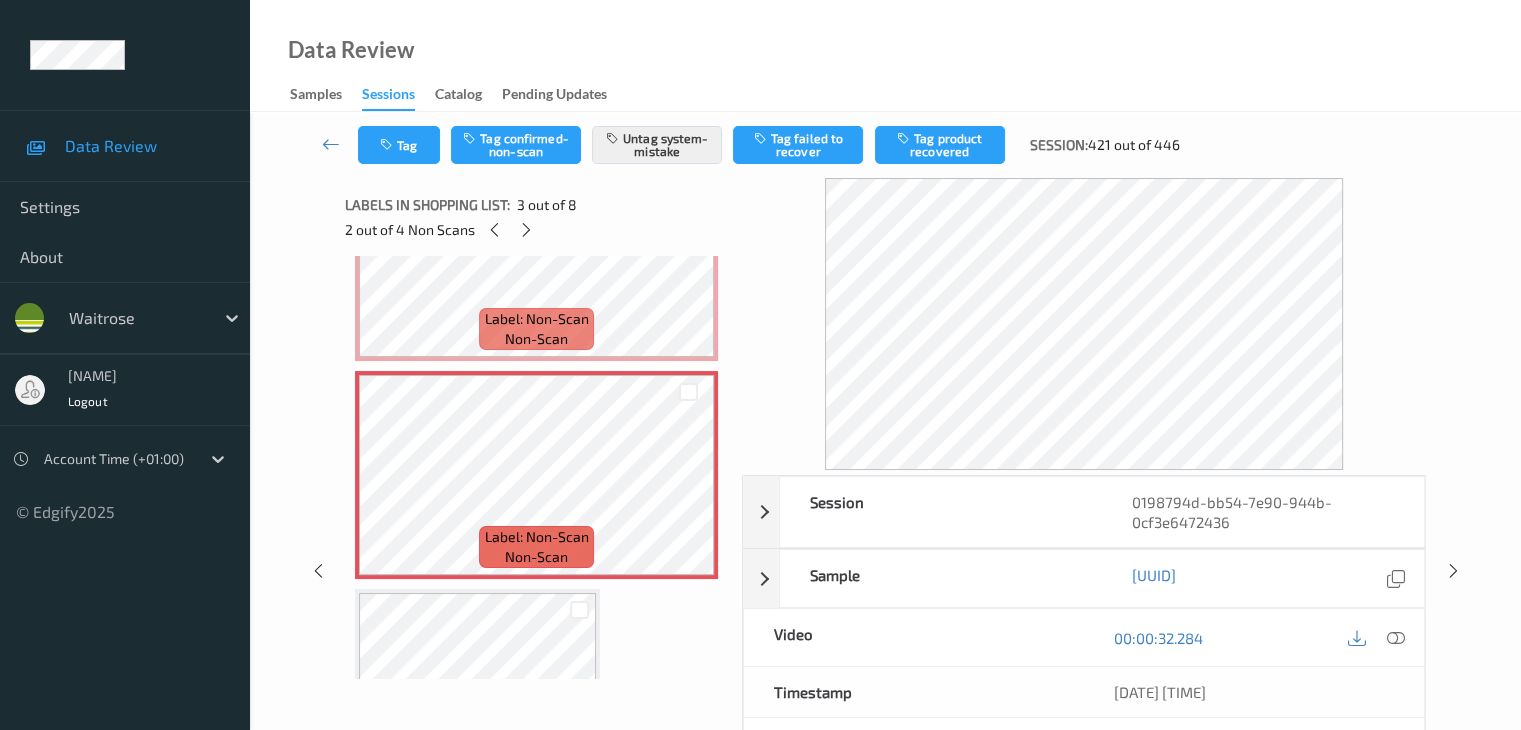 scroll, scrollTop: 131, scrollLeft: 0, axis: vertical 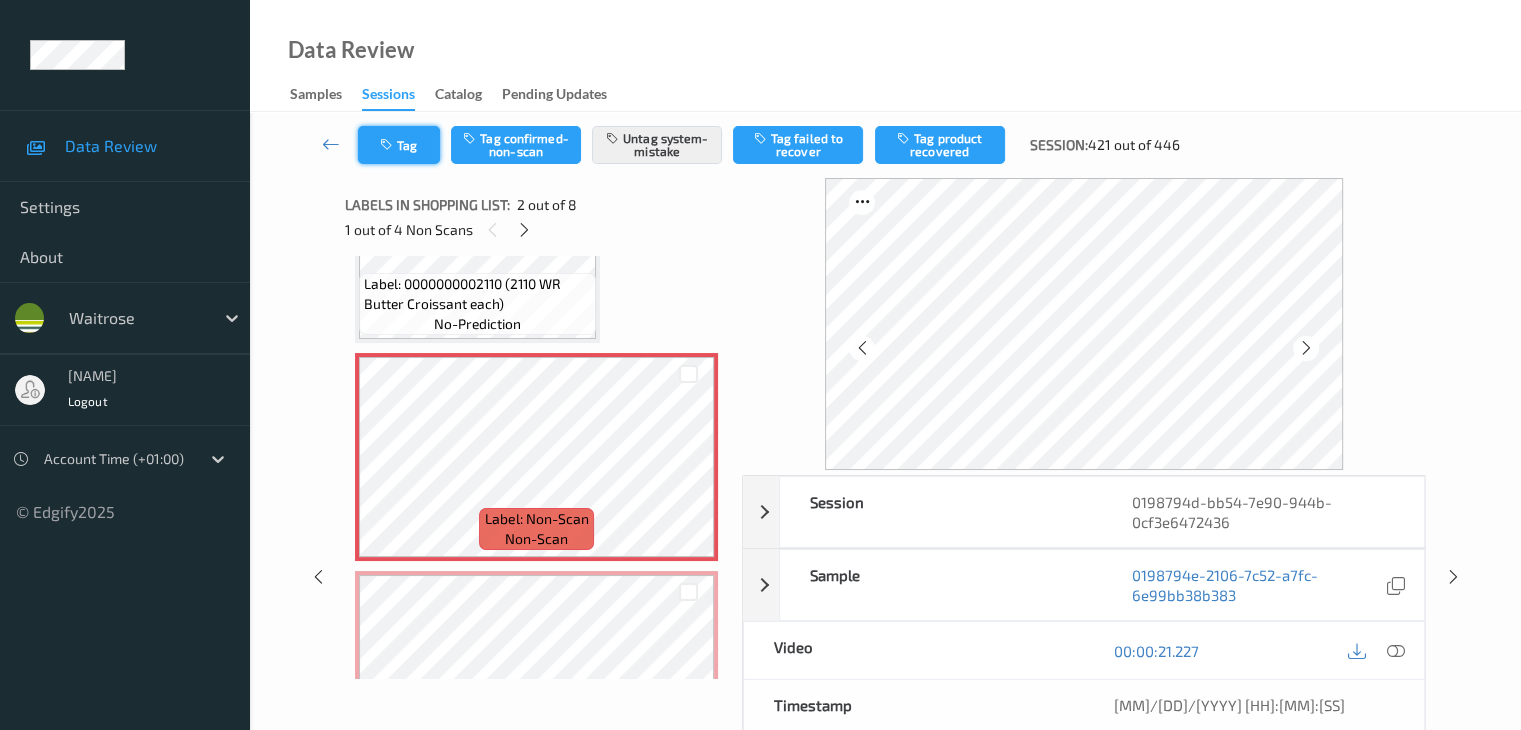click on "Tag" at bounding box center [399, 145] 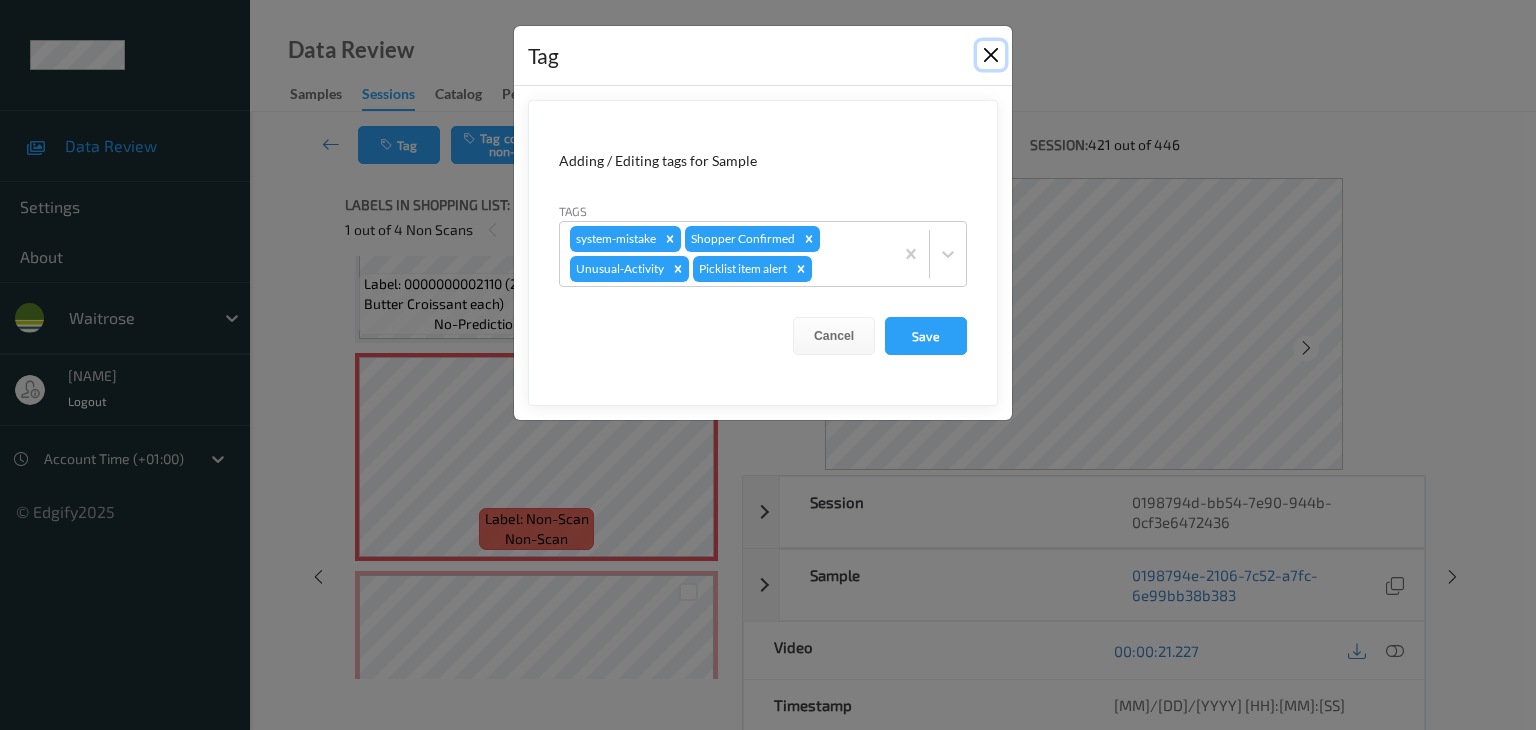 click at bounding box center (991, 55) 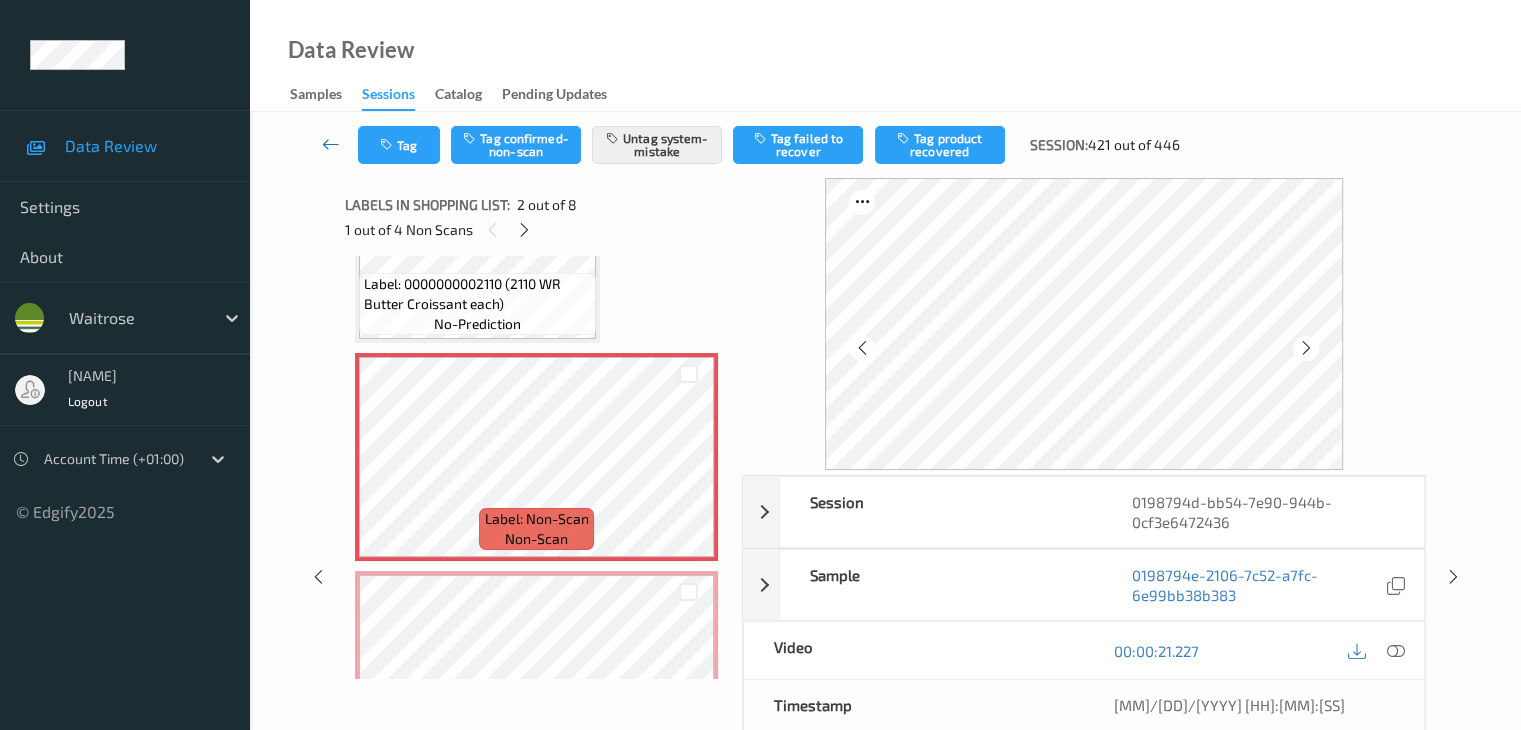 click at bounding box center (331, 144) 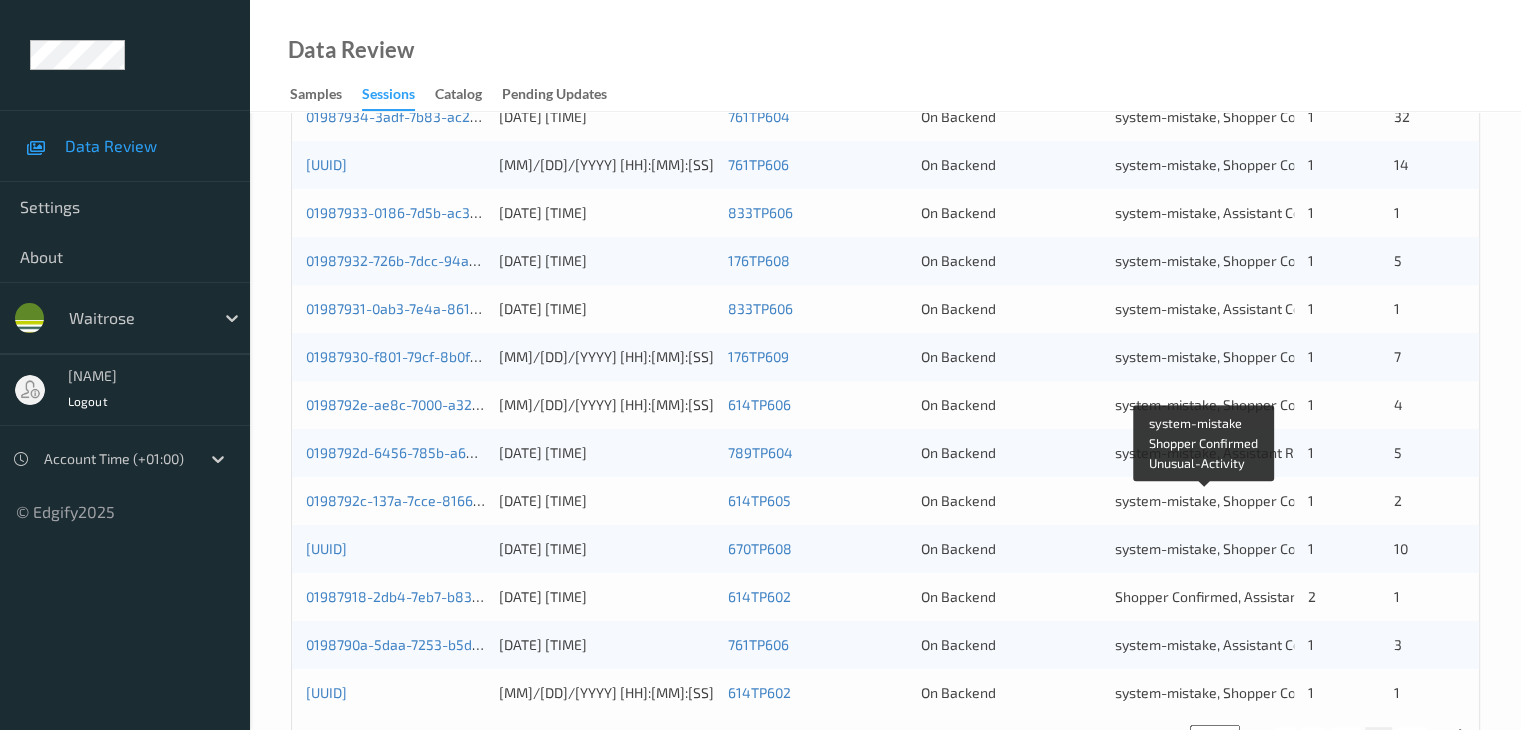 scroll, scrollTop: 932, scrollLeft: 0, axis: vertical 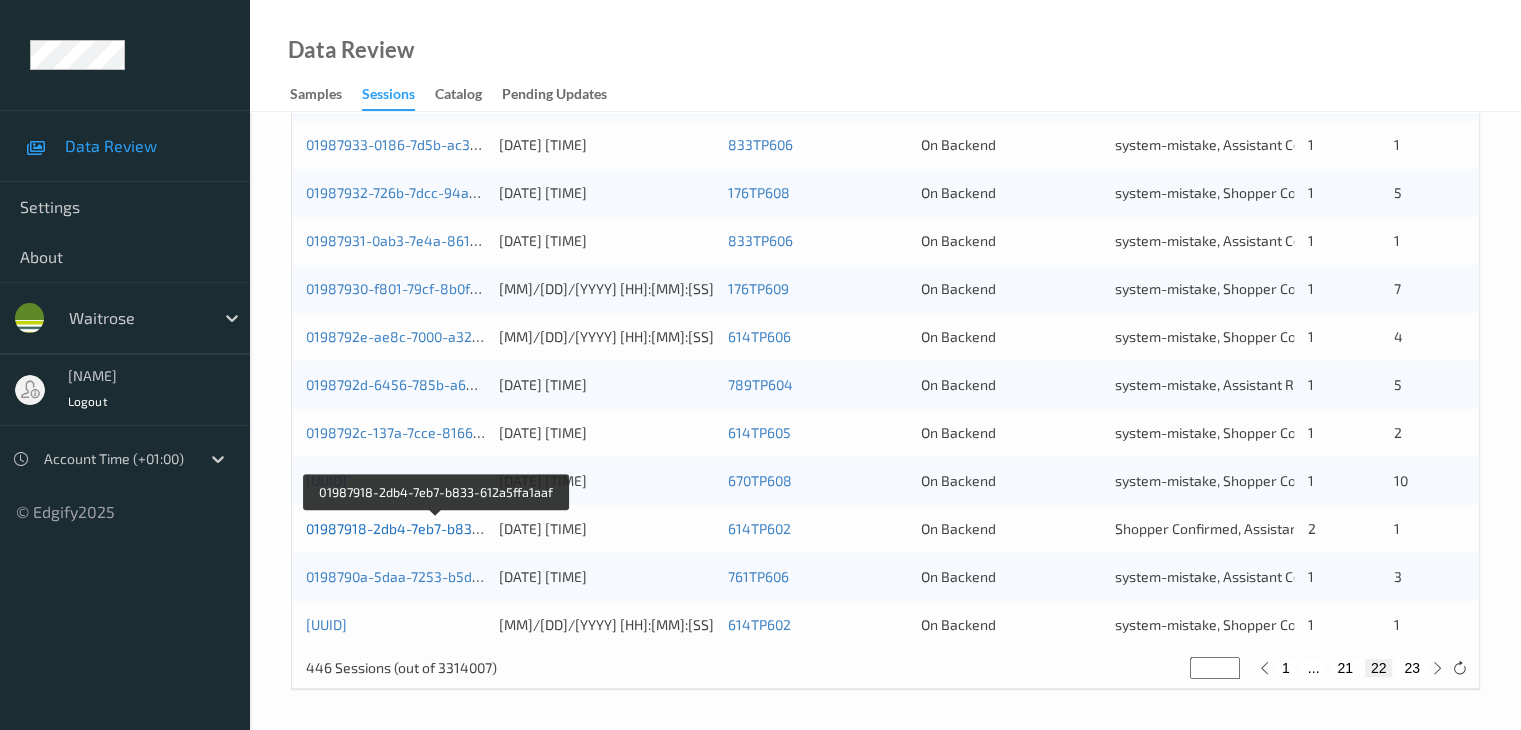 click on "01987918-2db4-7eb7-b833-612a5ffa1aaf" at bounding box center (437, 528) 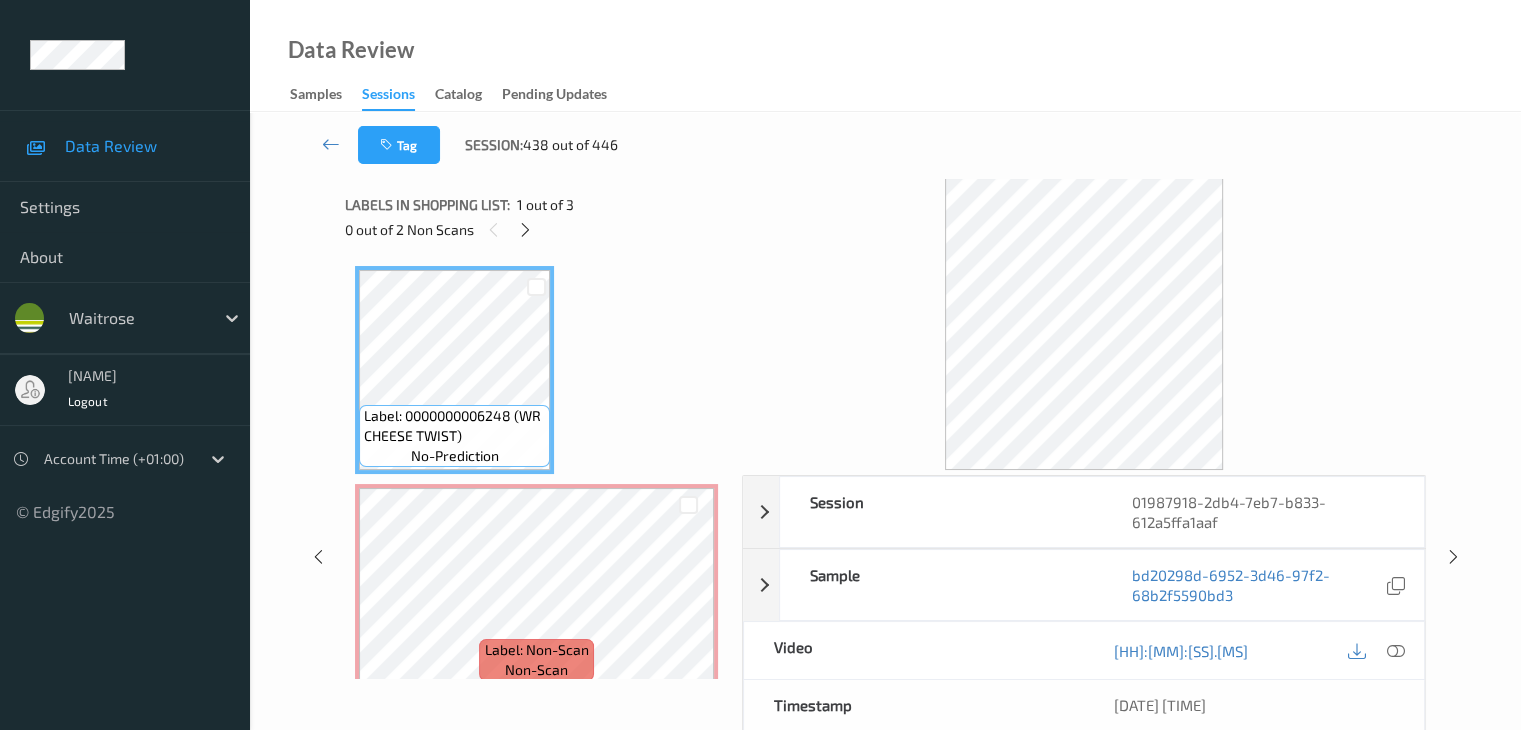 scroll, scrollTop: 0, scrollLeft: 0, axis: both 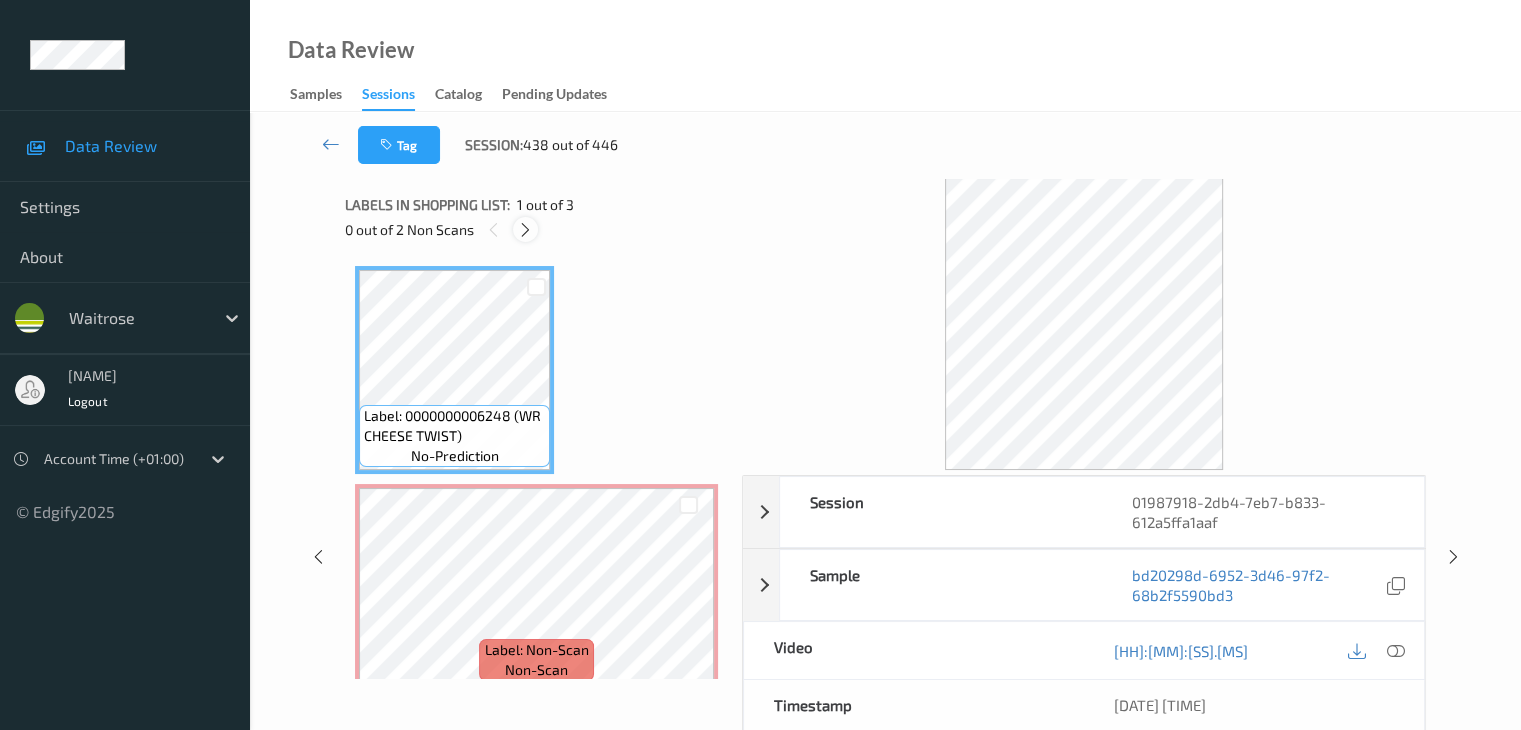 click at bounding box center (525, 229) 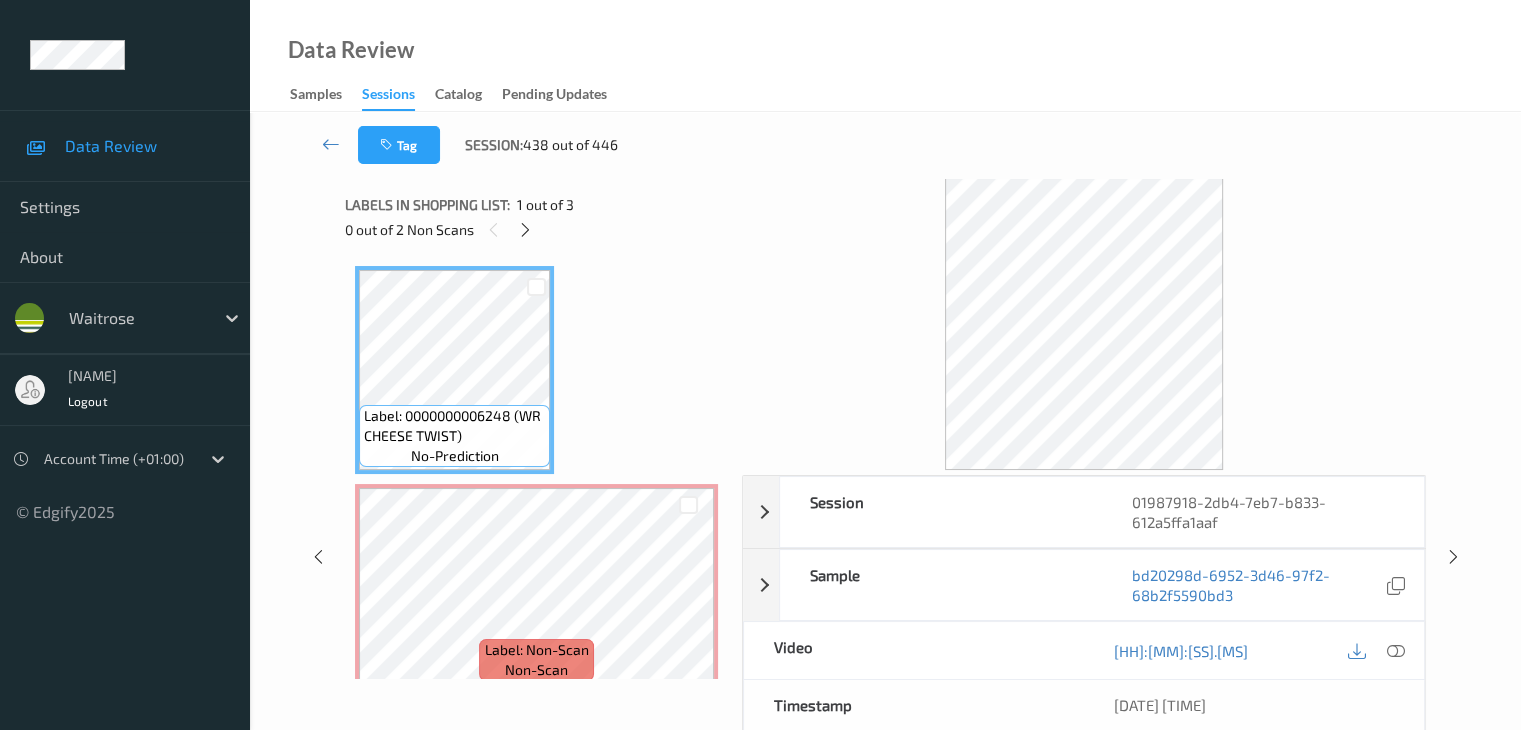 scroll, scrollTop: 10, scrollLeft: 0, axis: vertical 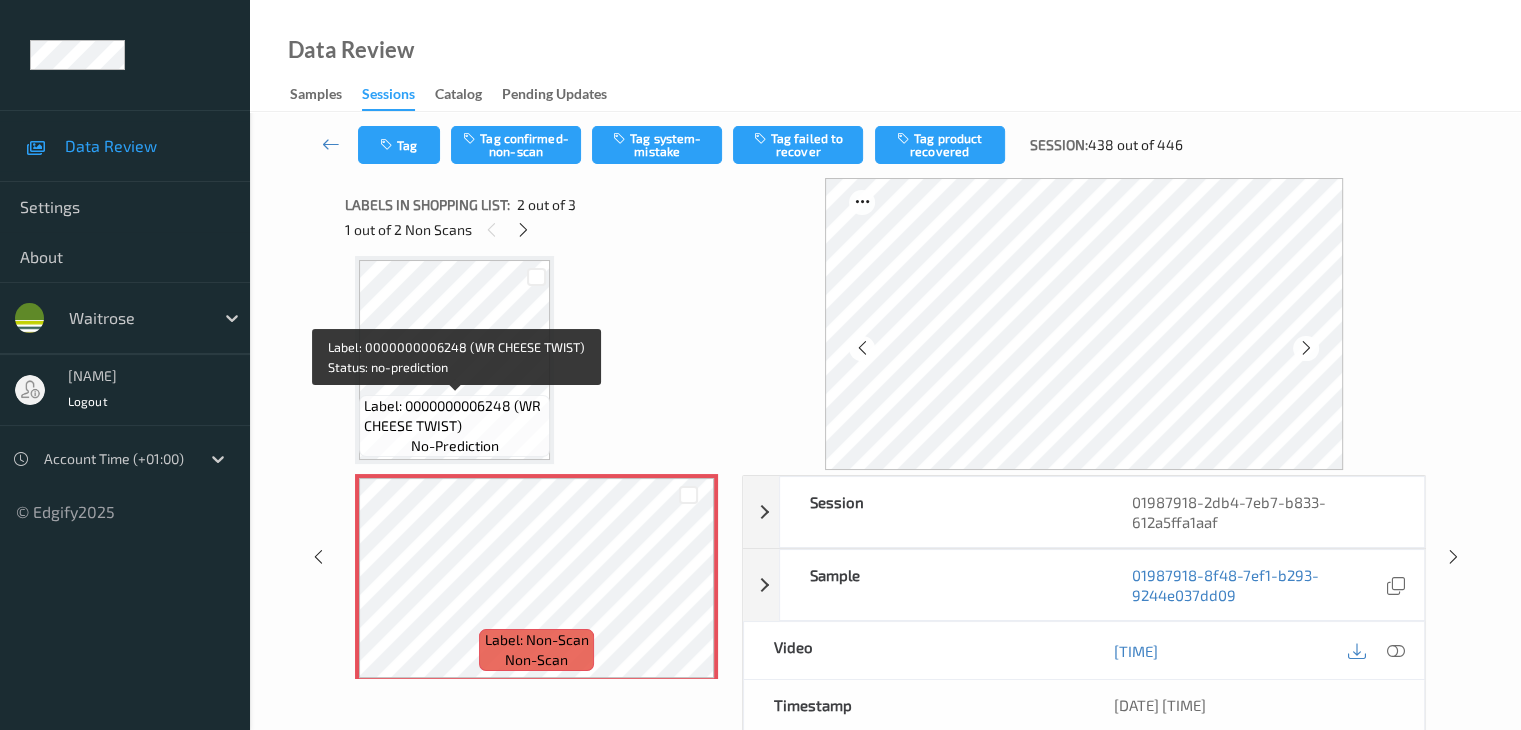 click on "Label: 0000000006248 (WR CHEESE TWIST) no-prediction" at bounding box center [454, 426] 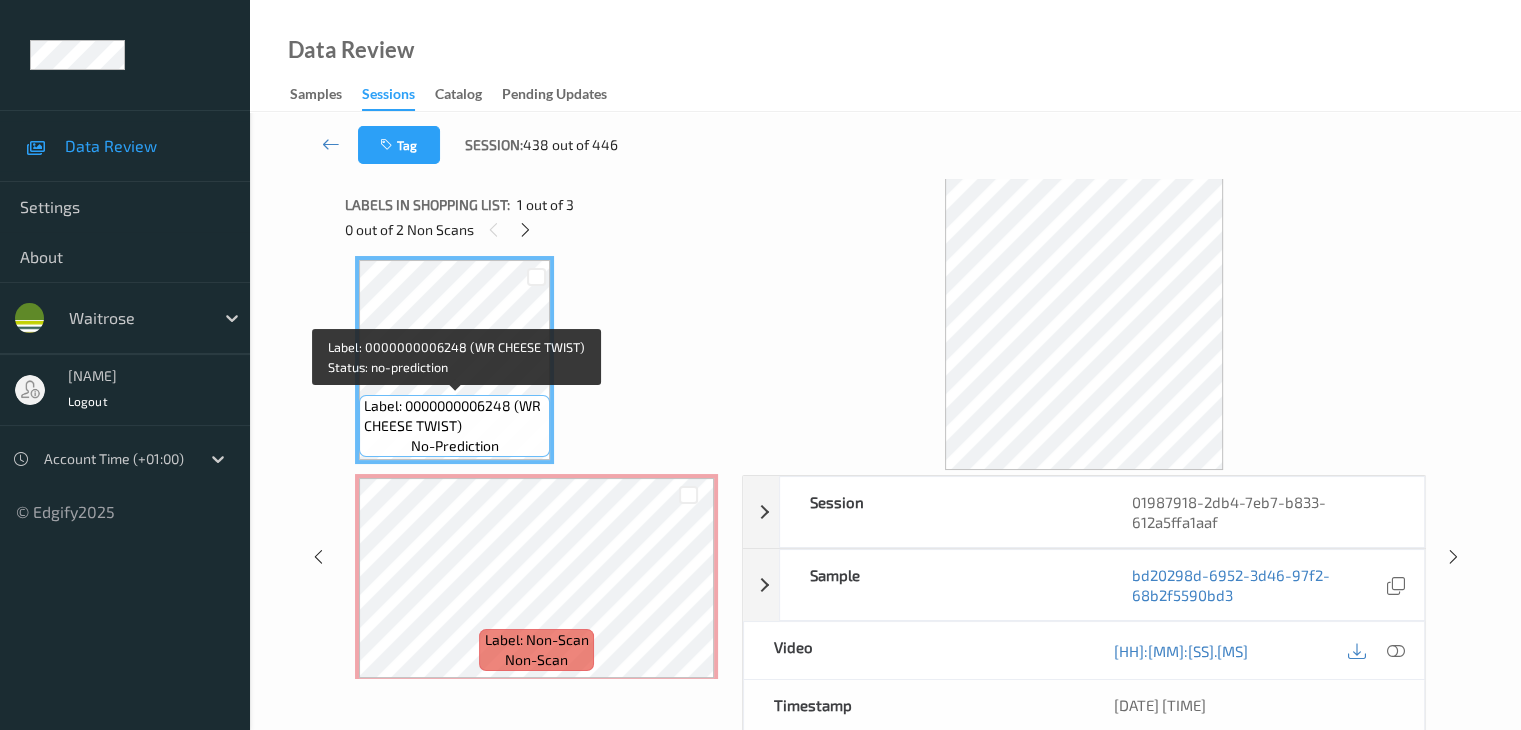 click on "Label: 0000000006248 (WR CHEESE TWIST)" at bounding box center [454, 416] 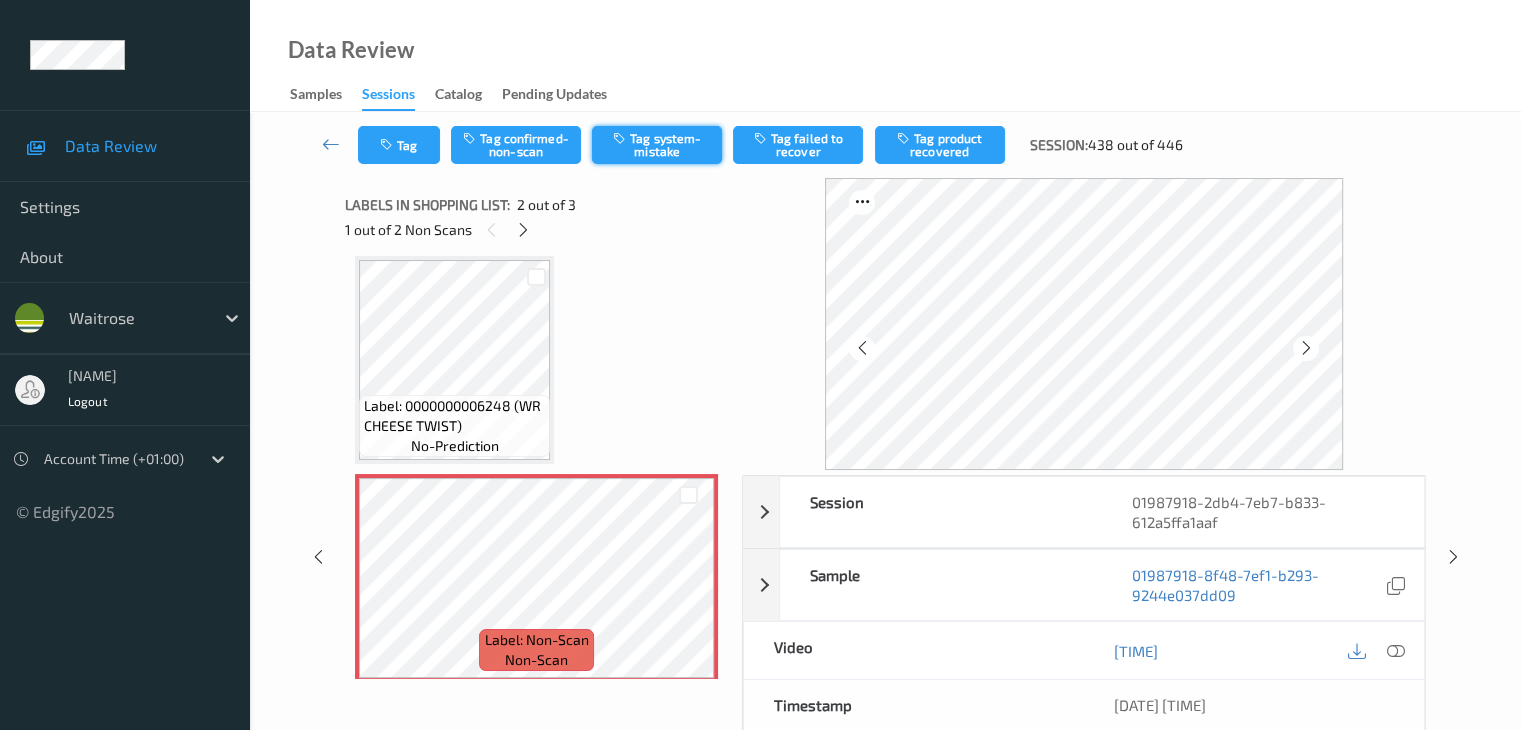 click on "Tag   system-mistake" at bounding box center (657, 145) 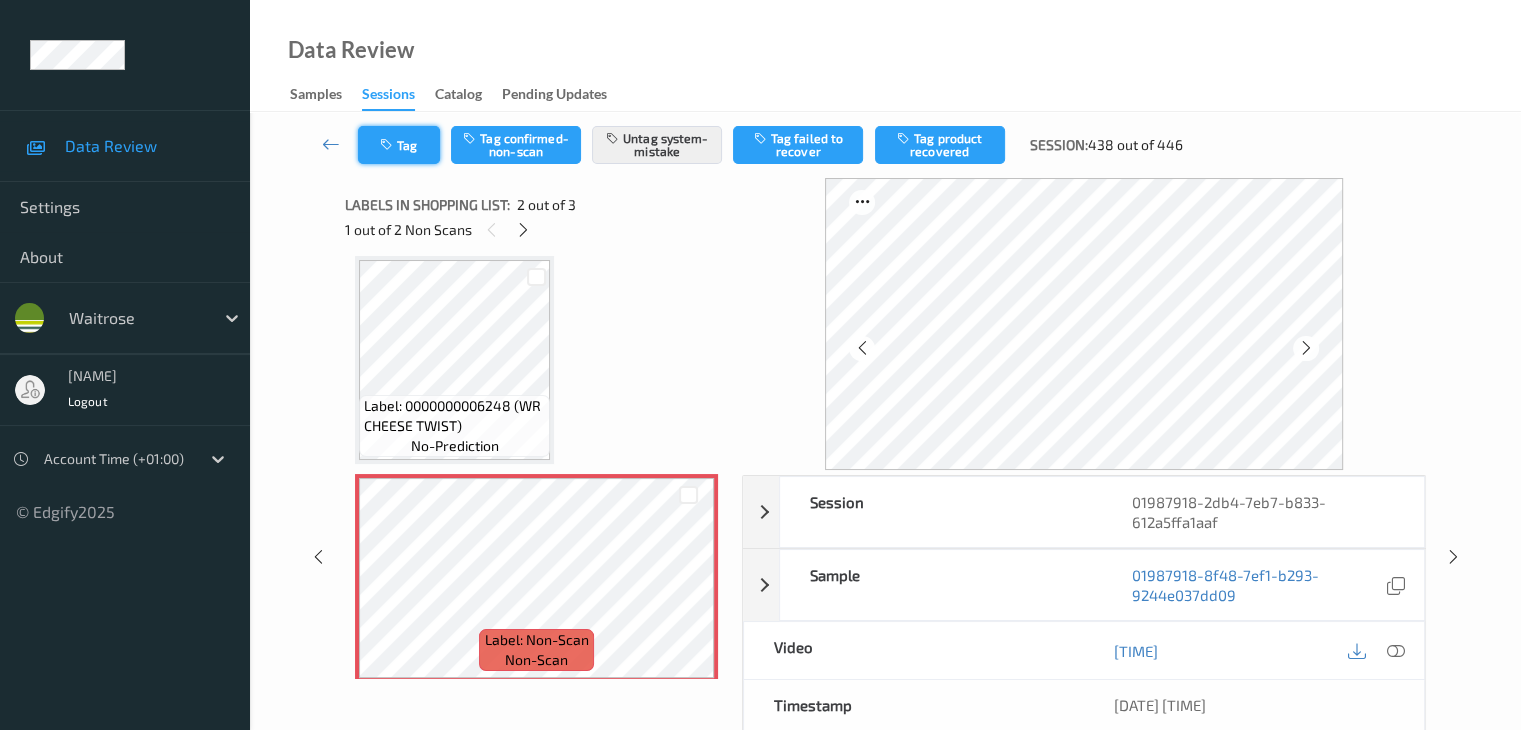 click at bounding box center [388, 145] 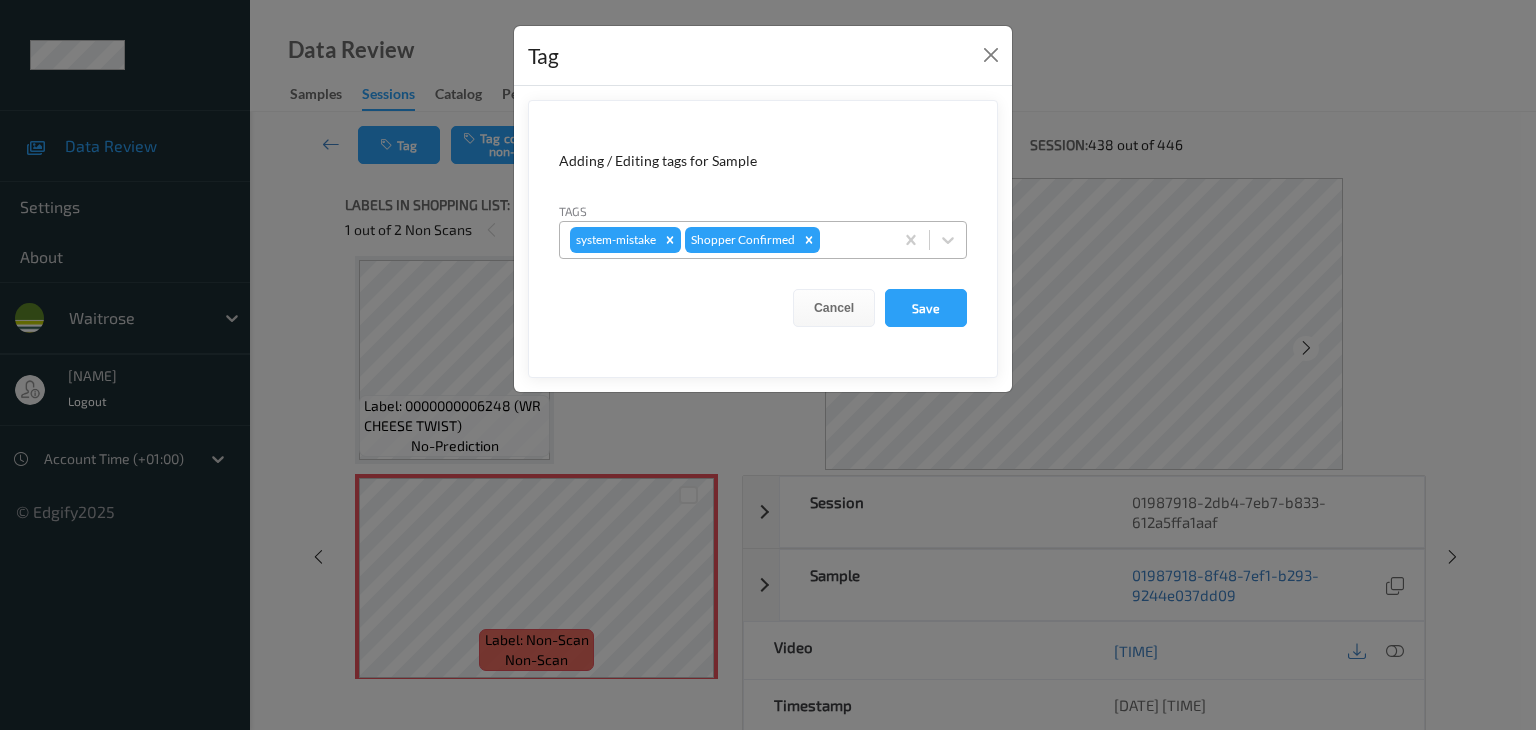 click at bounding box center [853, 240] 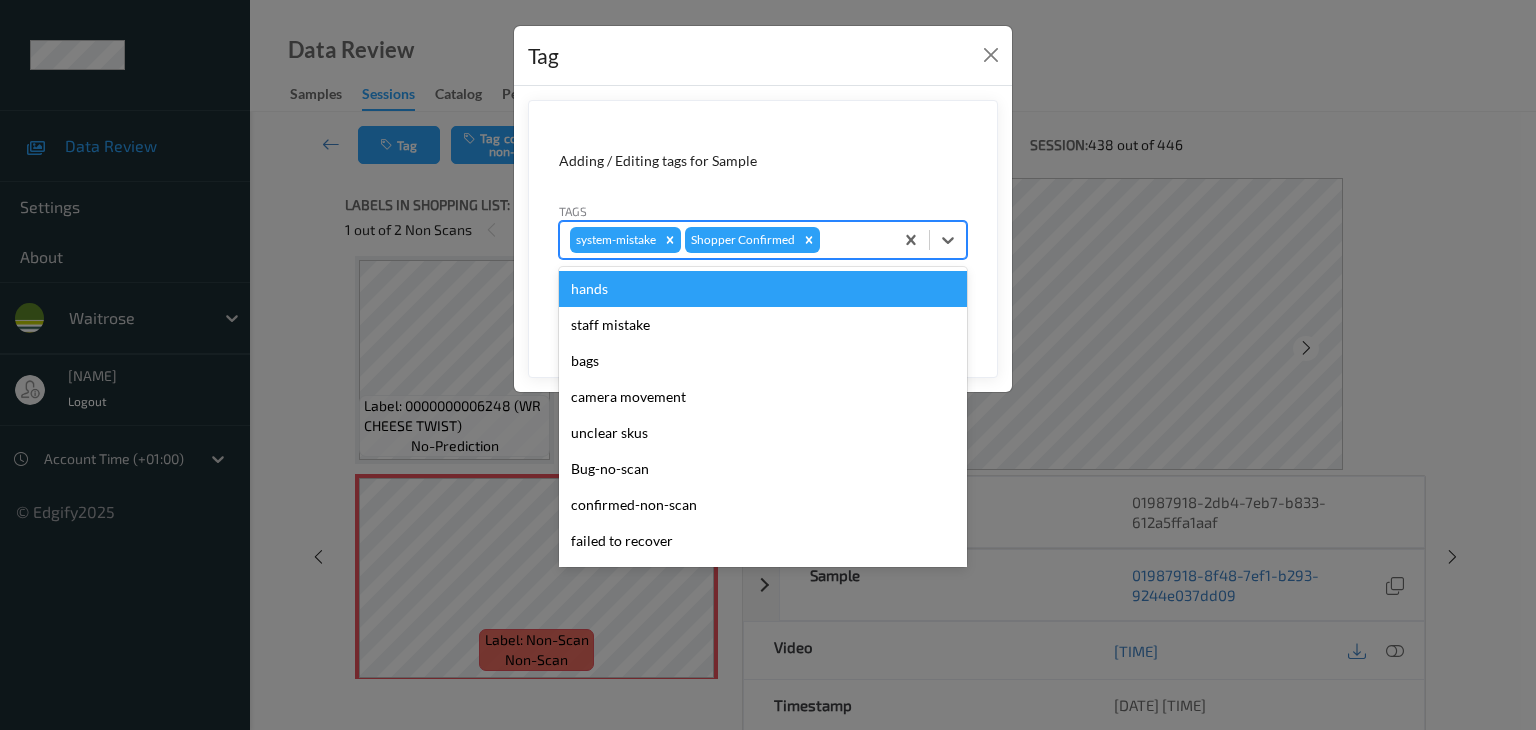 type on "u" 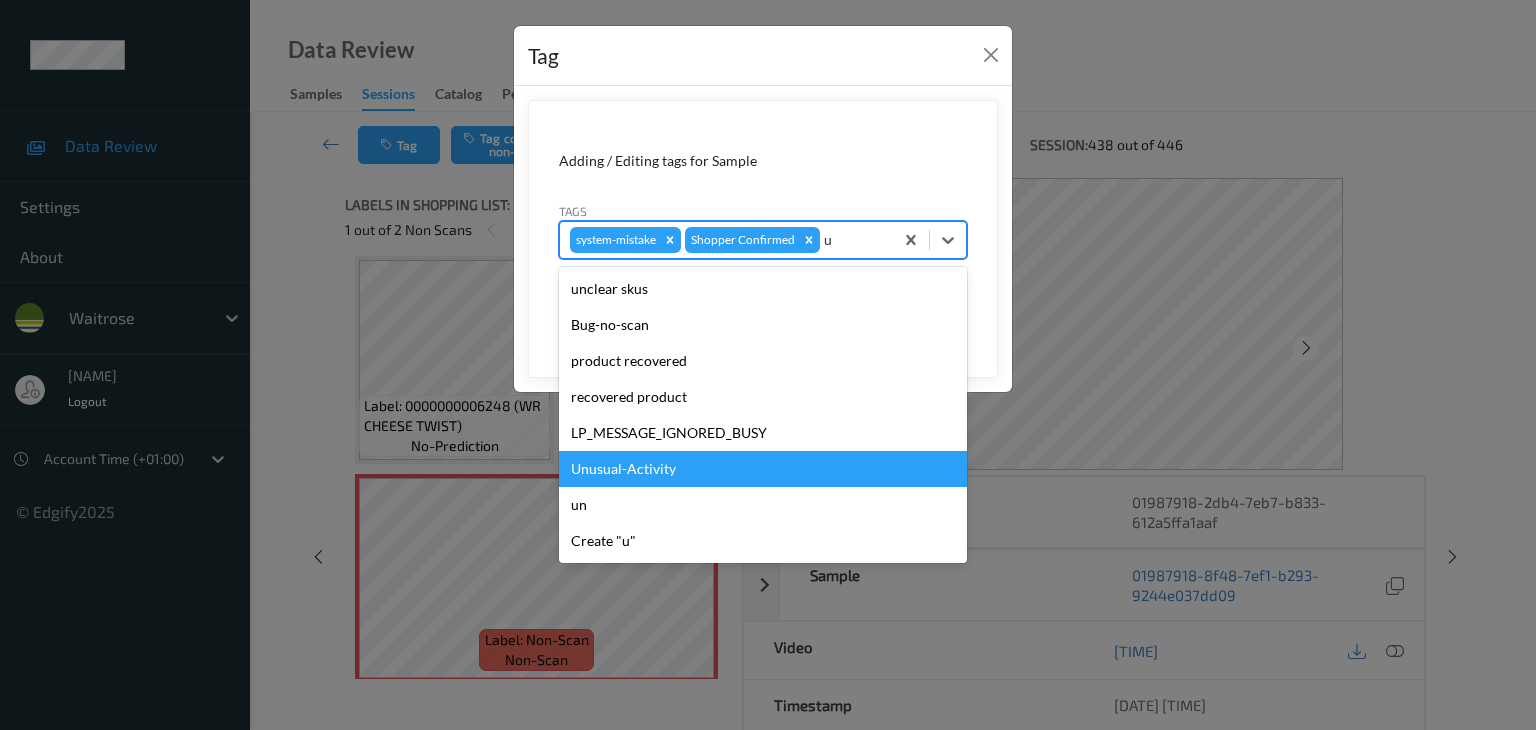 click on "Unusual-Activity" at bounding box center [763, 469] 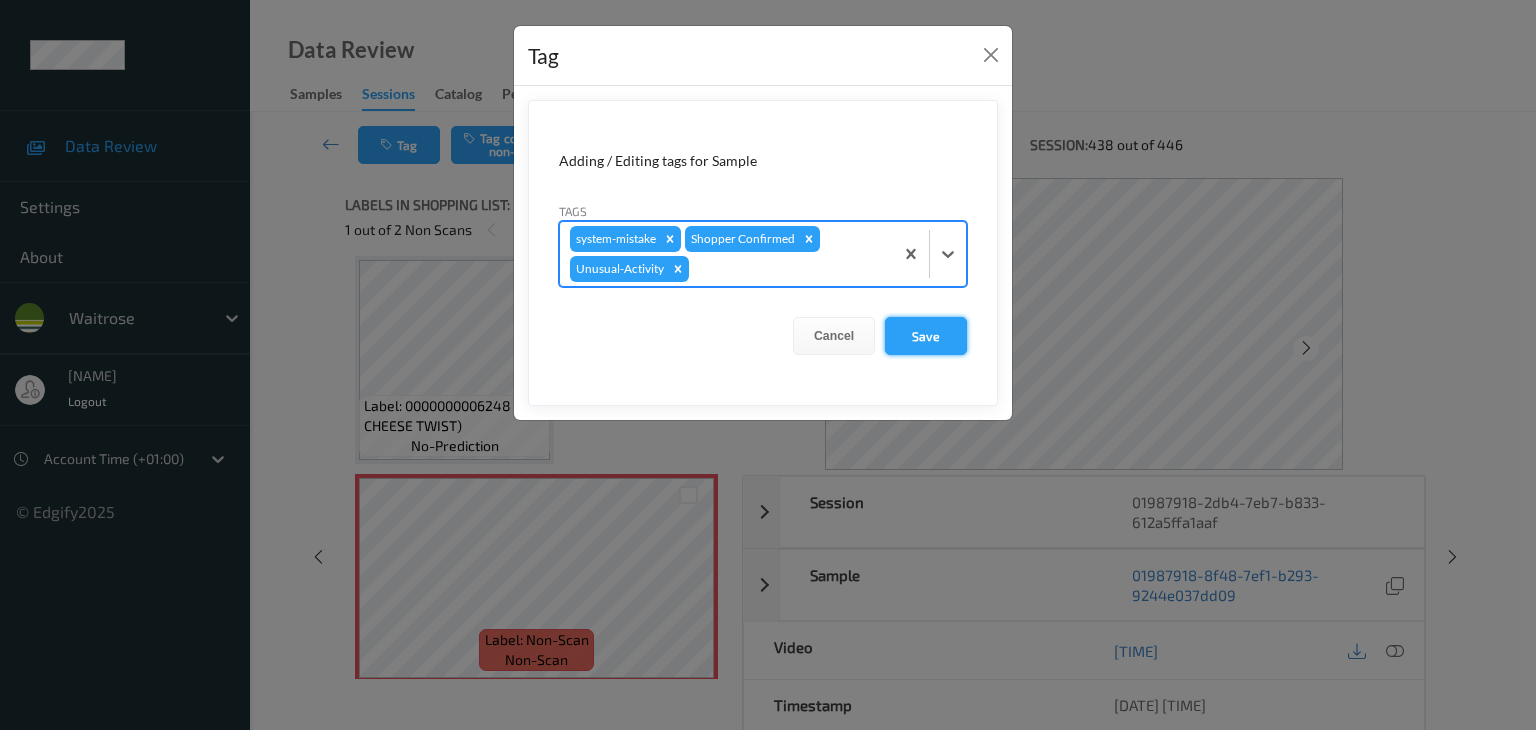 type on "p" 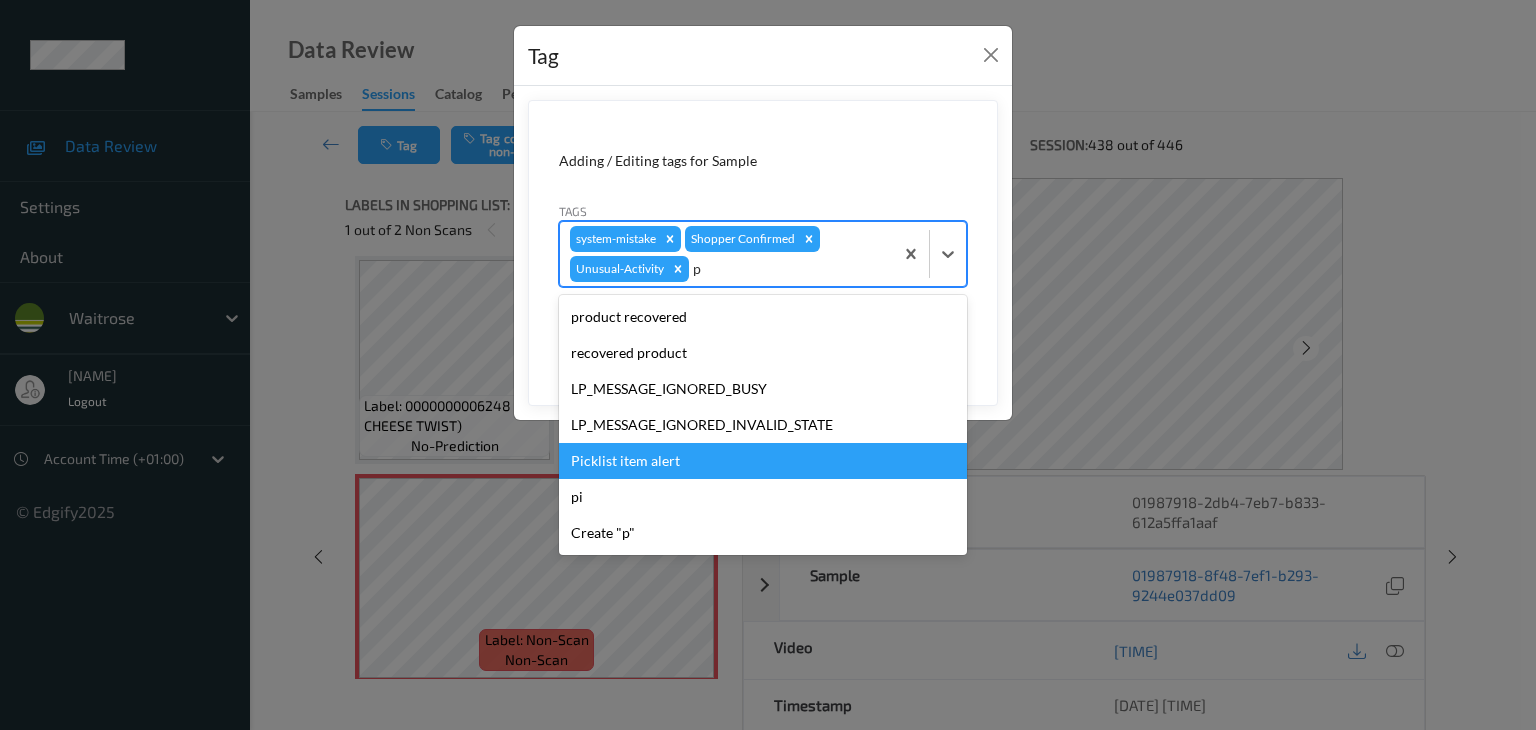 click on "Picklist item alert" at bounding box center (763, 461) 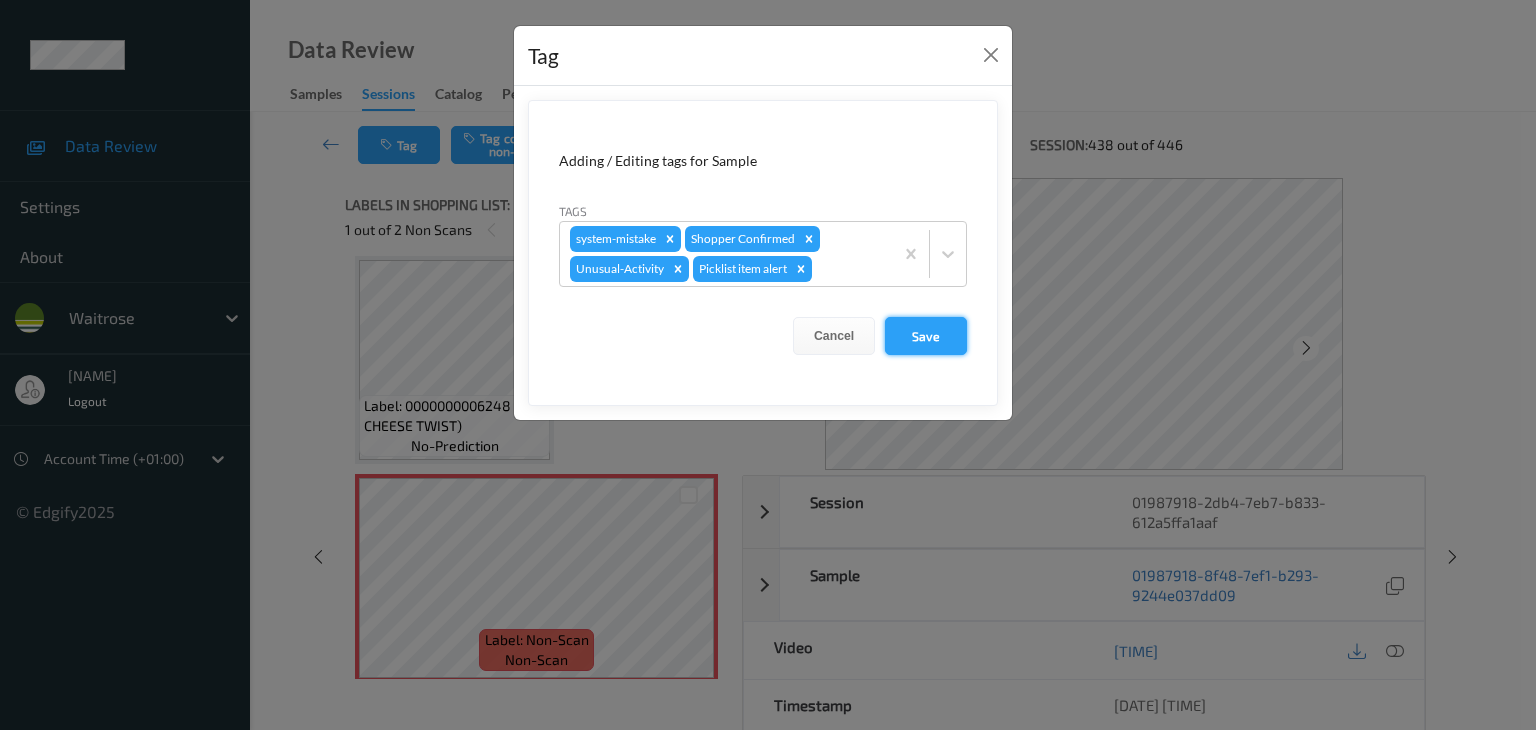 click on "Save" at bounding box center (926, 336) 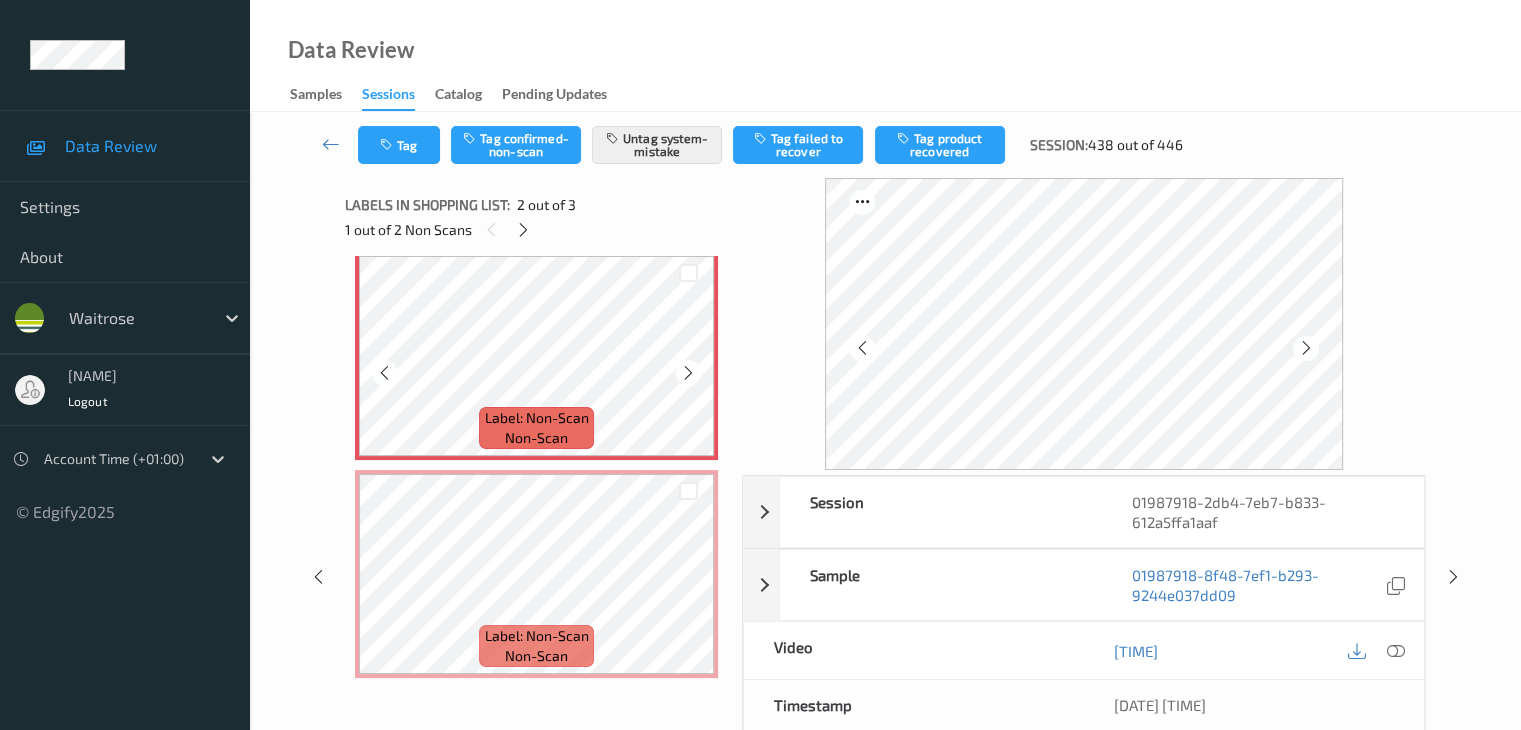 scroll, scrollTop: 241, scrollLeft: 0, axis: vertical 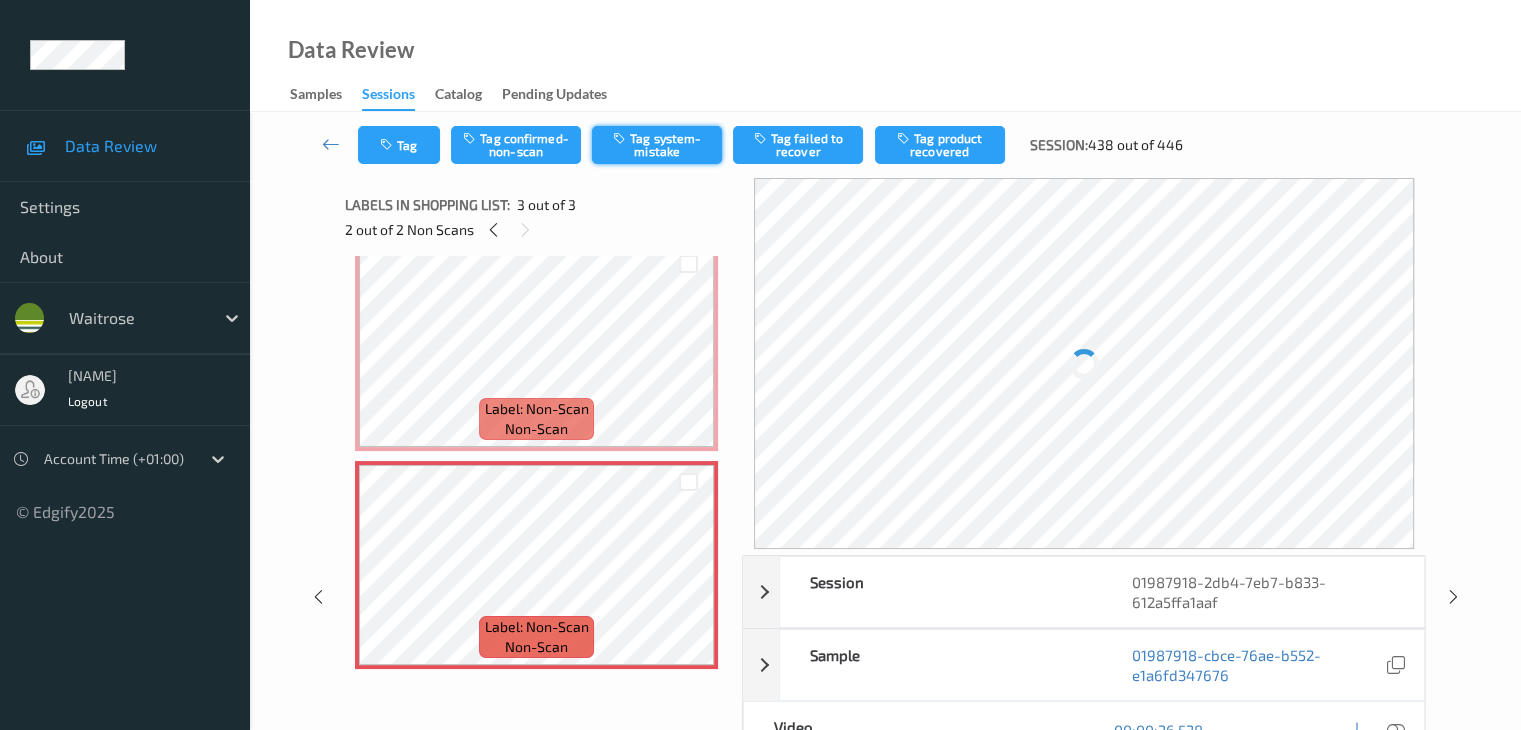 click on "Tag   system-mistake" at bounding box center (657, 145) 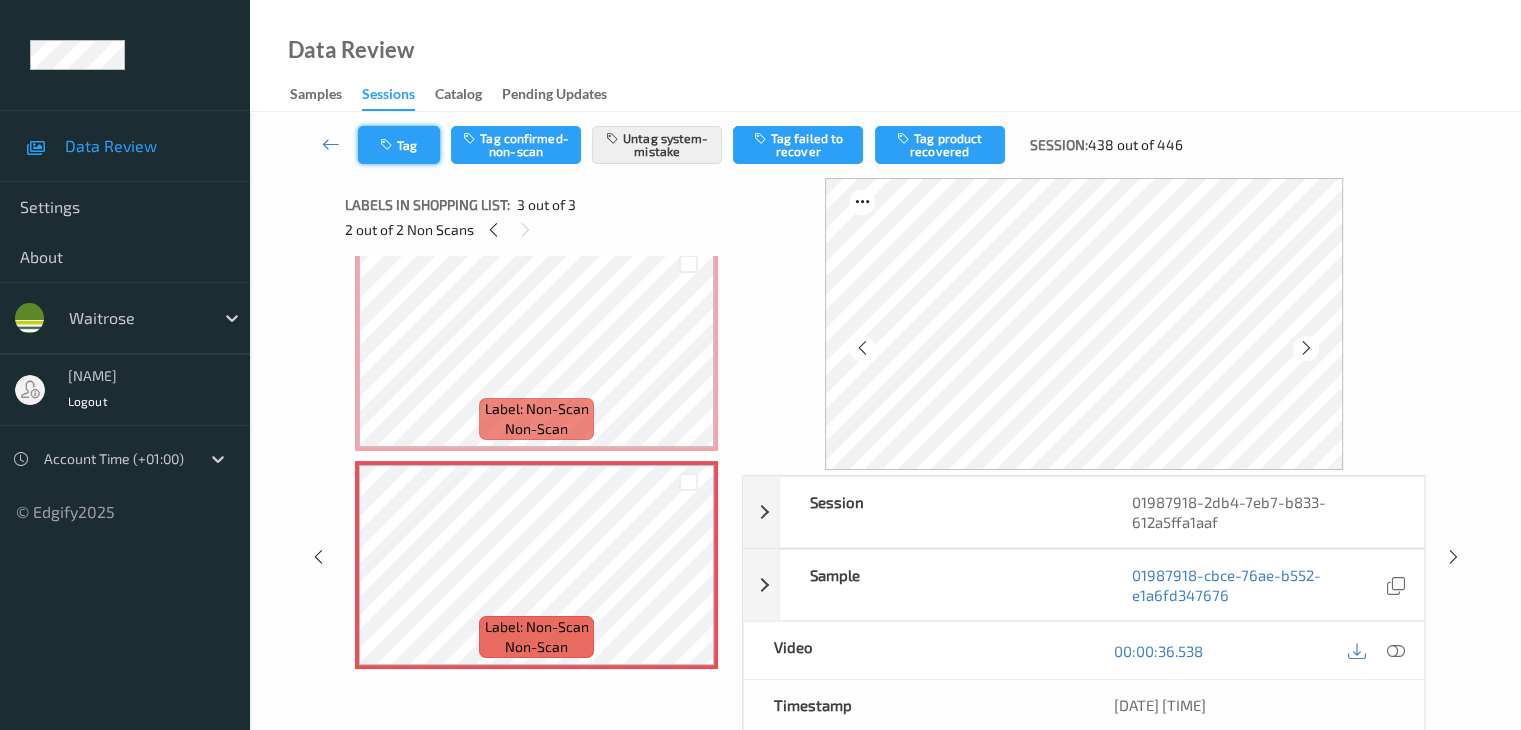 click at bounding box center (388, 145) 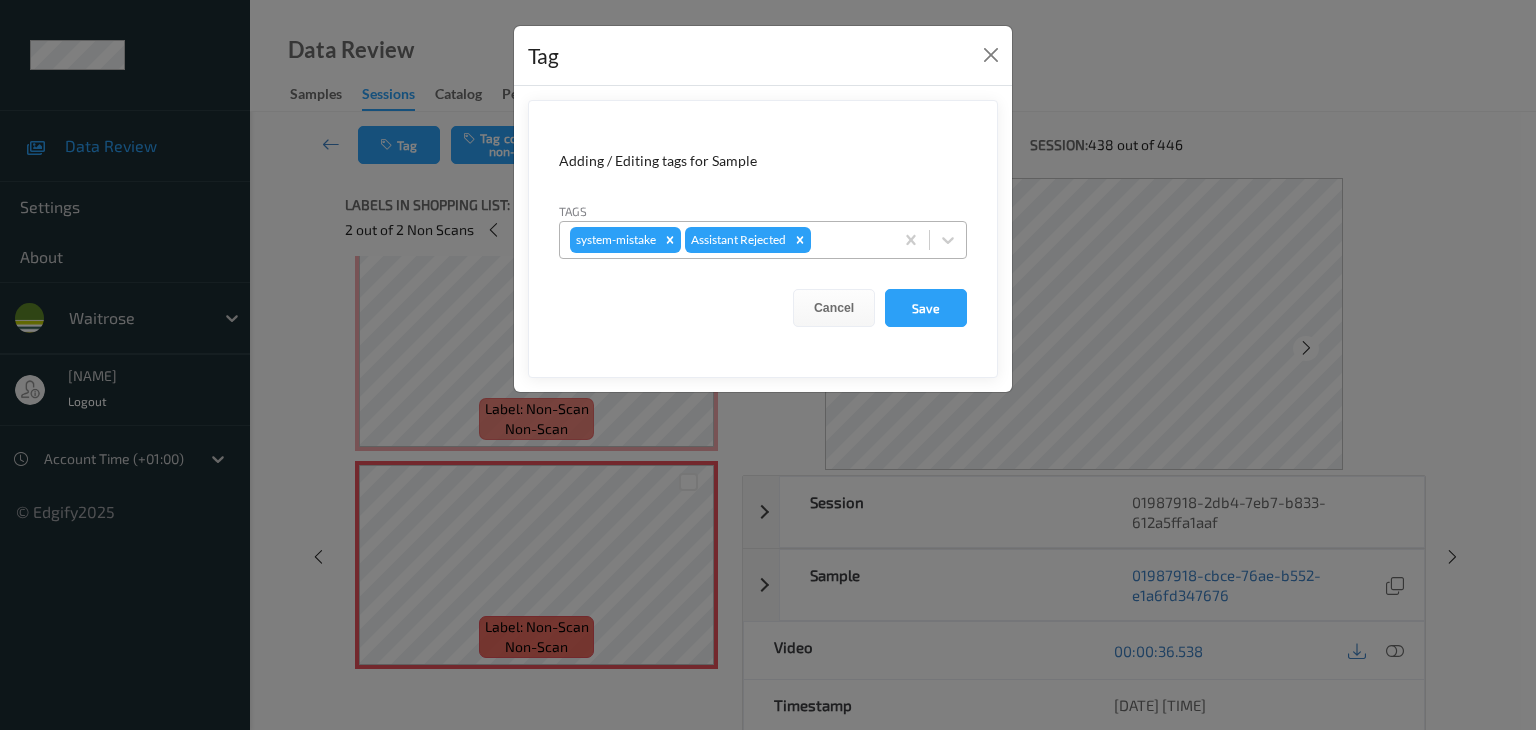 click at bounding box center [849, 240] 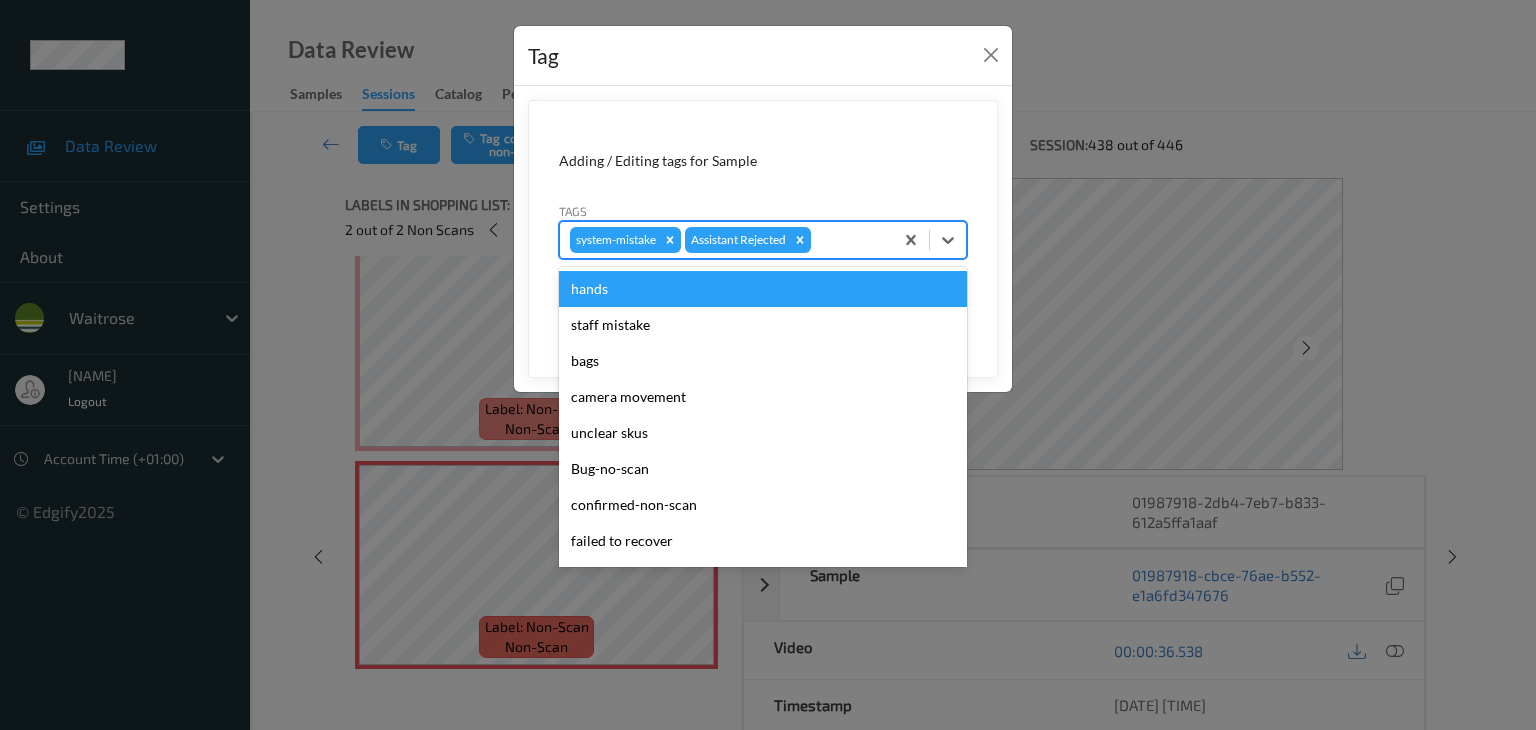 type on "p" 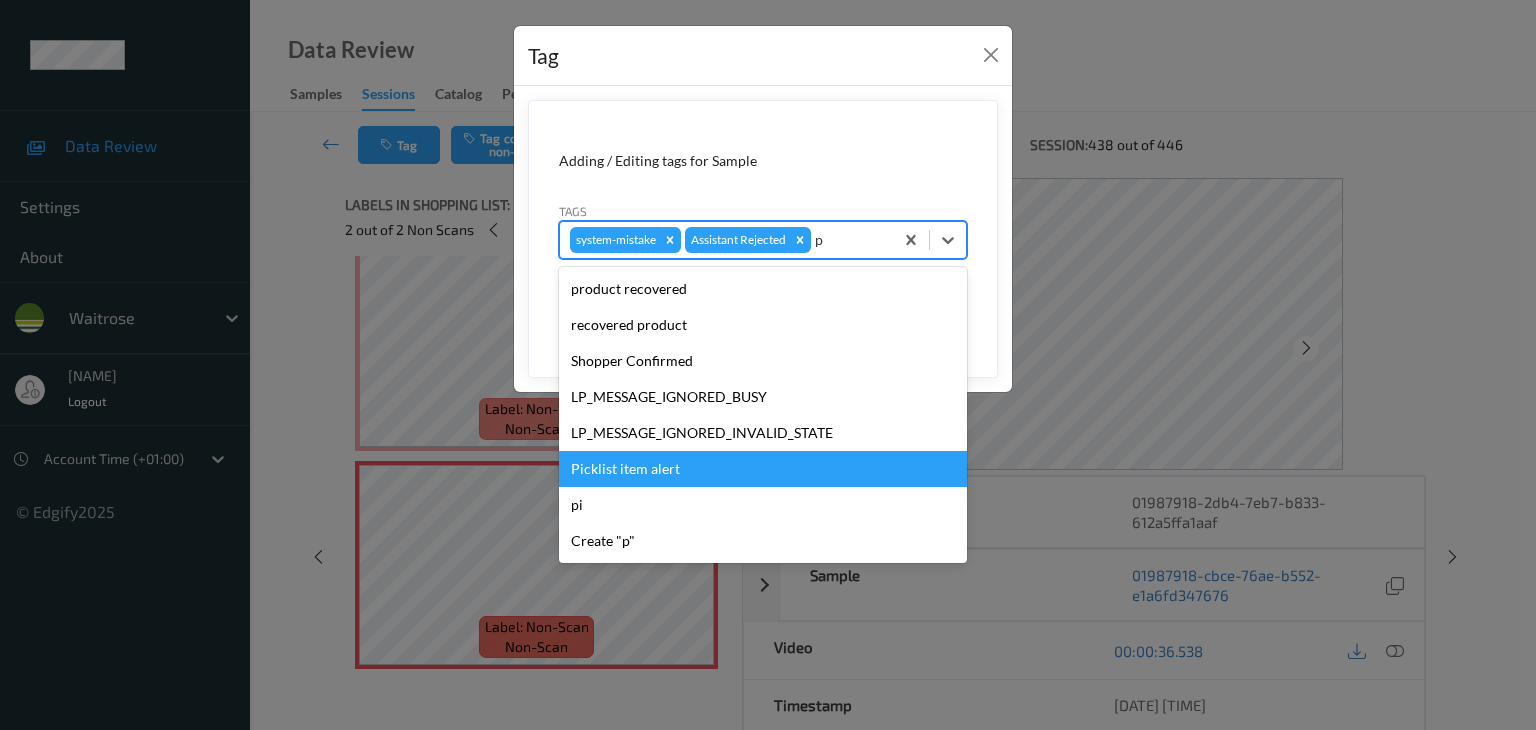 click on "Picklist item alert" at bounding box center (763, 469) 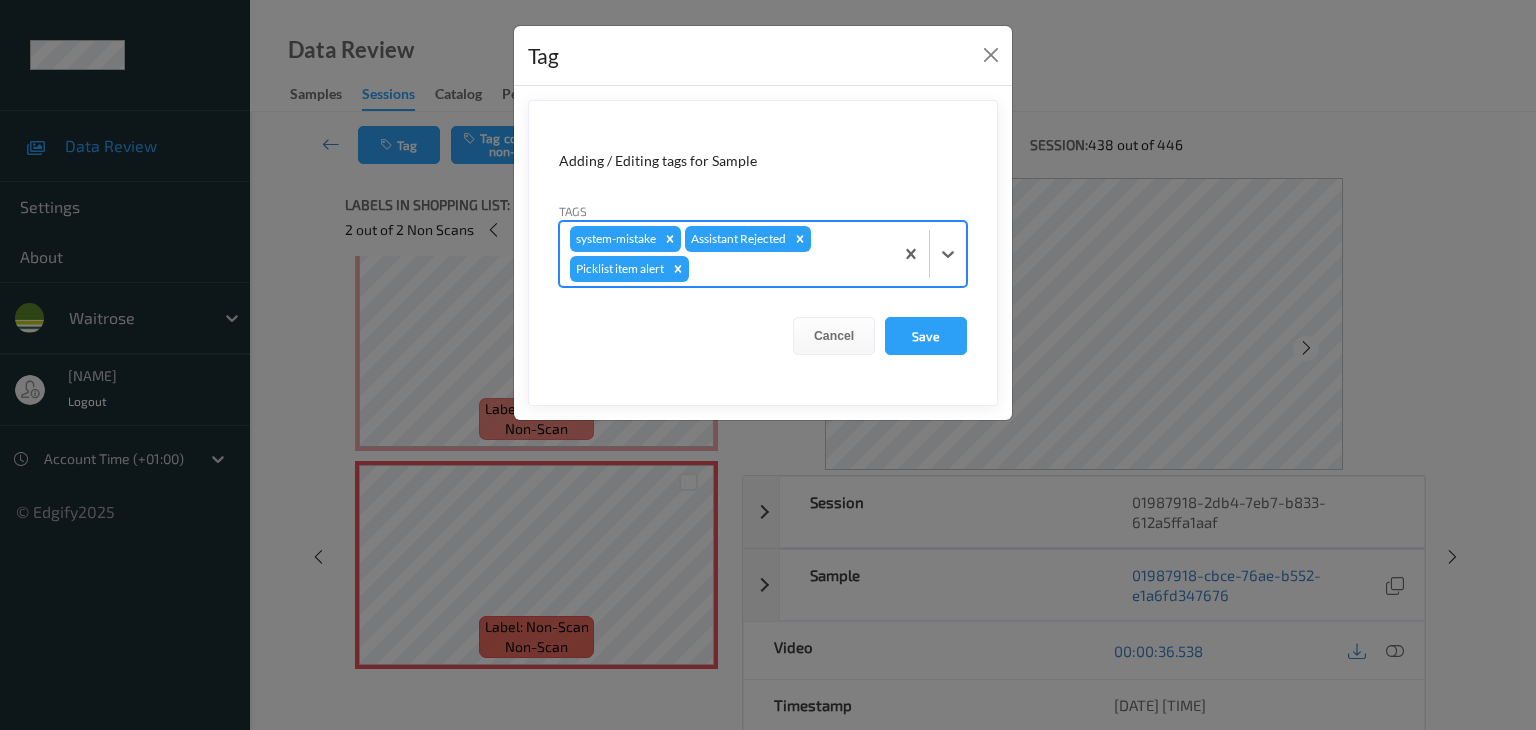 type on "u" 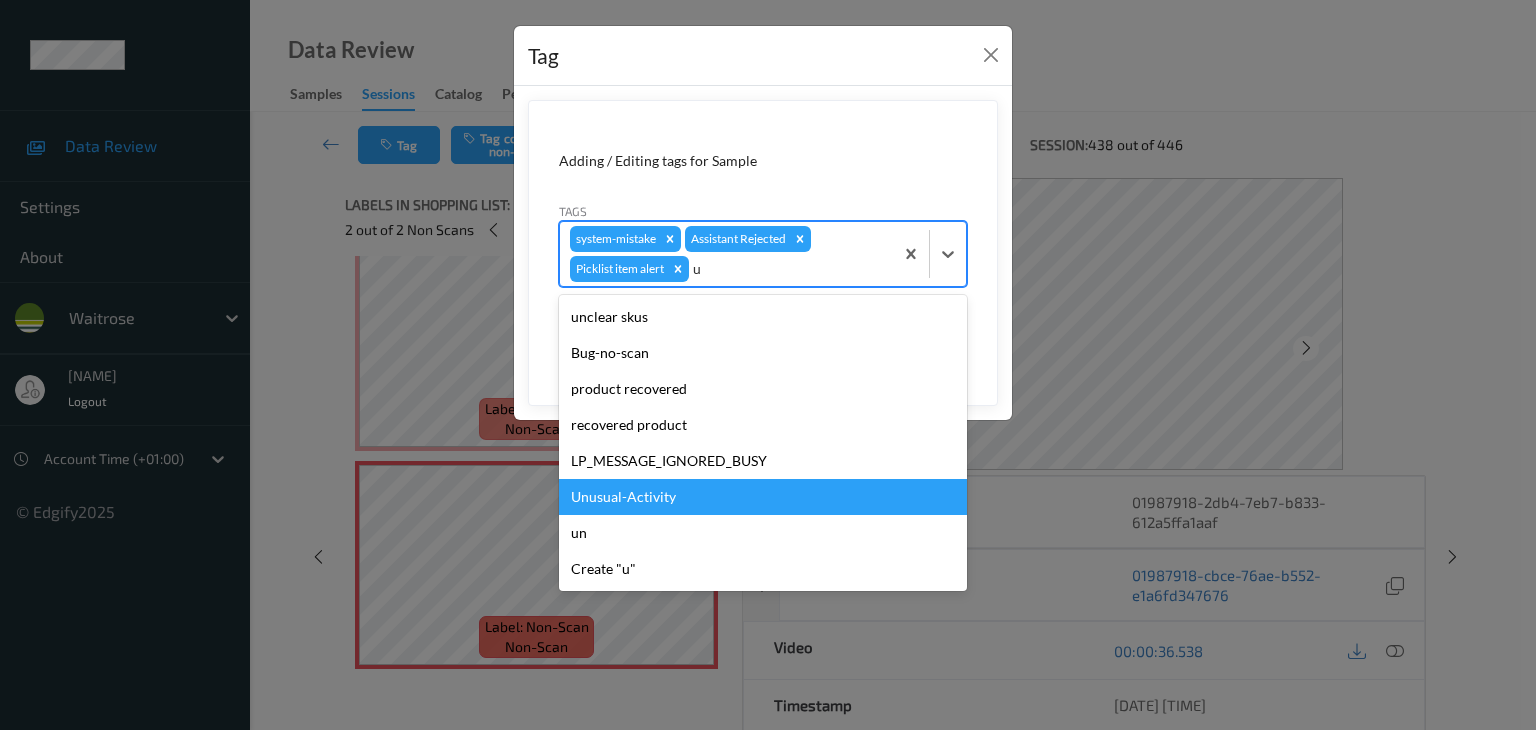 click on "Unusual-Activity" at bounding box center [763, 497] 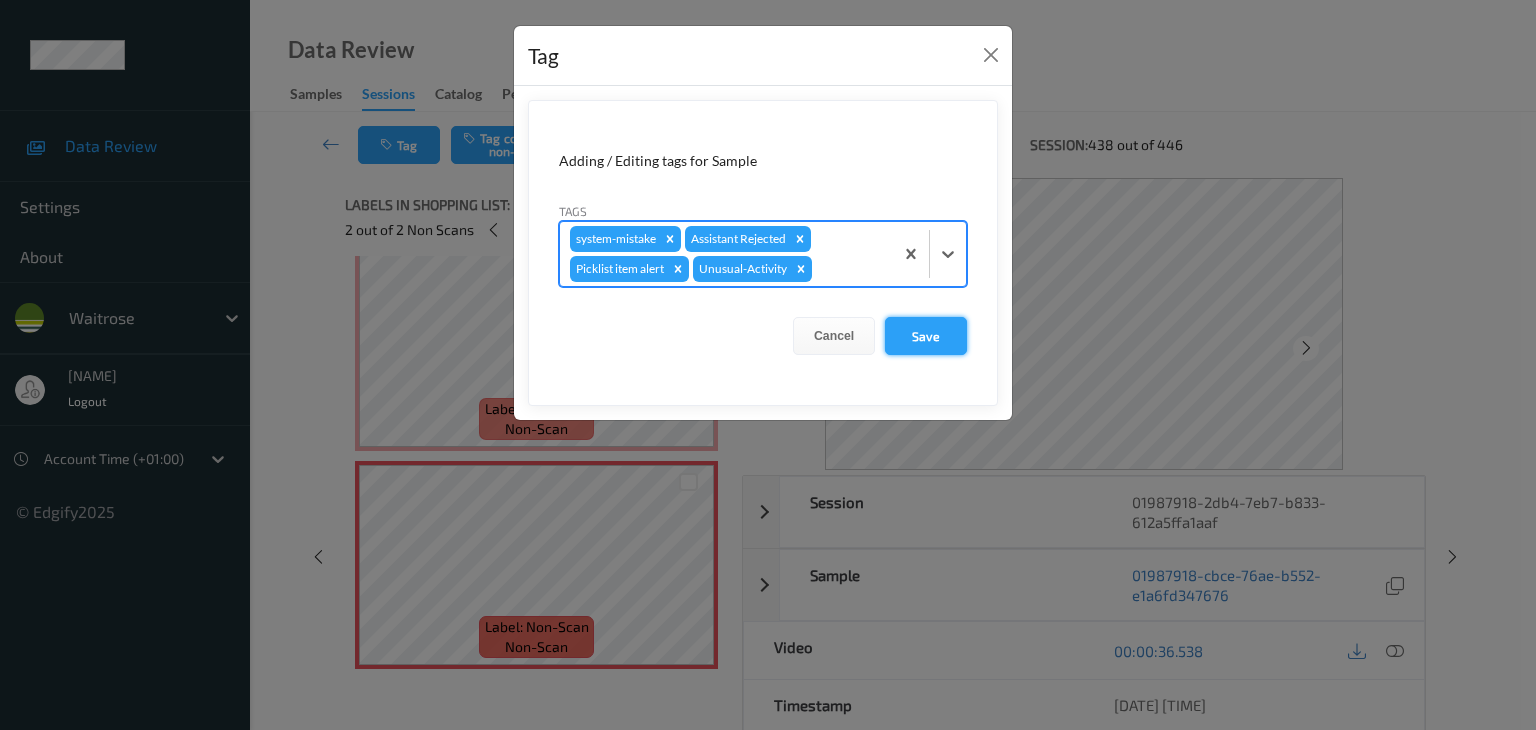 click on "Save" at bounding box center [926, 336] 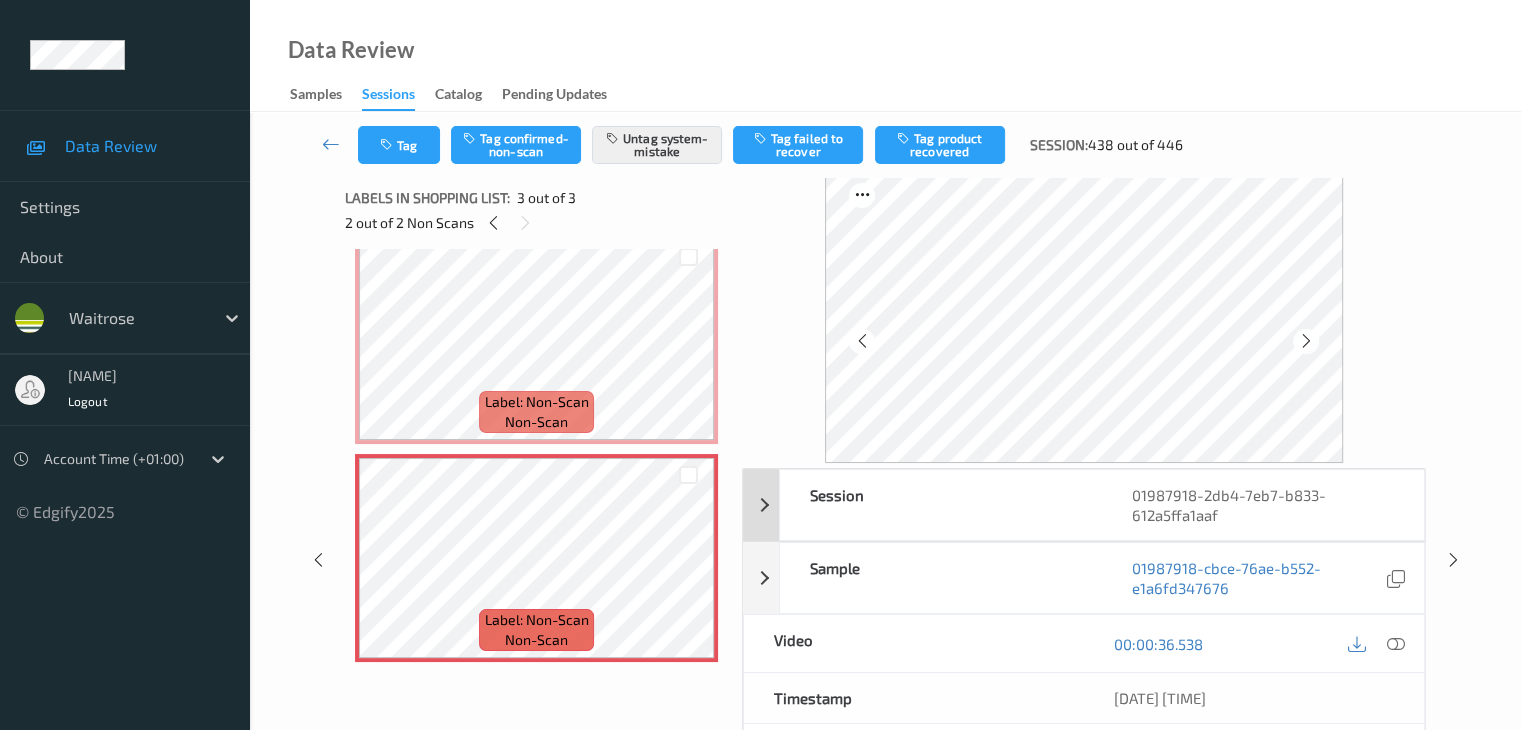 scroll, scrollTop: 0, scrollLeft: 0, axis: both 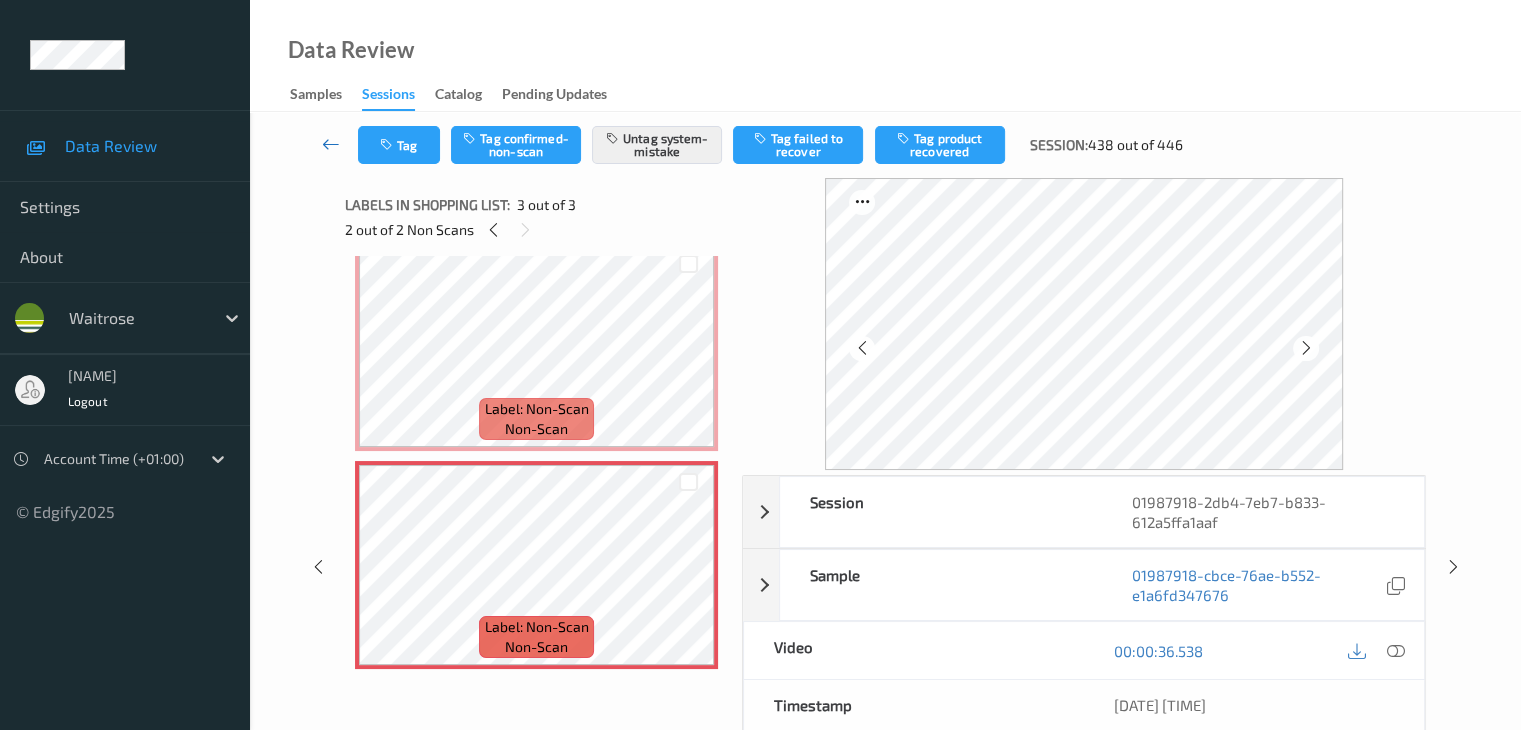 click at bounding box center (331, 144) 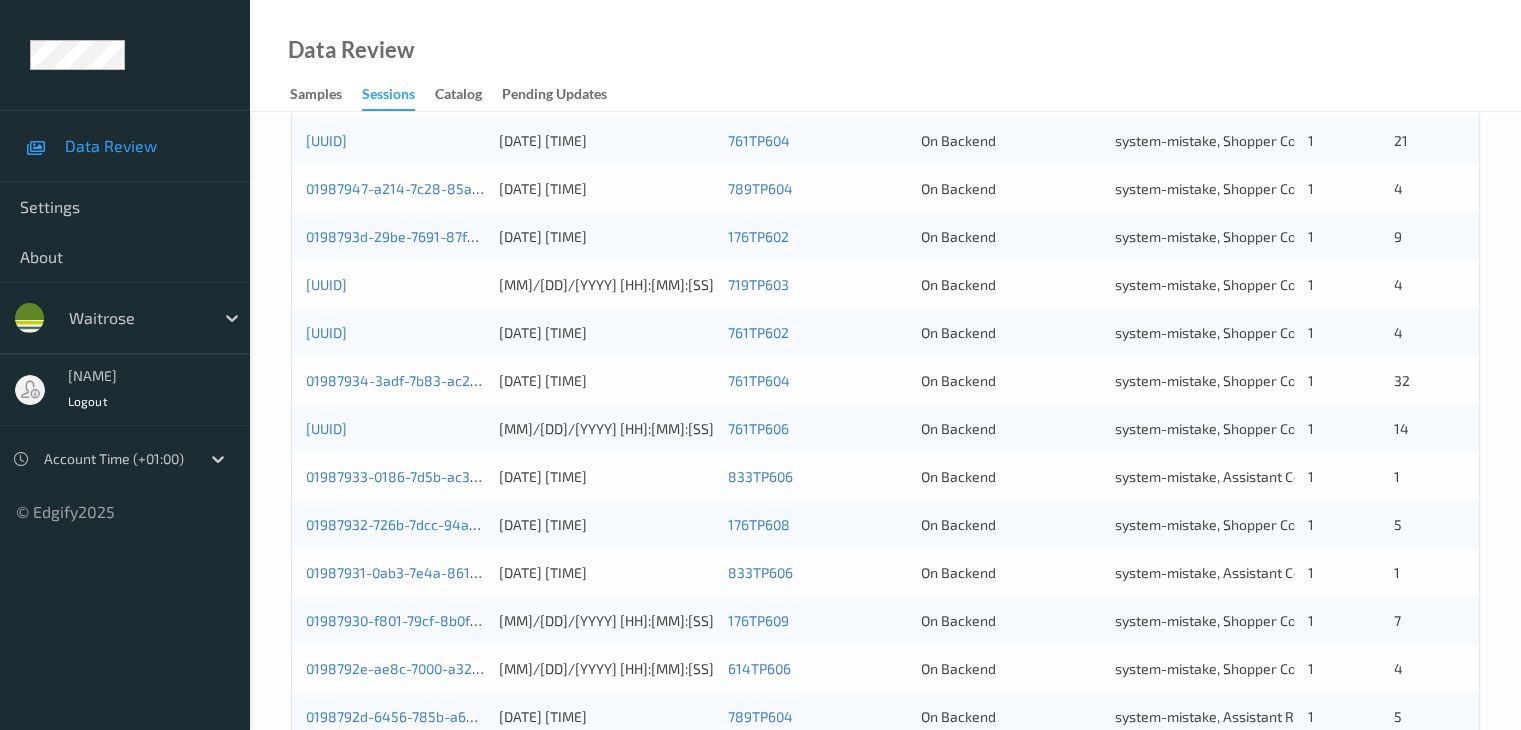scroll, scrollTop: 900, scrollLeft: 0, axis: vertical 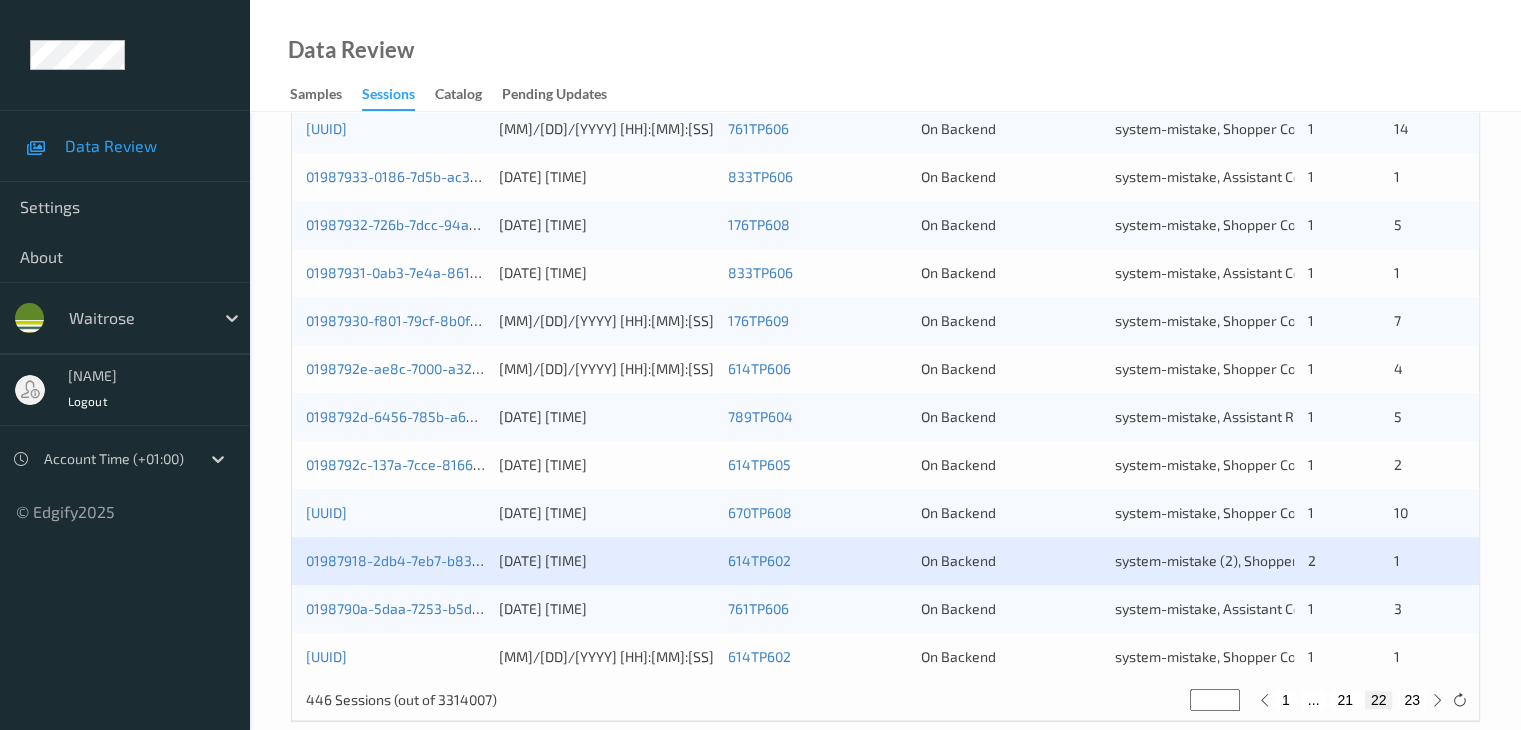 click on "01987918-2db4-7eb7-b833-612a5ffa1aaf" at bounding box center (395, 561) 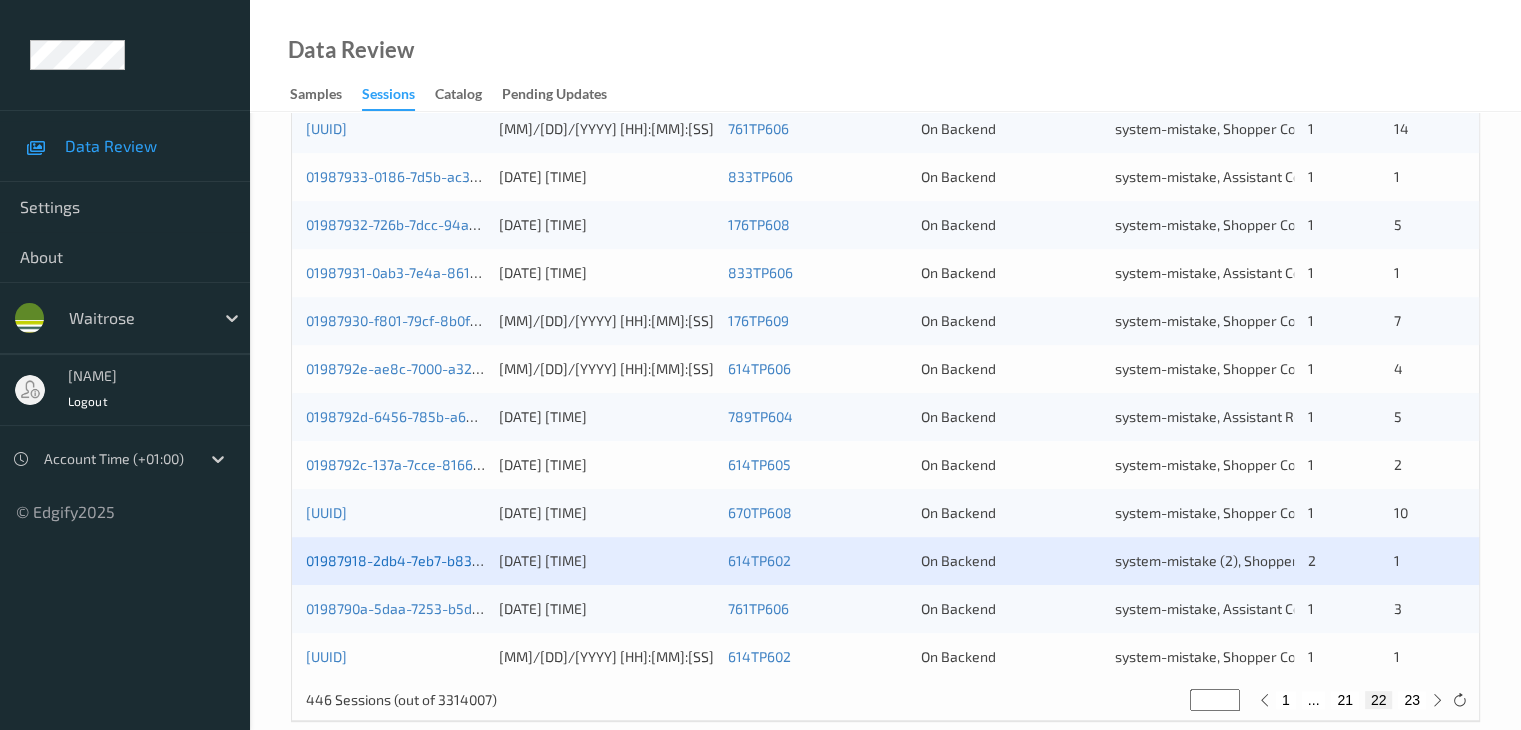 click on "01987918-2db4-7eb7-b833-612a5ffa1aaf" at bounding box center (437, 560) 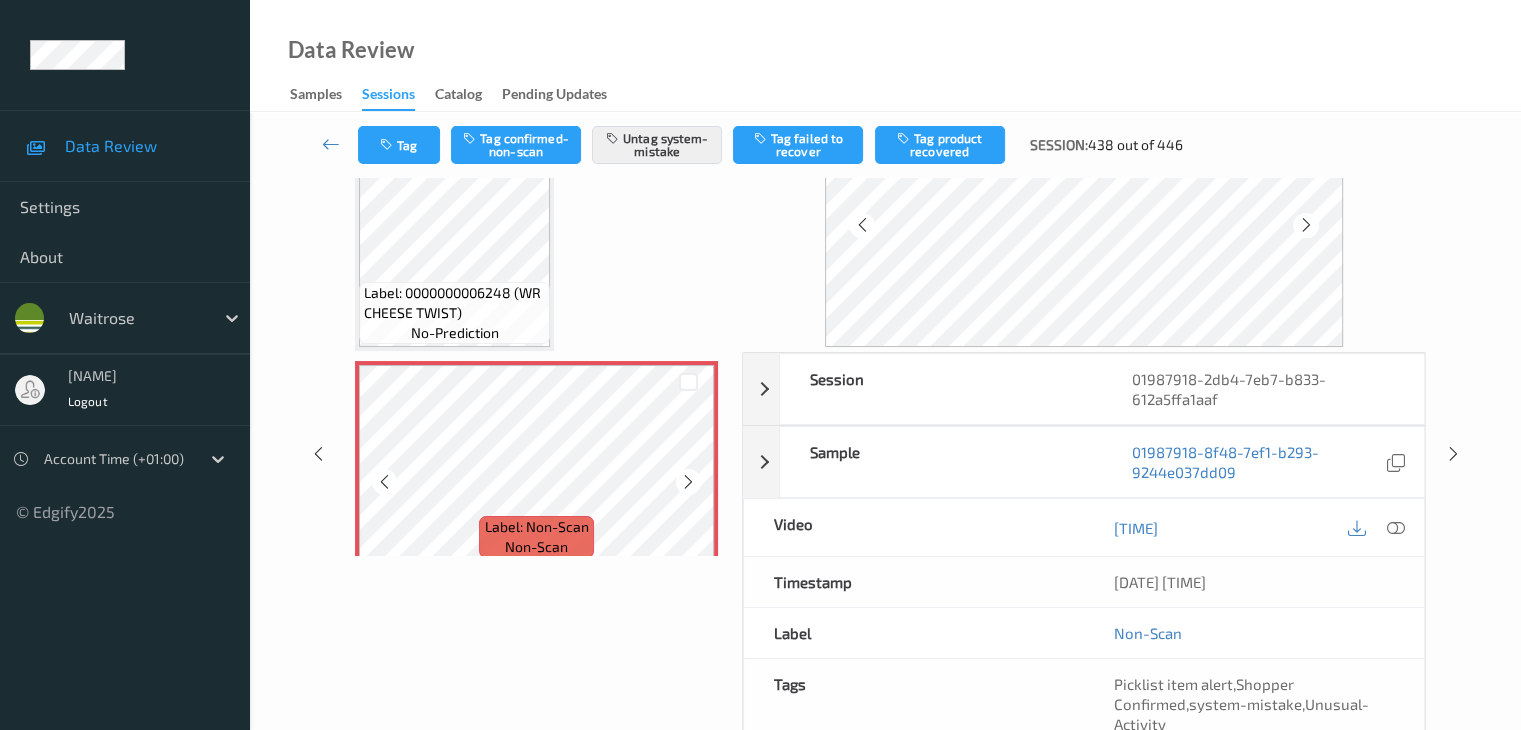 scroll, scrollTop: 0, scrollLeft: 0, axis: both 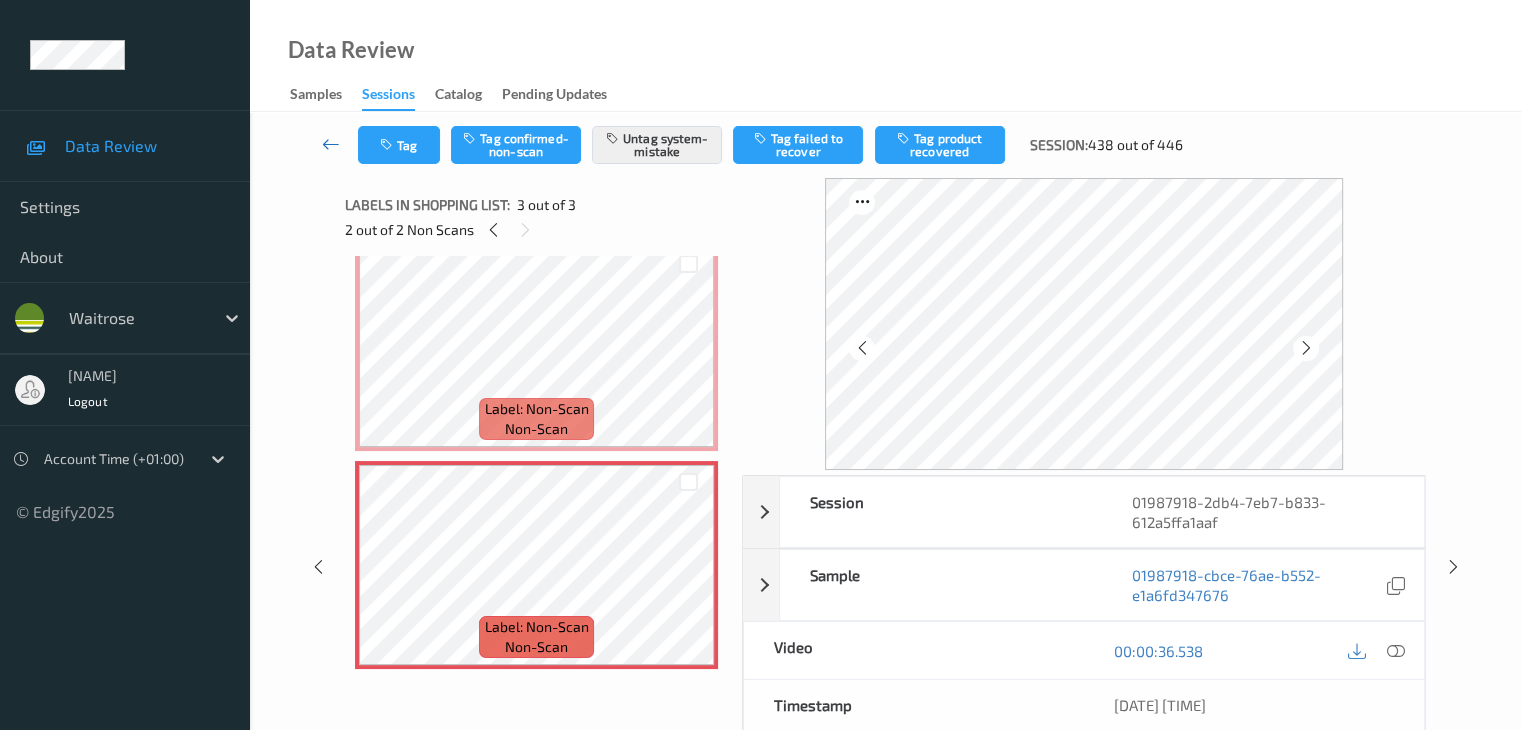 click at bounding box center (331, 144) 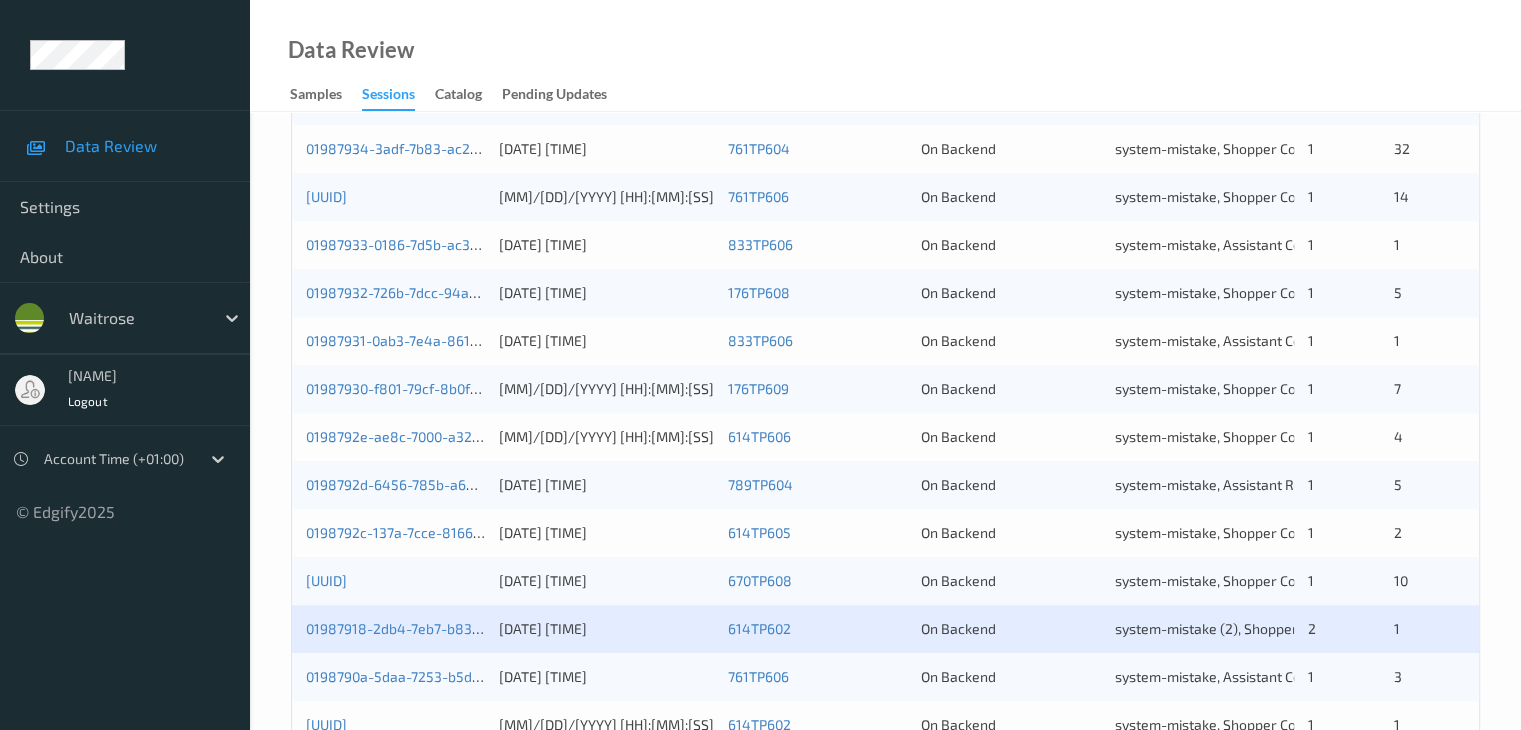 scroll, scrollTop: 932, scrollLeft: 0, axis: vertical 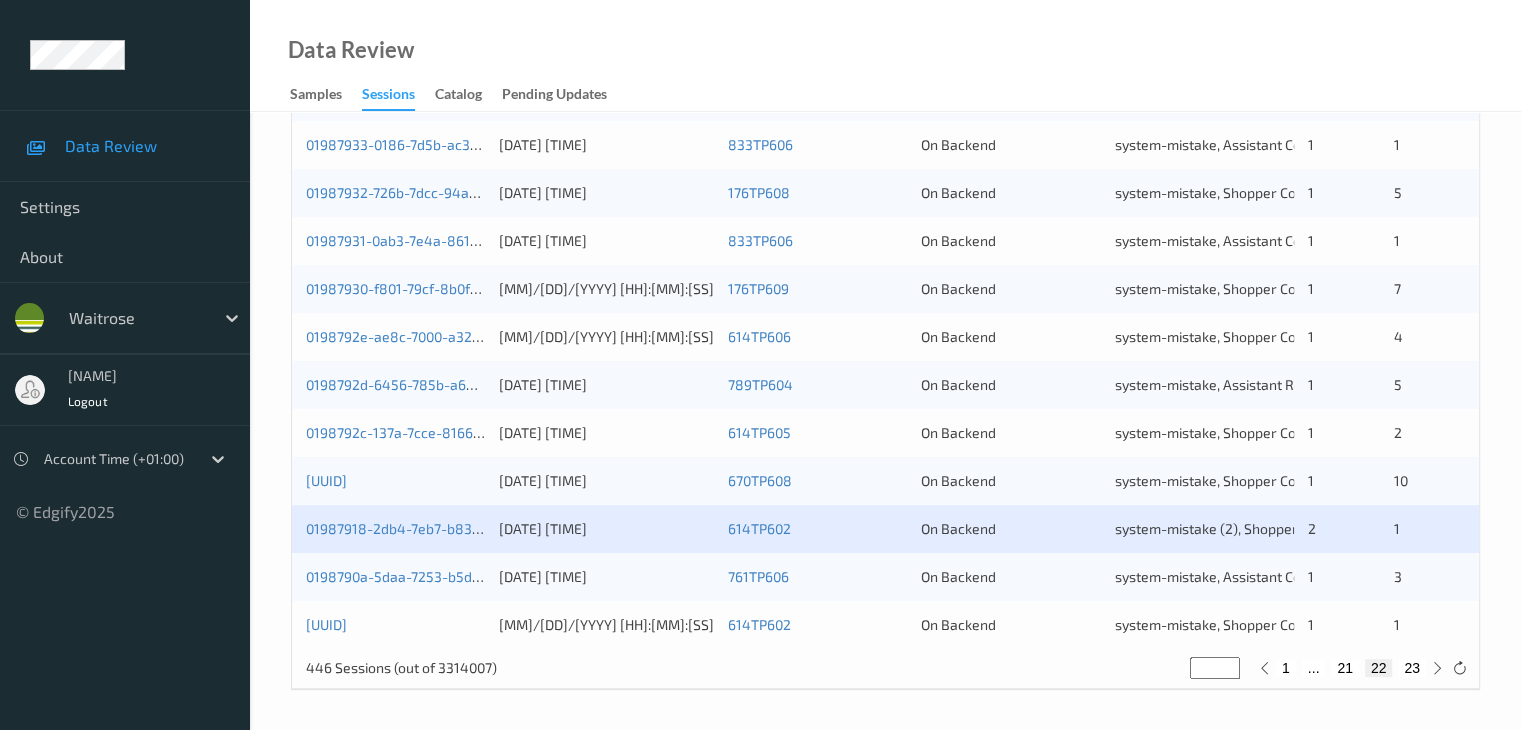 click on "23" at bounding box center [1412, 668] 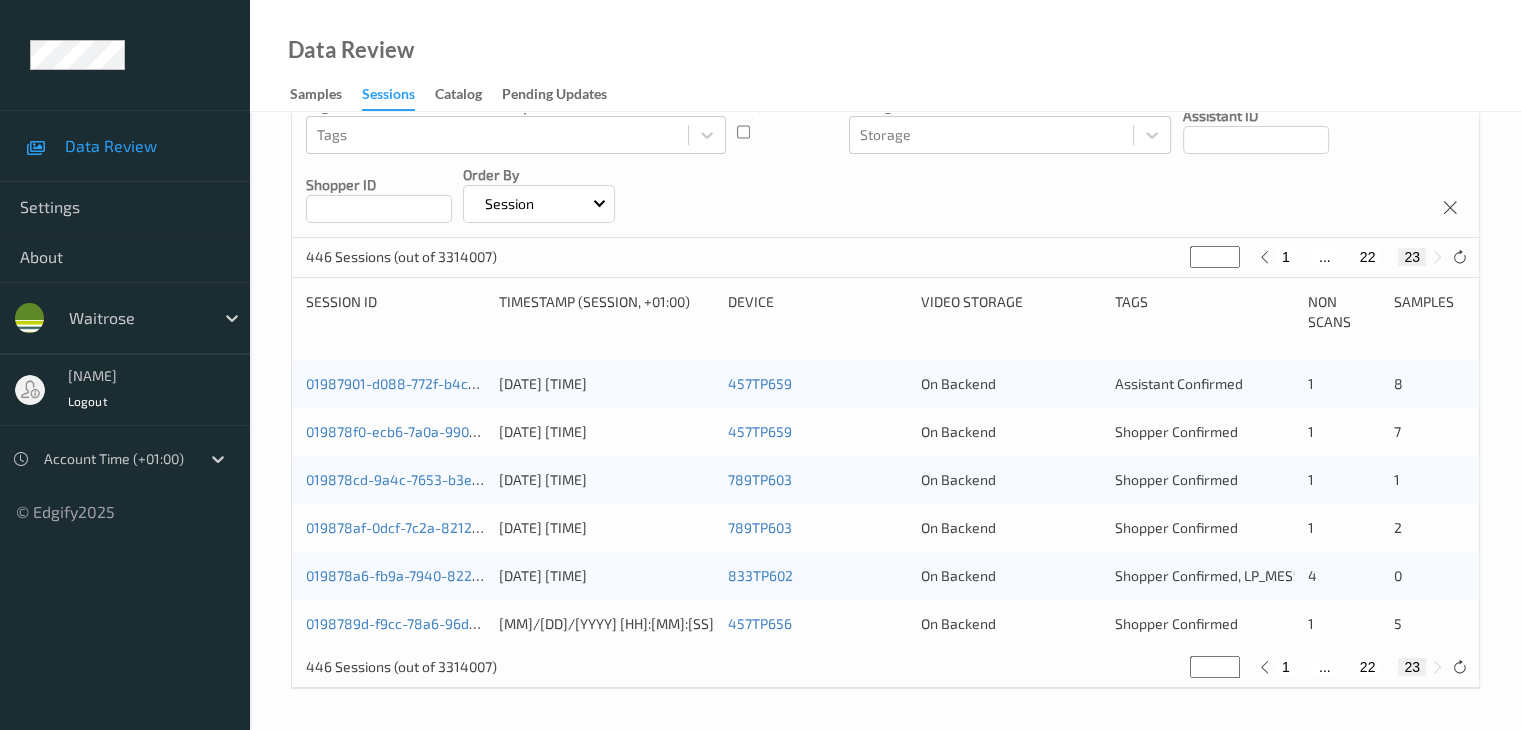 scroll, scrollTop: 260, scrollLeft: 0, axis: vertical 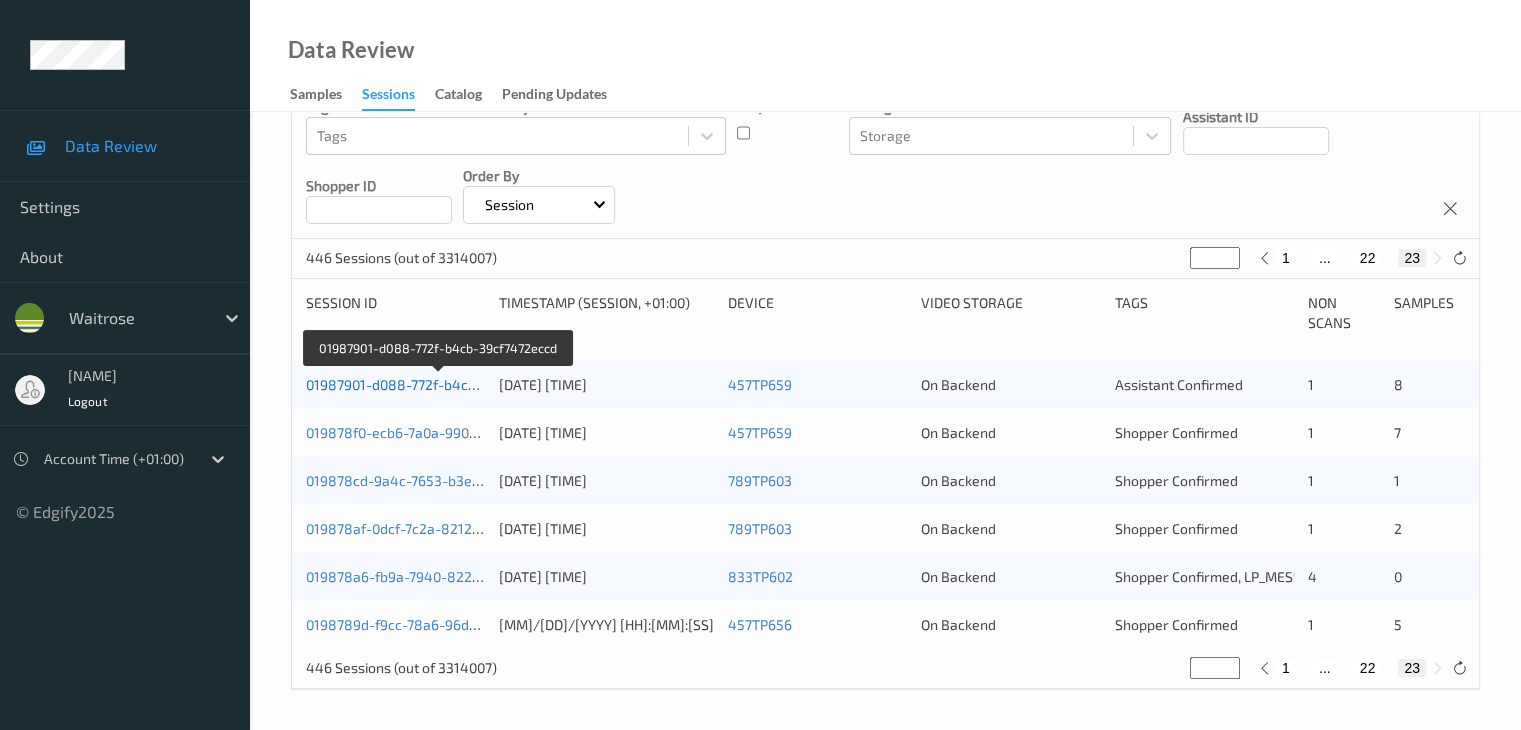 click on "01987901-d088-772f-b4cb-39cf7472eccd" at bounding box center (438, 384) 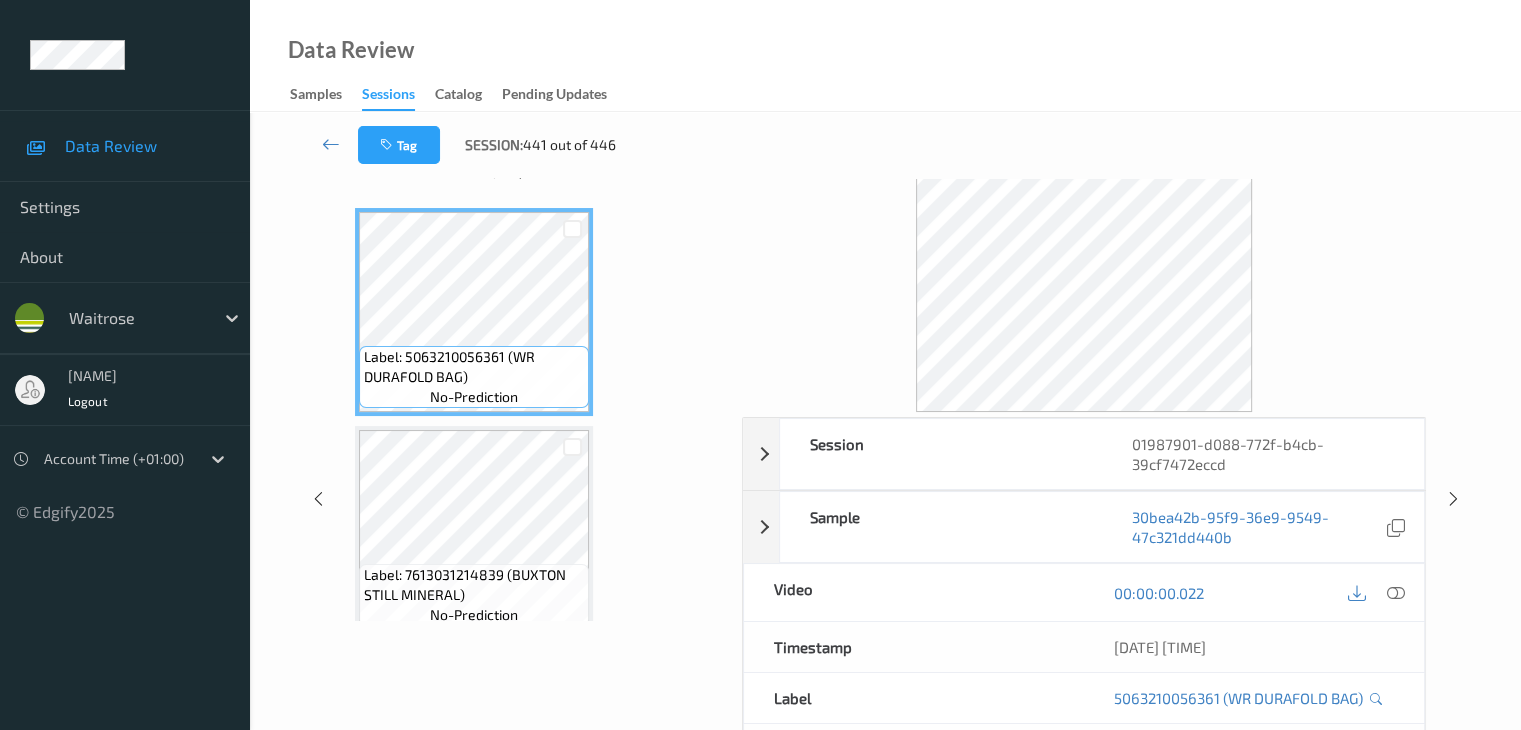 scroll, scrollTop: 0, scrollLeft: 0, axis: both 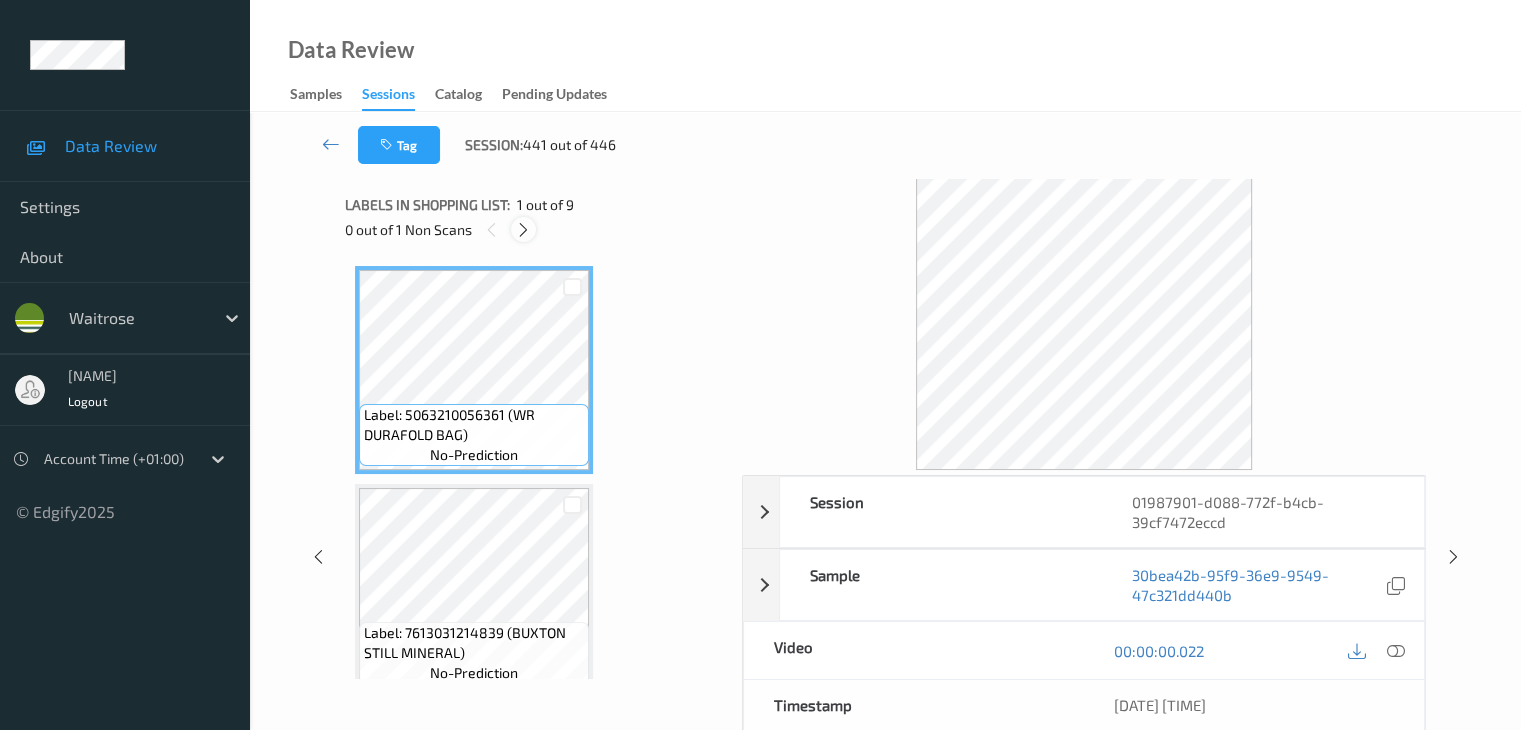 click at bounding box center (523, 230) 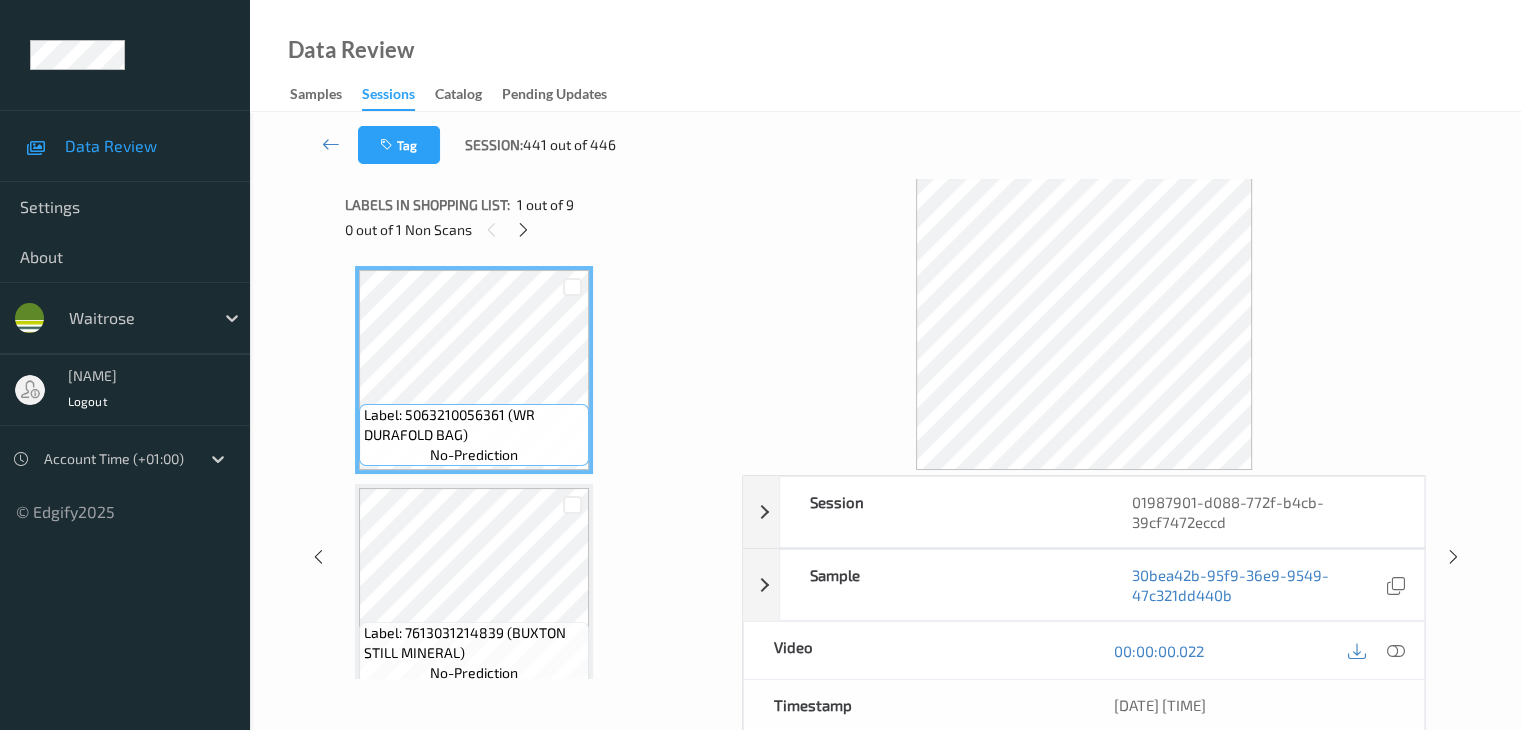 scroll, scrollTop: 1536, scrollLeft: 0, axis: vertical 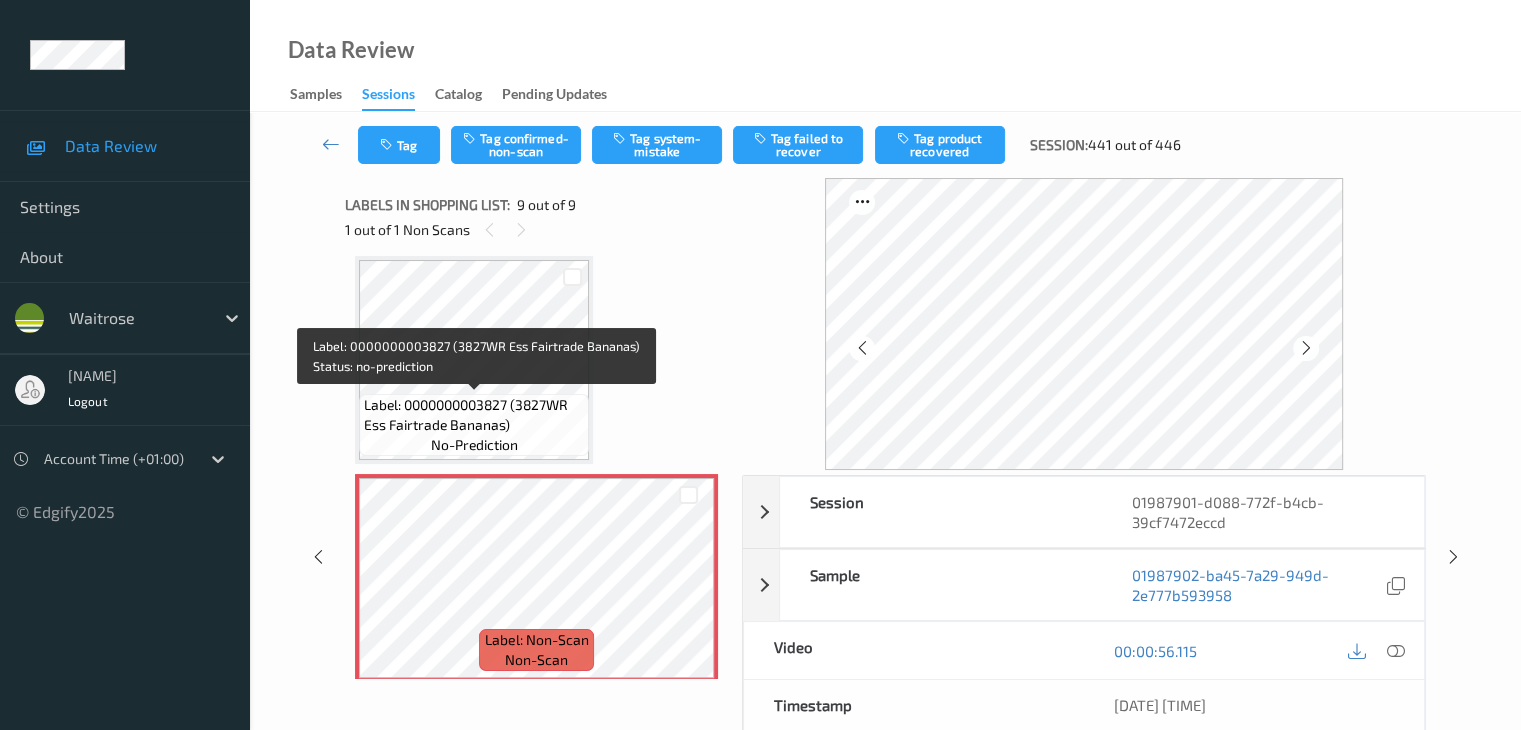 click on "Label: 0000000003827 (3827WR Ess Fairtrade Bananas)" at bounding box center (474, 415) 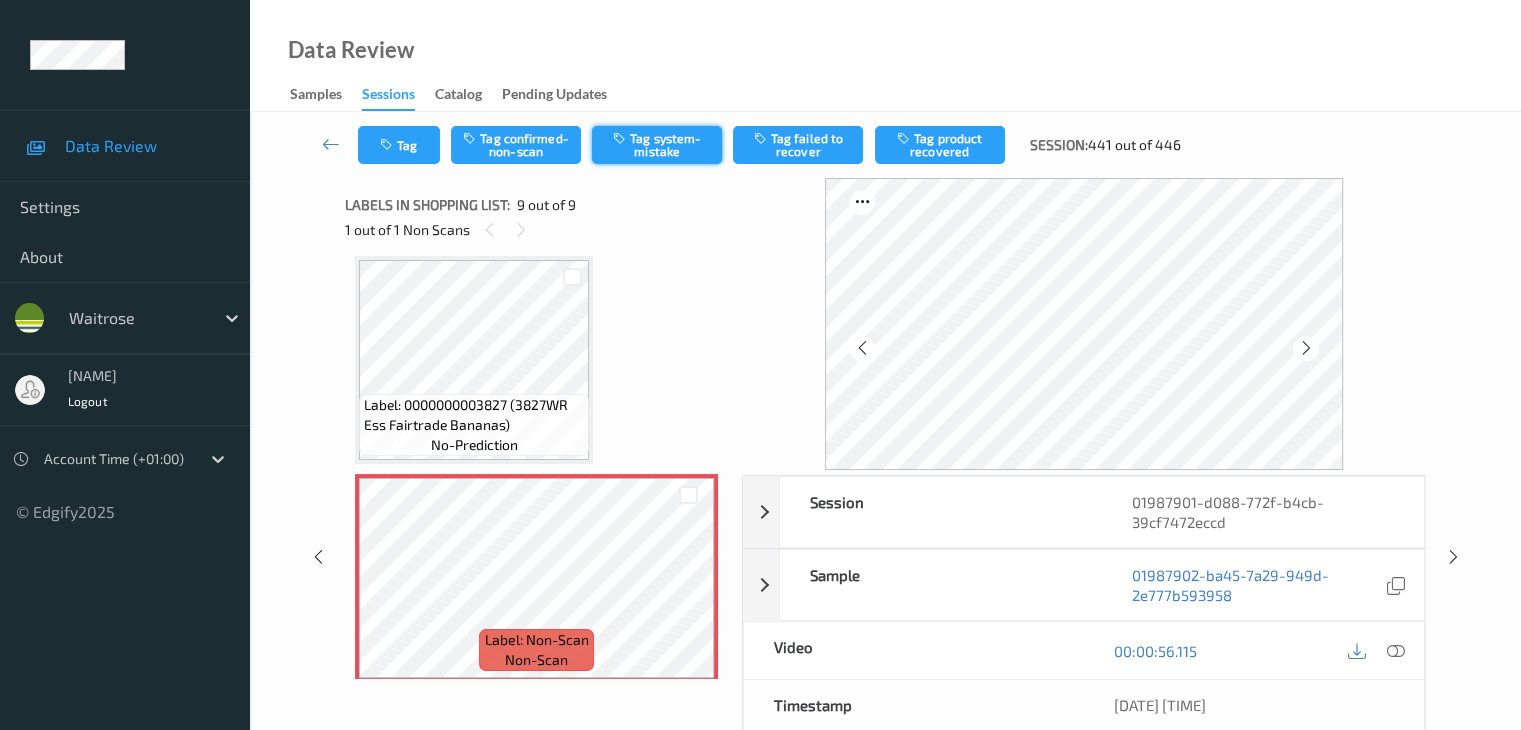 click on "Tag   system-mistake" at bounding box center [657, 145] 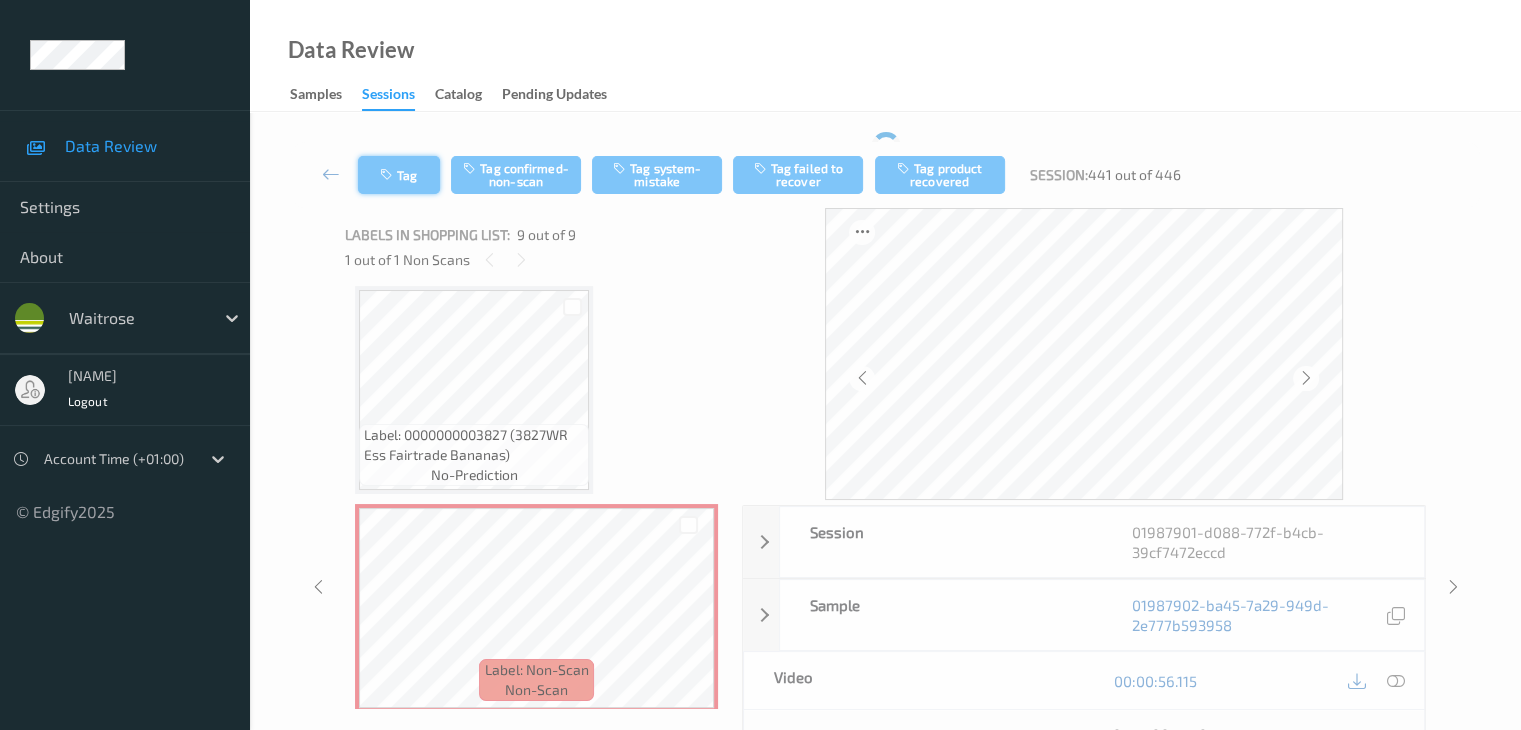 click on "Tag" at bounding box center [399, 175] 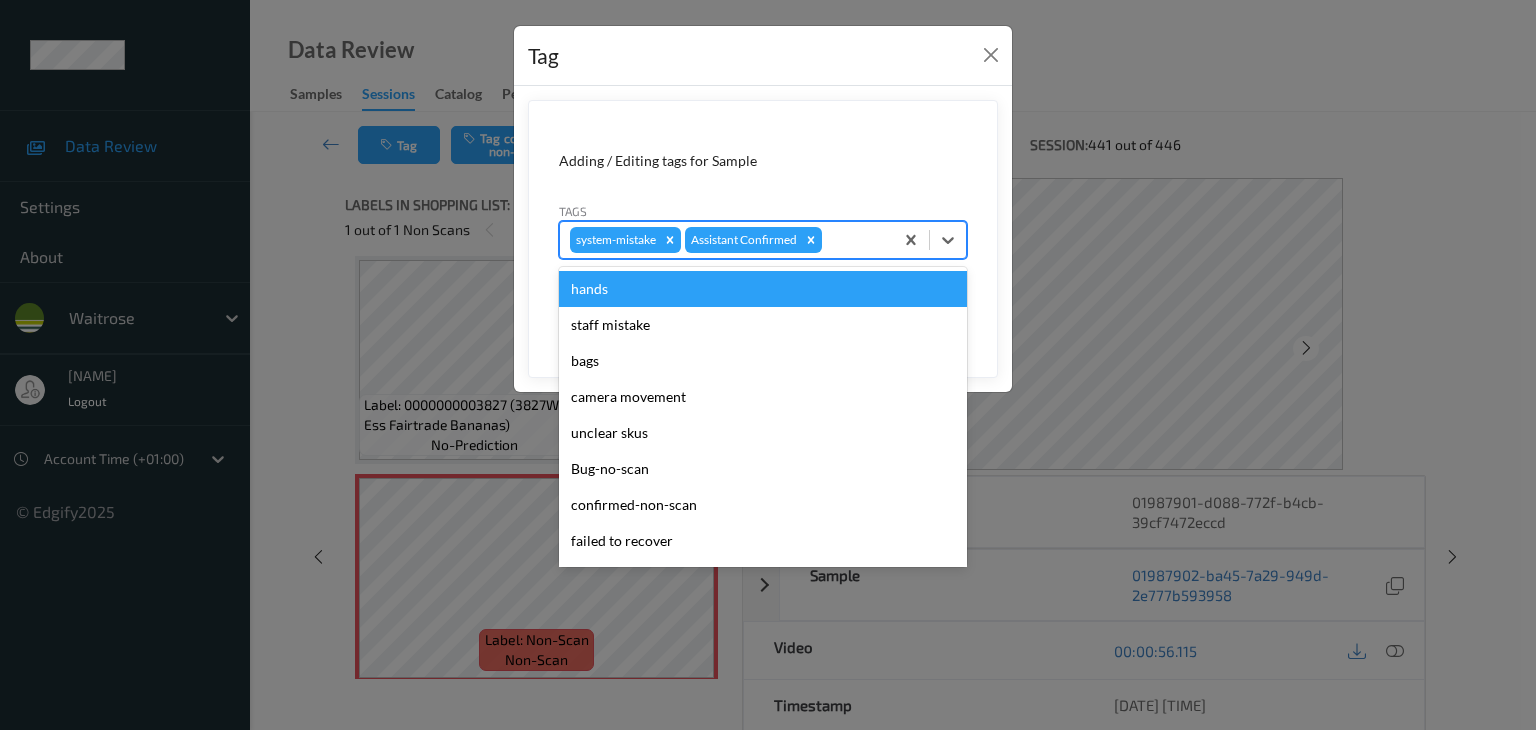 click at bounding box center [854, 240] 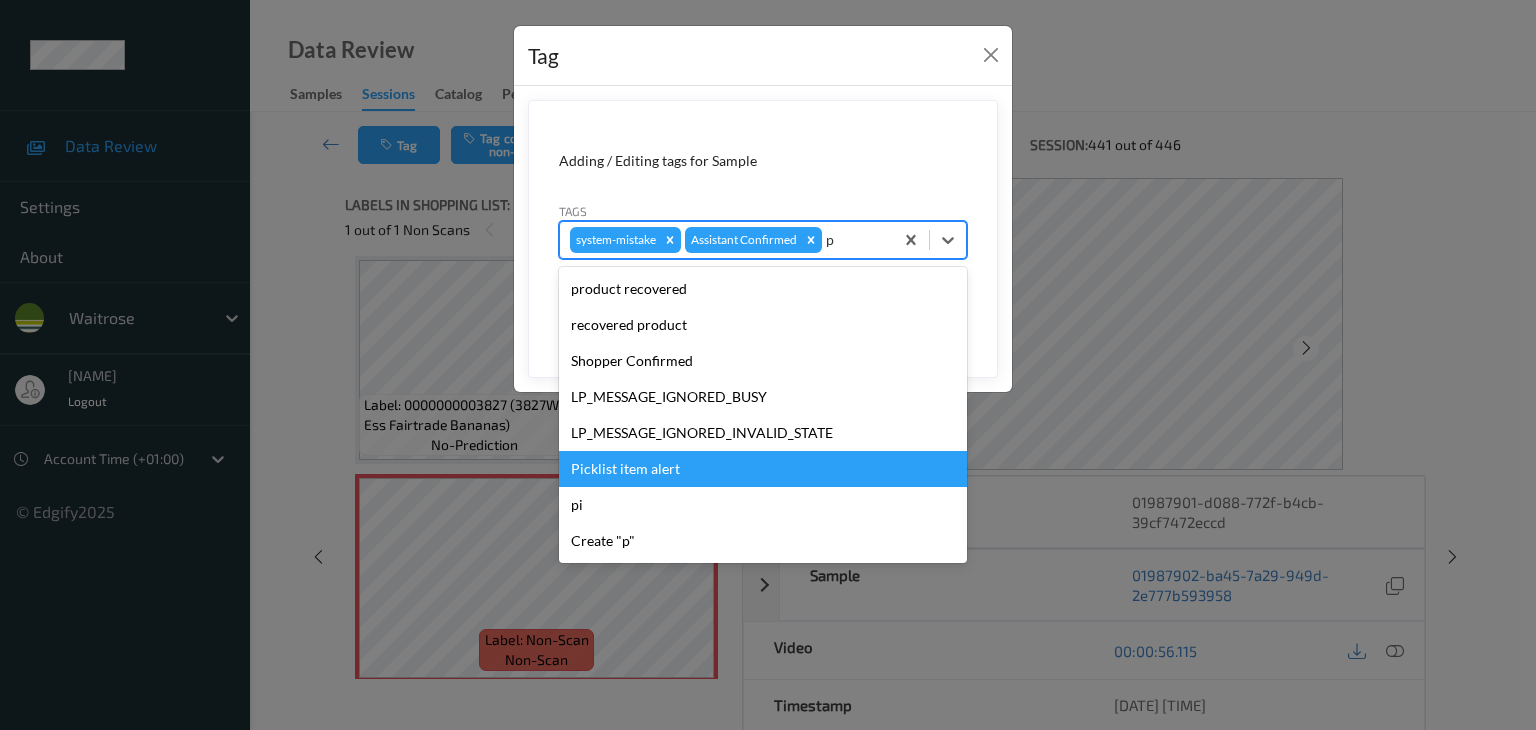click on "Picklist item alert" at bounding box center [763, 469] 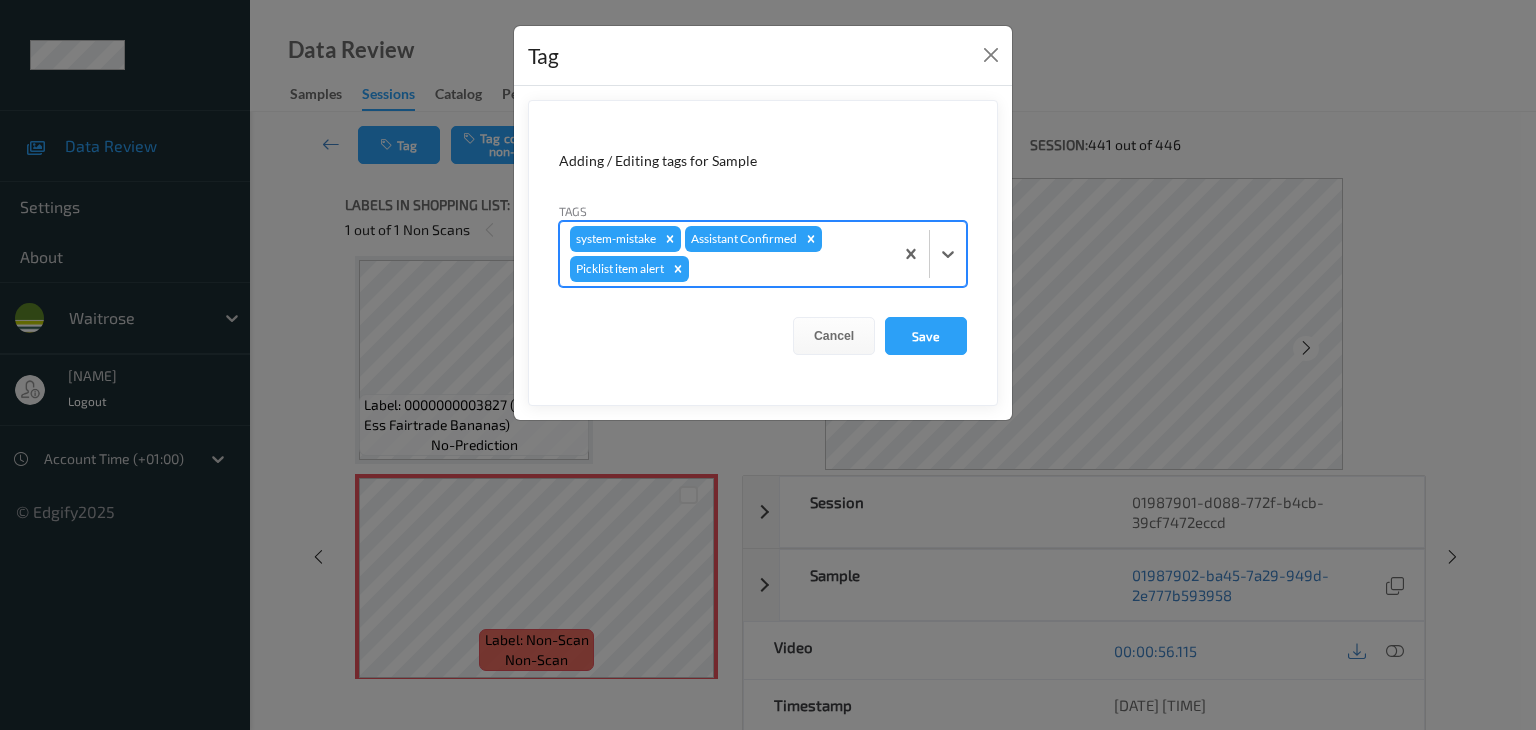 type on "u" 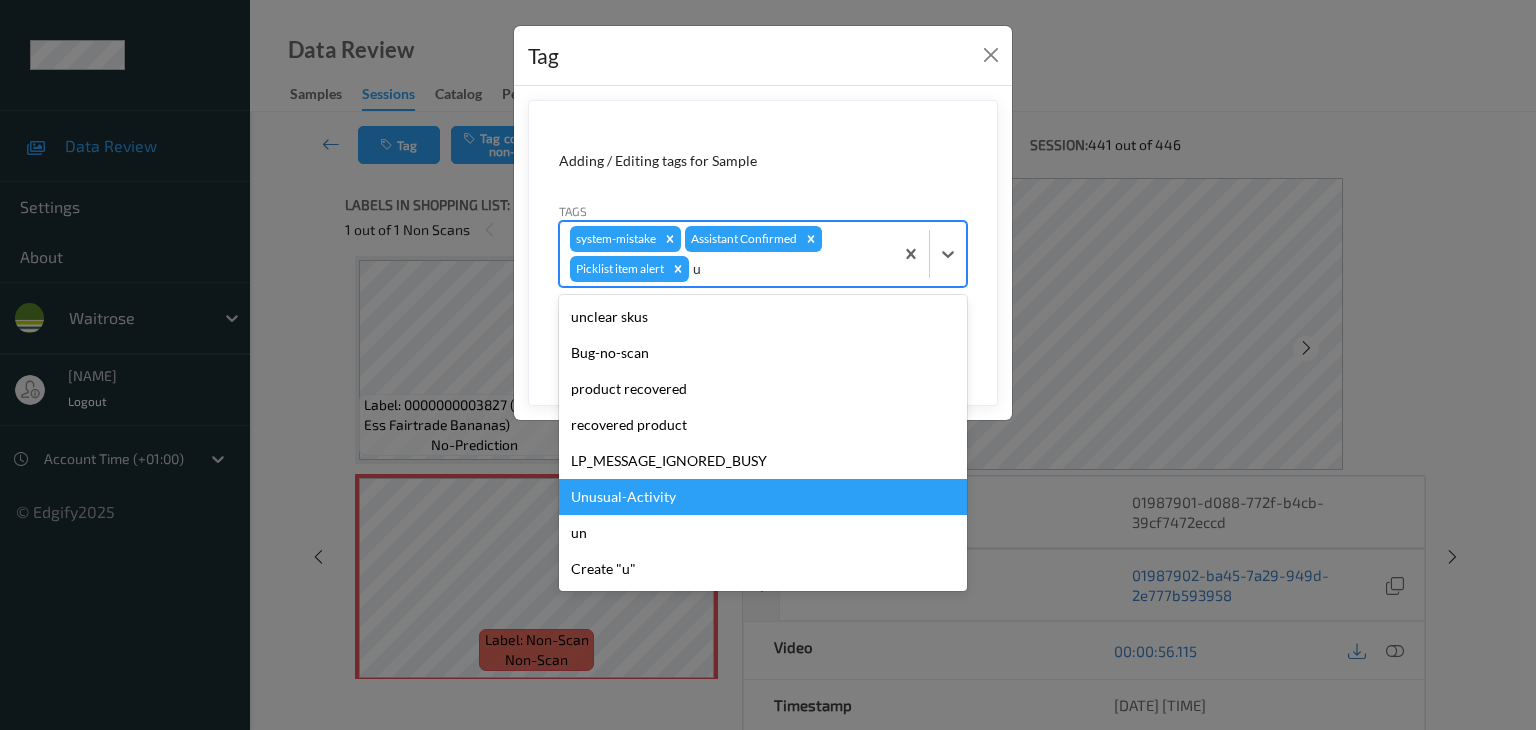 click on "Unusual-Activity" at bounding box center (763, 497) 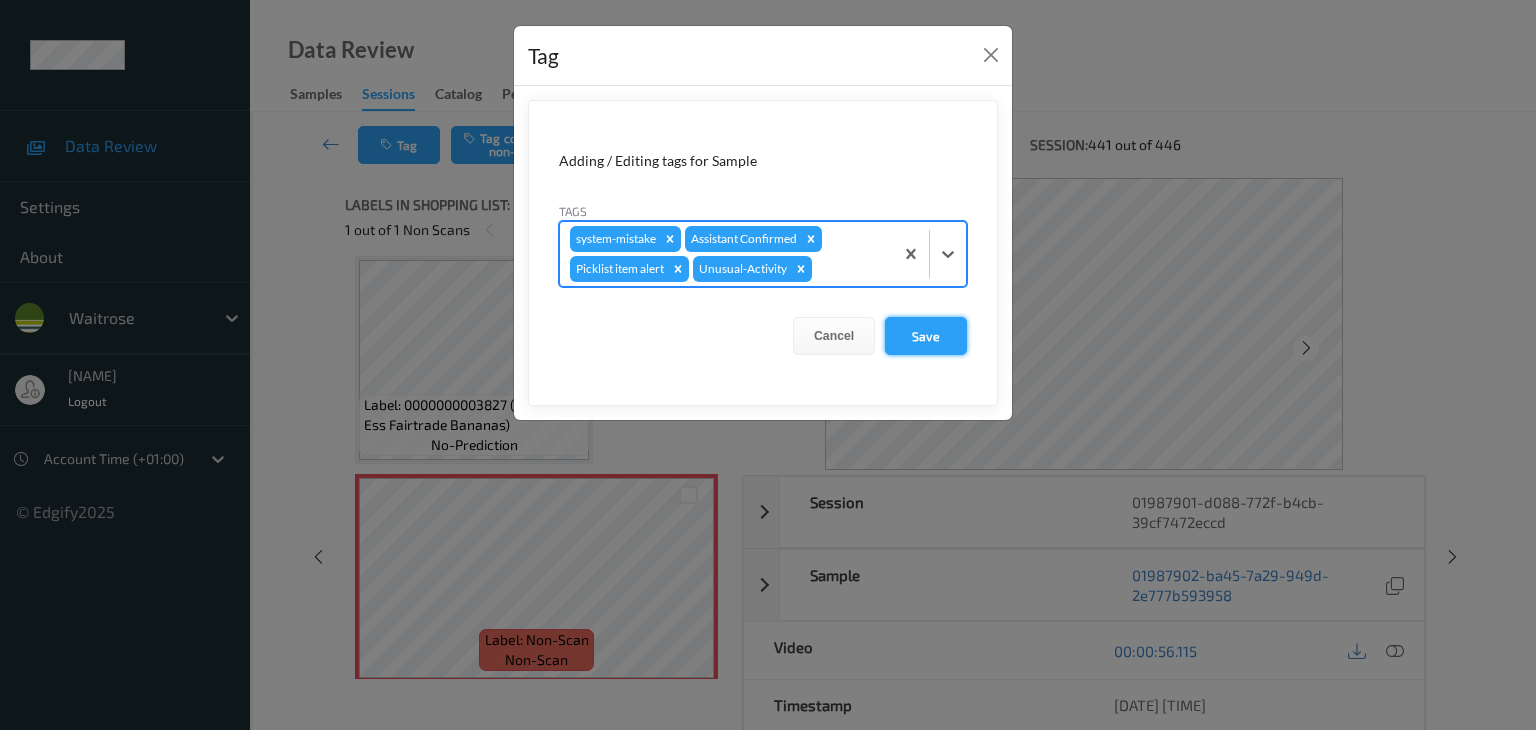 click on "Save" at bounding box center [926, 336] 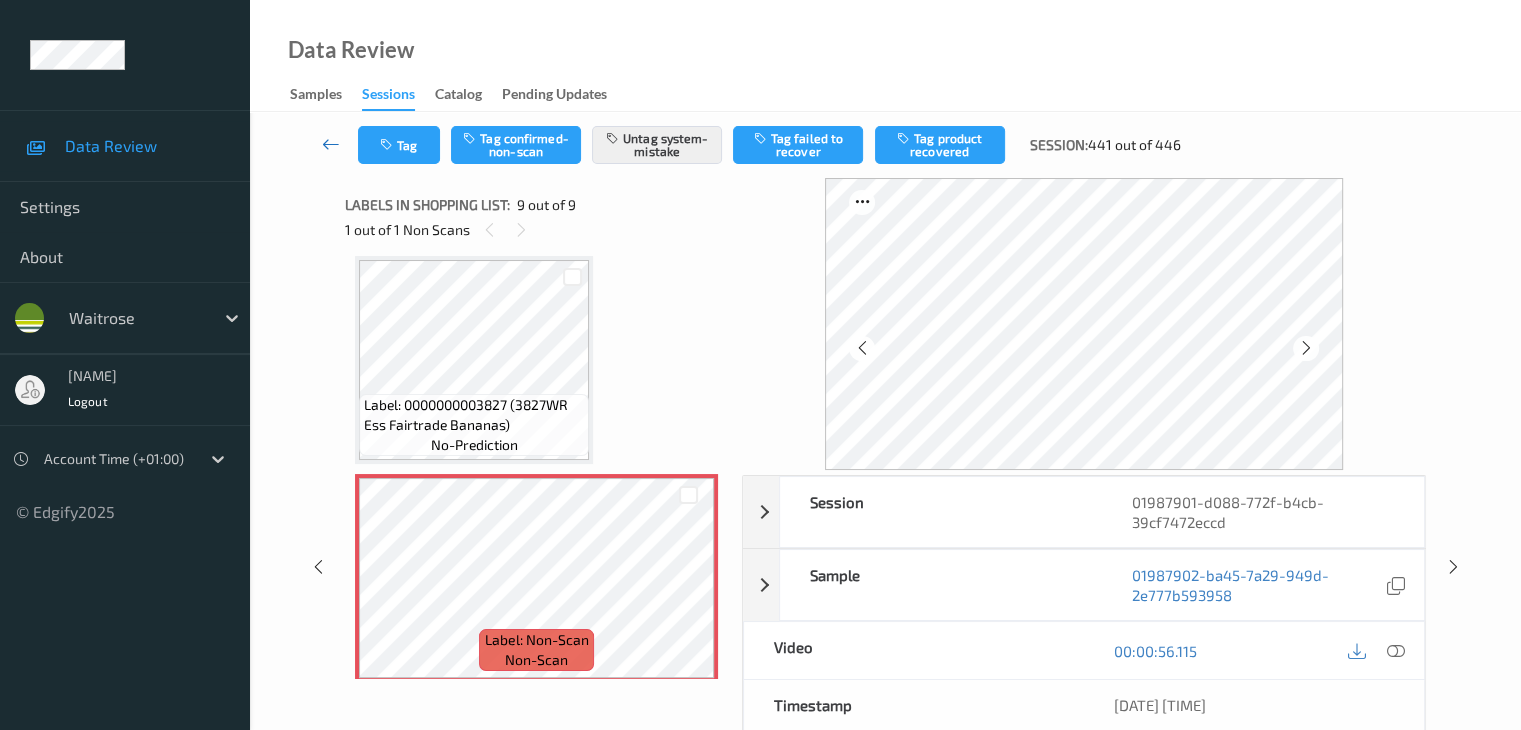 click at bounding box center (331, 144) 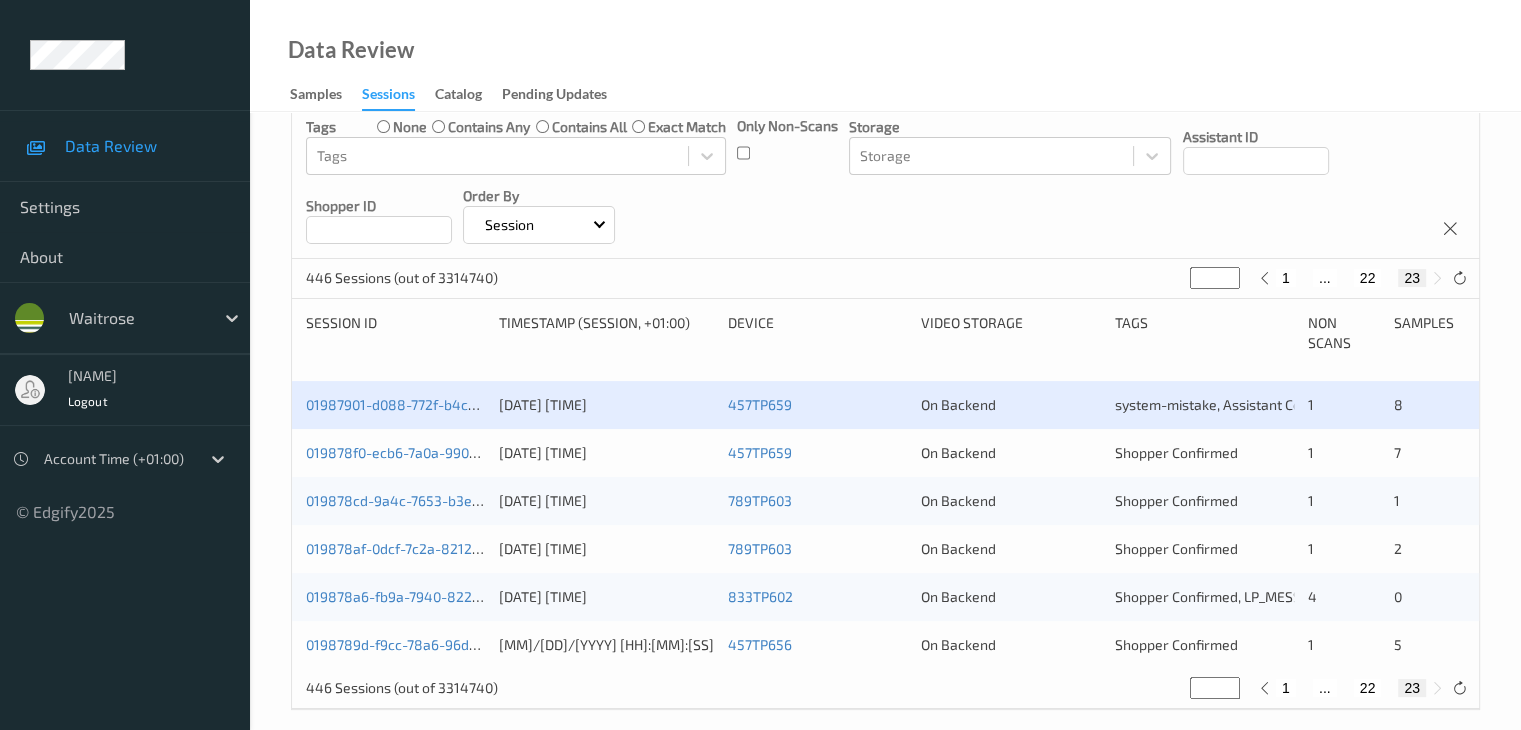 scroll, scrollTop: 260, scrollLeft: 0, axis: vertical 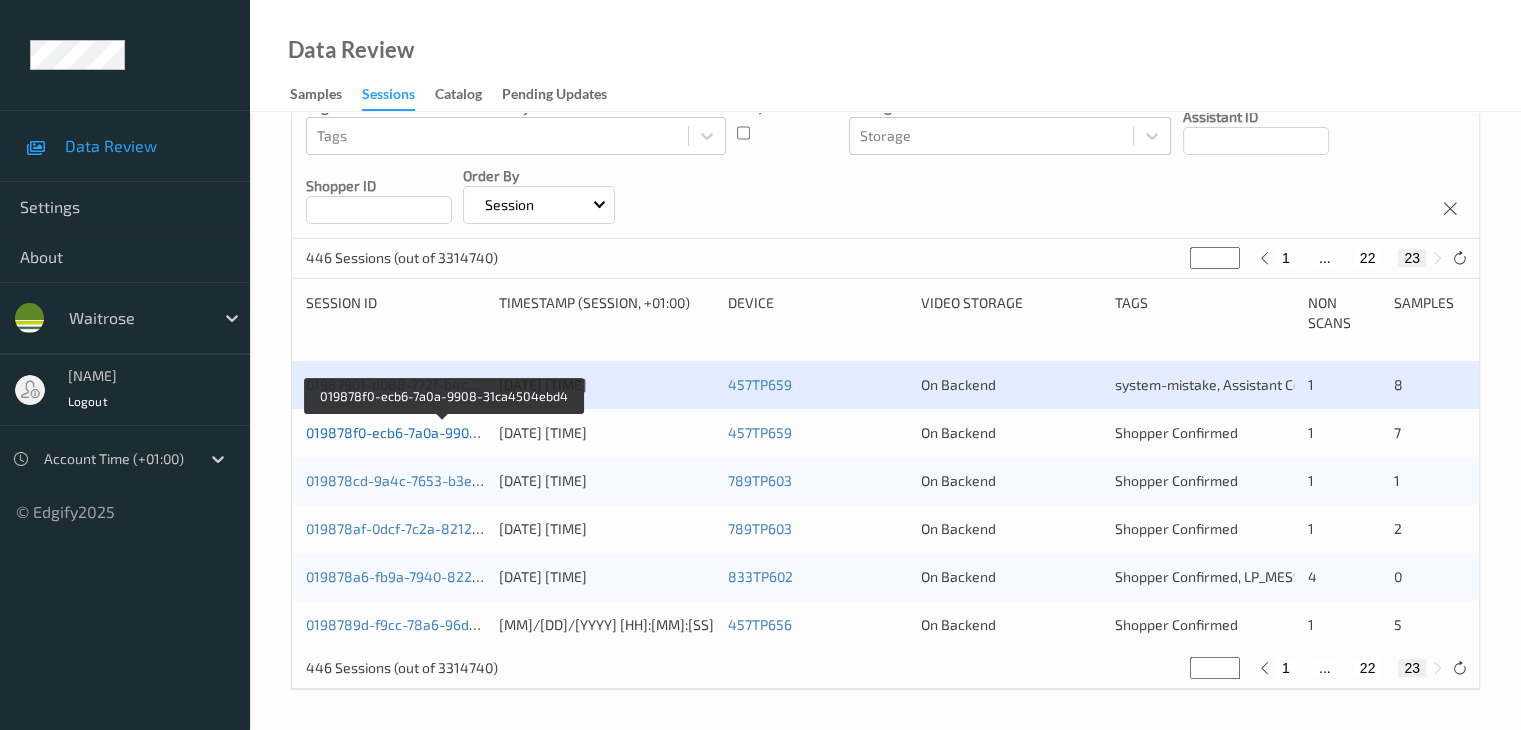 click on "019878f0-ecb6-7a0a-9908-31ca4504ebd4" at bounding box center (443, 432) 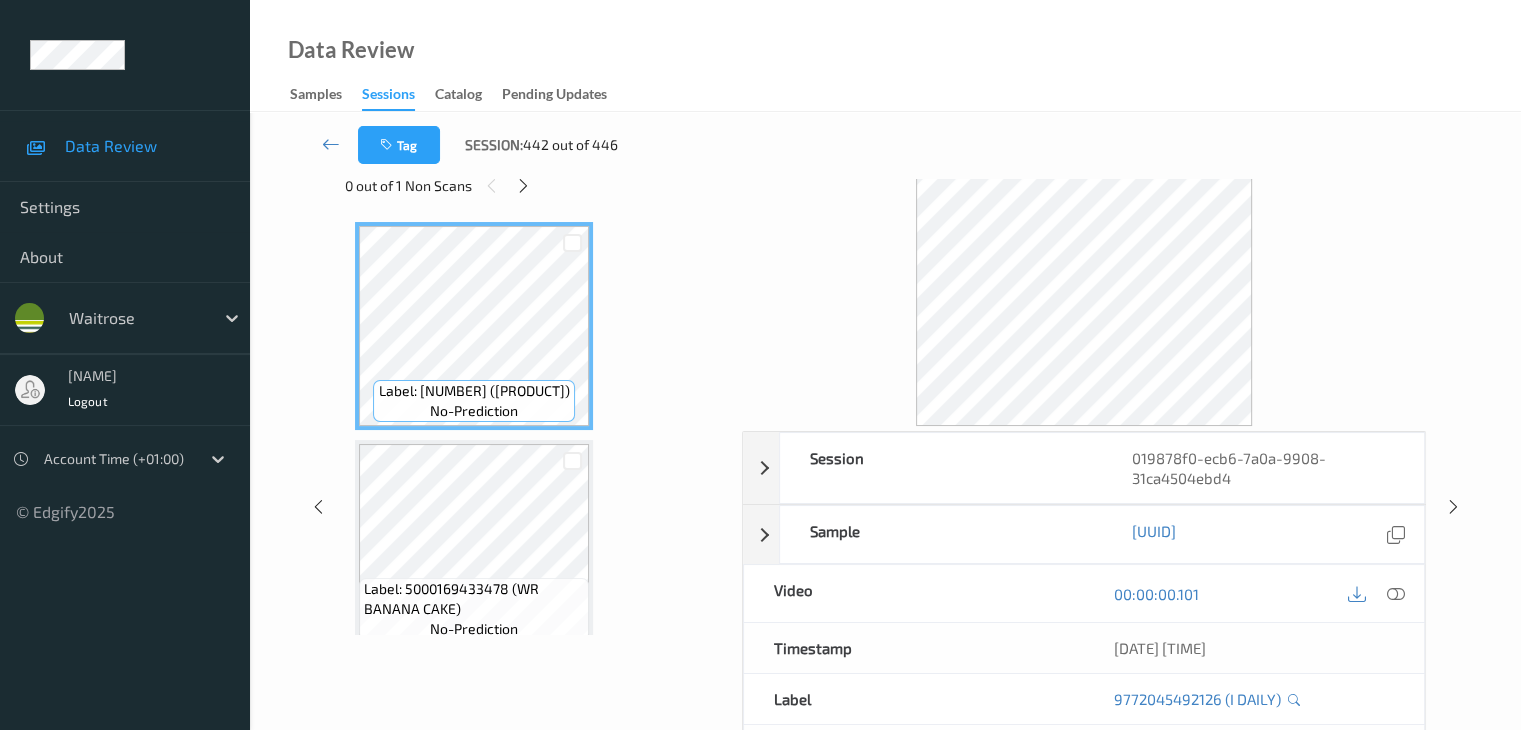 scroll, scrollTop: 0, scrollLeft: 0, axis: both 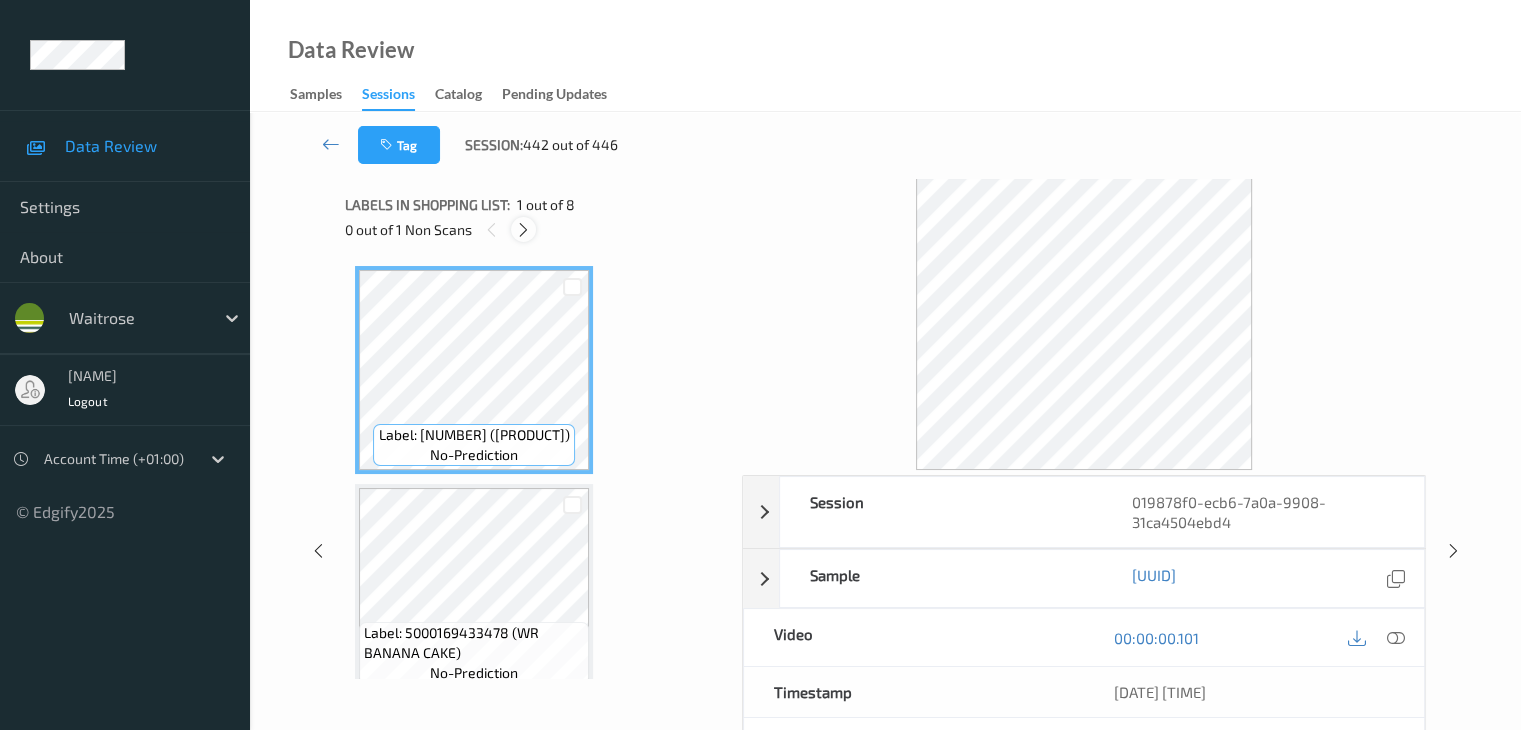 click at bounding box center (523, 230) 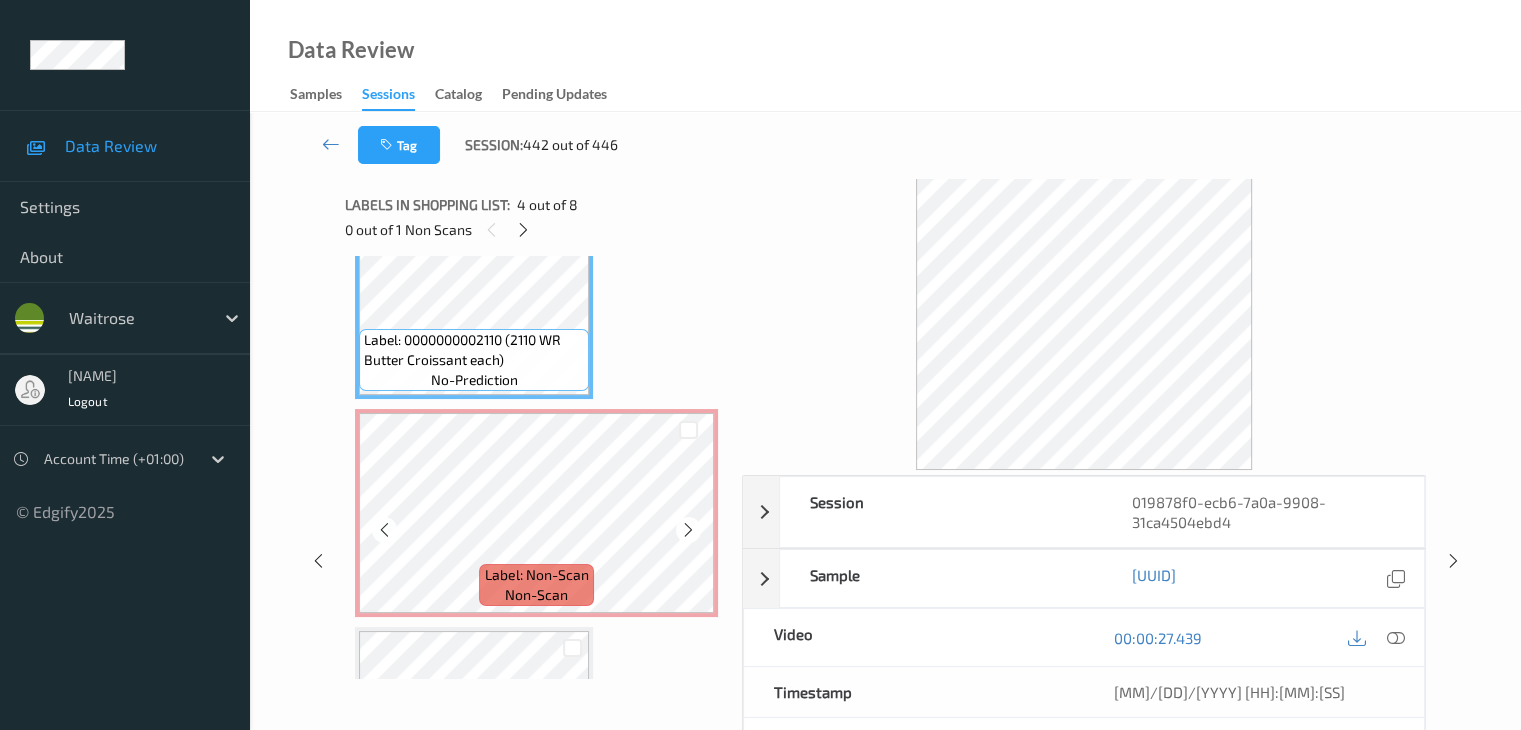 scroll, scrollTop: 864, scrollLeft: 0, axis: vertical 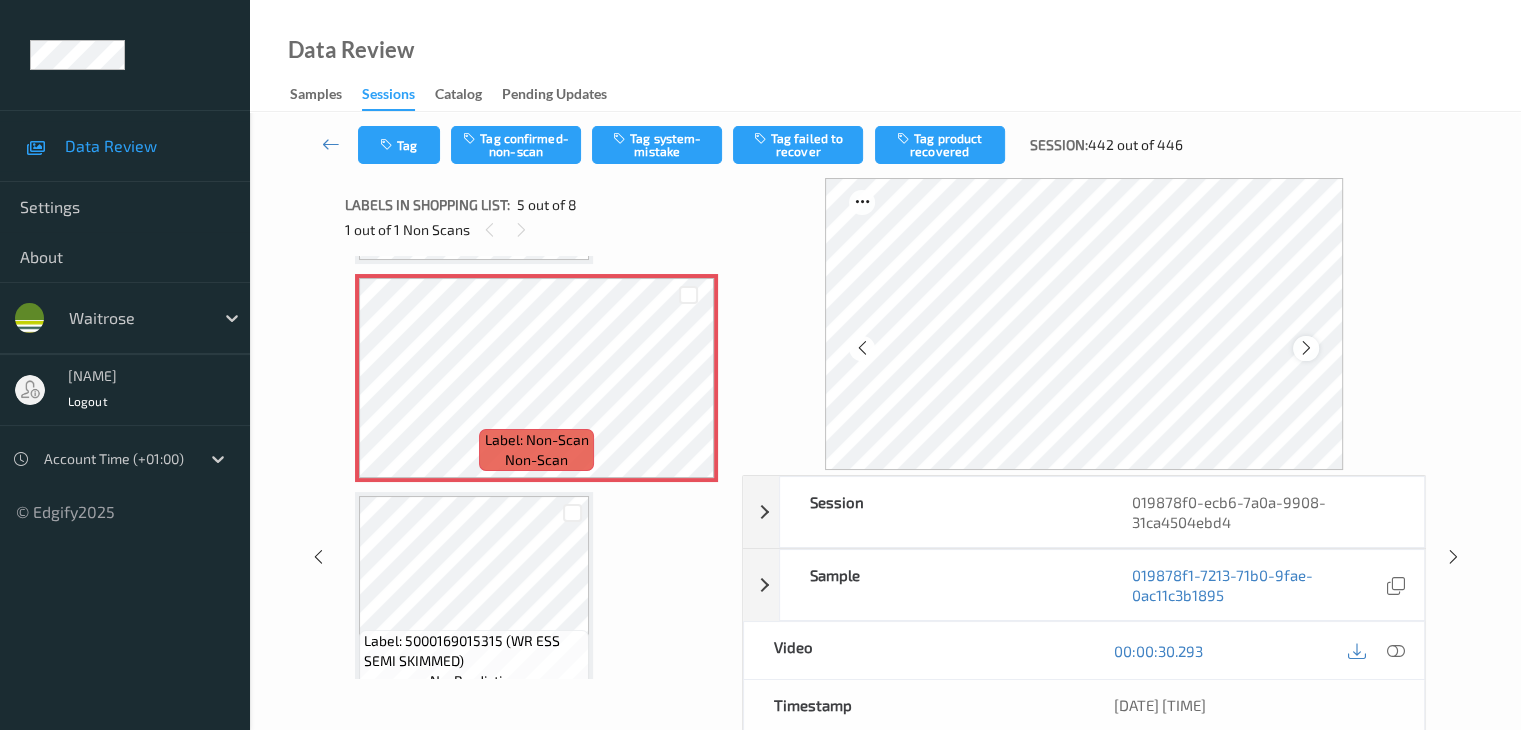 click at bounding box center (1306, 348) 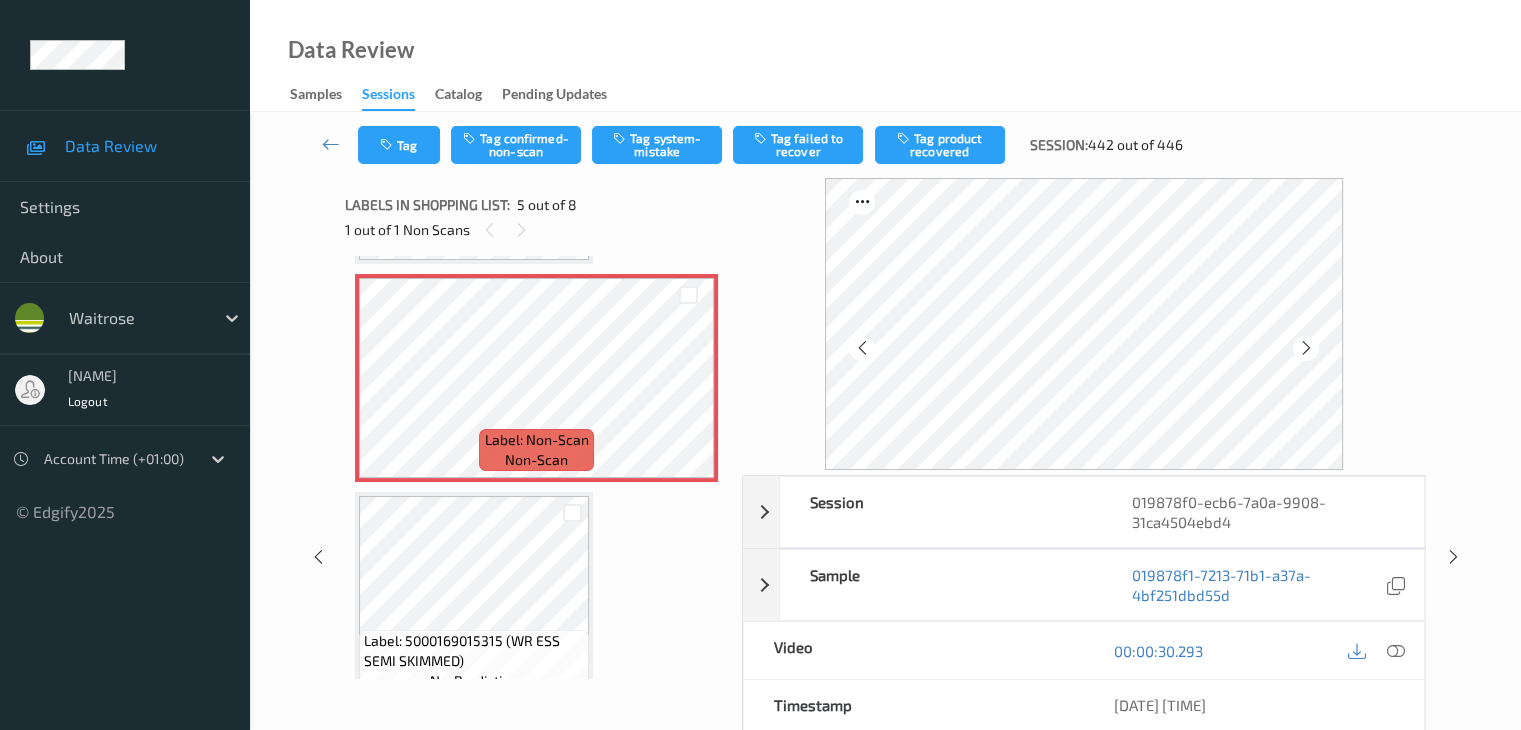 click at bounding box center (1306, 348) 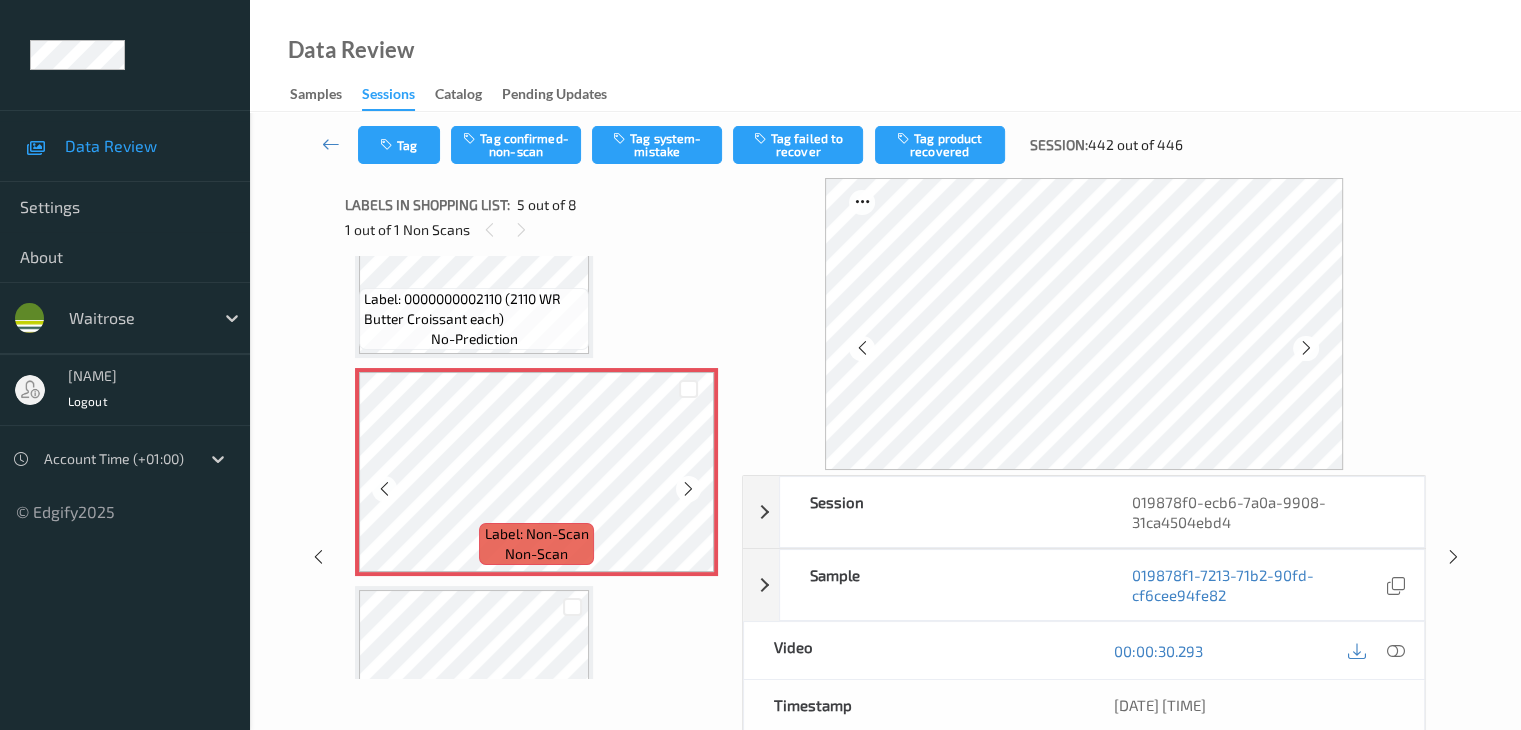 scroll, scrollTop: 664, scrollLeft: 0, axis: vertical 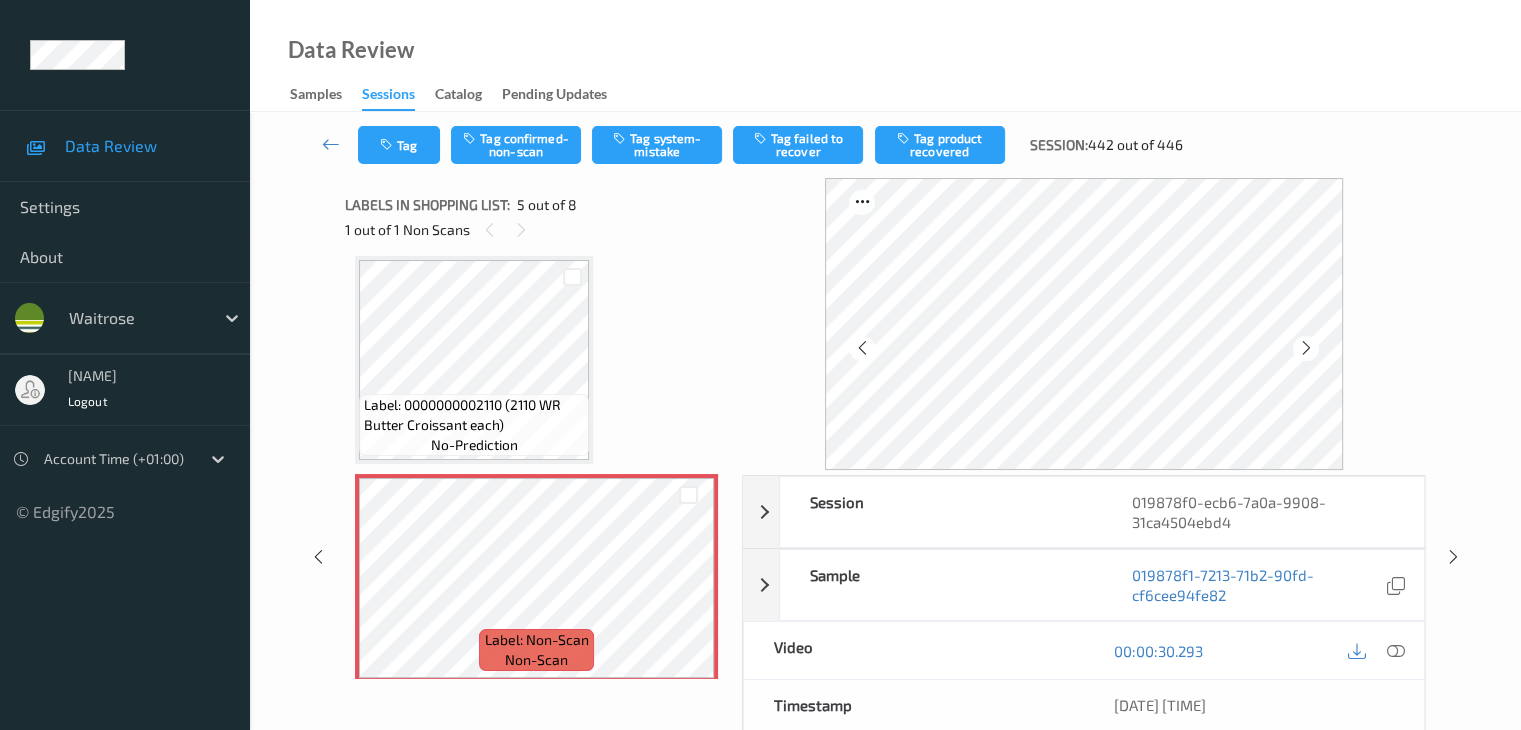 click on "Tag Tag   confirmed-non-scan Tag   system-mistake Tag   failed to recover Tag   product recovered Session: 442 out of 446" at bounding box center (885, 145) 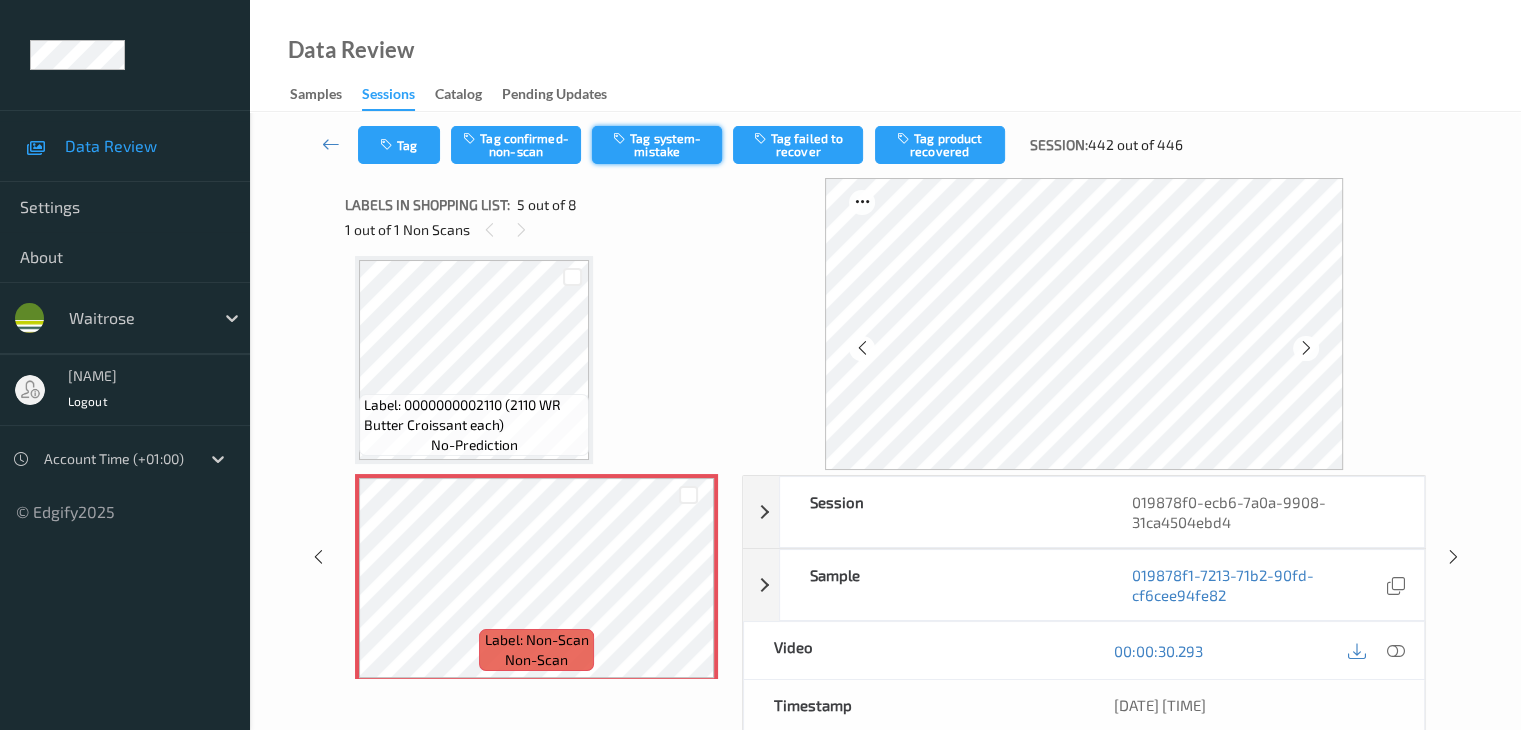 click on "Tag   system-mistake" at bounding box center [657, 145] 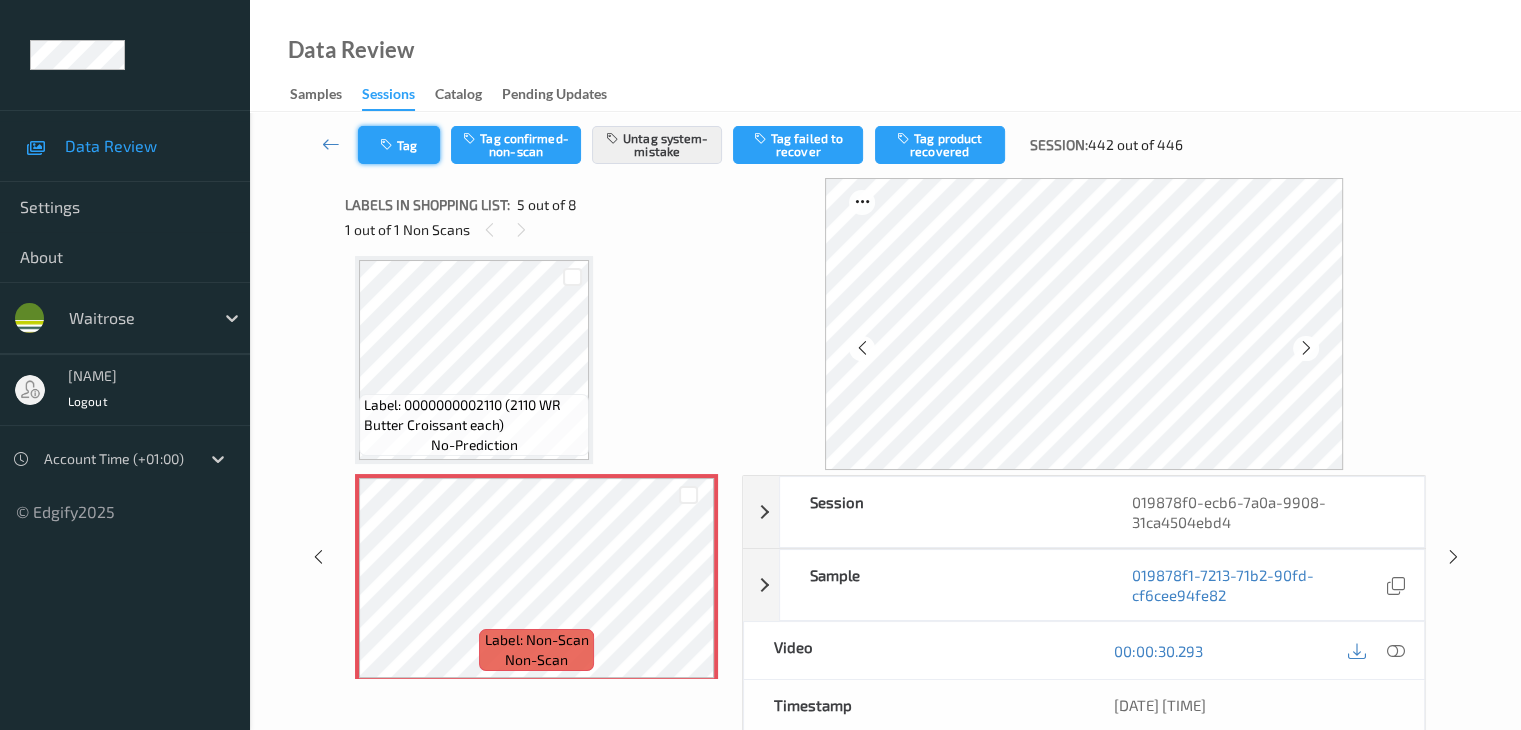 click on "Tag" at bounding box center (399, 145) 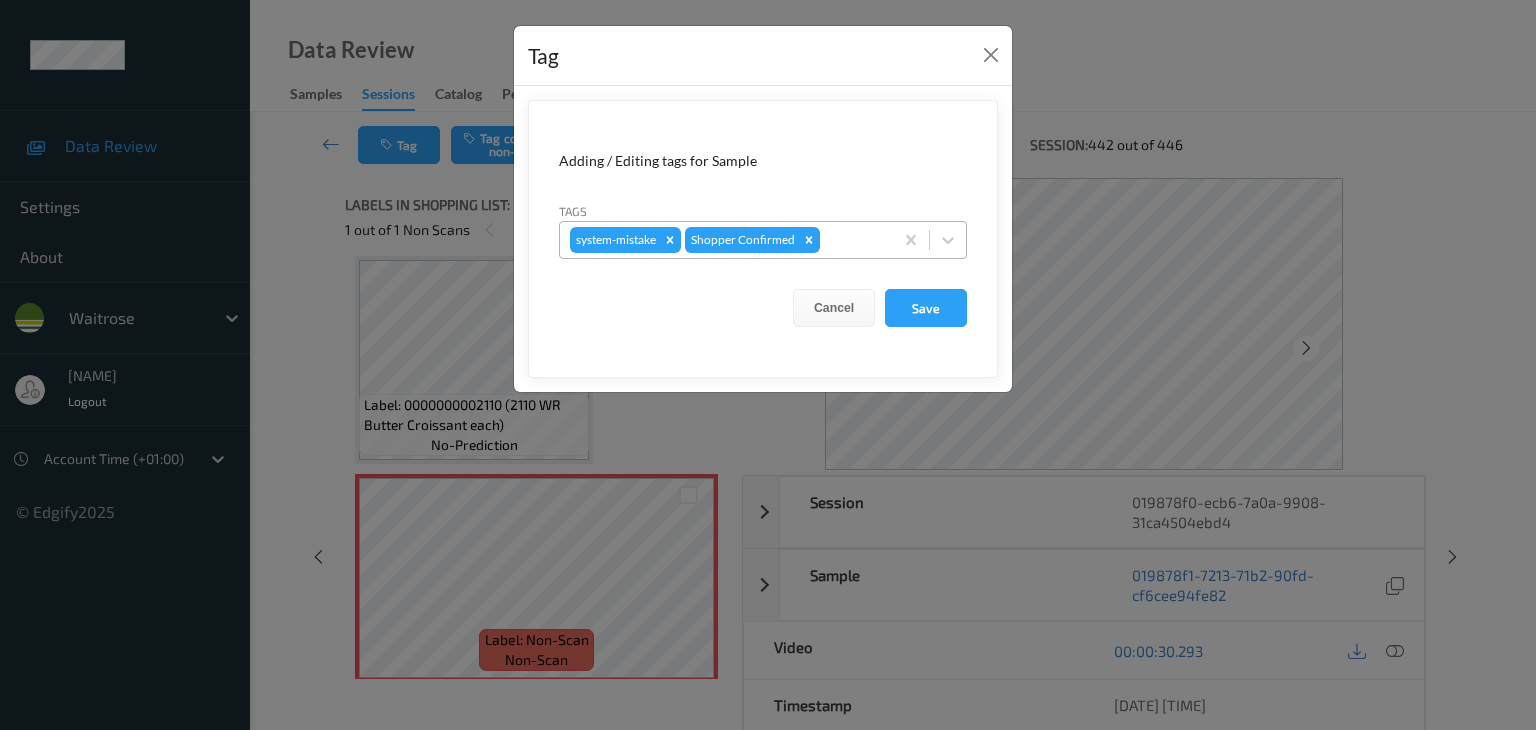 click at bounding box center (853, 240) 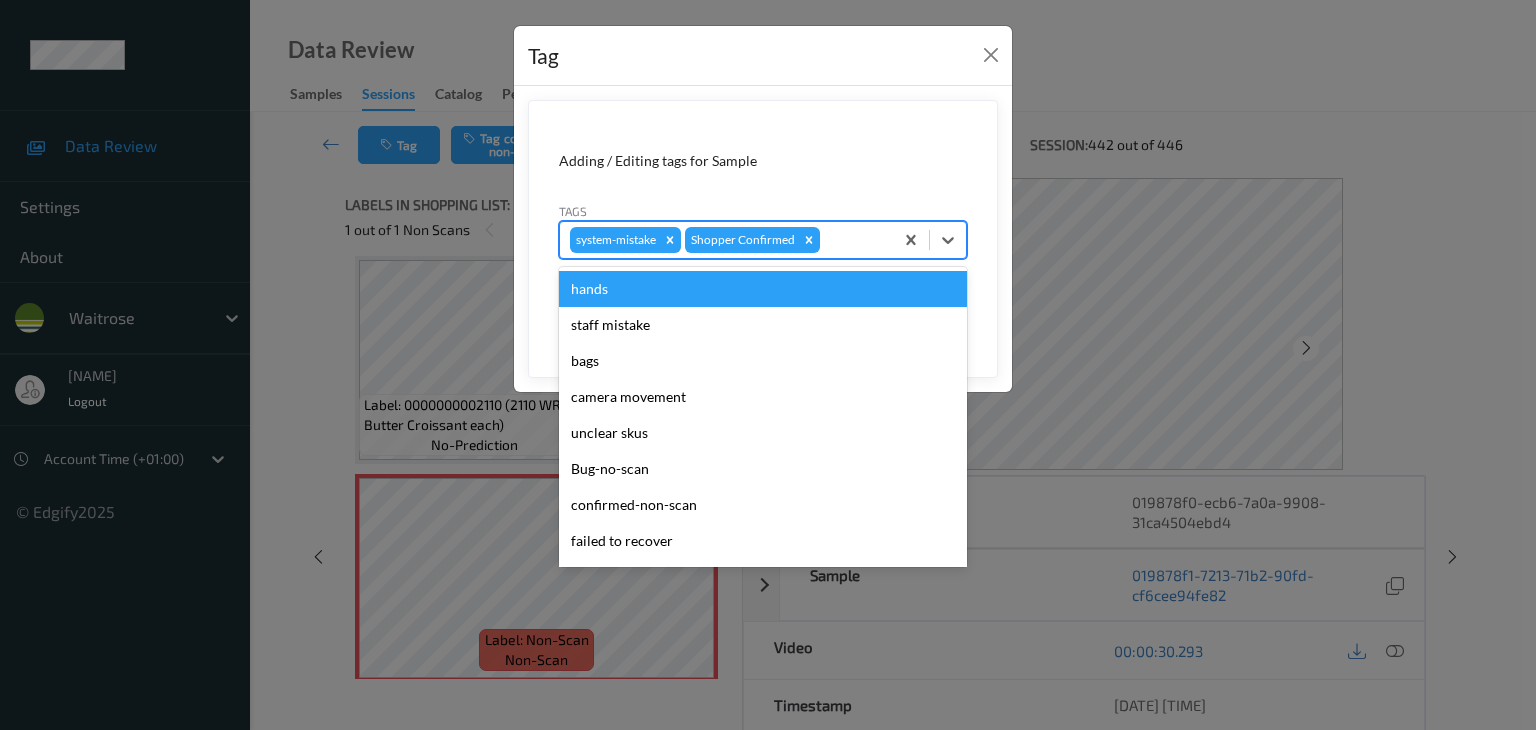 type on "u" 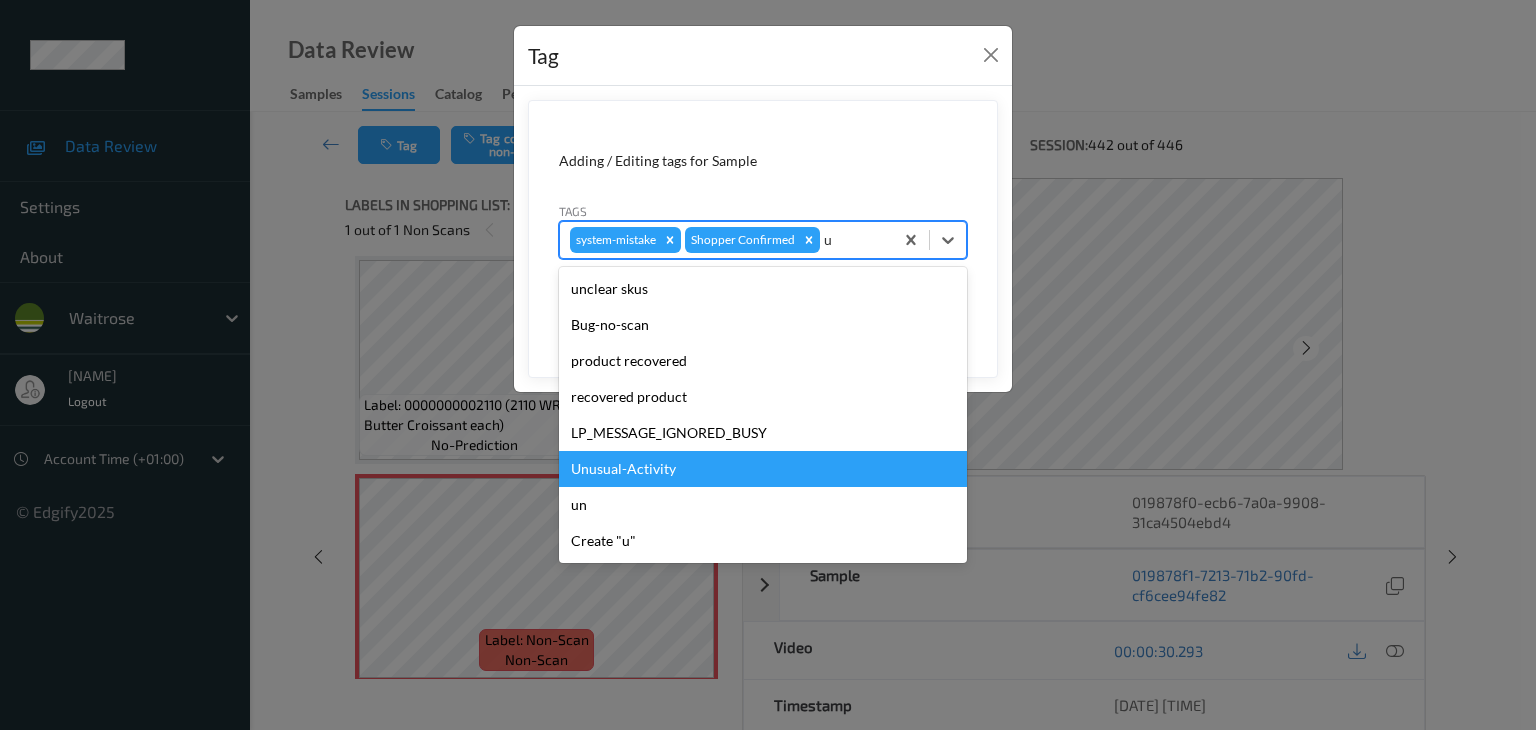 click on "Unusual-Activity" at bounding box center (763, 469) 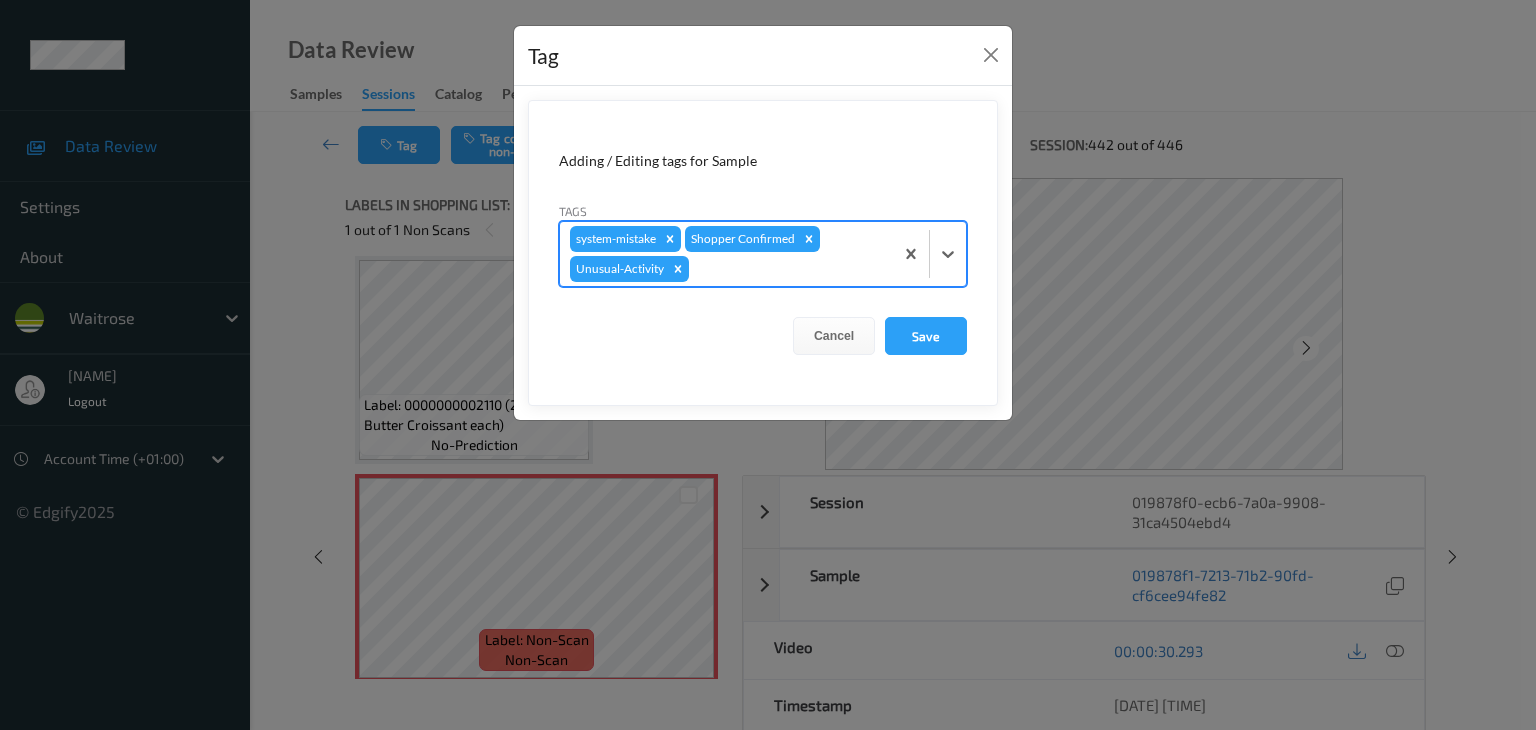 type on "p" 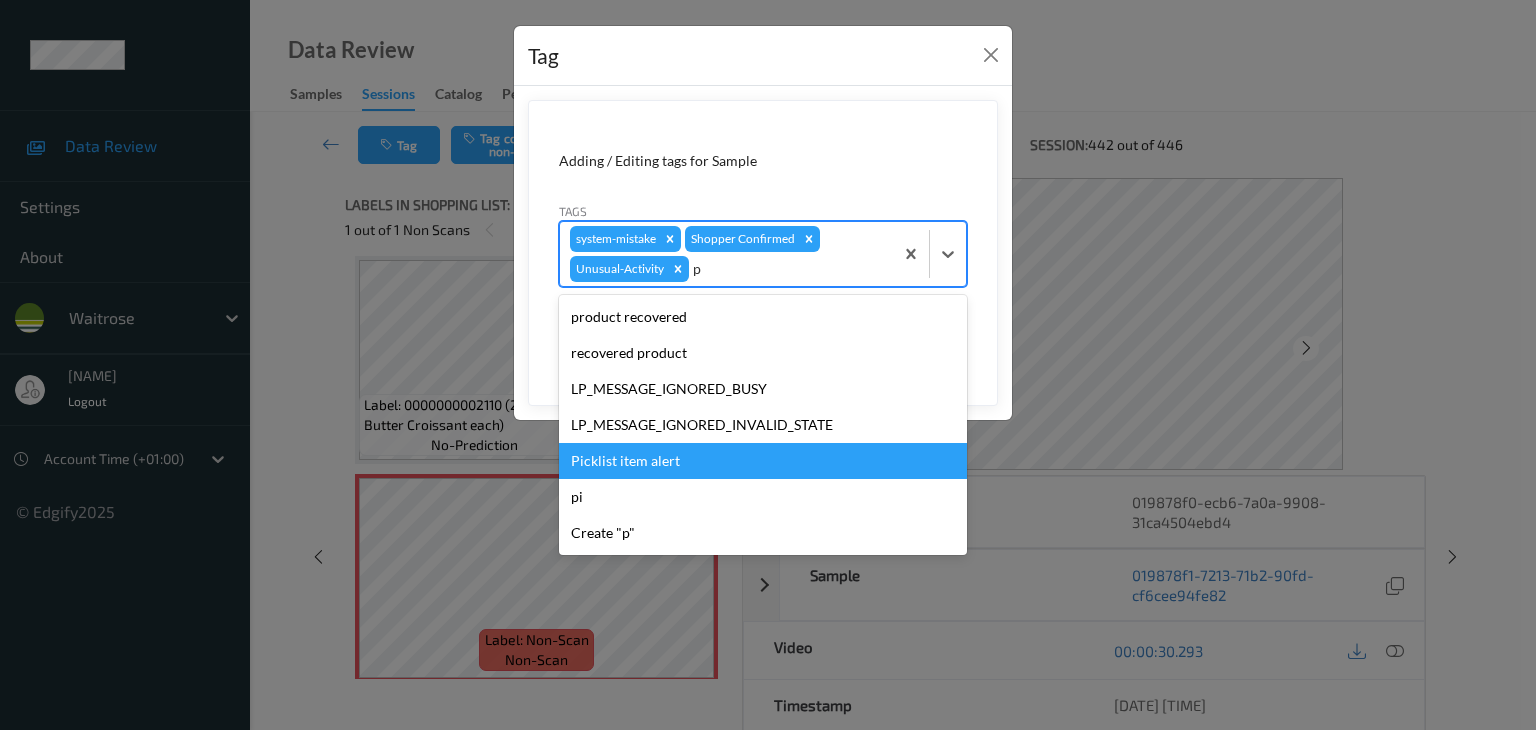 click on "Picklist item alert" at bounding box center (763, 461) 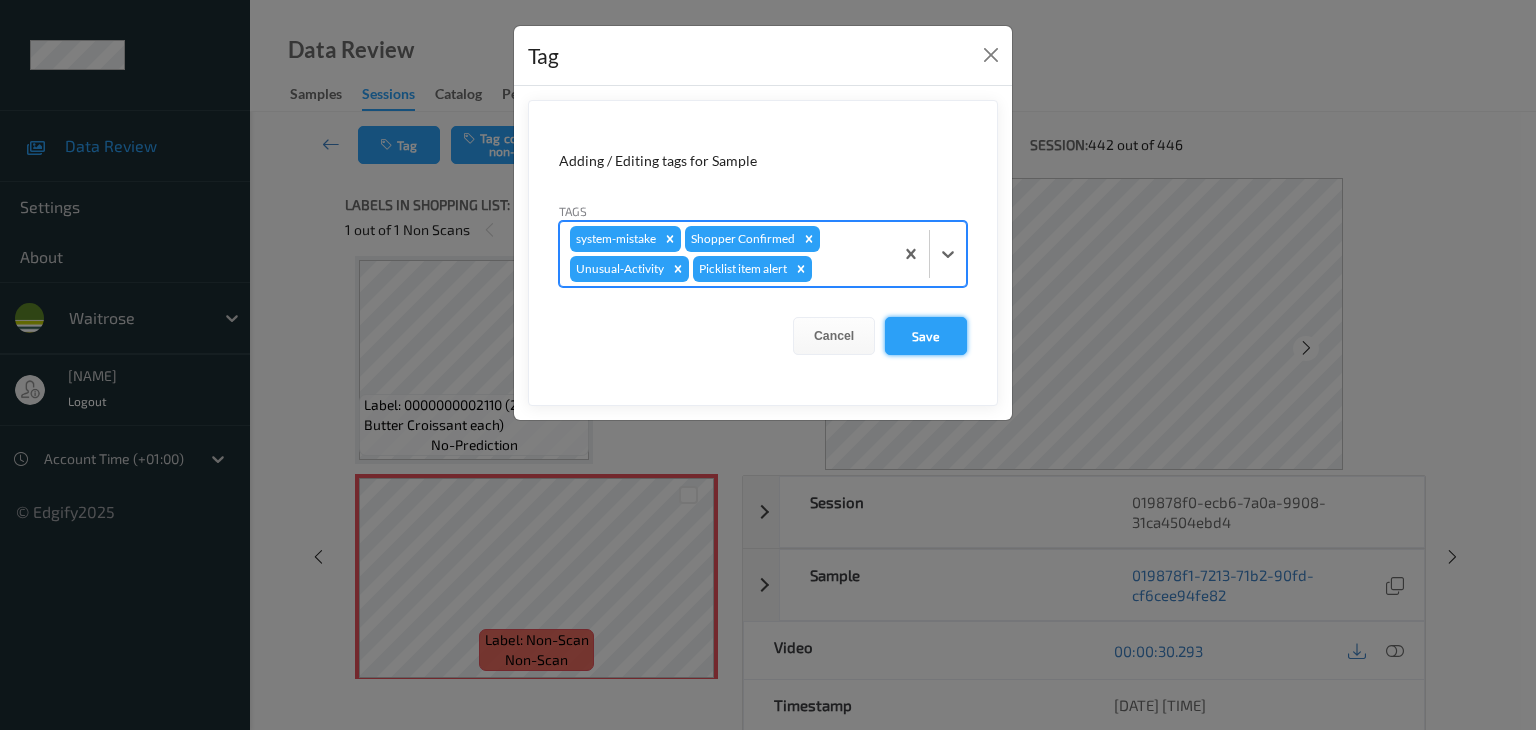 click on "Save" at bounding box center [926, 336] 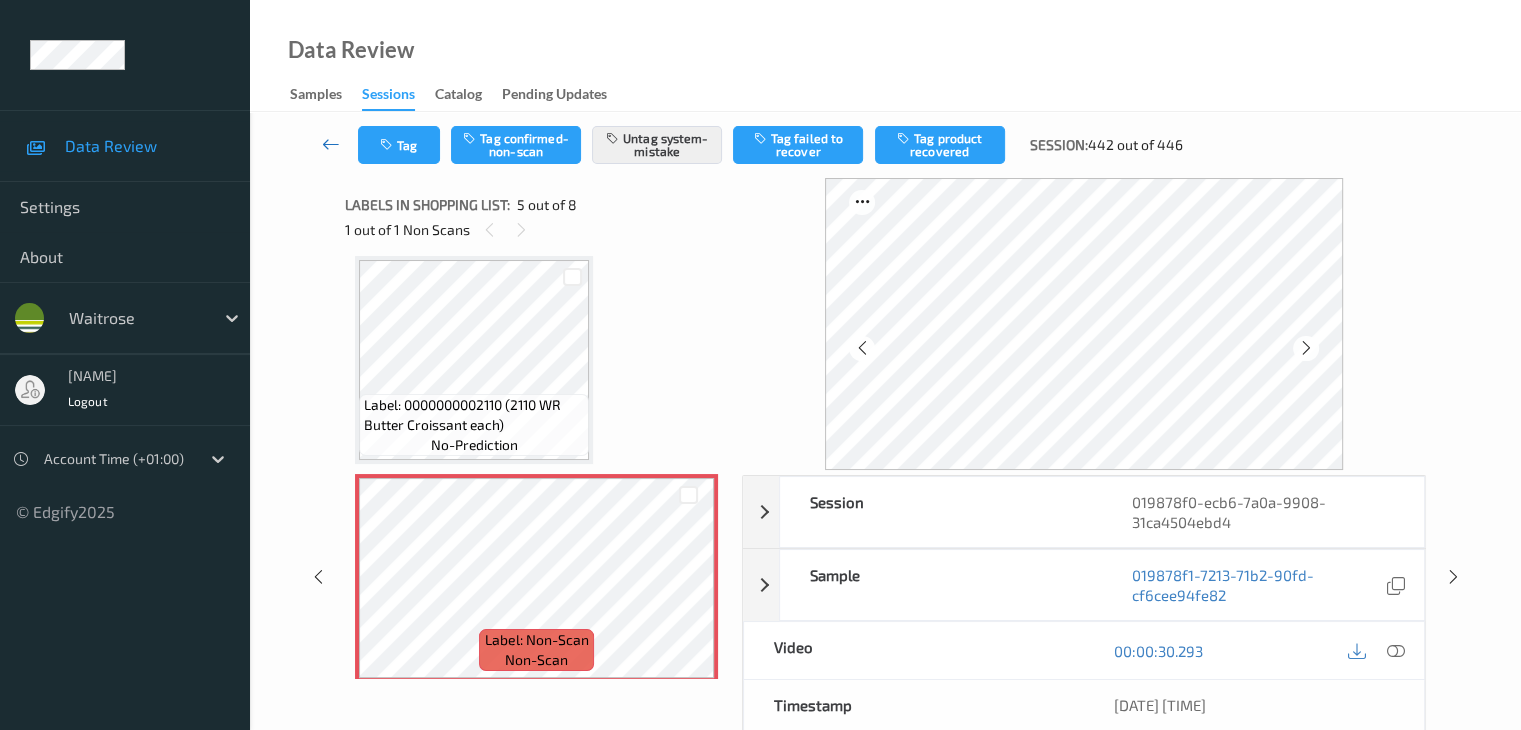 click at bounding box center (331, 144) 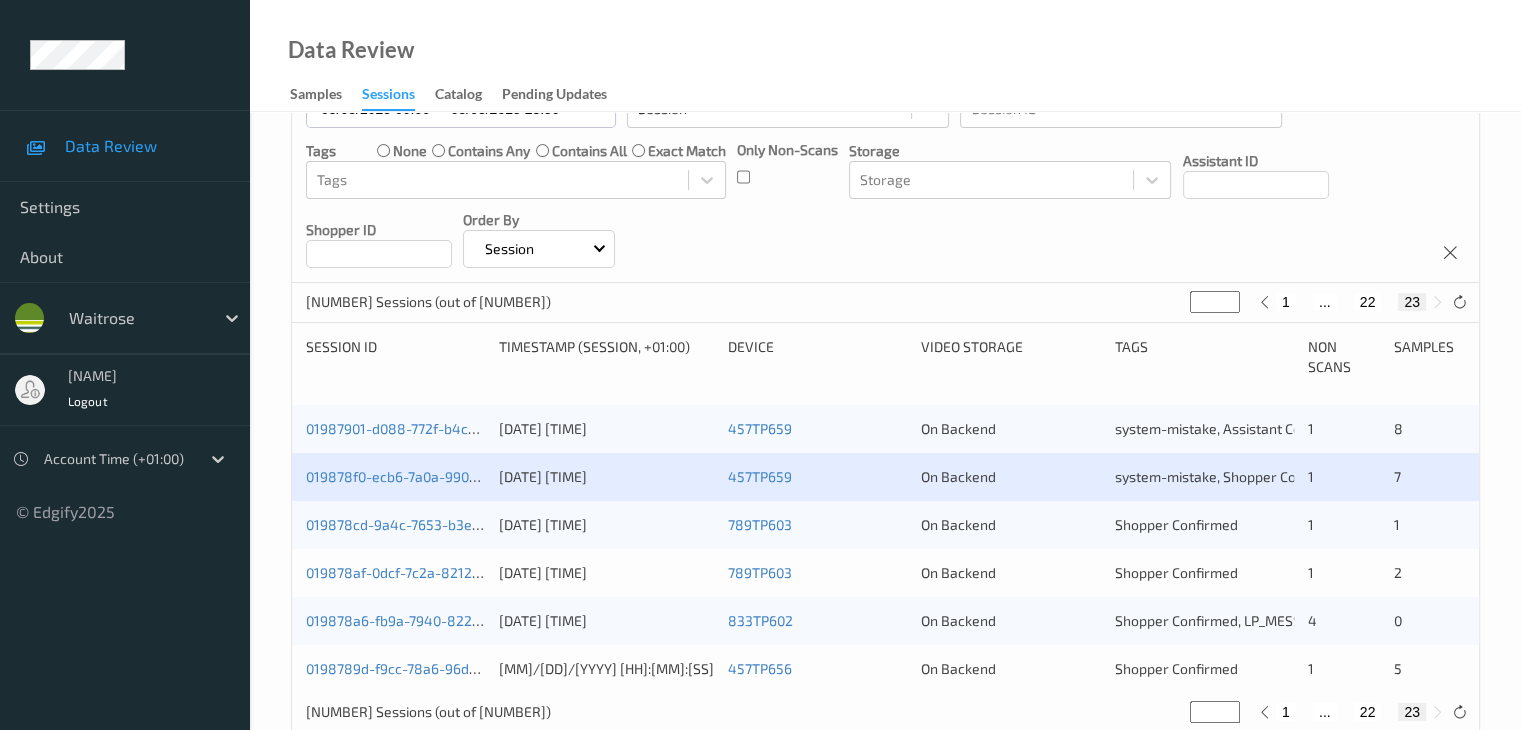 scroll, scrollTop: 260, scrollLeft: 0, axis: vertical 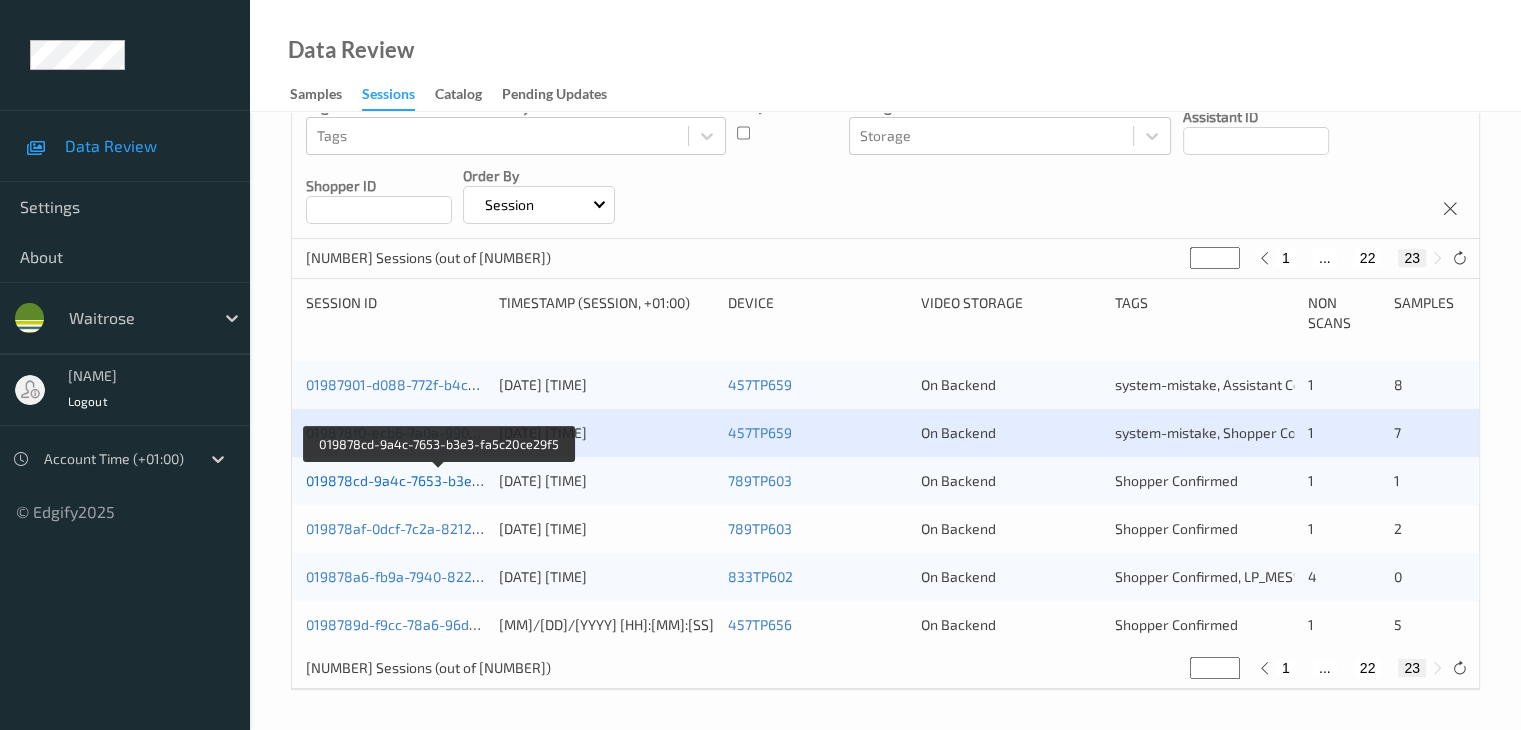 click on "019878cd-9a4c-7653-b3e3-fa5c20ce29f5" at bounding box center [440, 480] 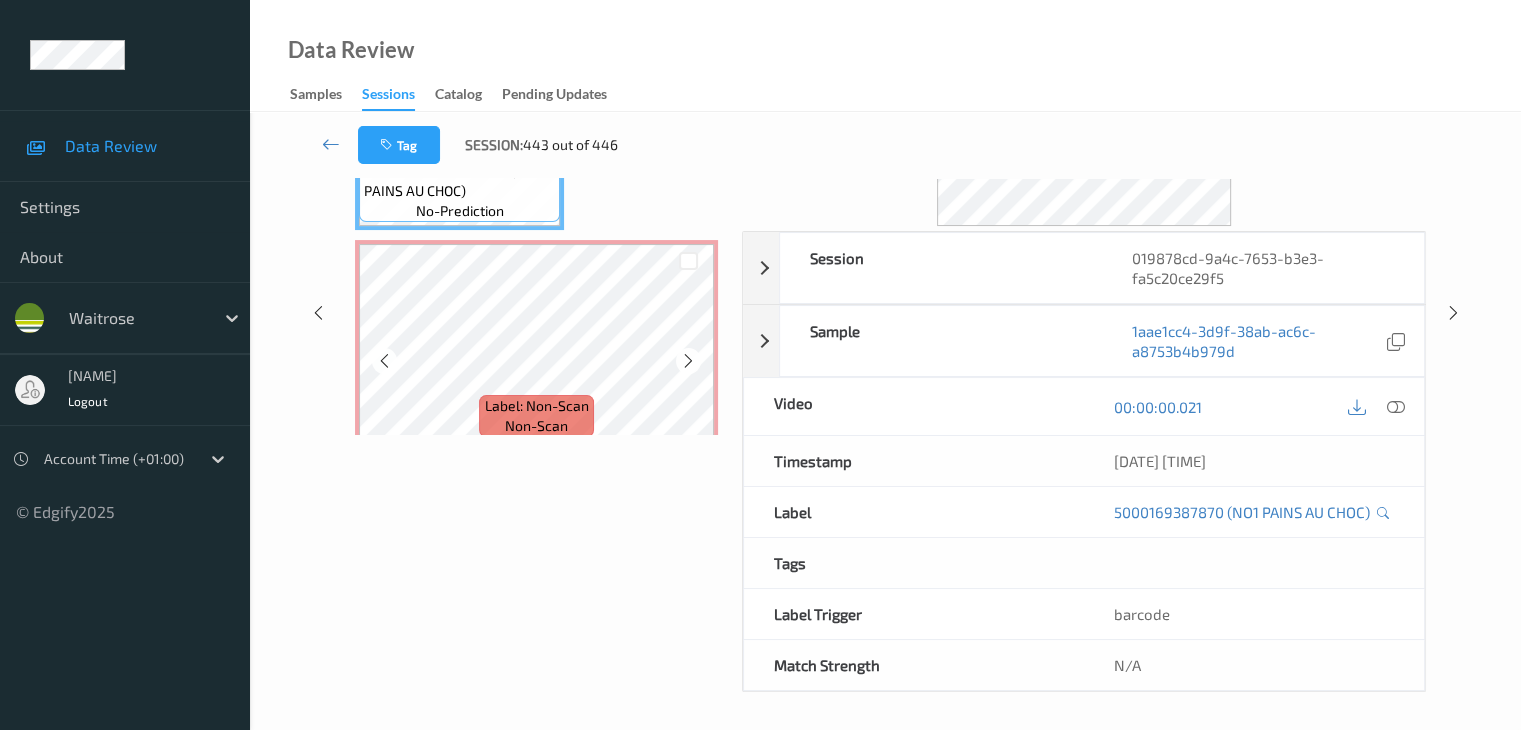 scroll, scrollTop: 44, scrollLeft: 0, axis: vertical 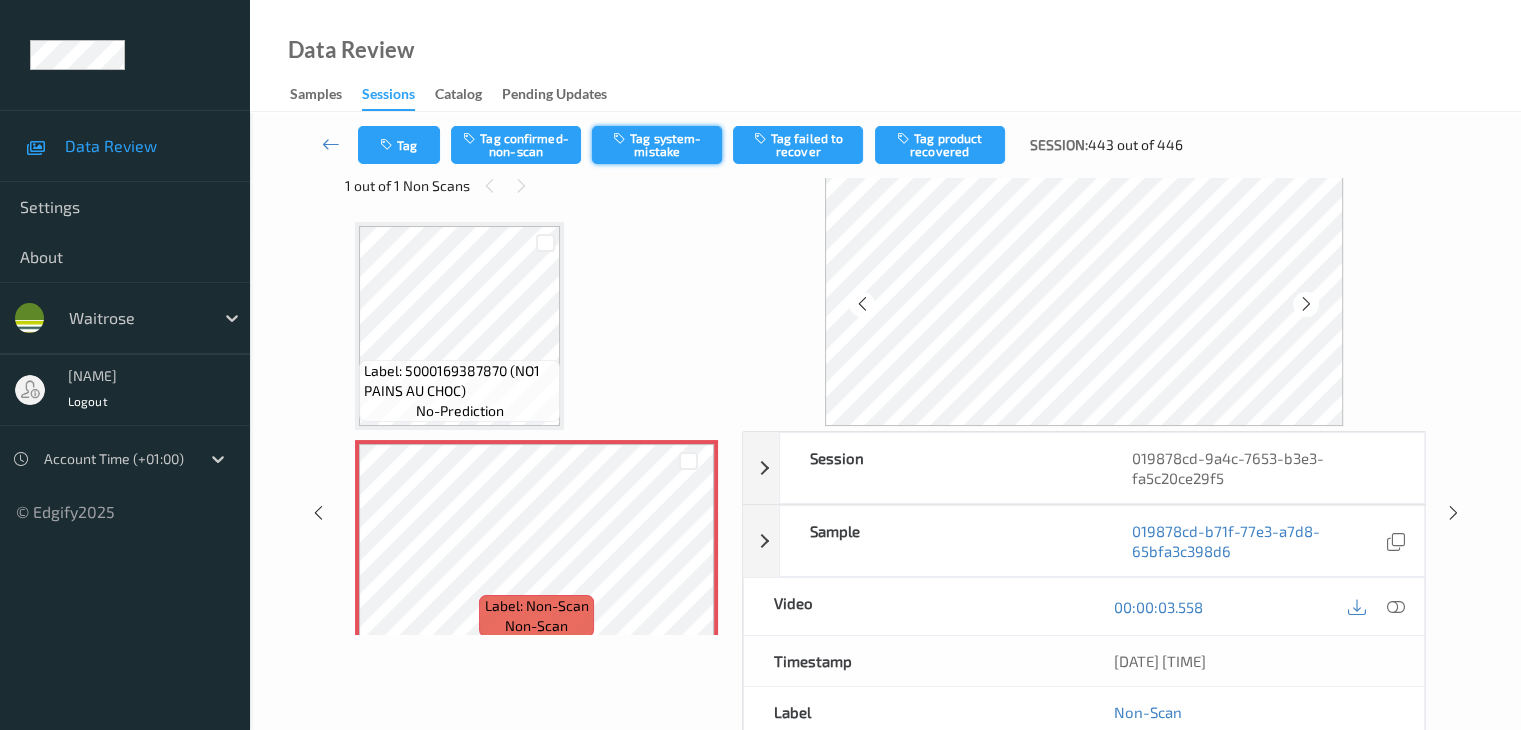 click on "Tag   system-mistake" at bounding box center [657, 145] 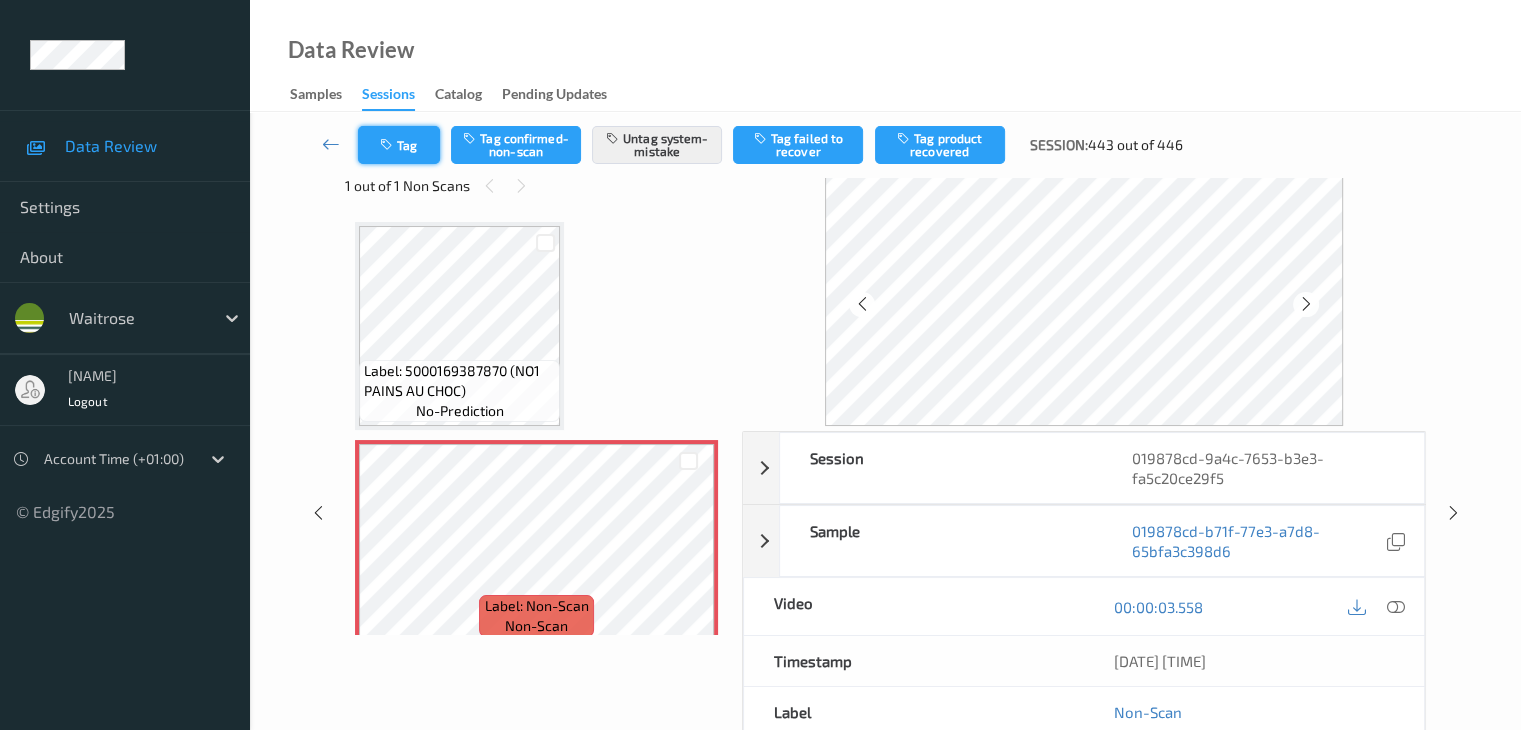 click on "Tag" at bounding box center [399, 145] 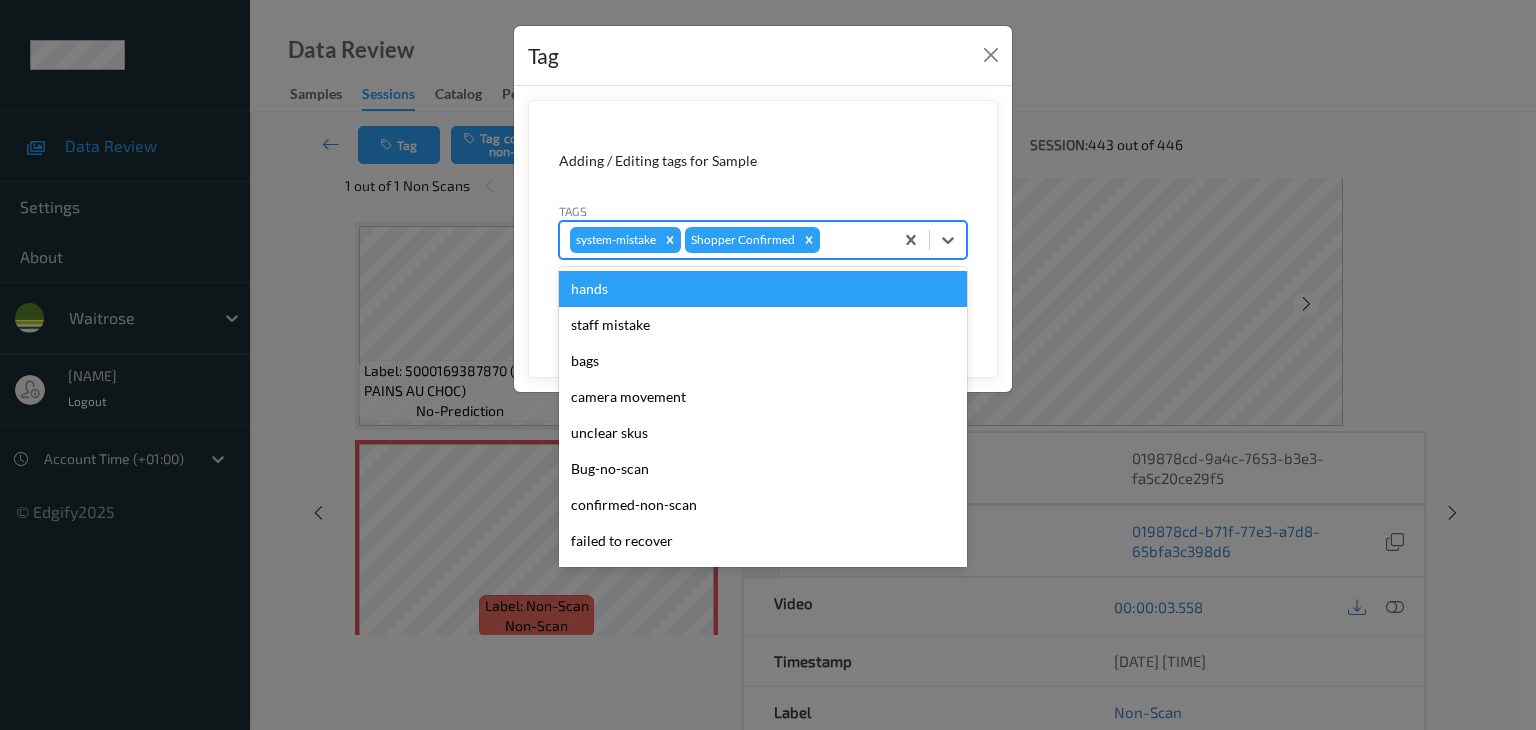 click at bounding box center [853, 240] 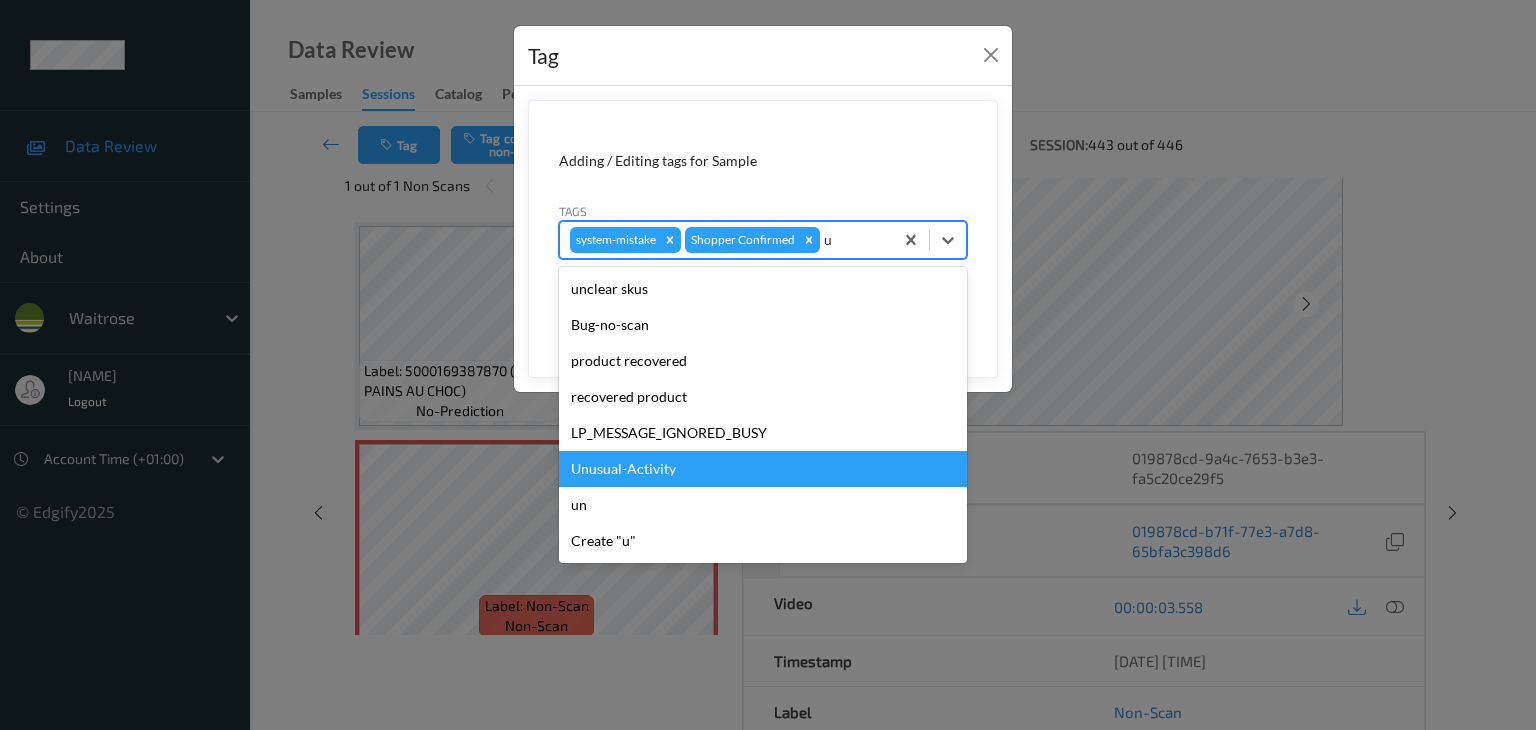 click on "Unusual-Activity" at bounding box center (763, 469) 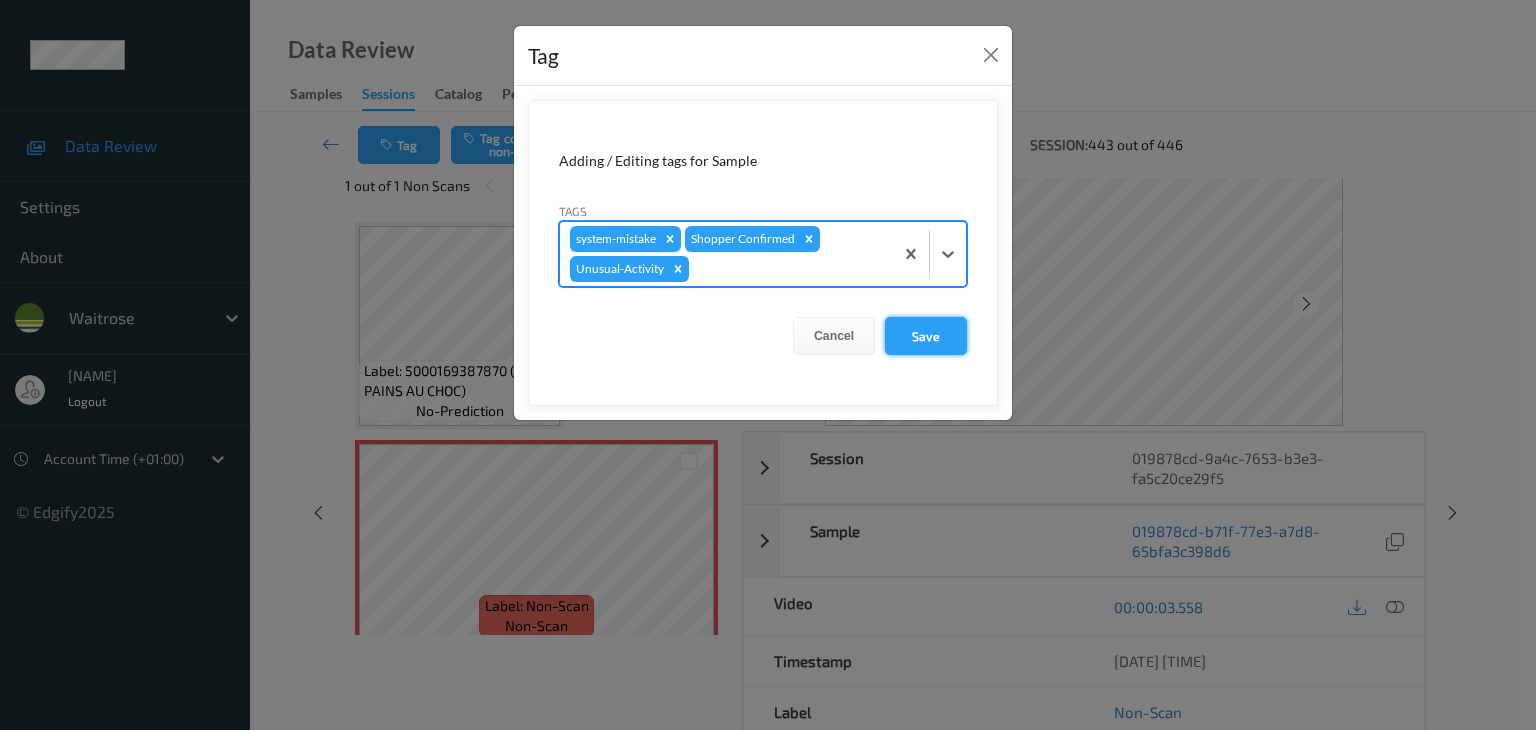 click on "Save" at bounding box center [926, 336] 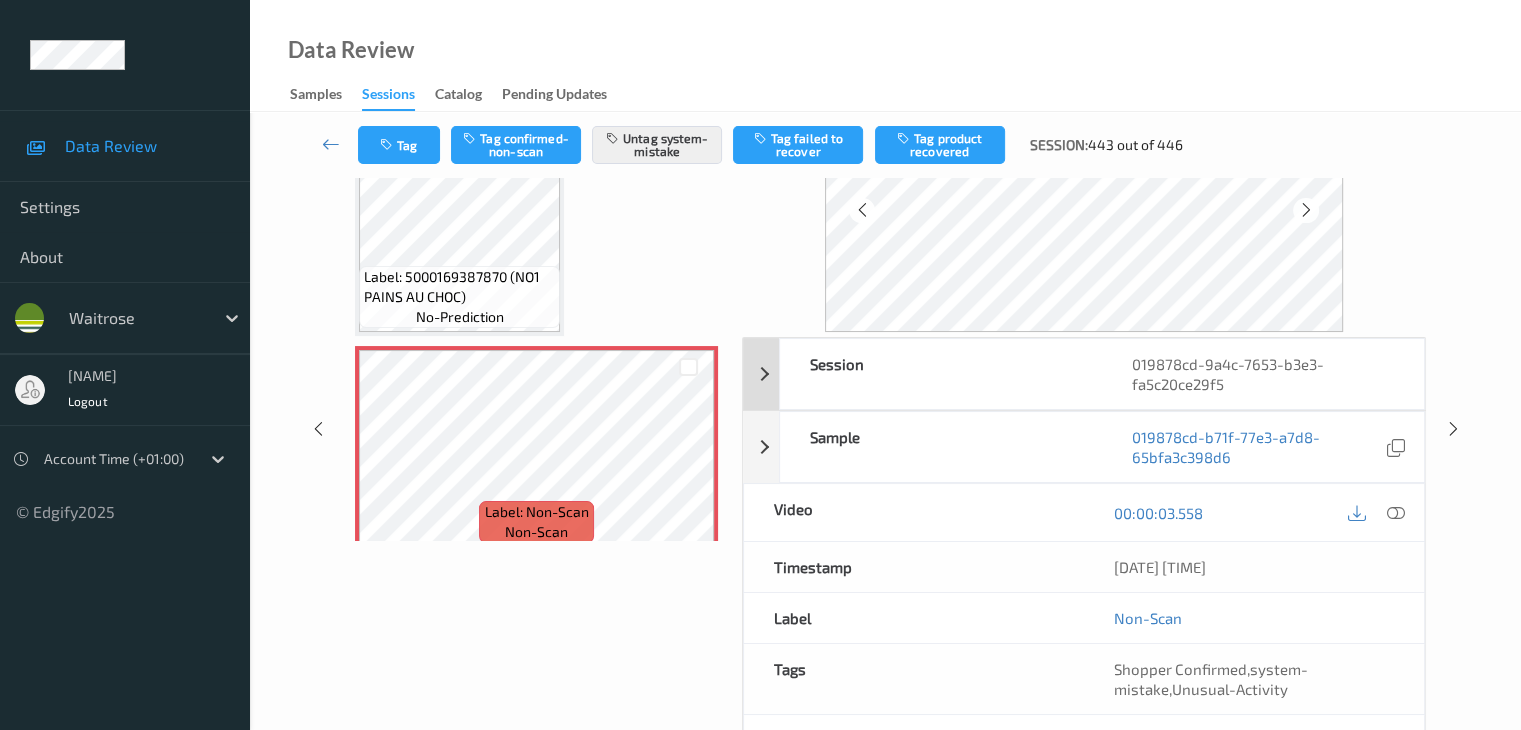 scroll, scrollTop: 244, scrollLeft: 0, axis: vertical 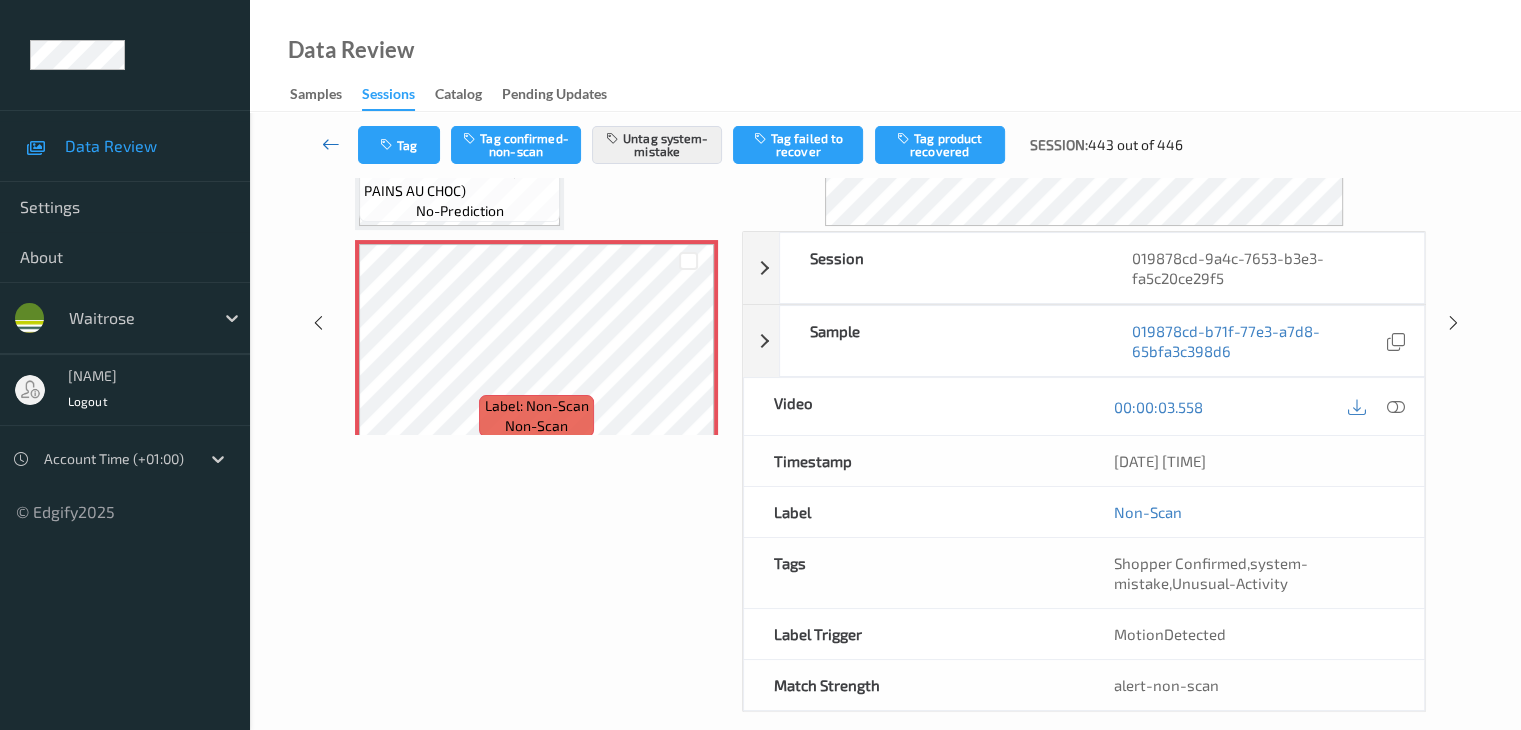 click at bounding box center [331, 144] 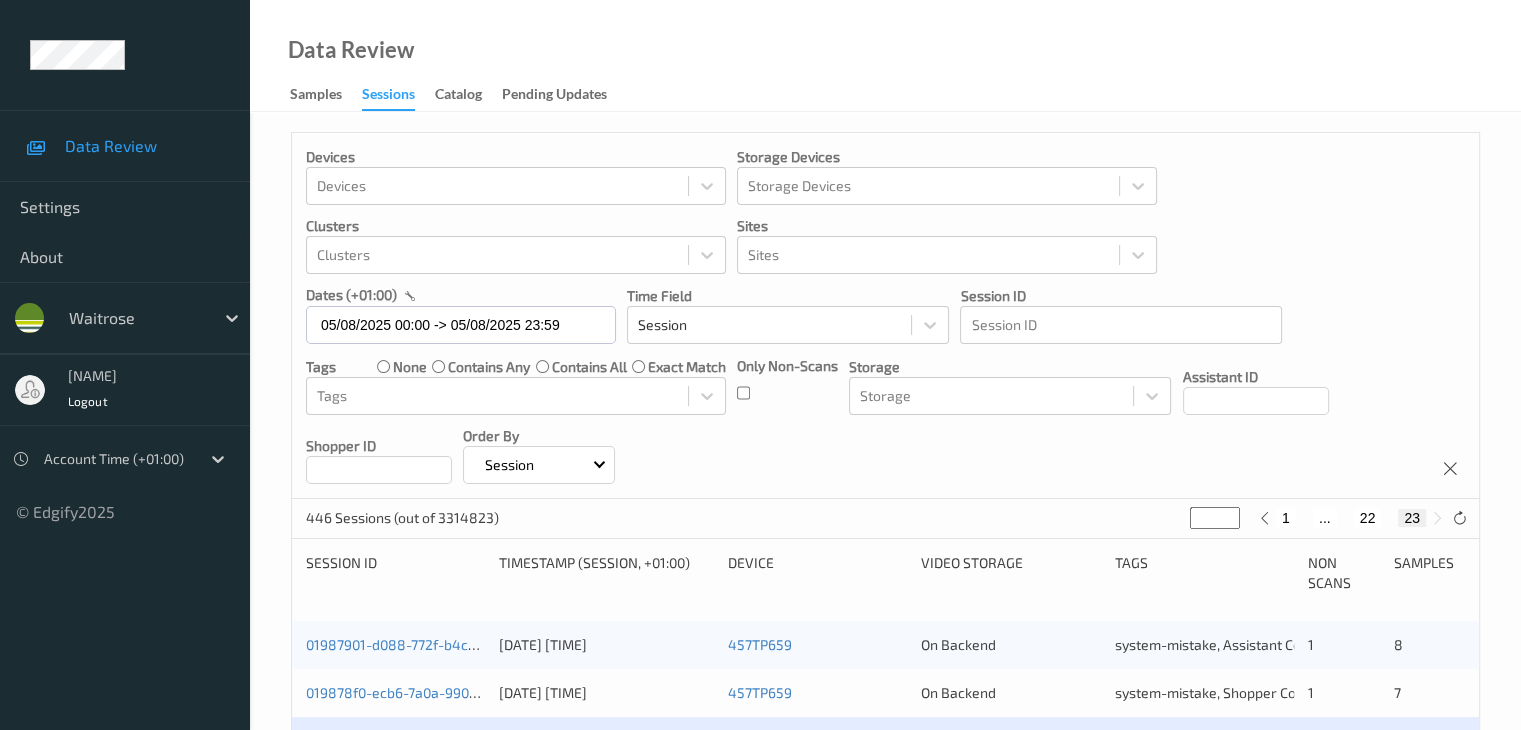 scroll, scrollTop: 260, scrollLeft: 0, axis: vertical 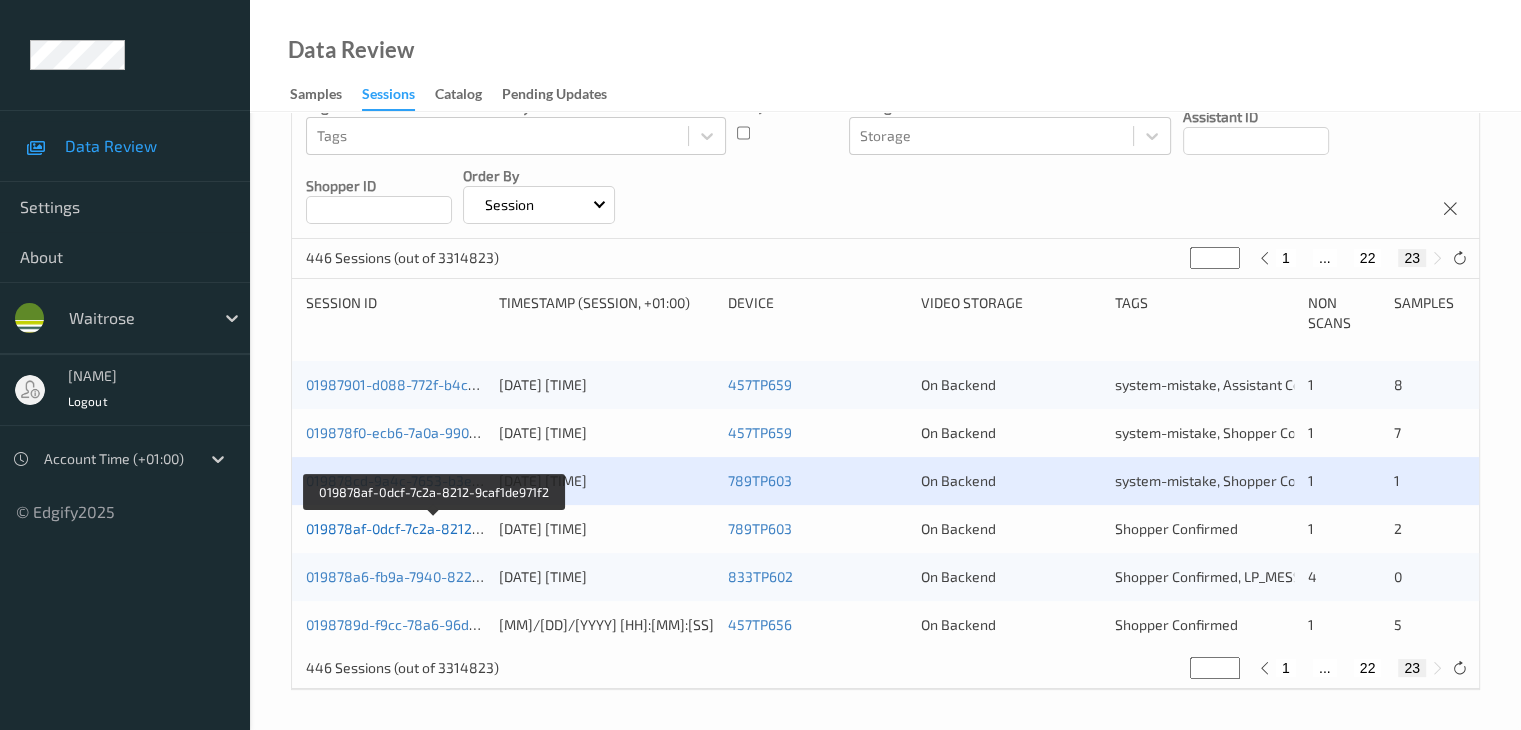 click on "019878af-0dcf-7c2a-8212-9caf1de971f2" at bounding box center (434, 528) 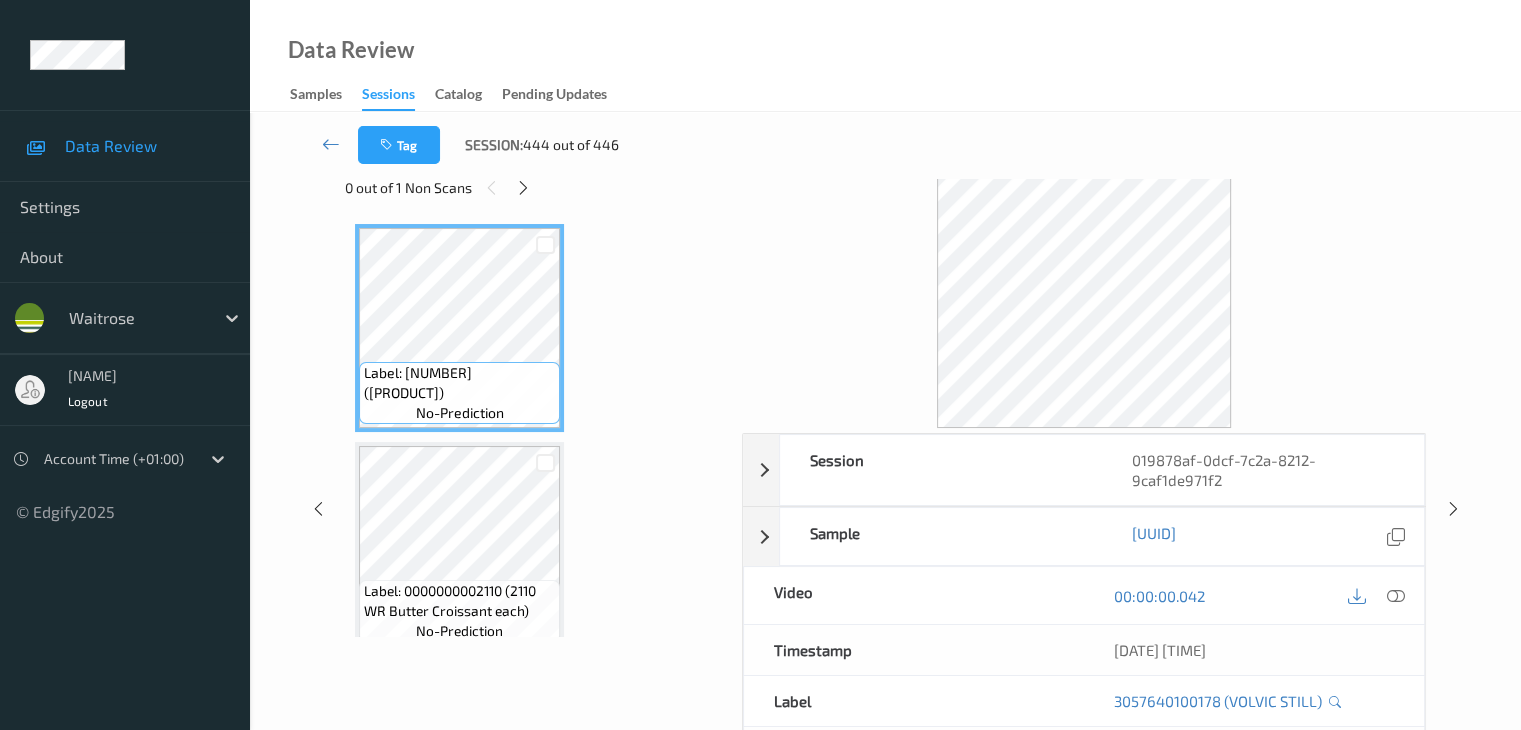 scroll, scrollTop: 0, scrollLeft: 0, axis: both 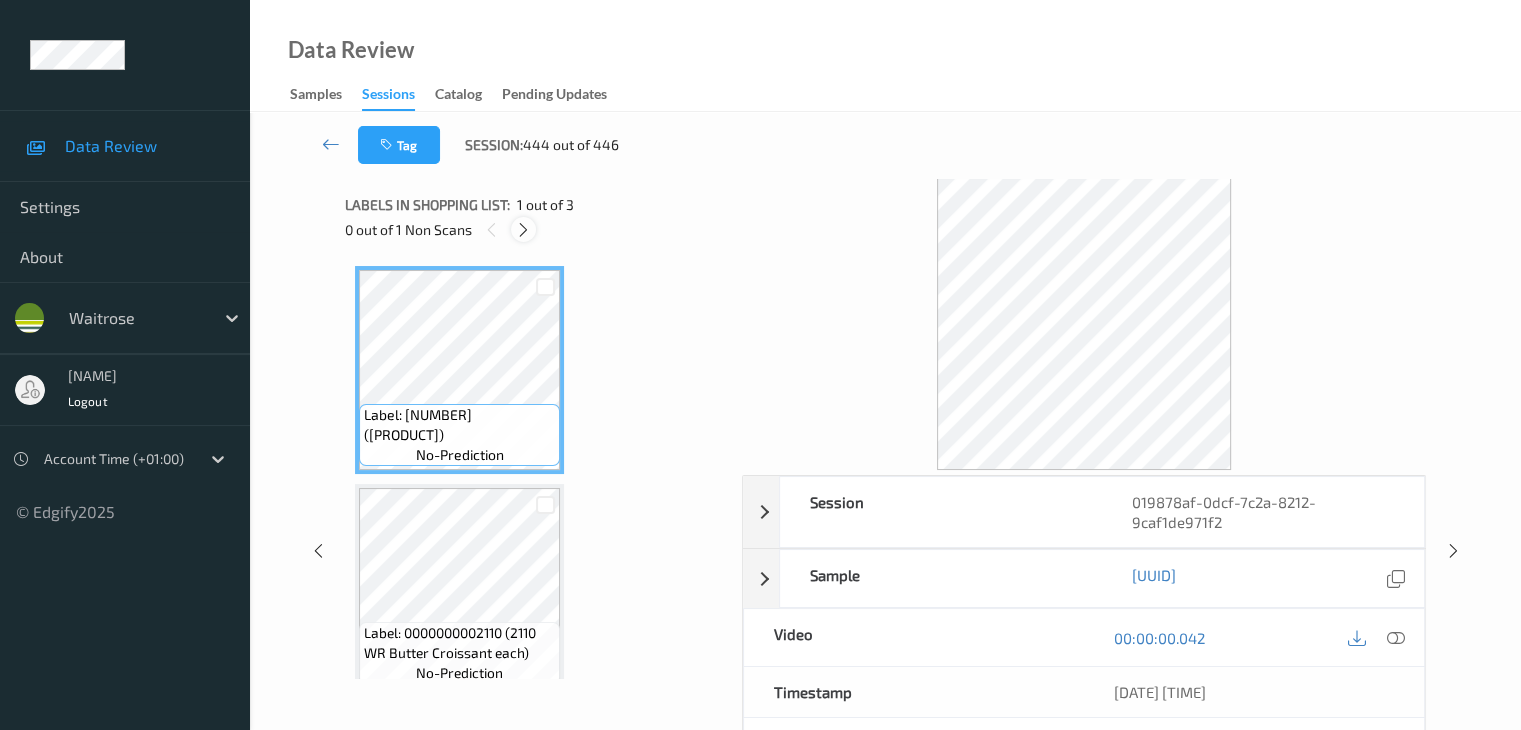 click at bounding box center (523, 230) 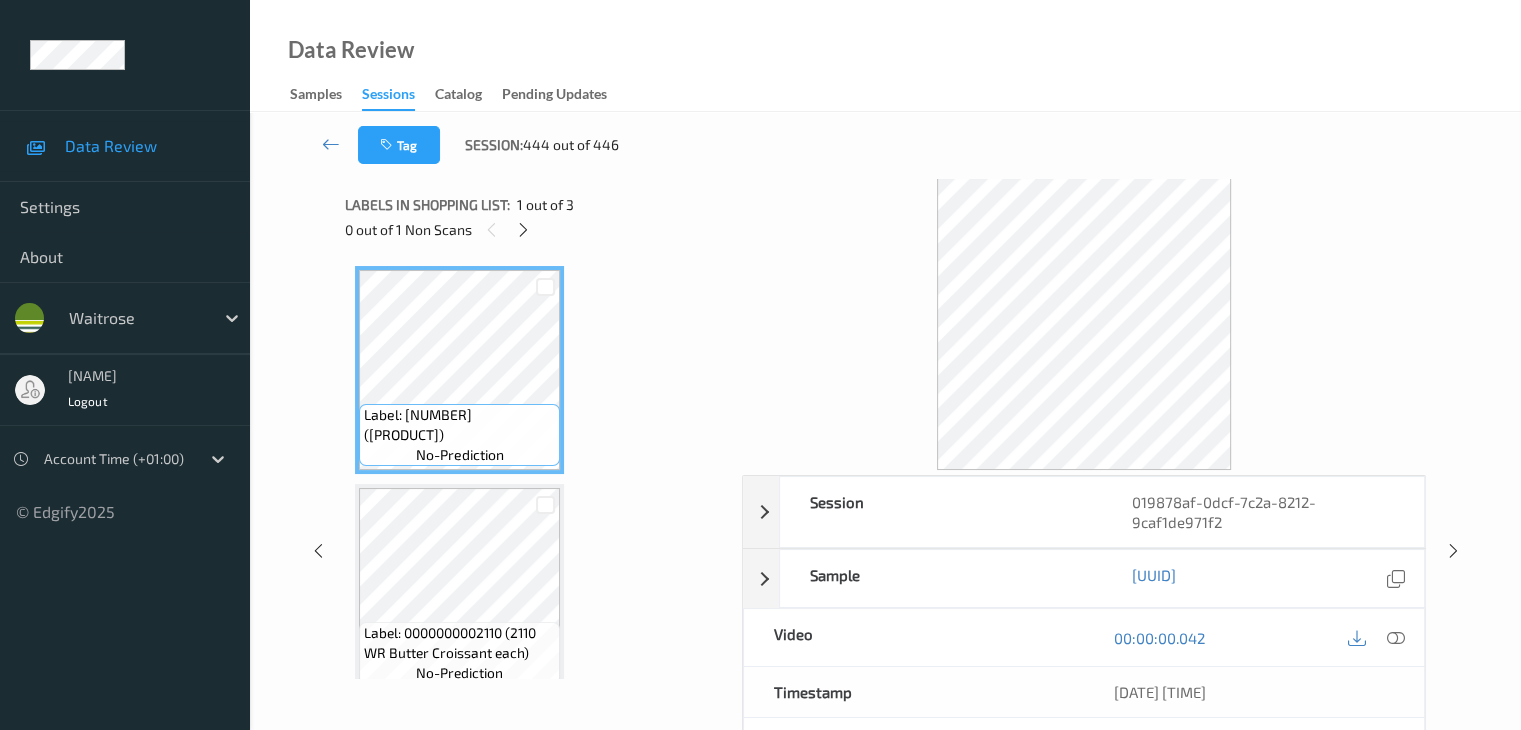 scroll, scrollTop: 228, scrollLeft: 0, axis: vertical 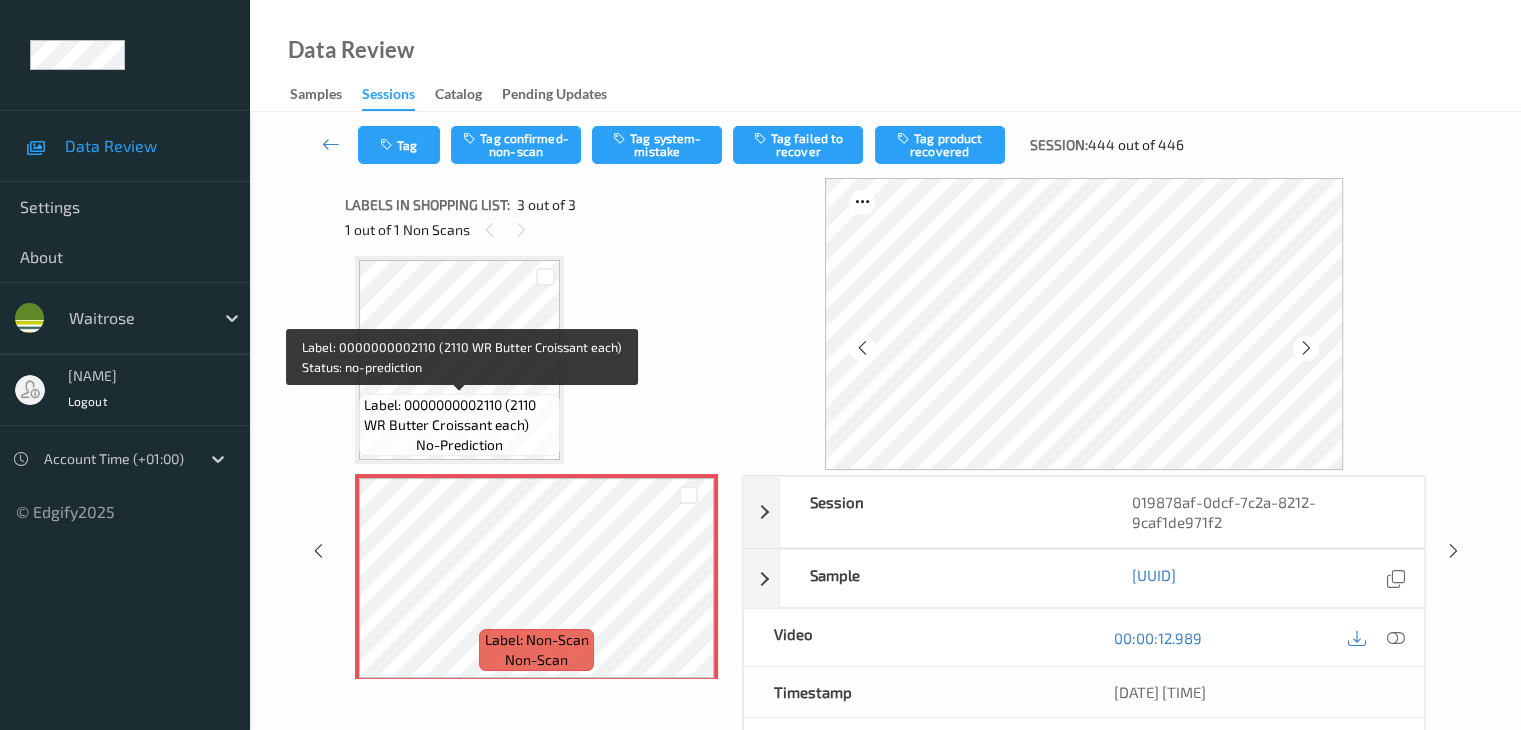 click on "Label: 0000000002110 (2110 WR Butter Croissant each)" at bounding box center (459, 415) 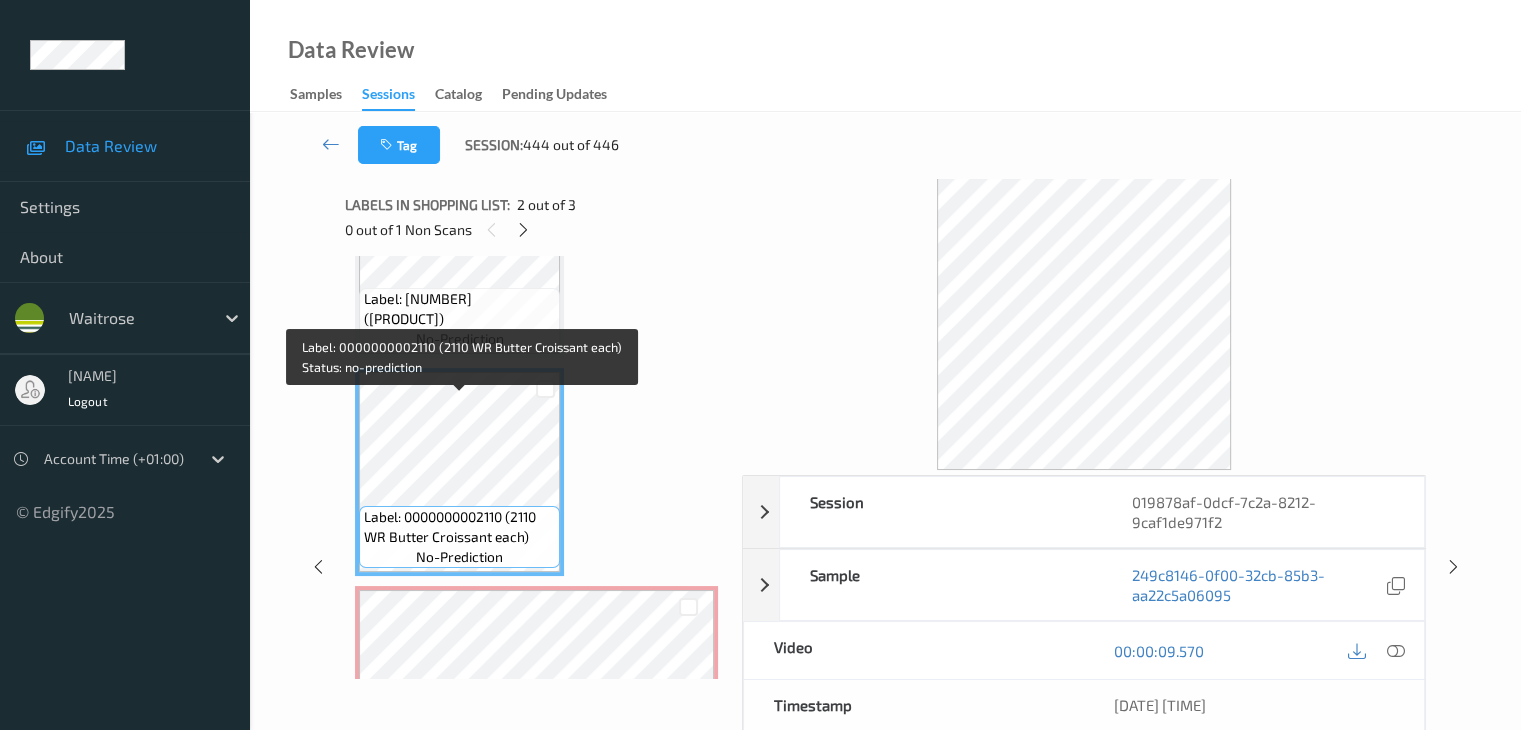 scroll, scrollTop: 0, scrollLeft: 0, axis: both 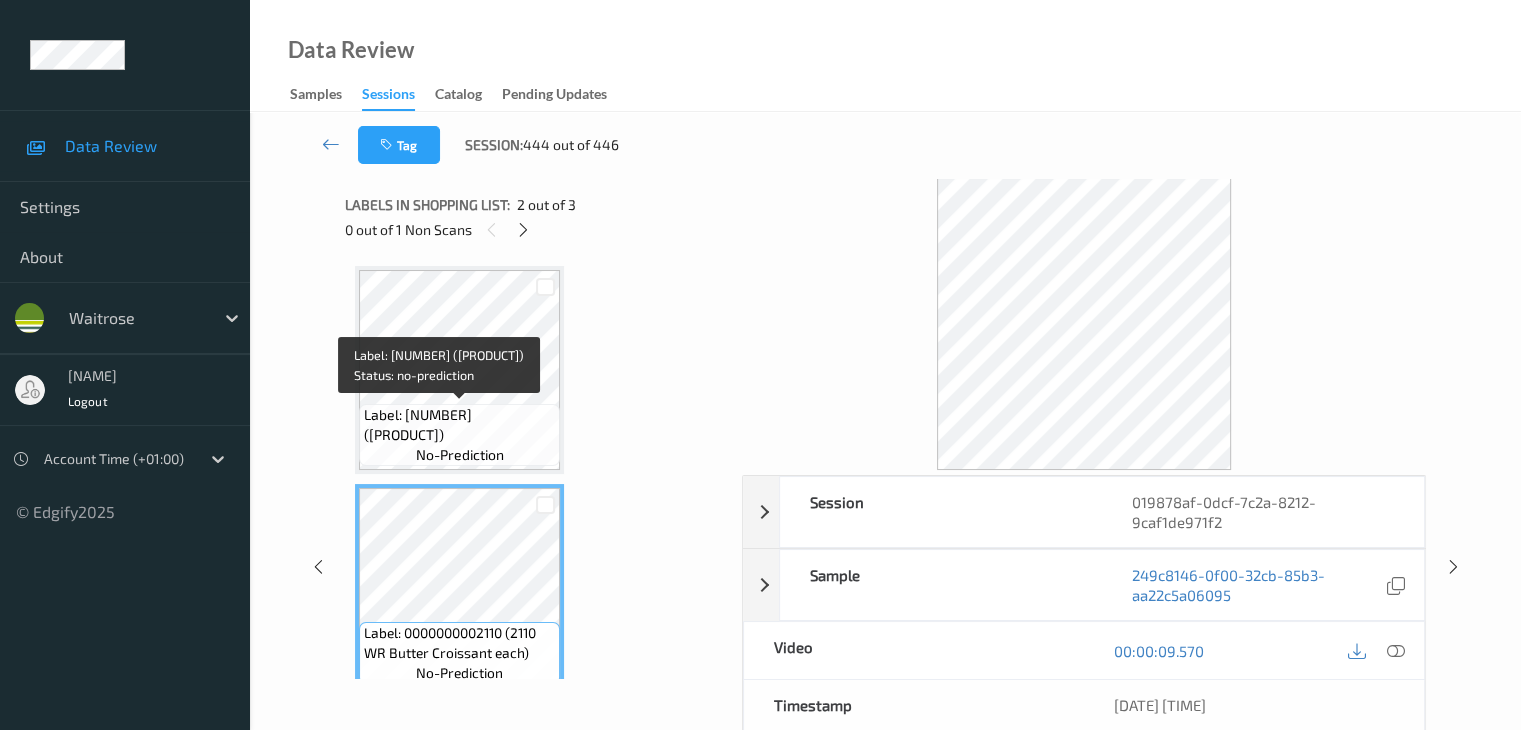click on "Label: 3057640100178 (VOLVIC STILL)" at bounding box center (459, 425) 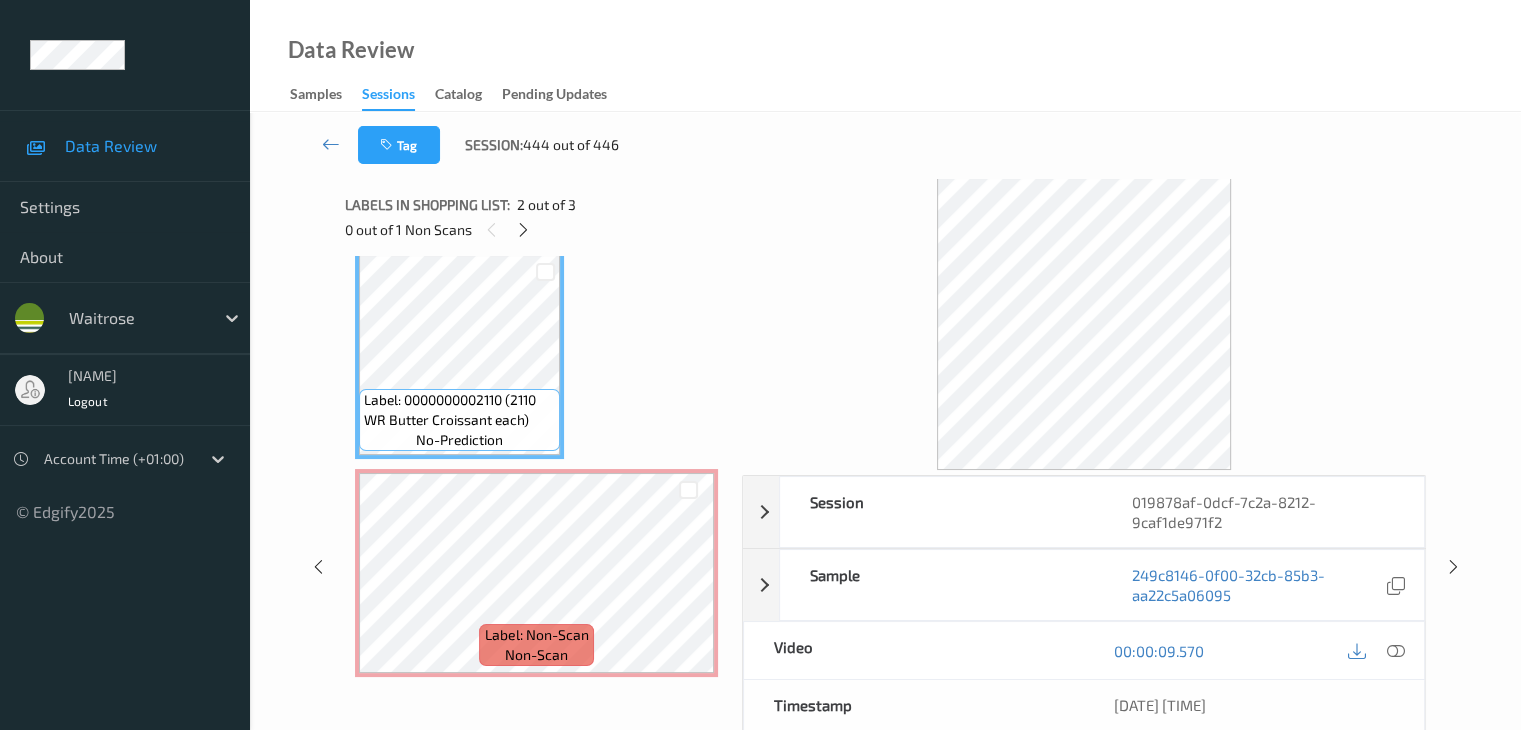 scroll, scrollTop: 241, scrollLeft: 0, axis: vertical 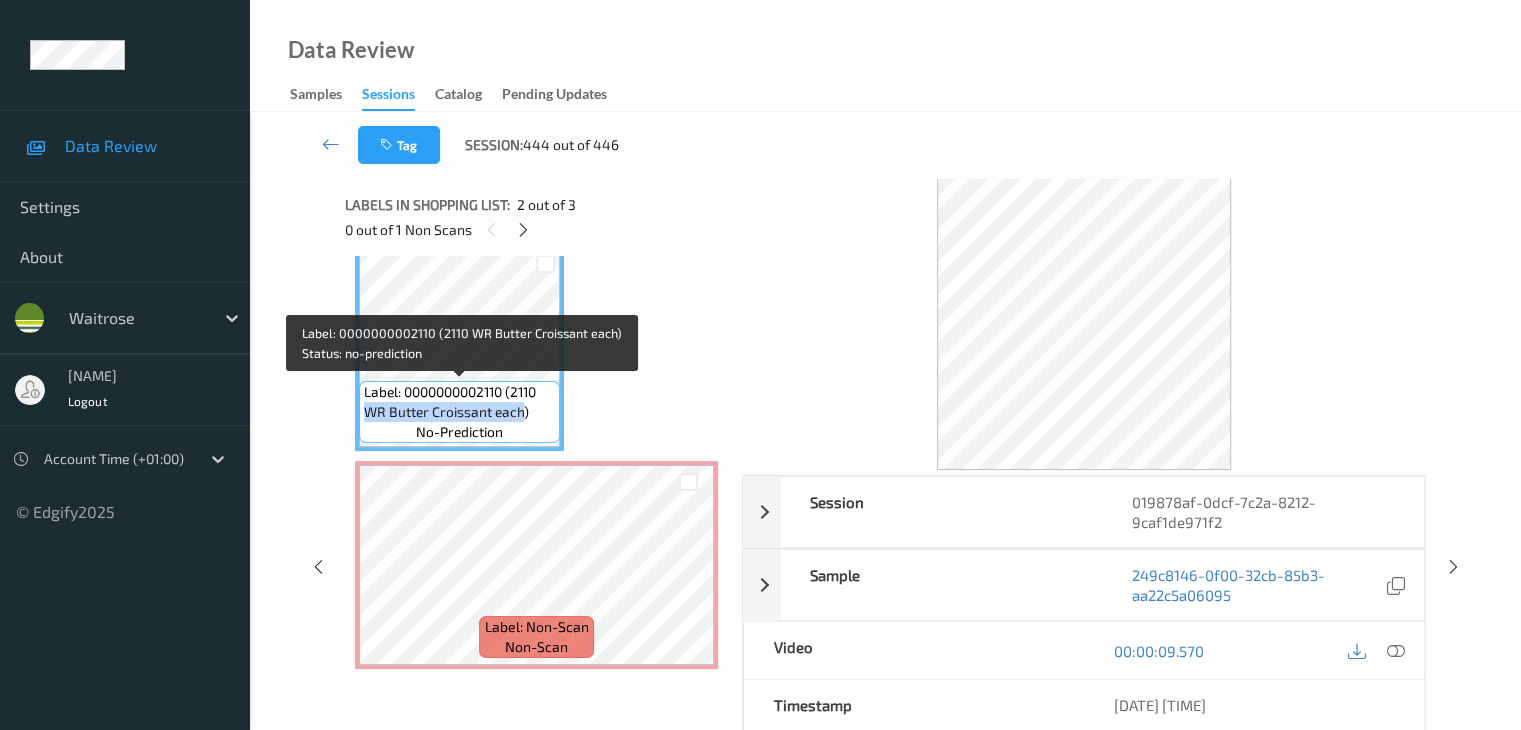 drag, startPoint x: 366, startPoint y: 416, endPoint x: 521, endPoint y: 411, distance: 155.08063 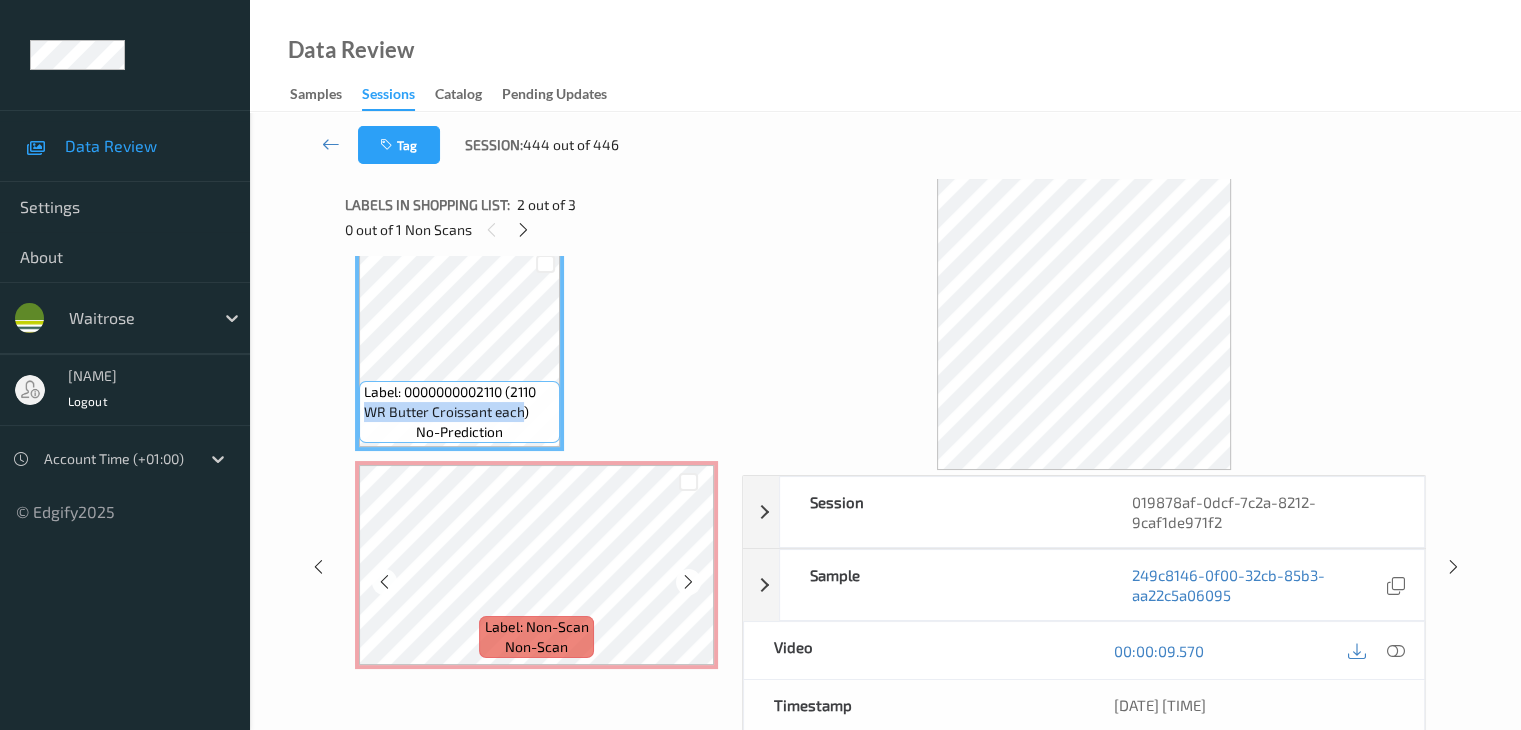 copy on "WR Butter Croissant each" 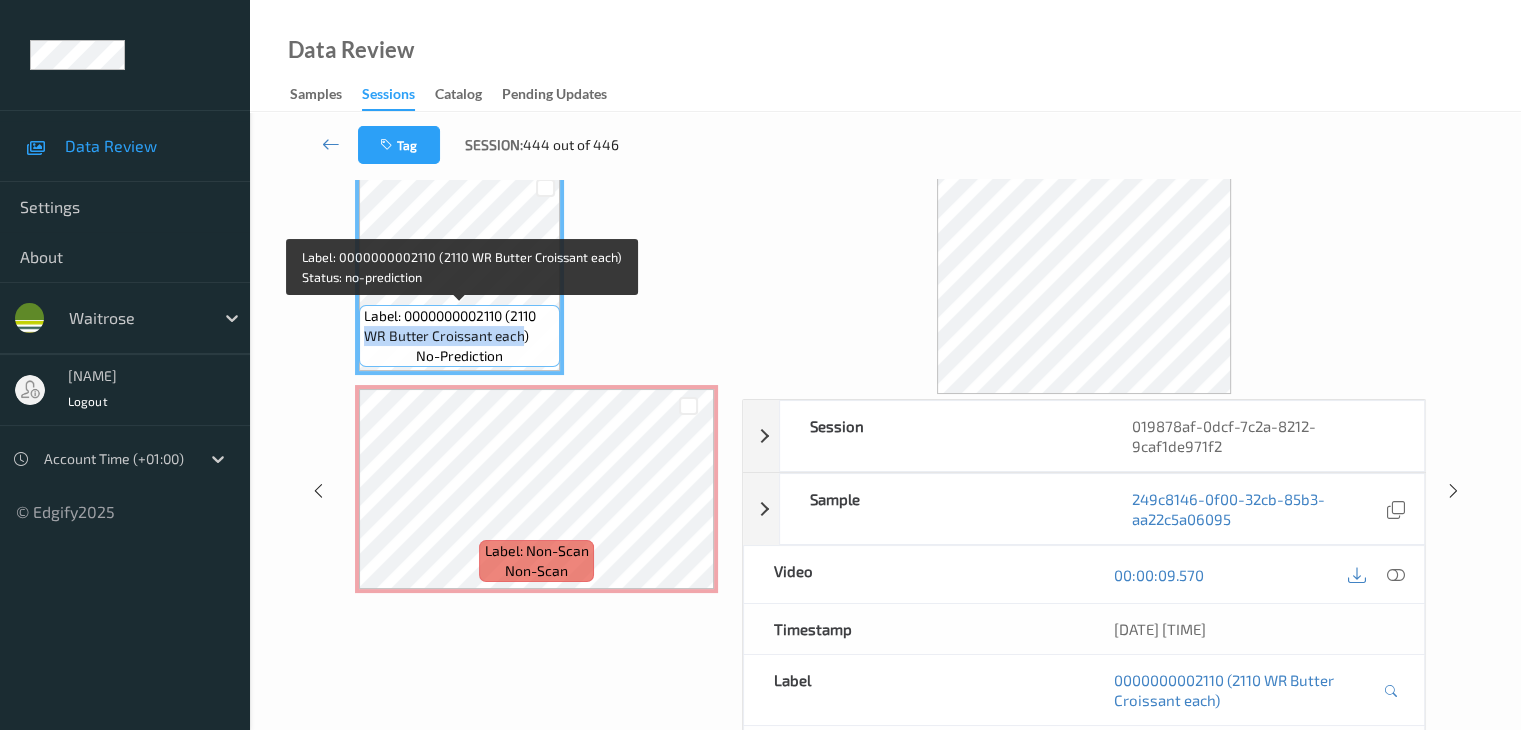 scroll, scrollTop: 264, scrollLeft: 0, axis: vertical 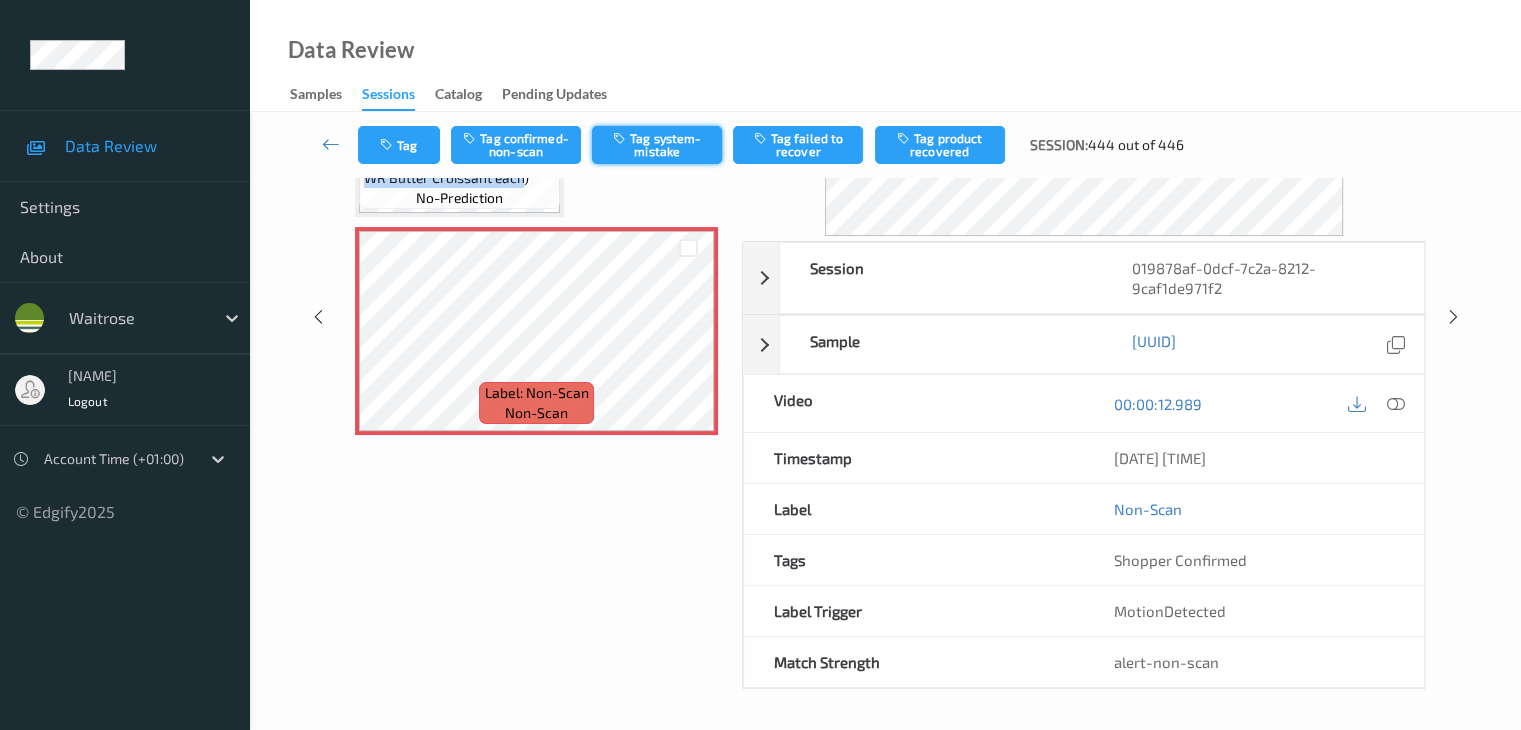 click on "Tag   system-mistake" at bounding box center (657, 145) 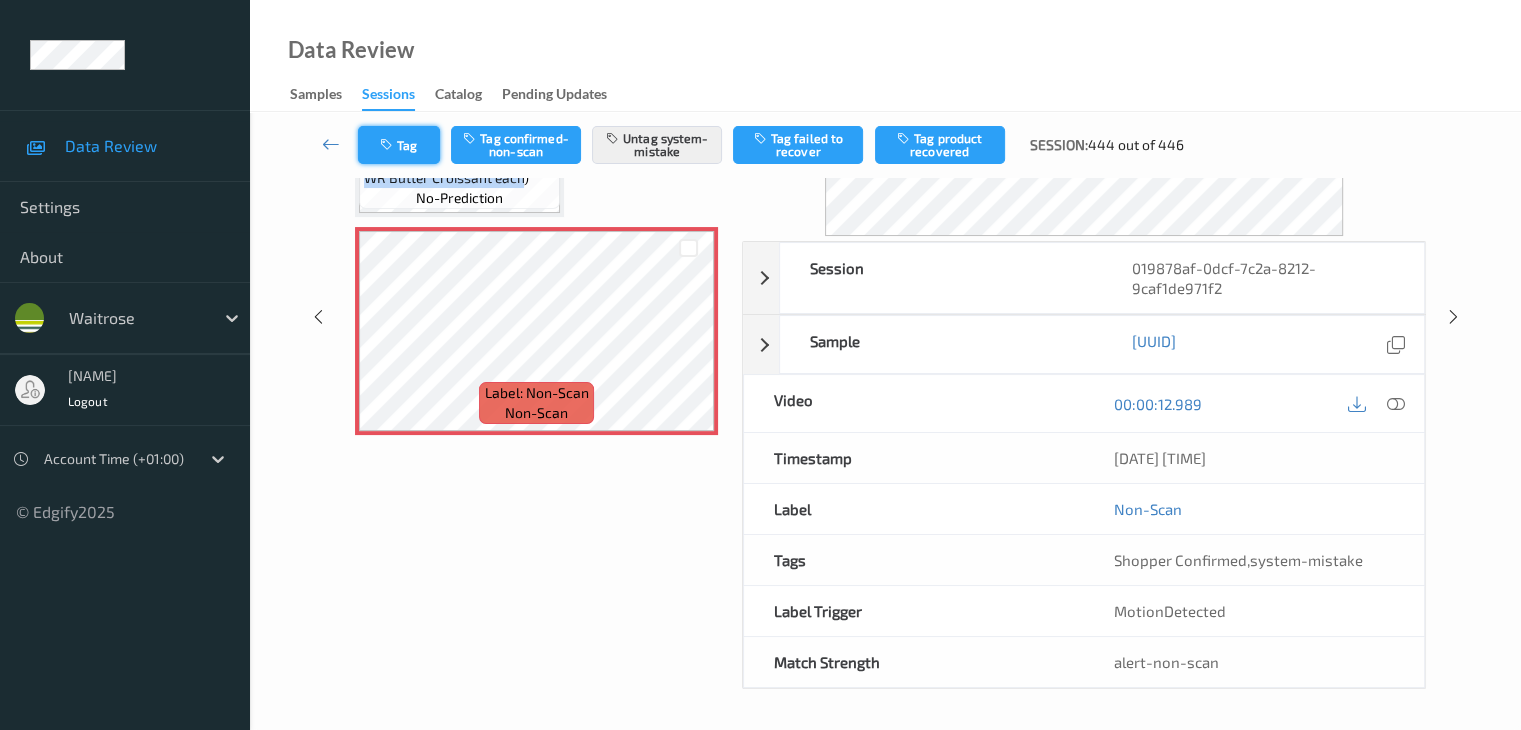 click on "Tag" at bounding box center [399, 145] 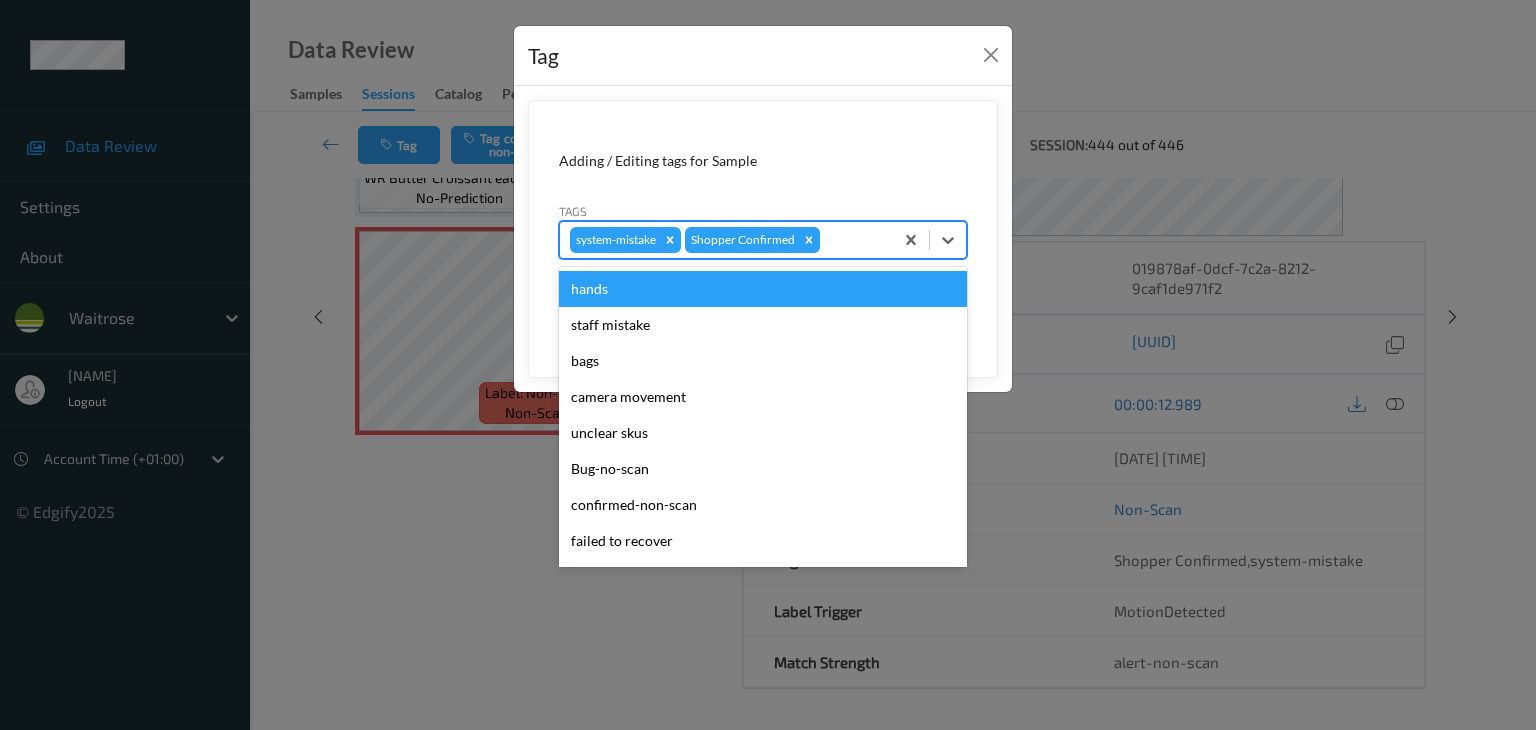 click at bounding box center (853, 240) 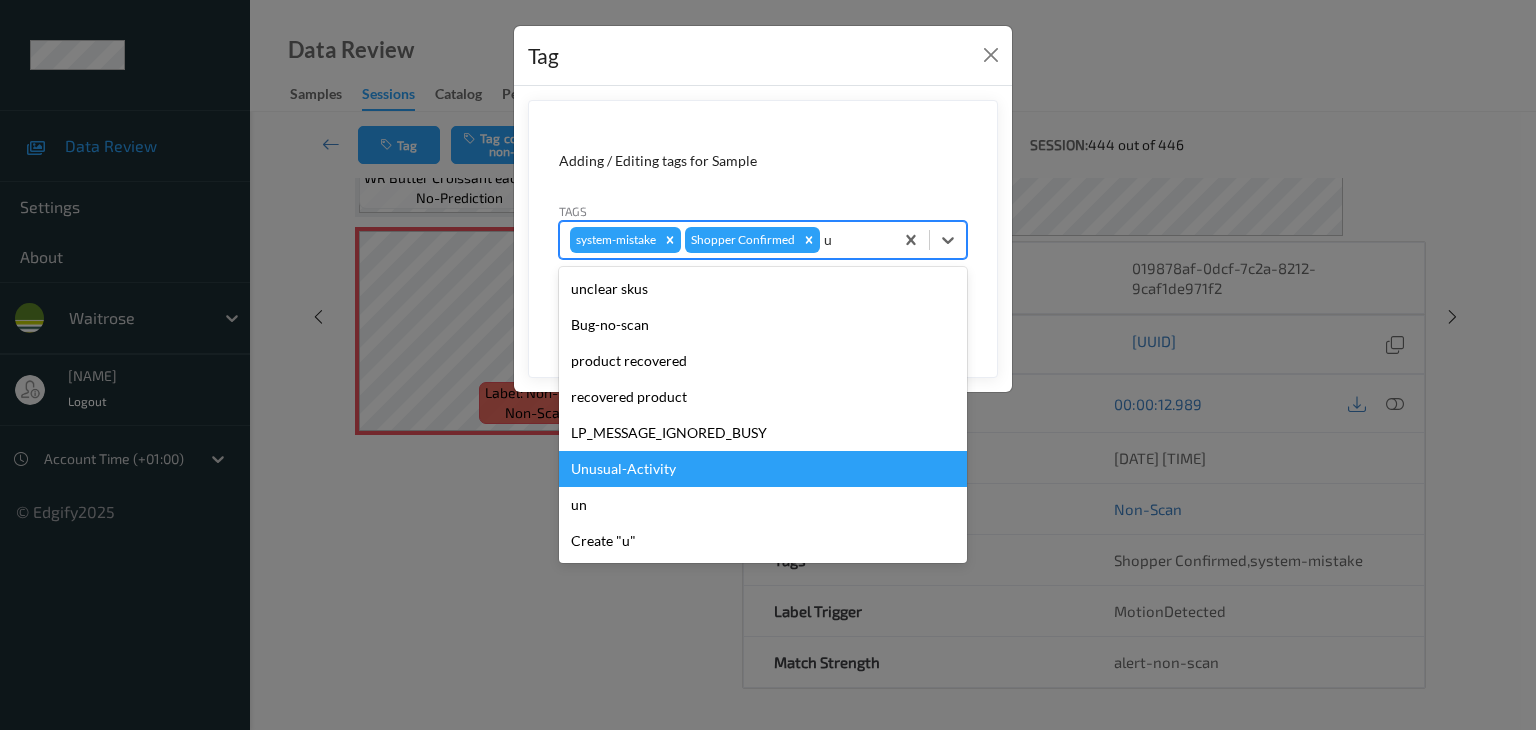 click on "Unusual-Activity" at bounding box center [763, 469] 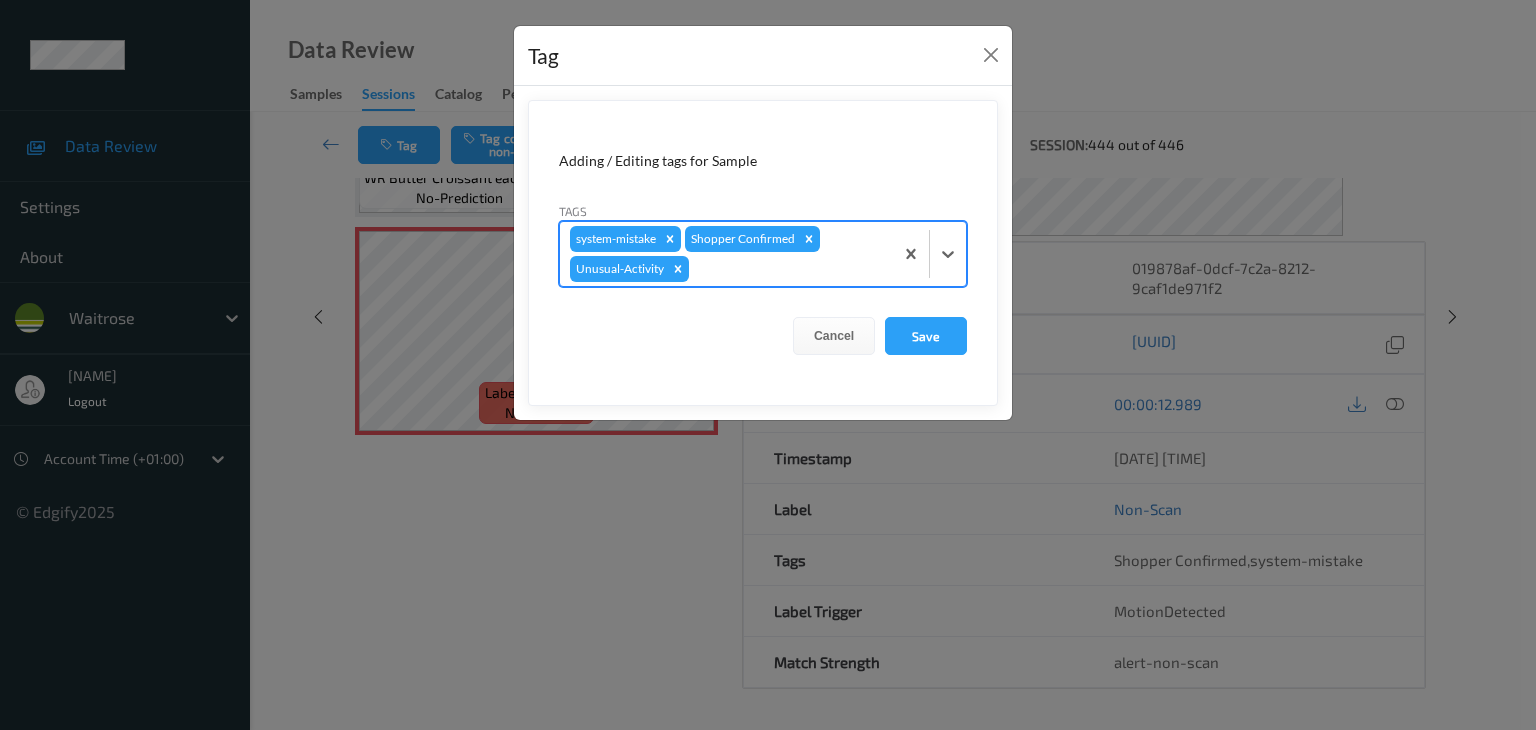 type on "p" 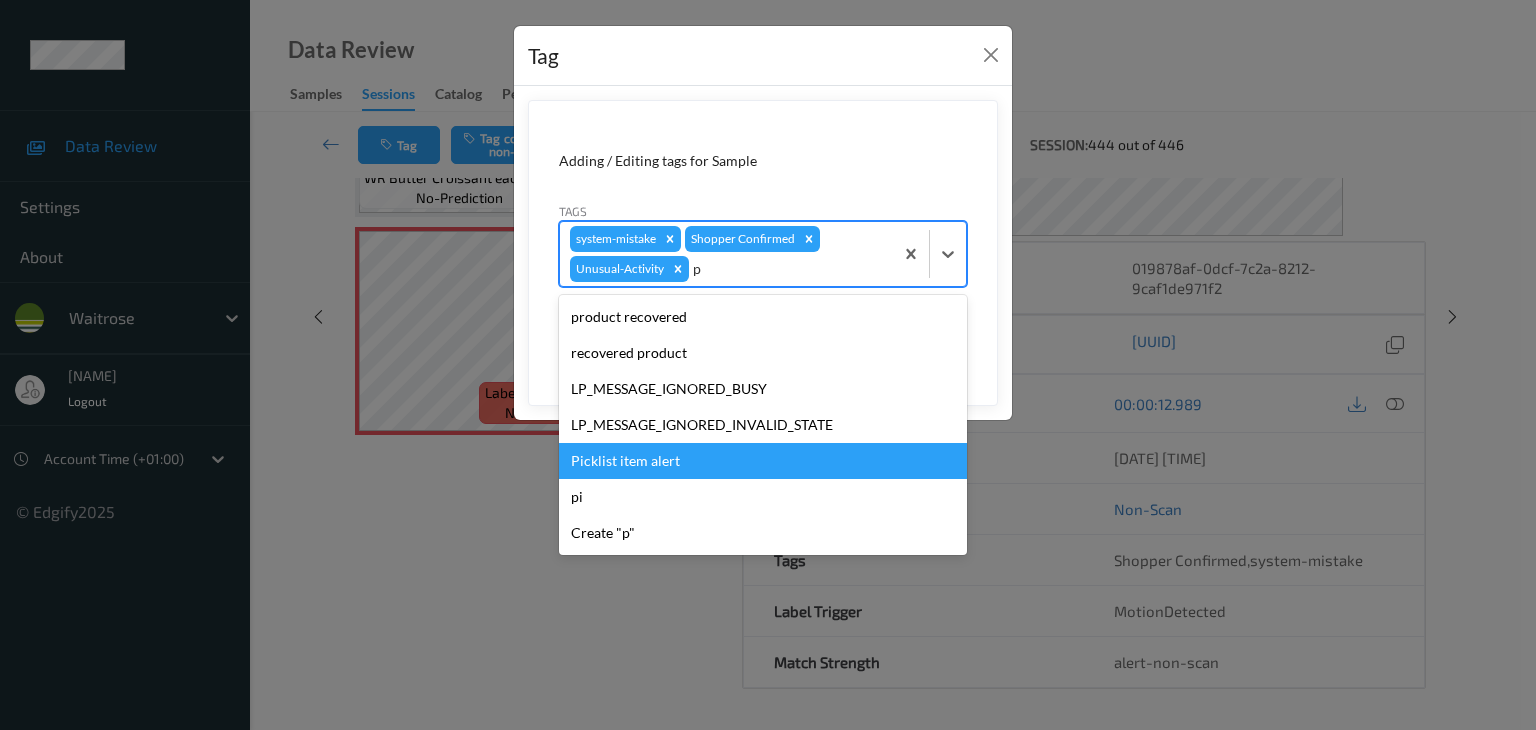 click on "Picklist item alert" at bounding box center (763, 461) 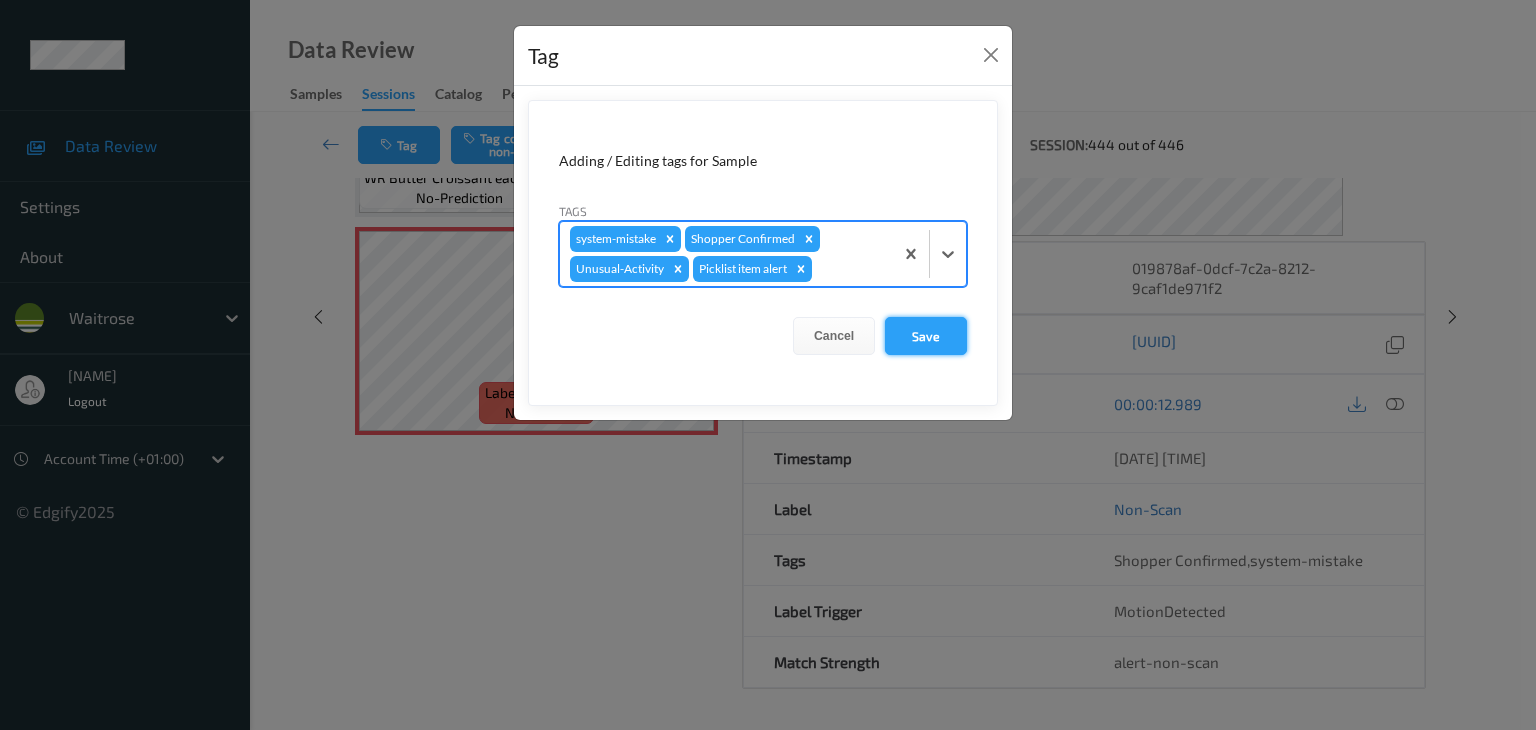 click on "Save" at bounding box center [926, 336] 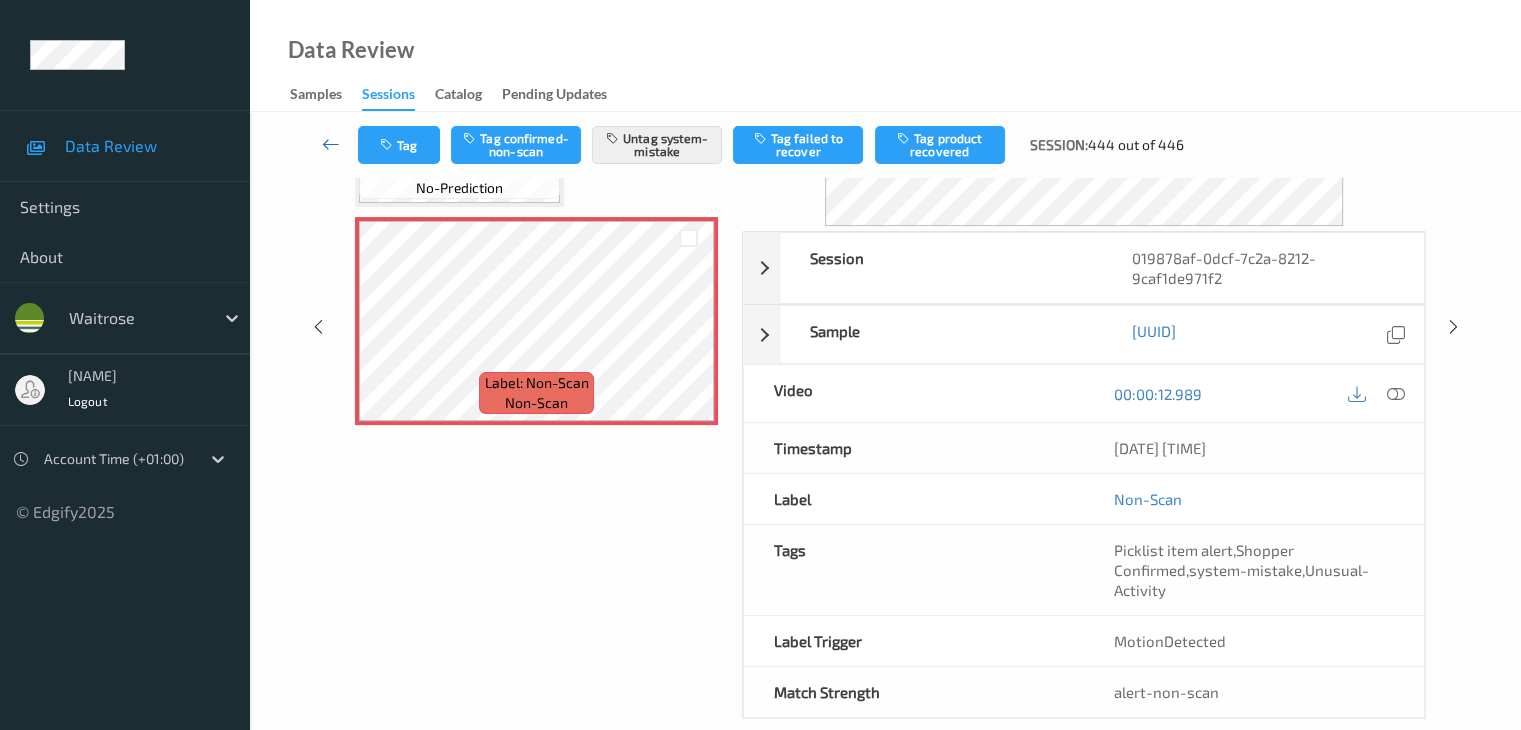 click at bounding box center (331, 144) 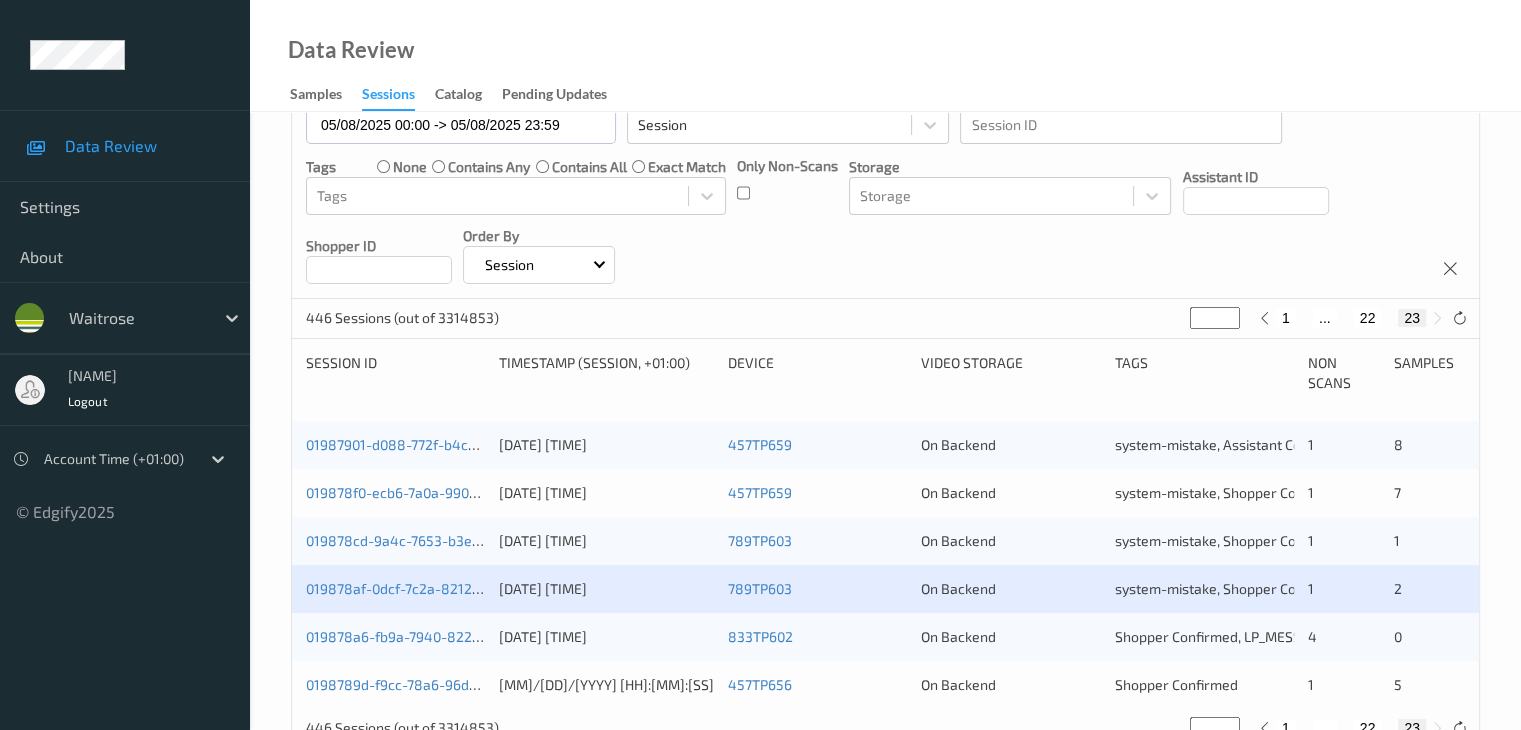 scroll, scrollTop: 260, scrollLeft: 0, axis: vertical 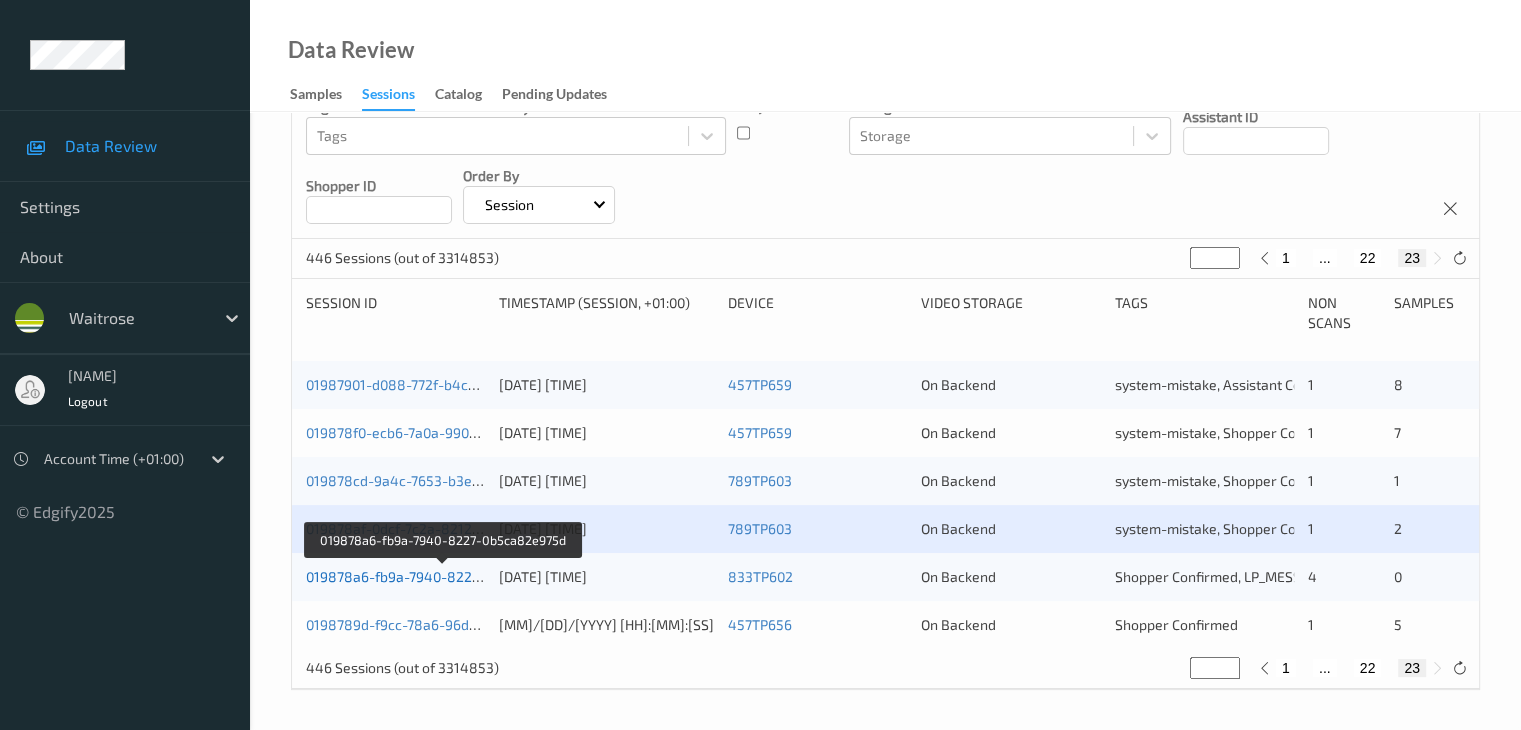 click on "019878a6-fb9a-7940-8227-0b5ca82e975d" at bounding box center [443, 576] 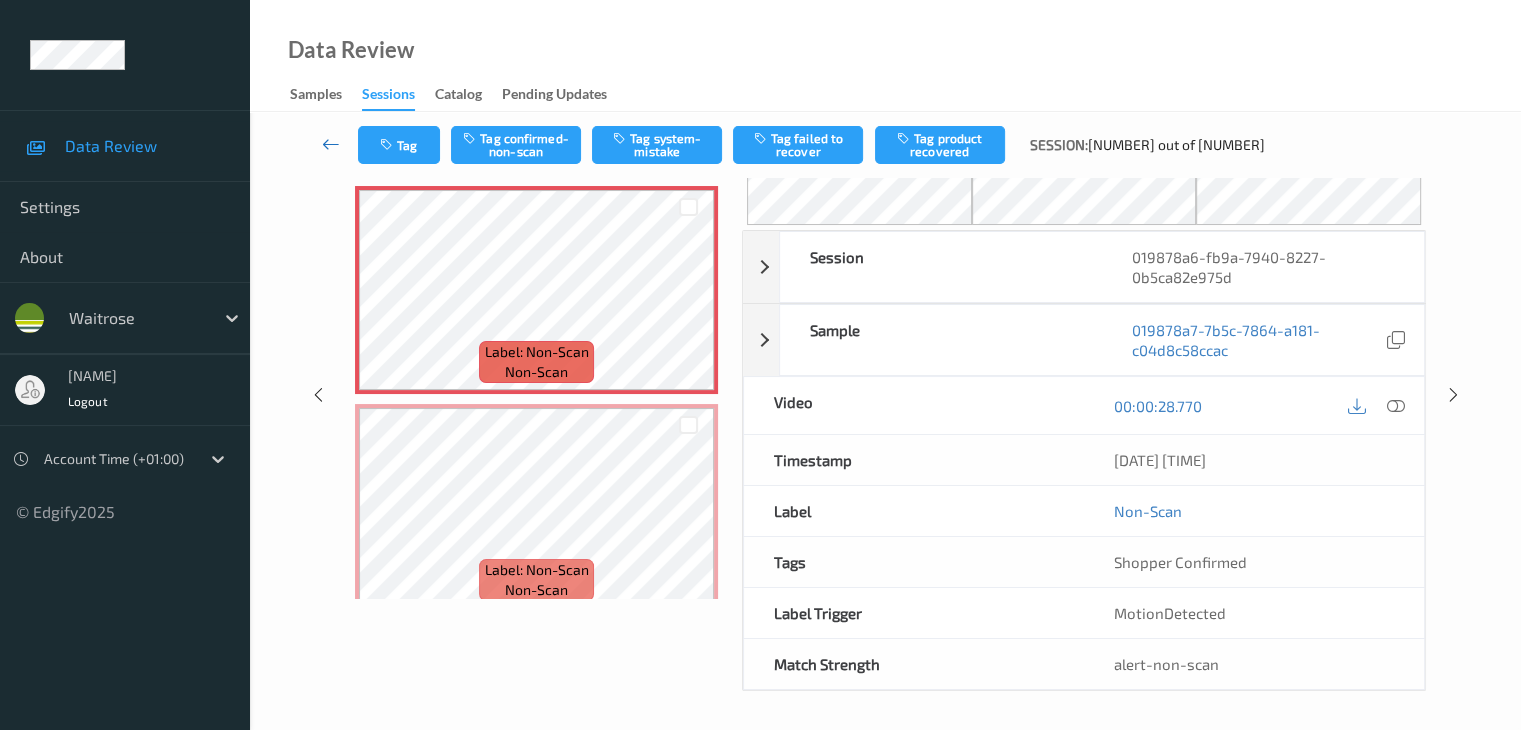 click at bounding box center [331, 144] 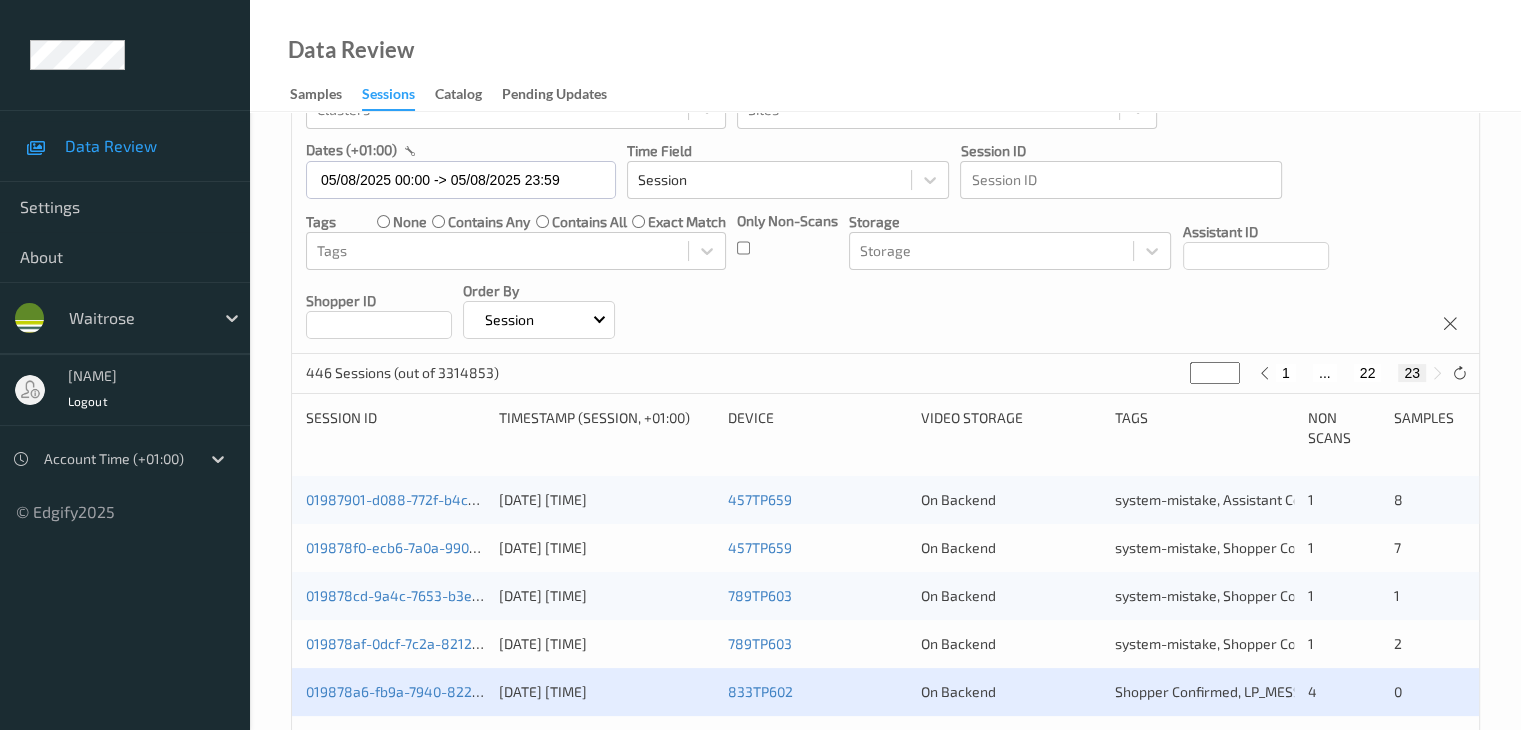 scroll, scrollTop: 260, scrollLeft: 0, axis: vertical 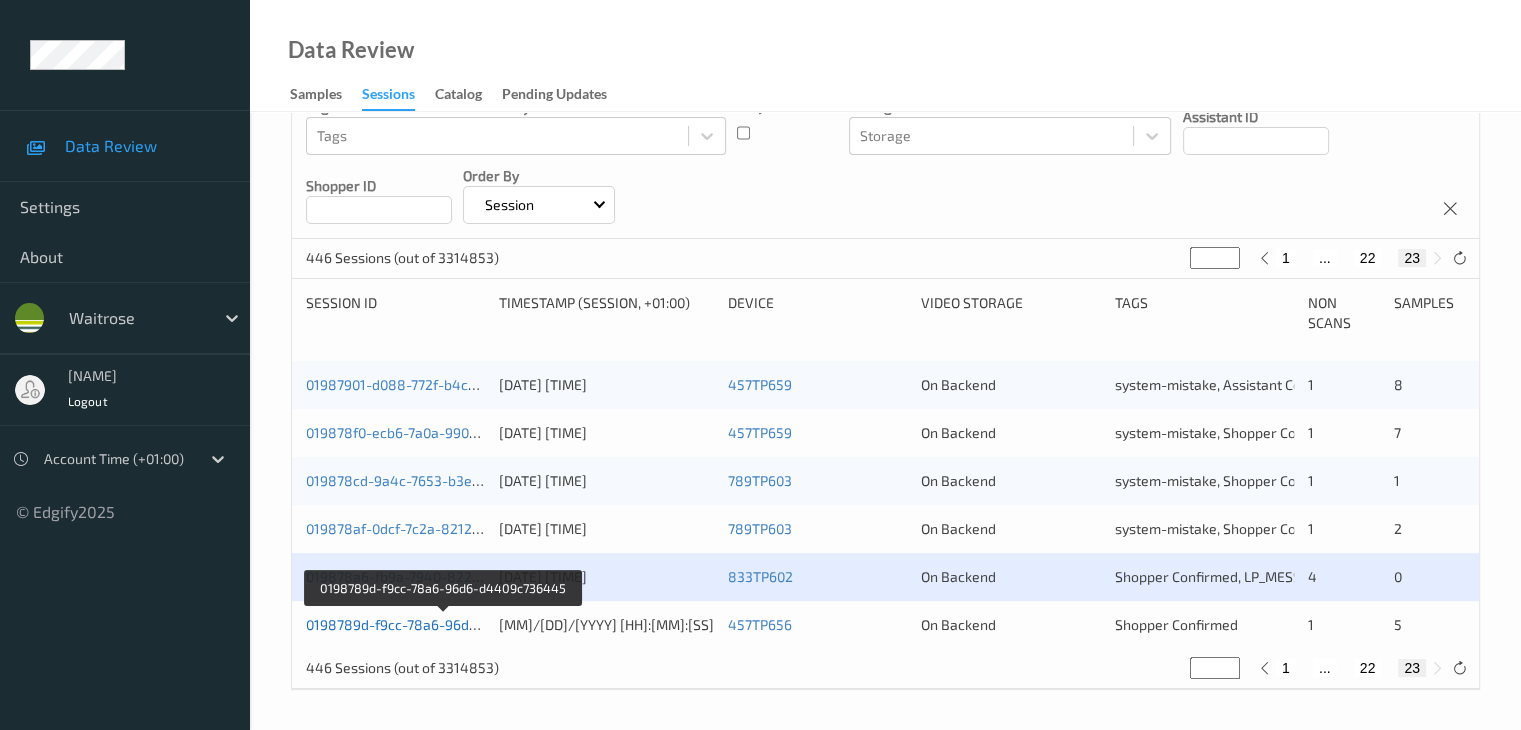 click on "0198789d-f9cc-78a6-96d6-d4409c736445" at bounding box center [443, 624] 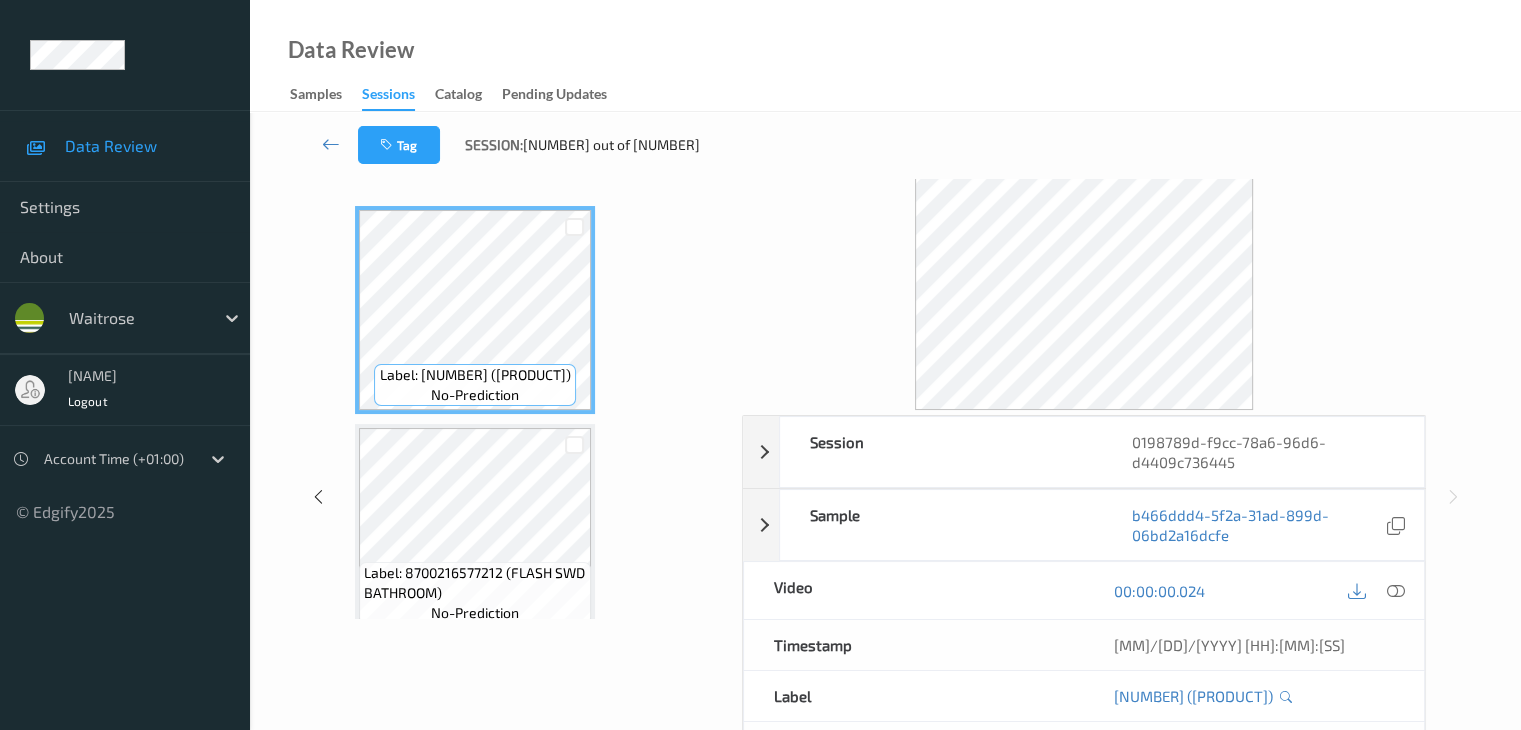 scroll, scrollTop: 0, scrollLeft: 0, axis: both 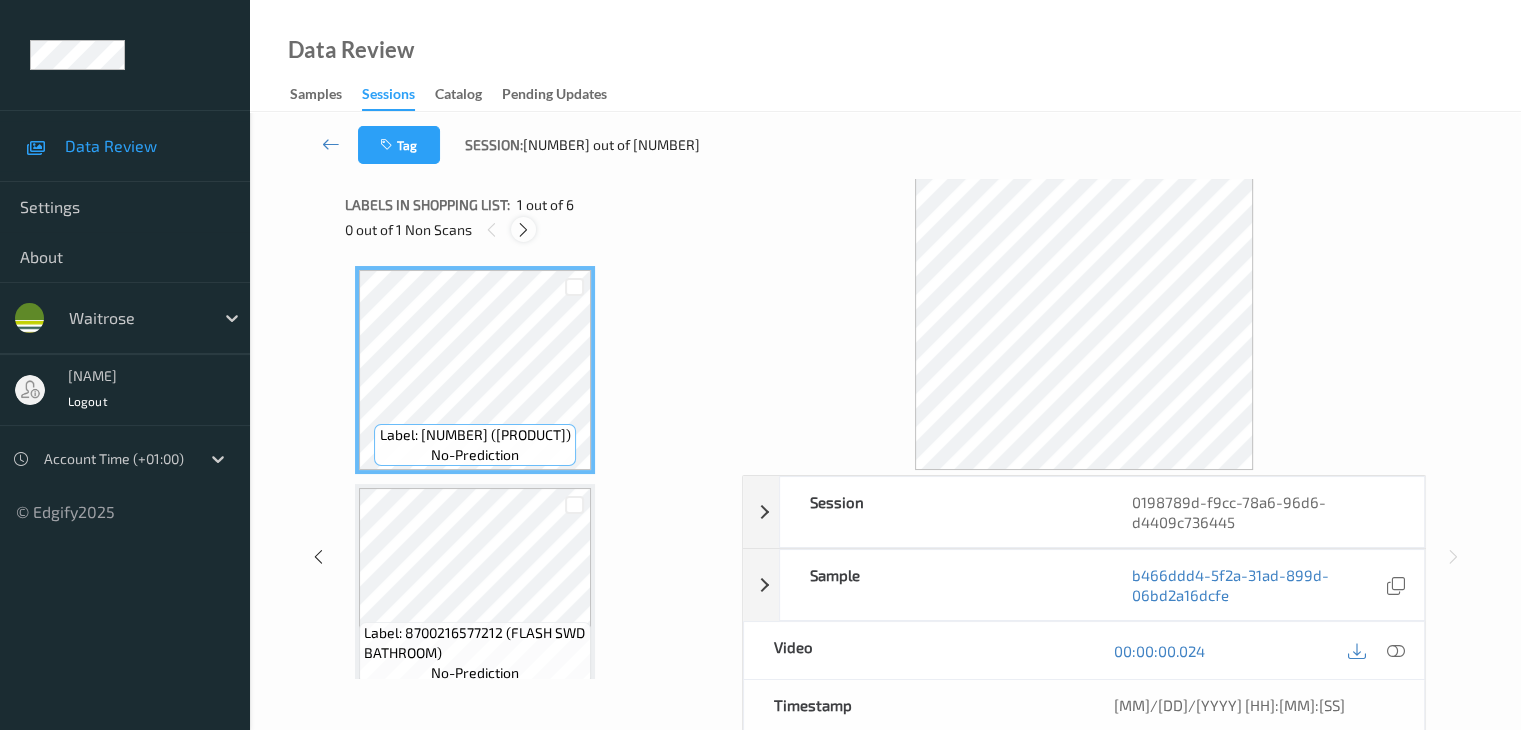 click at bounding box center [523, 229] 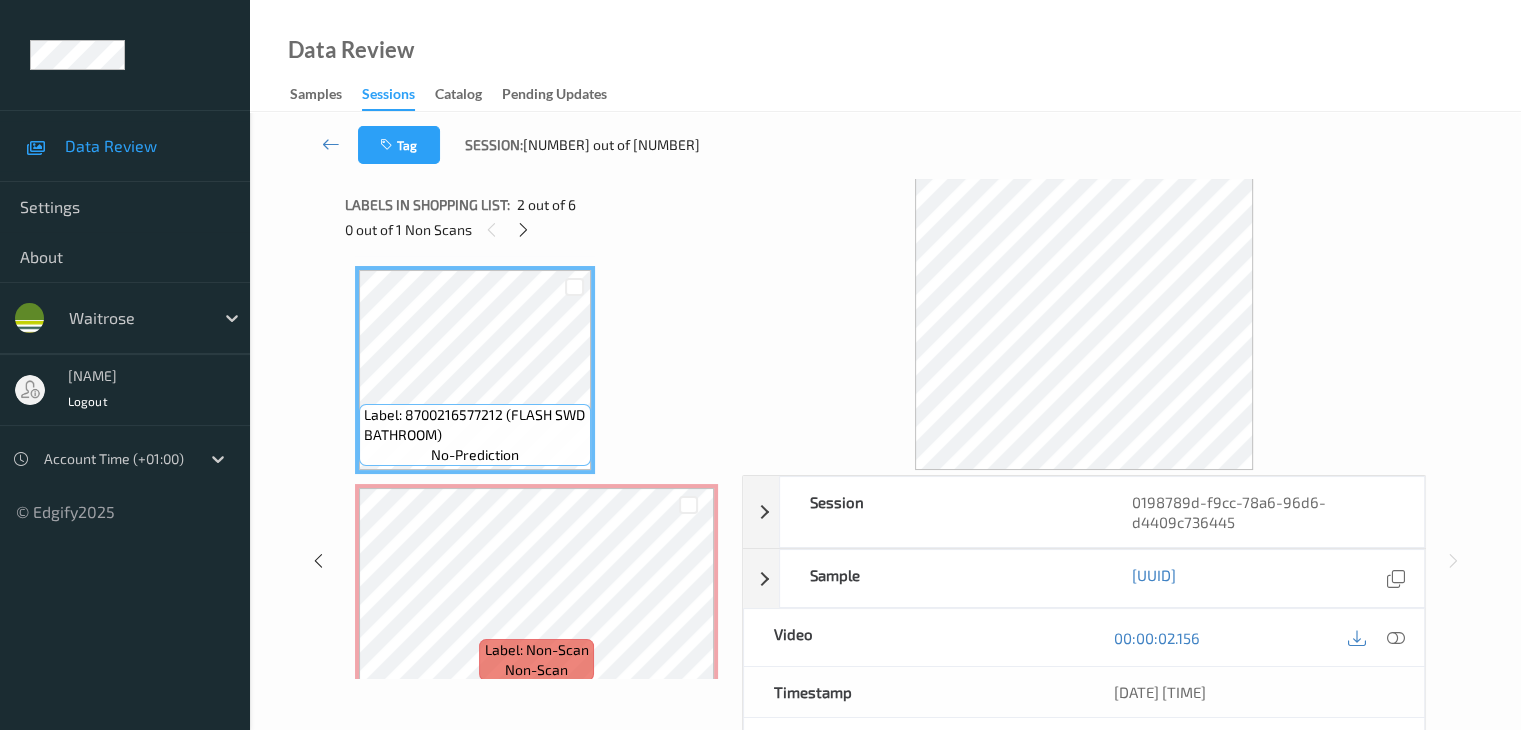 scroll, scrollTop: 300, scrollLeft: 0, axis: vertical 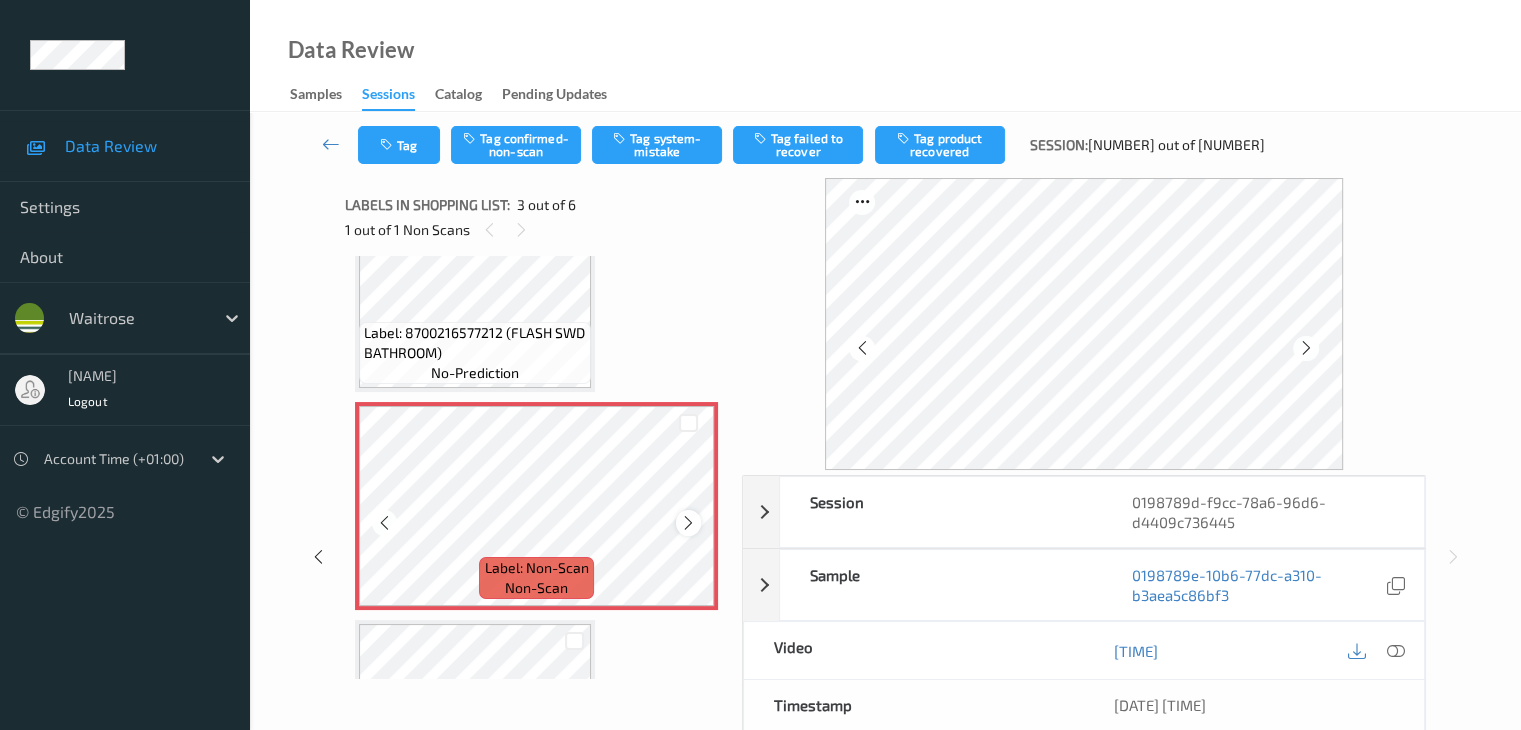 click at bounding box center [688, 522] 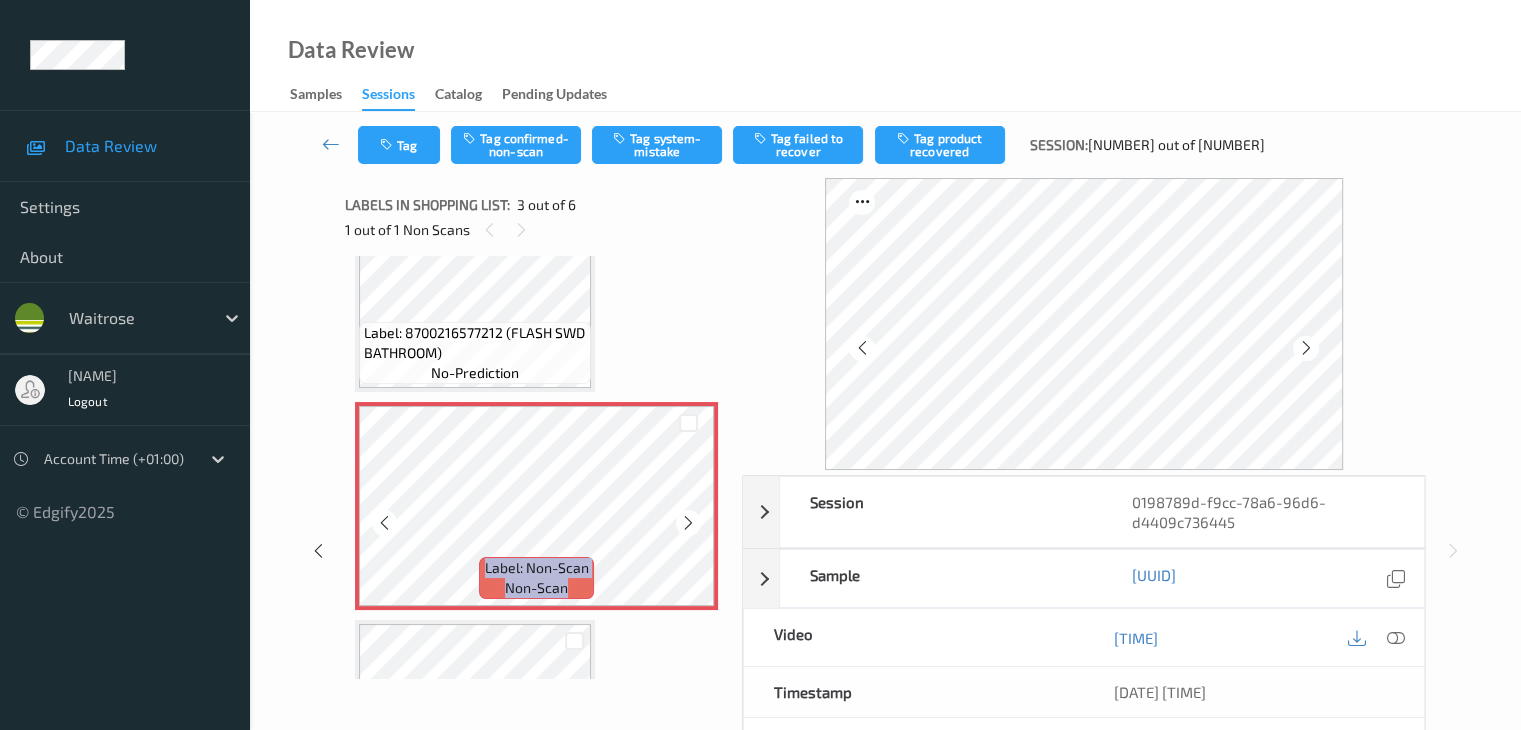 click at bounding box center (688, 522) 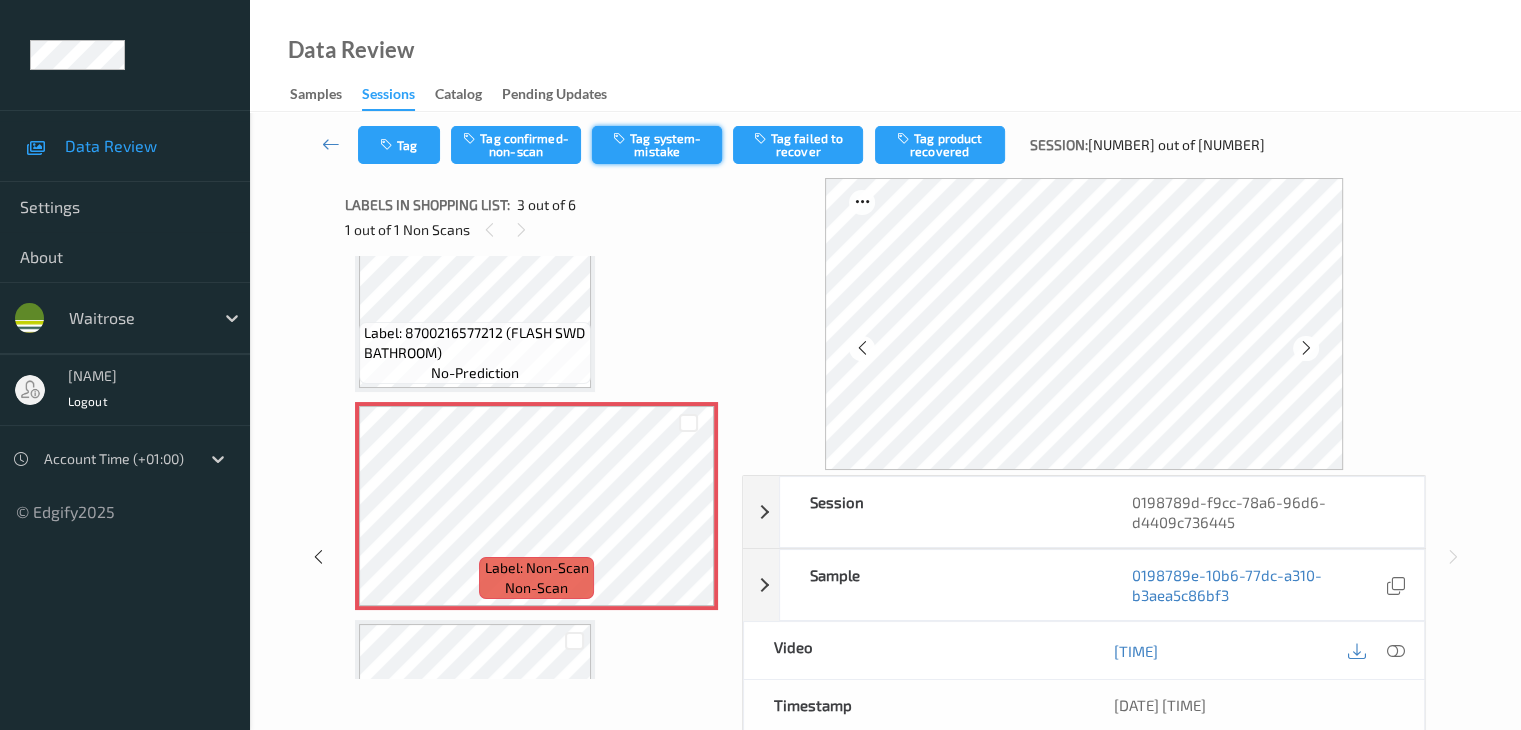 click on "Tag   system-mistake" at bounding box center [657, 145] 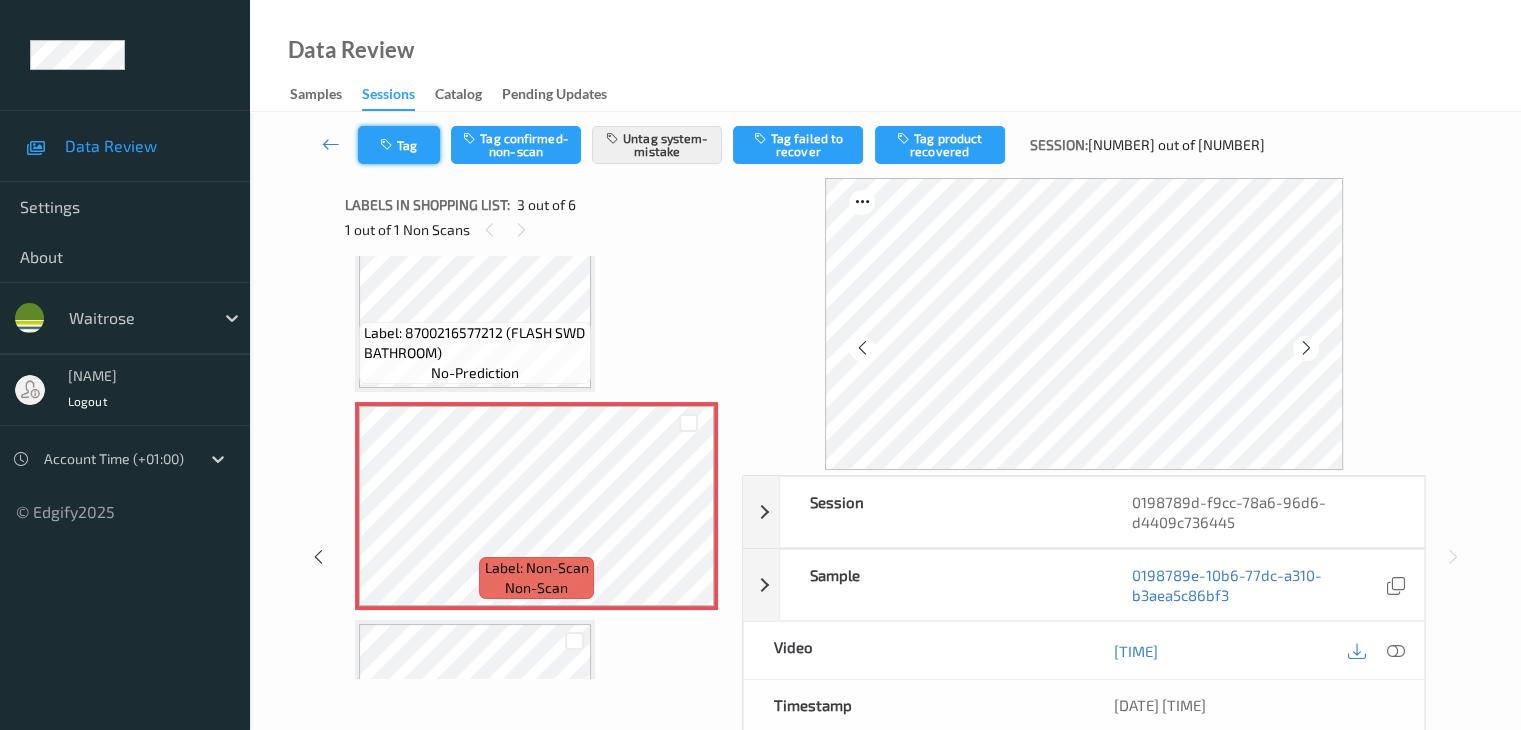 click on "Tag" at bounding box center [399, 145] 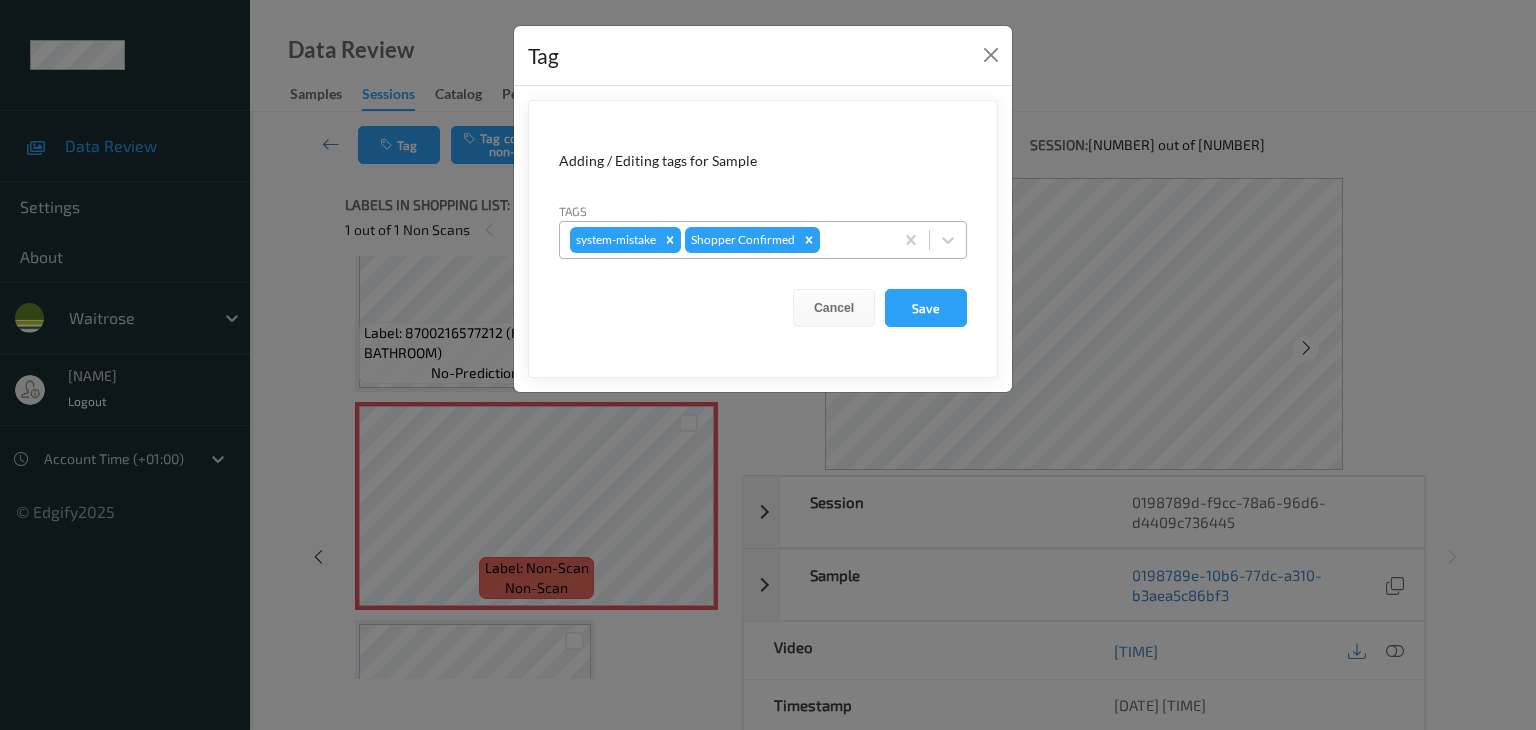 click at bounding box center (853, 240) 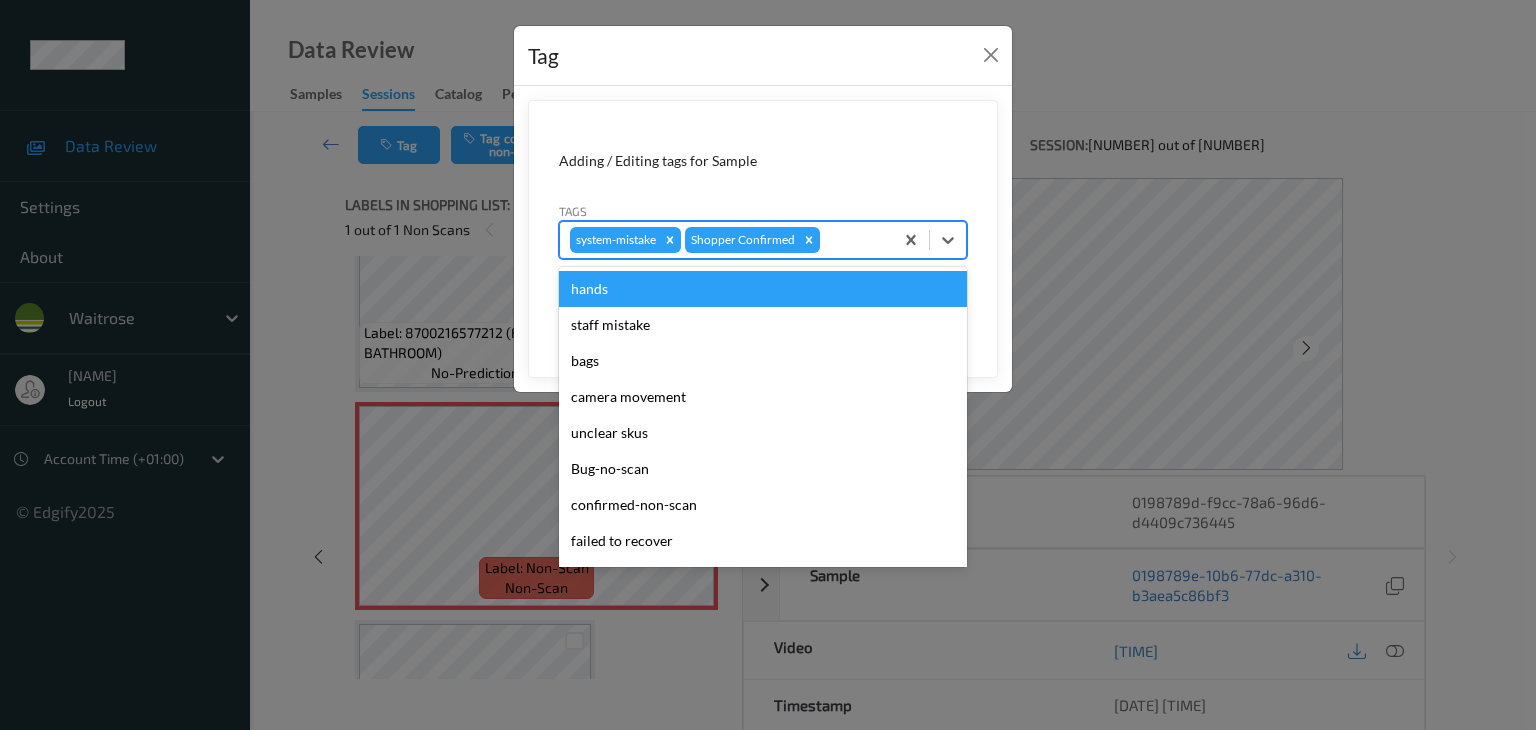 type on "u" 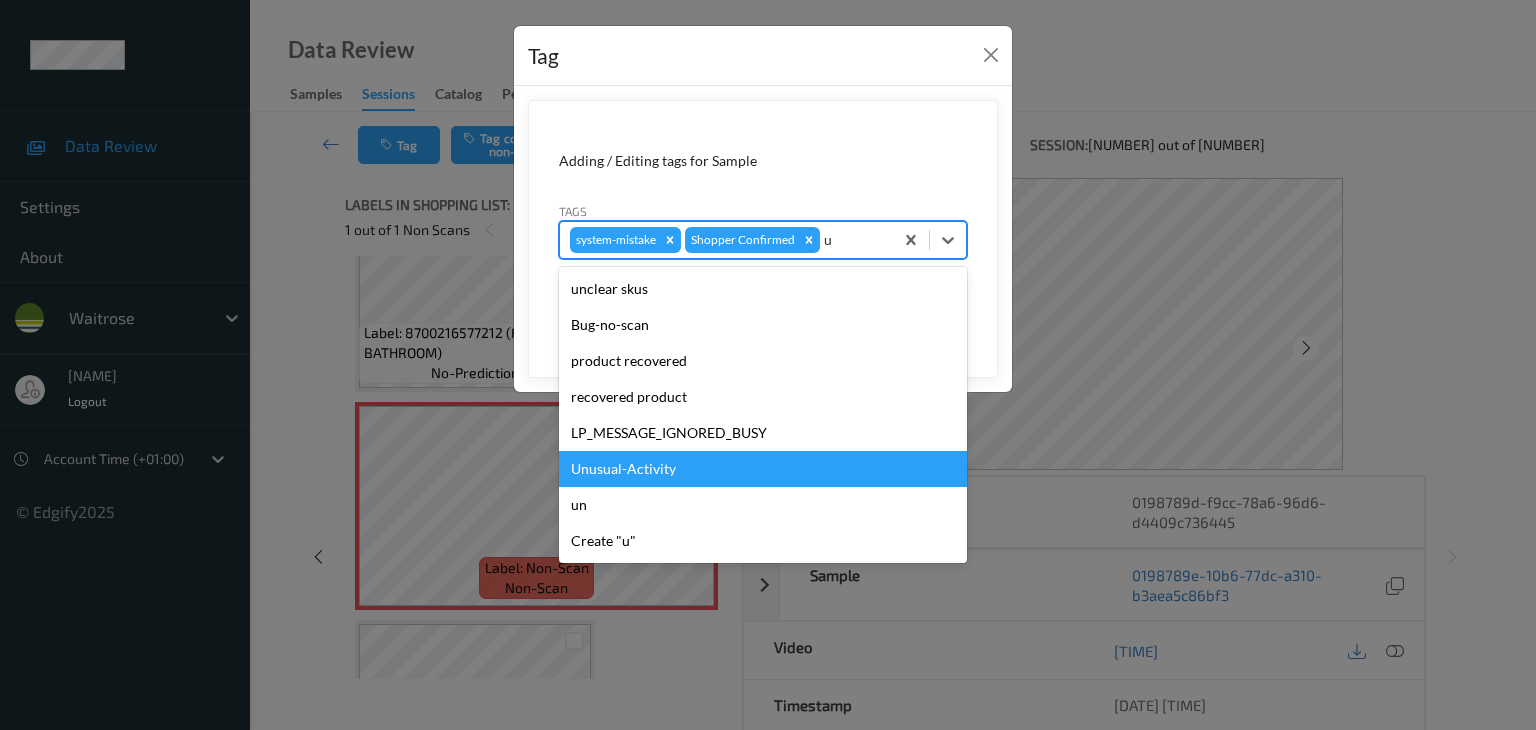 click on "Unusual-Activity" at bounding box center (763, 469) 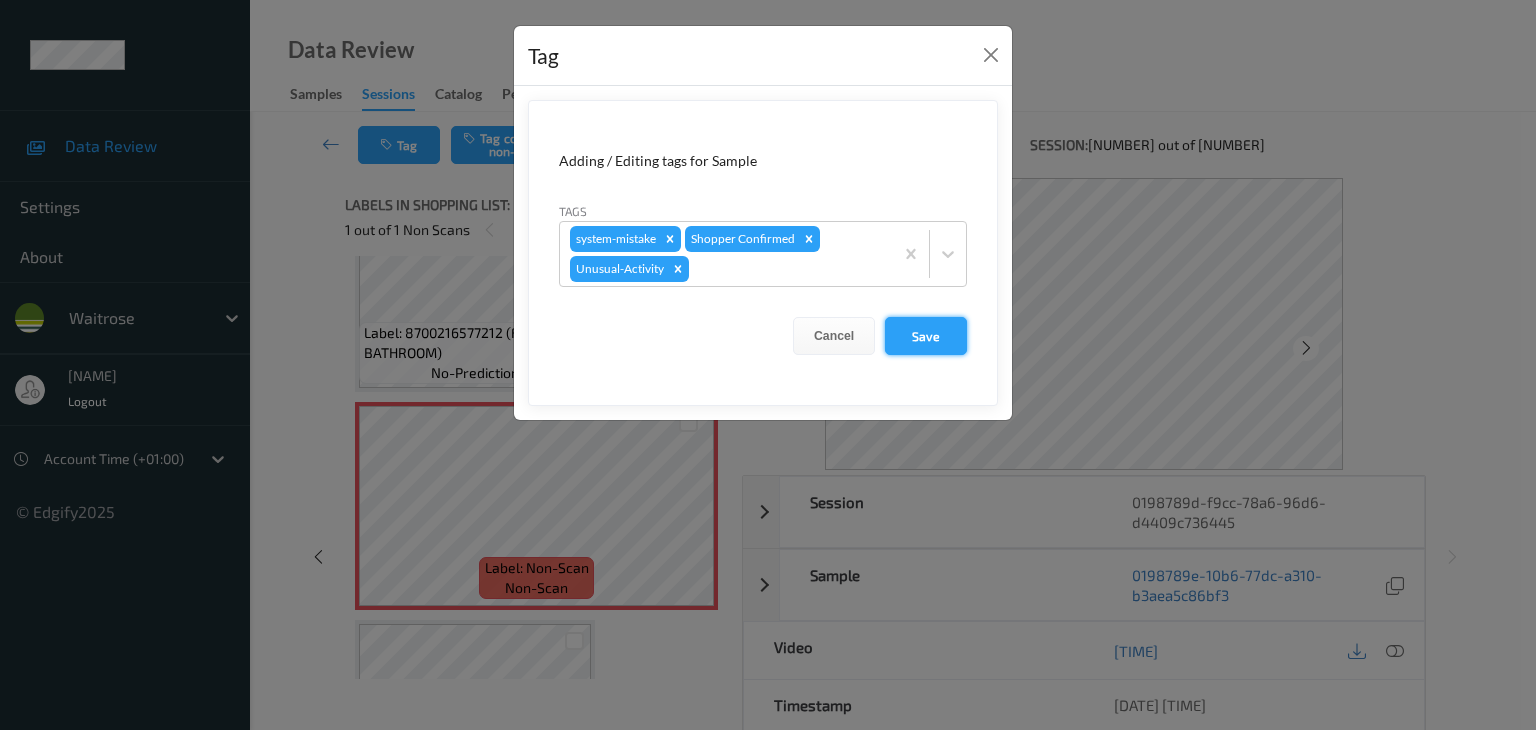 click on "Save" at bounding box center [926, 336] 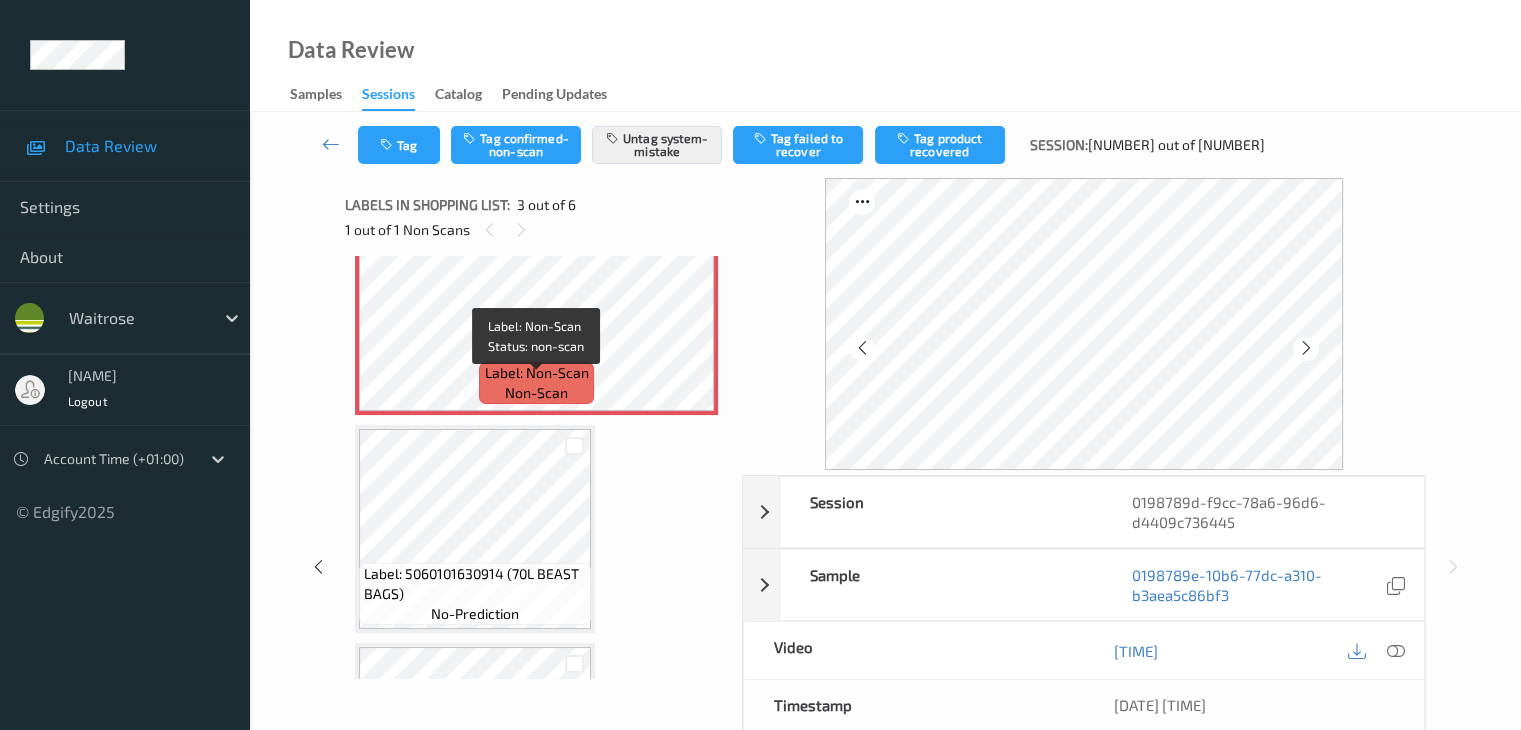 scroll, scrollTop: 500, scrollLeft: 0, axis: vertical 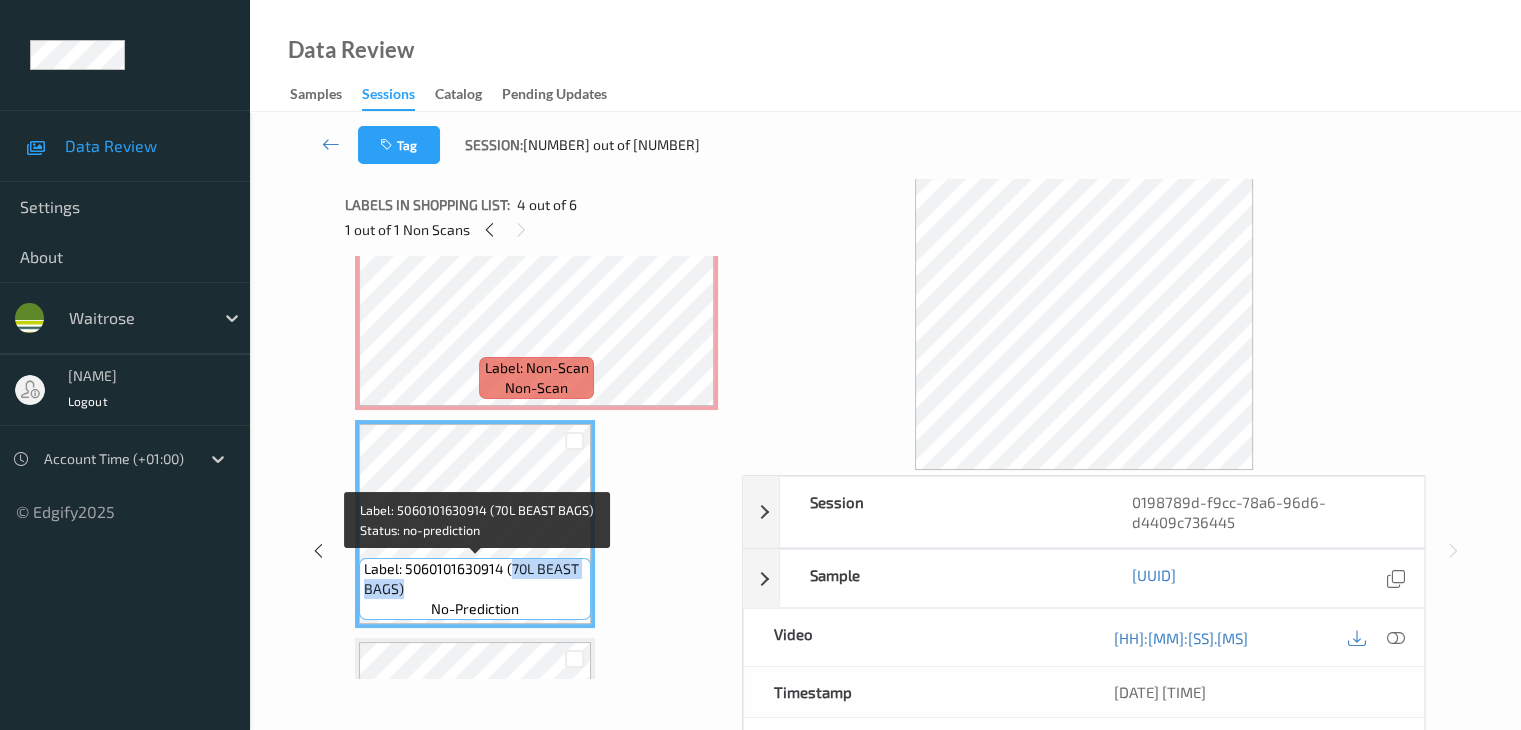 drag, startPoint x: 511, startPoint y: 571, endPoint x: 512, endPoint y: 593, distance: 22.022715 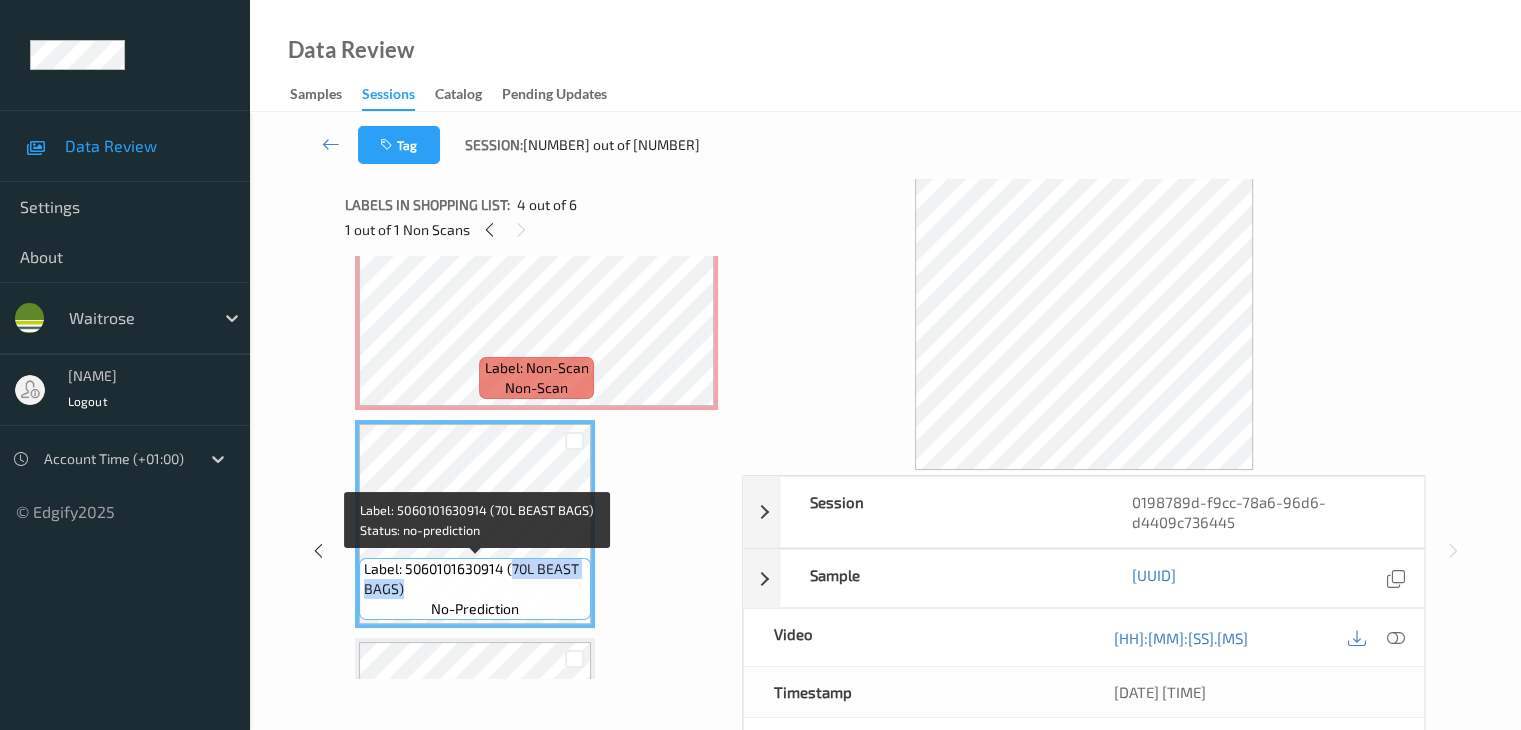 copy on "70L BEAST BAGS)" 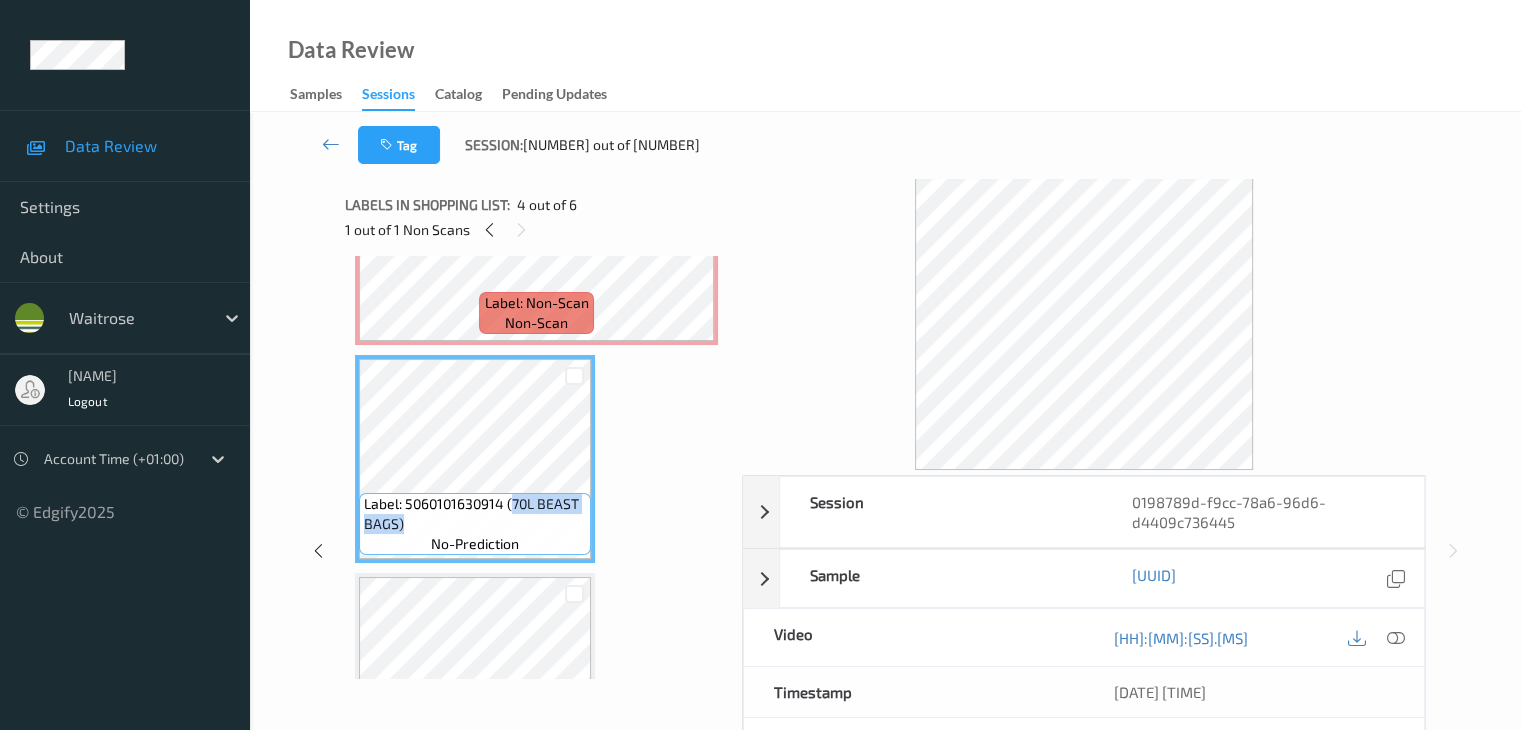 scroll, scrollTop: 600, scrollLeft: 0, axis: vertical 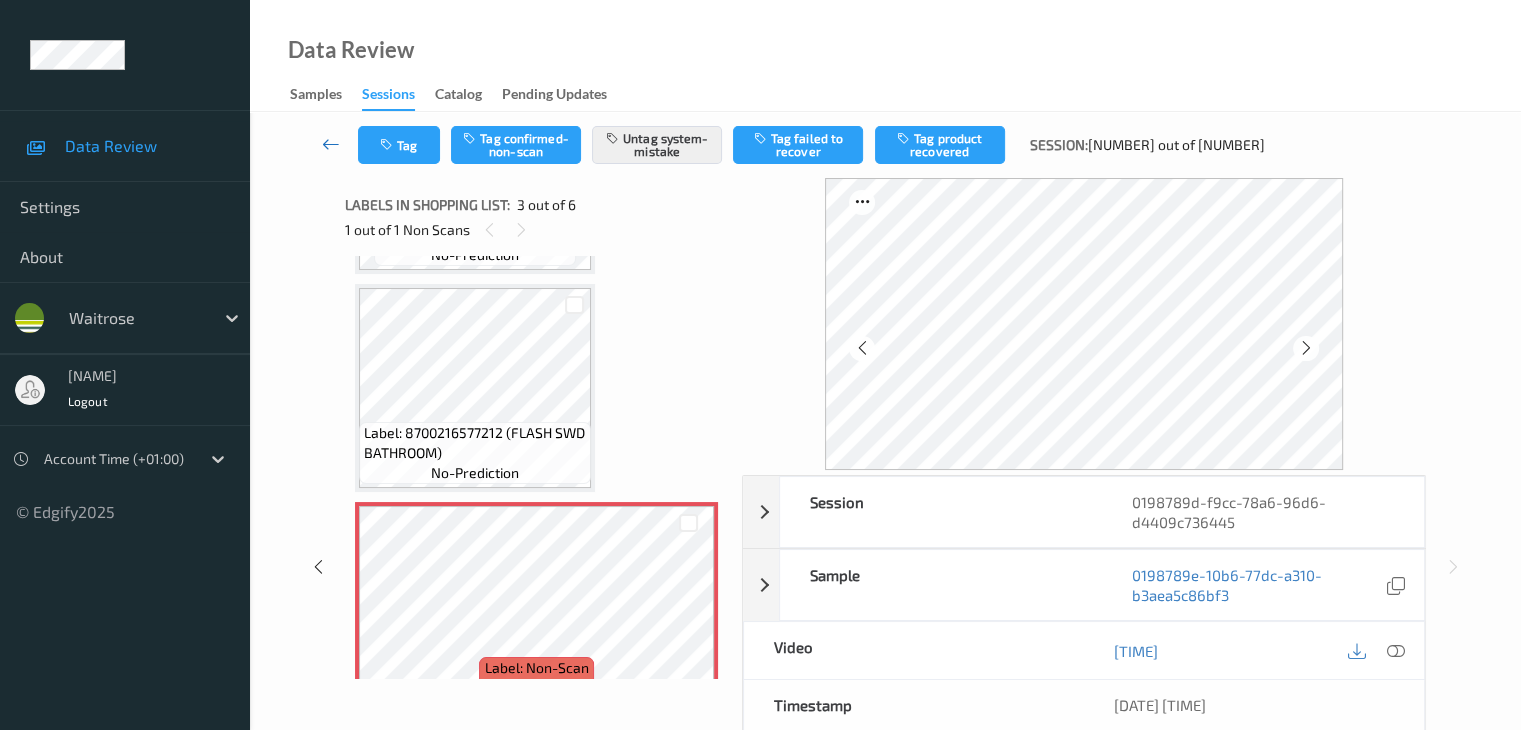click at bounding box center [331, 144] 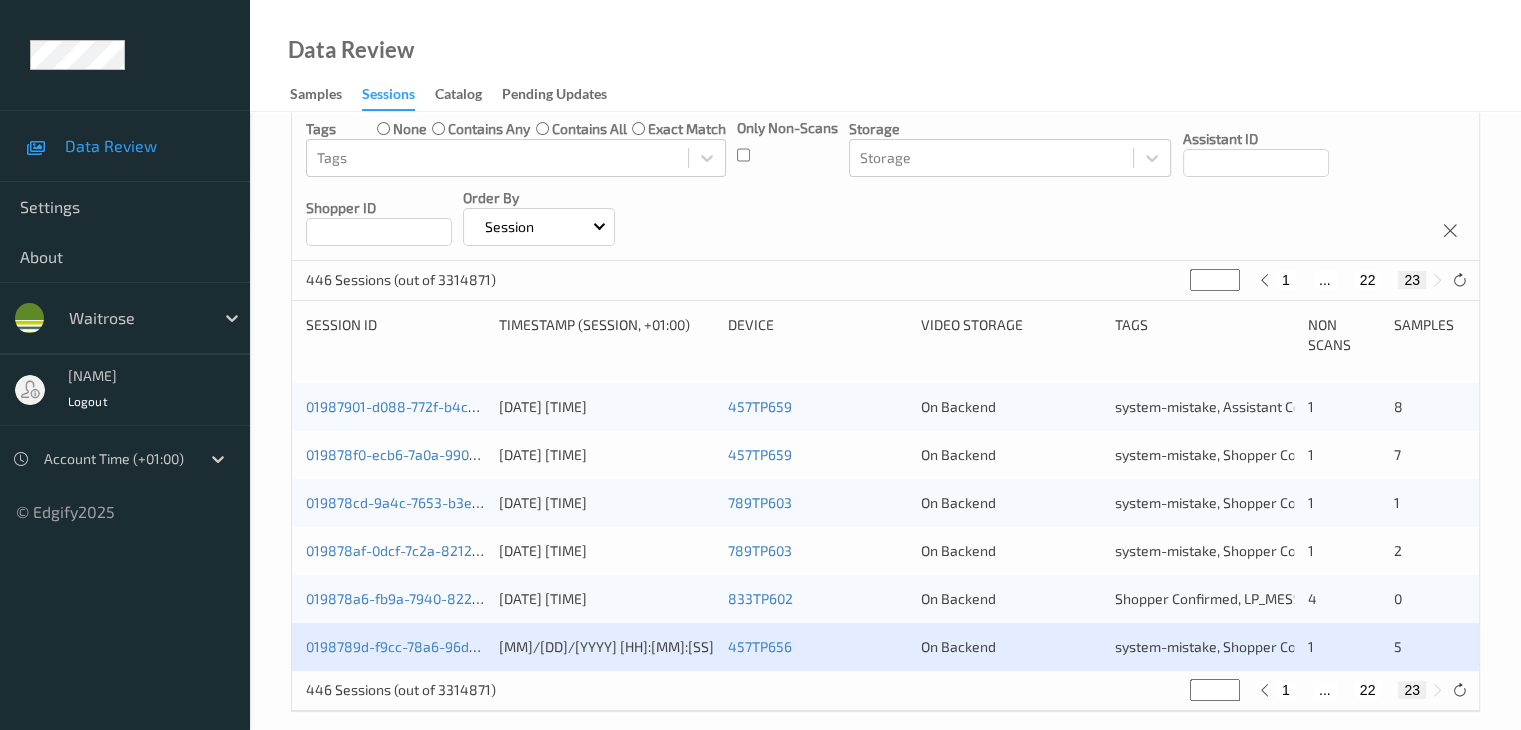scroll, scrollTop: 260, scrollLeft: 0, axis: vertical 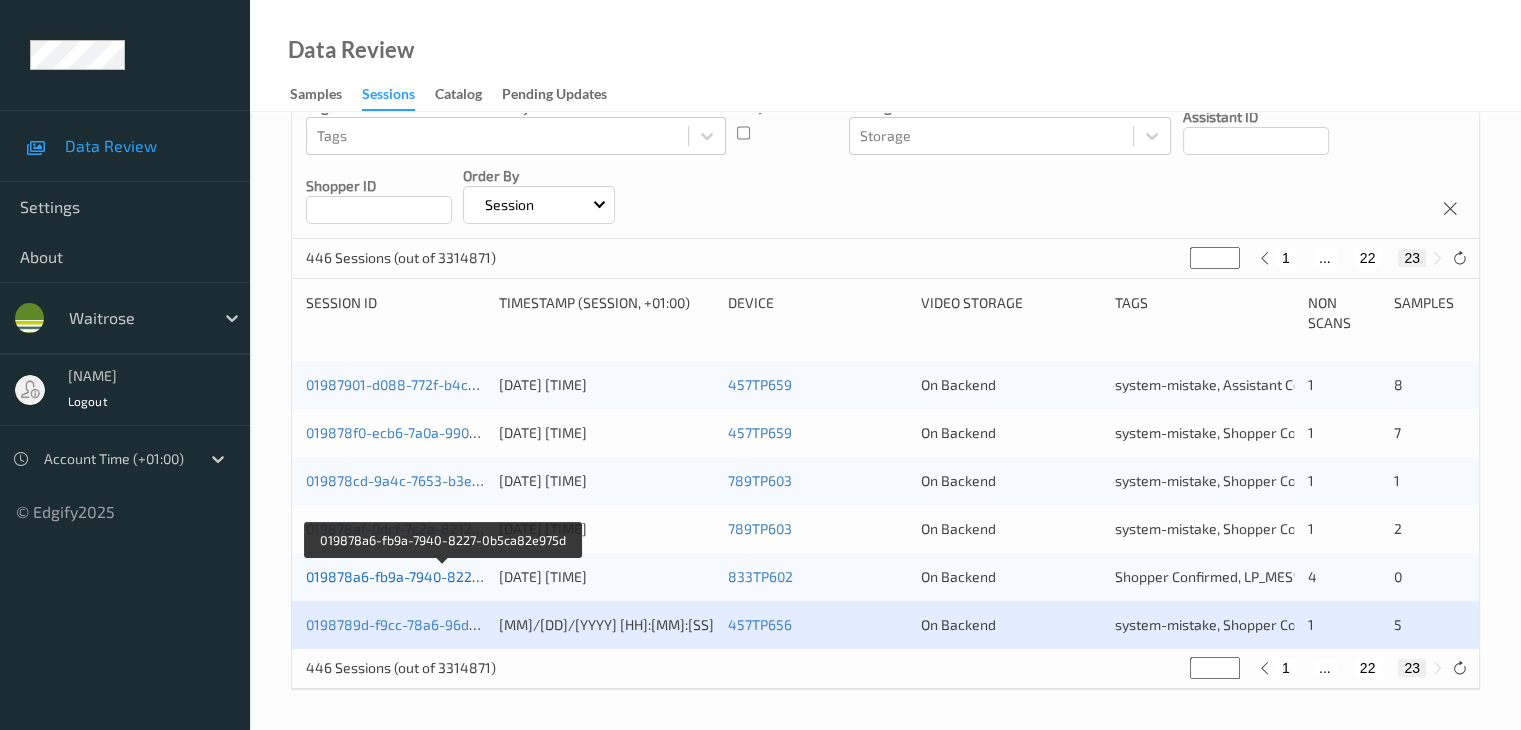 click on "019878a6-fb9a-7940-8227-0b5ca82e975d" at bounding box center (443, 576) 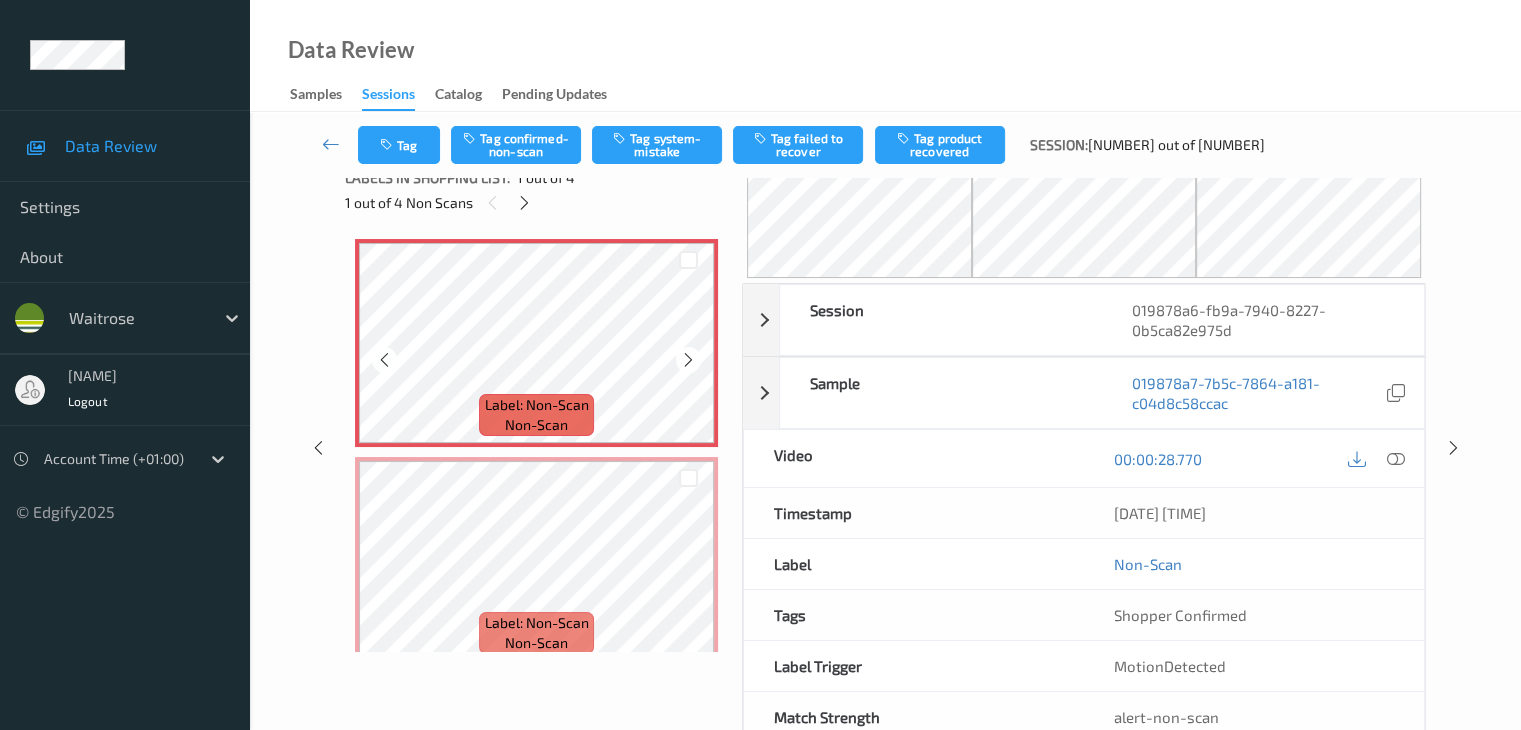 scroll, scrollTop: 0, scrollLeft: 0, axis: both 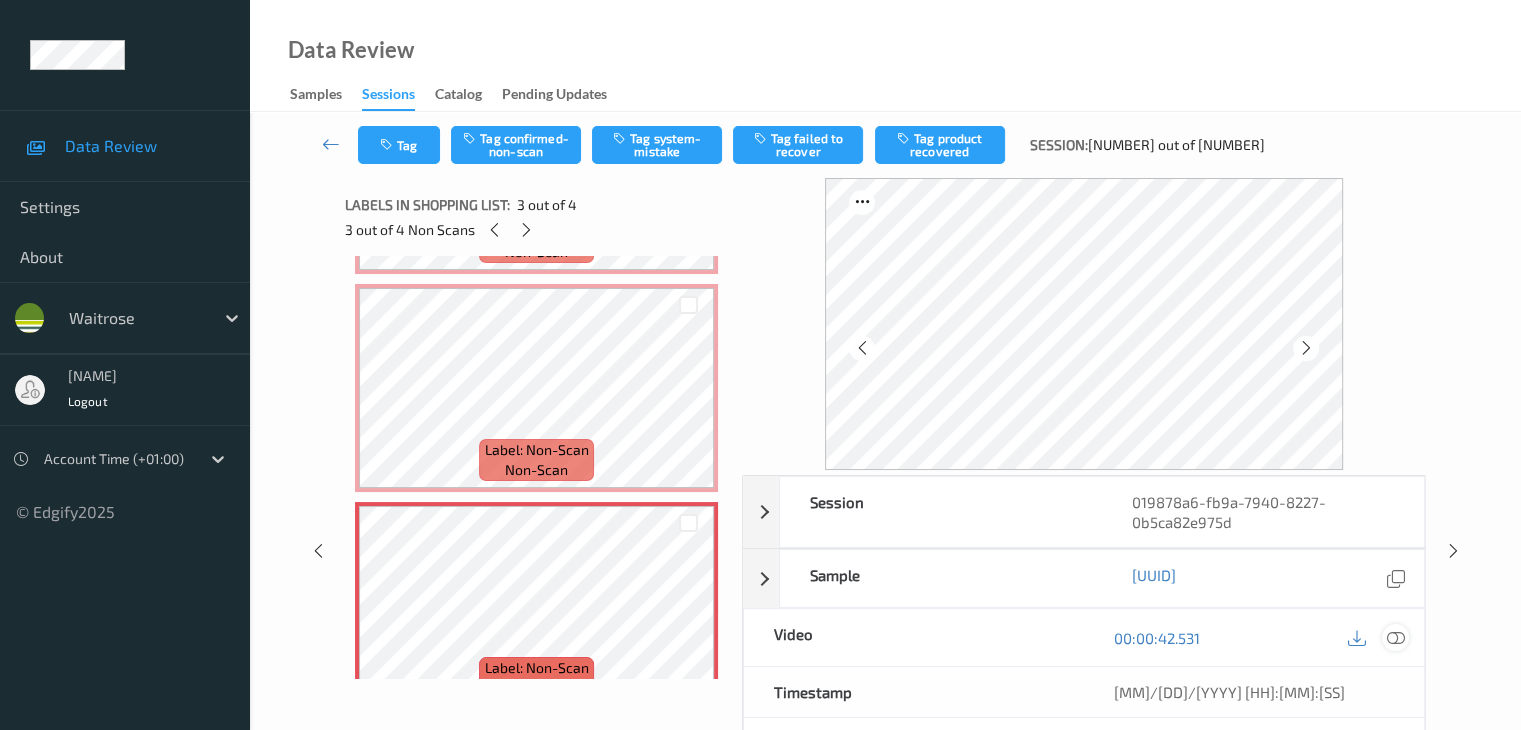 click at bounding box center (1395, 638) 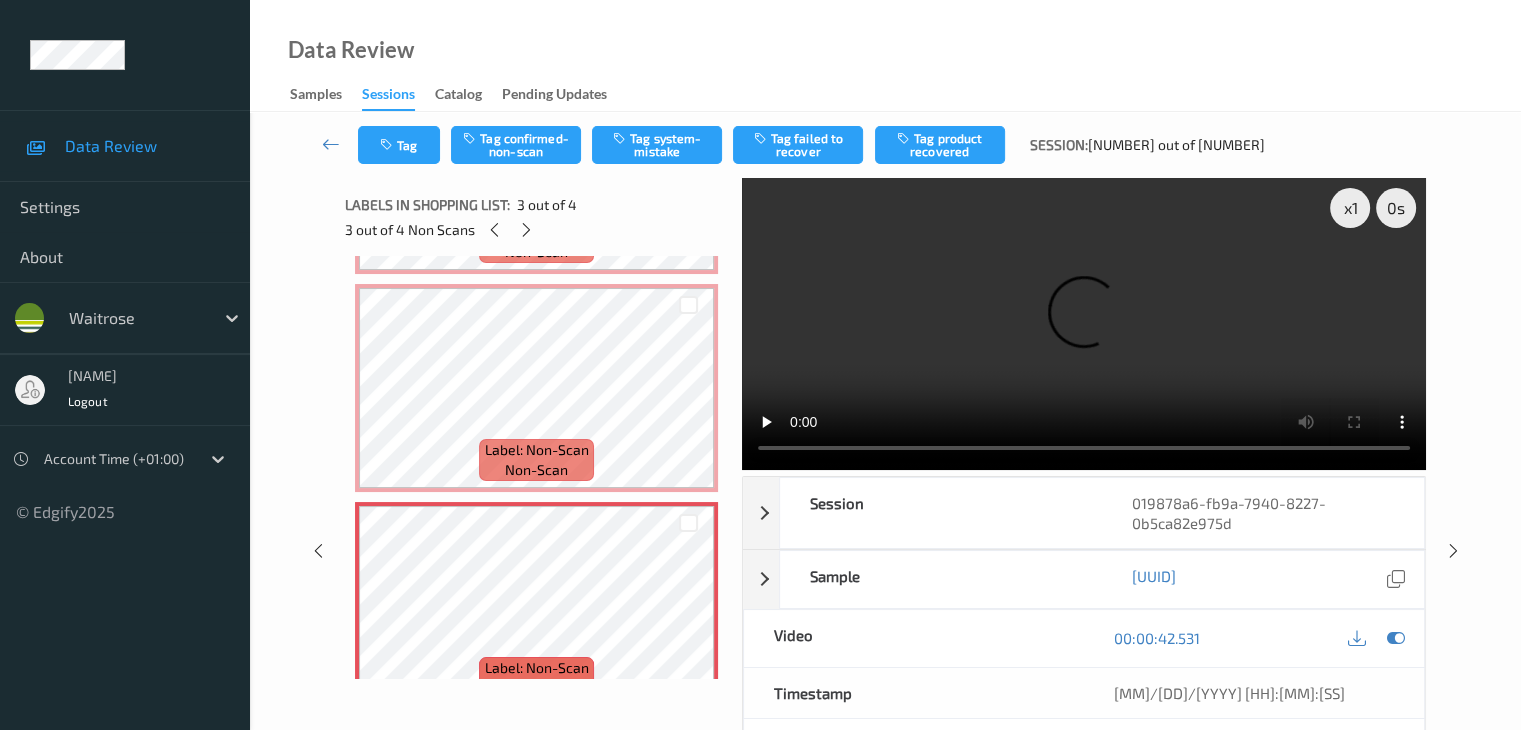 type 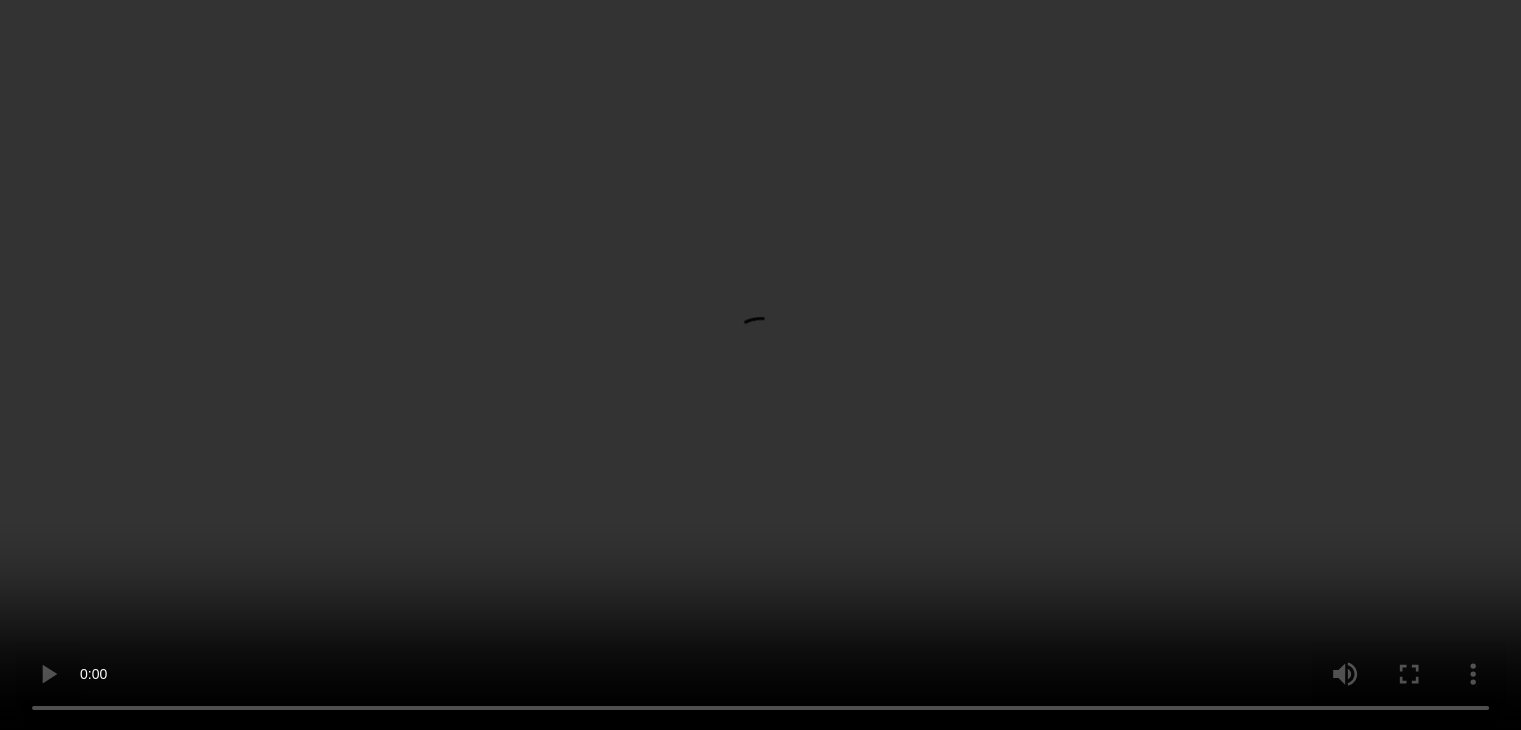 scroll, scrollTop: 459, scrollLeft: 0, axis: vertical 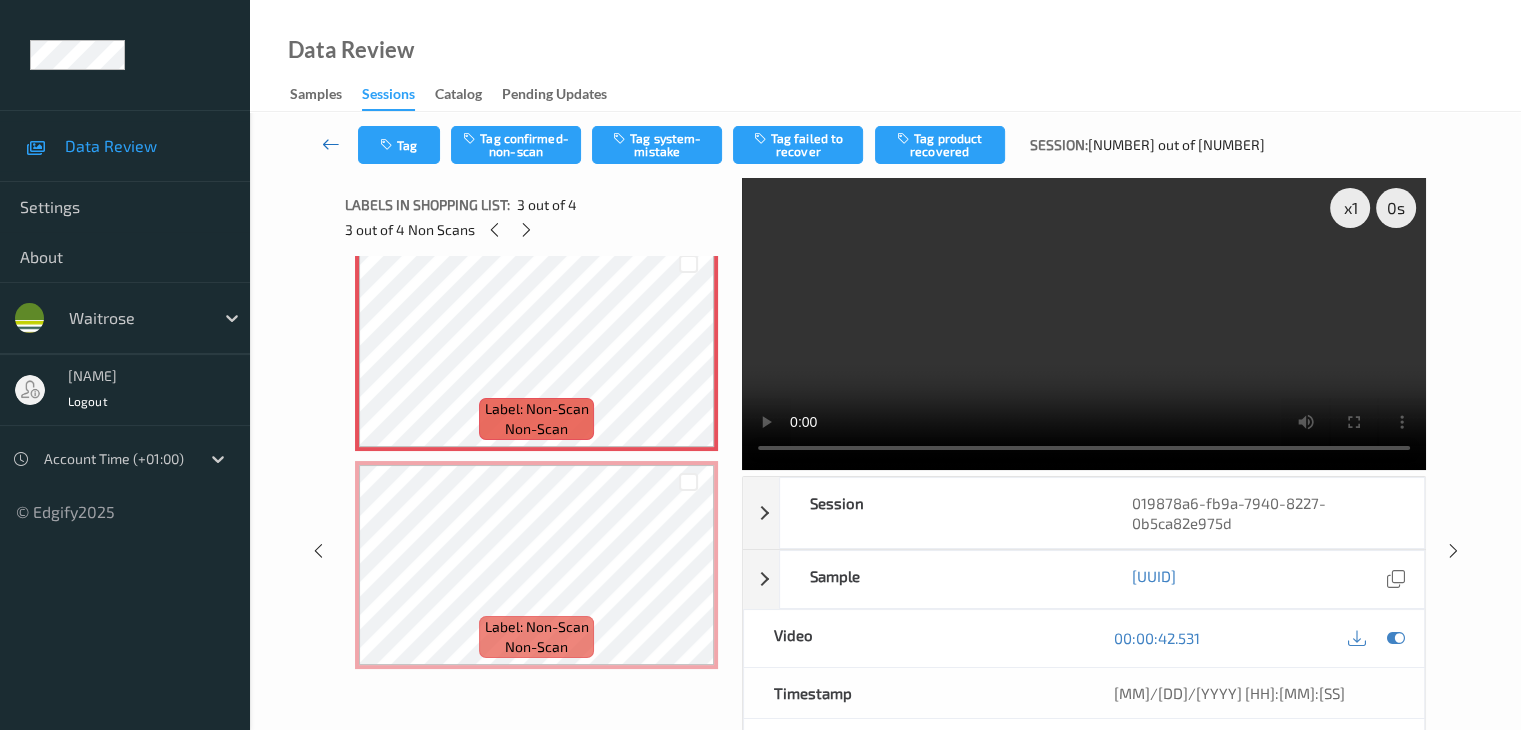 click at bounding box center (331, 144) 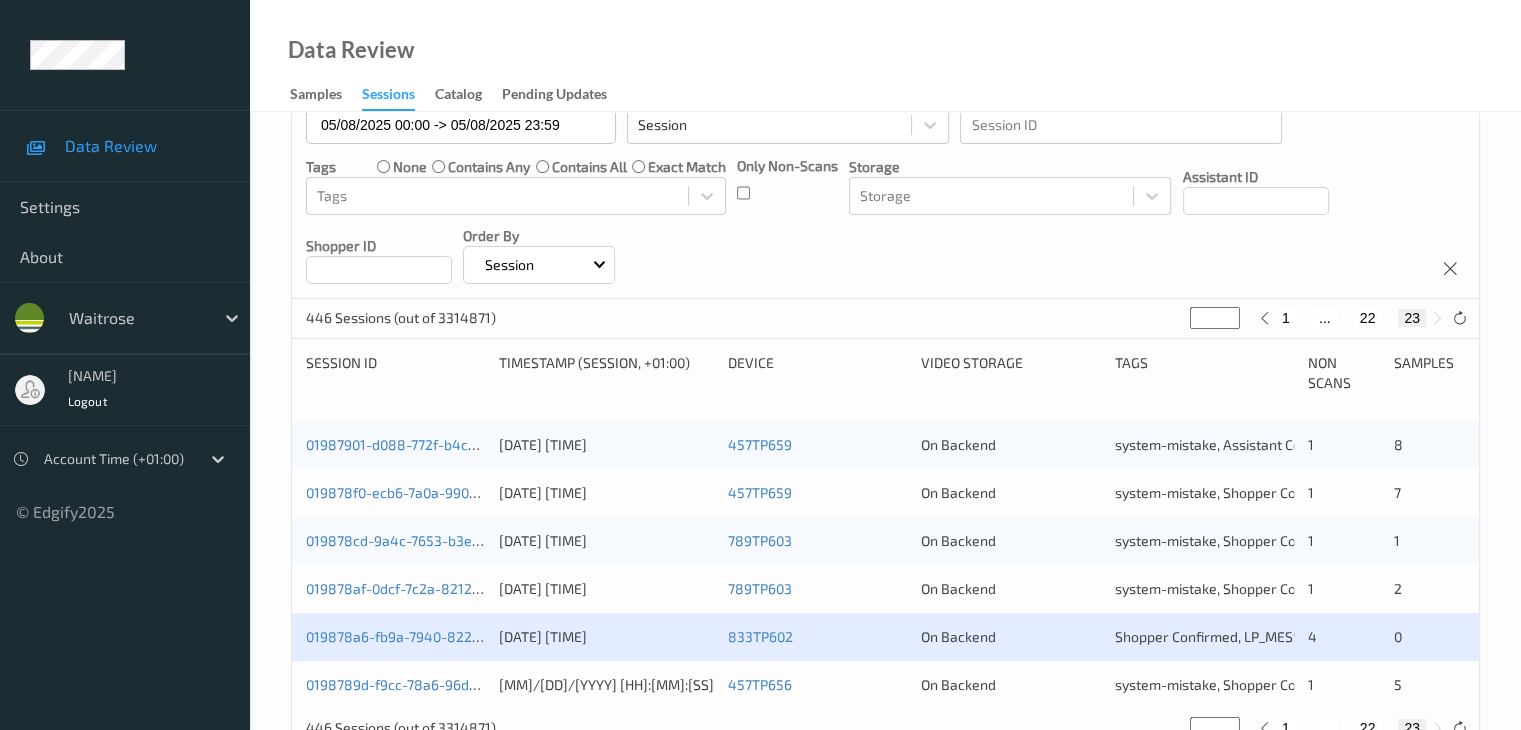 scroll, scrollTop: 260, scrollLeft: 0, axis: vertical 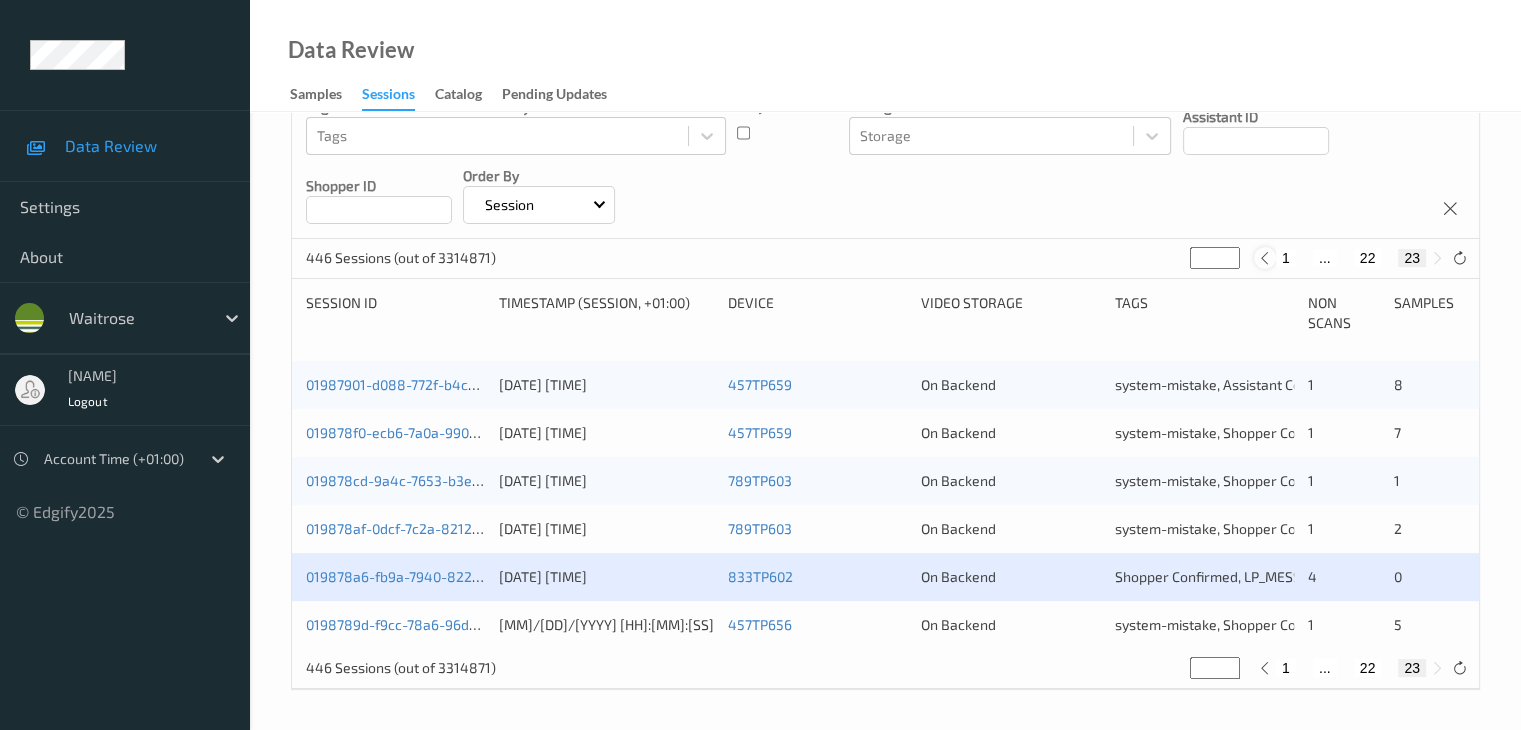 click at bounding box center [1264, 258] 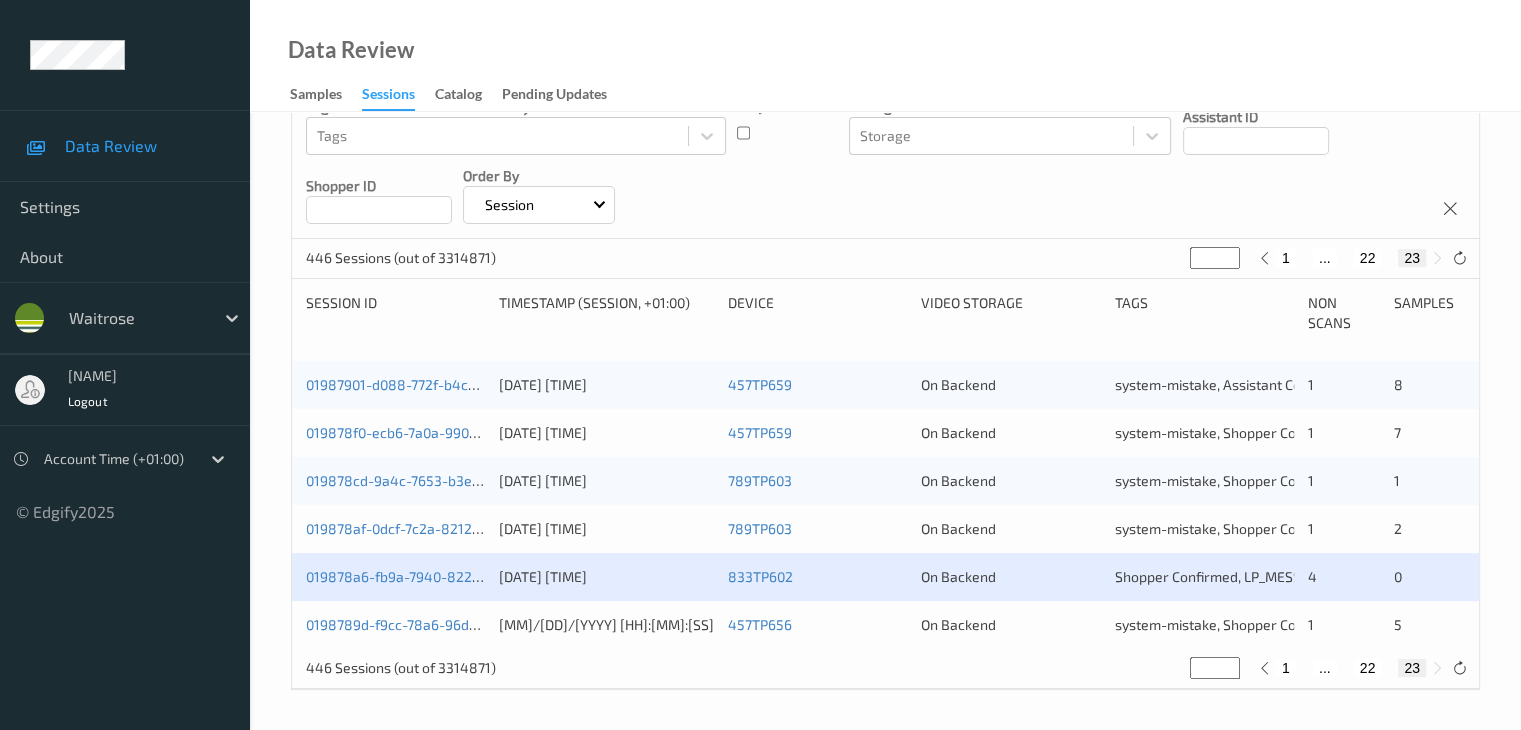 type on "**" 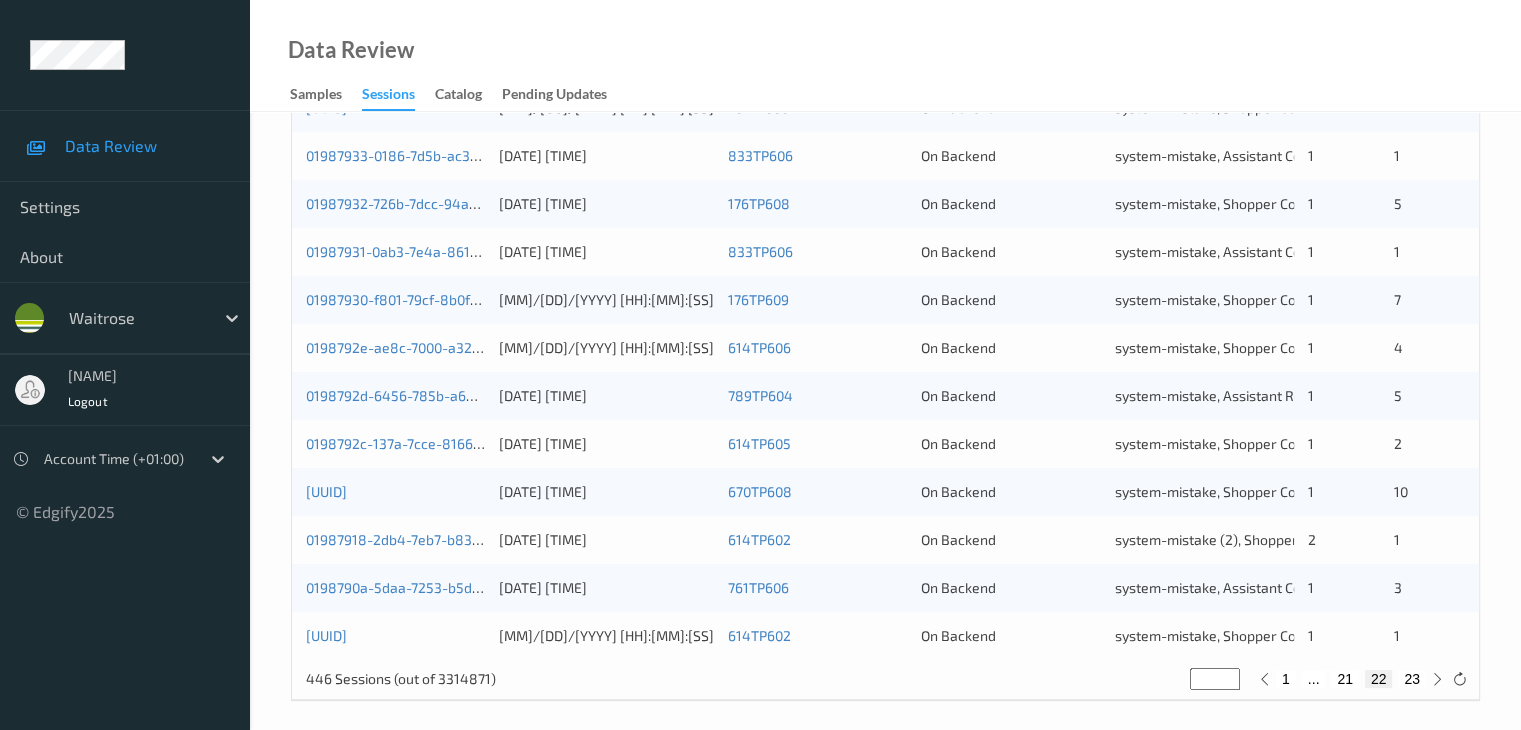 scroll, scrollTop: 932, scrollLeft: 0, axis: vertical 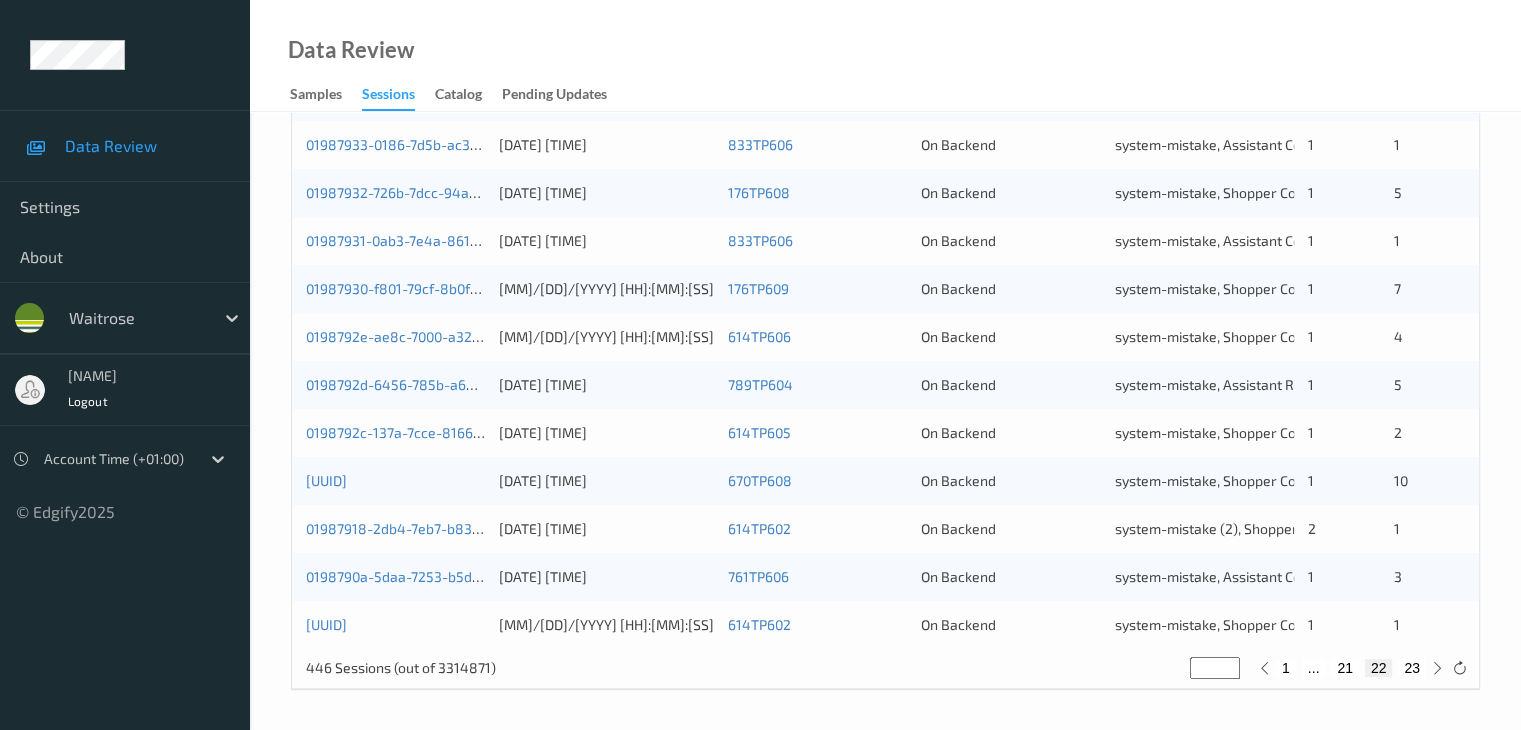 drag, startPoint x: 1209, startPoint y: 665, endPoint x: 1191, endPoint y: 665, distance: 18 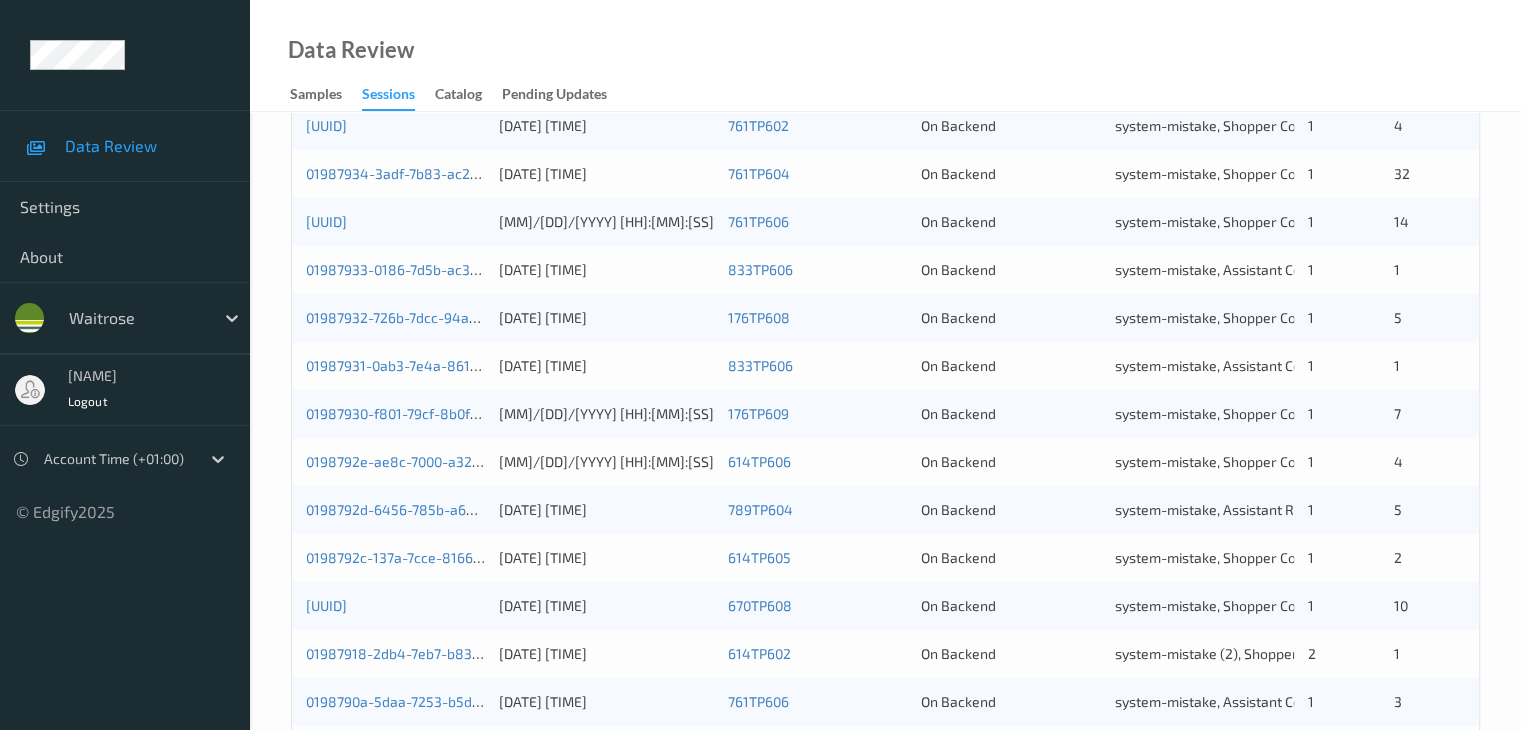 type on "**" 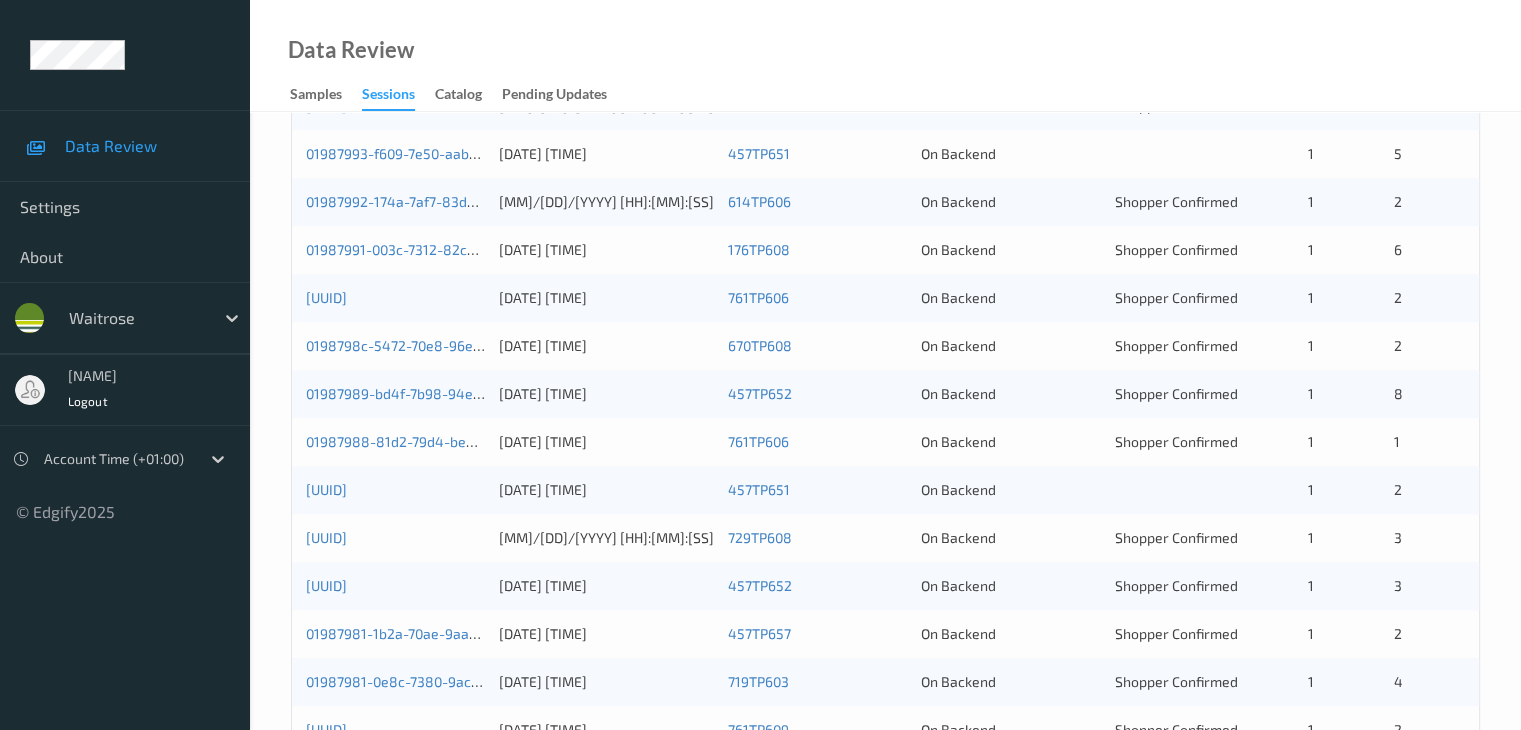 scroll, scrollTop: 632, scrollLeft: 0, axis: vertical 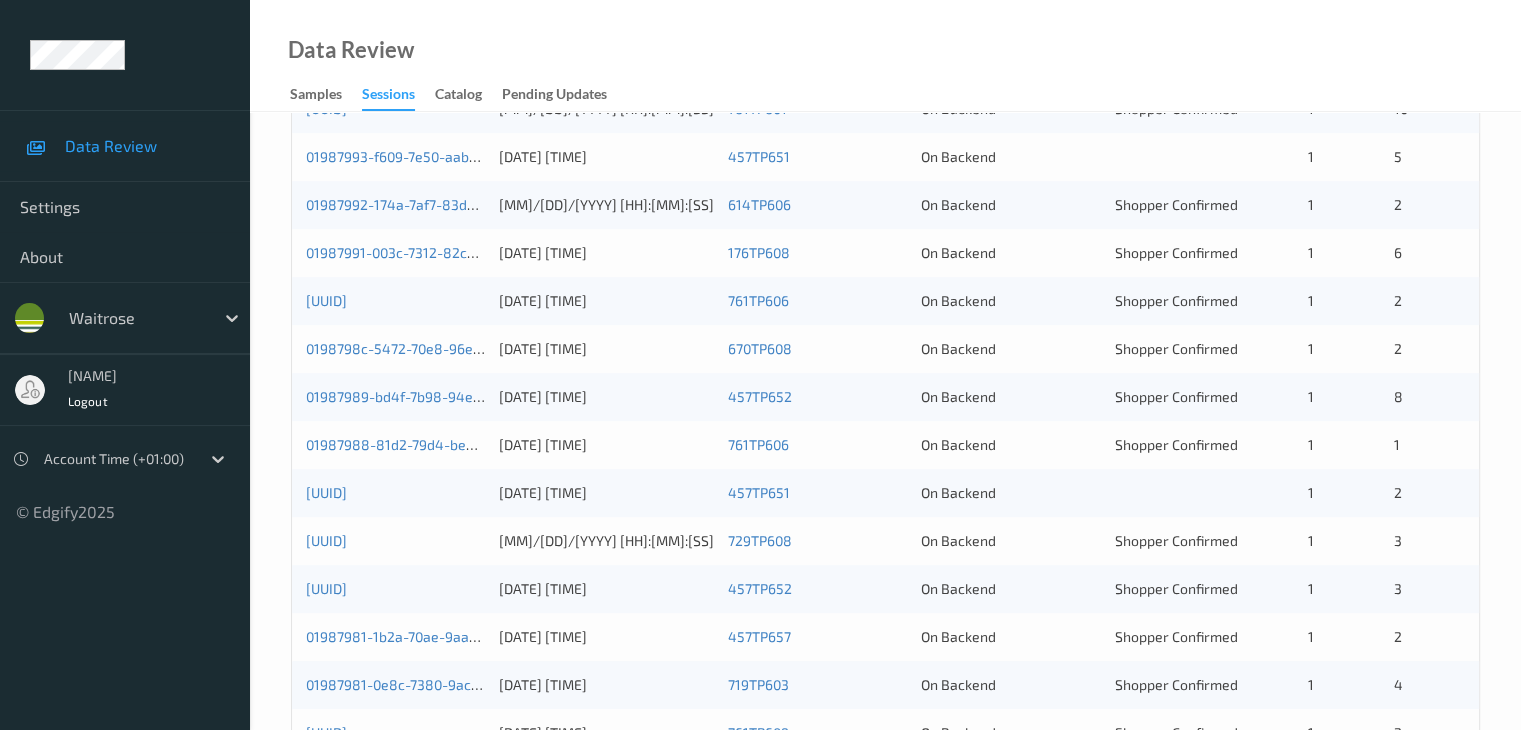 type on "**" 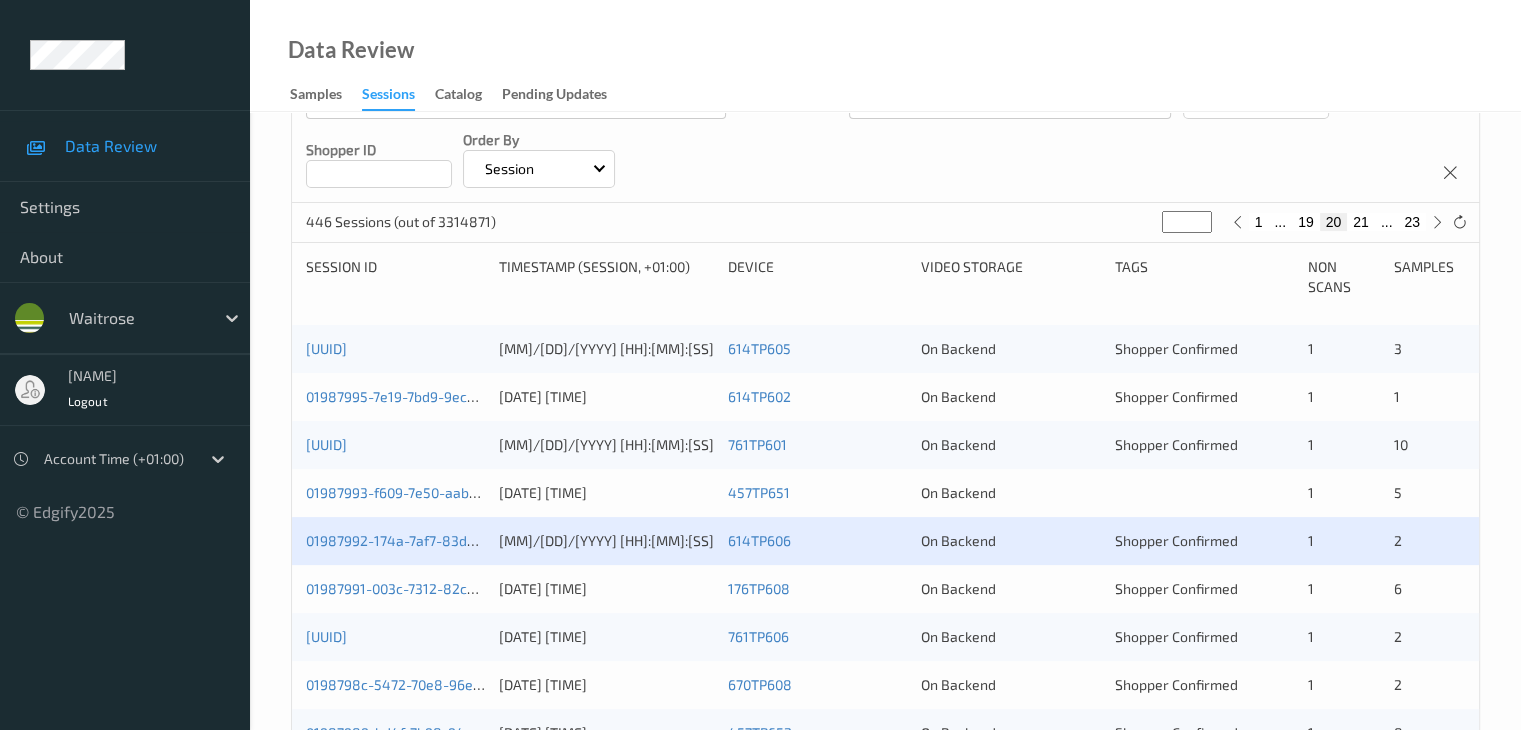 scroll, scrollTop: 32, scrollLeft: 0, axis: vertical 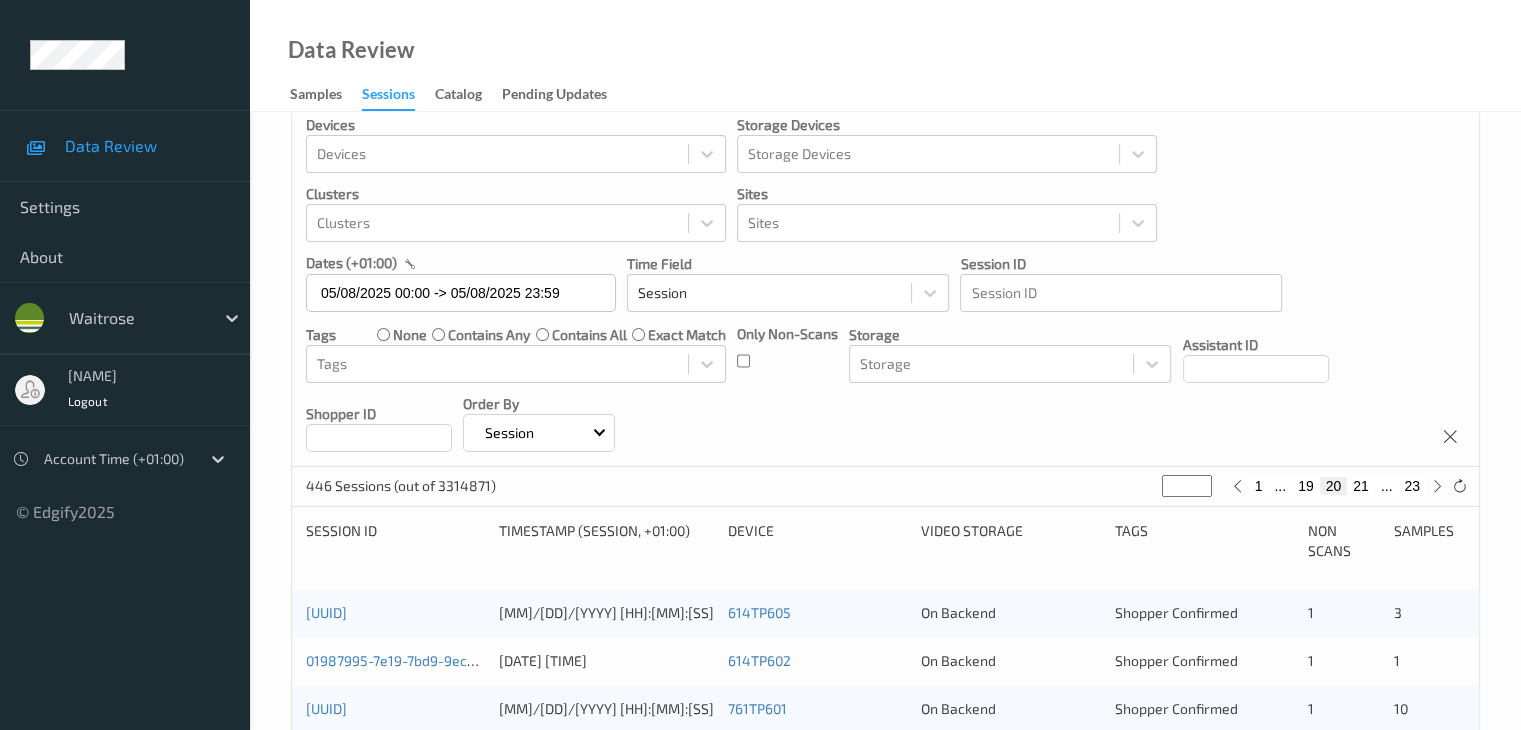 click on "Devices Devices Storage Devices Storage Devices Clusters Clusters Sites Sites dates (+01:00) 05/08/2025 00:00 -> 05/08/2025 23:59 Time Field Session Session ID Session ID Tags none contains any contains all exact match Tags Only Non-Scans Storage Storage Assistant ID Shopper ID Order By Session" at bounding box center (885, 284) 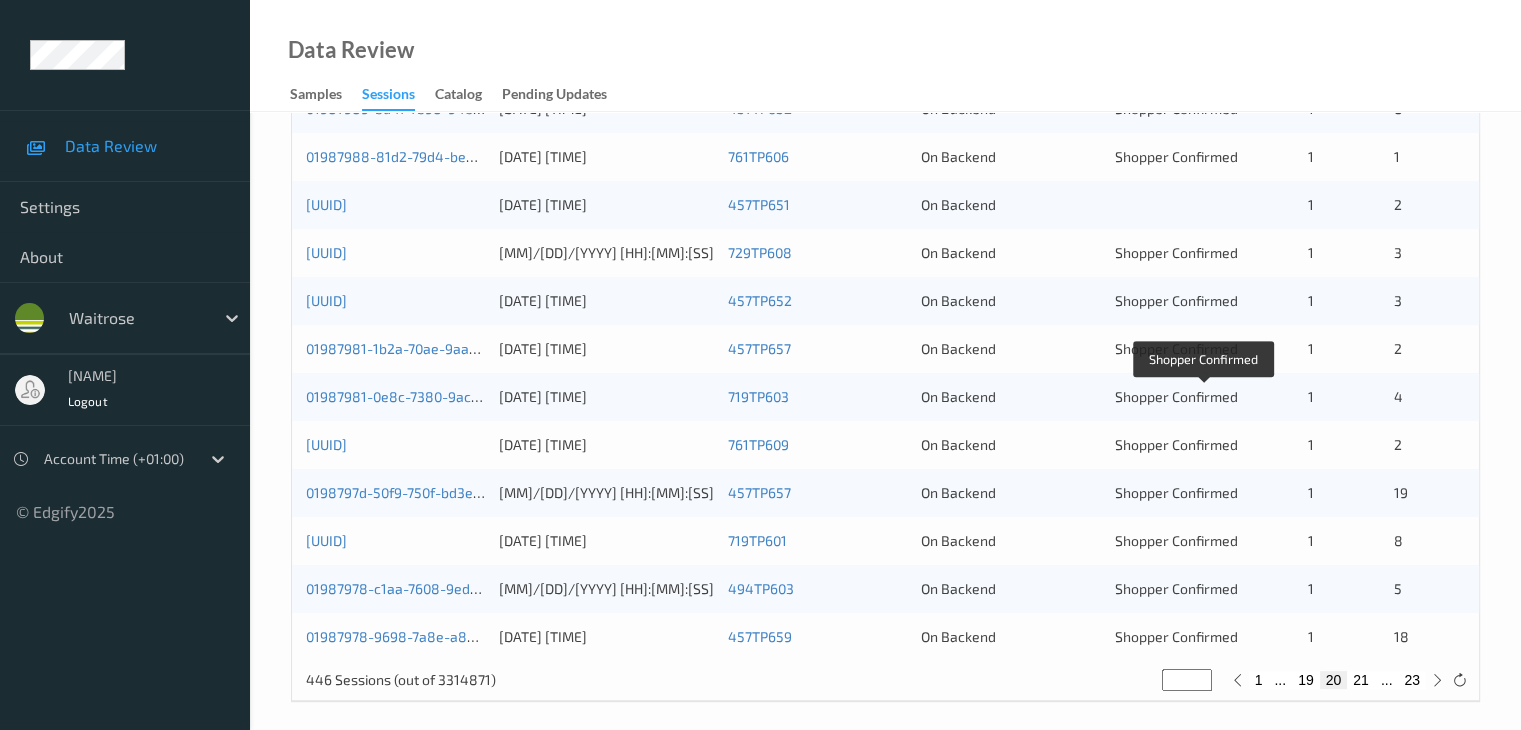 scroll, scrollTop: 932, scrollLeft: 0, axis: vertical 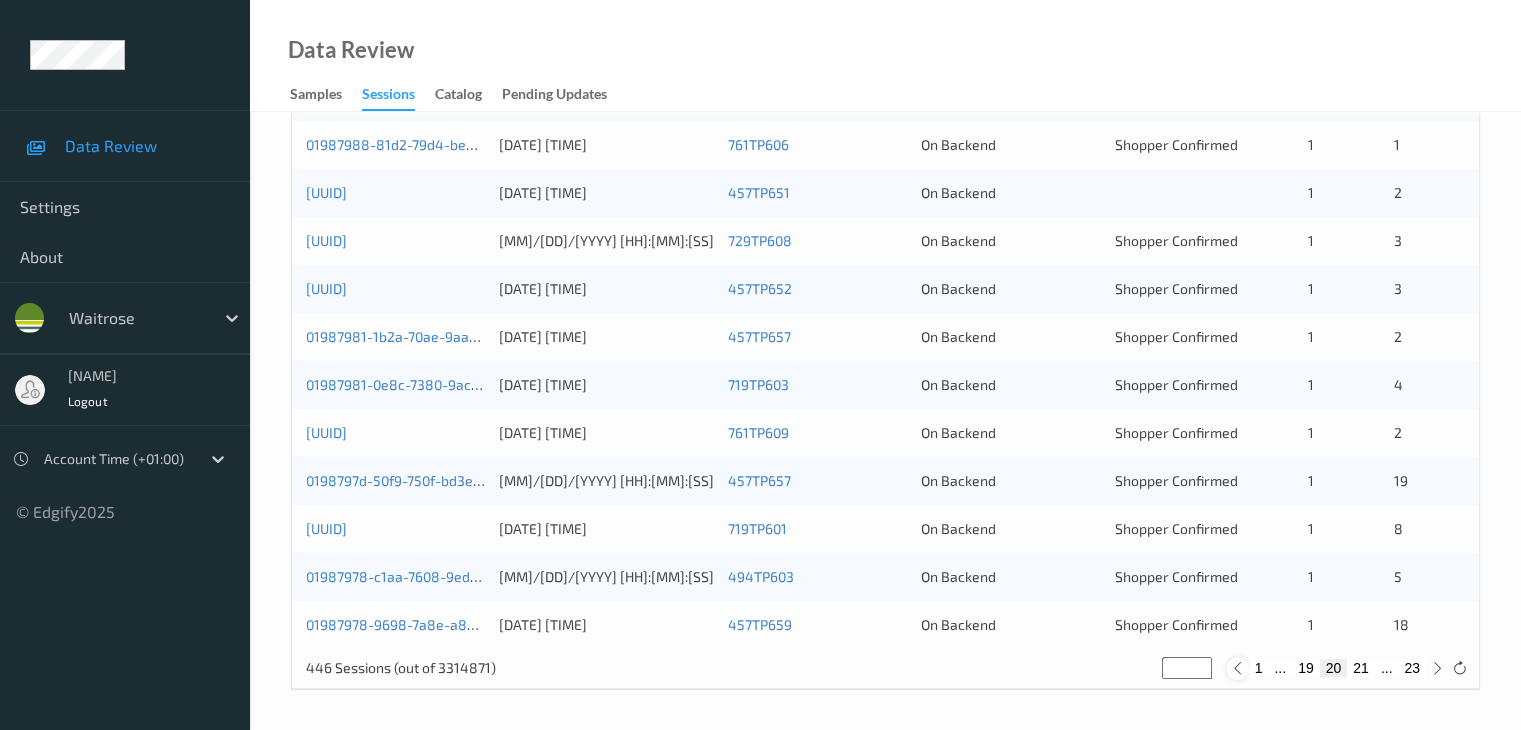 click at bounding box center [1237, 668] 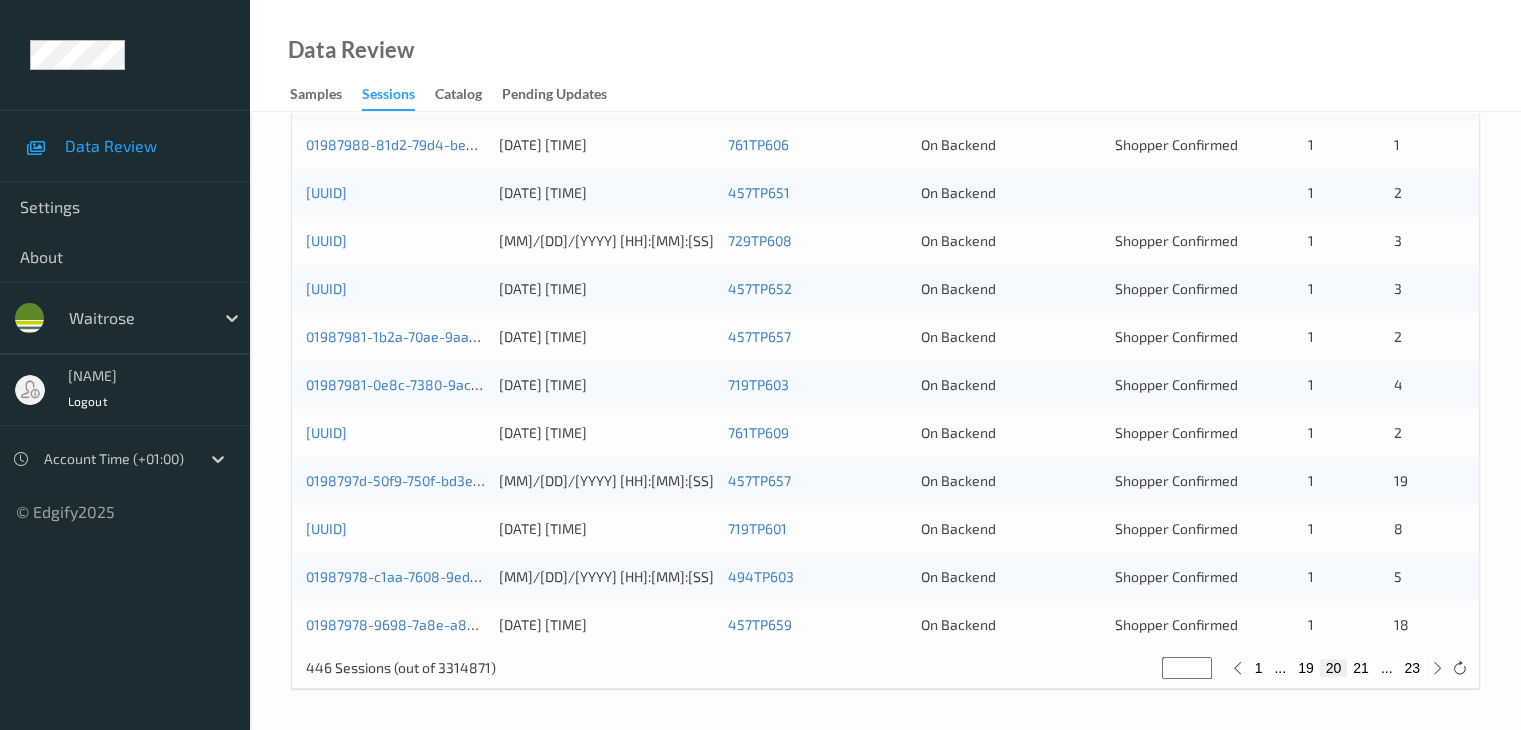 type on "**" 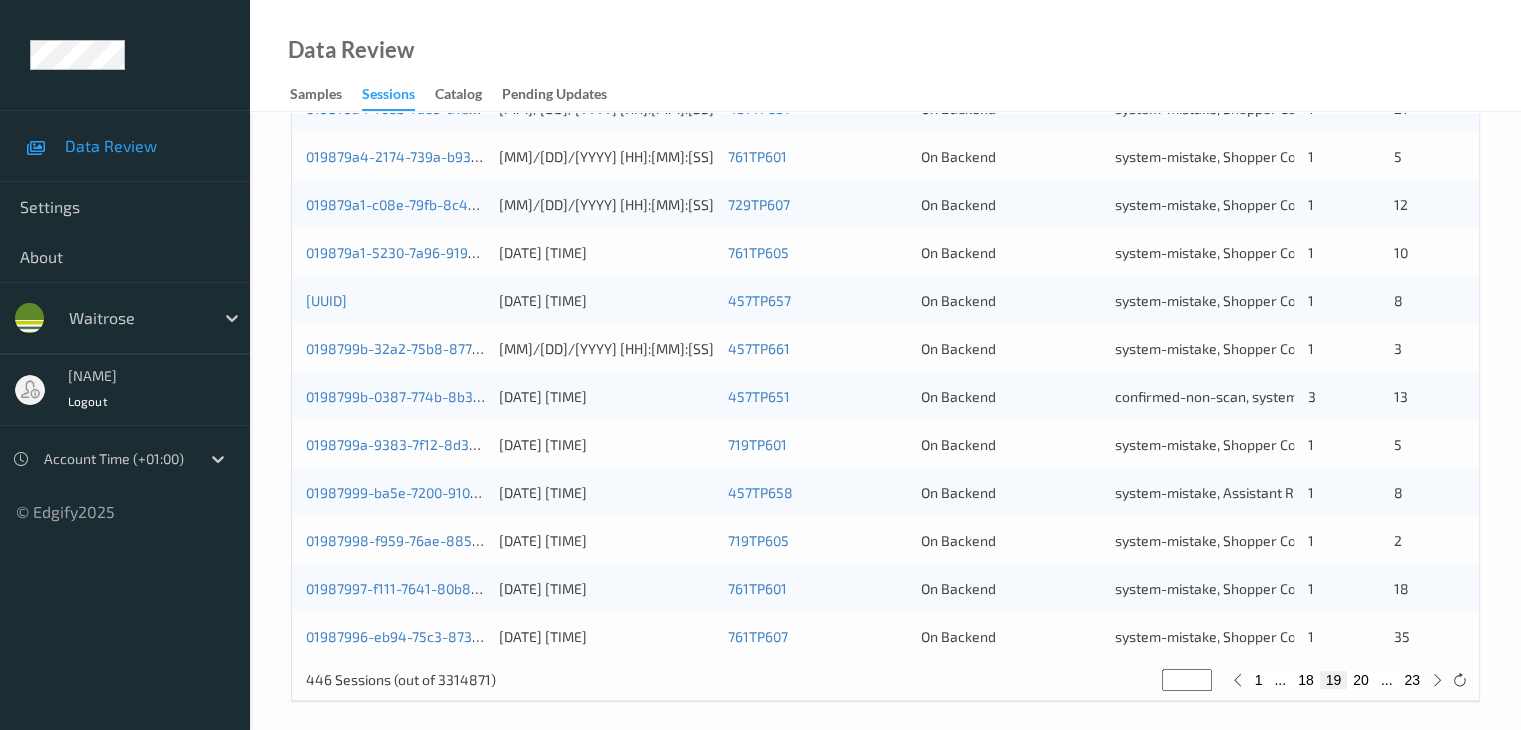 scroll, scrollTop: 932, scrollLeft: 0, axis: vertical 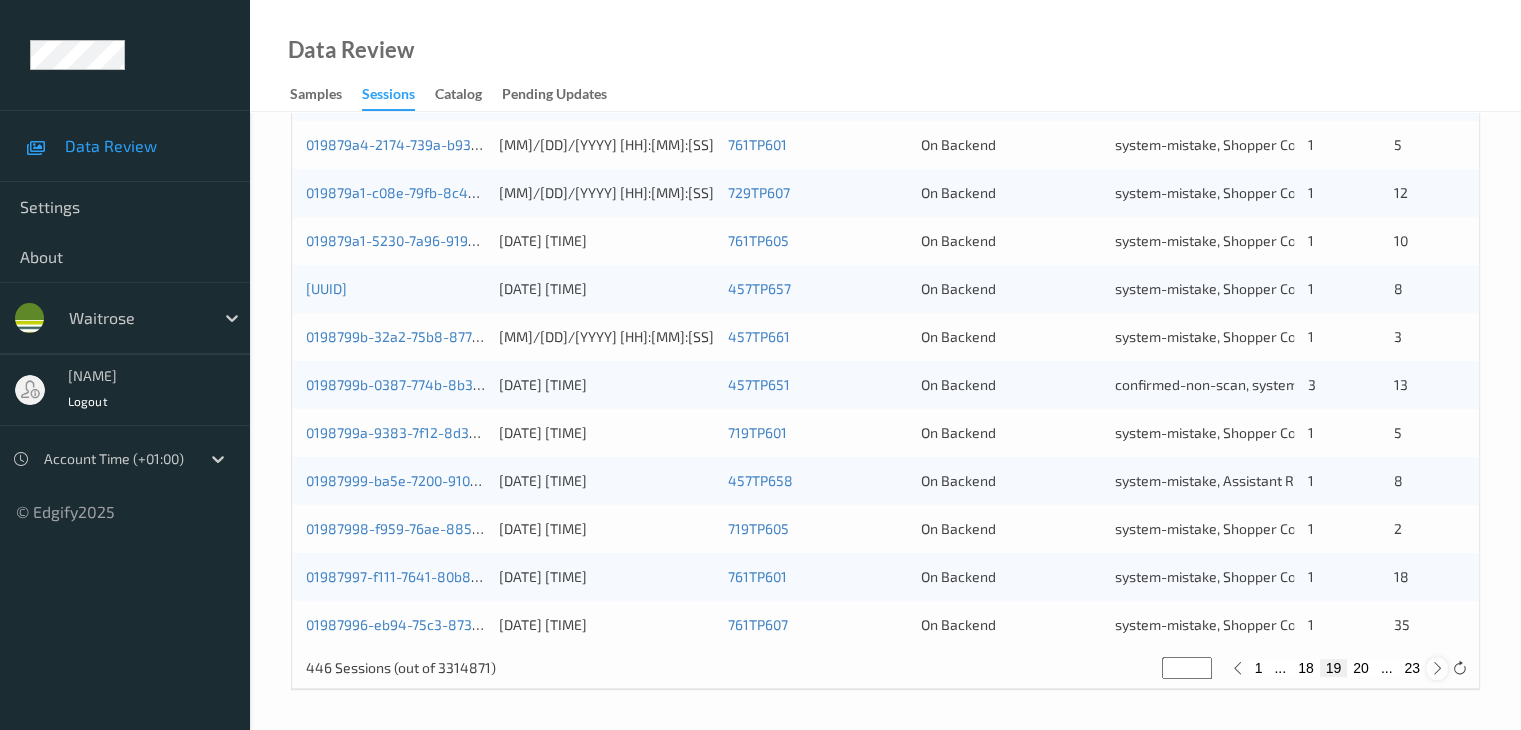 click at bounding box center (1437, 668) 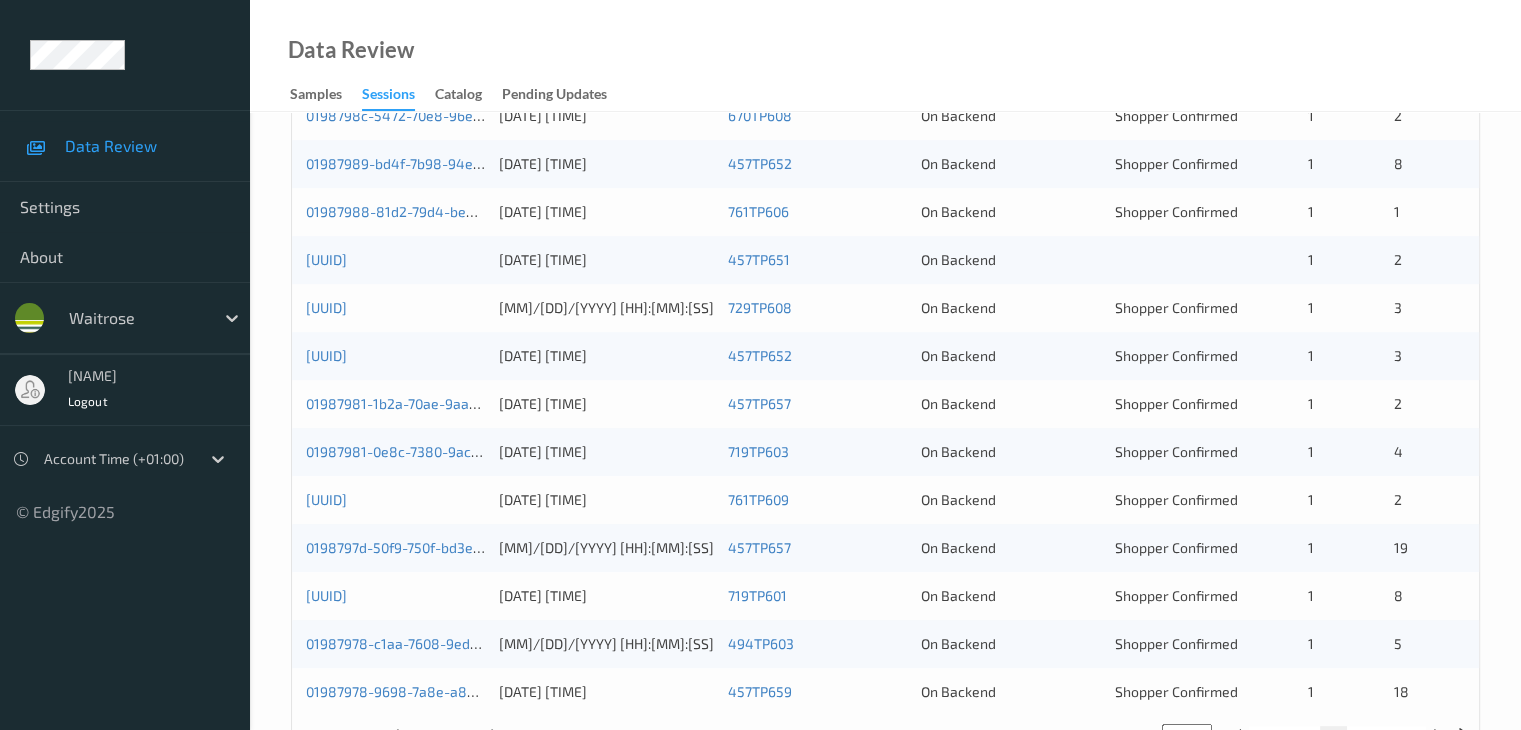 scroll, scrollTop: 932, scrollLeft: 0, axis: vertical 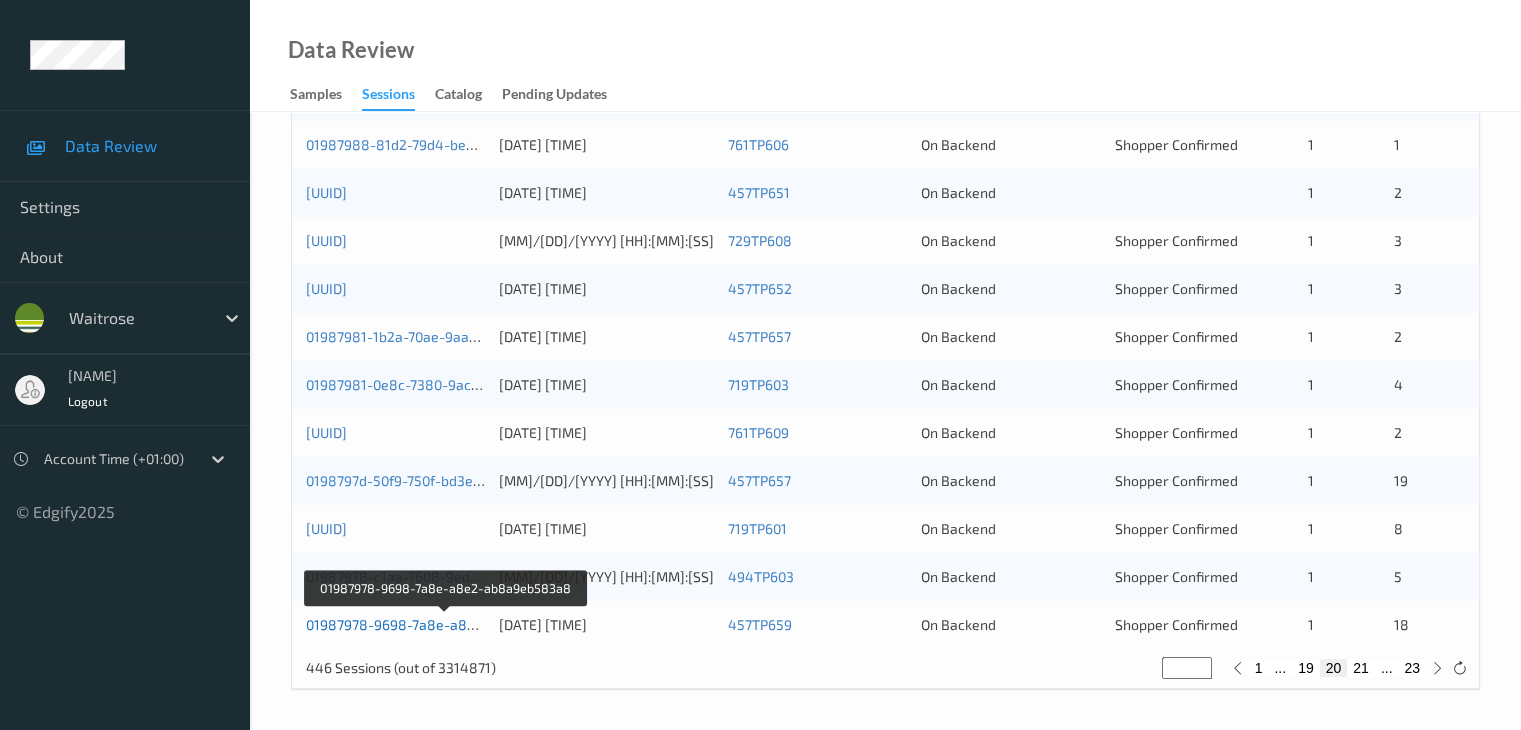 click on "01987978-9698-7a8e-a8e2-ab8a9eb583a8" at bounding box center (447, 624) 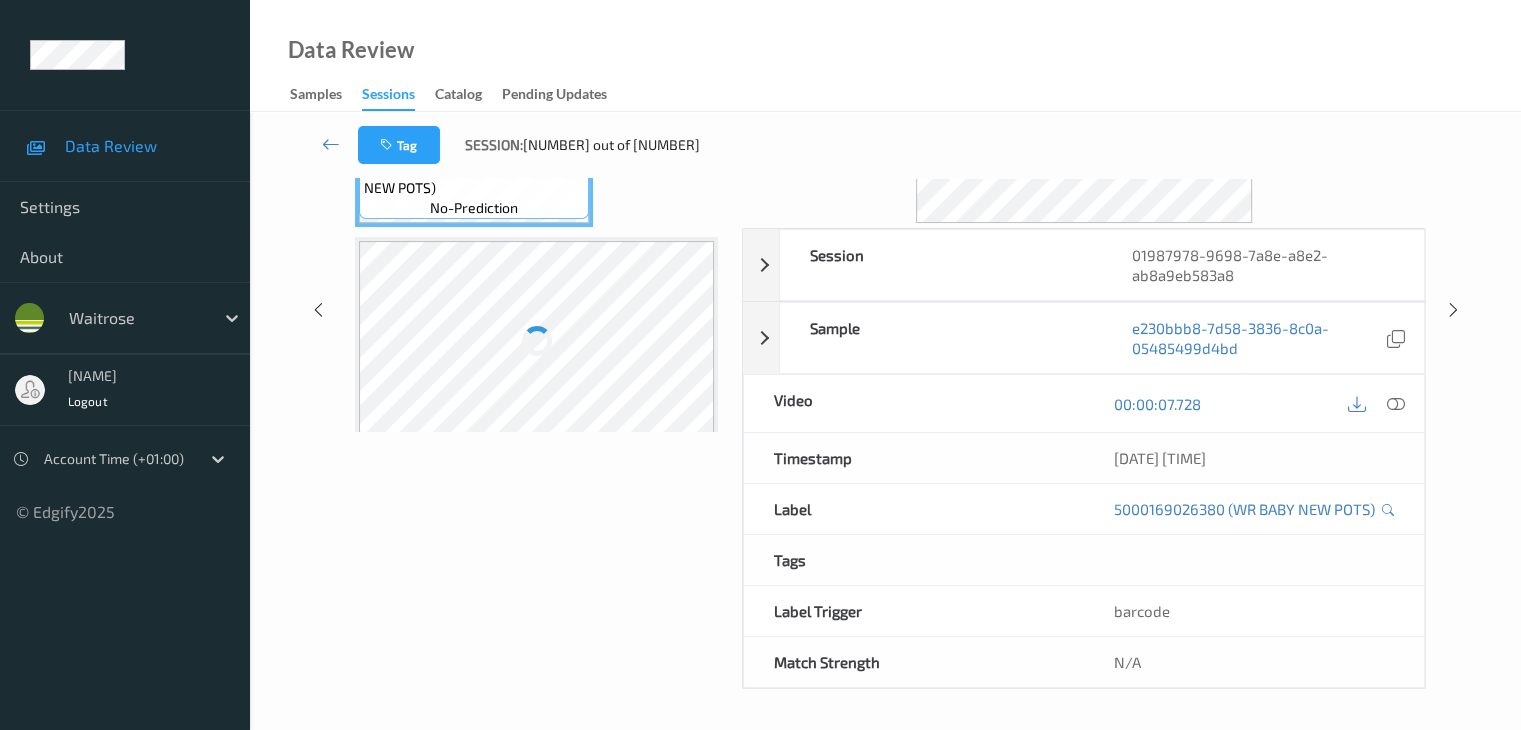 scroll, scrollTop: 264, scrollLeft: 0, axis: vertical 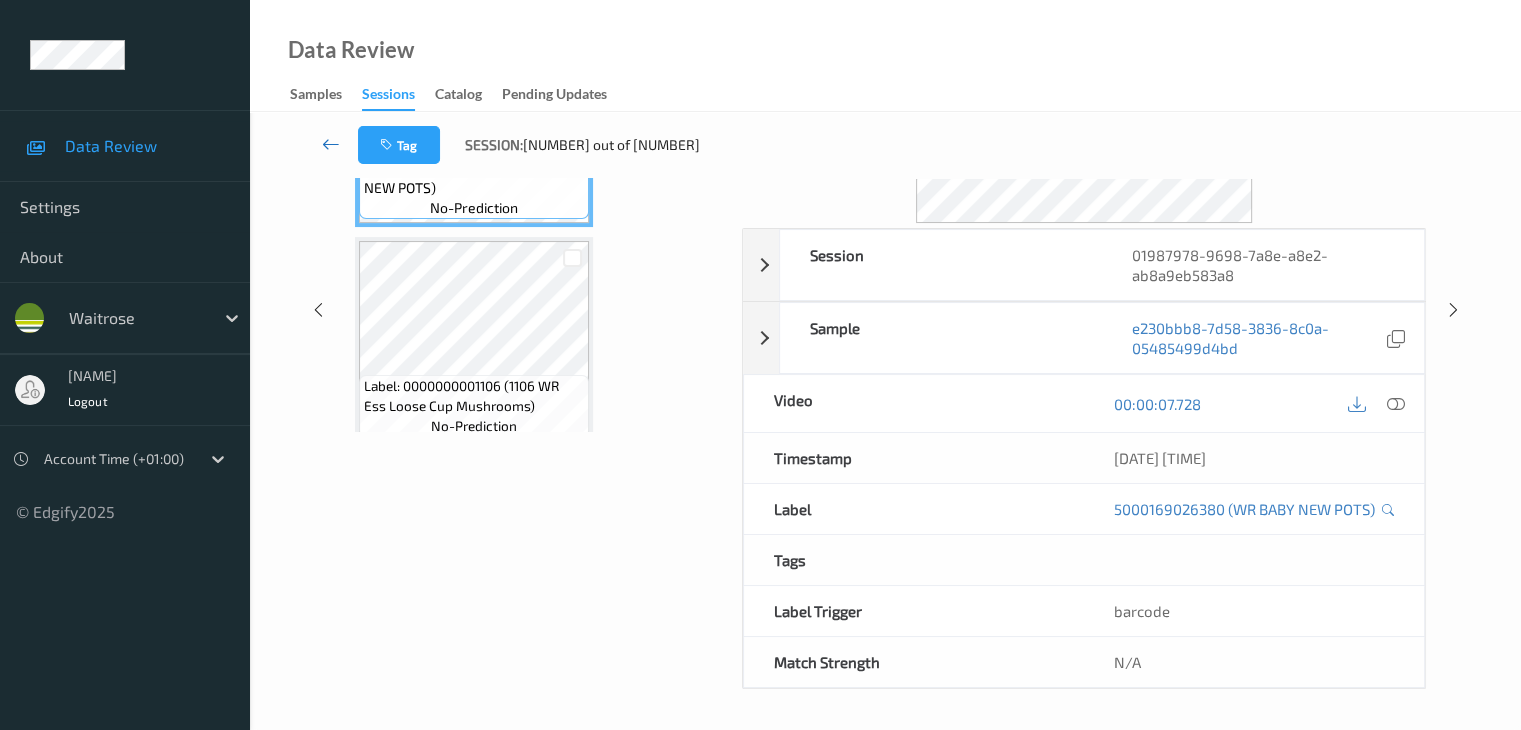 click at bounding box center [331, 144] 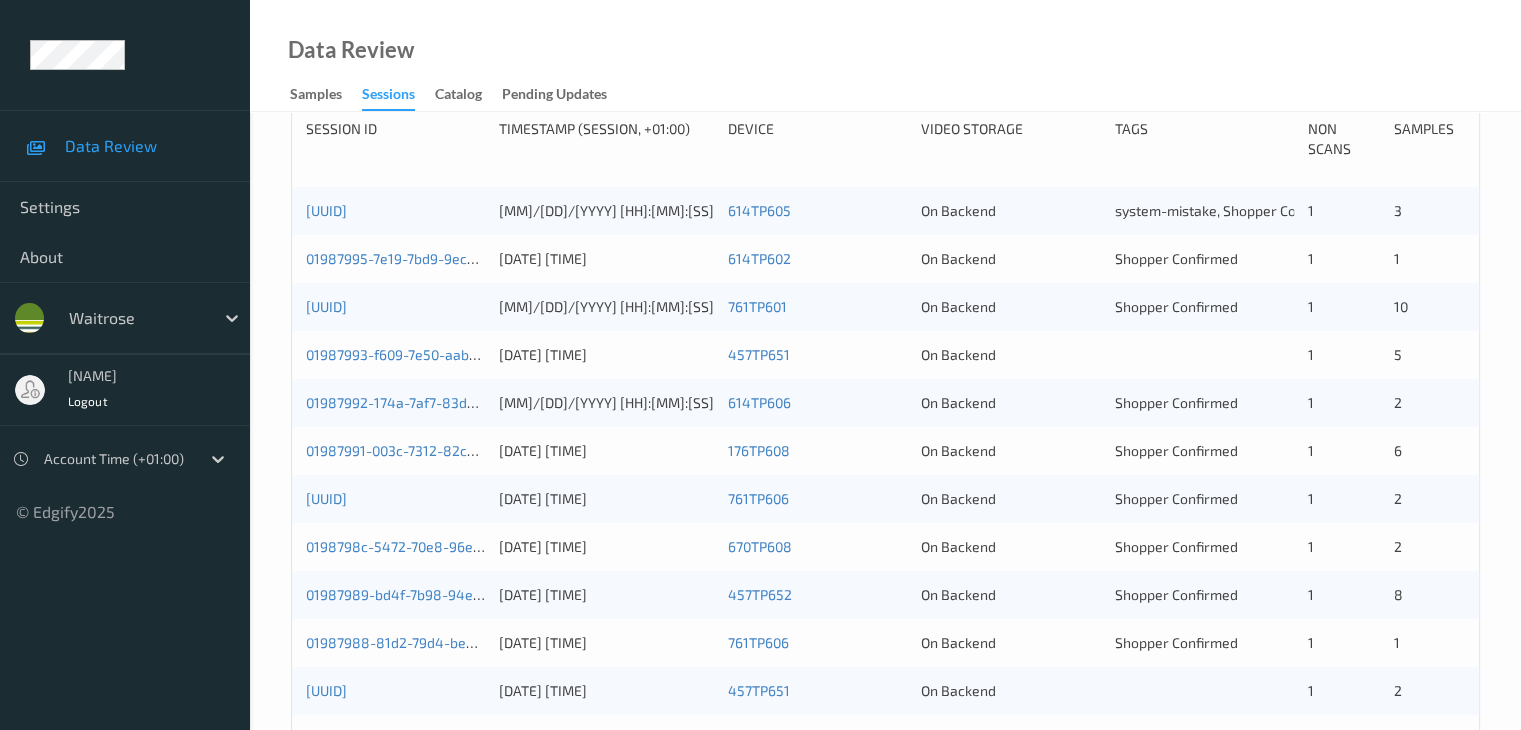 scroll, scrollTop: 400, scrollLeft: 0, axis: vertical 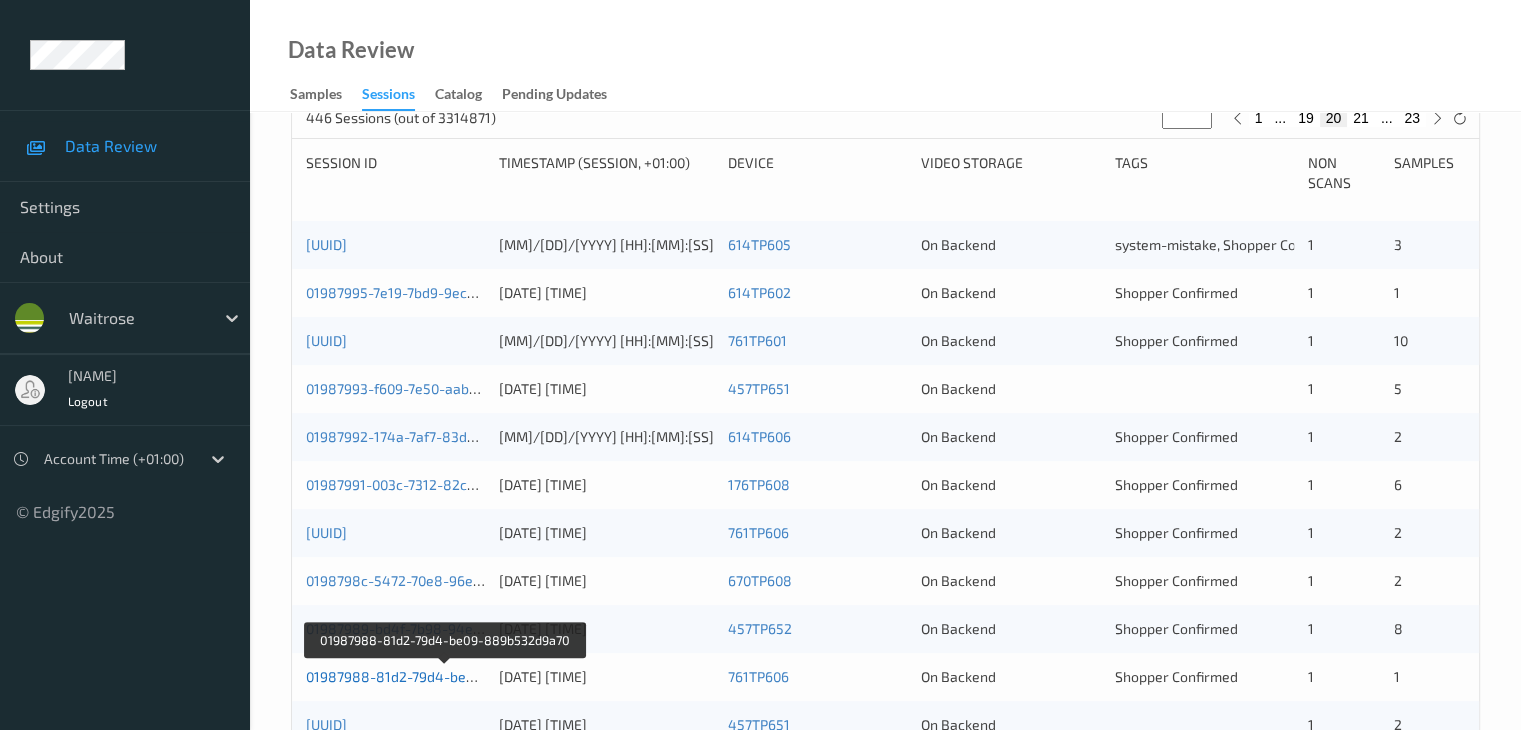 click on "01987988-81d2-79d4-be09-889b532d9a70" at bounding box center (445, 676) 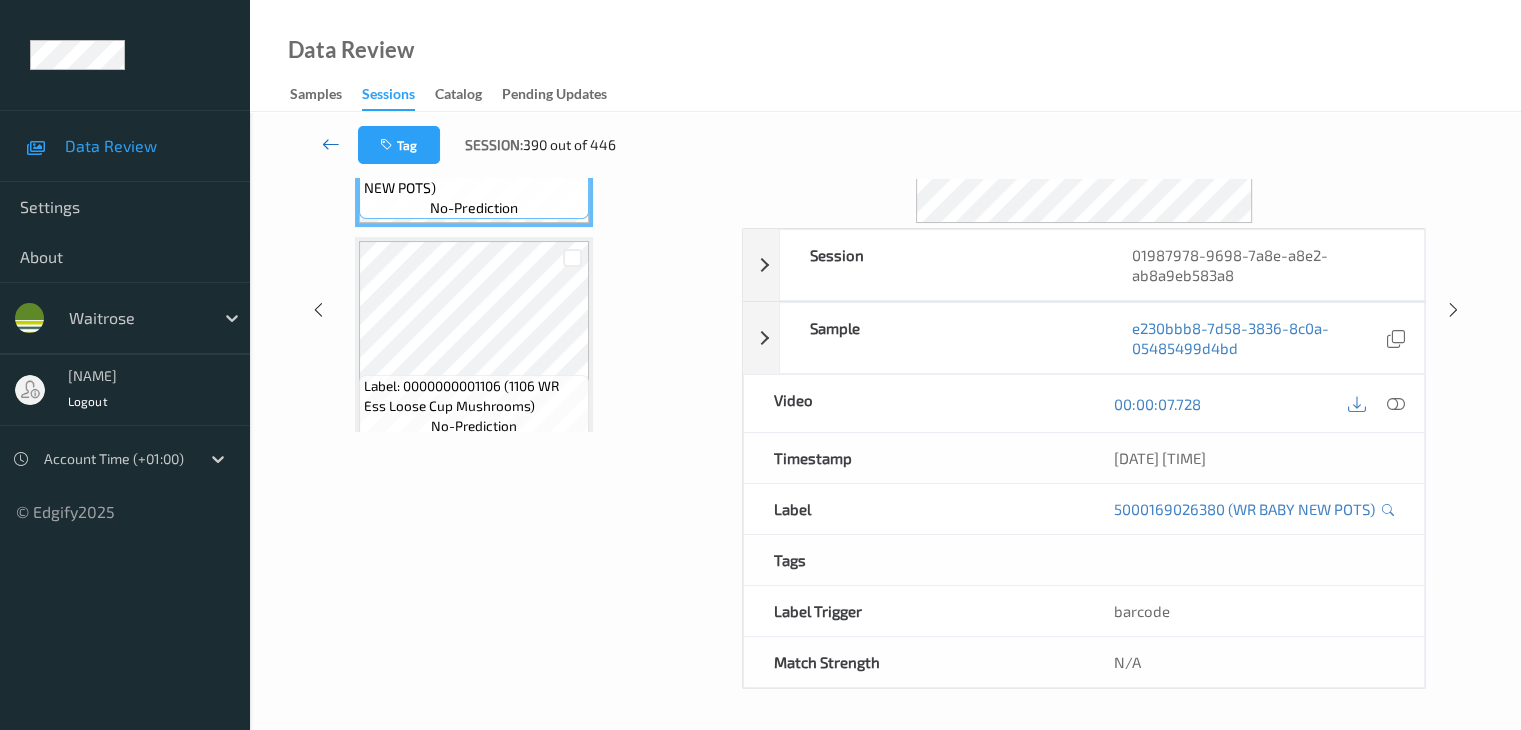 click at bounding box center [331, 144] 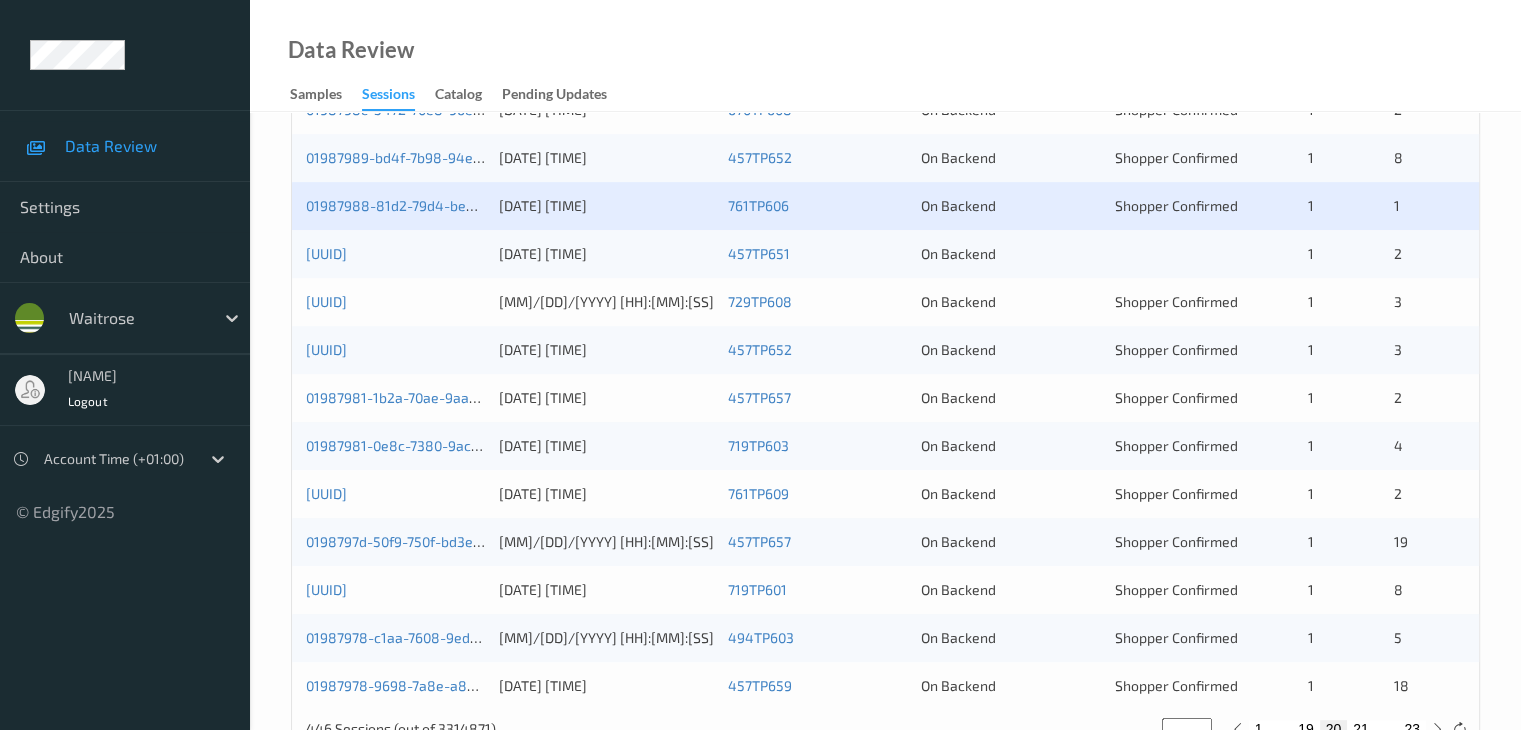 scroll, scrollTop: 905, scrollLeft: 0, axis: vertical 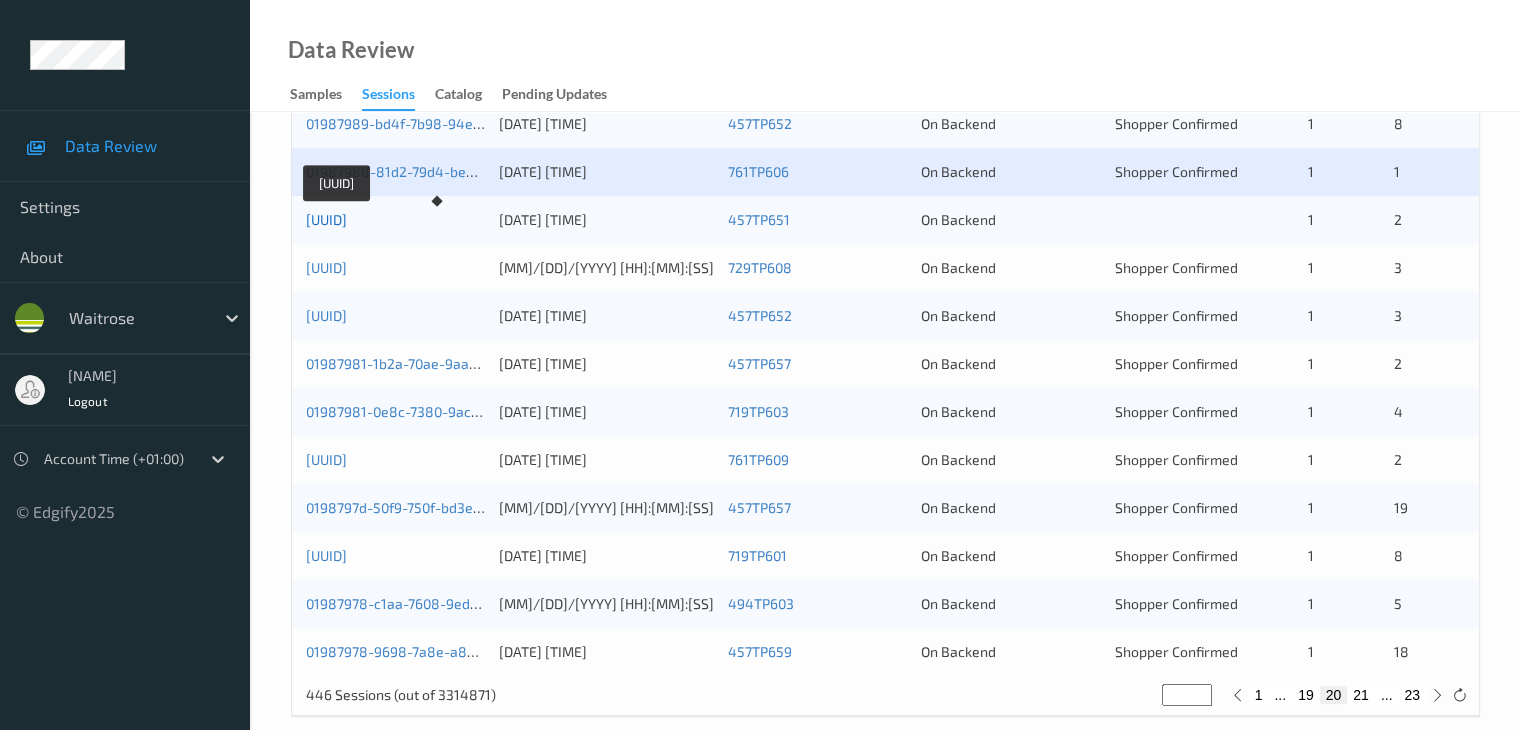 click on "01987983-f6a7-70e5-ae17-f1abee74252d" at bounding box center (326, 219) 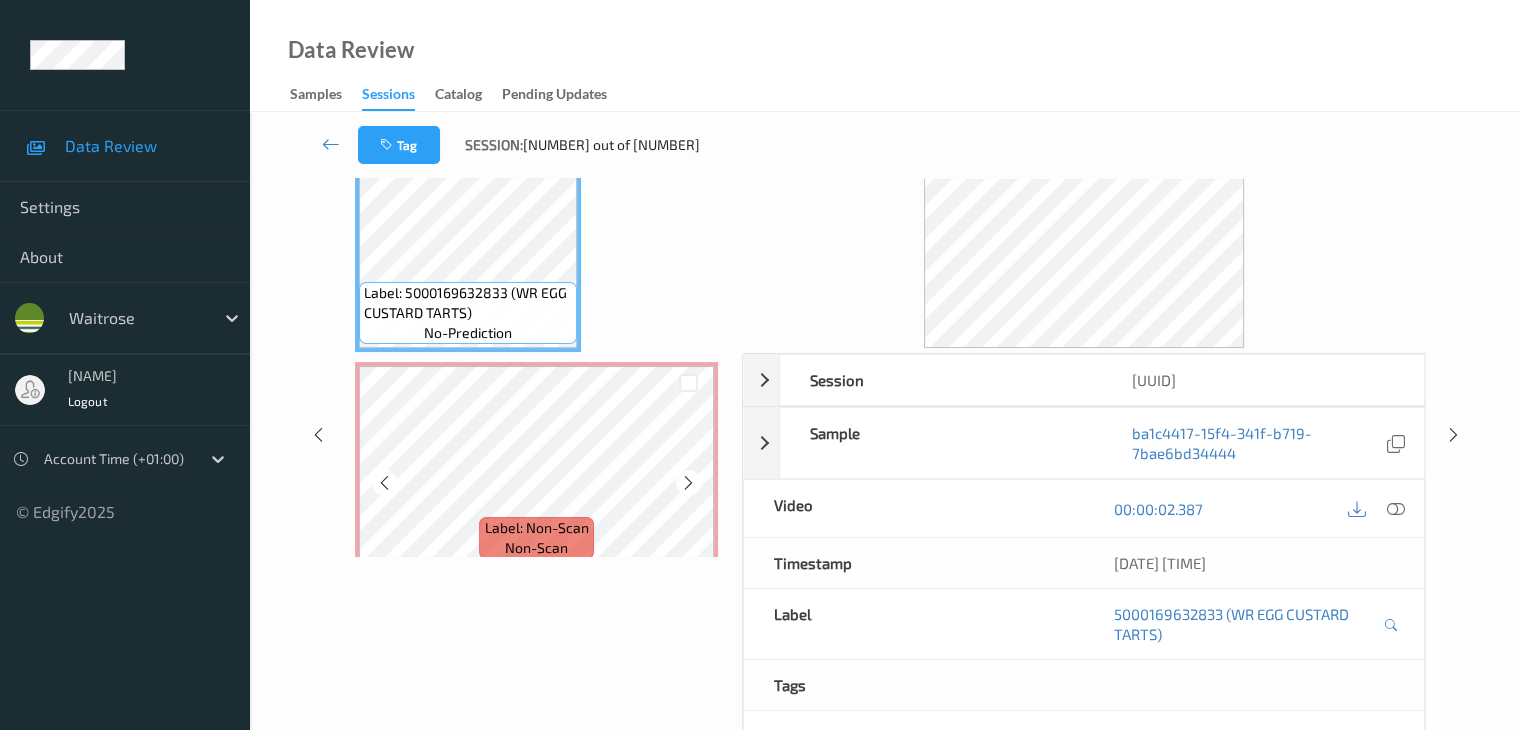 scroll, scrollTop: 0, scrollLeft: 0, axis: both 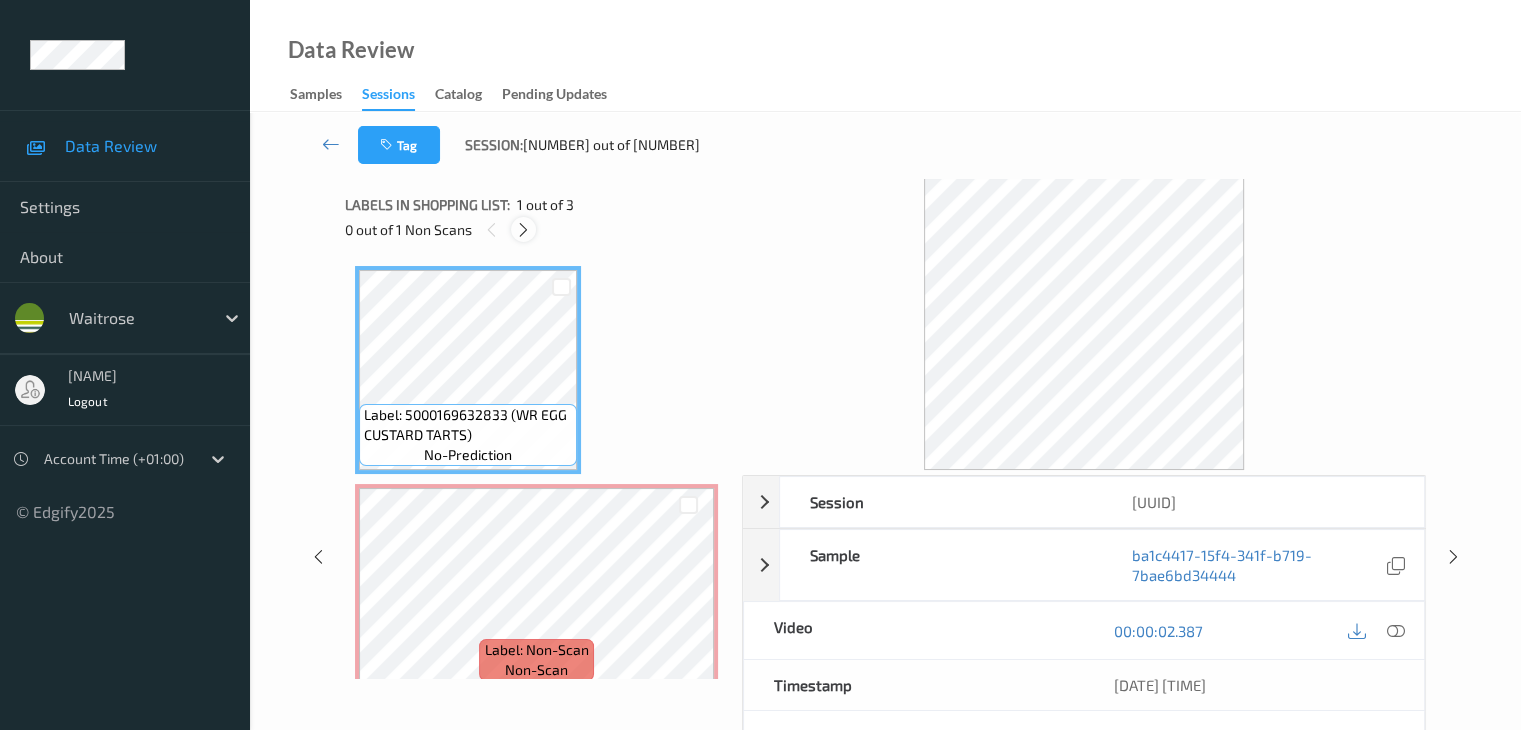 click at bounding box center [523, 229] 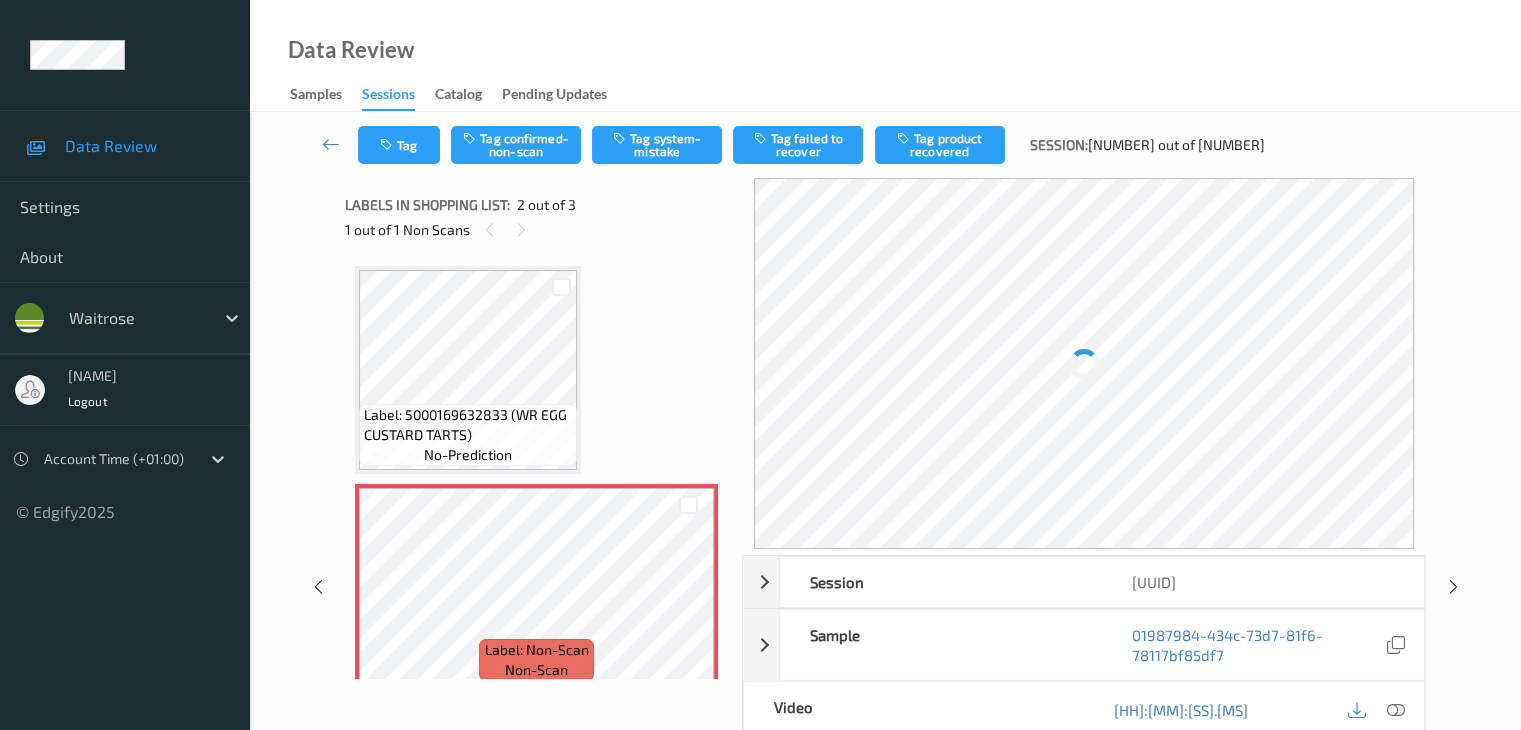 scroll, scrollTop: 10, scrollLeft: 0, axis: vertical 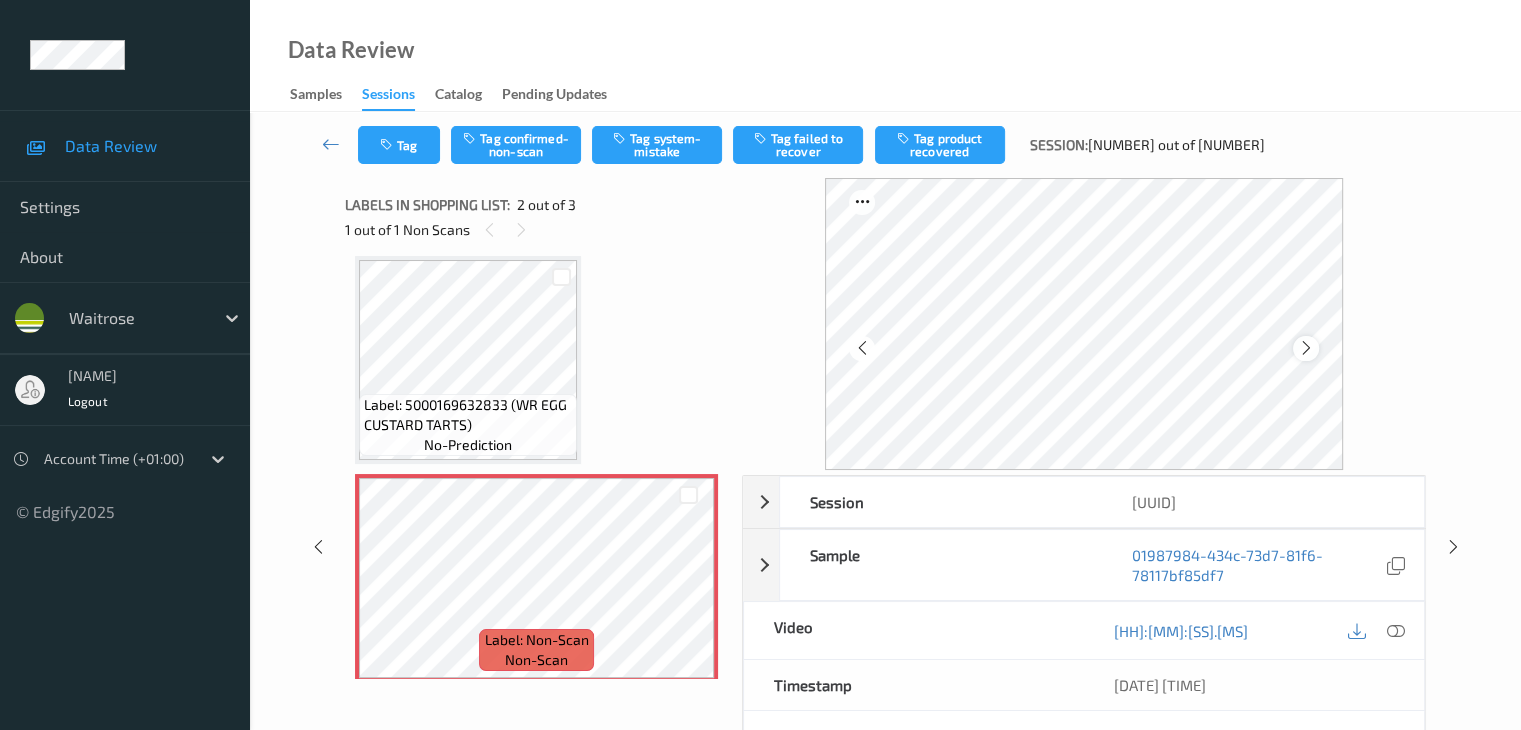 click at bounding box center (1306, 348) 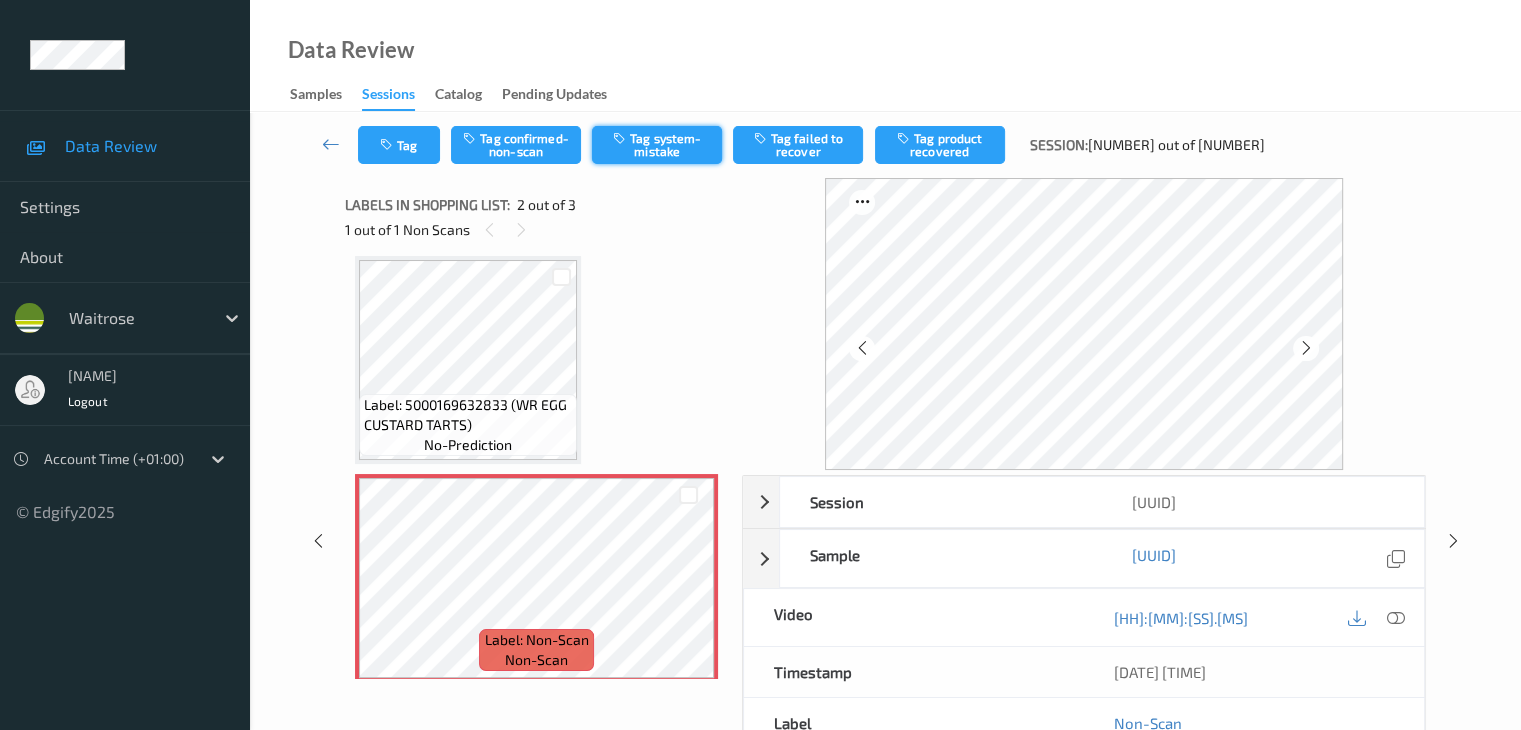 click on "Tag   system-mistake" at bounding box center [657, 145] 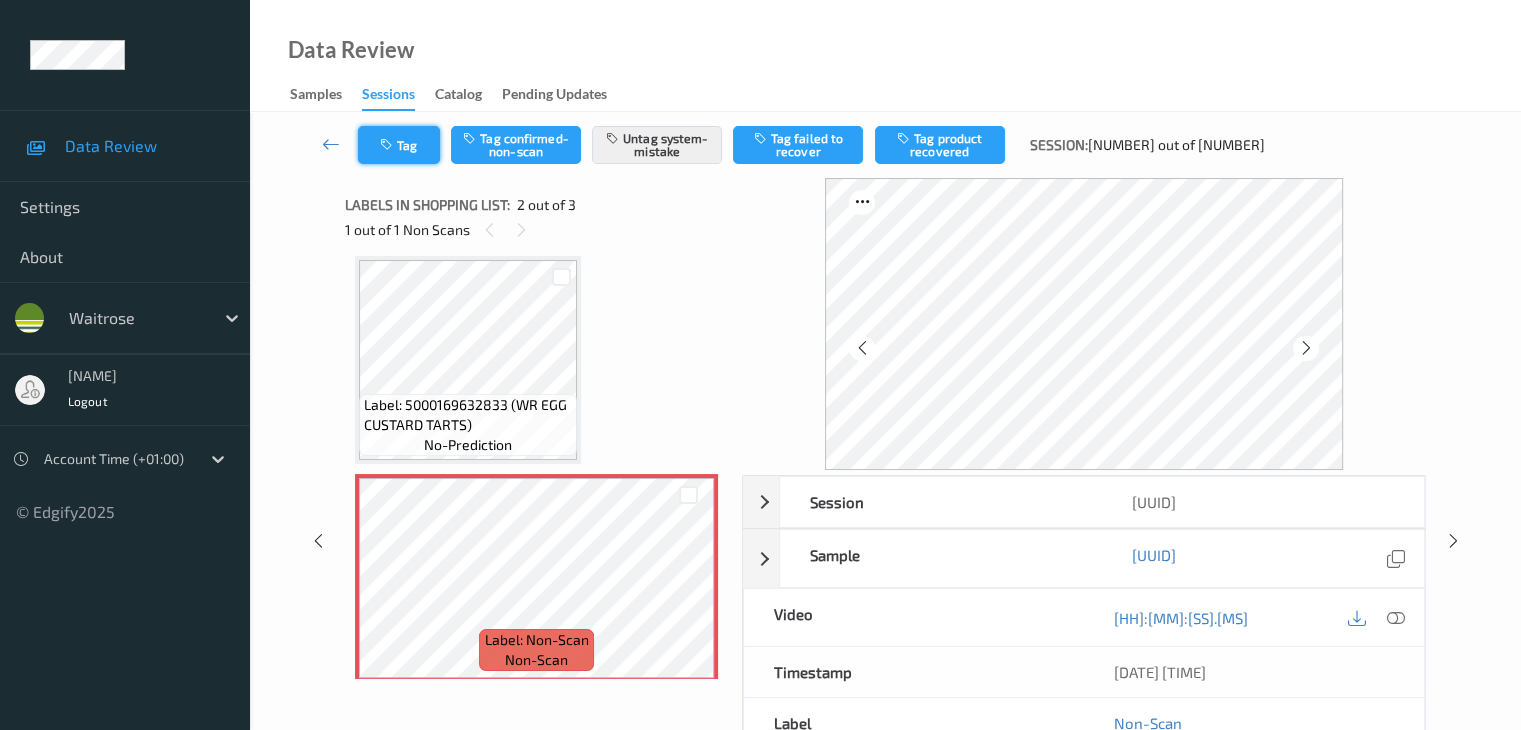 click on "Tag" at bounding box center (399, 145) 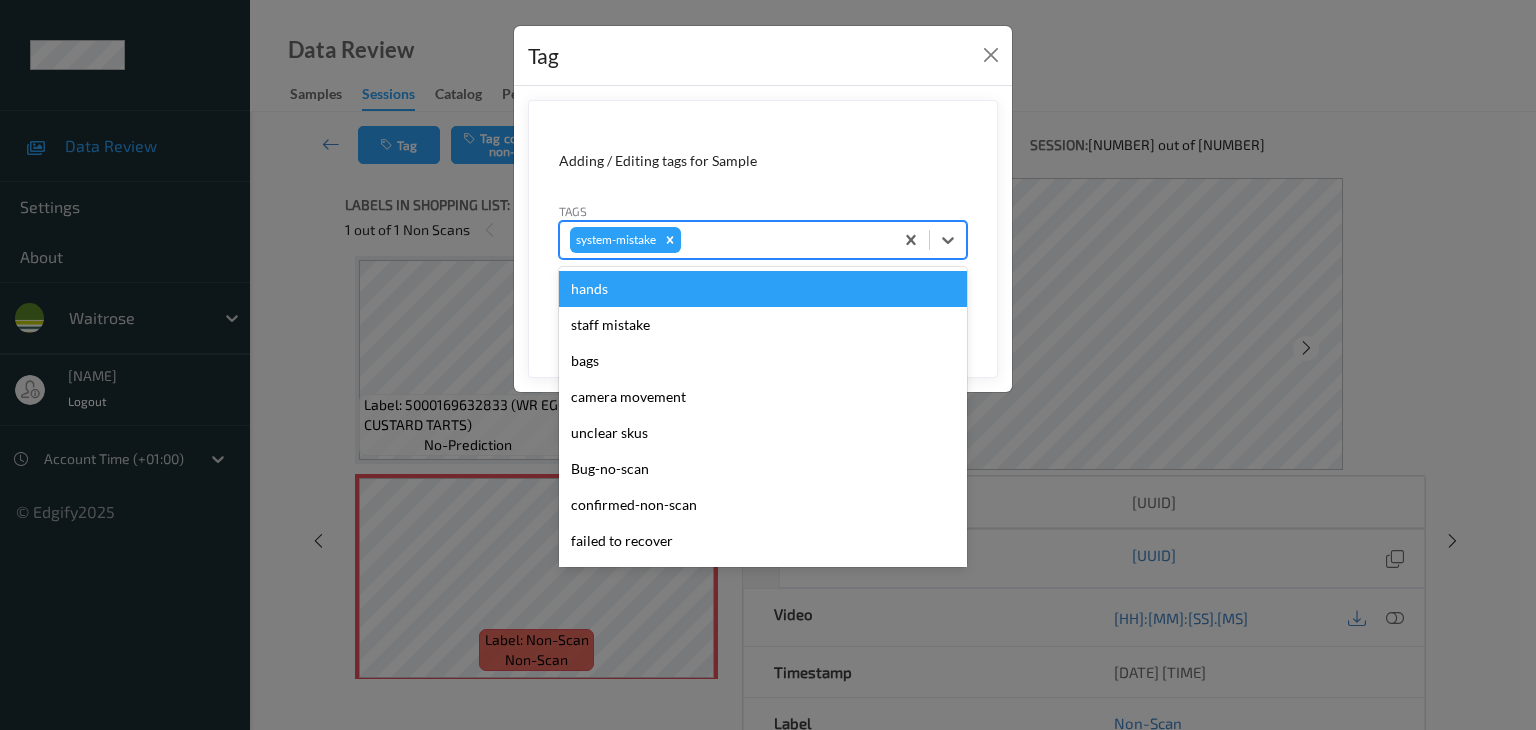 click at bounding box center [784, 240] 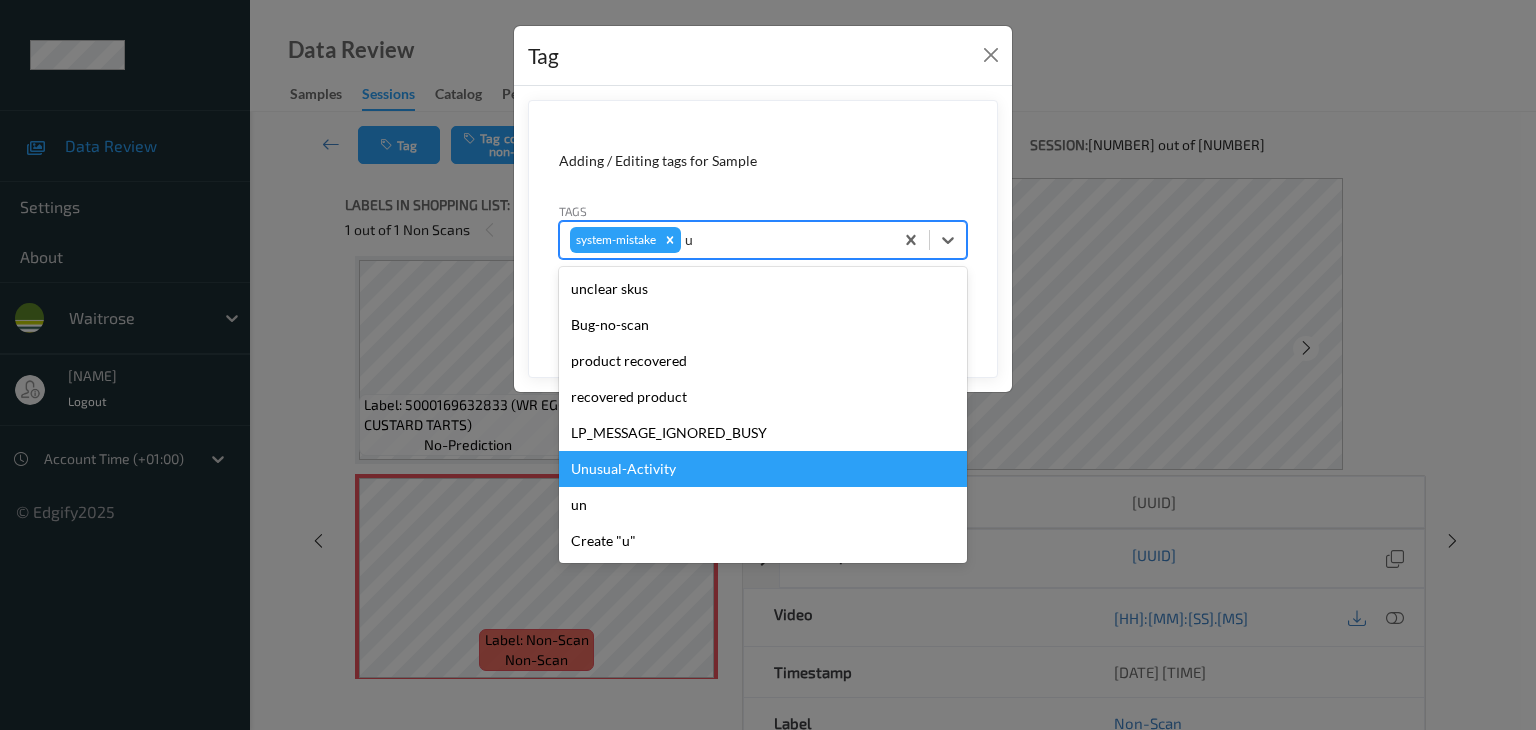 click on "Unusual-Activity" at bounding box center (763, 469) 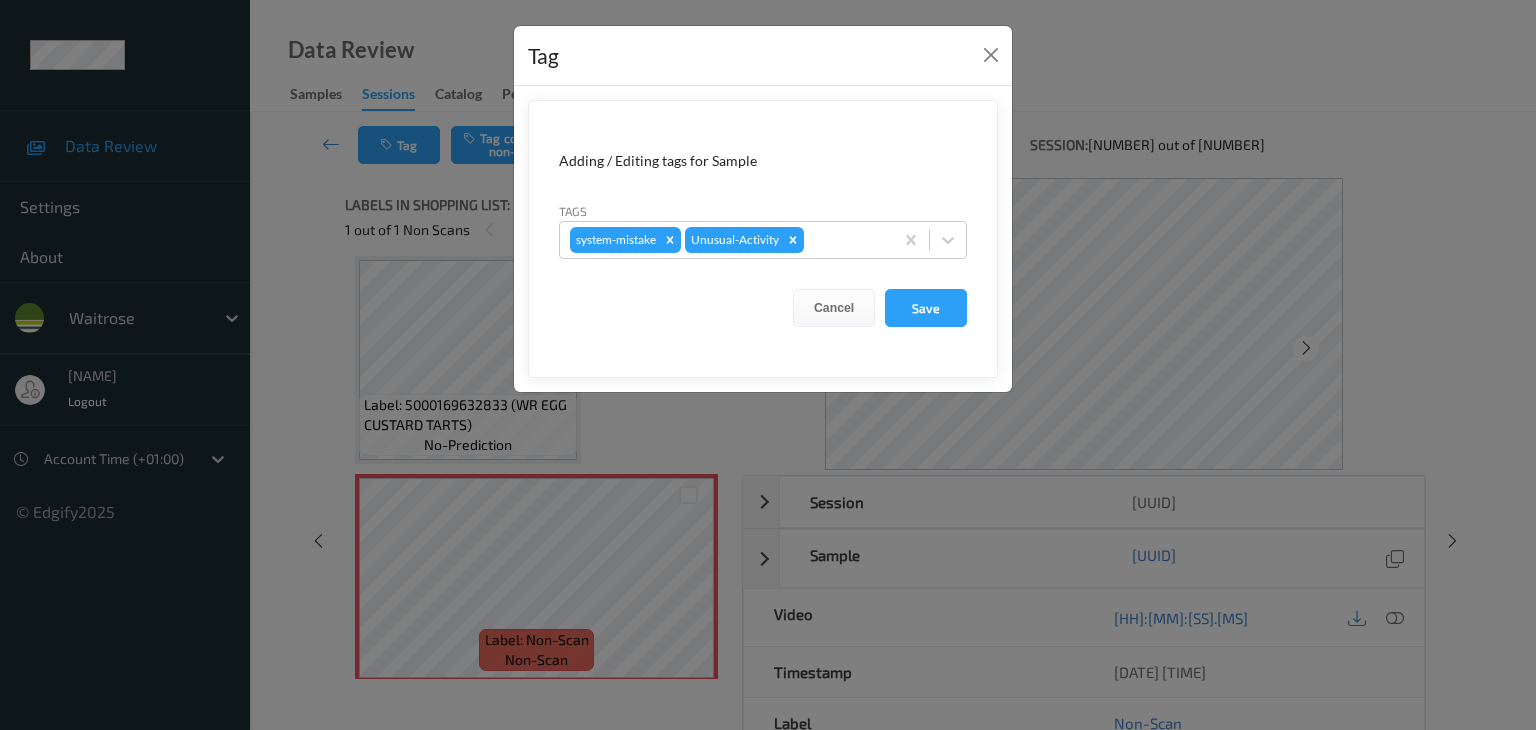 drag, startPoint x: 930, startPoint y: 311, endPoint x: 989, endPoint y: 239, distance: 93.08598 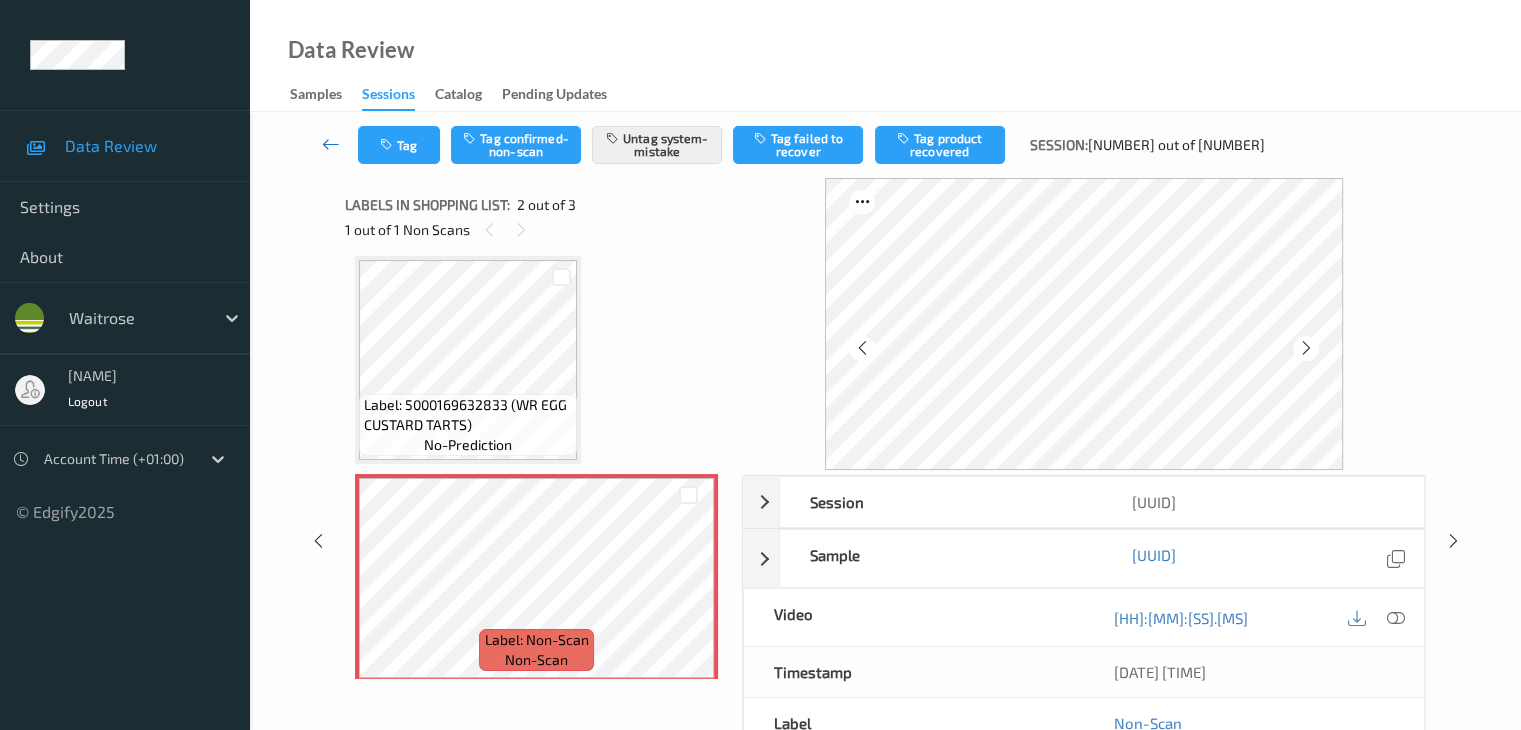 click at bounding box center [331, 144] 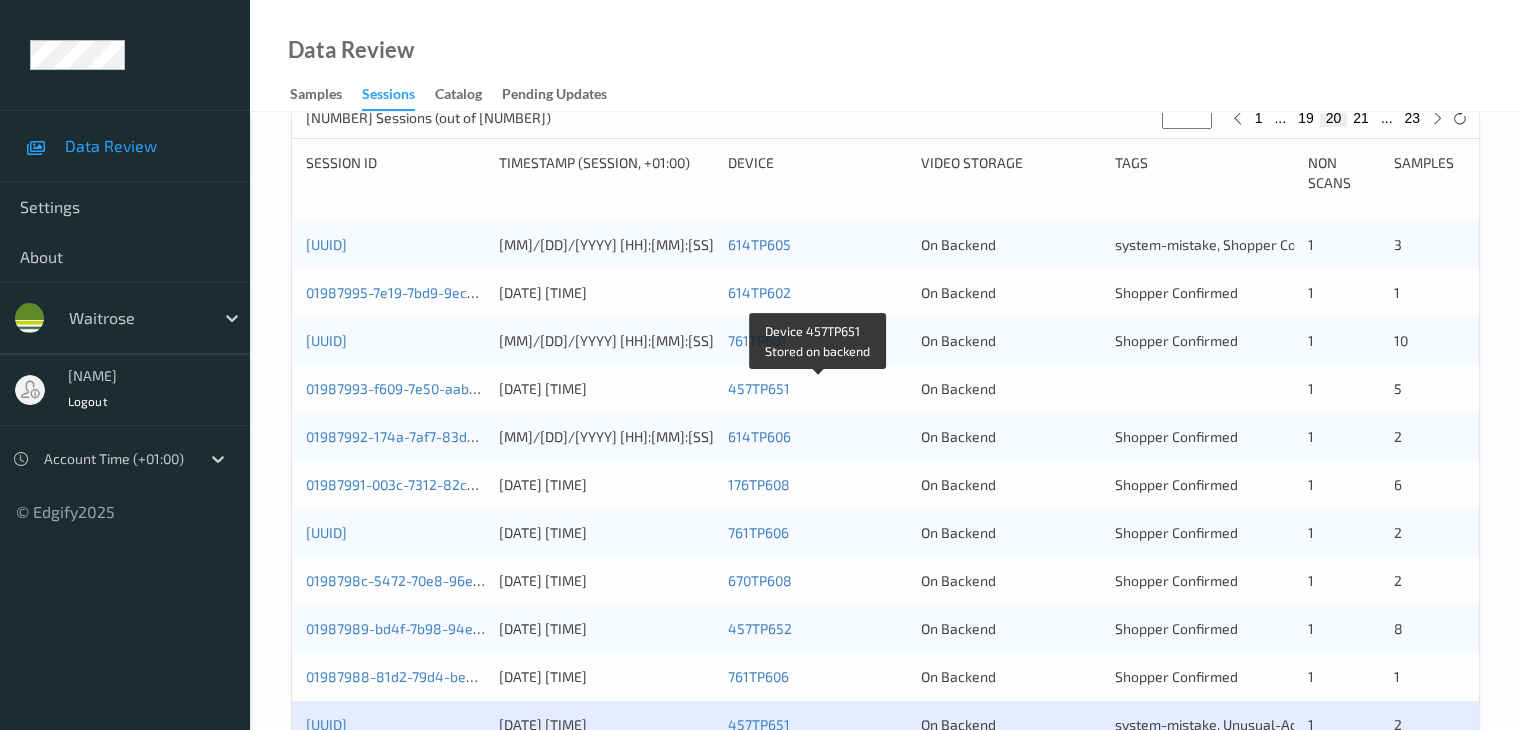 scroll, scrollTop: 800, scrollLeft: 0, axis: vertical 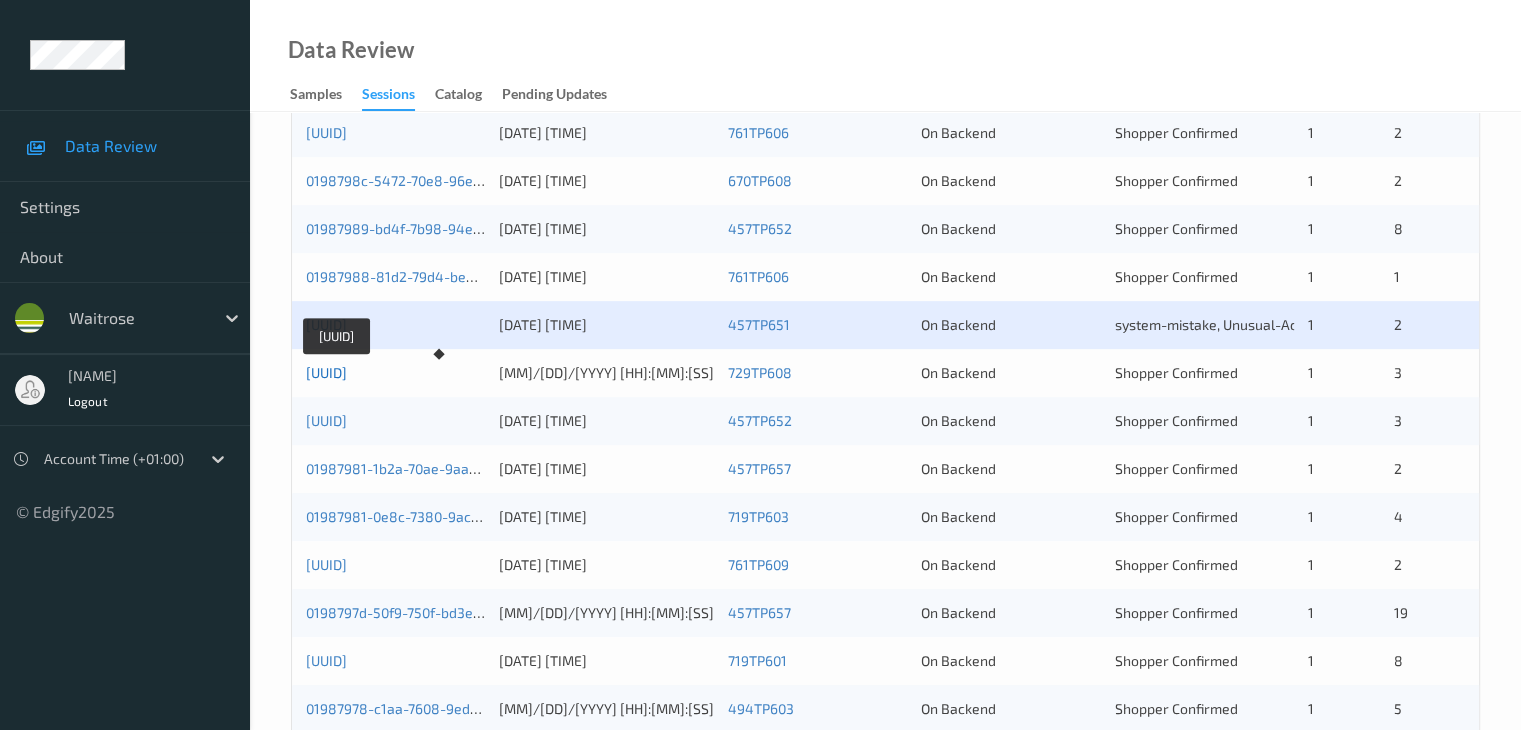 click on "01987983-6ef9-7212-a1db-966adbe3255e" at bounding box center [326, 372] 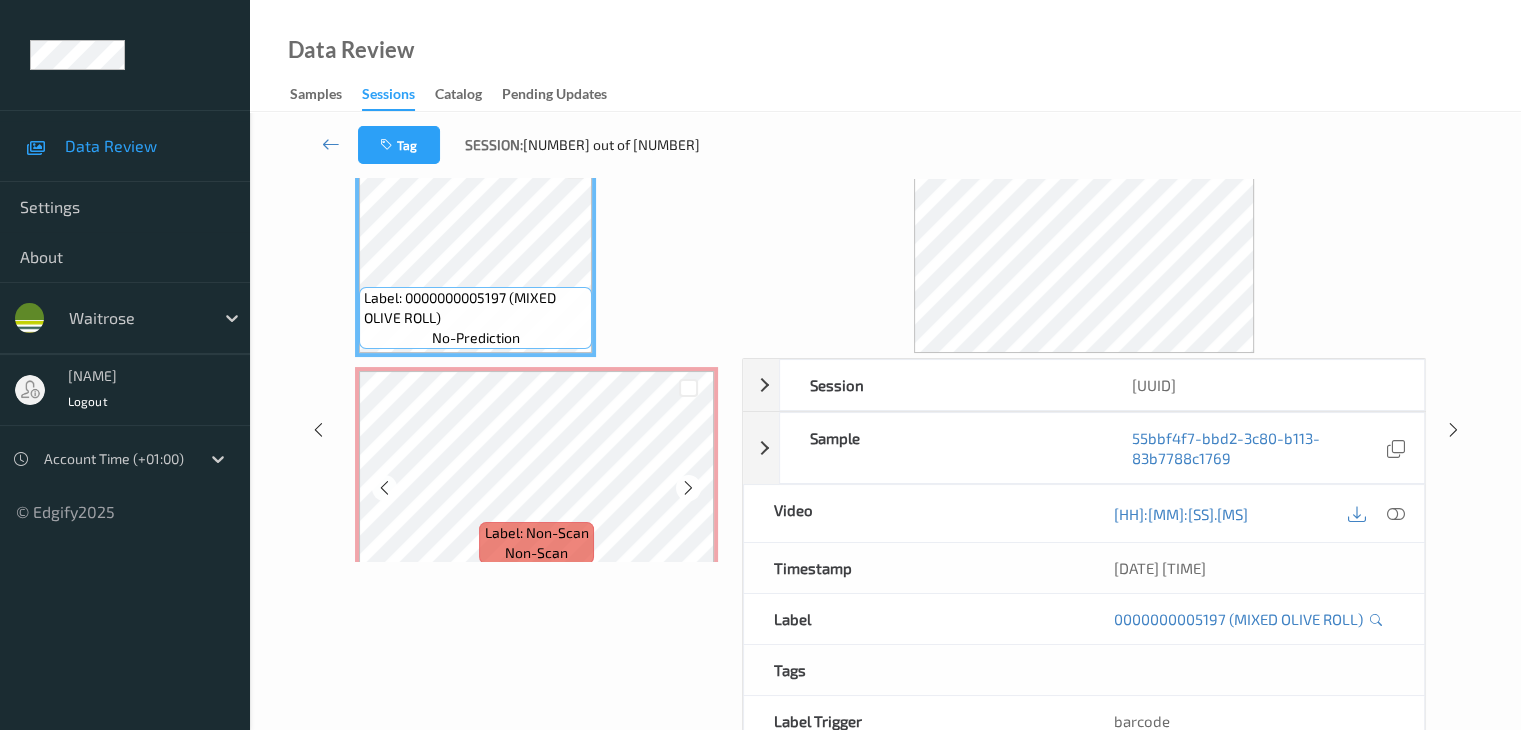 scroll, scrollTop: 44, scrollLeft: 0, axis: vertical 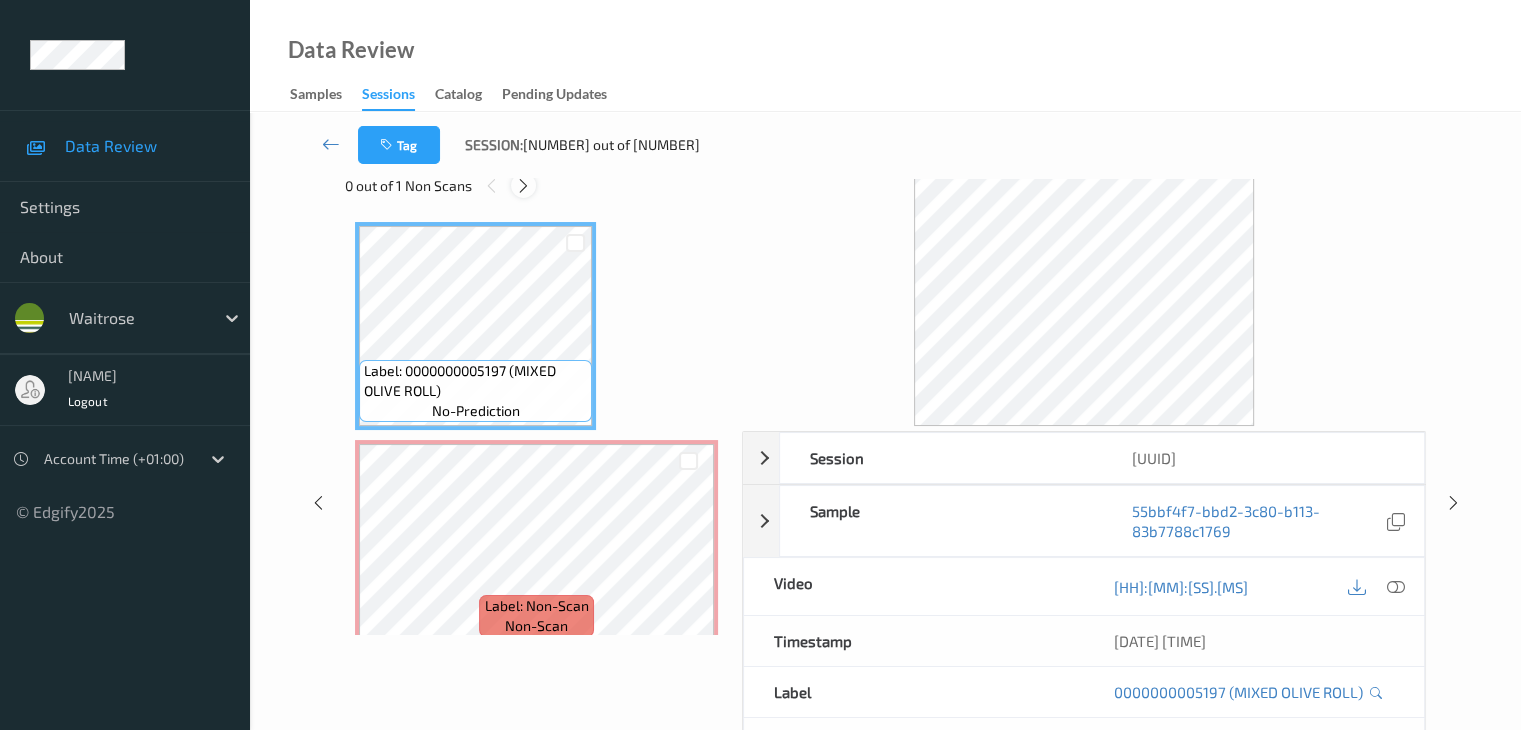 click at bounding box center [523, 185] 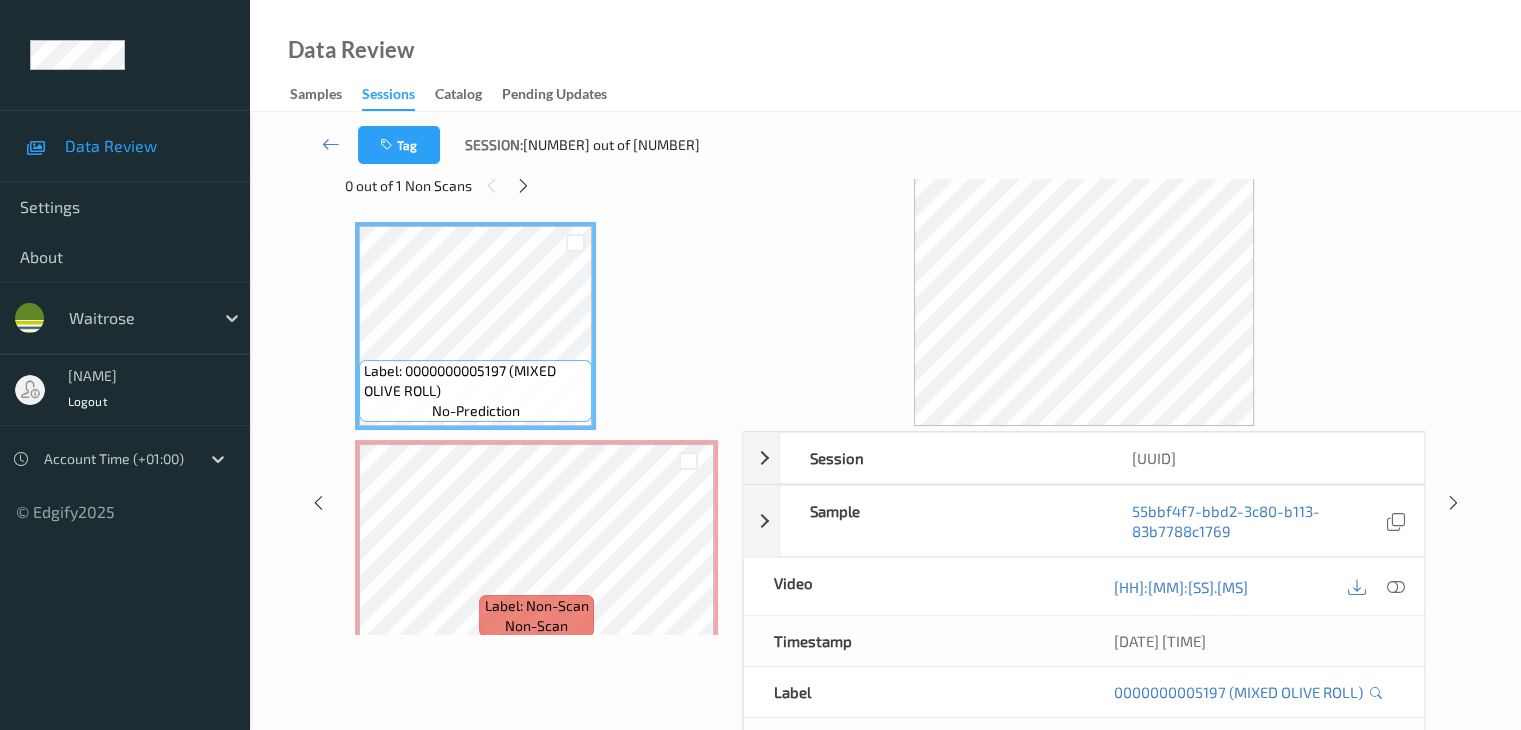 scroll, scrollTop: 10, scrollLeft: 0, axis: vertical 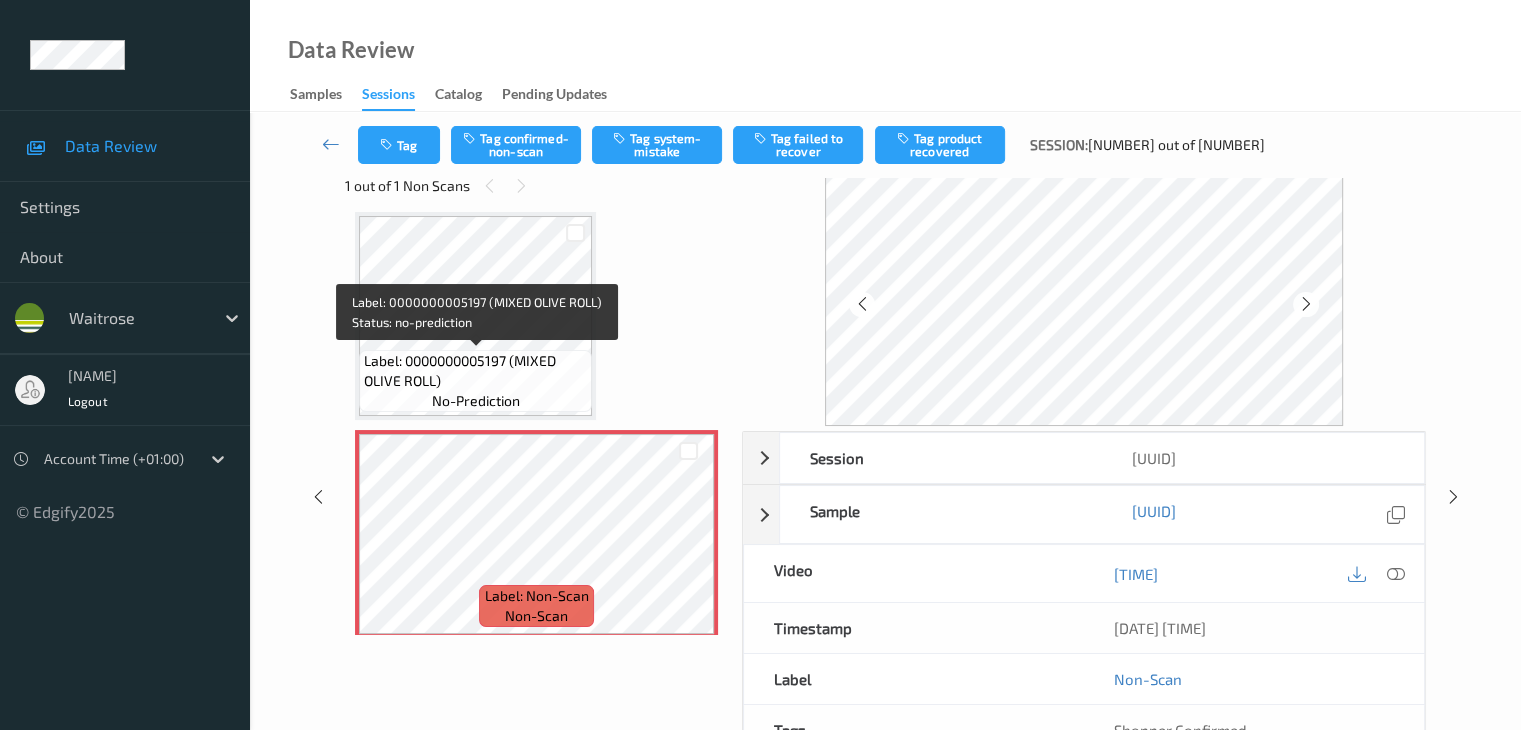 click on "Label: 0000000005197 (MIXED OLIVE ROLL)" at bounding box center (475, 371) 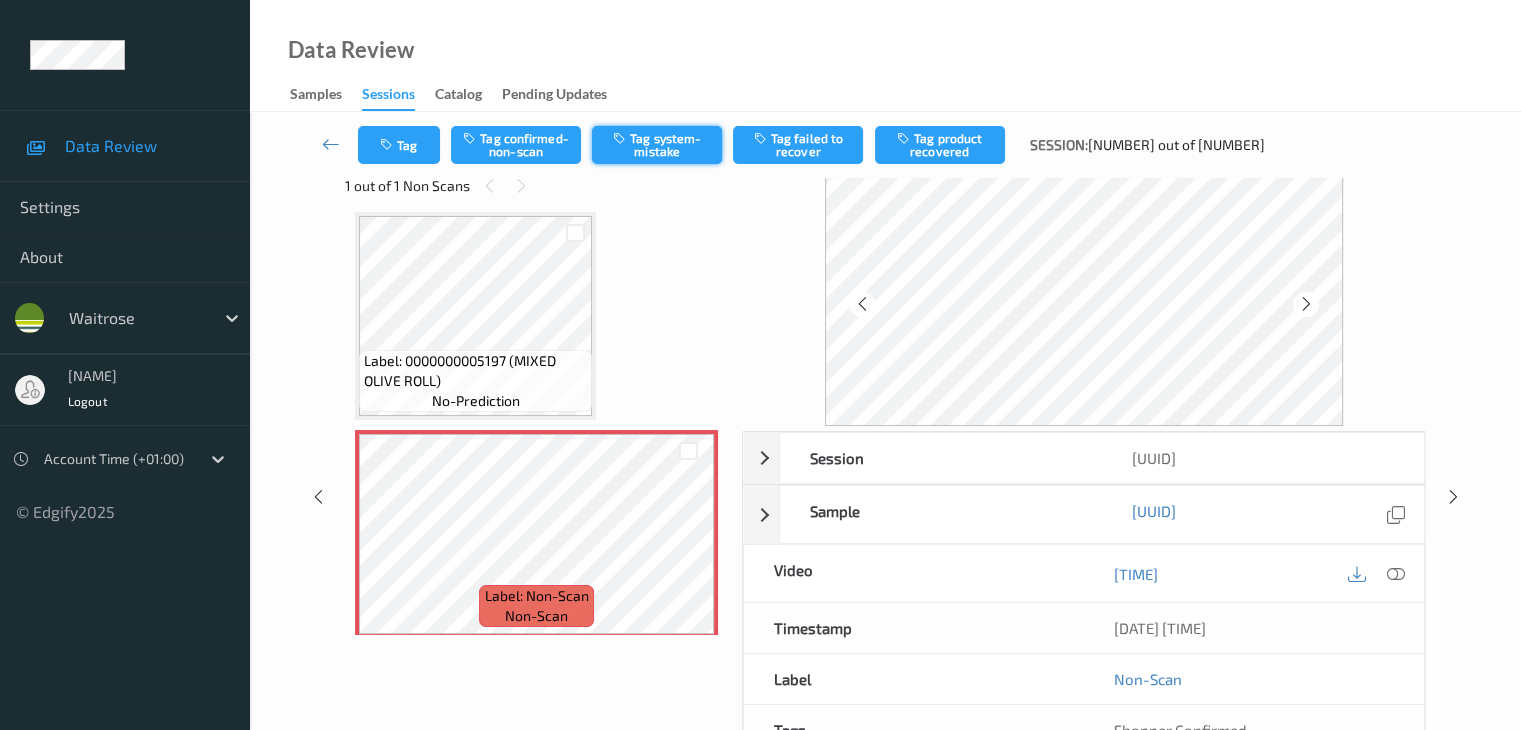 click on "Tag   system-mistake" at bounding box center (657, 145) 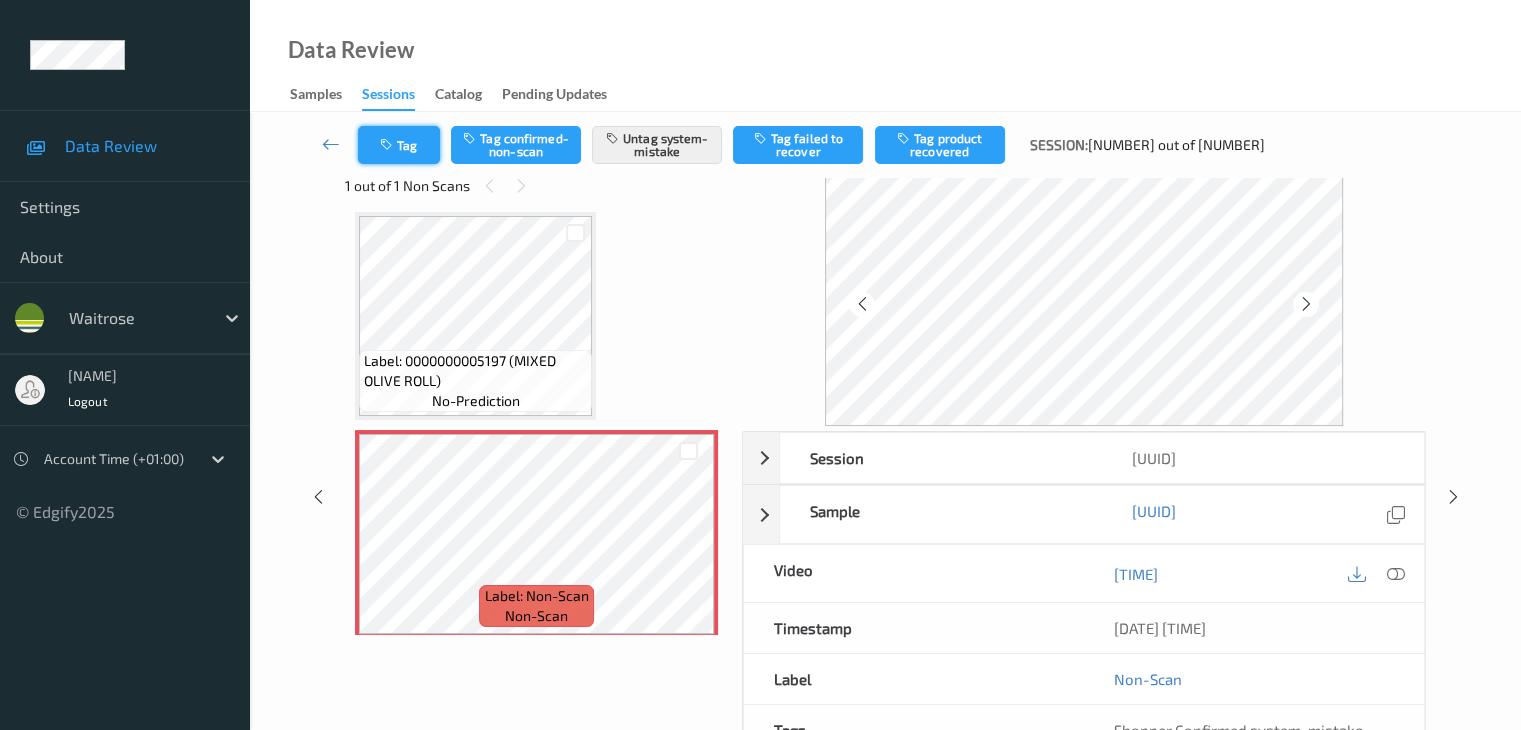 click on "Tag" at bounding box center (399, 145) 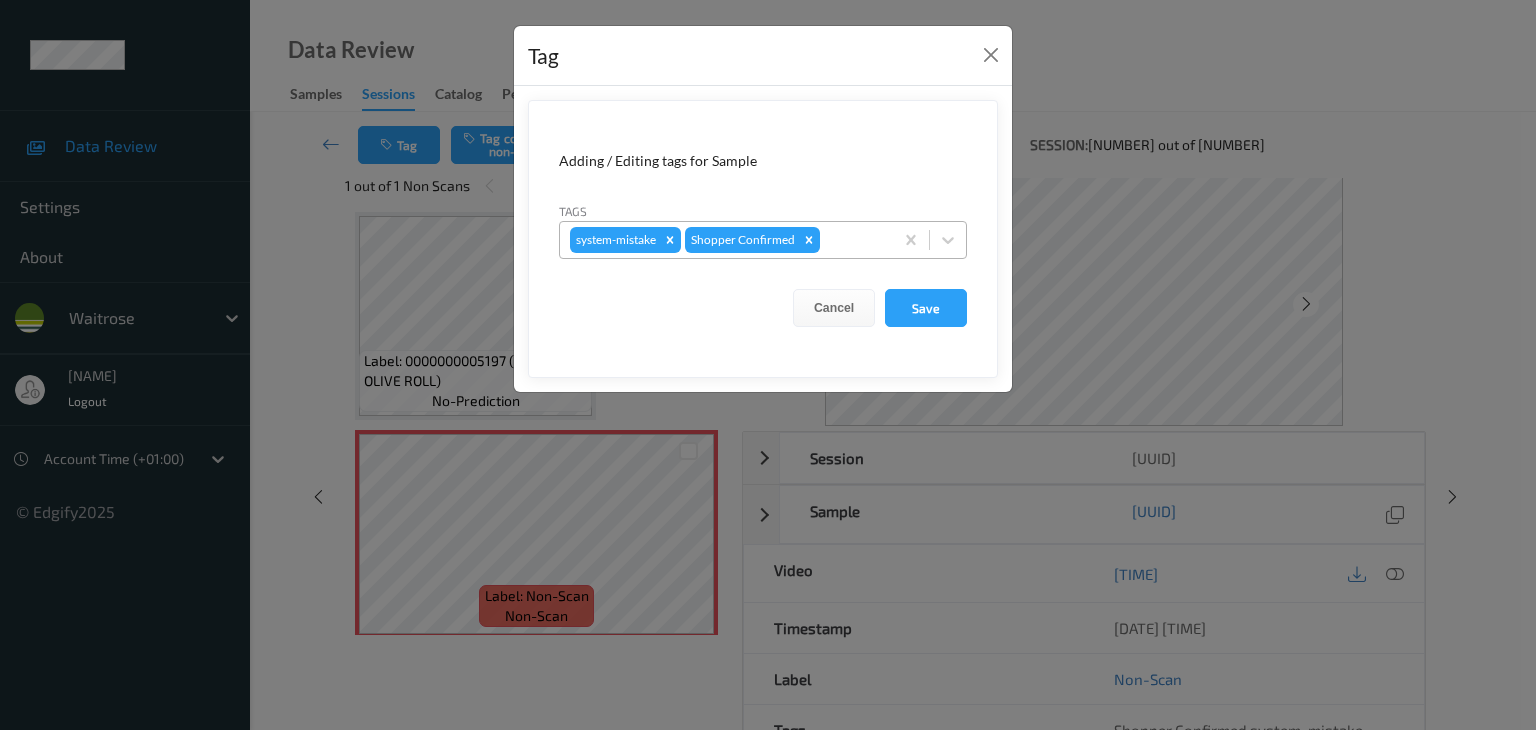click at bounding box center [853, 240] 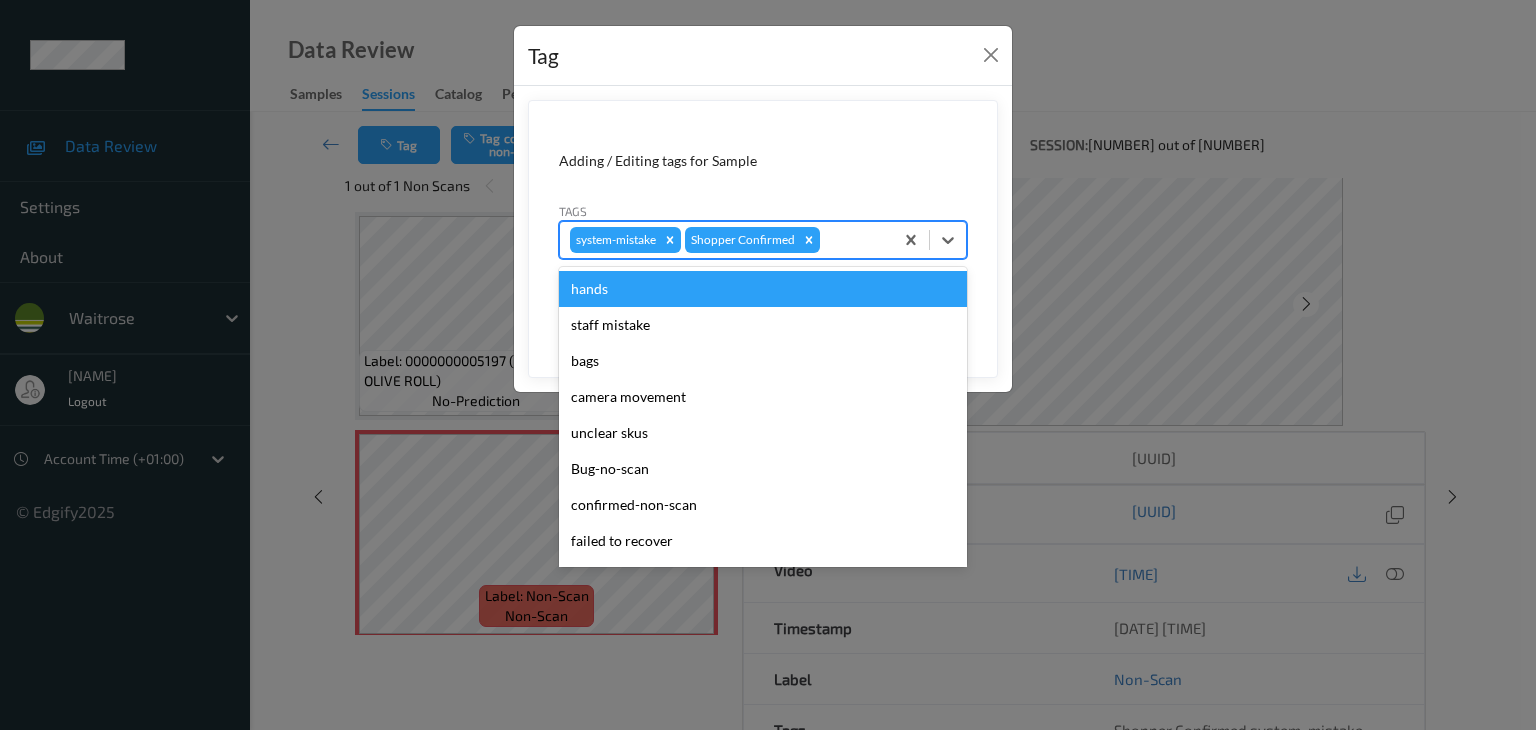 type on "u" 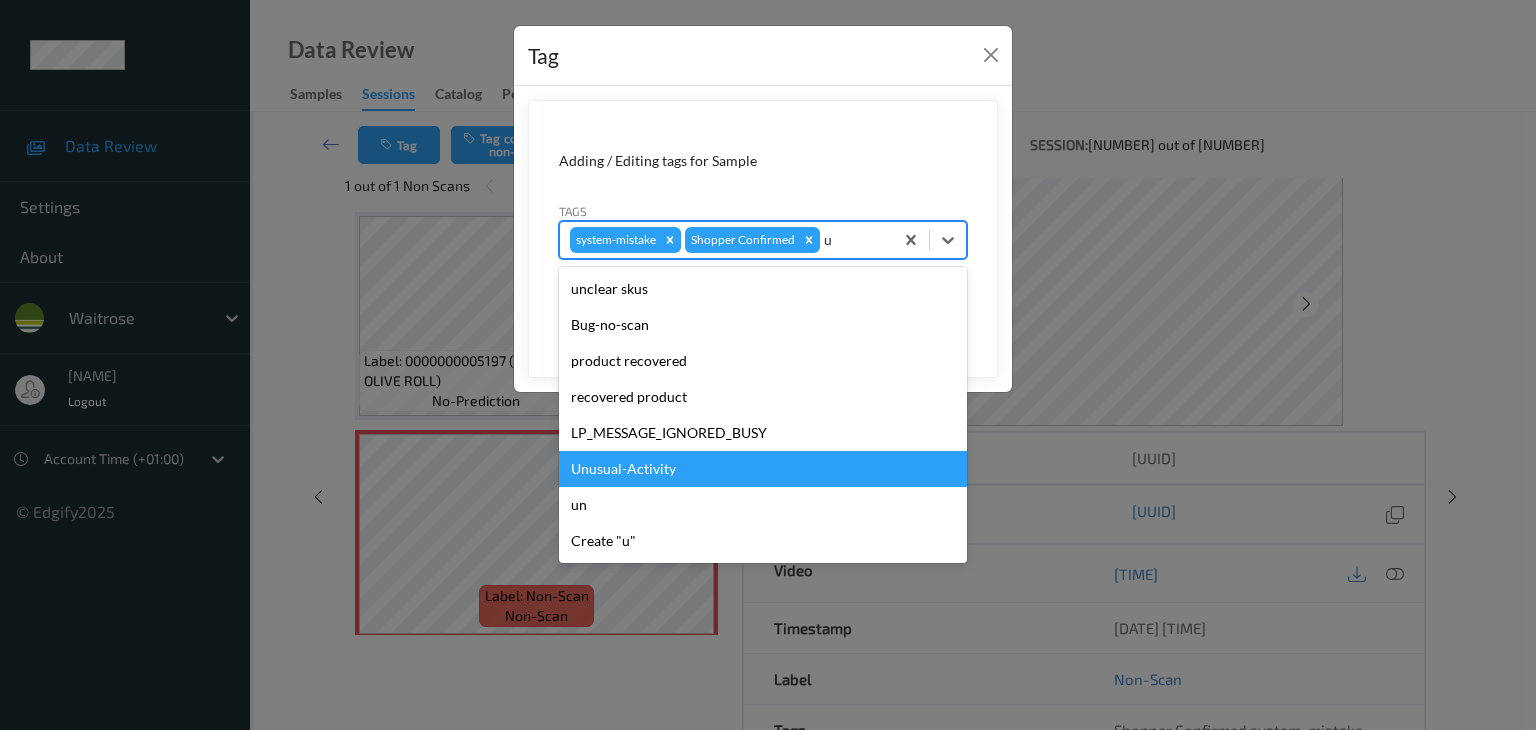 click on "Unusual-Activity" at bounding box center (763, 469) 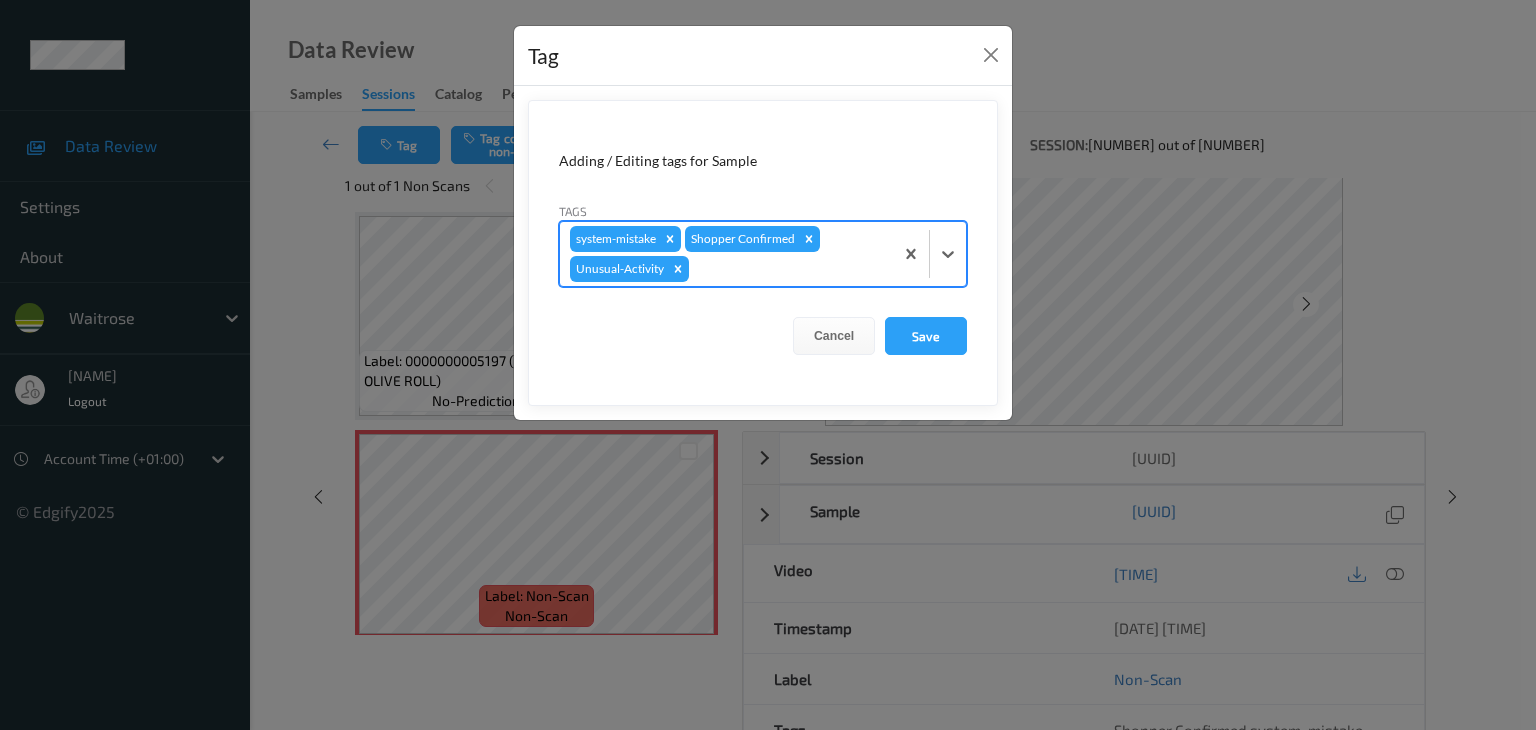 type on "p" 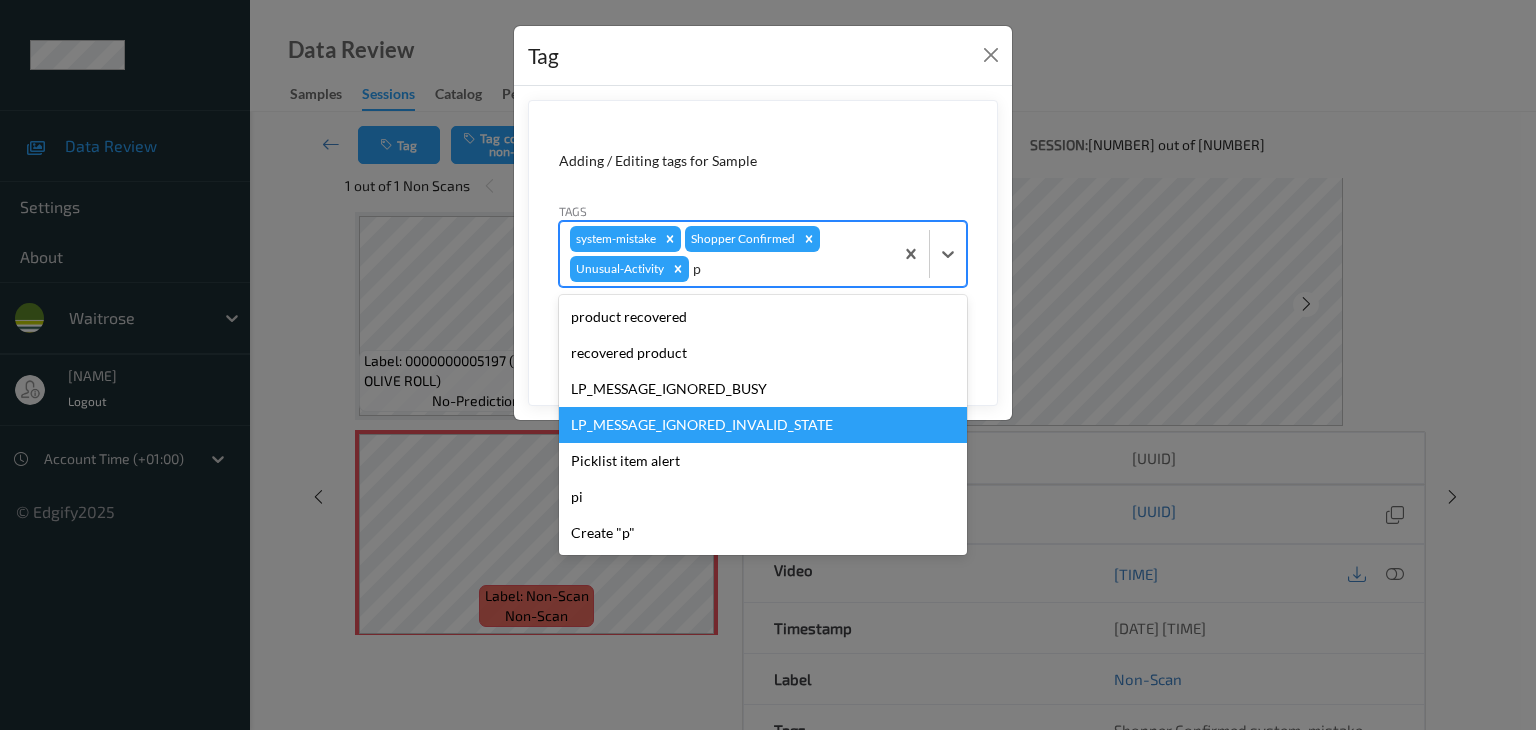 click on "LP_MESSAGE_IGNORED_INVALID_STATE" at bounding box center (763, 425) 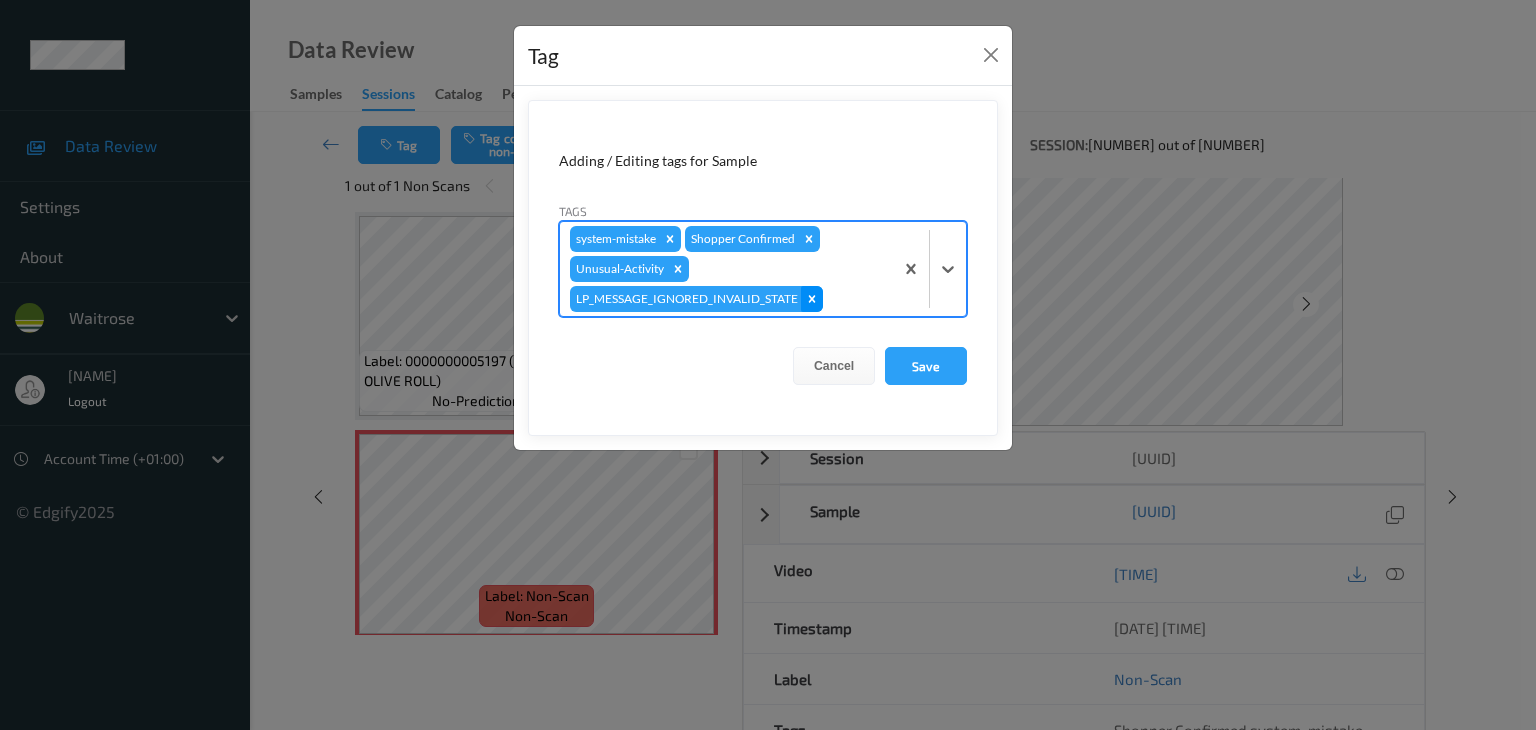 click 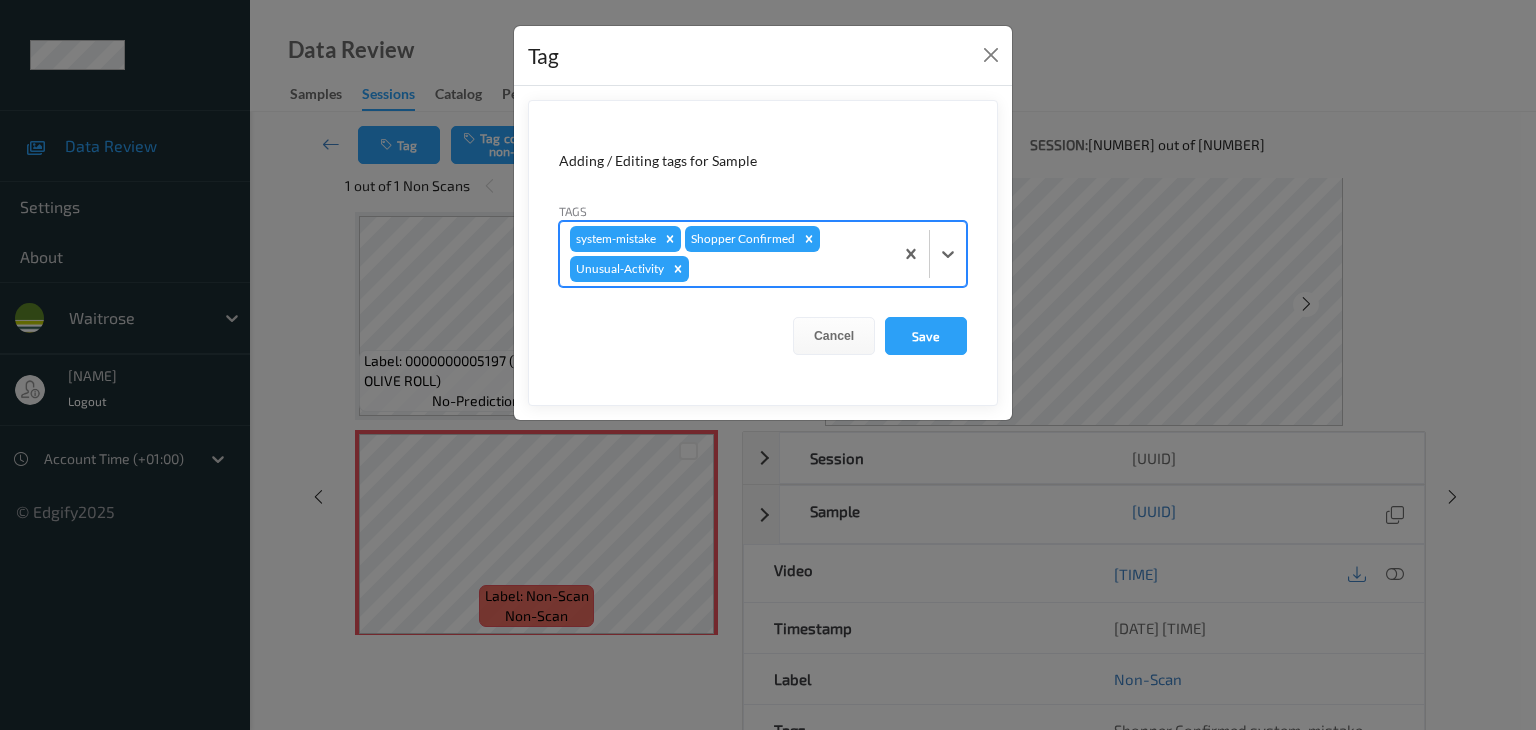type on "p" 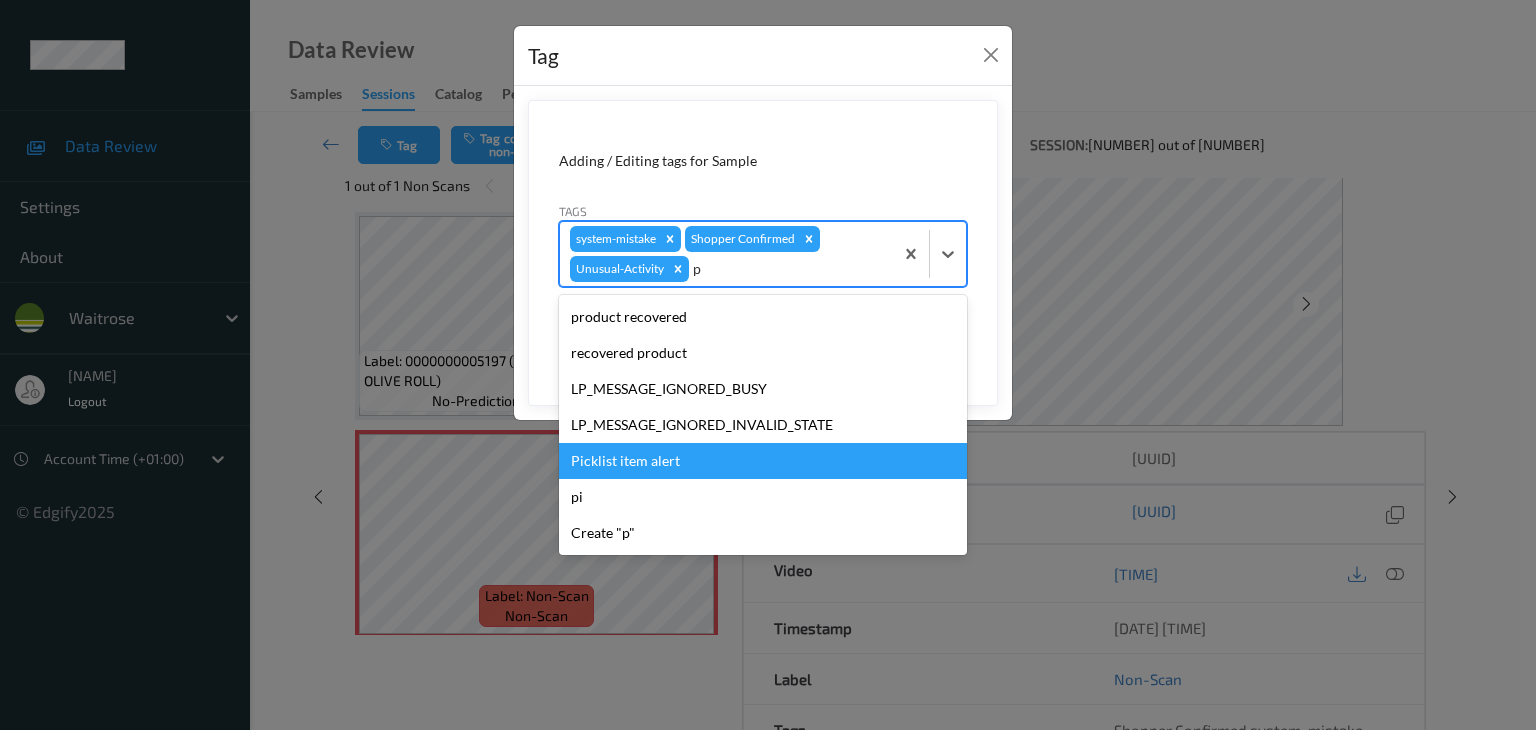 click on "Picklist item alert" at bounding box center (763, 461) 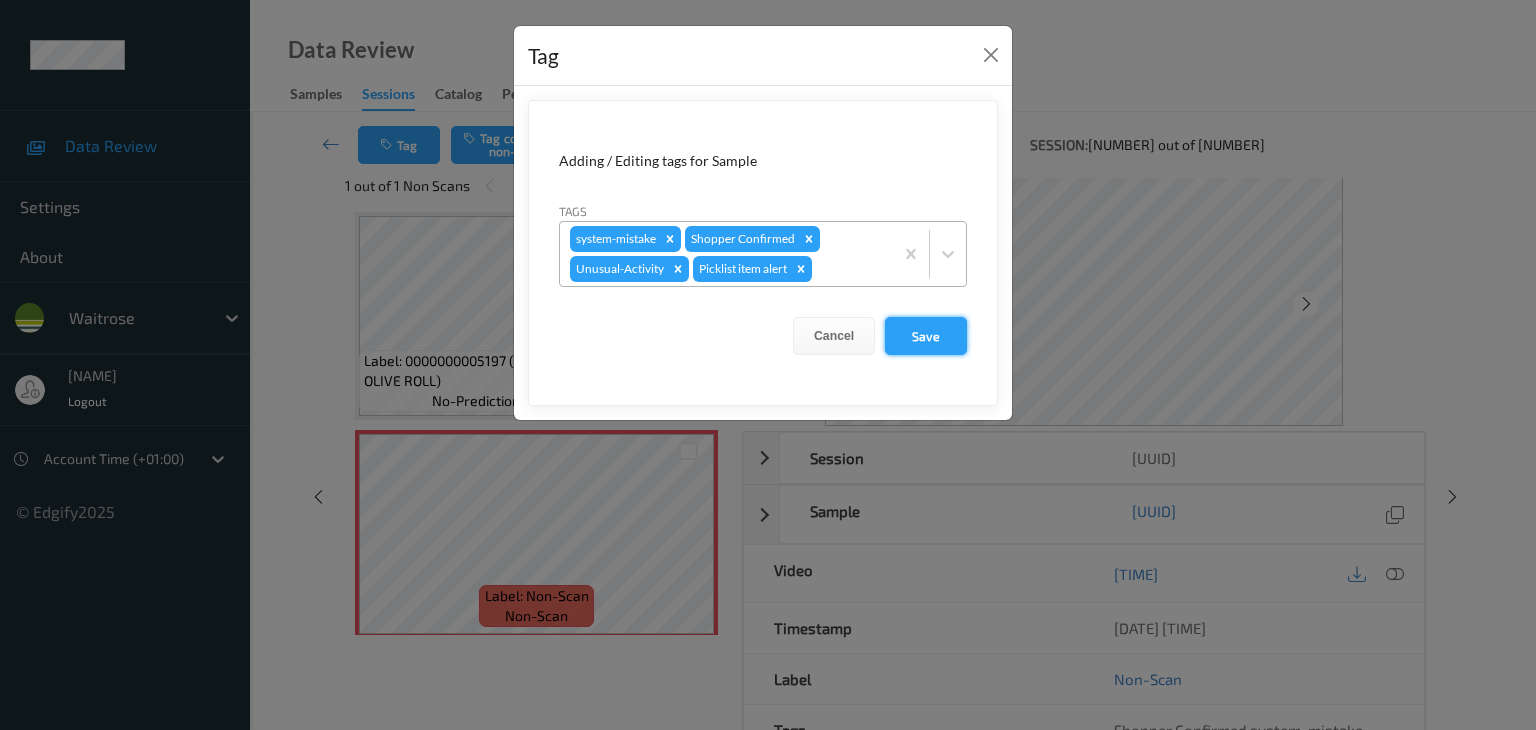 click on "Save" at bounding box center (926, 336) 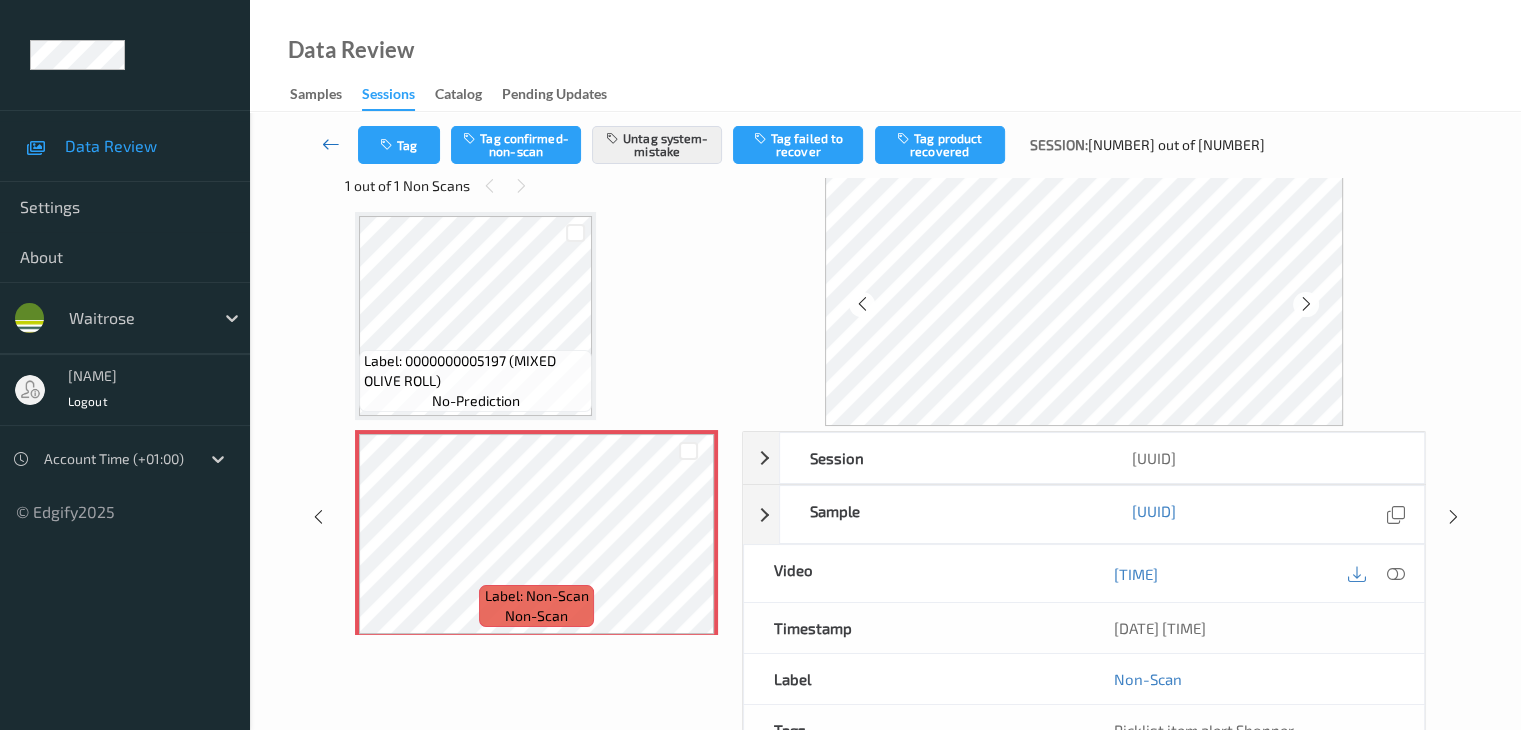 click at bounding box center [331, 144] 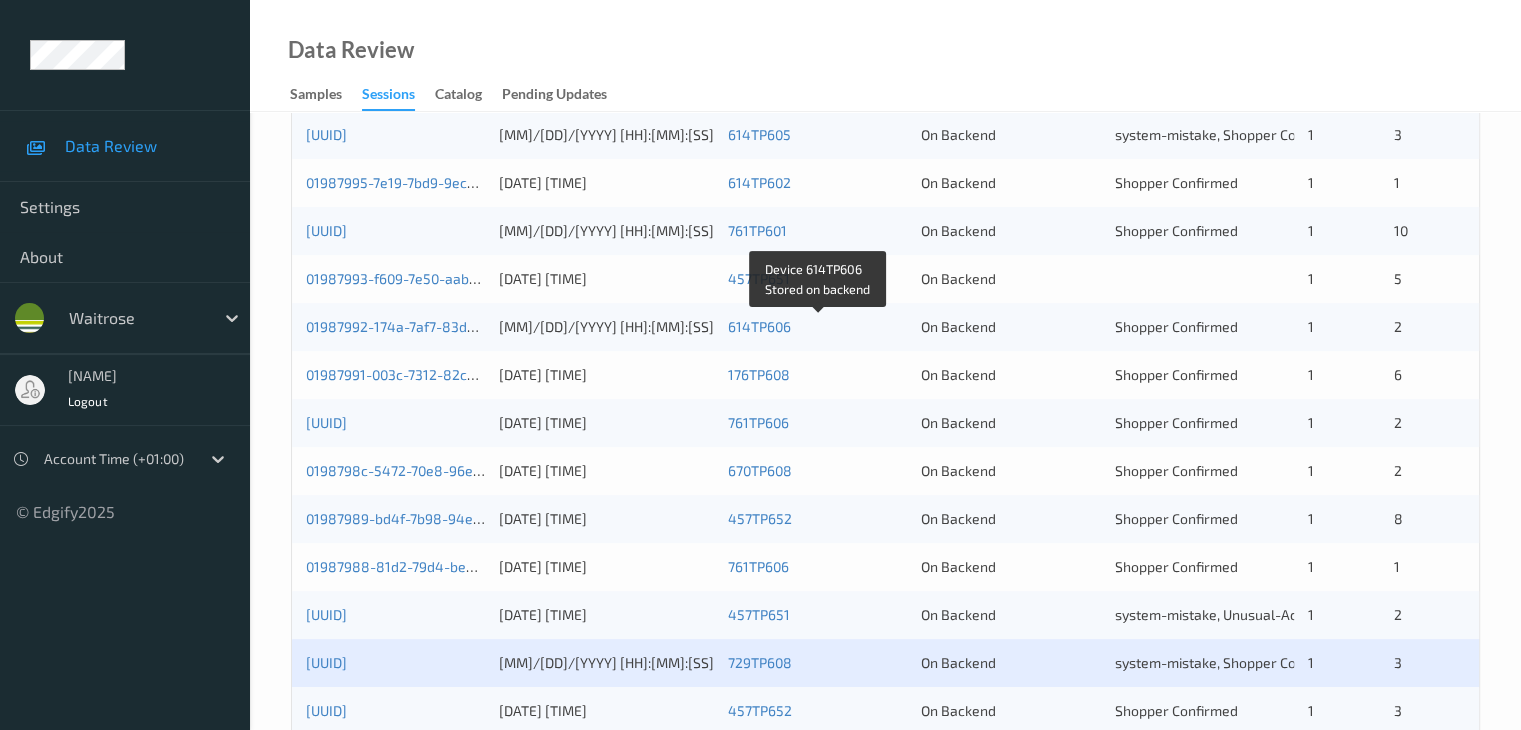 scroll, scrollTop: 700, scrollLeft: 0, axis: vertical 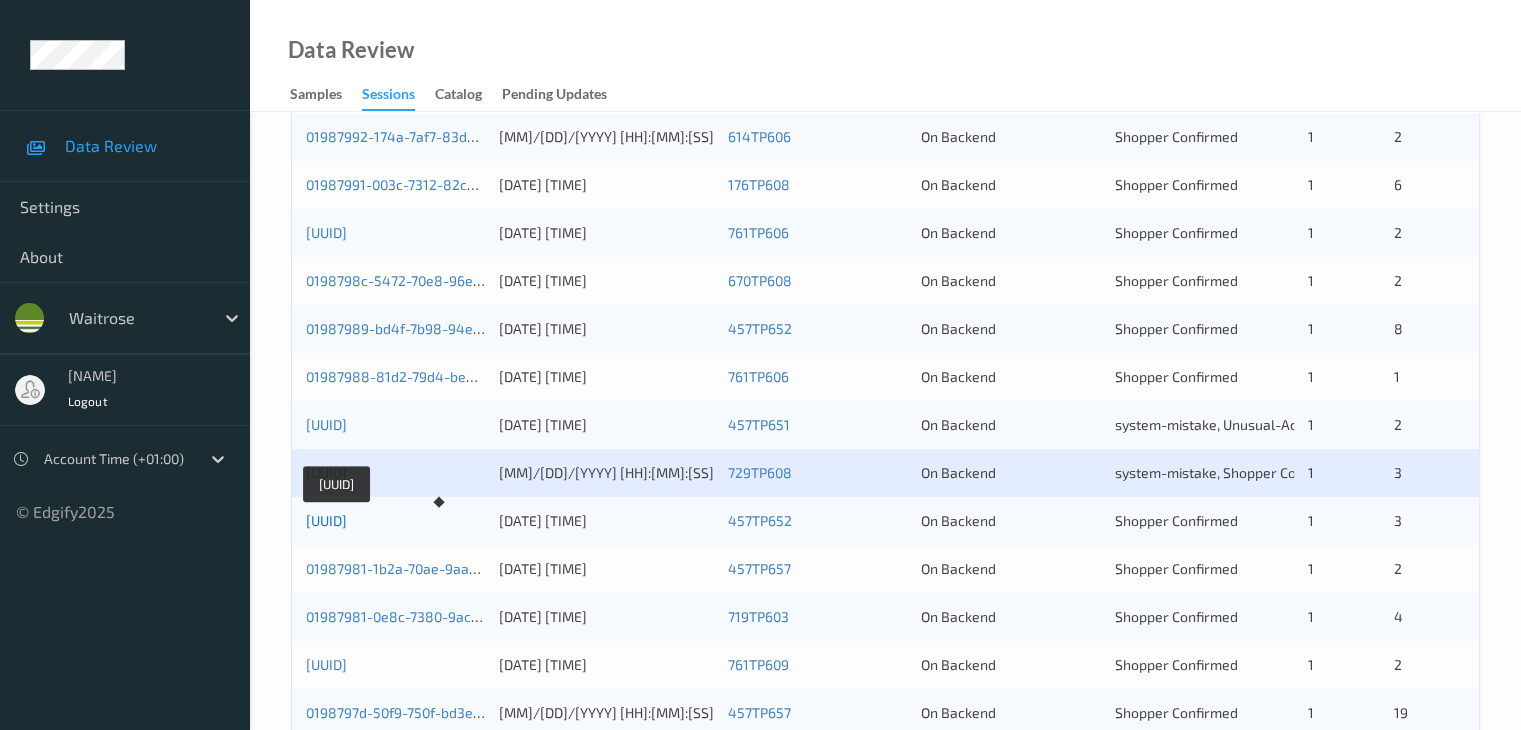 click on "01987983-68f3-78af-8e40-6df2505e7197" at bounding box center [326, 520] 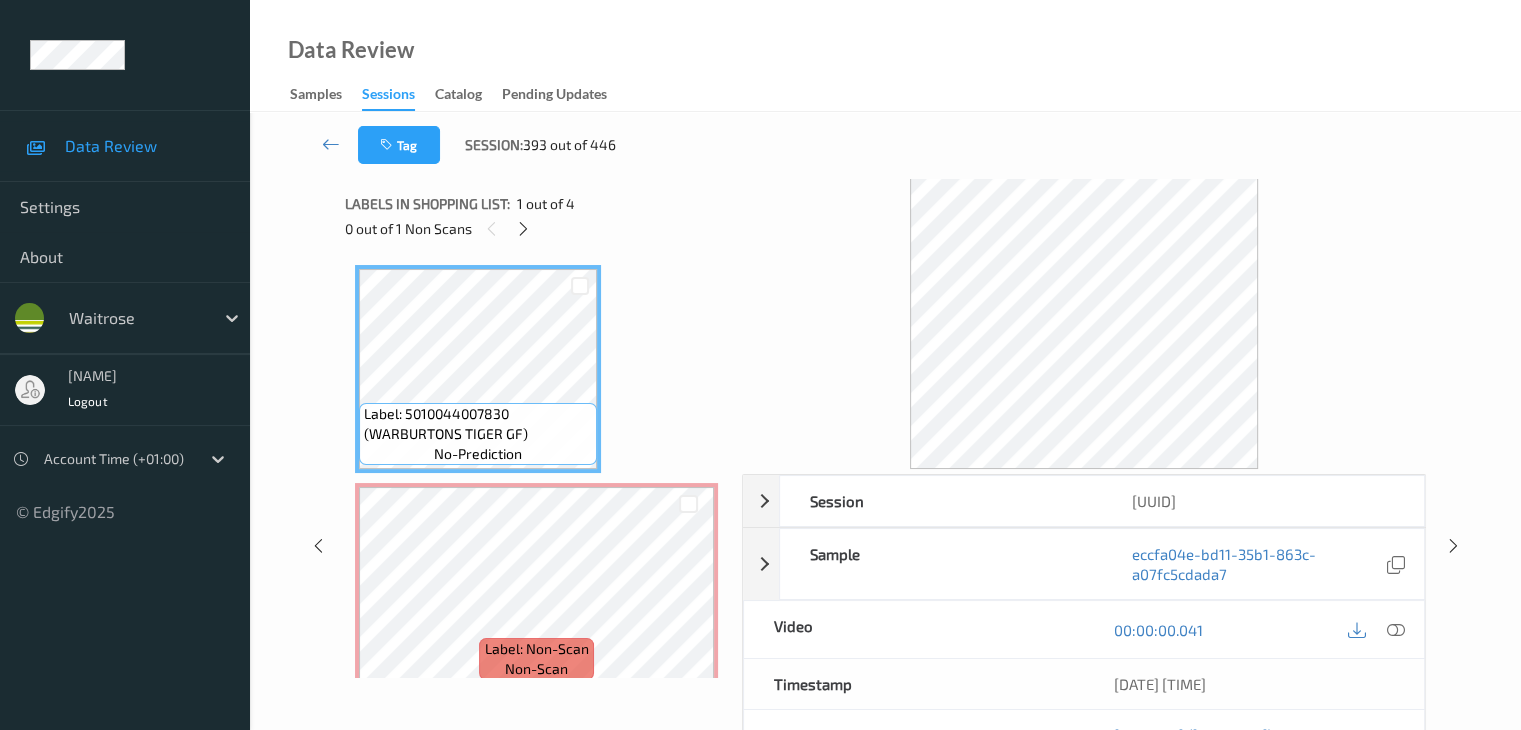 scroll, scrollTop: 0, scrollLeft: 0, axis: both 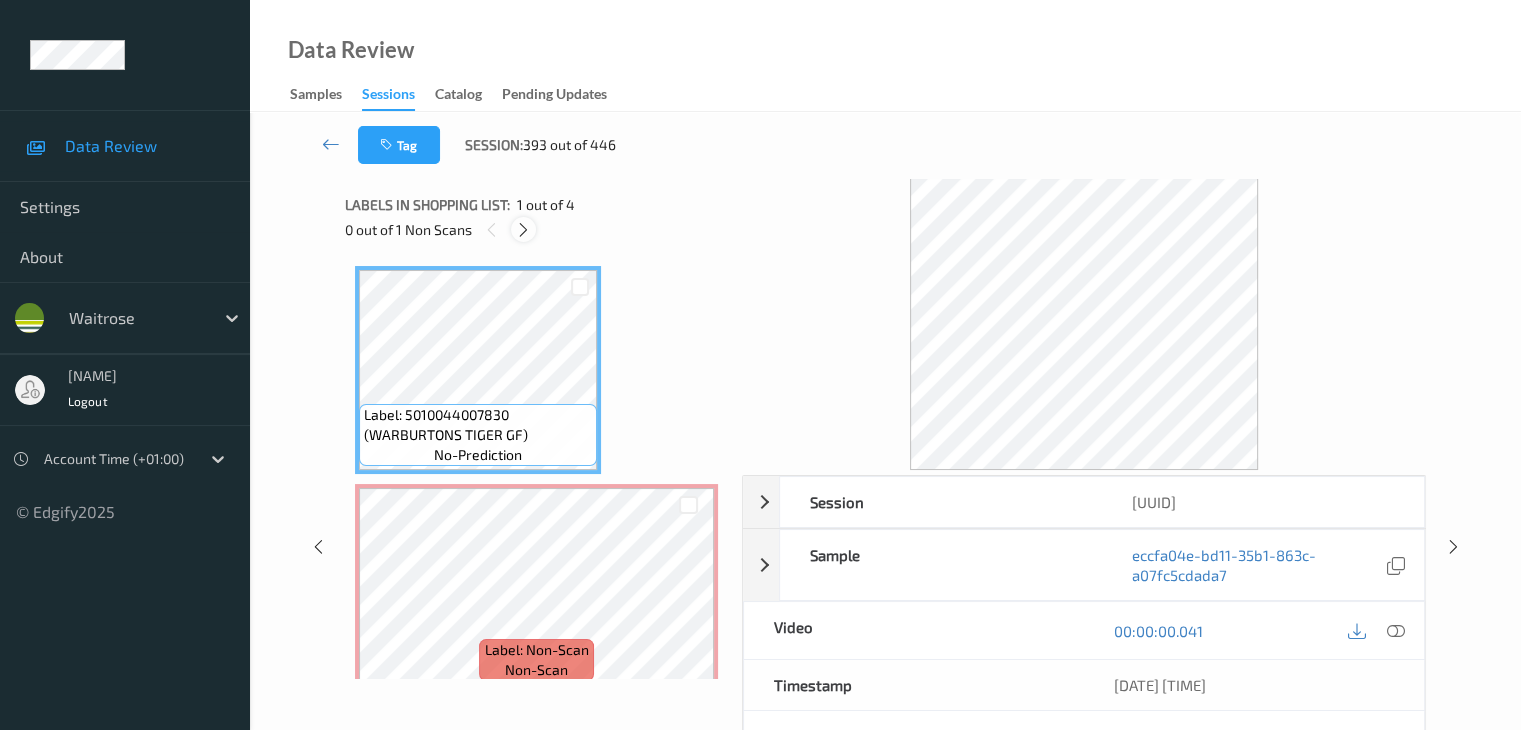 click at bounding box center (523, 230) 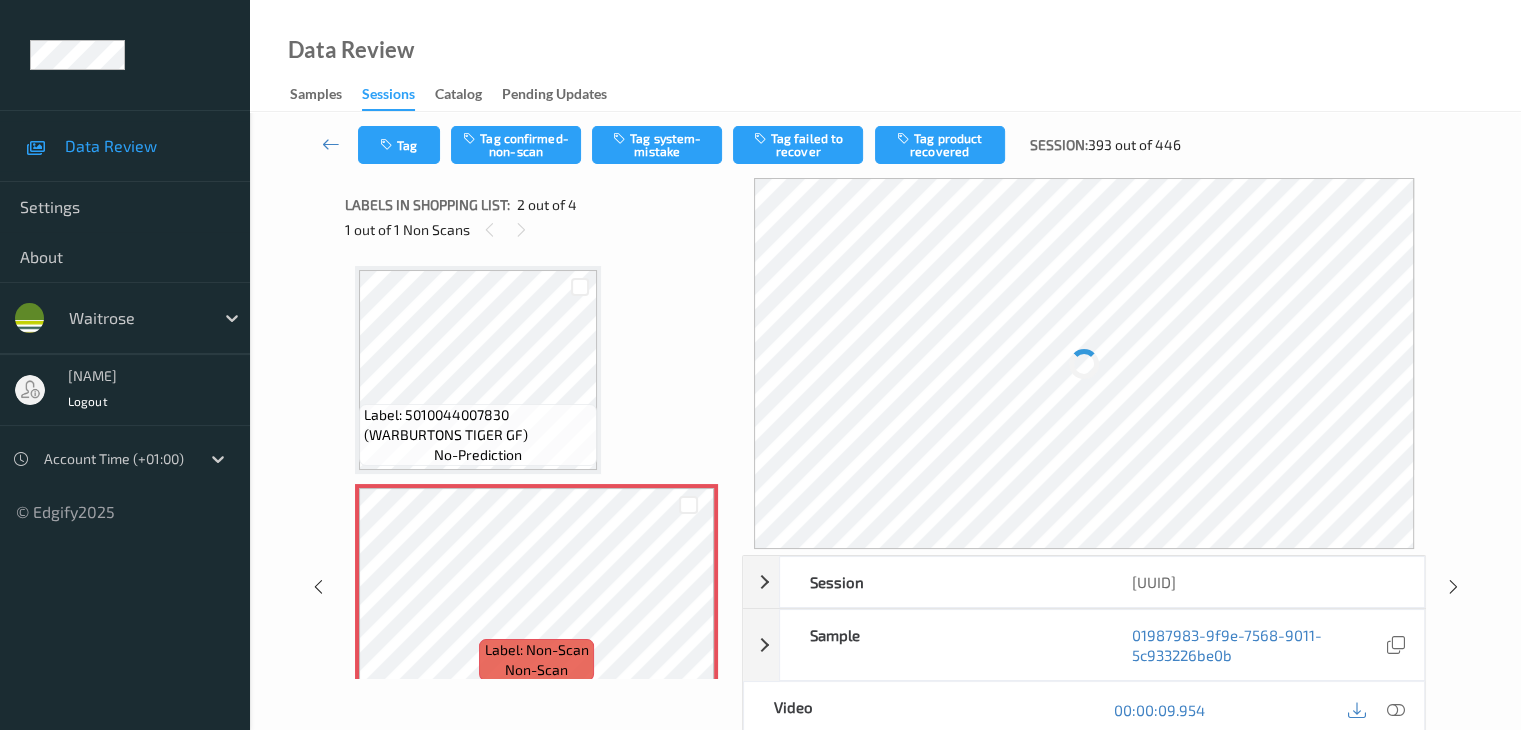 scroll, scrollTop: 10, scrollLeft: 0, axis: vertical 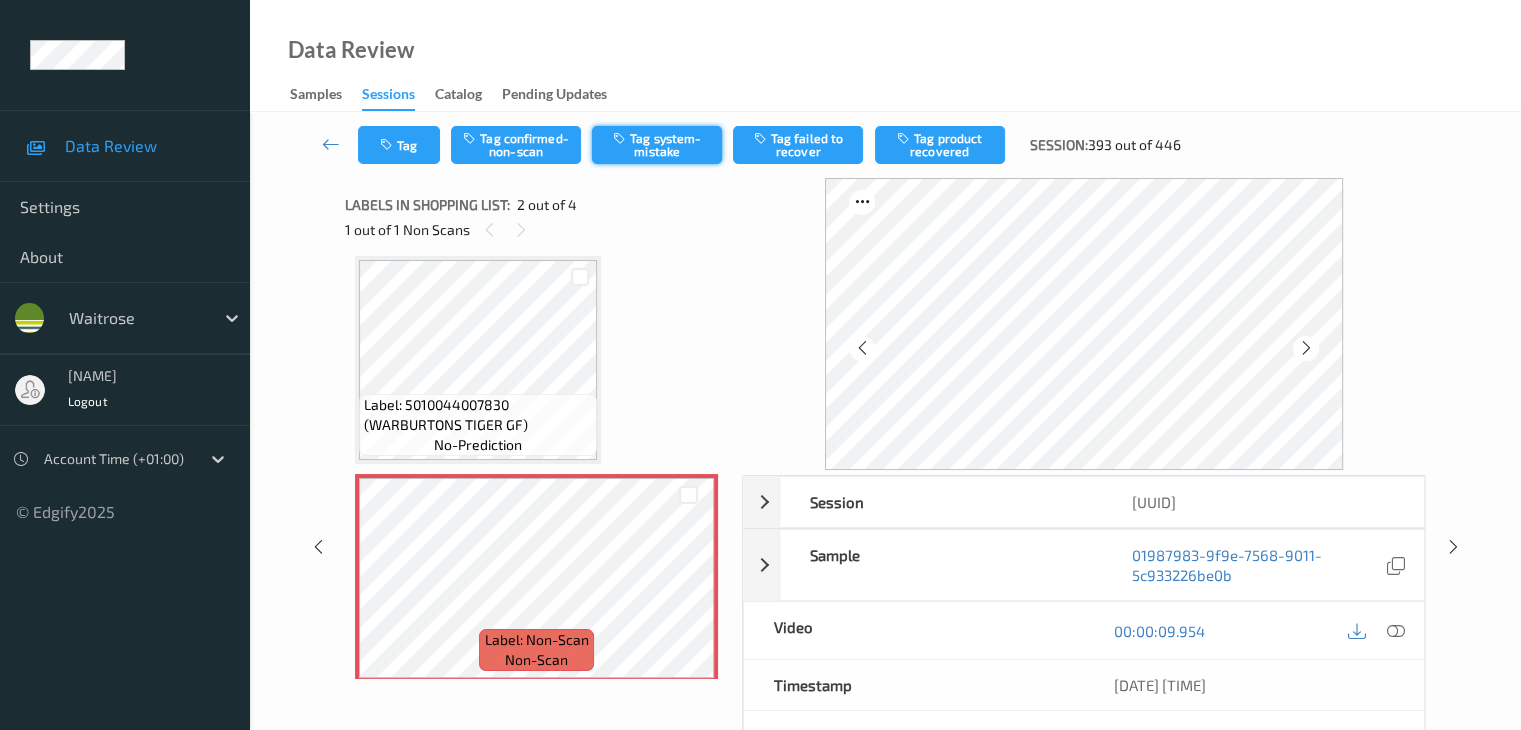 click on "Tag   system-mistake" at bounding box center (657, 145) 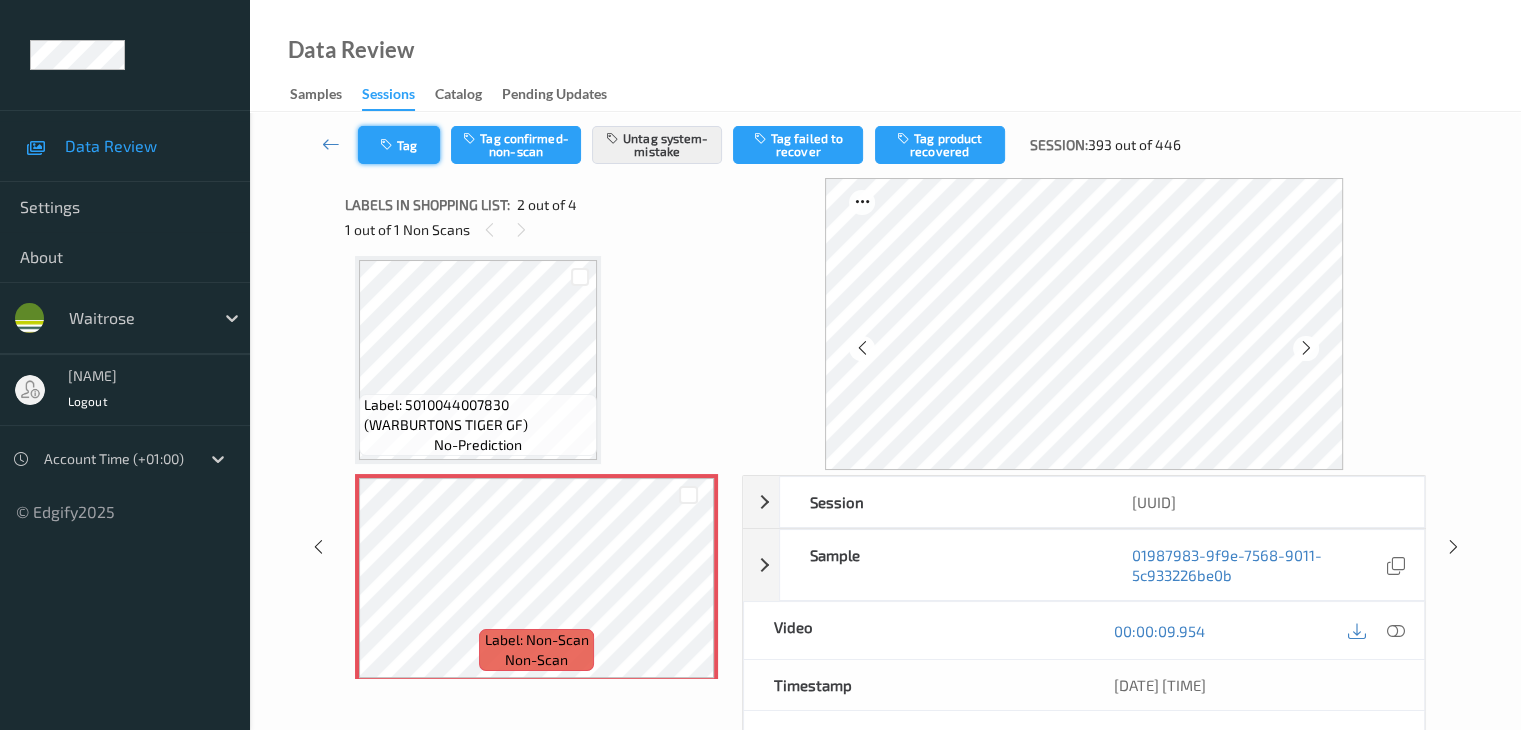 click on "Tag" at bounding box center (399, 145) 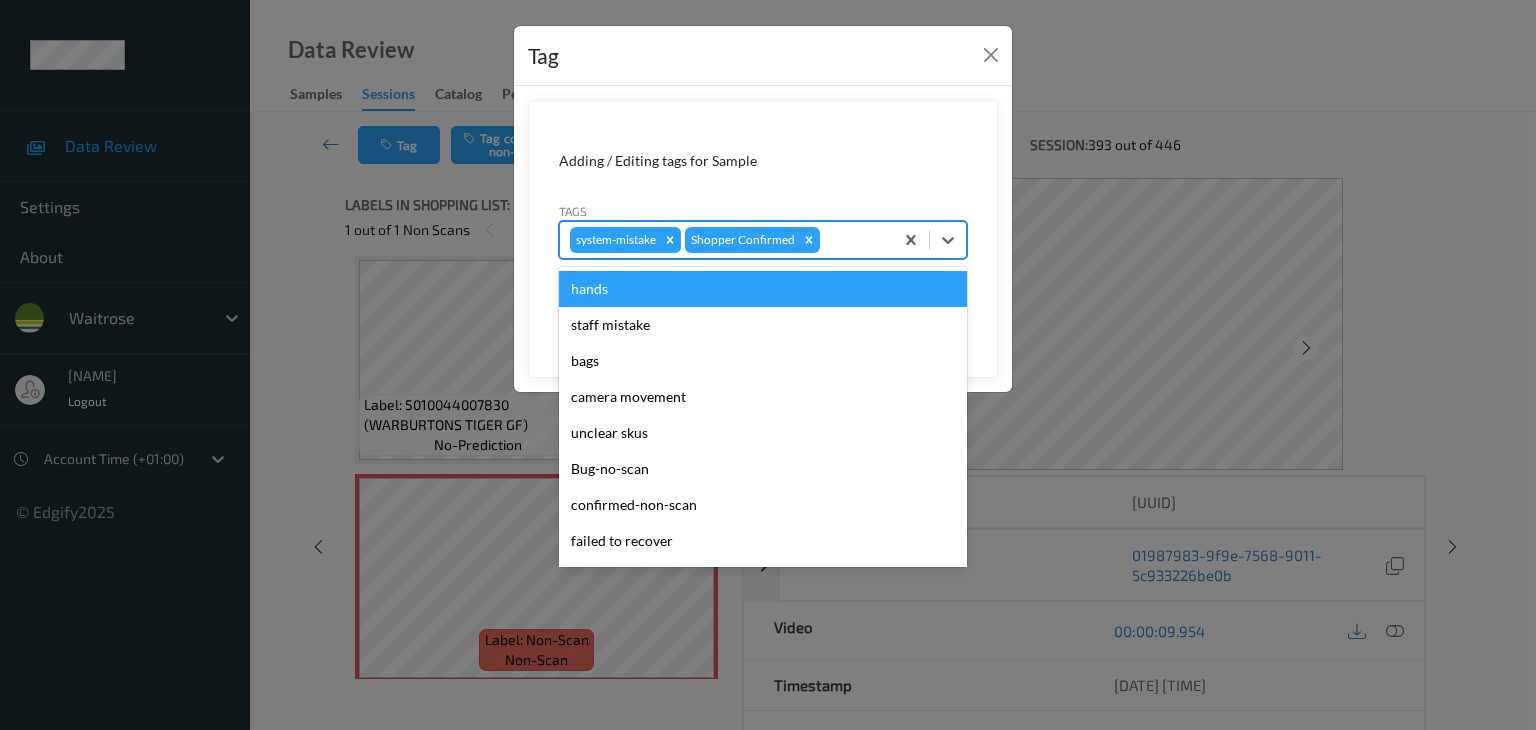 click at bounding box center (853, 240) 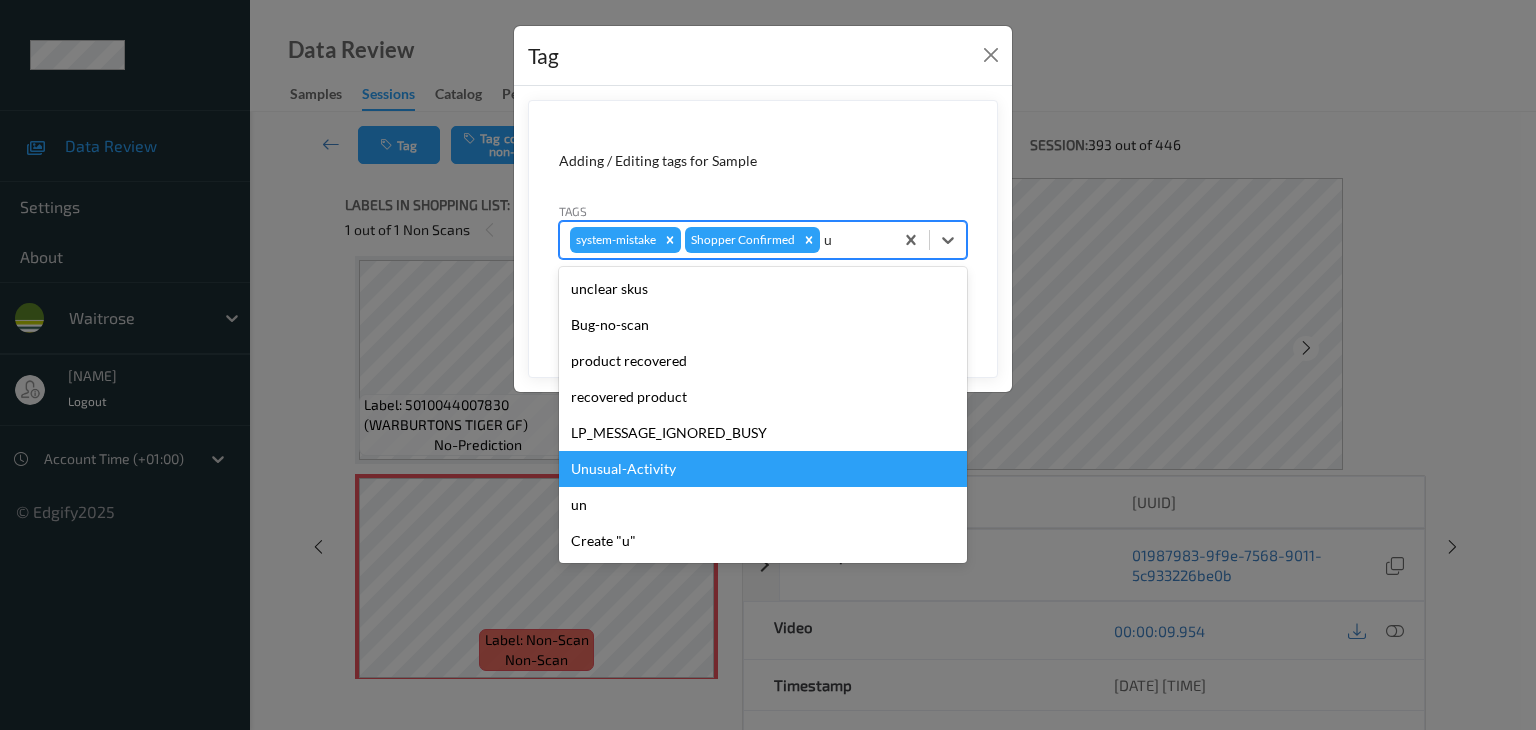 click on "Unusual-Activity" at bounding box center [763, 469] 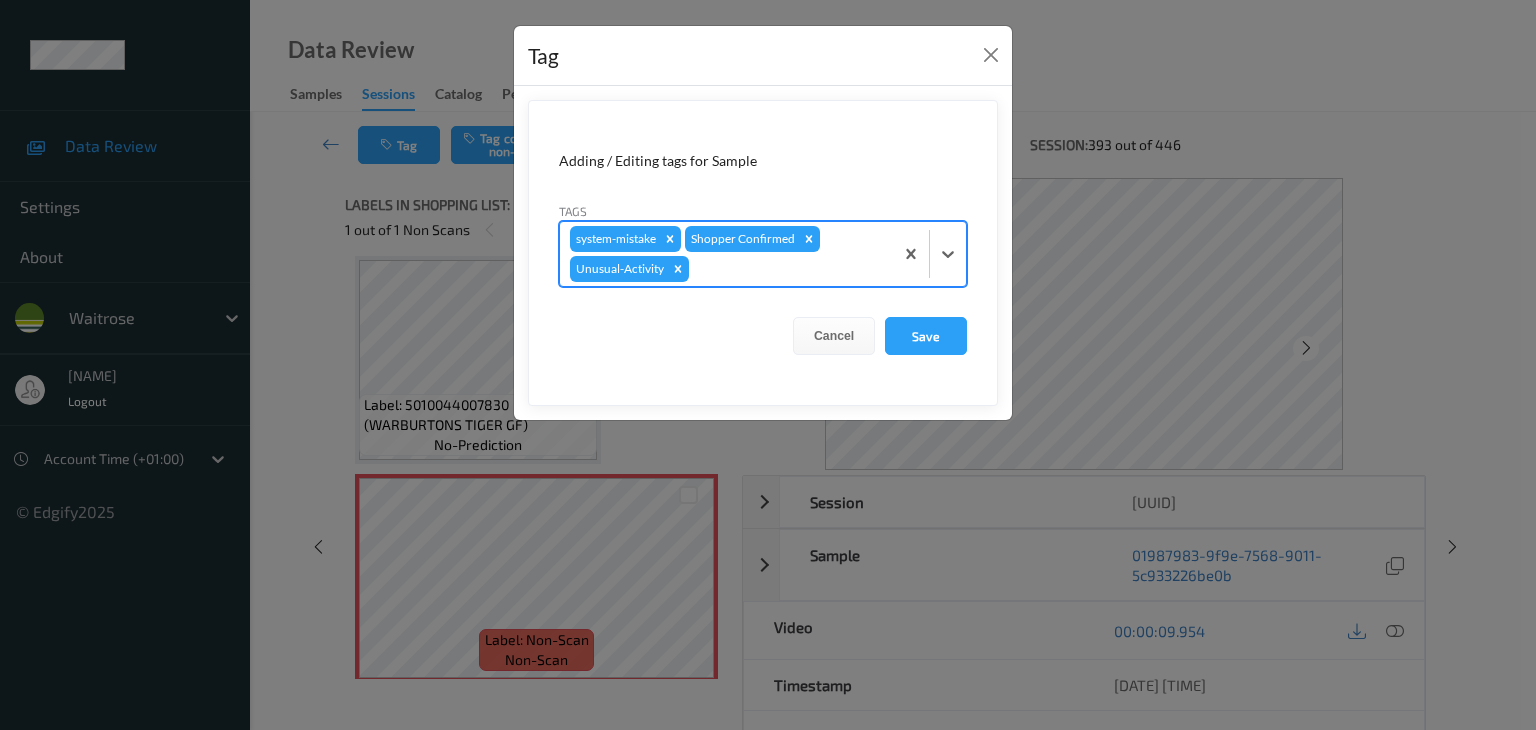 drag, startPoint x: 914, startPoint y: 334, endPoint x: 971, endPoint y: 266, distance: 88.72993 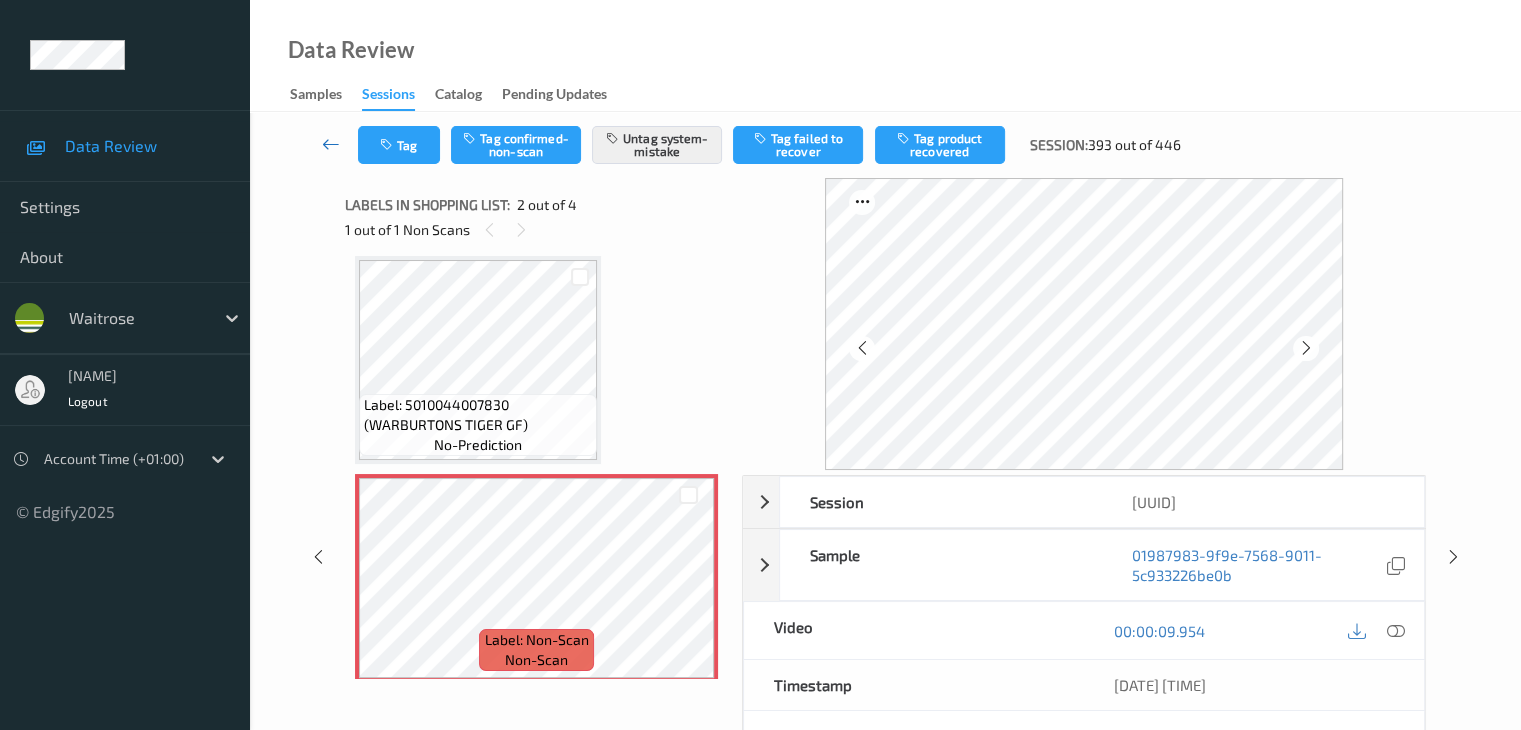 click at bounding box center (331, 144) 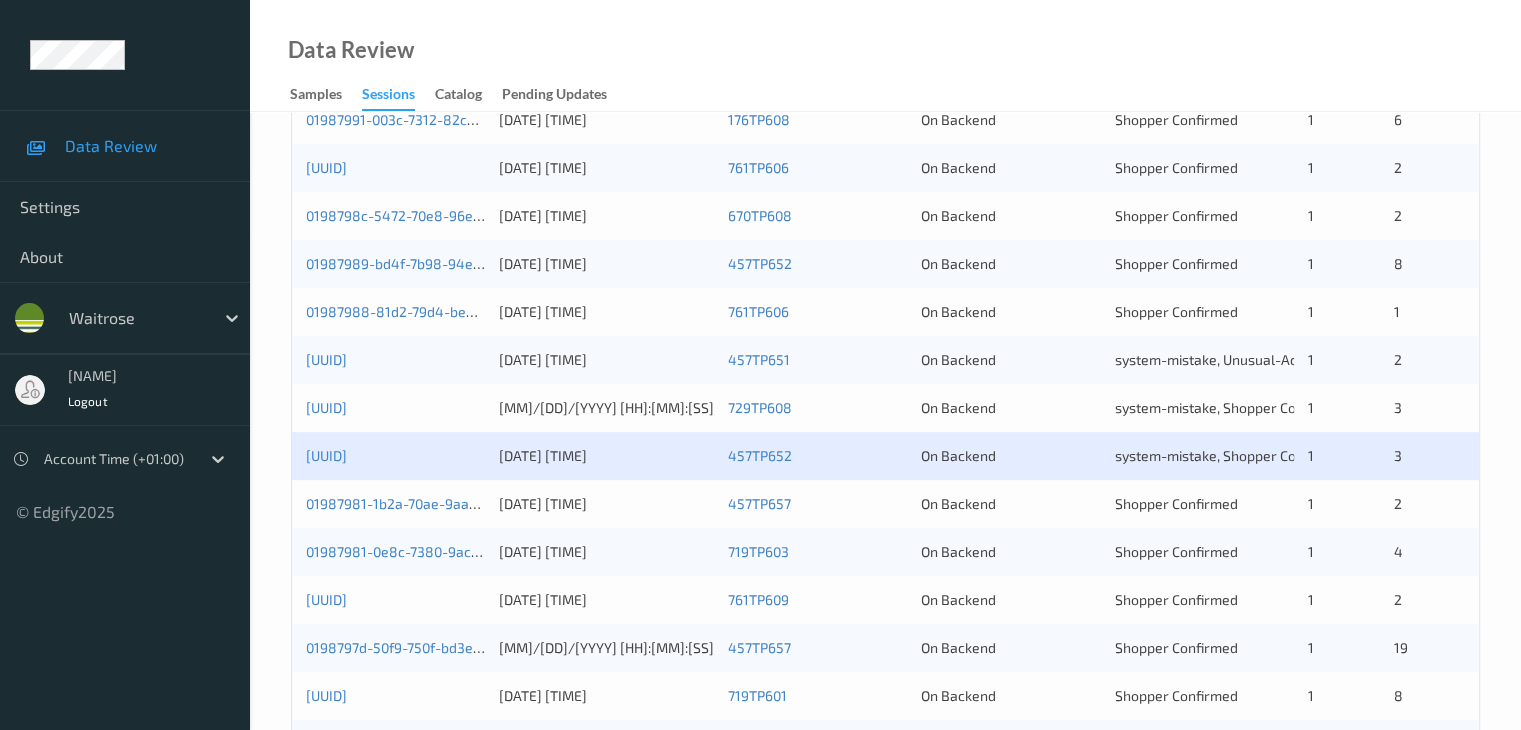 scroll, scrollTop: 800, scrollLeft: 0, axis: vertical 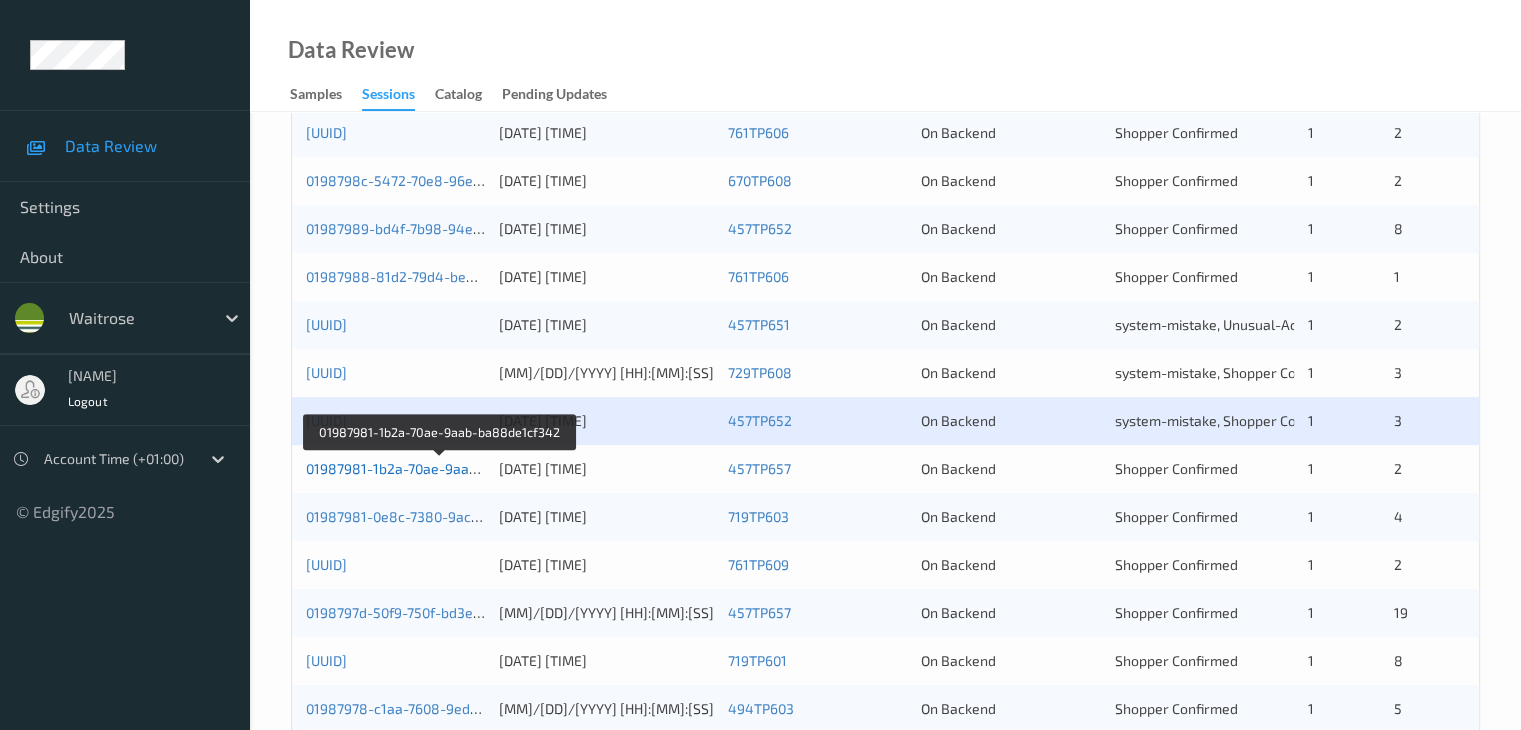 click on "01987981-1b2a-70ae-9aab-ba88de1cf342" at bounding box center (441, 468) 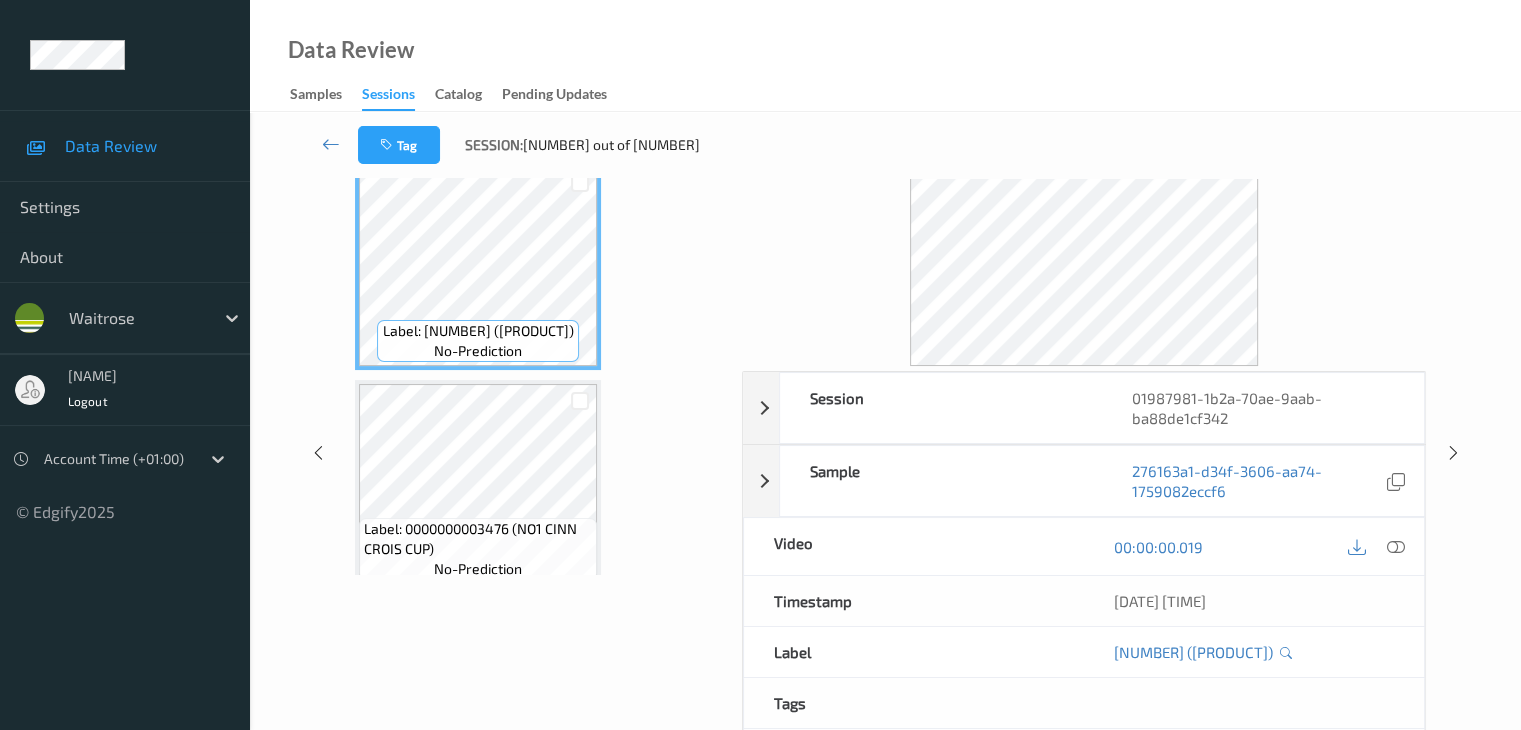 scroll, scrollTop: 0, scrollLeft: 0, axis: both 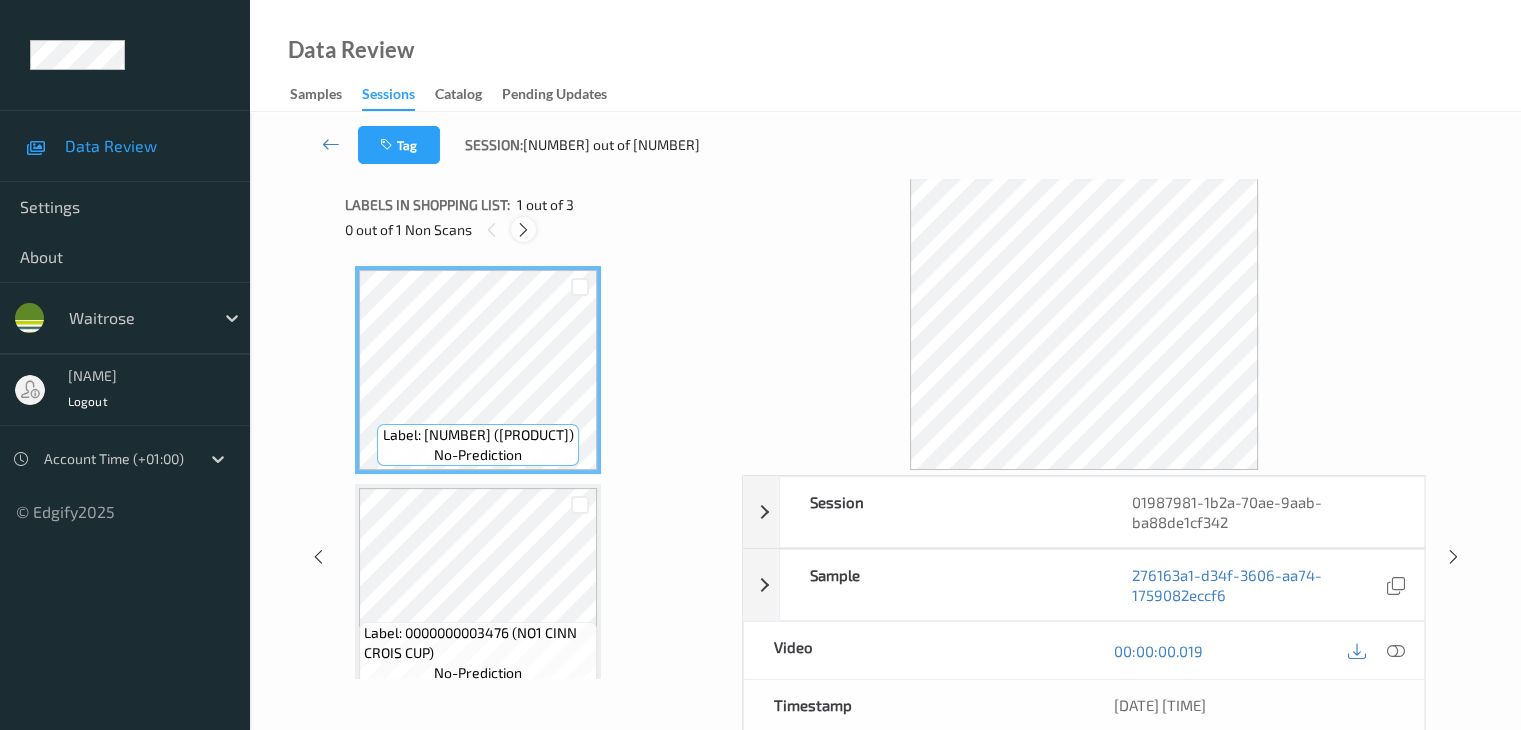 click at bounding box center (523, 230) 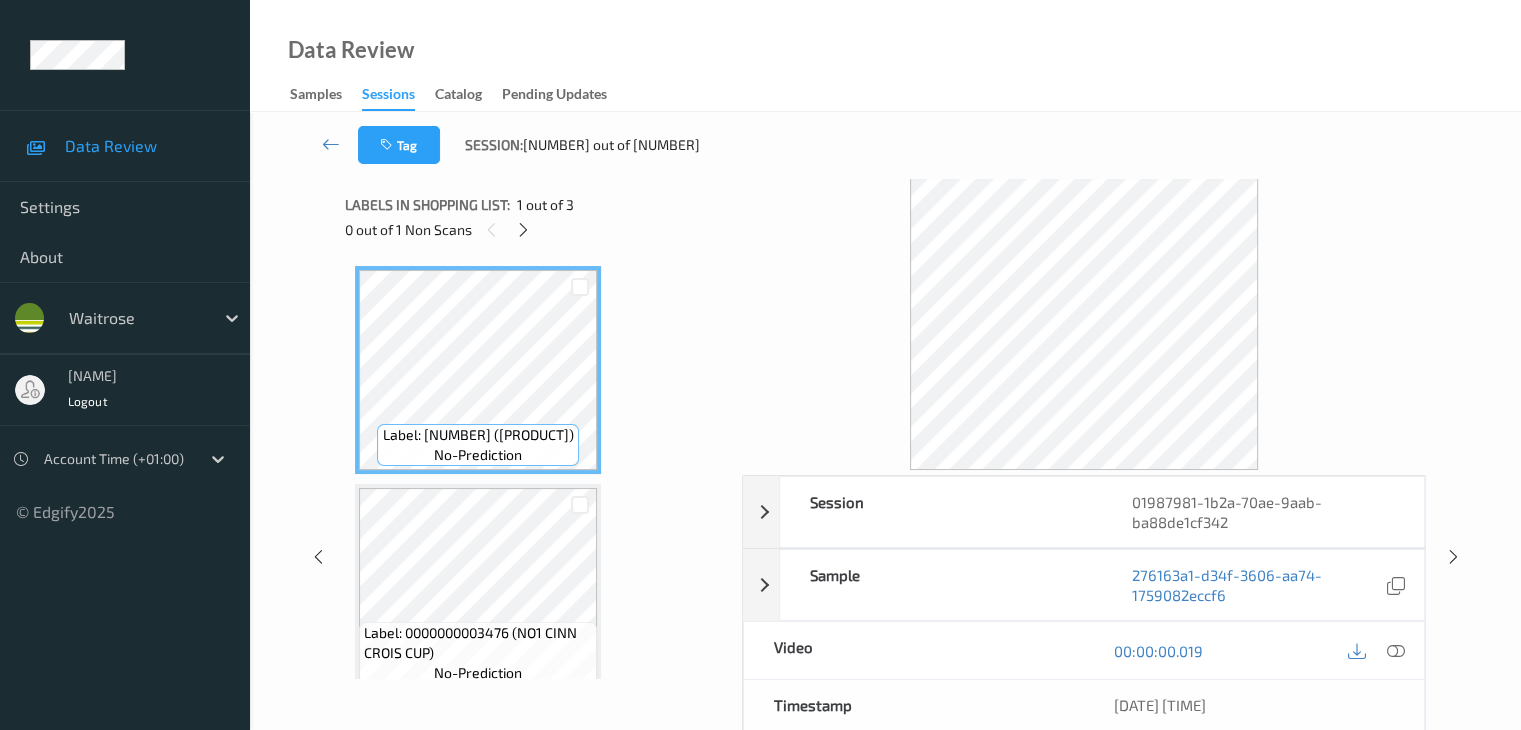 scroll, scrollTop: 228, scrollLeft: 0, axis: vertical 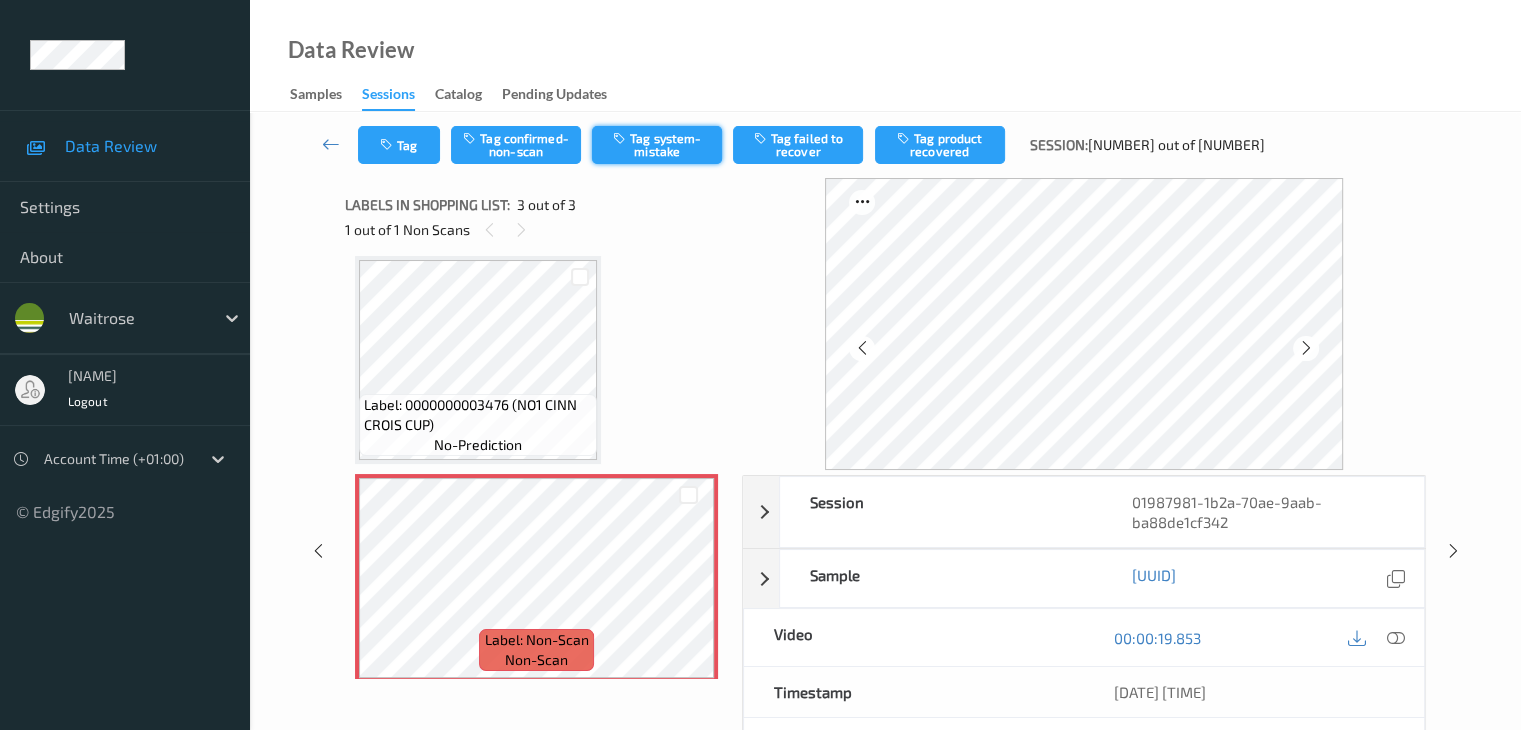 click on "Tag   system-mistake" at bounding box center [657, 145] 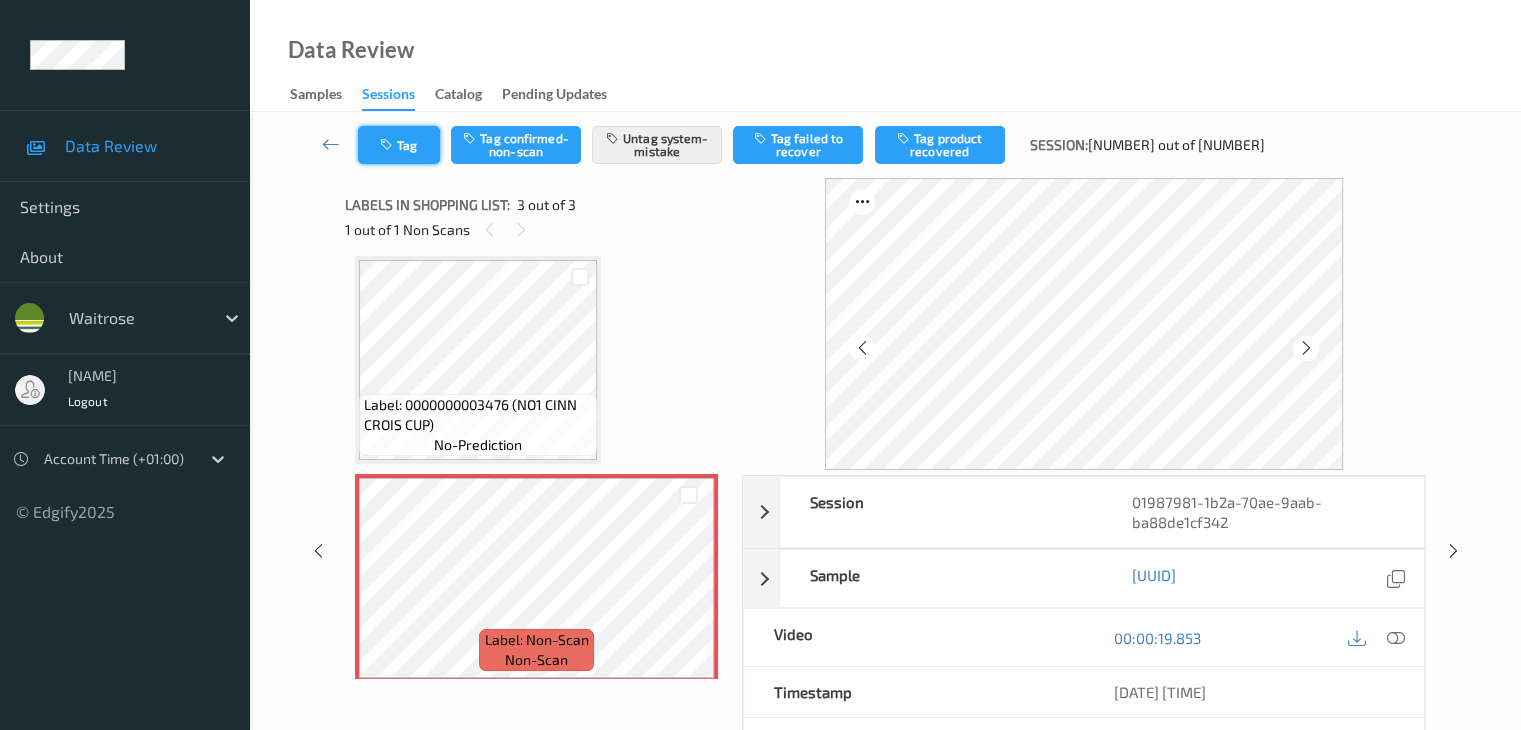 click on "Tag" at bounding box center [399, 145] 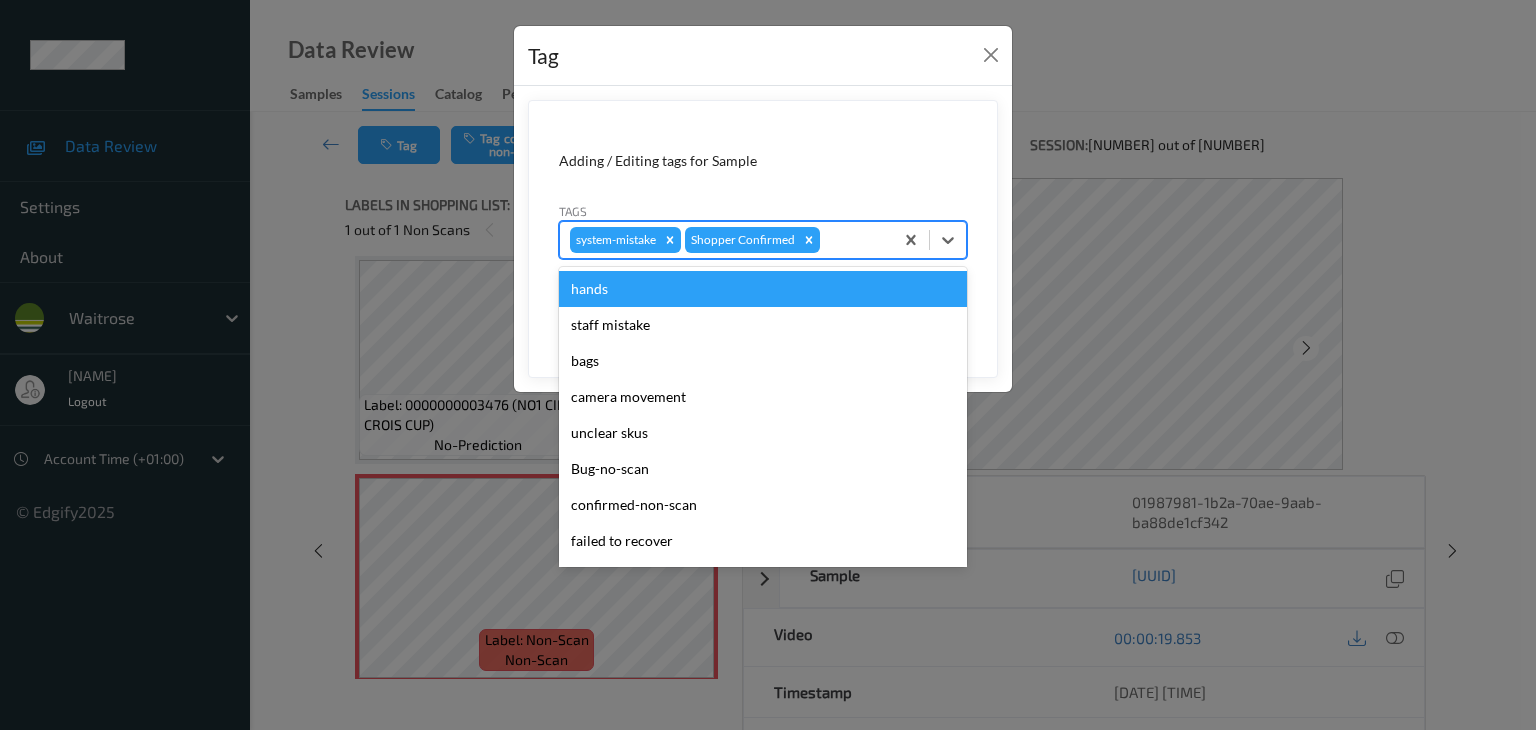 click at bounding box center [853, 240] 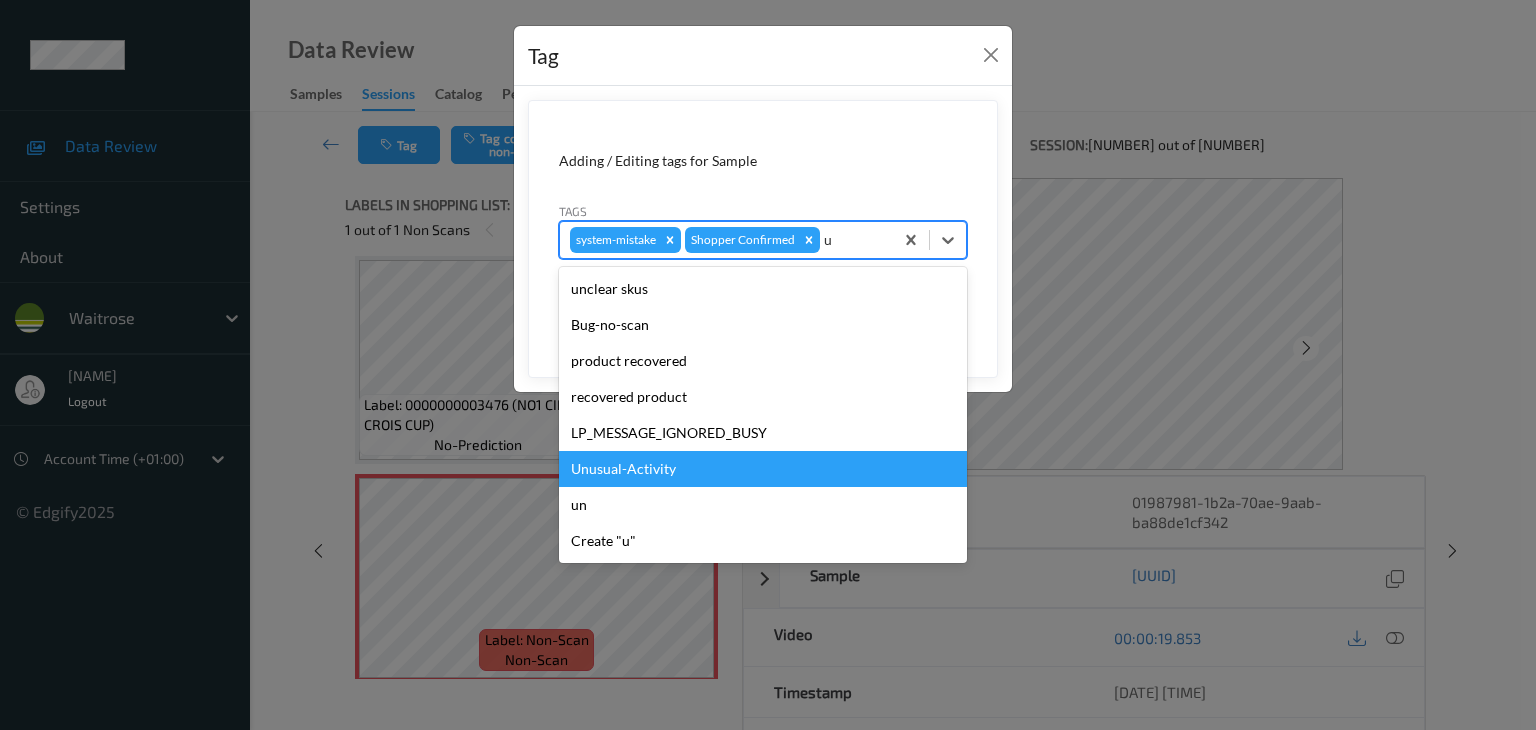 click on "Unusual-Activity" at bounding box center (763, 469) 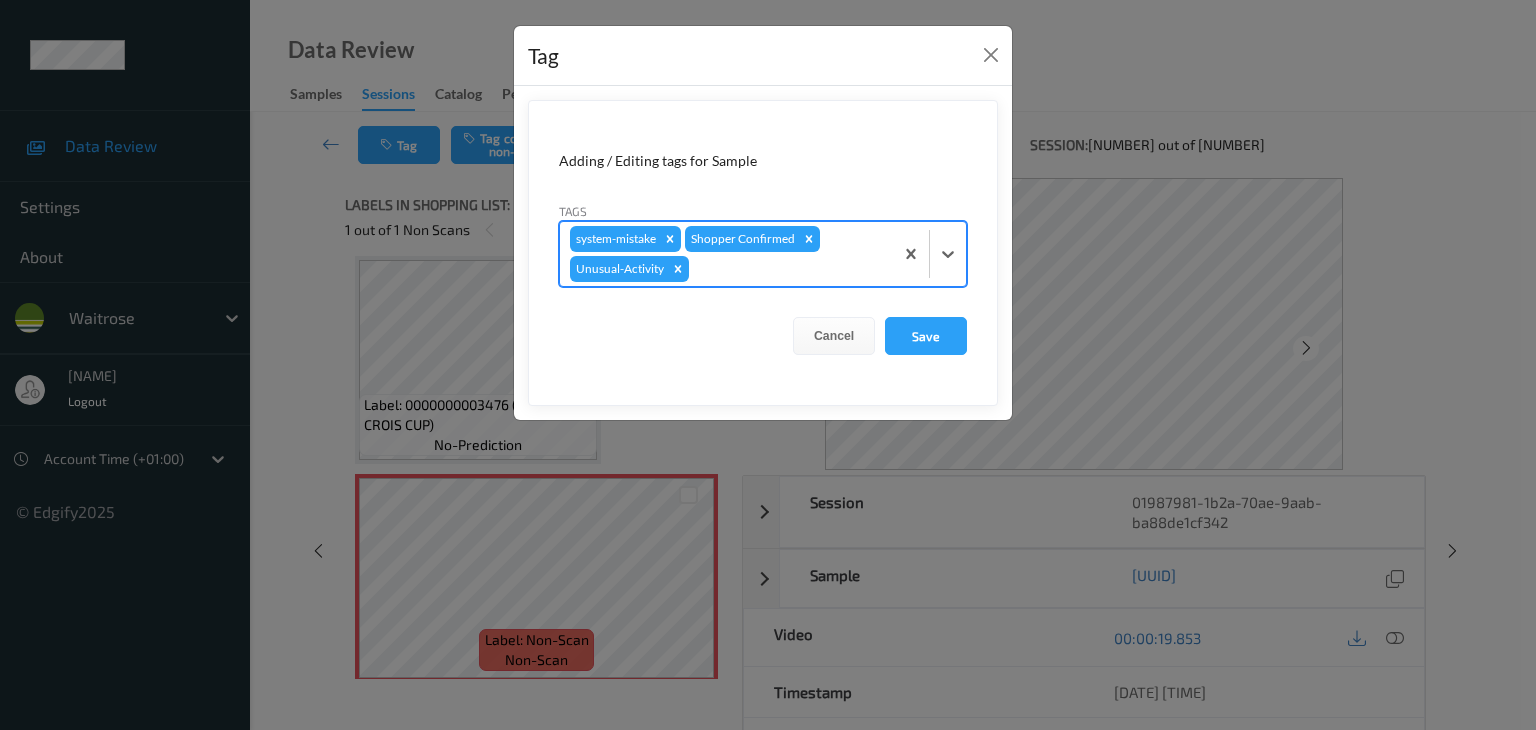 type on "p" 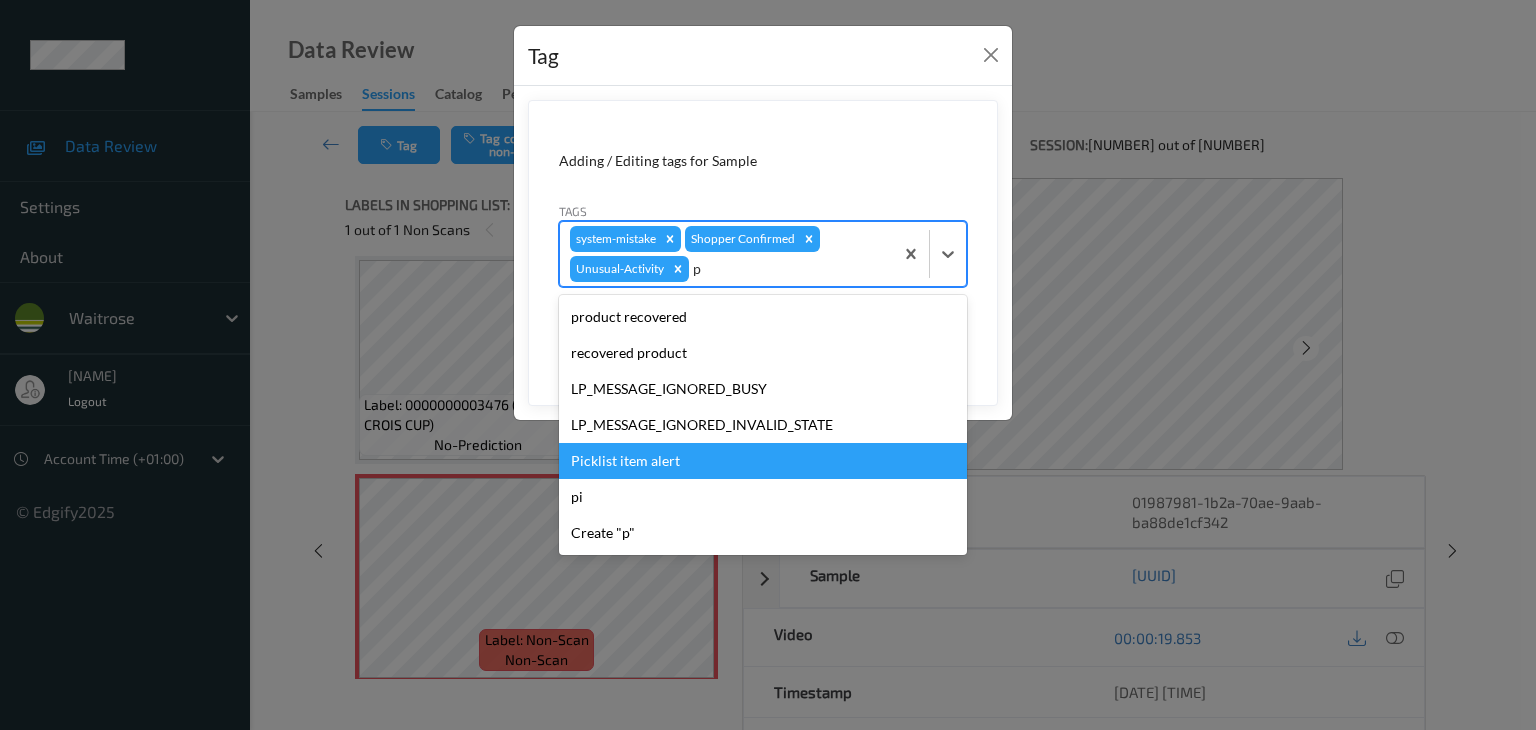 click on "Picklist item alert" at bounding box center [763, 461] 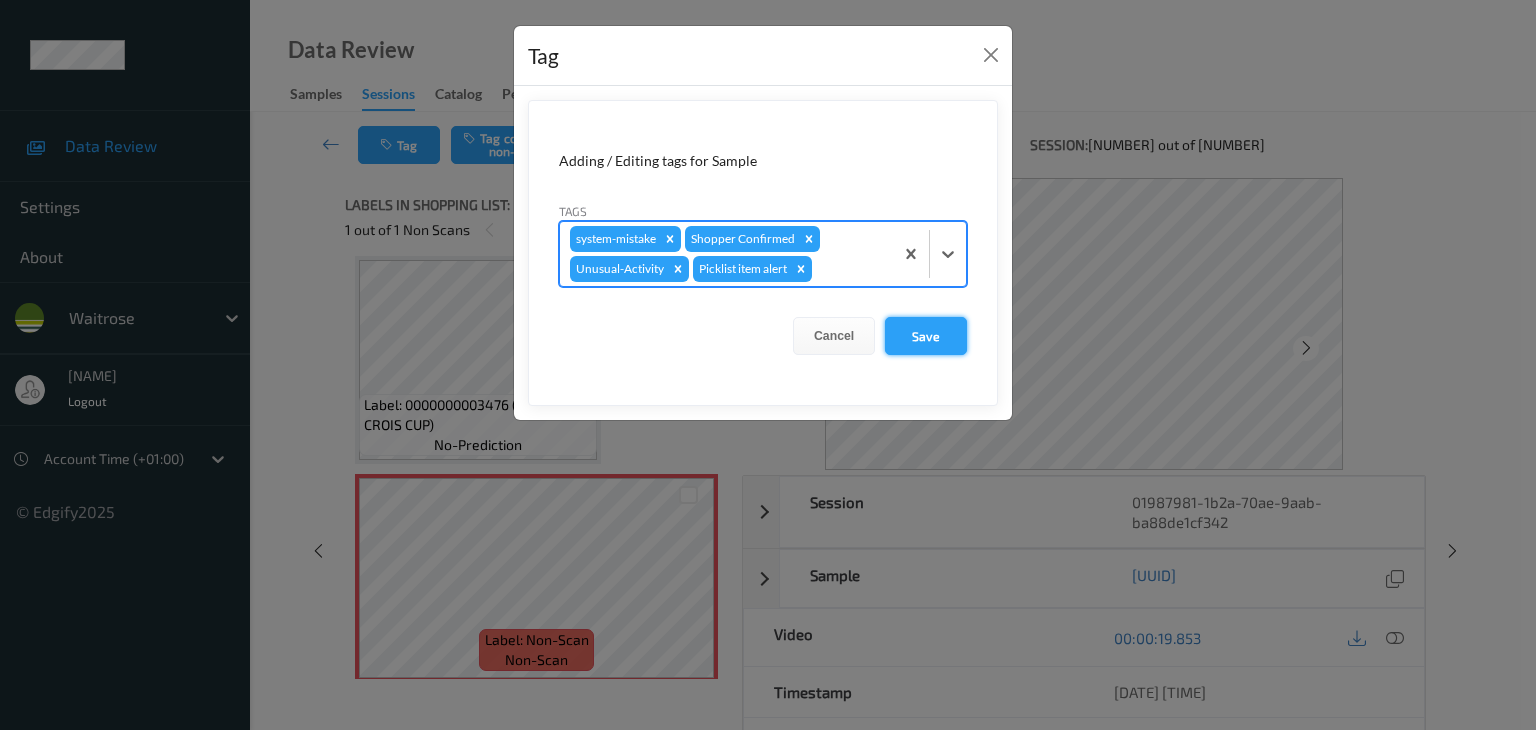 click on "Save" at bounding box center (926, 336) 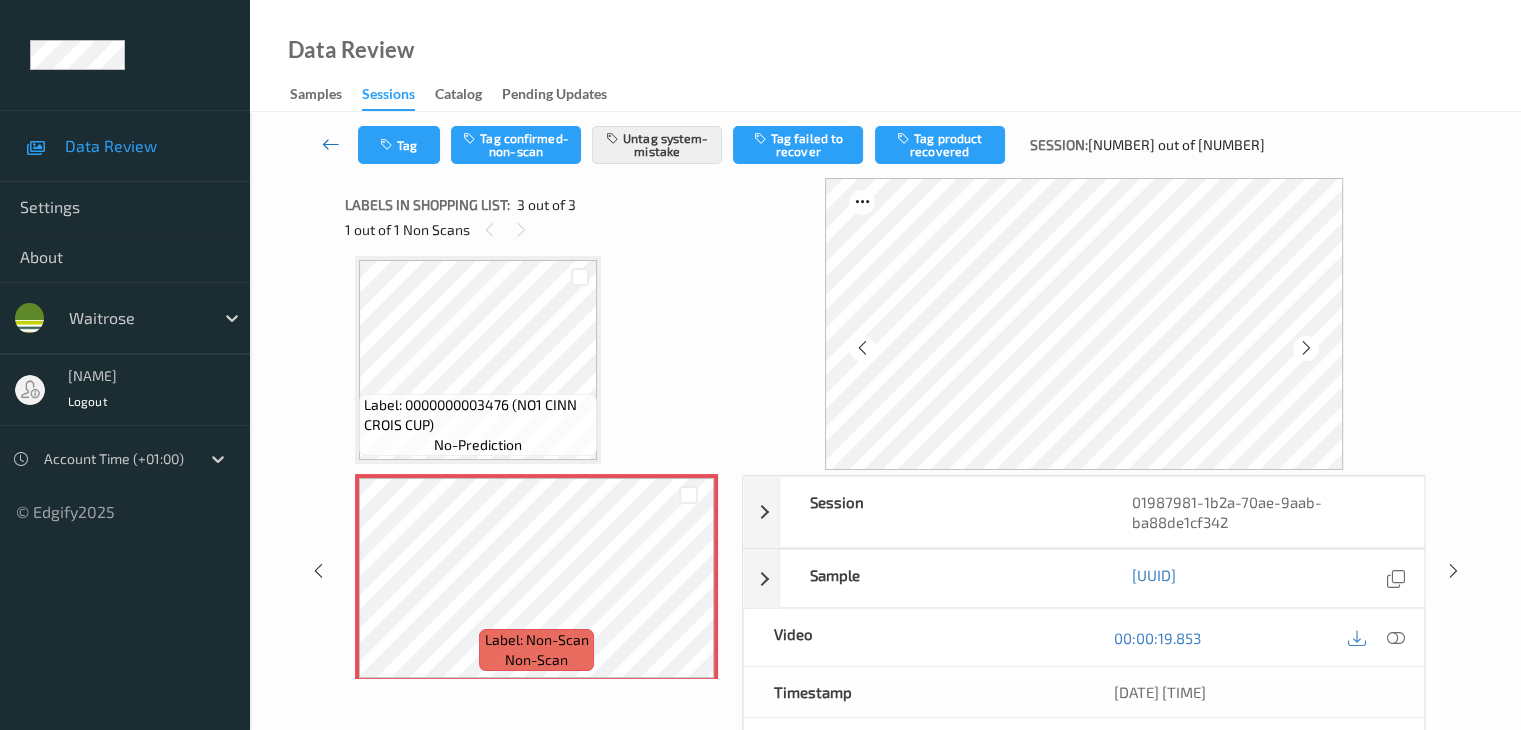 click at bounding box center (331, 144) 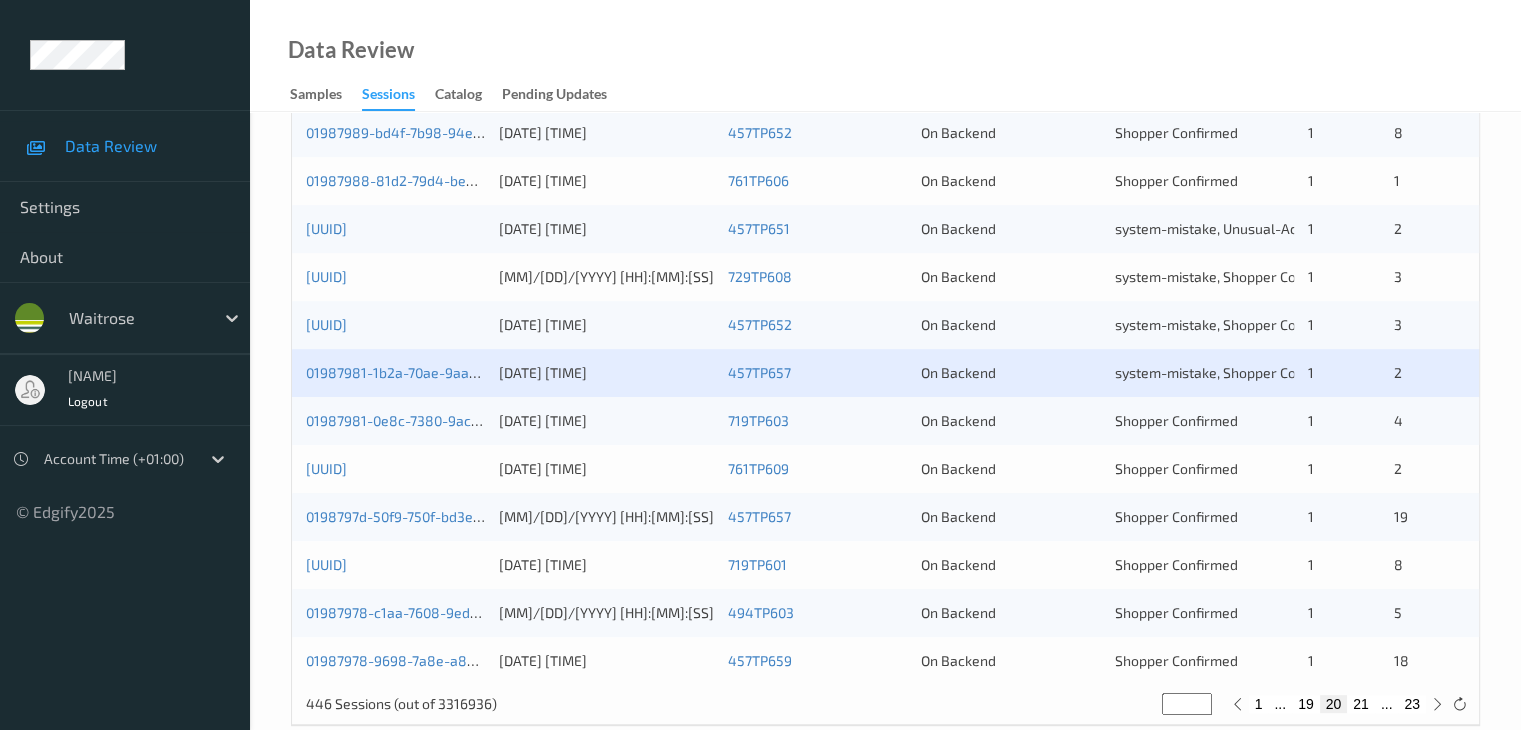 scroll, scrollTop: 900, scrollLeft: 0, axis: vertical 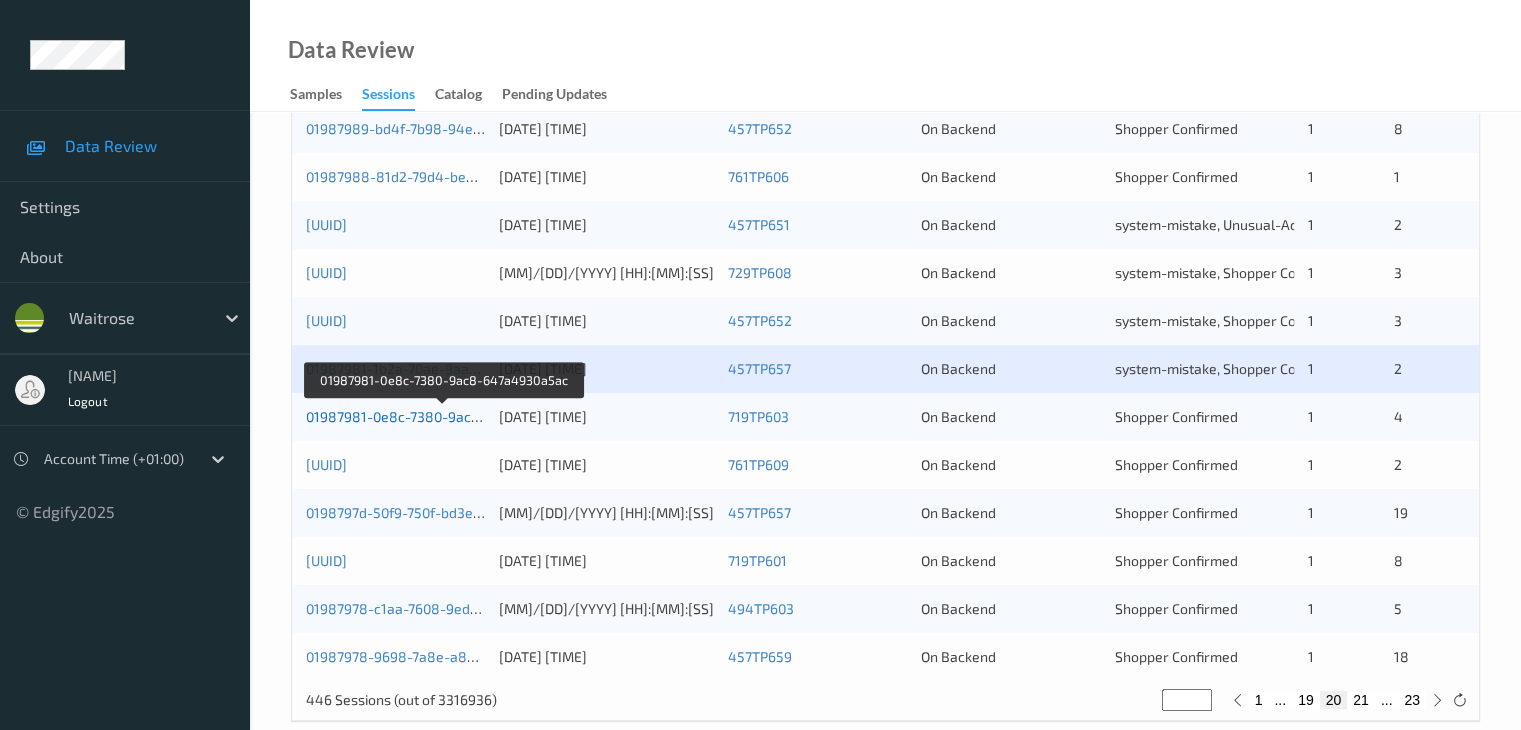 click on "01987981-0e8c-7380-9ac8-647a4930a5ac" at bounding box center (444, 416) 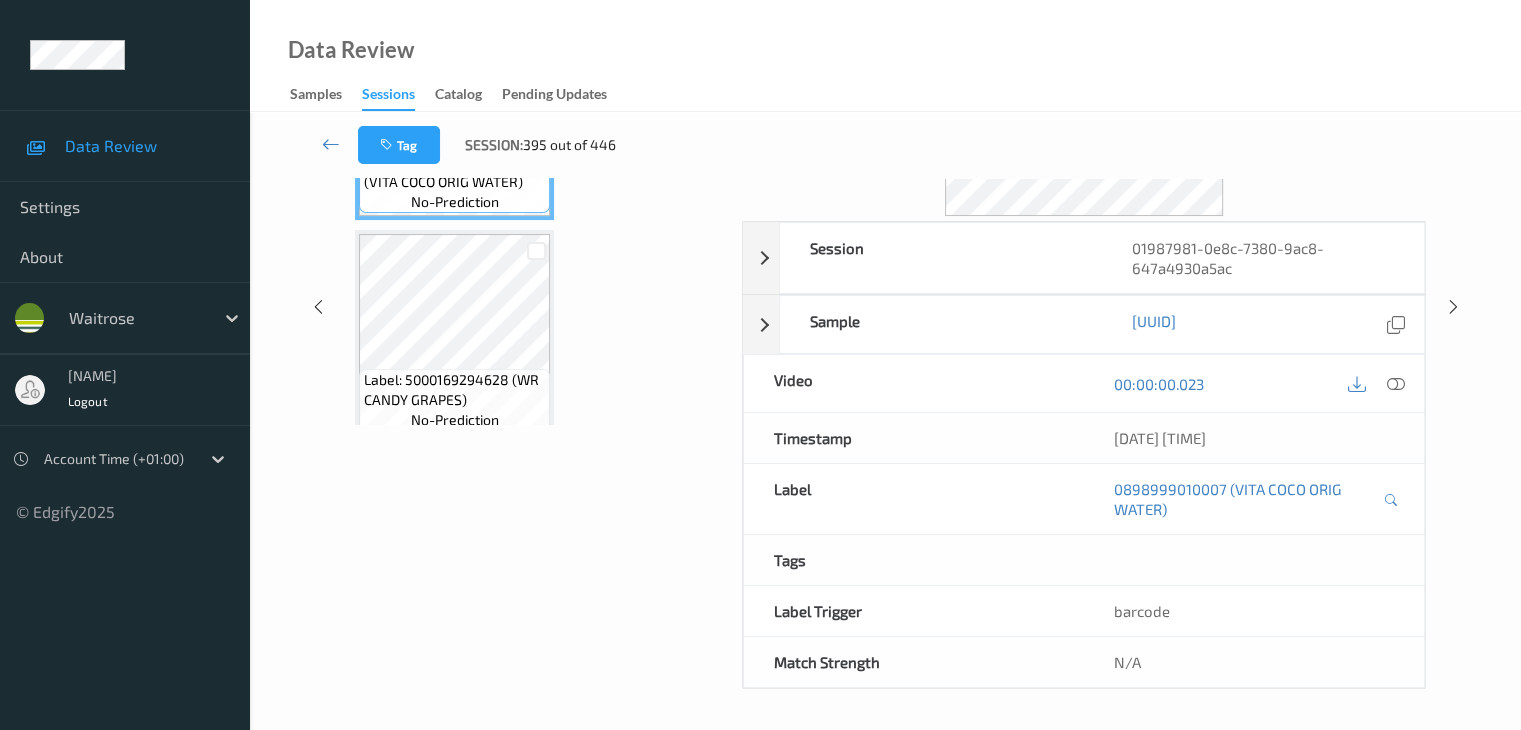 scroll, scrollTop: 0, scrollLeft: 0, axis: both 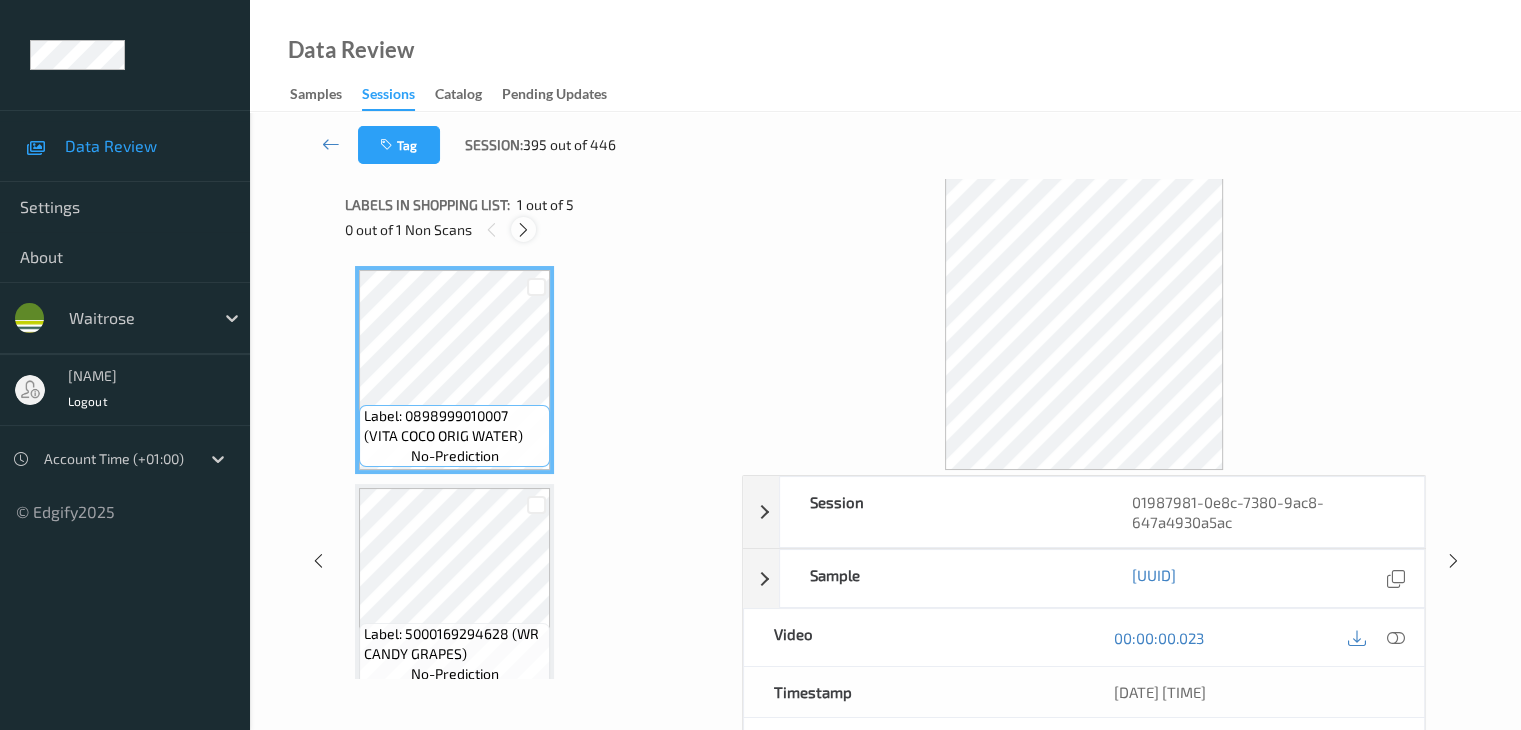 click at bounding box center [523, 230] 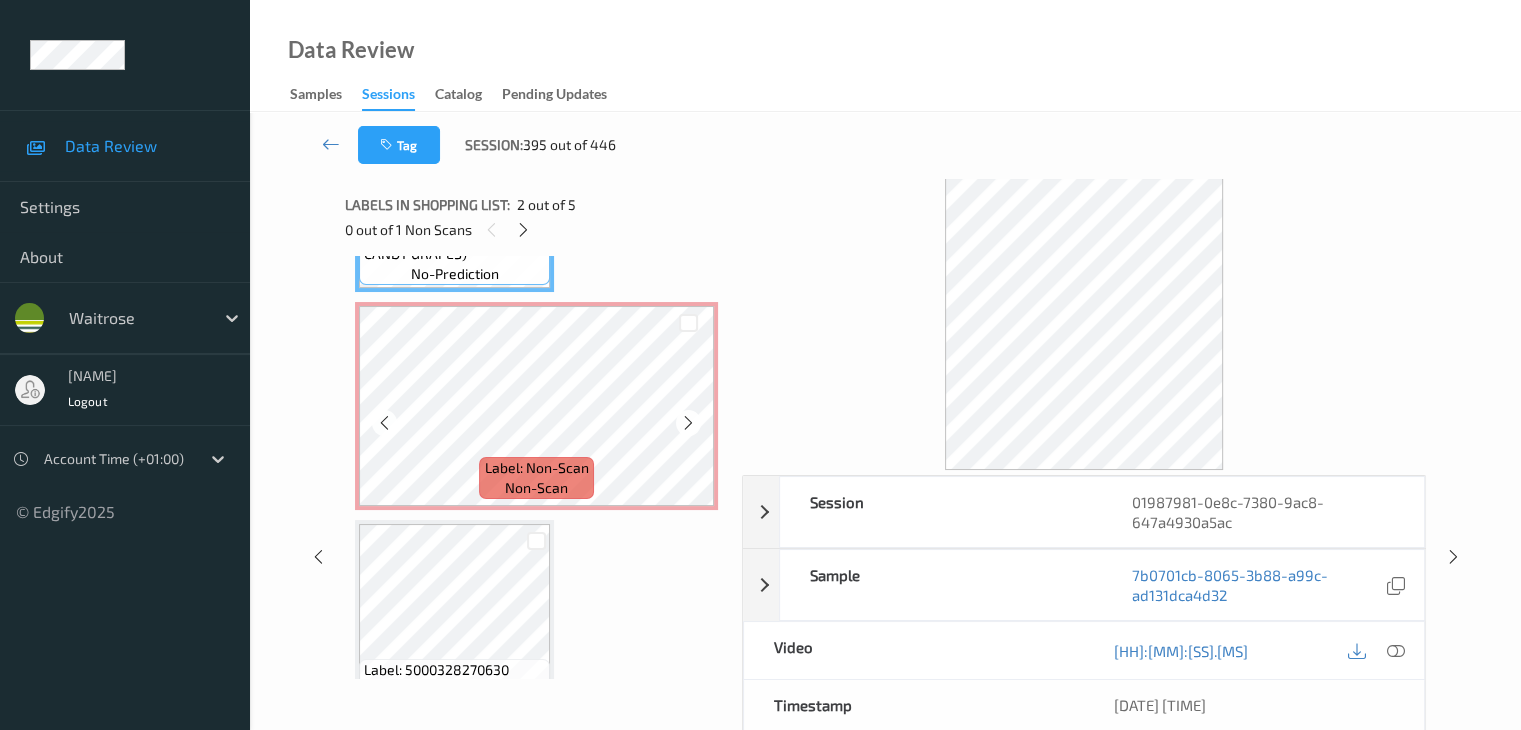 scroll, scrollTop: 300, scrollLeft: 0, axis: vertical 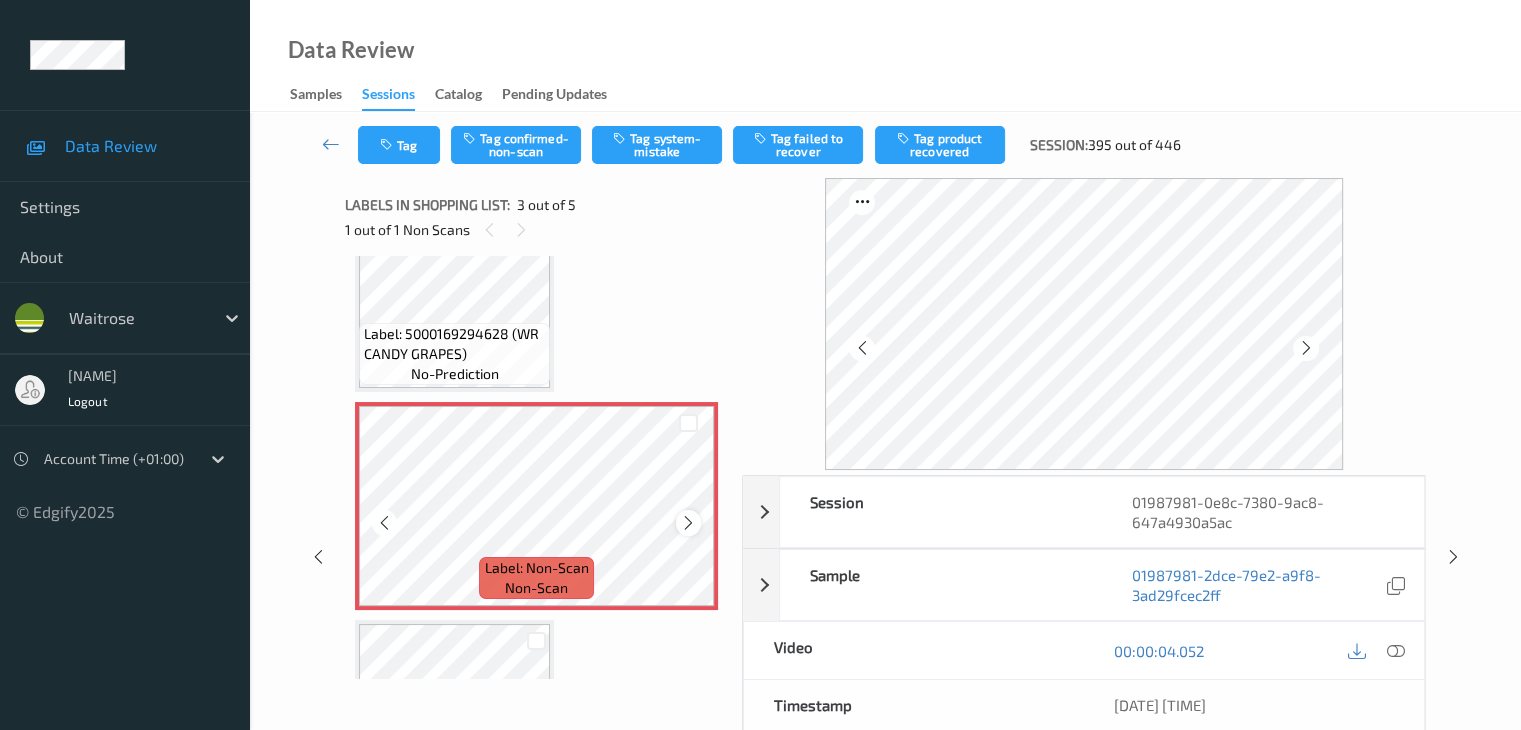 click at bounding box center [688, 522] 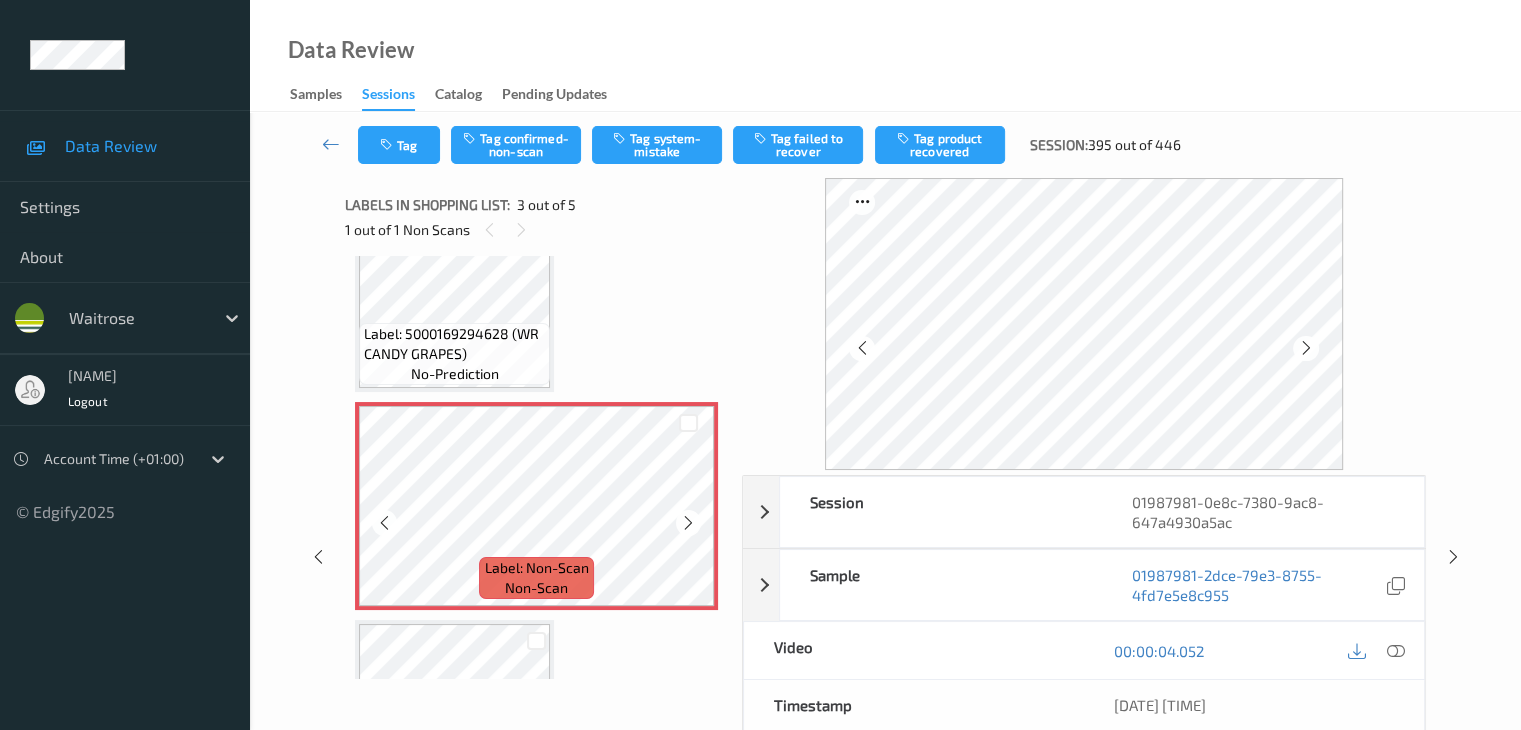 click at bounding box center (688, 522) 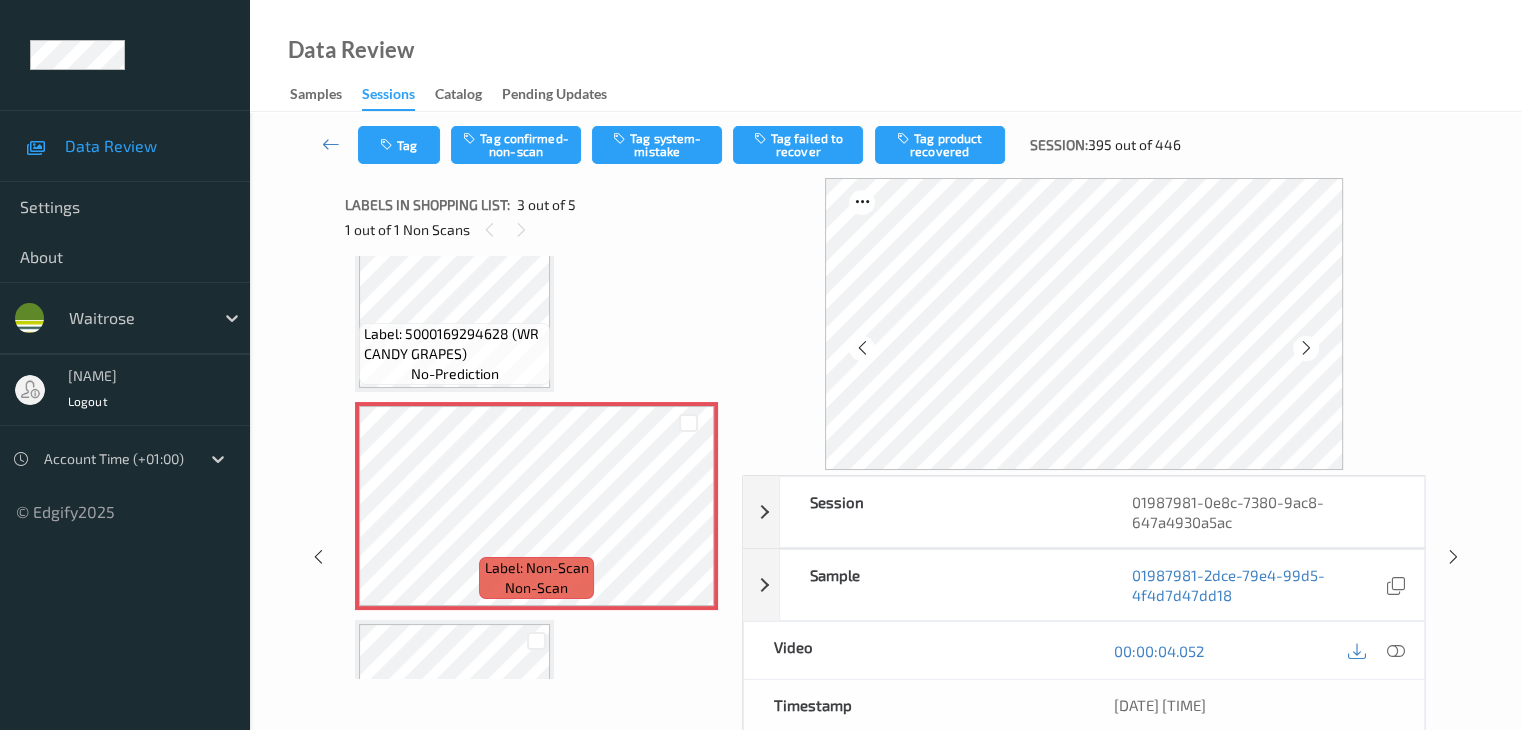 click on "Label: 5000169294628 (WR CANDY GRAPES) no-prediction" at bounding box center (454, 354) 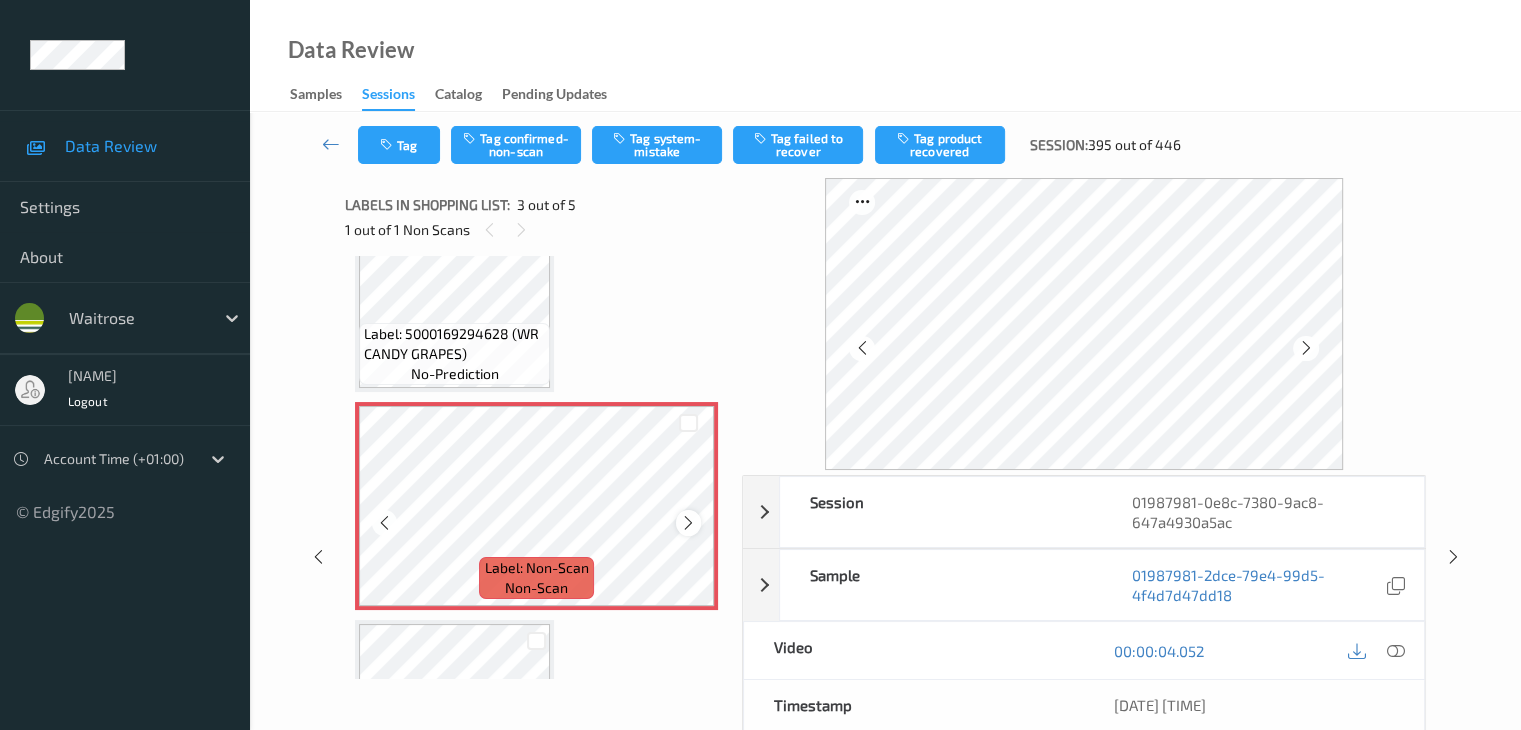 click at bounding box center [688, 523] 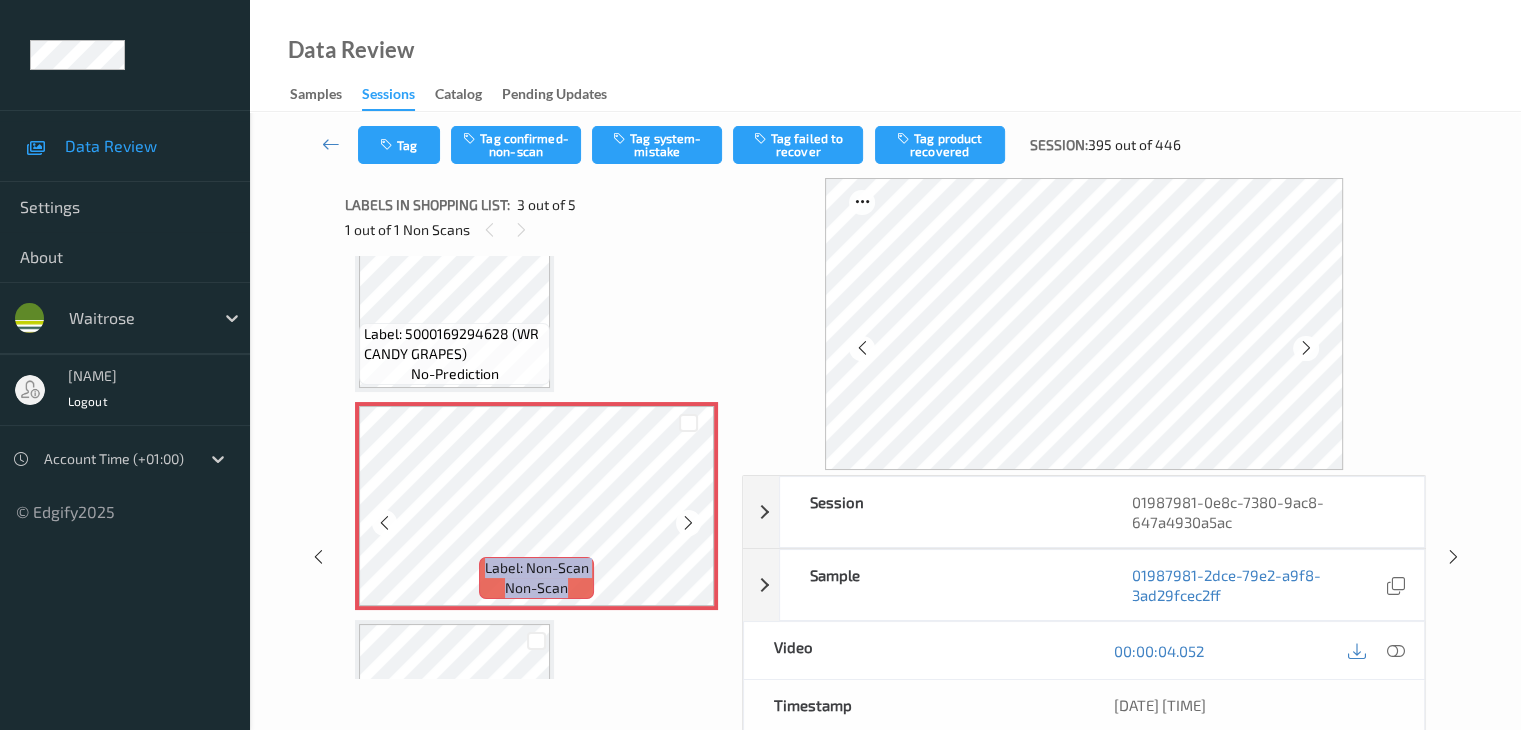 click at bounding box center (688, 523) 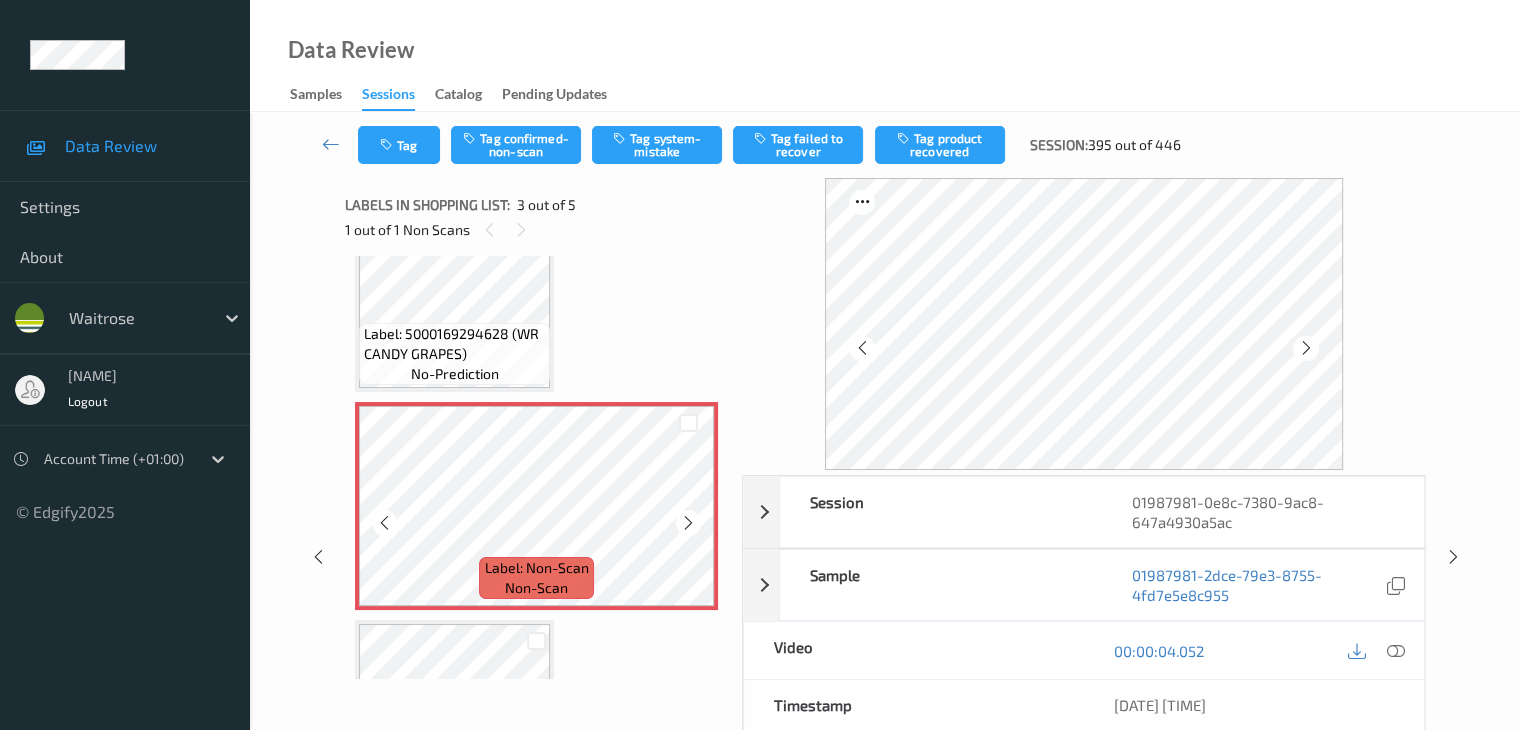 click at bounding box center (688, 523) 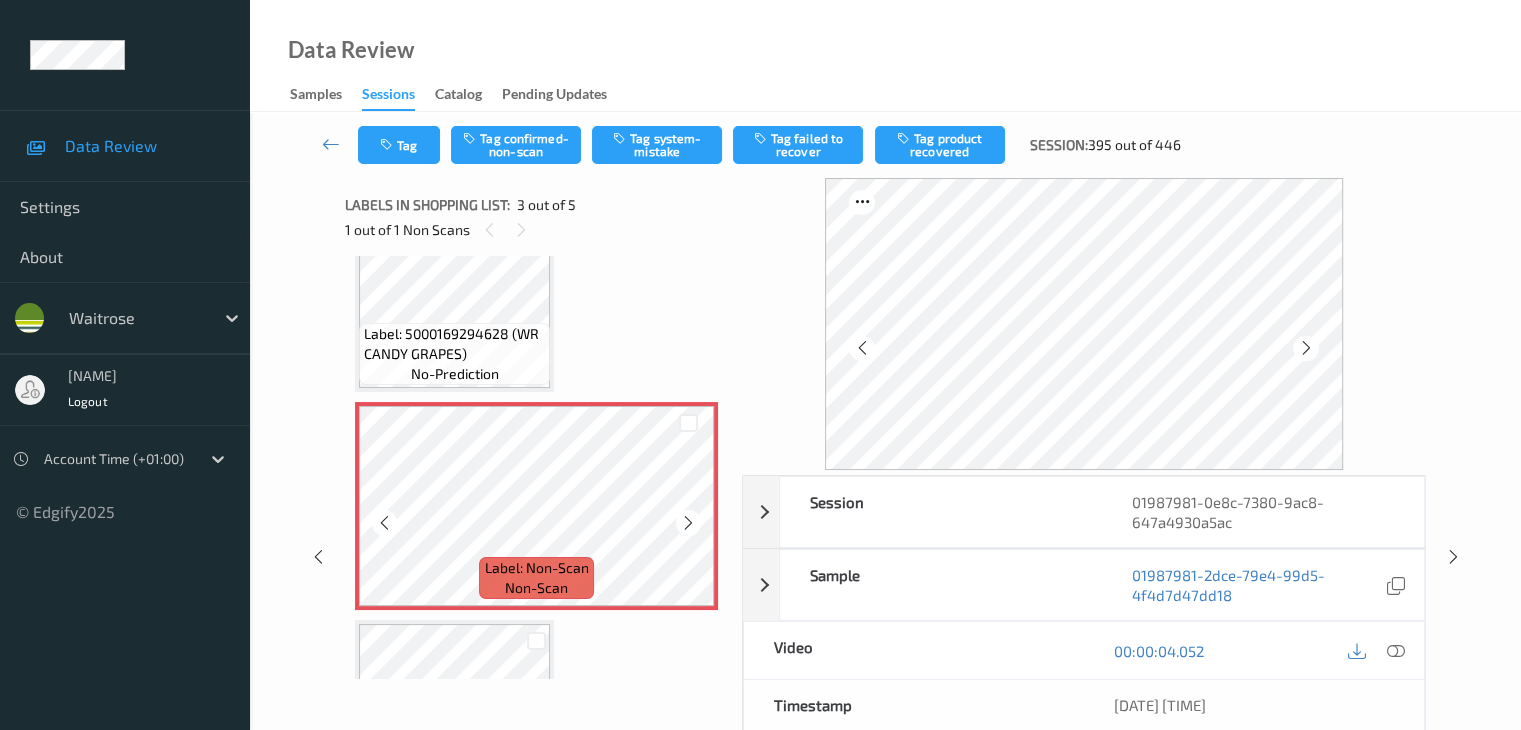 click at bounding box center [688, 523] 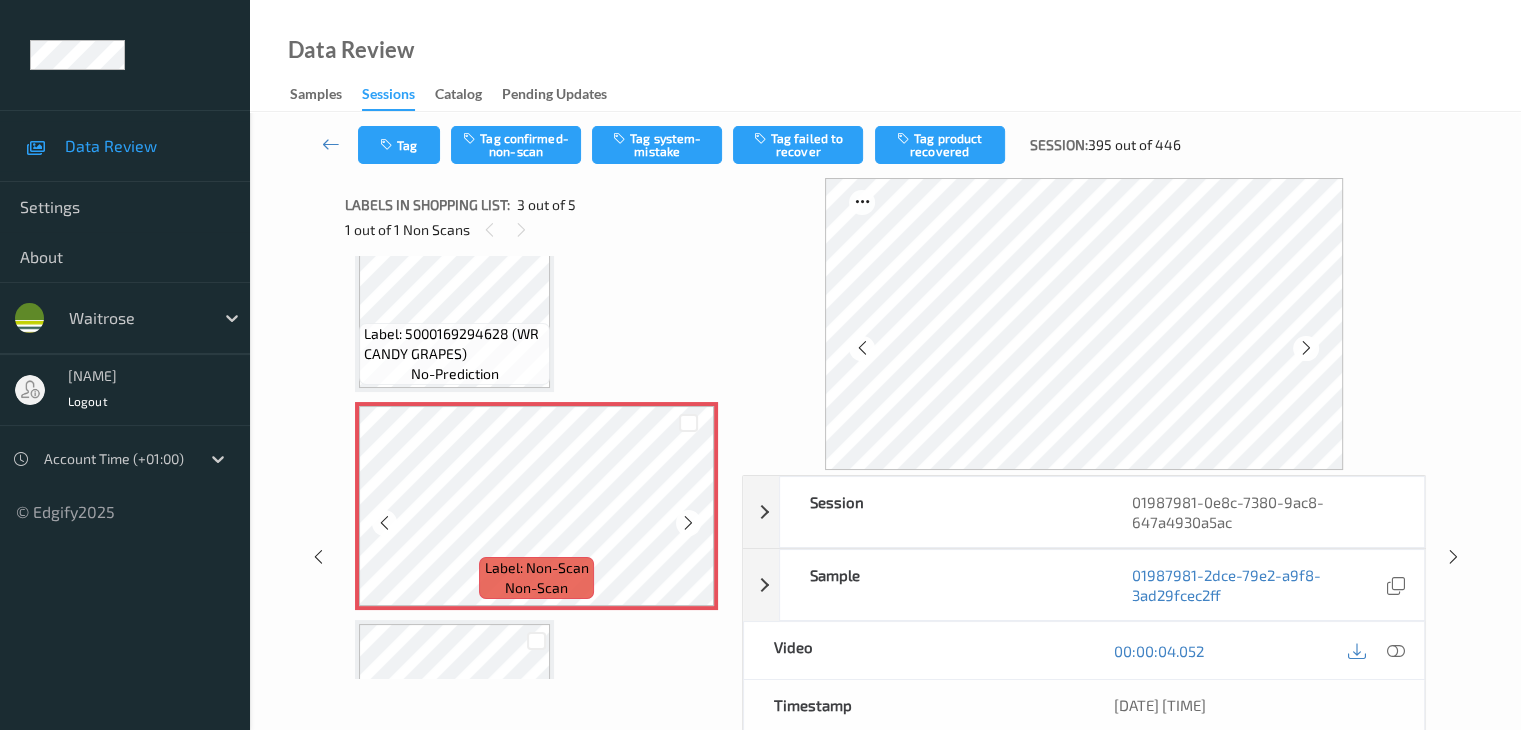 click at bounding box center (688, 523) 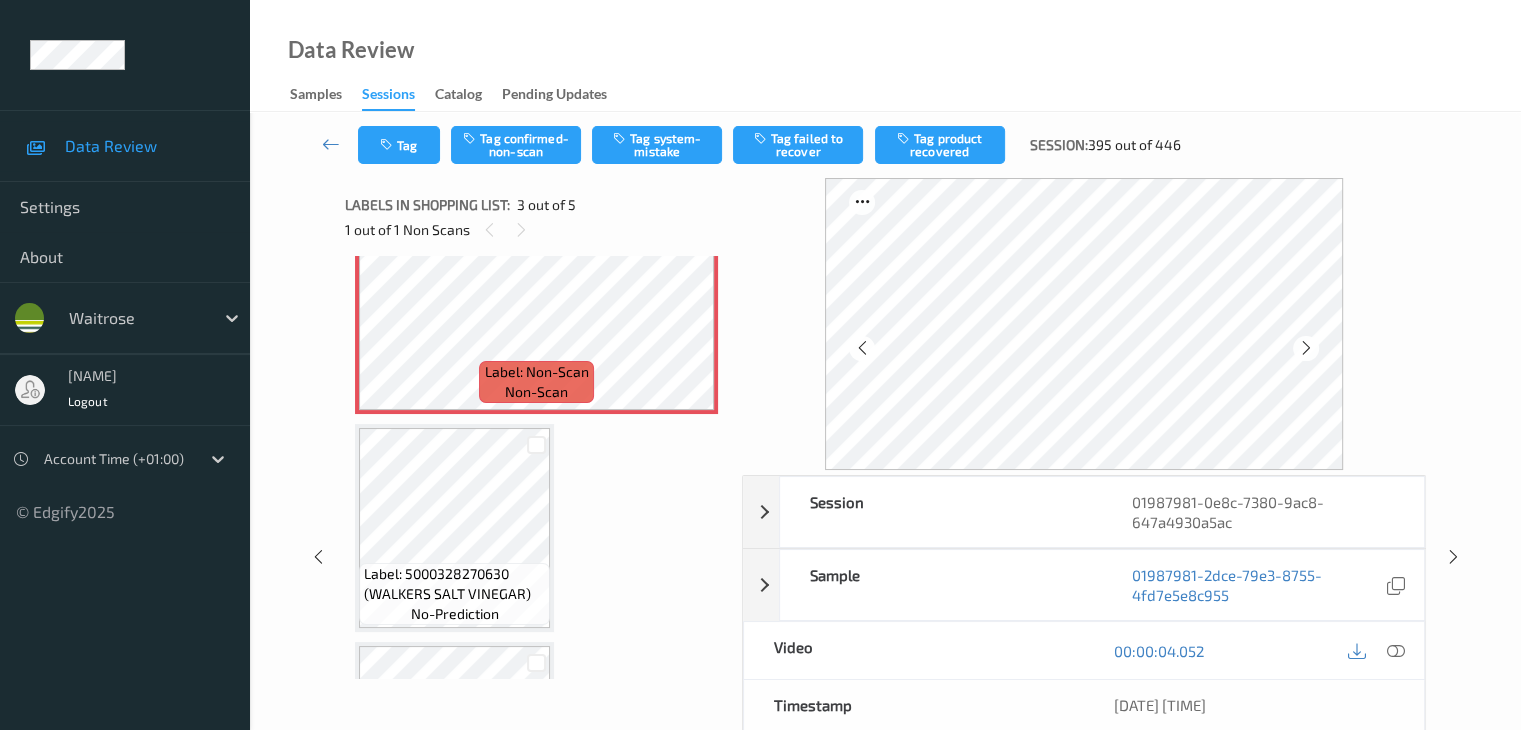scroll, scrollTop: 500, scrollLeft: 0, axis: vertical 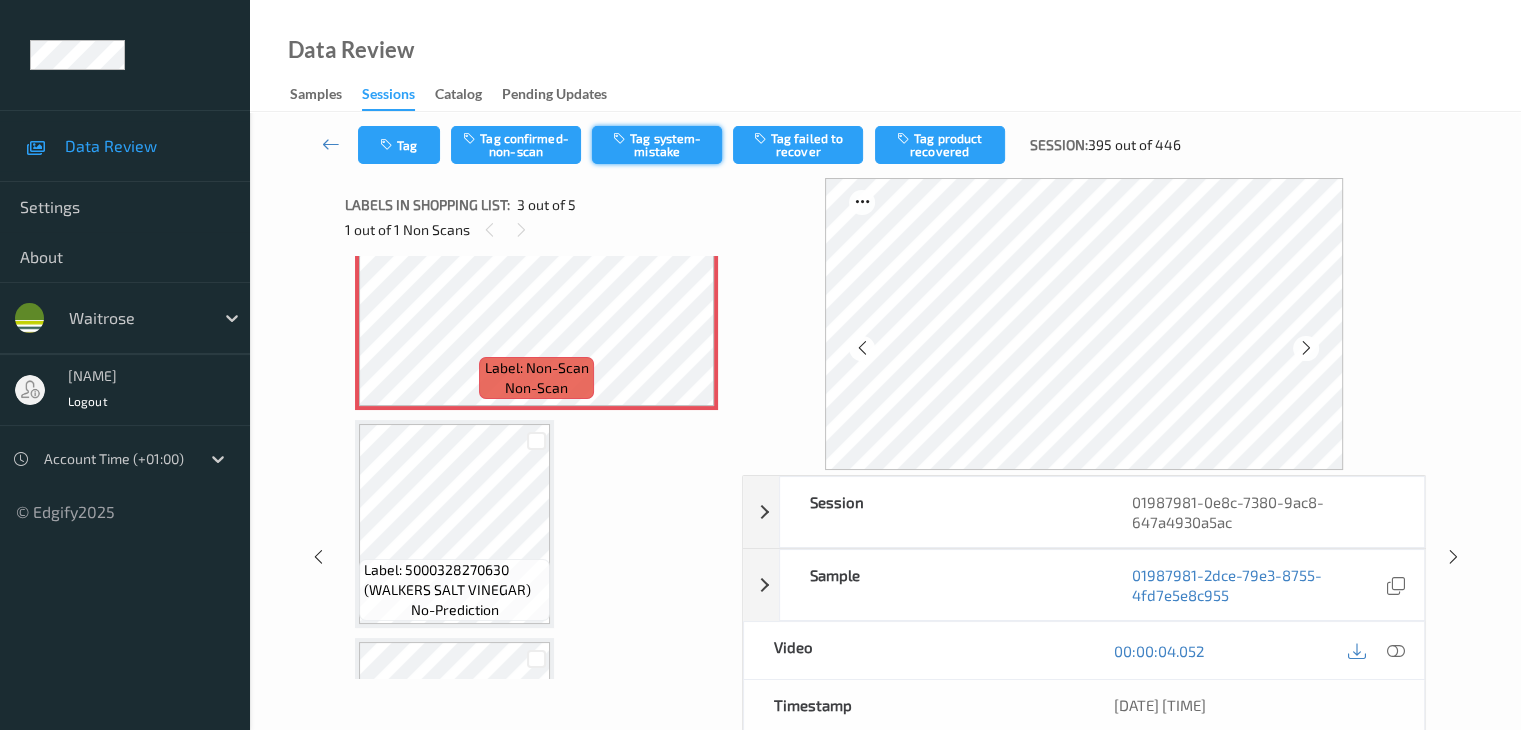 click on "Tag   system-mistake" at bounding box center (657, 145) 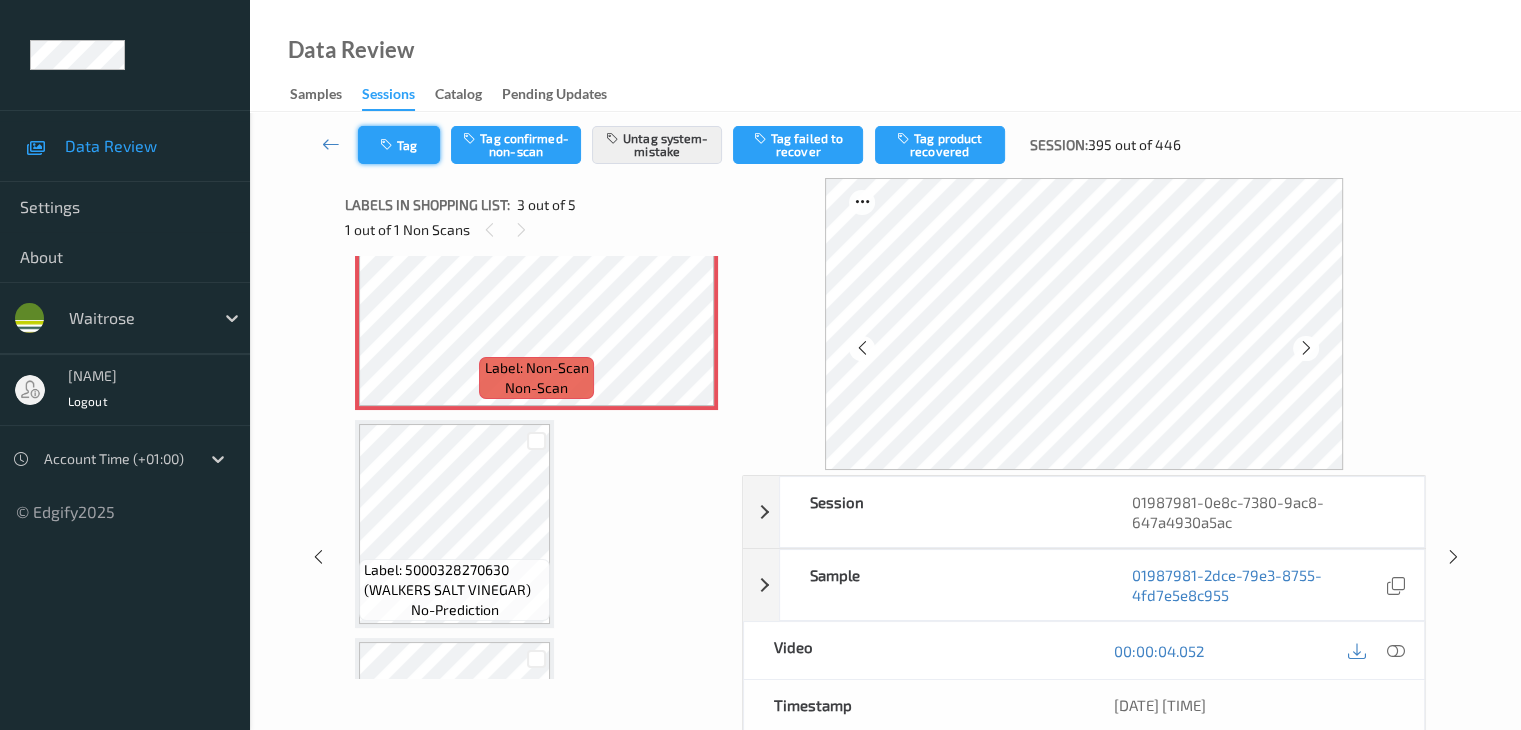 click on "Tag" at bounding box center (399, 145) 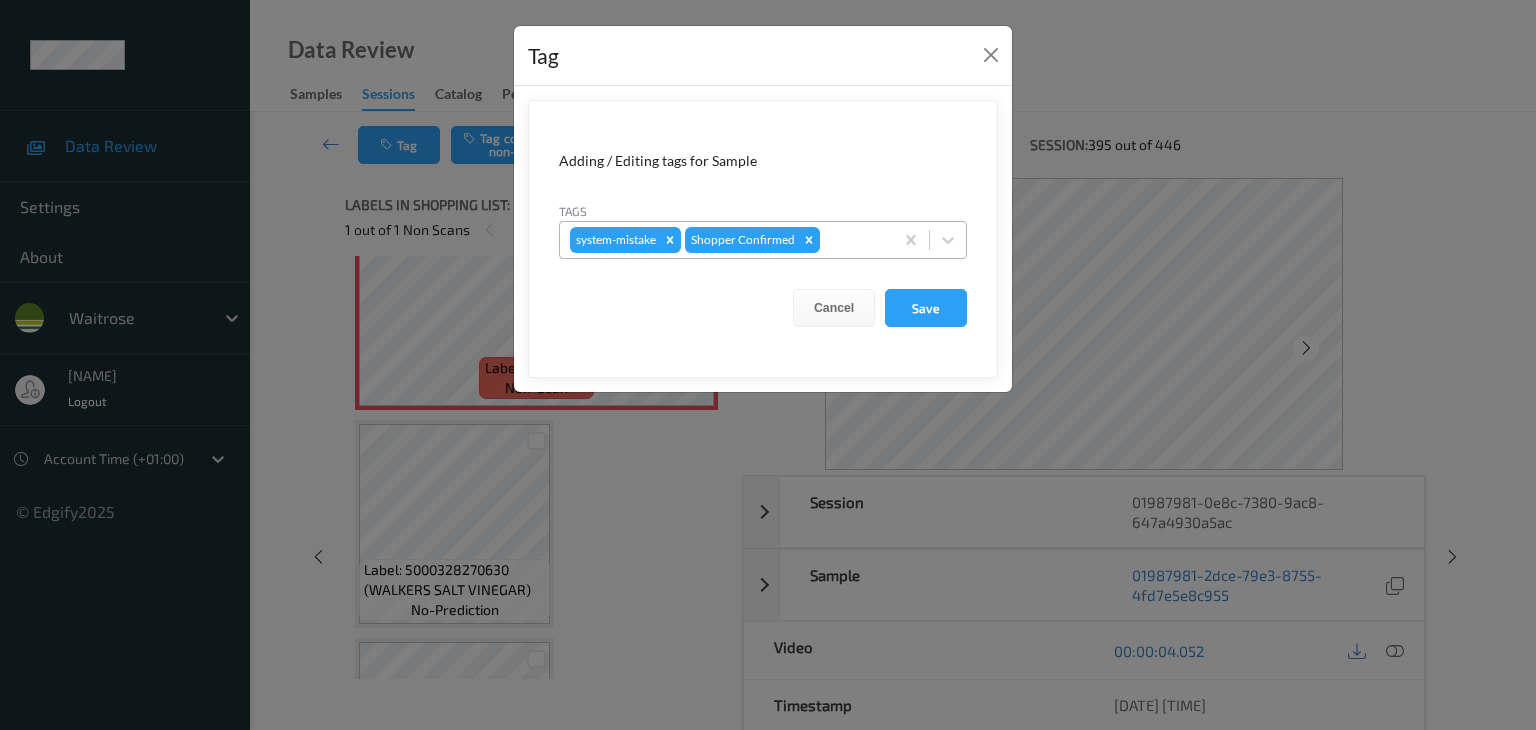 click at bounding box center [853, 240] 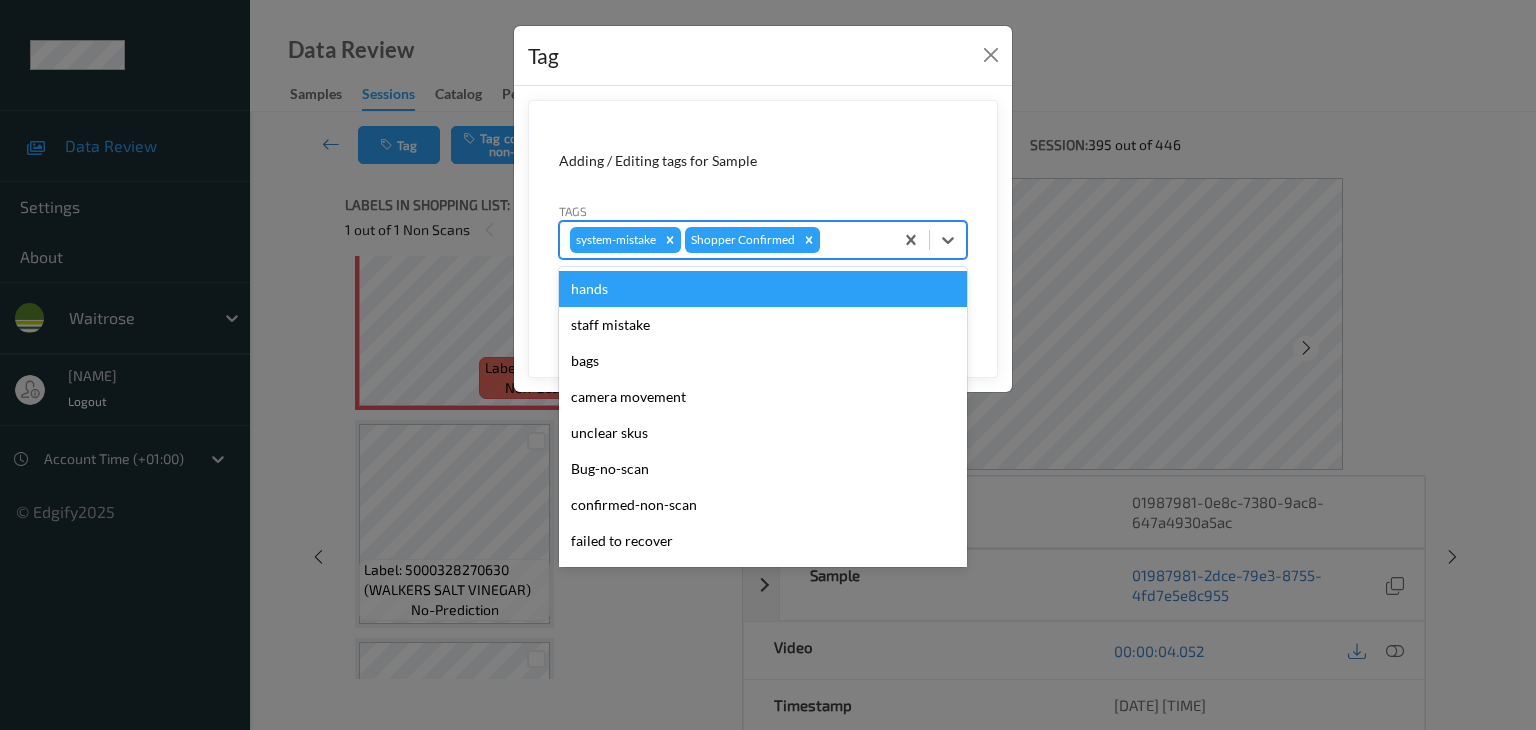type on "u" 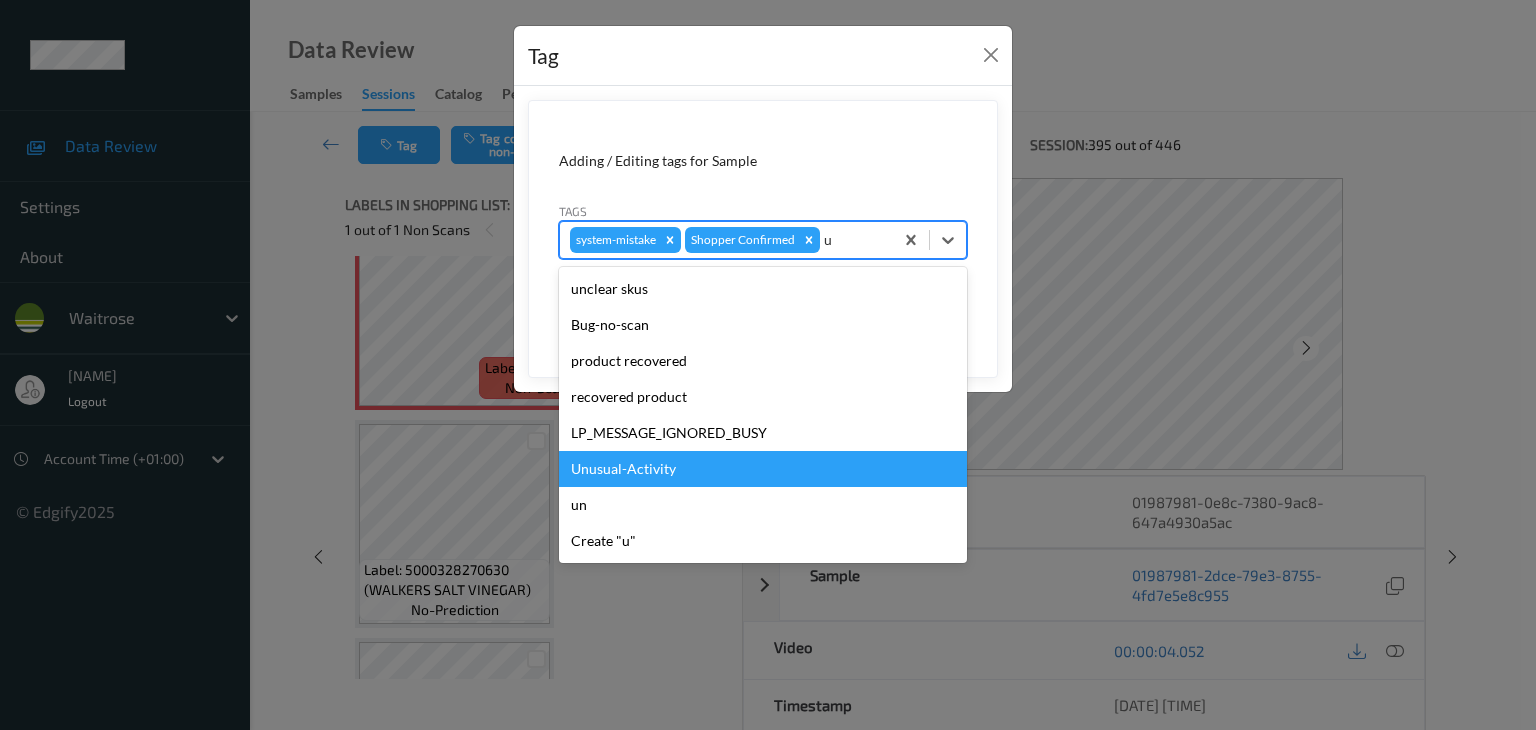 click on "Unusual-Activity" at bounding box center (763, 469) 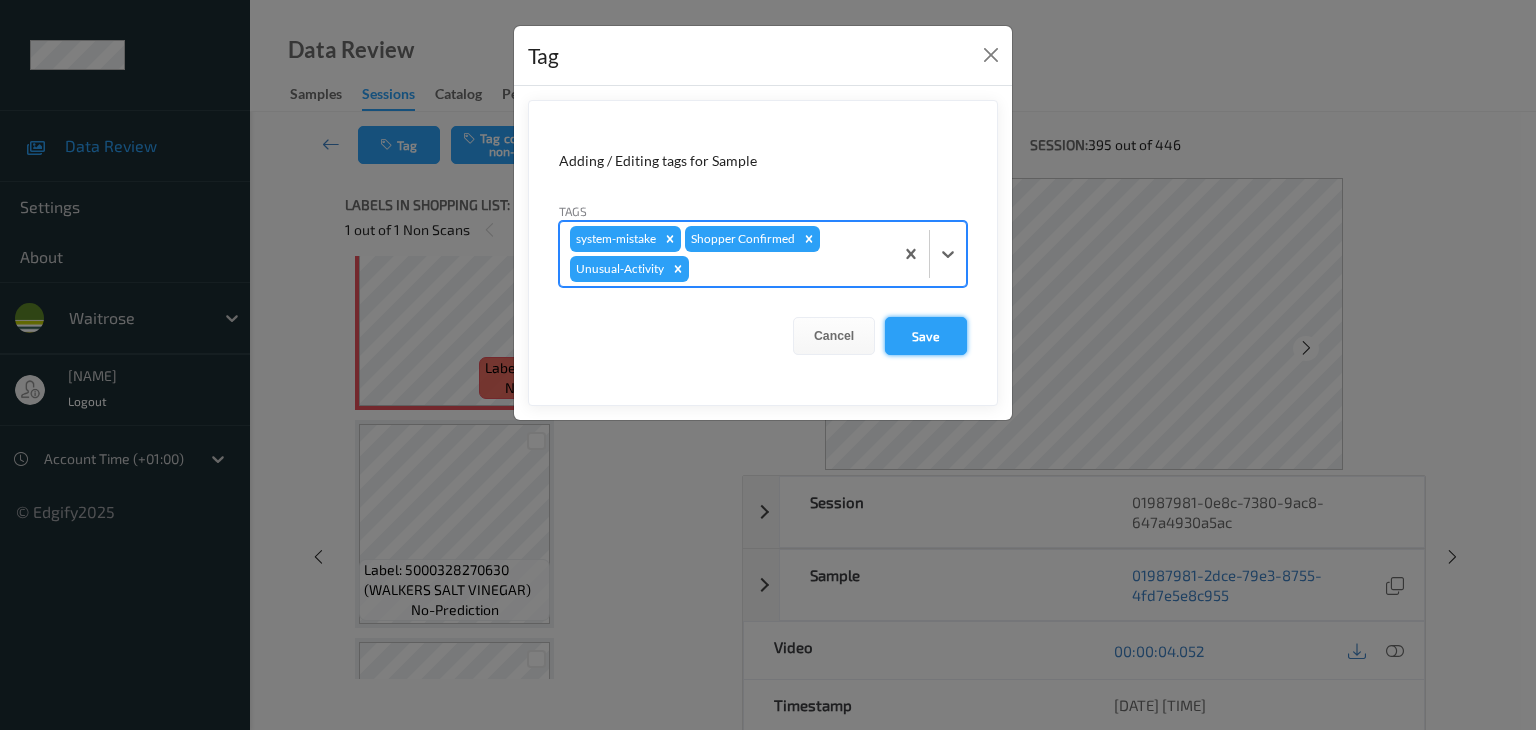click on "Save" at bounding box center [926, 336] 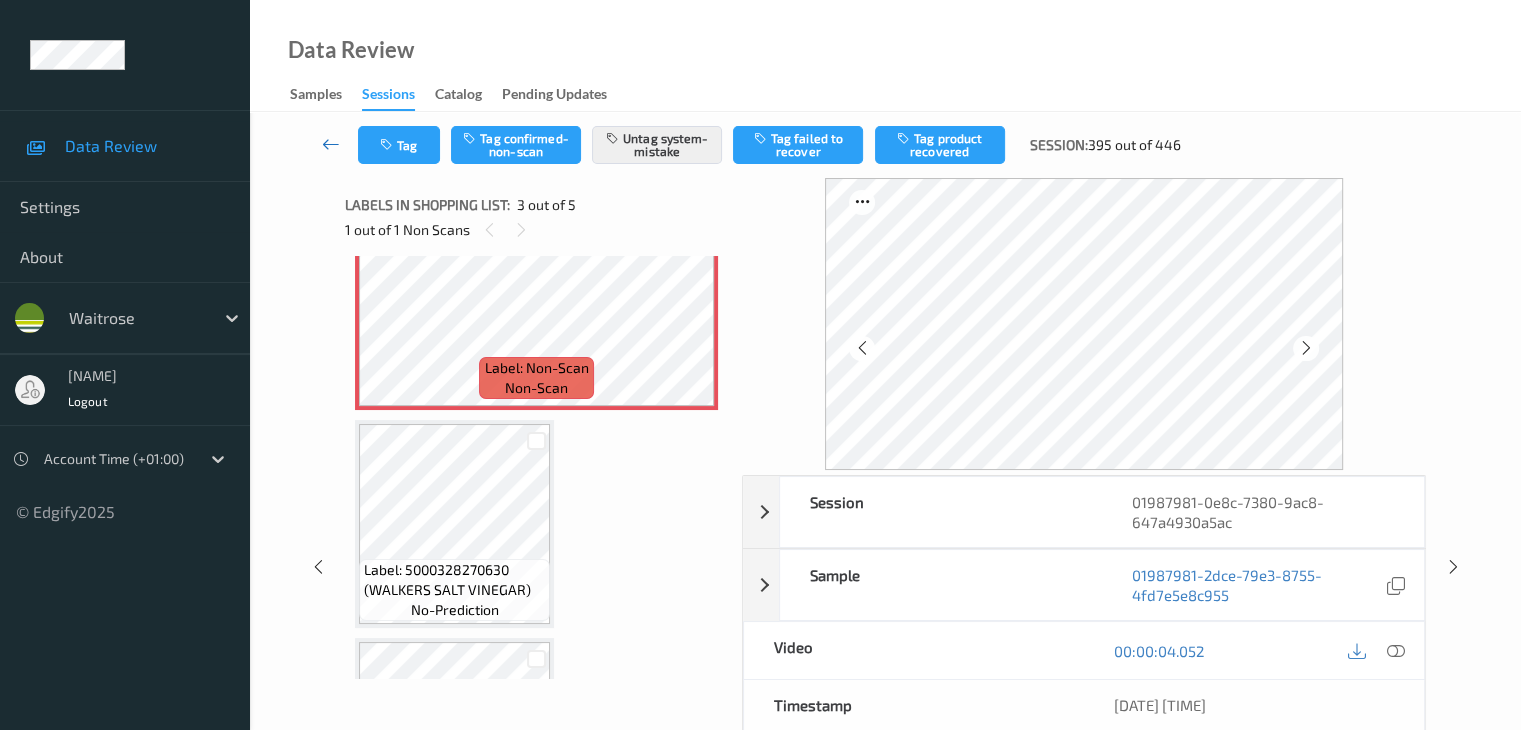 click at bounding box center [331, 144] 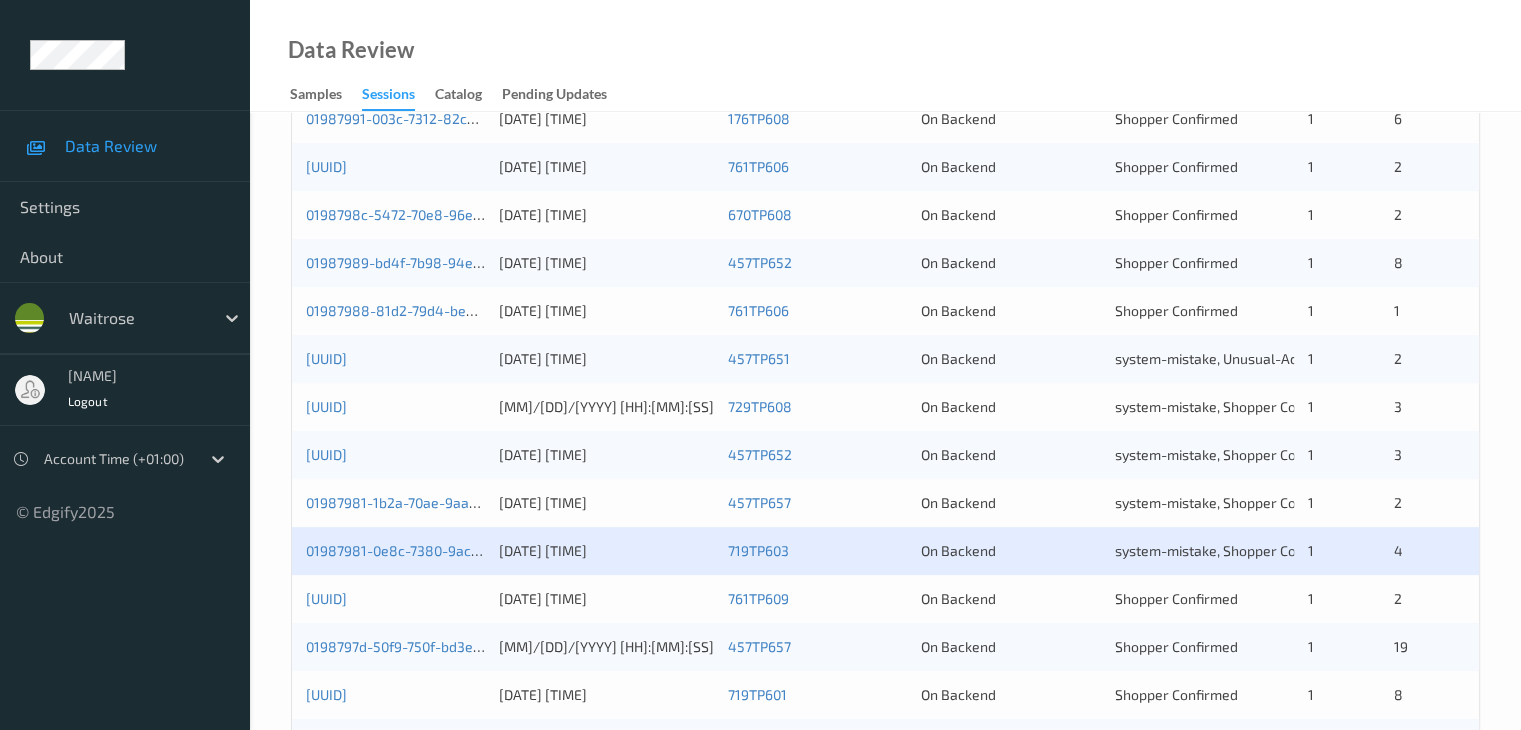 scroll, scrollTop: 800, scrollLeft: 0, axis: vertical 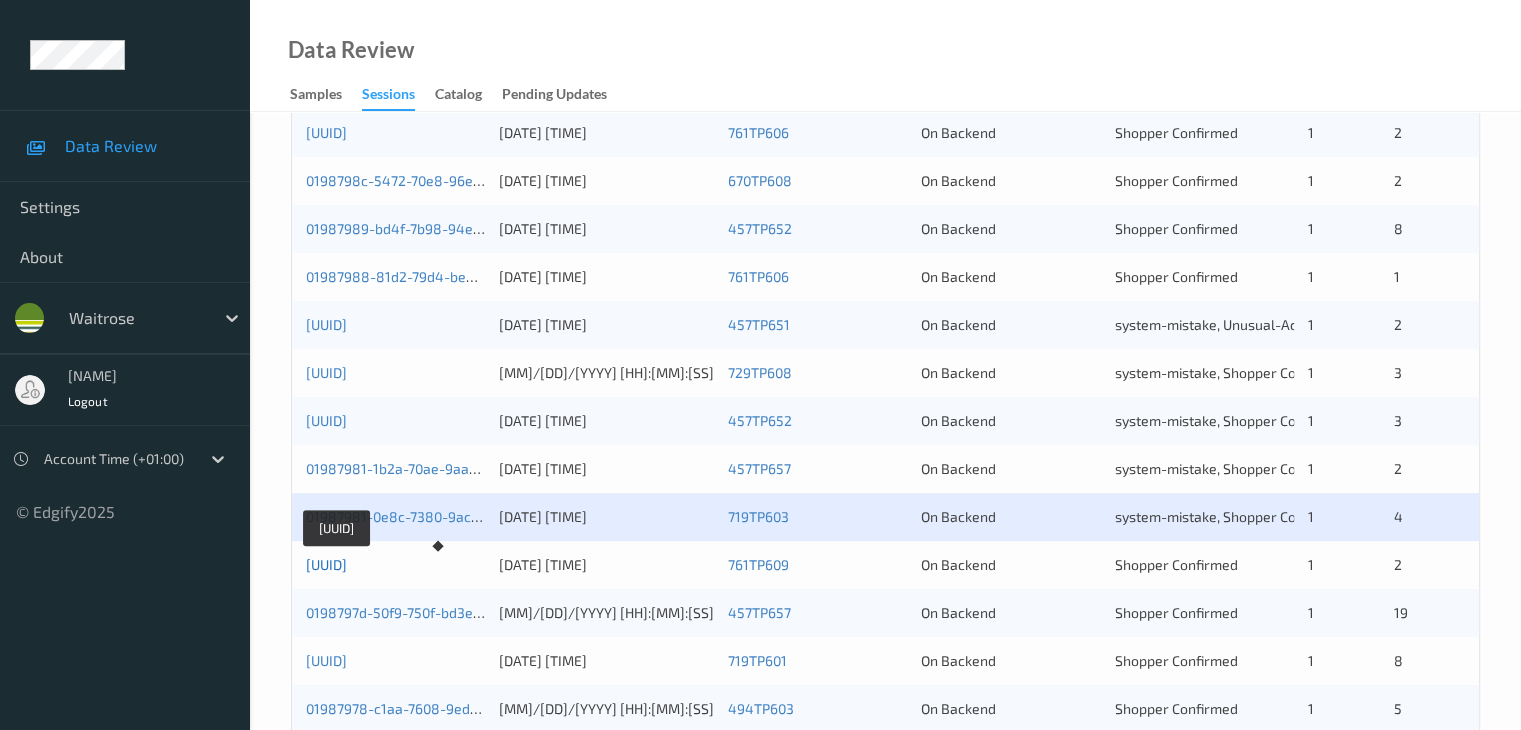 click on "0198797f-ab27-72bf-a019-662820fc4622" at bounding box center (326, 564) 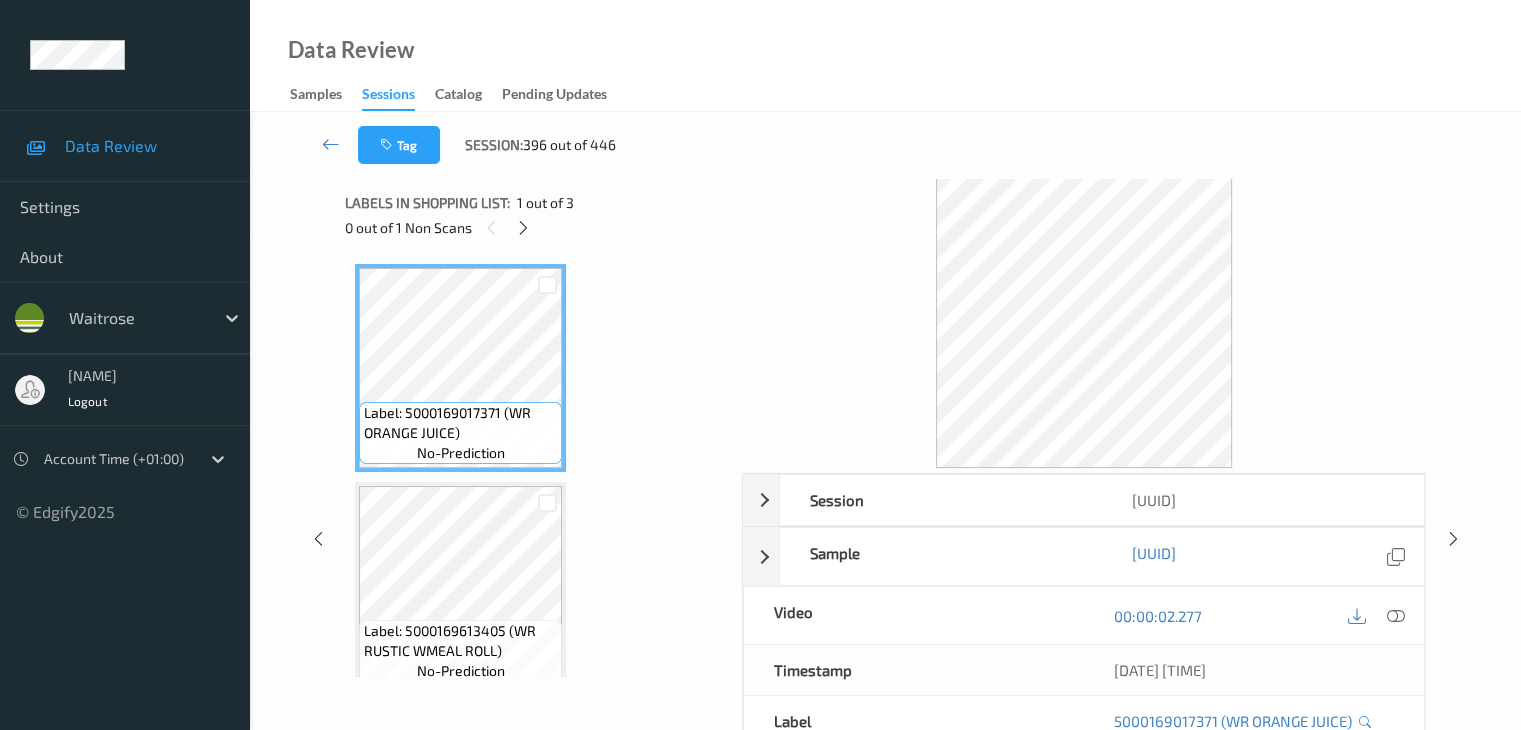 scroll, scrollTop: 0, scrollLeft: 0, axis: both 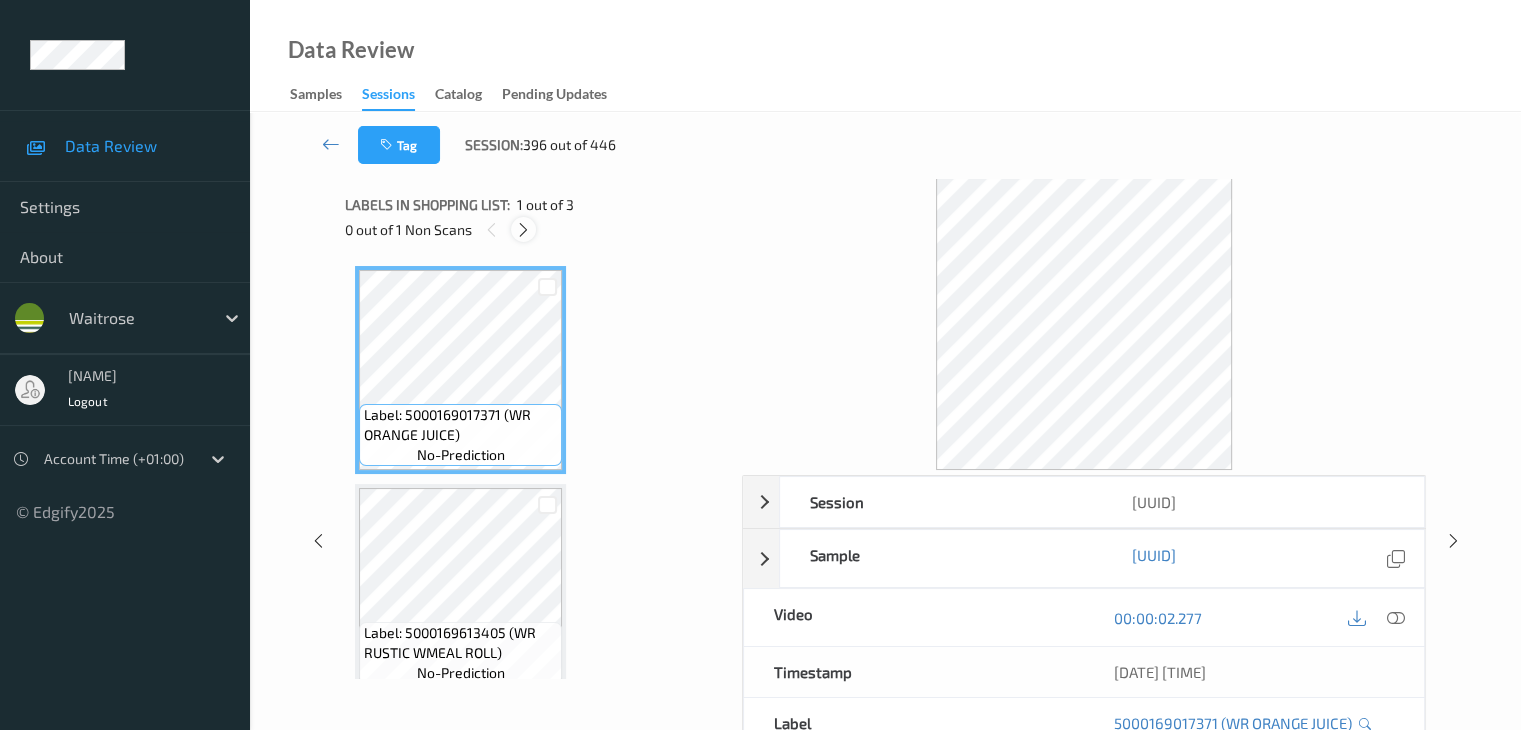 click at bounding box center (523, 230) 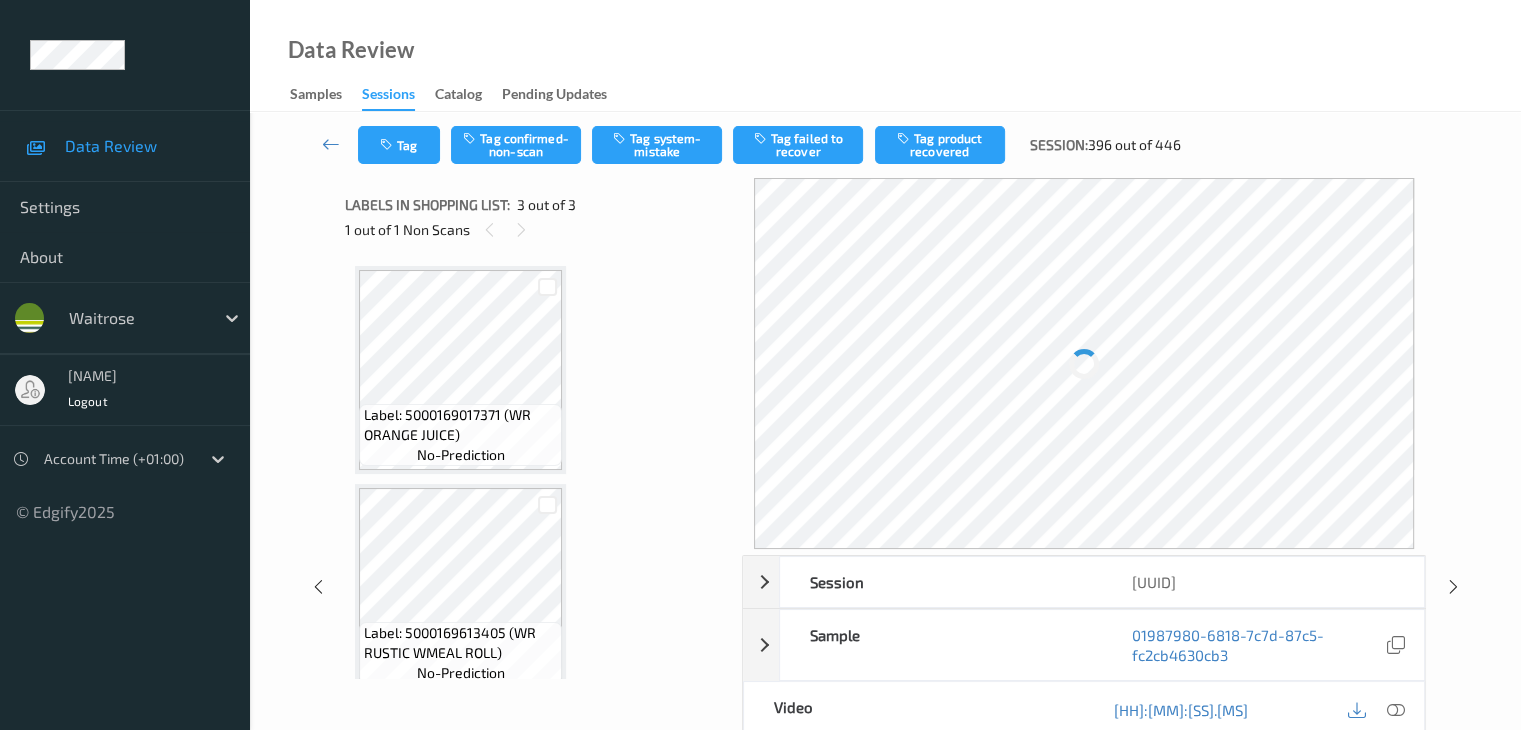 scroll, scrollTop: 228, scrollLeft: 0, axis: vertical 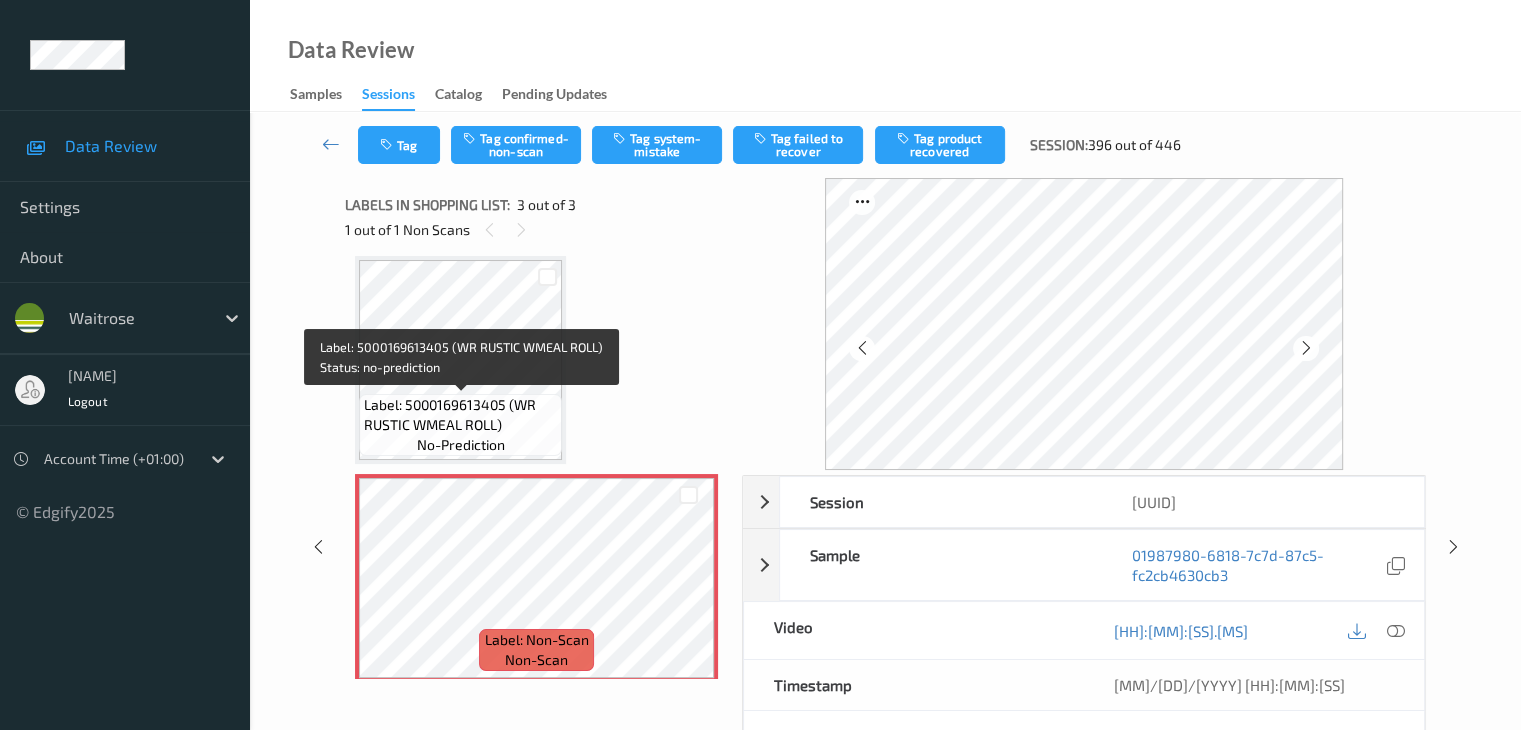 click on "Label: 5000169613405 (WR RUSTIC WMEAL ROLL)" at bounding box center [460, 415] 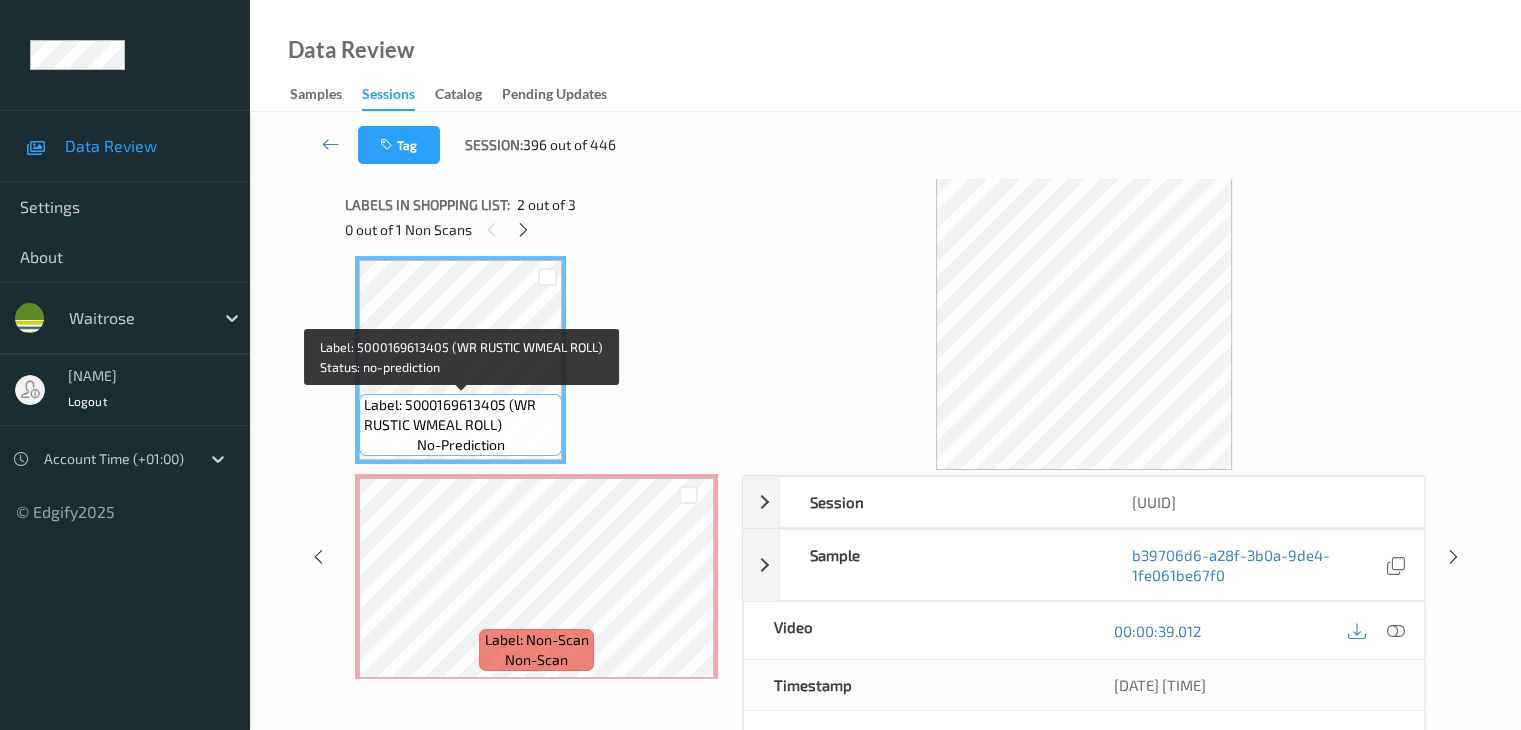 click on "Label: 5000169613405 (WR RUSTIC WMEAL ROLL)" at bounding box center [460, 415] 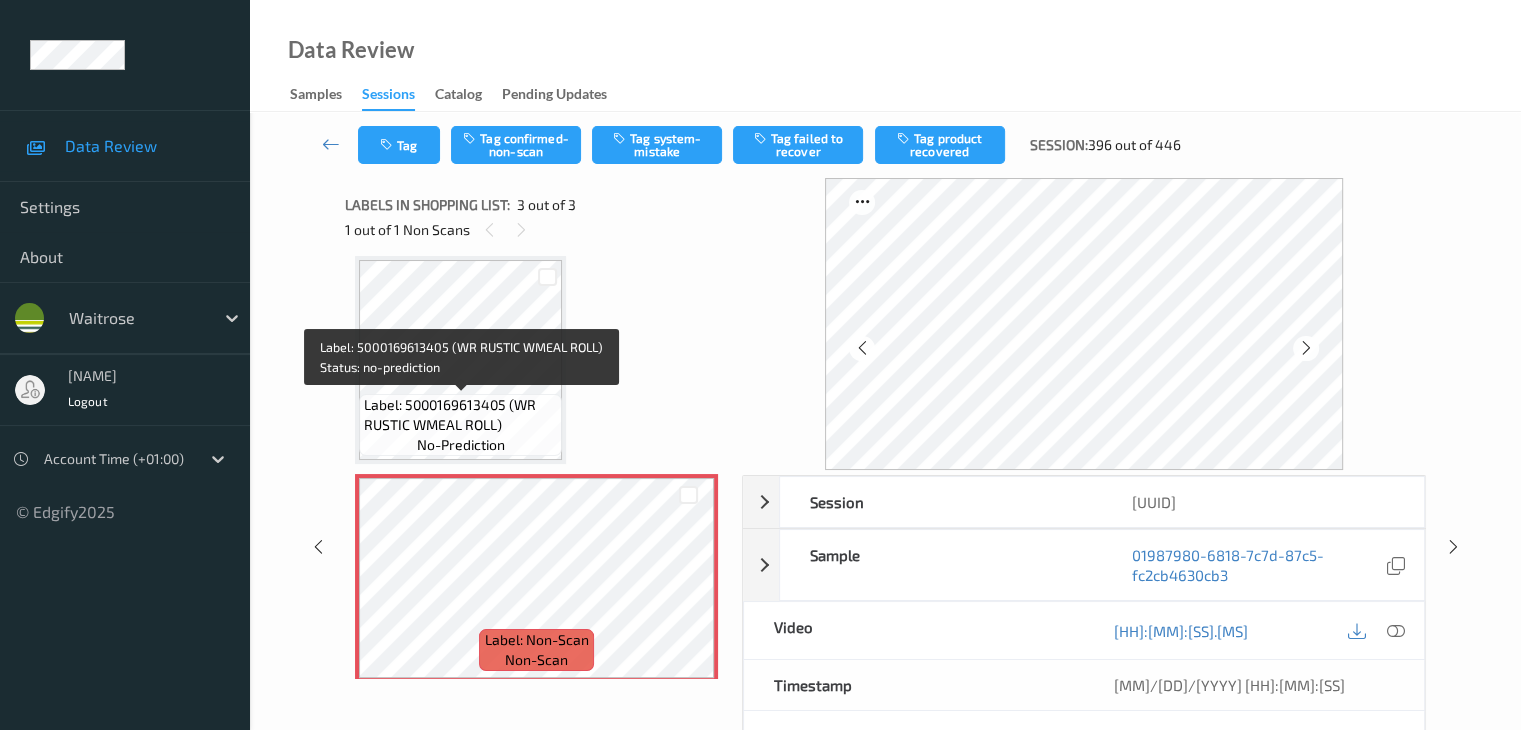 click on "Label: 5000169613405 (WR RUSTIC WMEAL ROLL)" at bounding box center (460, 415) 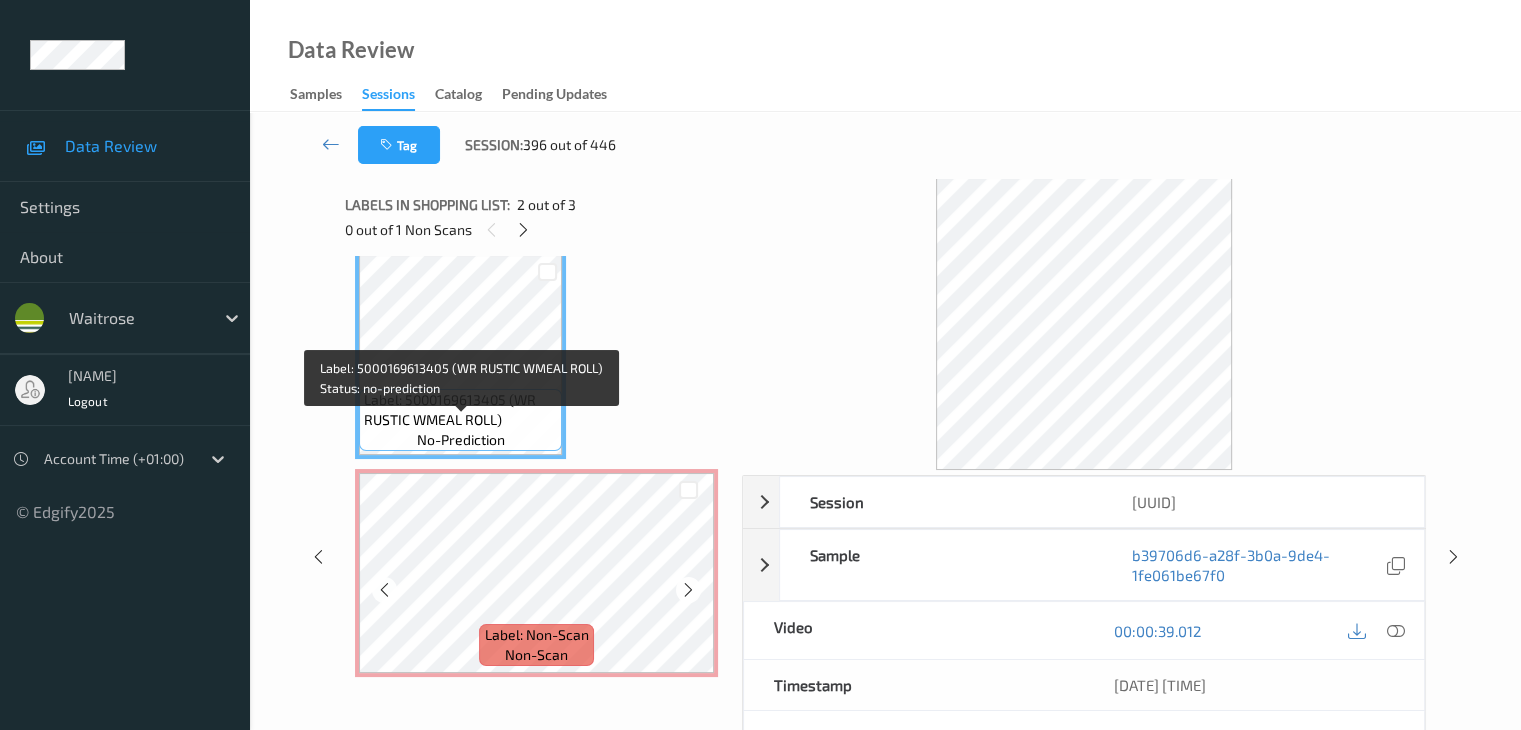 scroll, scrollTop: 241, scrollLeft: 0, axis: vertical 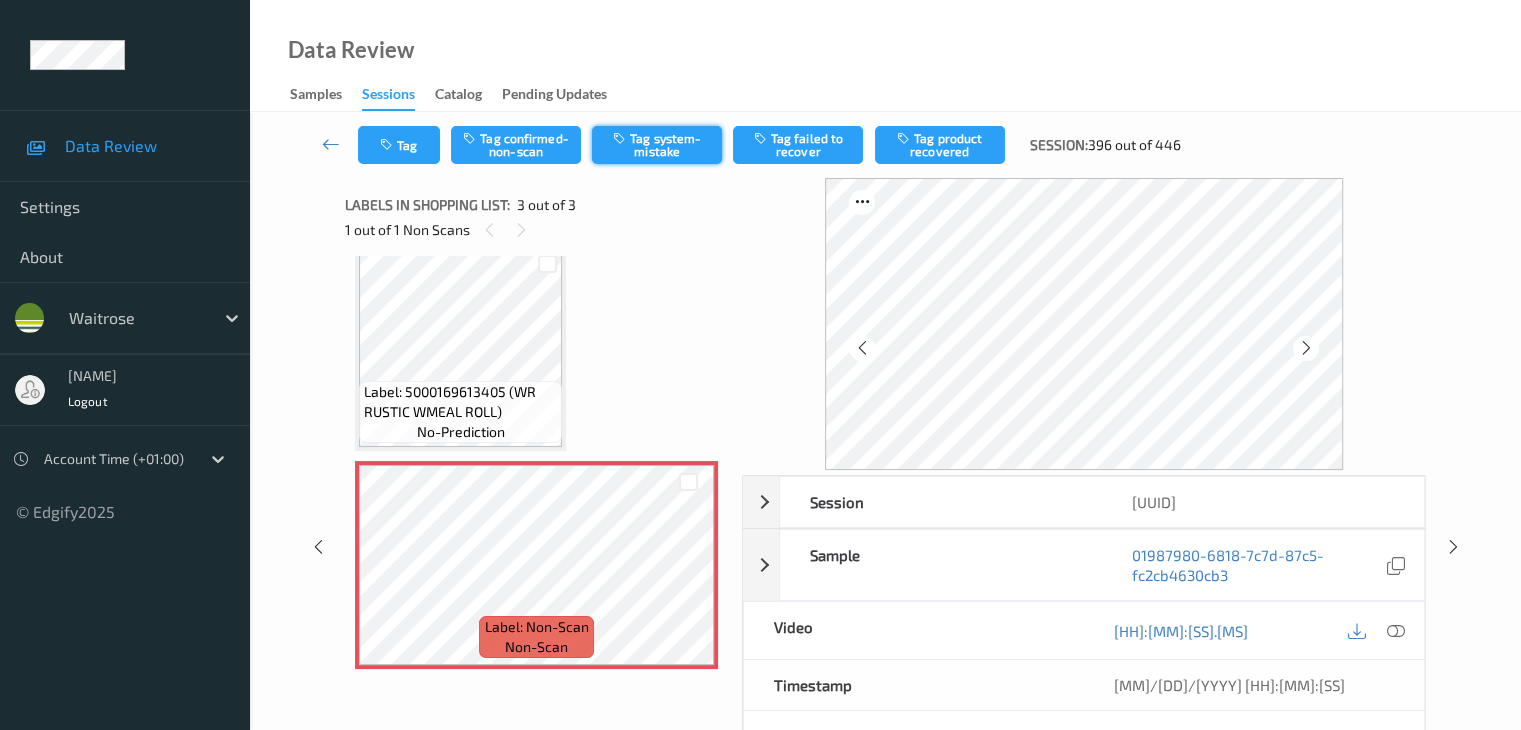 click on "Tag   system-mistake" at bounding box center [657, 145] 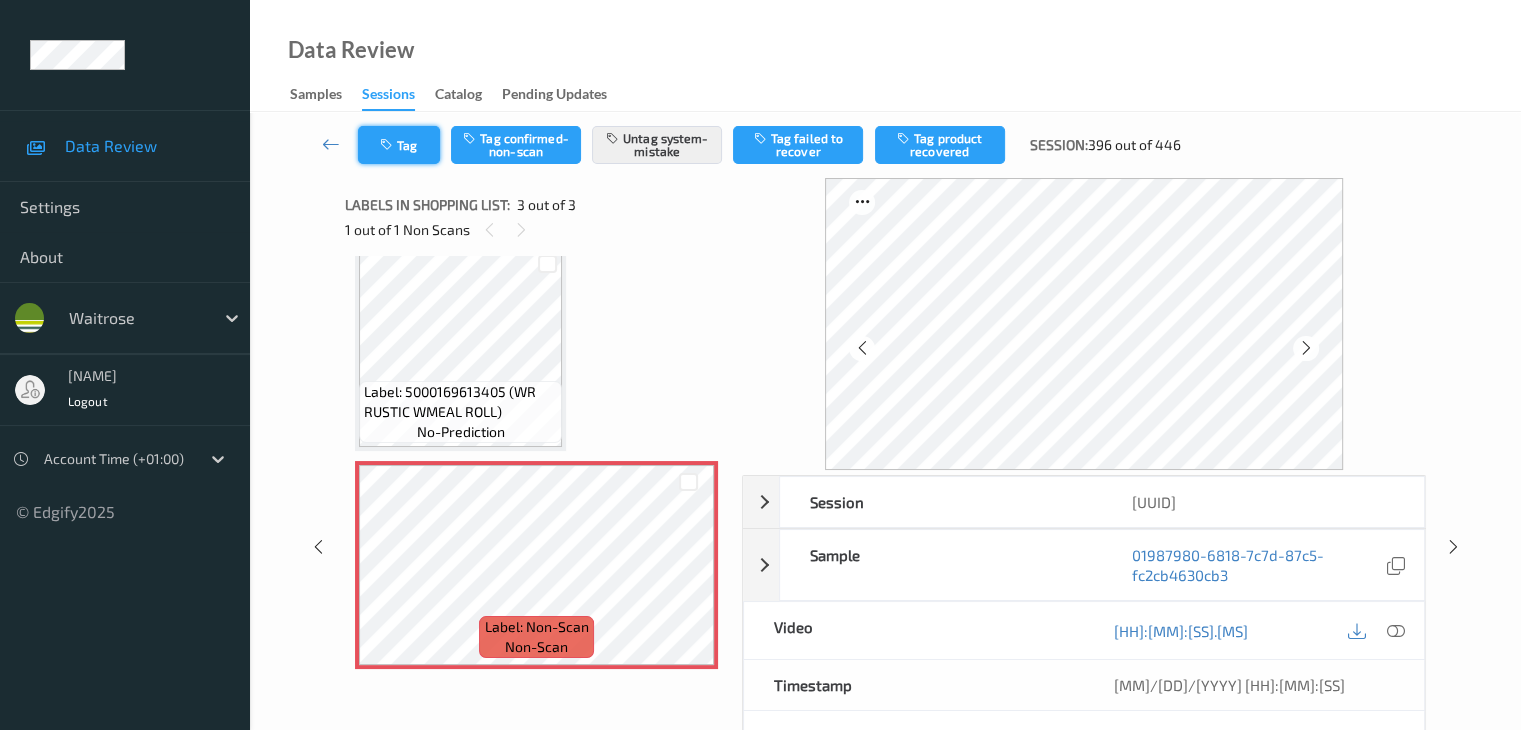 click on "Tag" at bounding box center [399, 145] 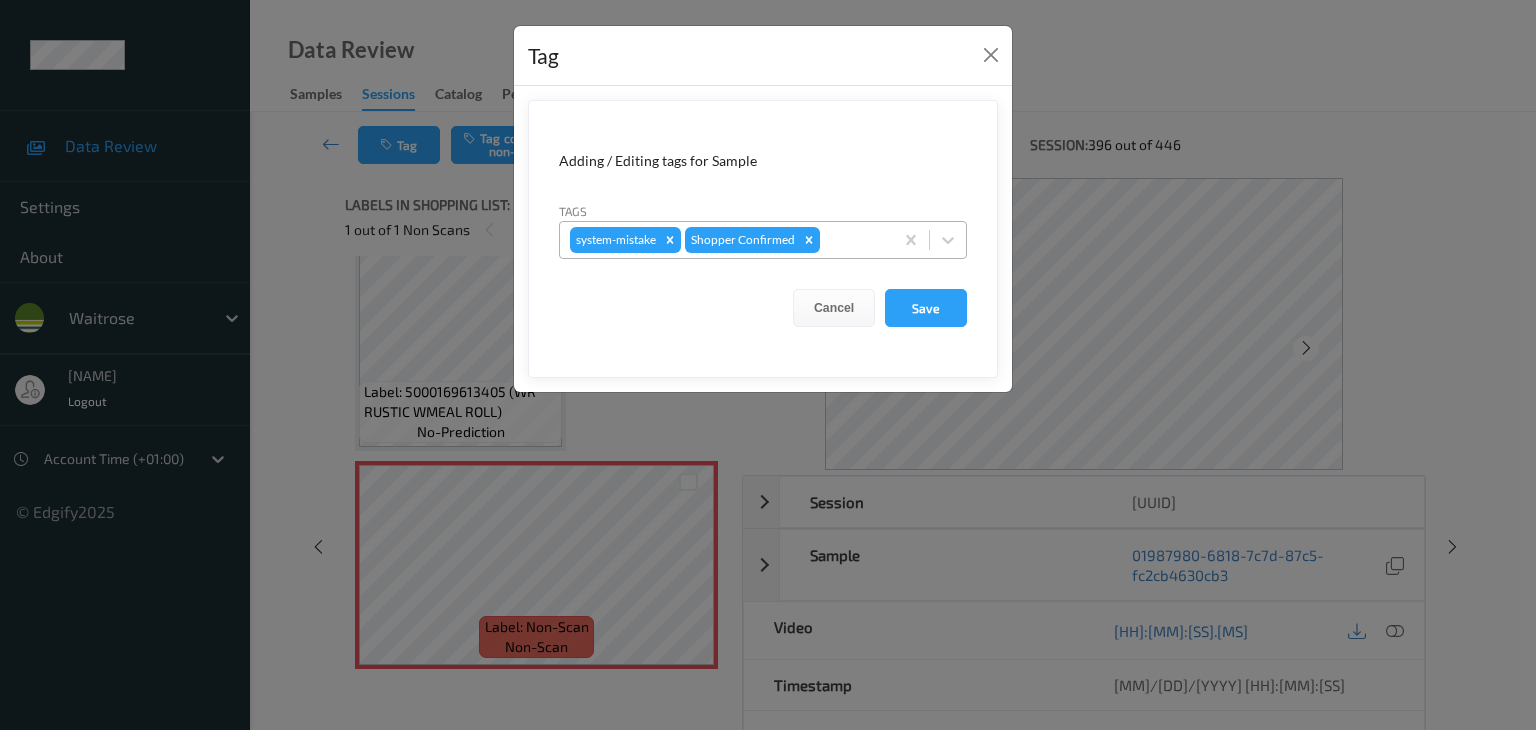 click at bounding box center (853, 240) 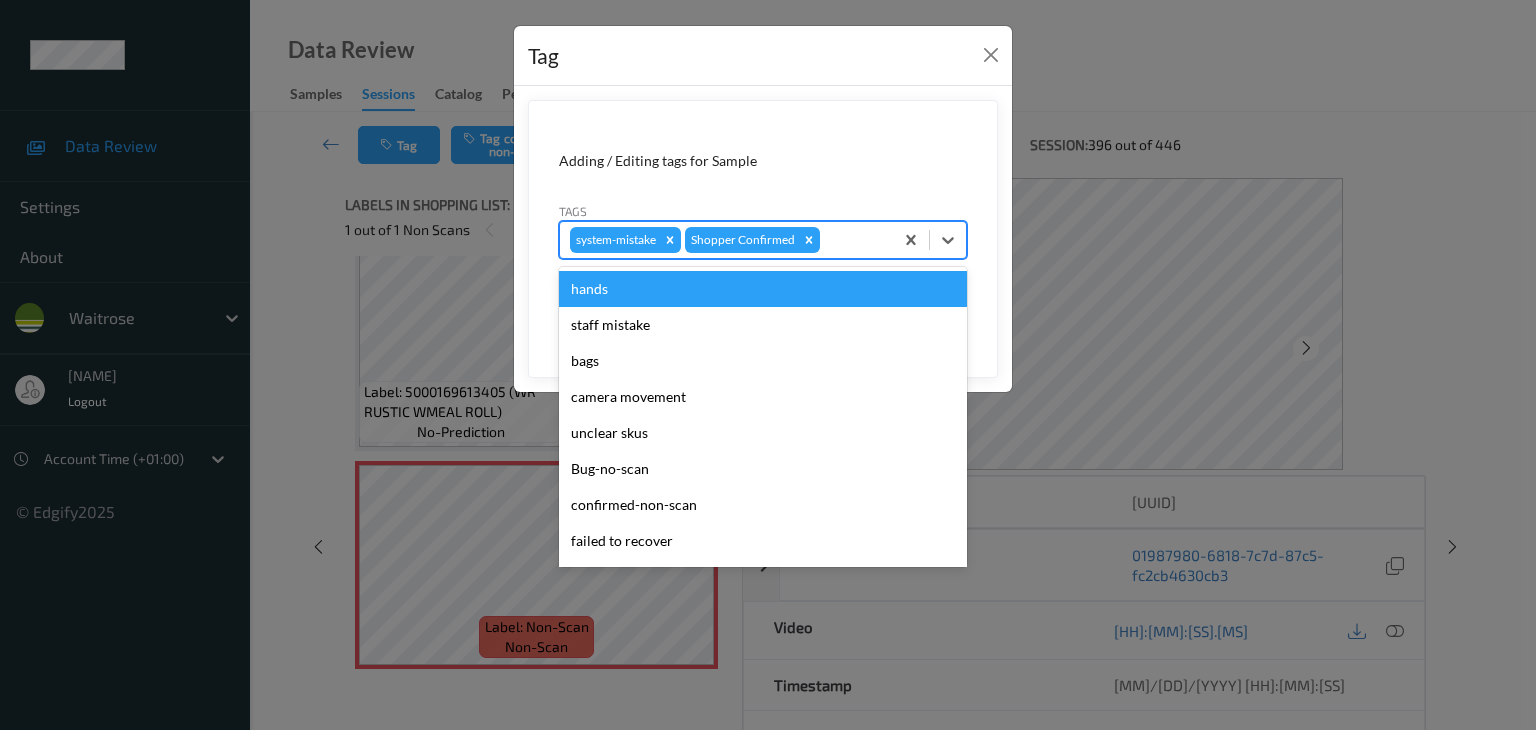 type on "u" 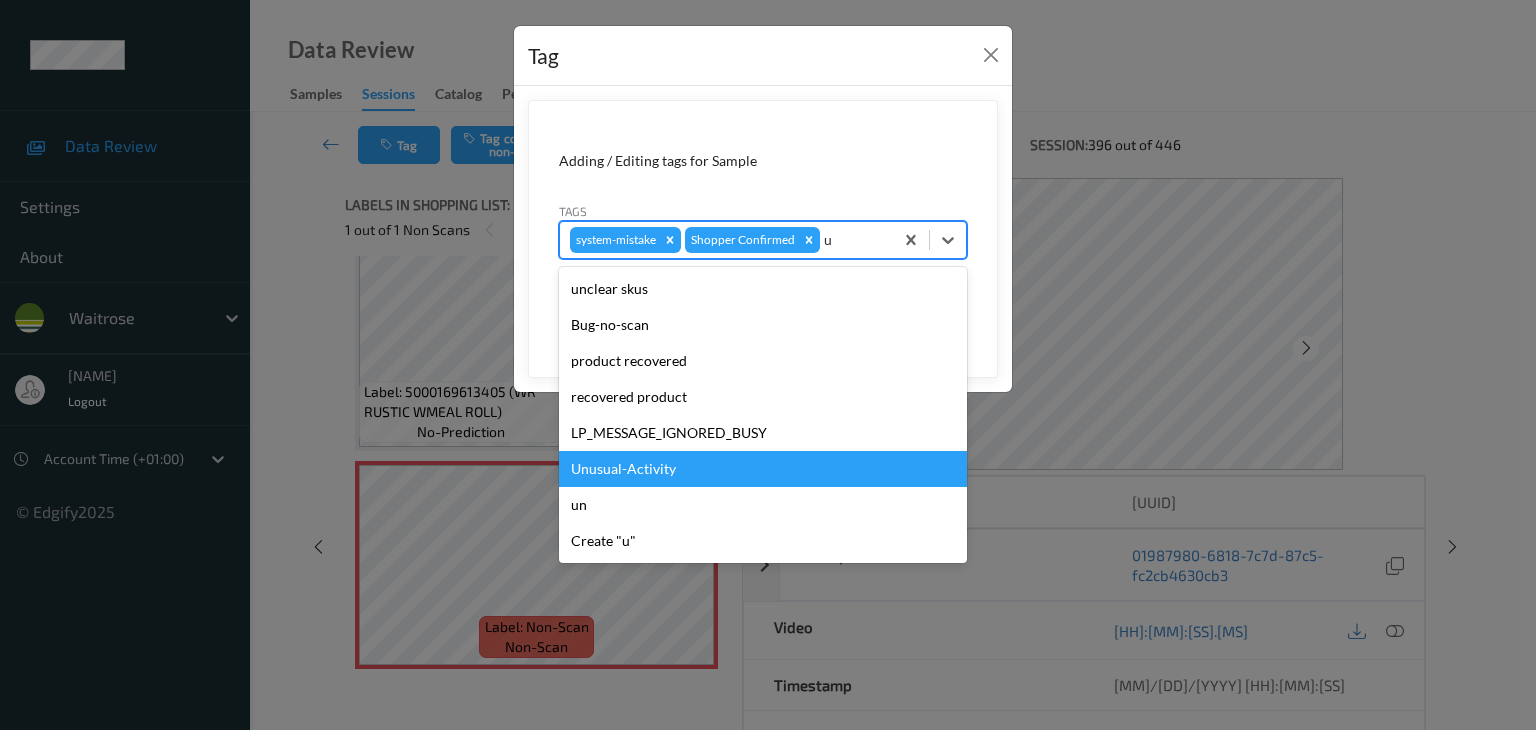 click on "Unusual-Activity" at bounding box center [763, 469] 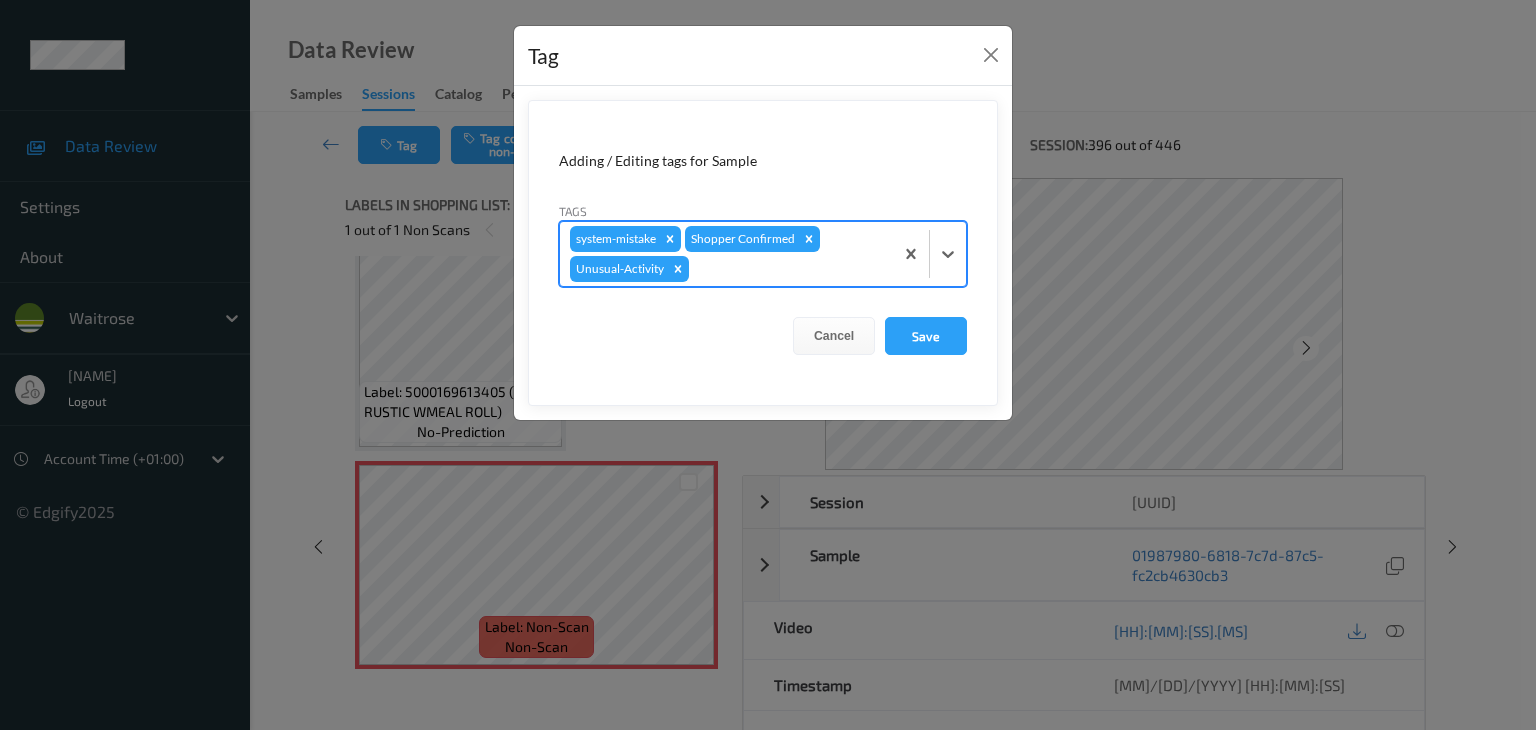 type on "p" 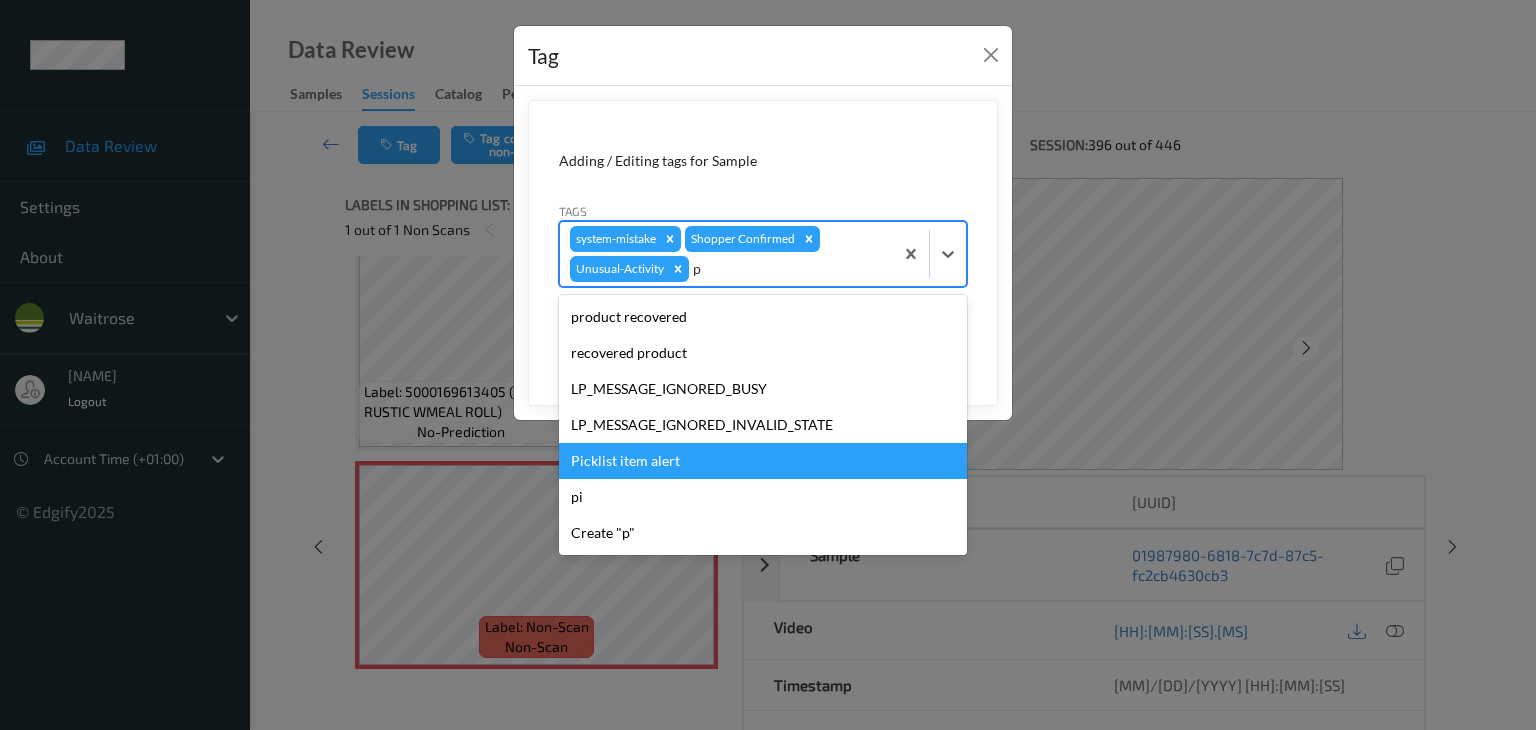 click on "Picklist item alert" at bounding box center [763, 461] 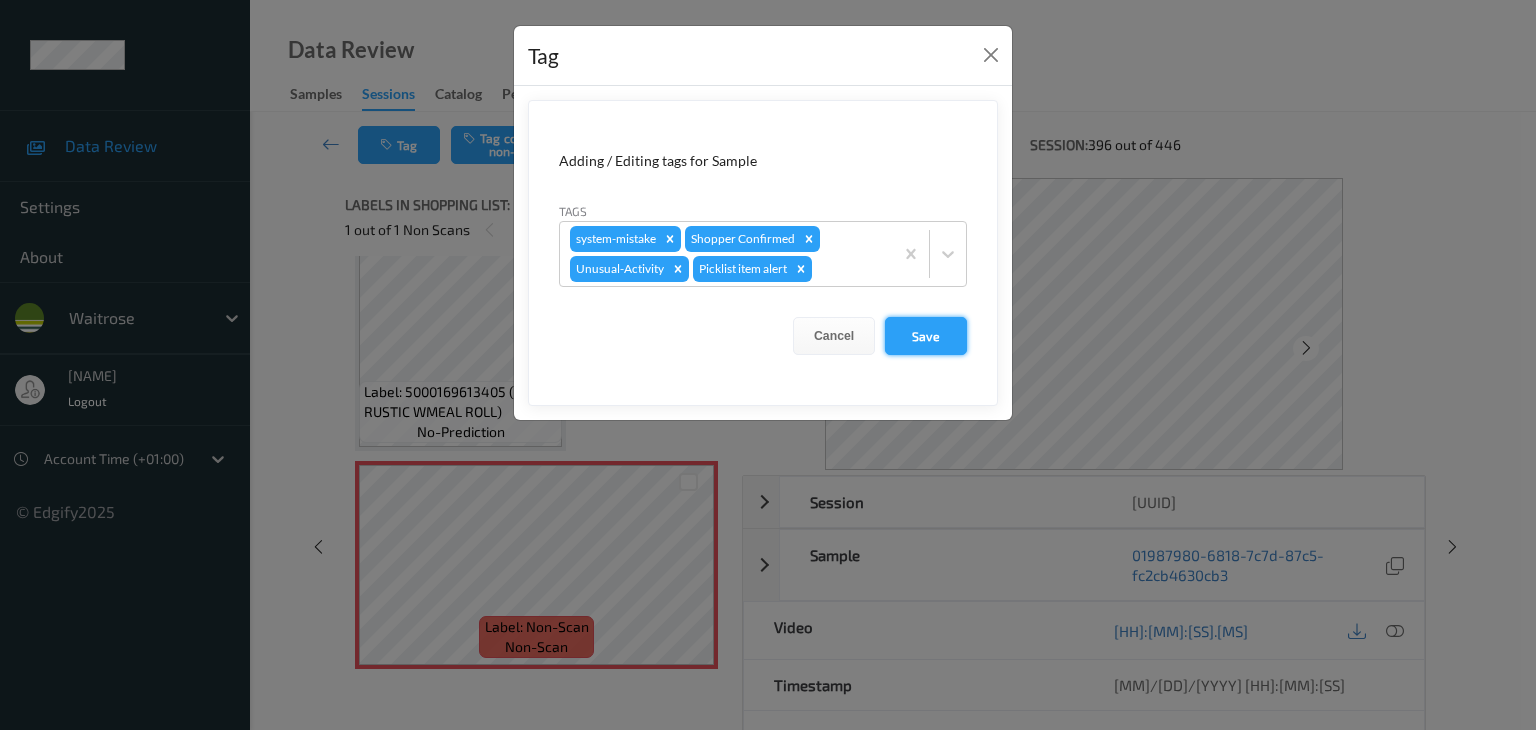 click on "Save" at bounding box center (926, 336) 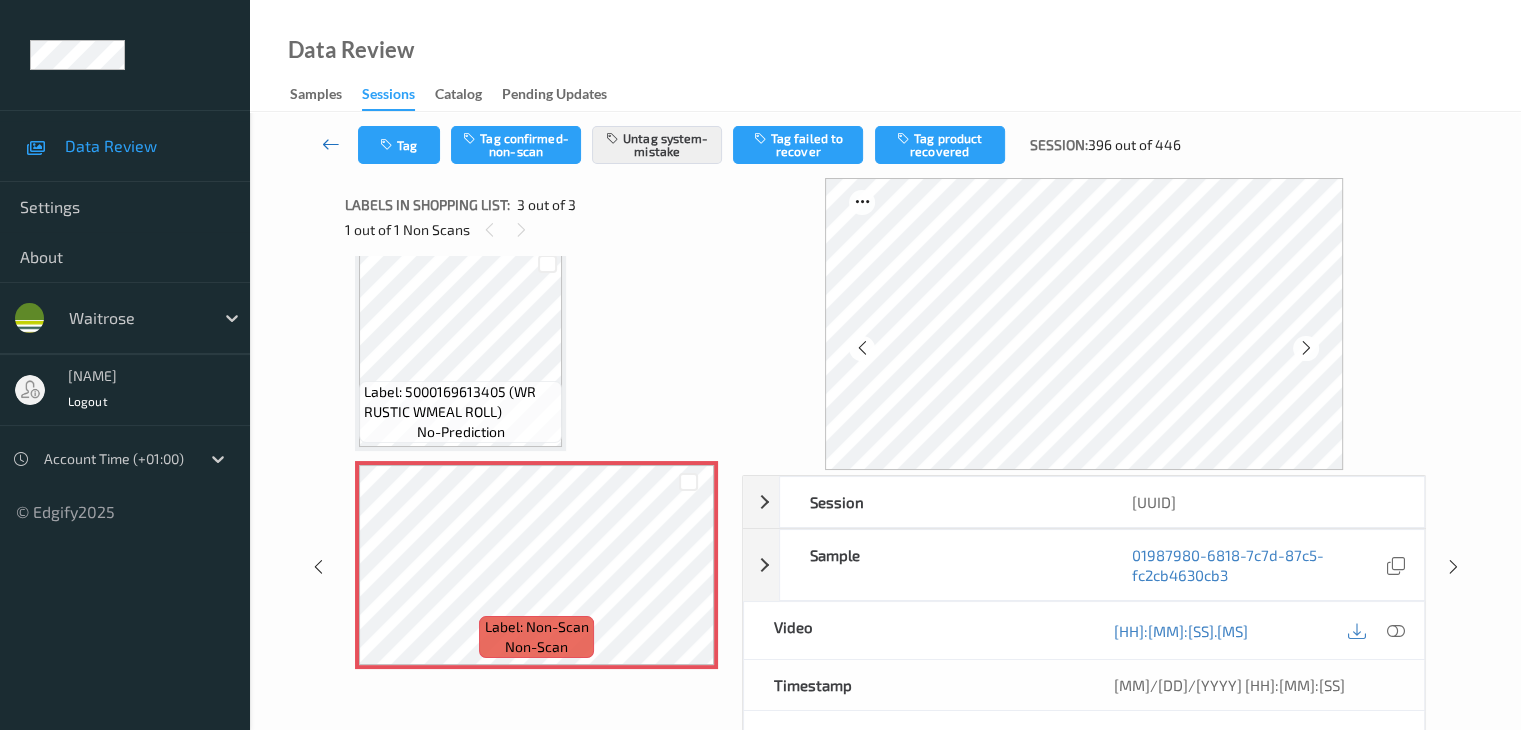 click at bounding box center [331, 144] 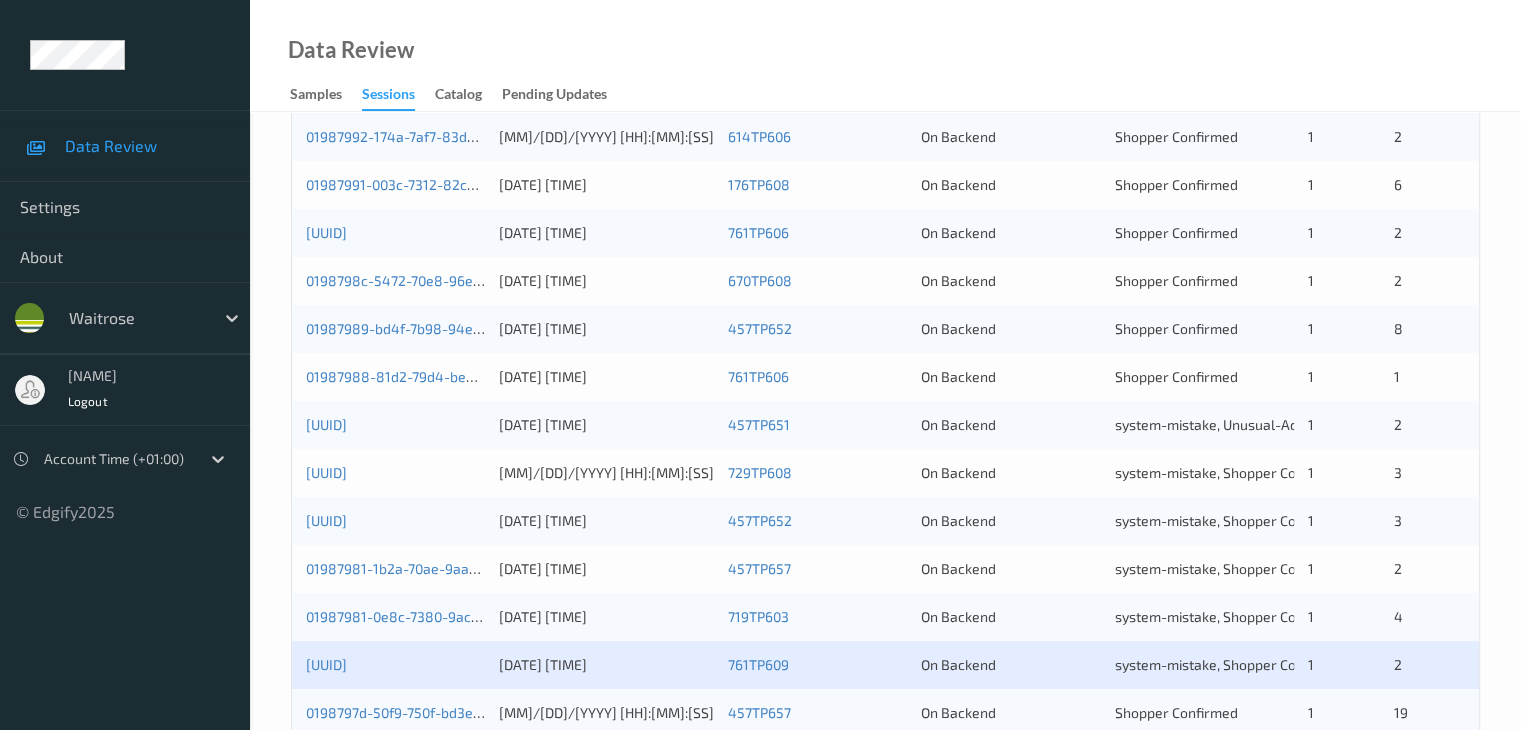 scroll, scrollTop: 932, scrollLeft: 0, axis: vertical 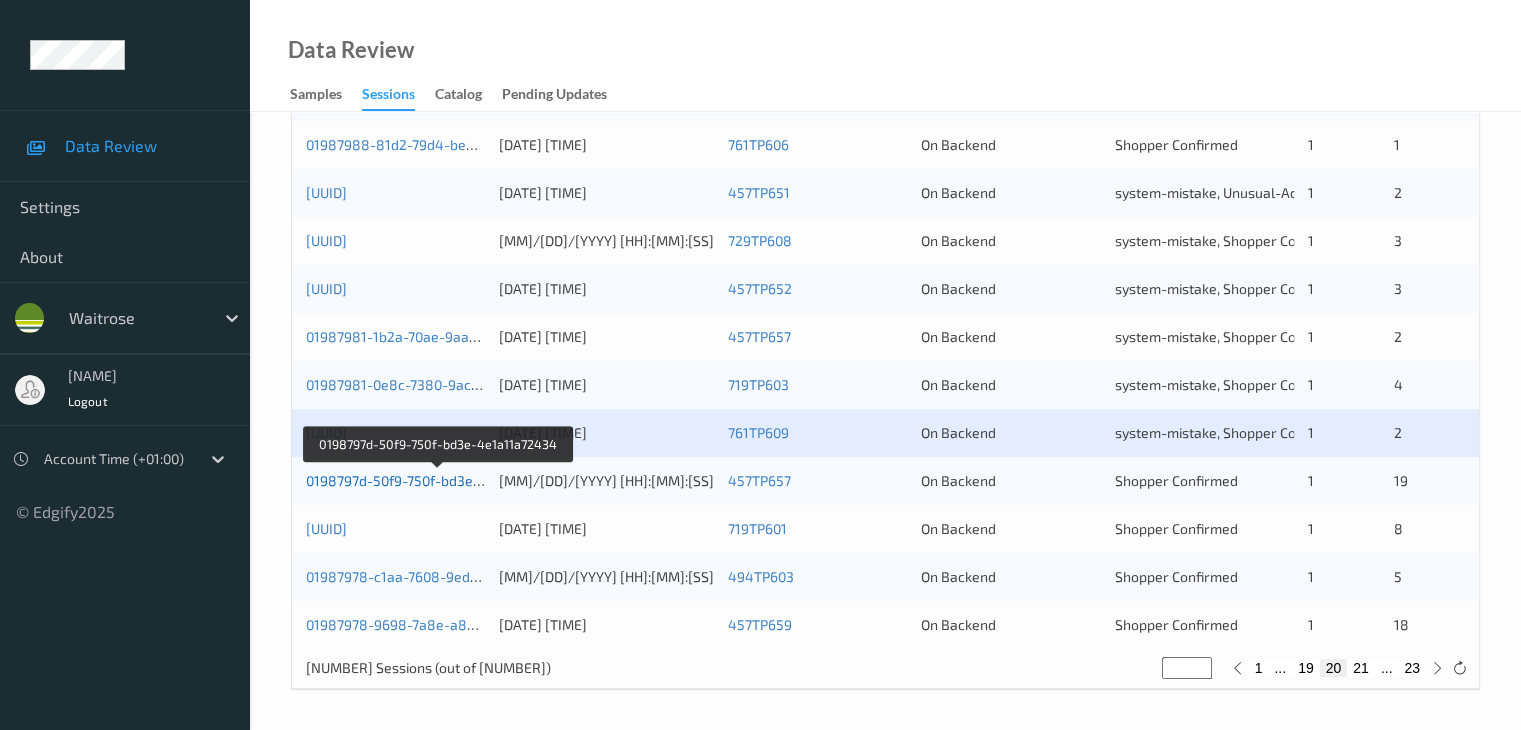 click on "0198797d-50f9-750f-bd3e-4e1a11a72434" at bounding box center (438, 480) 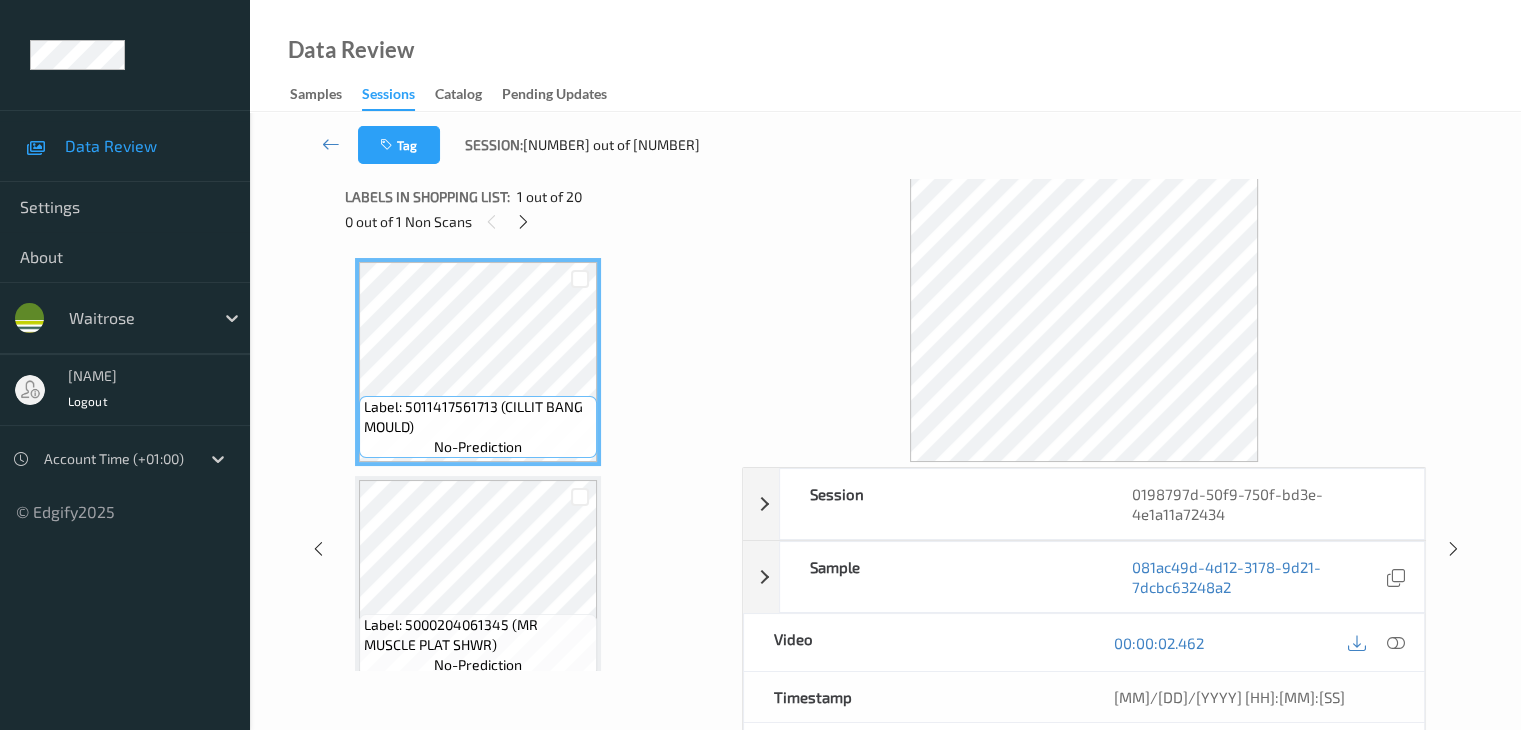 scroll, scrollTop: 0, scrollLeft: 0, axis: both 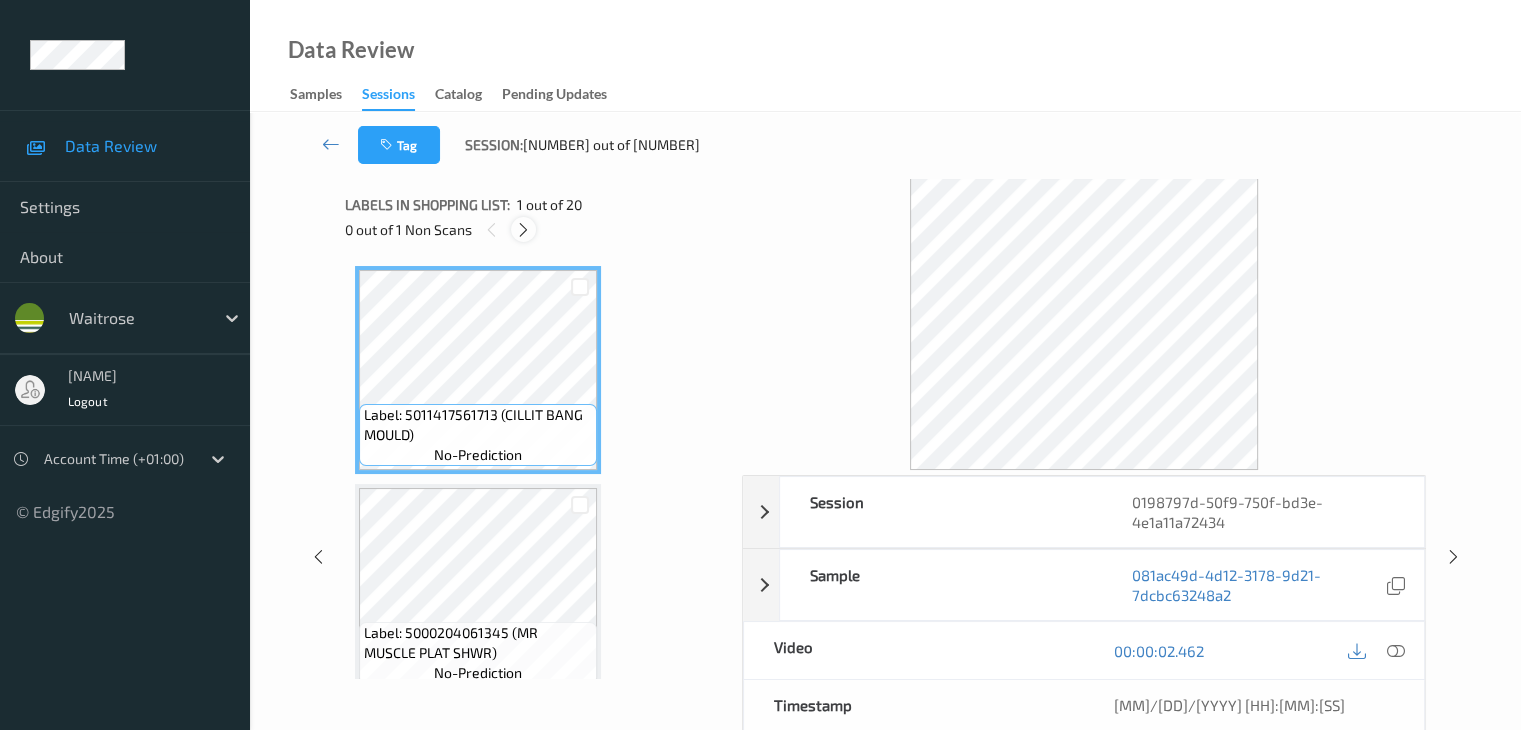 click at bounding box center (523, 230) 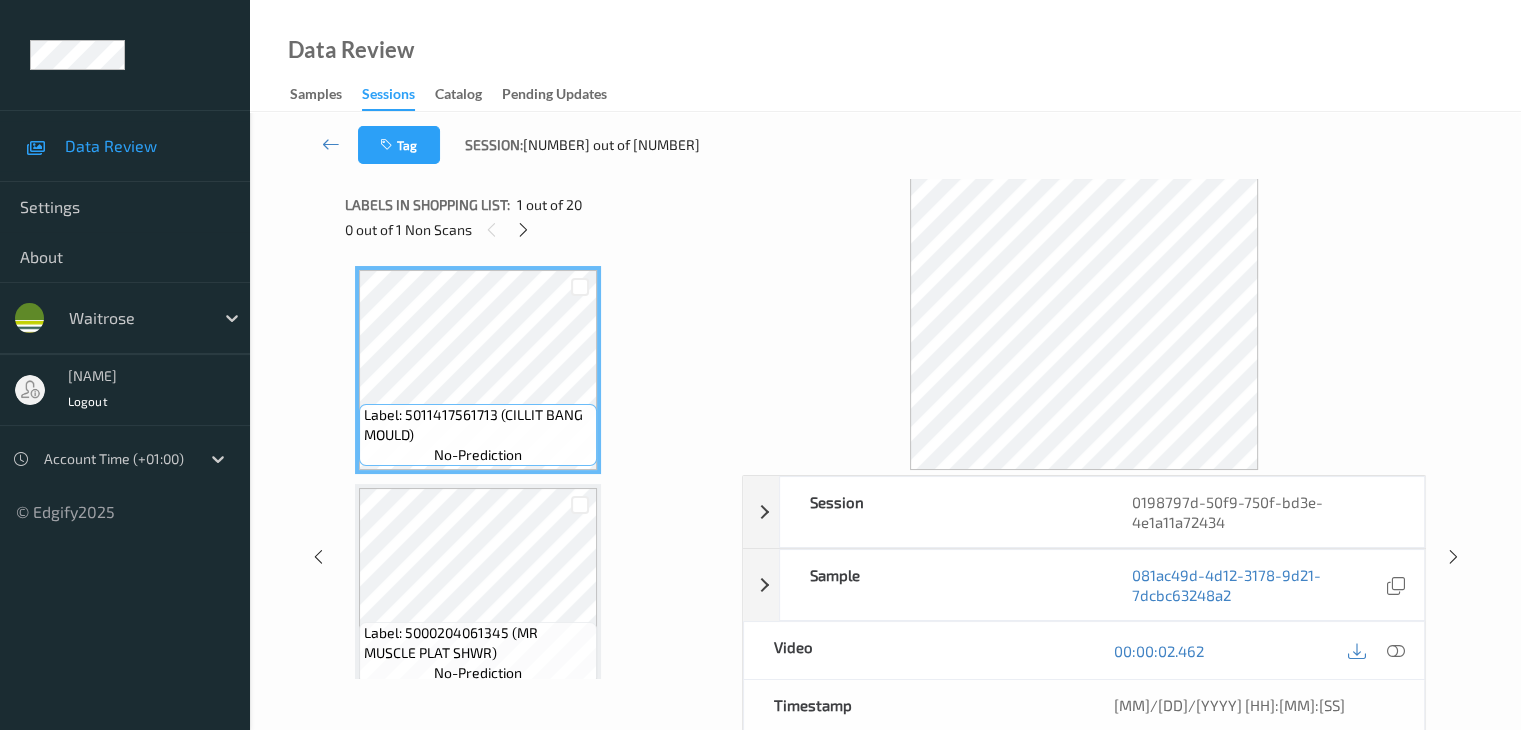 scroll, scrollTop: 3716, scrollLeft: 0, axis: vertical 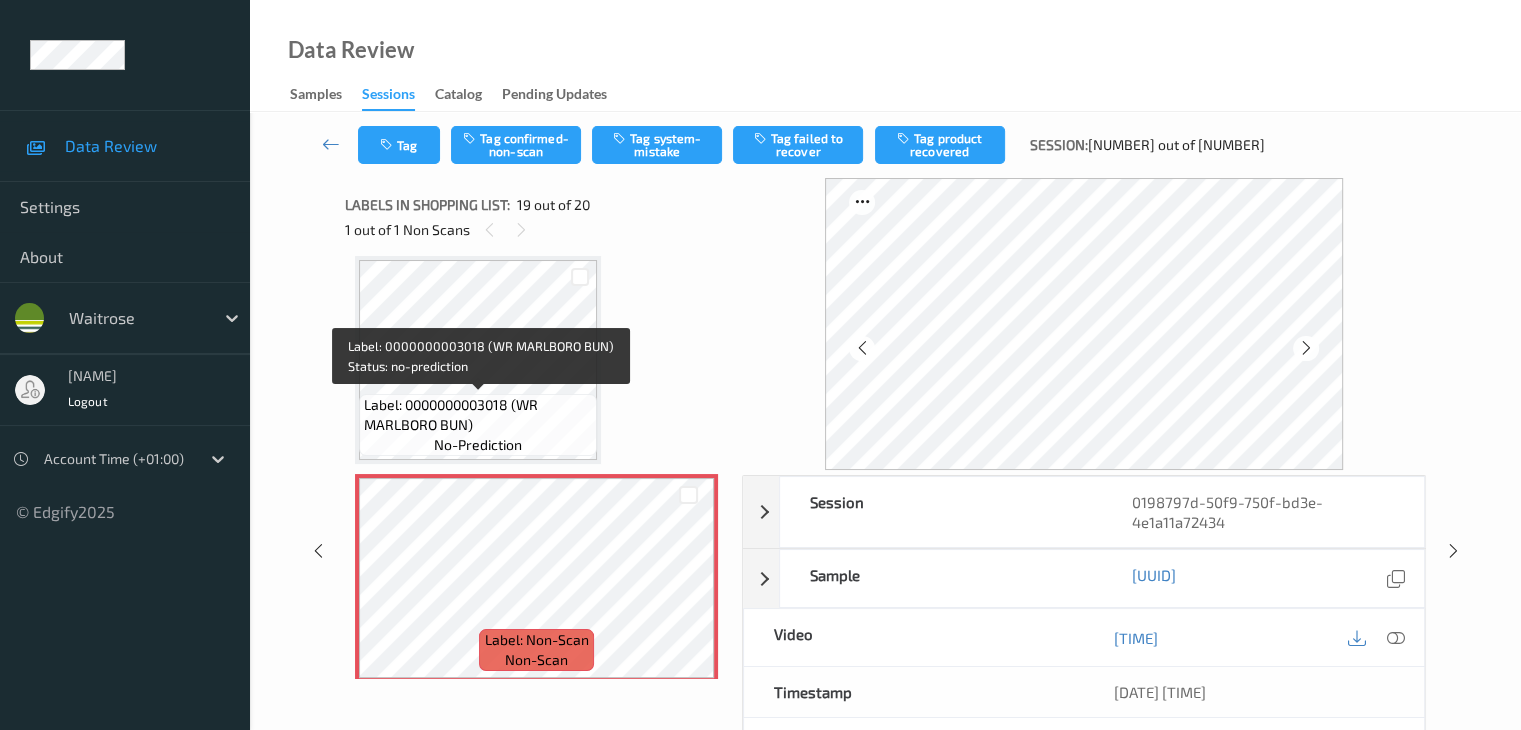 click on "Label: 0000000003018 (WR MARLBORO BUN)" at bounding box center (478, 415) 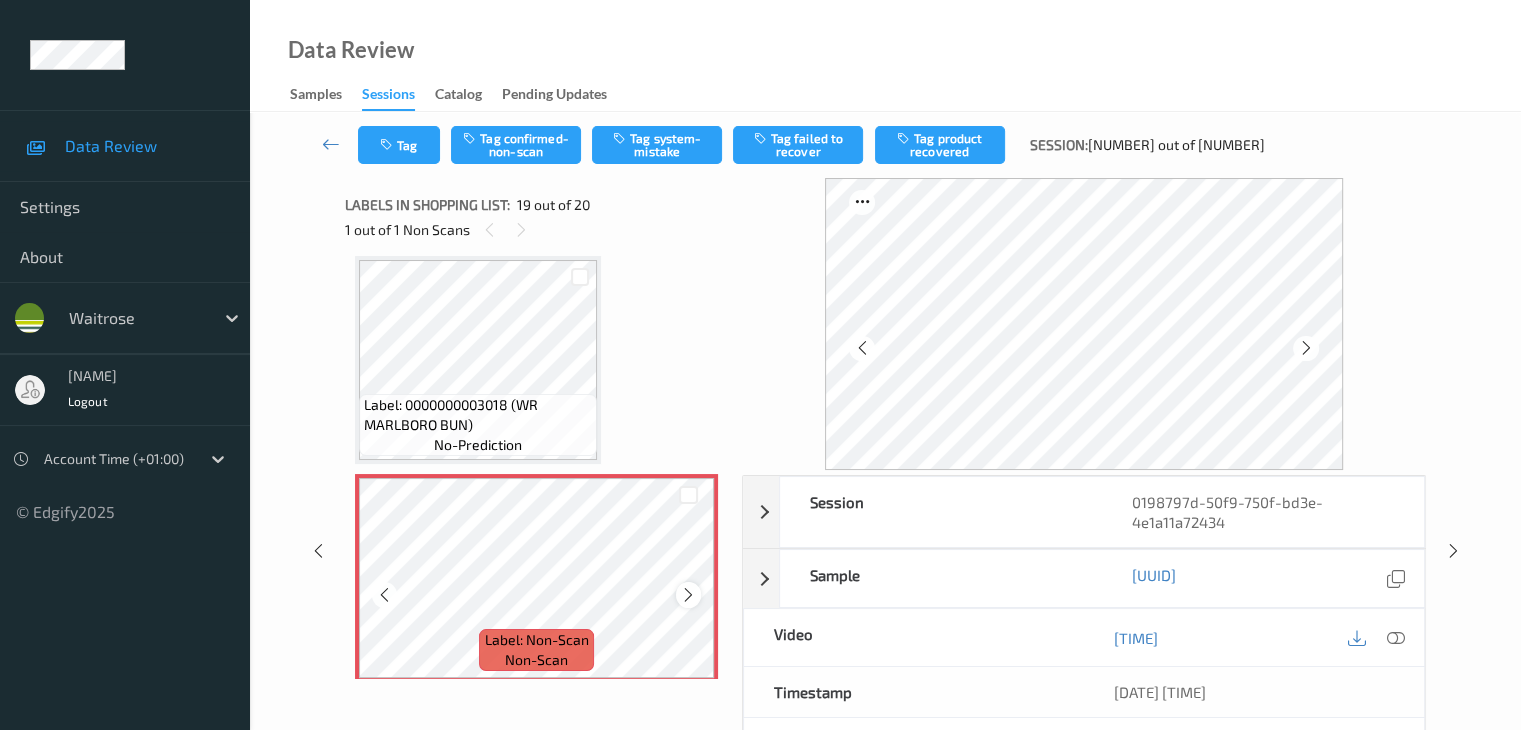 click at bounding box center (688, 595) 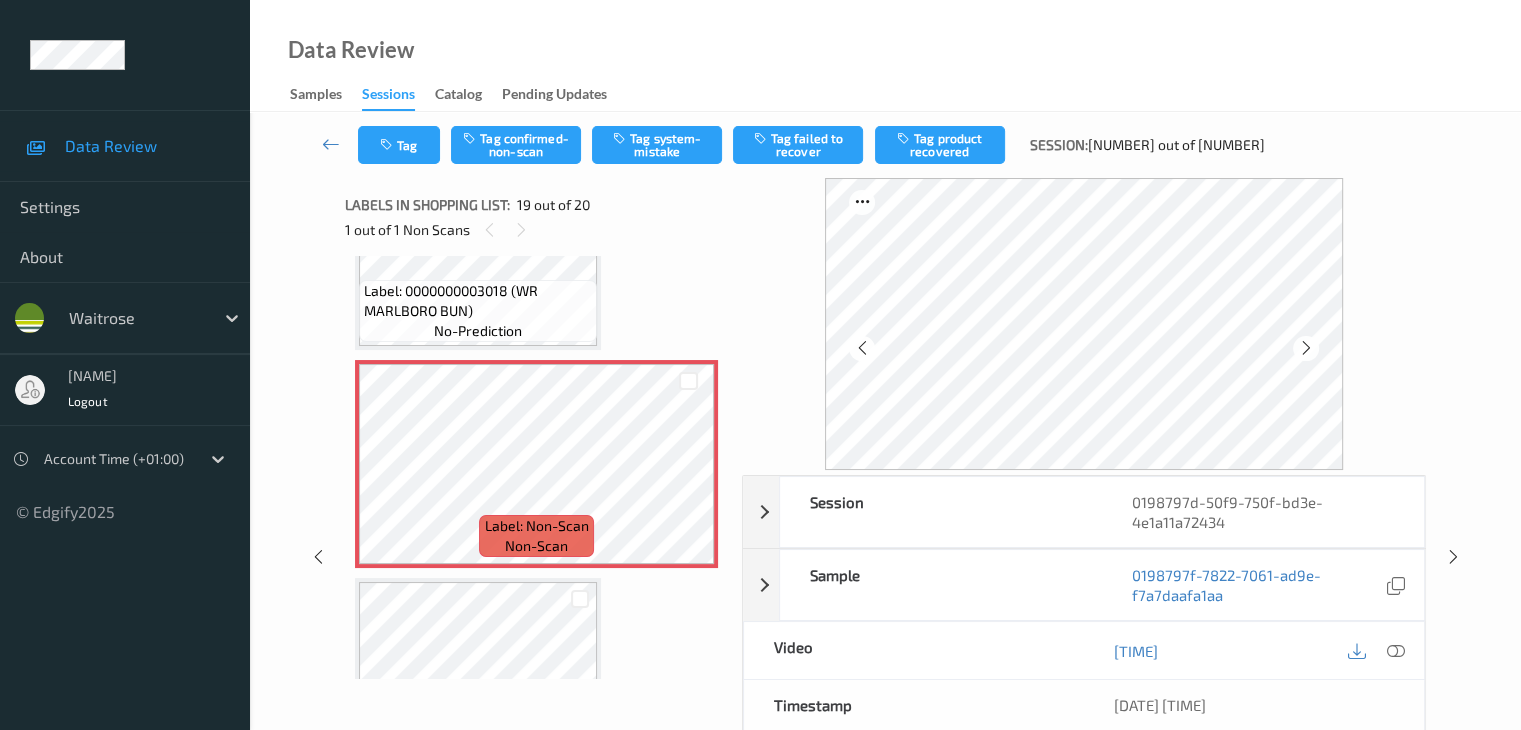 scroll, scrollTop: 3916, scrollLeft: 0, axis: vertical 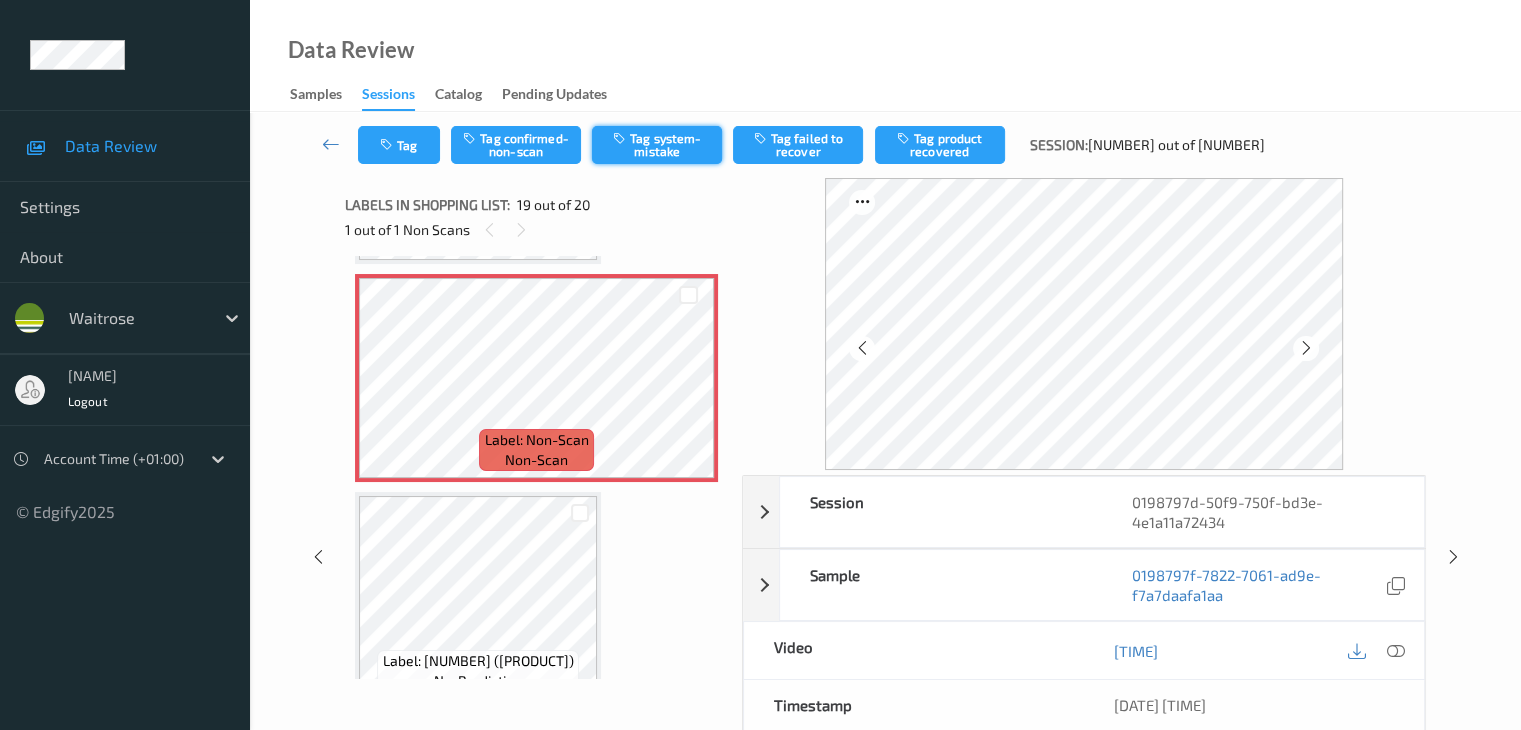 click on "Tag   system-mistake" at bounding box center [657, 145] 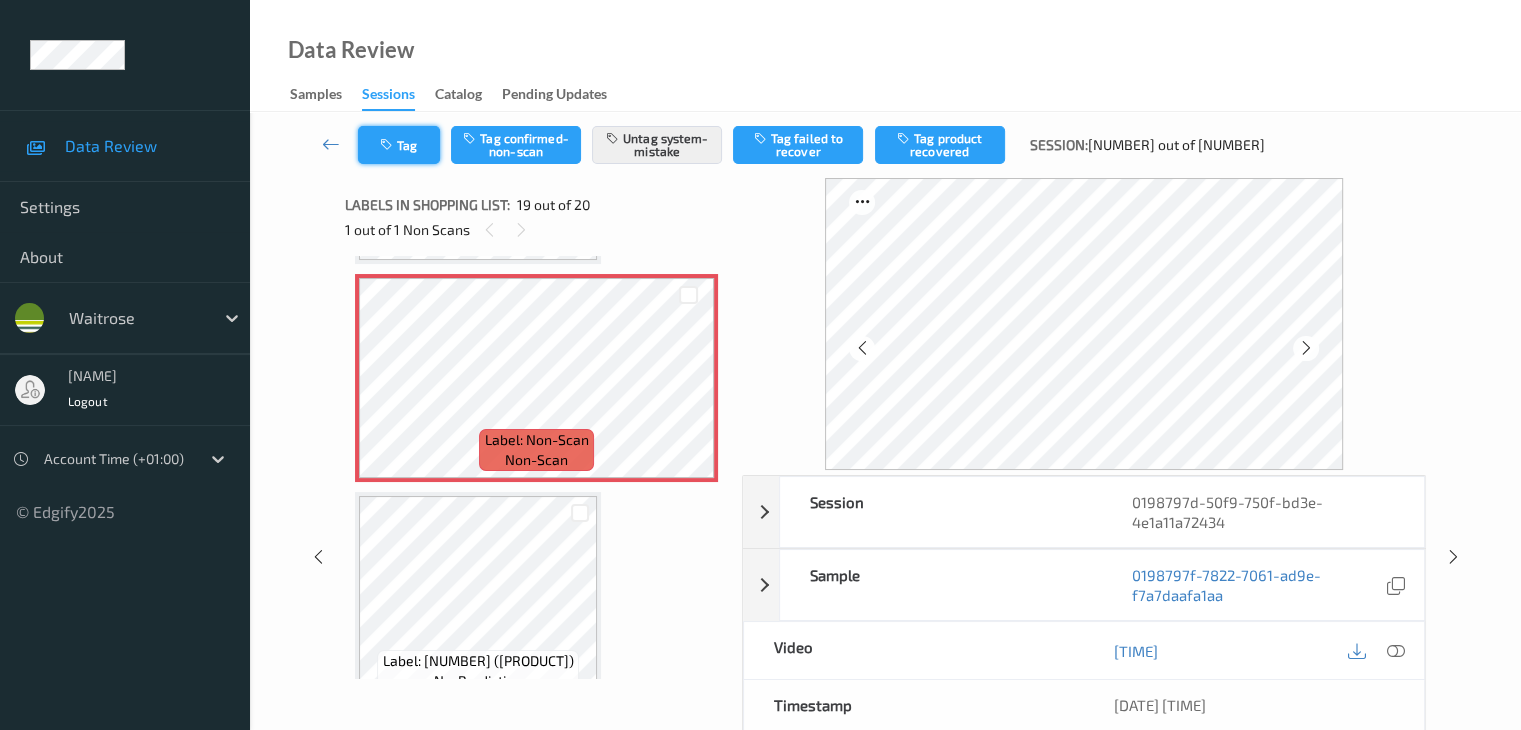 click on "Tag" at bounding box center [399, 145] 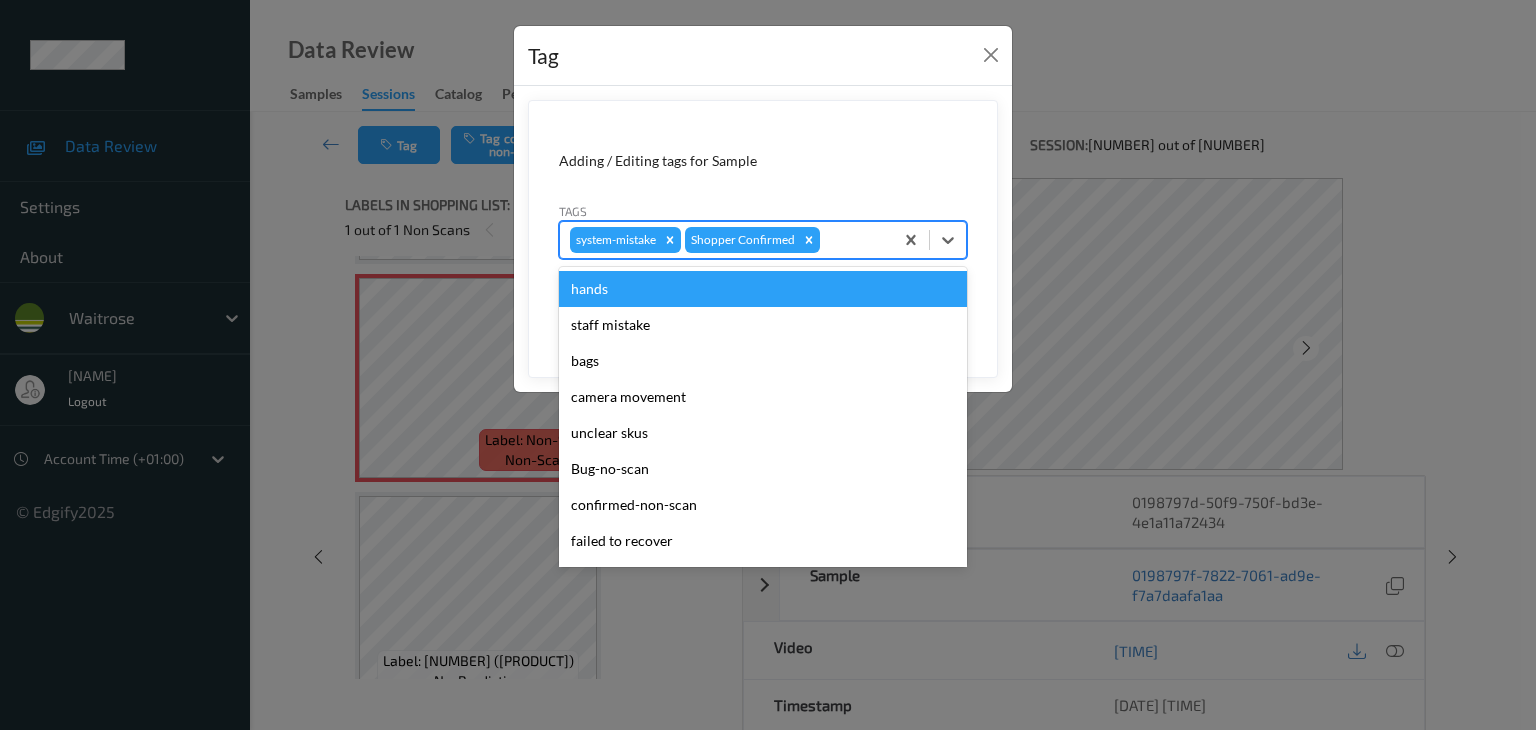 click at bounding box center [853, 240] 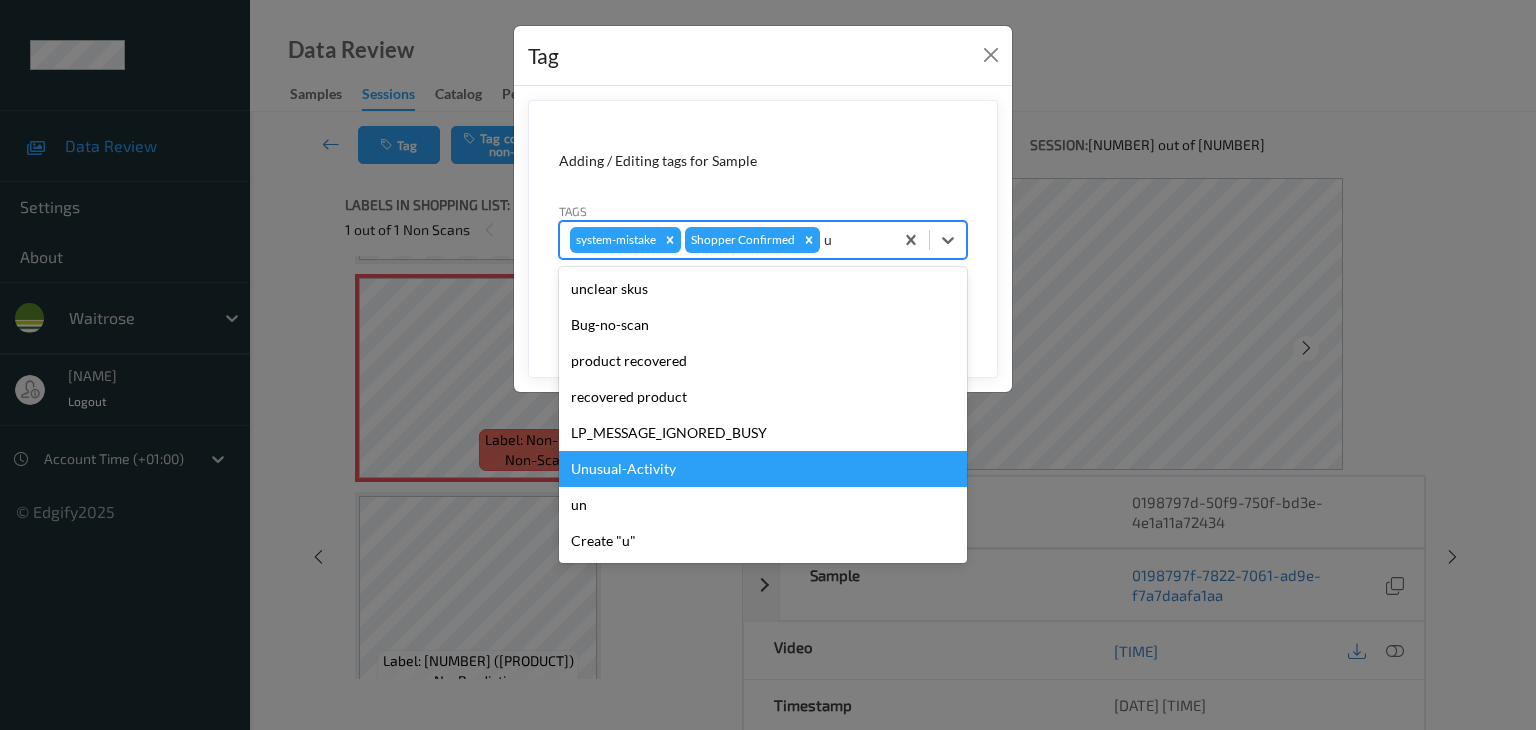 click on "Unusual-Activity" at bounding box center (763, 469) 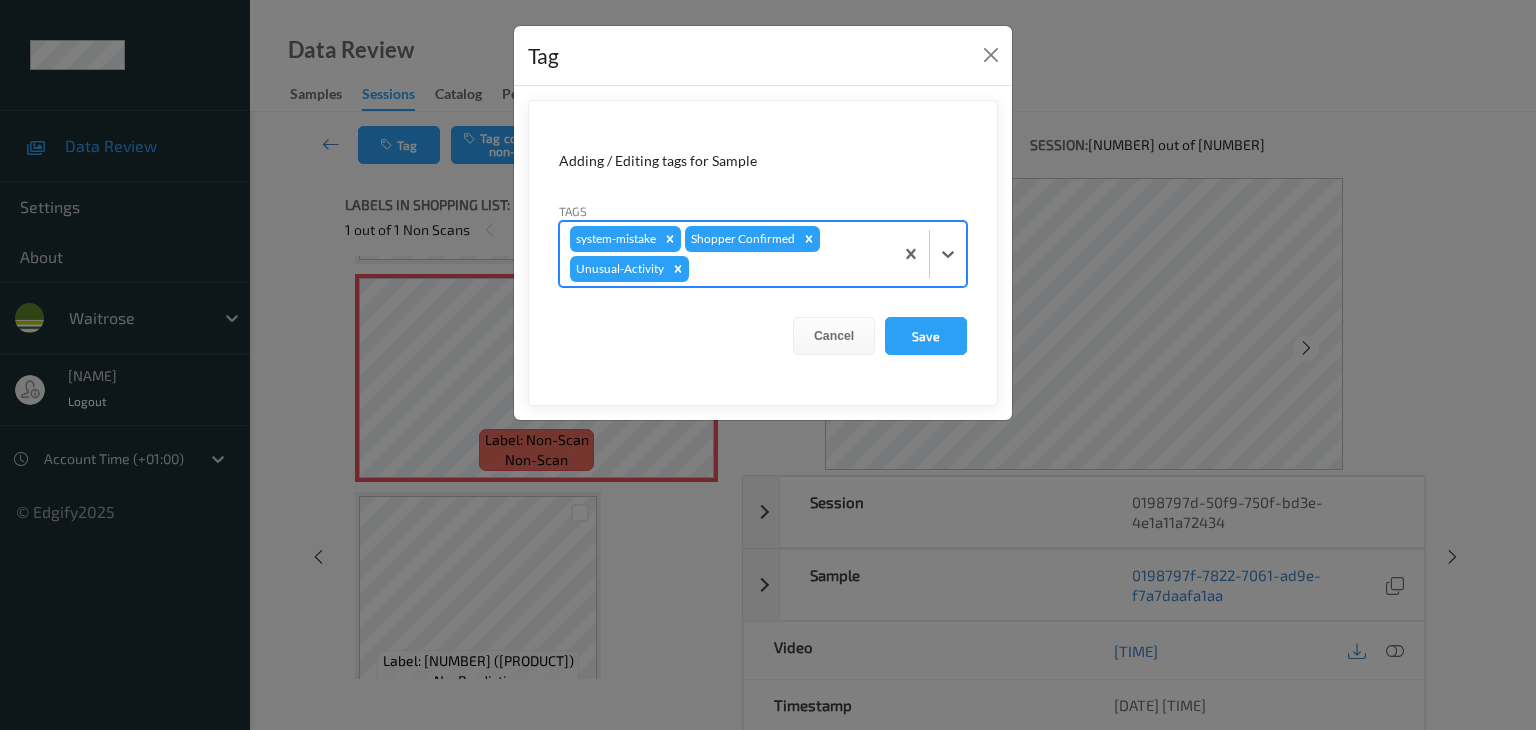 type on "p" 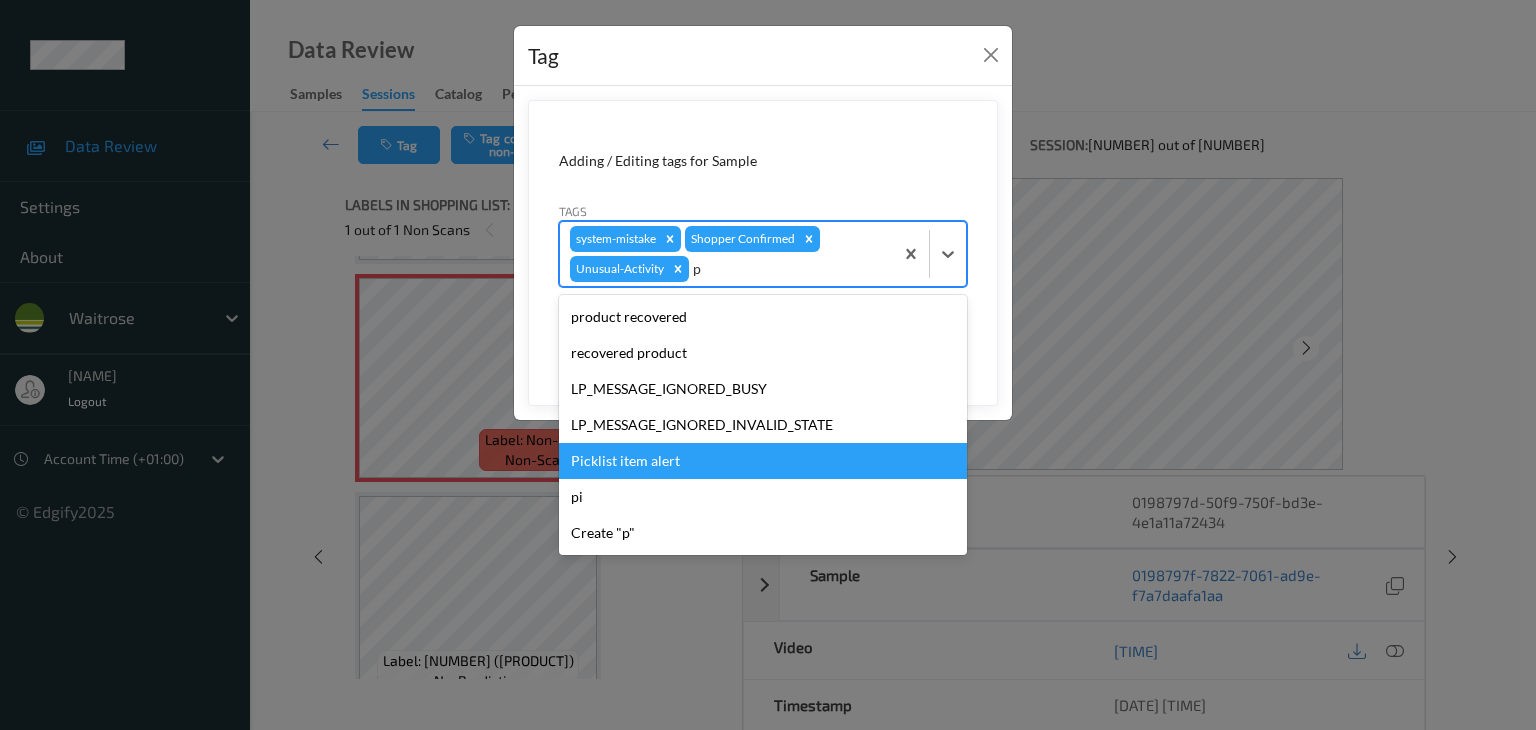 click on "Picklist item alert" at bounding box center [763, 461] 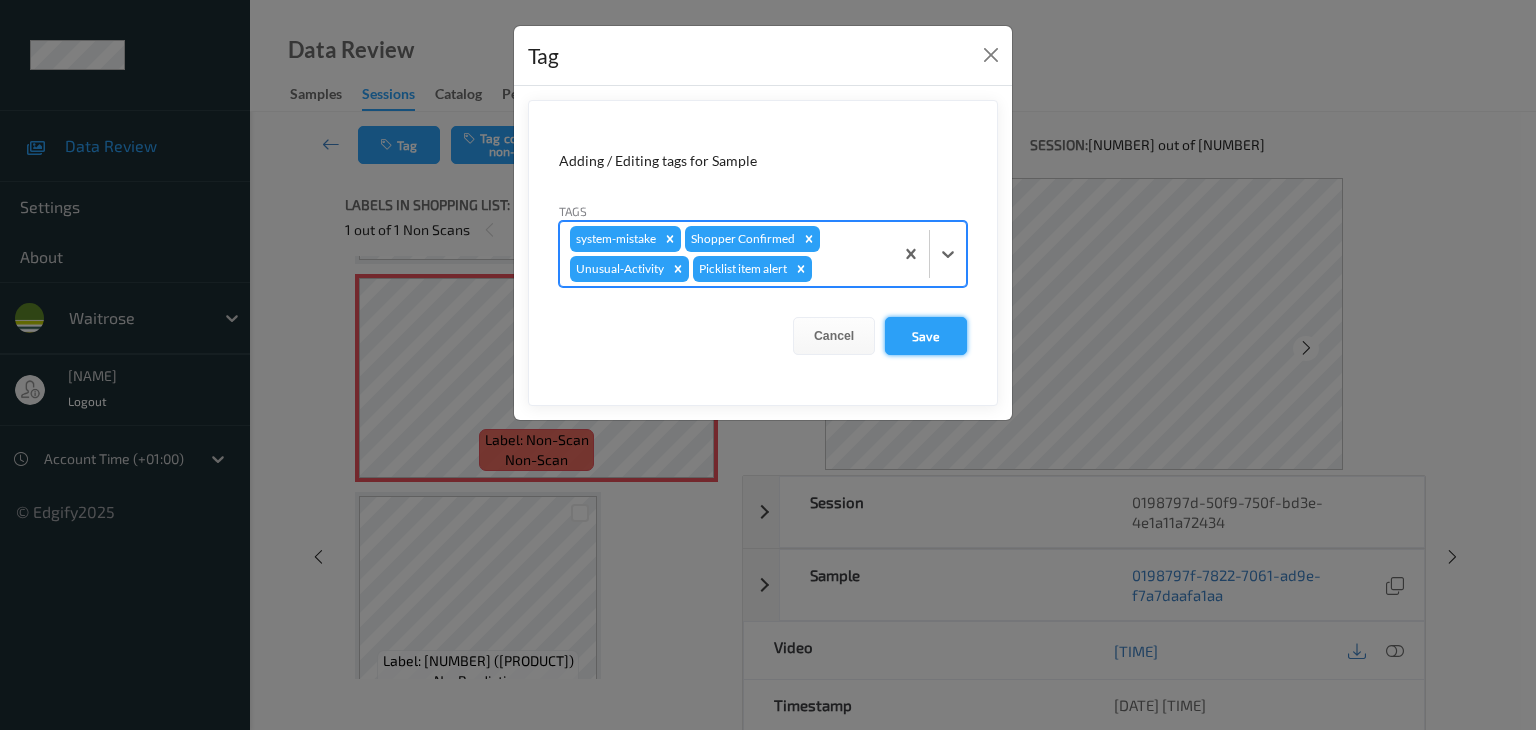 click on "Save" at bounding box center (926, 336) 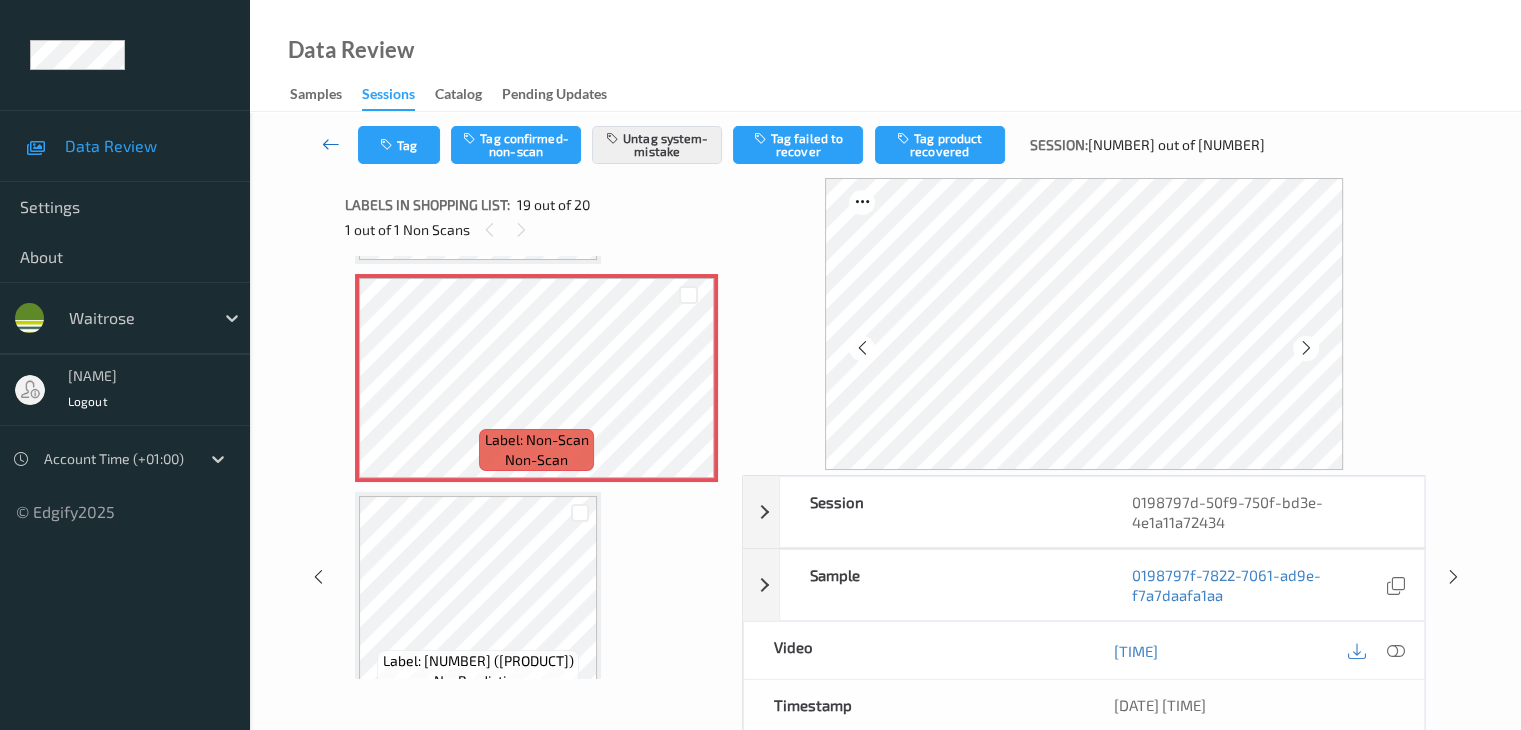 click at bounding box center (331, 144) 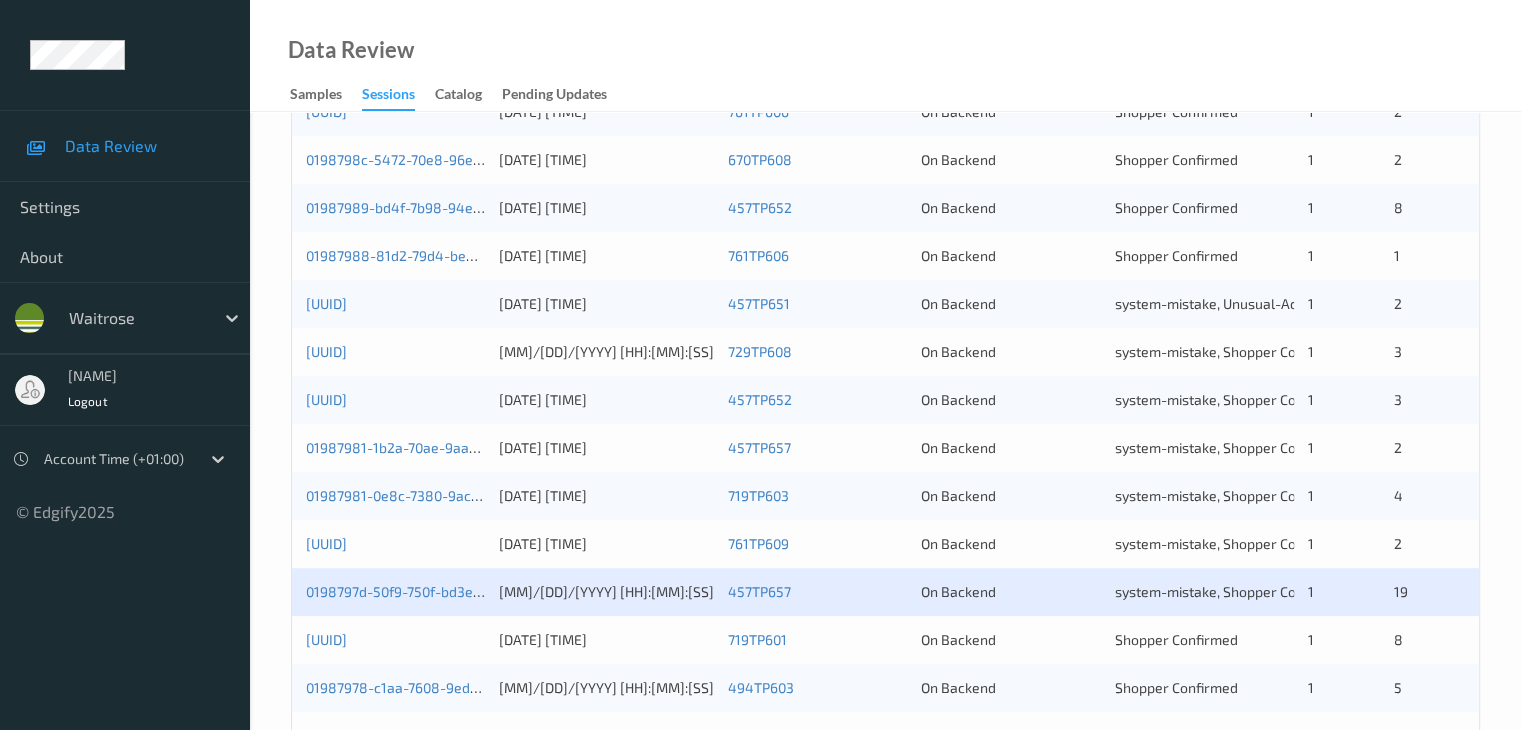 scroll, scrollTop: 932, scrollLeft: 0, axis: vertical 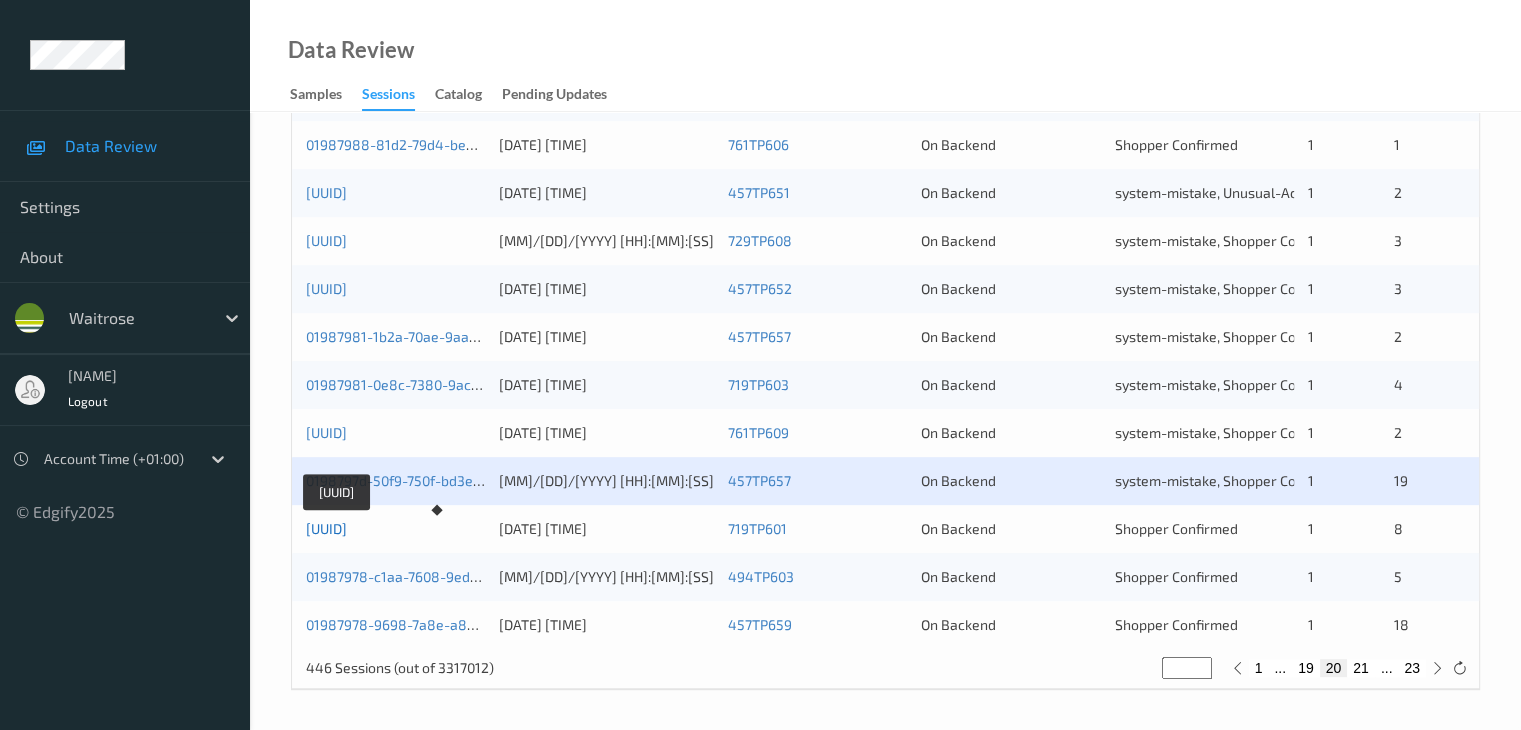 click on "0198797c-1b9f-7dc4-9dbf-7a25f668dea0" at bounding box center [326, 528] 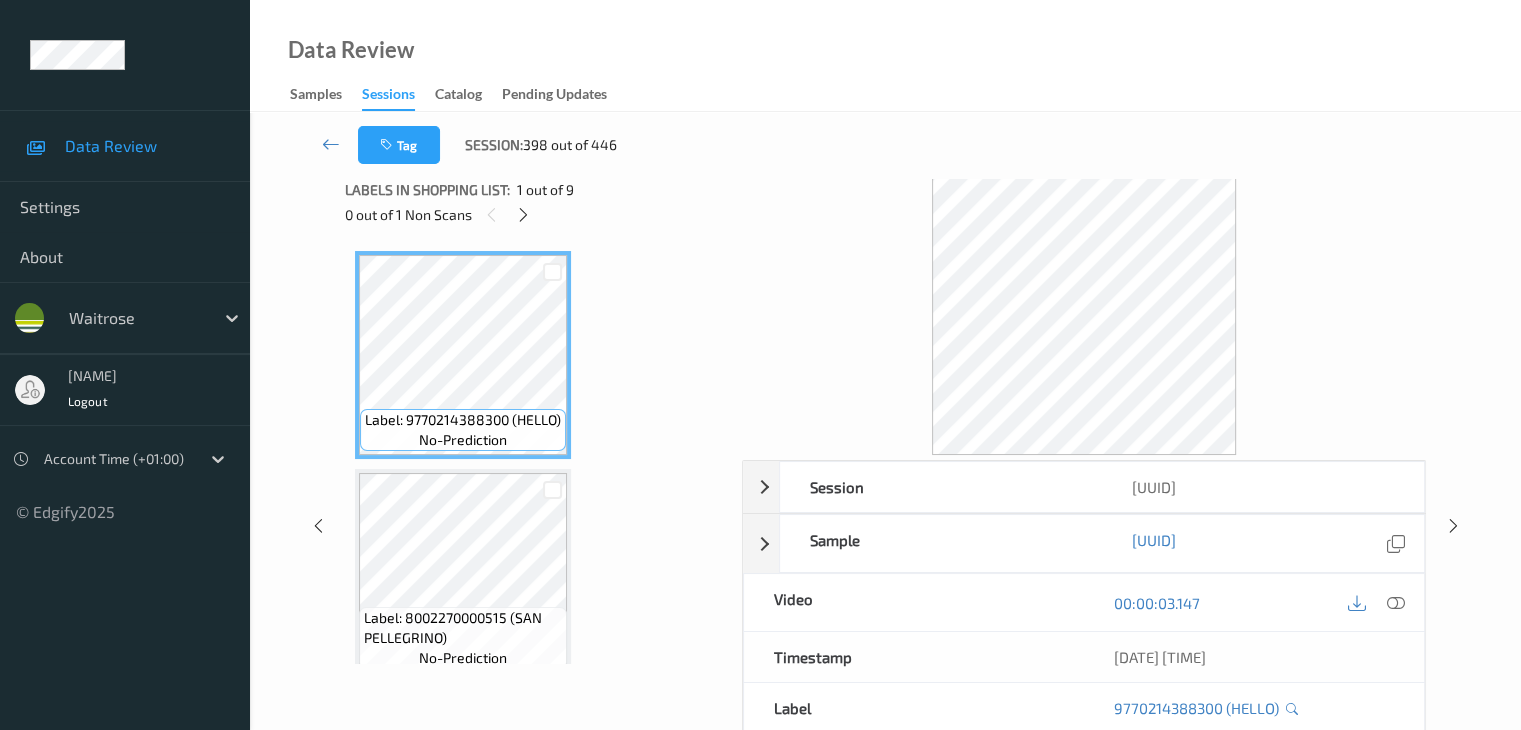 scroll, scrollTop: 0, scrollLeft: 0, axis: both 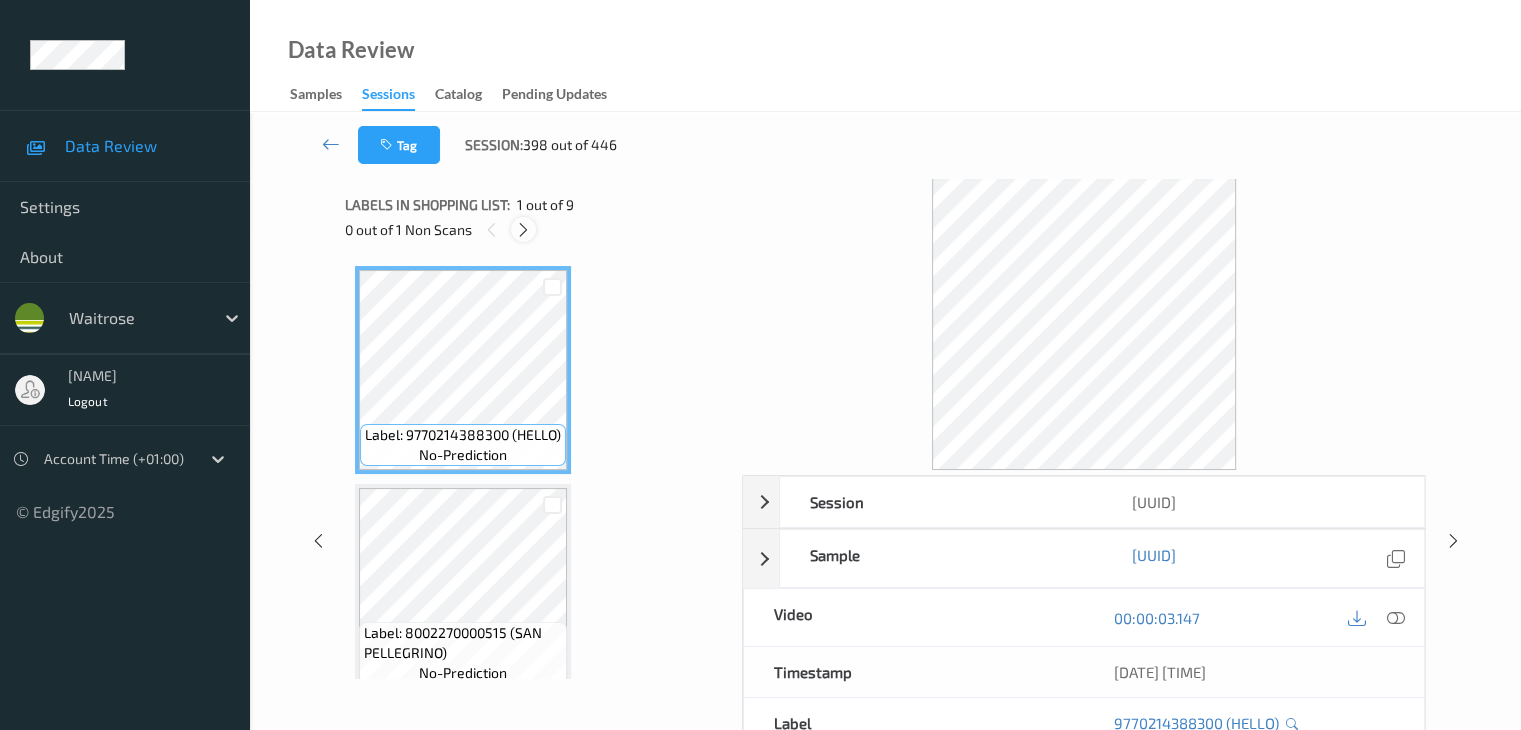 click at bounding box center (523, 229) 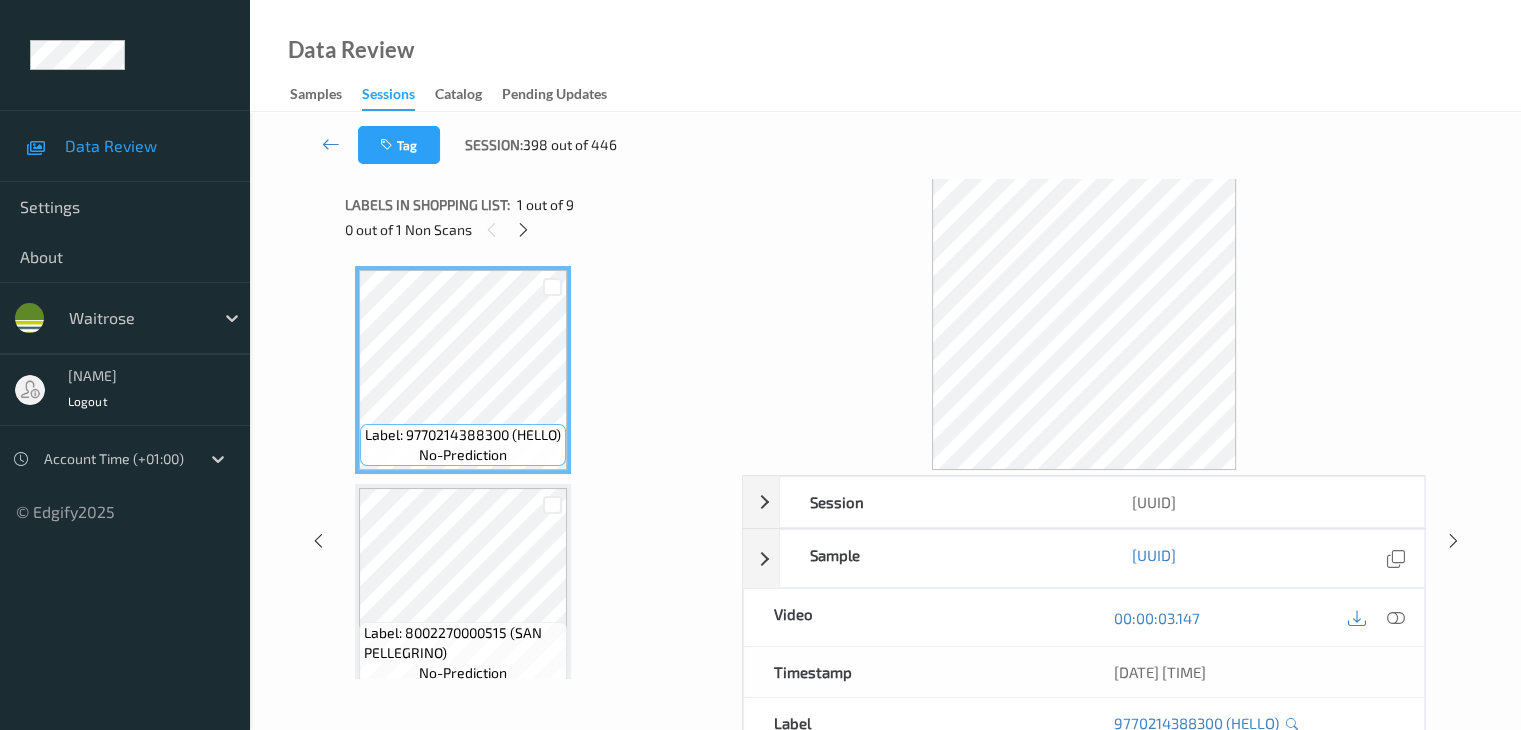 scroll, scrollTop: 446, scrollLeft: 0, axis: vertical 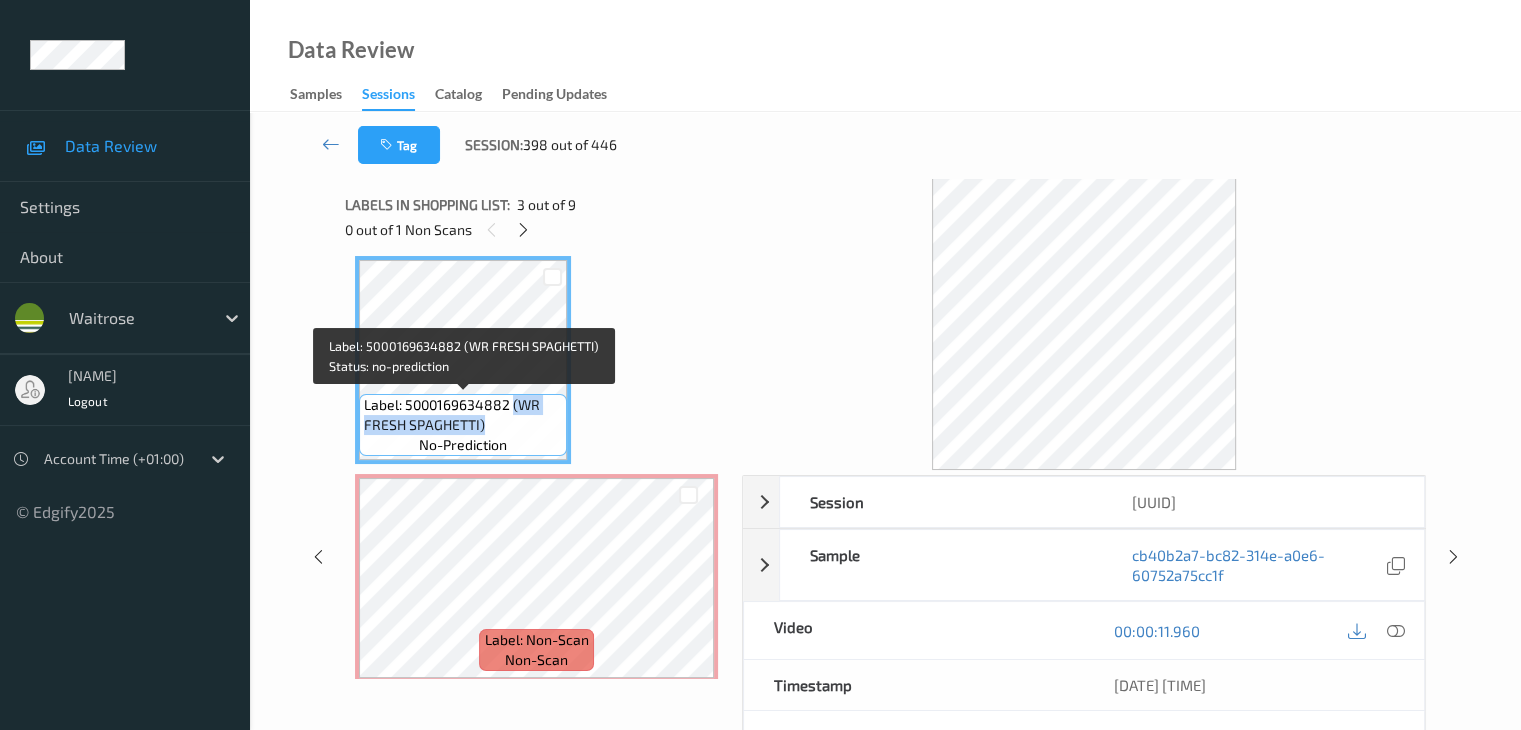 drag, startPoint x: 512, startPoint y: 403, endPoint x: 519, endPoint y: 419, distance: 17.464249 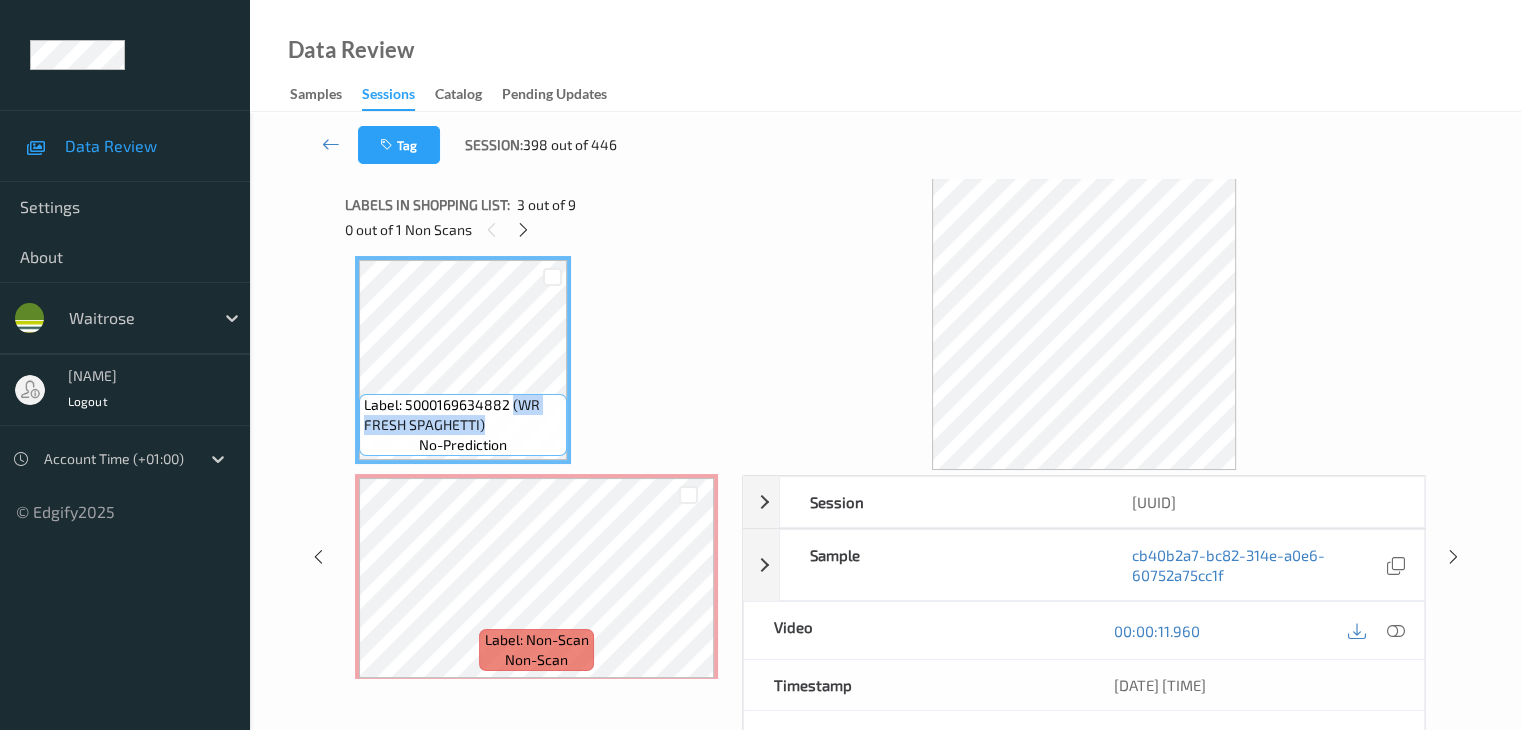 copy on "(WR FRESH SPAGHETTI)" 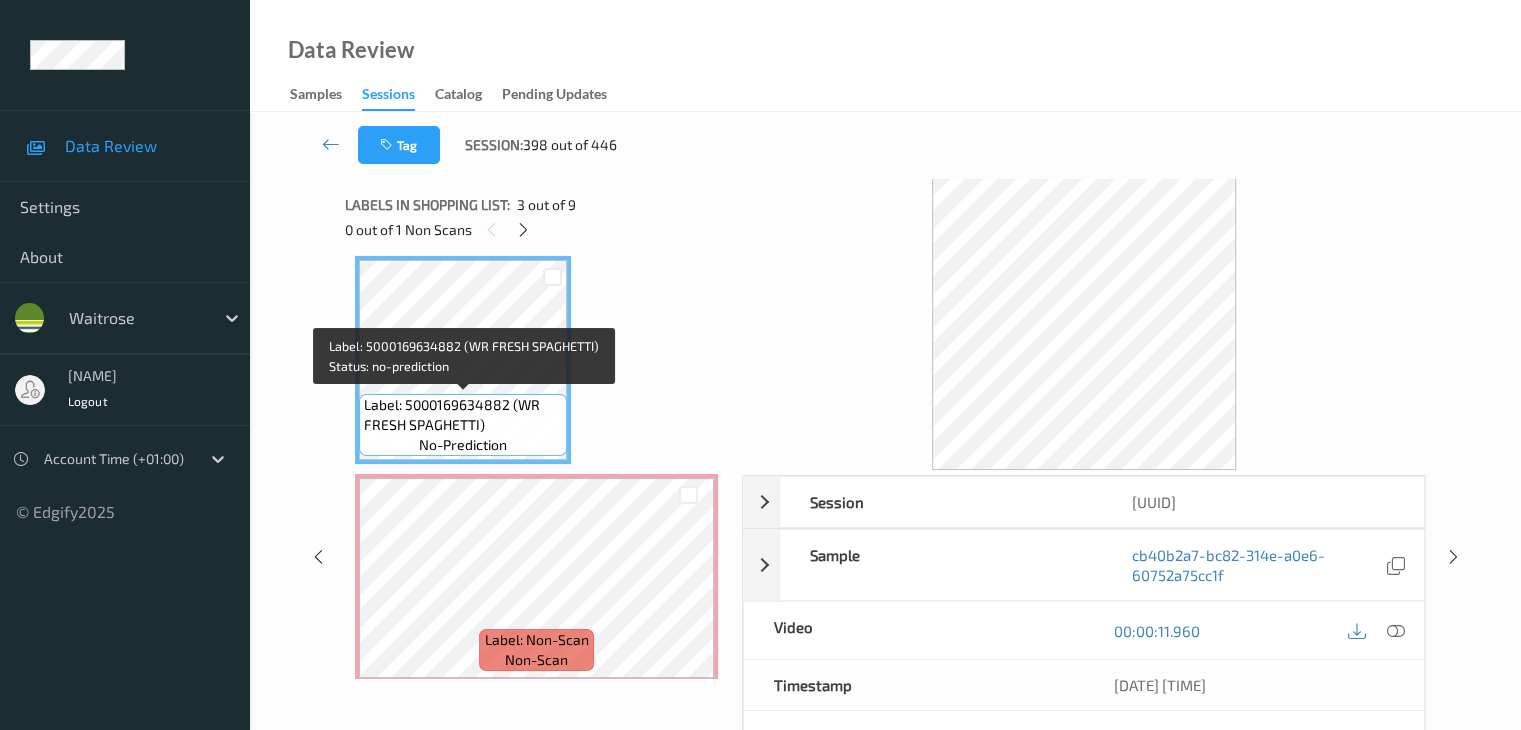 click on "Label: 5000169634882 (WR FRESH SPAGHETTI)" at bounding box center (463, 415) 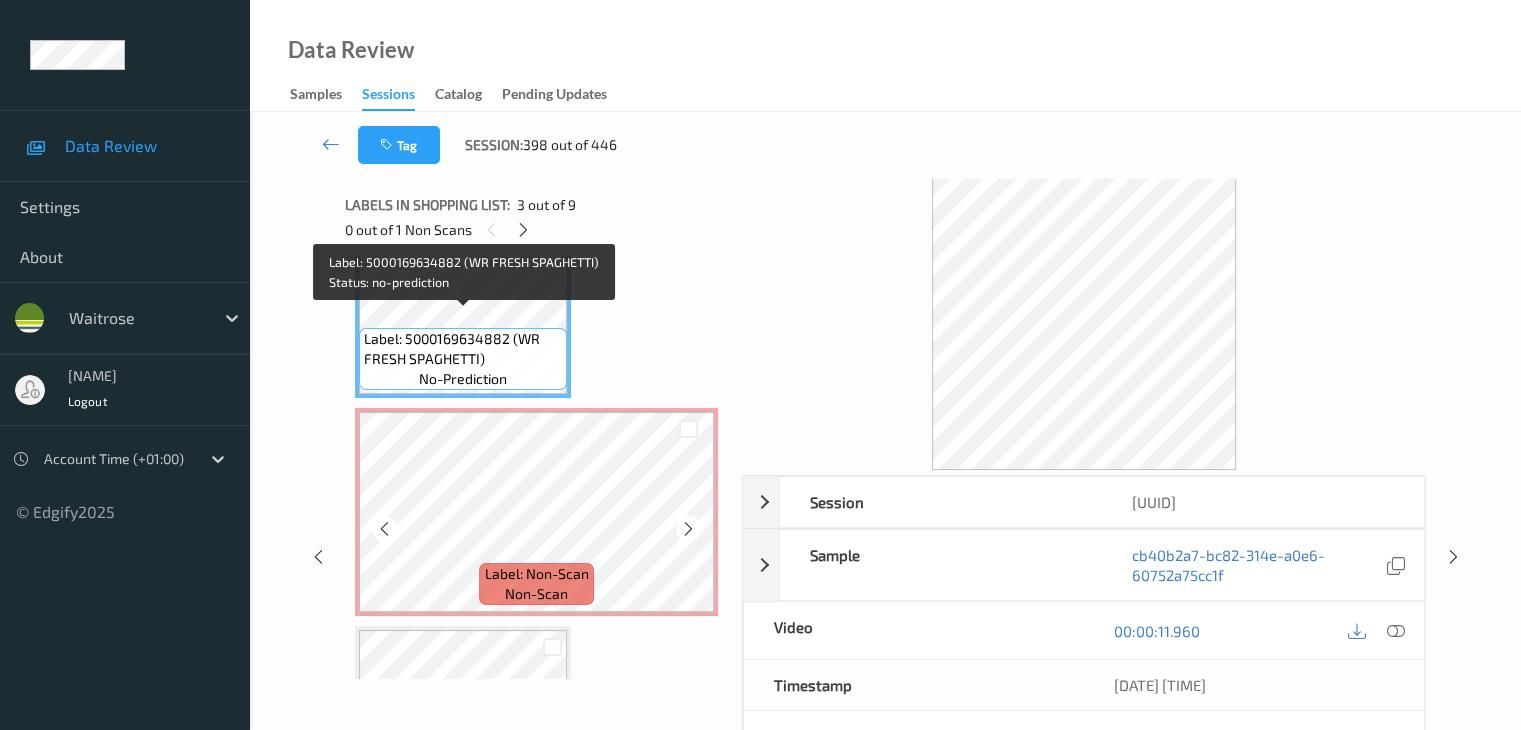 scroll, scrollTop: 646, scrollLeft: 0, axis: vertical 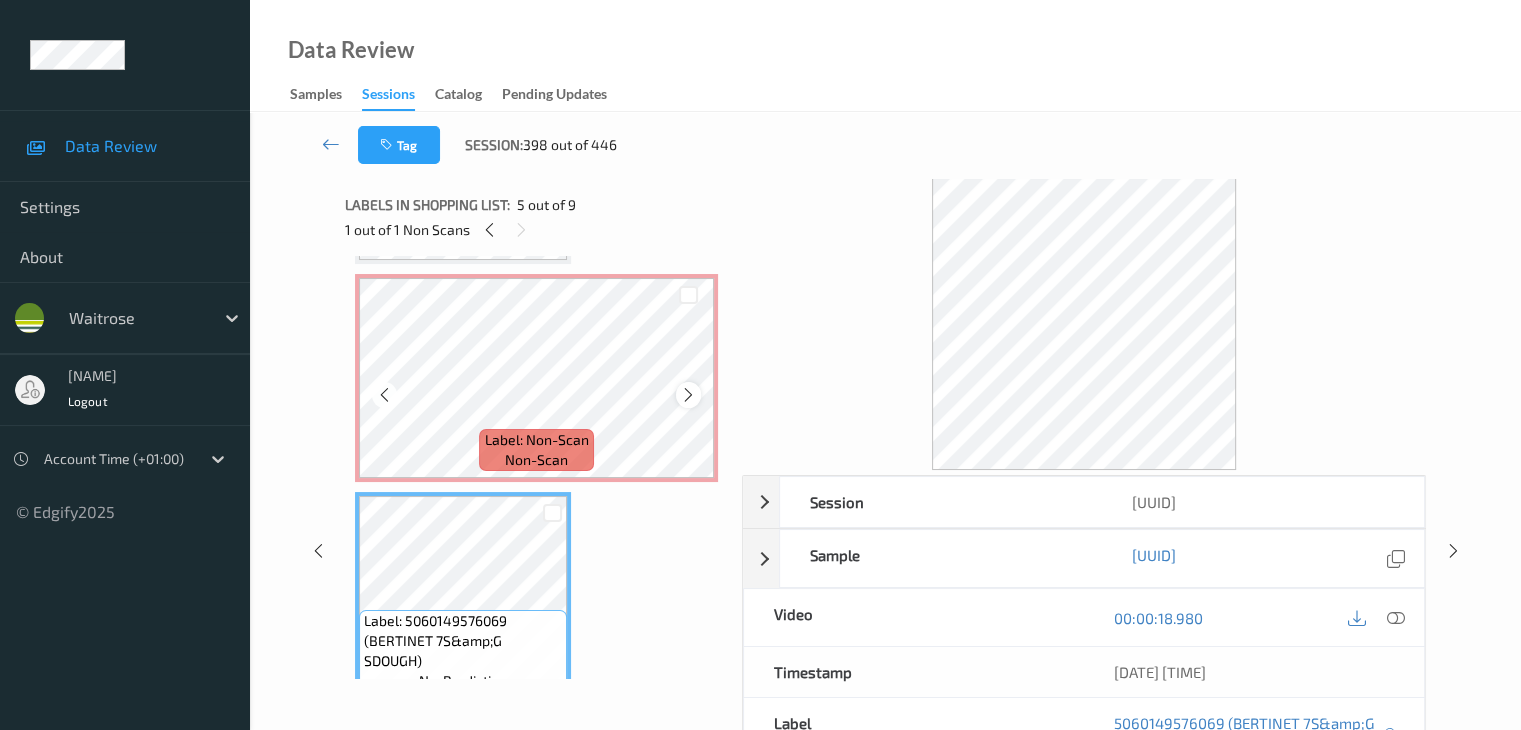 click at bounding box center [688, 395] 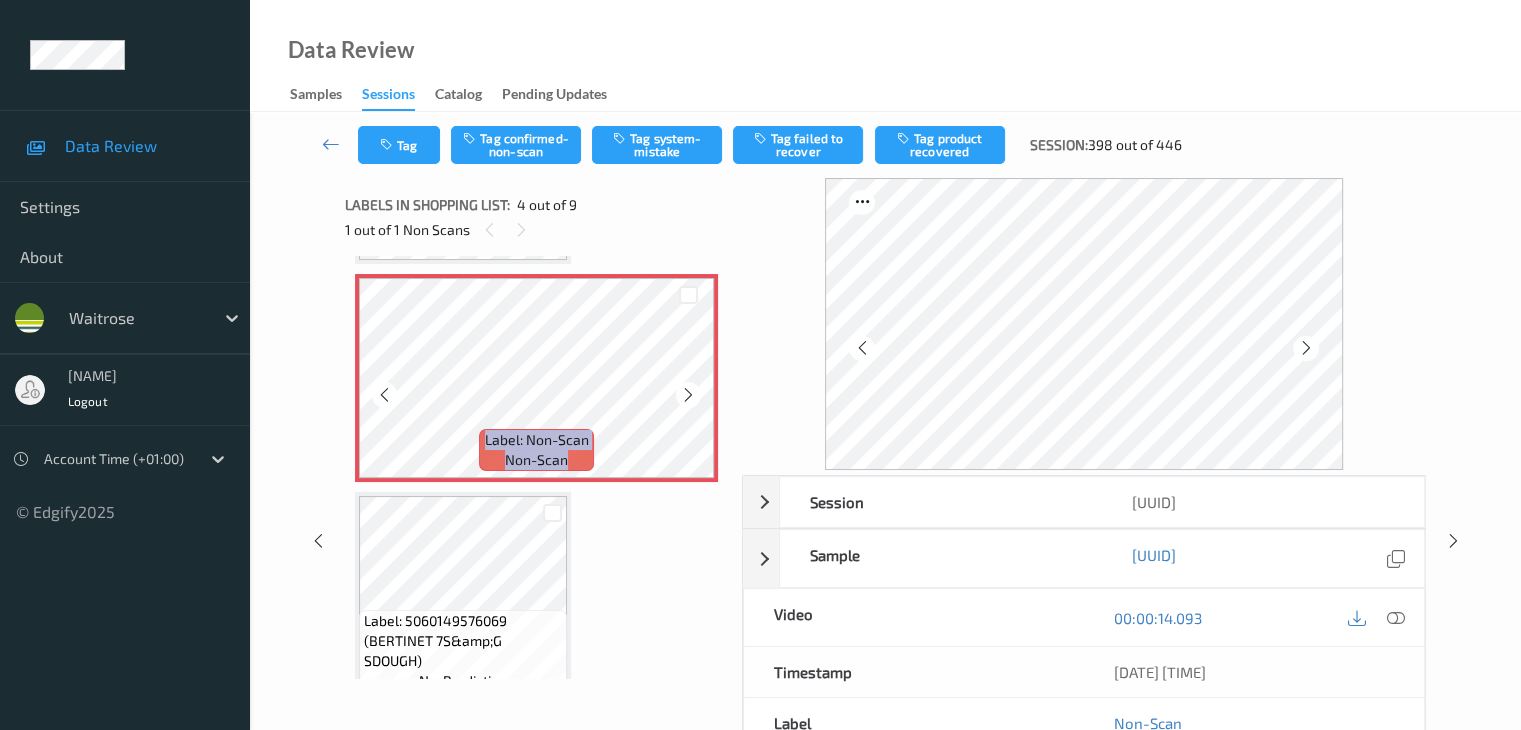 click at bounding box center (688, 395) 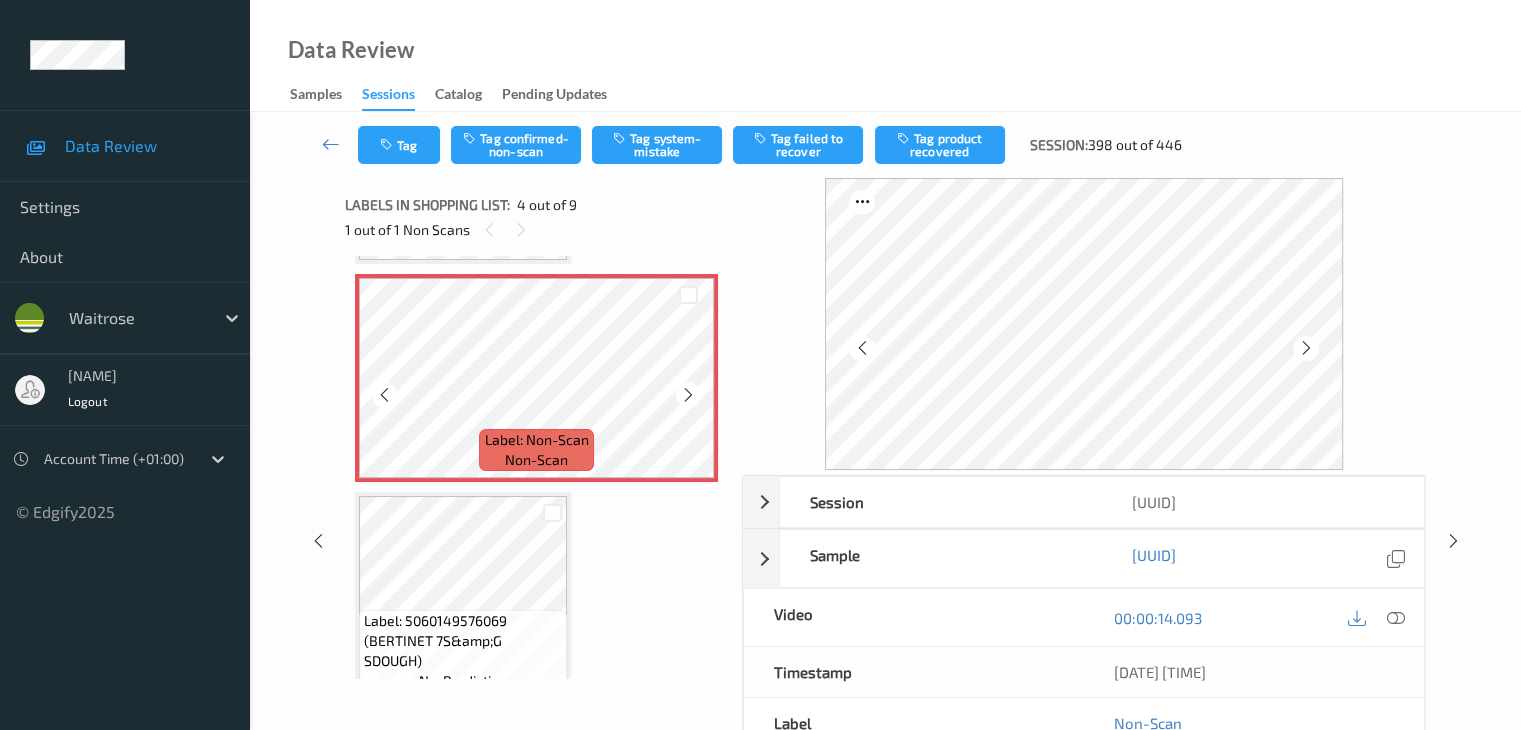 click at bounding box center [688, 395] 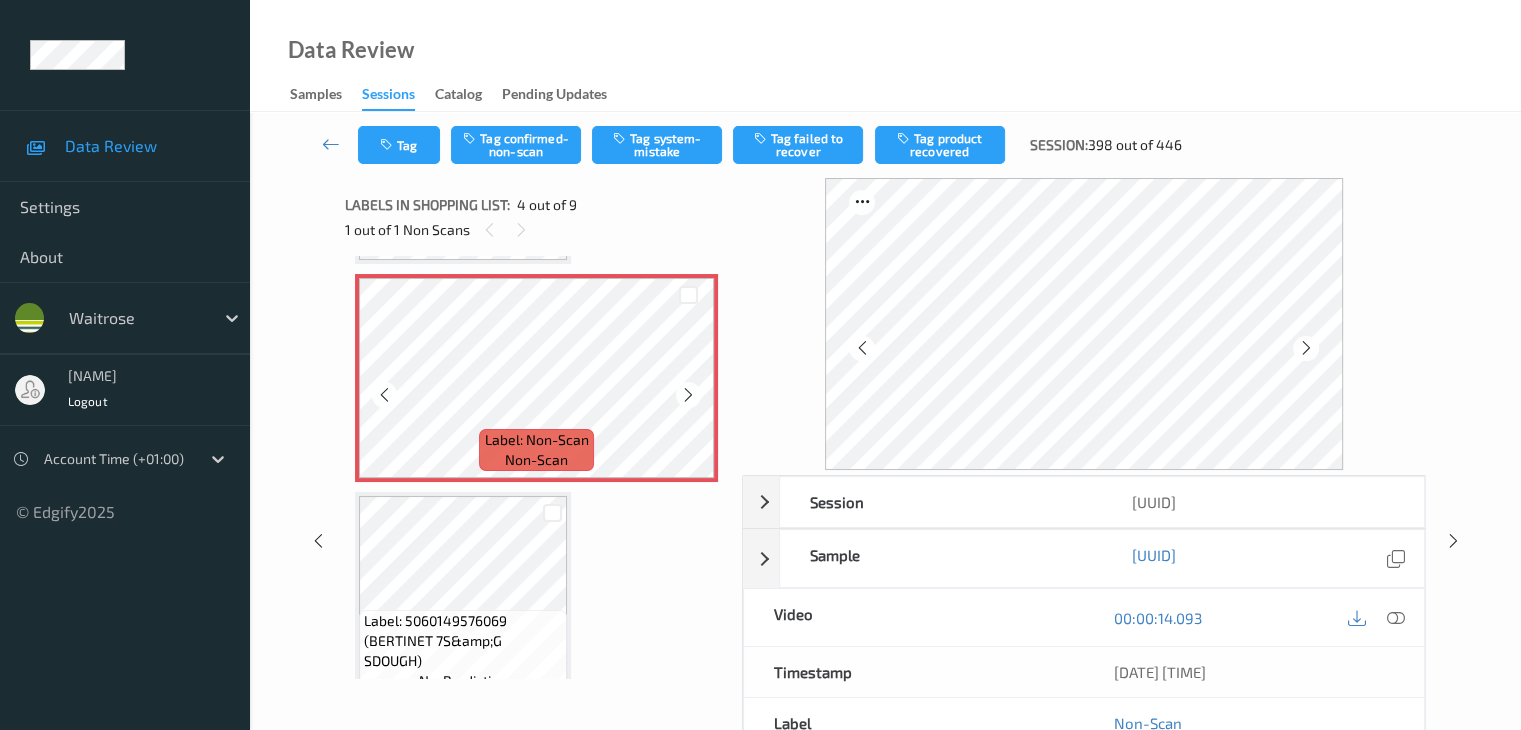 click at bounding box center (688, 395) 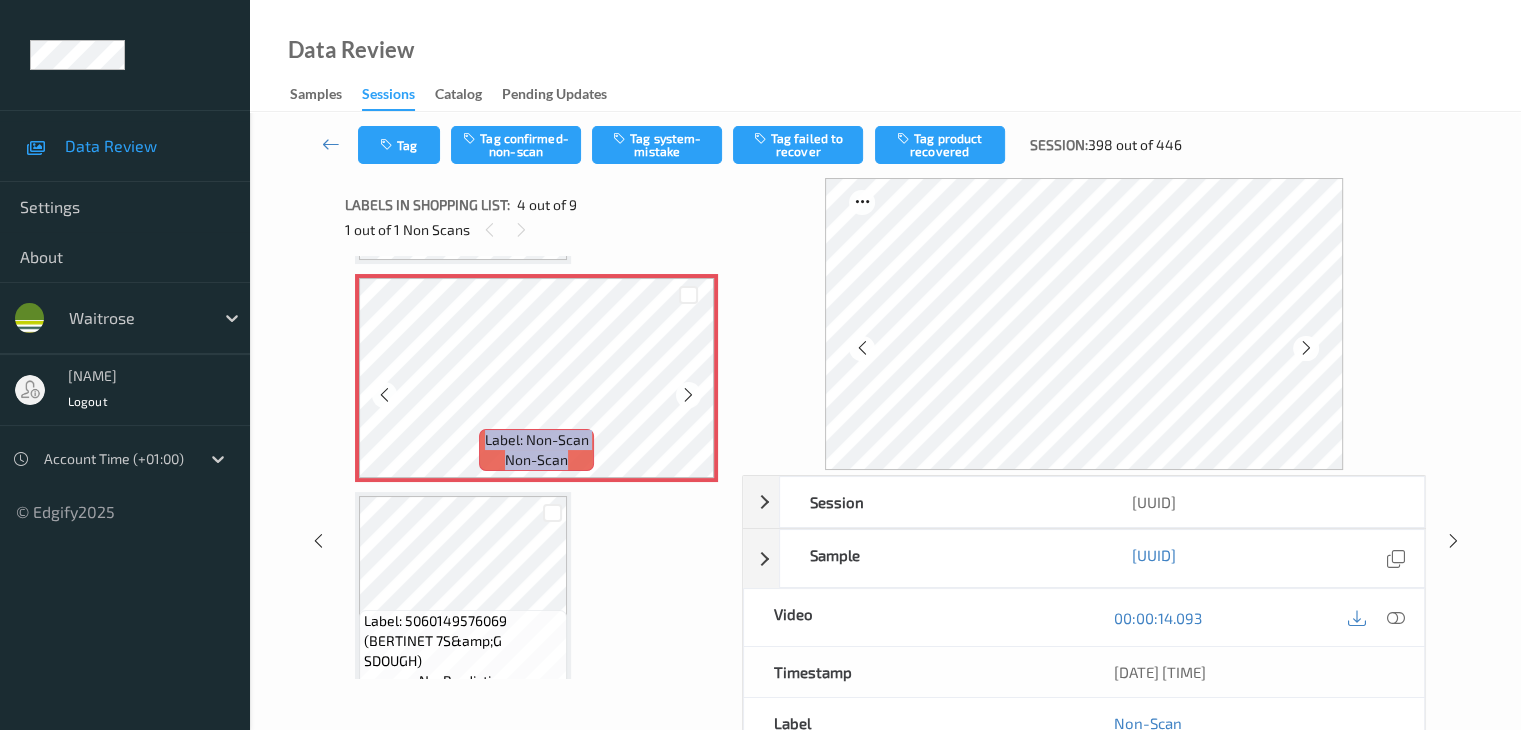 click at bounding box center (688, 395) 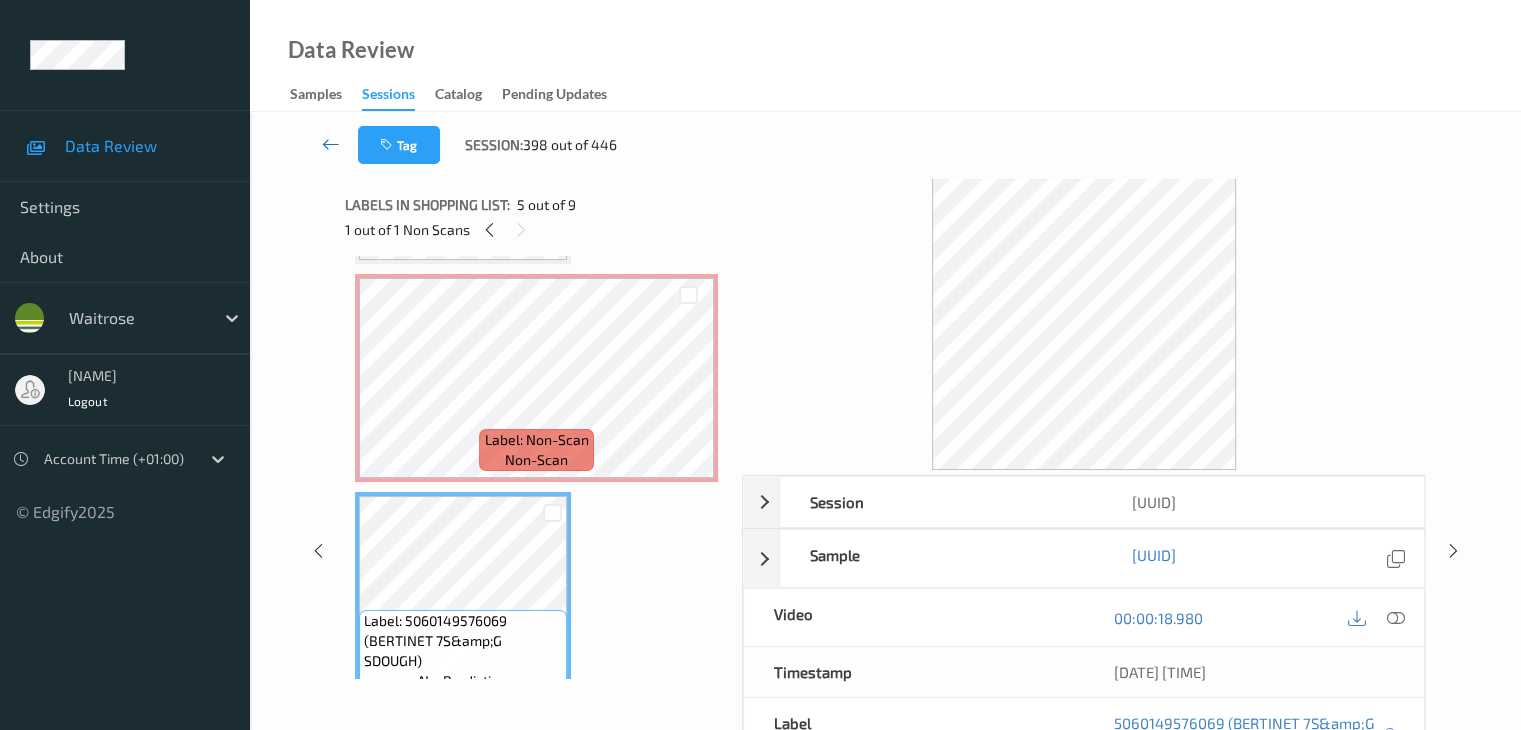 click at bounding box center [331, 144] 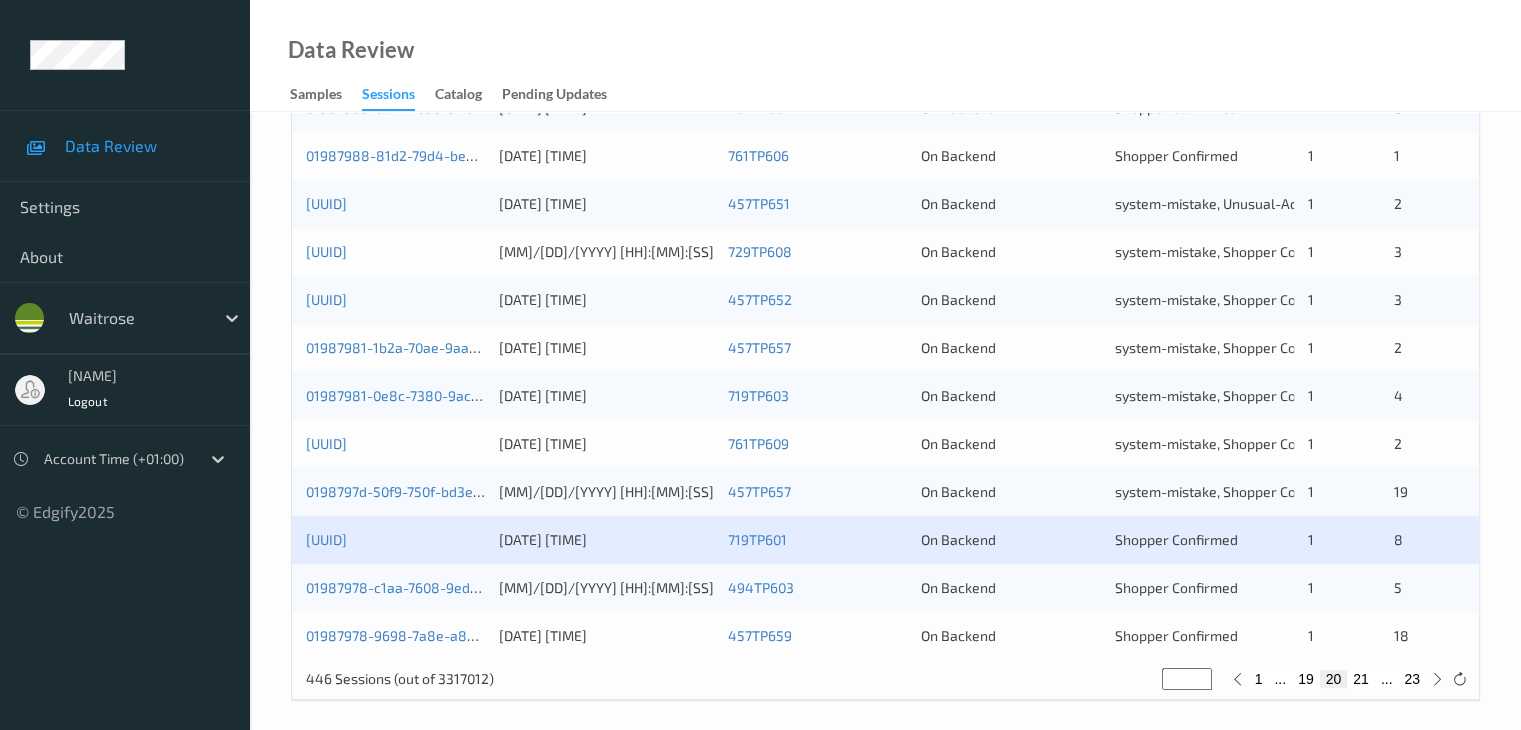 scroll, scrollTop: 932, scrollLeft: 0, axis: vertical 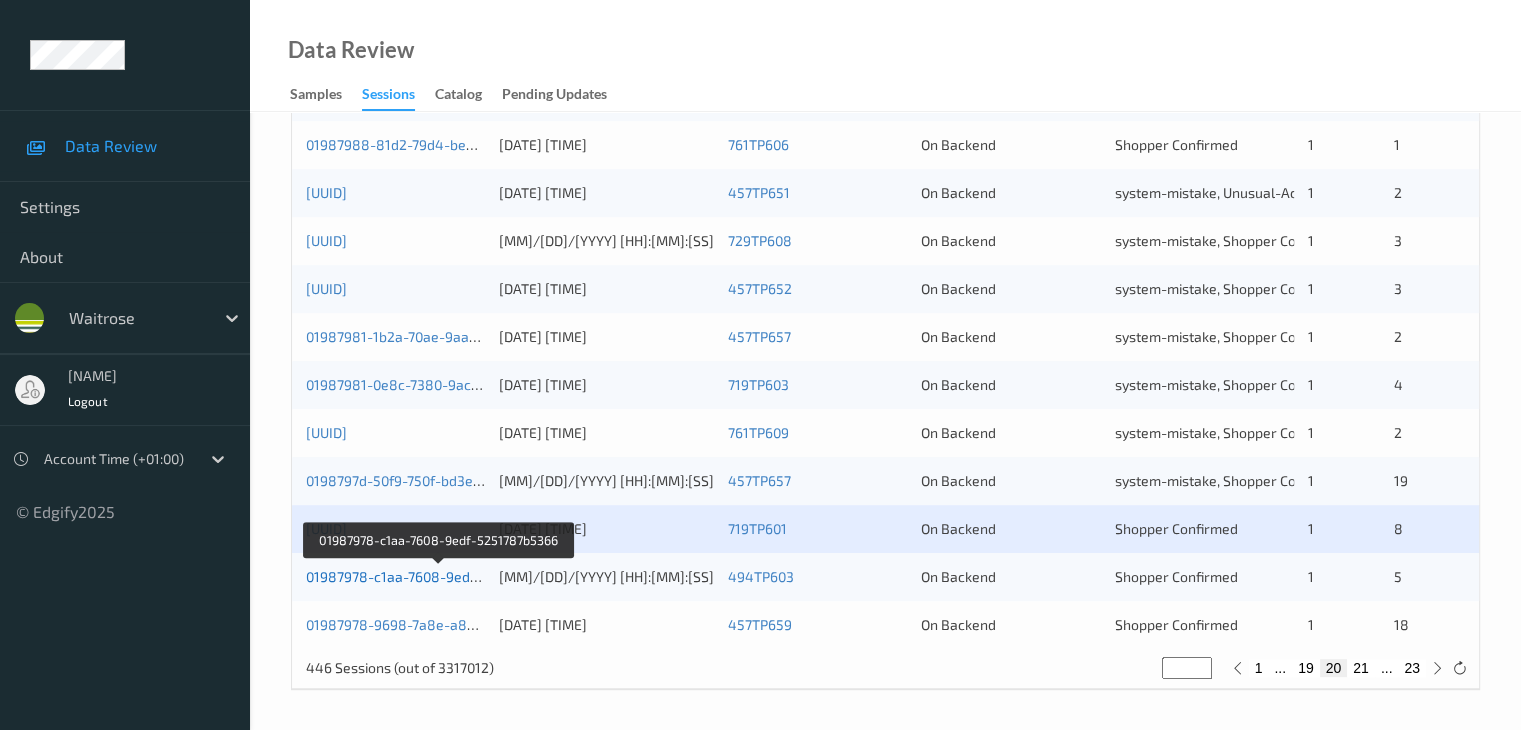click on "01987978-c1aa-7608-9edf-5251787b5366" at bounding box center [440, 576] 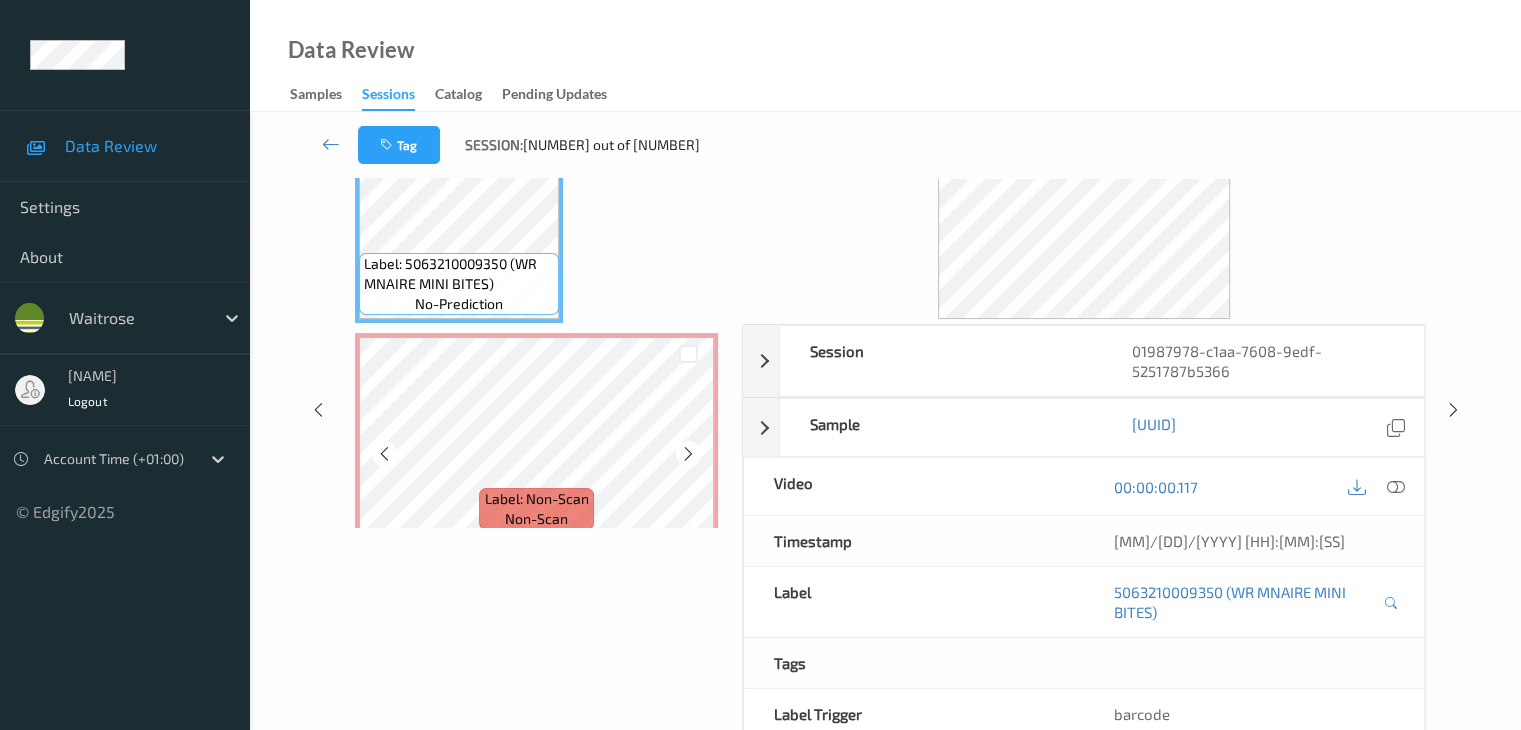 scroll, scrollTop: 64, scrollLeft: 0, axis: vertical 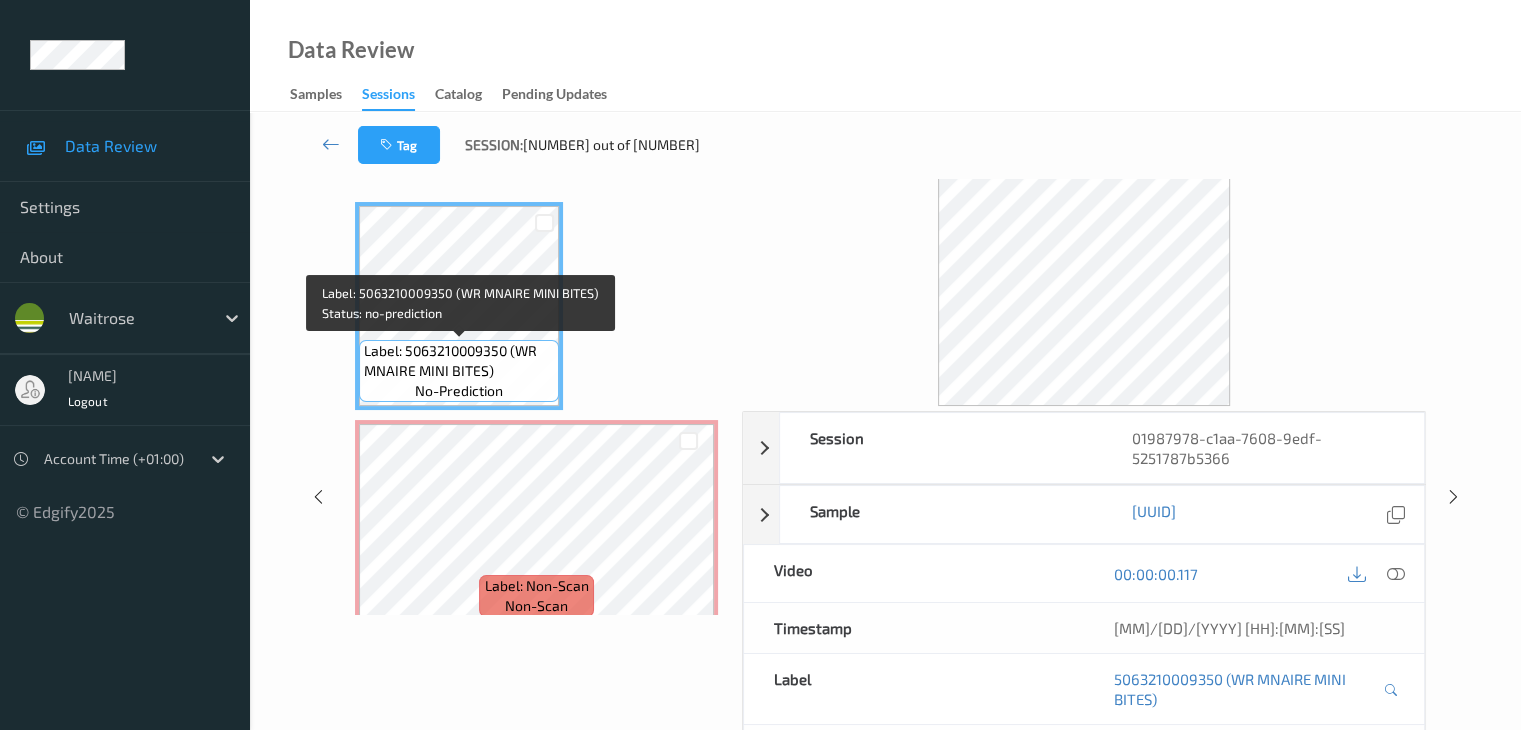 click on "Label: 5063210009350 (WR MNAIRE MINI BITES)" at bounding box center (459, 361) 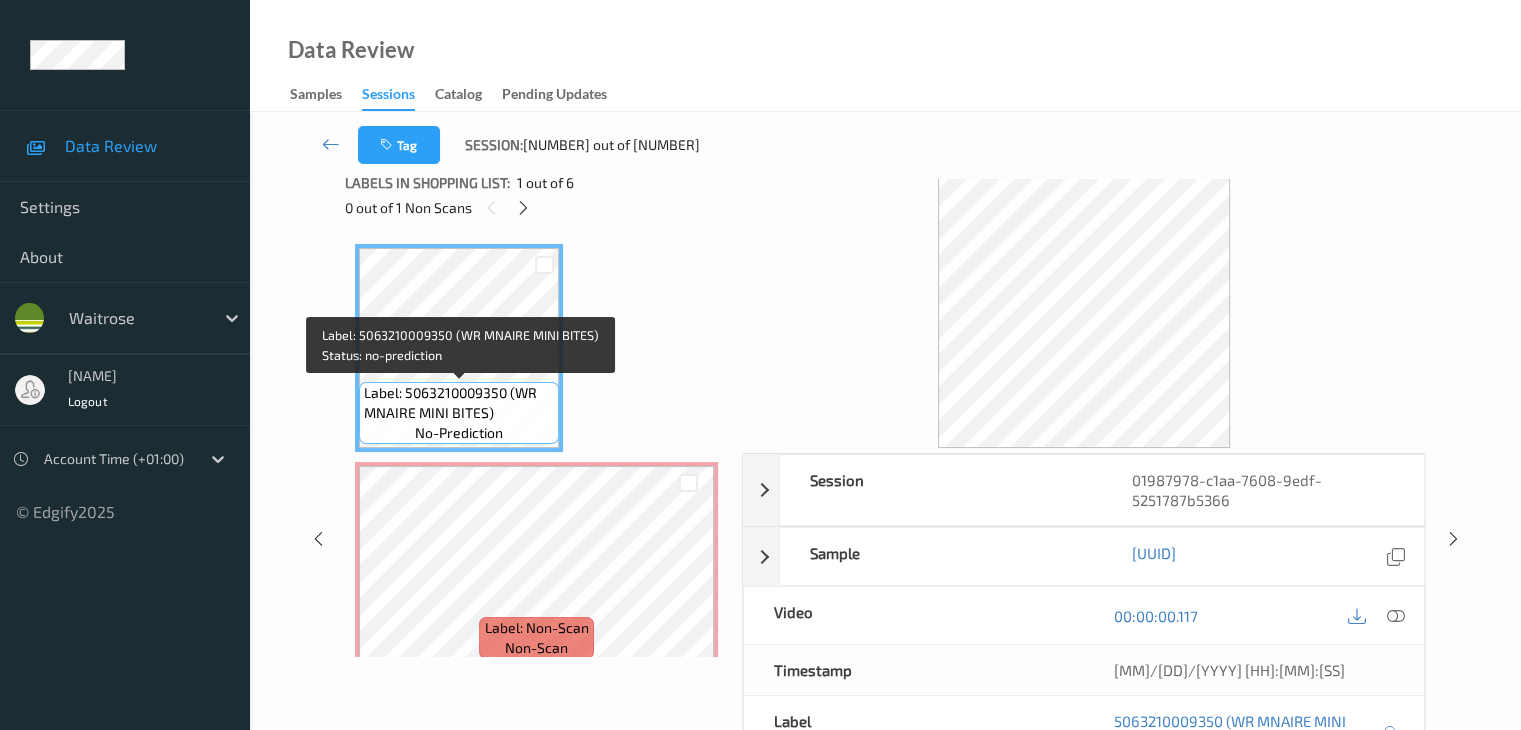 scroll, scrollTop: 0, scrollLeft: 0, axis: both 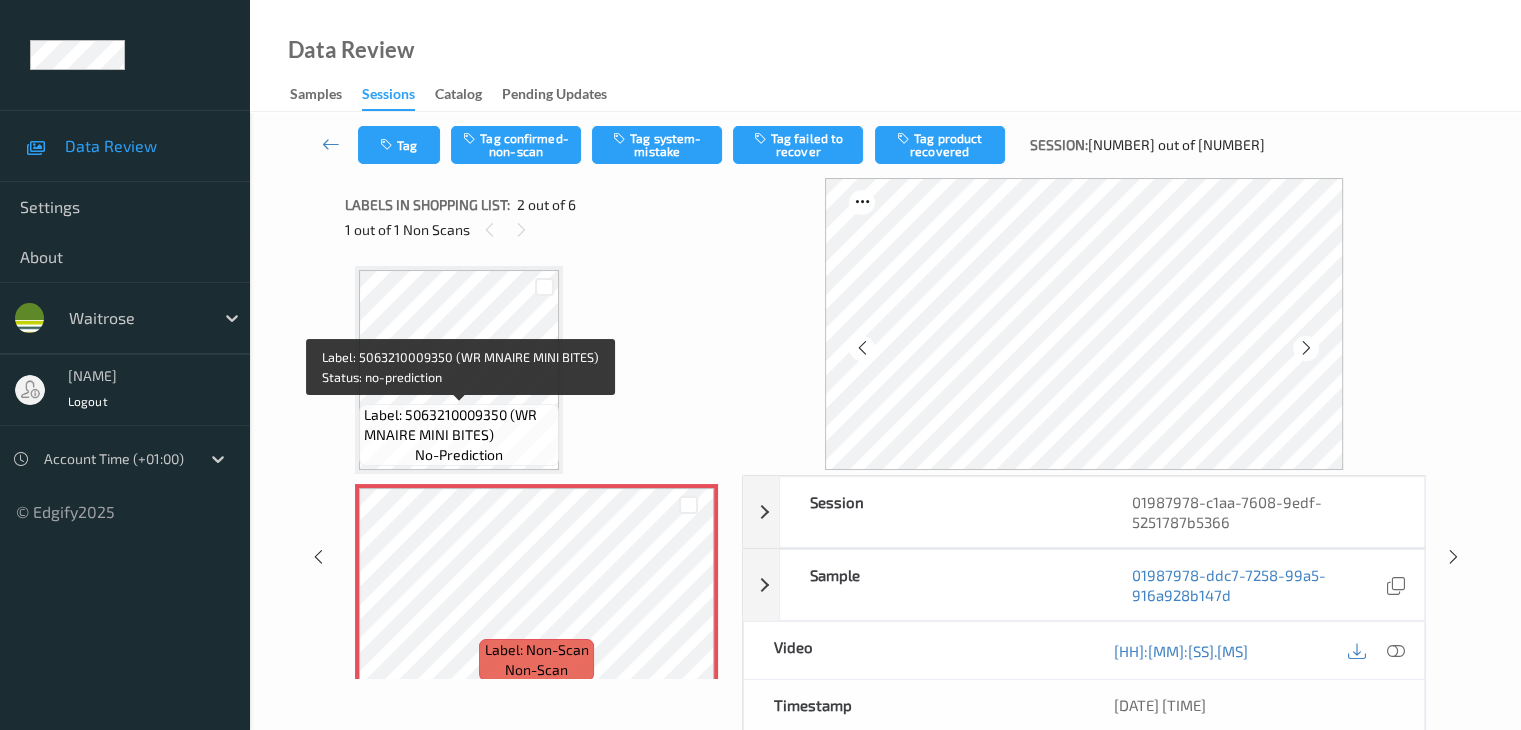 click on "Label: 5063210009350 (WR MNAIRE MINI BITES)" at bounding box center [459, 425] 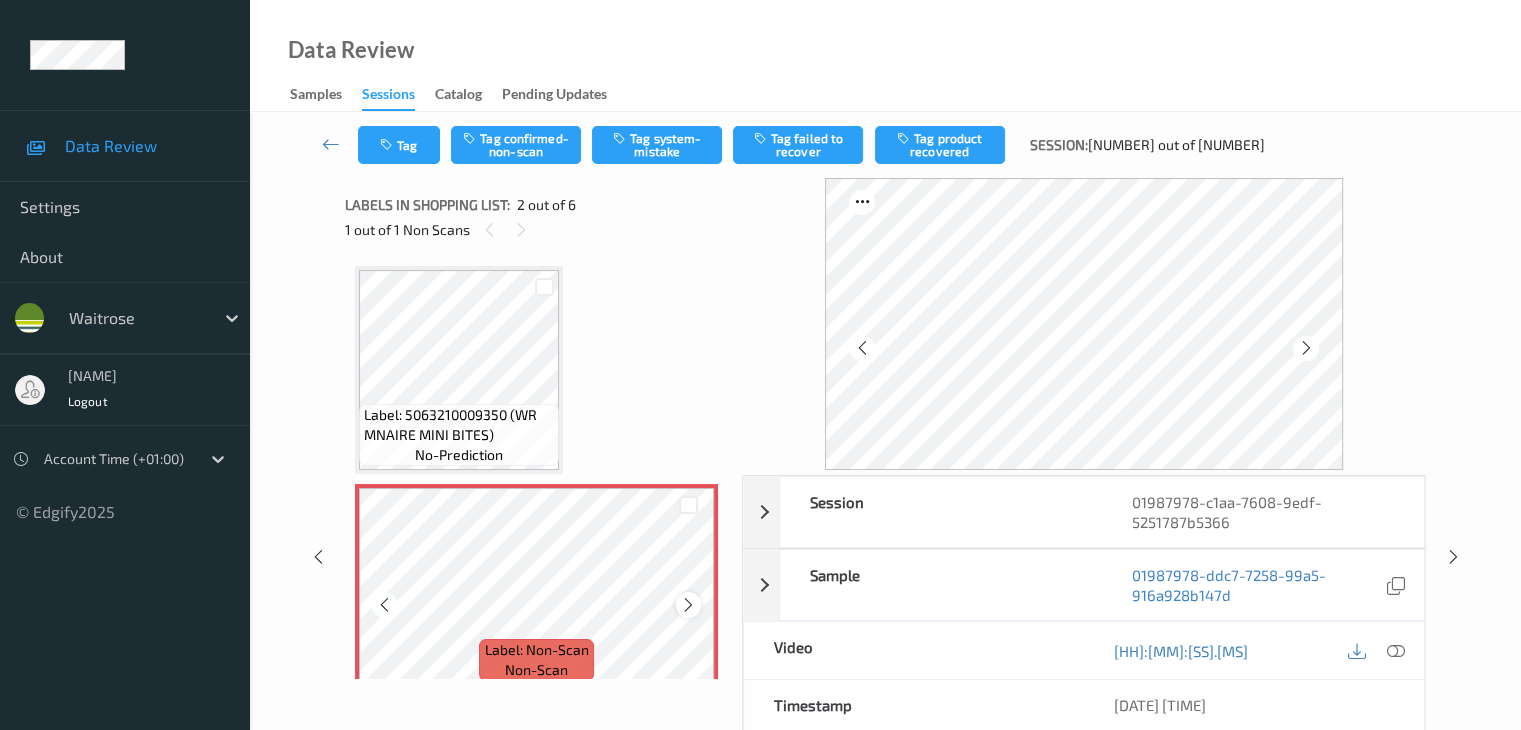 click at bounding box center (688, 605) 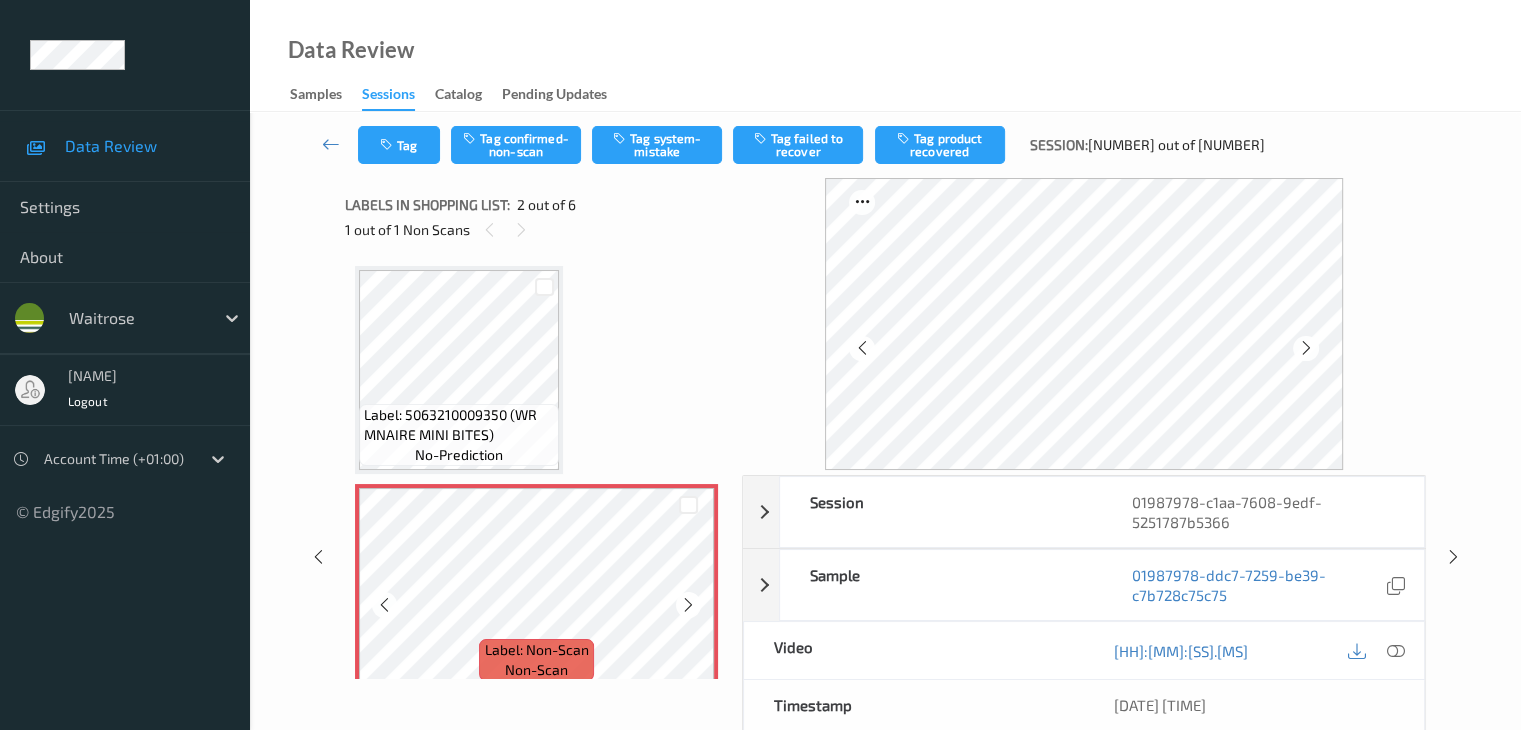 click at bounding box center (688, 605) 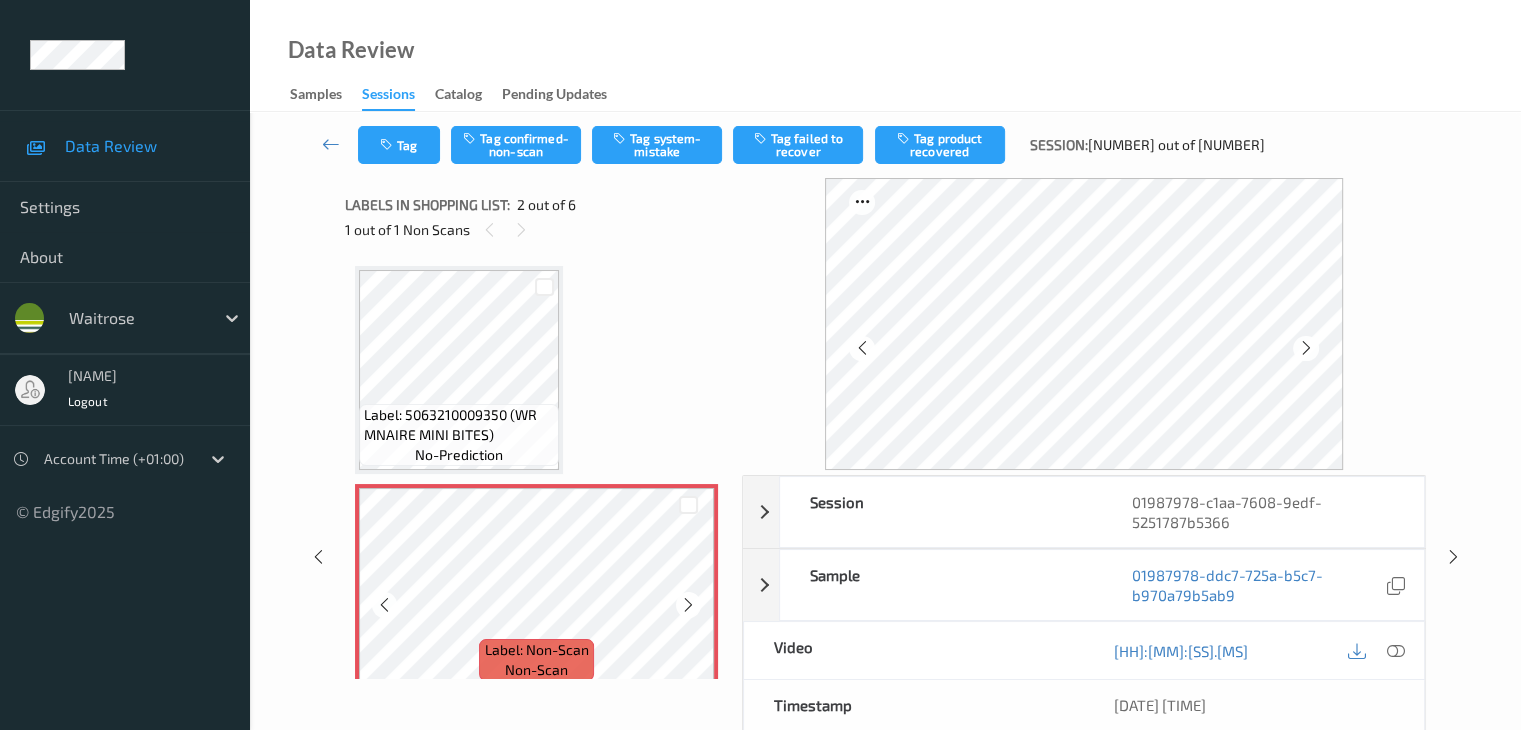 click at bounding box center [688, 605] 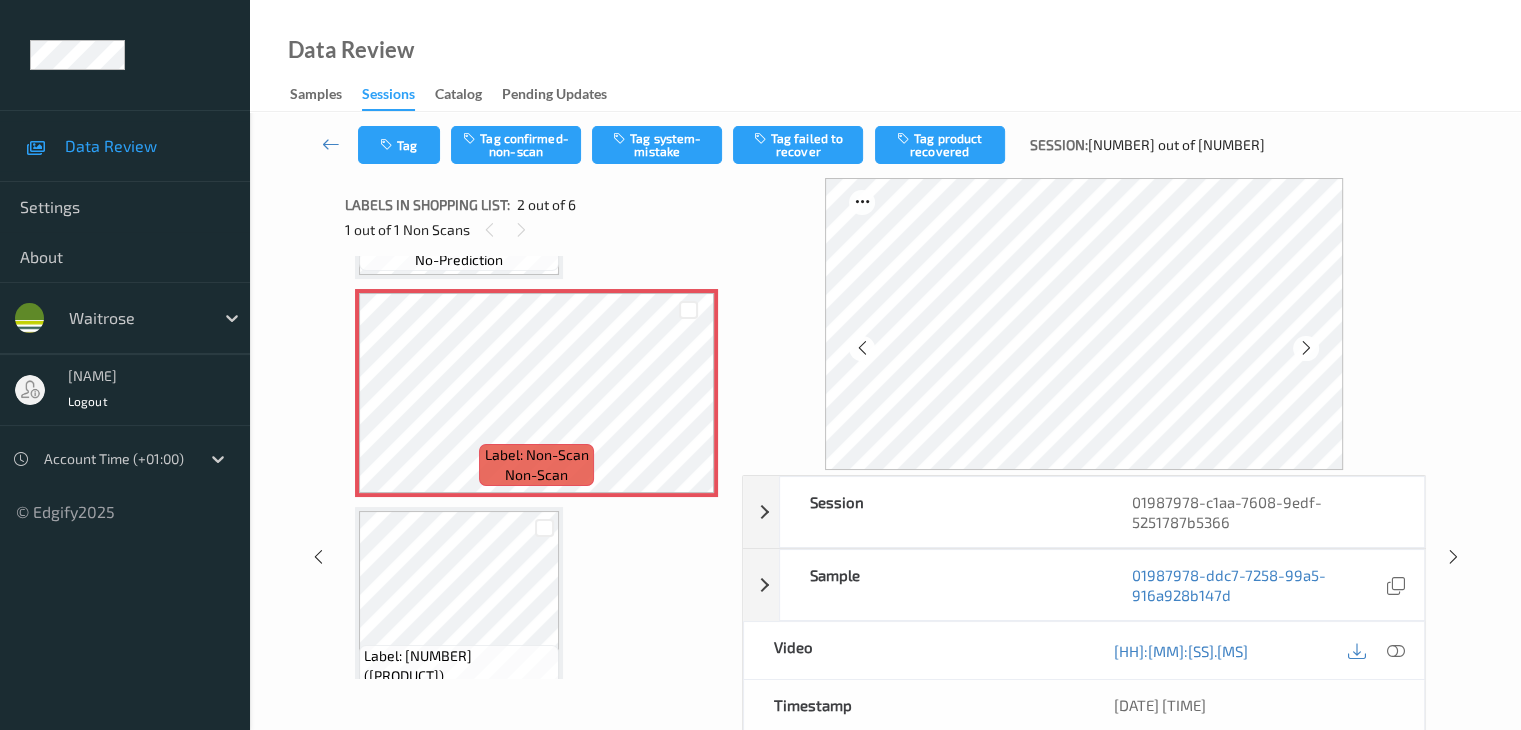 scroll, scrollTop: 200, scrollLeft: 0, axis: vertical 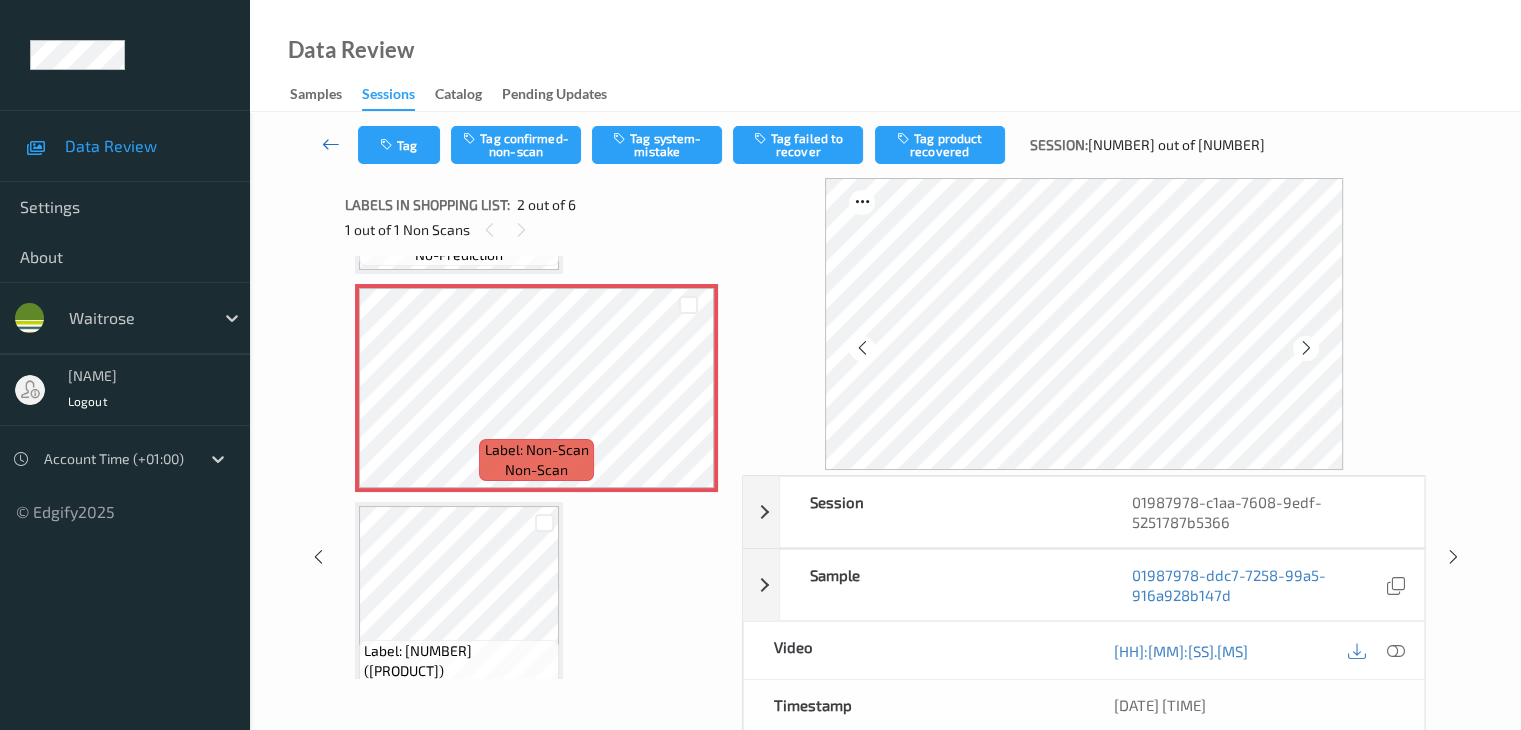 click at bounding box center [331, 144] 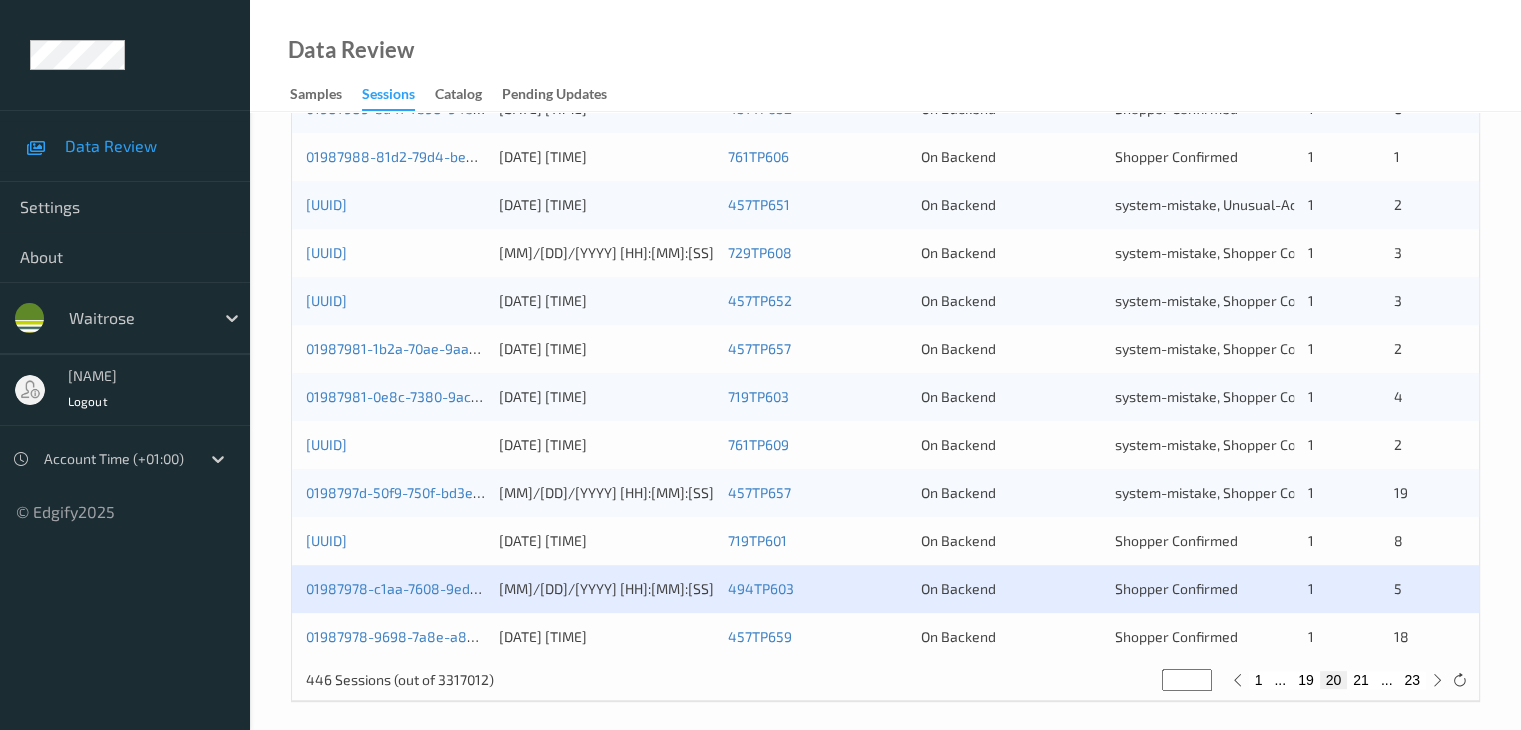 scroll, scrollTop: 932, scrollLeft: 0, axis: vertical 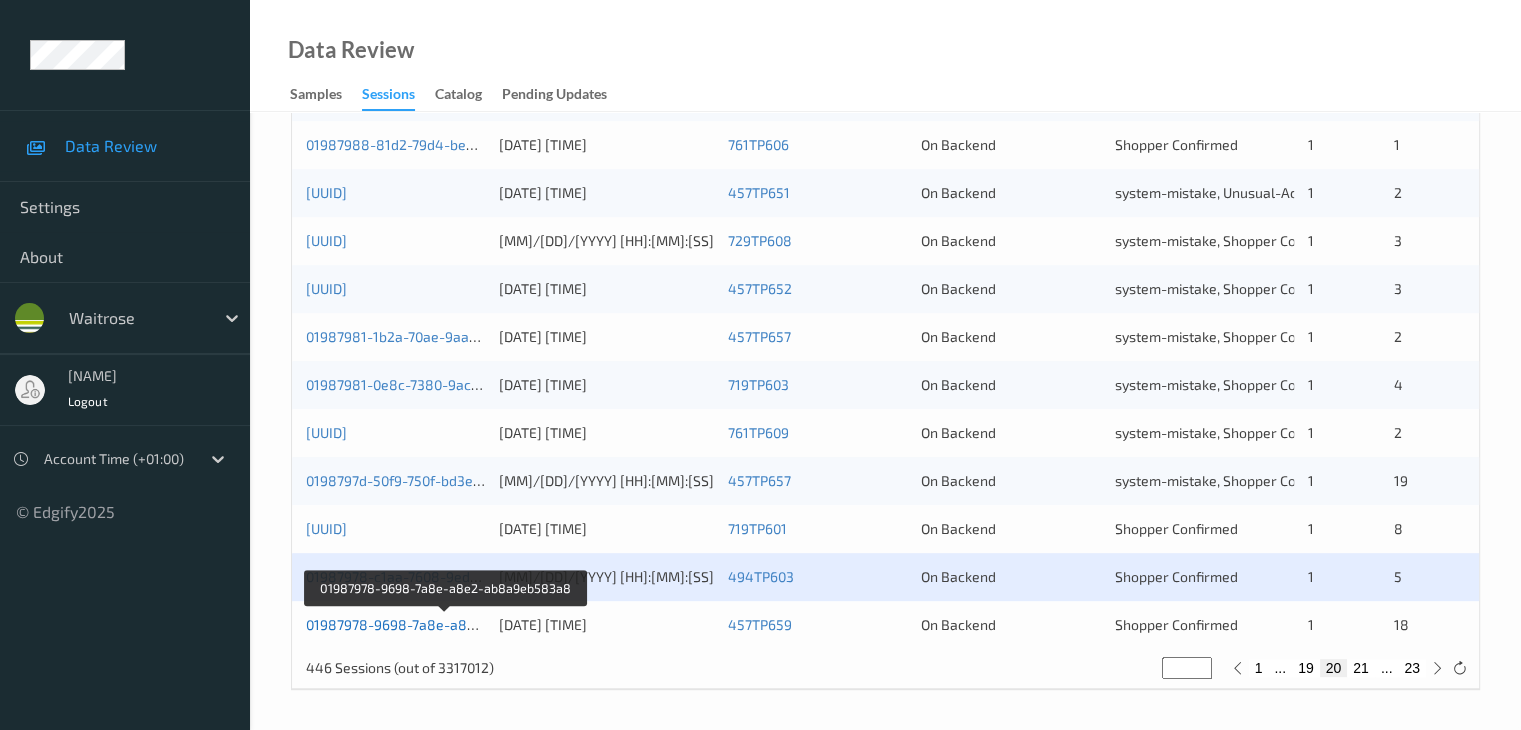 click on "01987978-9698-7a8e-a8e2-ab8a9eb583a8" at bounding box center [447, 624] 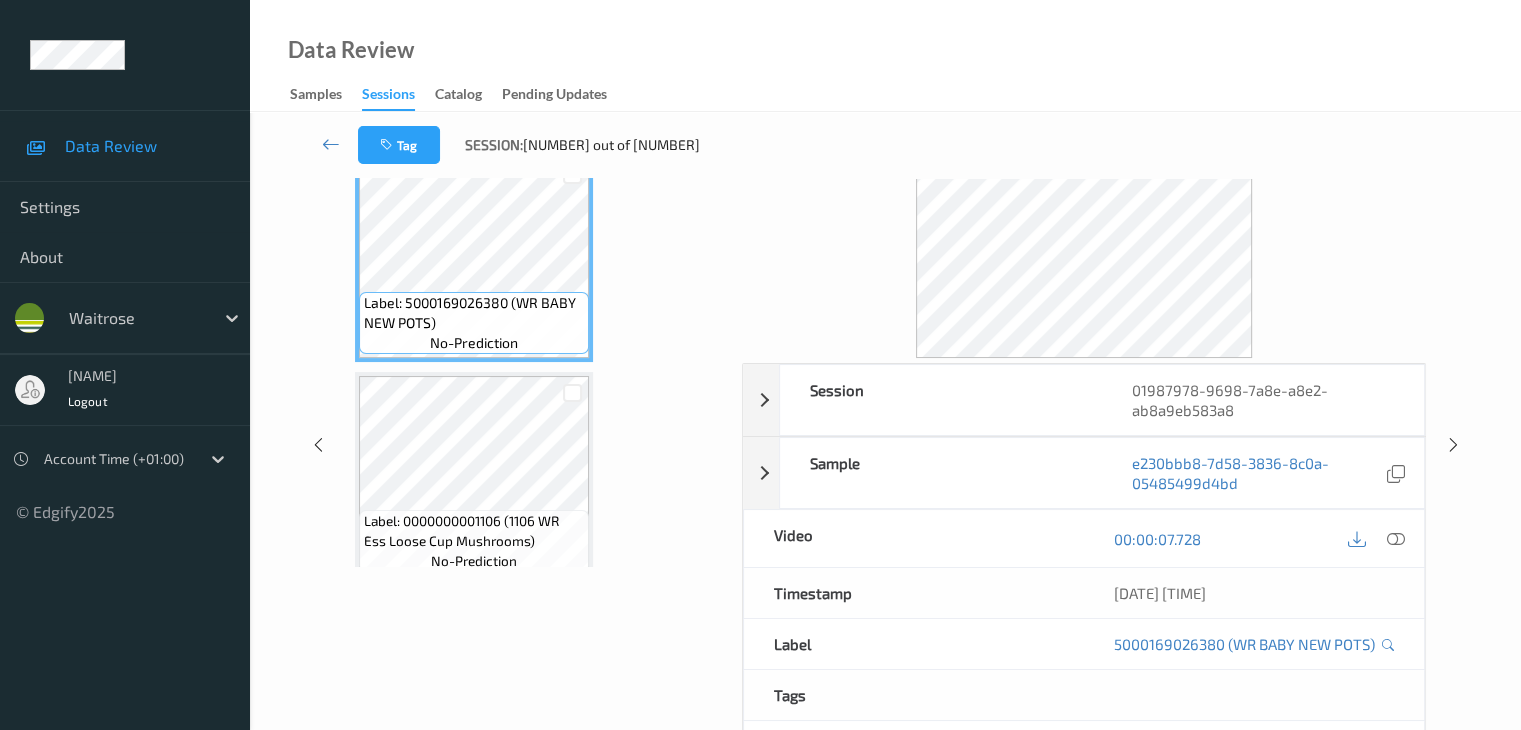 scroll, scrollTop: 0, scrollLeft: 0, axis: both 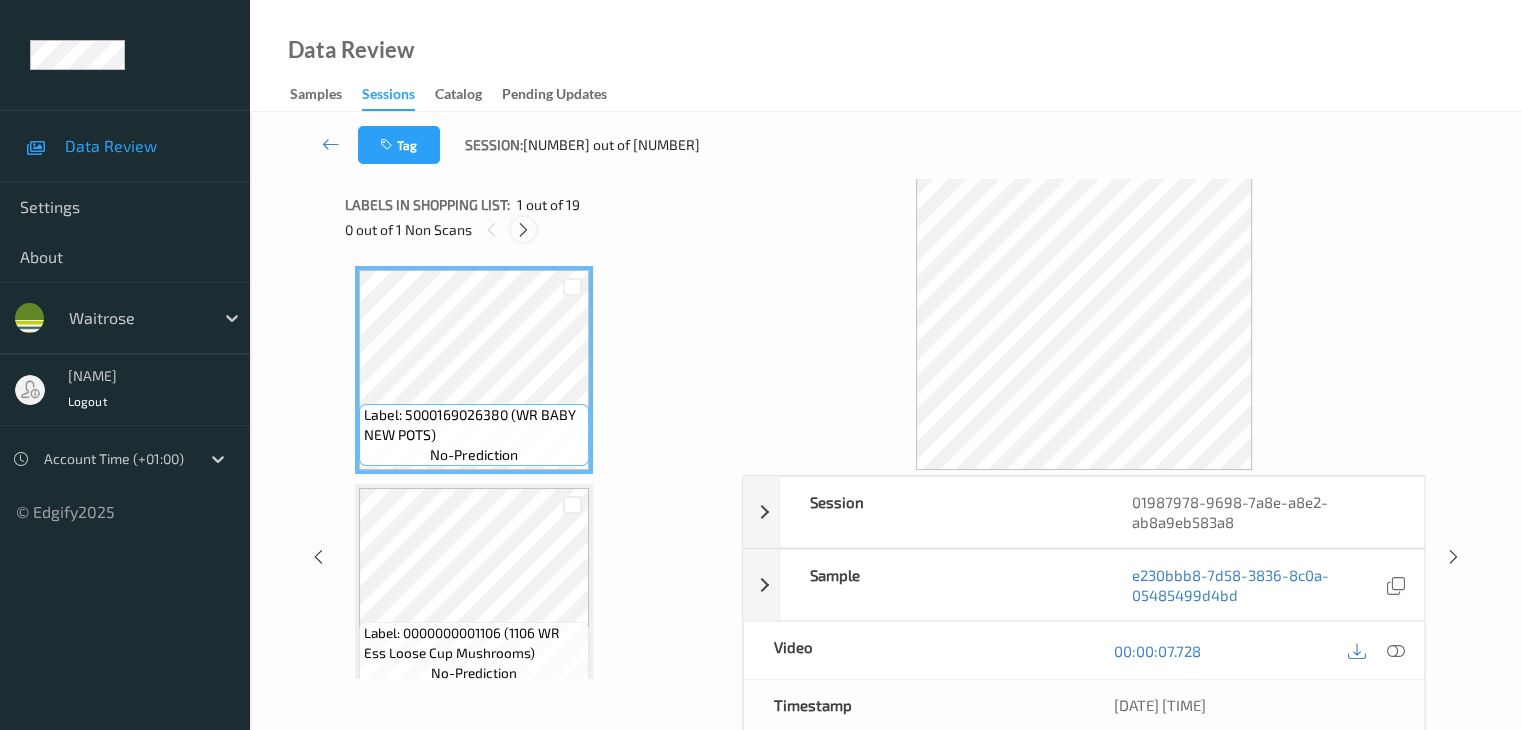click at bounding box center (523, 230) 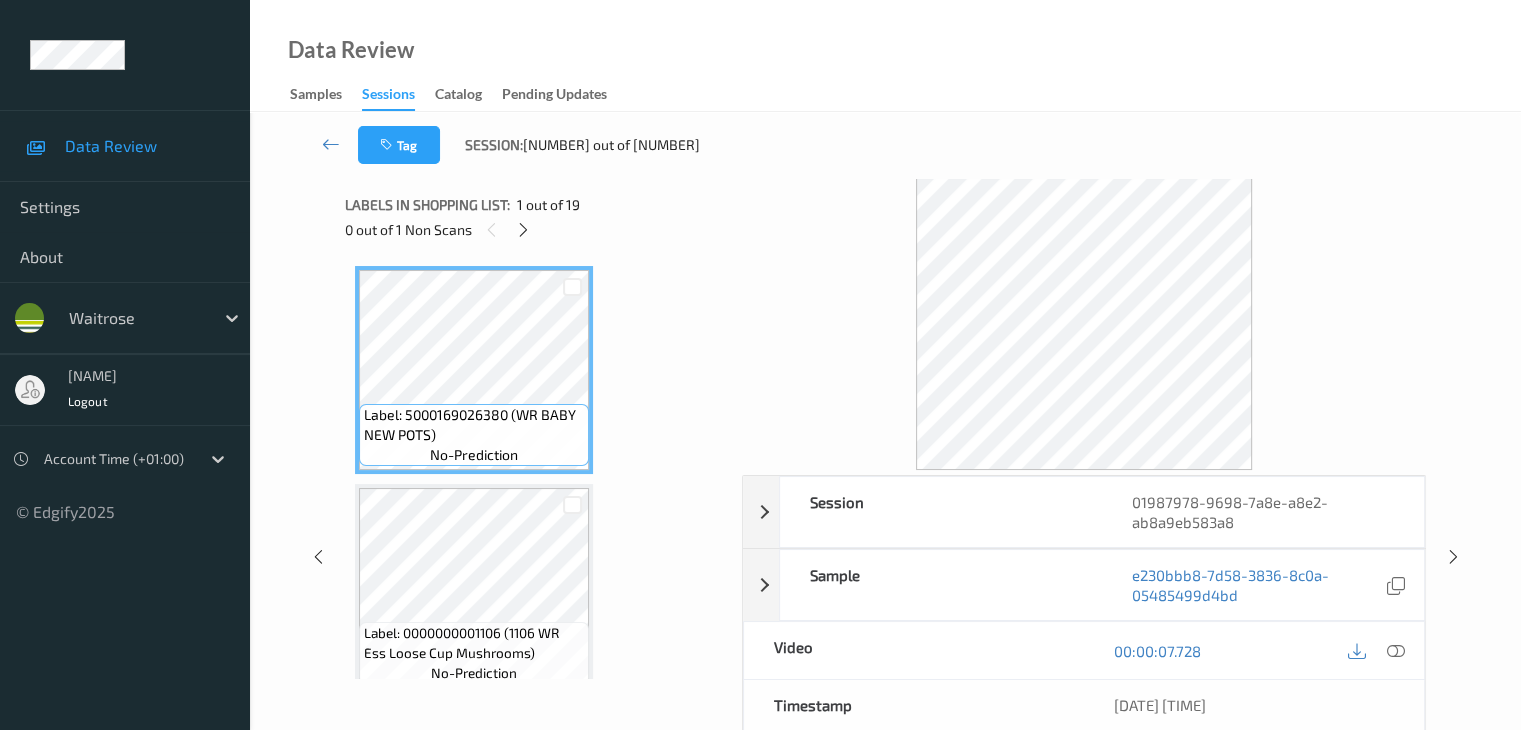 scroll, scrollTop: 446, scrollLeft: 0, axis: vertical 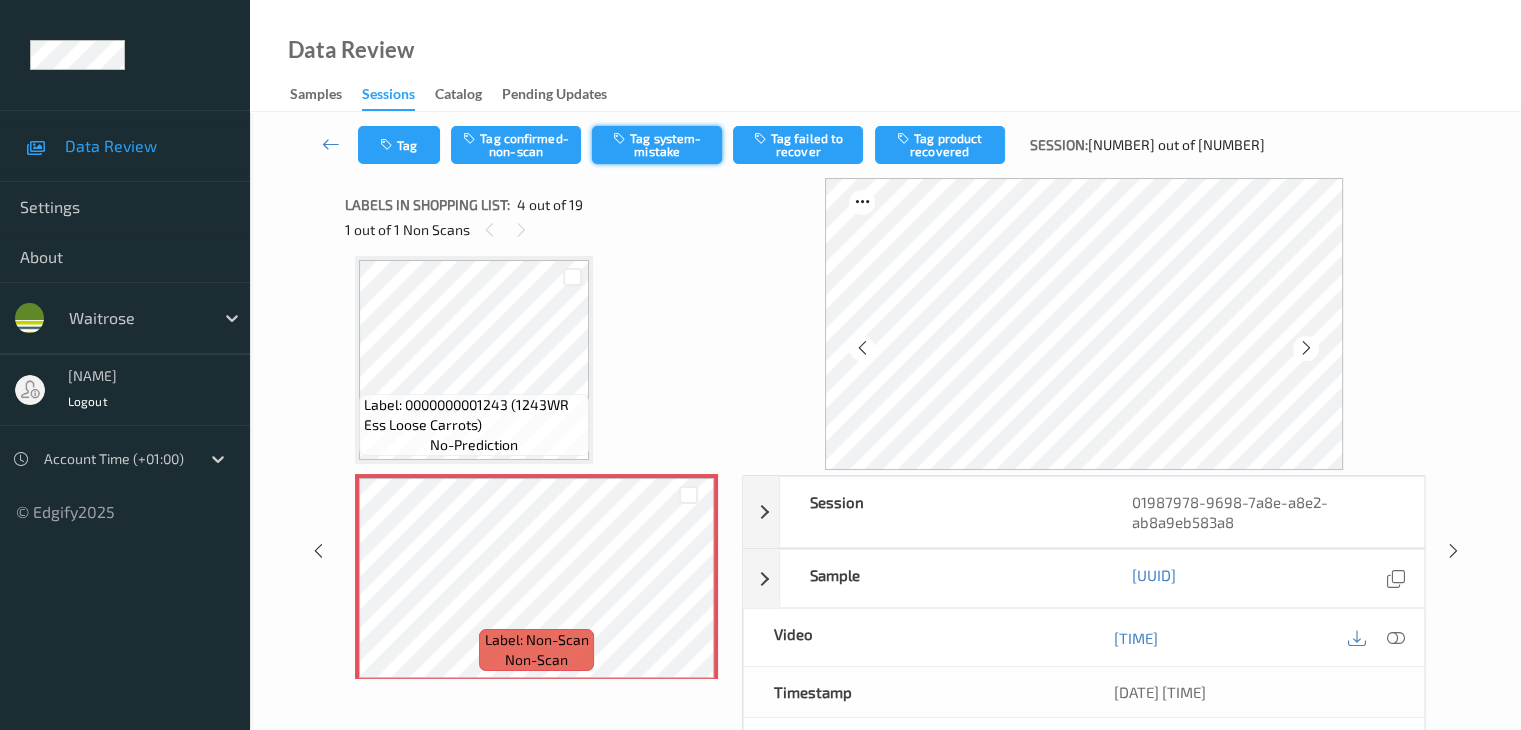 click on "Tag   system-mistake" at bounding box center [657, 145] 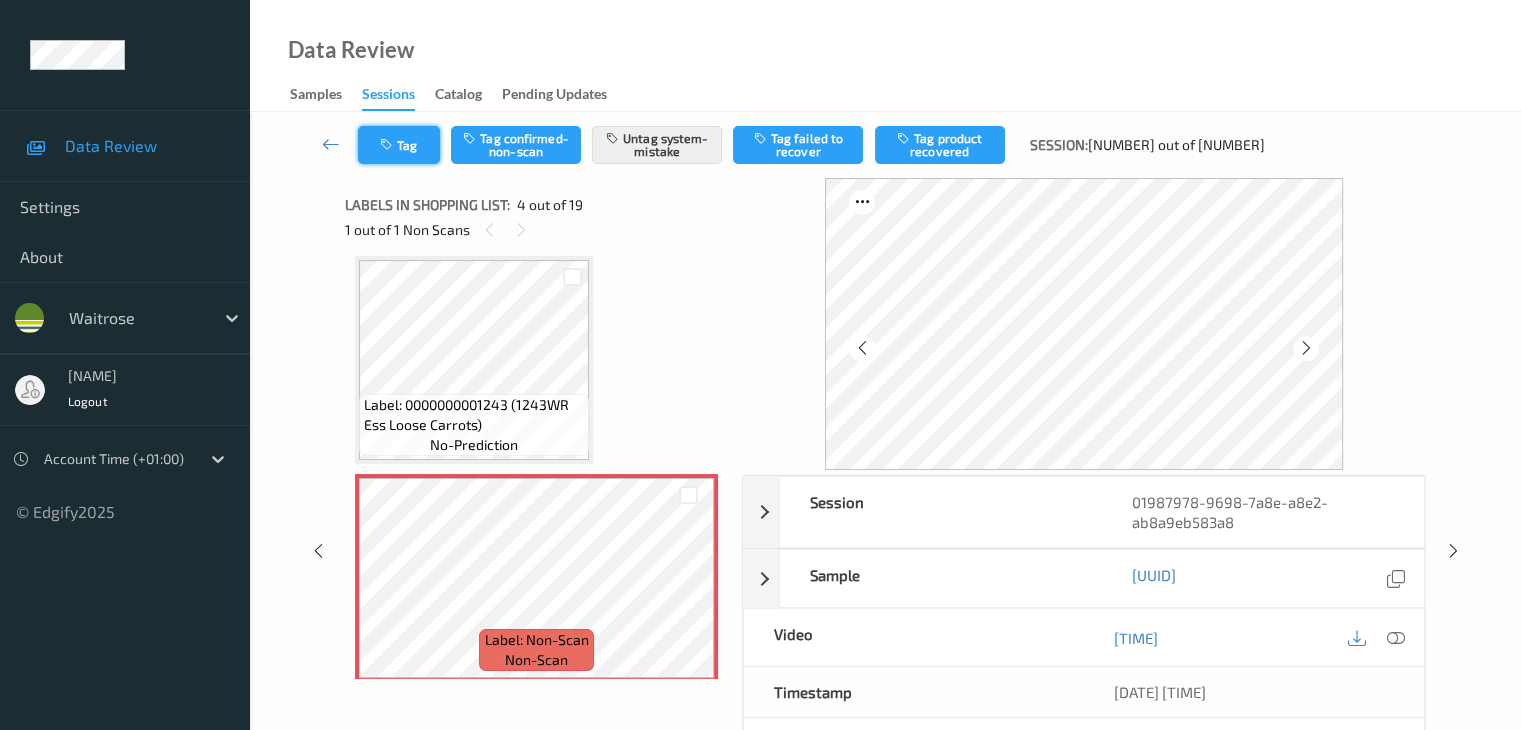 click on "Tag" at bounding box center [399, 145] 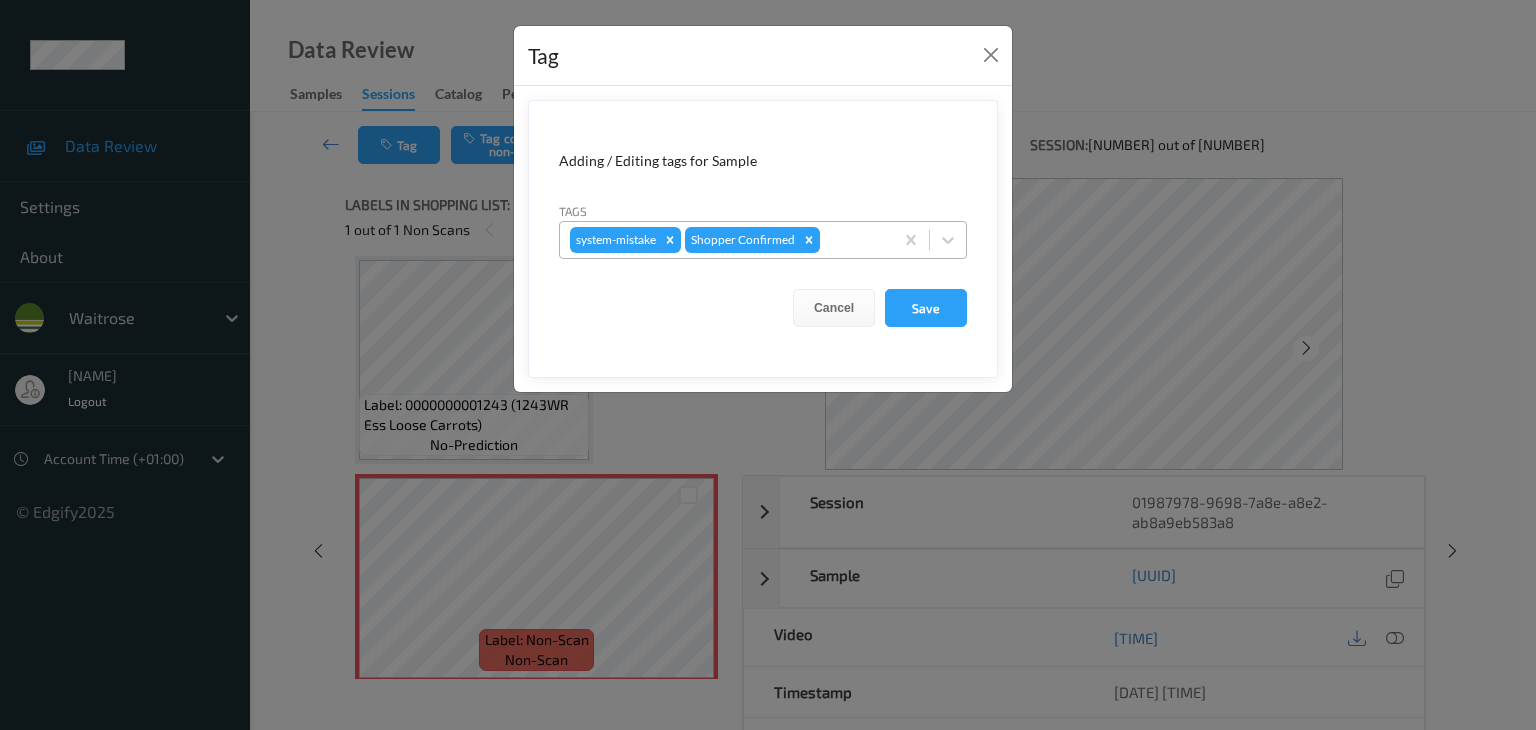 click at bounding box center [853, 240] 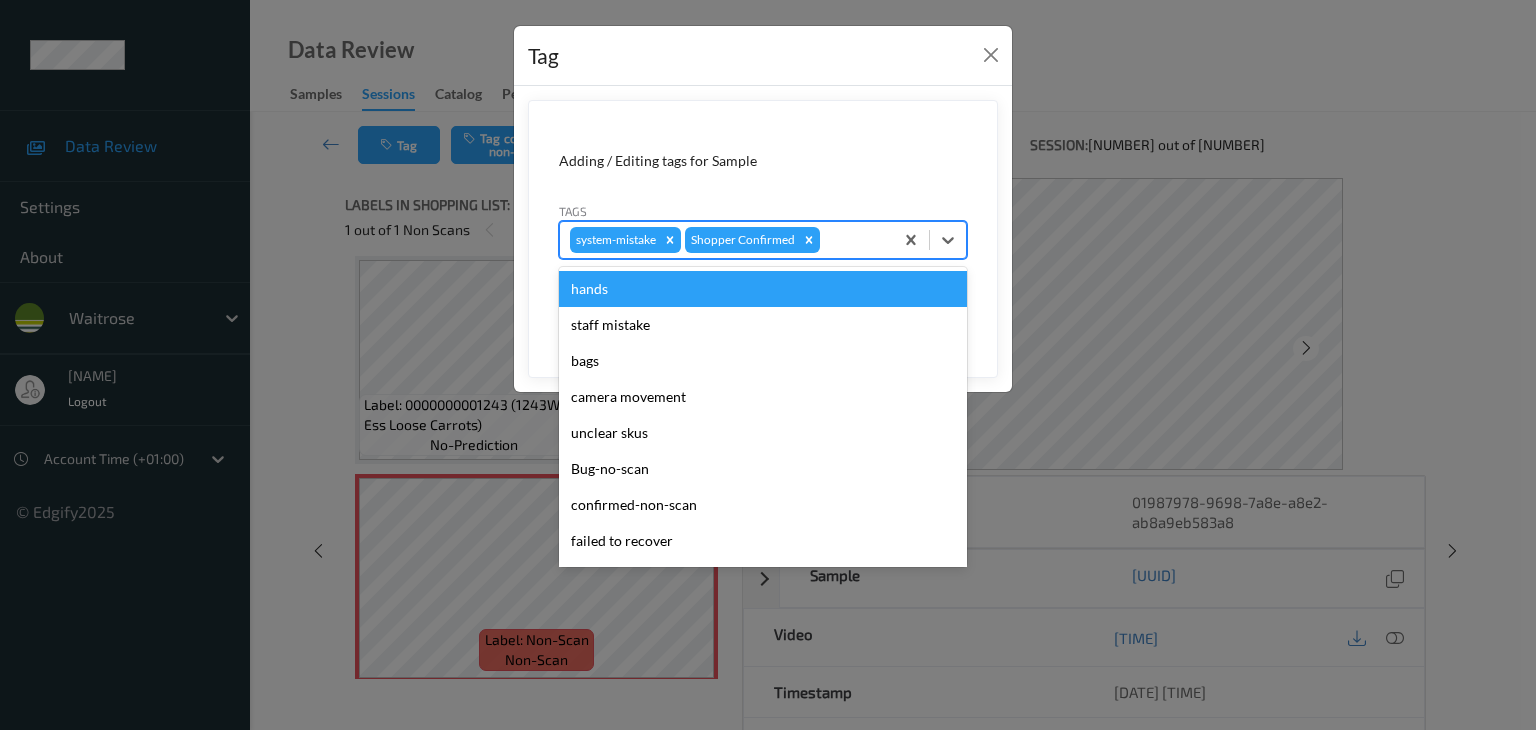 type on "u" 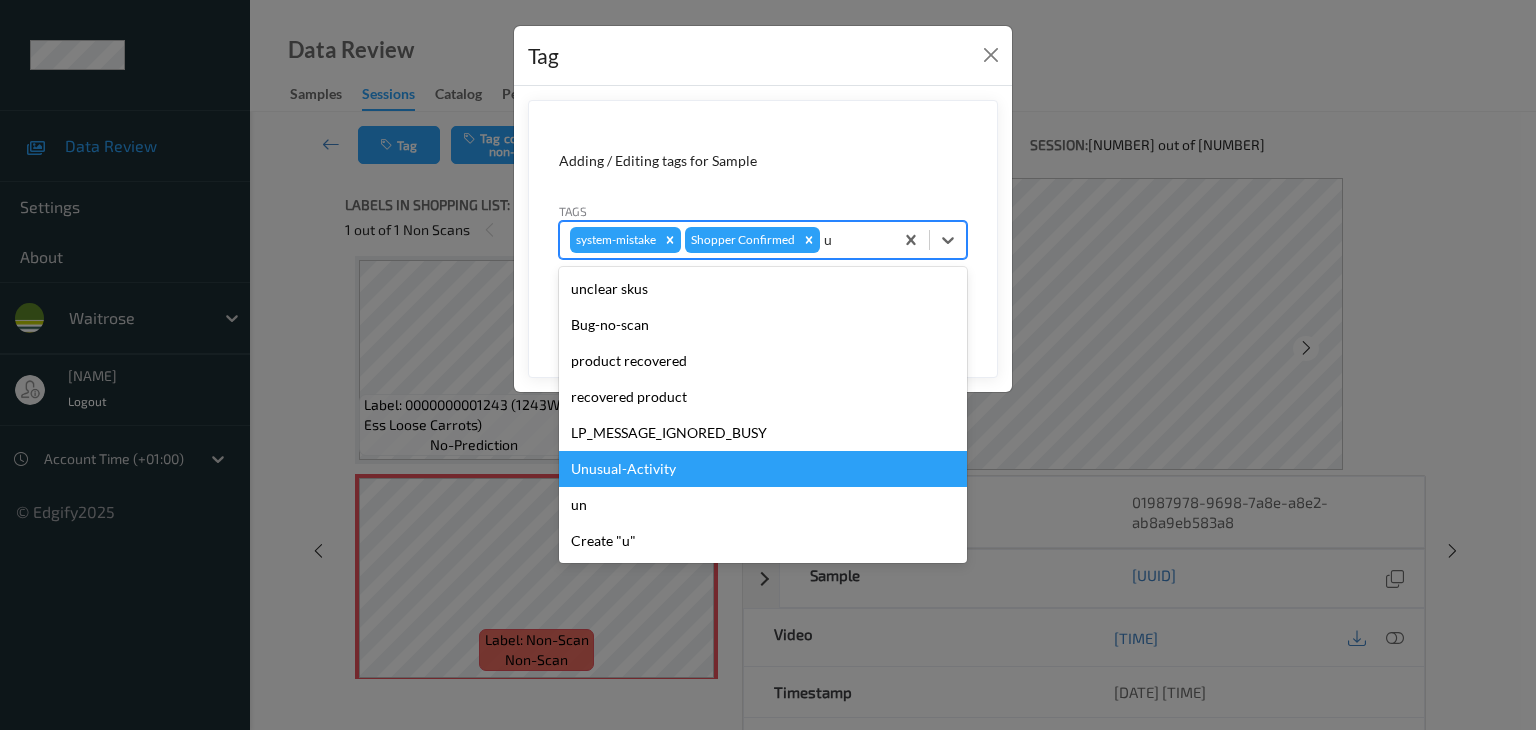 click on "Unusual-Activity" at bounding box center (763, 469) 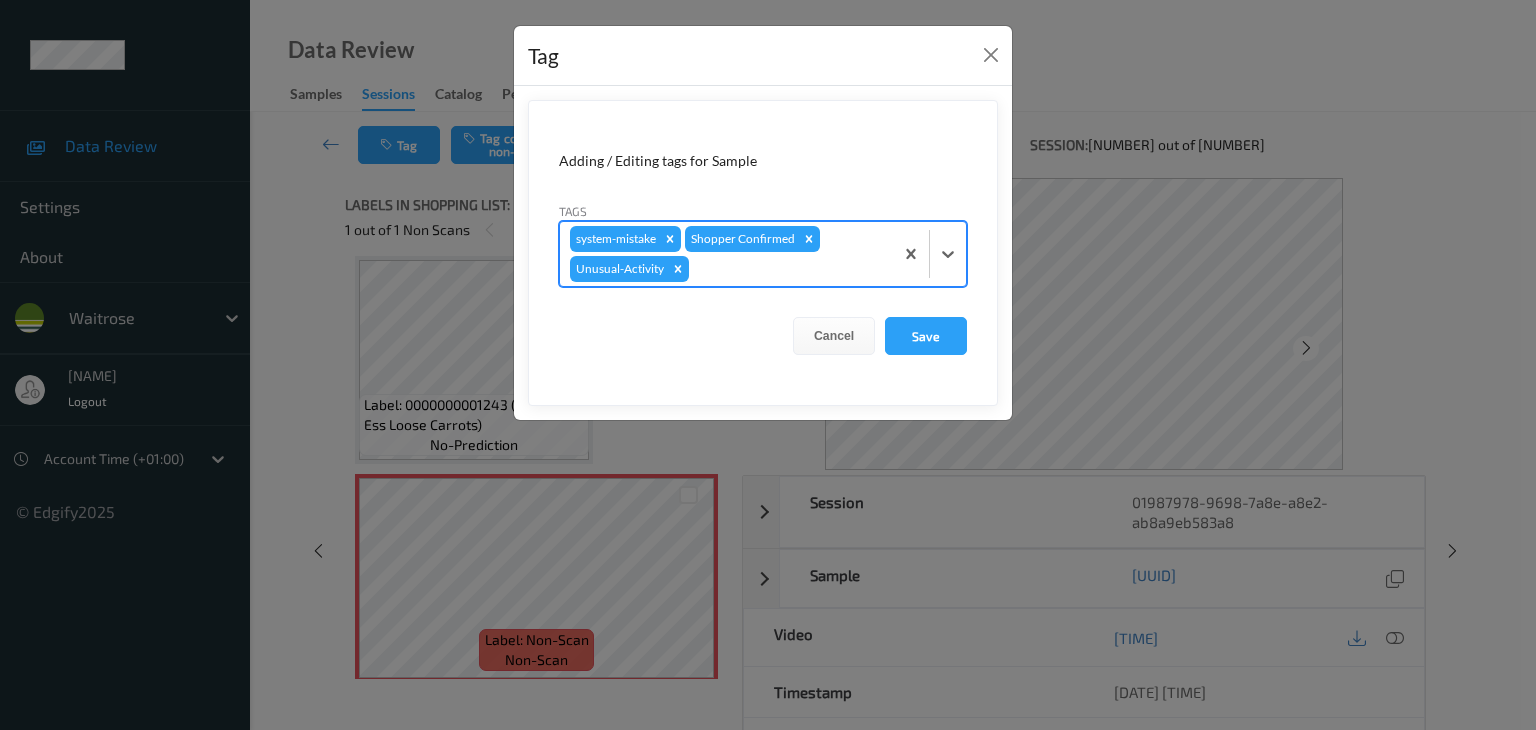 type on "p" 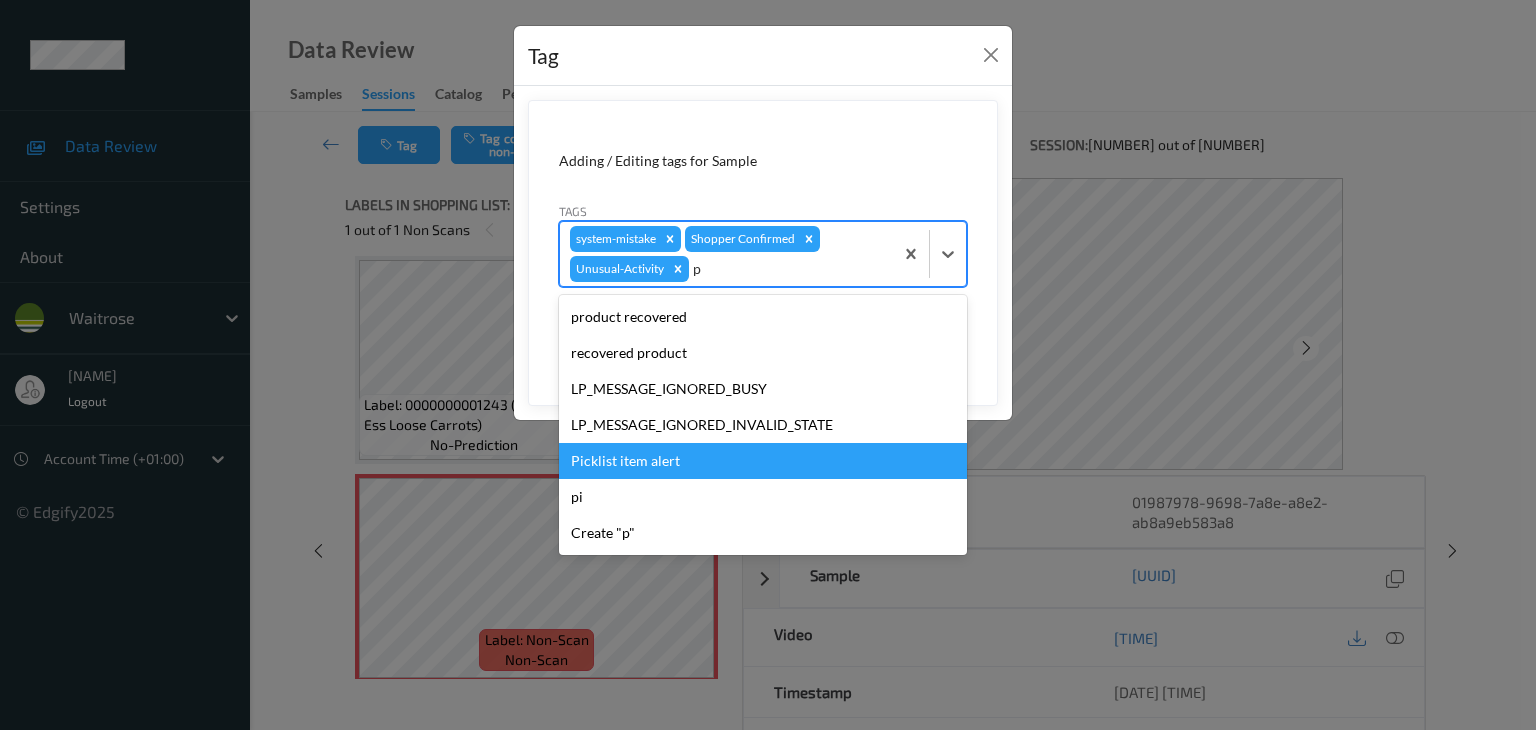 click on "Picklist item alert" at bounding box center (763, 461) 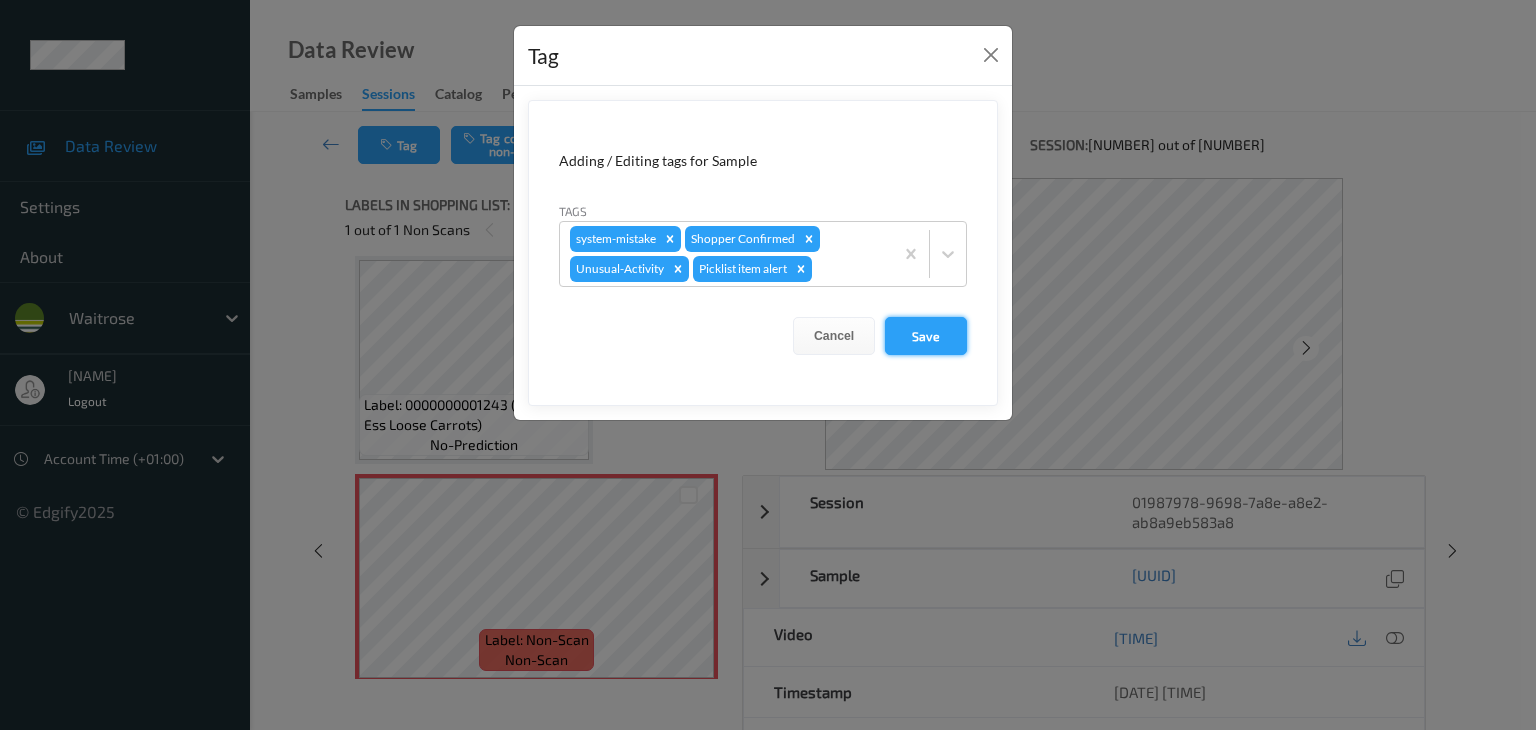 click on "Save" at bounding box center (926, 336) 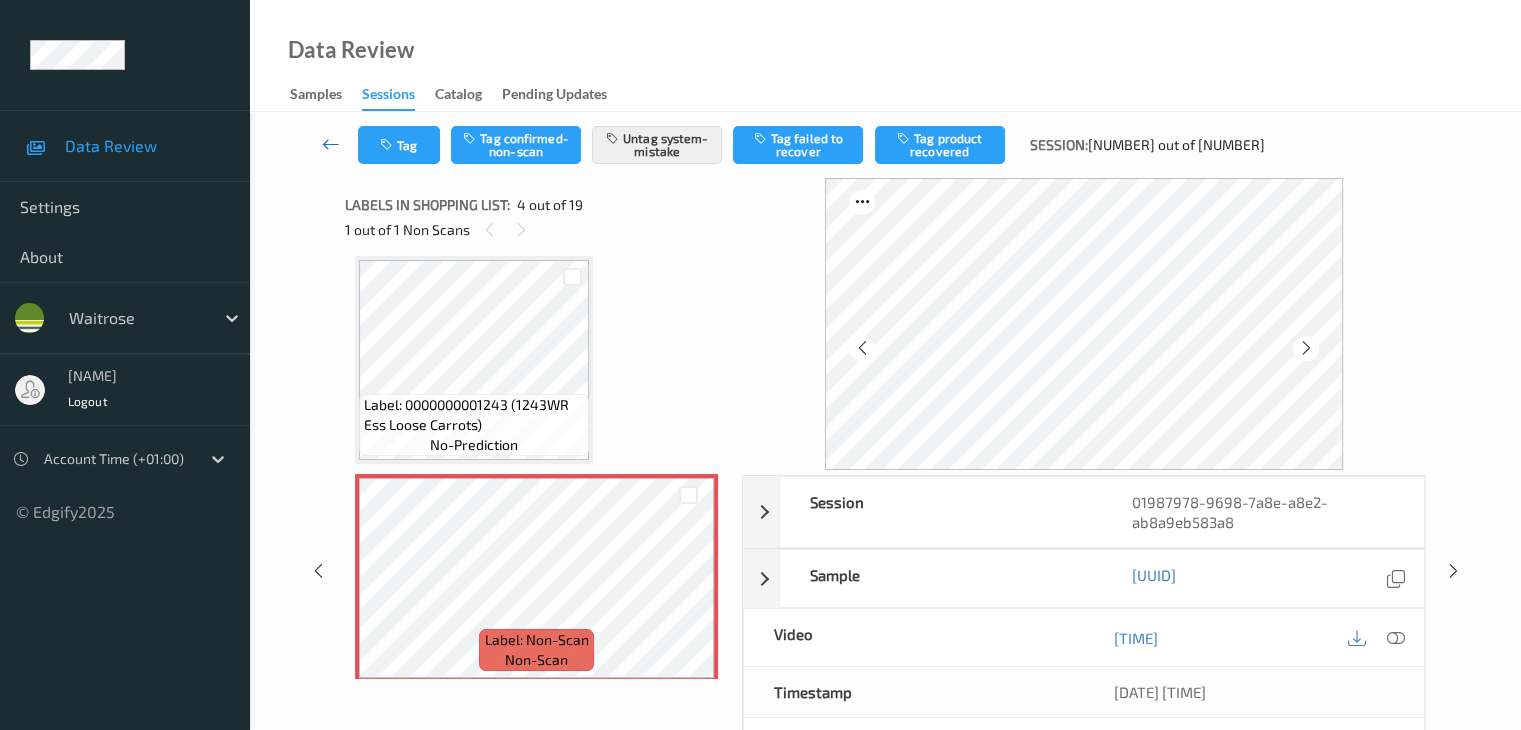 click at bounding box center [331, 144] 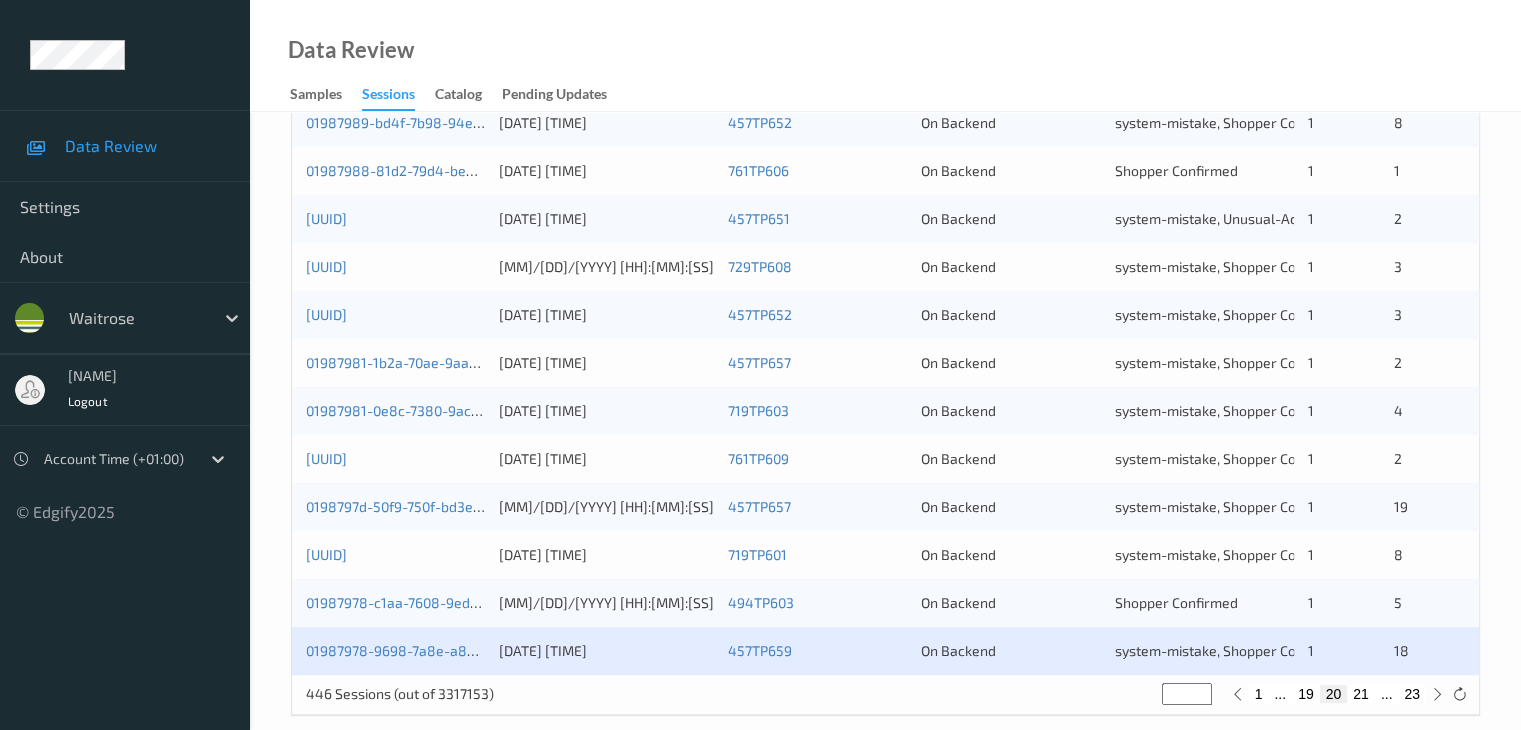 scroll, scrollTop: 932, scrollLeft: 0, axis: vertical 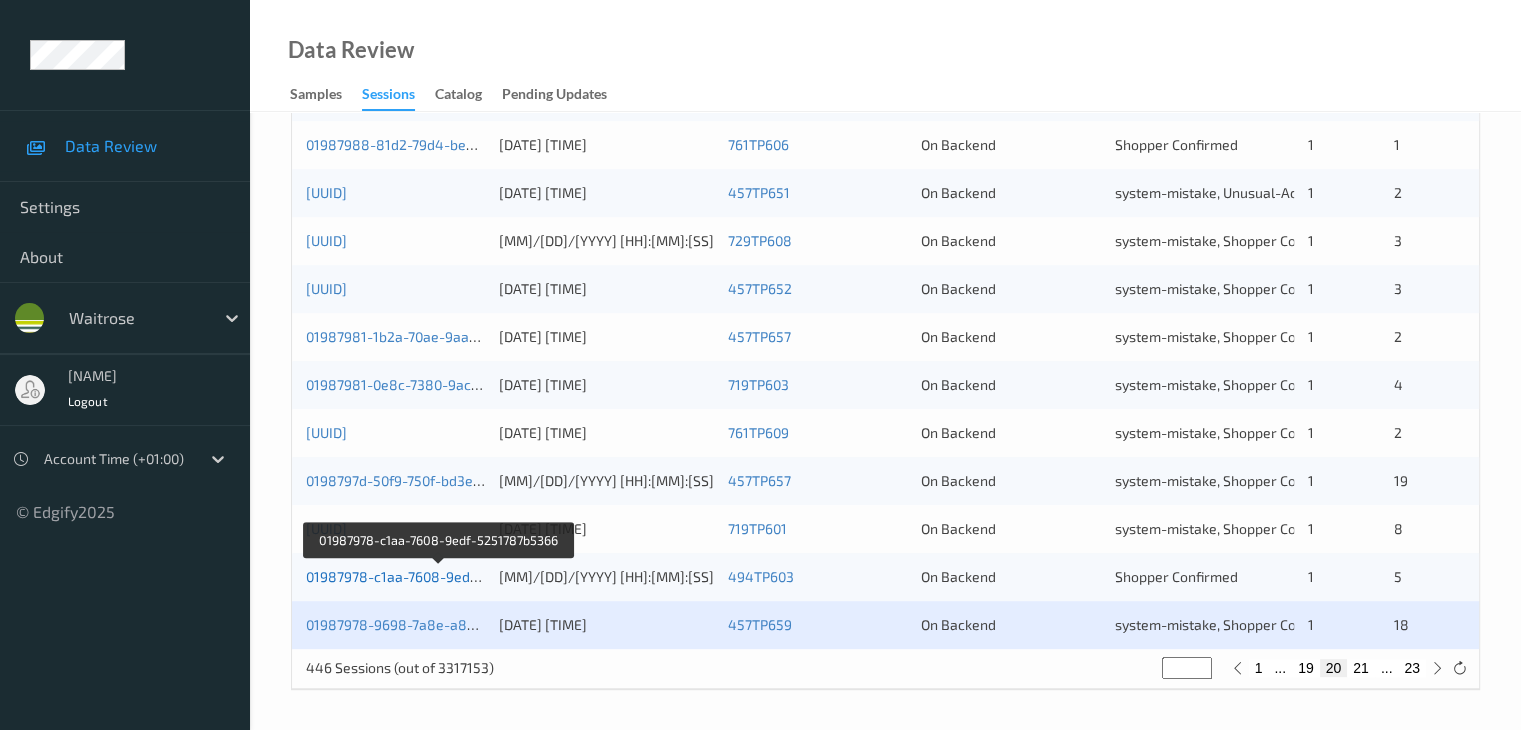 click on "01987978-c1aa-7608-9edf-5251787b5366" at bounding box center [440, 576] 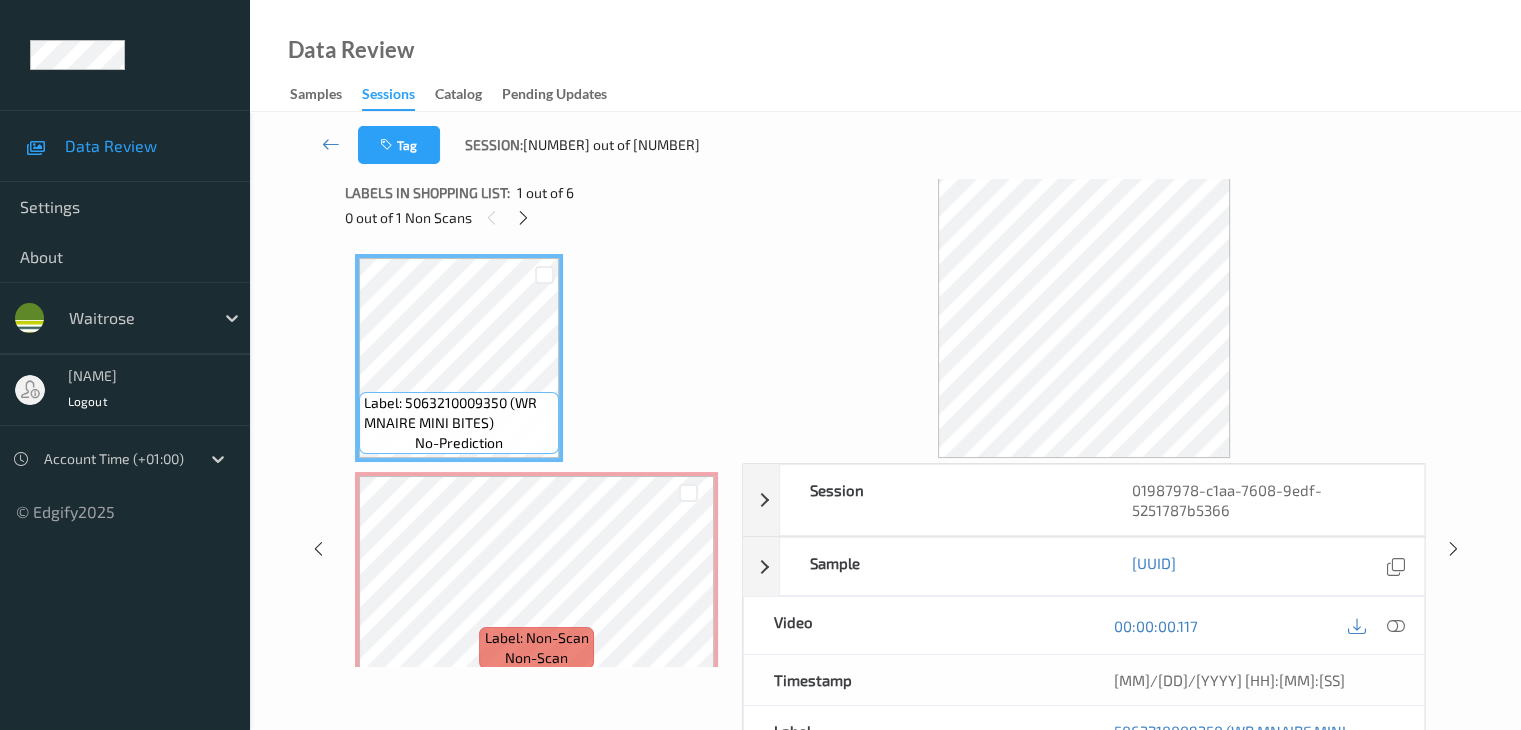 scroll, scrollTop: 0, scrollLeft: 0, axis: both 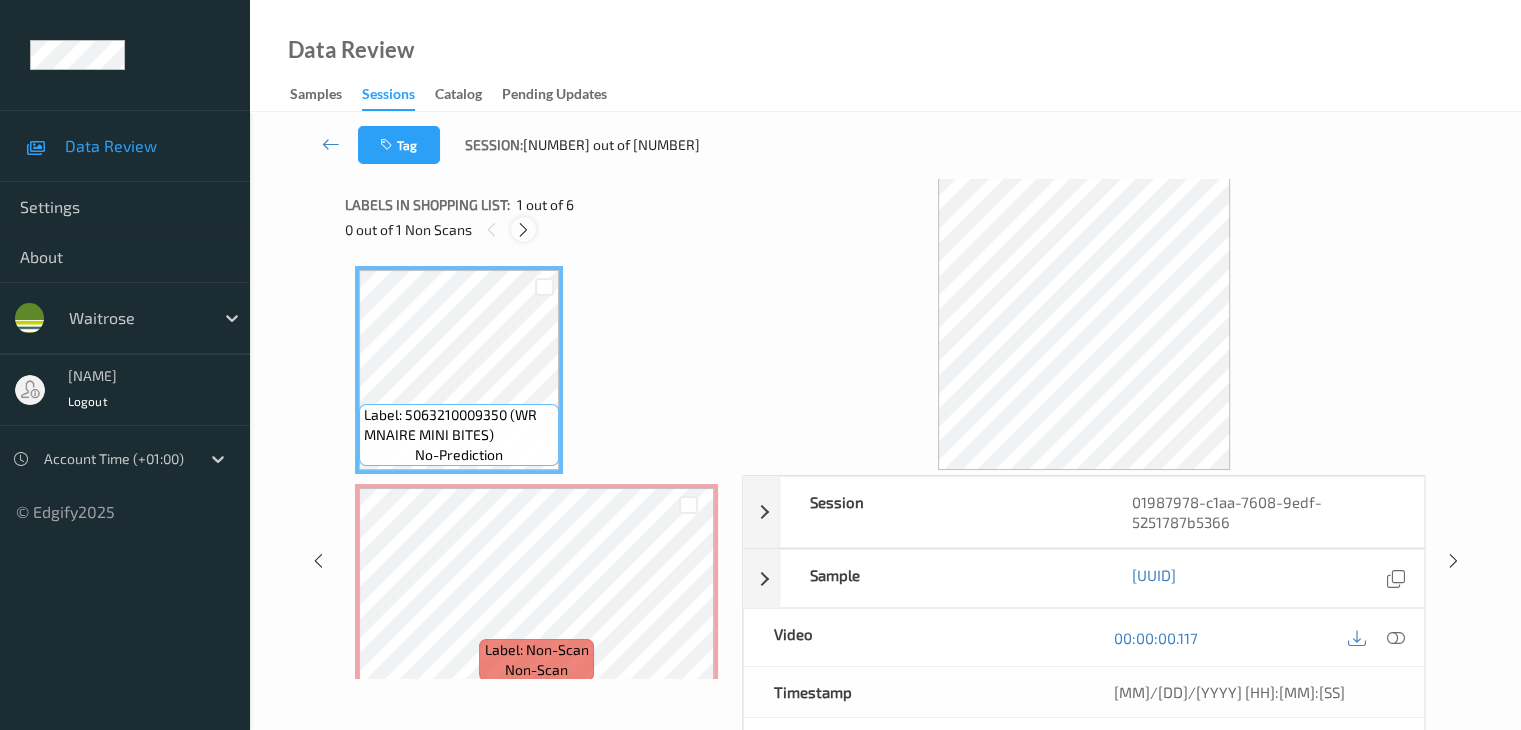 click at bounding box center (523, 230) 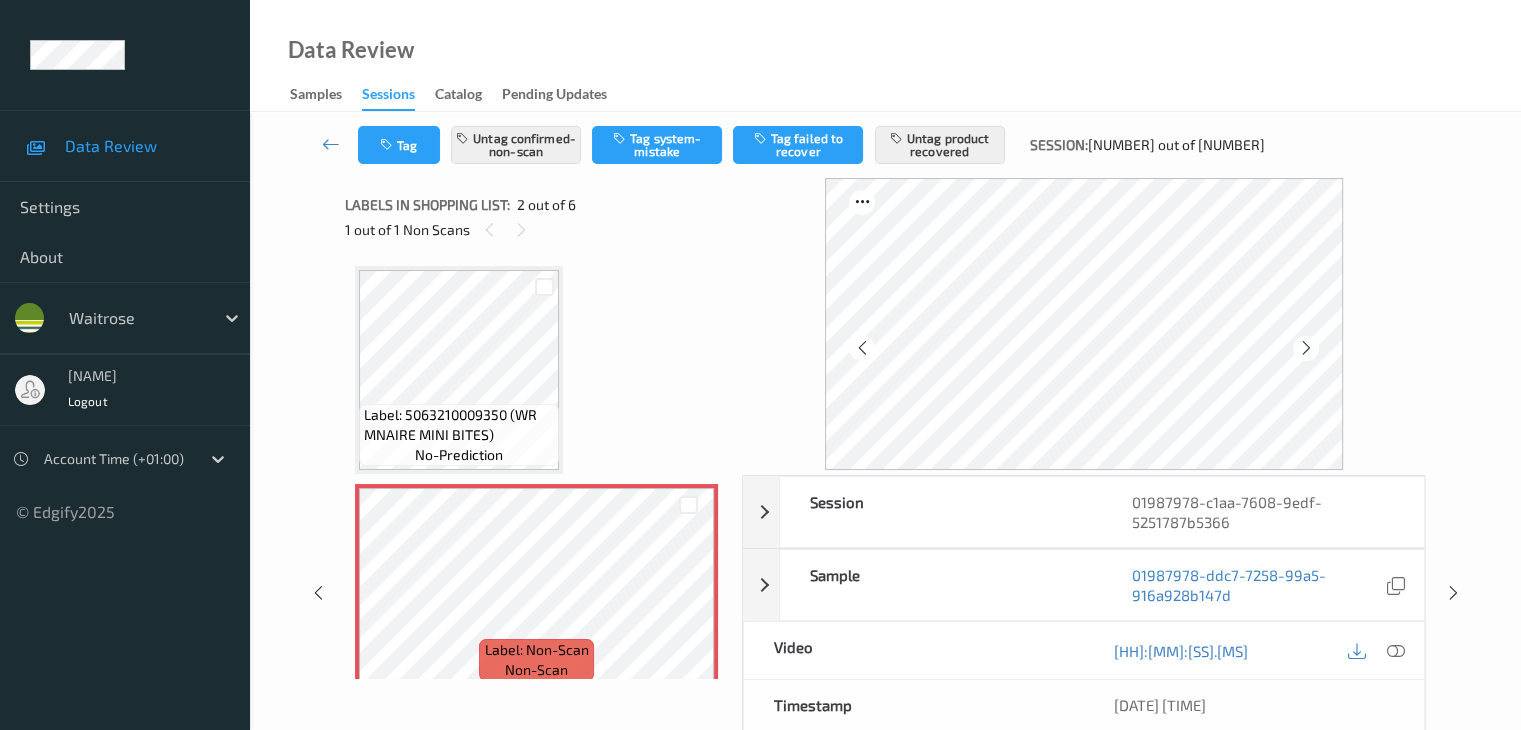 scroll, scrollTop: 10, scrollLeft: 0, axis: vertical 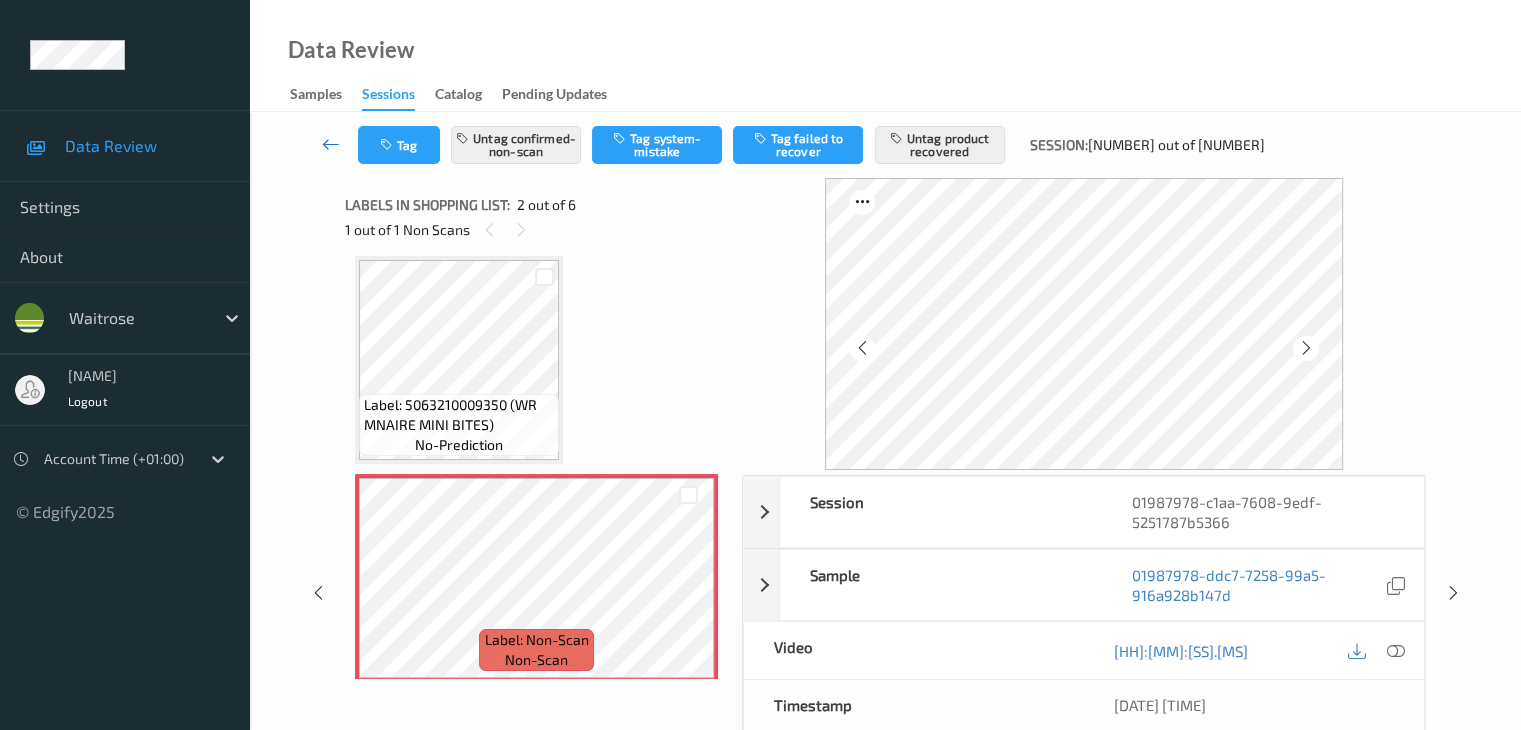 click at bounding box center [331, 144] 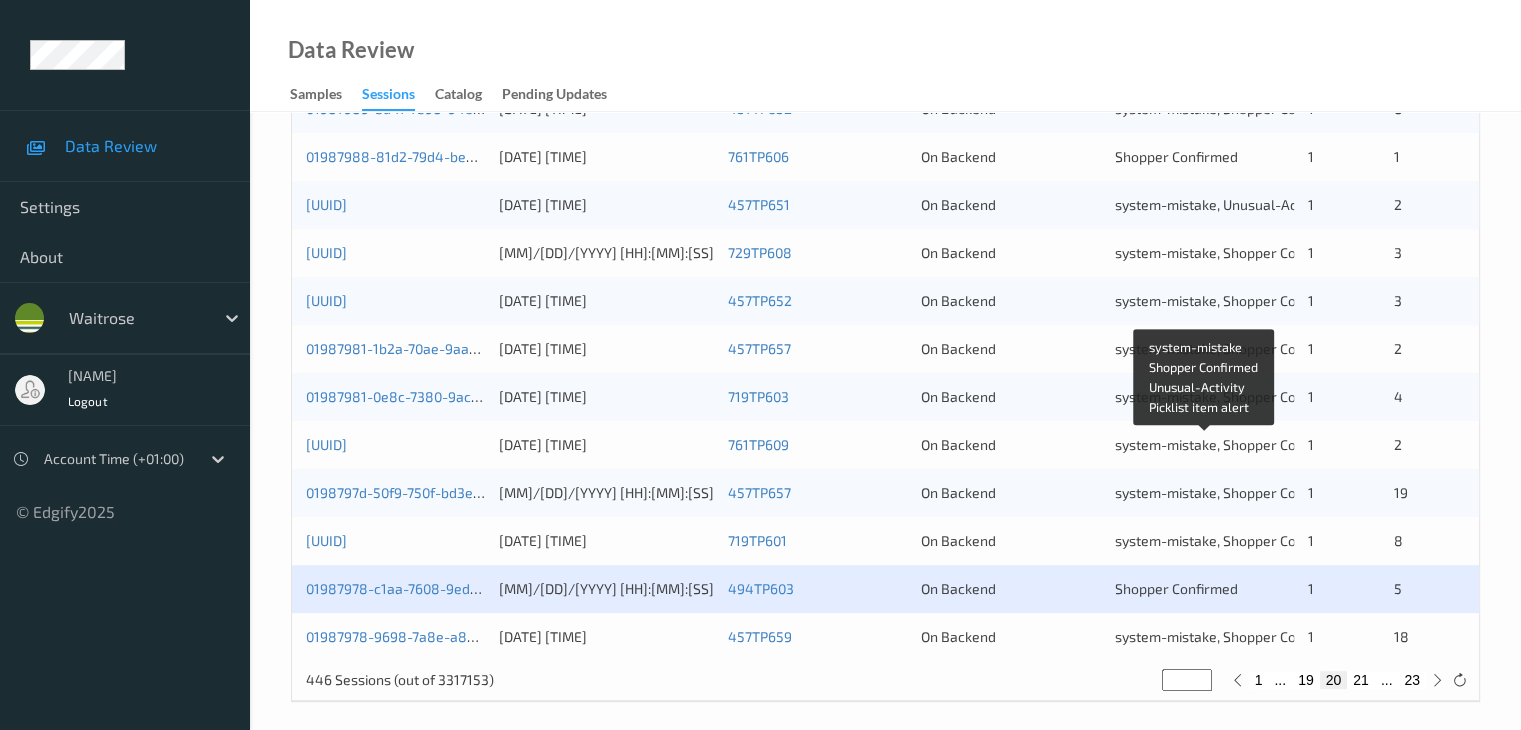 scroll, scrollTop: 932, scrollLeft: 0, axis: vertical 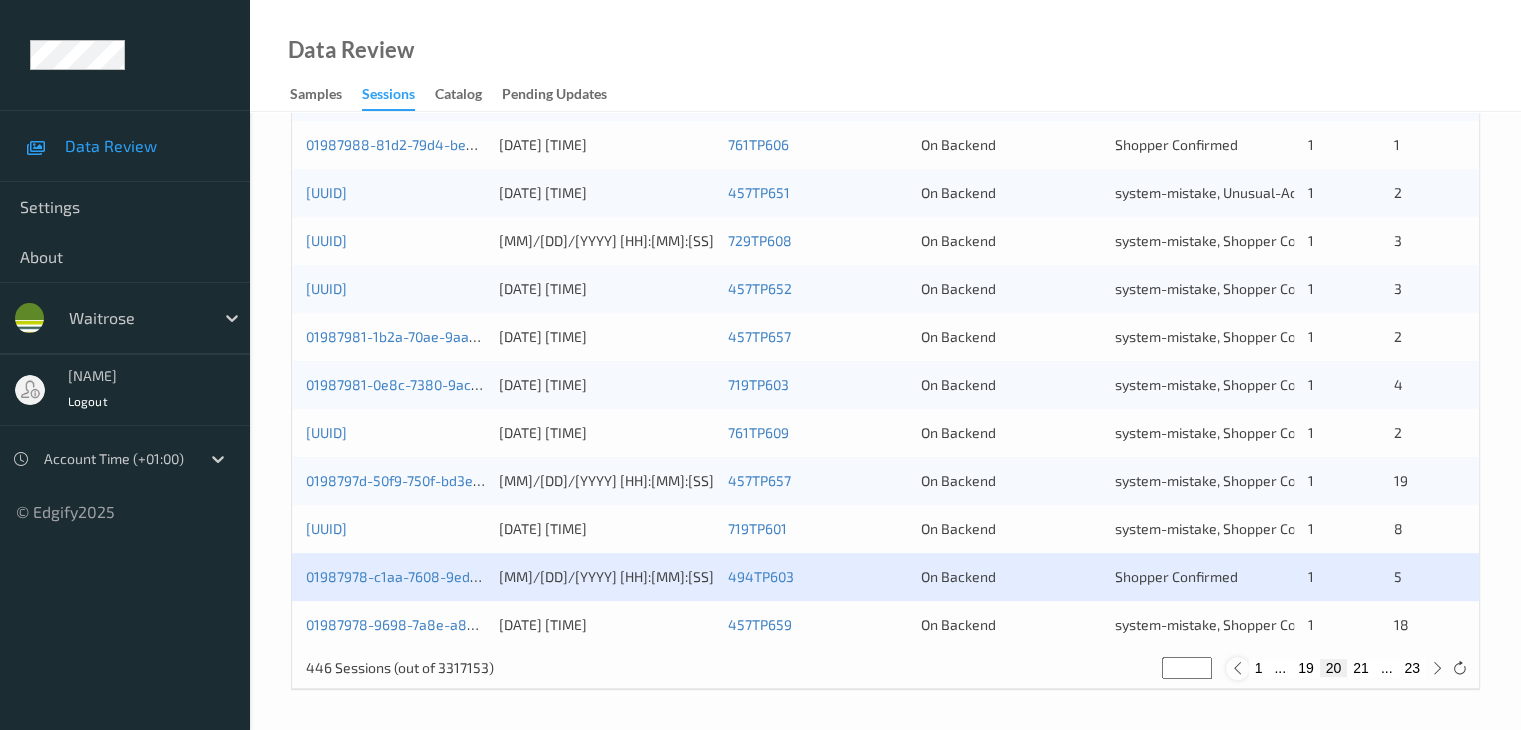 click at bounding box center [1237, 668] 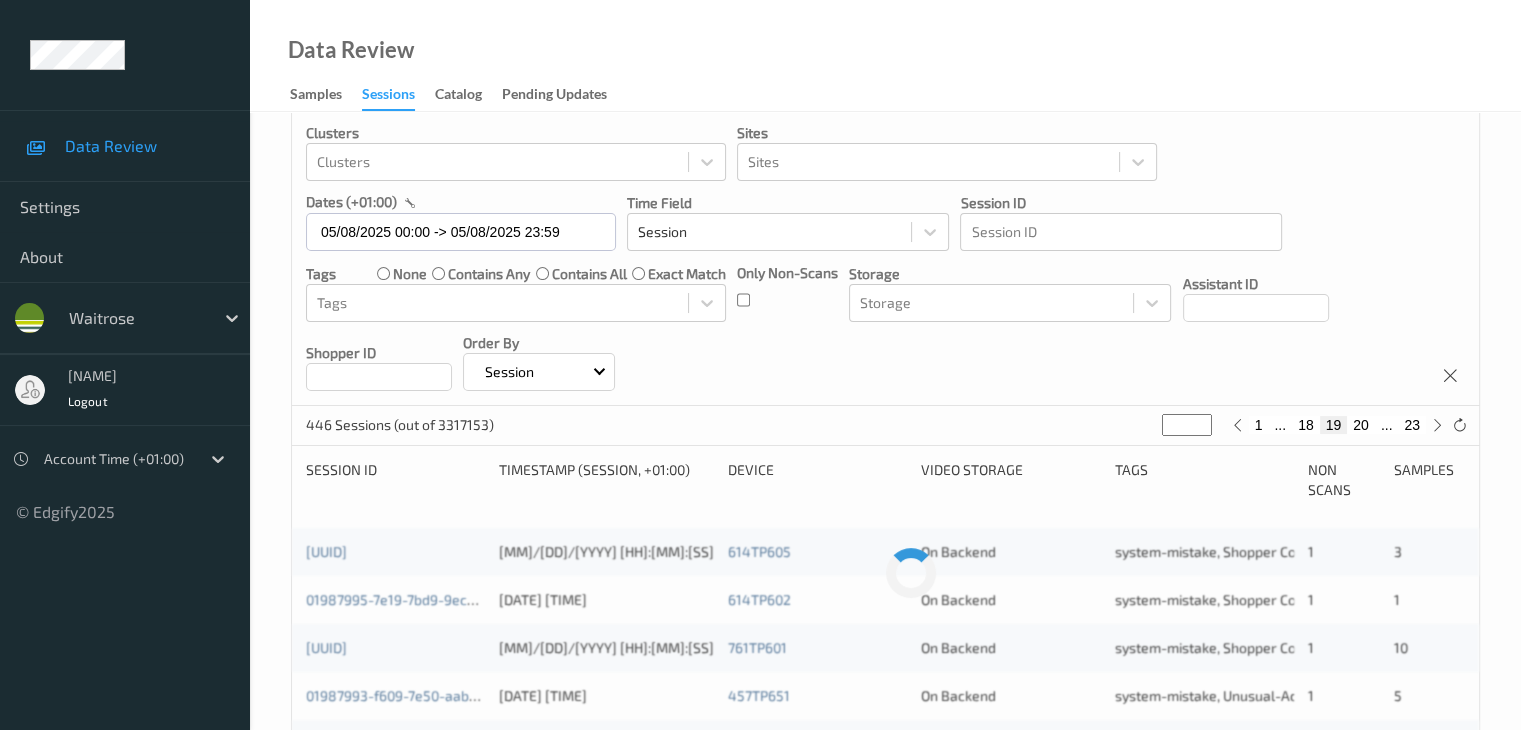 scroll, scrollTop: 0, scrollLeft: 0, axis: both 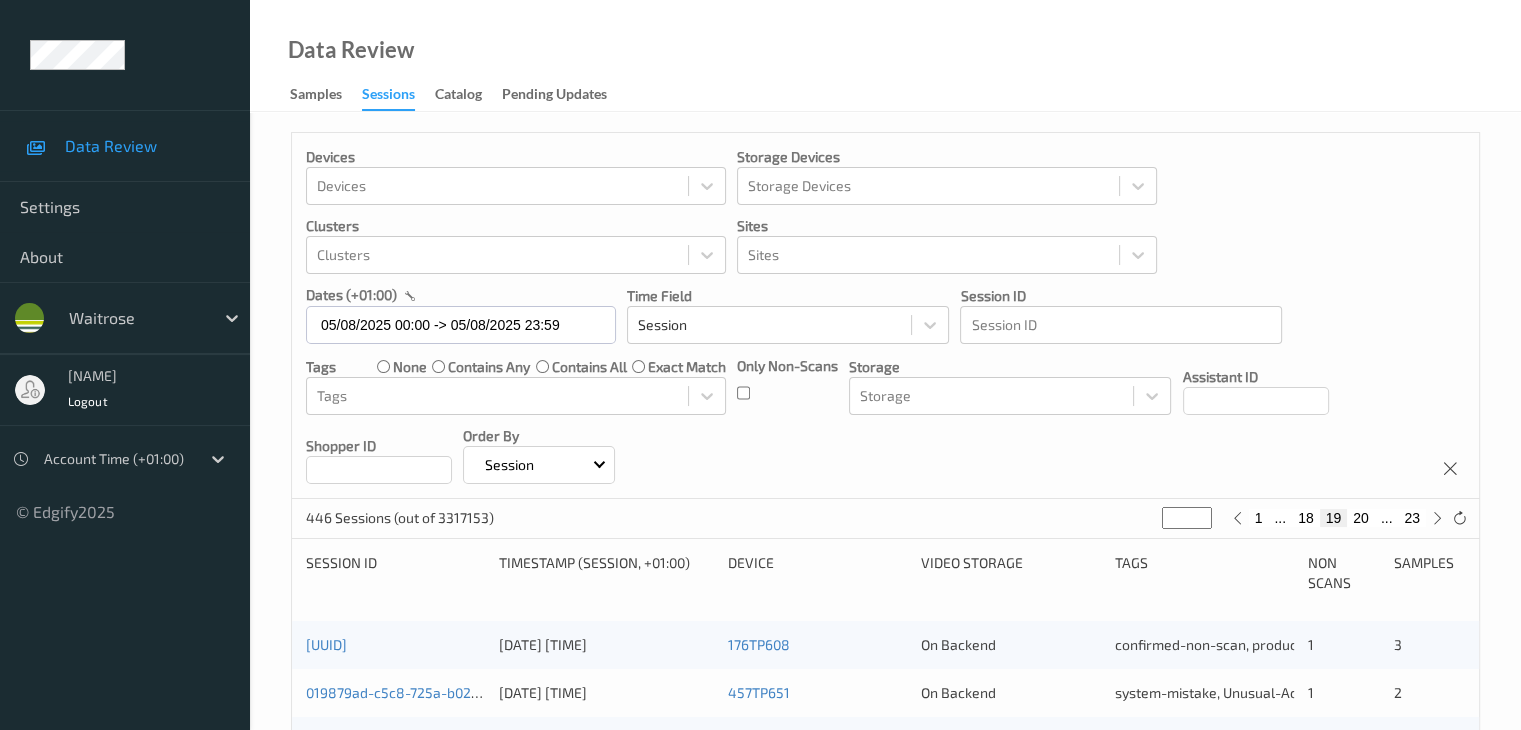click on "20" at bounding box center (1361, 518) 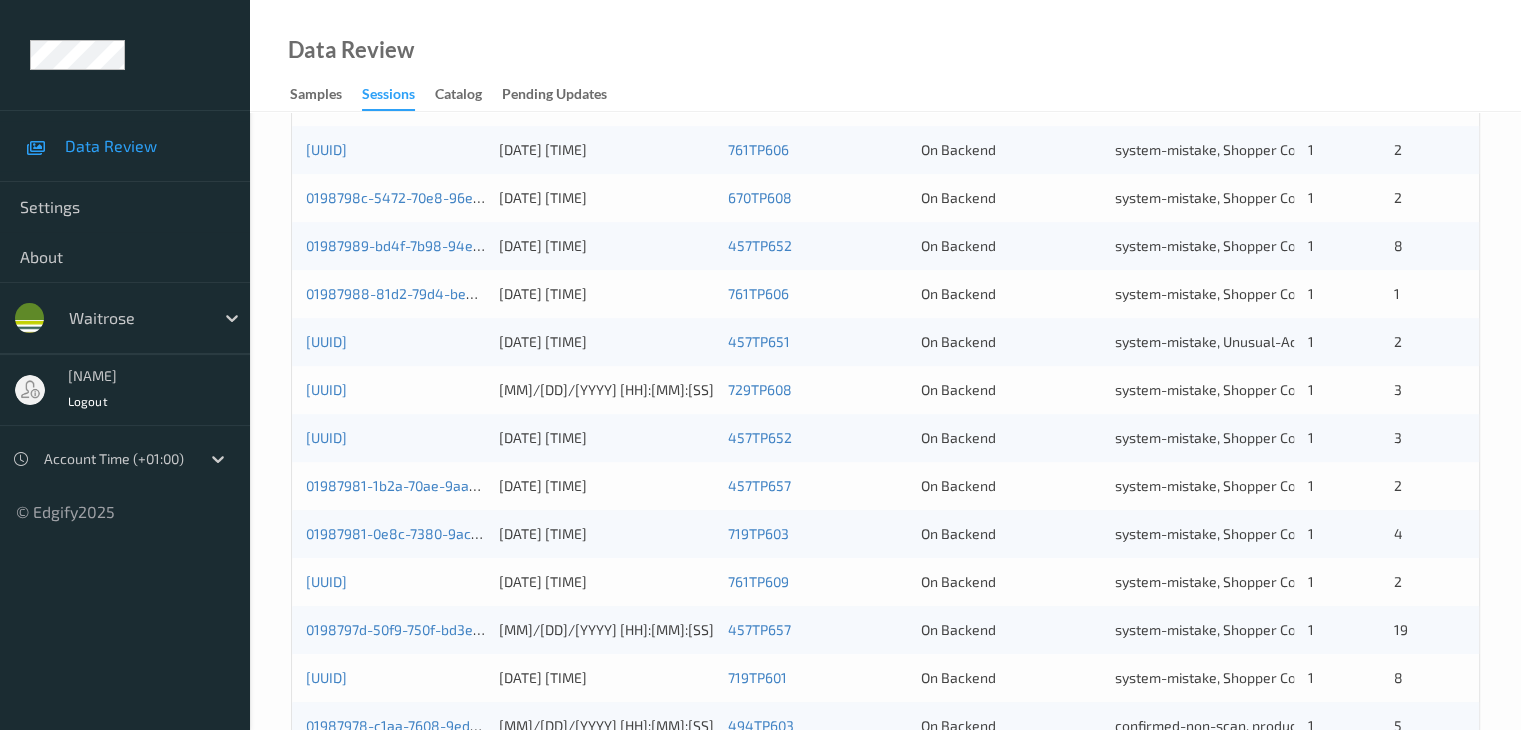 scroll, scrollTop: 900, scrollLeft: 0, axis: vertical 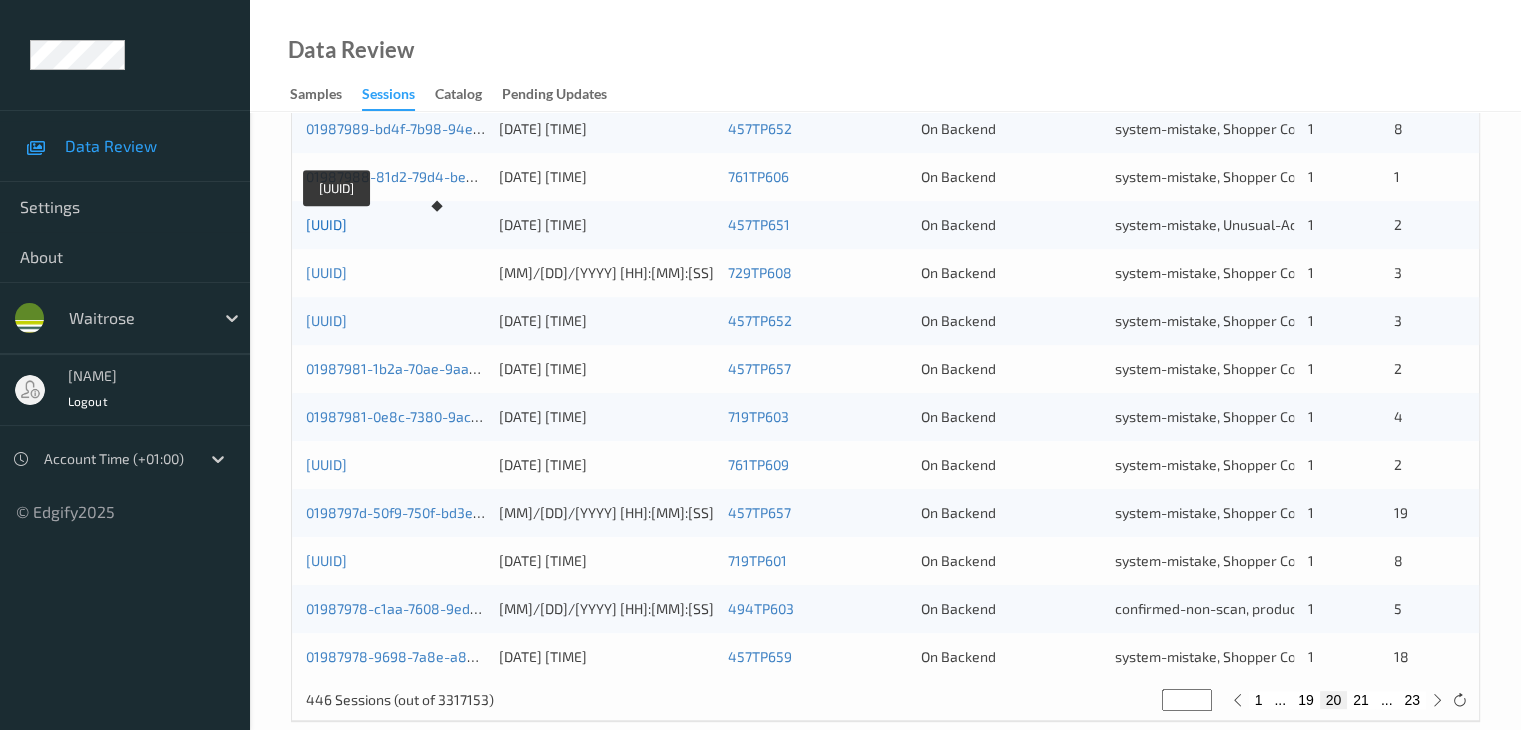 click on "01987983-f6a7-70e5-ae17-f1abee74252d" at bounding box center (326, 224) 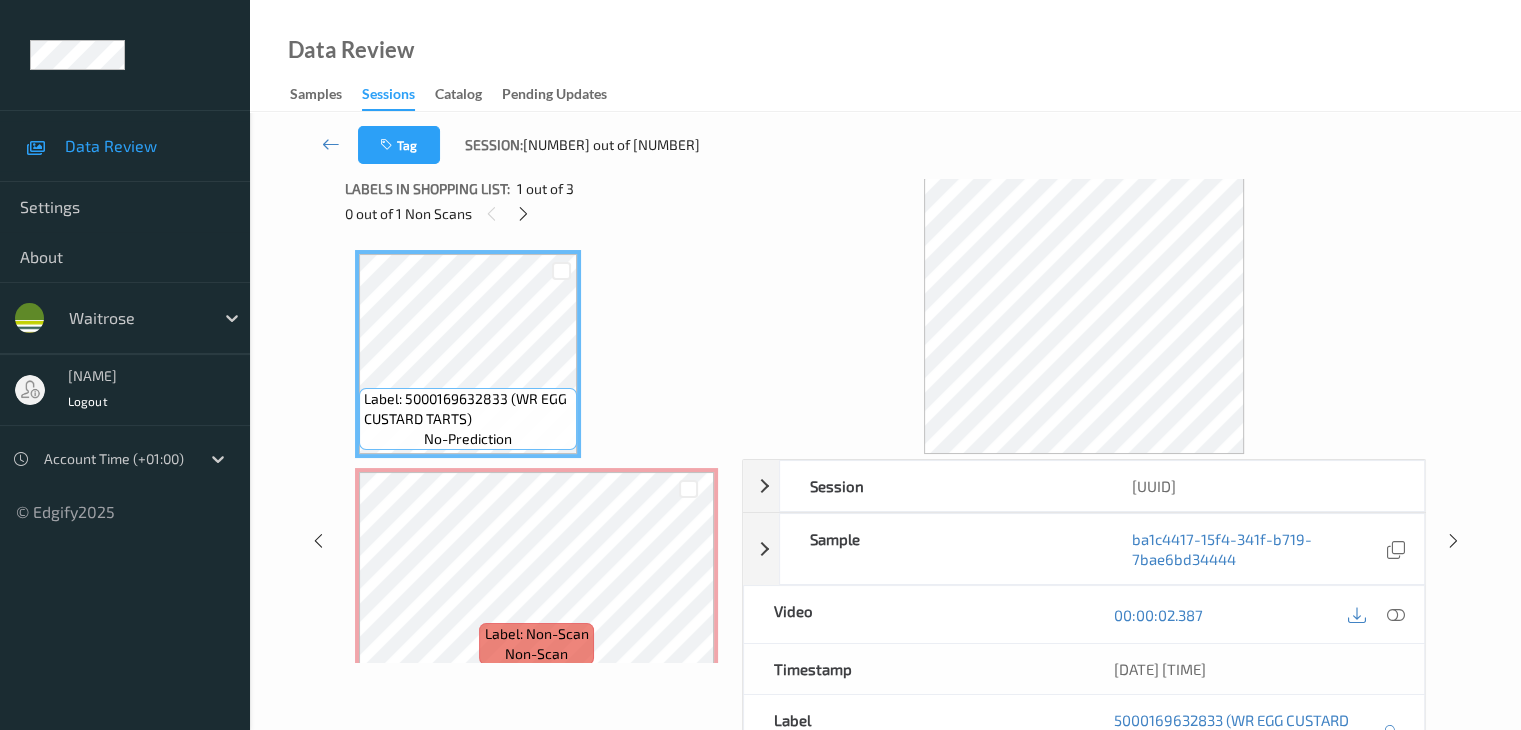 scroll, scrollTop: 0, scrollLeft: 0, axis: both 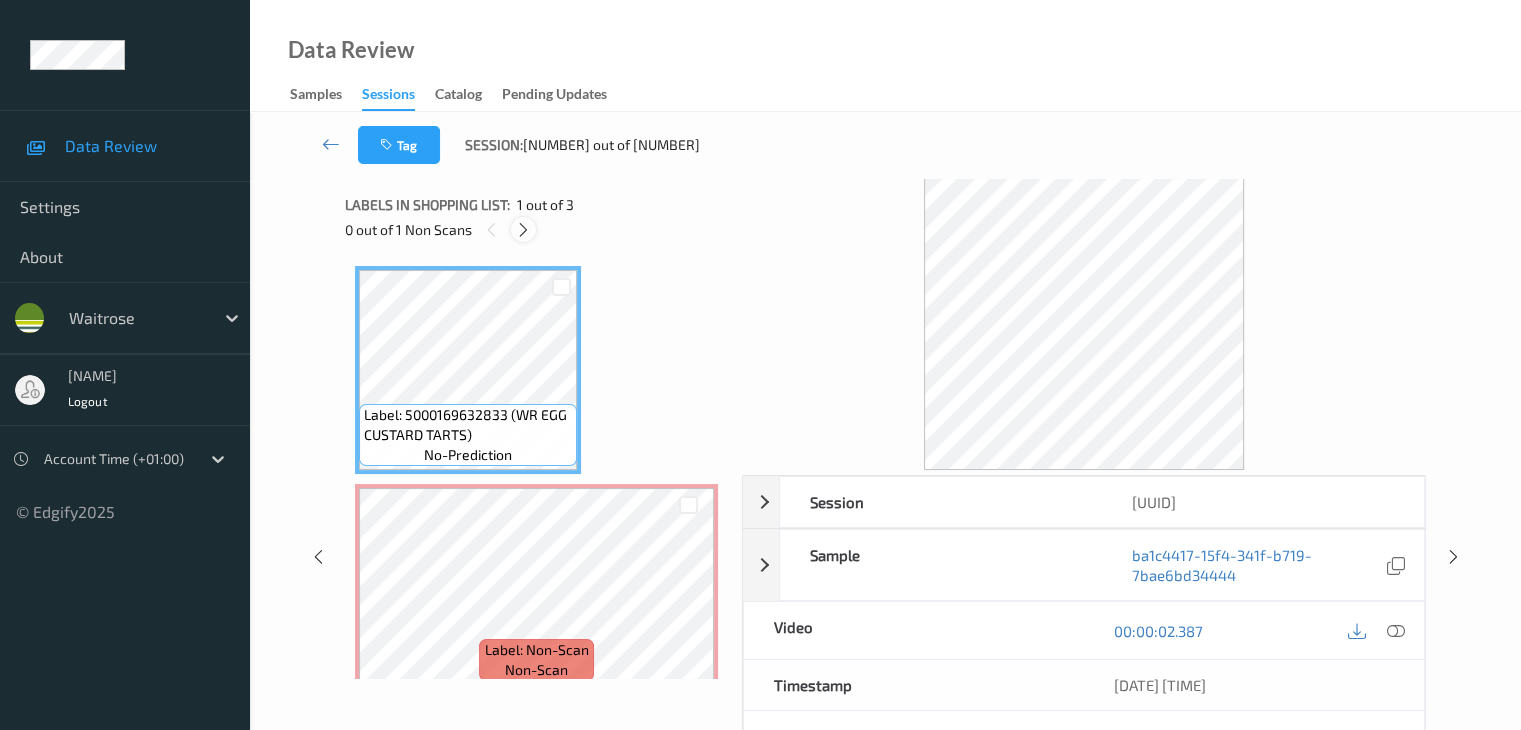 click at bounding box center (523, 230) 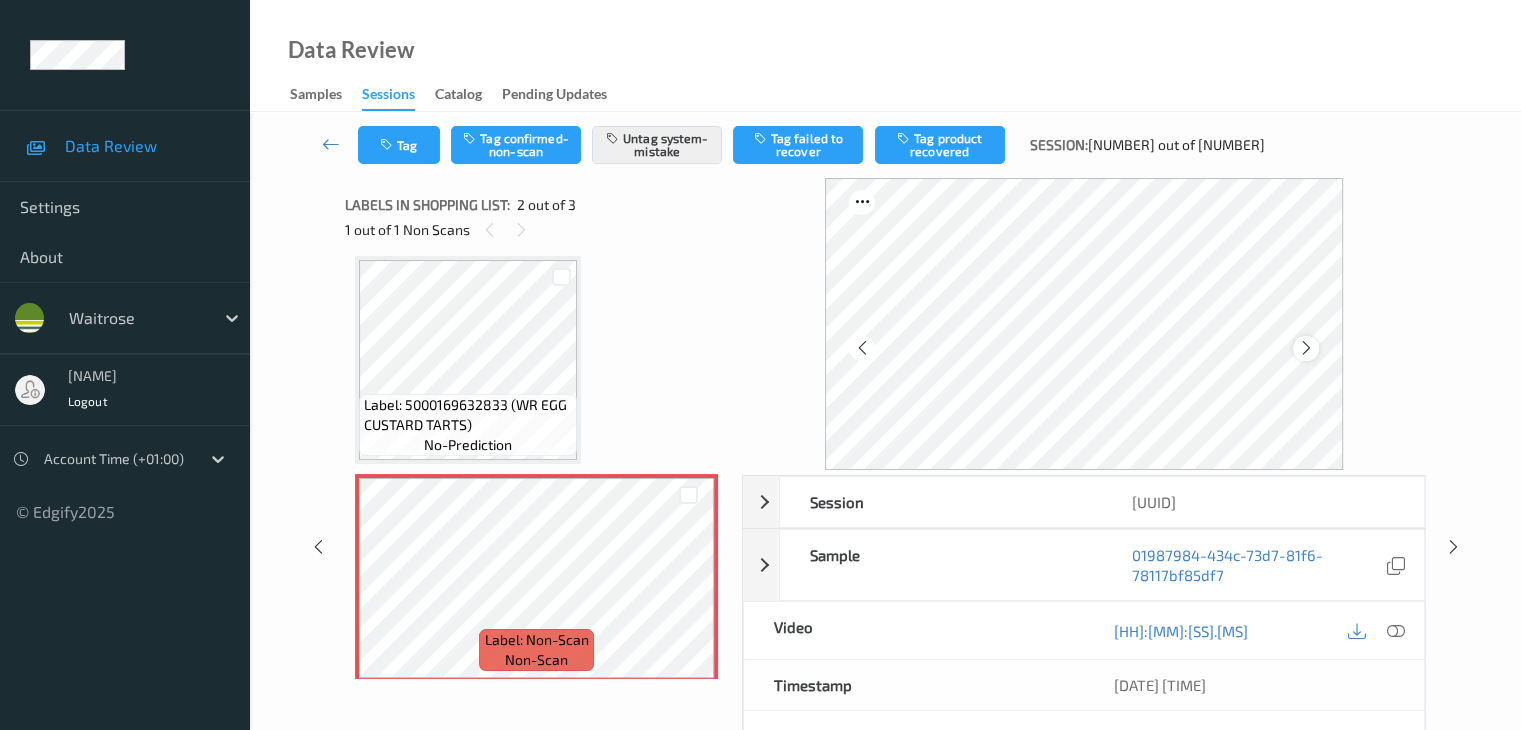 click at bounding box center (1306, 348) 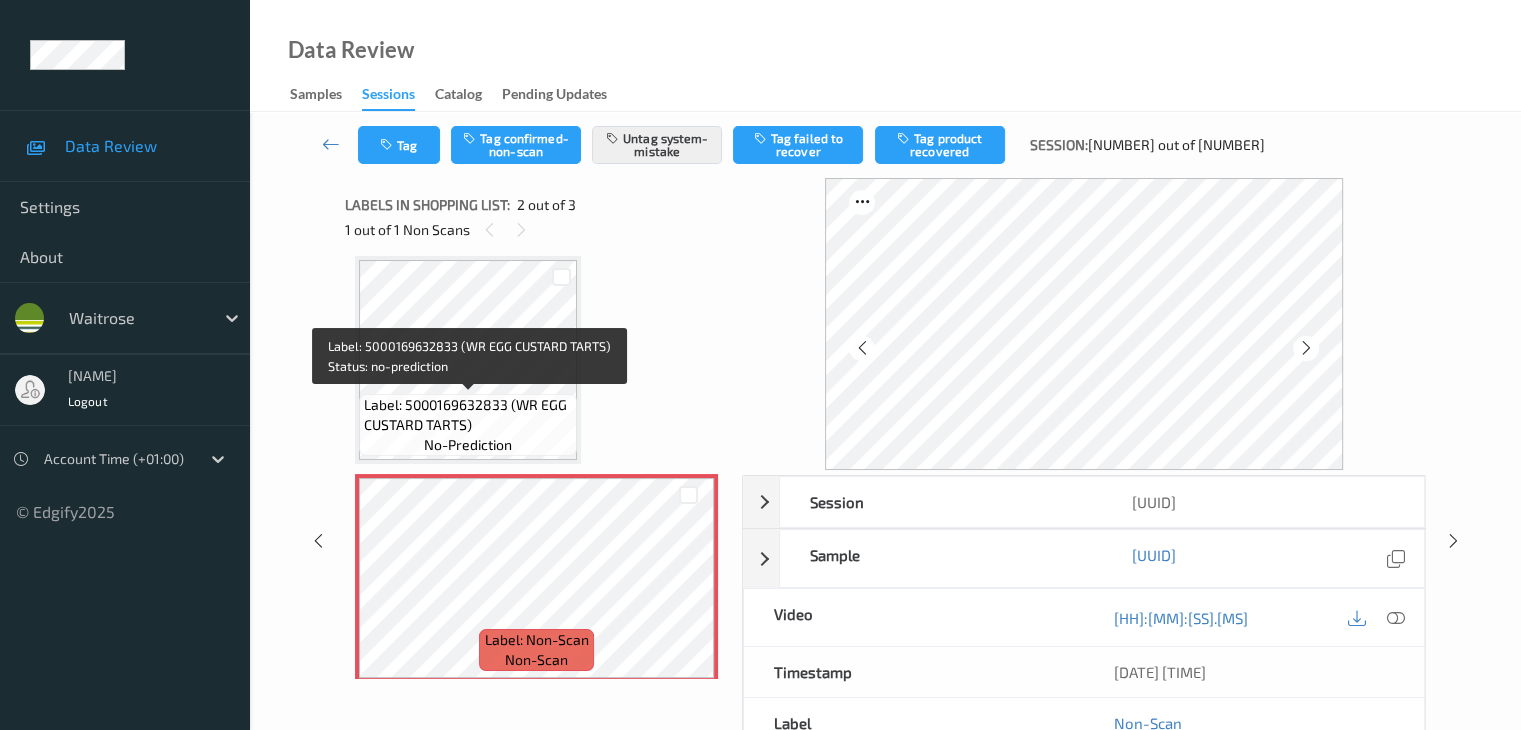 click on "Label: 5000169632833 (WR EGG CUSTARD TARTS)" at bounding box center [468, 415] 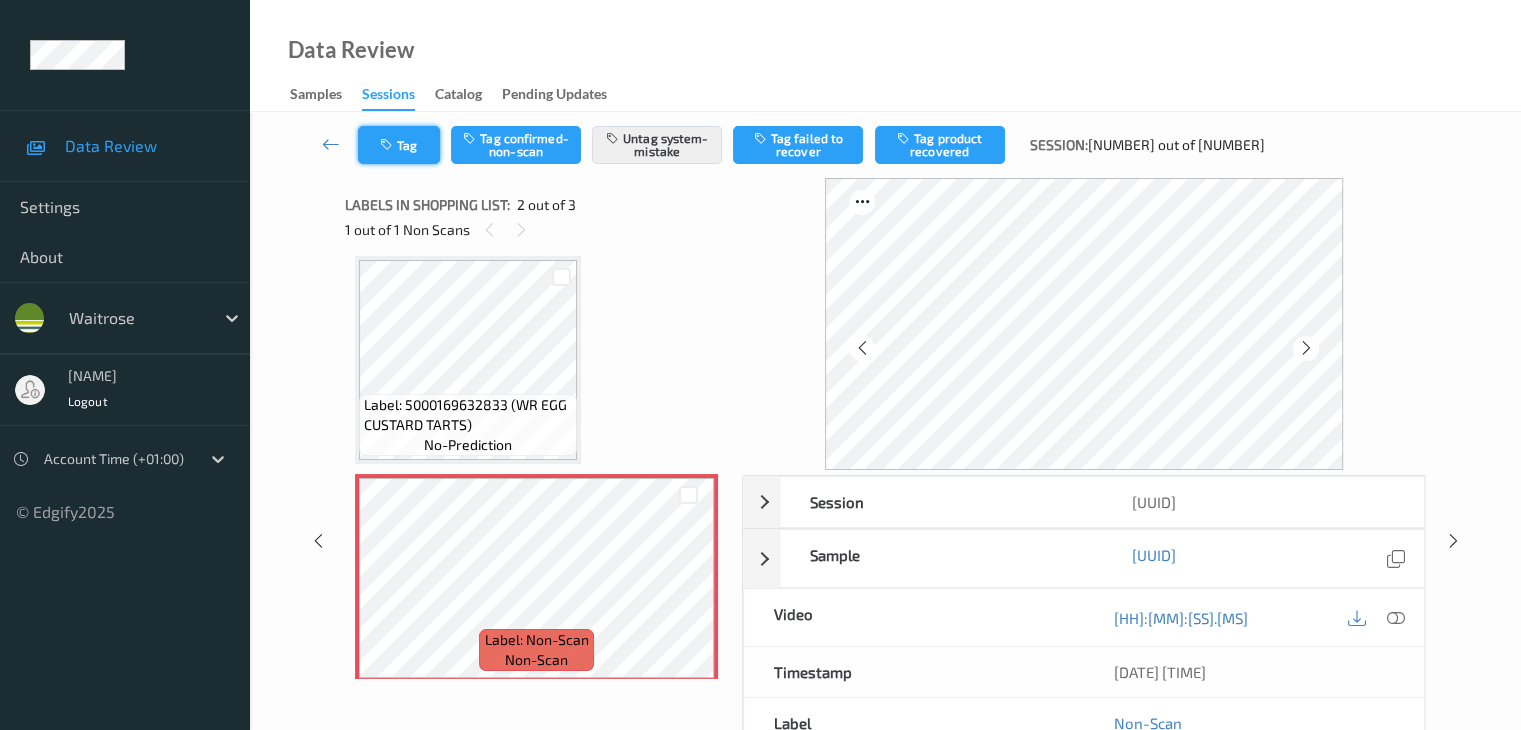 click at bounding box center [388, 145] 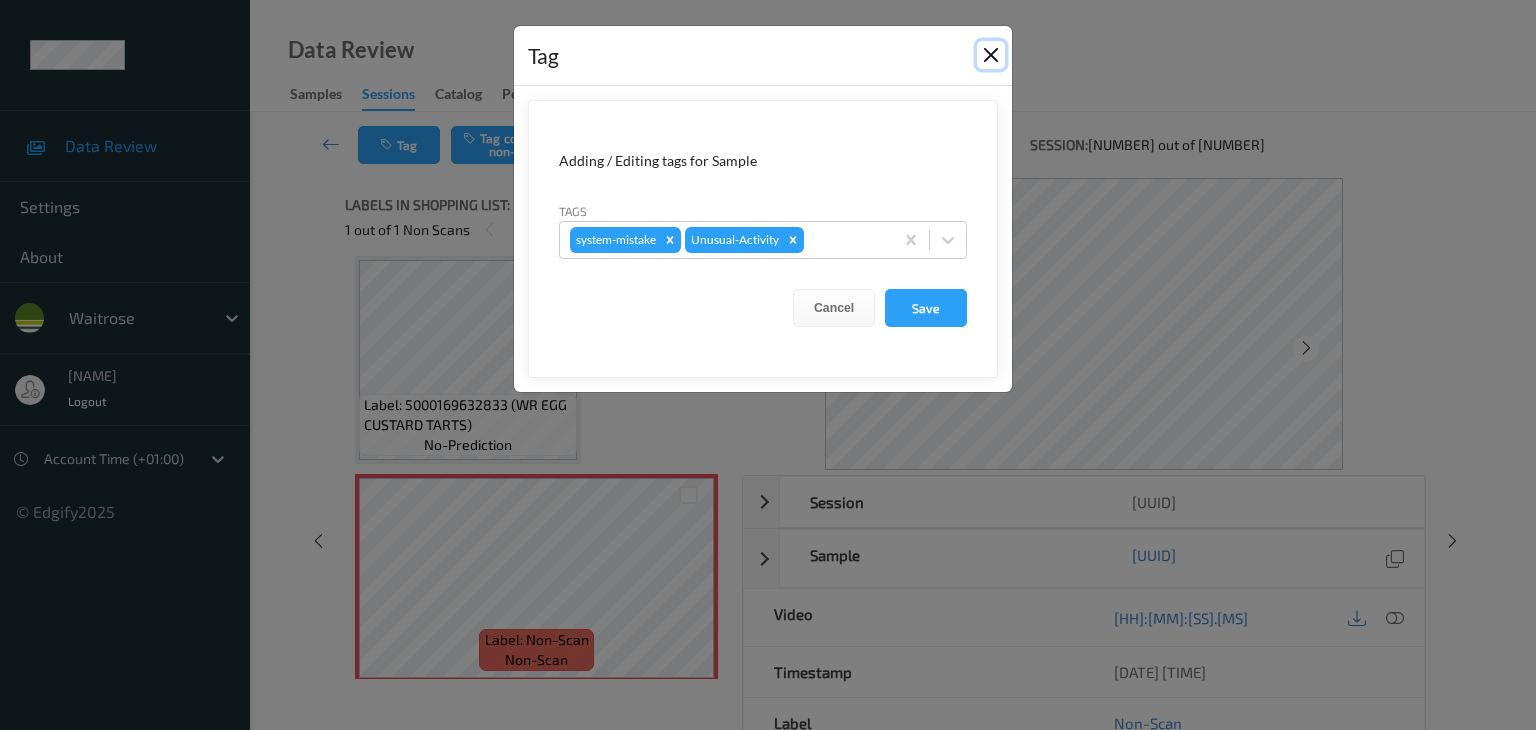 click at bounding box center [991, 55] 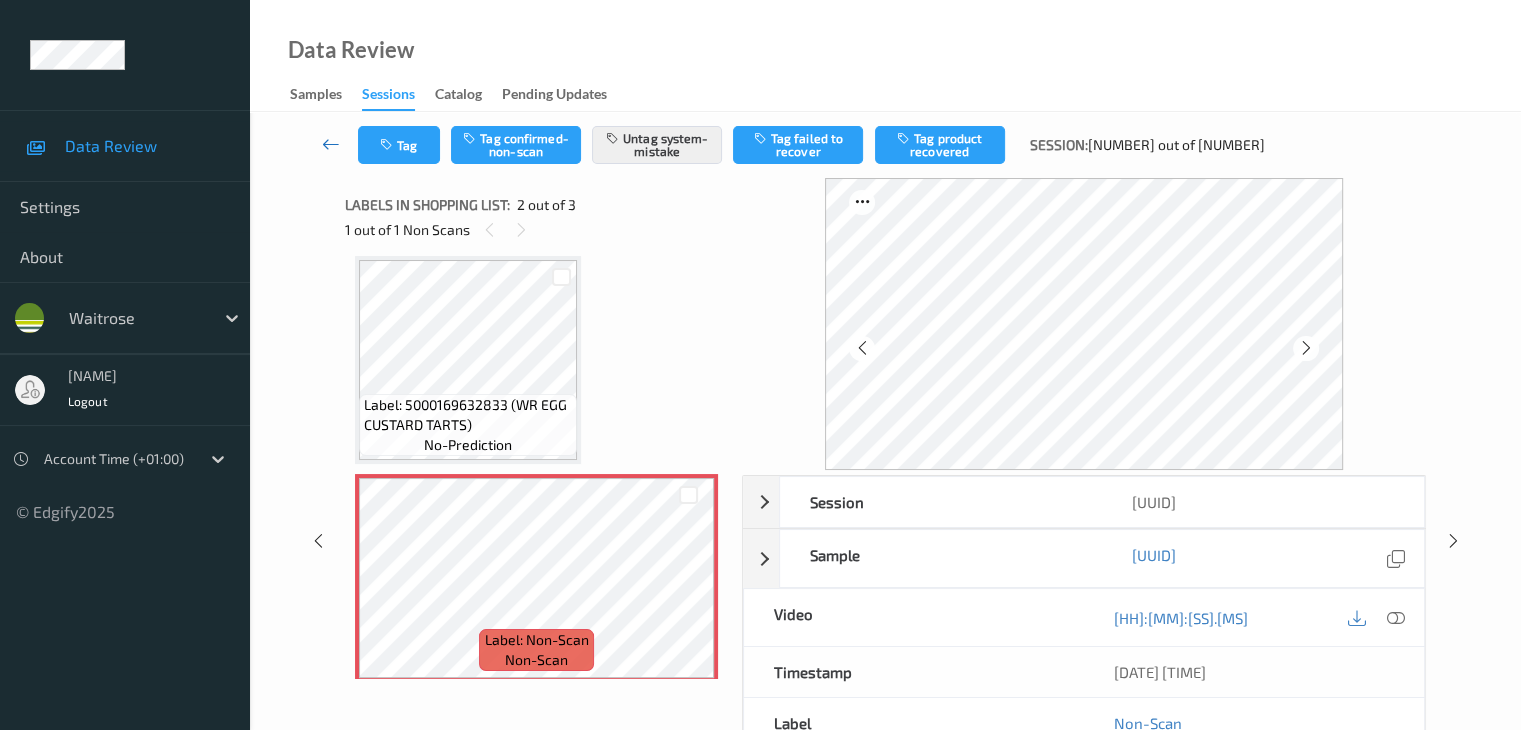 click at bounding box center [331, 144] 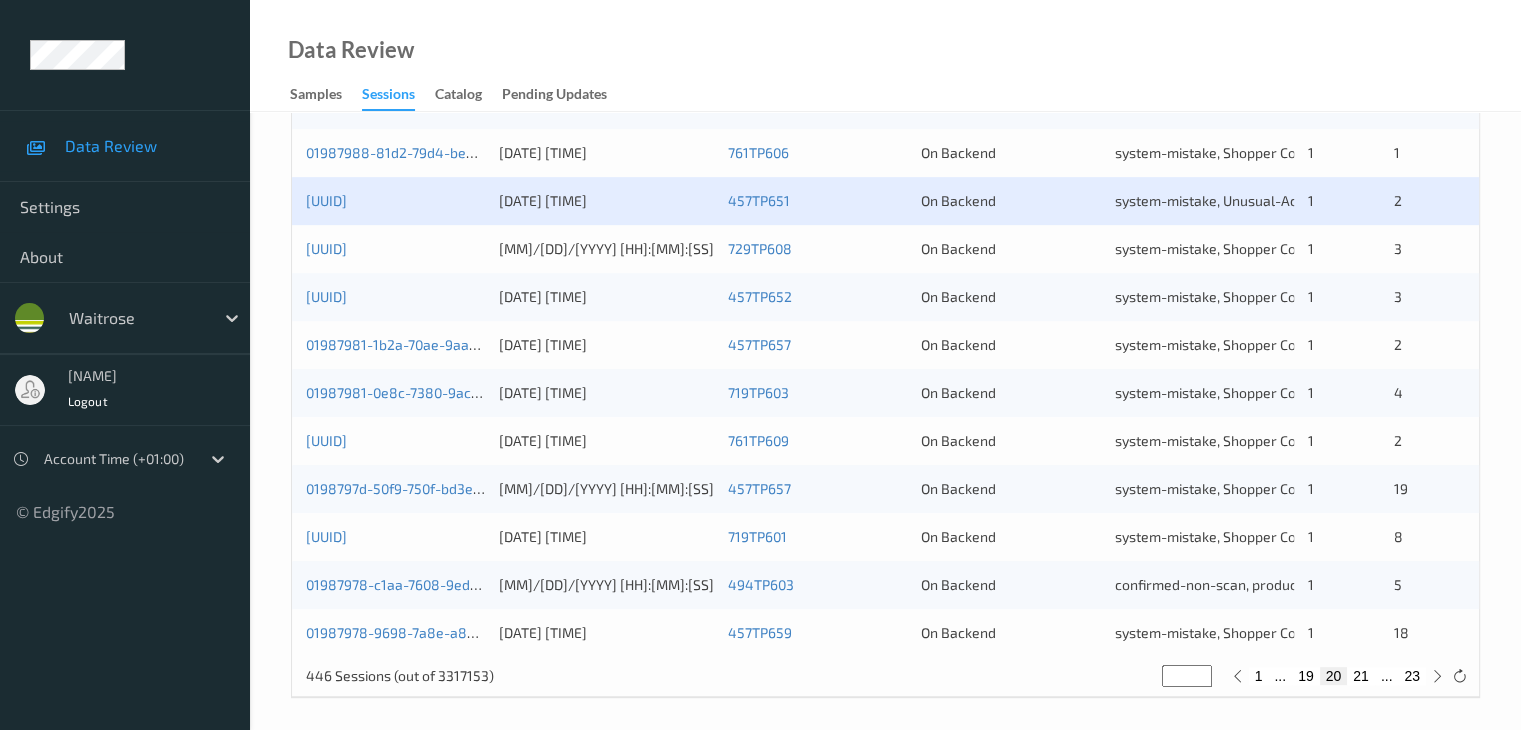 scroll, scrollTop: 932, scrollLeft: 0, axis: vertical 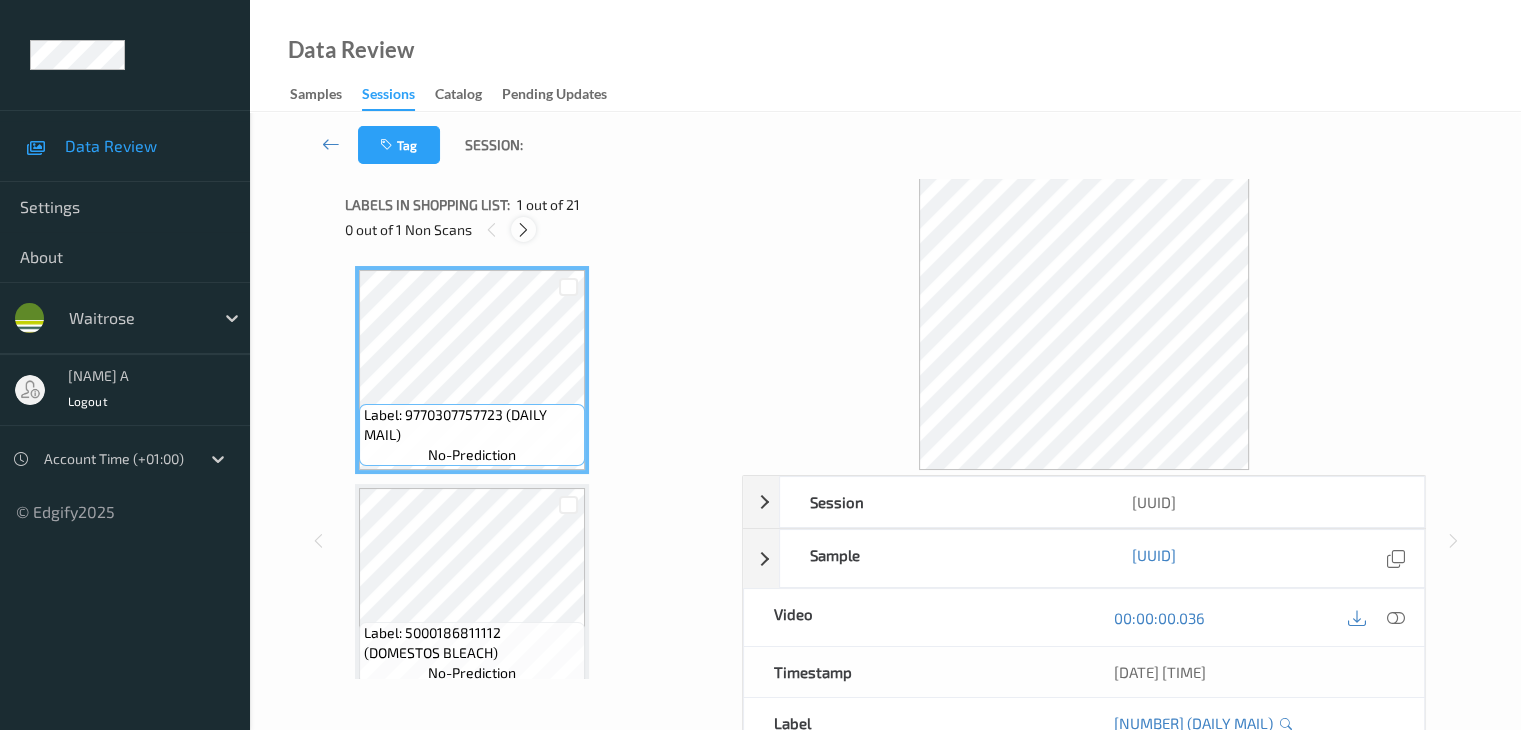 click at bounding box center [523, 230] 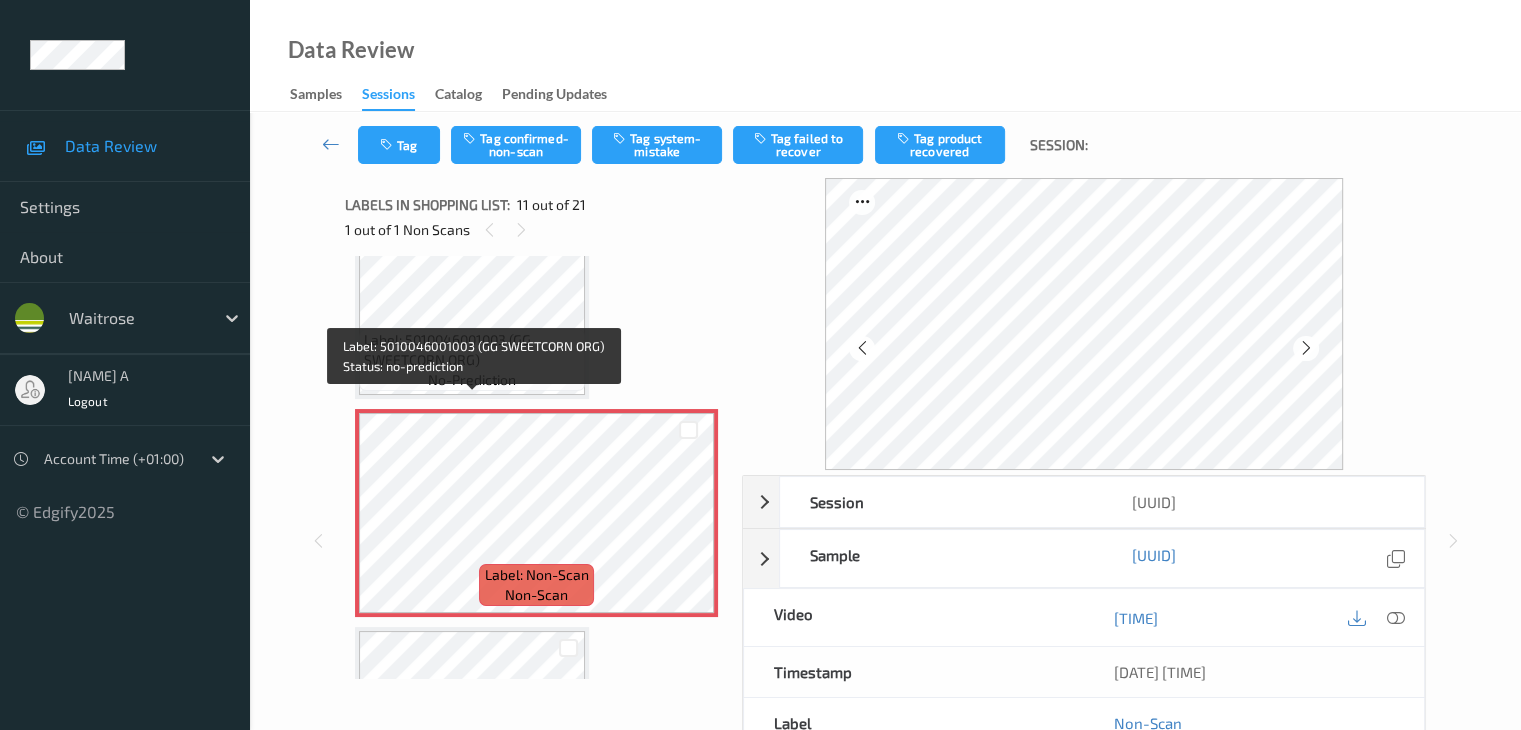 scroll, scrollTop: 2072, scrollLeft: 0, axis: vertical 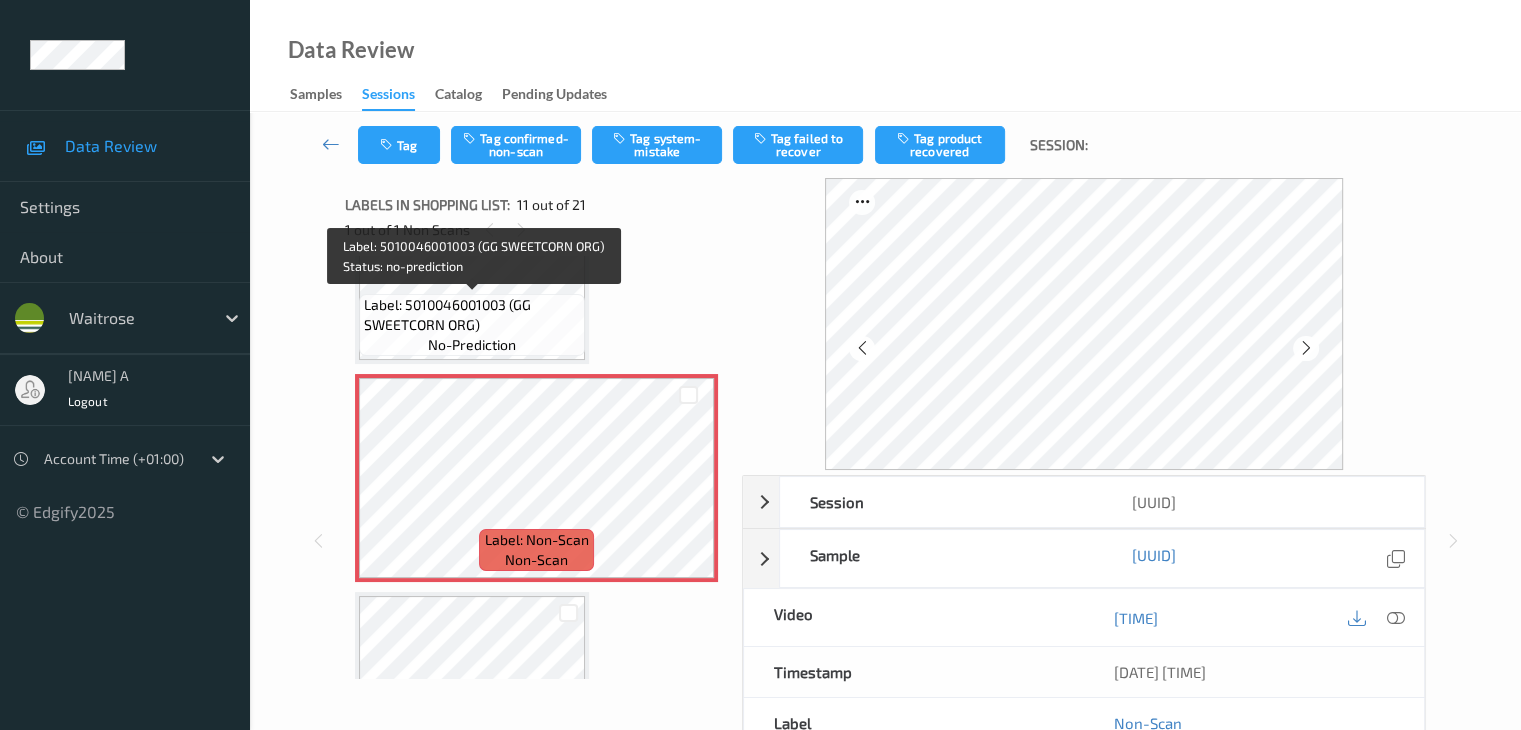 click on "Label: 5010046001003 (GG SWEETCORN ORG)" at bounding box center [472, 315] 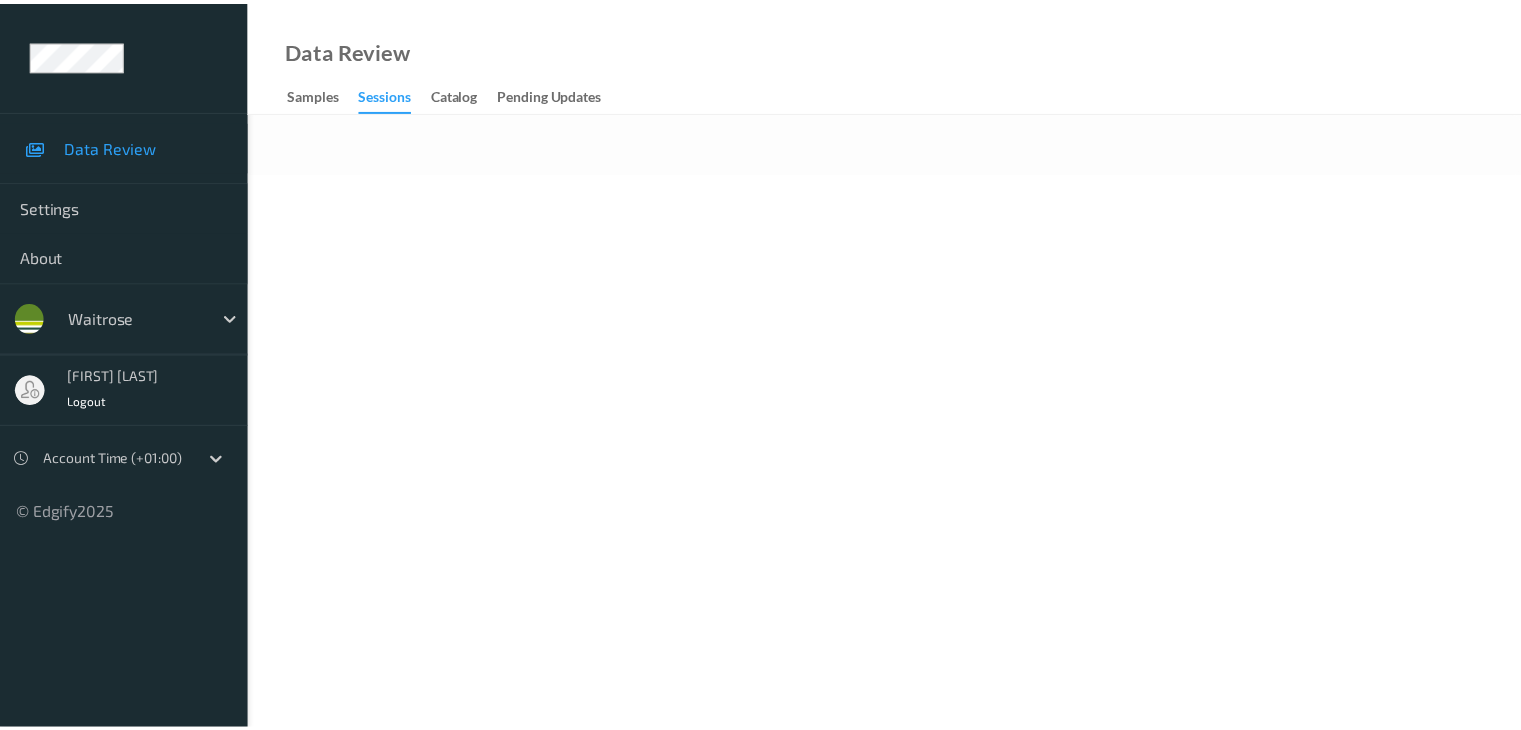 scroll, scrollTop: 0, scrollLeft: 0, axis: both 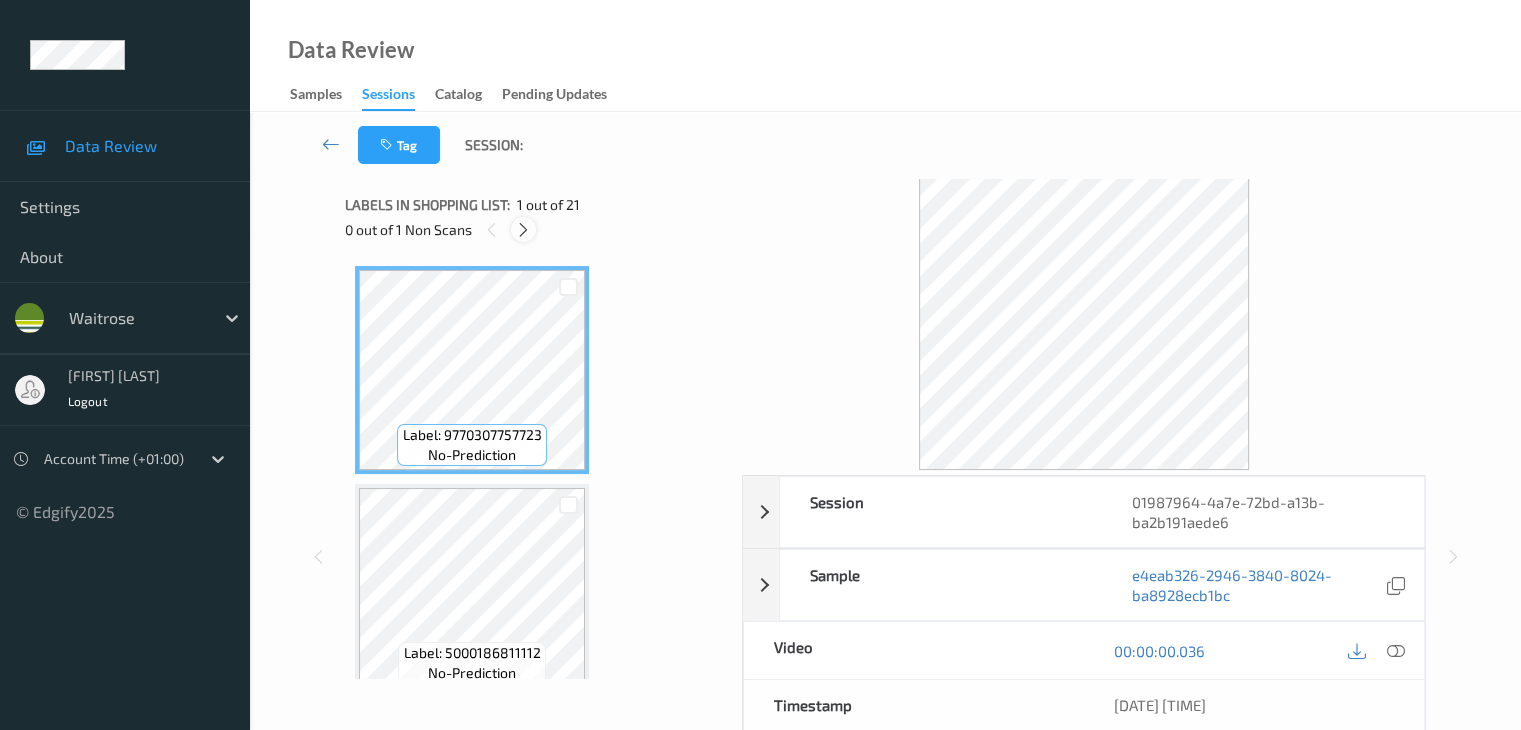 click at bounding box center [523, 230] 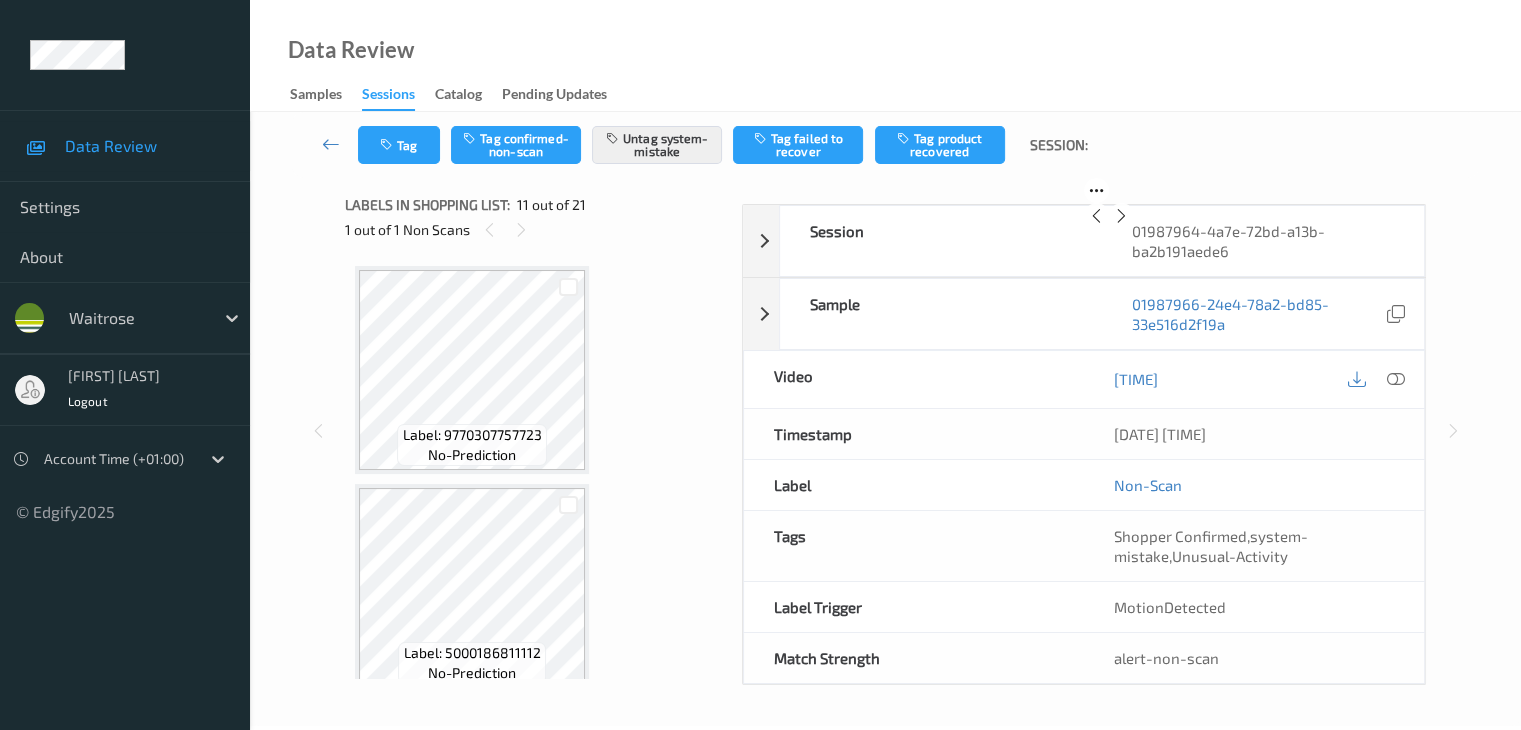scroll, scrollTop: 1972, scrollLeft: 0, axis: vertical 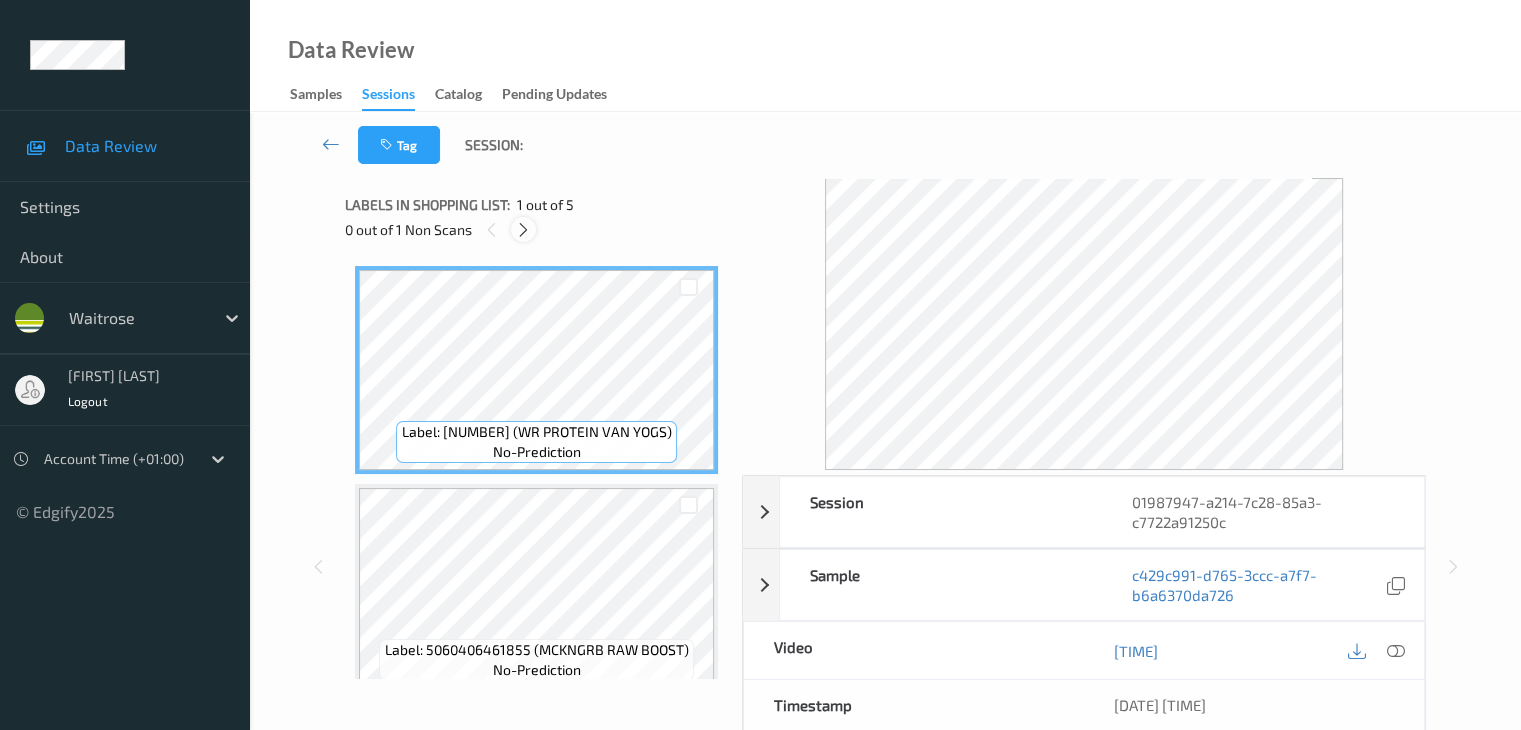 click at bounding box center (523, 230) 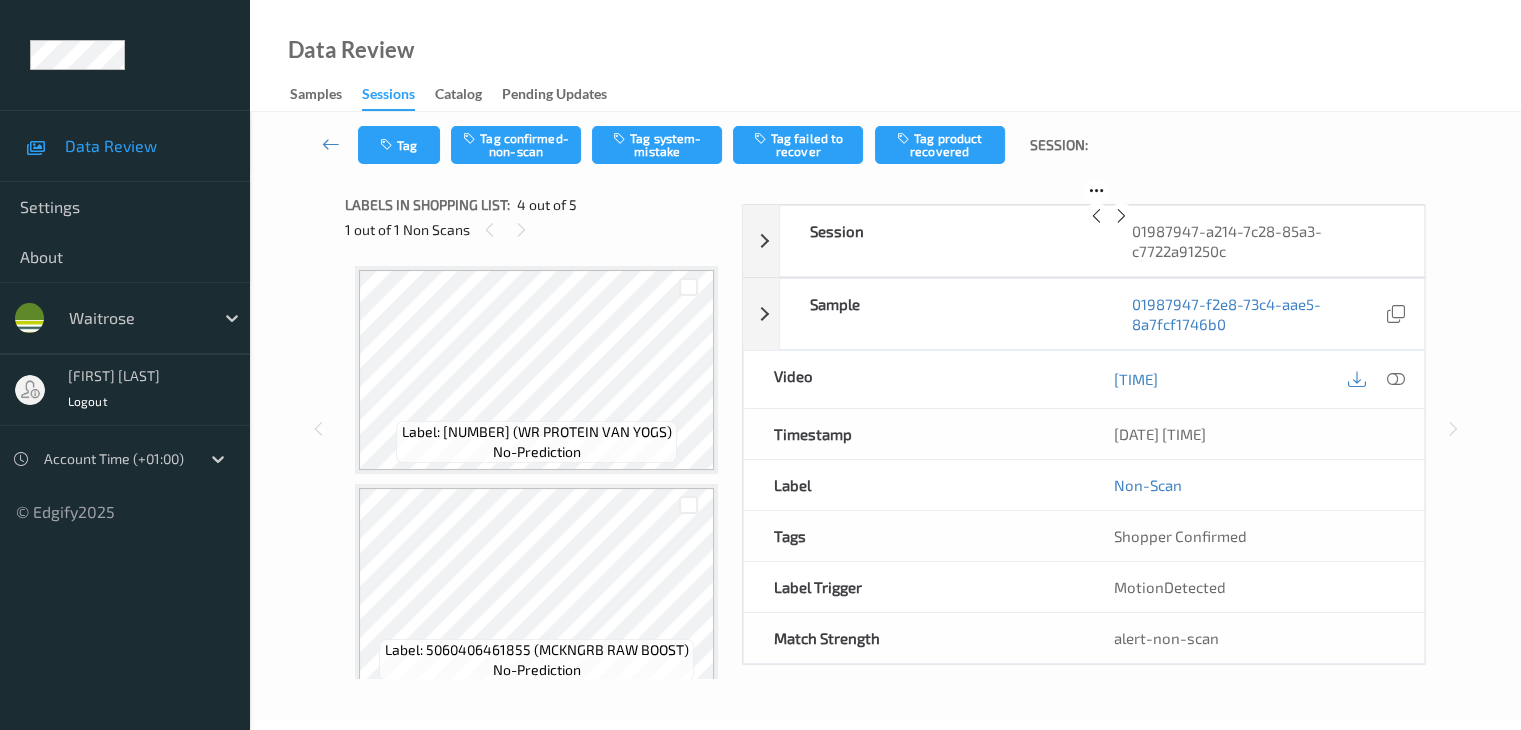 scroll, scrollTop: 446, scrollLeft: 0, axis: vertical 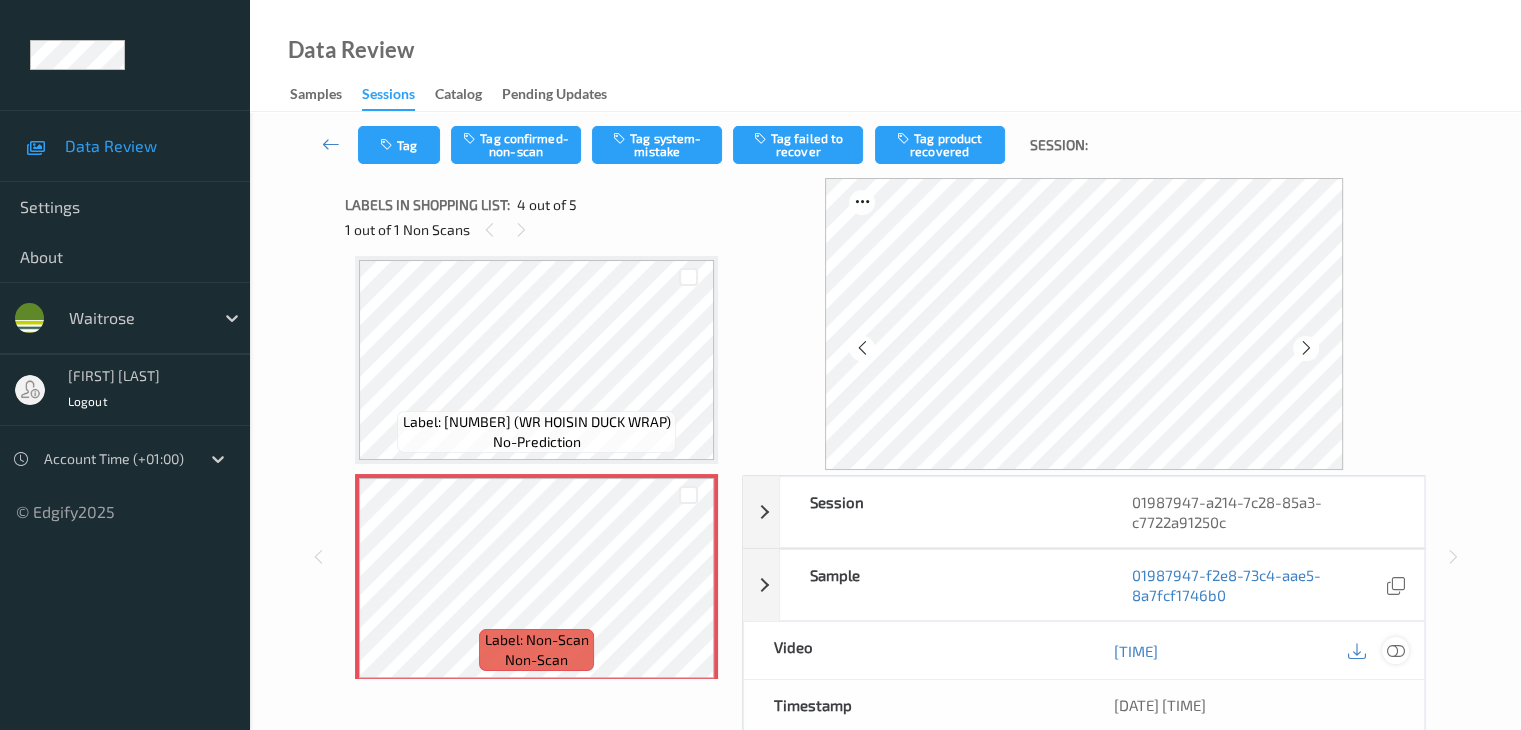 click at bounding box center [1395, 651] 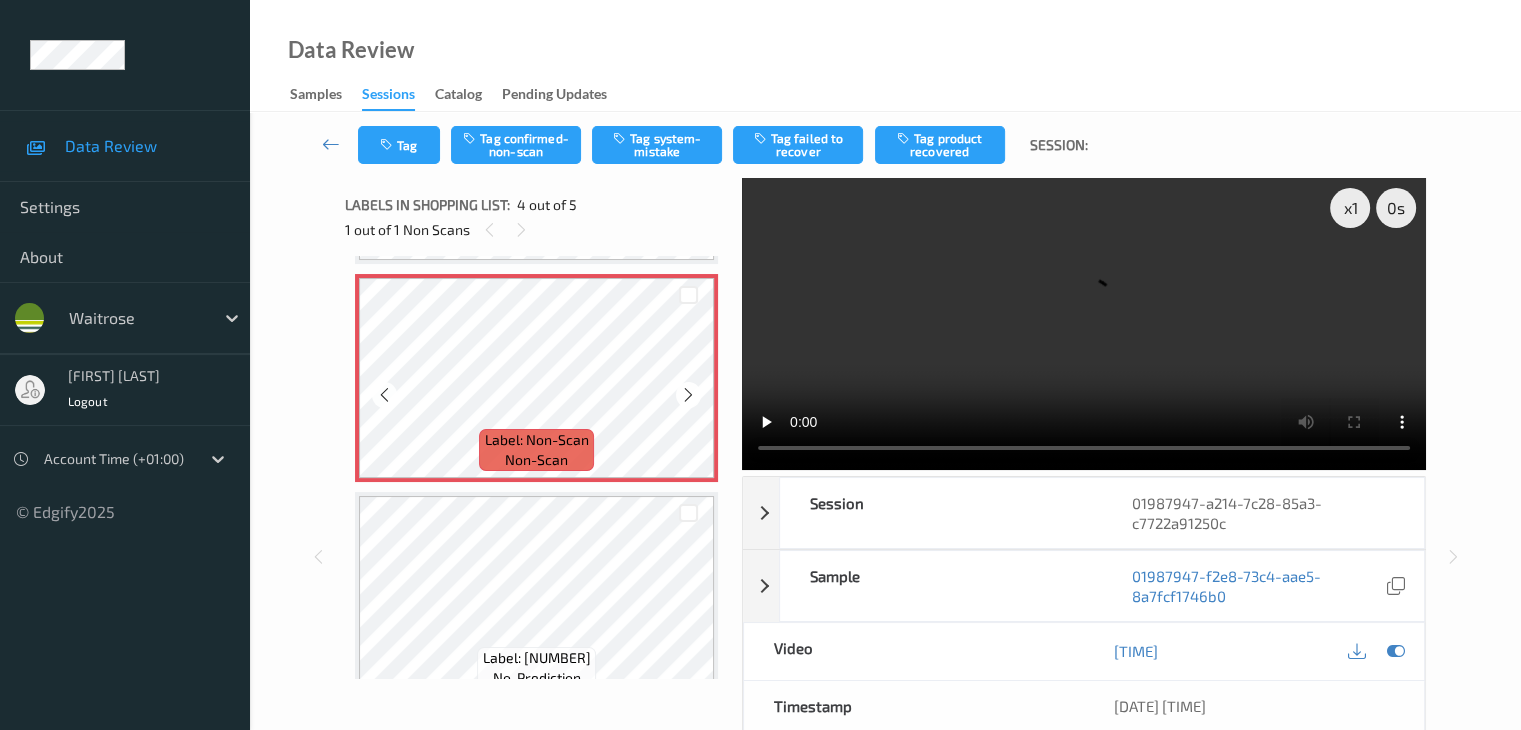 scroll, scrollTop: 446, scrollLeft: 0, axis: vertical 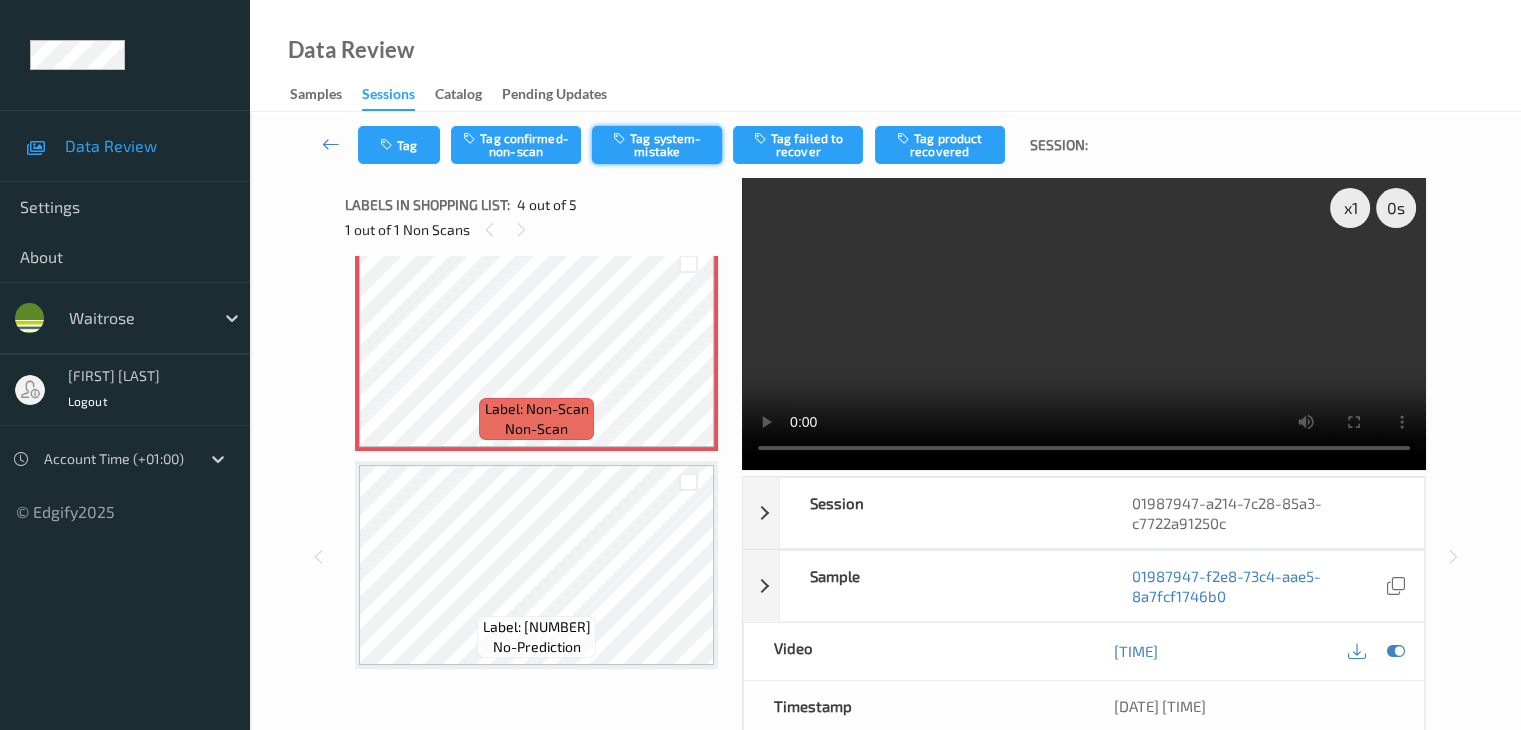 click on "Tag   system-mistake" at bounding box center (657, 145) 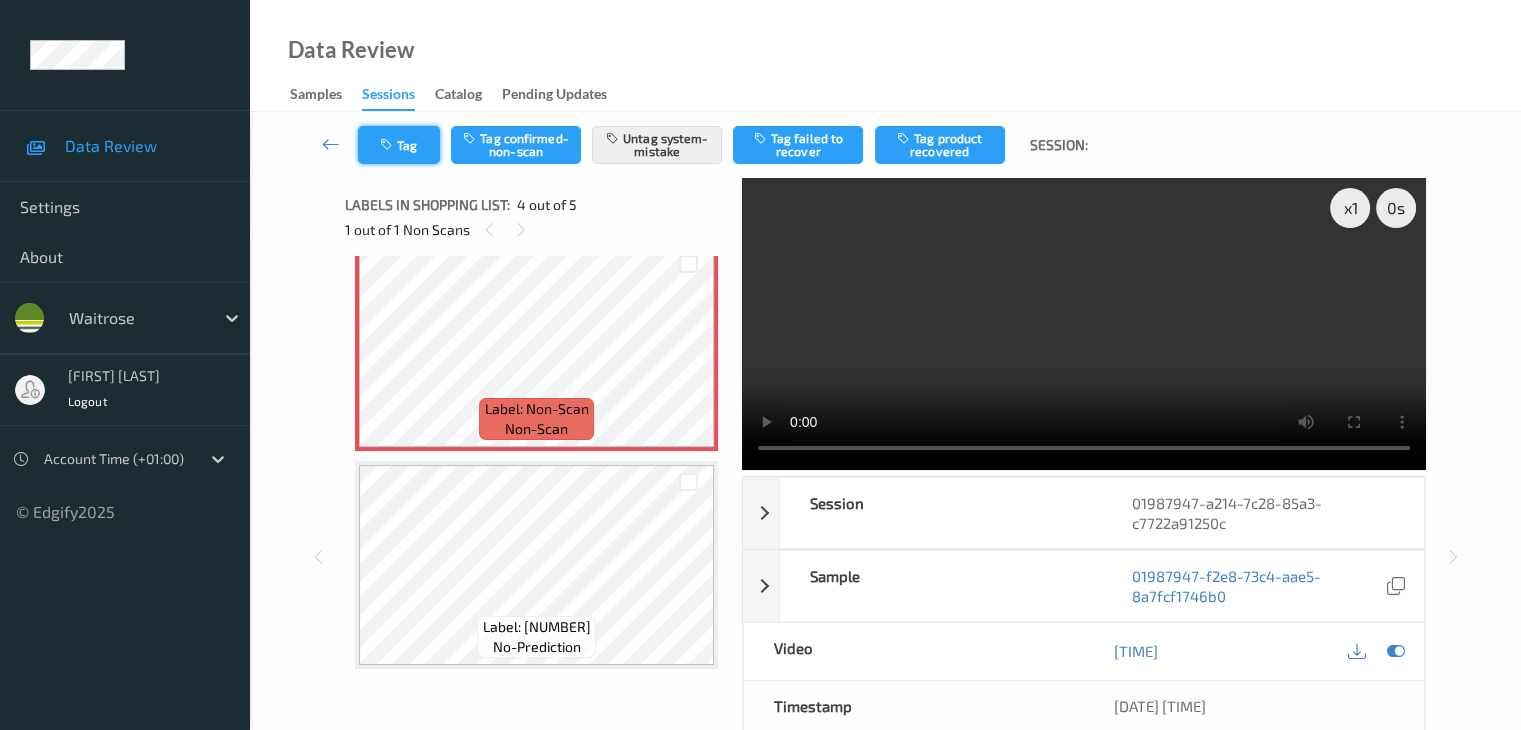 click on "Tag" at bounding box center [399, 145] 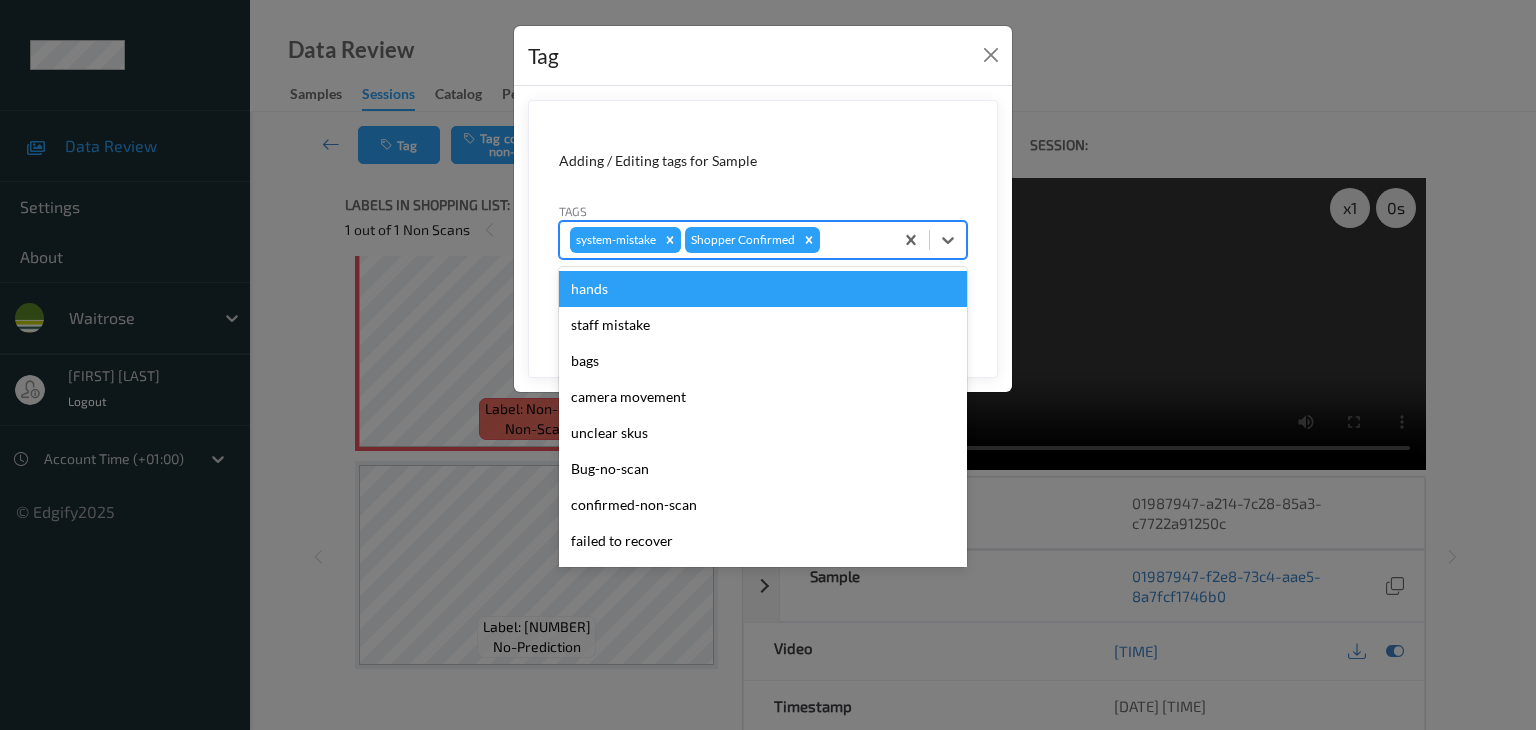 click at bounding box center [853, 240] 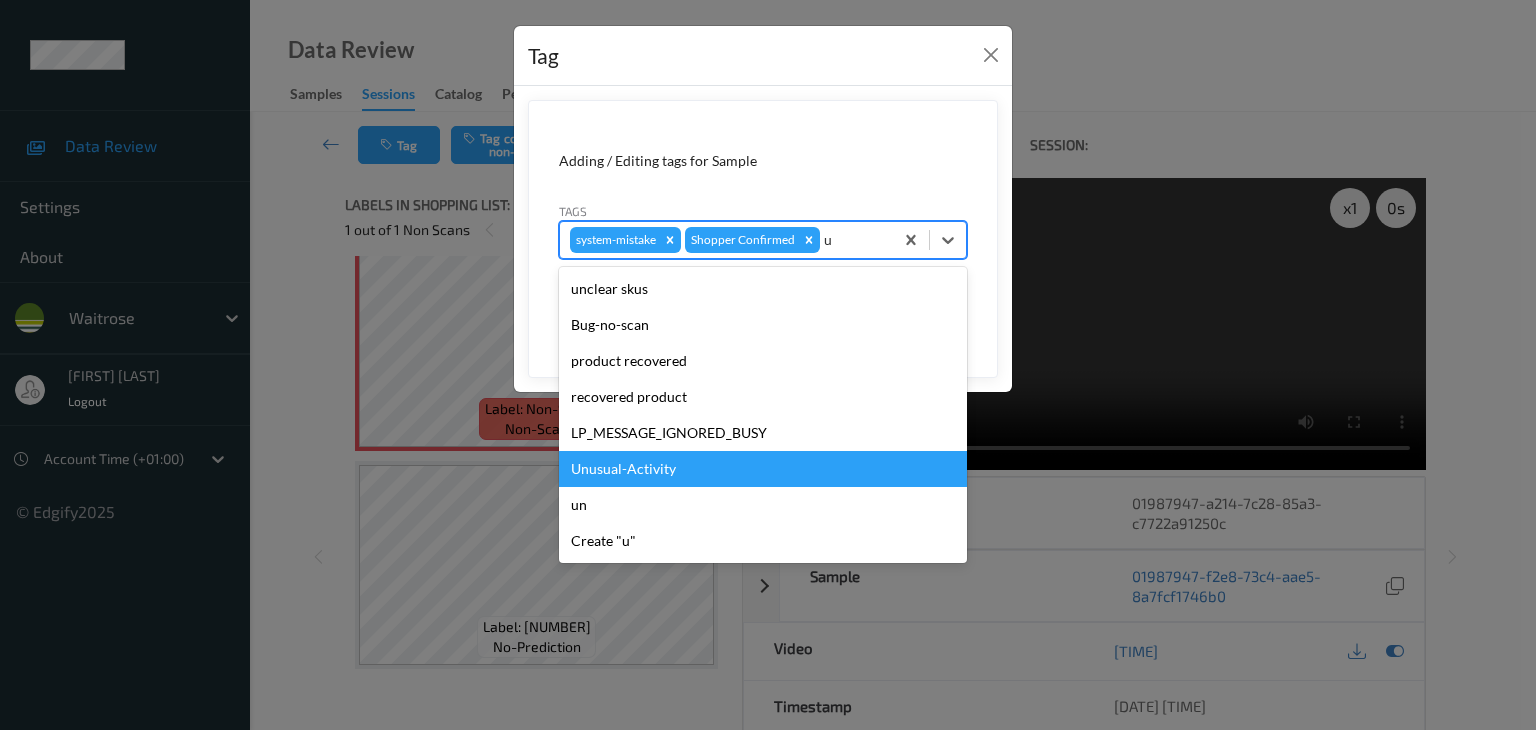 click on "Unusual-Activity" at bounding box center (763, 469) 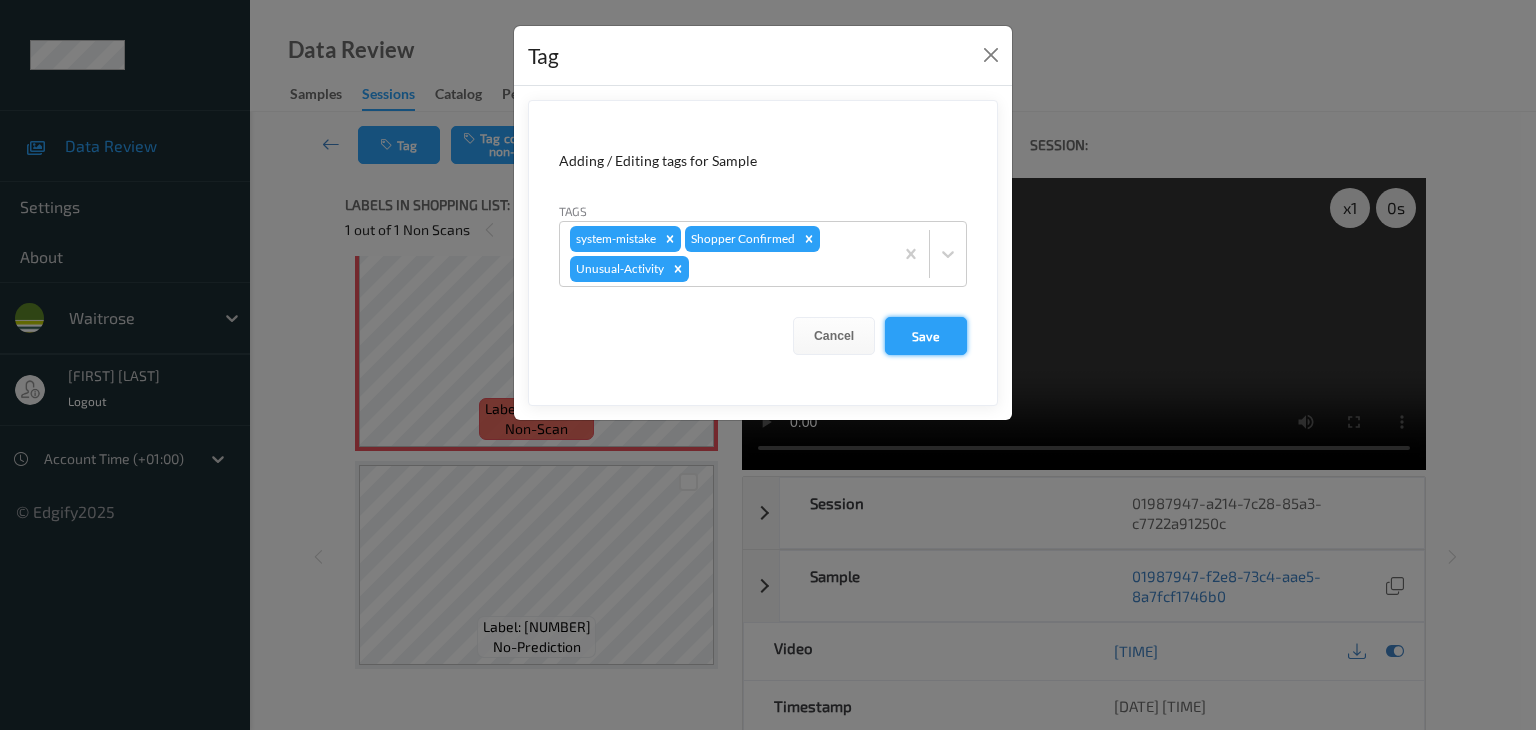 click on "Save" at bounding box center [926, 336] 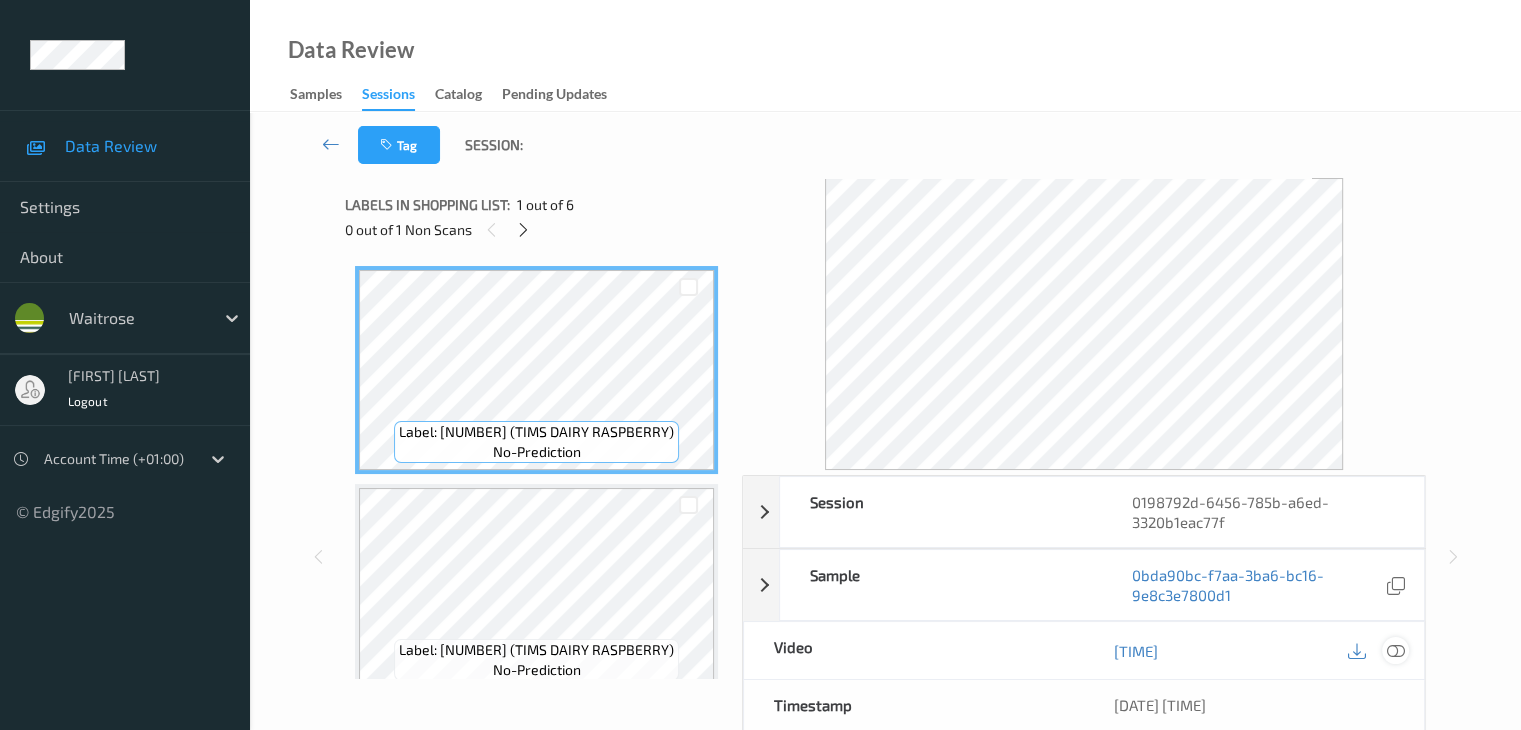 click at bounding box center [1395, 651] 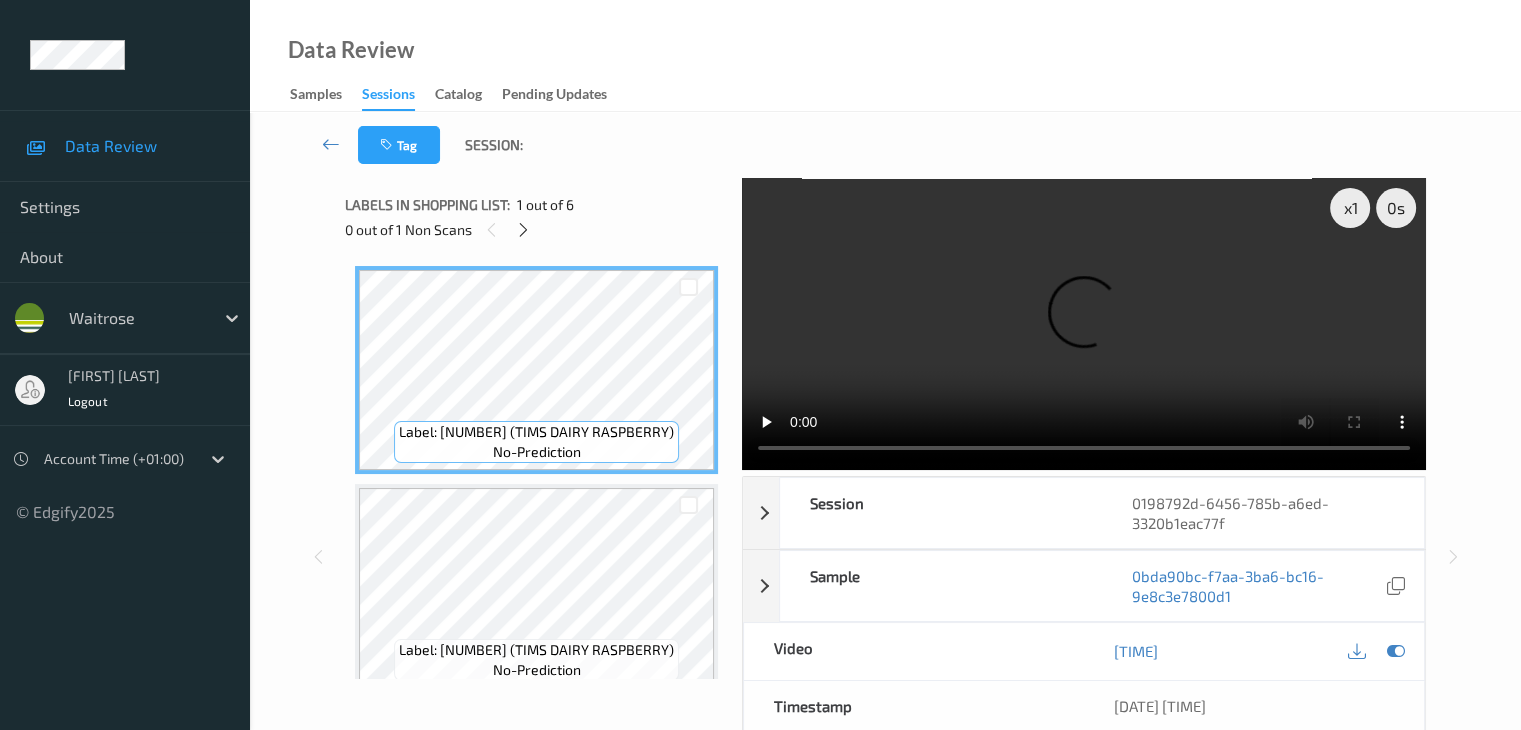 type 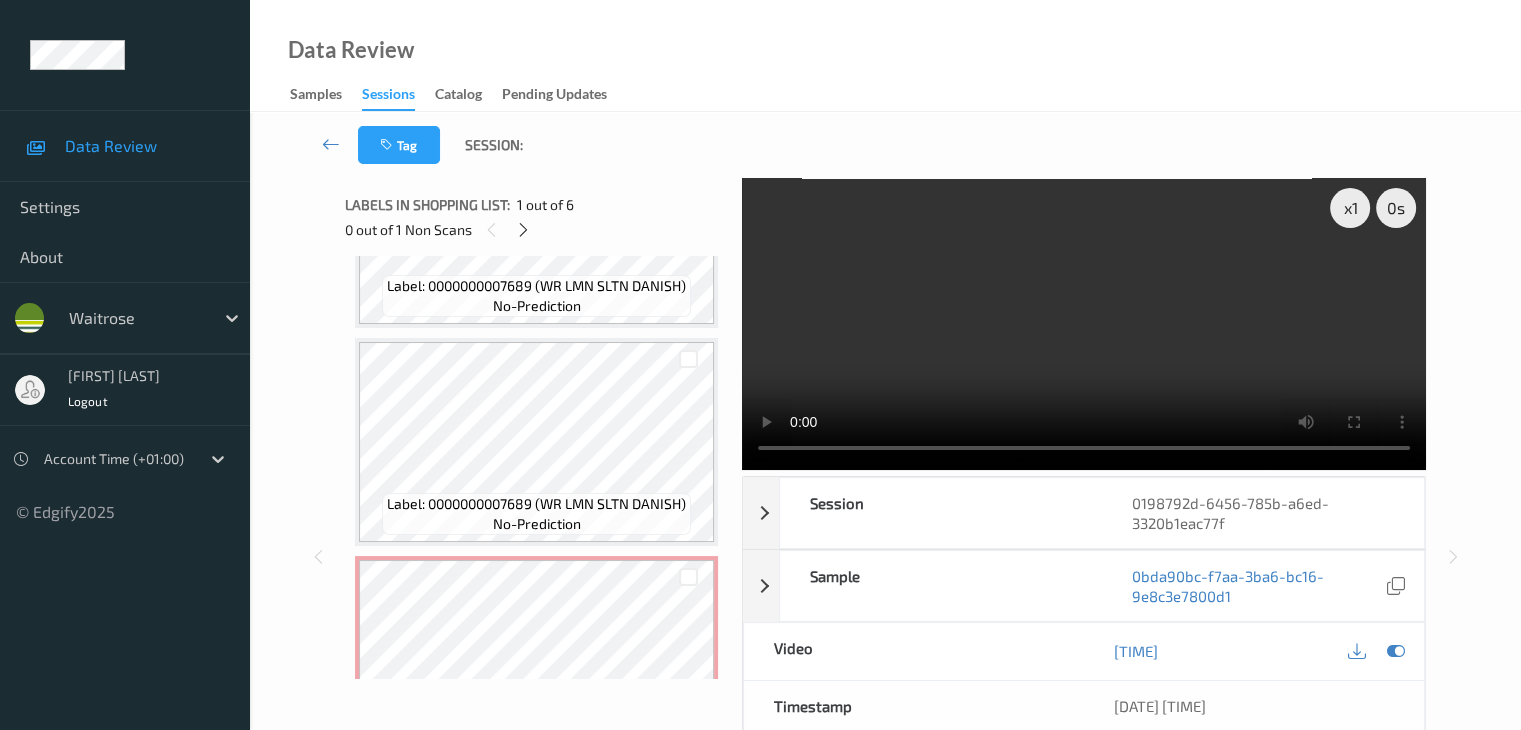 scroll, scrollTop: 895, scrollLeft: 0, axis: vertical 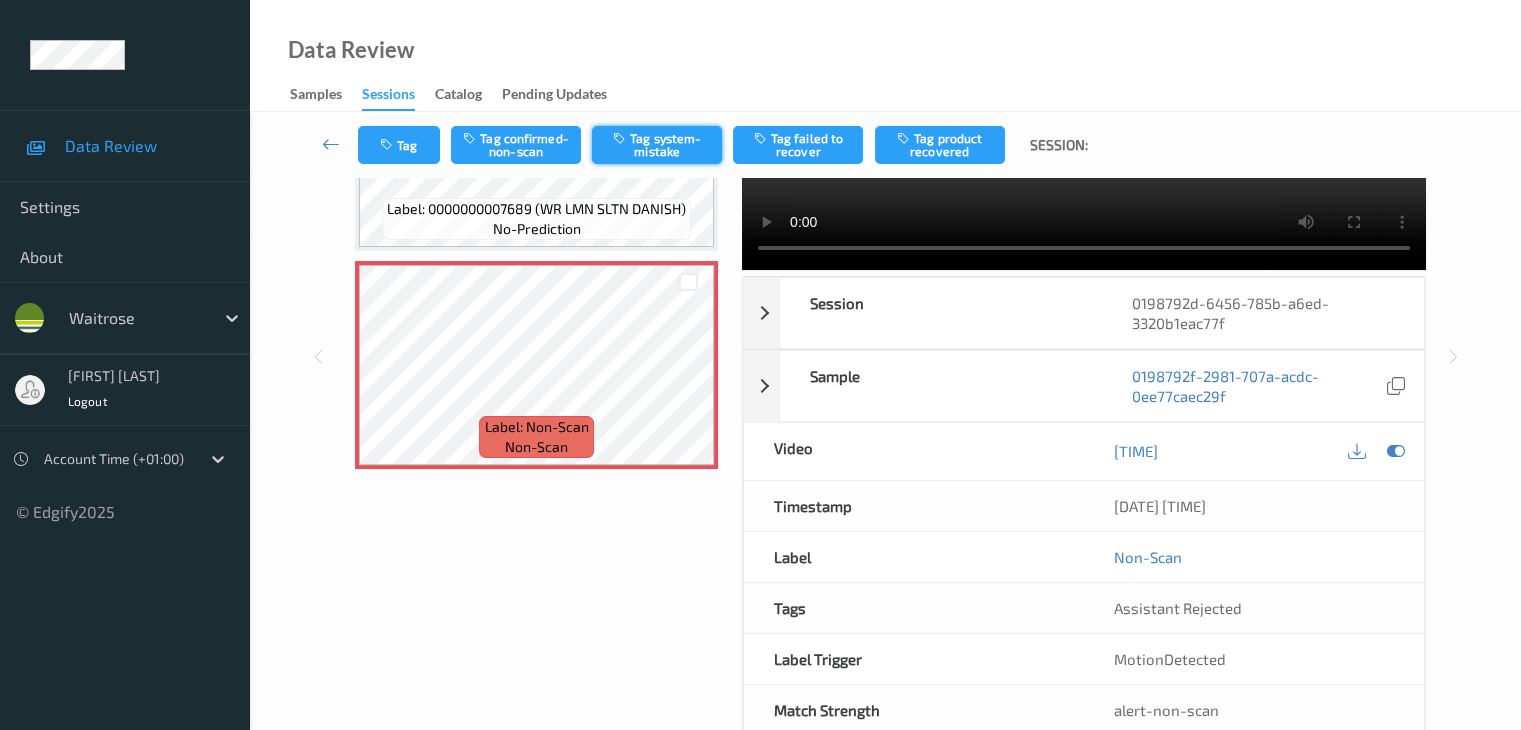 click on "Tag   system-mistake" at bounding box center (657, 145) 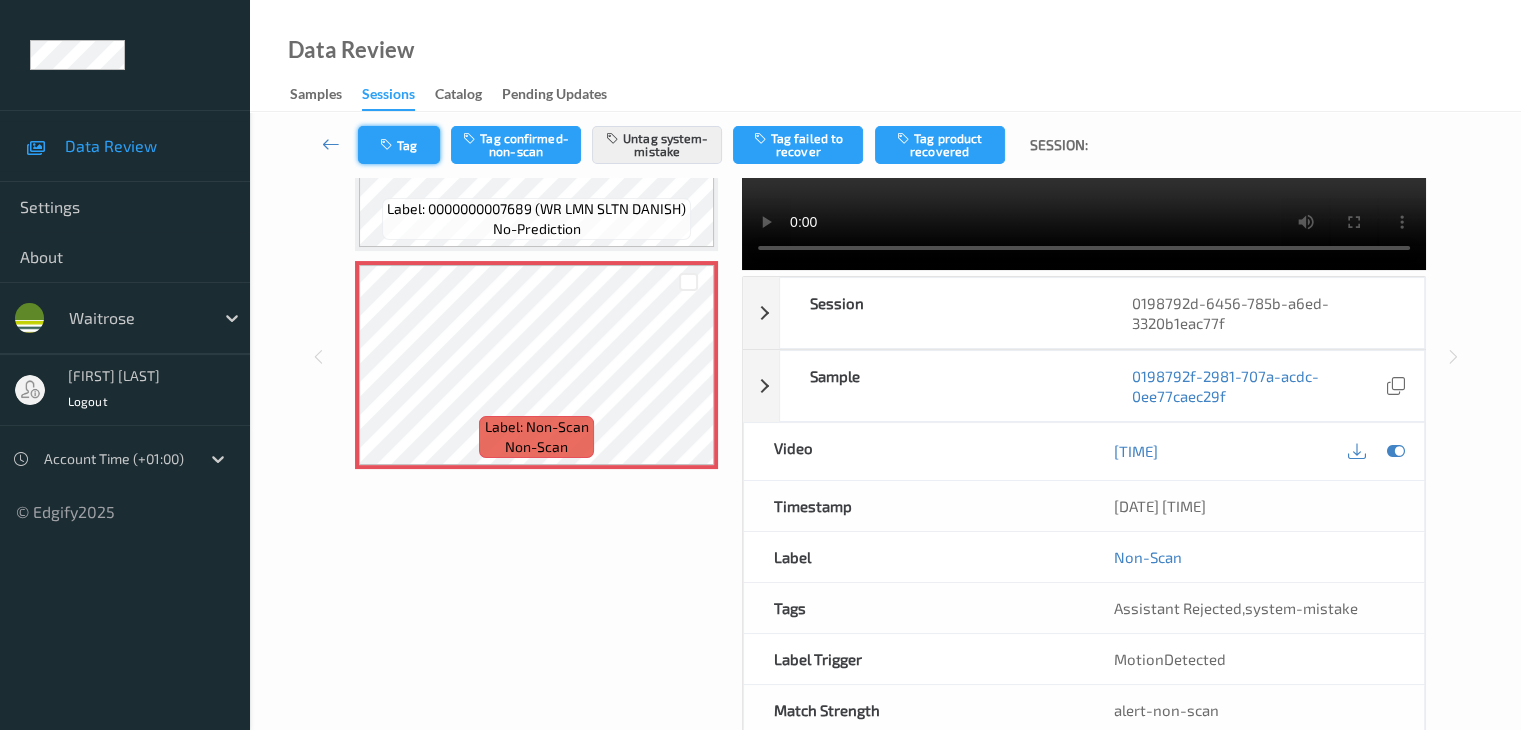 click at bounding box center [388, 145] 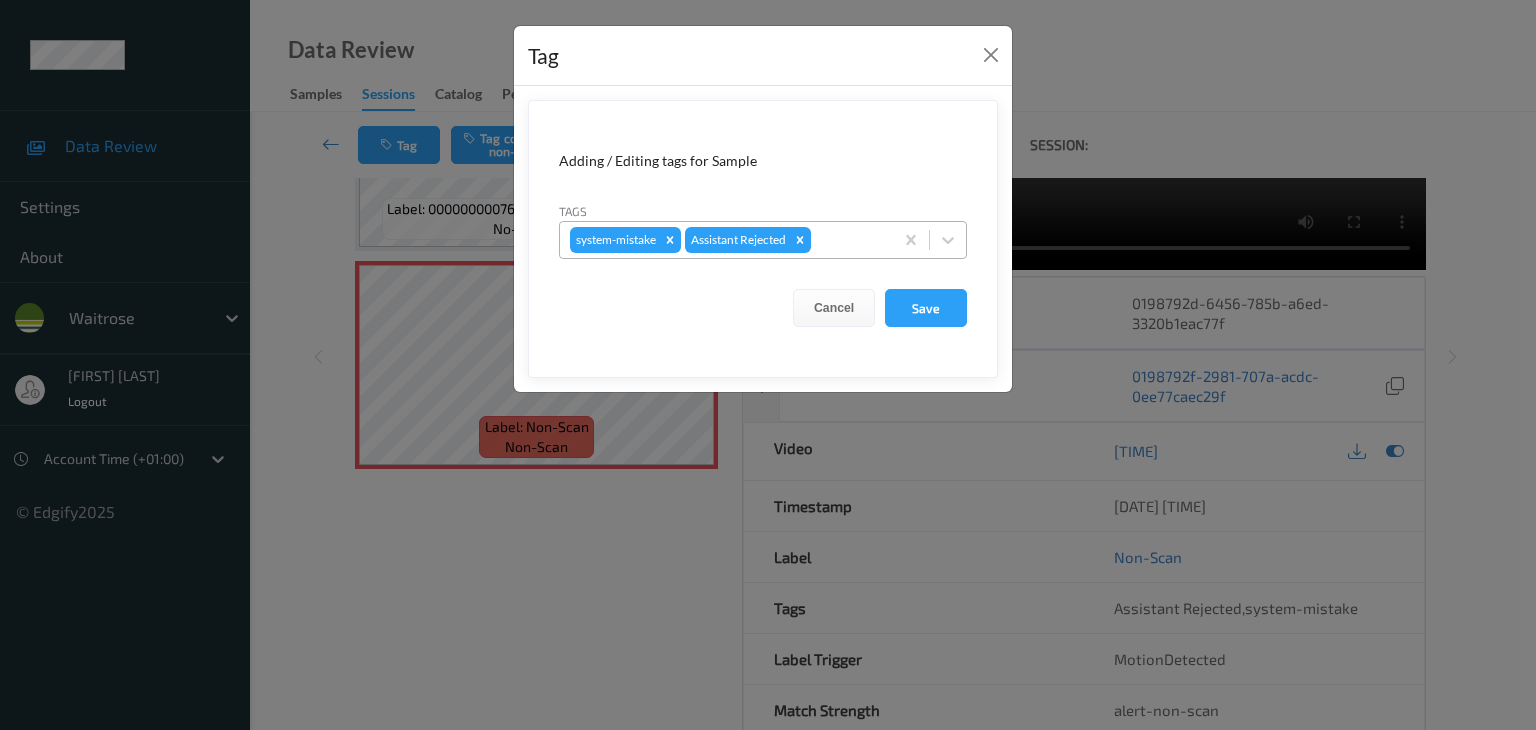 click at bounding box center (849, 240) 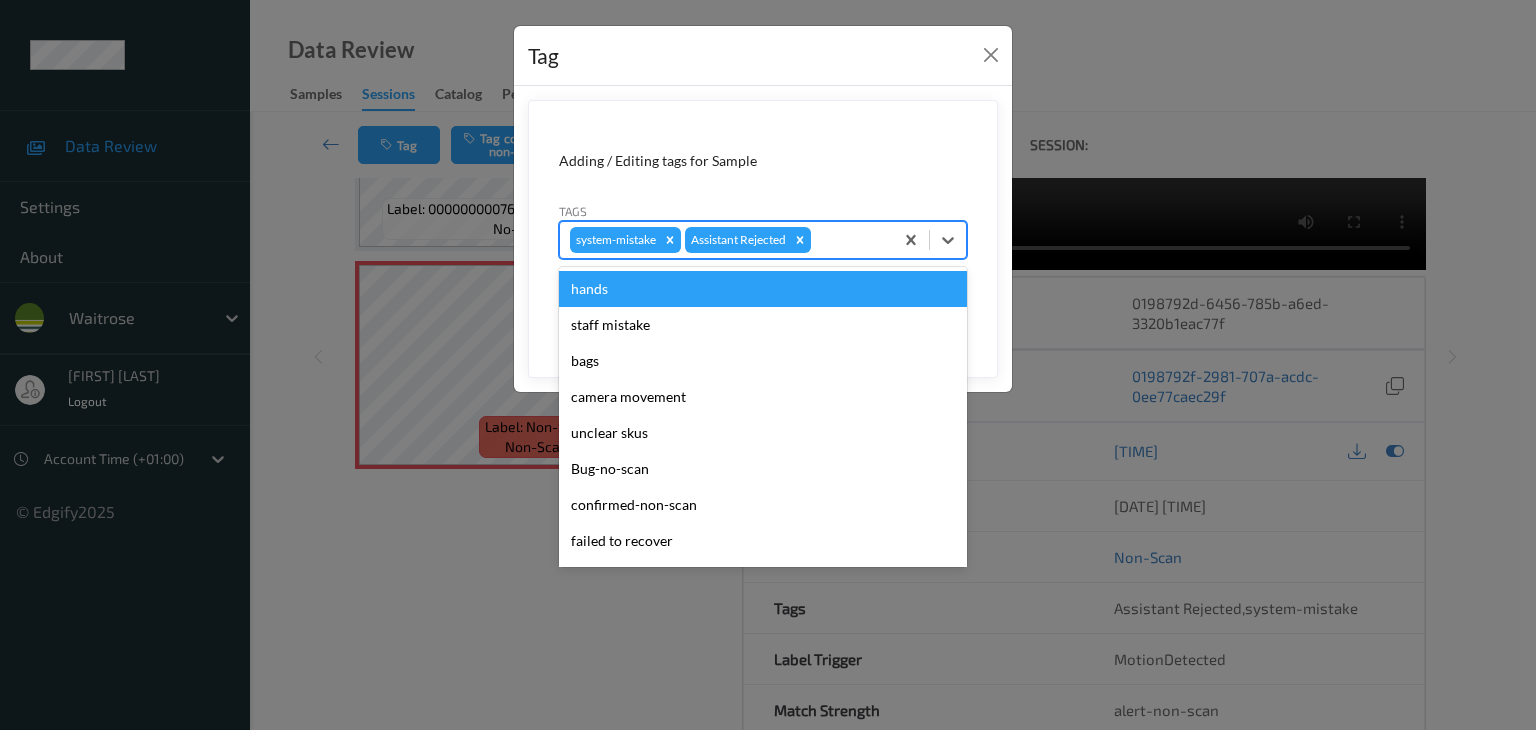 type on "u" 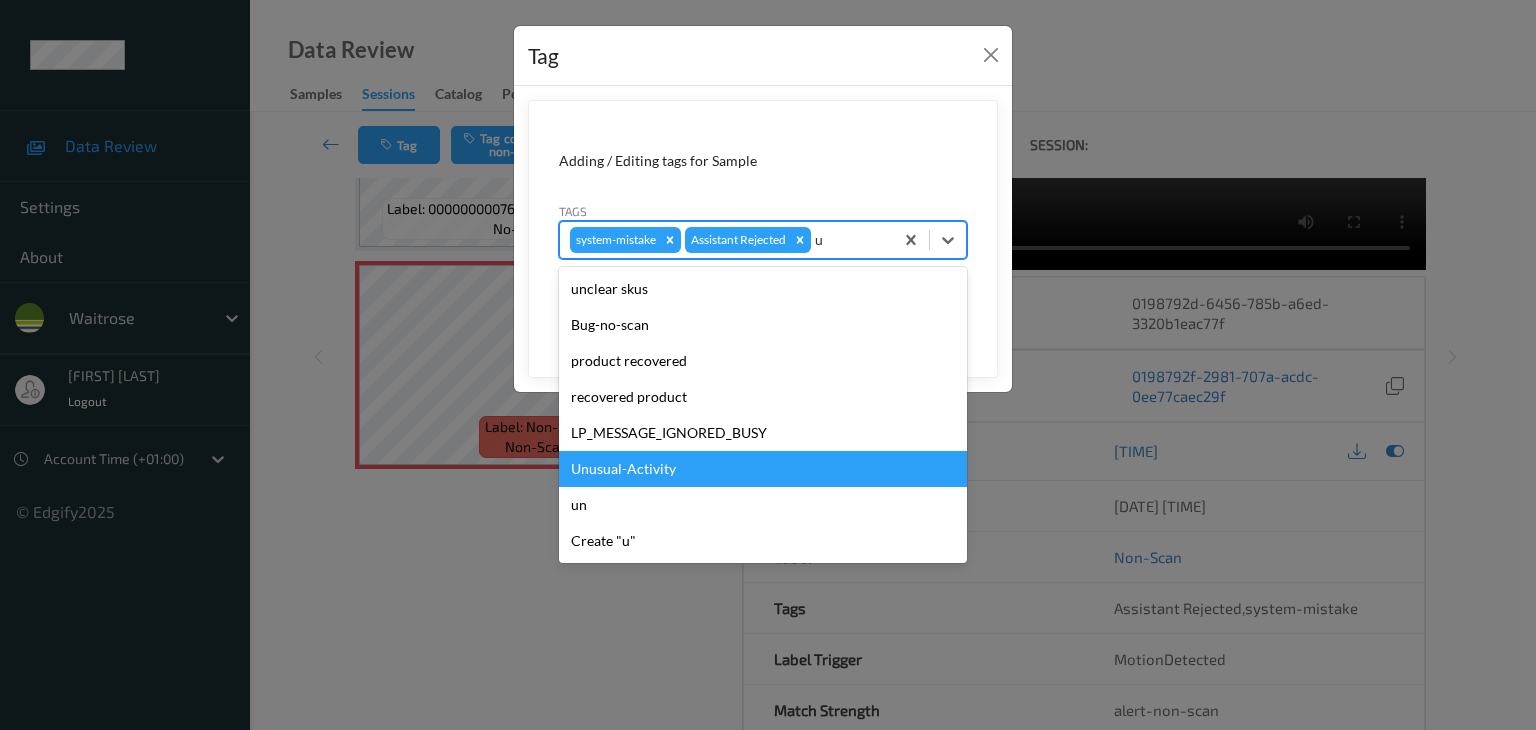 click on "Unusual-Activity" at bounding box center (763, 469) 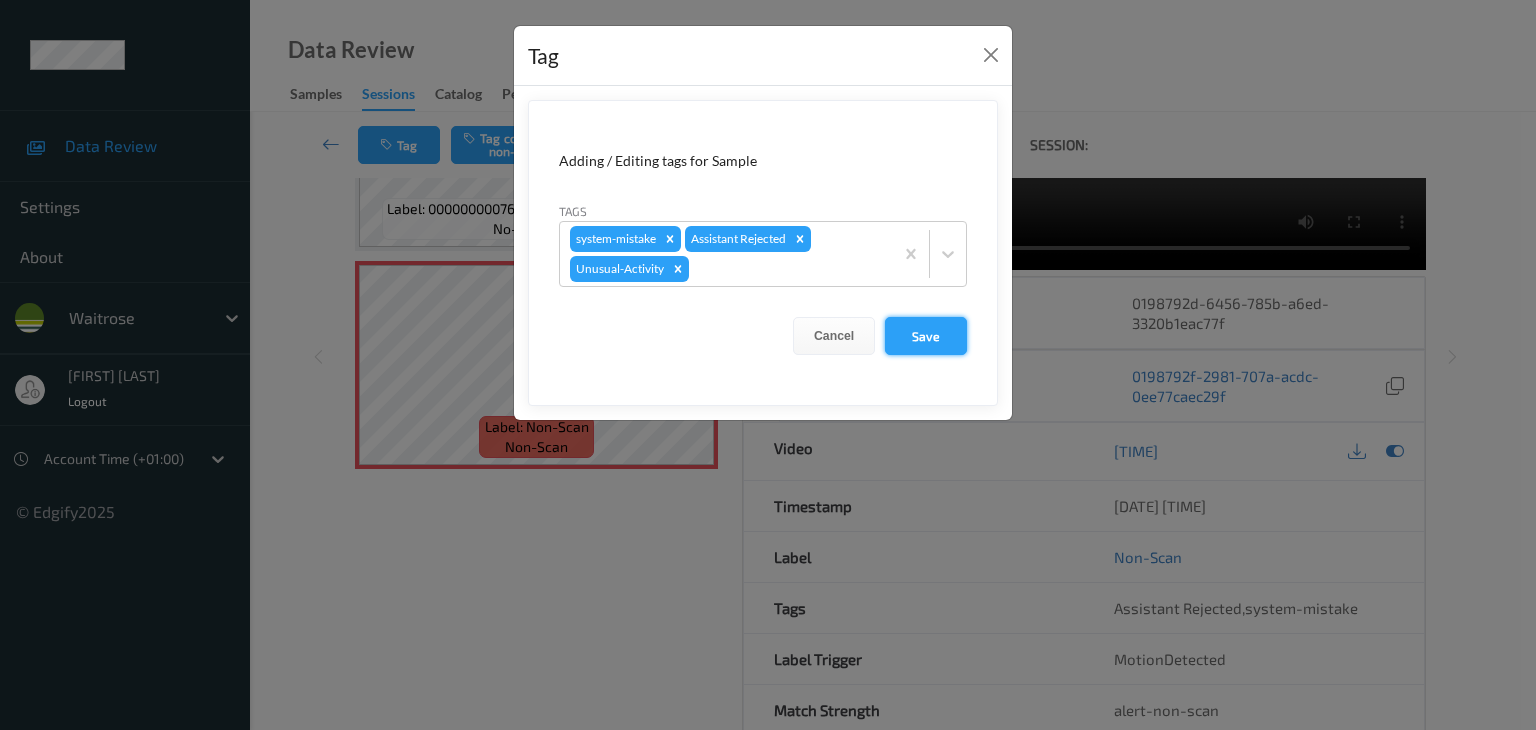 click on "Save" at bounding box center (926, 336) 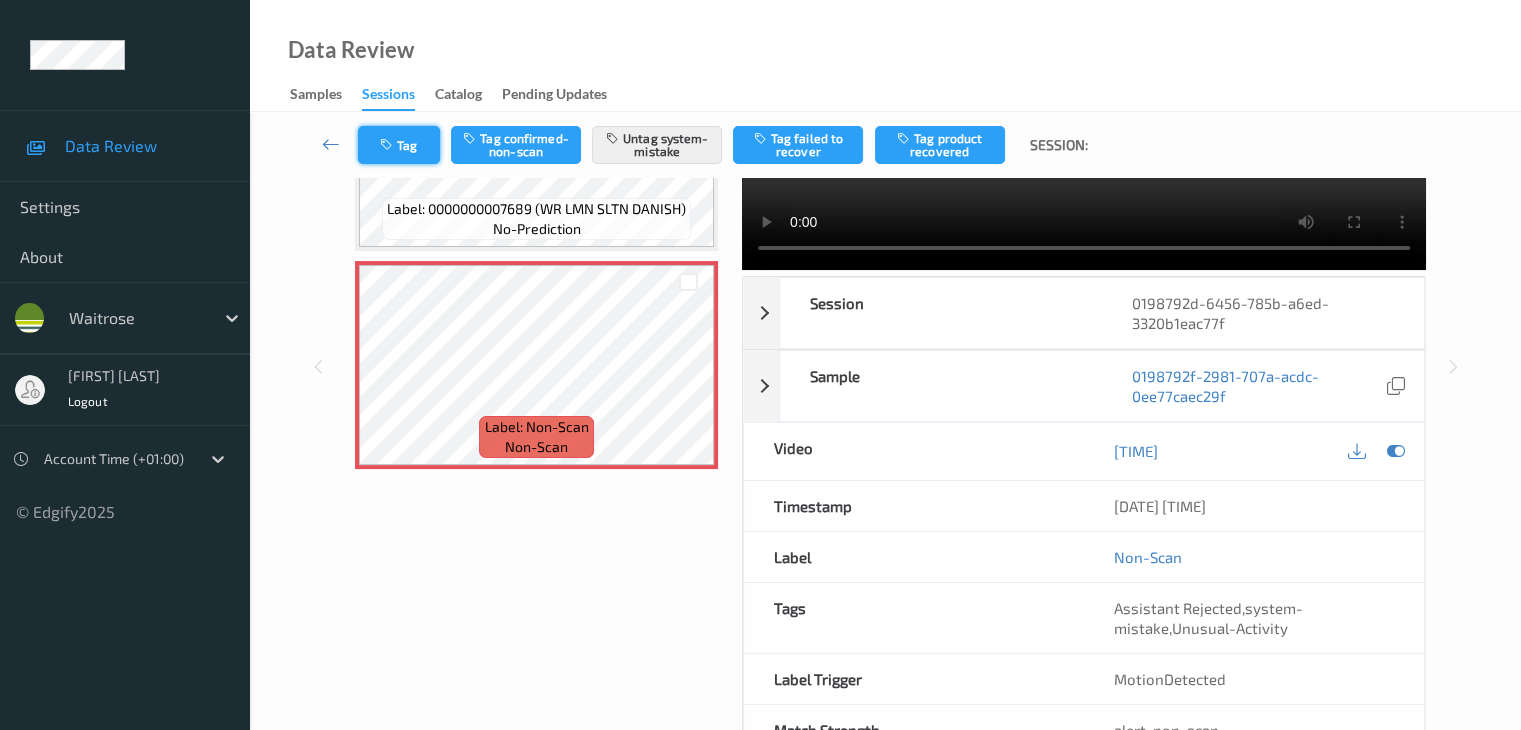 click on "Tag" at bounding box center [399, 145] 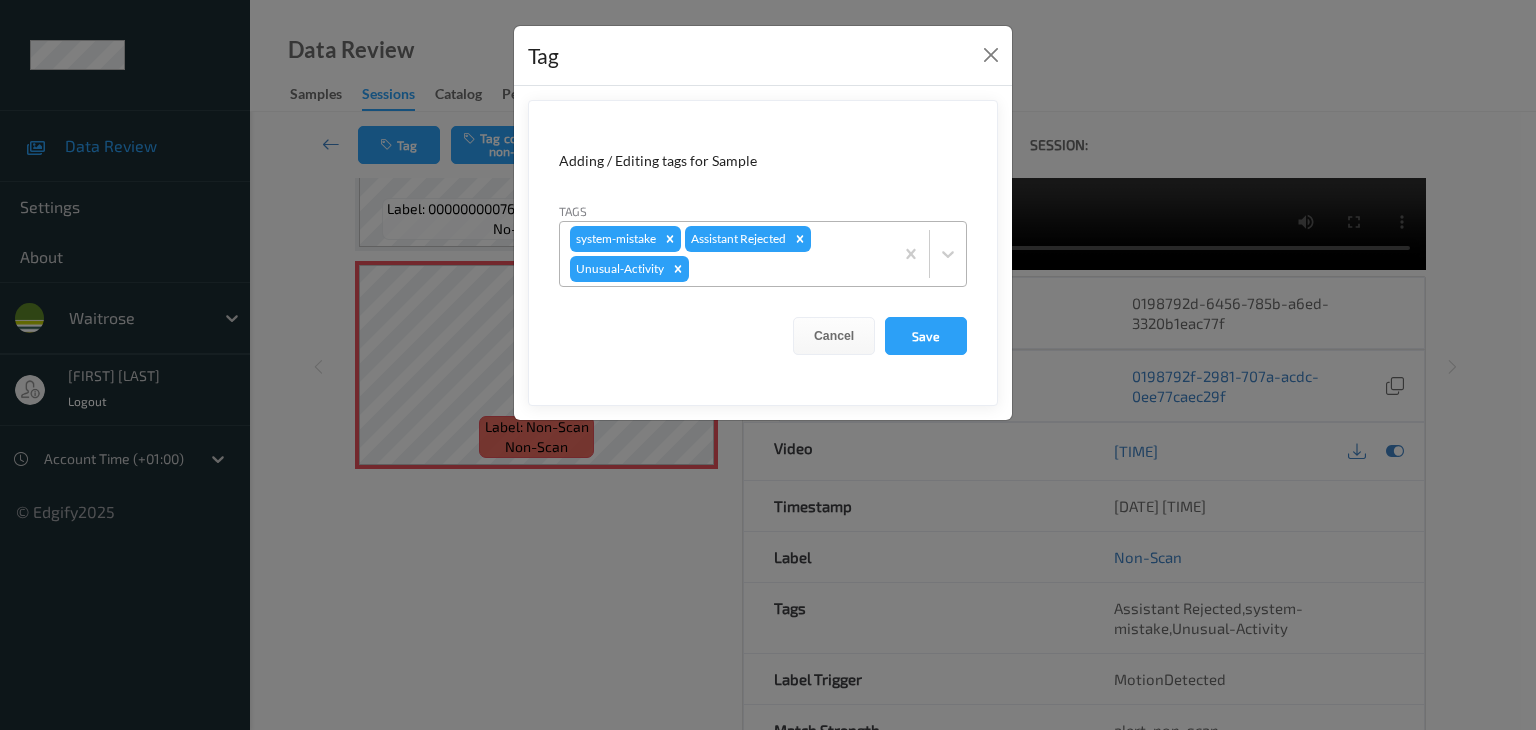 click at bounding box center (788, 269) 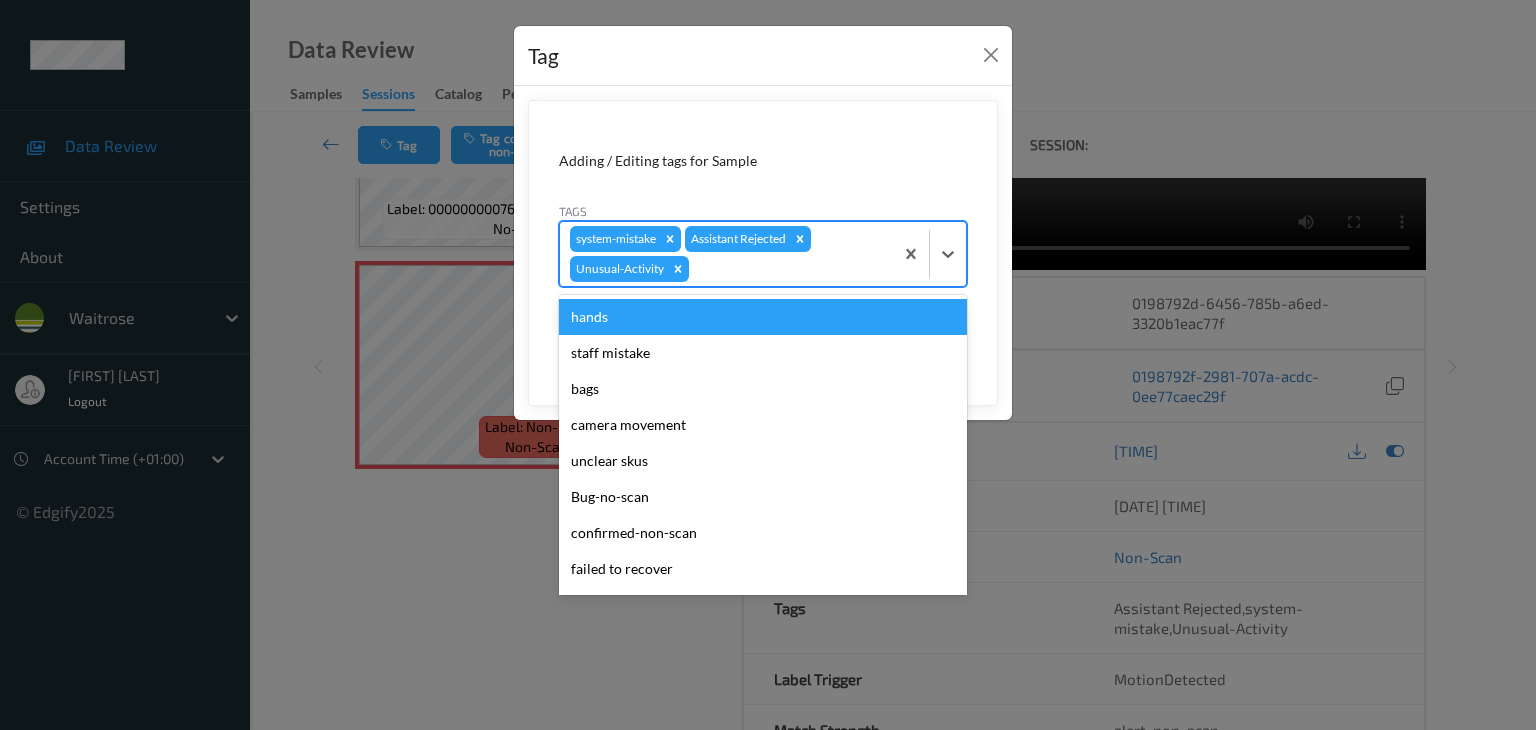 type on "p" 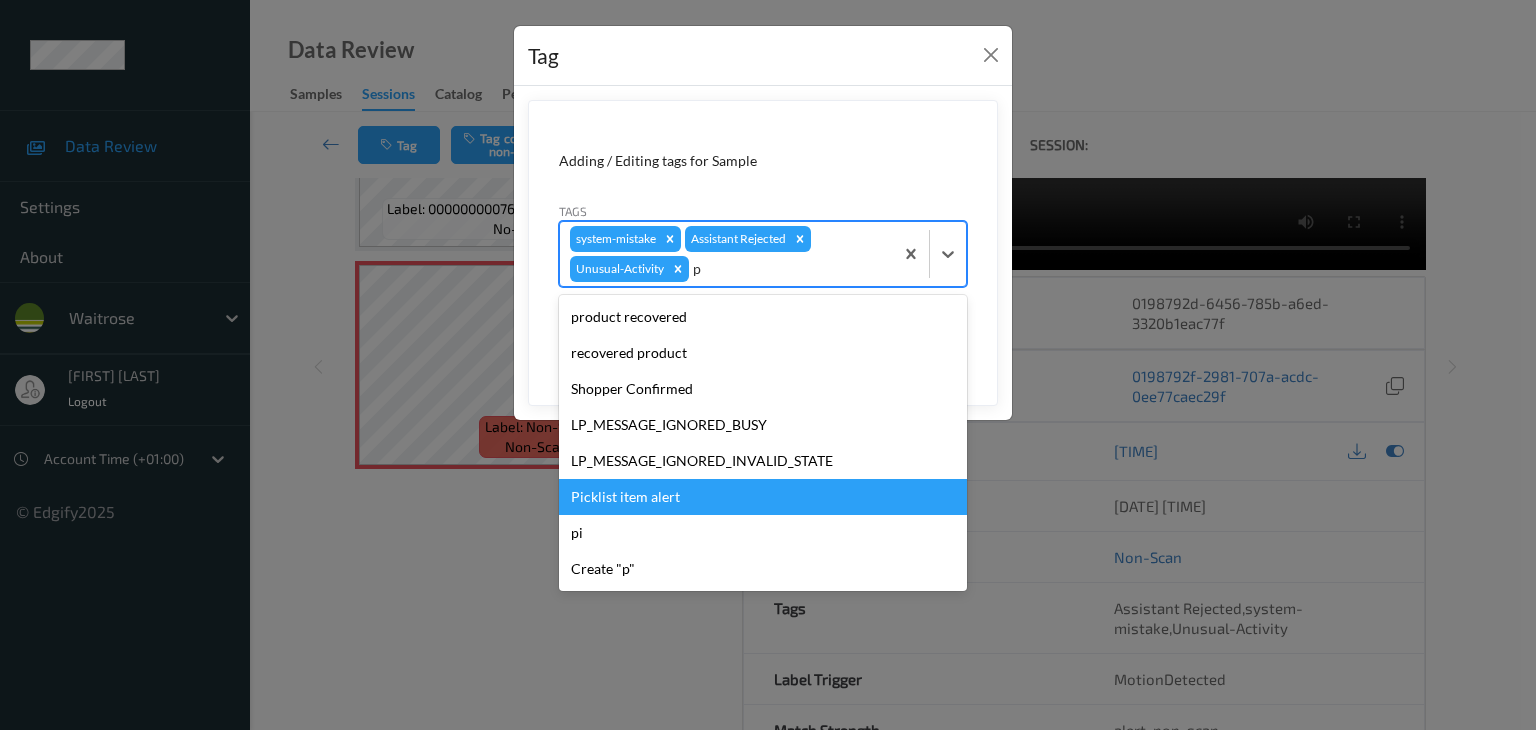 click on "Picklist item alert" at bounding box center (763, 497) 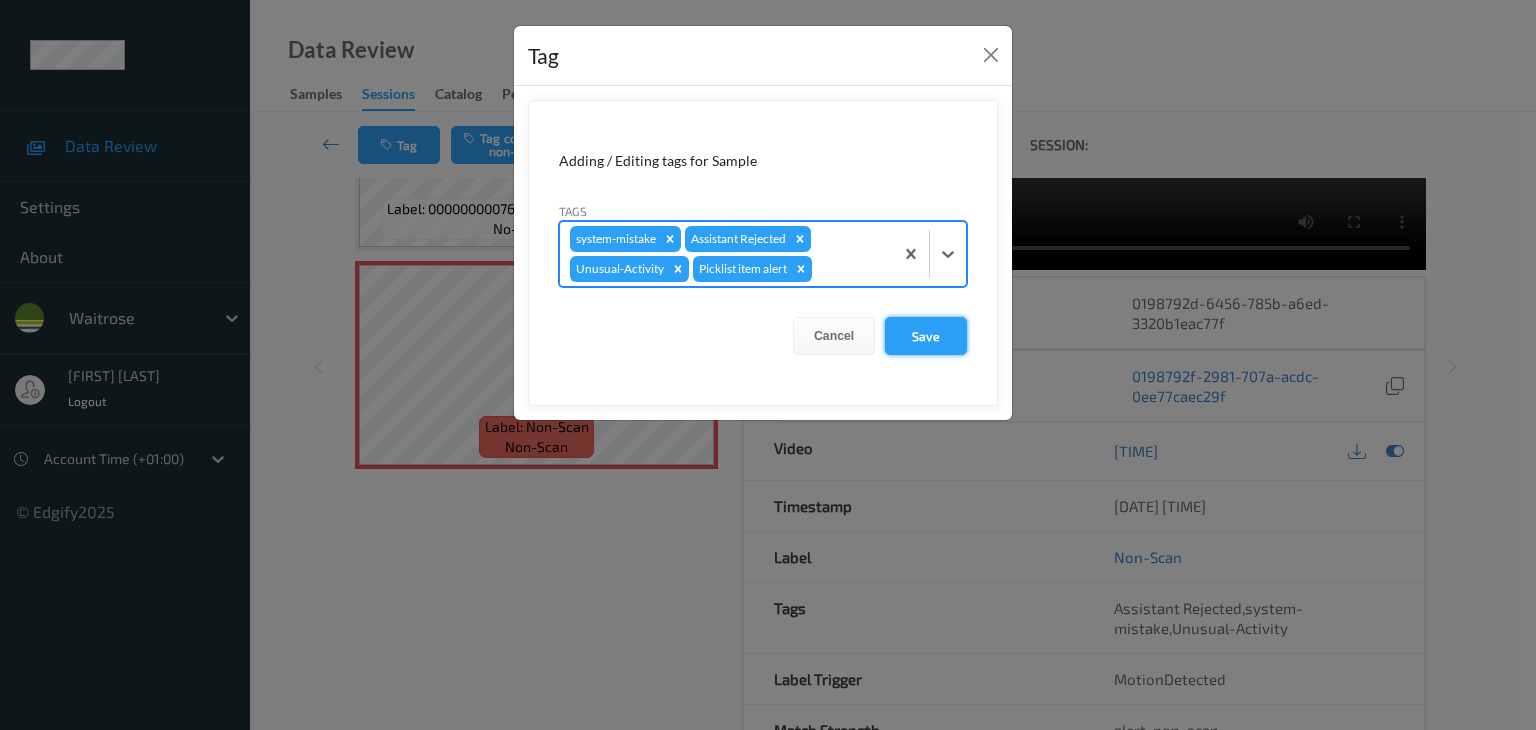 click on "Save" at bounding box center [926, 336] 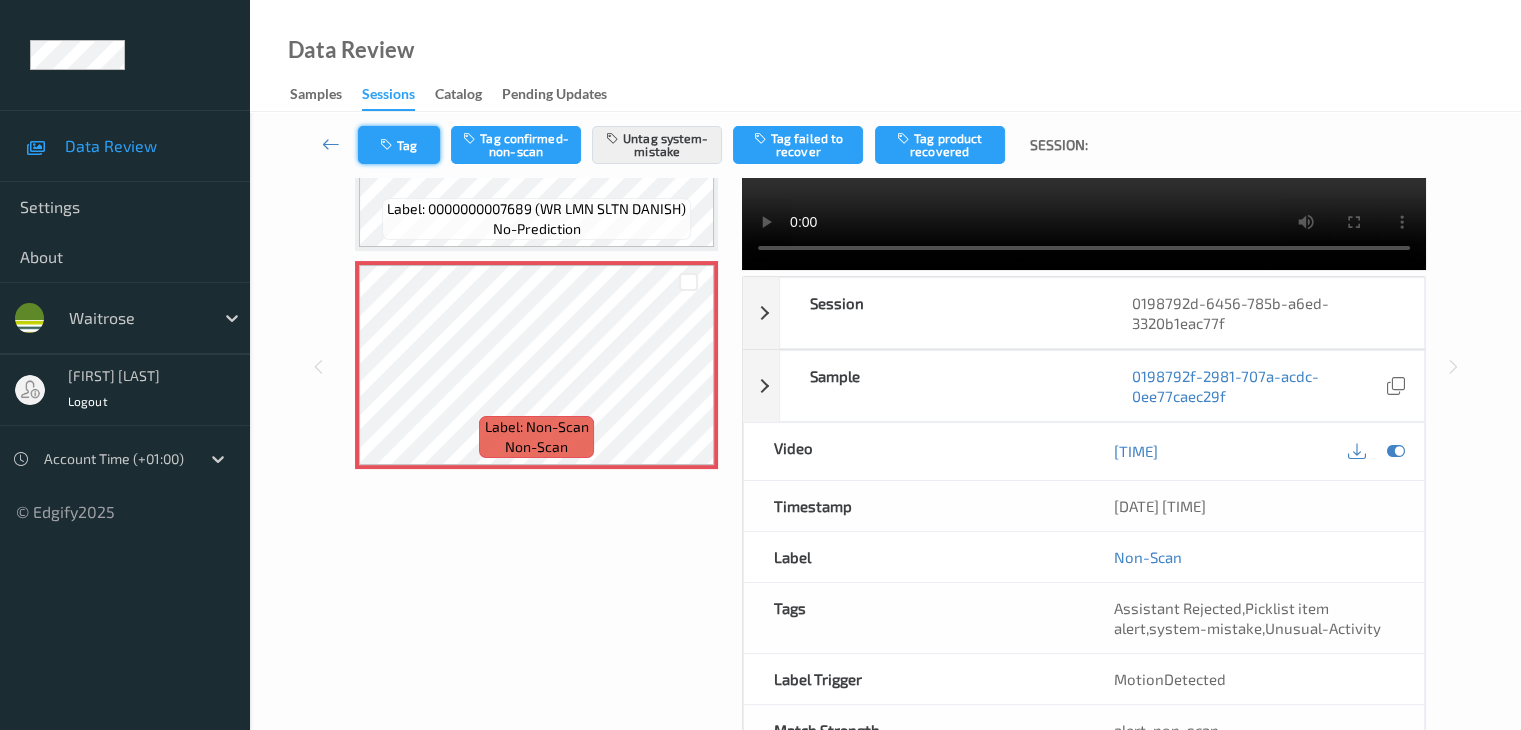 click on "Tag" at bounding box center [399, 145] 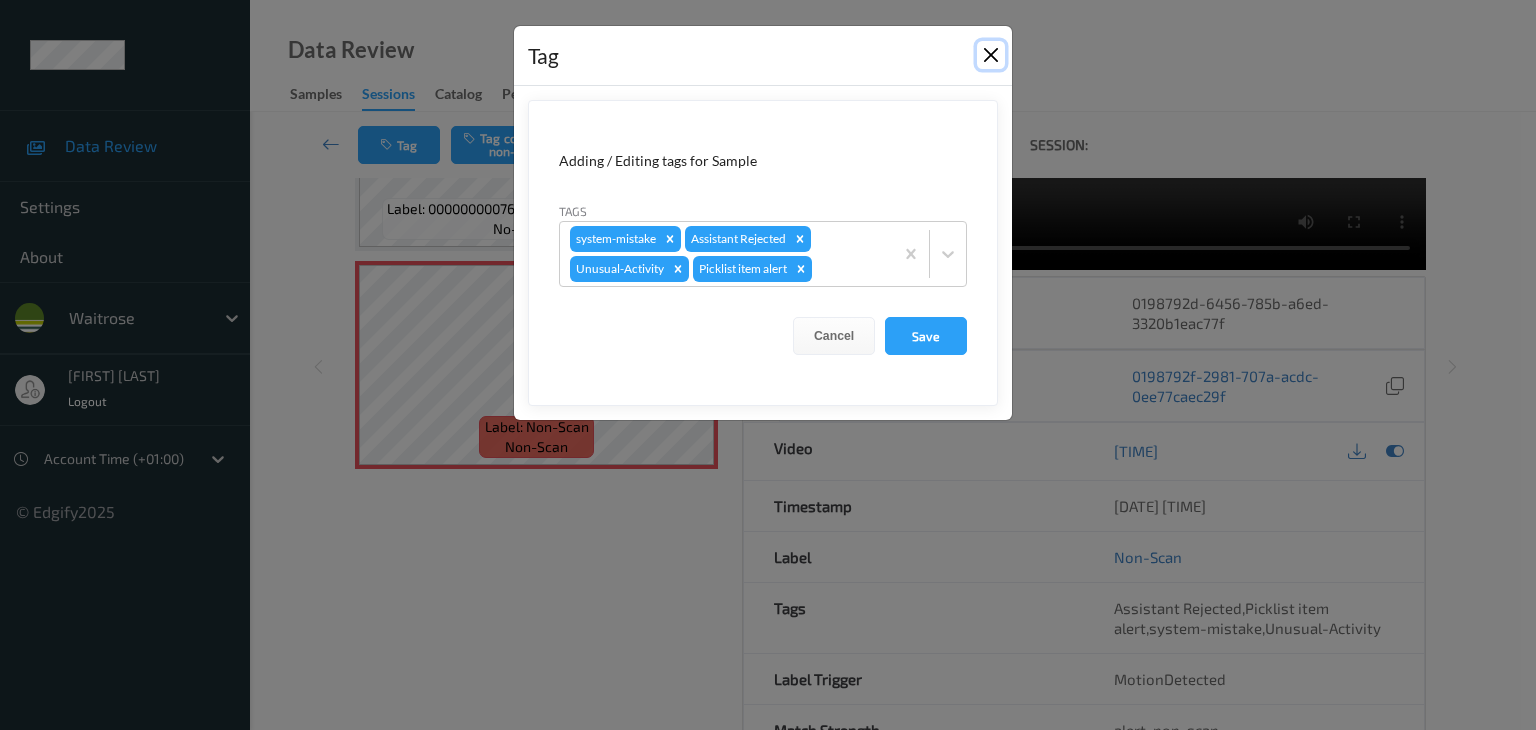 click at bounding box center [991, 55] 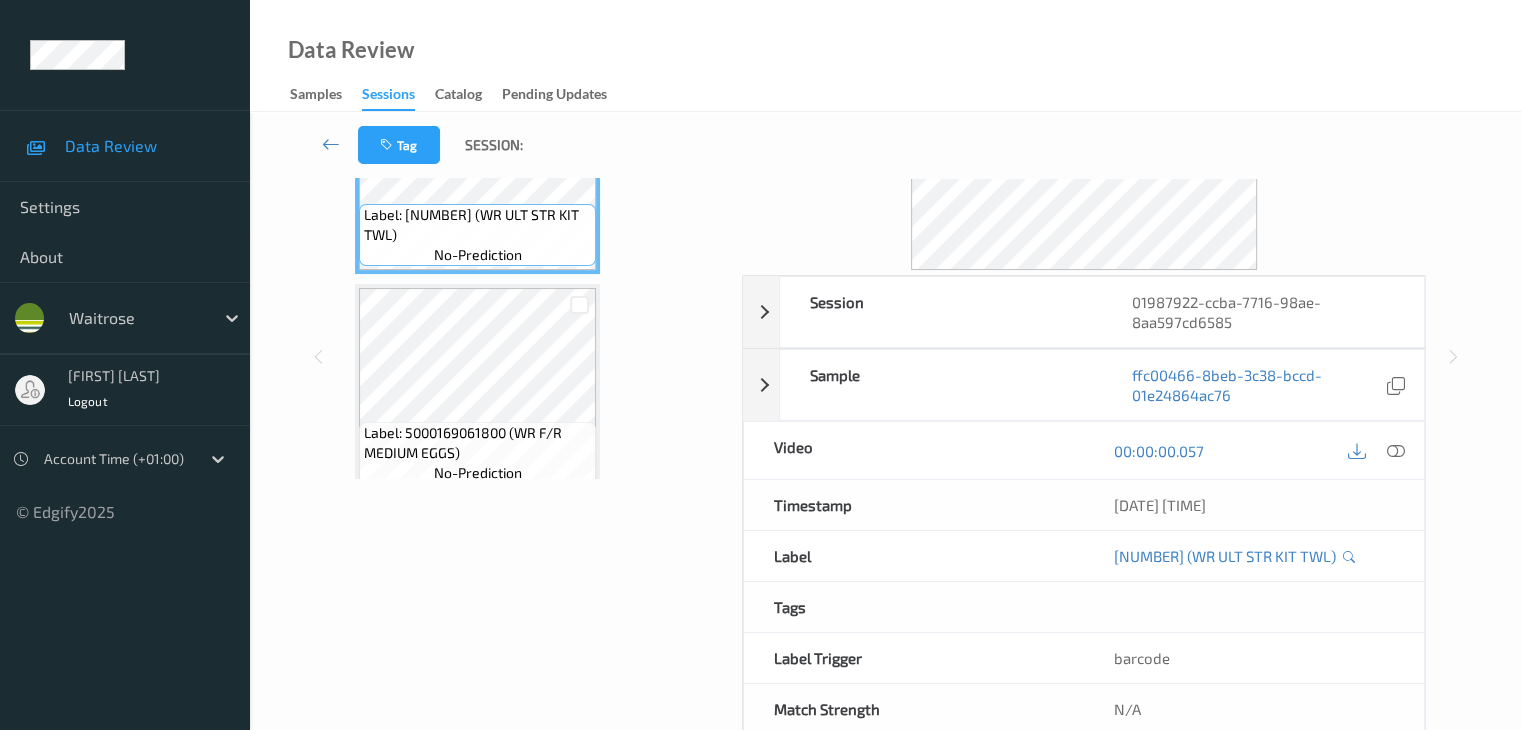 click on "05/08/2025 08:29:40" at bounding box center (1254, 505) 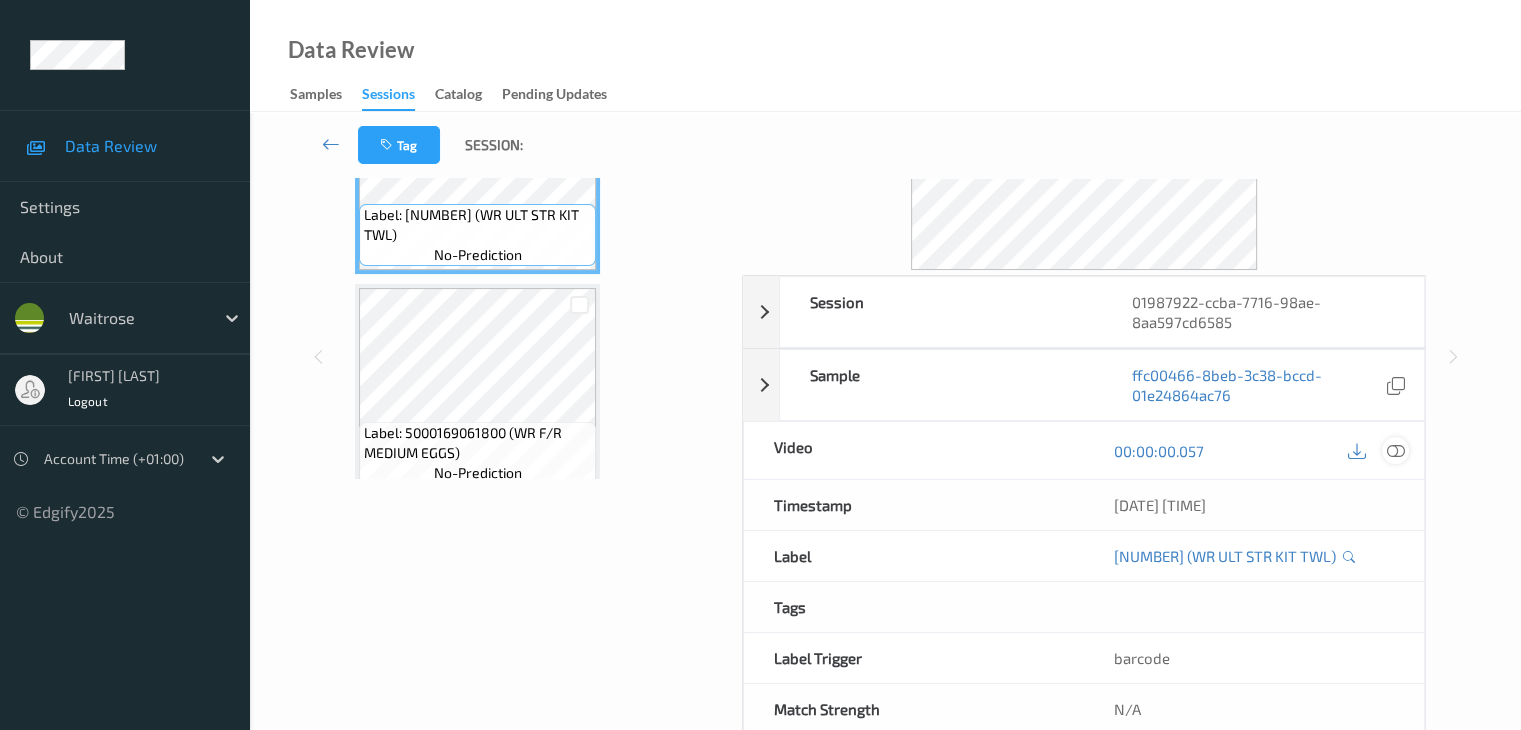 click at bounding box center (1395, 451) 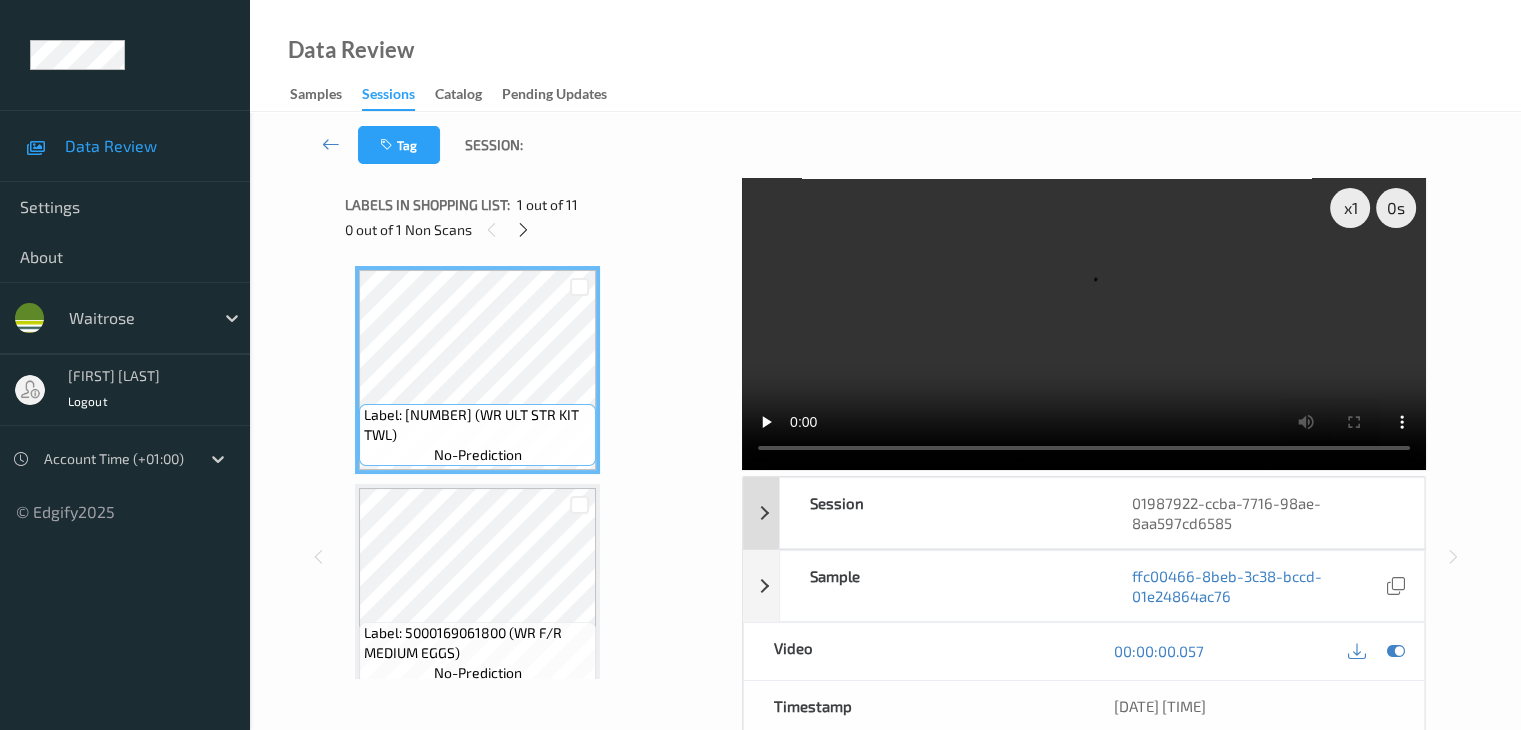 scroll, scrollTop: 0, scrollLeft: 0, axis: both 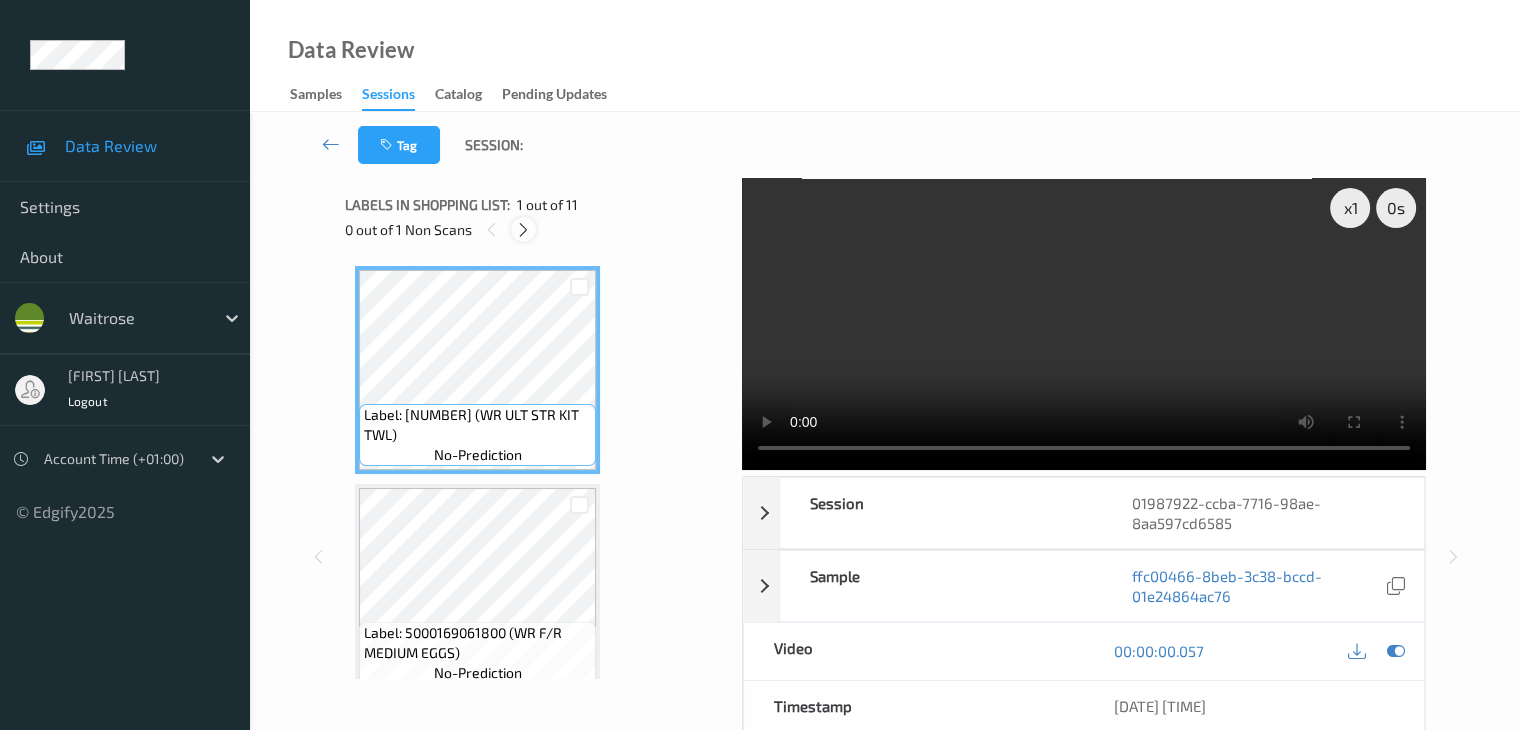 click at bounding box center [523, 230] 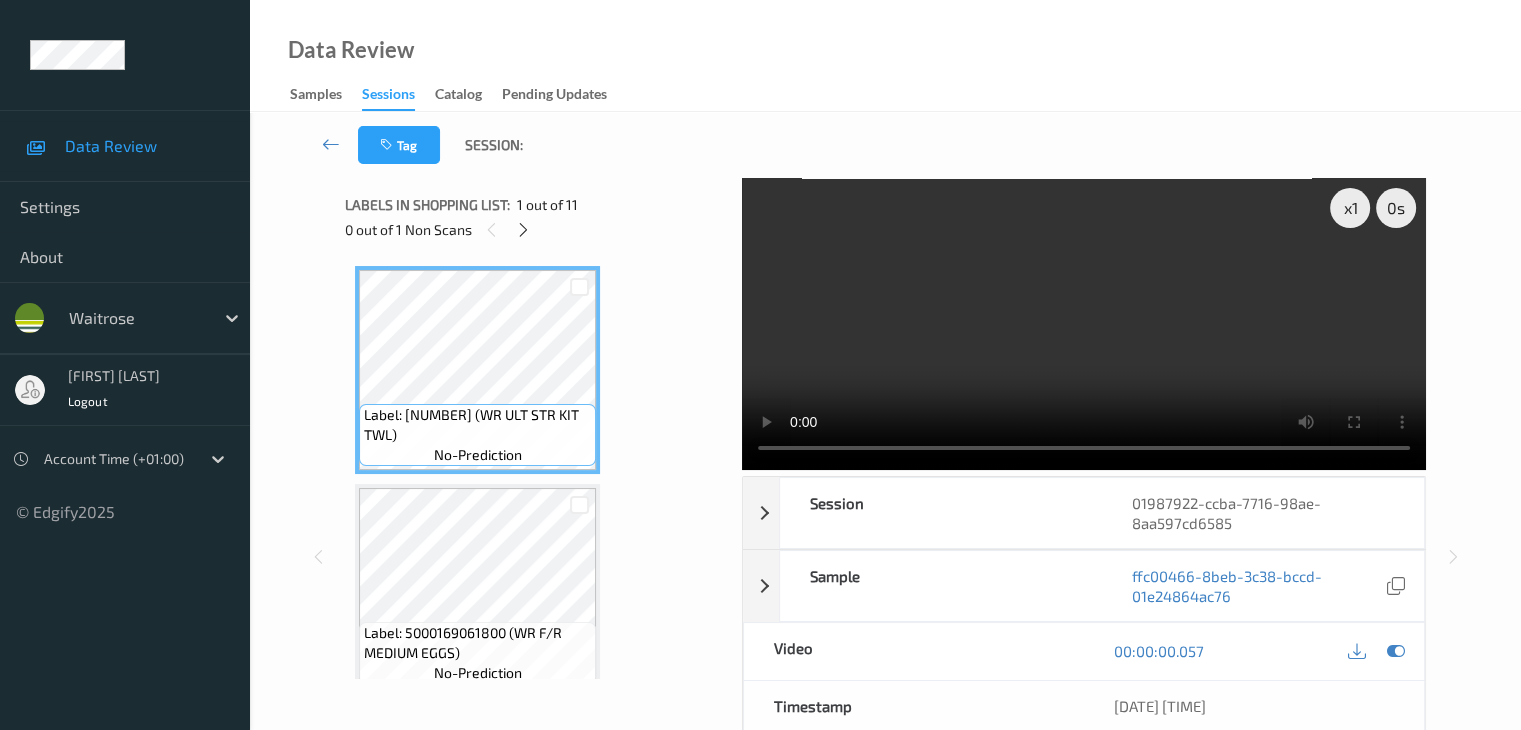 scroll, scrollTop: 1536, scrollLeft: 0, axis: vertical 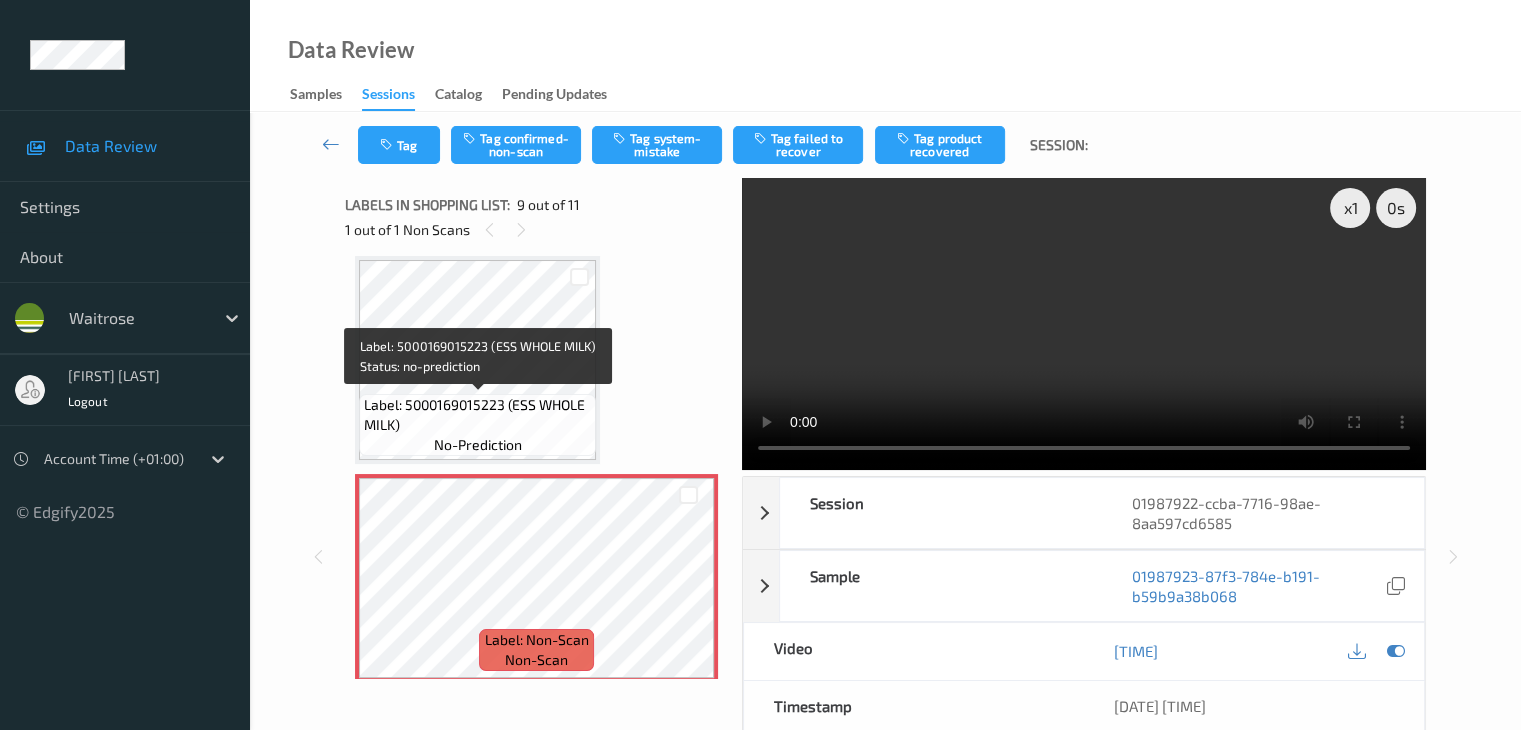 click on "Label: 5000169015223 (ESS WHOLE MILK)" at bounding box center (477, 415) 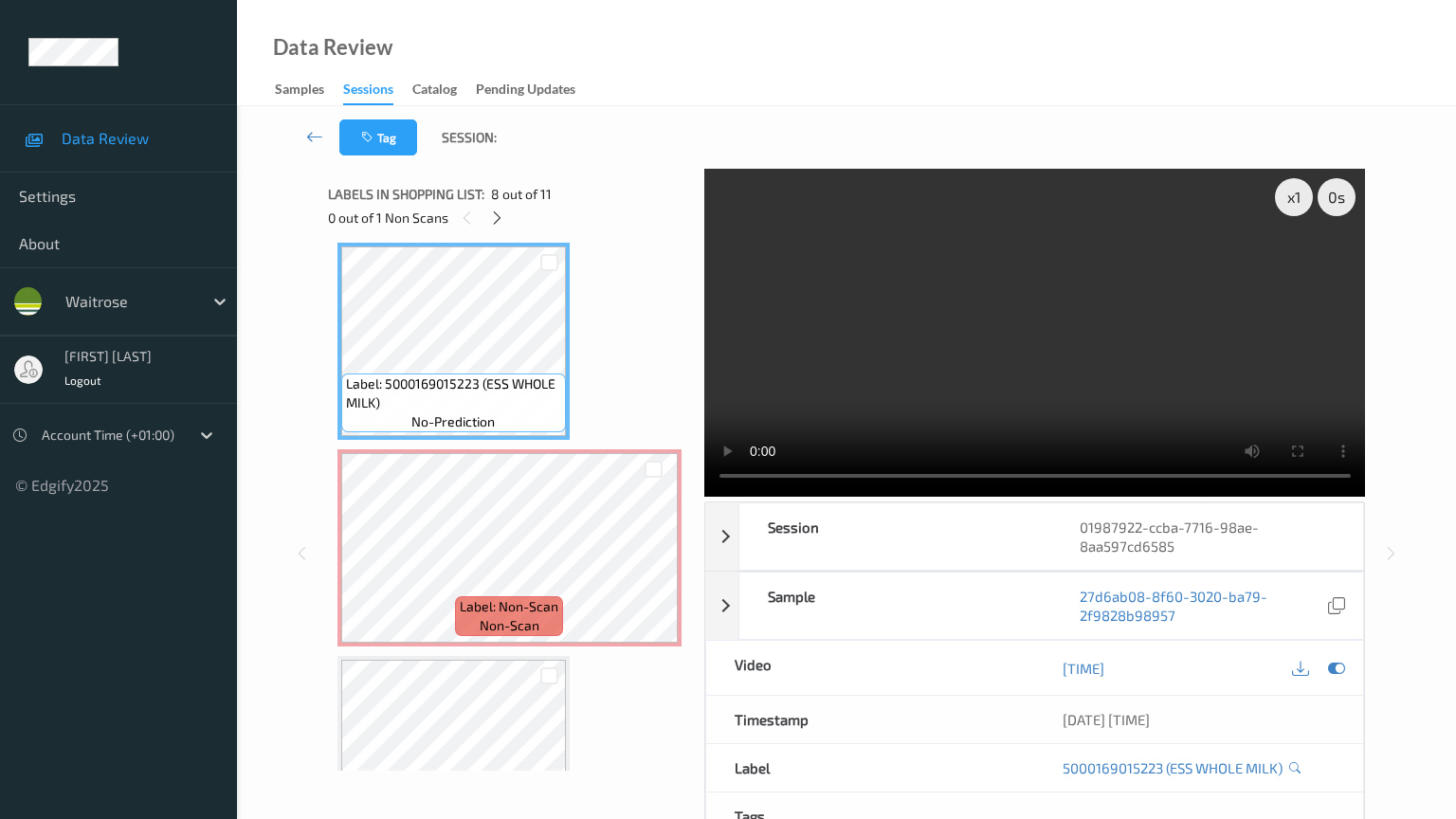 type 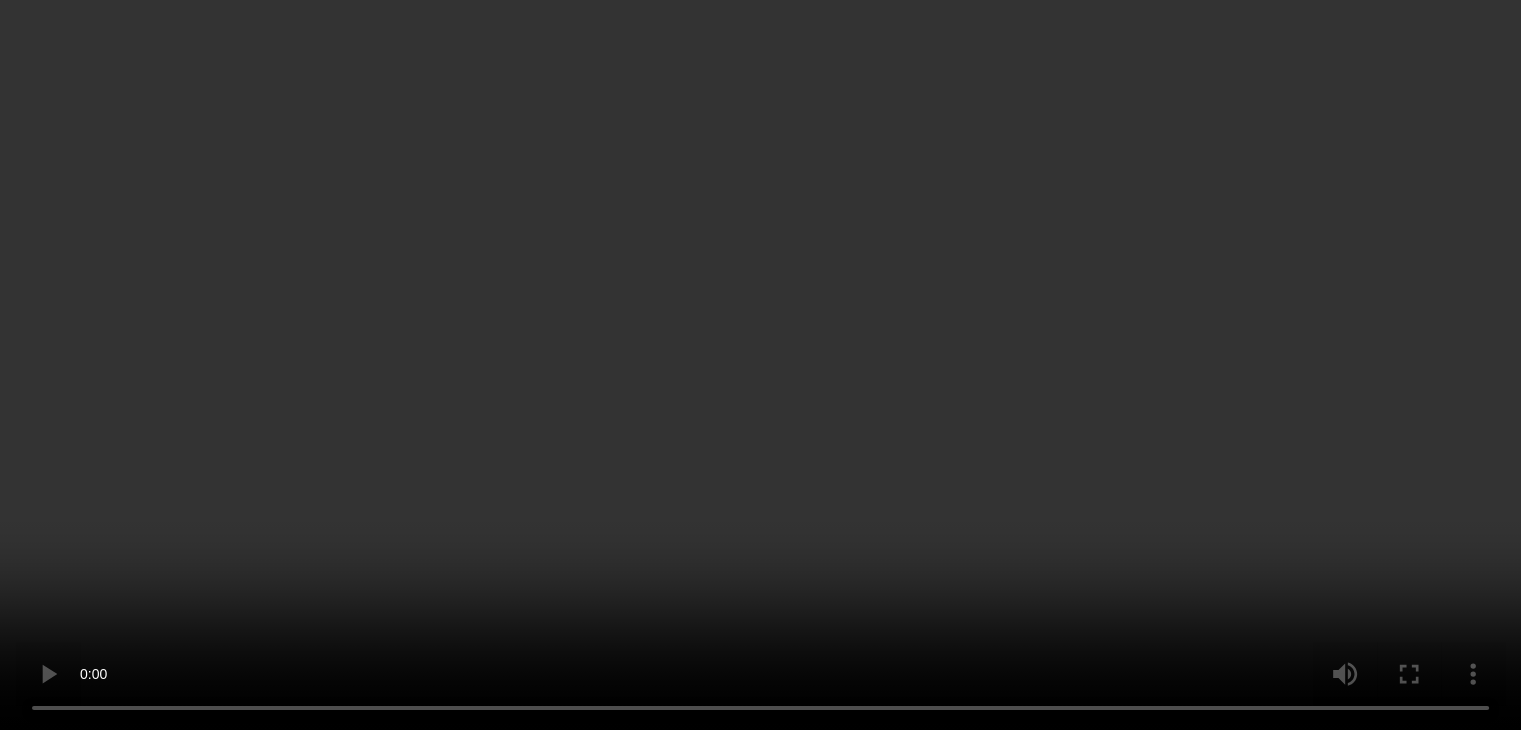 scroll, scrollTop: 1836, scrollLeft: 0, axis: vertical 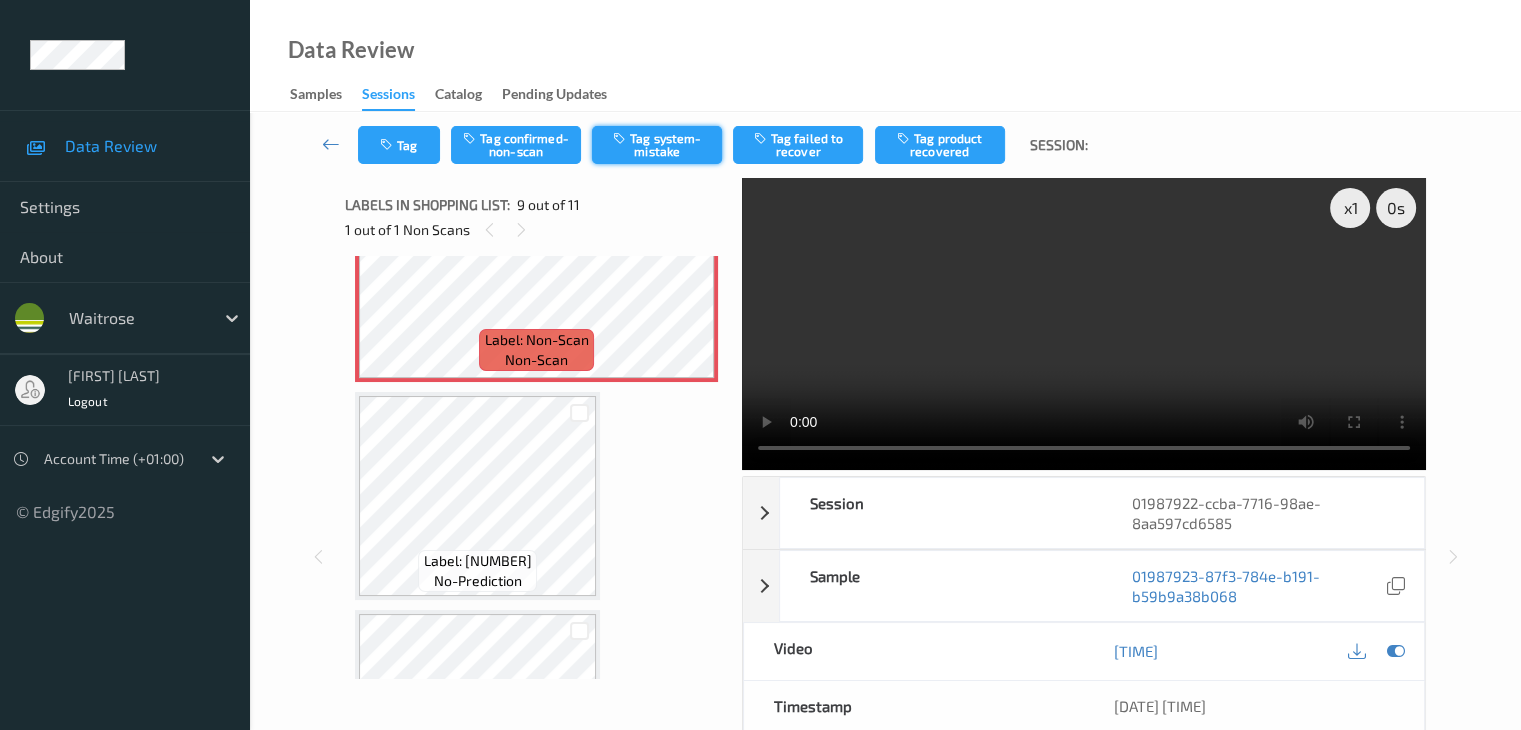 click on "Tag   system-mistake" at bounding box center [657, 145] 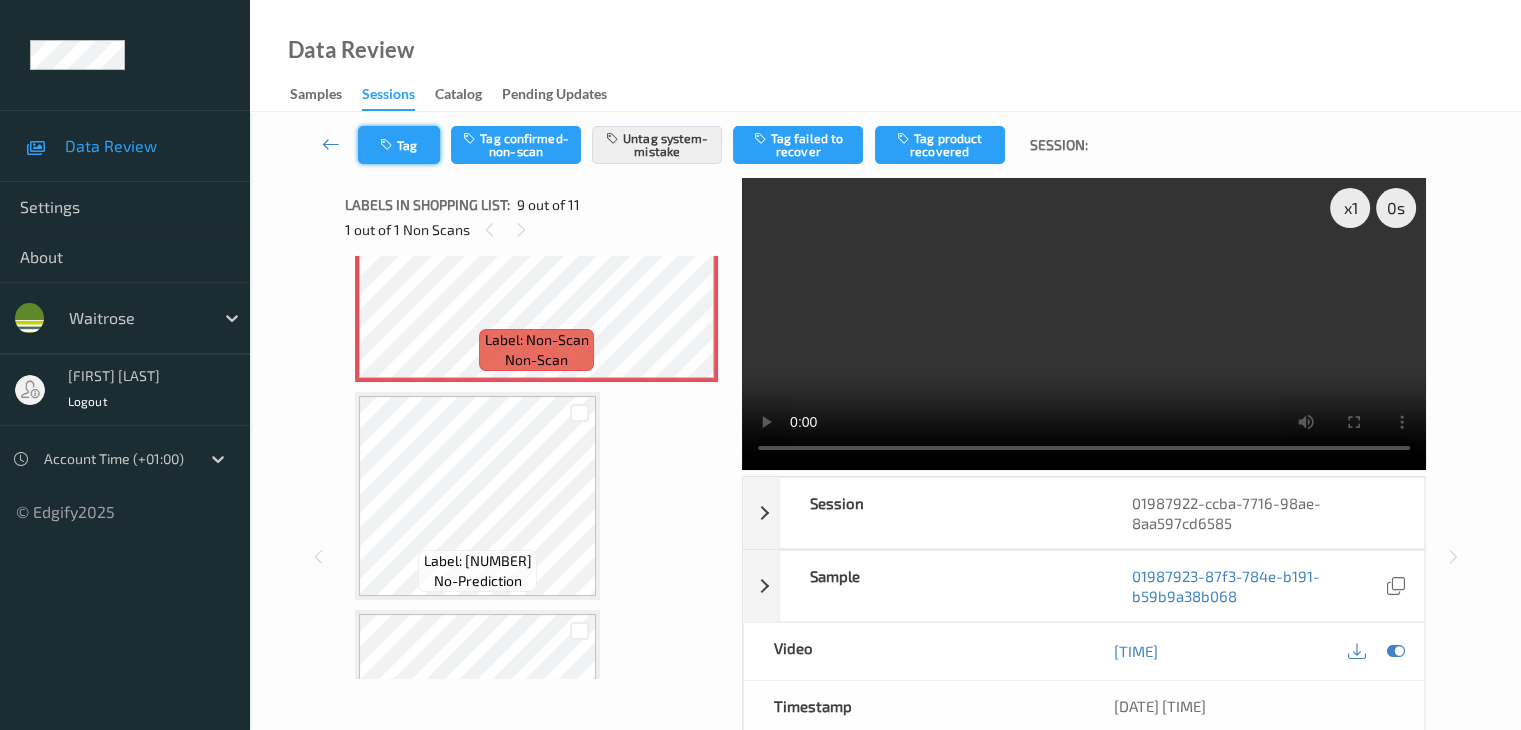 click at bounding box center (388, 145) 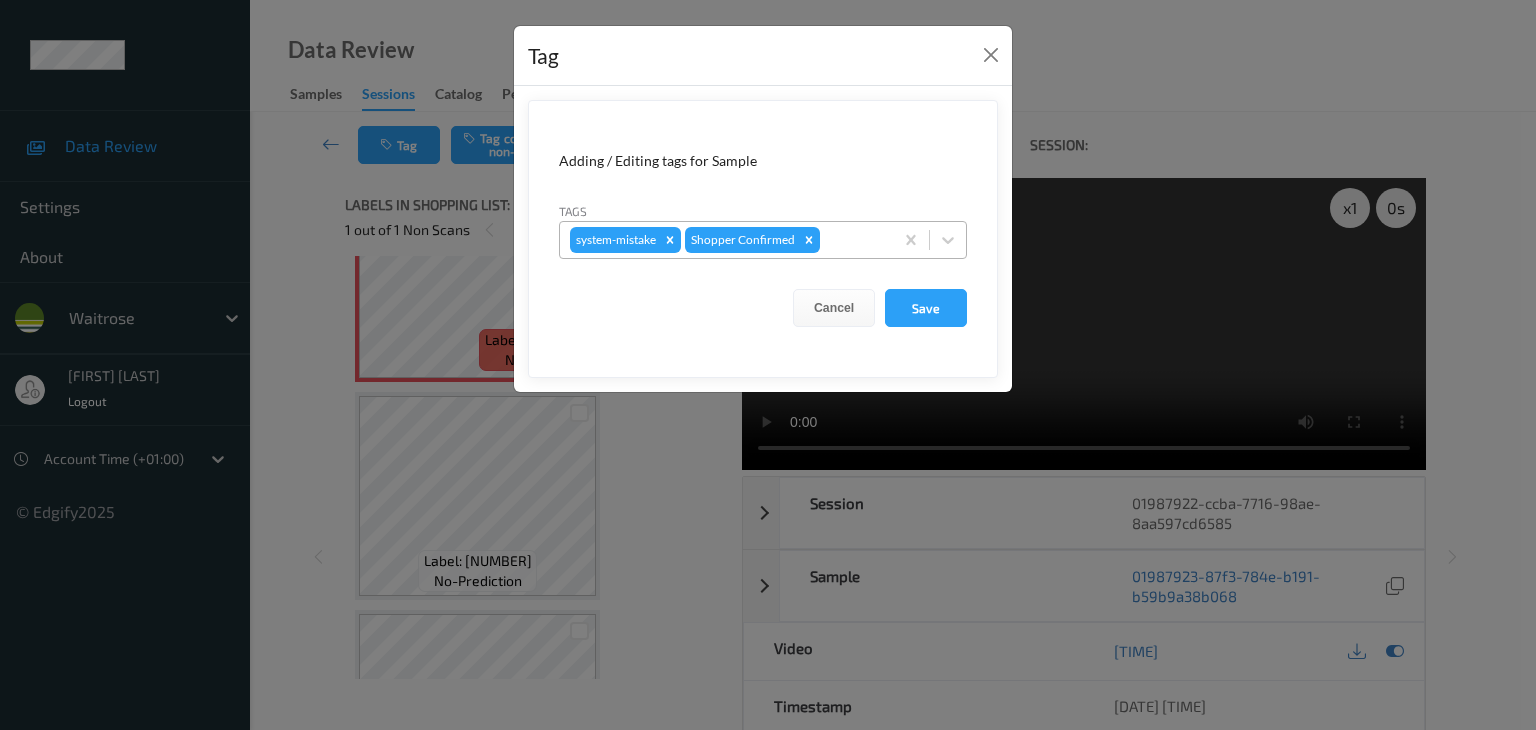 click at bounding box center (853, 240) 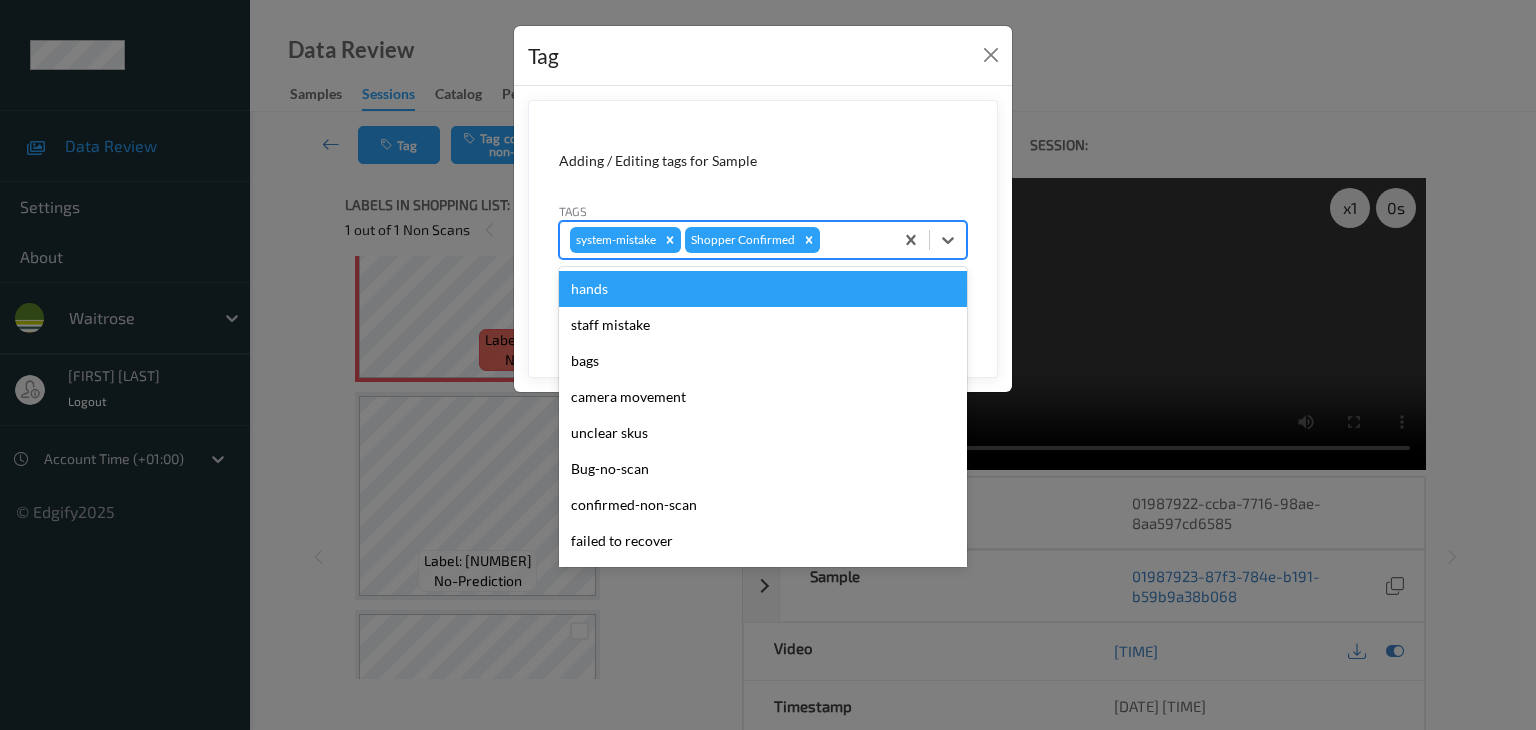 type on "u" 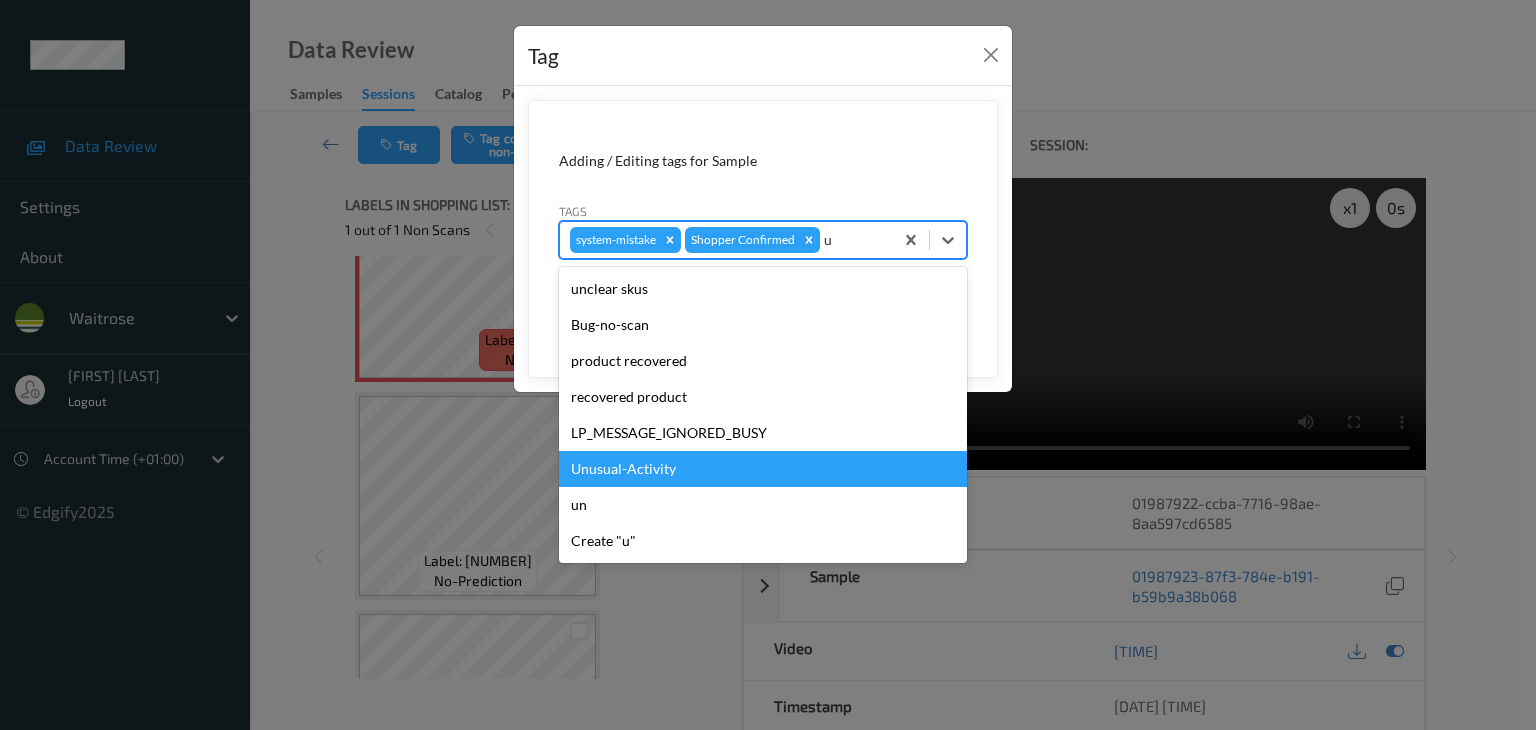 click on "Unusual-Activity" at bounding box center [763, 469] 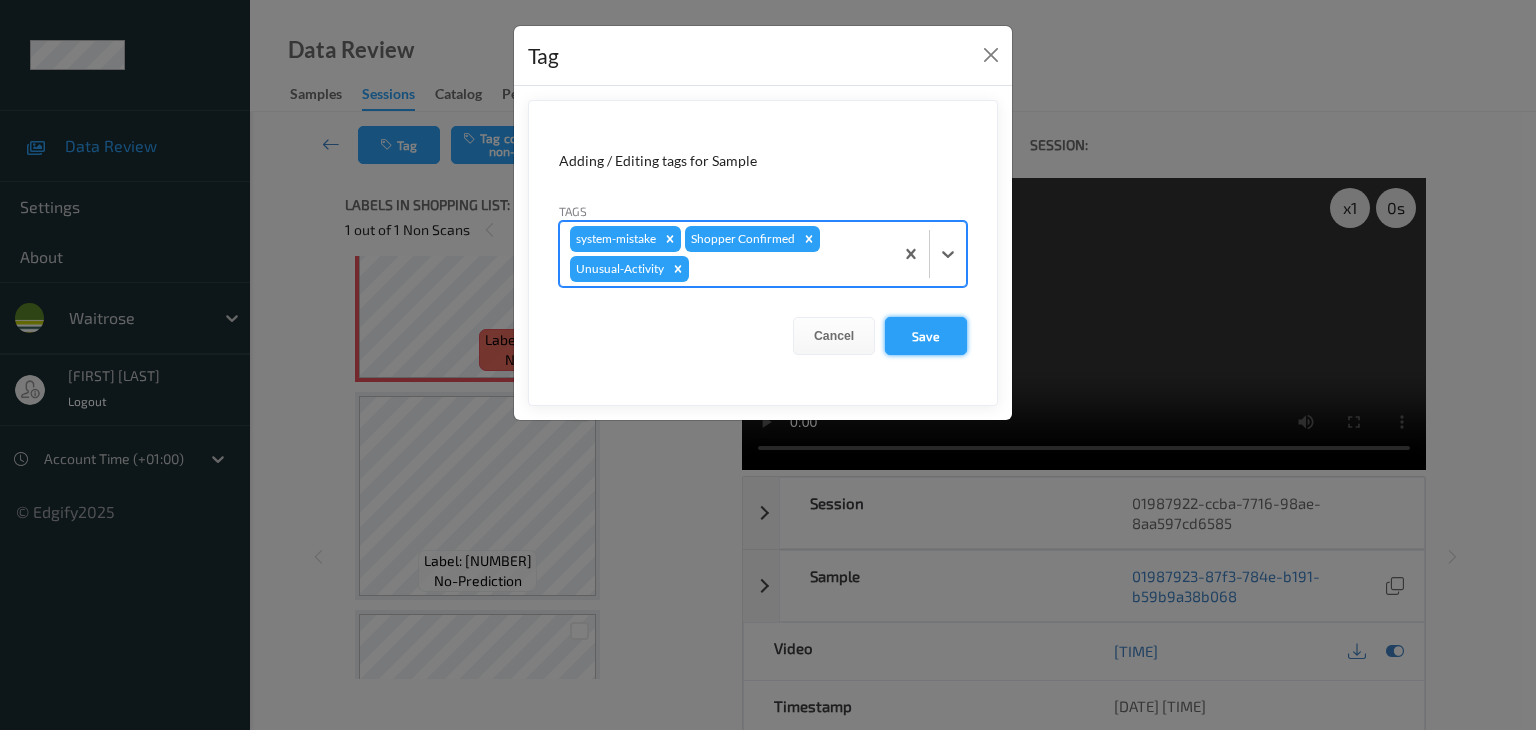 click on "Save" at bounding box center [926, 336] 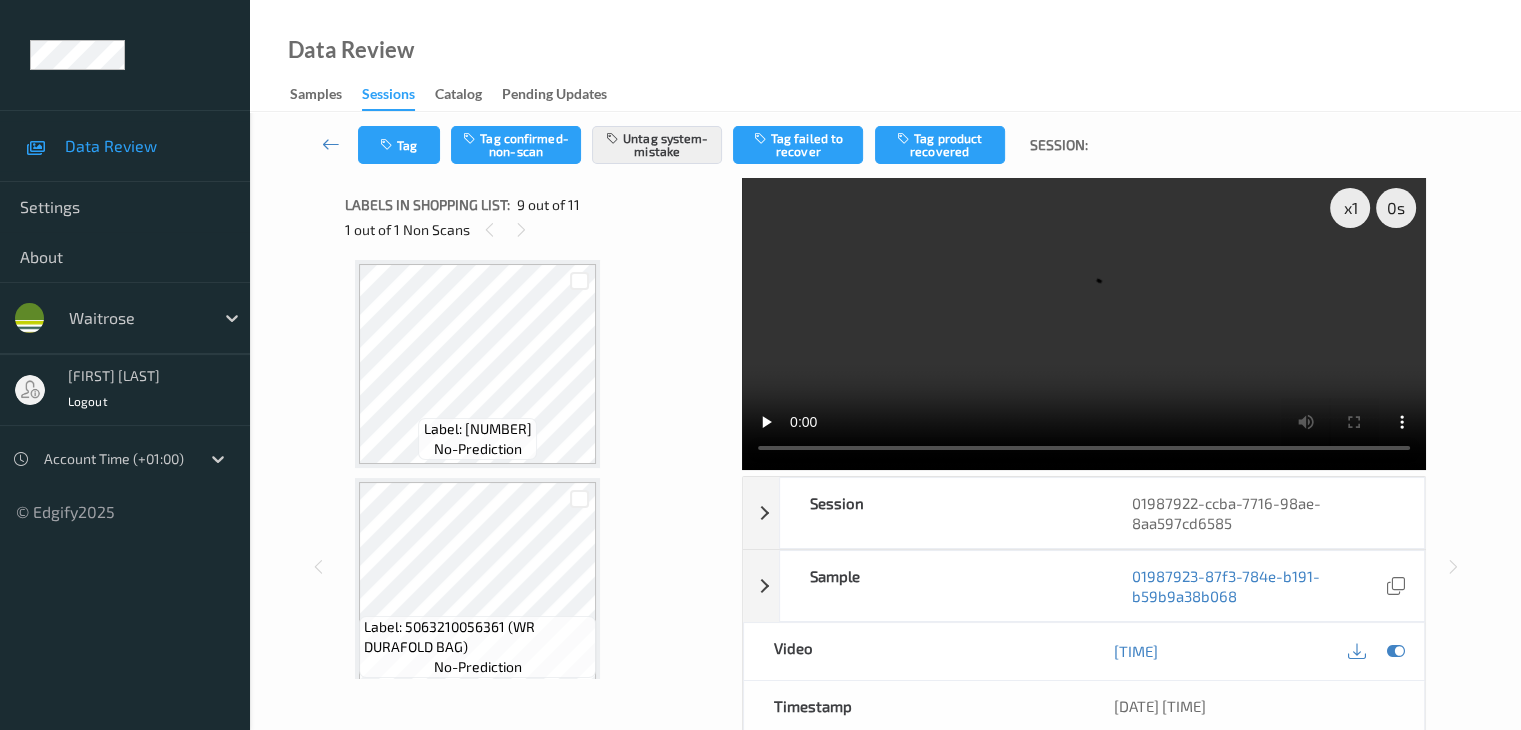 scroll, scrollTop: 1985, scrollLeft: 0, axis: vertical 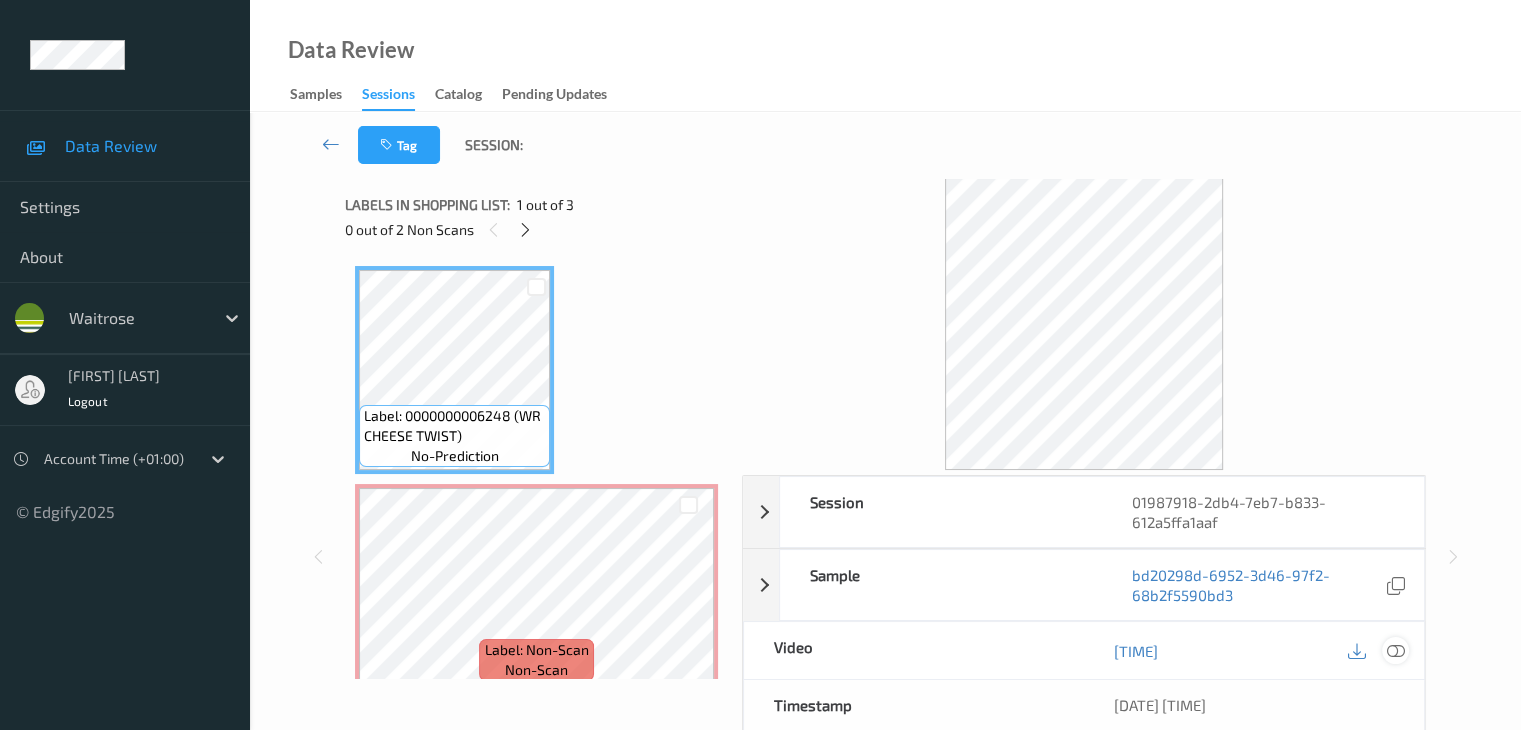 click at bounding box center [1395, 651] 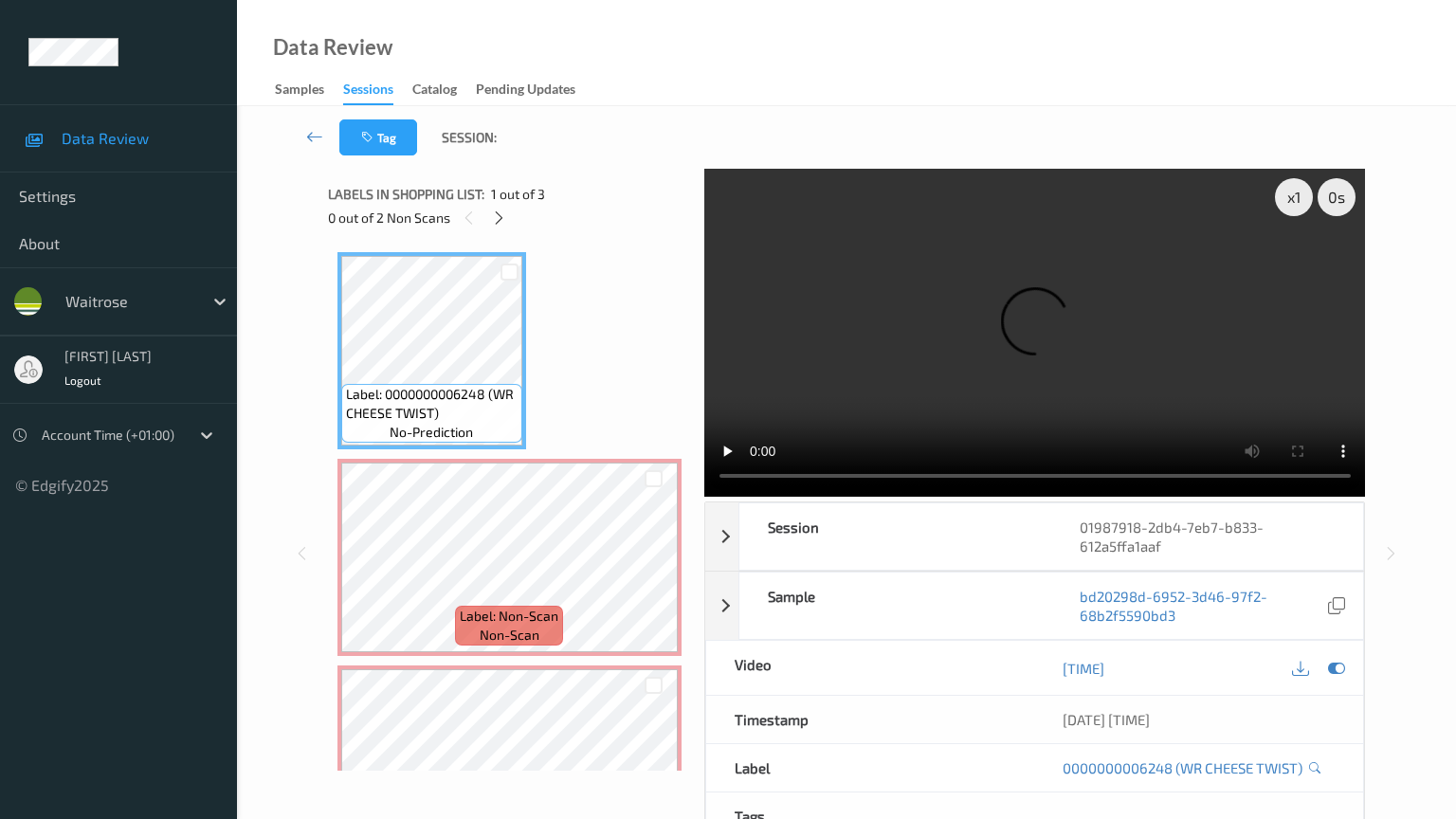 type 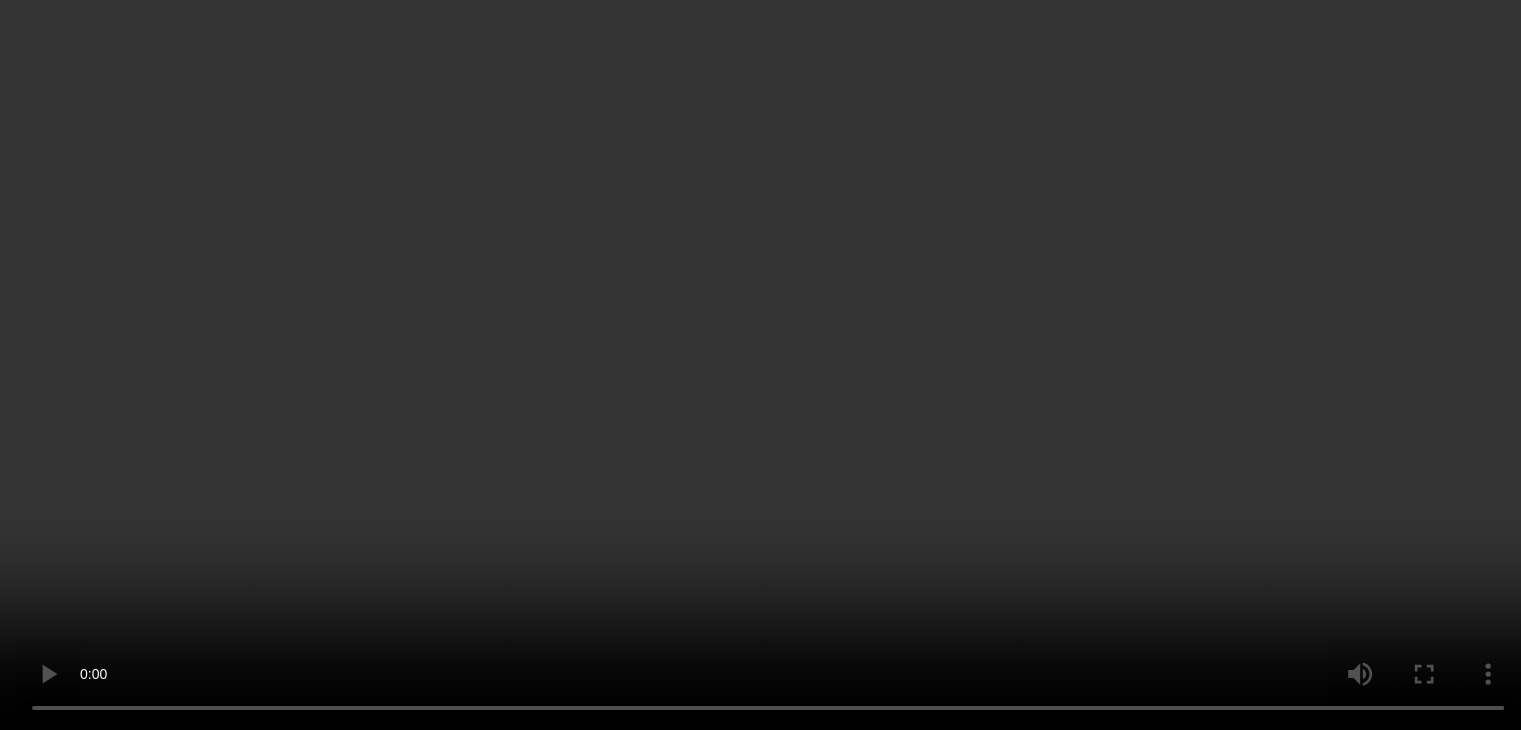 scroll, scrollTop: 0, scrollLeft: 0, axis: both 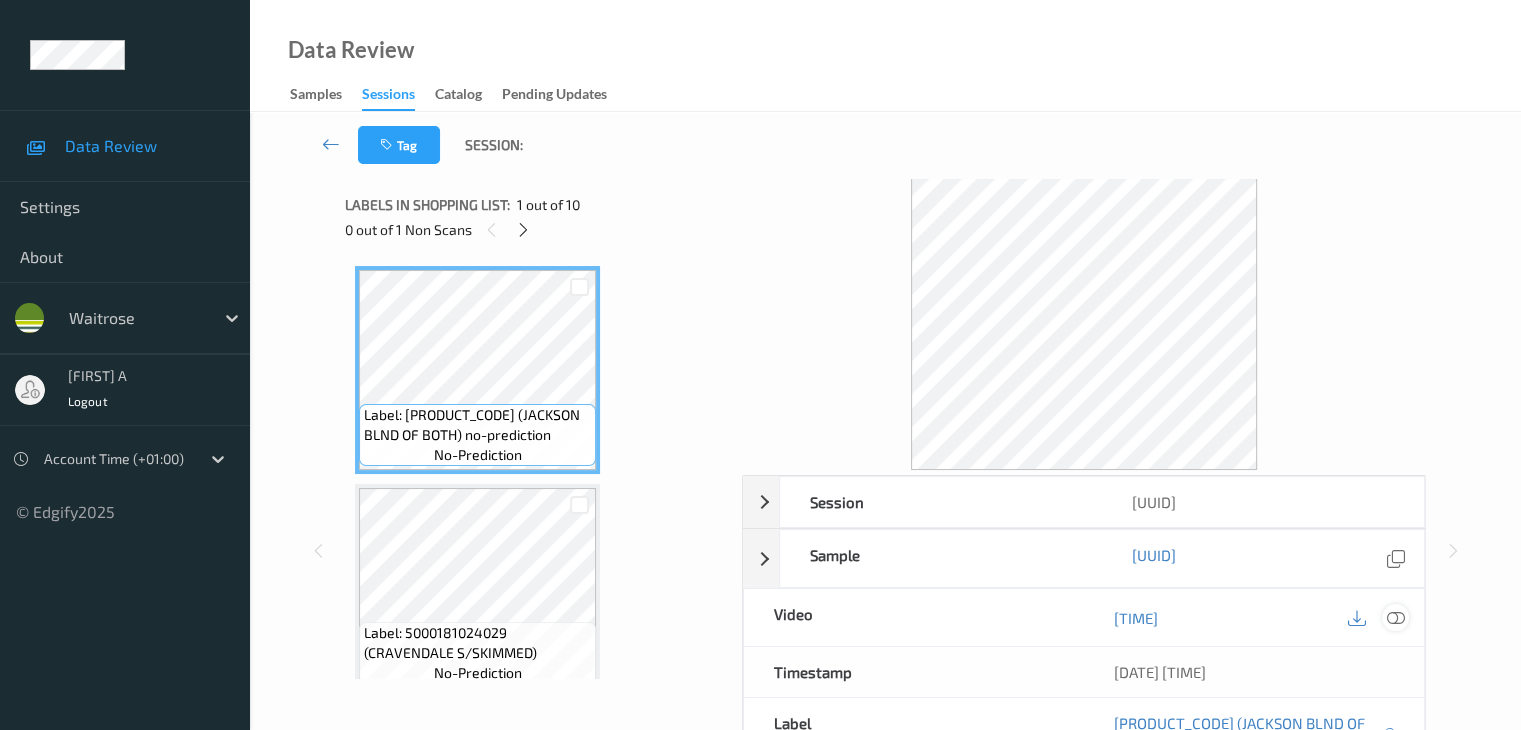 click at bounding box center [1395, 618] 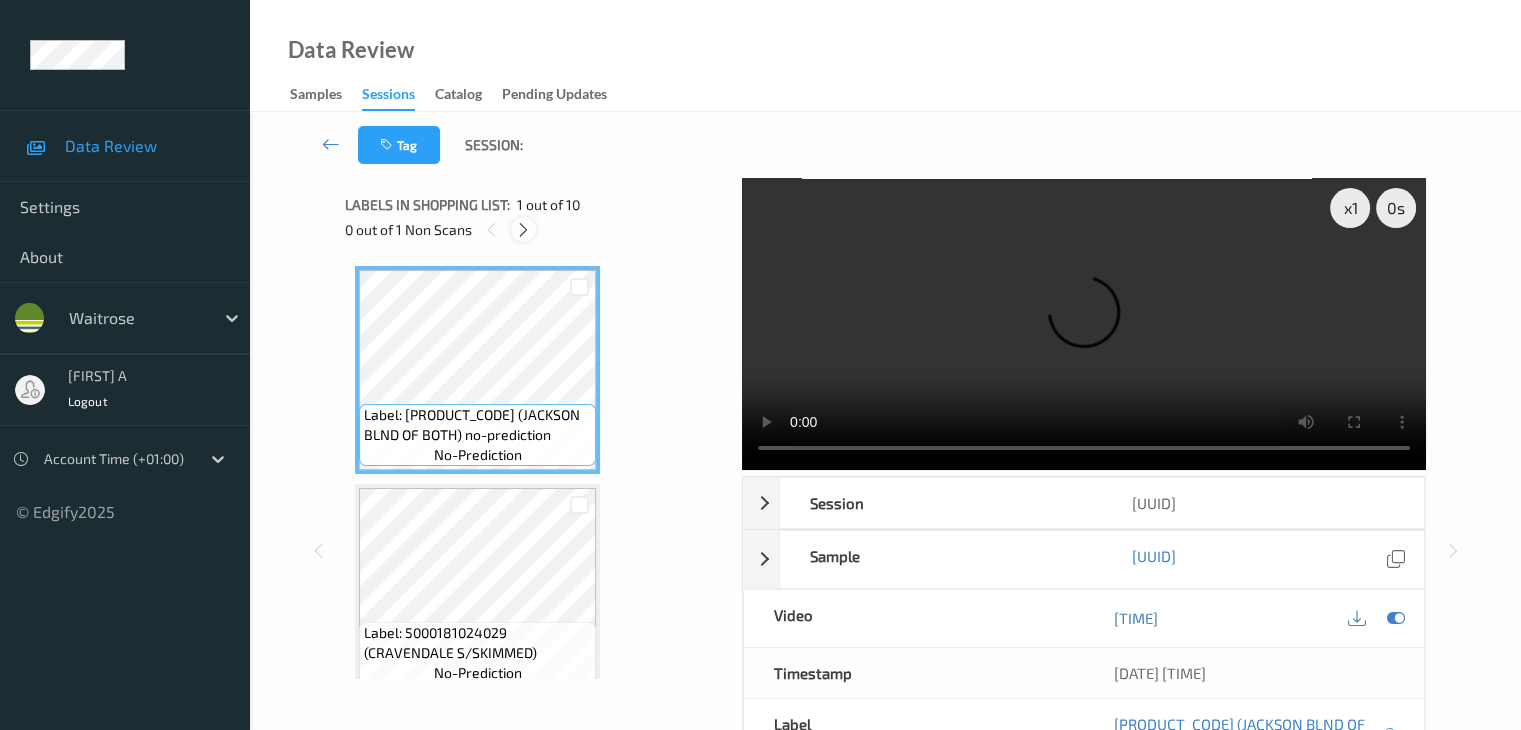 click at bounding box center [523, 230] 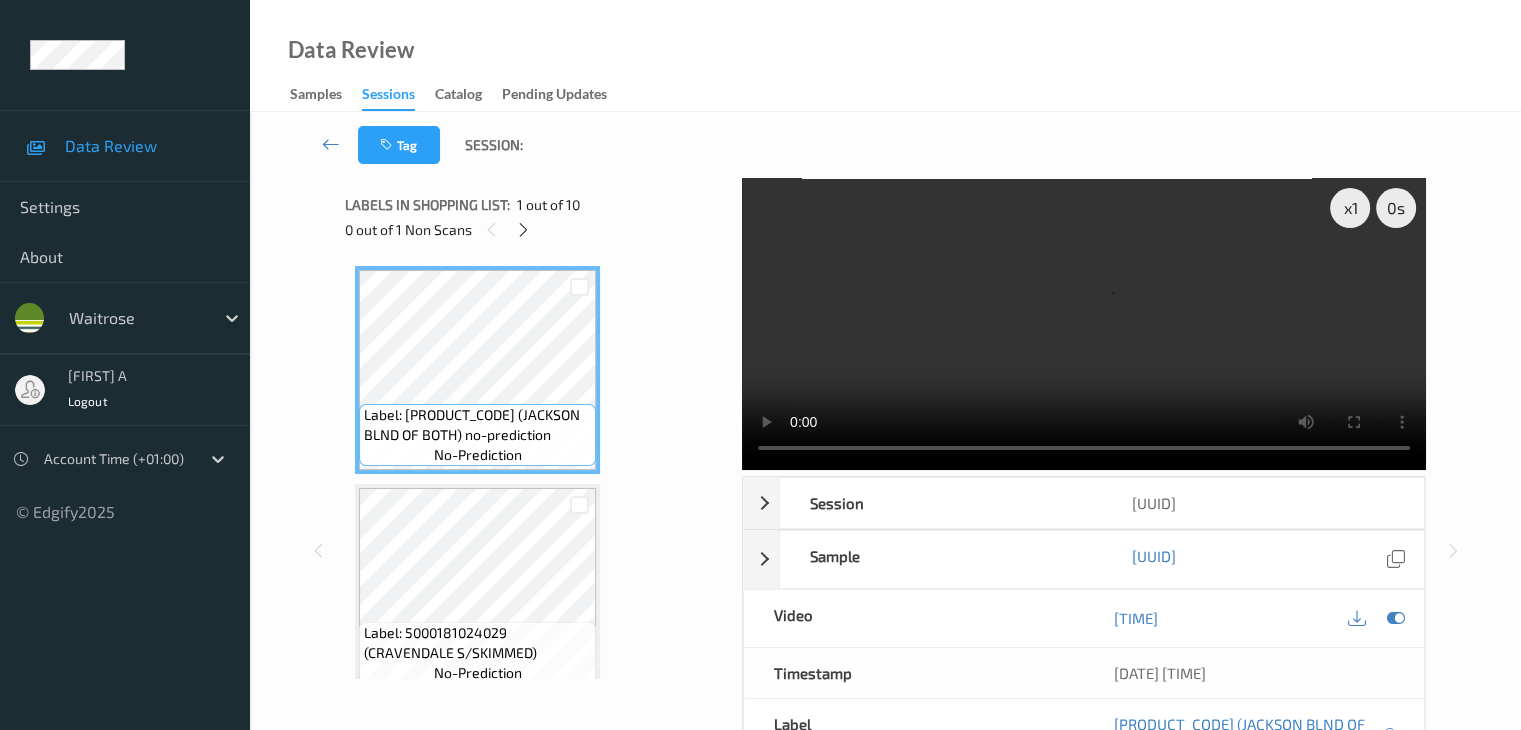 scroll, scrollTop: 1318, scrollLeft: 0, axis: vertical 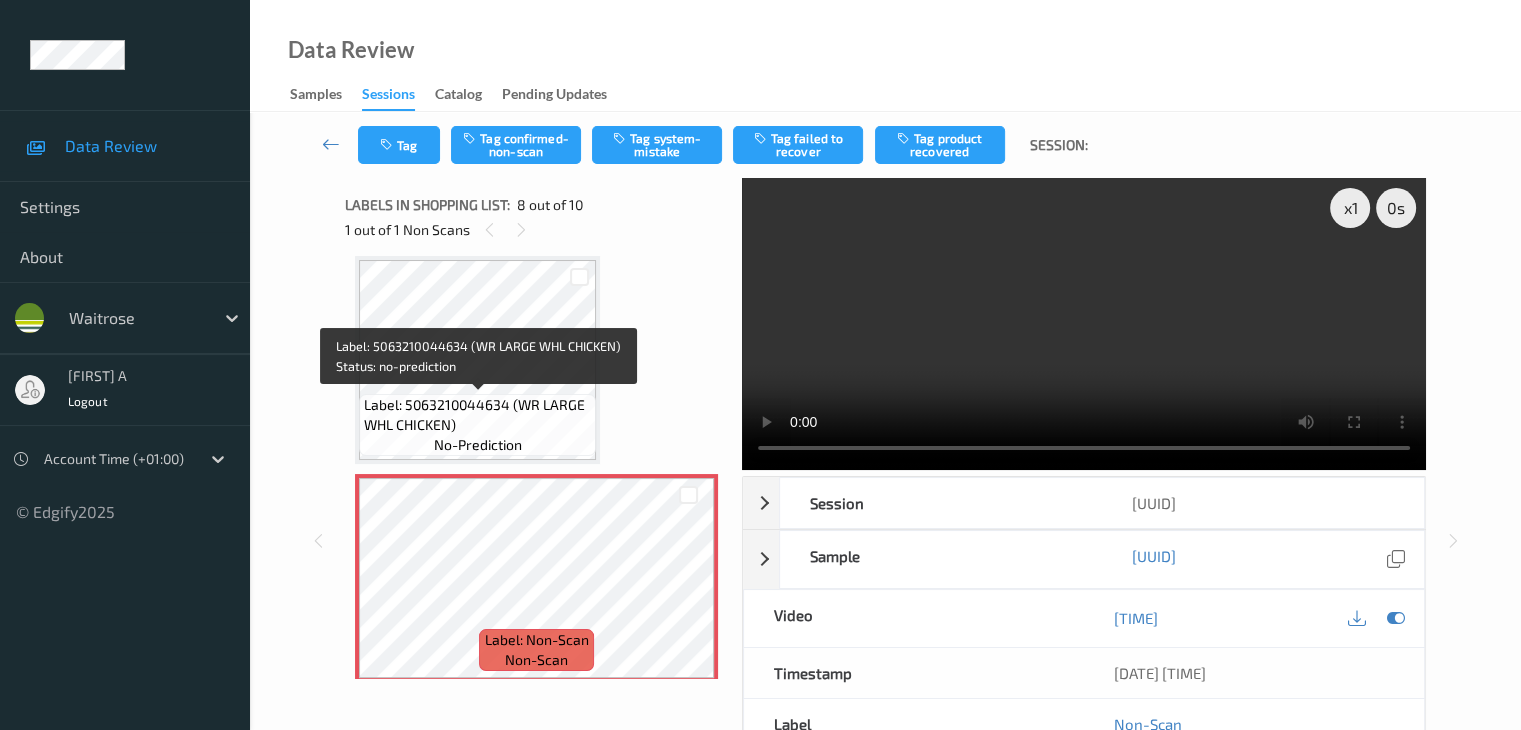 click on "Label: 5063210044634 (WR LARGE WHL CHICKEN)" at bounding box center (477, 415) 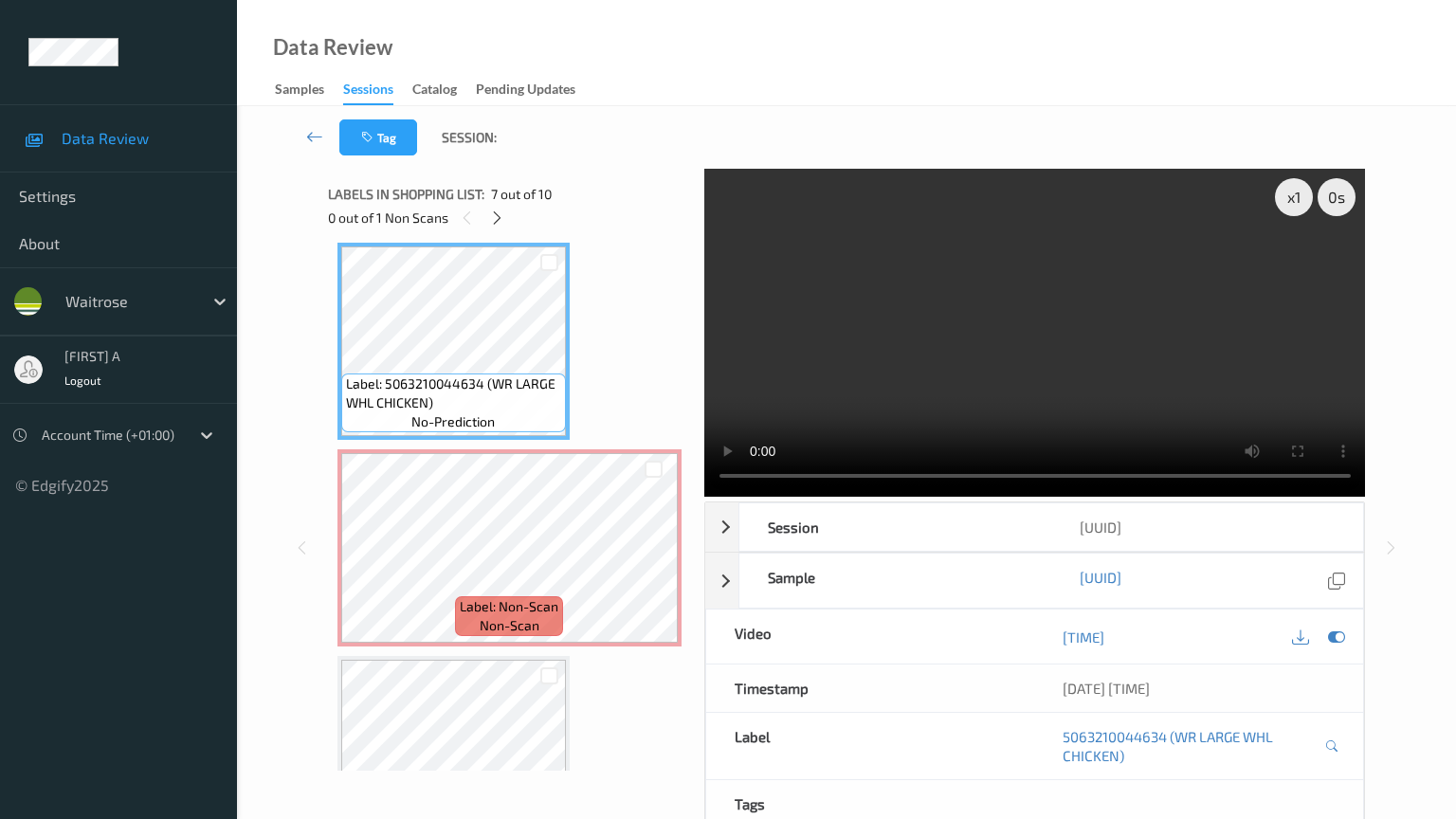 type 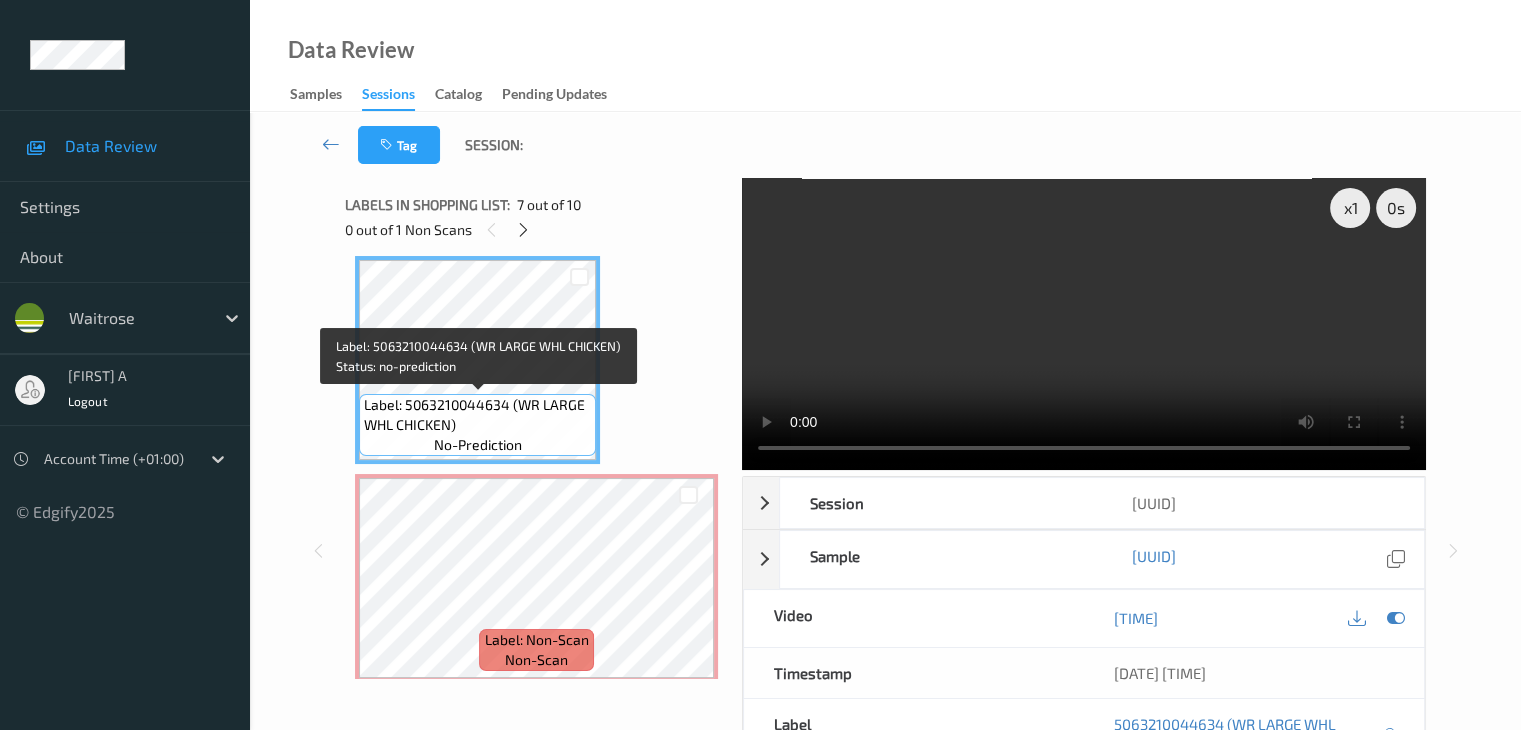 click on "Label: 5063210044634 (WR LARGE WHL CHICKEN)" at bounding box center [477, 415] 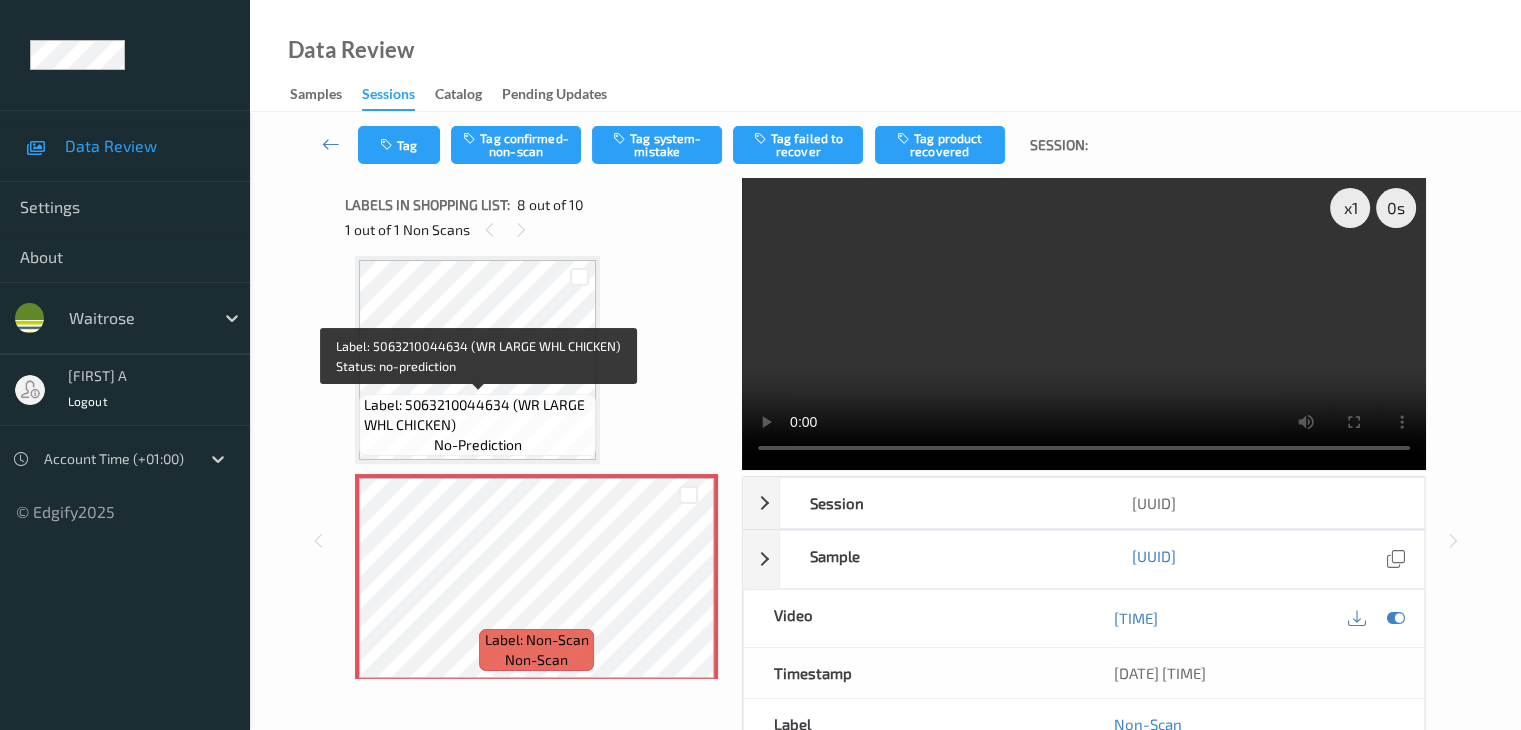 click on "Label: 5063210044634 (WR LARGE WHL CHICKEN) no-prediction" at bounding box center (477, 425) 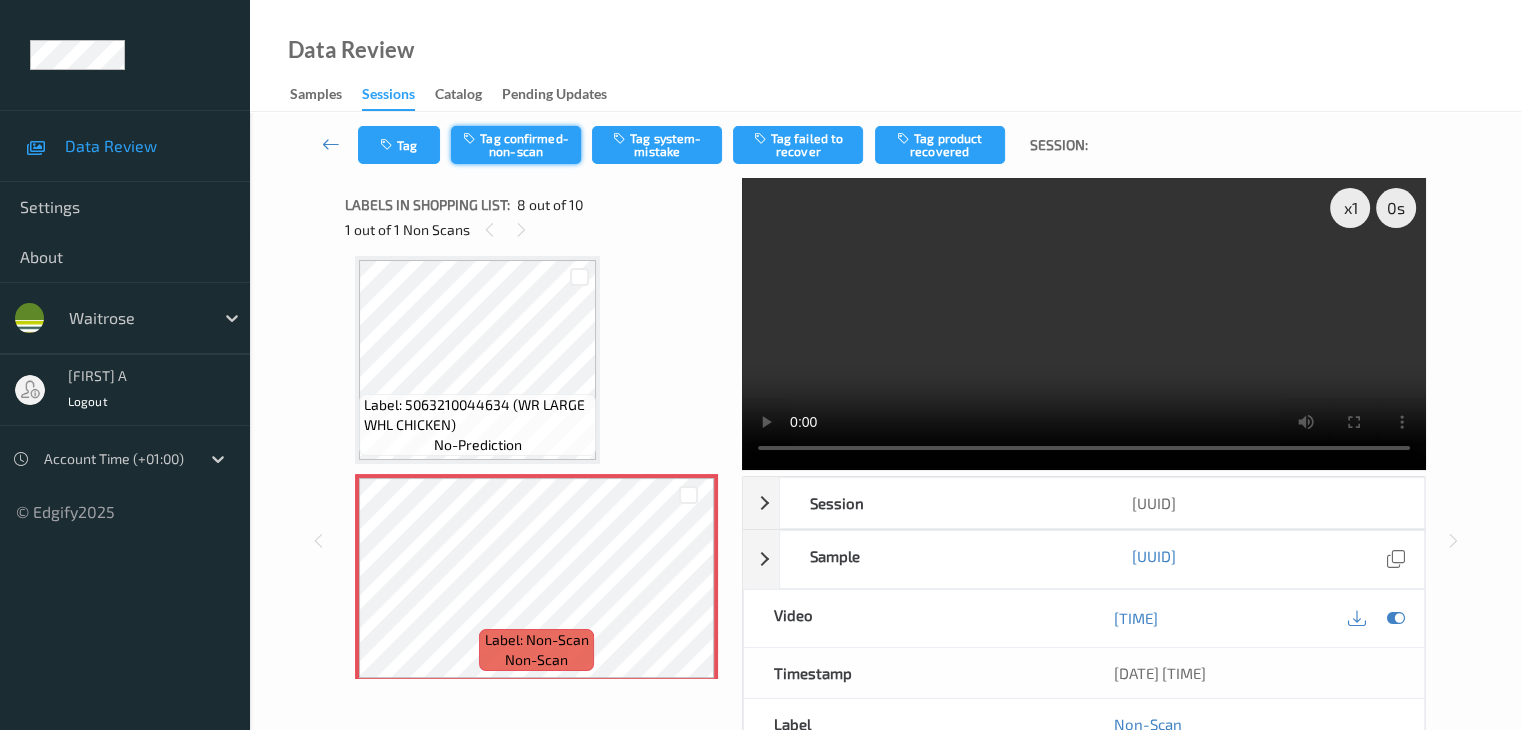 click on "Tag   confirmed-non-scan" at bounding box center [516, 145] 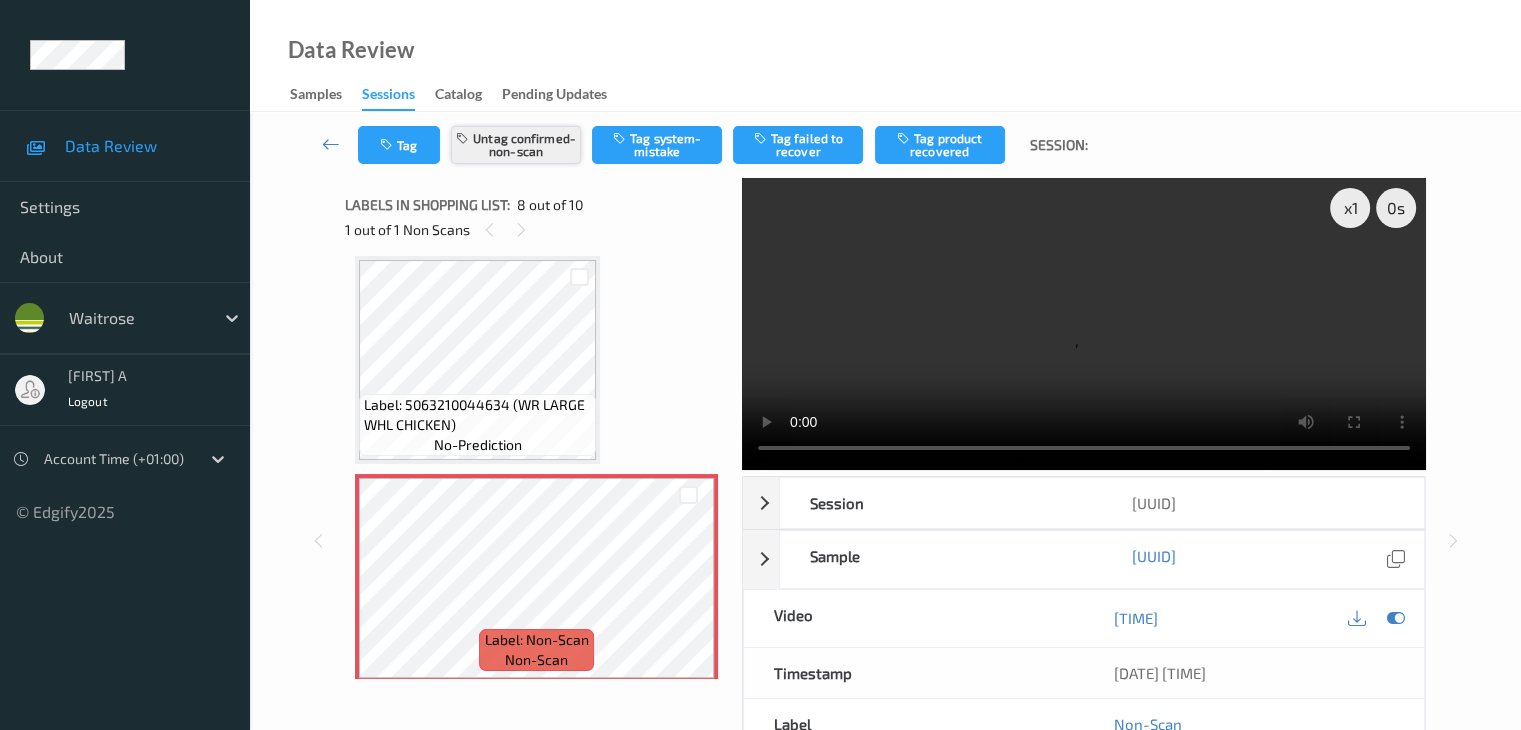 click on "Untag   confirmed-non-scan" at bounding box center [516, 145] 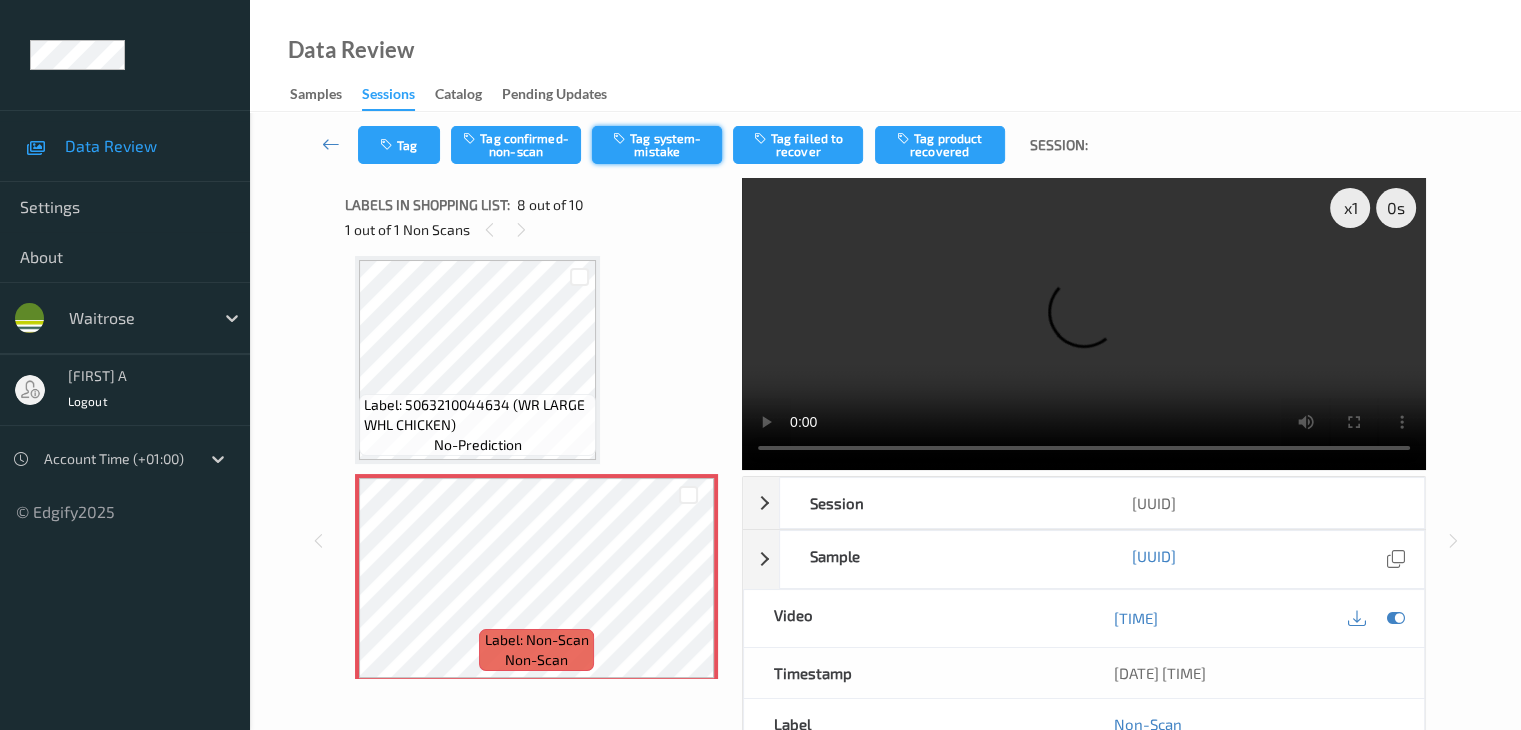 click on "Tag   system-mistake" at bounding box center [657, 145] 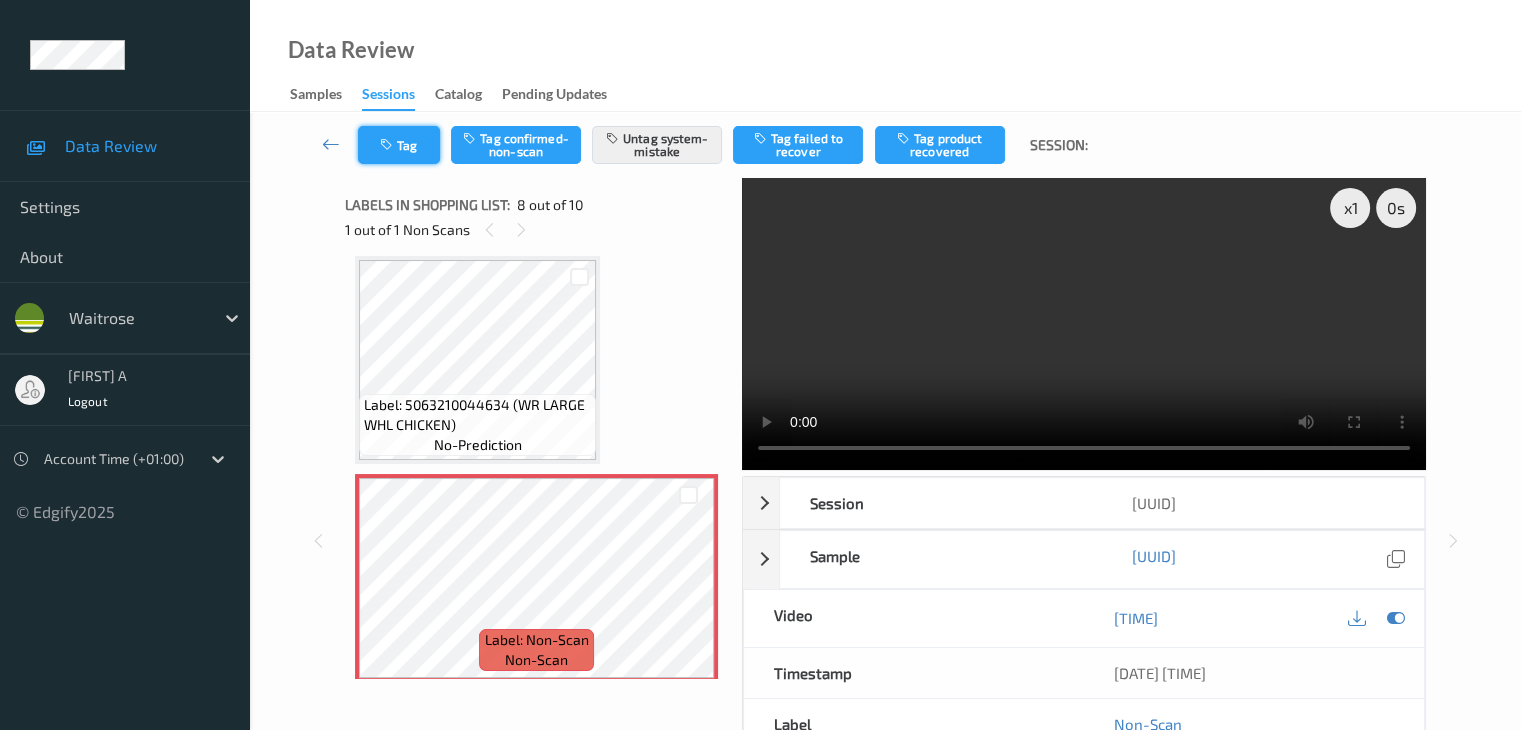 click on "Tag" at bounding box center [399, 145] 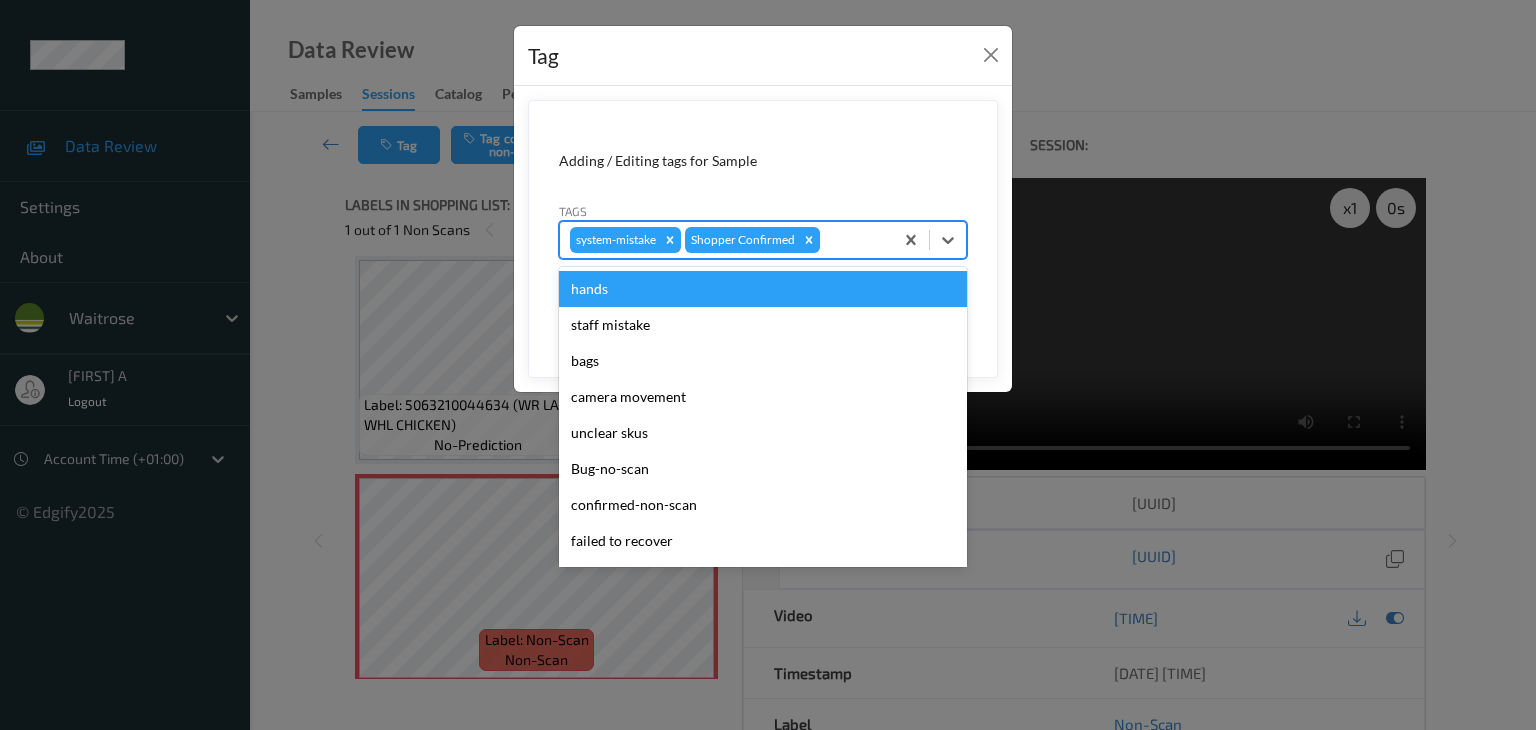click at bounding box center [853, 240] 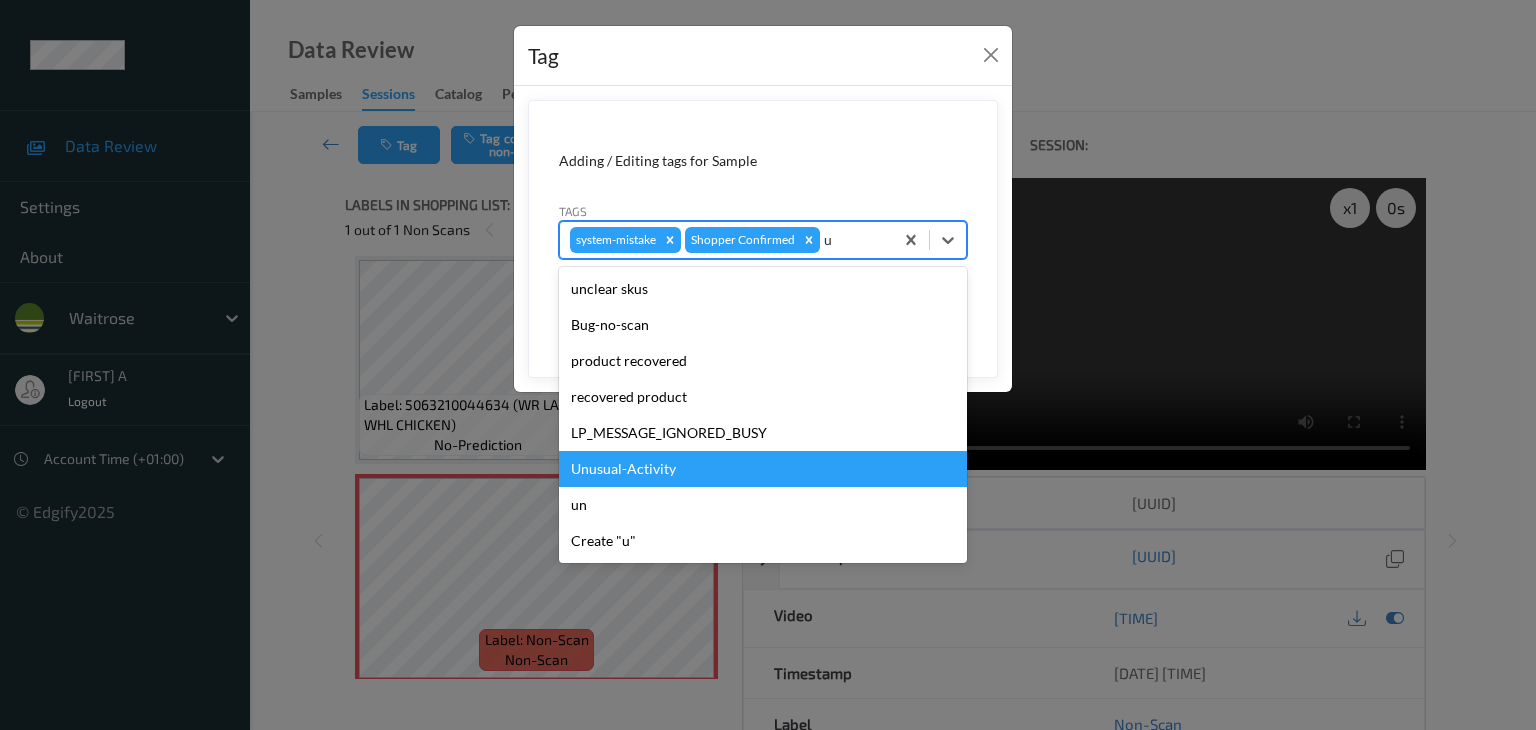 click on "Unusual-Activity" at bounding box center (763, 469) 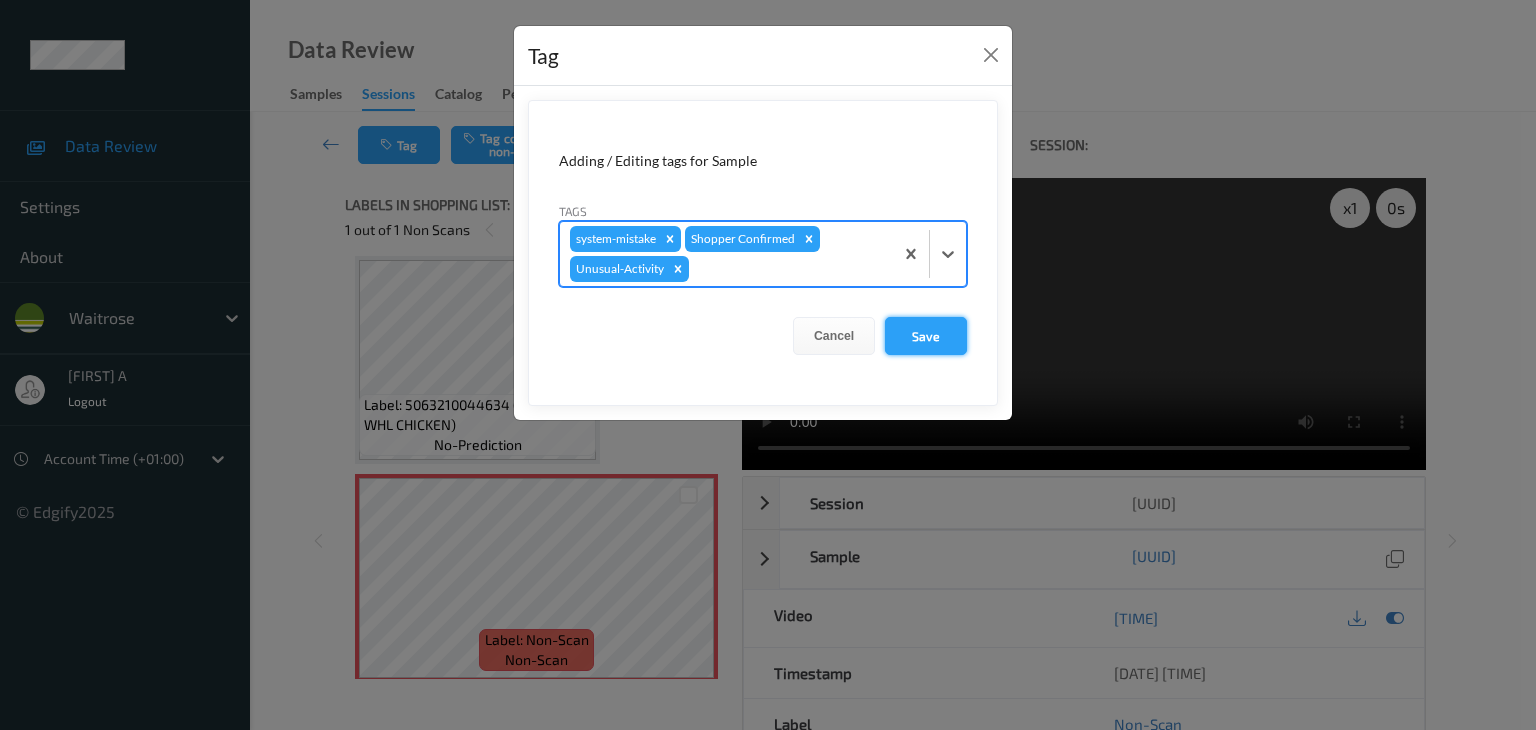 type on "p" 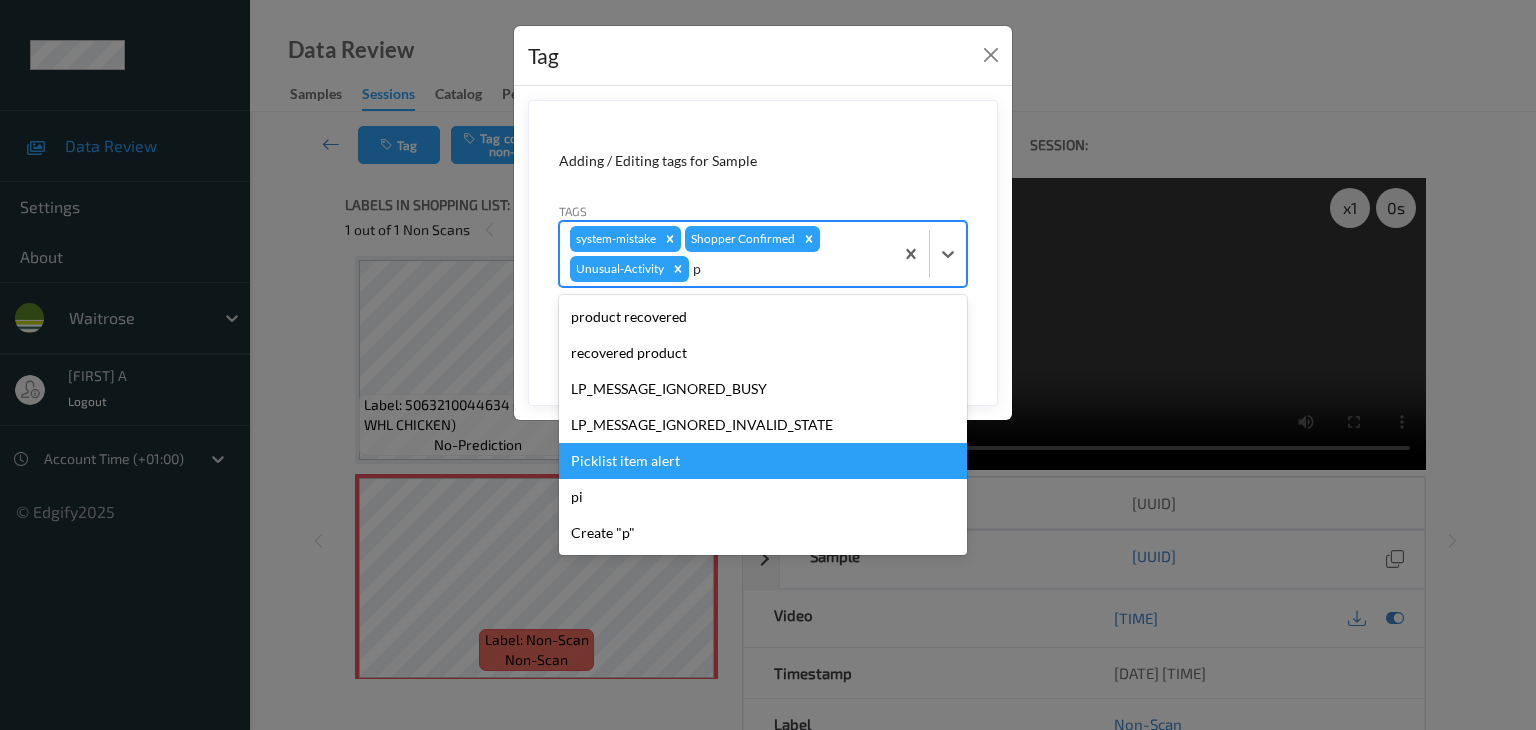click on "Picklist item alert" at bounding box center [763, 461] 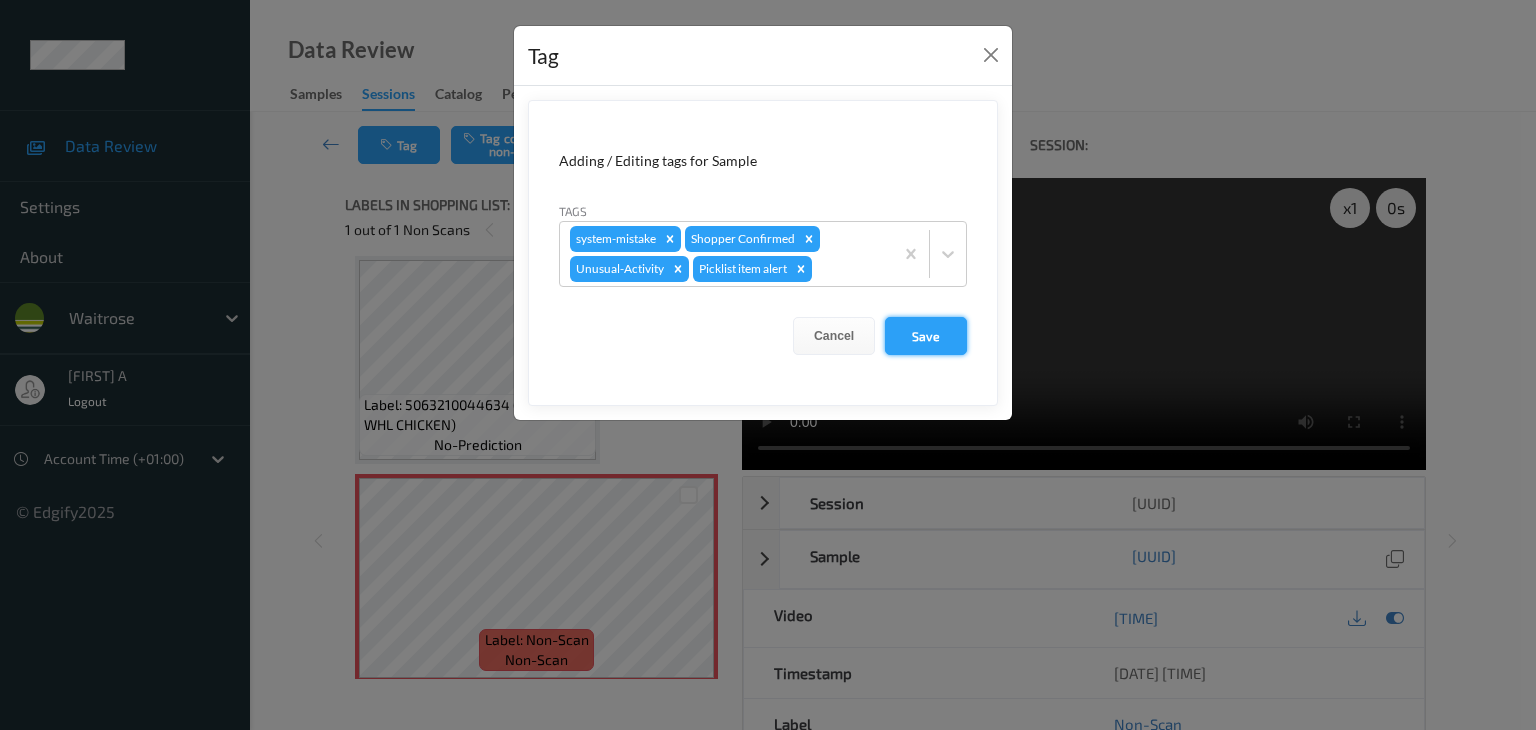click on "Save" at bounding box center (926, 336) 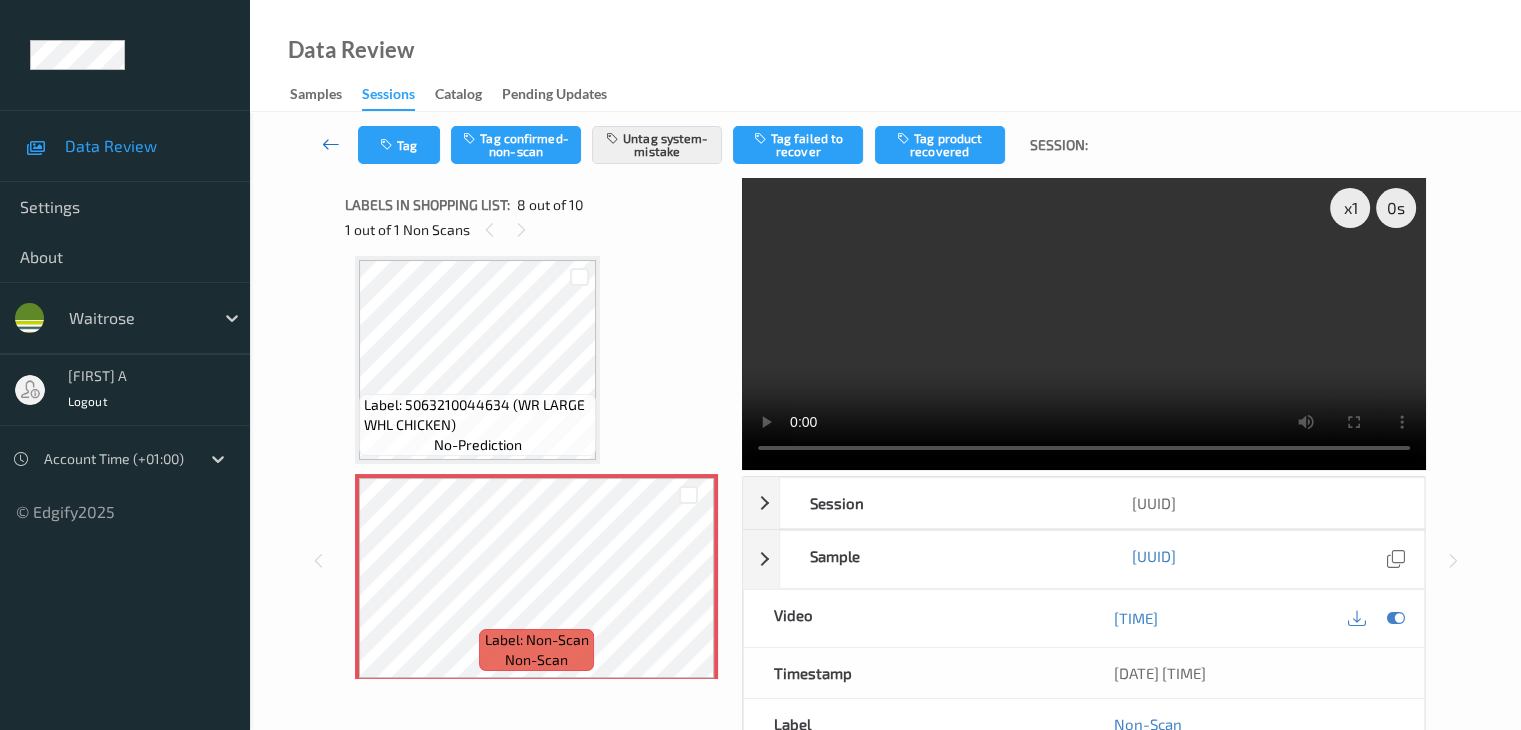 click at bounding box center (331, 144) 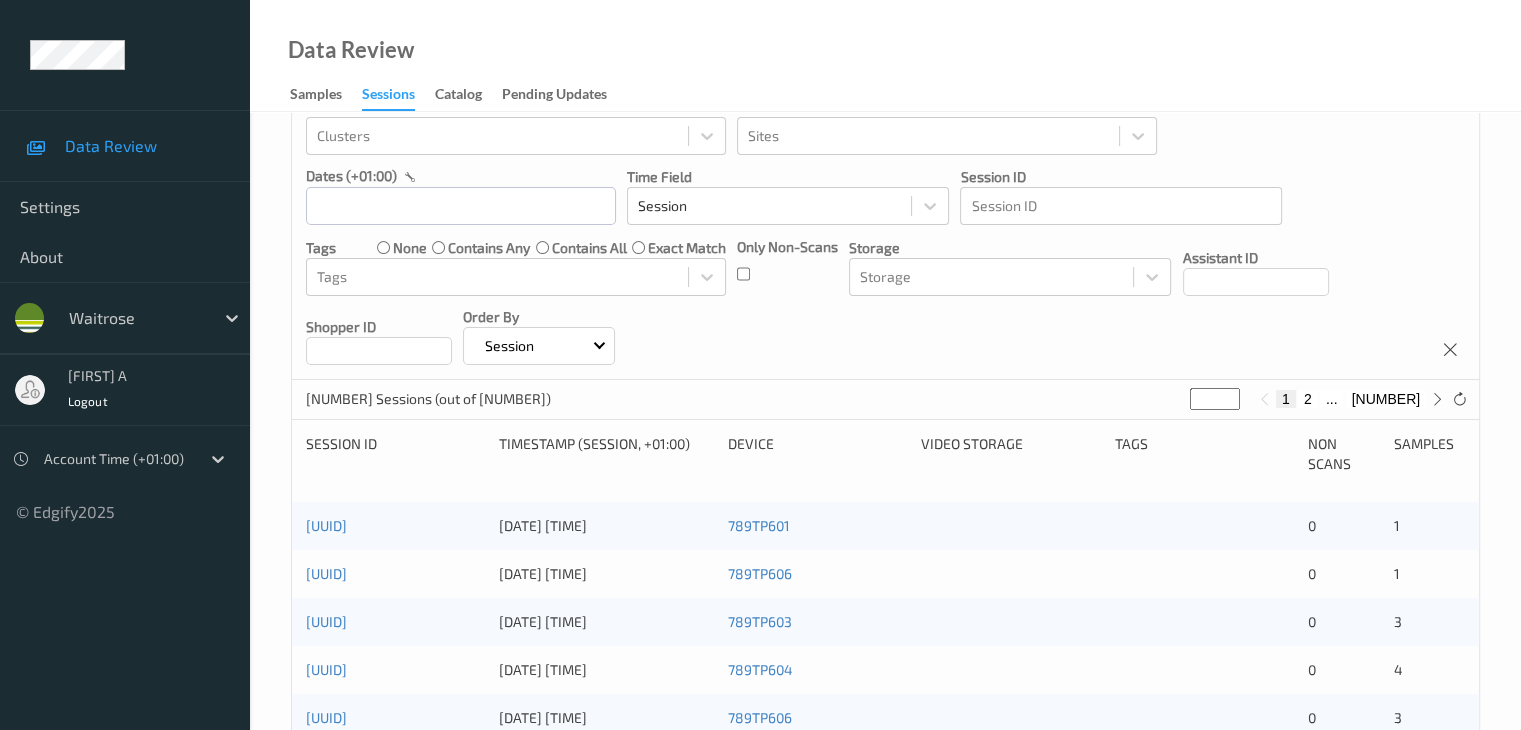 scroll, scrollTop: 300, scrollLeft: 0, axis: vertical 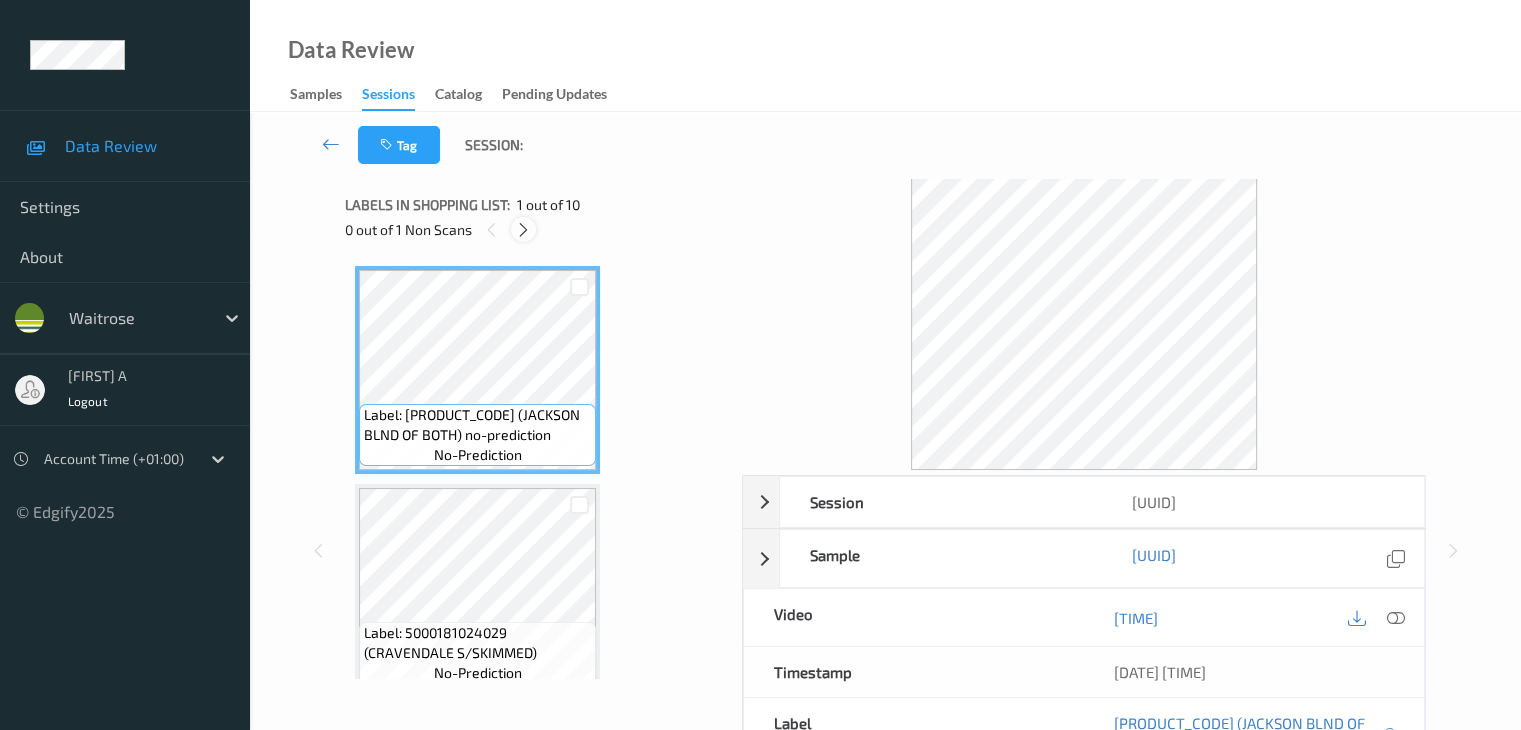 click at bounding box center [523, 229] 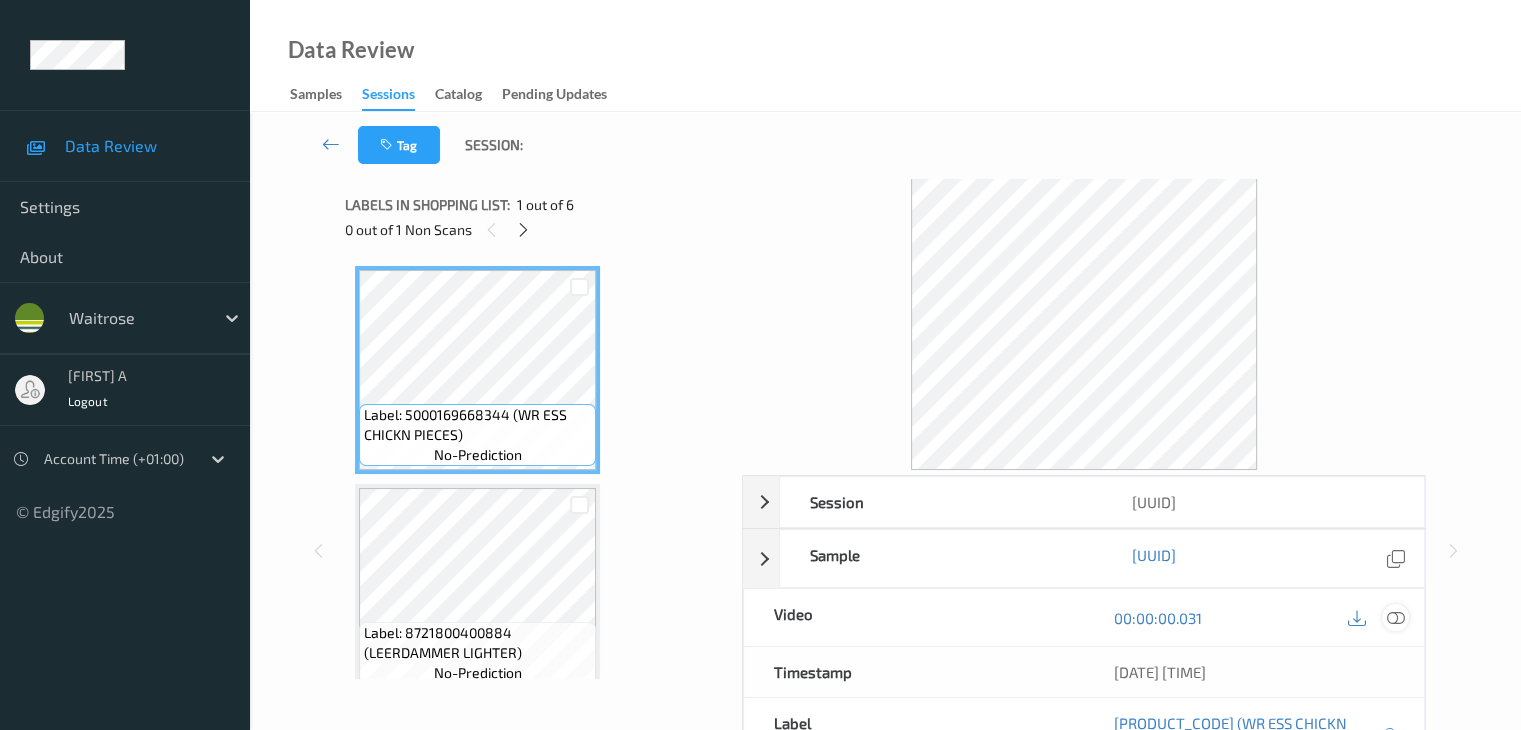 click at bounding box center [1395, 618] 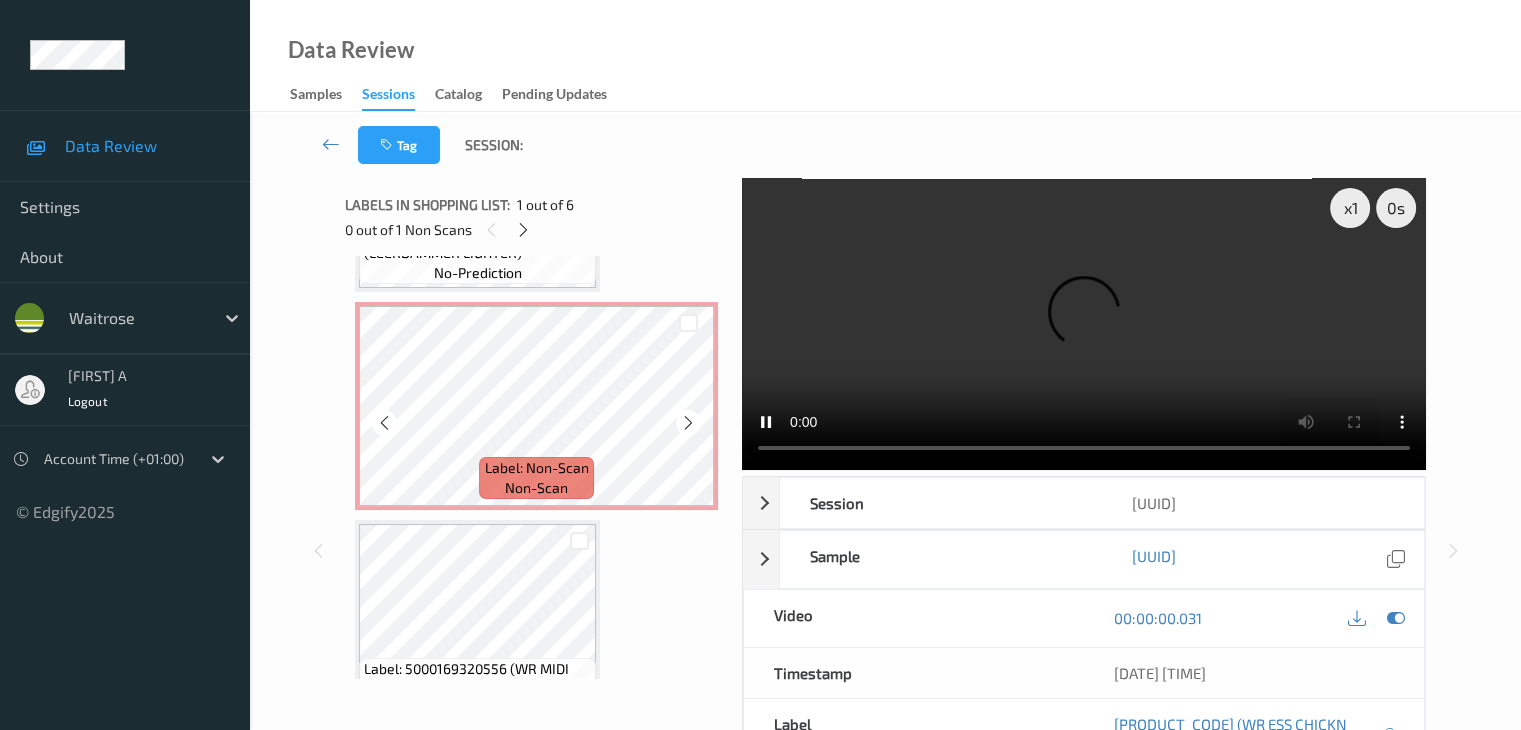 scroll, scrollTop: 300, scrollLeft: 0, axis: vertical 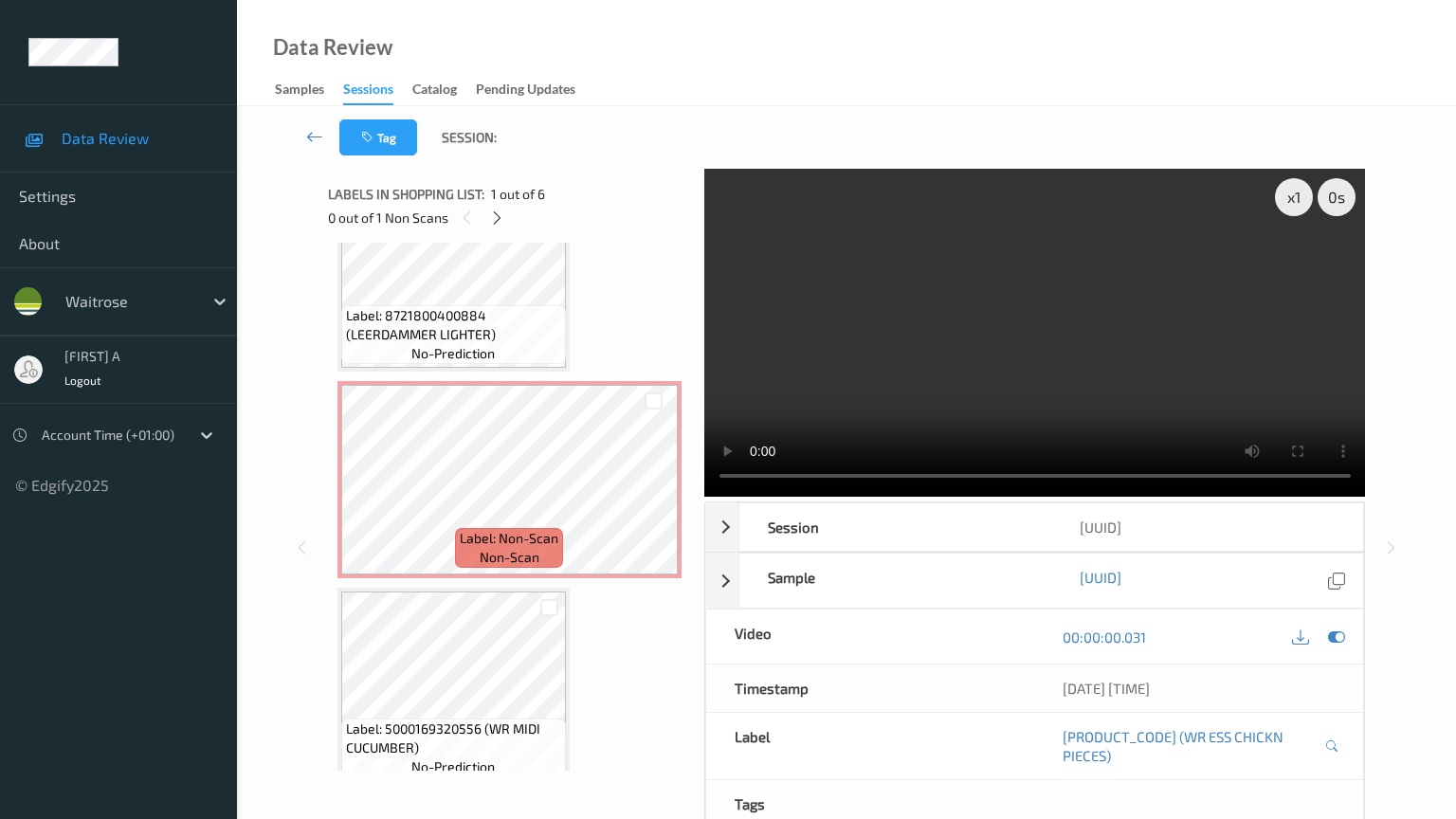 type 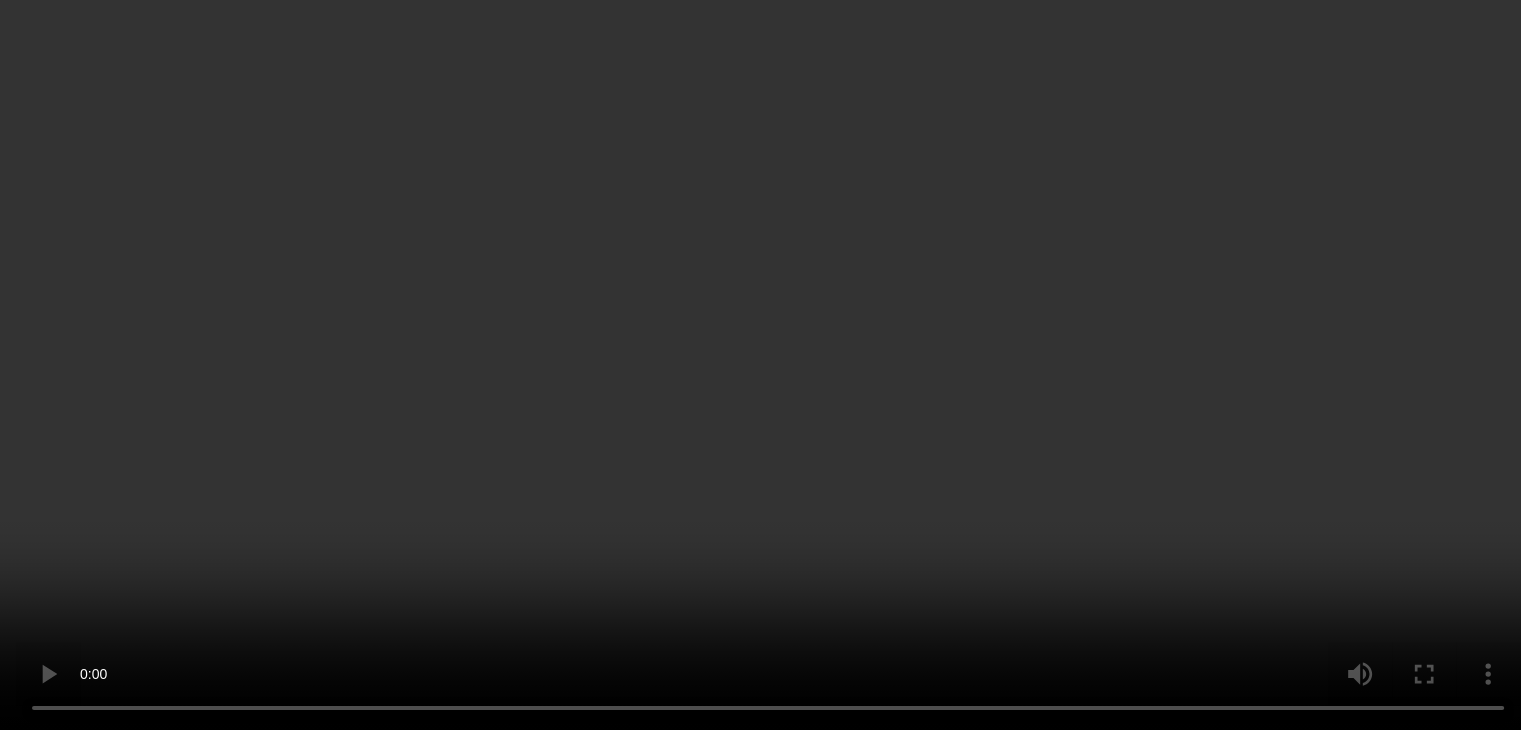 scroll, scrollTop: 195, scrollLeft: 0, axis: vertical 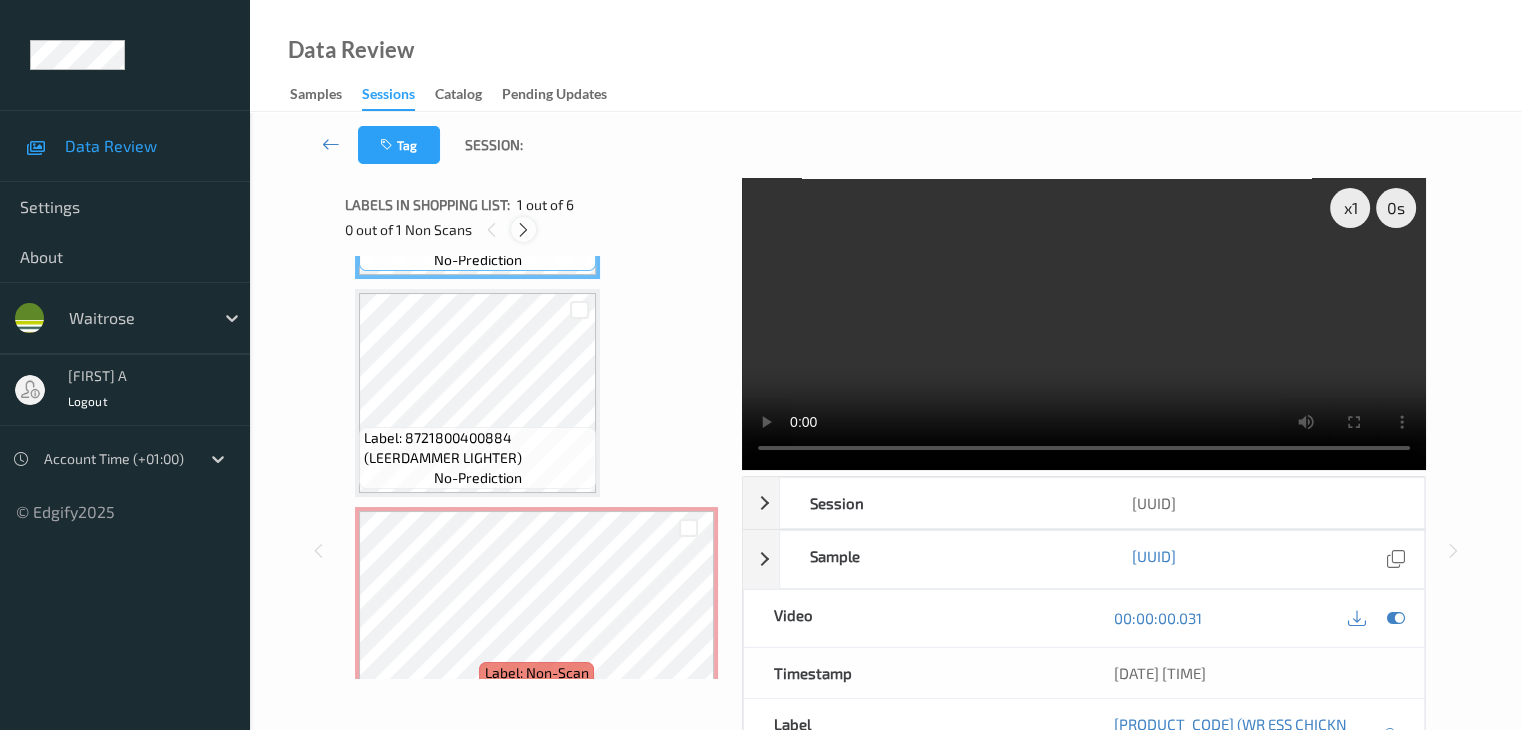 click at bounding box center [523, 230] 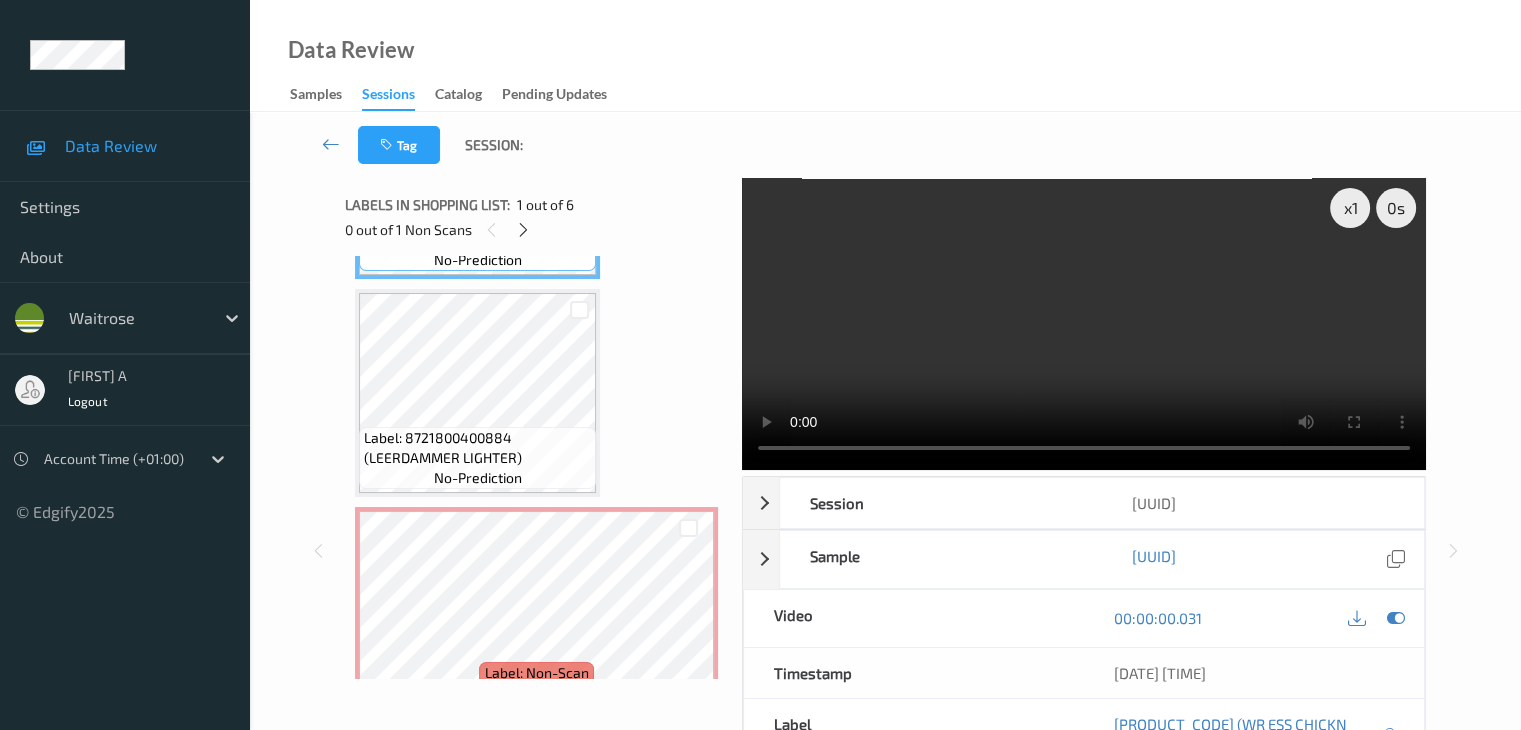 scroll, scrollTop: 228, scrollLeft: 0, axis: vertical 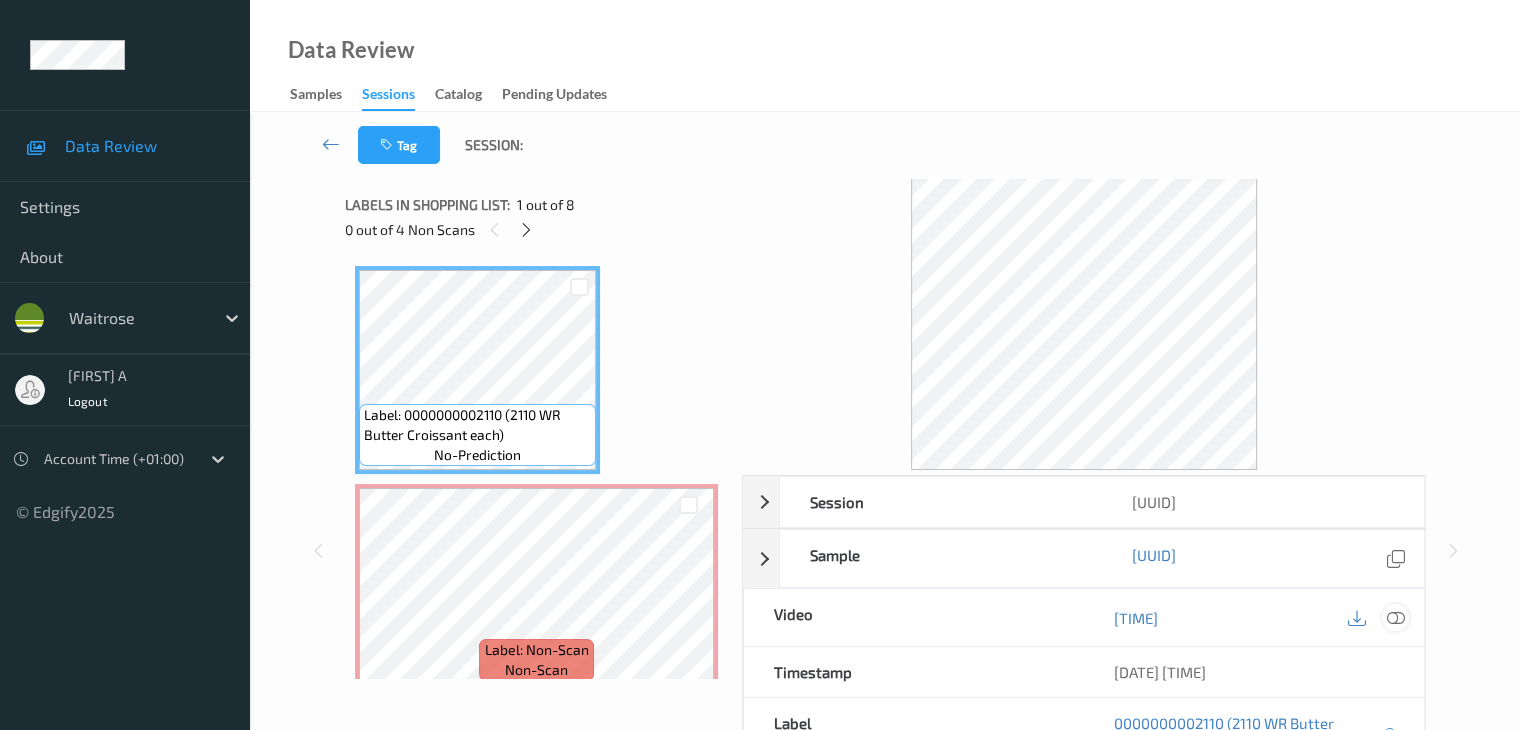 click at bounding box center [1395, 618] 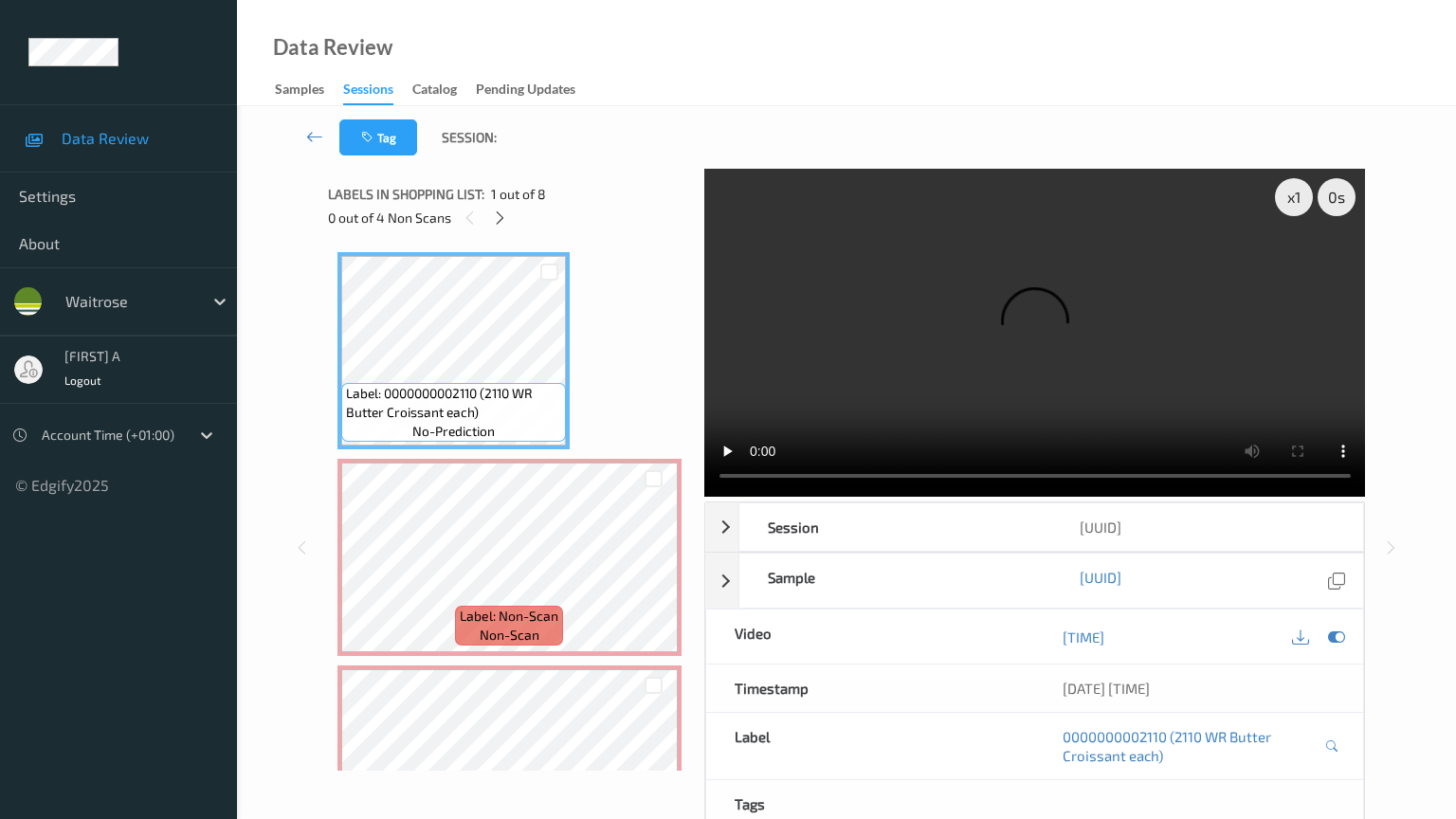 type 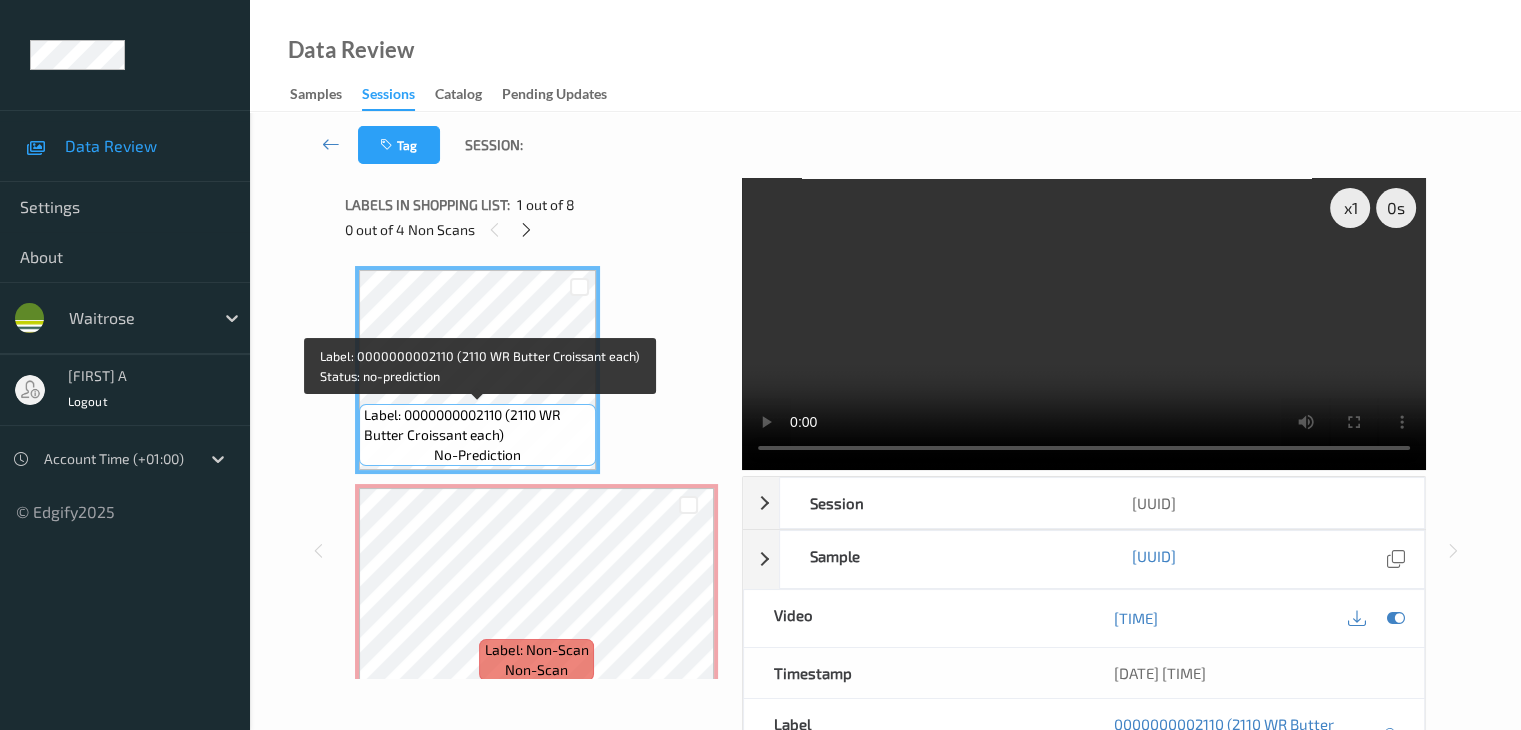 click on "Label: 0000000002110 (2110 WR Butter Croissant each)" at bounding box center [477, 425] 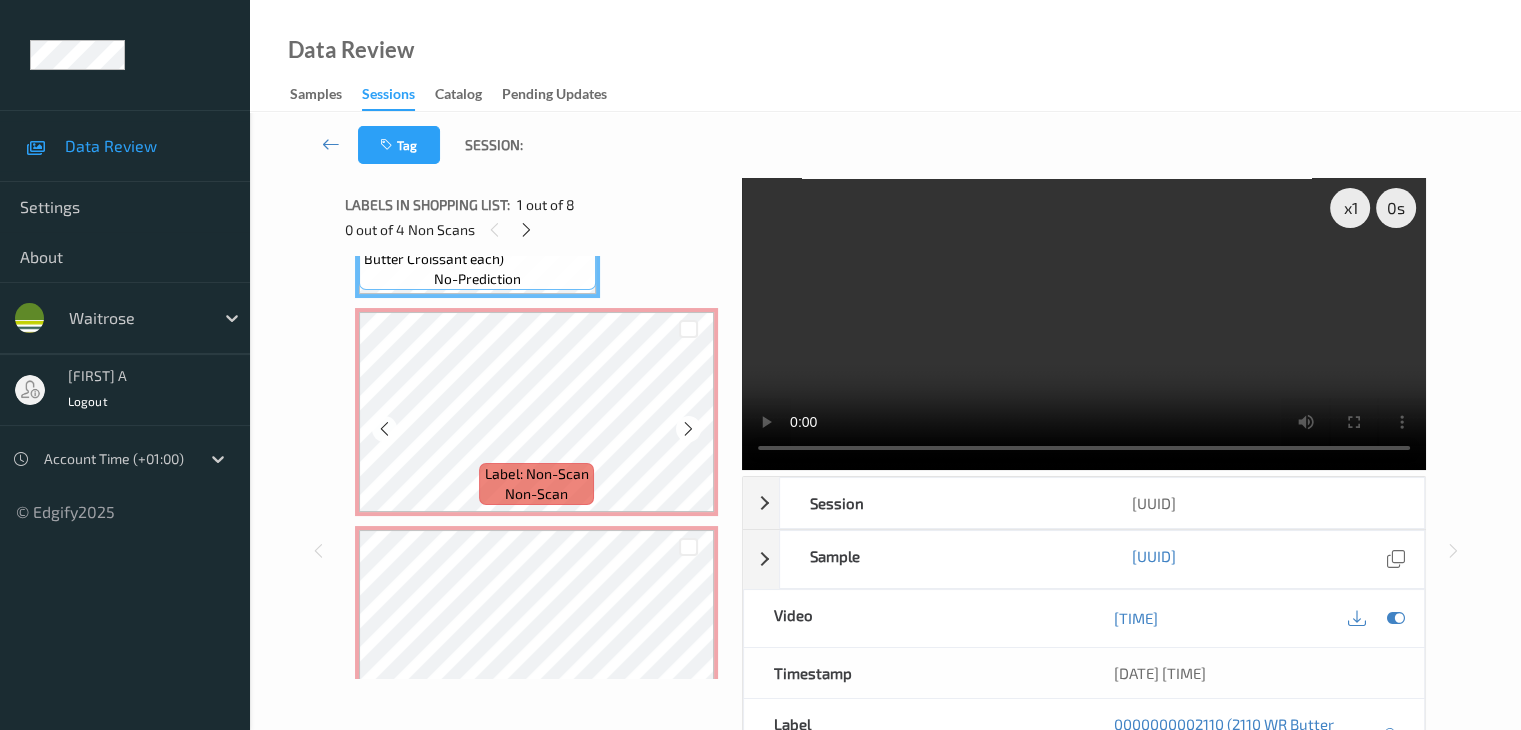 scroll, scrollTop: 200, scrollLeft: 0, axis: vertical 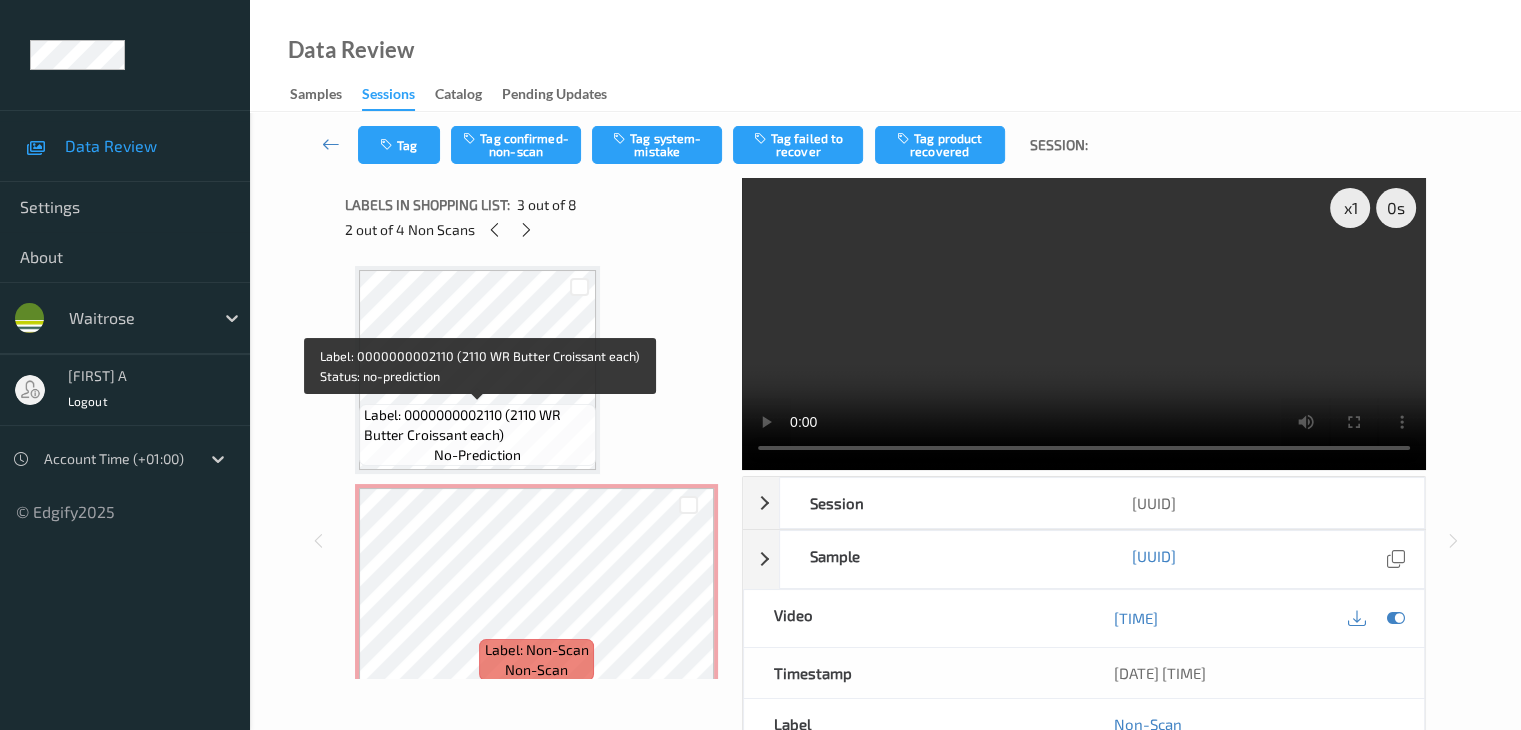 click on "Label: 0000000002110 (2110 WR Butter Croissant each)" at bounding box center (477, 425) 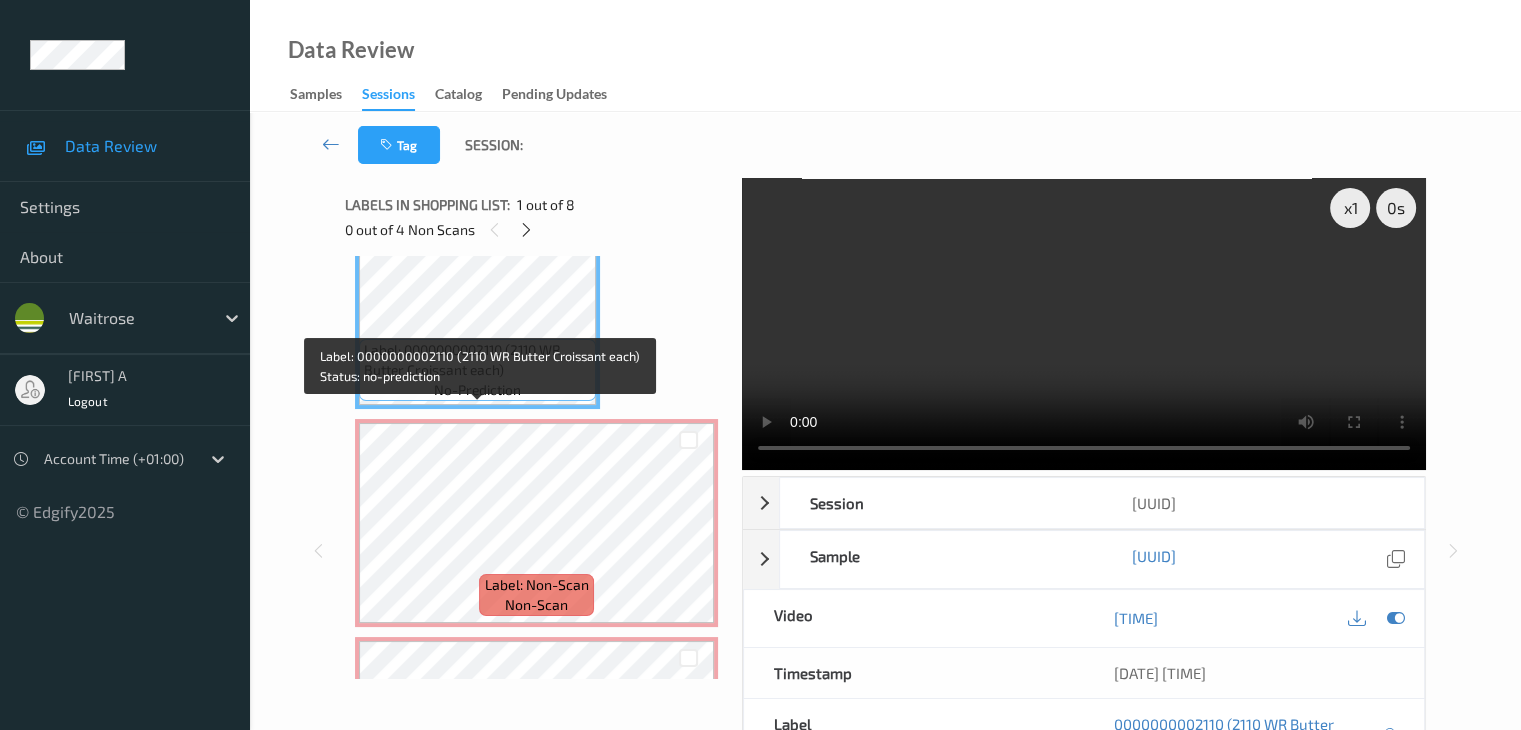 scroll, scrollTop: 100, scrollLeft: 0, axis: vertical 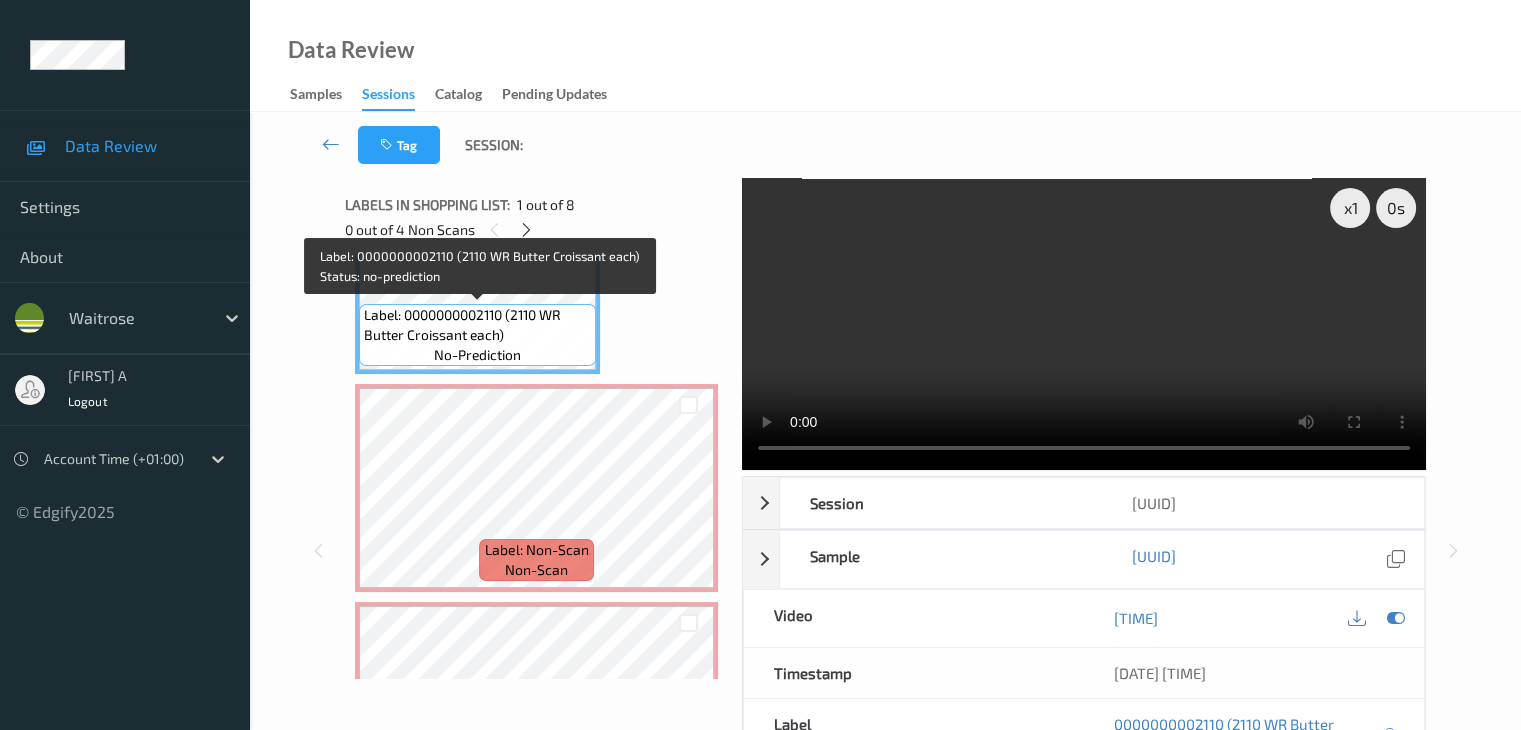 click on "Label: 0000000002110 (2110 WR Butter Croissant each) no-prediction" at bounding box center [477, 335] 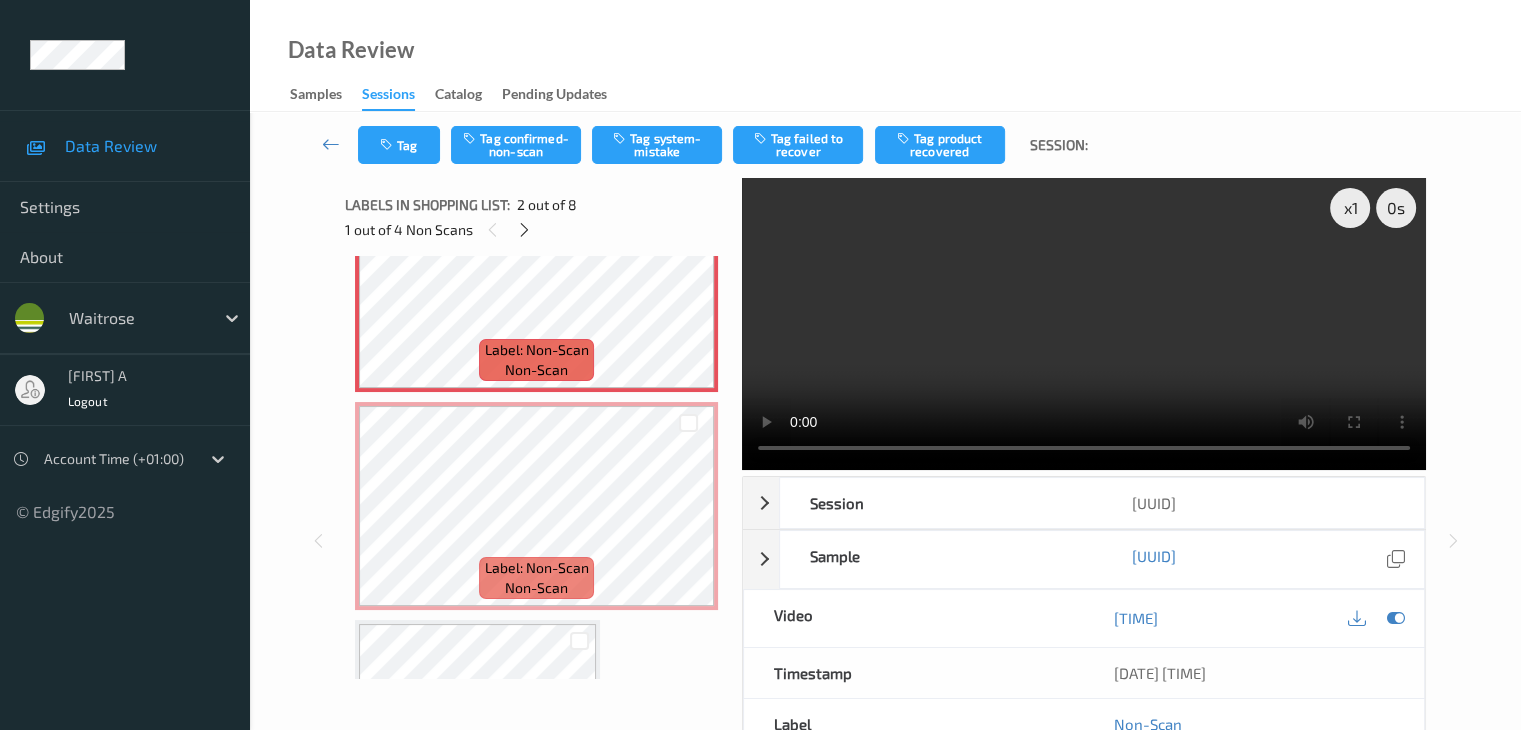 scroll, scrollTop: 0, scrollLeft: 0, axis: both 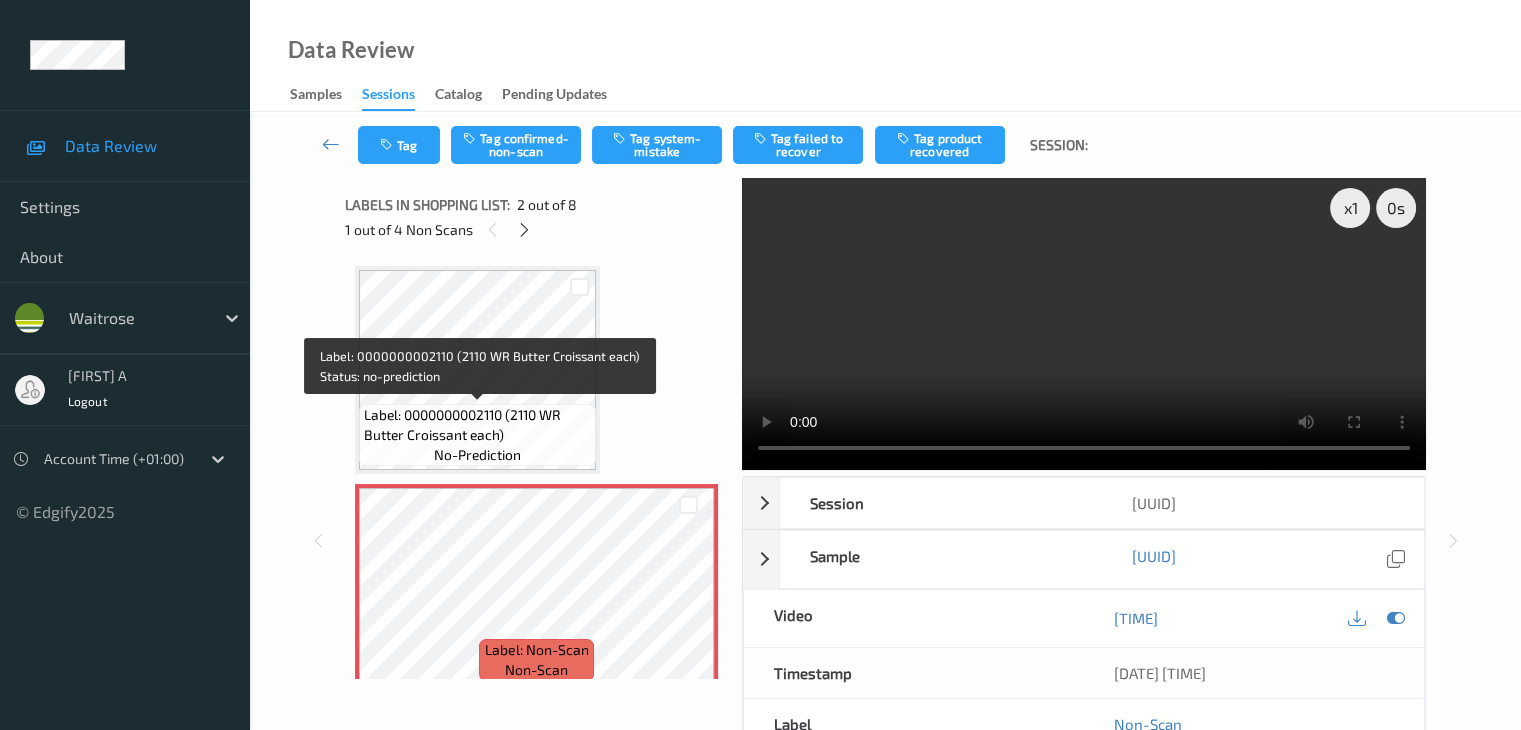 click on "Label: 0000000002110 (2110 WR Butter Croissant each)" at bounding box center [477, 425] 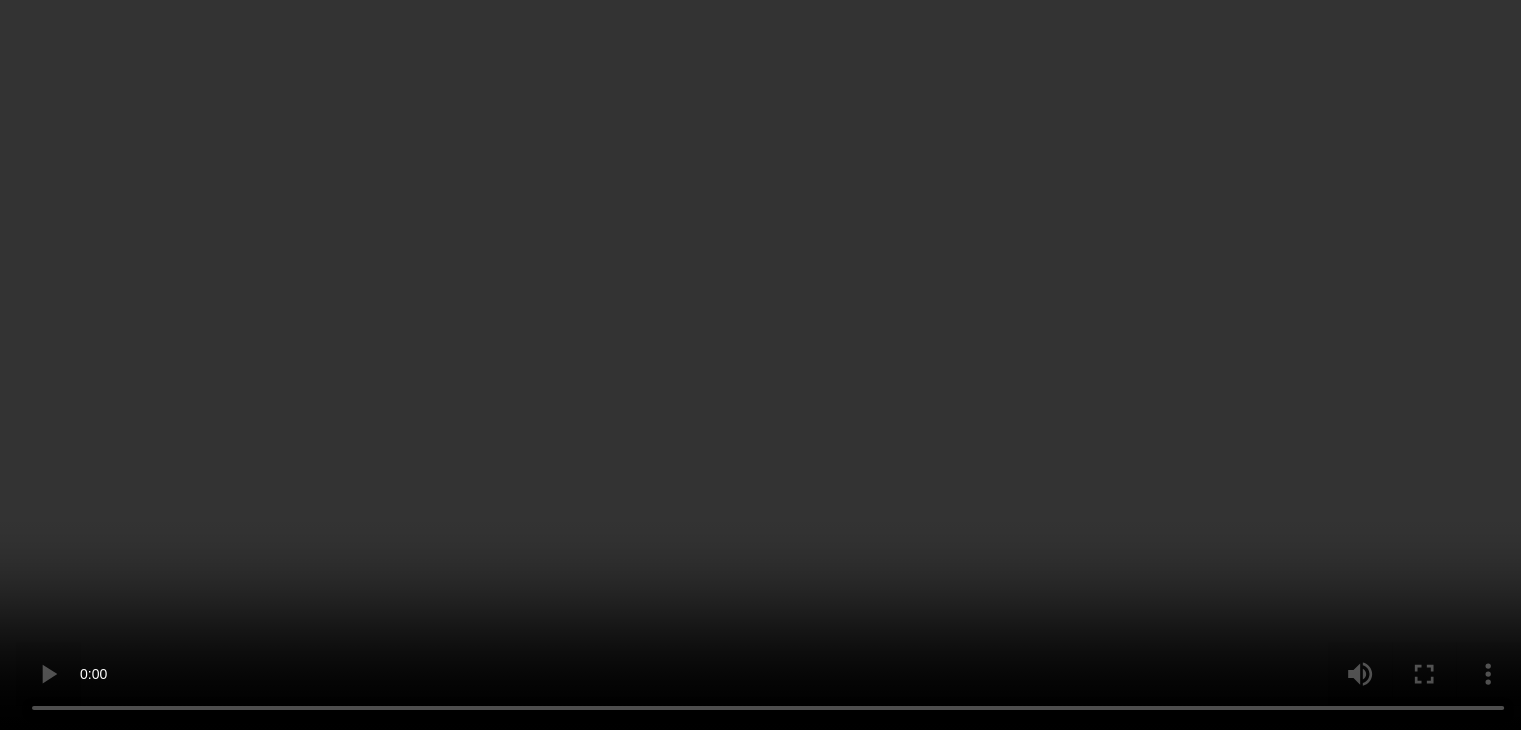 scroll, scrollTop: 400, scrollLeft: 0, axis: vertical 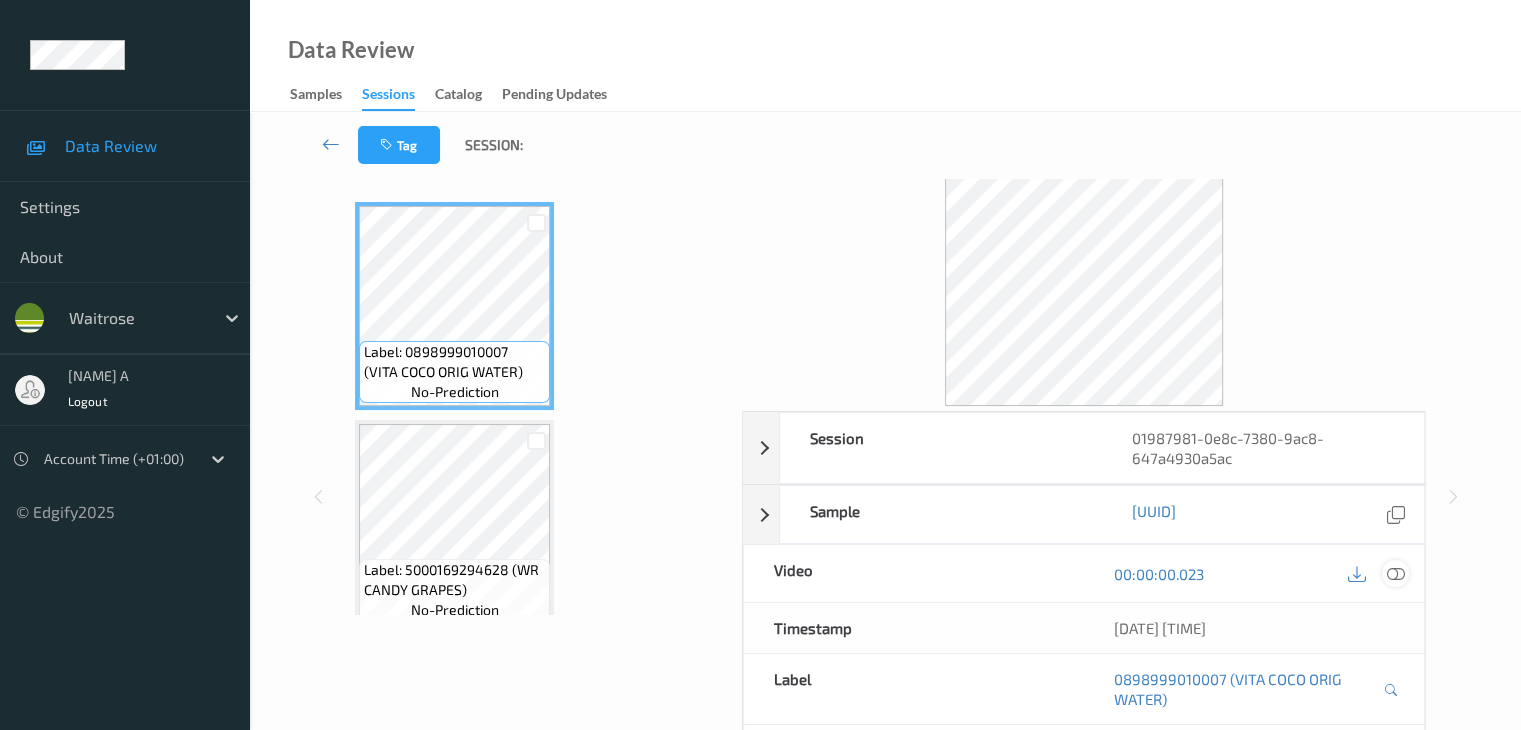 click at bounding box center (1395, 574) 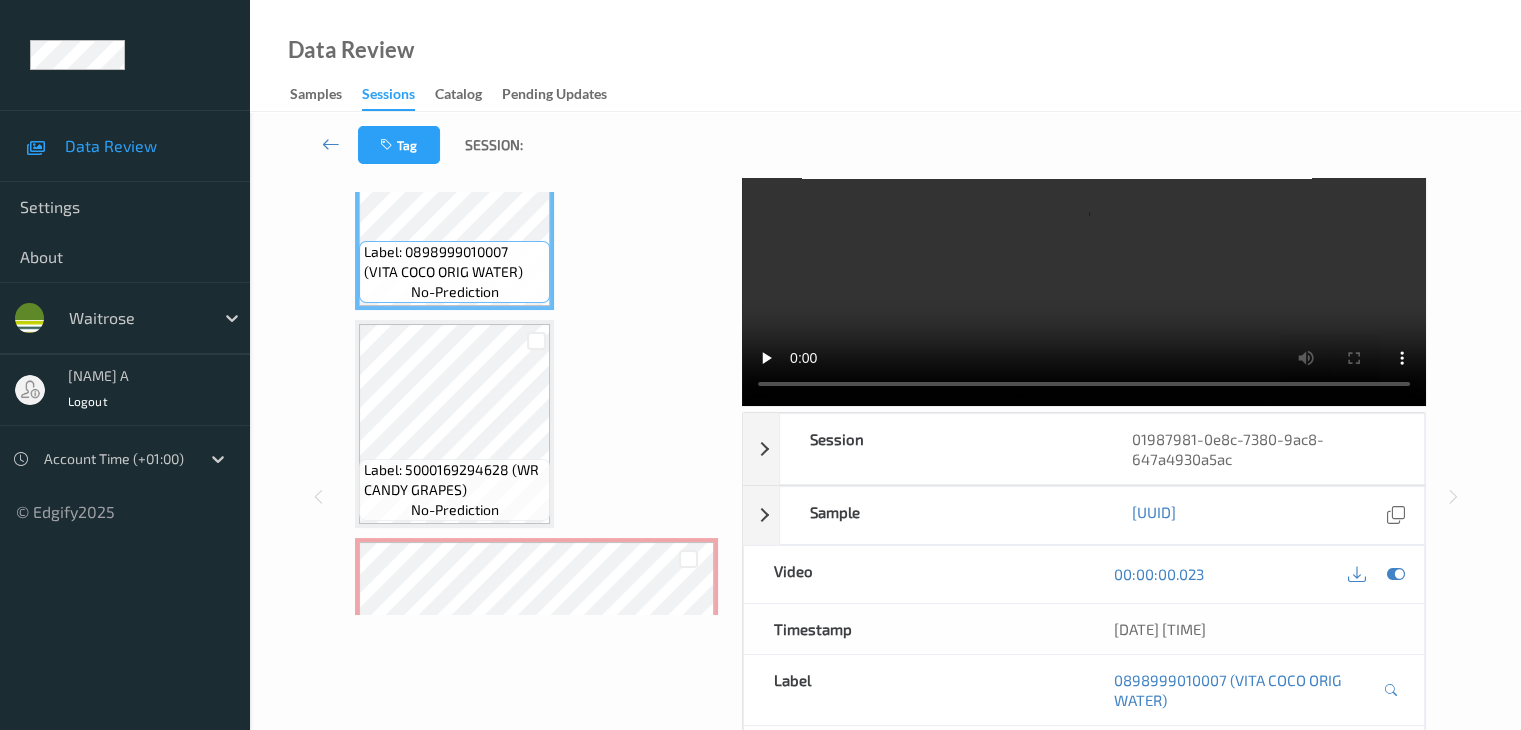 scroll, scrollTop: 0, scrollLeft: 0, axis: both 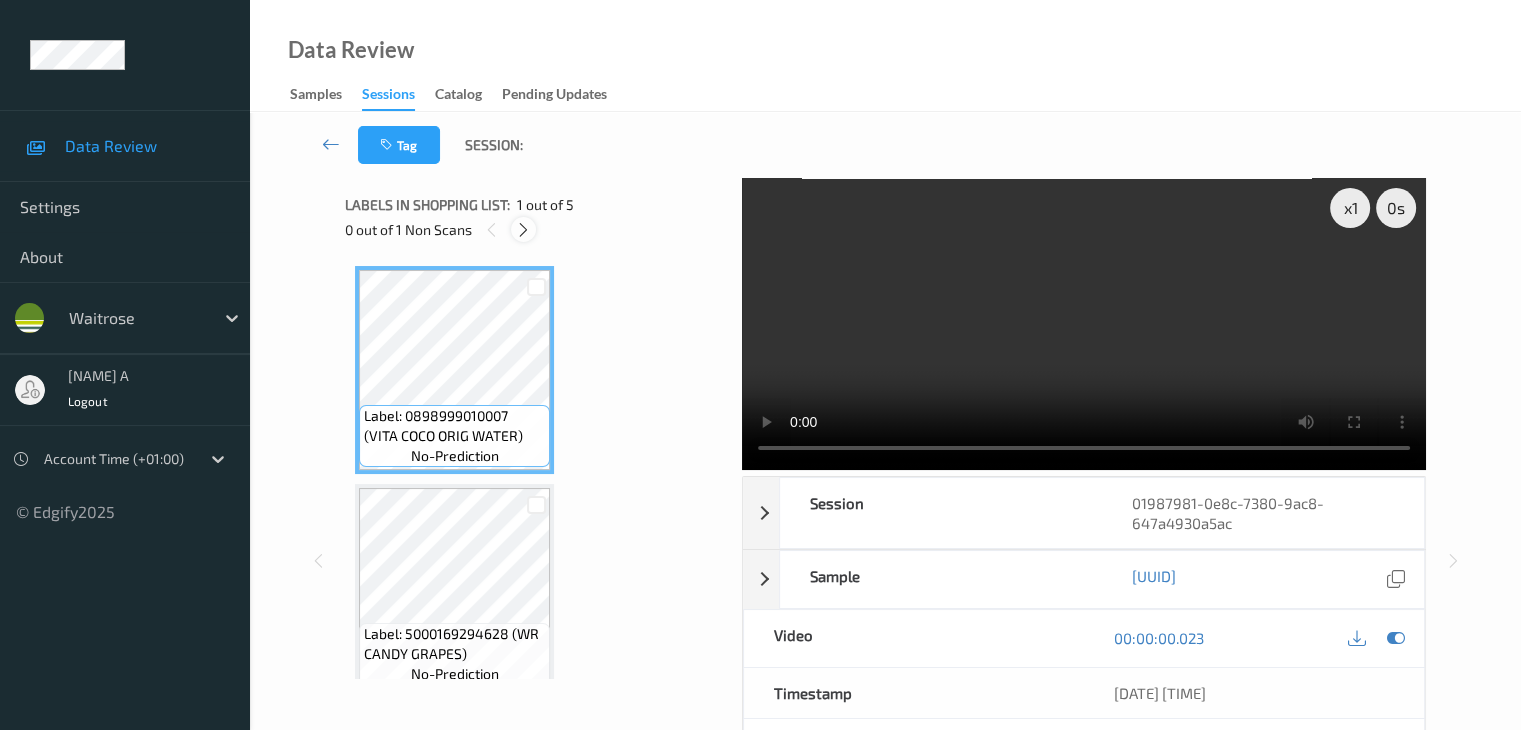 click at bounding box center (523, 230) 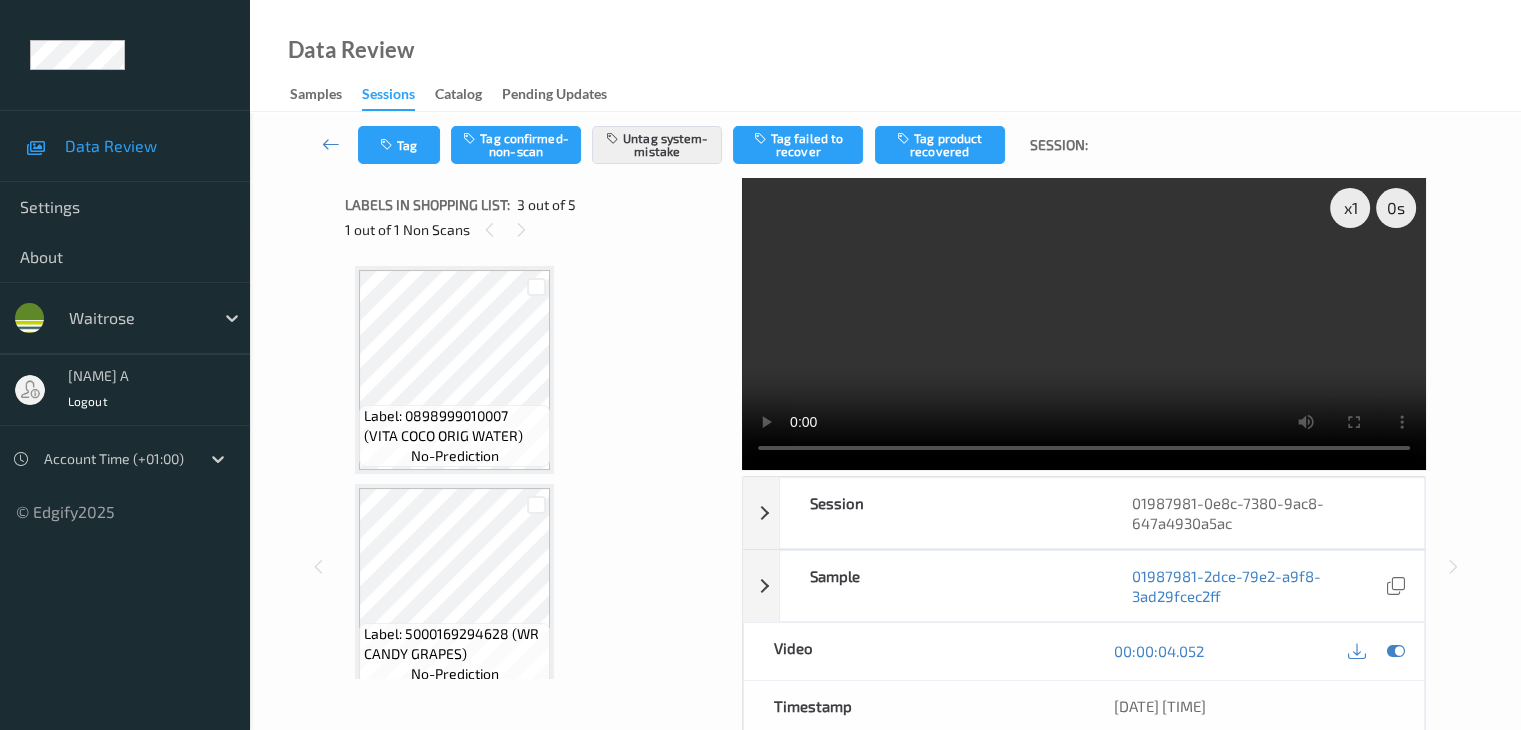 scroll, scrollTop: 228, scrollLeft: 0, axis: vertical 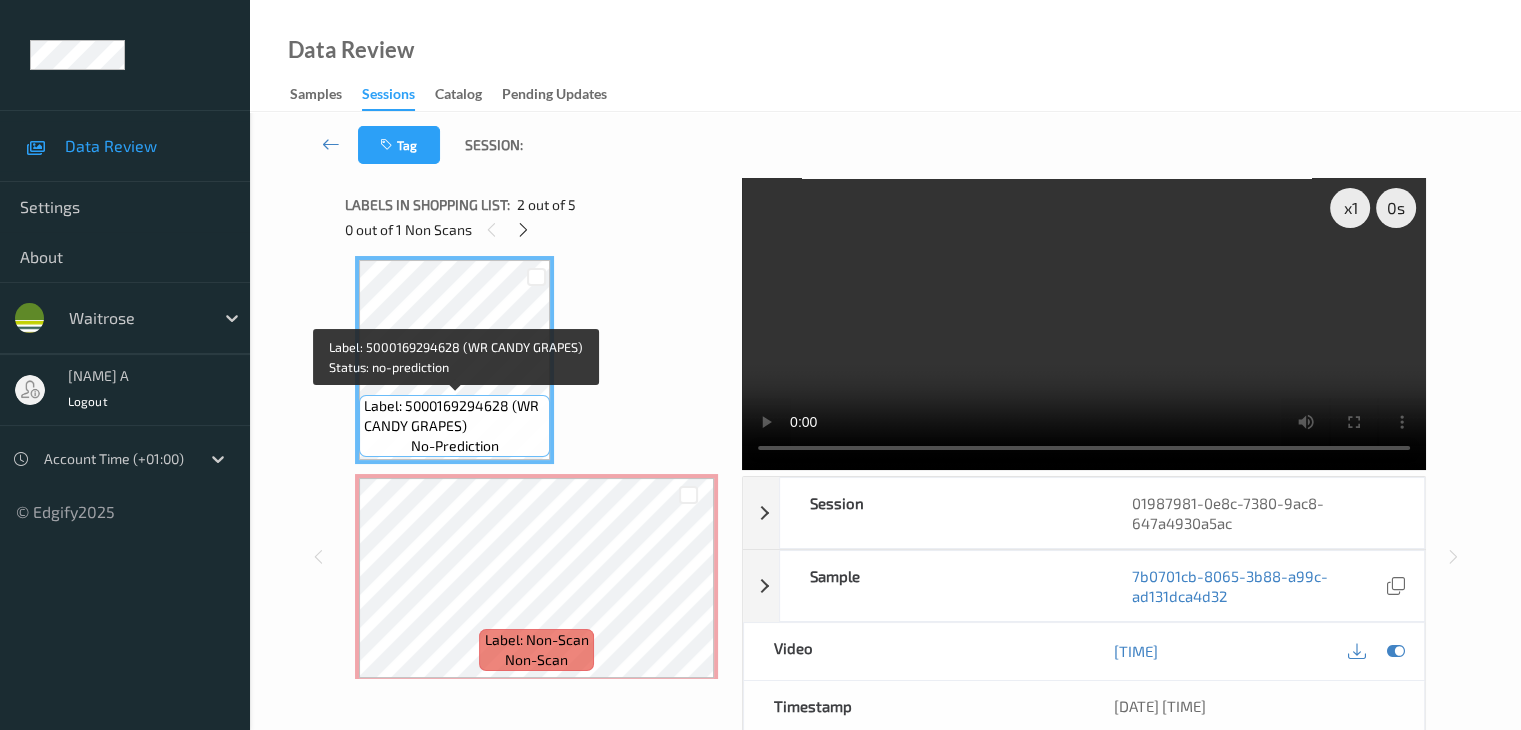 click on "Label: 5000169294628 (WR CANDY GRAPES)" at bounding box center [454, 416] 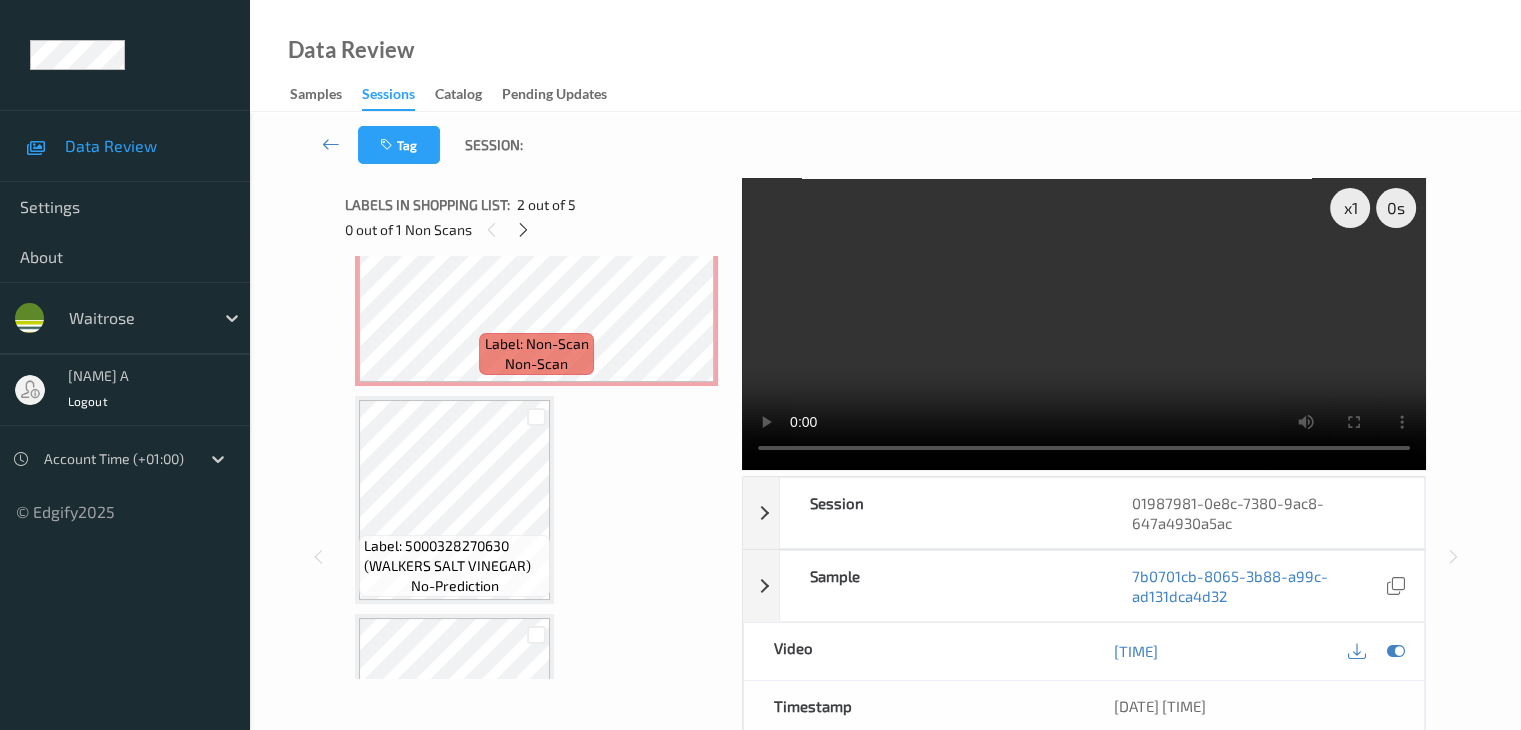 scroll, scrollTop: 528, scrollLeft: 0, axis: vertical 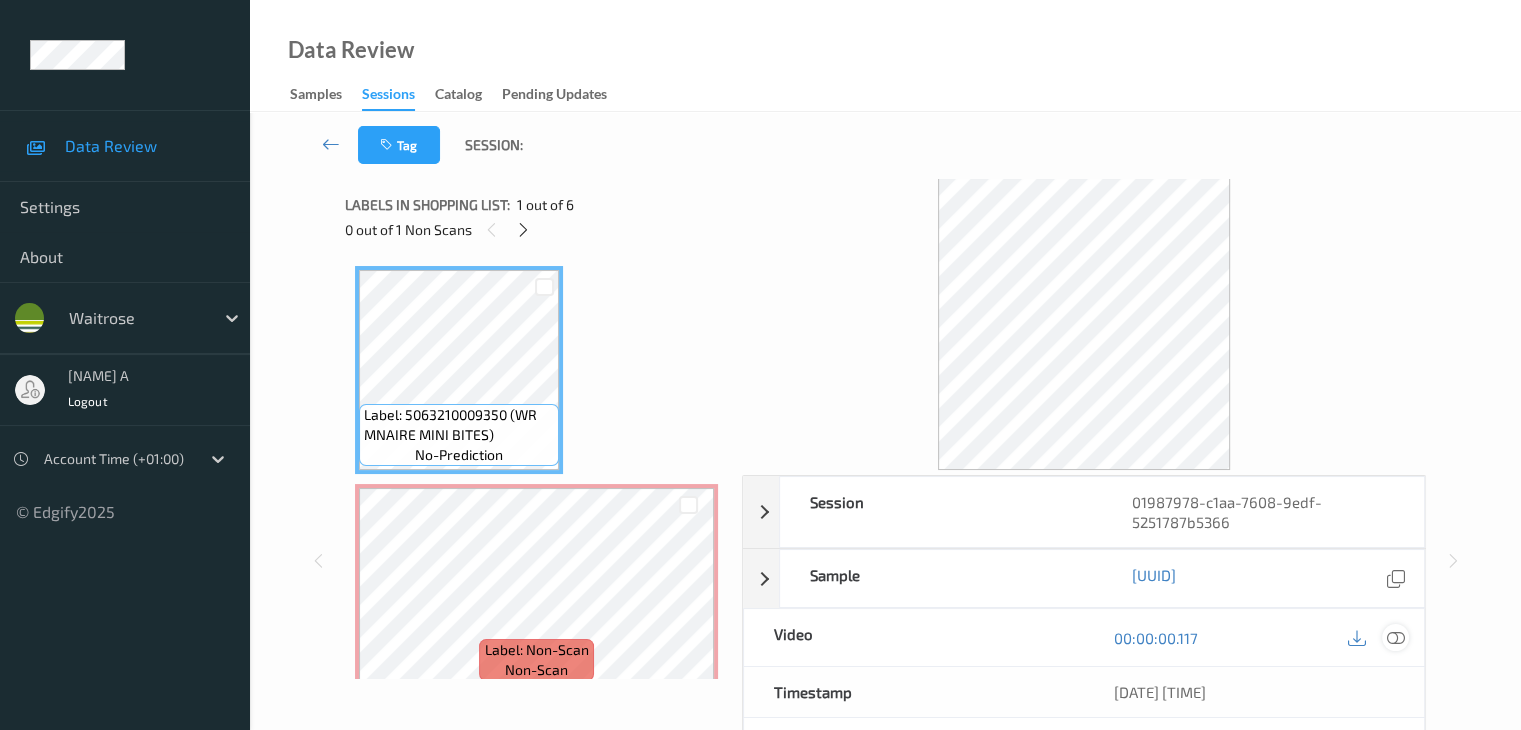 click at bounding box center (1395, 638) 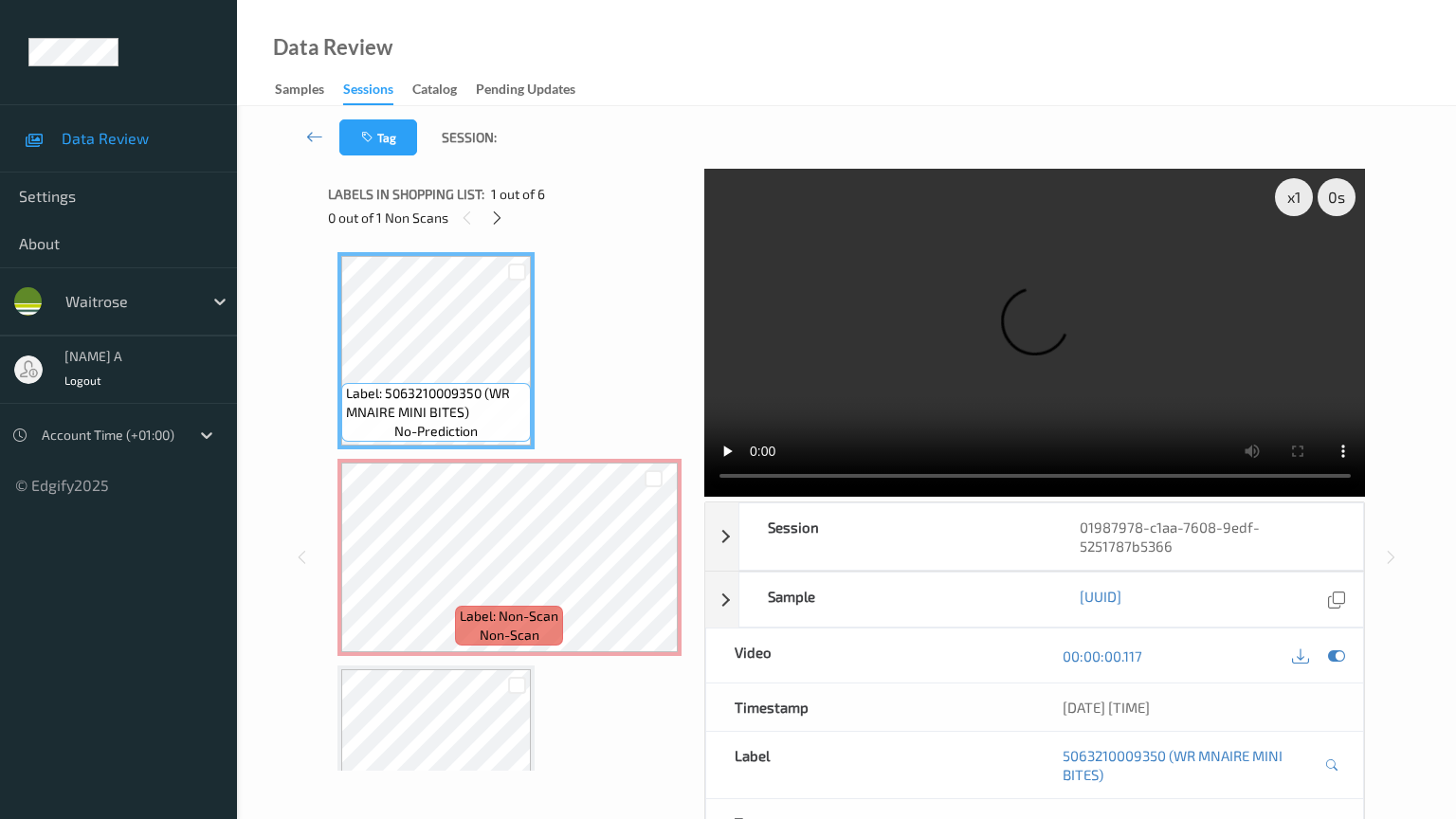 type 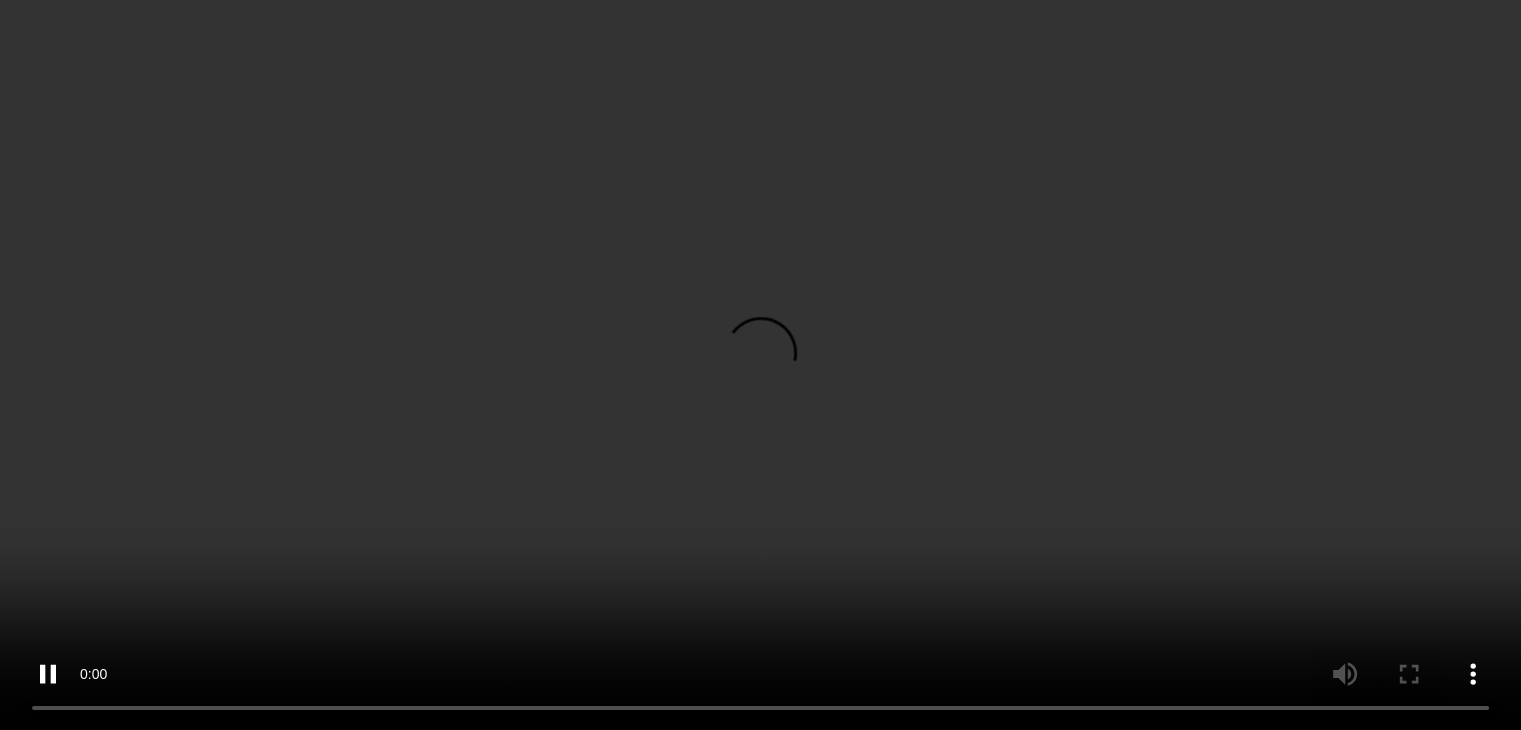 scroll, scrollTop: 700, scrollLeft: 0, axis: vertical 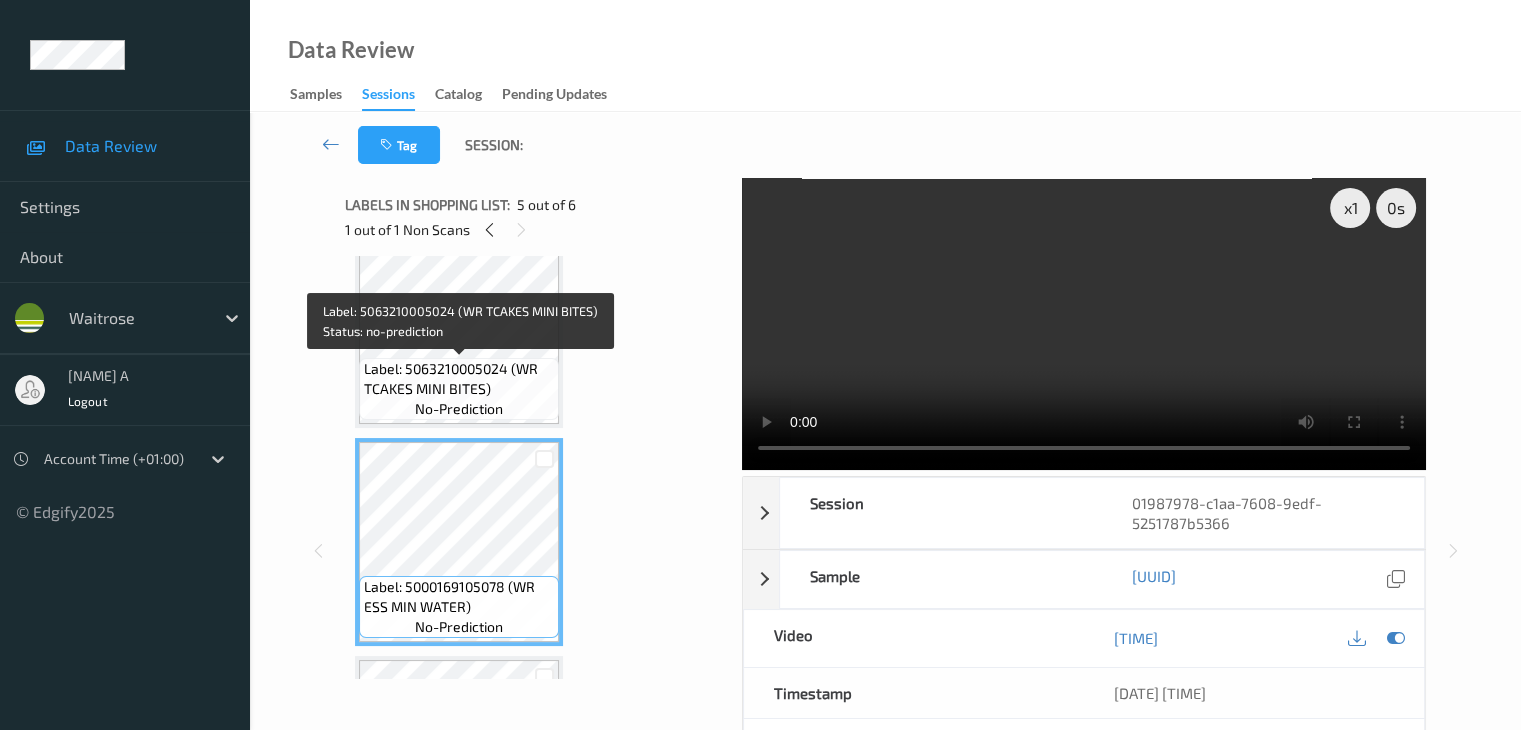 click on "Label: 5063210005024 (WR TCAKES MINI BITES)" at bounding box center (459, 379) 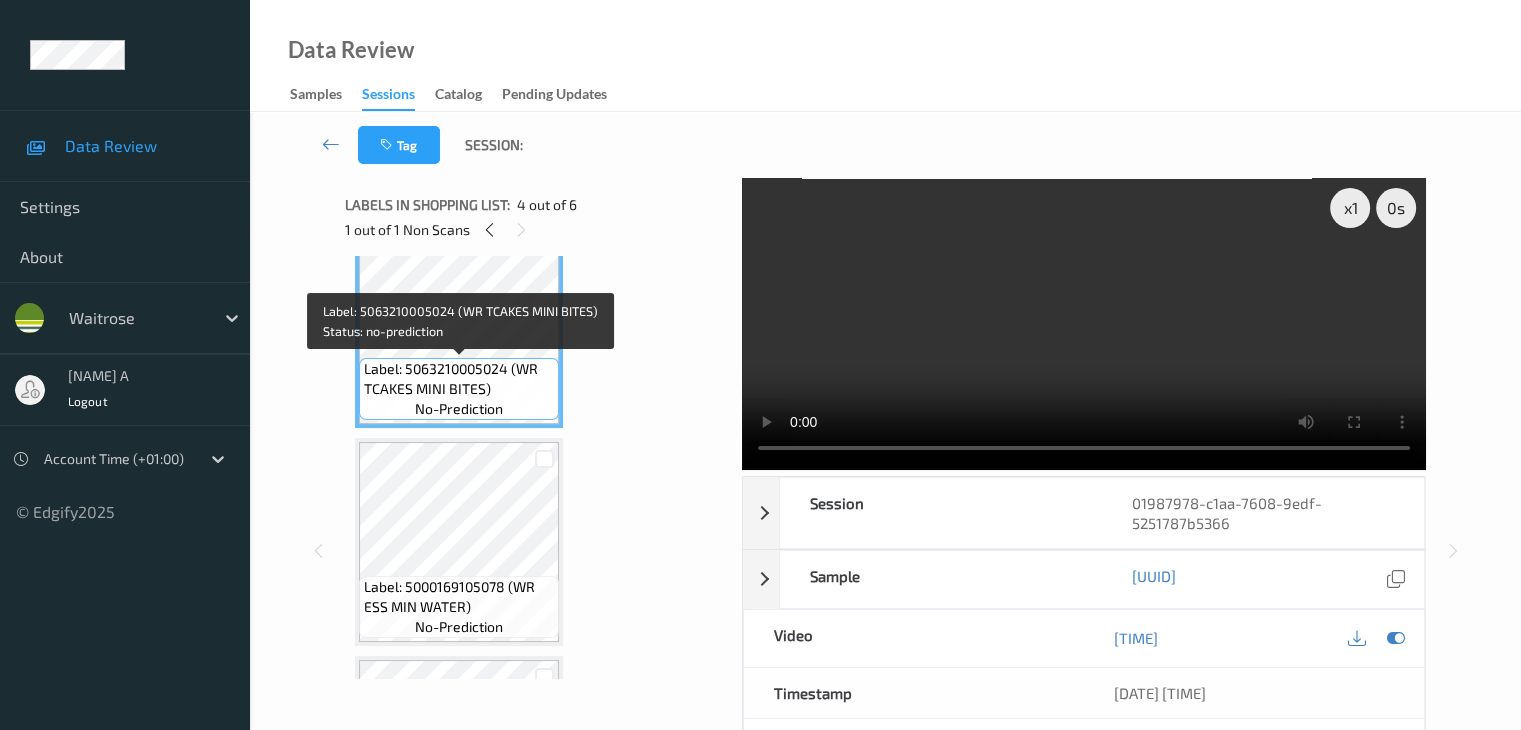click on "Label: 5063210005024 (WR TCAKES MINI BITES)" at bounding box center (459, 379) 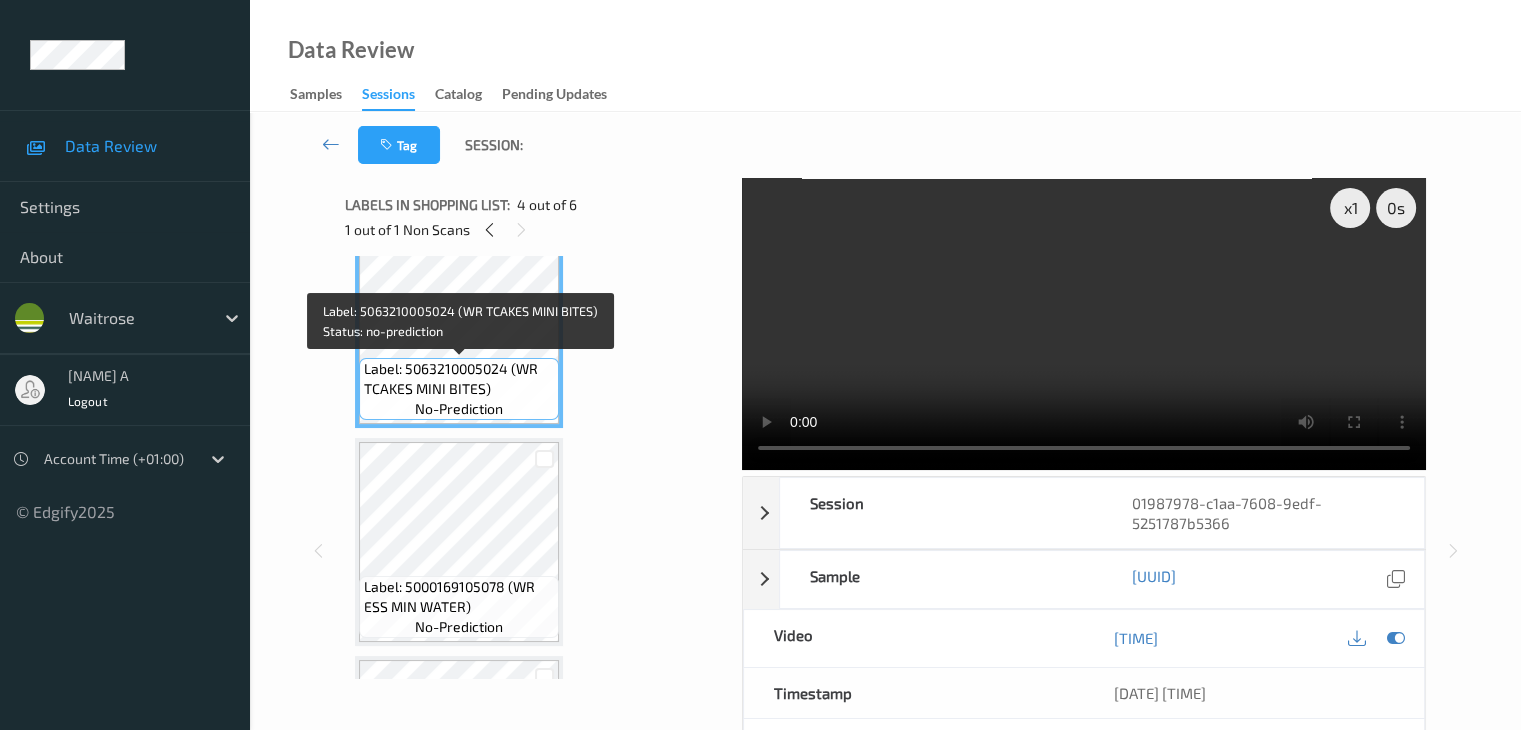 click on "Label: 5063210005024 (WR TCAKES MINI BITES) no-prediction" at bounding box center (459, 389) 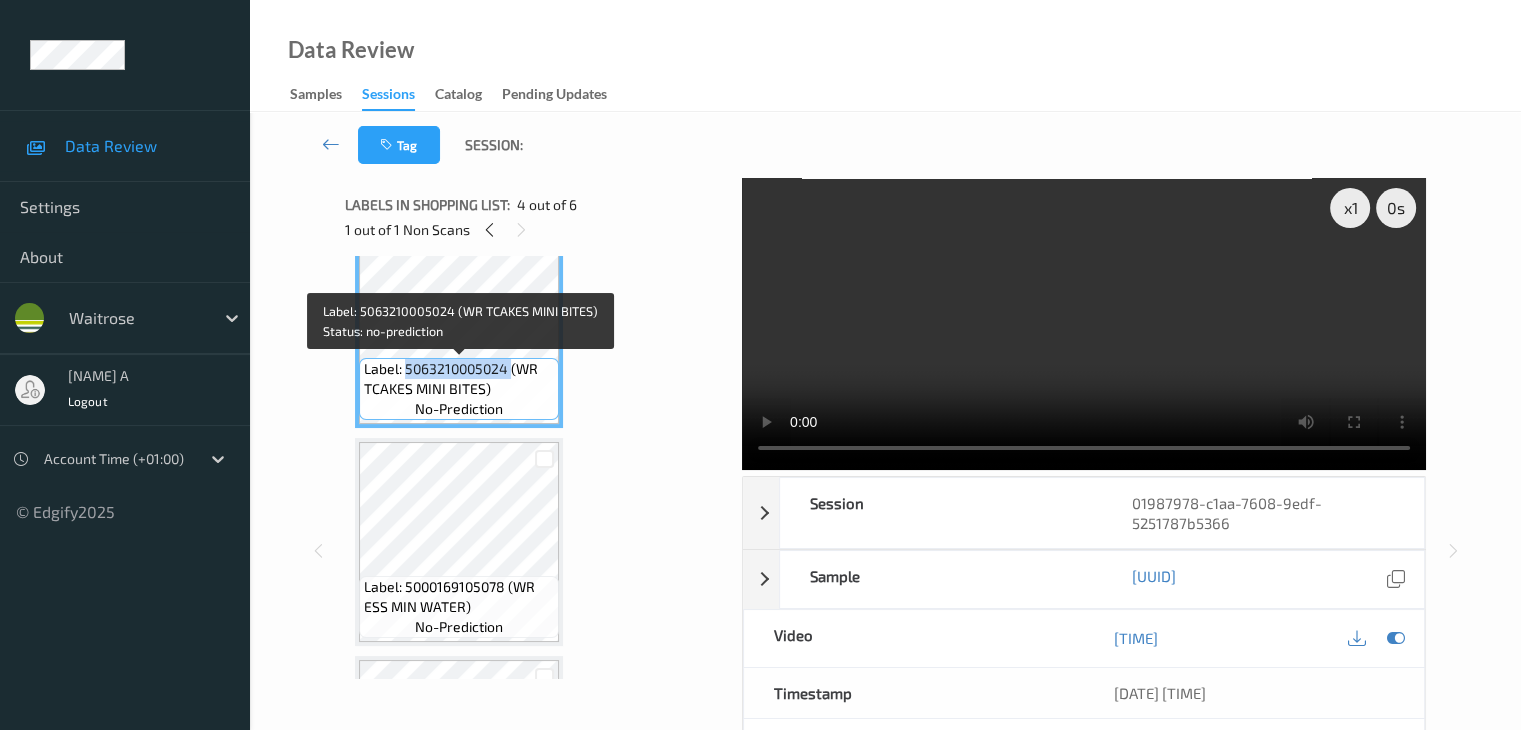 click on "Label: 5063210005024 (WR TCAKES MINI BITES) no-prediction" at bounding box center (459, 389) 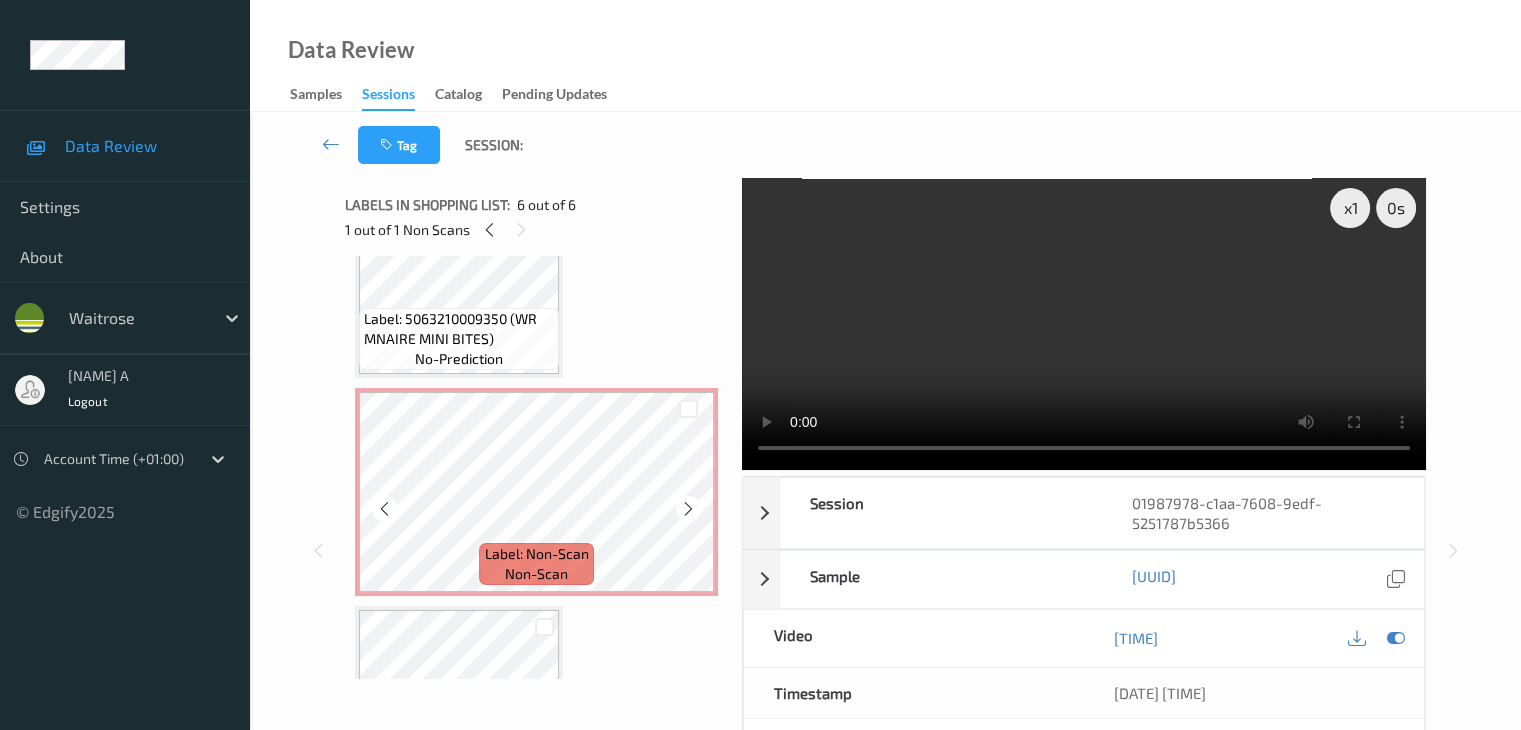 scroll, scrollTop: 100, scrollLeft: 0, axis: vertical 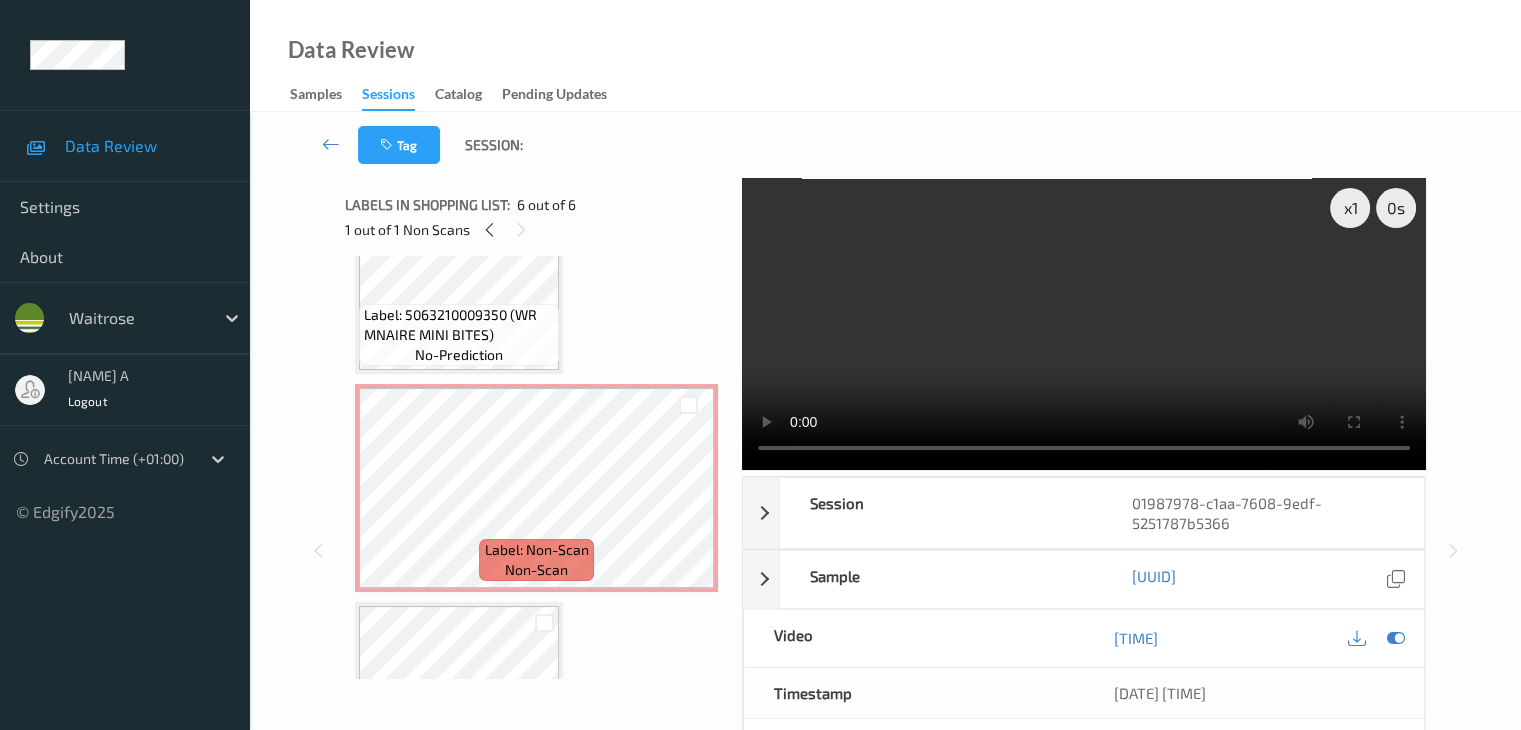 click on "no-prediction" at bounding box center [459, 355] 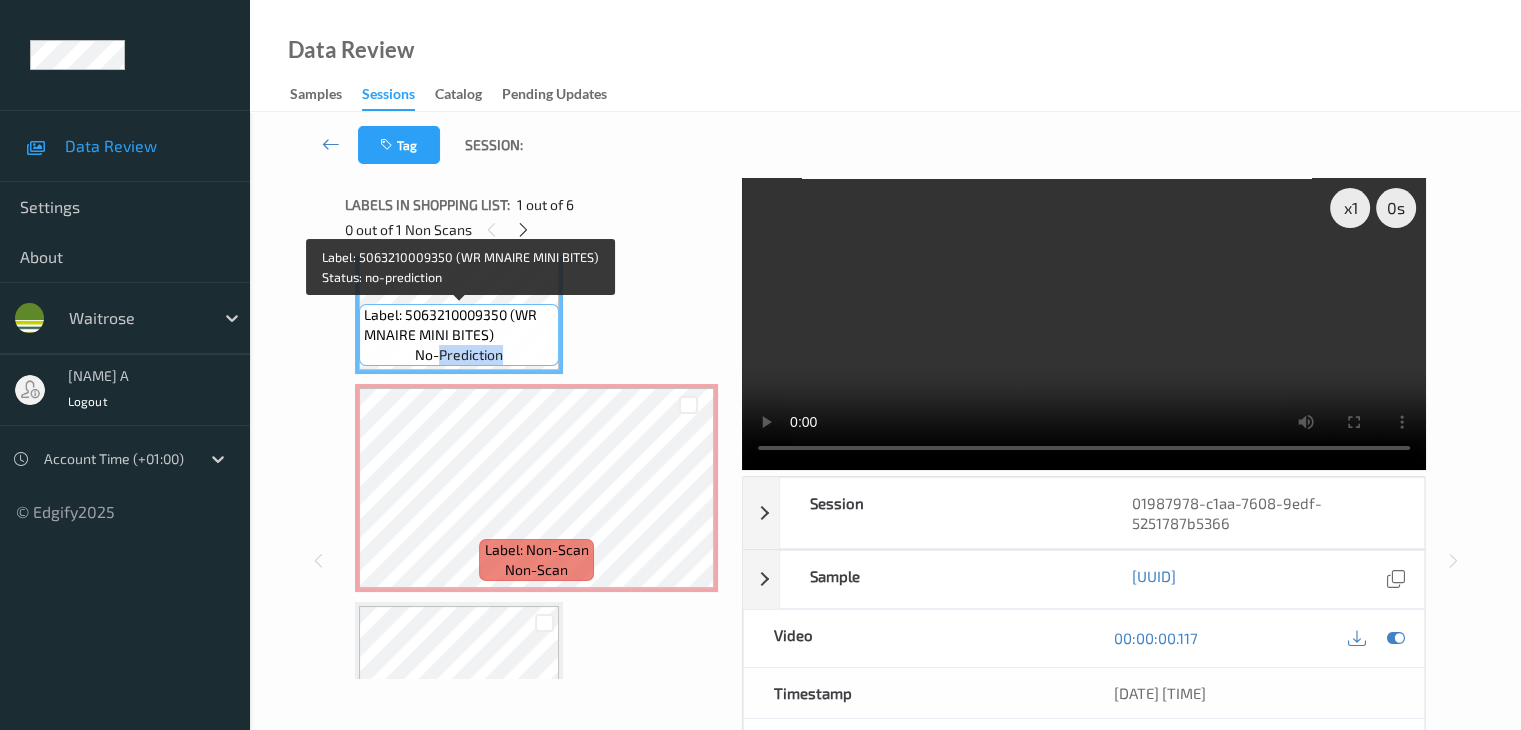 click on "no-prediction" at bounding box center [459, 355] 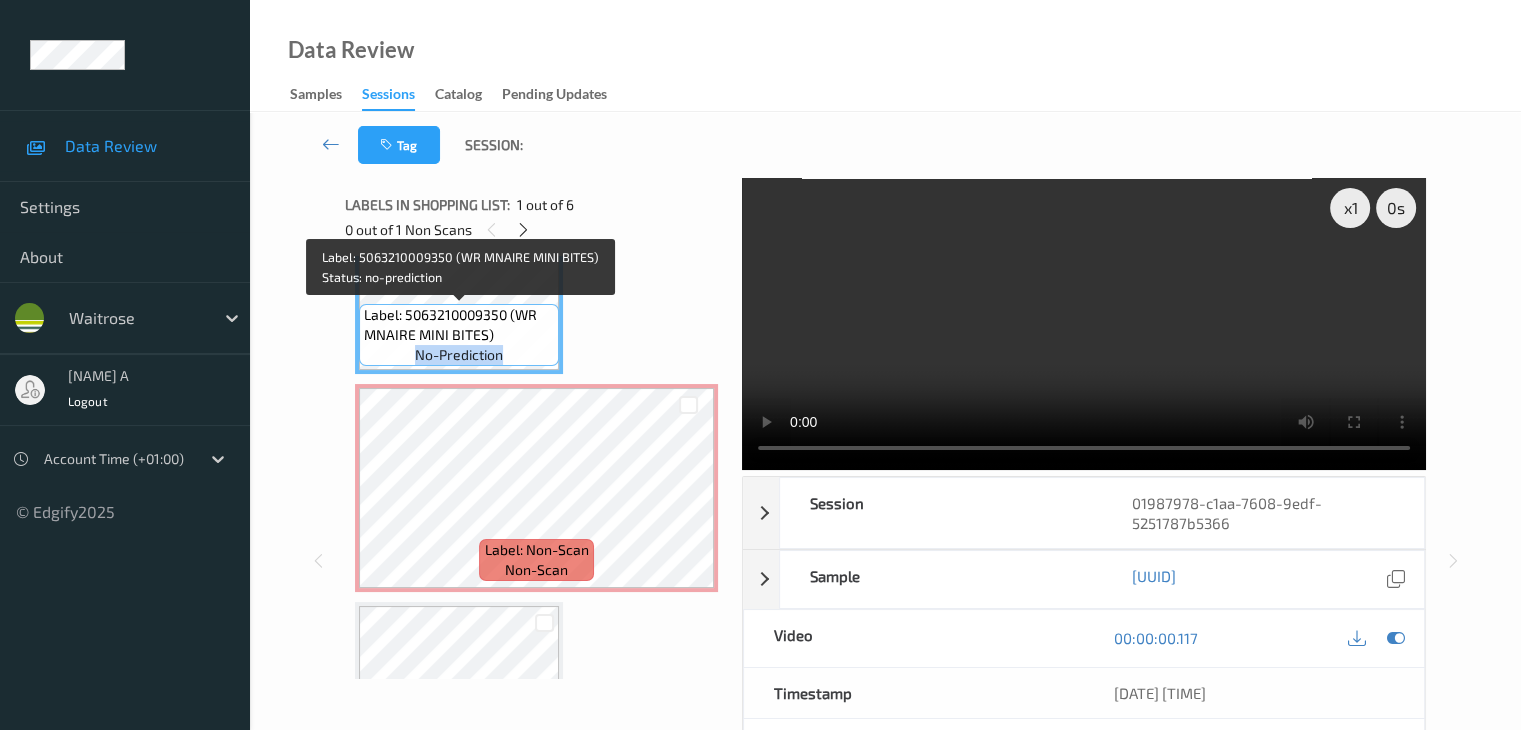click on "no-prediction" at bounding box center (459, 355) 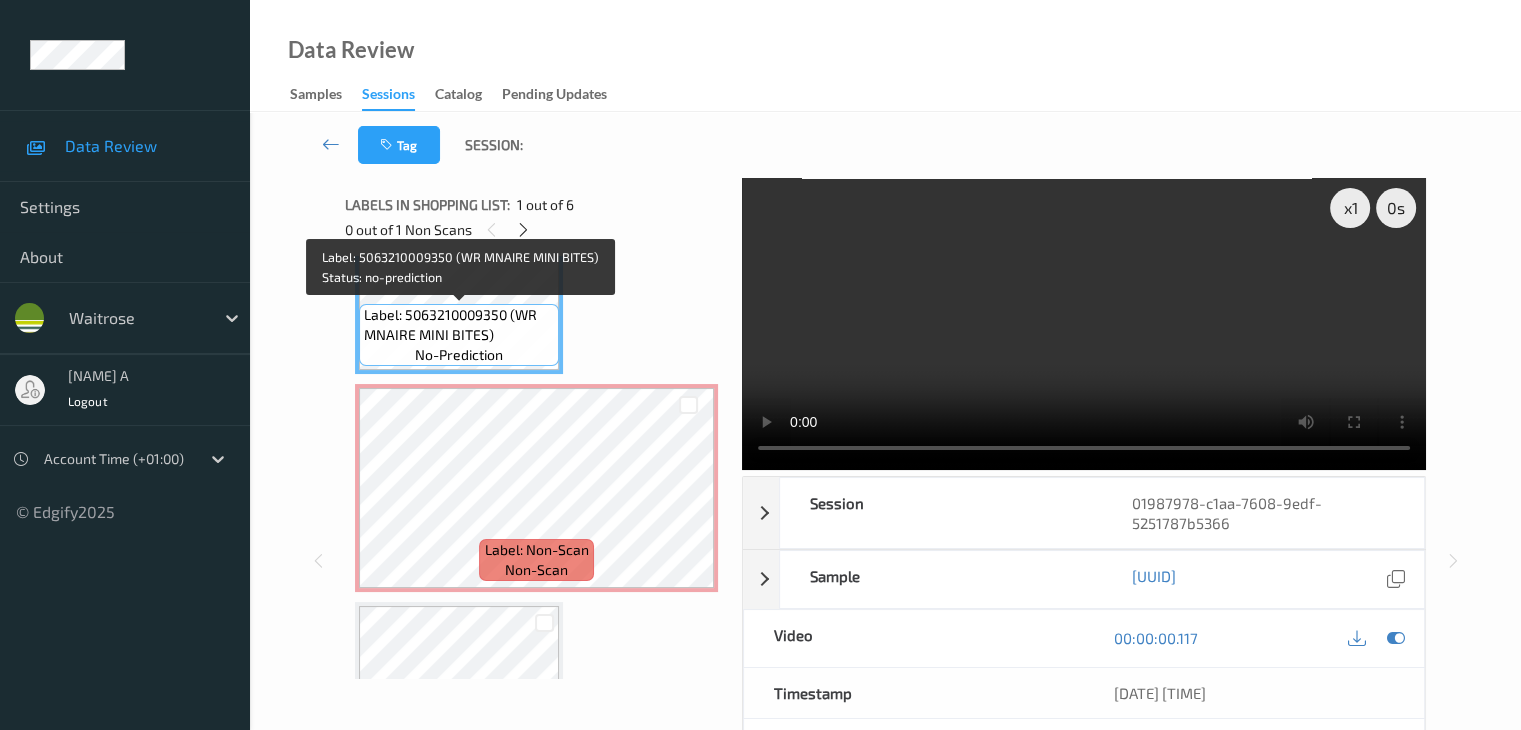 click on "Label: 5063210009350 (WR MNAIRE MINI BITES)" at bounding box center [459, 325] 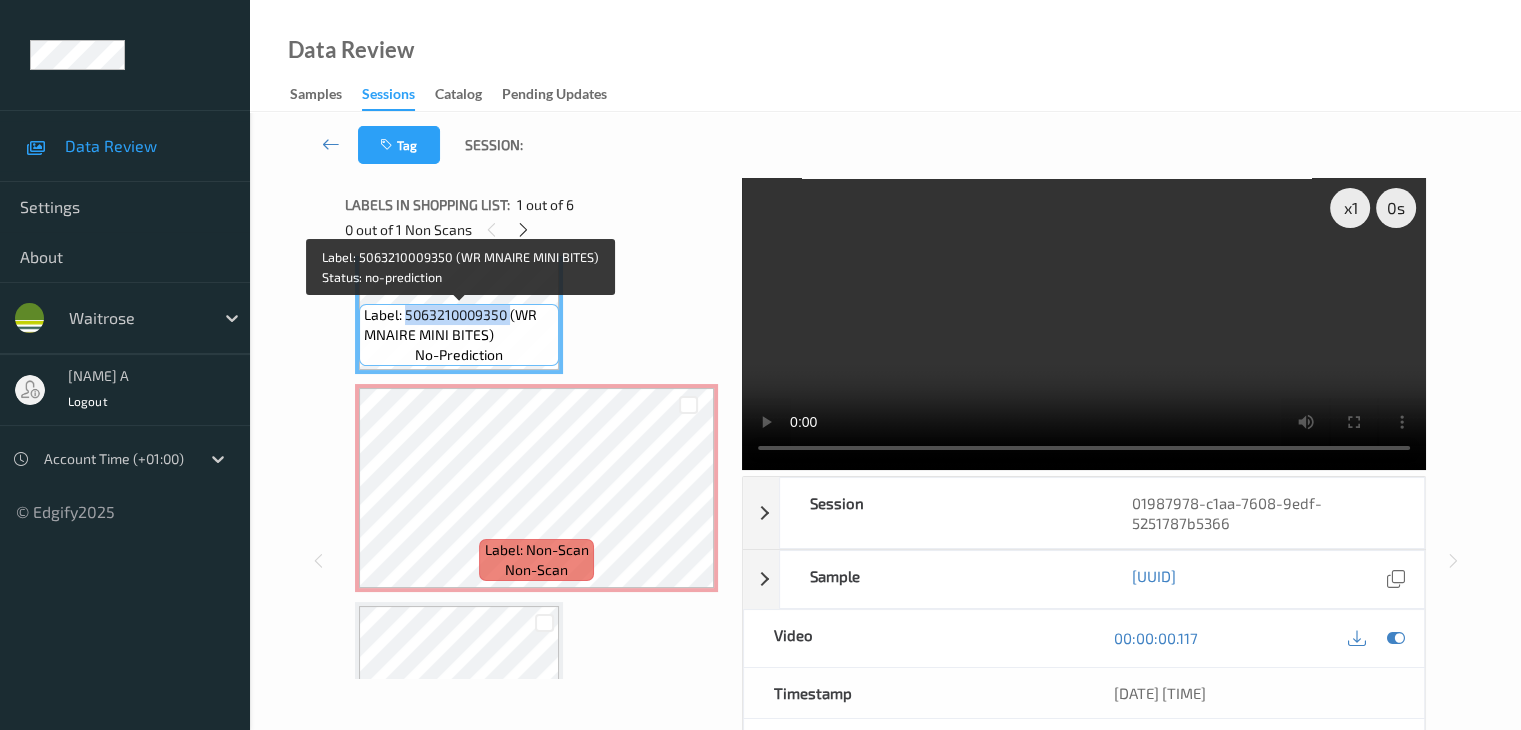 click on "Label: 5063210009350 (WR MNAIRE MINI BITES)" at bounding box center (459, 325) 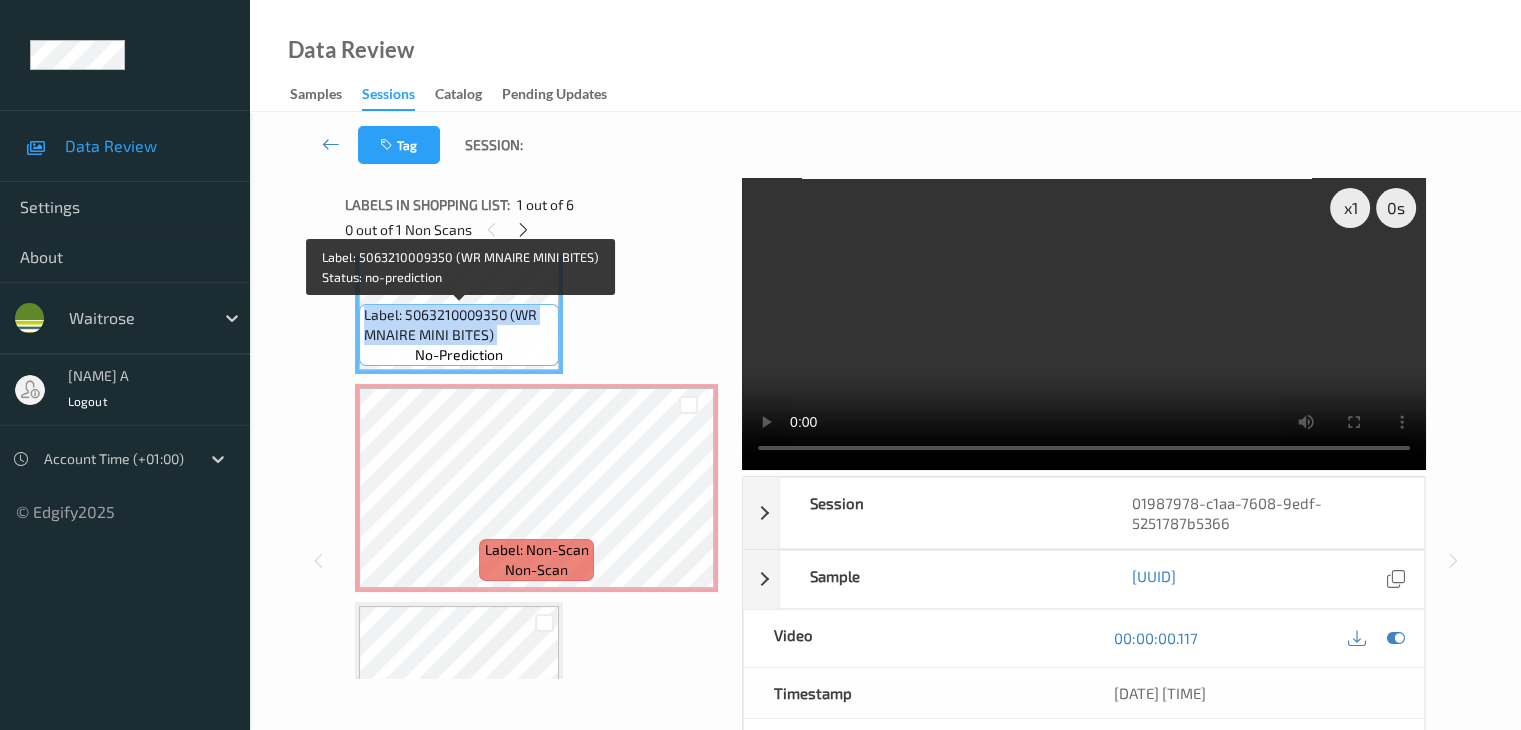 click on "Label: 5063210009350 (WR MNAIRE MINI BITES)" at bounding box center (459, 325) 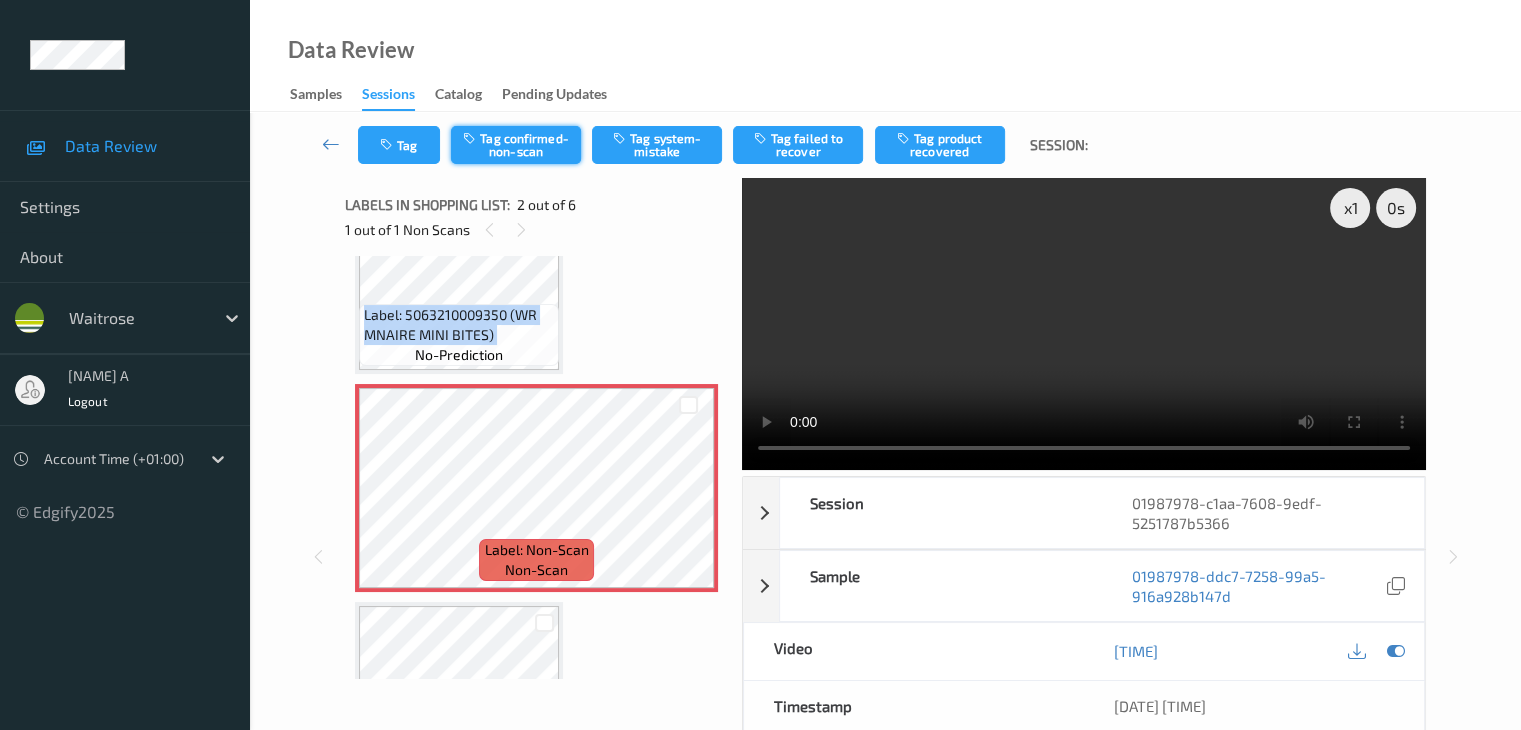click on "Tag   confirmed-non-scan" at bounding box center (516, 145) 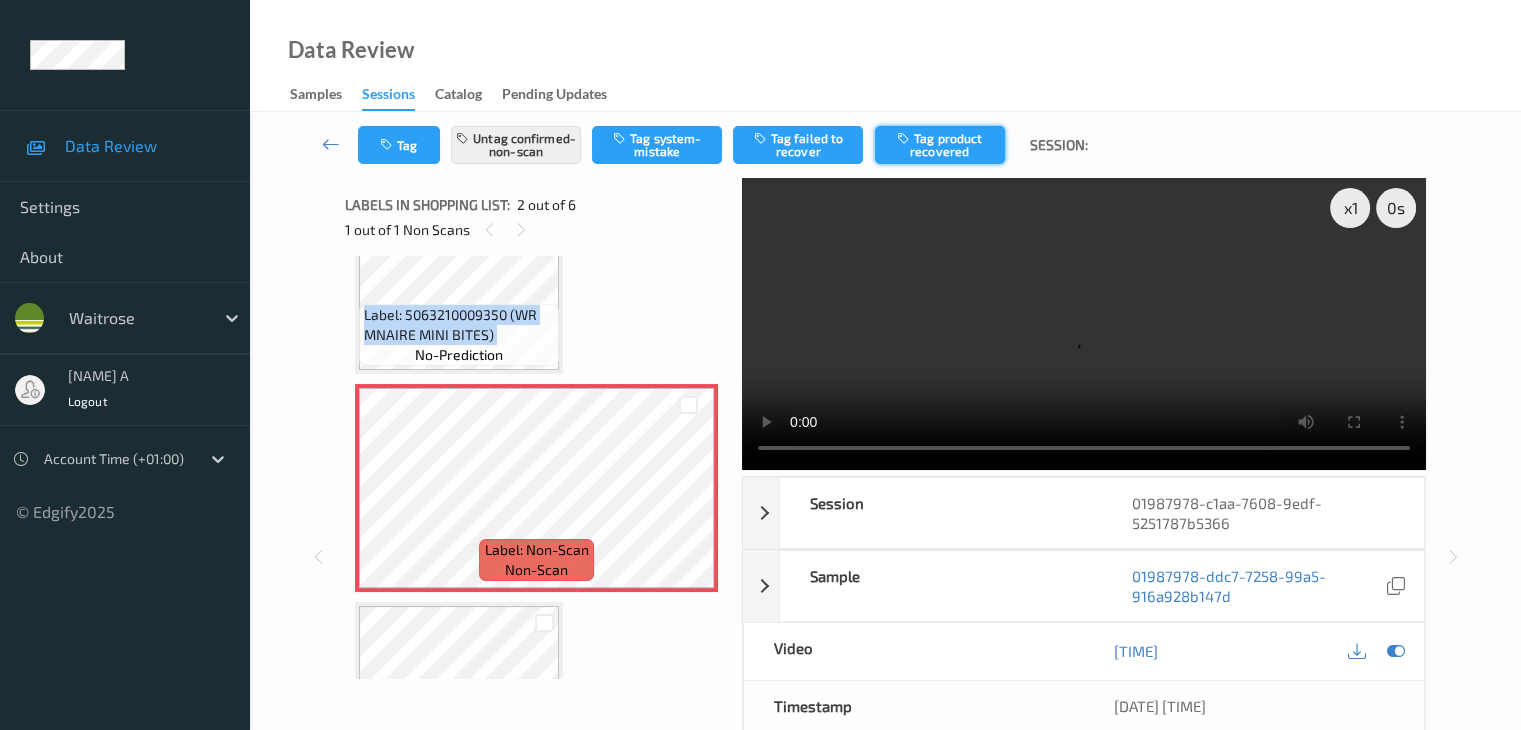 click on "Tag   product recovered" at bounding box center [940, 145] 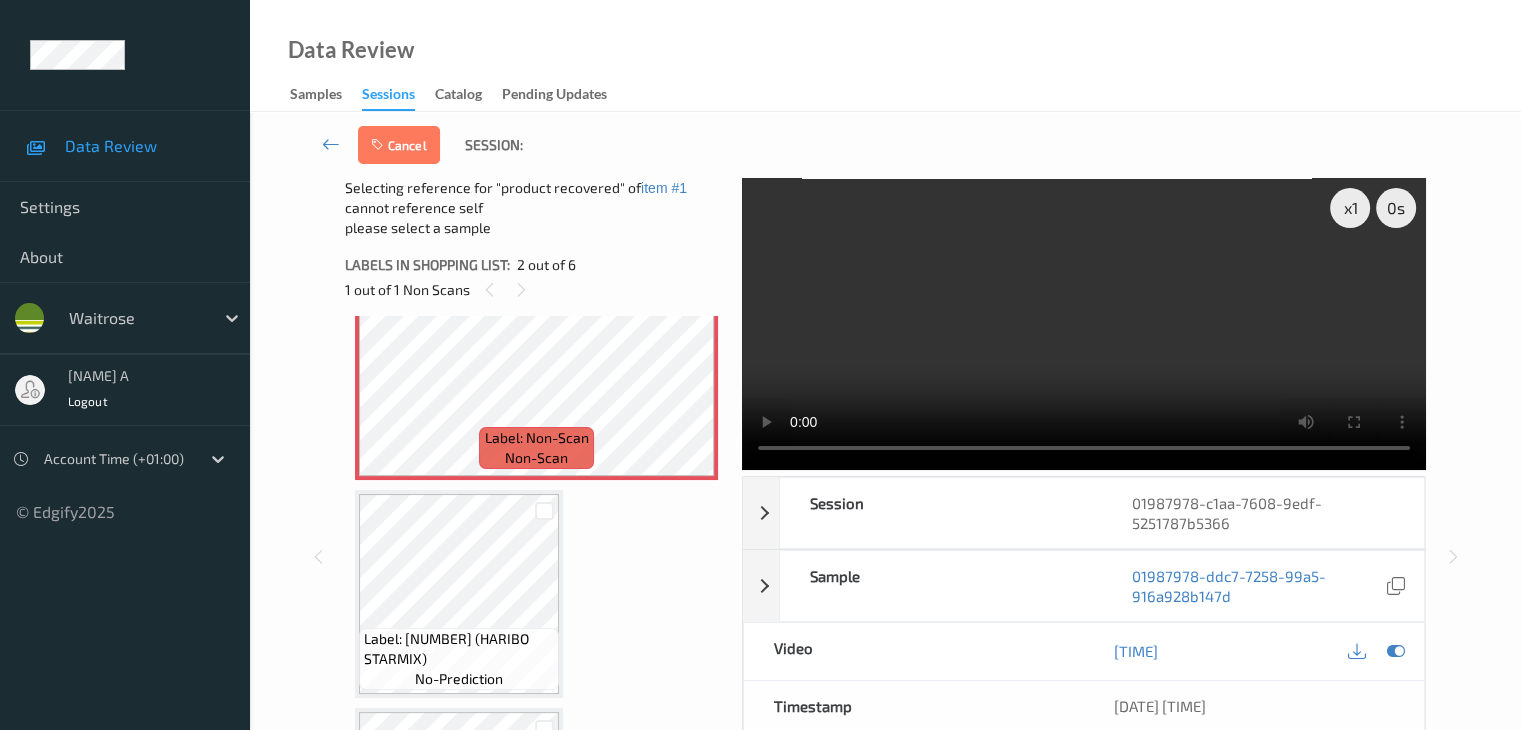 scroll, scrollTop: 300, scrollLeft: 0, axis: vertical 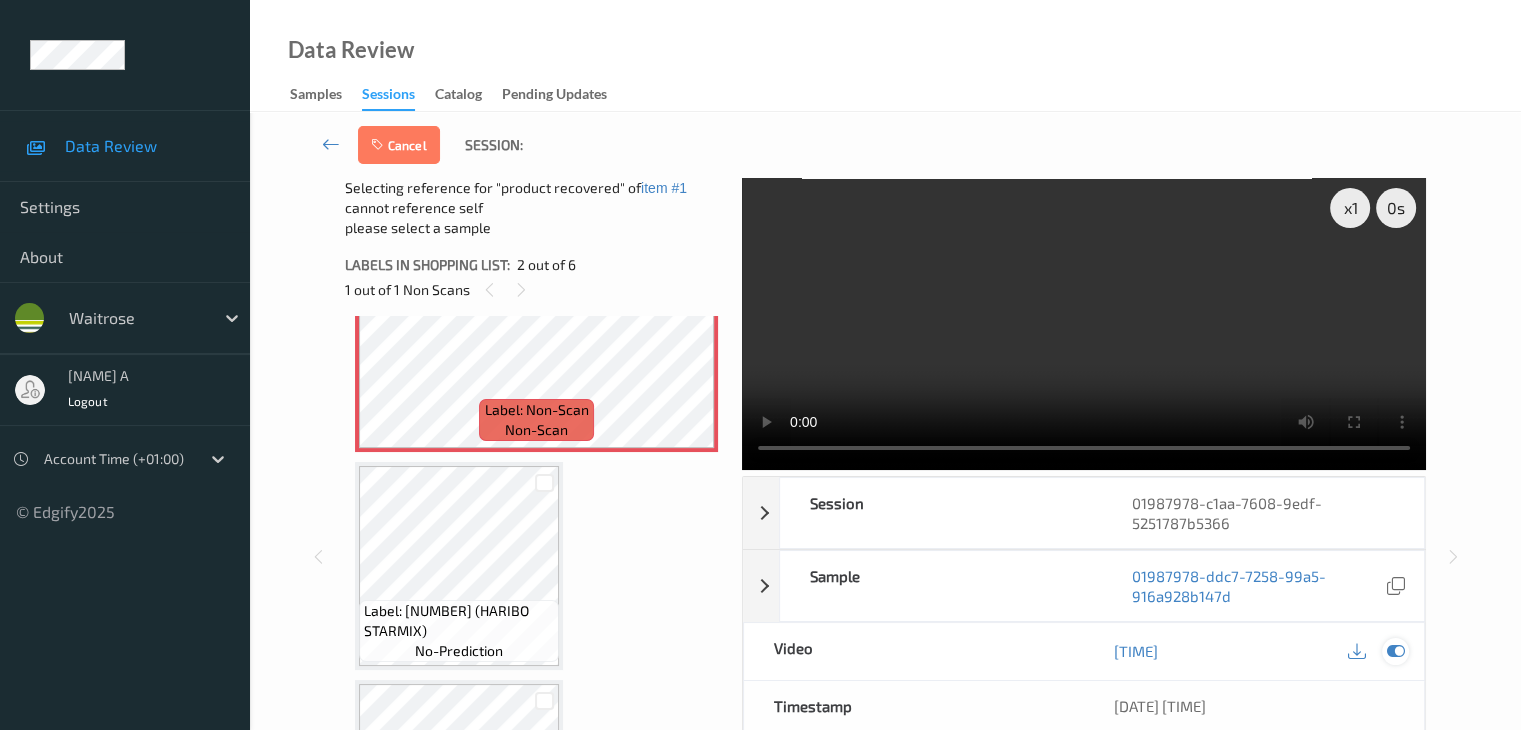 click at bounding box center [1395, 651] 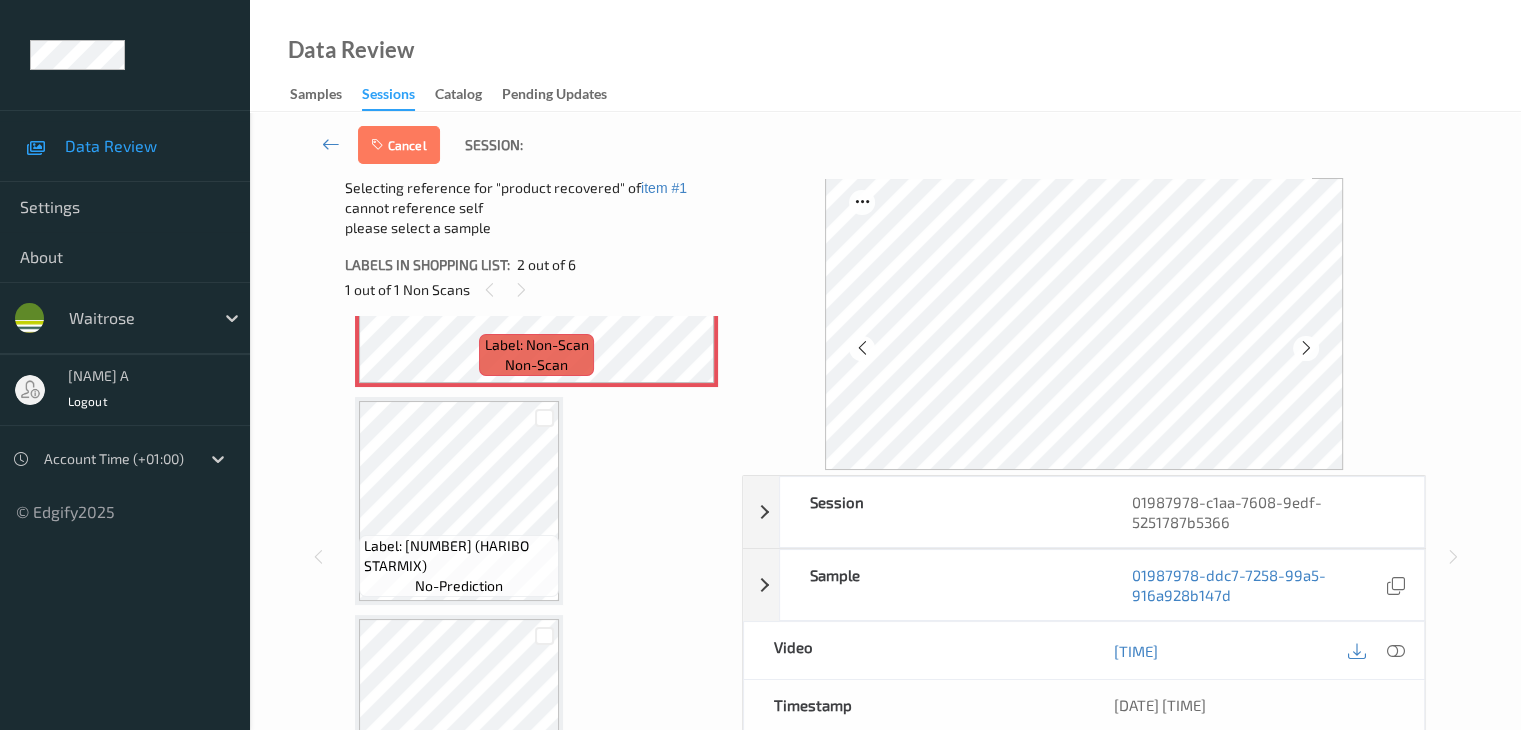 scroll, scrollTop: 400, scrollLeft: 0, axis: vertical 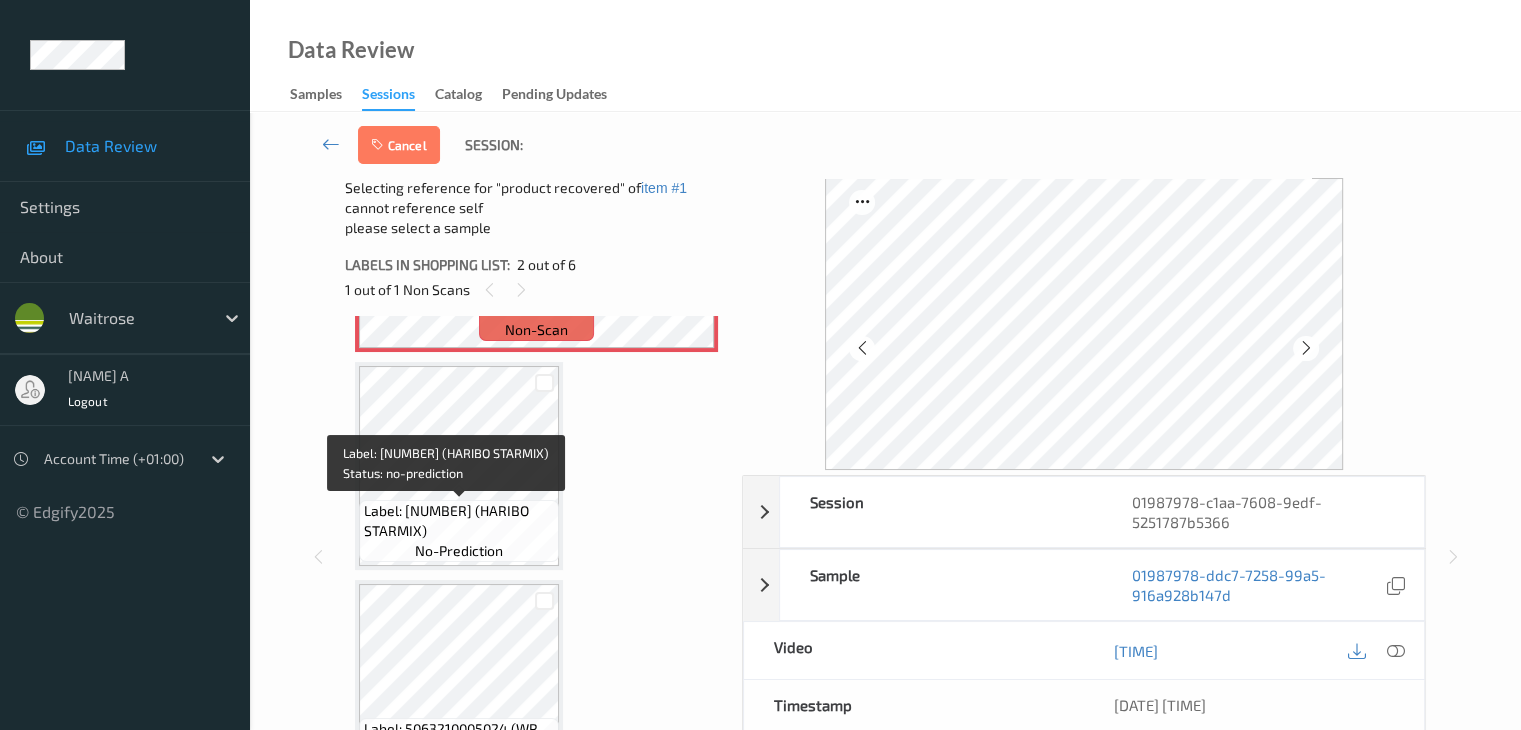 click on "Label: [NUMBER] ([PRODUCT])" at bounding box center [459, 521] 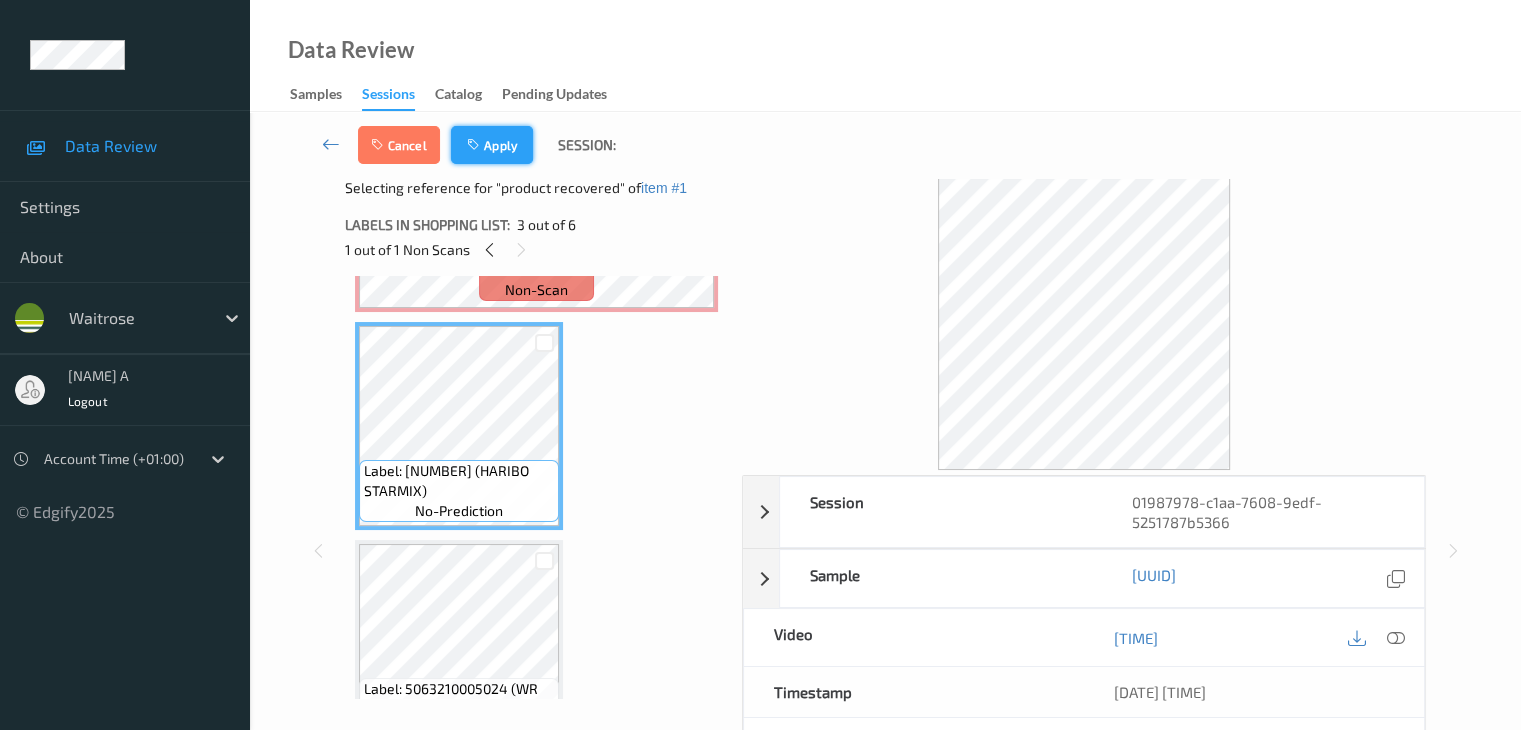 click on "Apply" at bounding box center [492, 145] 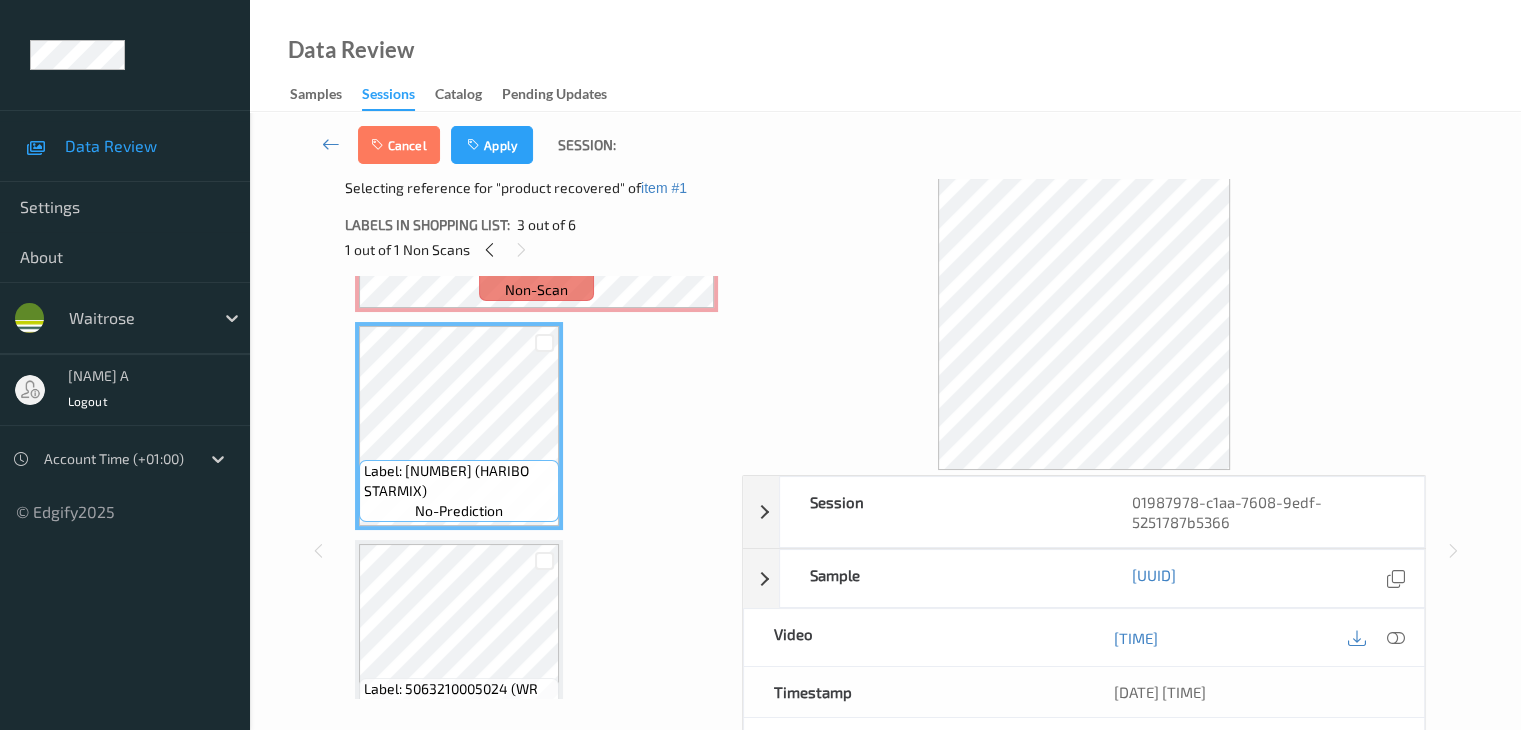 scroll, scrollTop: 10, scrollLeft: 0, axis: vertical 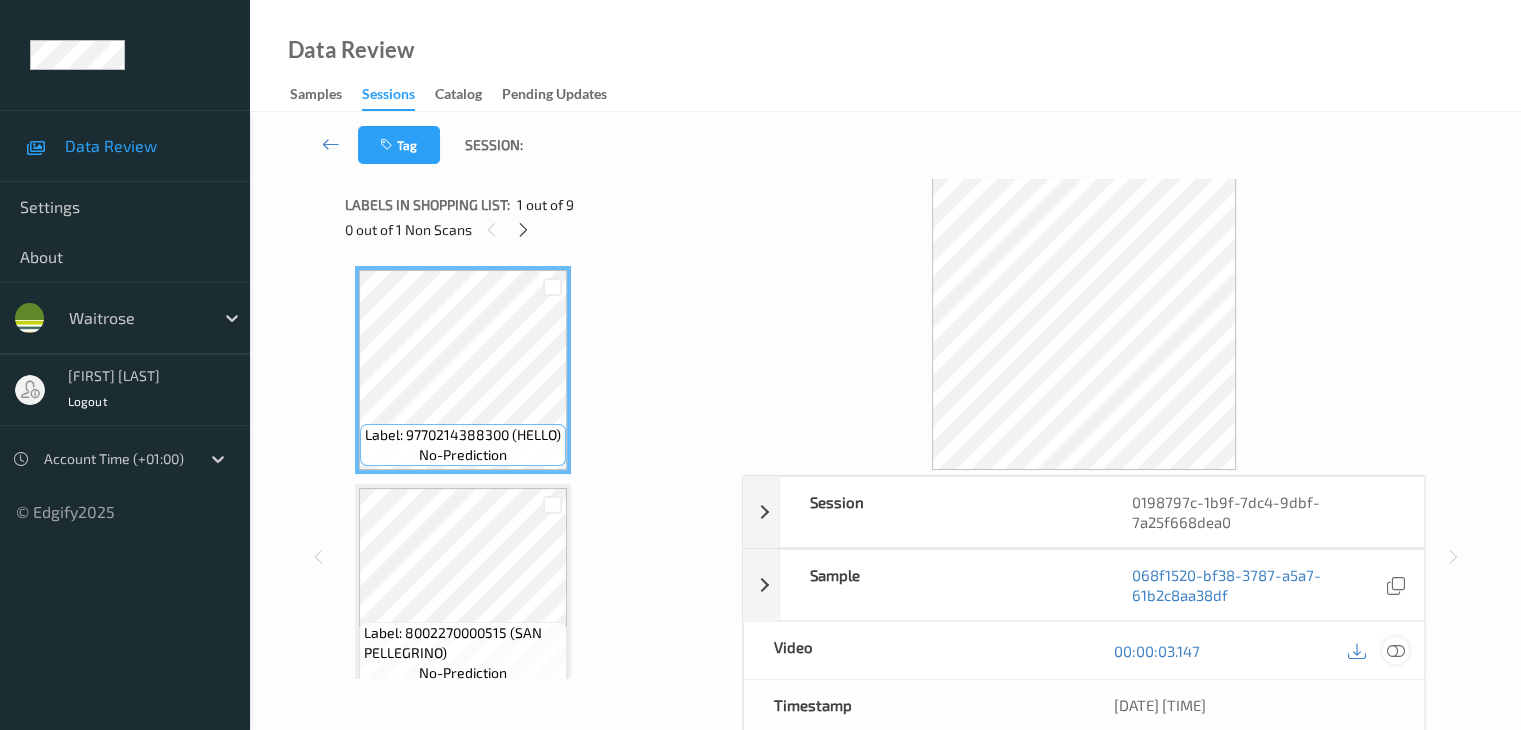 click at bounding box center [1395, 651] 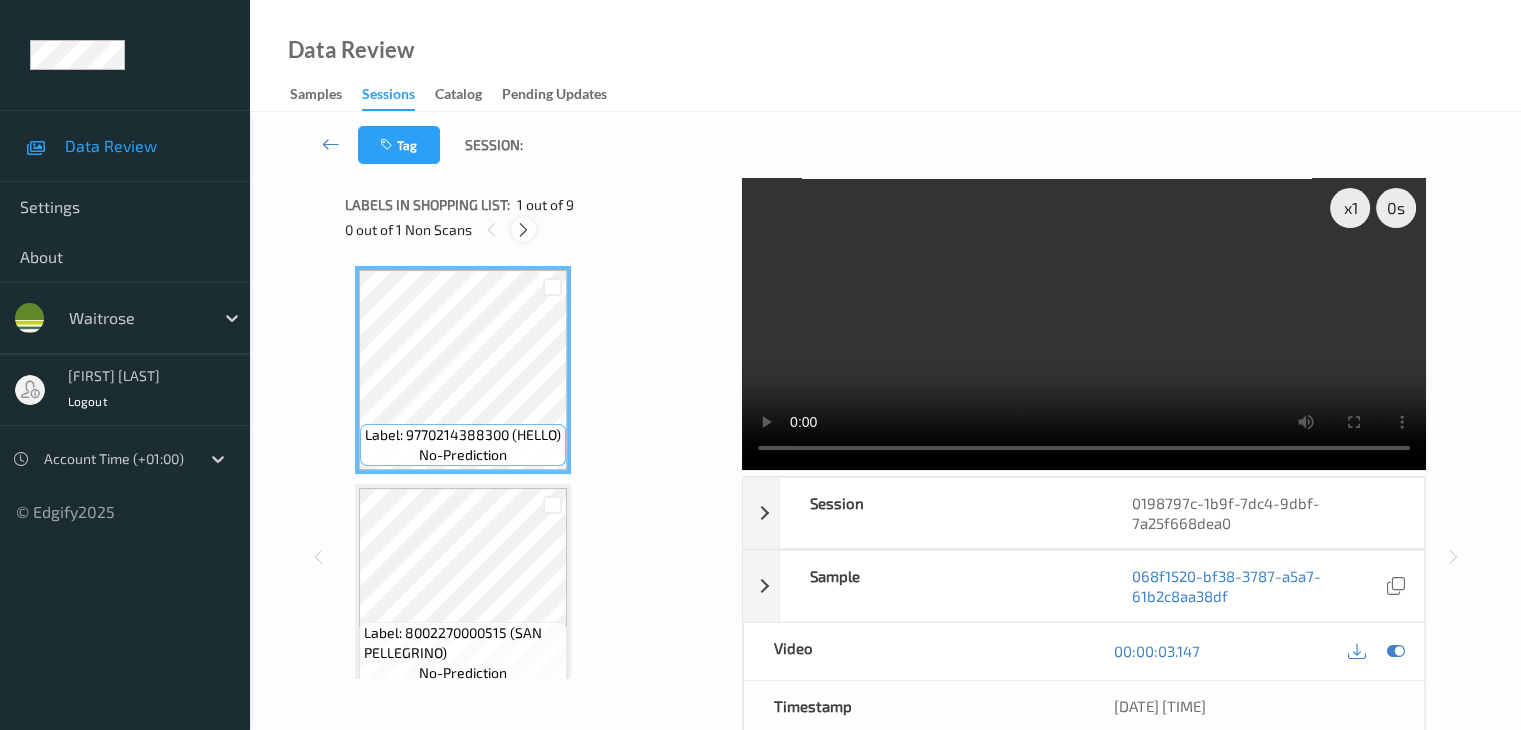 click at bounding box center (523, 230) 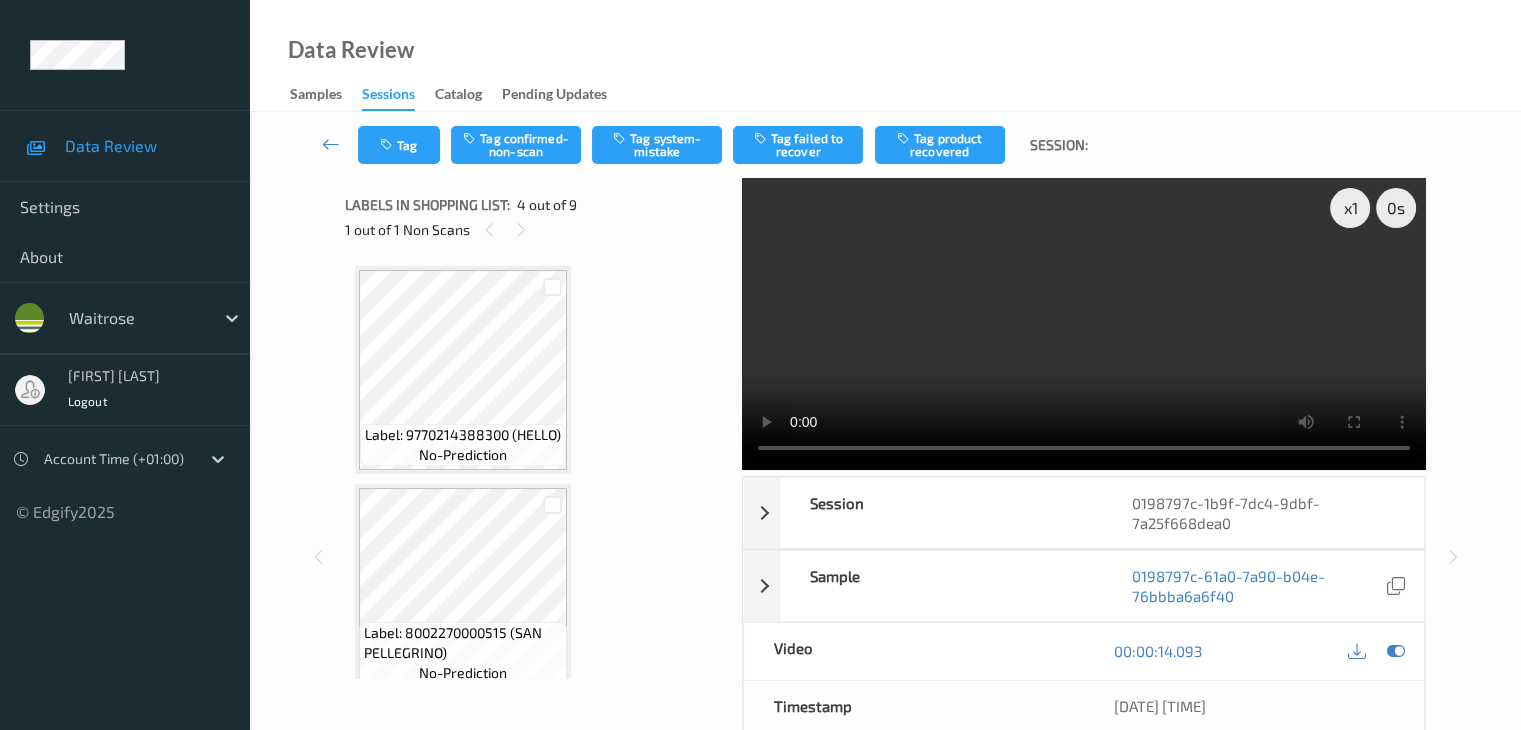 scroll, scrollTop: 446, scrollLeft: 0, axis: vertical 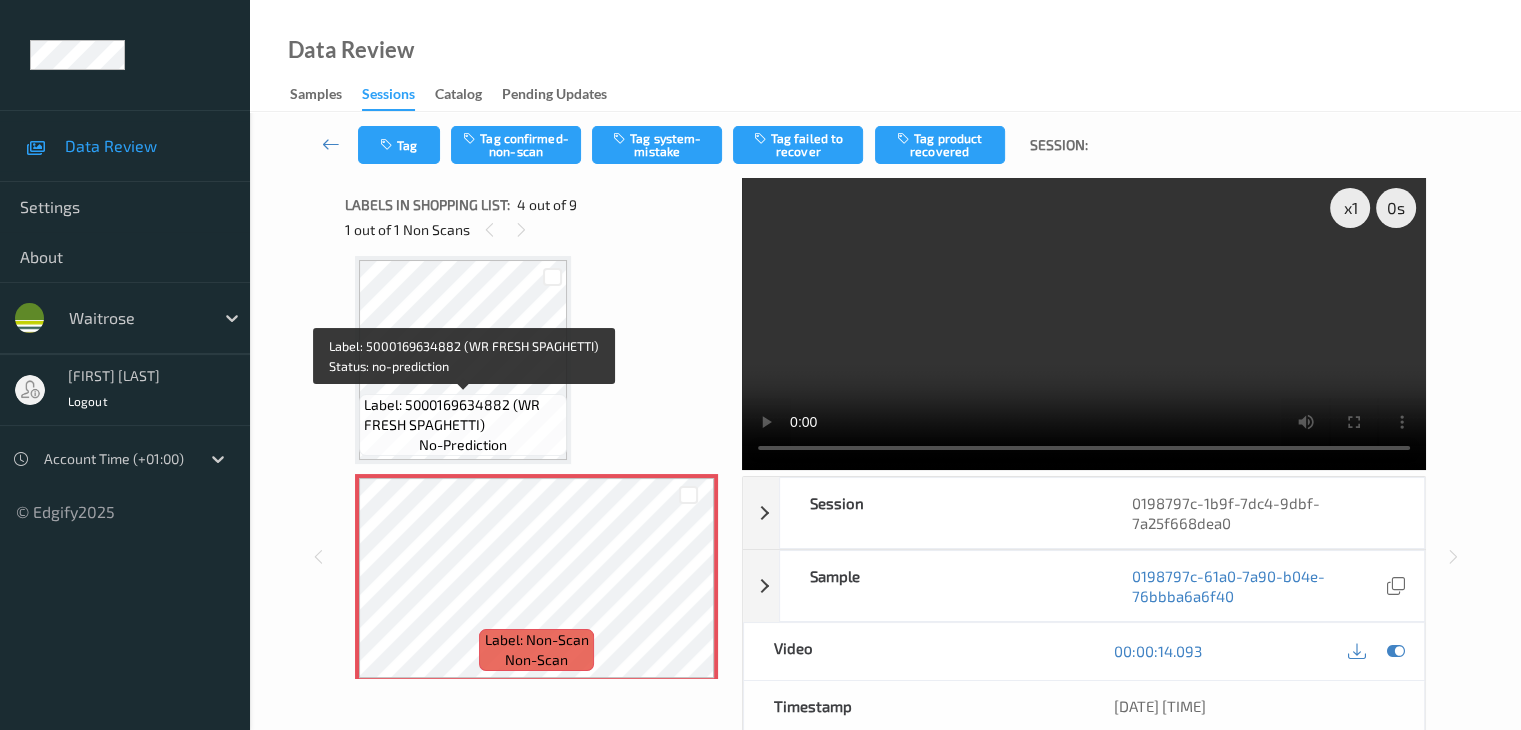 click on "Label: 5000169634882 (WR FRESH SPAGHETTI)" at bounding box center (463, 415) 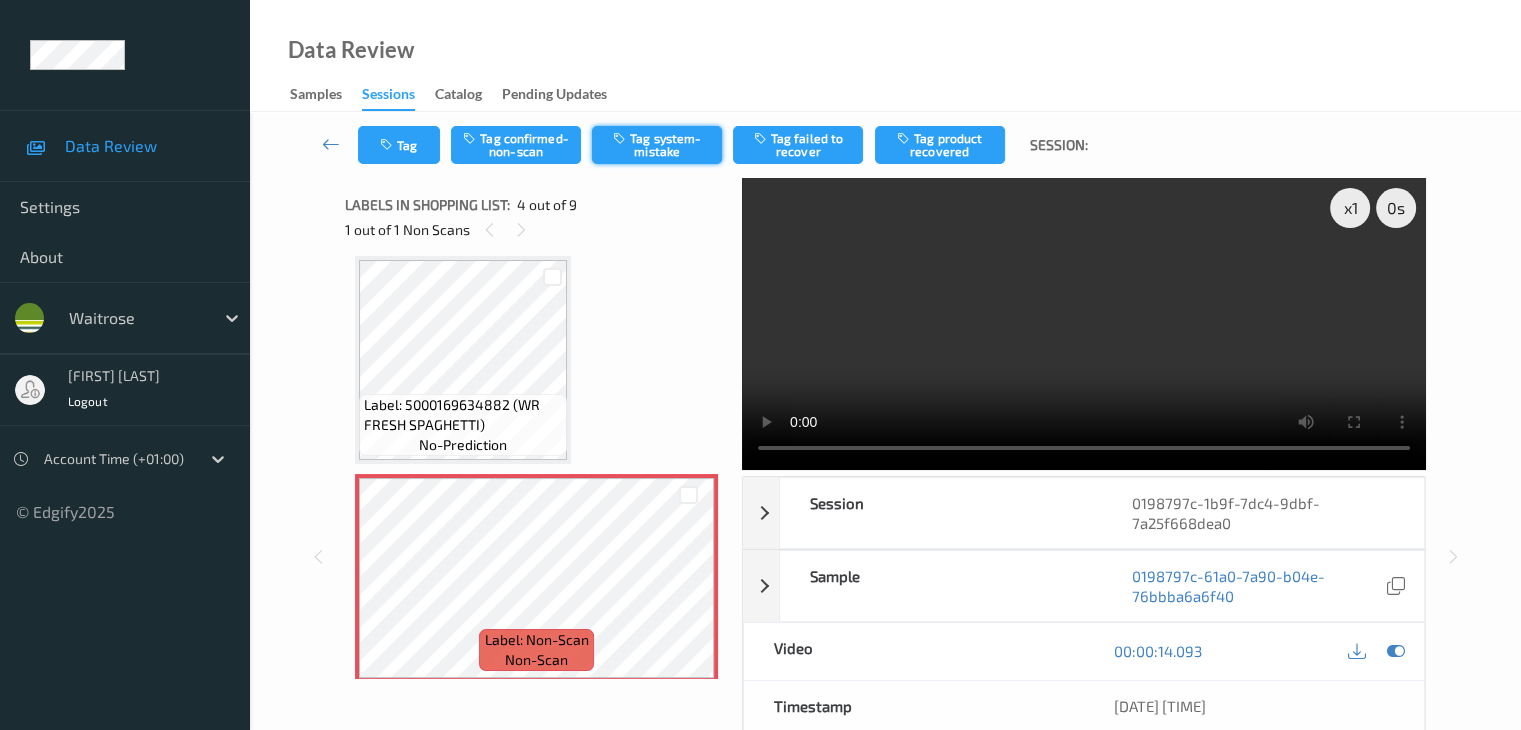 click on "Tag   system-mistake" at bounding box center [657, 145] 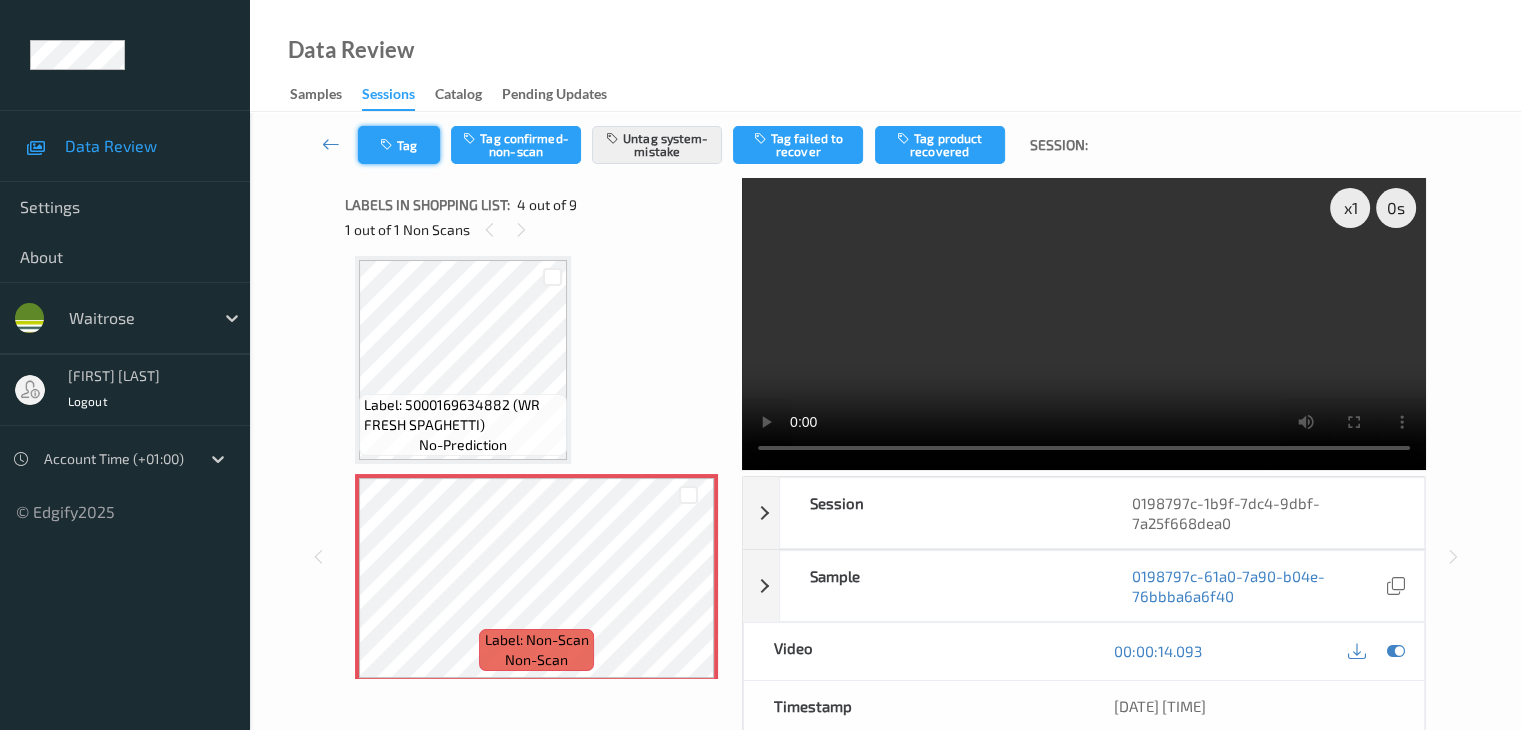 click on "Tag" at bounding box center [399, 145] 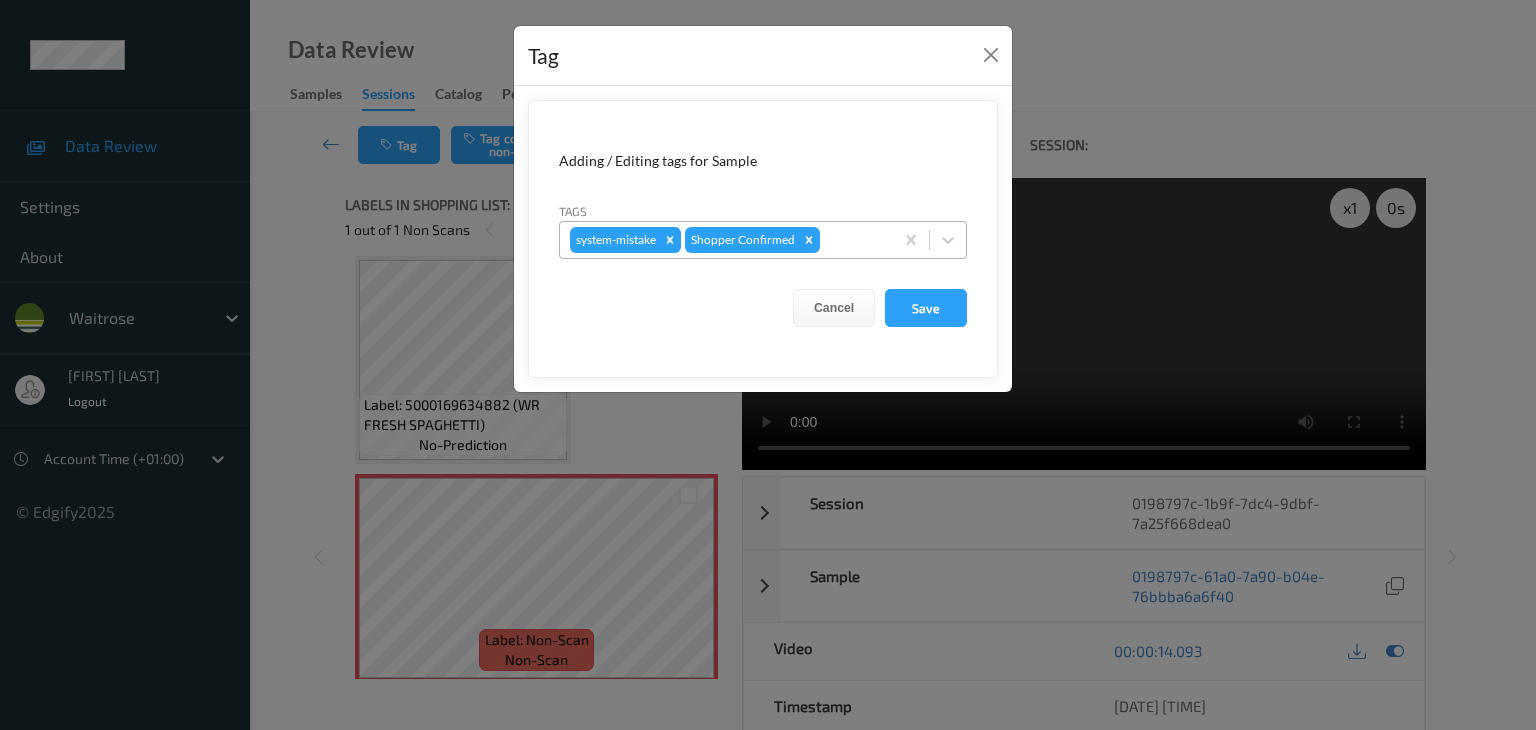 click at bounding box center (853, 240) 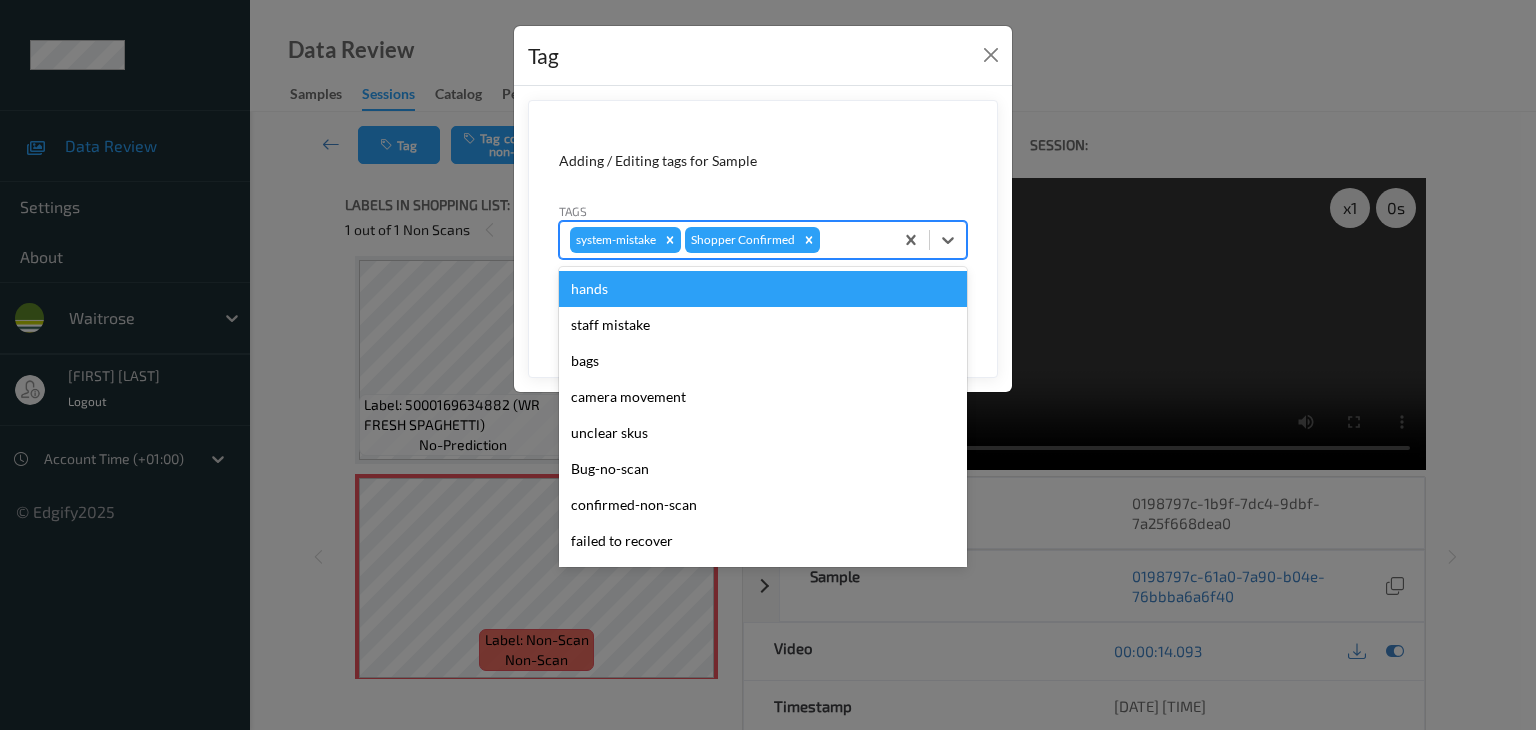 type on "u" 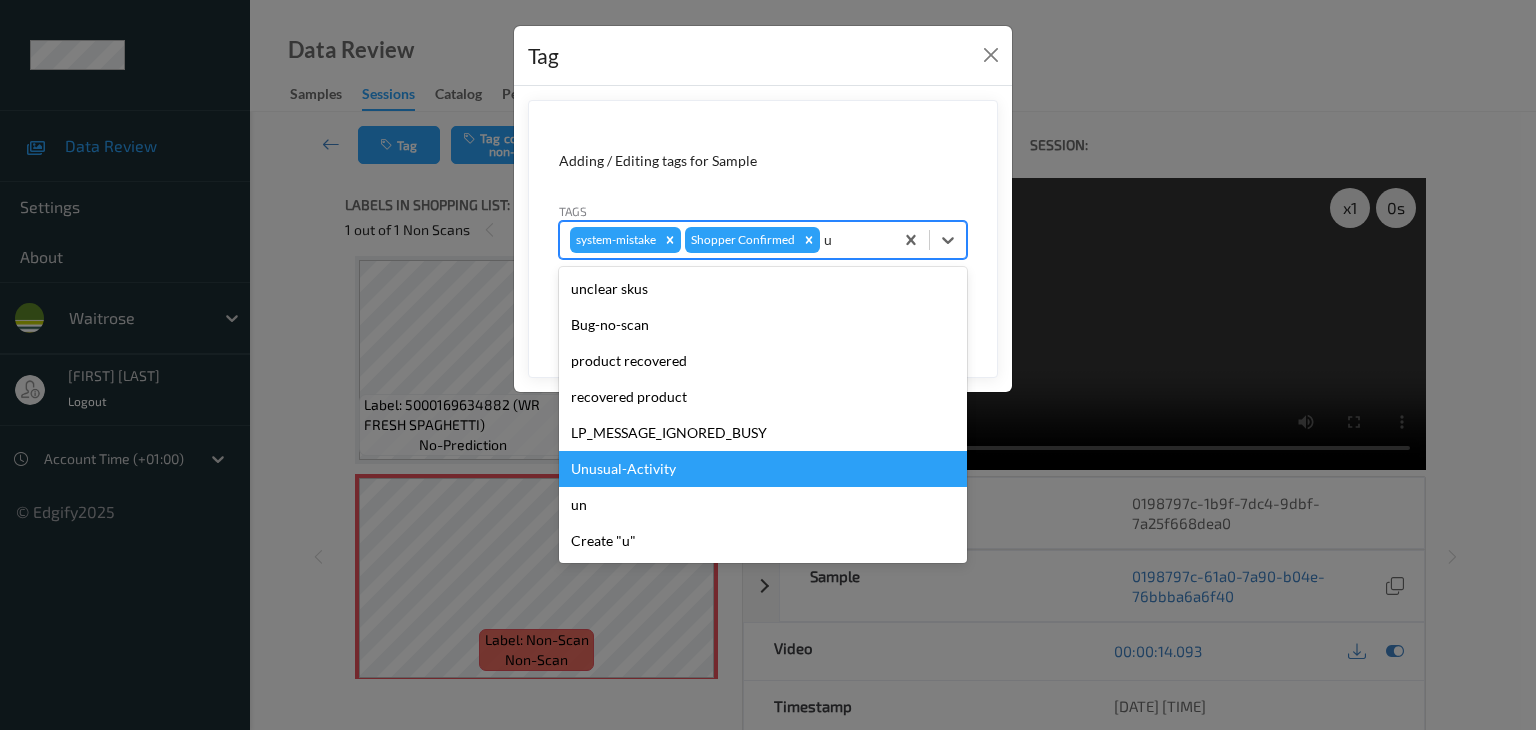 click on "Unusual-Activity" at bounding box center (763, 469) 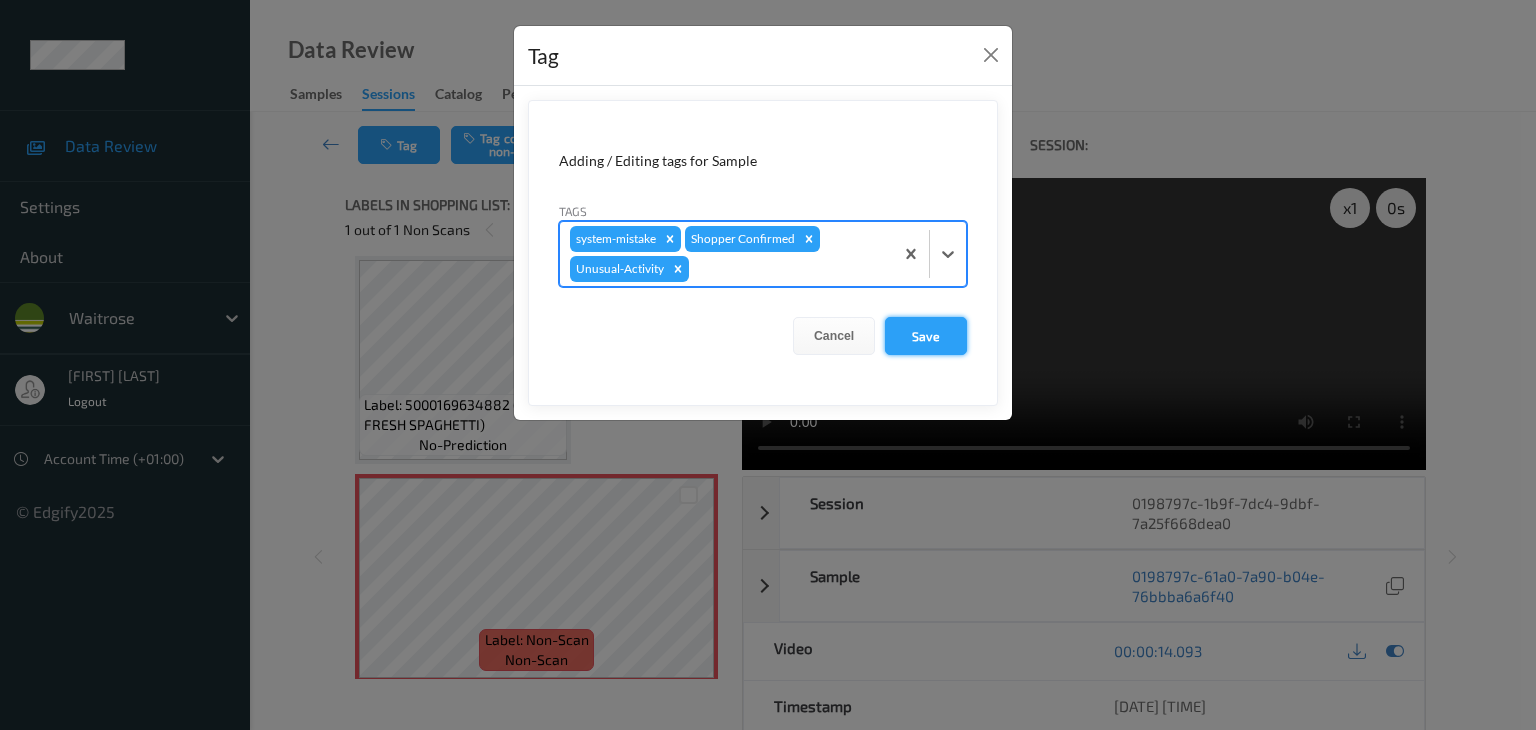 click on "Save" at bounding box center (926, 336) 